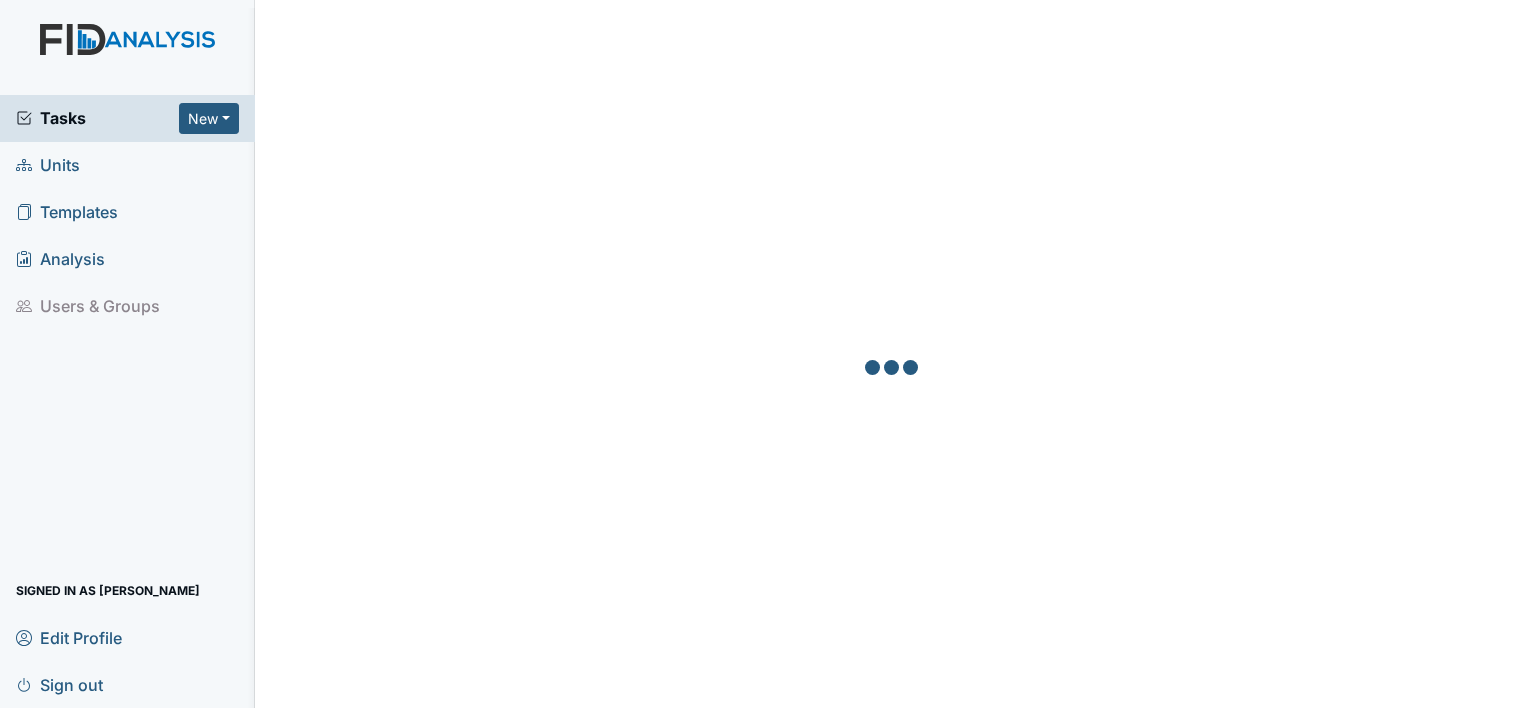 scroll, scrollTop: 0, scrollLeft: 0, axis: both 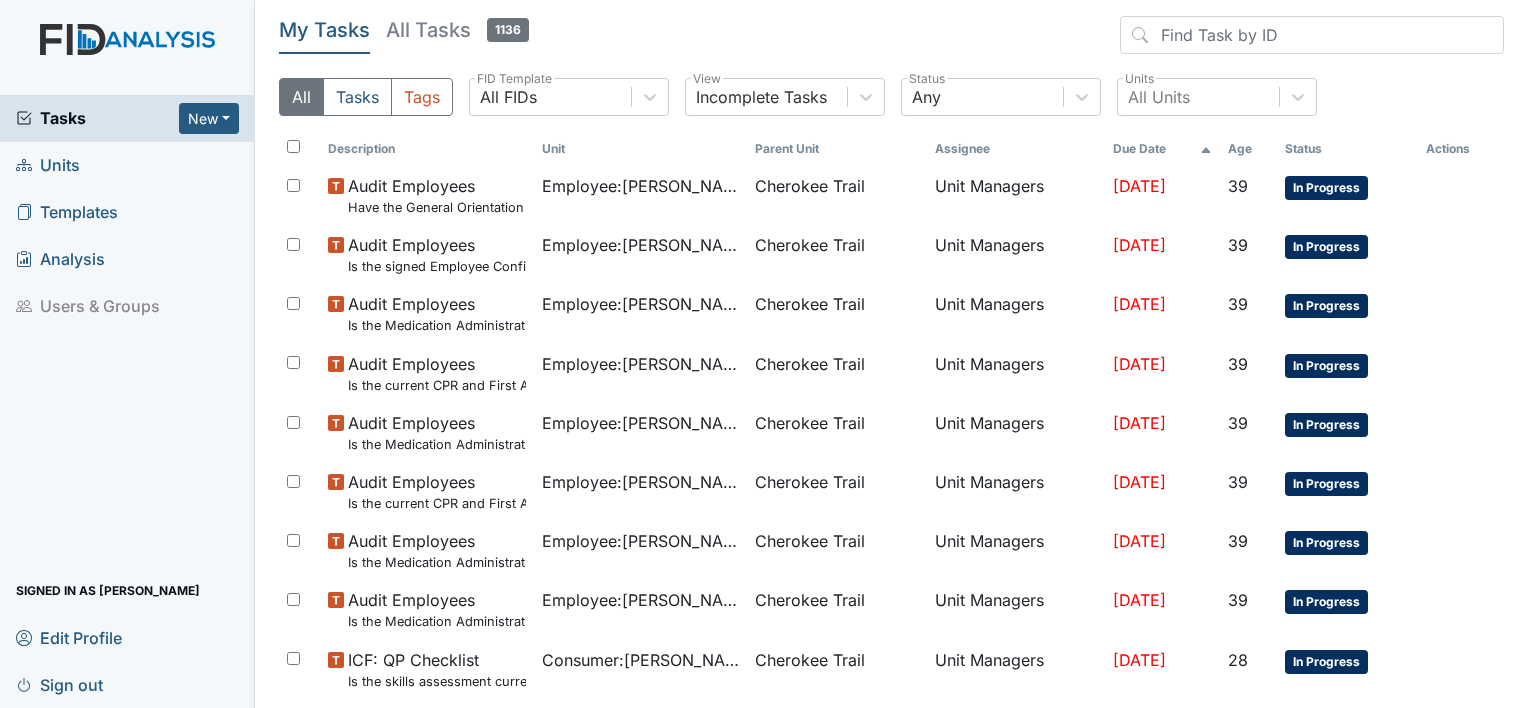 click on "Units" at bounding box center [48, 165] 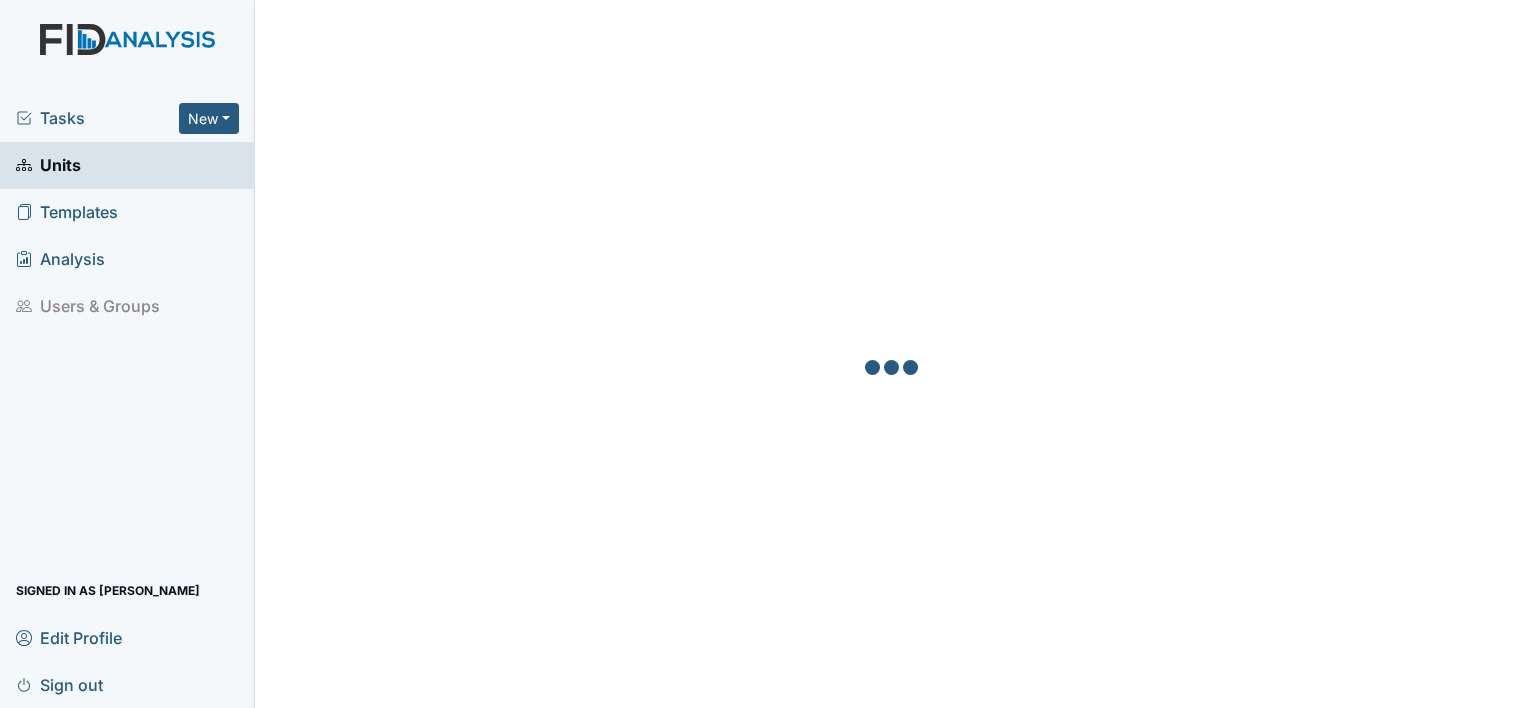 scroll, scrollTop: 0, scrollLeft: 0, axis: both 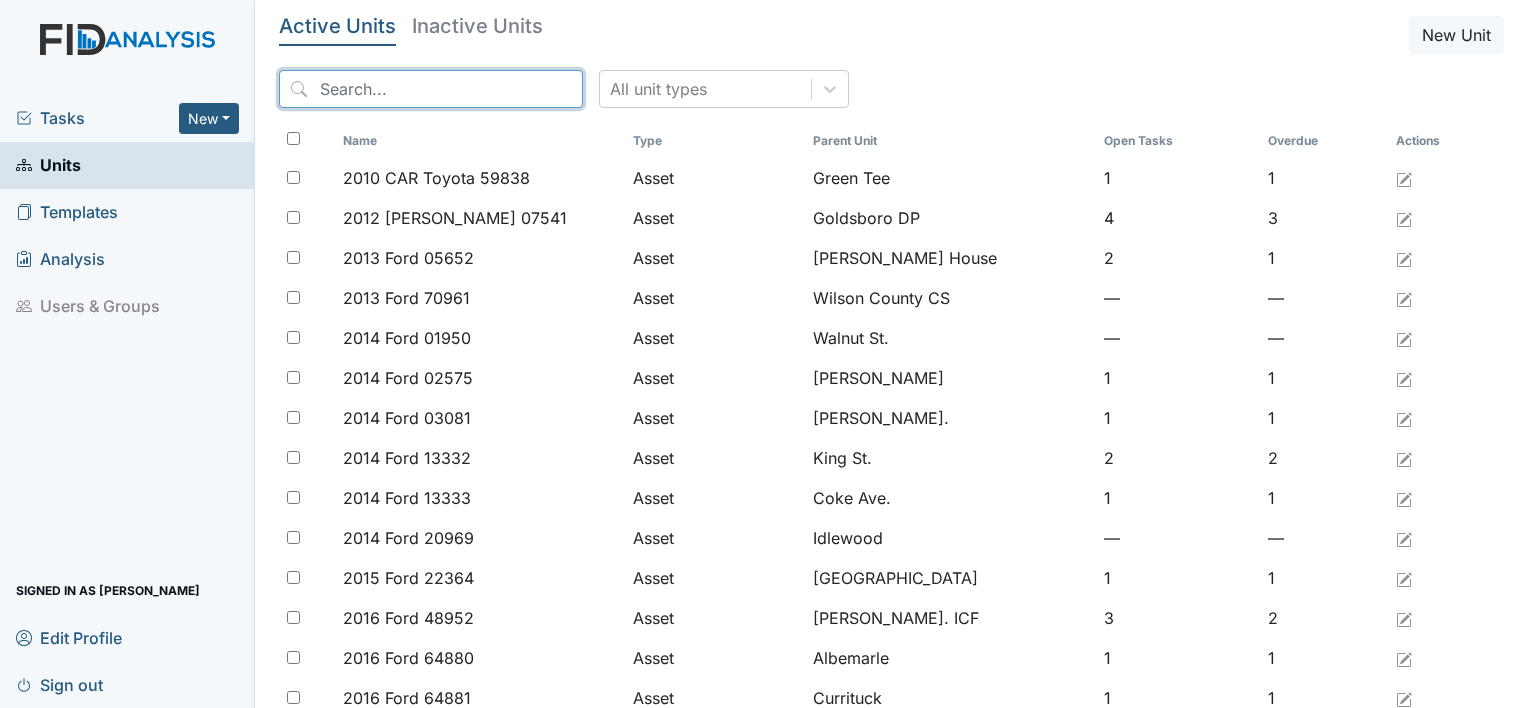 click at bounding box center (431, 89) 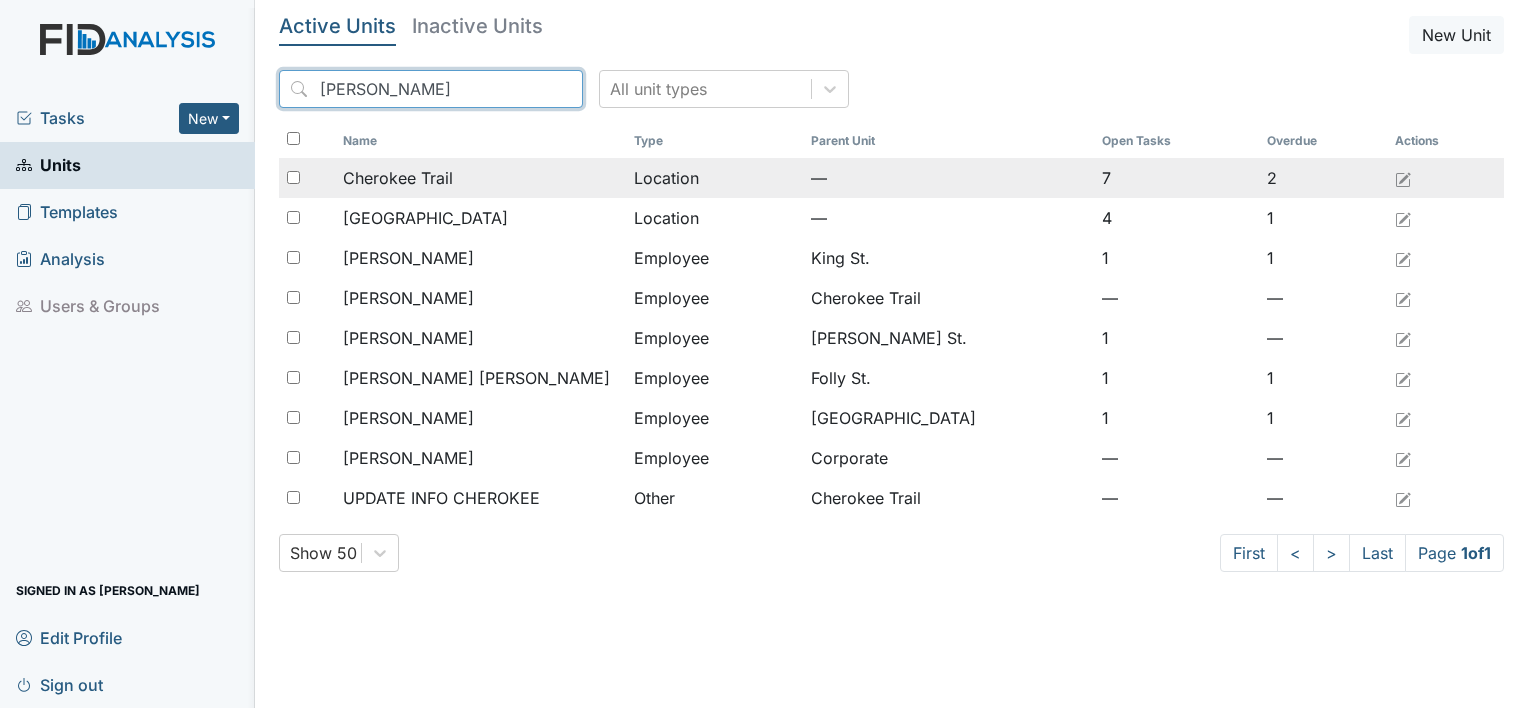 type on "Cher" 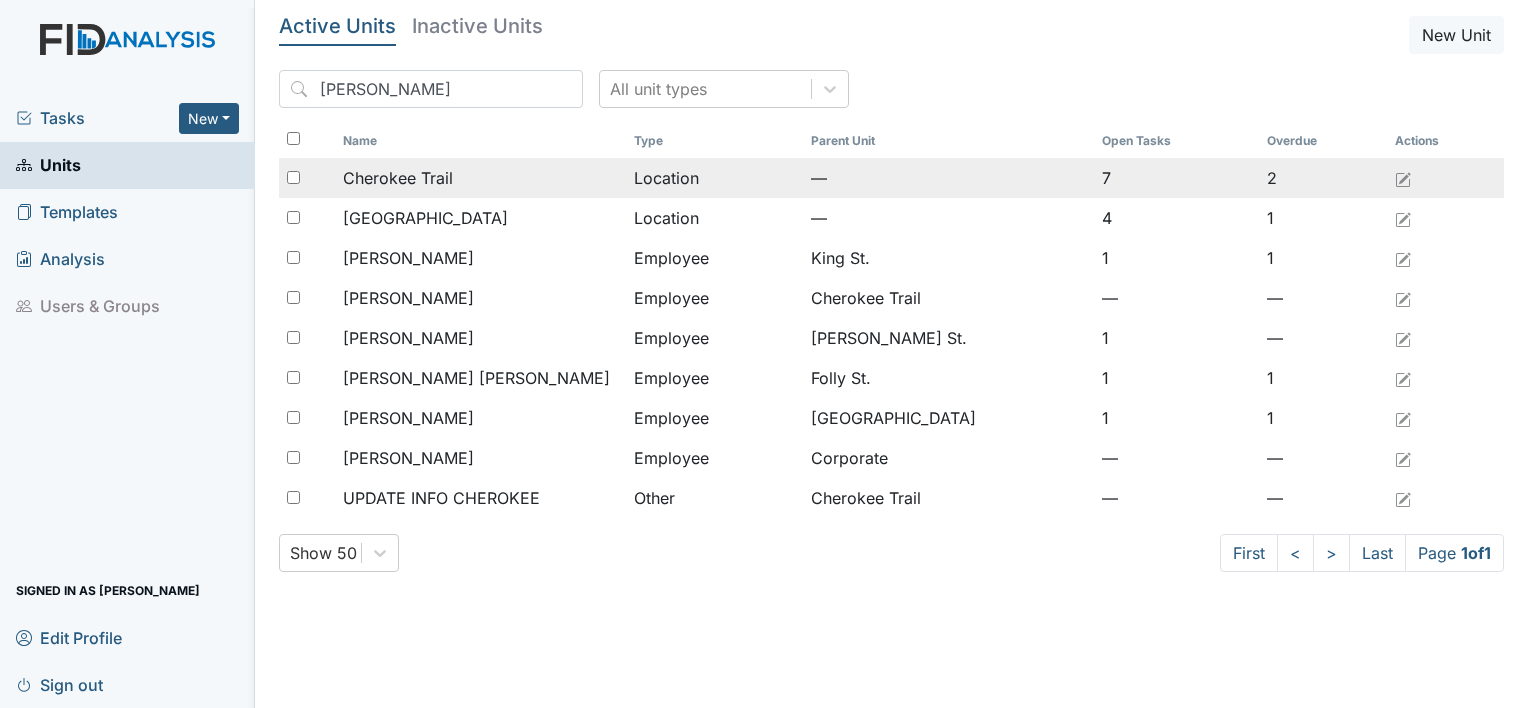 click on "Cherokee Trail" at bounding box center (398, 178) 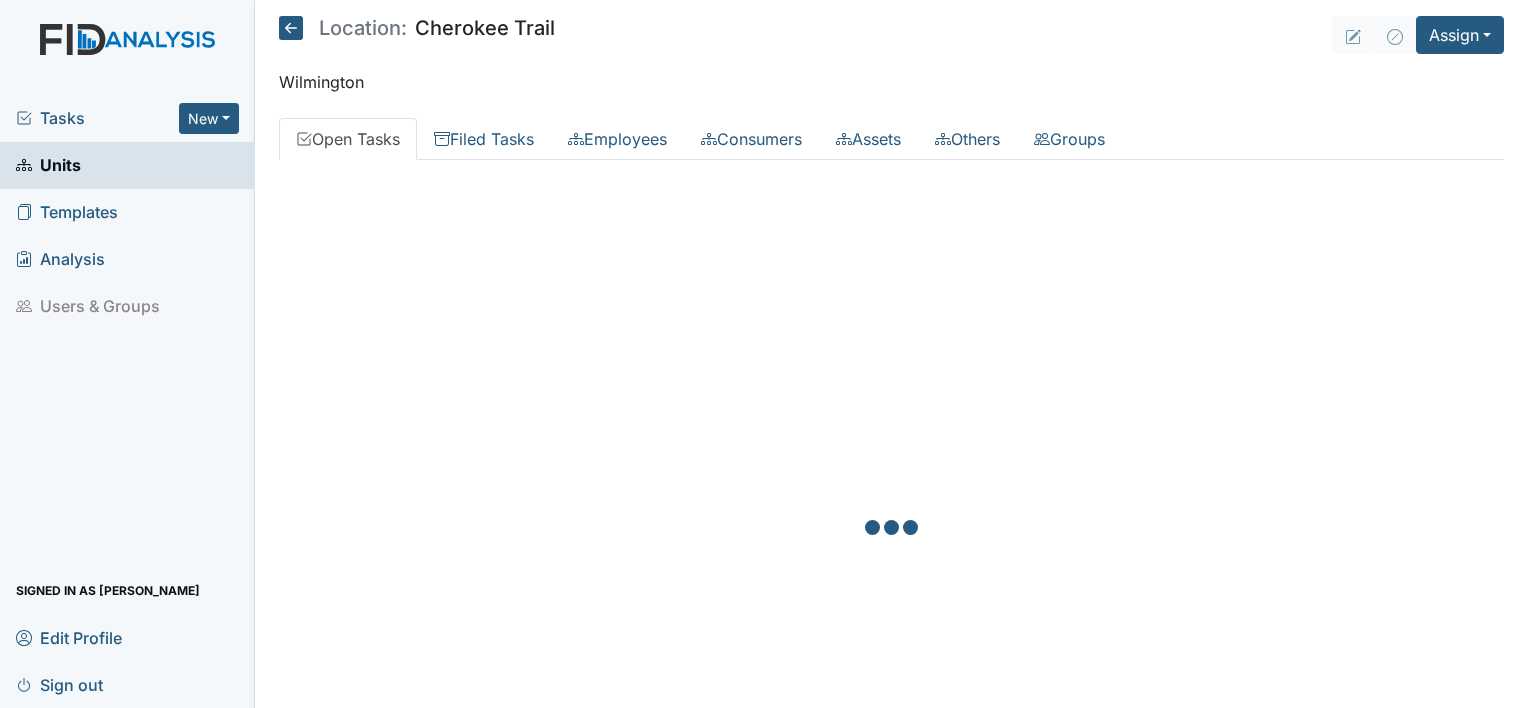 scroll, scrollTop: 0, scrollLeft: 0, axis: both 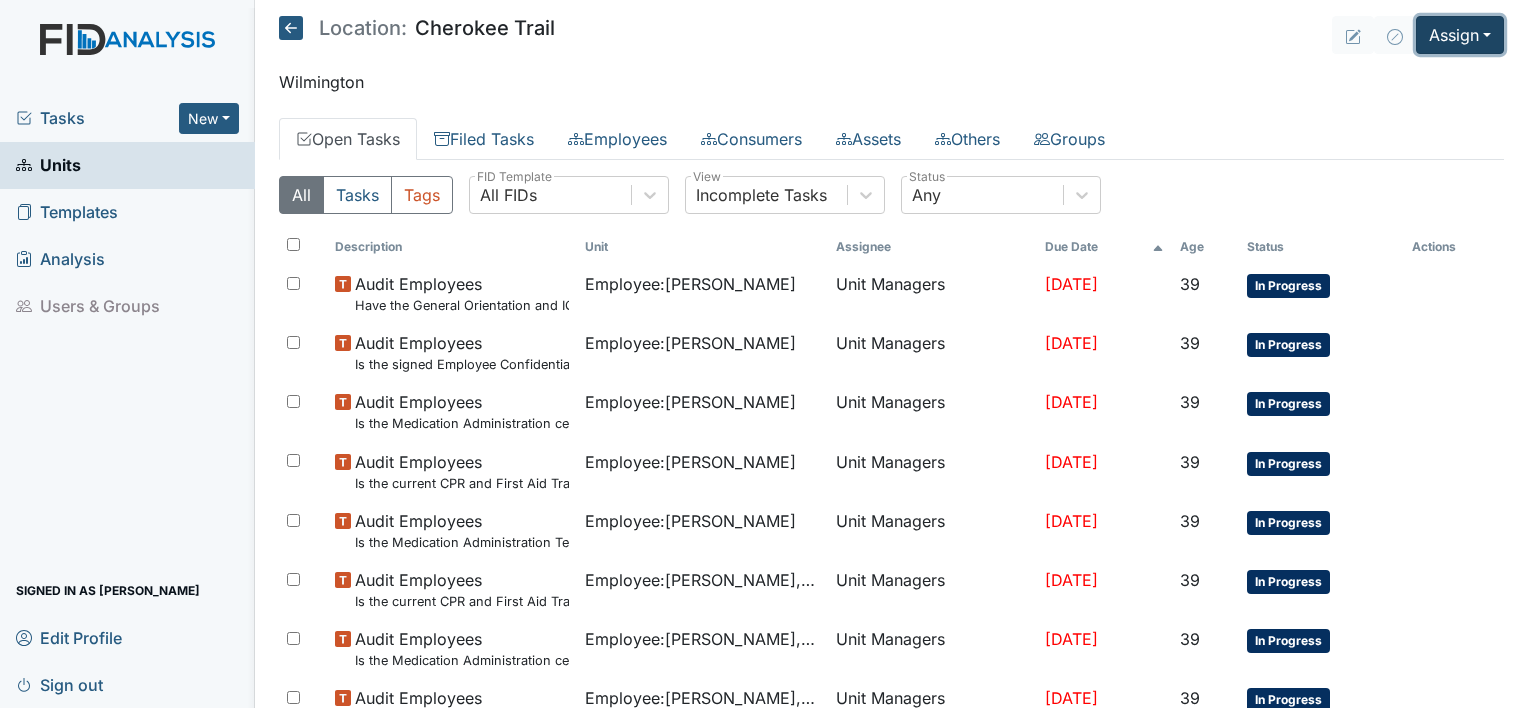 click on "Assign" at bounding box center [1460, 35] 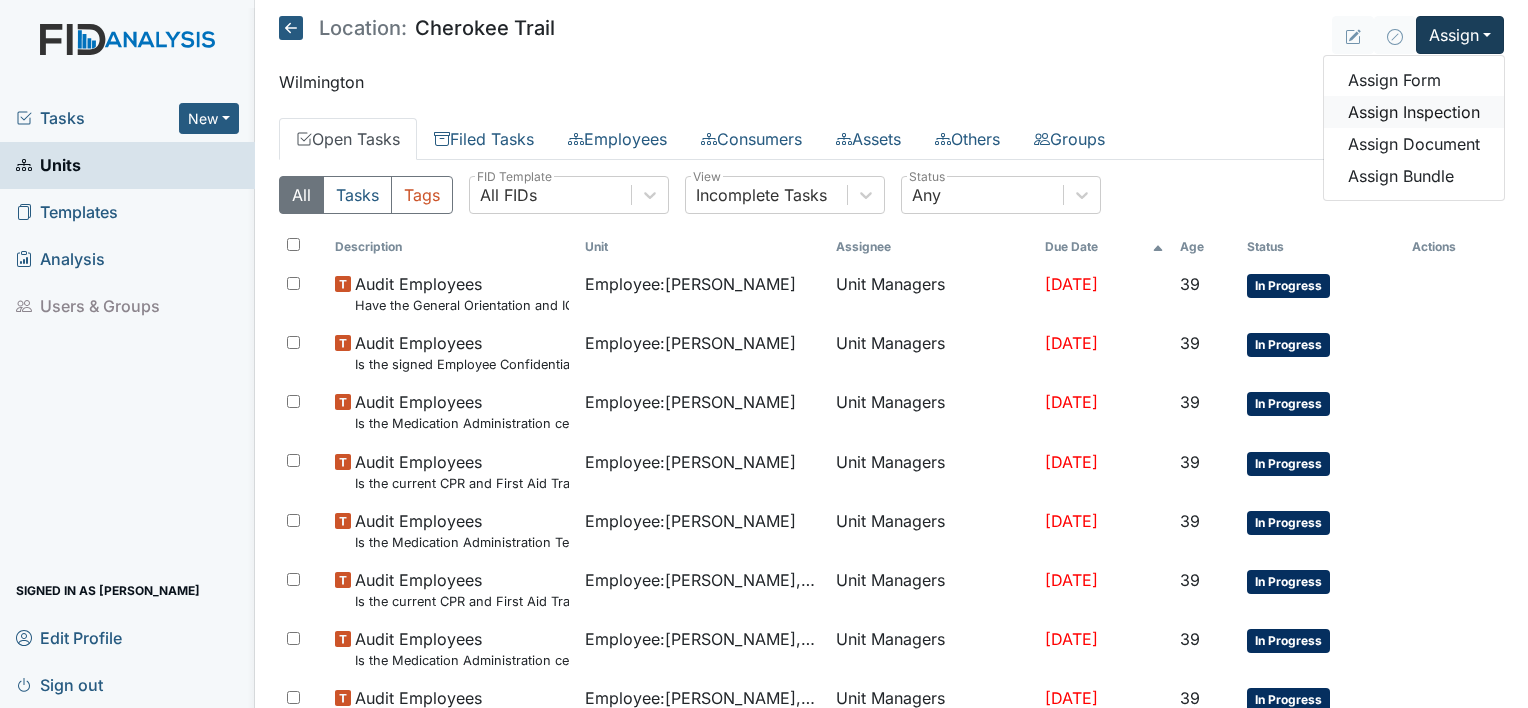 click on "Assign Inspection" at bounding box center (1414, 112) 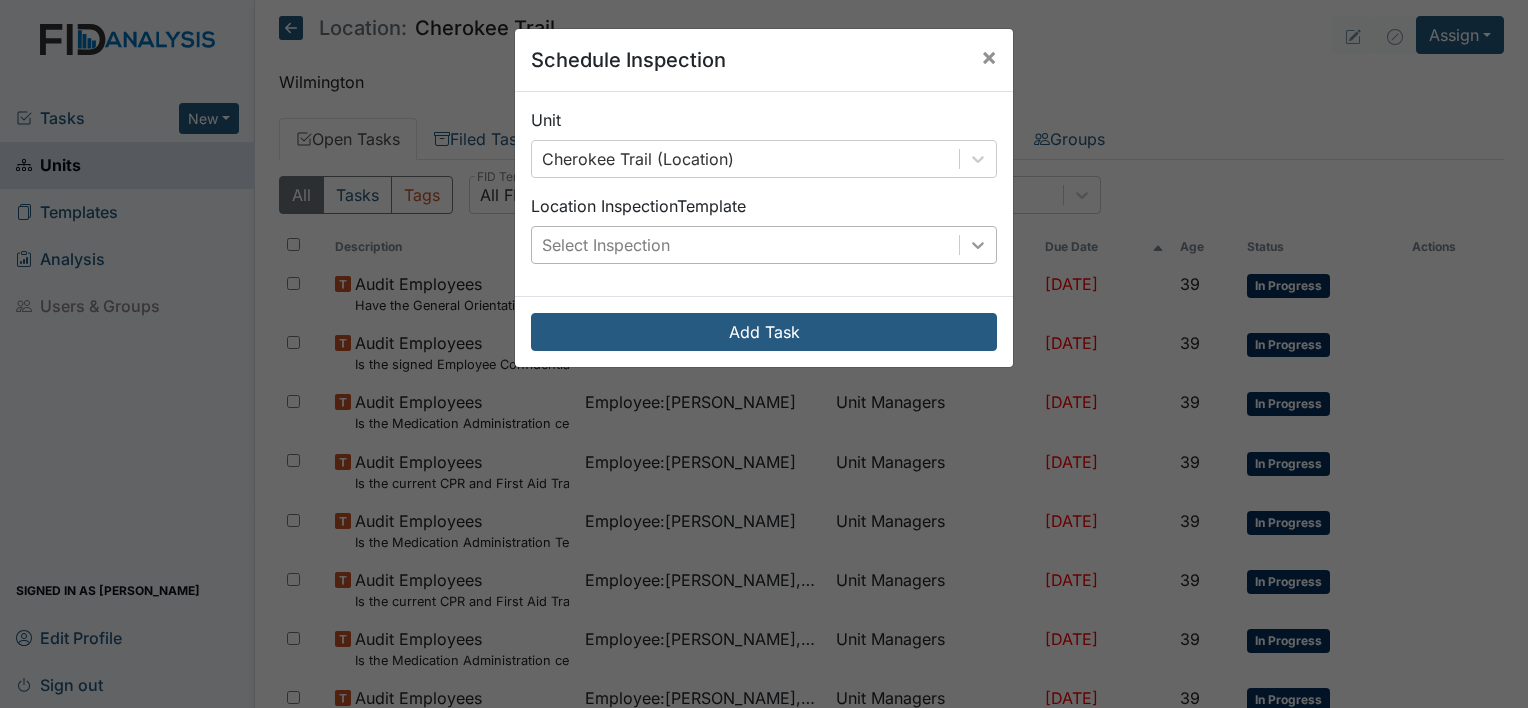 click 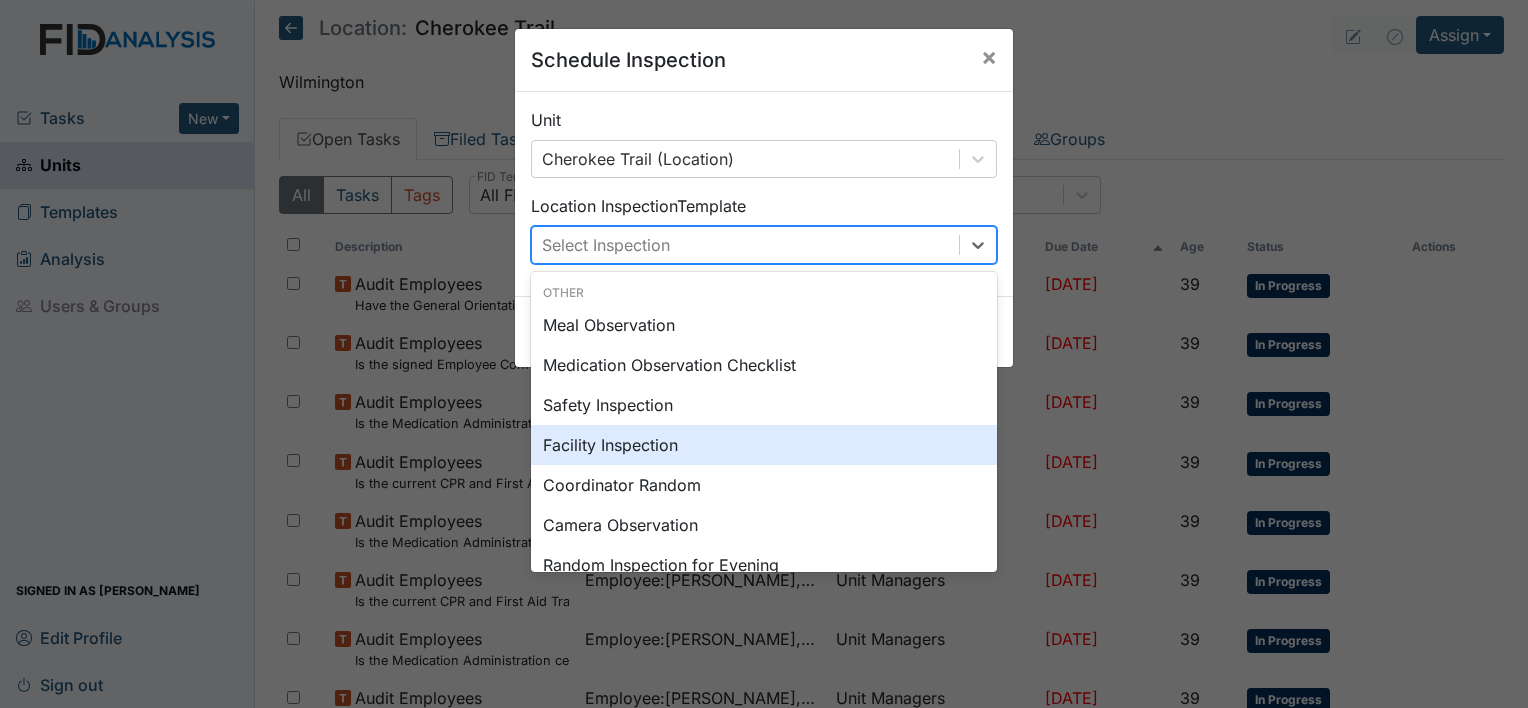 click on "Facility Inspection" at bounding box center [764, 445] 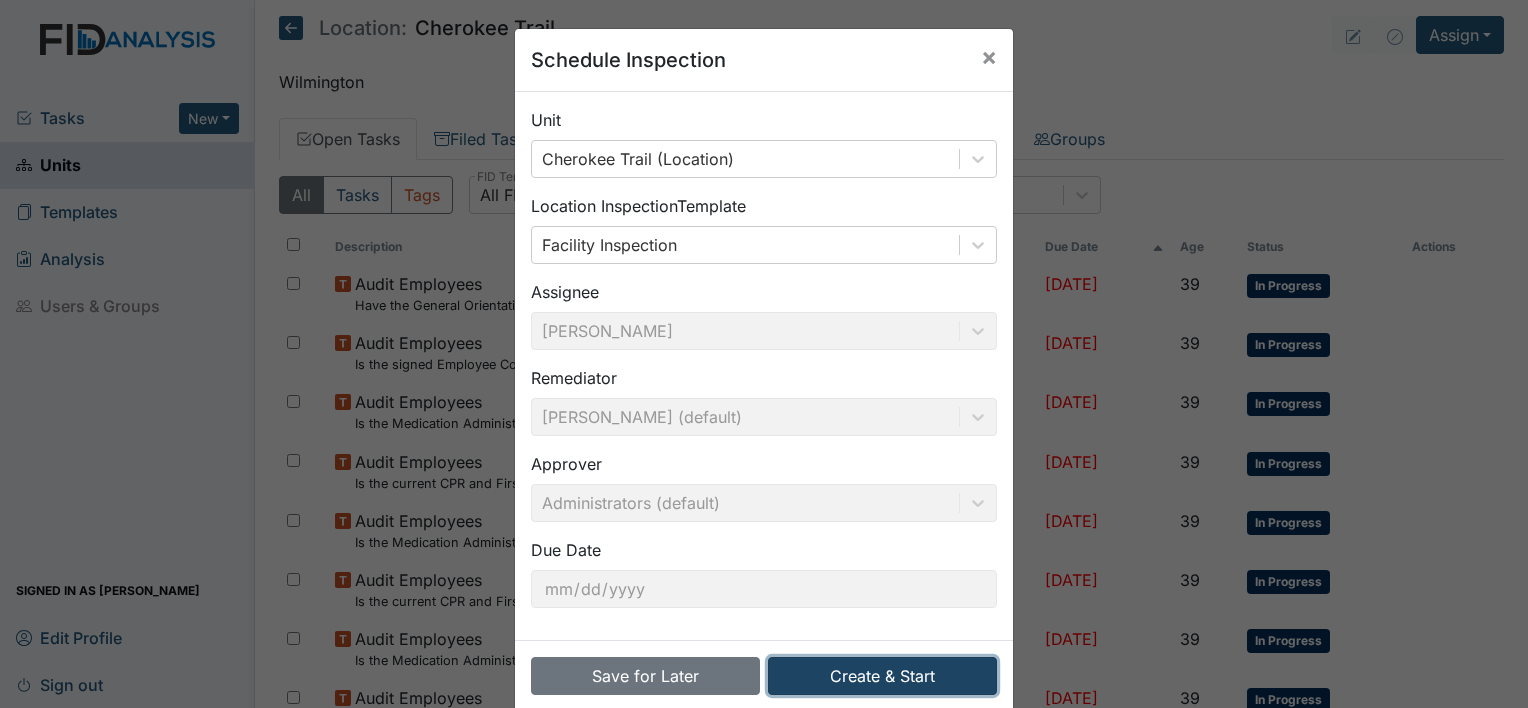 click on "Create & Start" at bounding box center [882, 676] 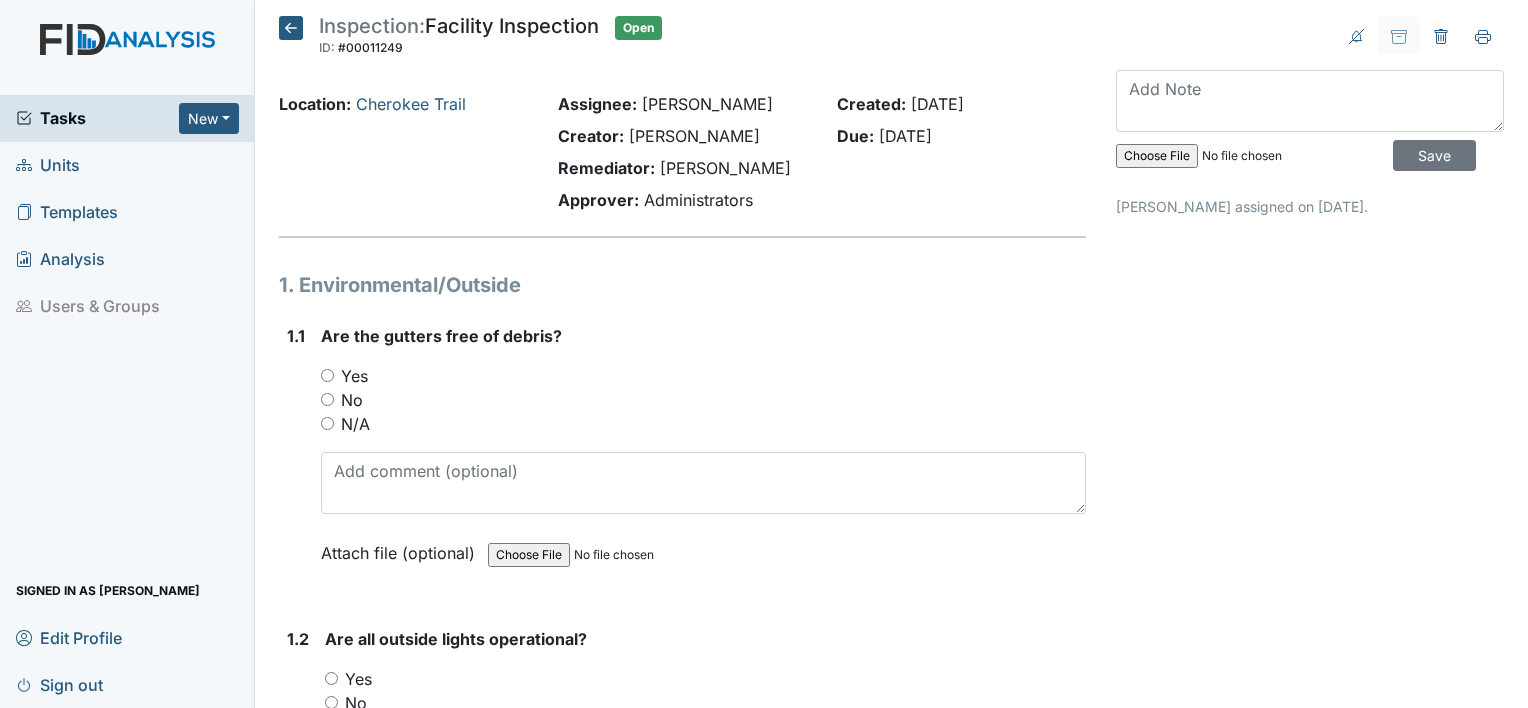 scroll, scrollTop: 0, scrollLeft: 0, axis: both 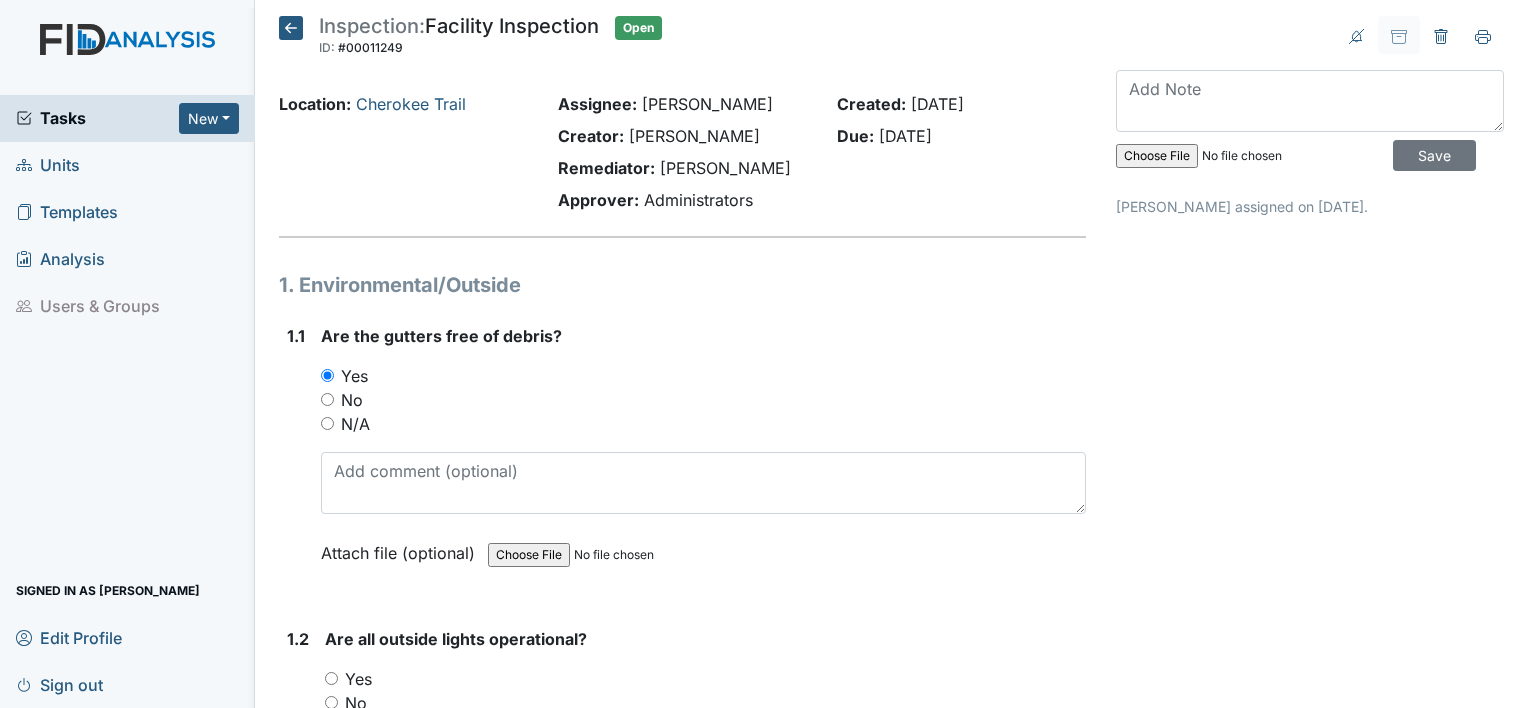 click on "Inspection:
Facility Inspection
ID:
#00011249
Open
Autosaving...
Location:
Cherokee Trail
Assignee:
Shmara Higgins
Creator:
Shmara Higgins
Remediator:
Zach Smith
Approver:
Administrators
Created:
Jul 28, 2025
Due:
Aug 11, 2025
1. Environmental/Outside
1.1
Are the gutters free of debris?
You must select one of the below options.
Yes
No
N/A
Attach file (optional)
You can upload .pdf, .txt, .jpg, .jpeg, .png, .csv, .xls, or .doc files under 100MB.
1.2
Are all outside lights operational?
You must select one of the below options.
Yes
No
N/A
Attach file (optional)
You can upload .pdf, .txt, .jpg, .jpeg, .png, .csv, .xls, or .doc files under 100MB.
1.3
Is the lawn well kept, including shrubbery, mulch, pine straw, etc?" at bounding box center (682, 5510) 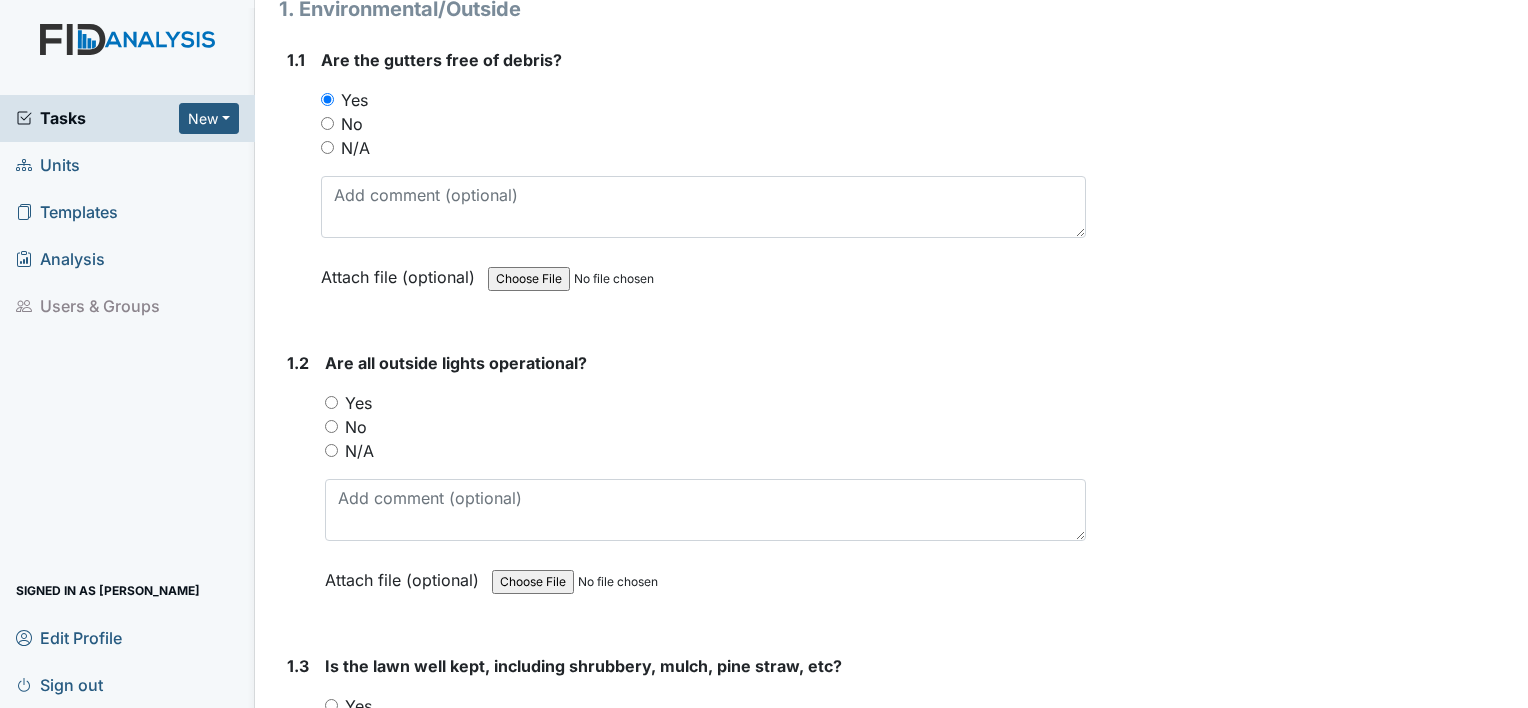 scroll, scrollTop: 280, scrollLeft: 0, axis: vertical 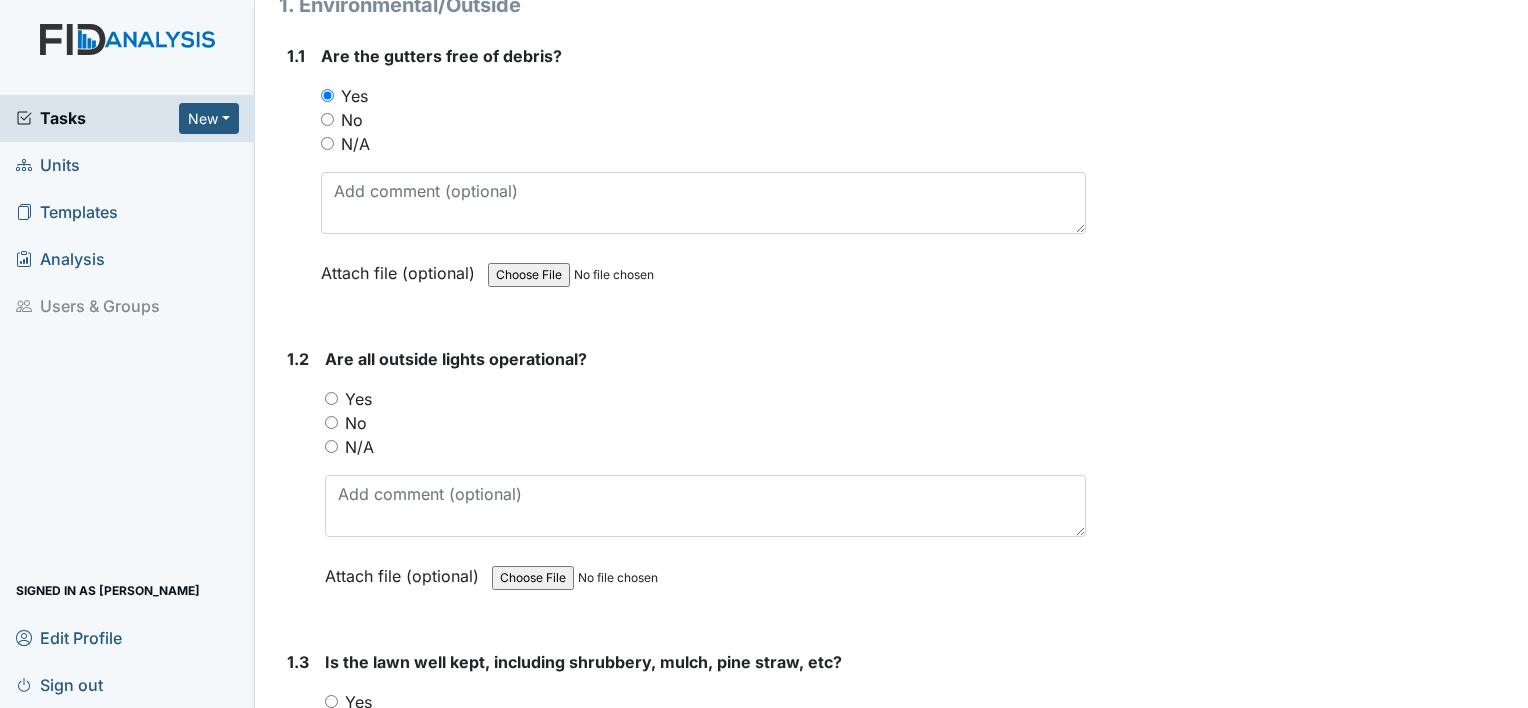 click on "Yes" at bounding box center [331, 398] 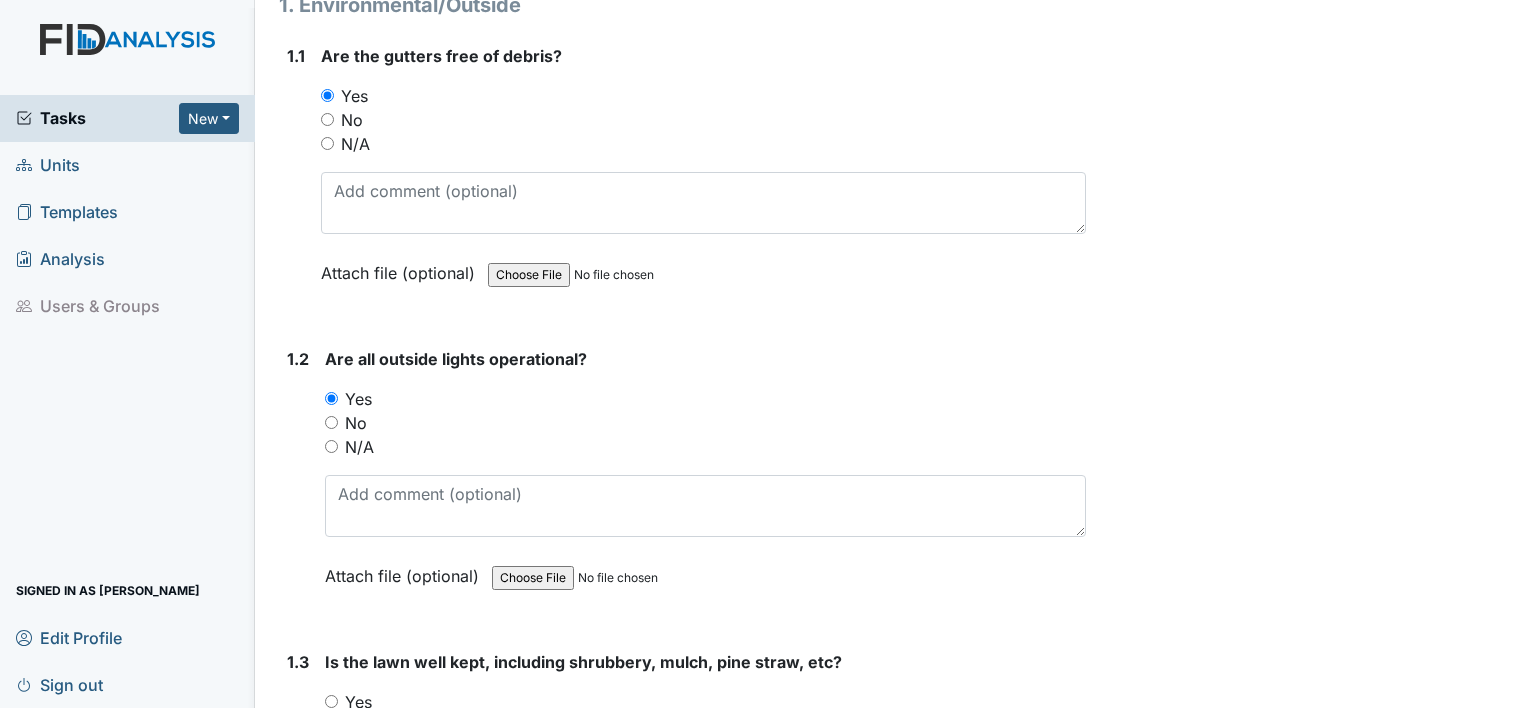 click on "1.2" at bounding box center [298, 482] 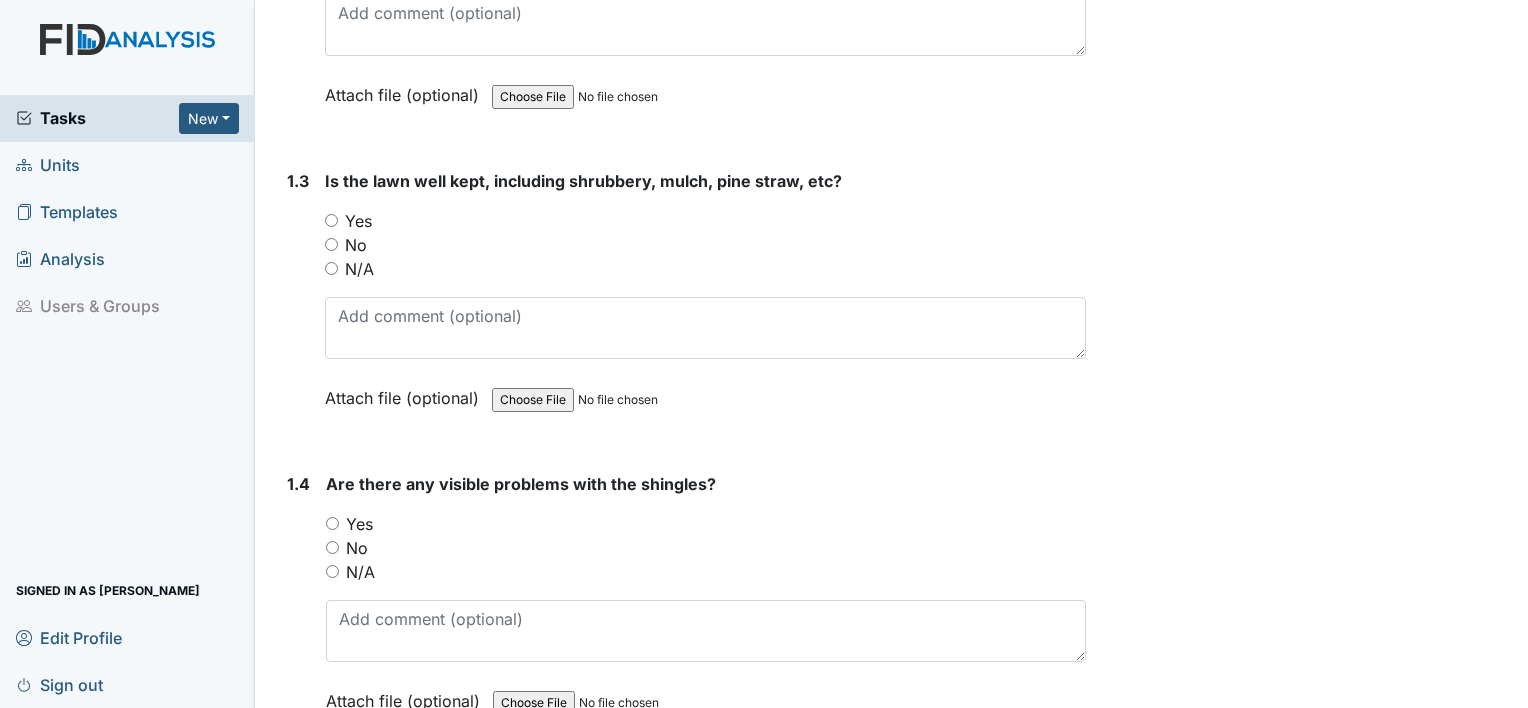 scroll, scrollTop: 800, scrollLeft: 0, axis: vertical 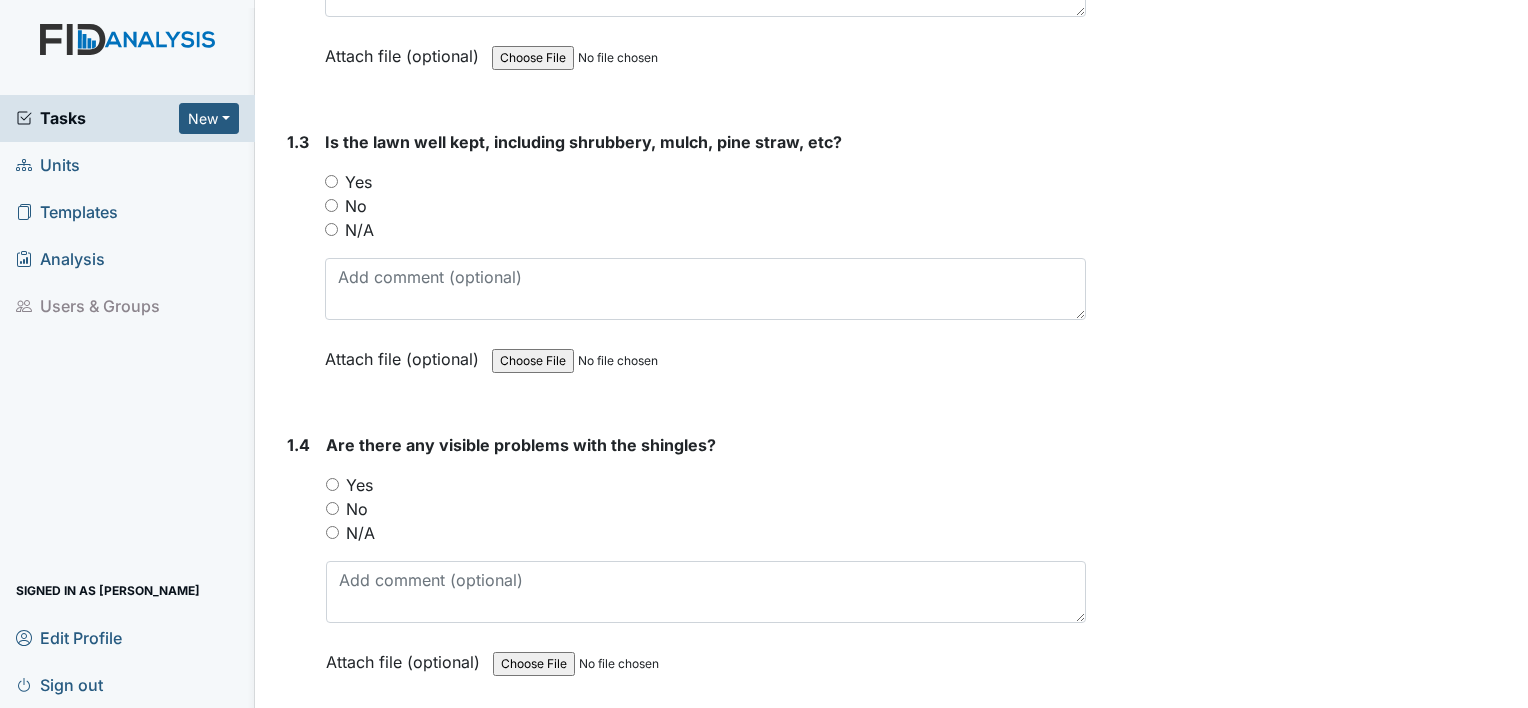 click on "Yes" at bounding box center [331, 181] 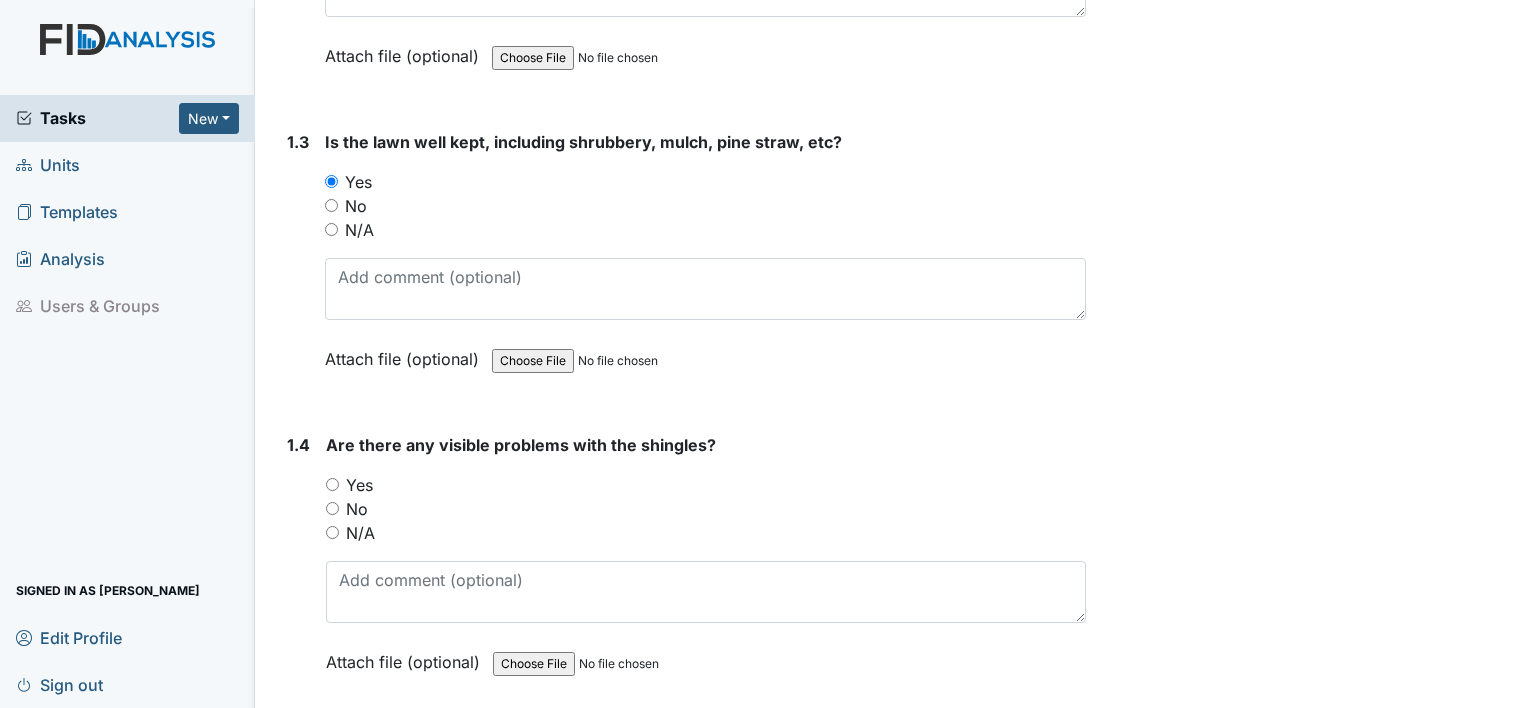 click on "Yes" at bounding box center (332, 484) 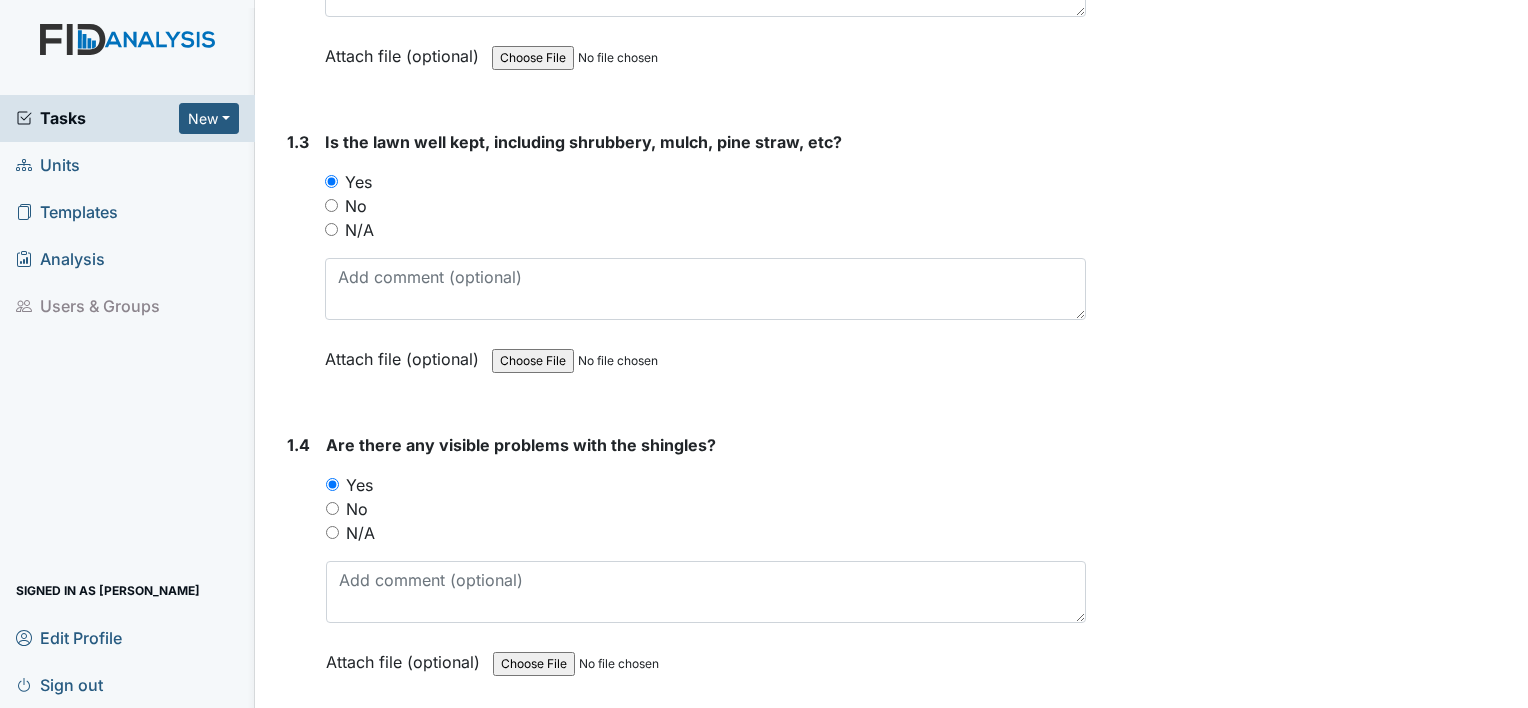 click on "1.4
Are there any visible problems with the shingles?
You must select one of the below options.
Yes
No
N/A
Attach file (optional)
You can upload .pdf, .txt, .jpg, .jpeg, .png, .csv, .xls, or .doc files under 100MB." at bounding box center (682, 568) 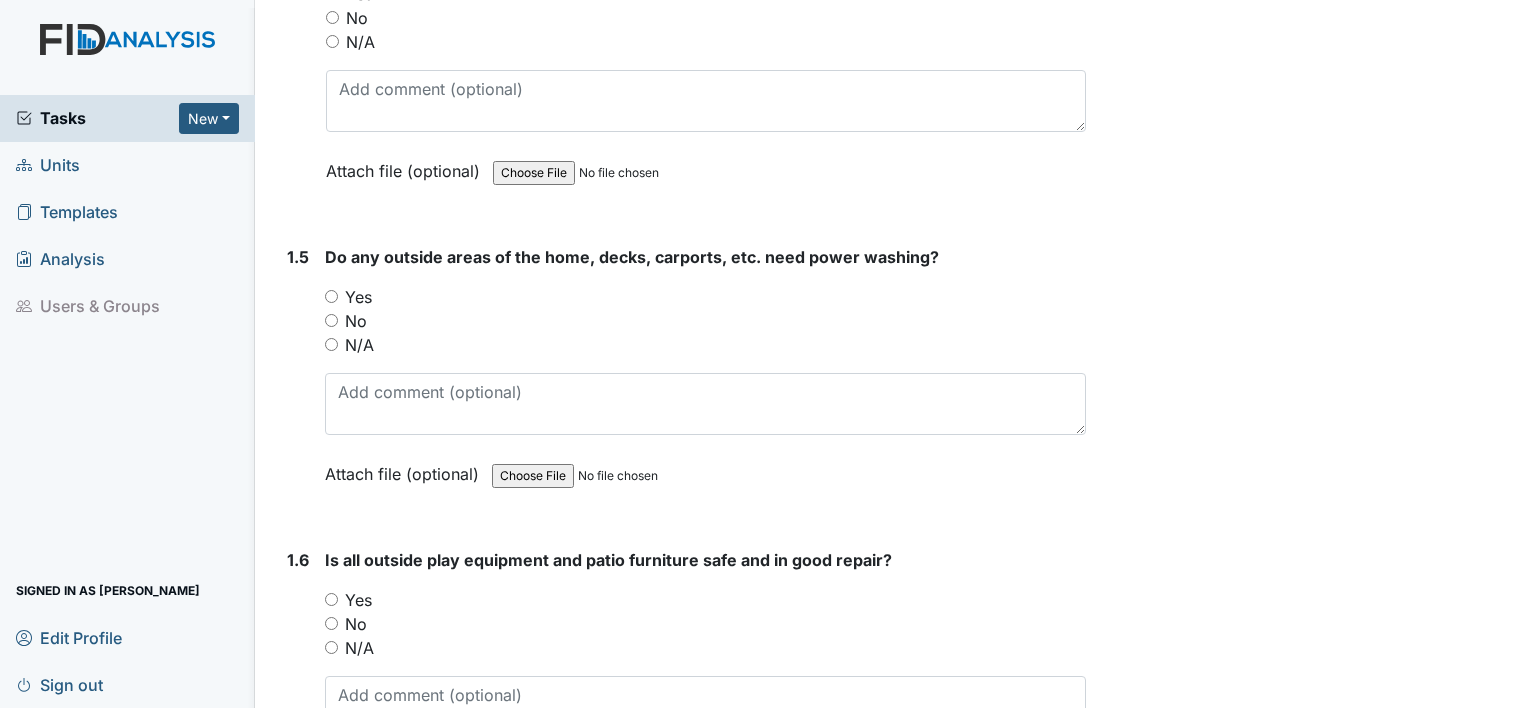 scroll, scrollTop: 1320, scrollLeft: 0, axis: vertical 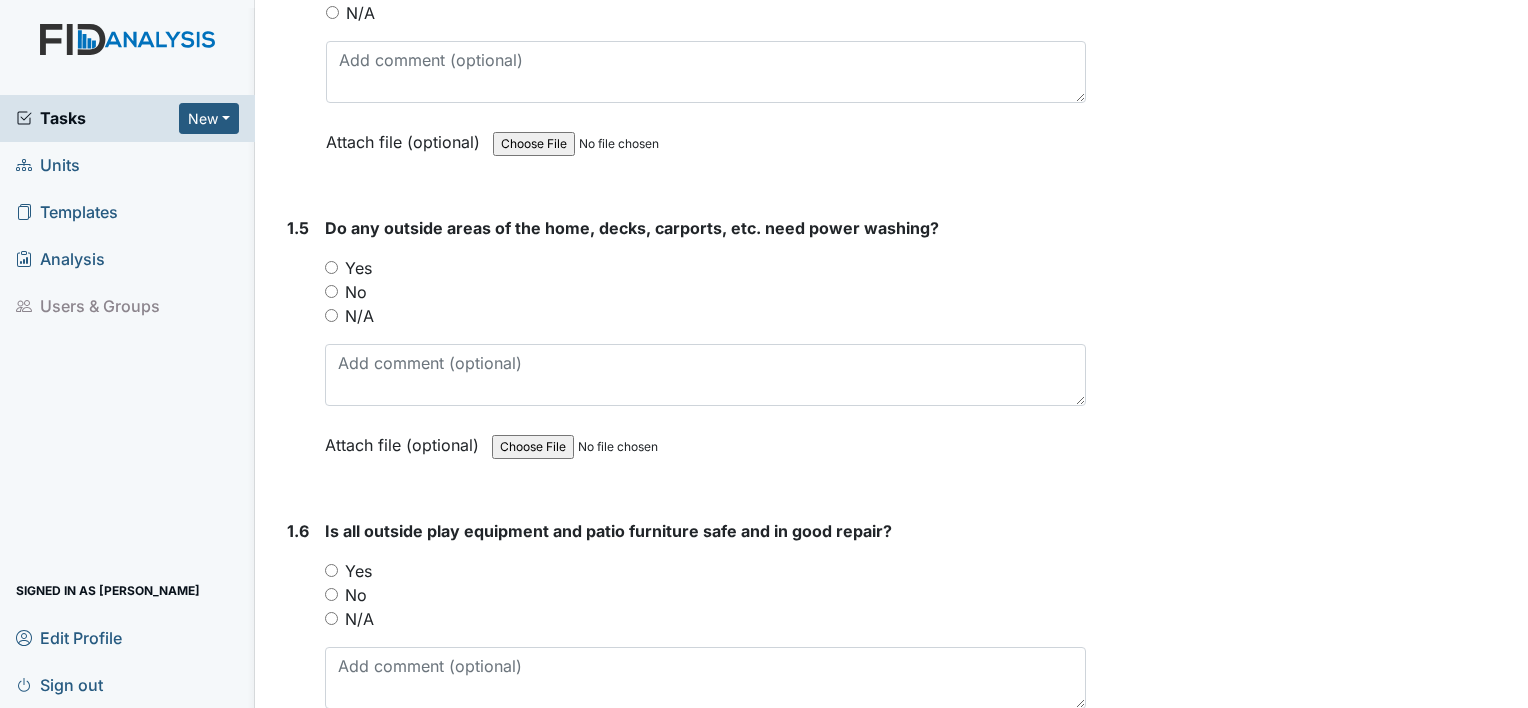 click on "Yes" at bounding box center [331, 267] 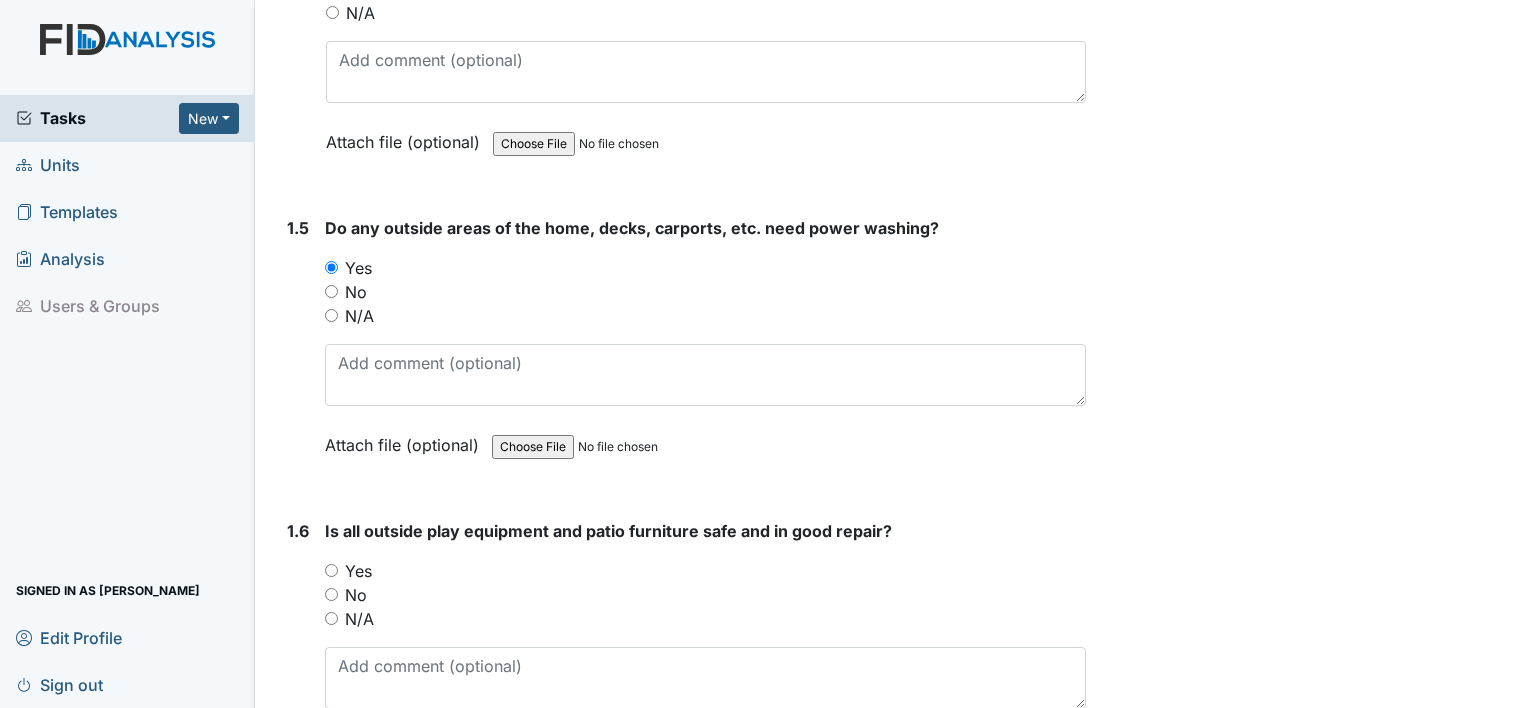 click on "Yes" at bounding box center [331, 570] 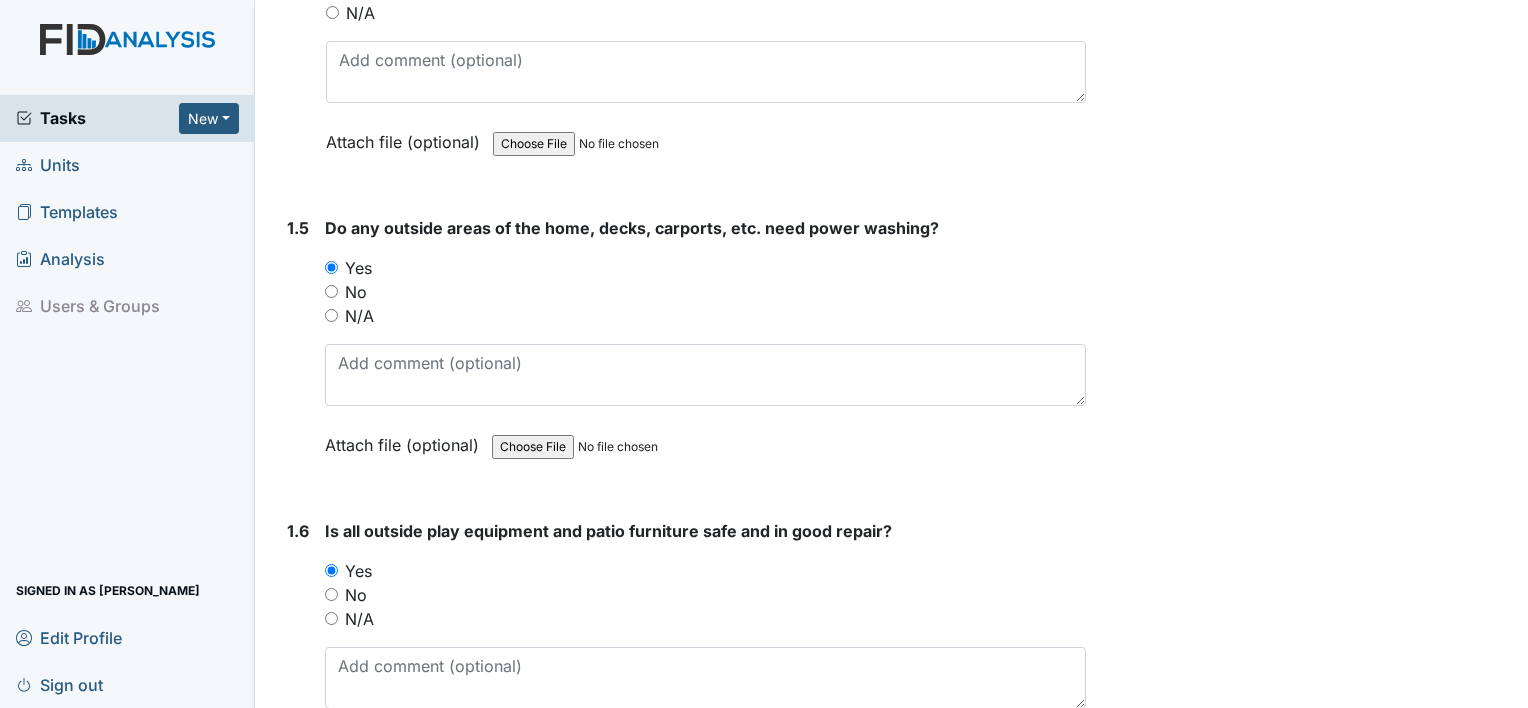 click on "1.6" at bounding box center (298, 654) 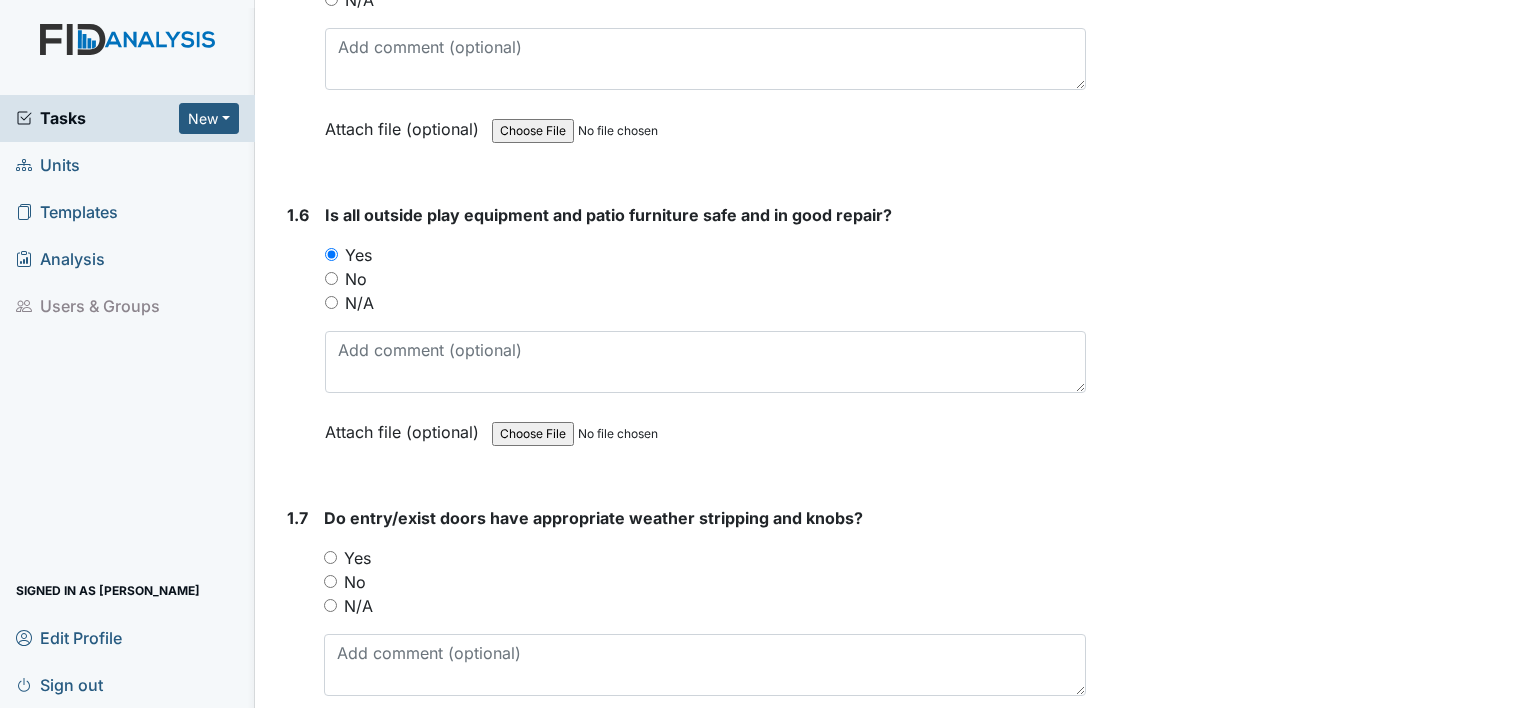 scroll, scrollTop: 1640, scrollLeft: 0, axis: vertical 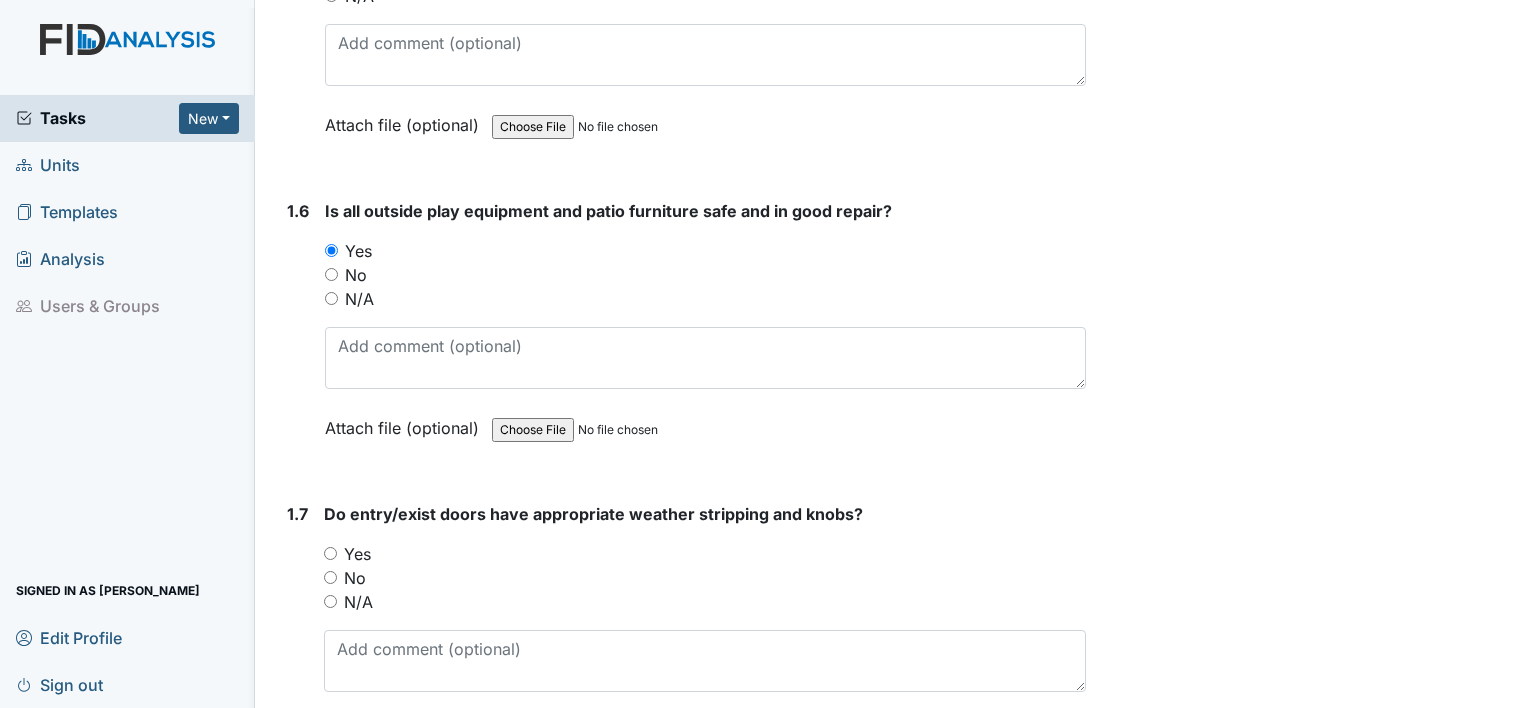 click on "Yes" at bounding box center [330, 553] 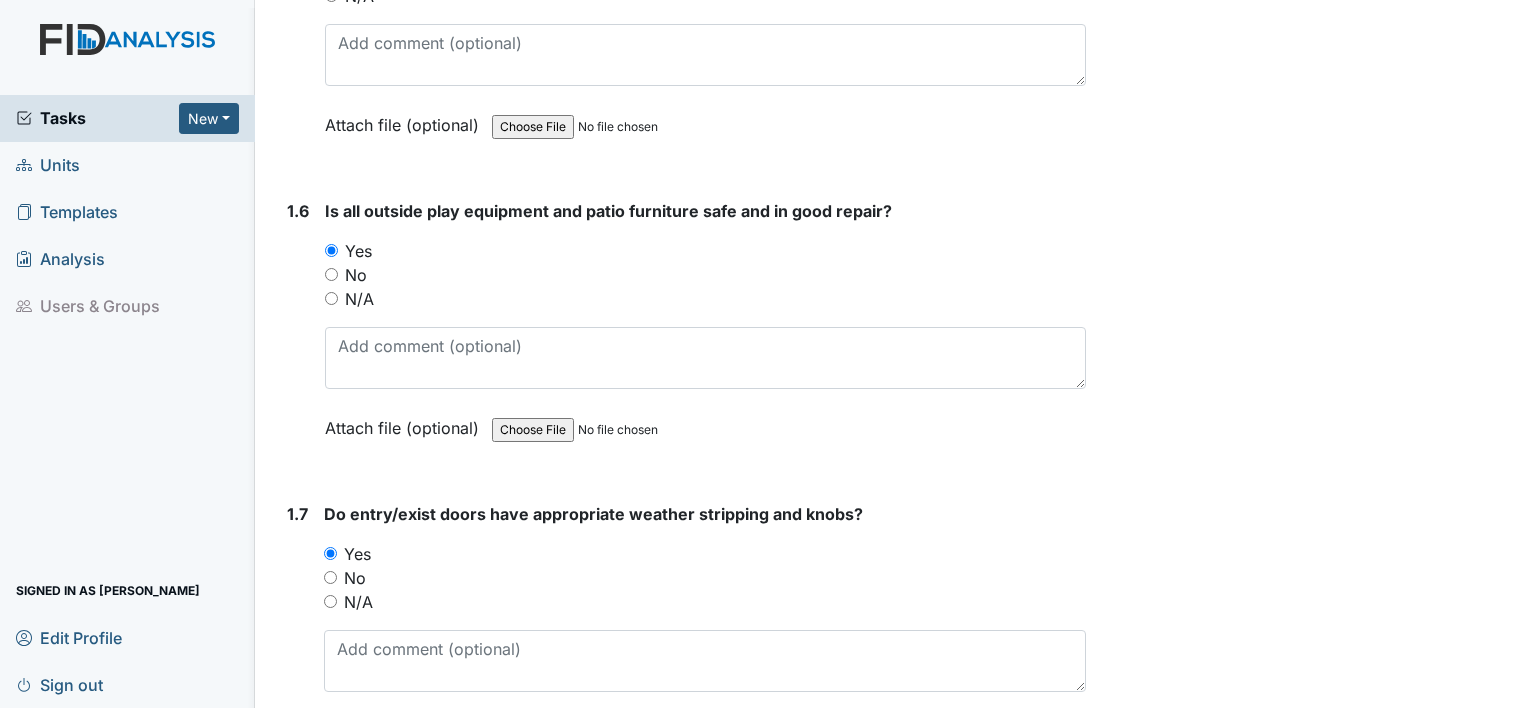 click on "1.7
Do entry/exist doors have appropriate weather stripping and knobs?
You must select one of the below options.
Yes
No
N/A
Attach file (optional)
You can upload .pdf, .txt, .jpg, .jpeg, .png, .csv, .xls, or .doc files under 100MB." at bounding box center (682, 637) 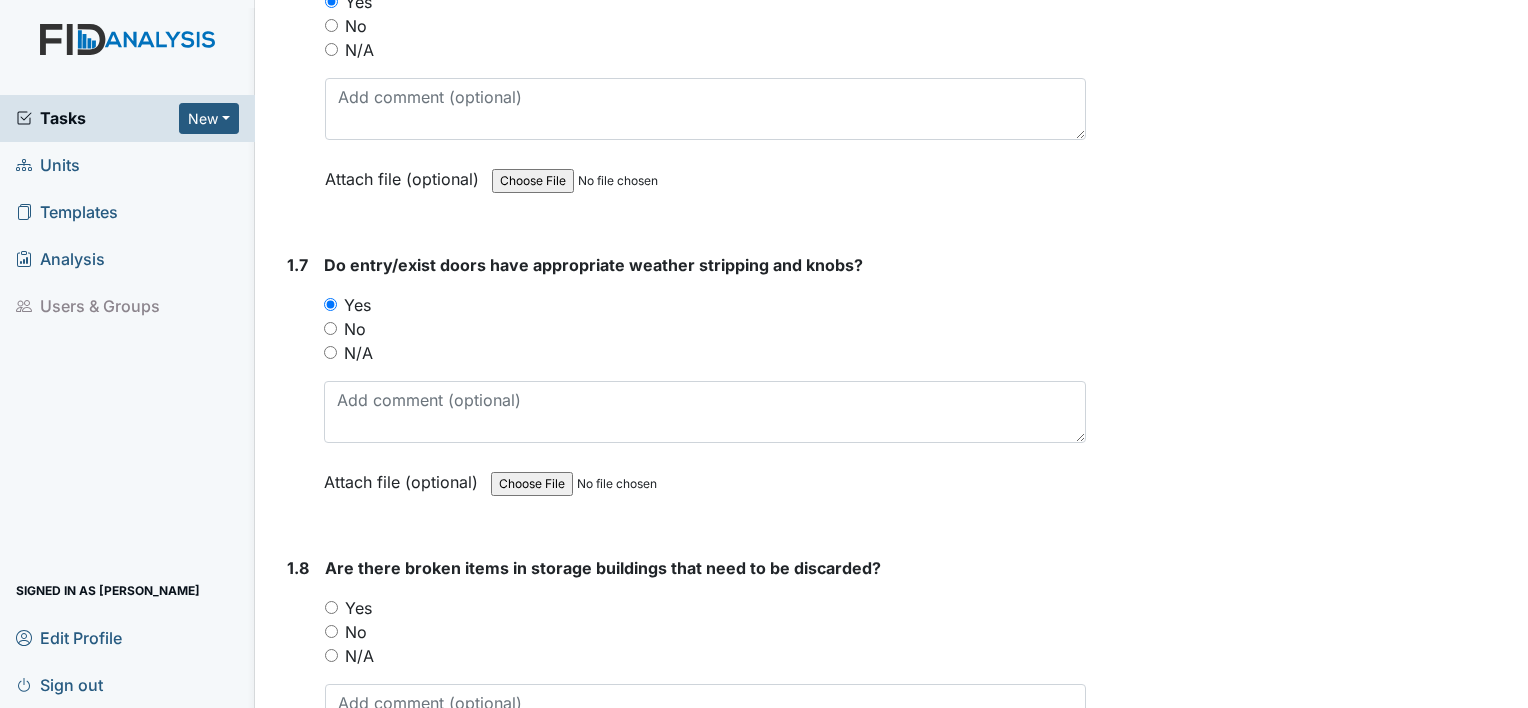 scroll, scrollTop: 1920, scrollLeft: 0, axis: vertical 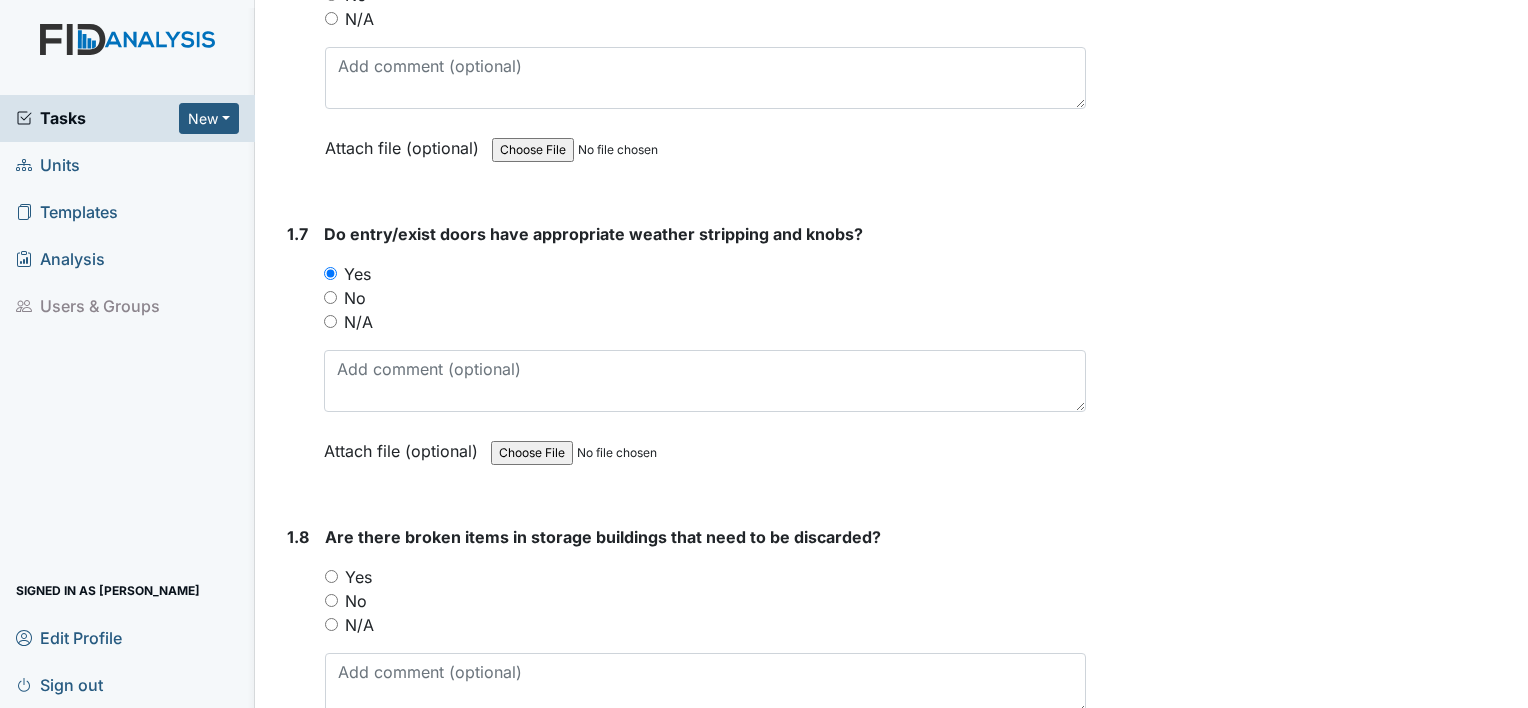 click on "Yes" at bounding box center (331, 576) 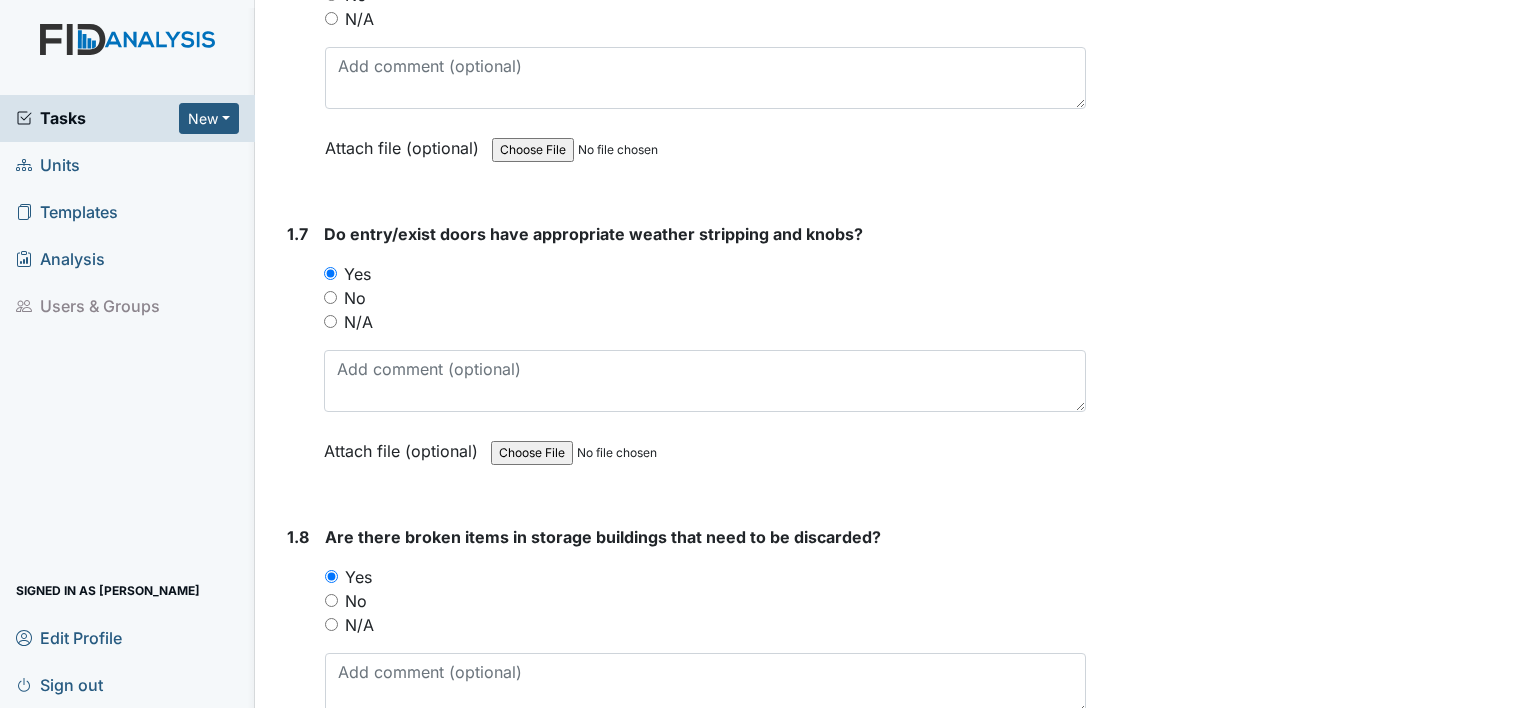click on "1.8" at bounding box center [298, 660] 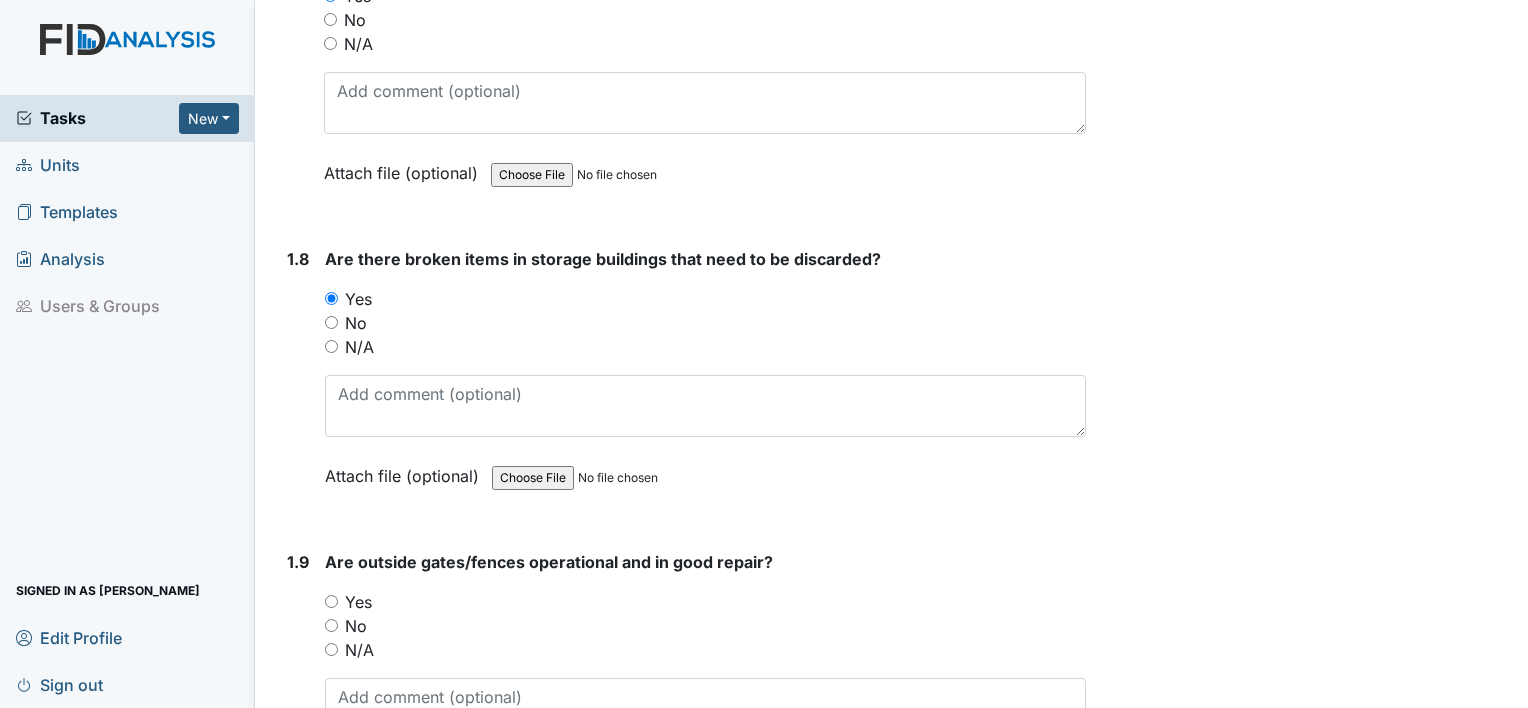 scroll, scrollTop: 2240, scrollLeft: 0, axis: vertical 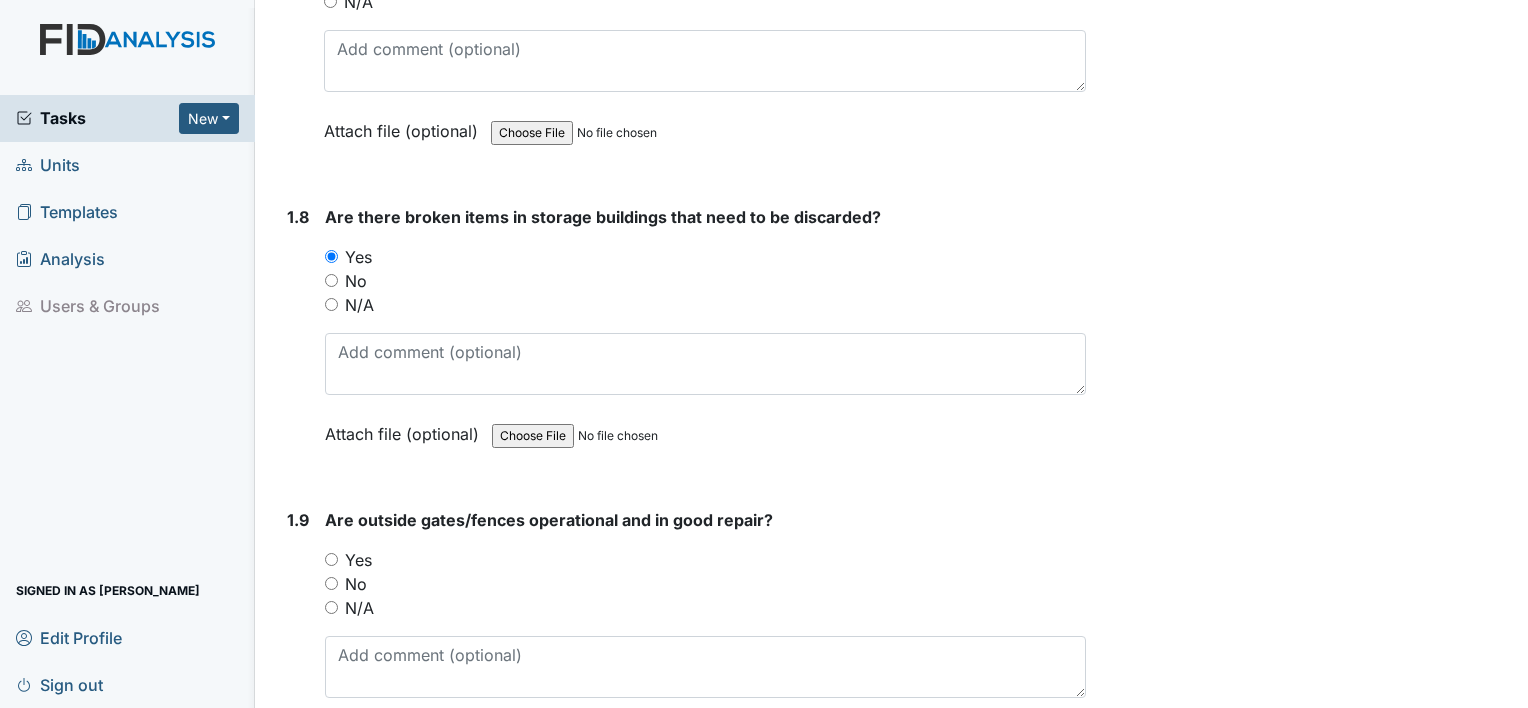 click on "Yes" at bounding box center [331, 559] 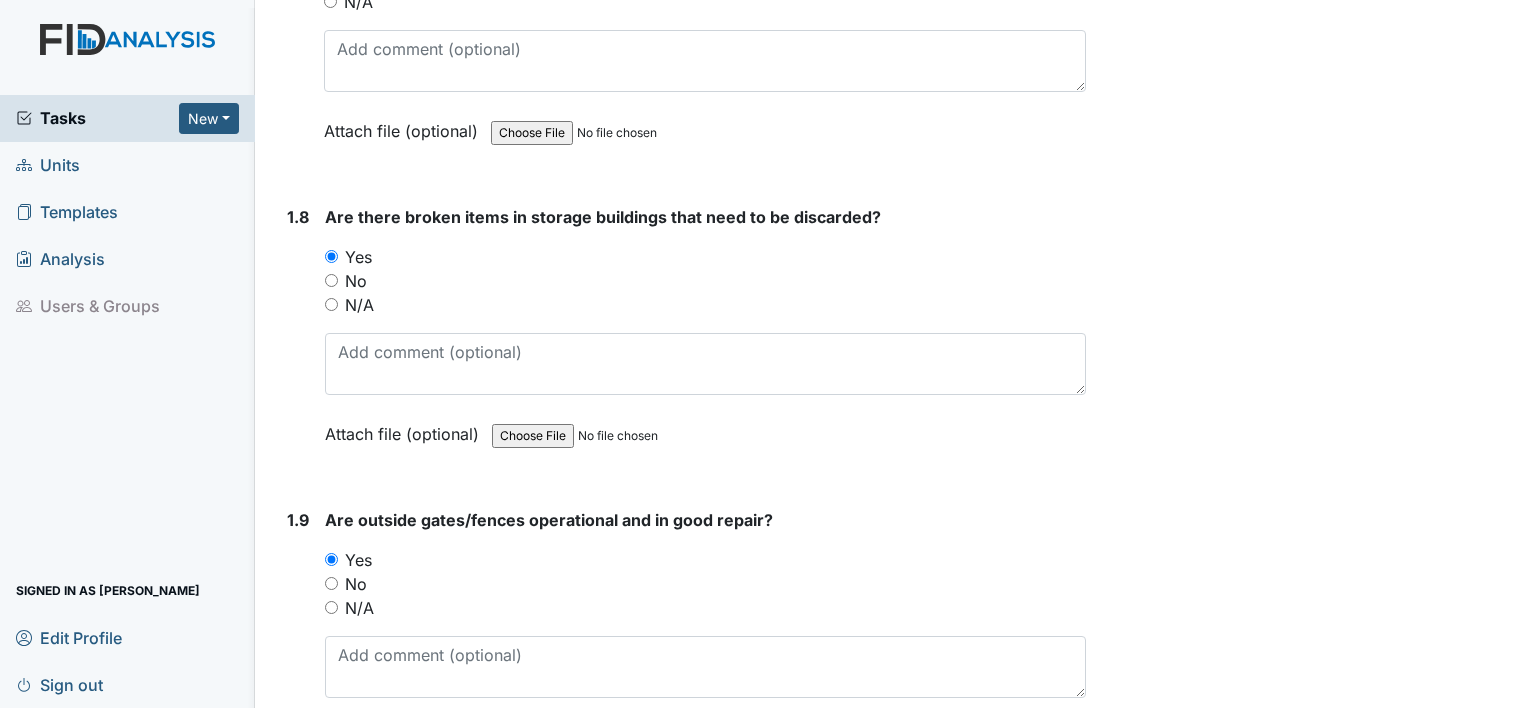 click on "1.9" at bounding box center [298, 643] 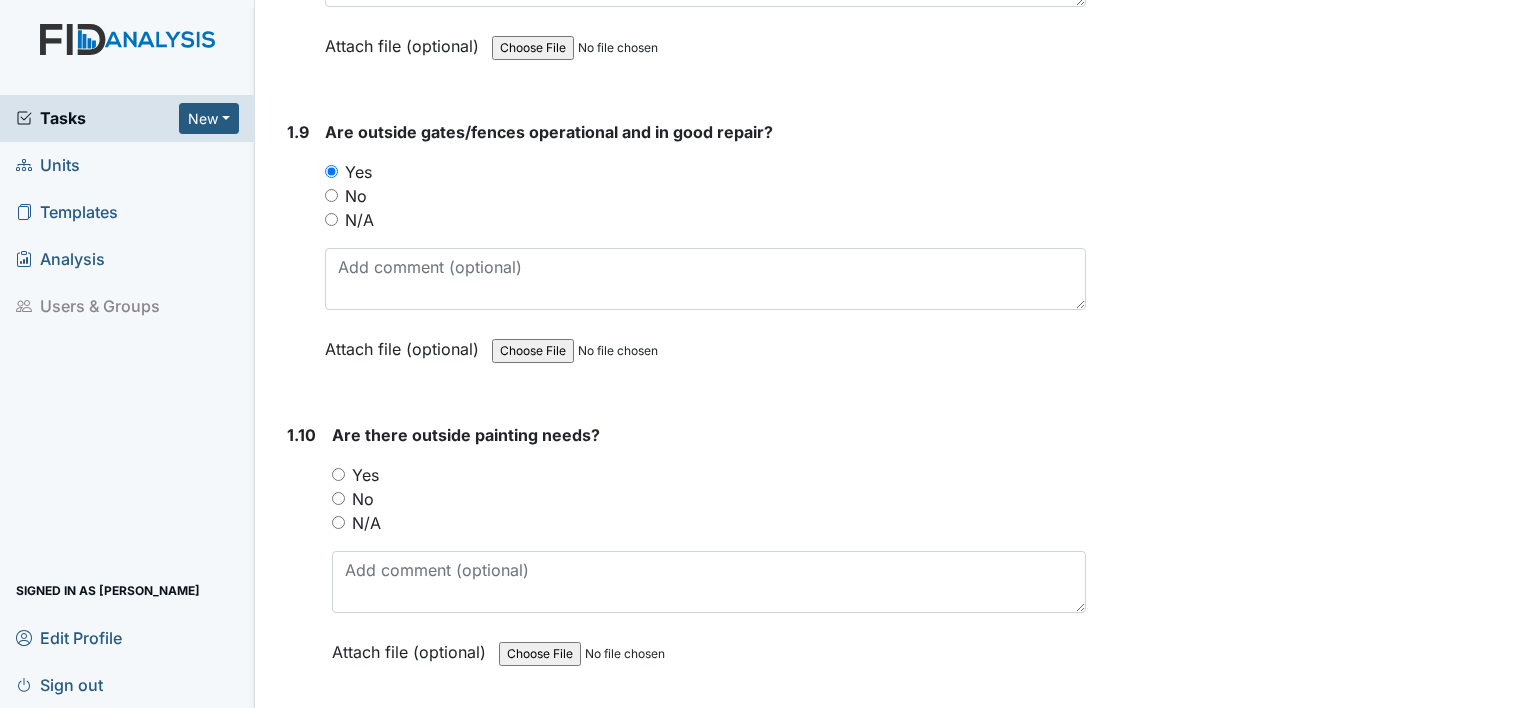 scroll, scrollTop: 2640, scrollLeft: 0, axis: vertical 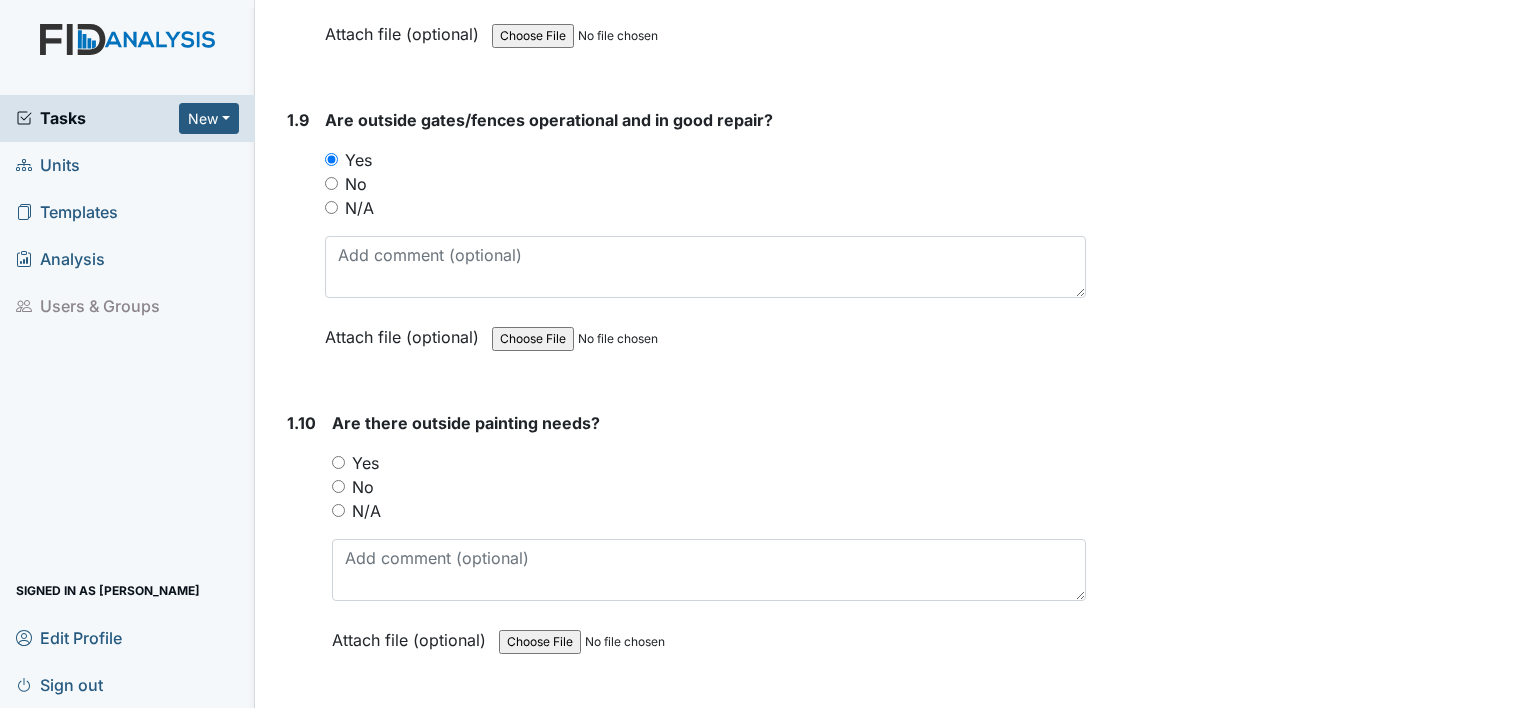 click on "Yes" at bounding box center (338, 462) 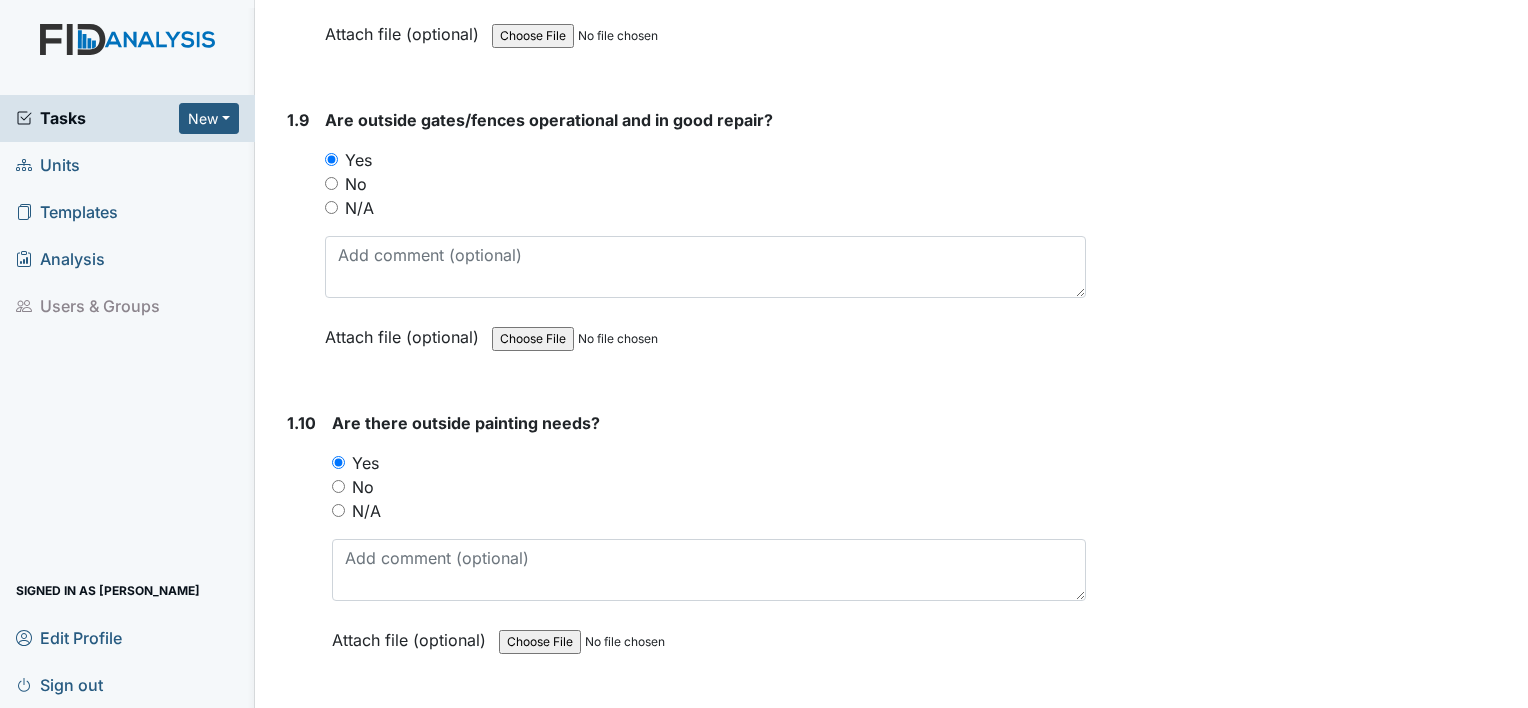 click on "1.10" at bounding box center (301, 546) 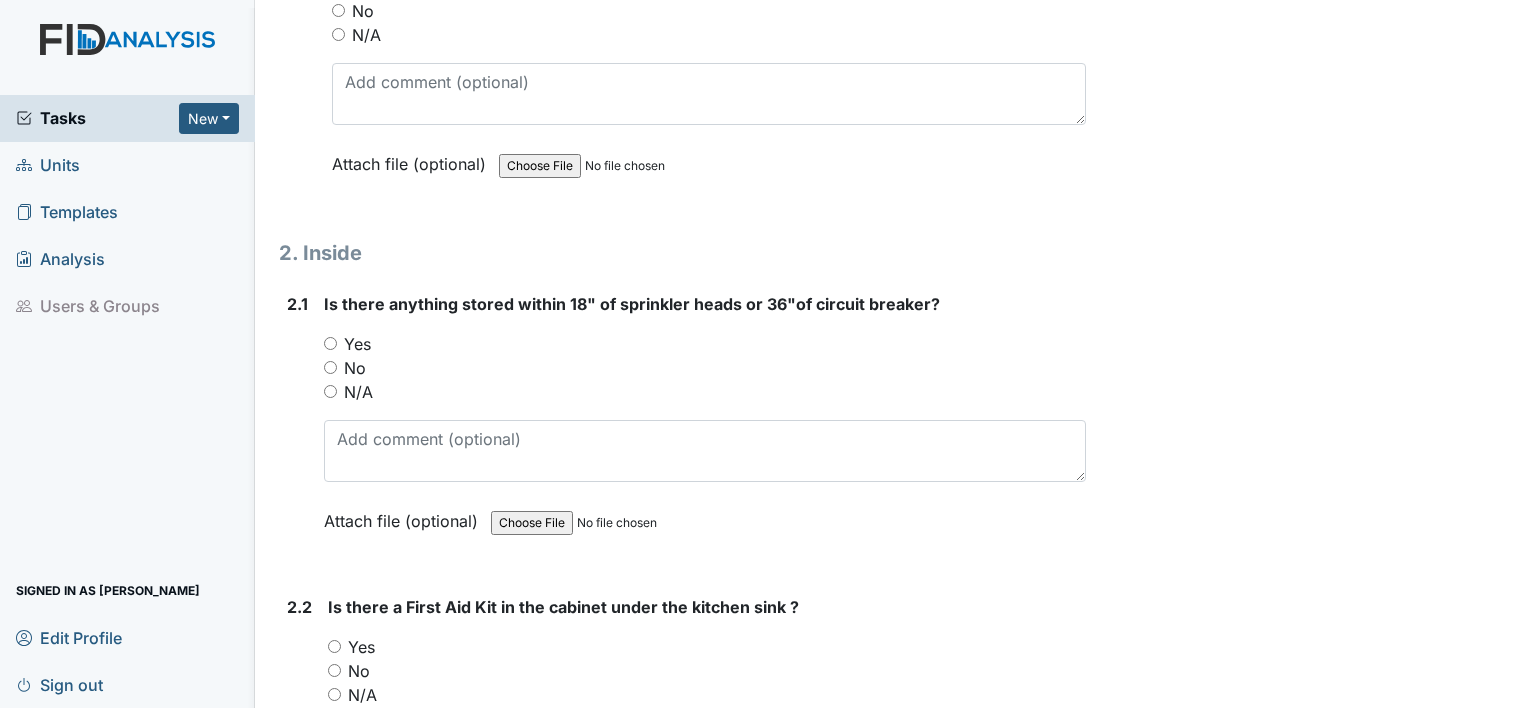 scroll, scrollTop: 3120, scrollLeft: 0, axis: vertical 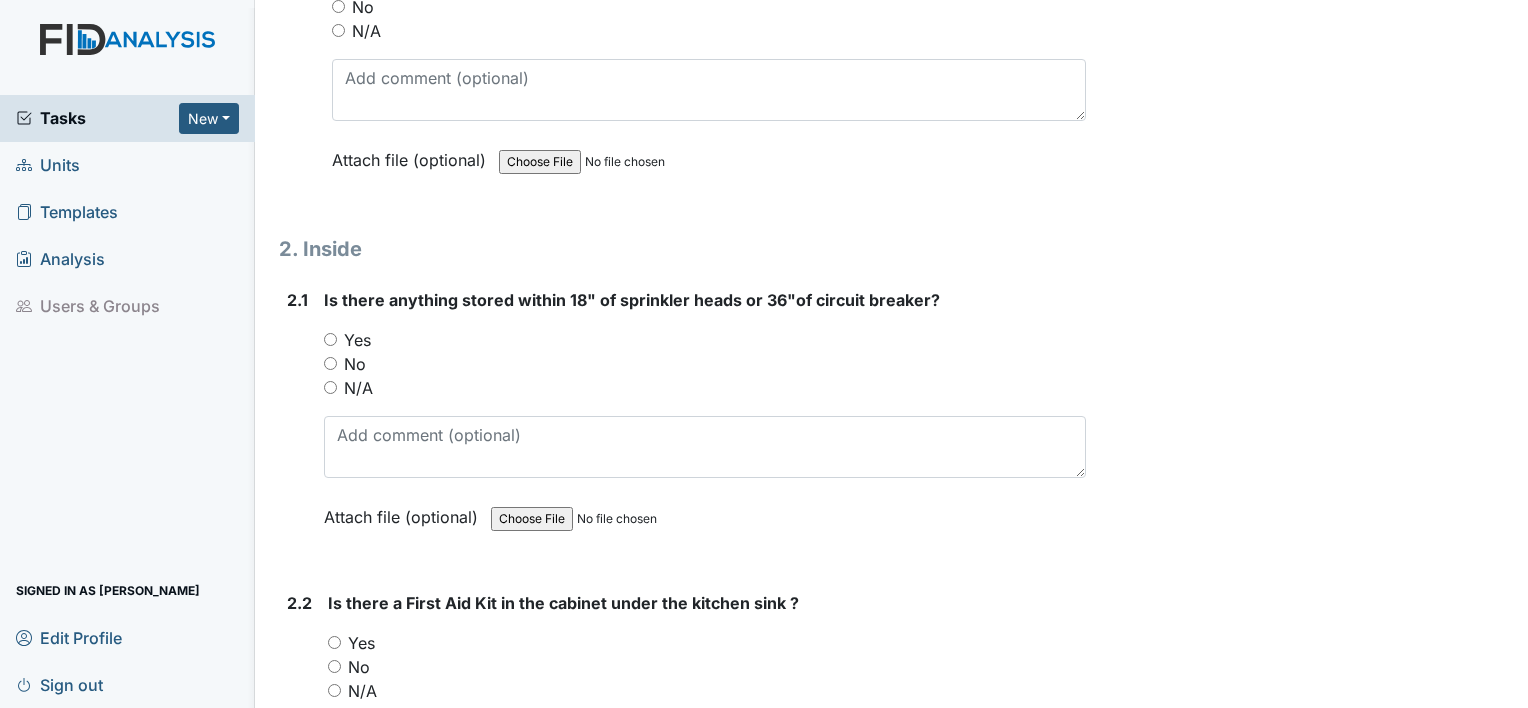 click on "Yes" at bounding box center (330, 339) 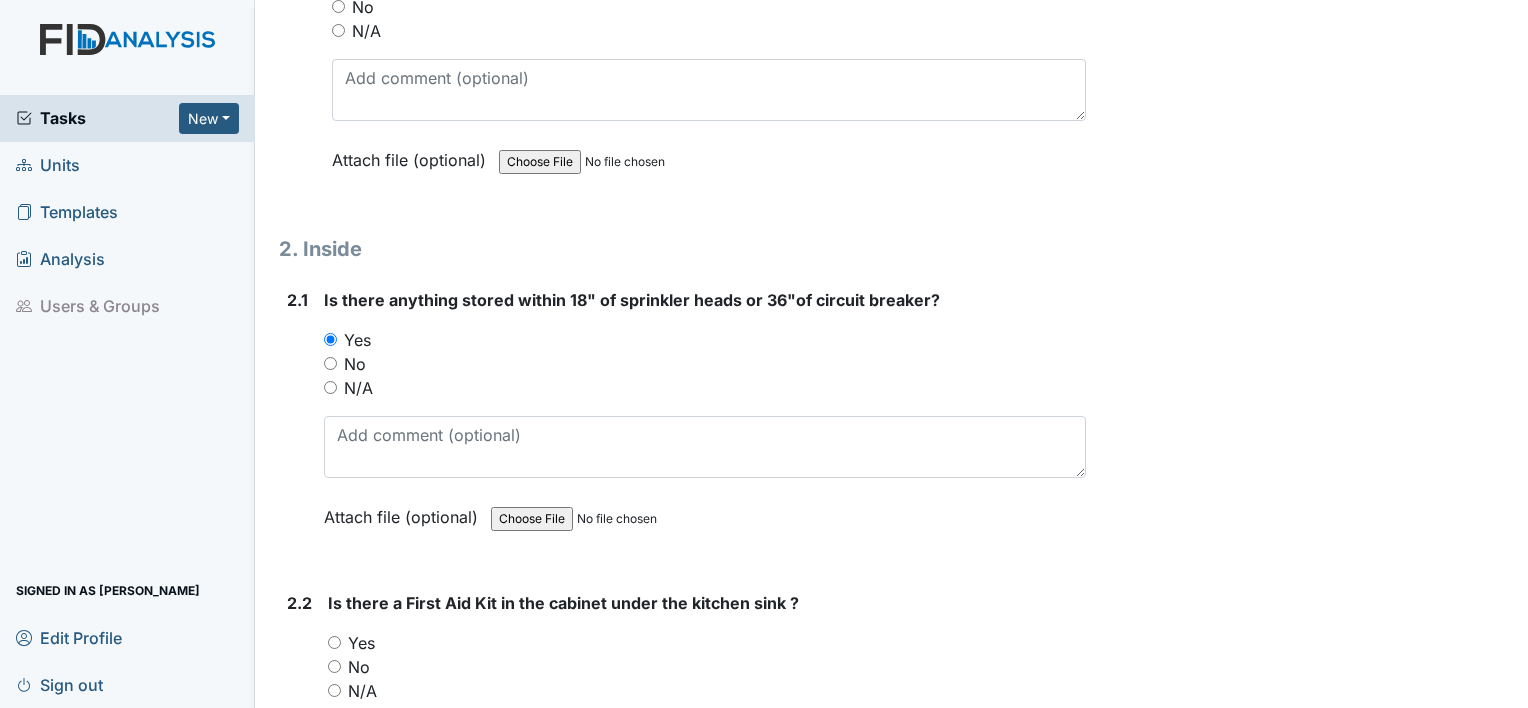 click on "Yes" at bounding box center (707, 643) 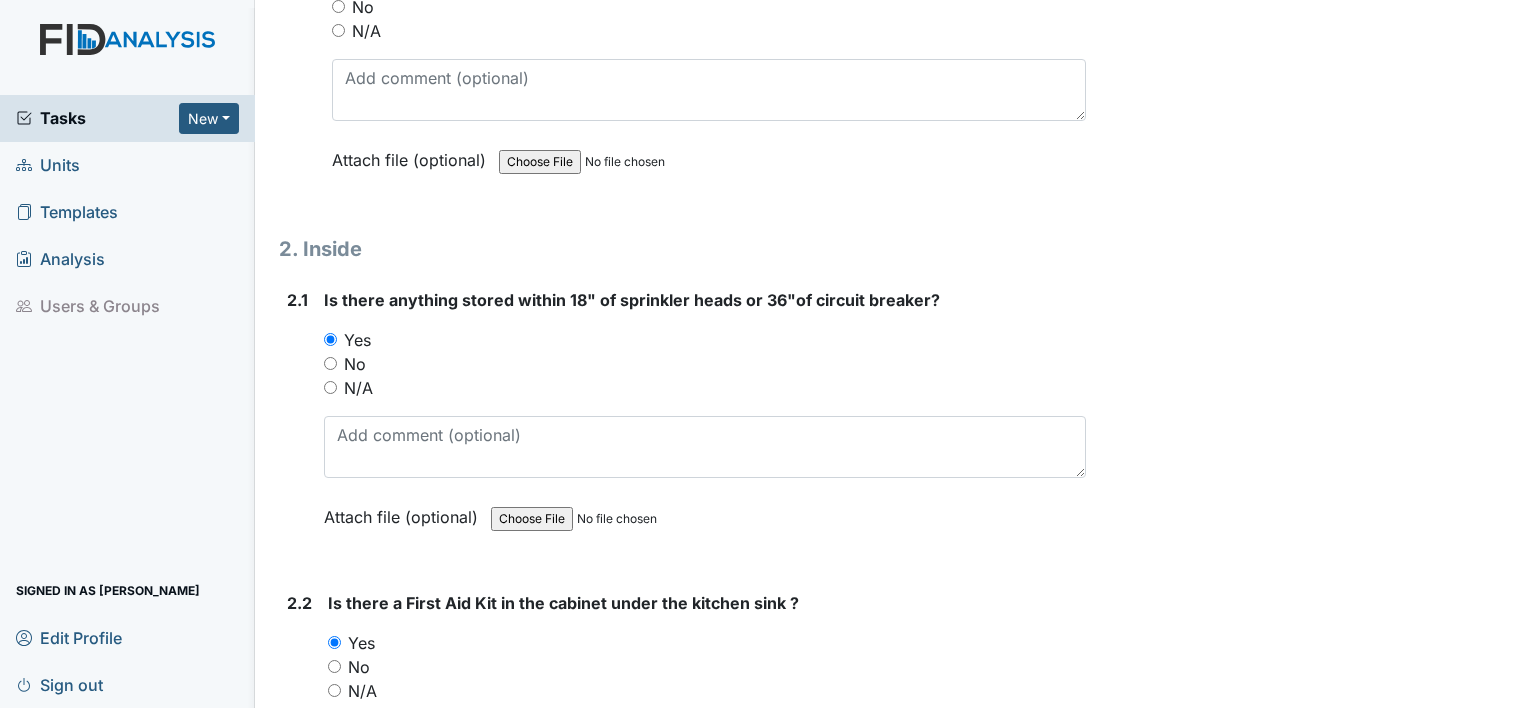 click on "2.2" at bounding box center (299, 726) 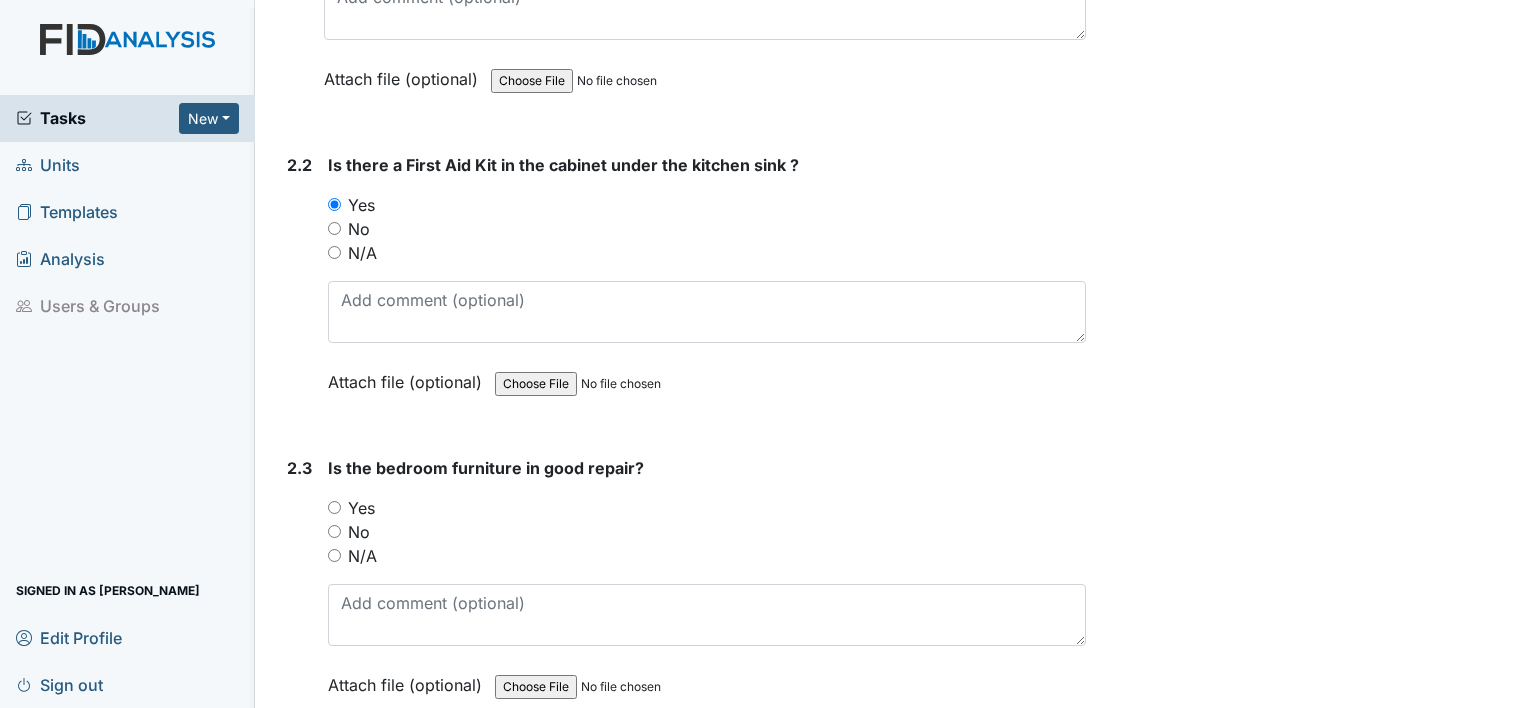 scroll, scrollTop: 3560, scrollLeft: 0, axis: vertical 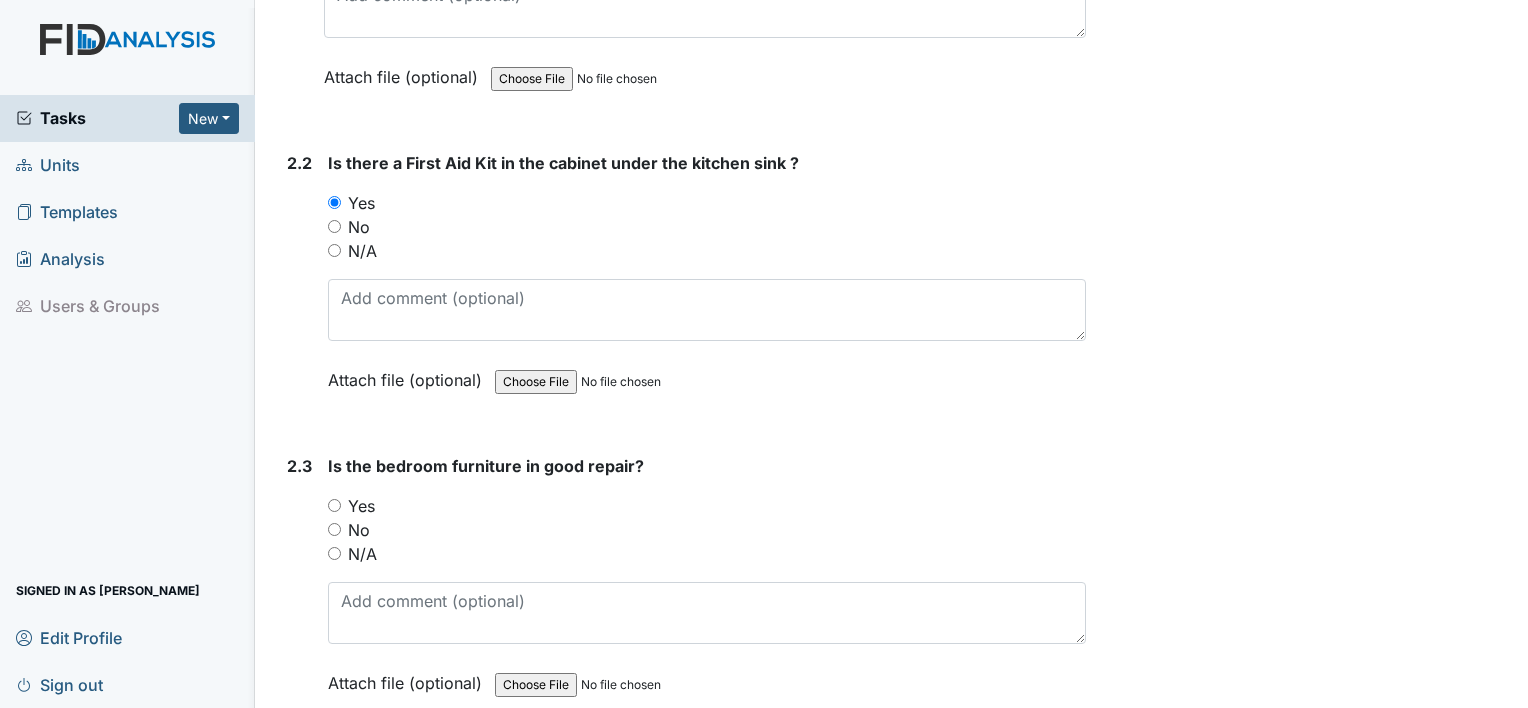 click on "Yes" at bounding box center [707, 506] 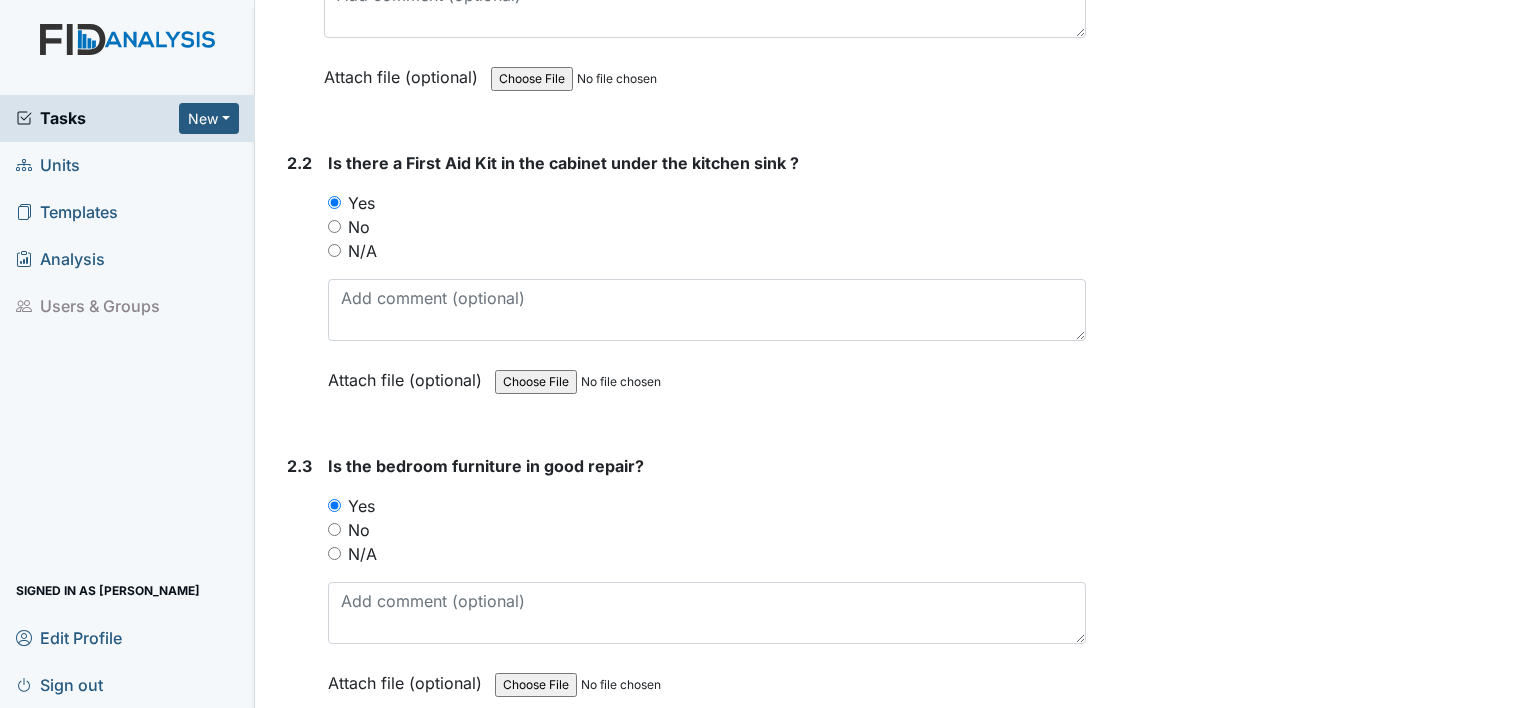 click on "2.3
Is the bedroom furniture in good repair?
You must select one of the below options.
Yes
No
N/A
Attach file (optional)
You can upload .pdf, .txt, .jpg, .jpeg, .png, .csv, .xls, or .doc files under 100MB." at bounding box center (682, 589) 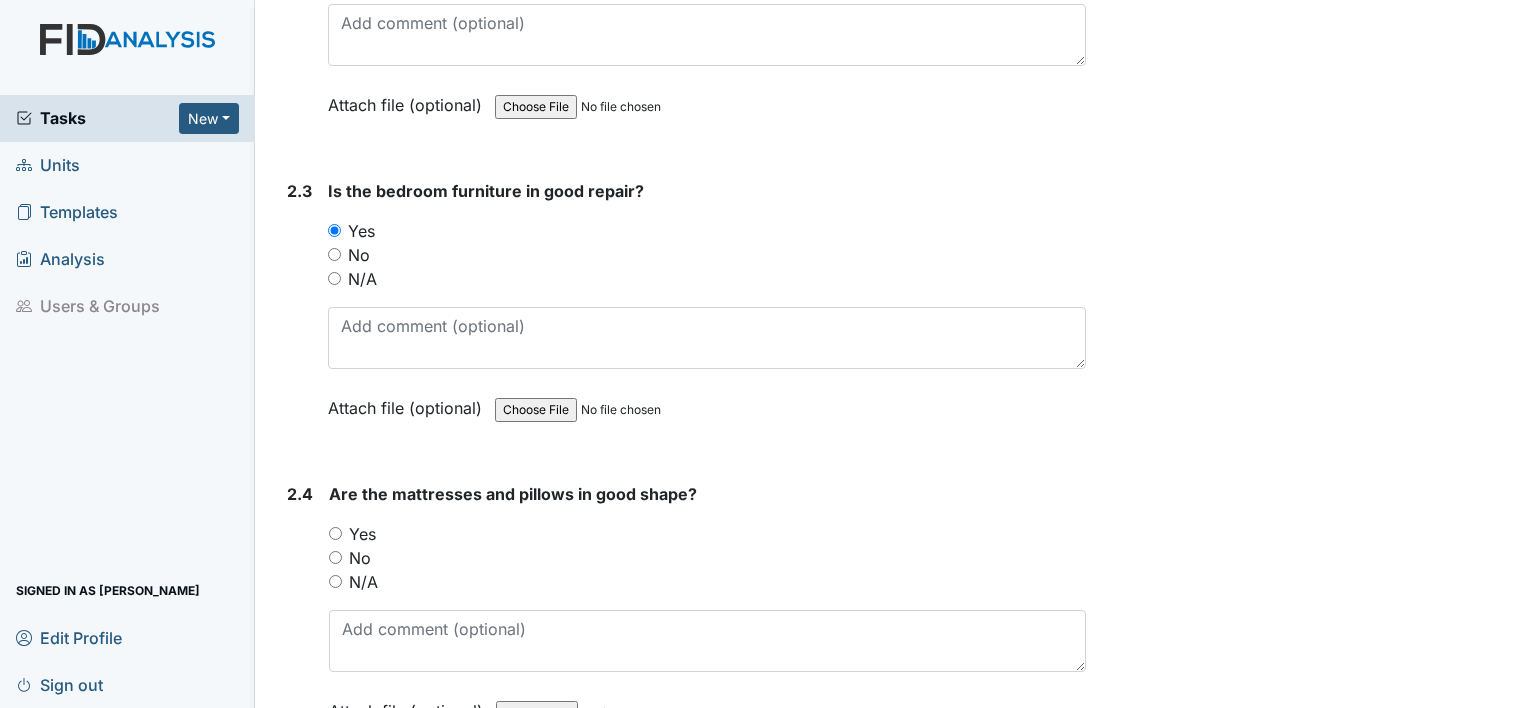 scroll, scrollTop: 3840, scrollLeft: 0, axis: vertical 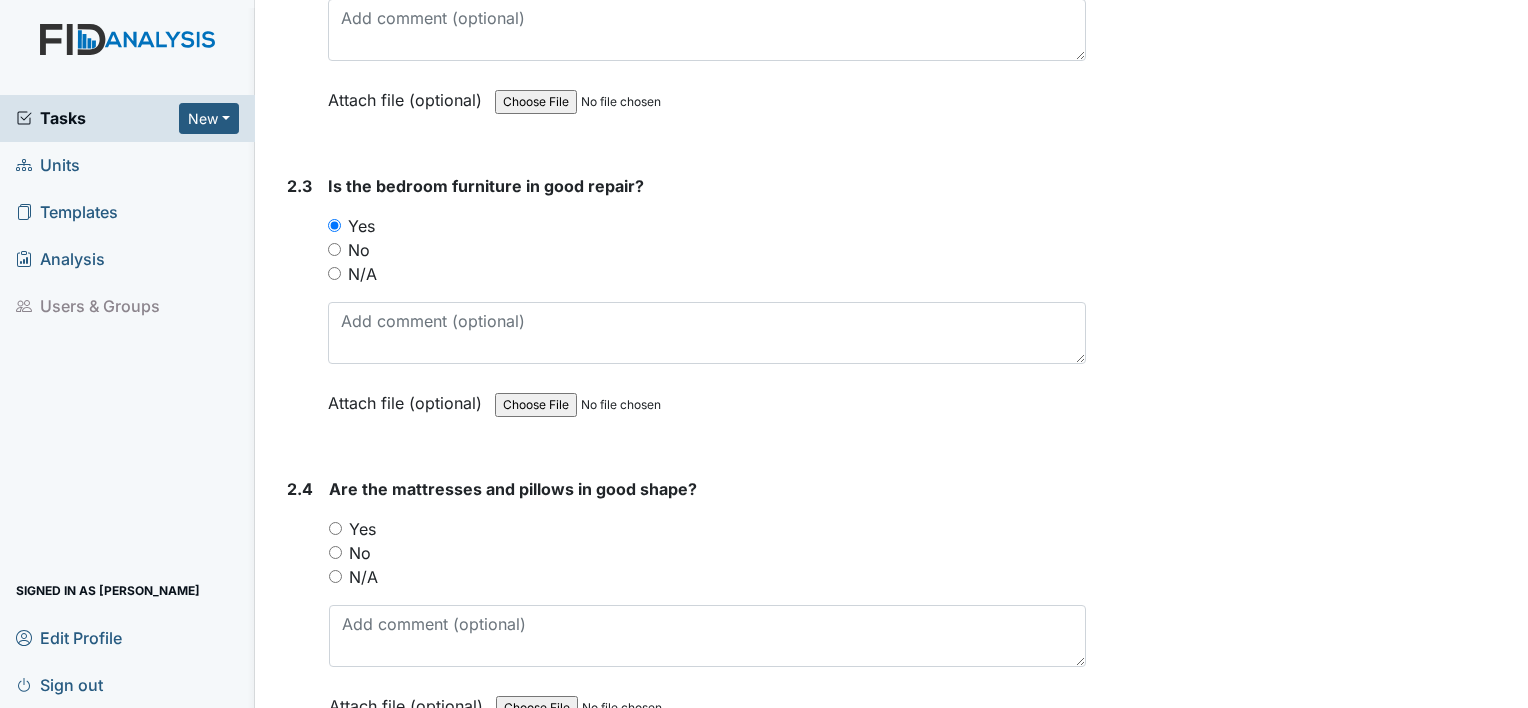 click on "Yes" at bounding box center (335, 528) 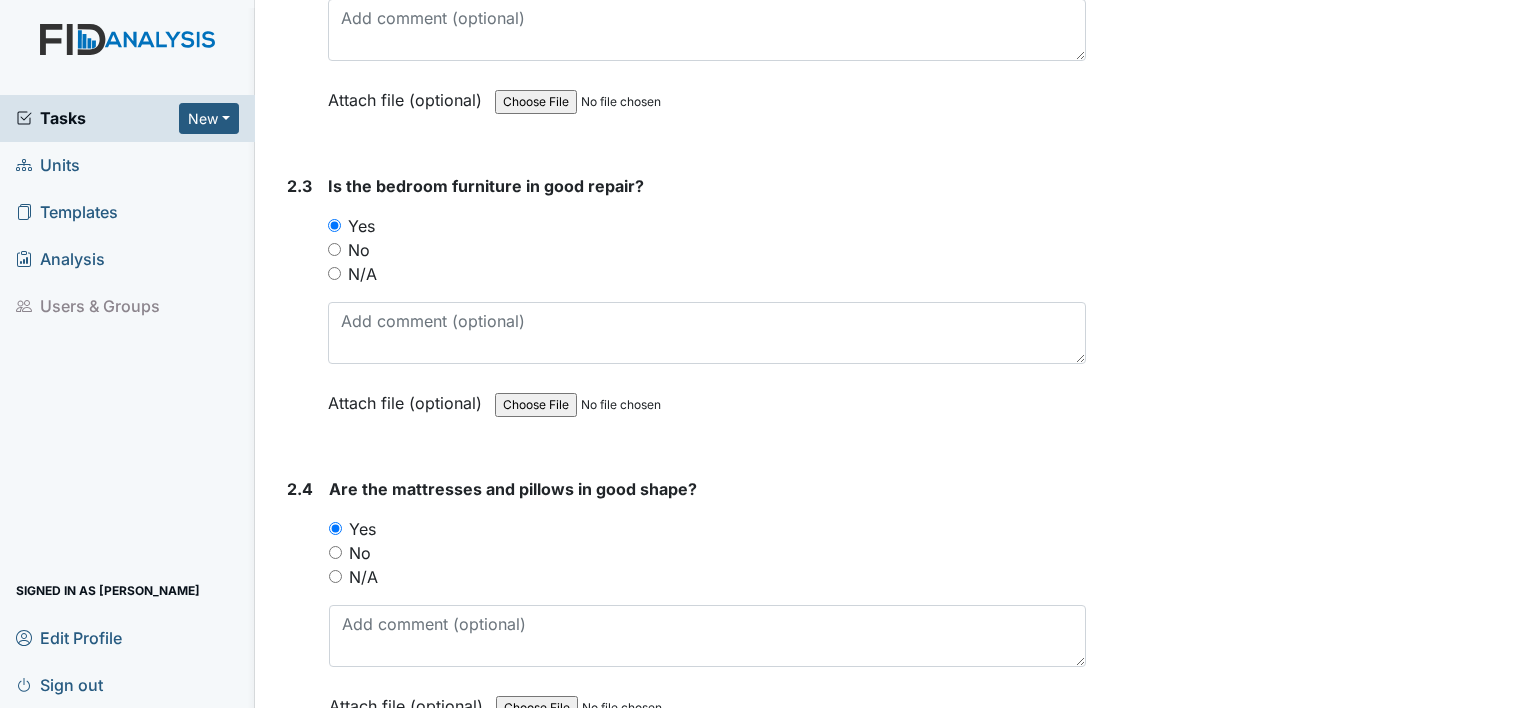 click on "2.4" at bounding box center (300, 612) 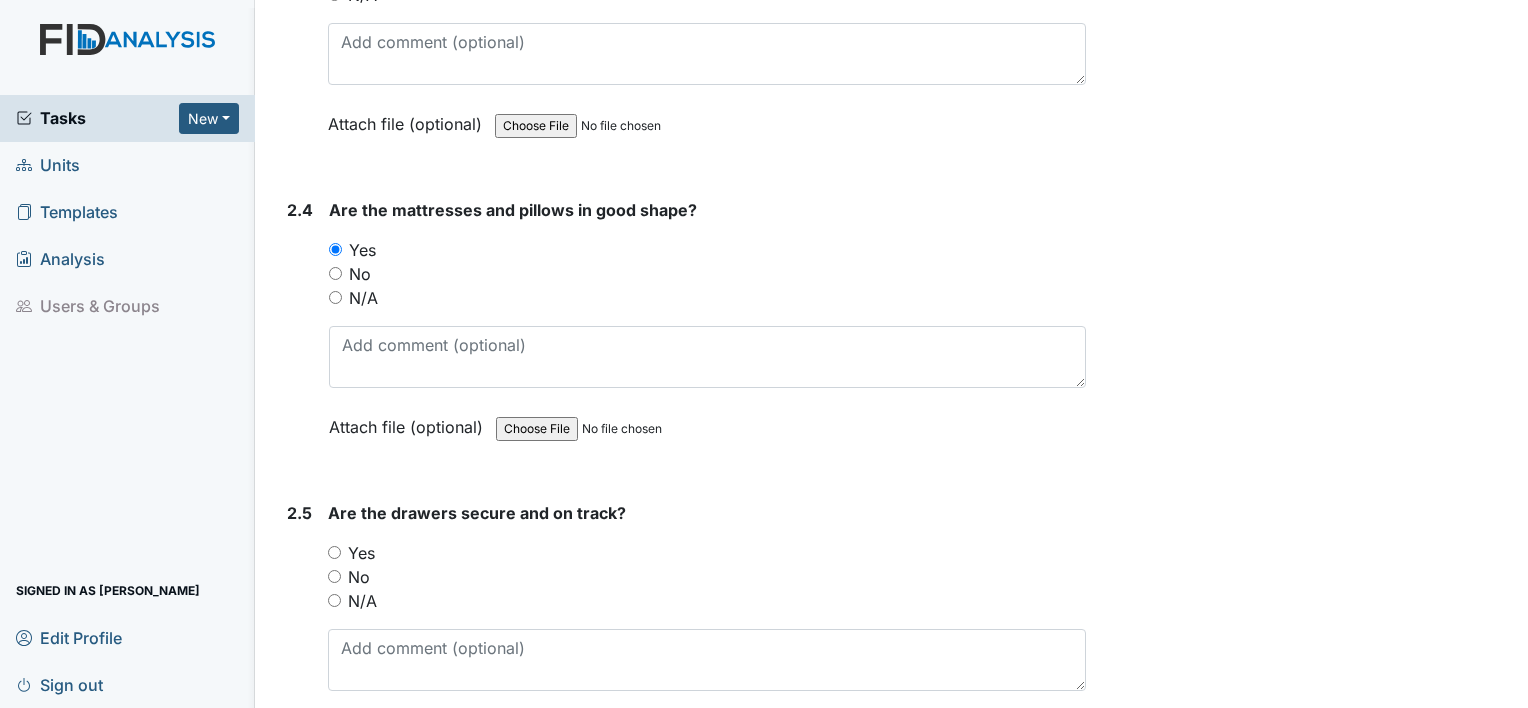 scroll, scrollTop: 4120, scrollLeft: 0, axis: vertical 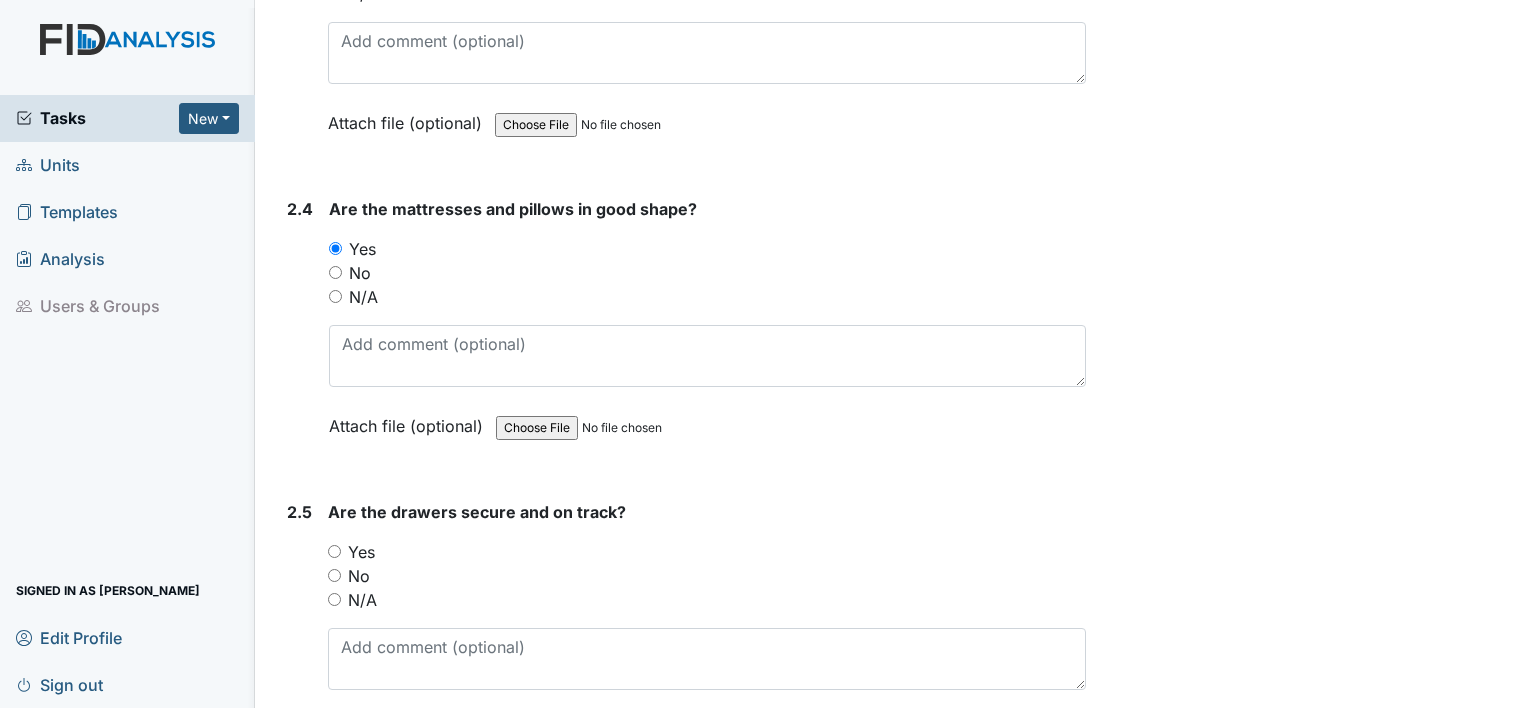 click on "Yes" at bounding box center (334, 551) 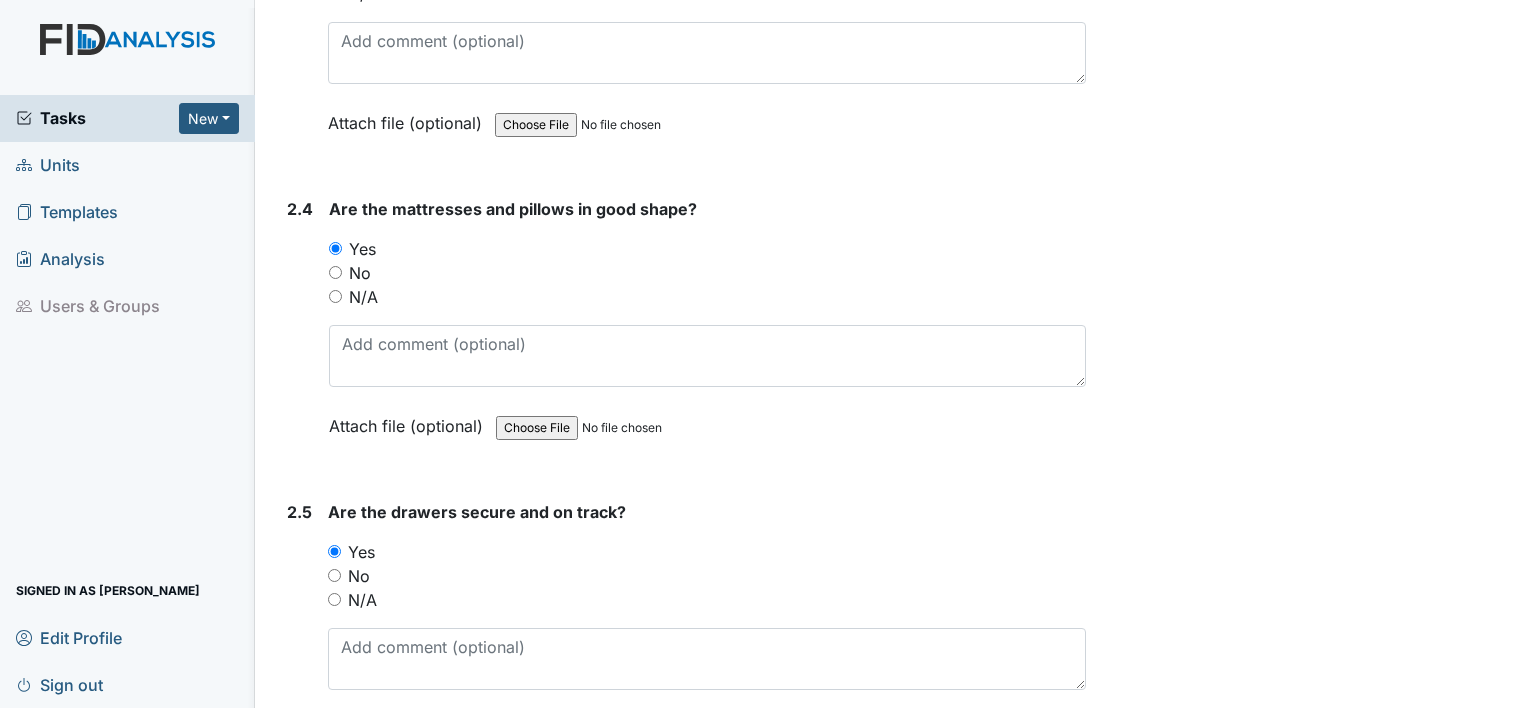 click on "2.5" at bounding box center (299, 635) 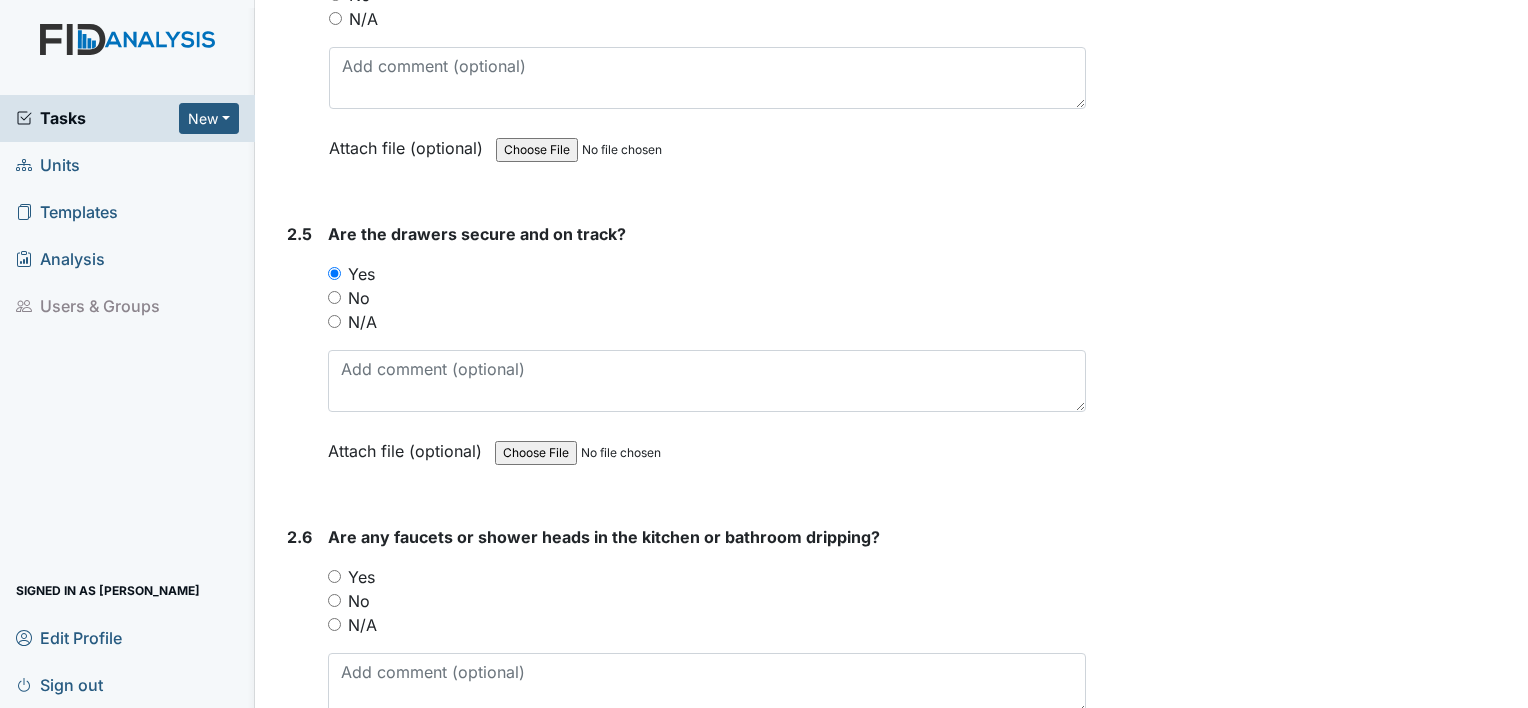 scroll, scrollTop: 4400, scrollLeft: 0, axis: vertical 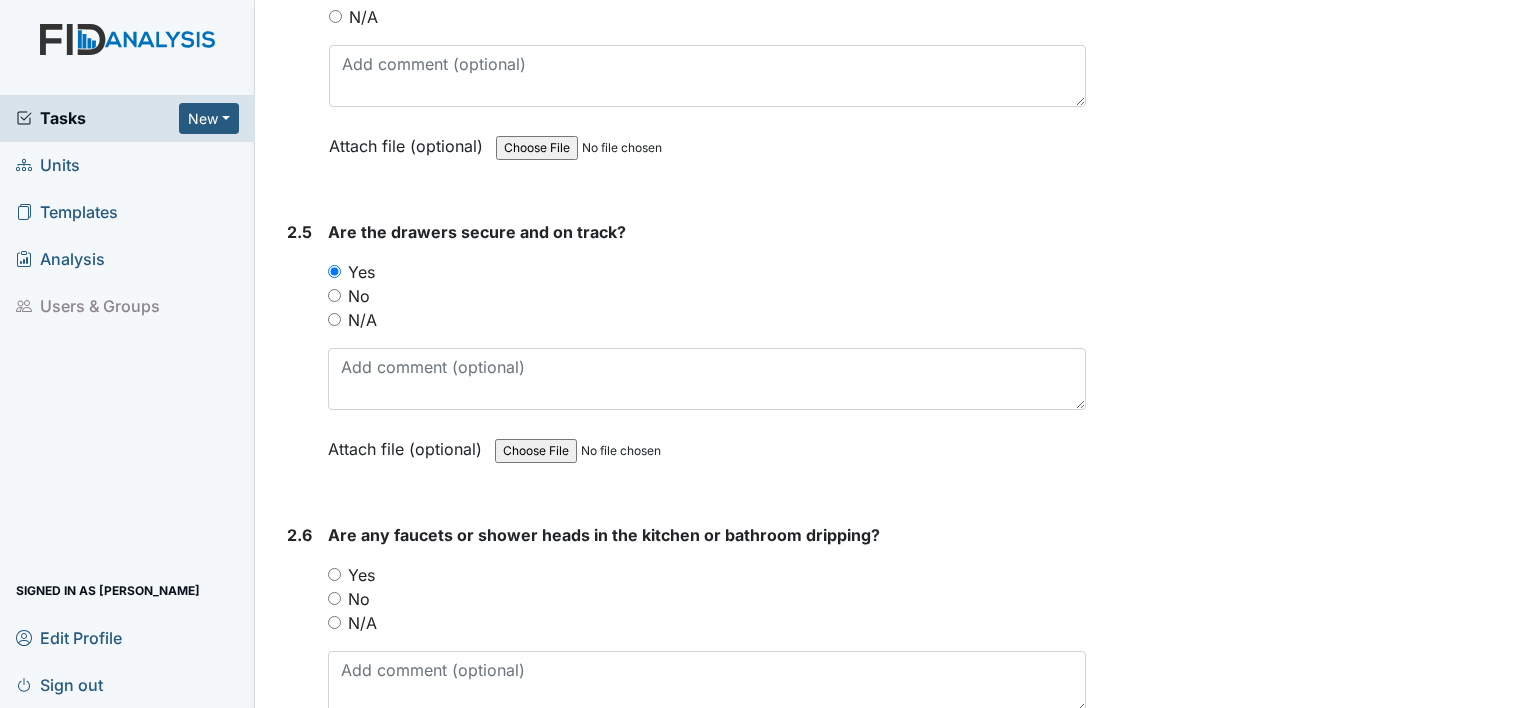 click on "Yes" at bounding box center (334, 574) 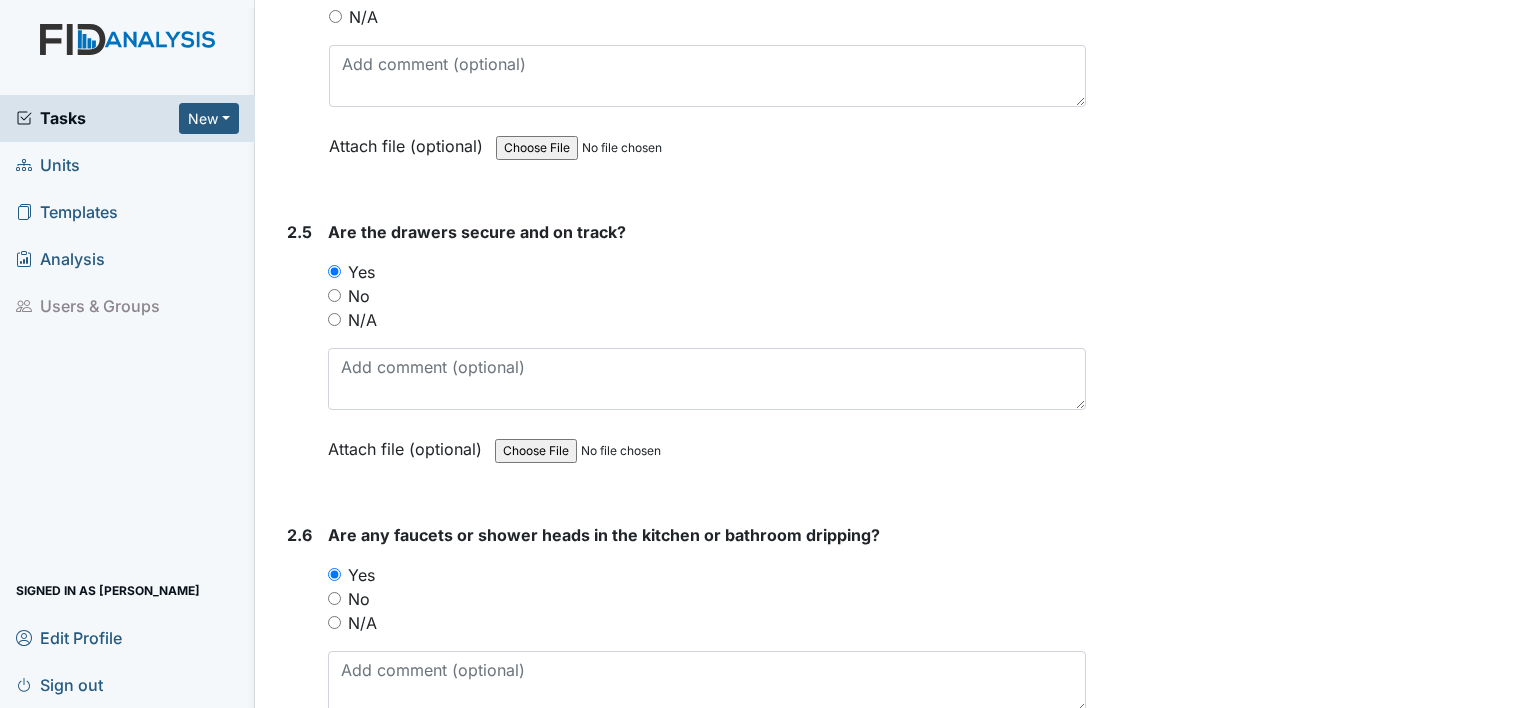click on "2.6" at bounding box center (299, 658) 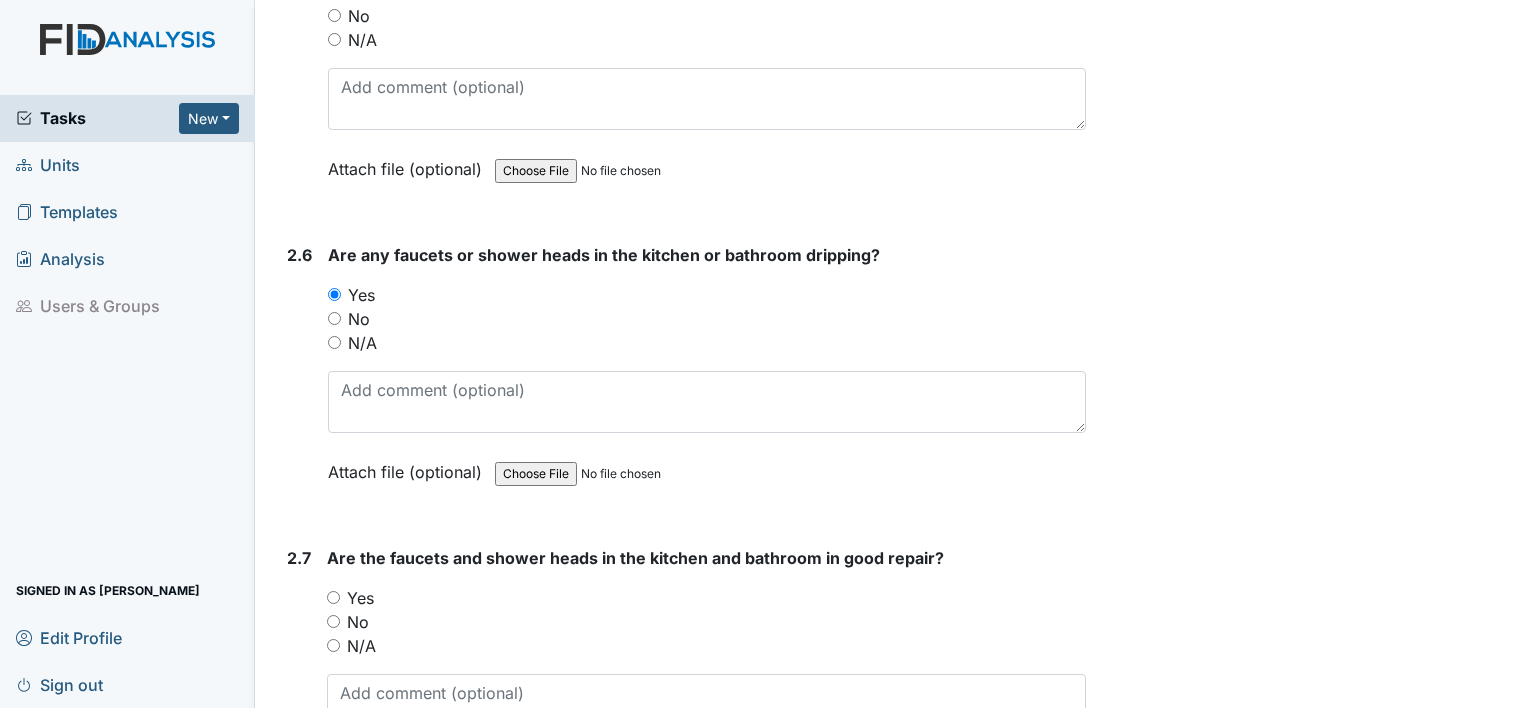 scroll, scrollTop: 4720, scrollLeft: 0, axis: vertical 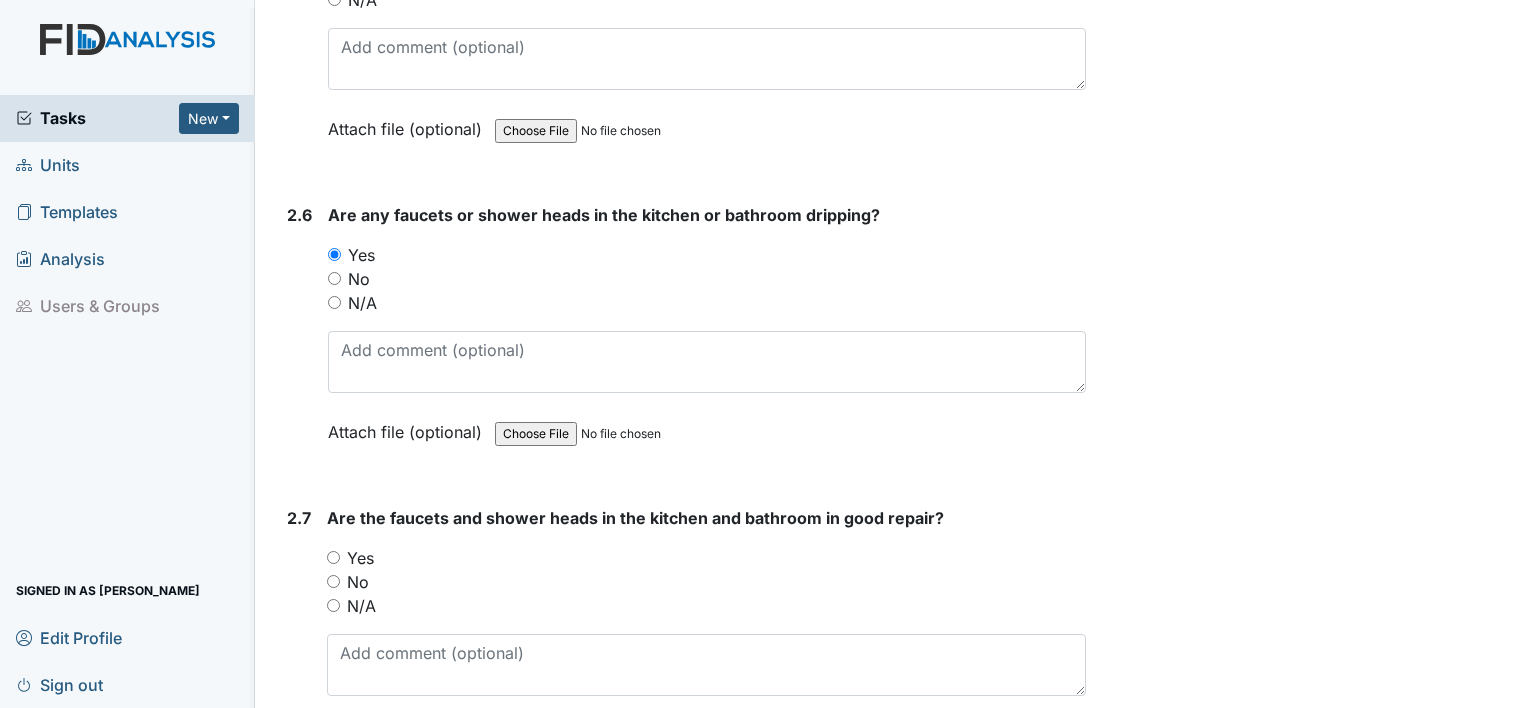 click on "Yes" at bounding box center [333, 557] 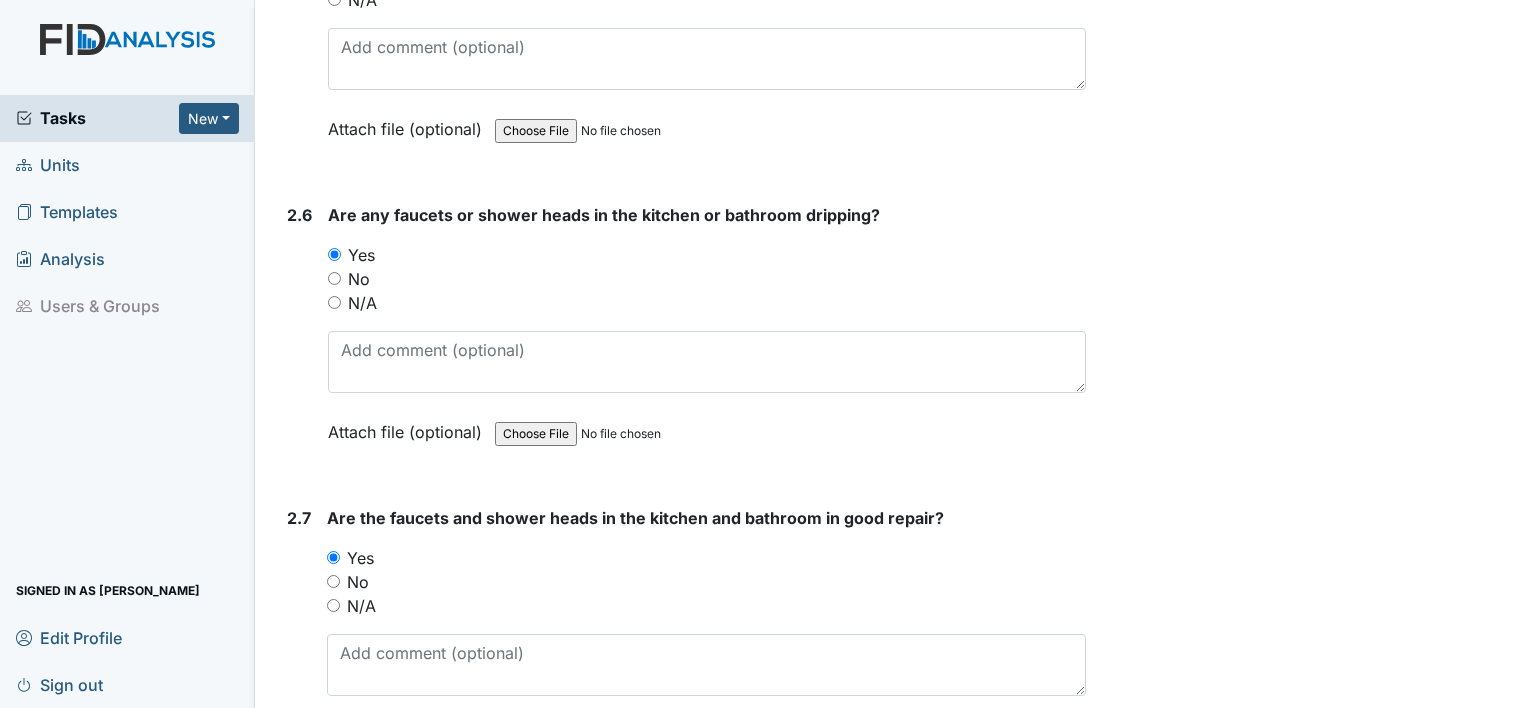 click on "2.7
Are the faucets and shower heads in the kitchen and bathroom in good repair?
You must select one of the below options.
Yes
No
N/A
Attach file (optional)
You can upload .pdf, .txt, .jpg, .jpeg, .png, .csv, .xls, or .doc files under 100MB." at bounding box center (682, 641) 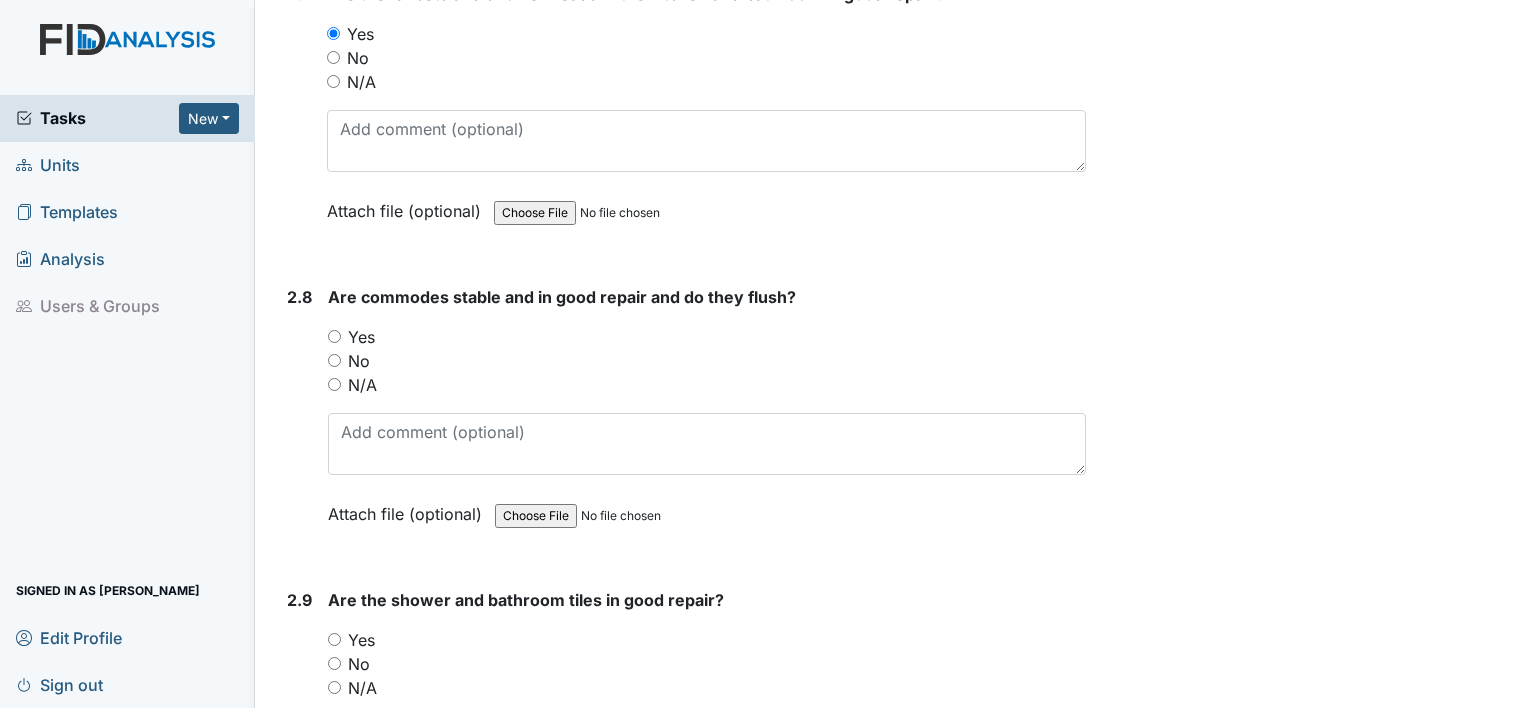 scroll, scrollTop: 5280, scrollLeft: 0, axis: vertical 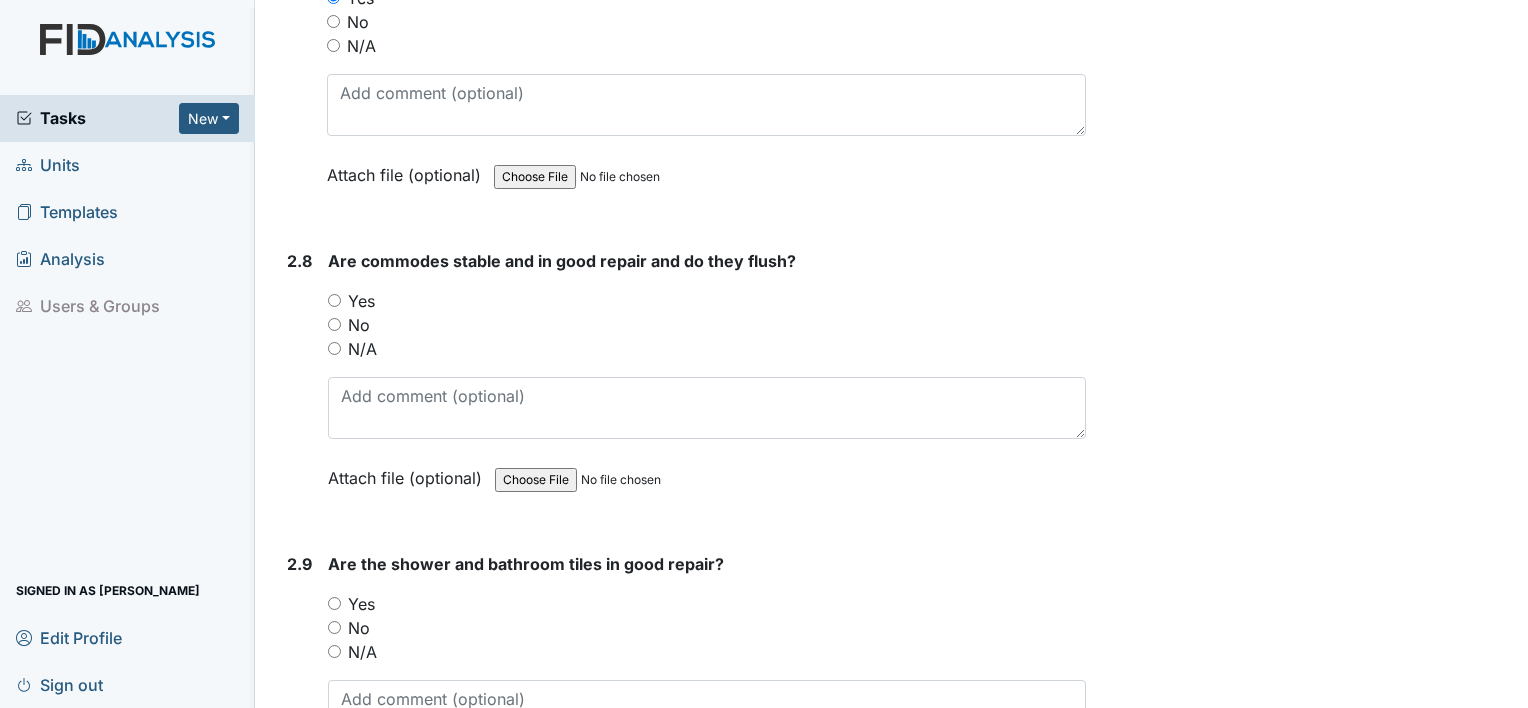 click on "Yes" at bounding box center (334, 300) 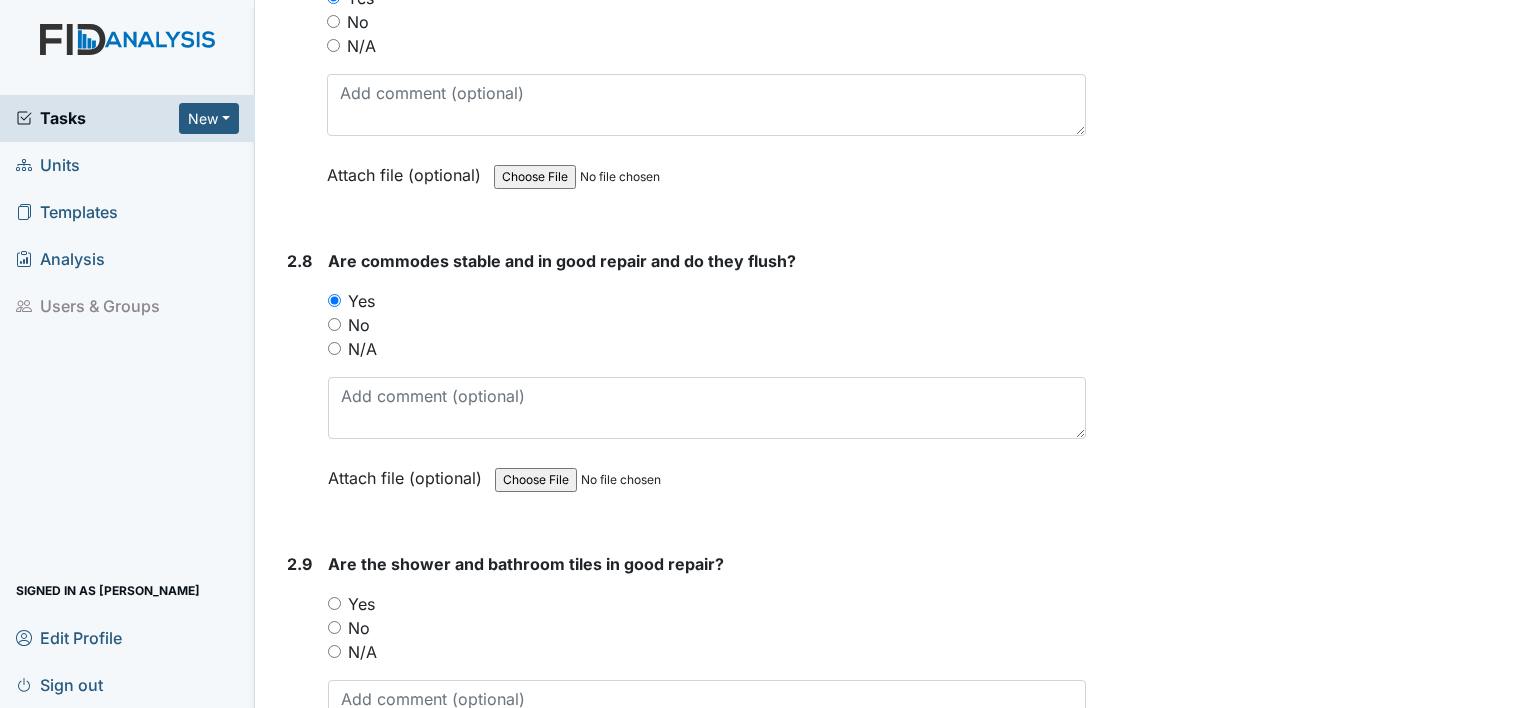 click on "Yes" at bounding box center [334, 603] 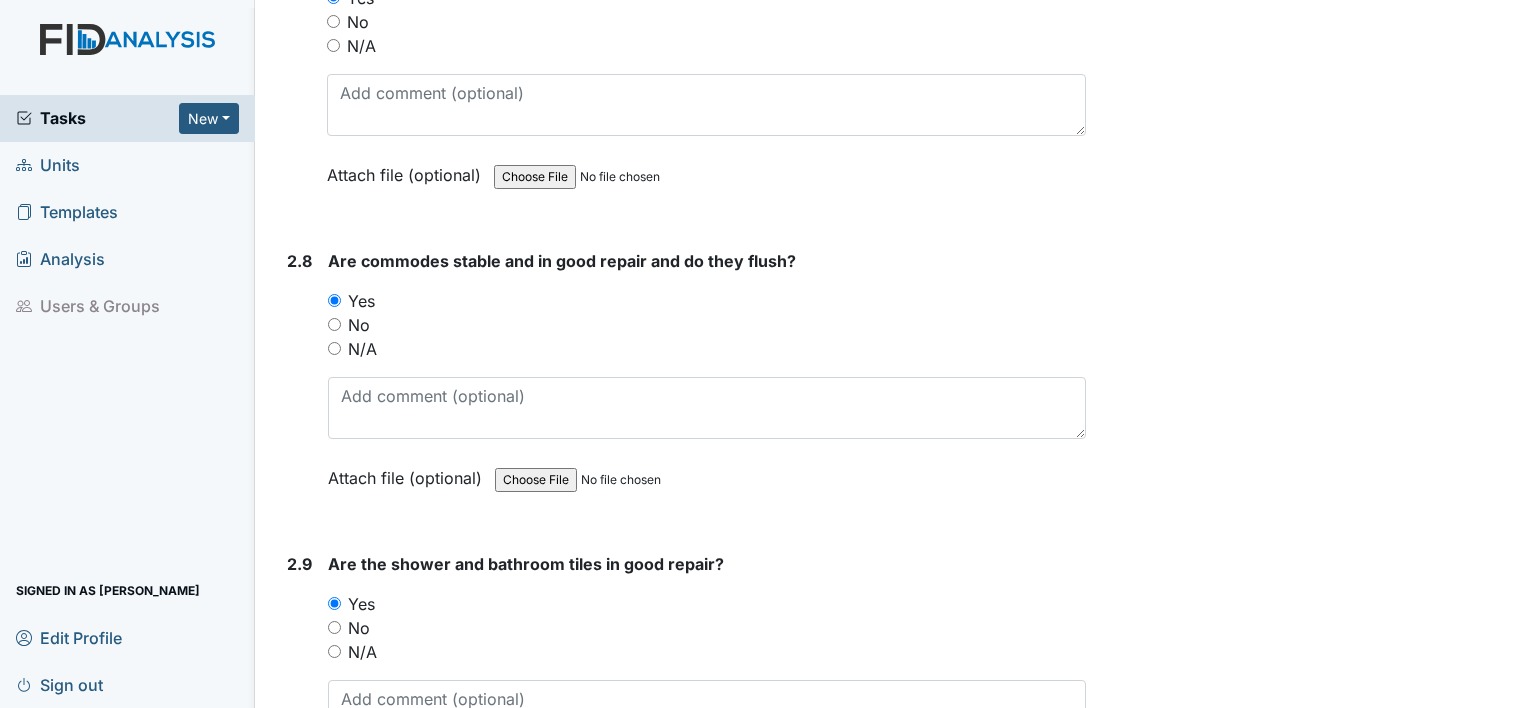 click on "2.9" at bounding box center [299, 687] 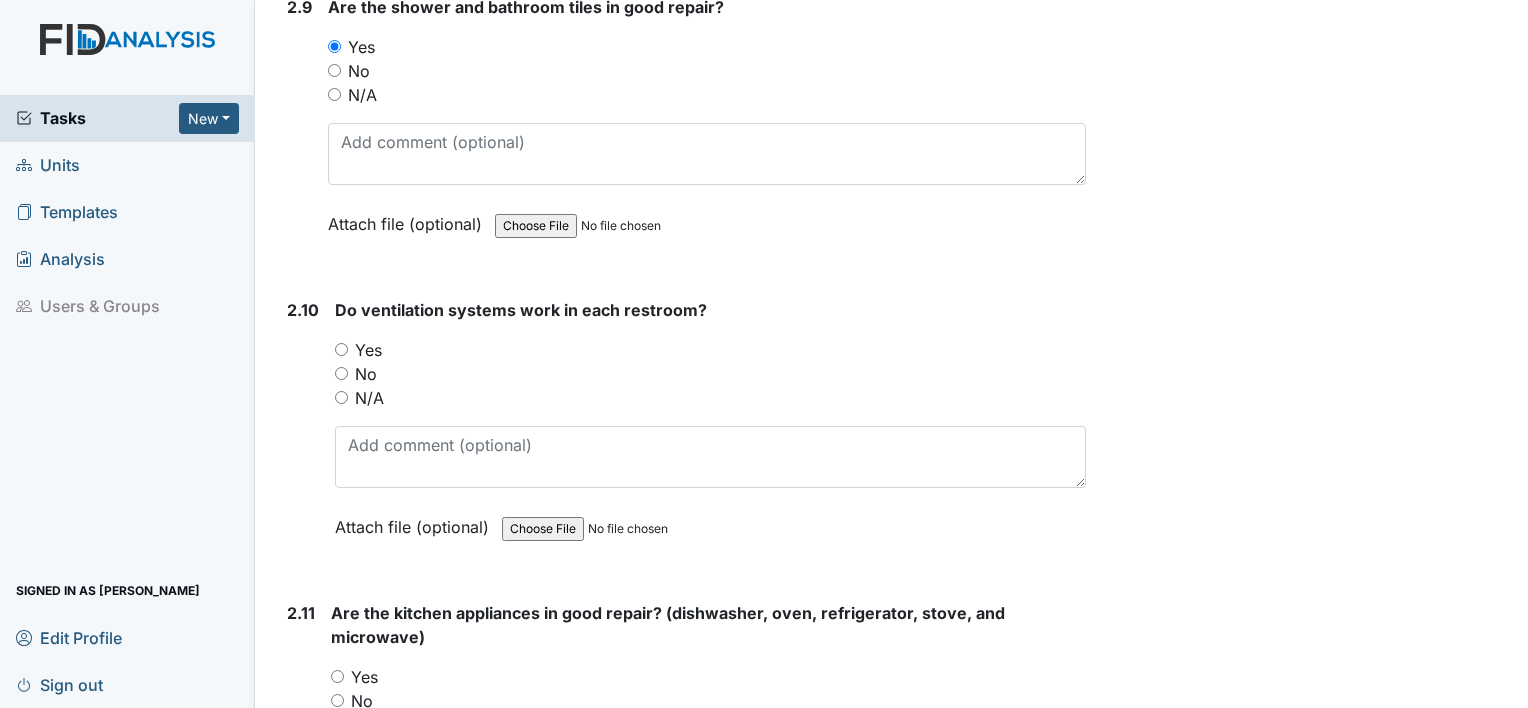 scroll, scrollTop: 5840, scrollLeft: 0, axis: vertical 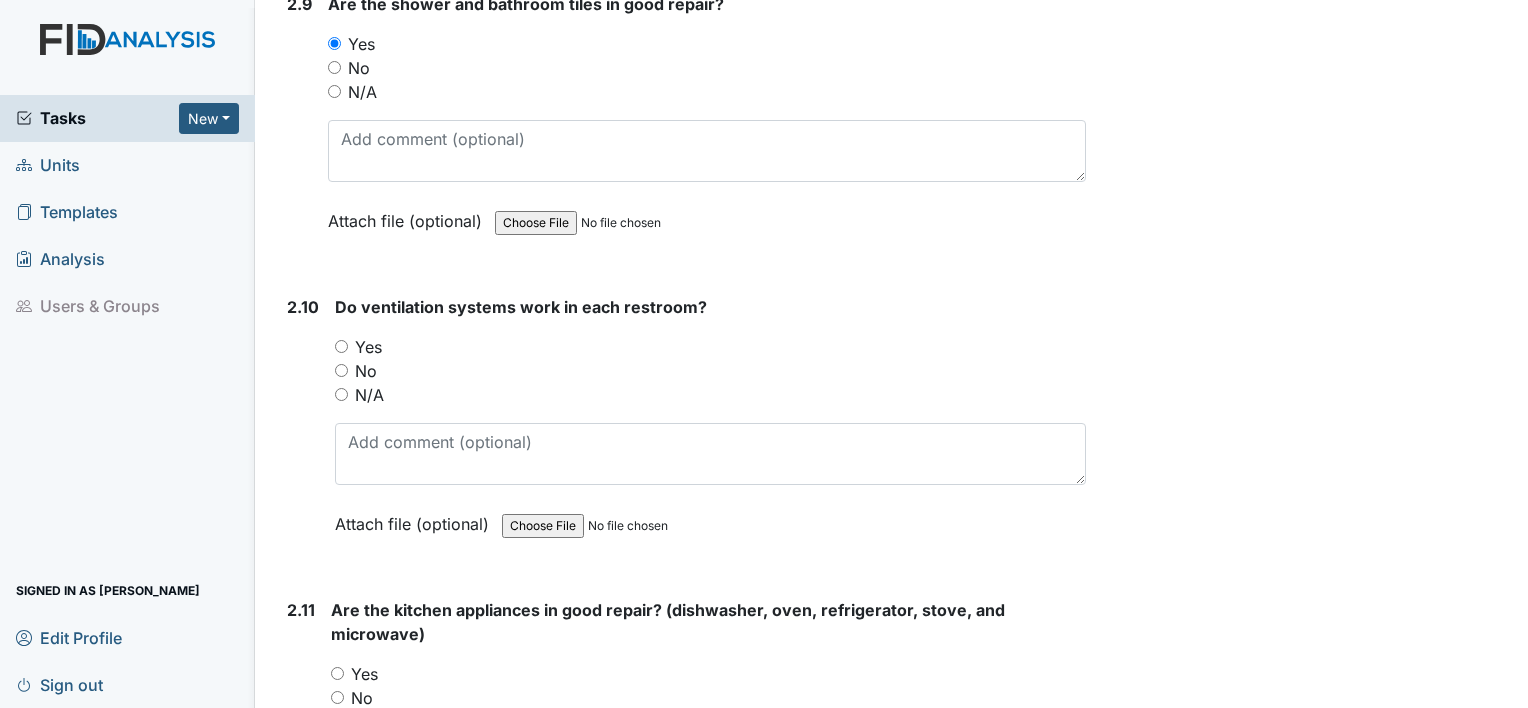 click on "Yes" at bounding box center (341, 346) 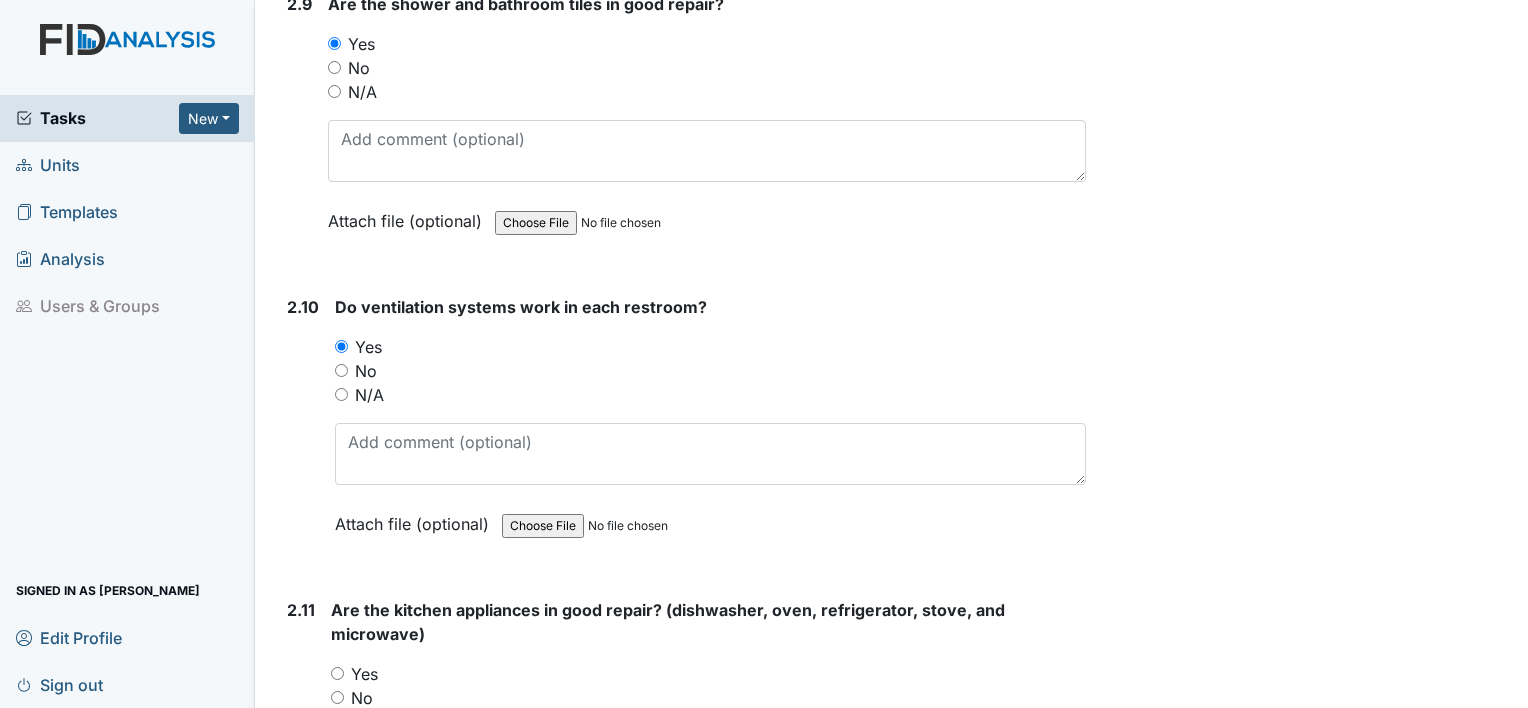 click on "Yes" at bounding box center (708, 674) 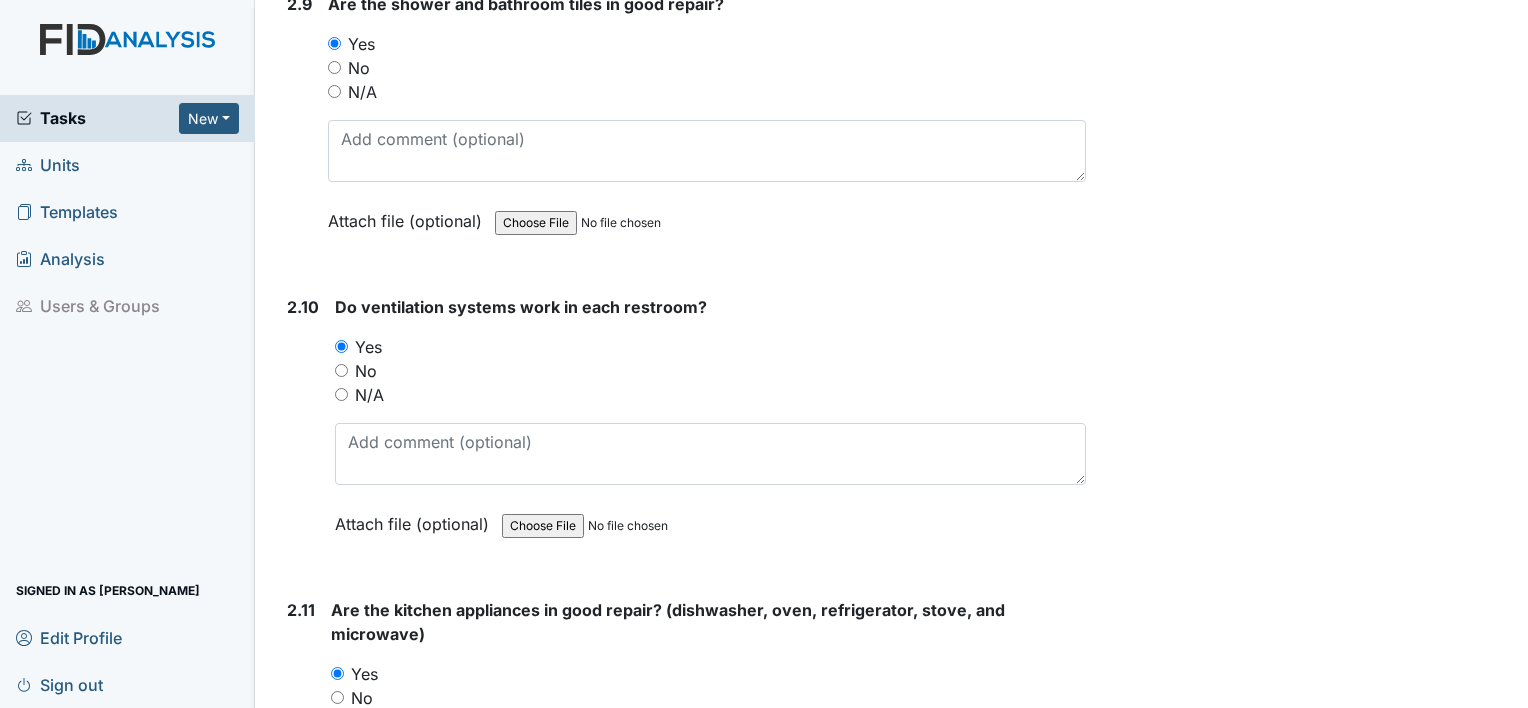 click on "2.11" at bounding box center (301, 745) 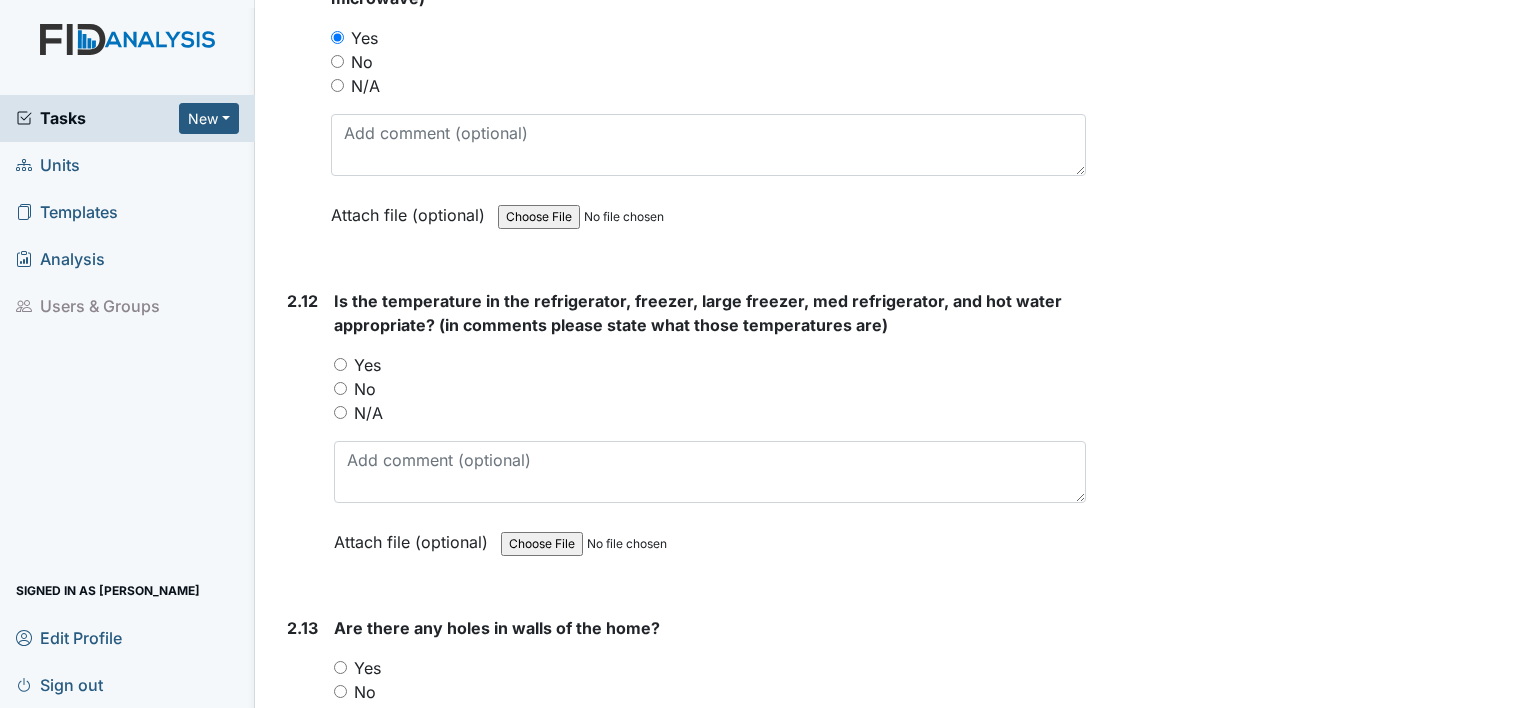 scroll, scrollTop: 6480, scrollLeft: 0, axis: vertical 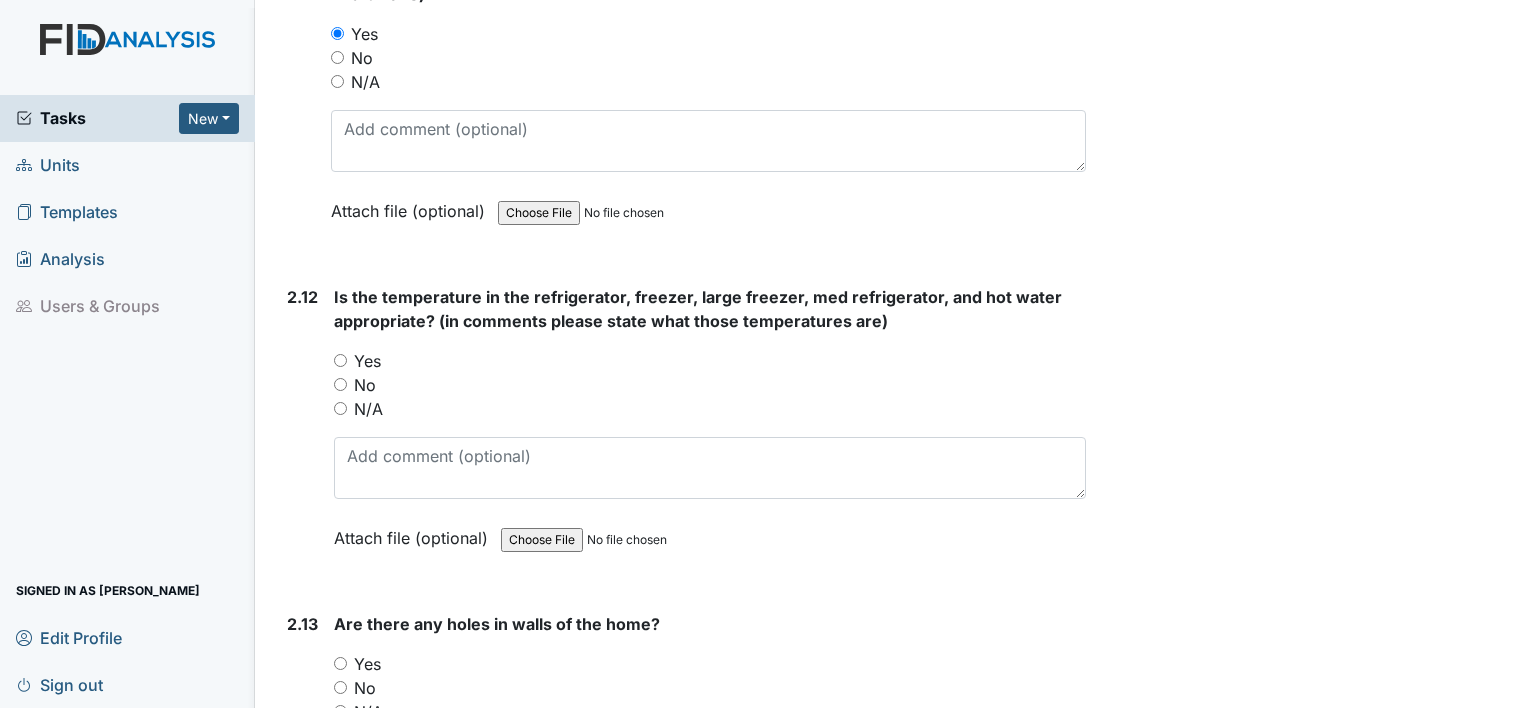 click on "Yes" at bounding box center [340, 360] 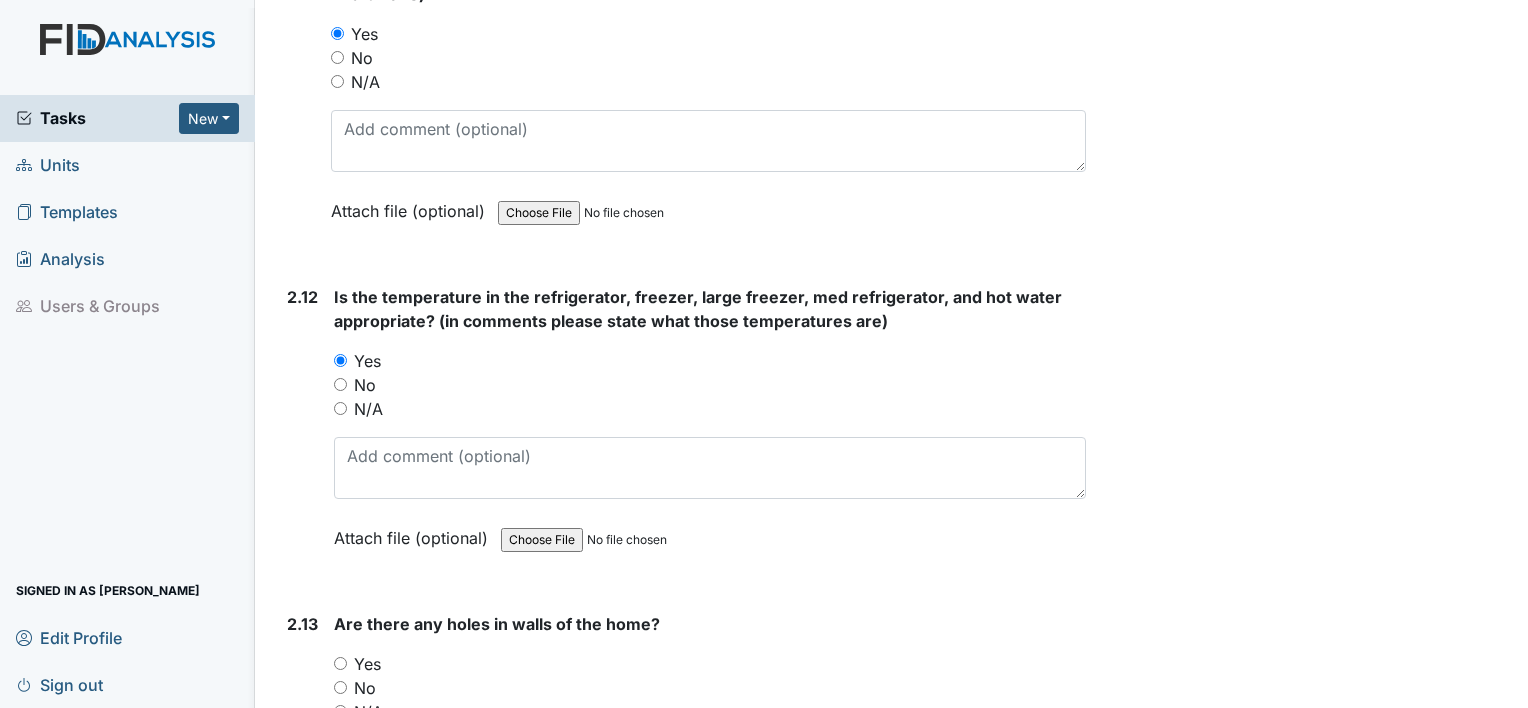 click on "Yes" at bounding box center [340, 663] 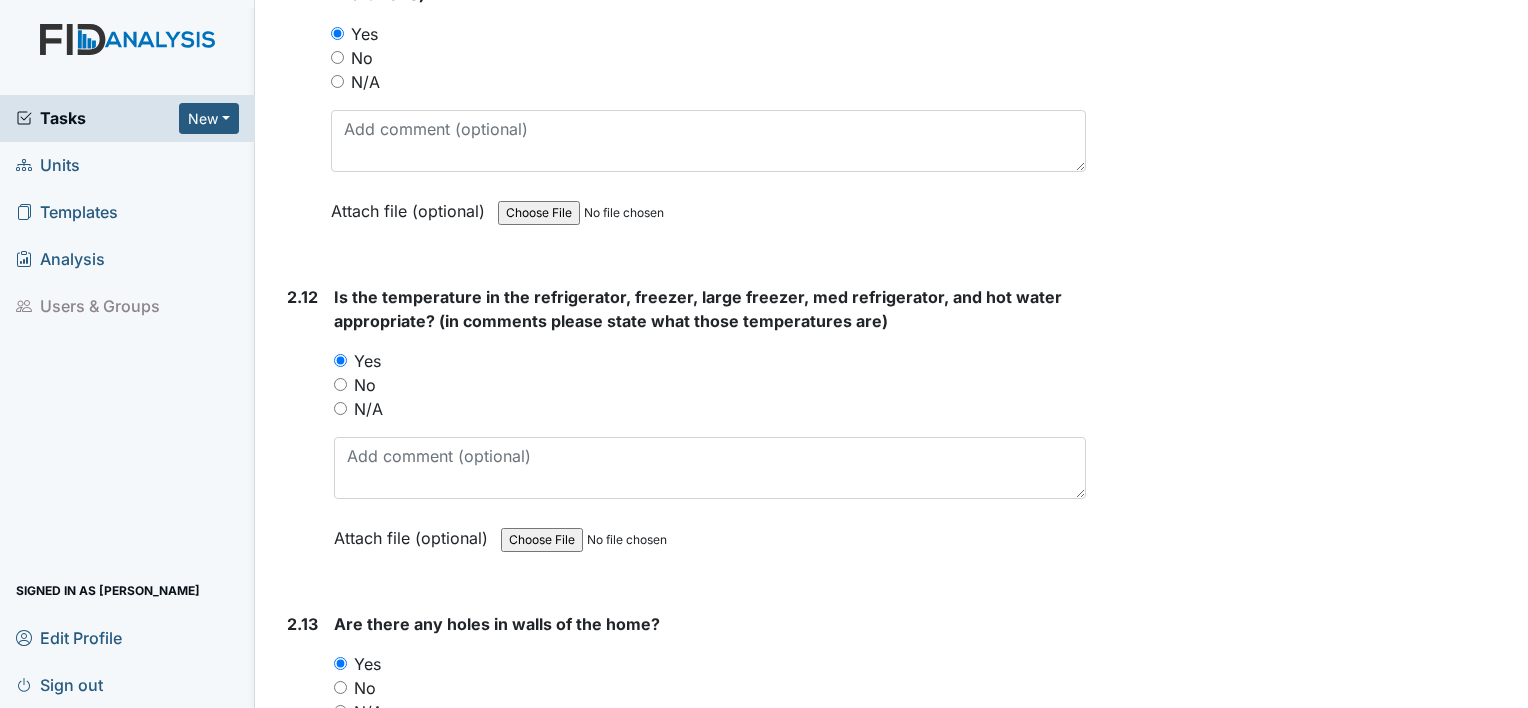 click on "N/A" at bounding box center [710, 712] 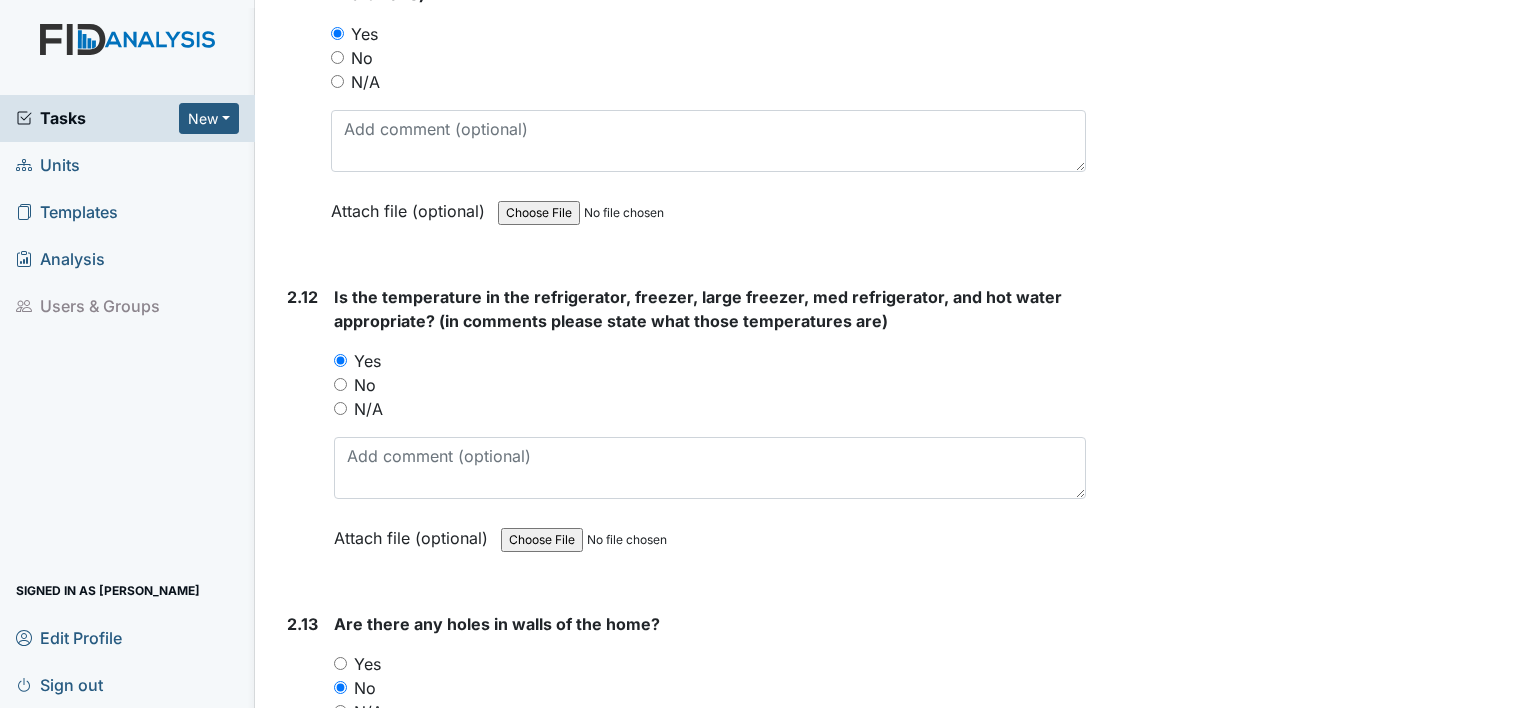 click on "2.13
Are there any holes in walls of the home?
You must select one of the below options.
Yes
No
N/A
Attach file (optional)
You can upload .pdf, .txt, .jpg, .jpeg, .png, .csv, .xls, or .doc files under 100MB." at bounding box center (682, 747) 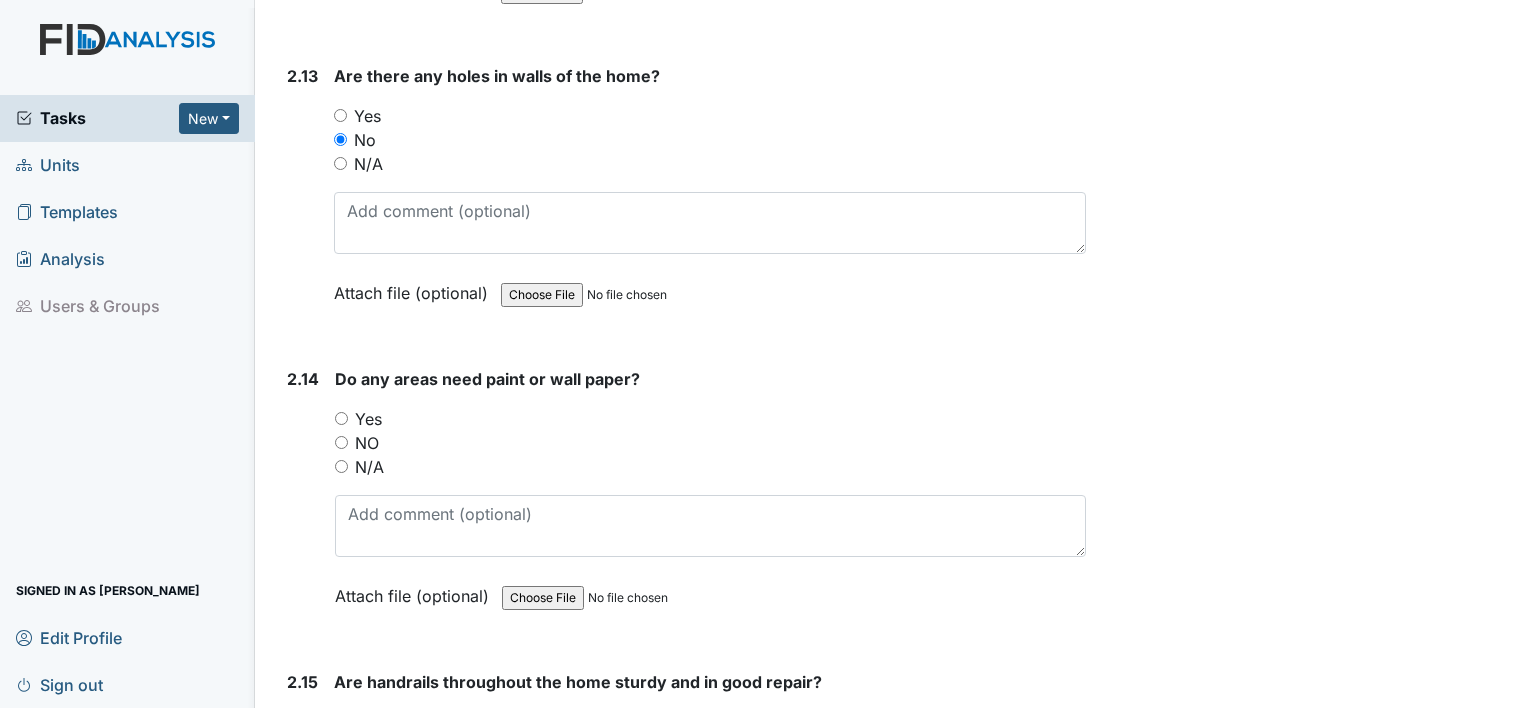 scroll, scrollTop: 7040, scrollLeft: 0, axis: vertical 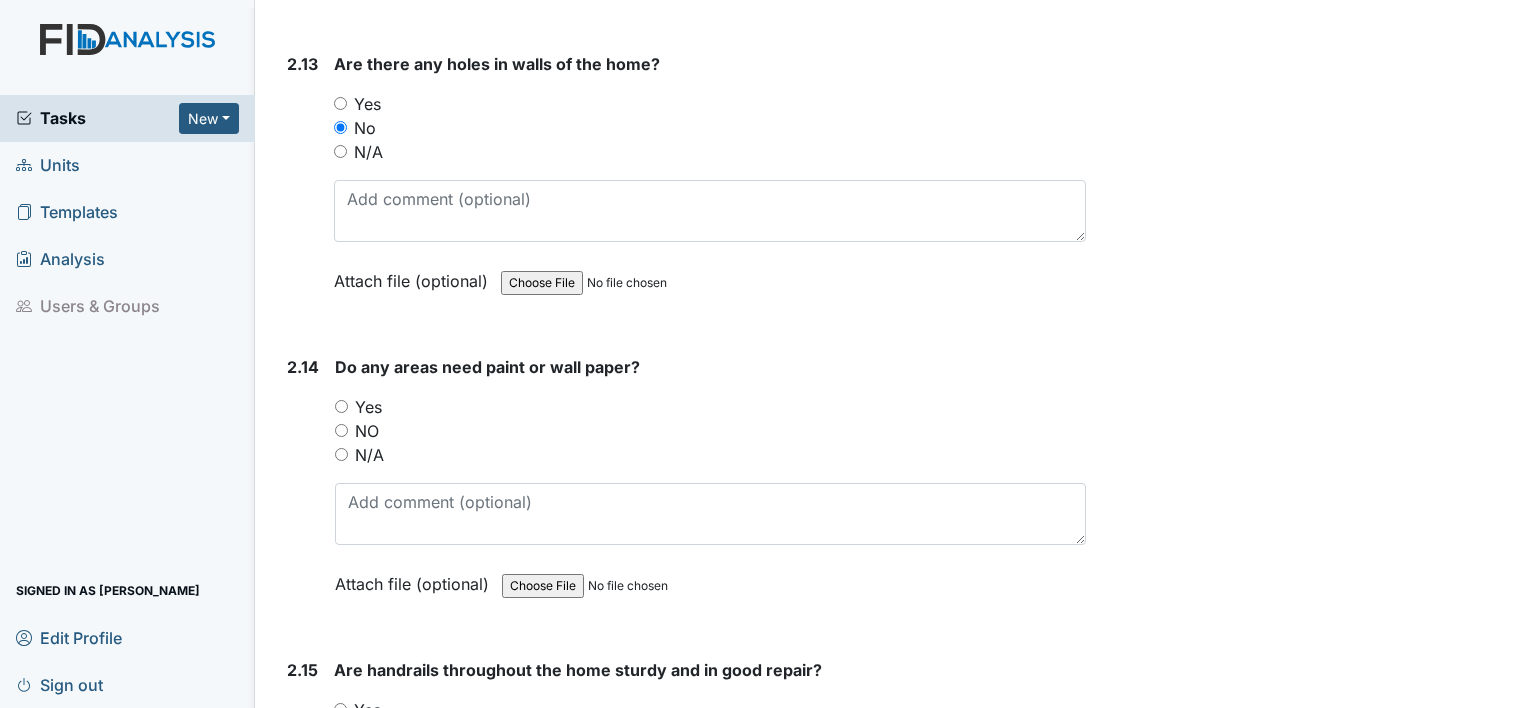 click on "NO" at bounding box center [341, 430] 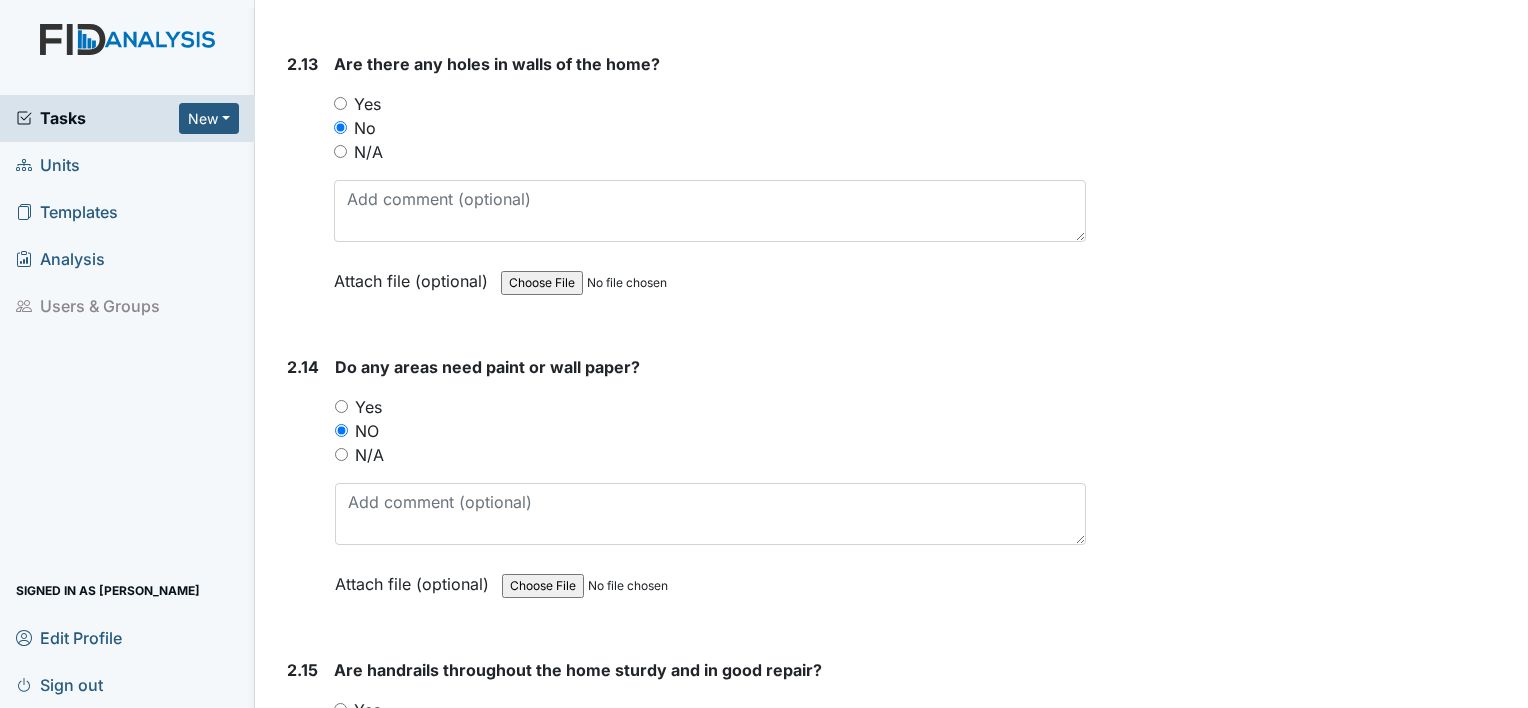 click on "2.14" at bounding box center (303, 490) 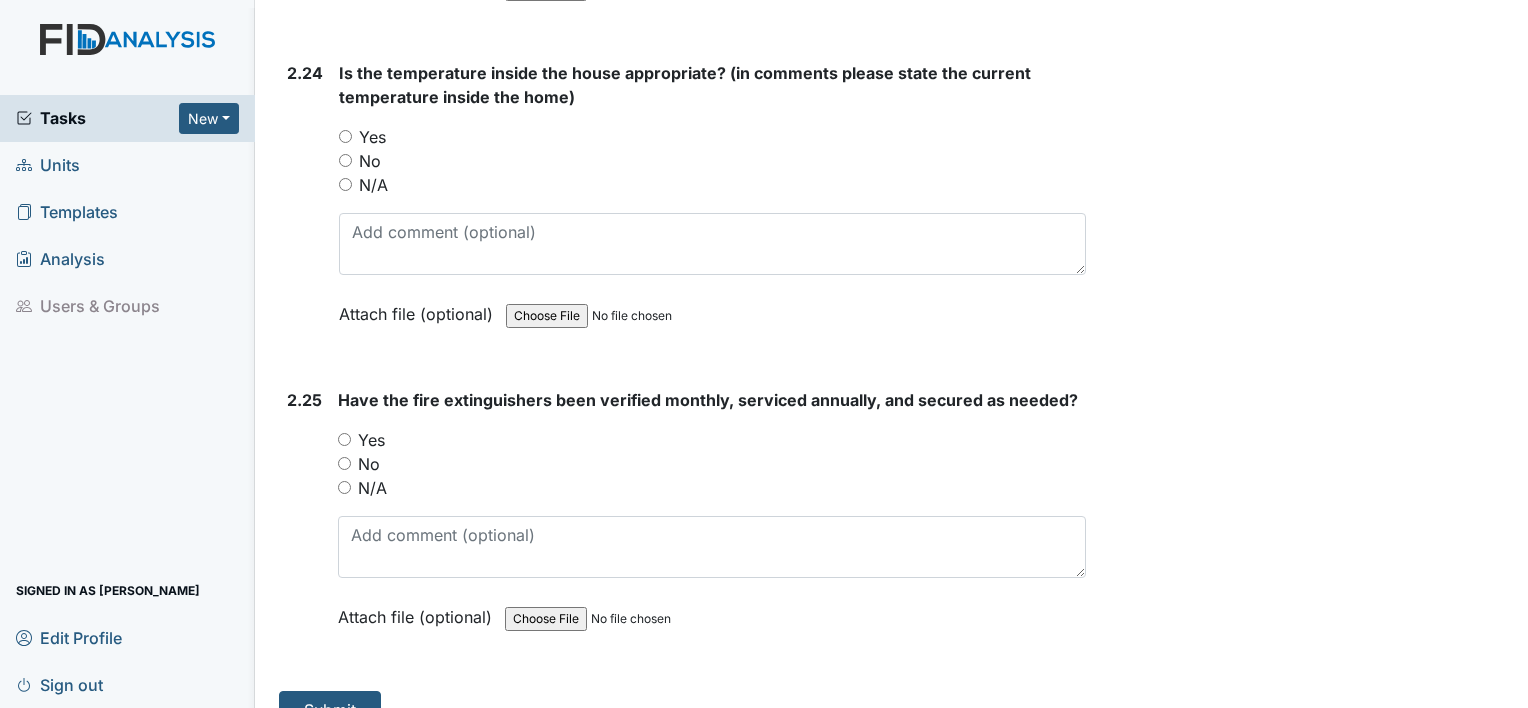 scroll, scrollTop: 10277, scrollLeft: 0, axis: vertical 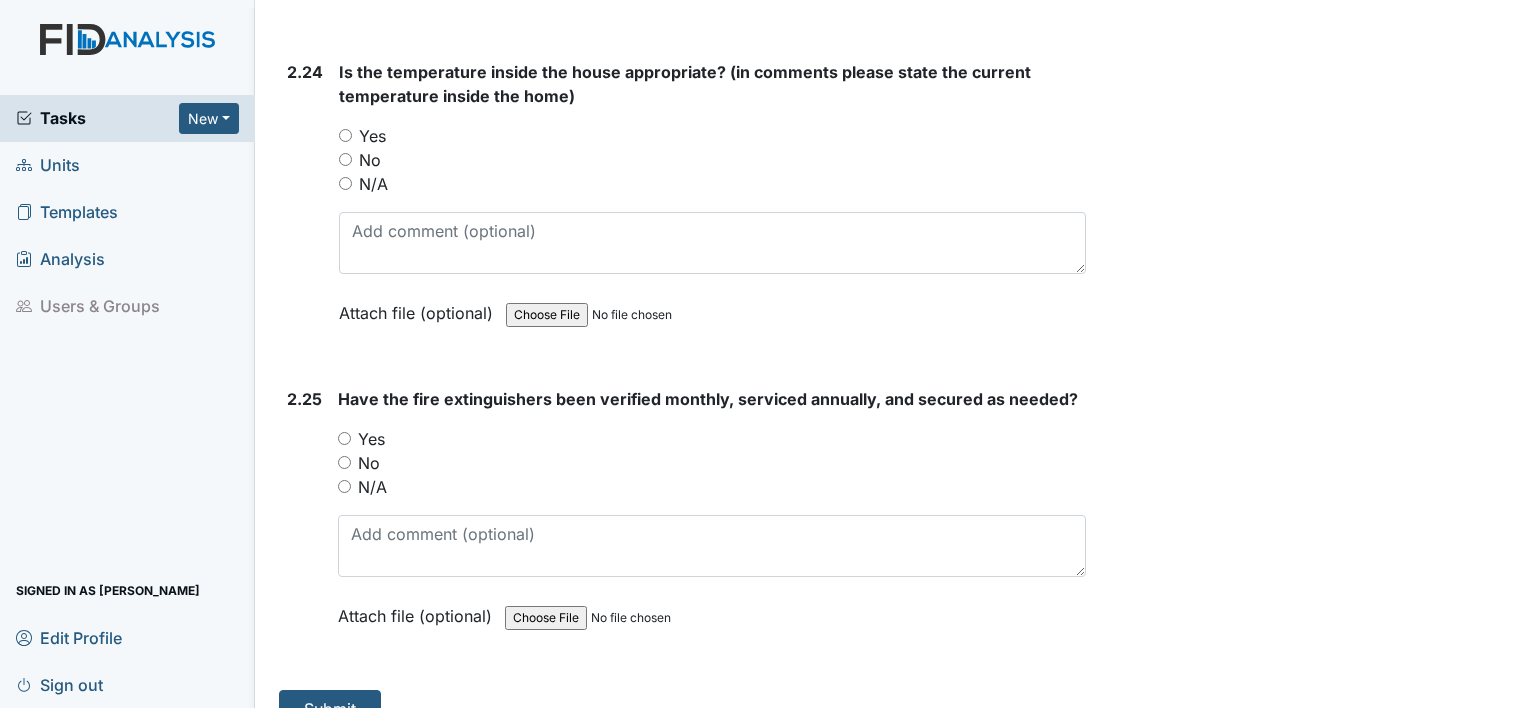 click on "Have the fire extinguishers been verified monthly, serviced annually, and secured as needed?
You must select one of the below options.
Yes
No
N/A
Attach file (optional)
You can upload .pdf, .txt, .jpg, .jpeg, .png, .csv, .xls, or .doc files under 100MB." at bounding box center (712, 514) 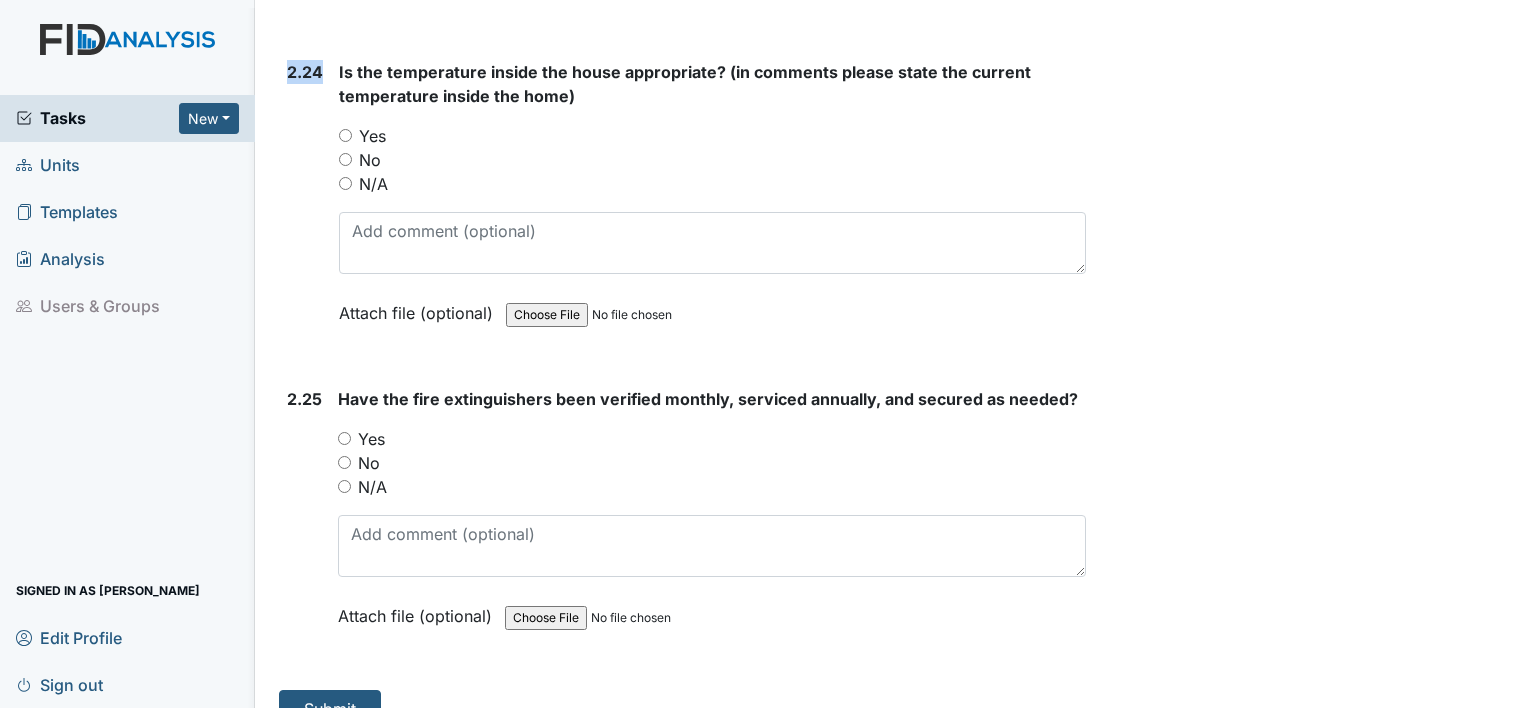 click on "2.24" at bounding box center (305, 207) 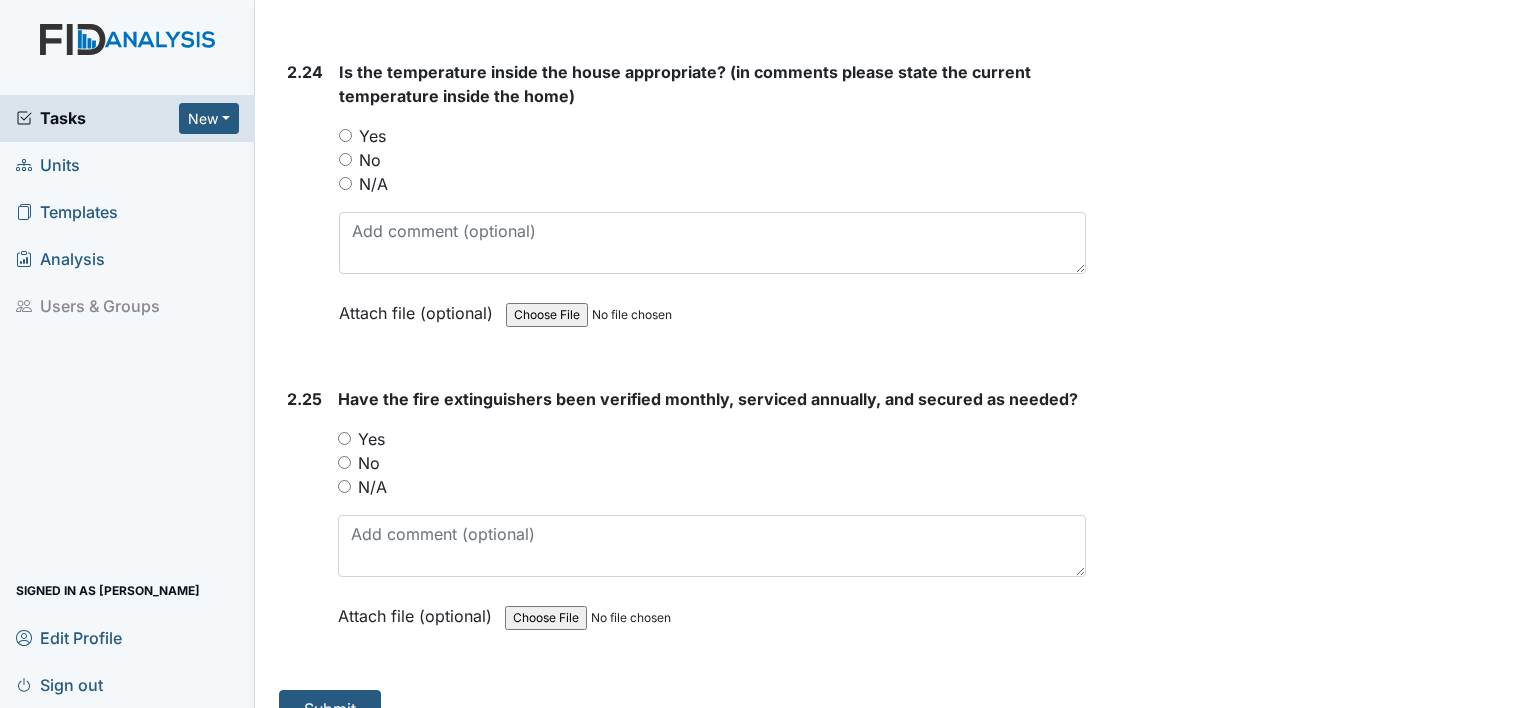 drag, startPoint x: 312, startPoint y: 209, endPoint x: 305, endPoint y: 228, distance: 20.248457 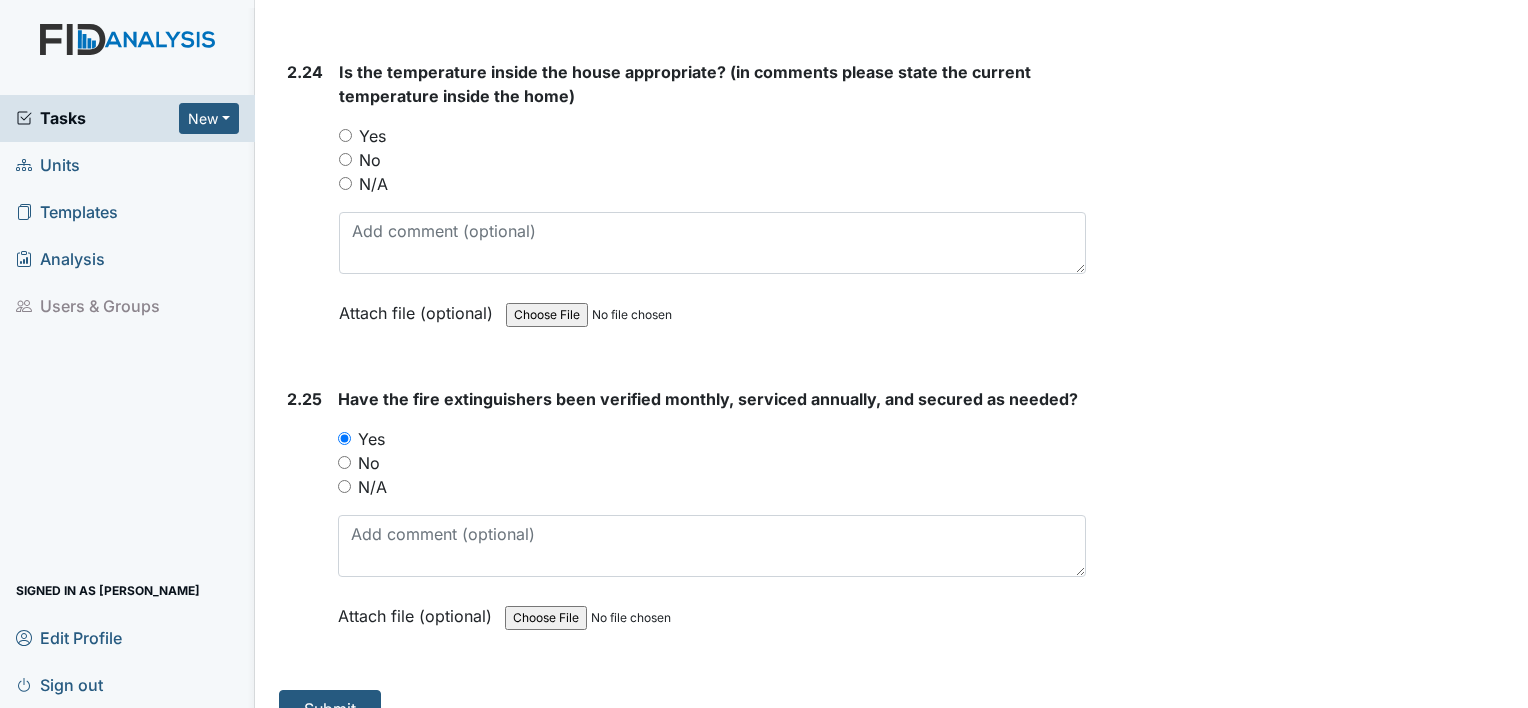 click on "2.24" at bounding box center [305, 207] 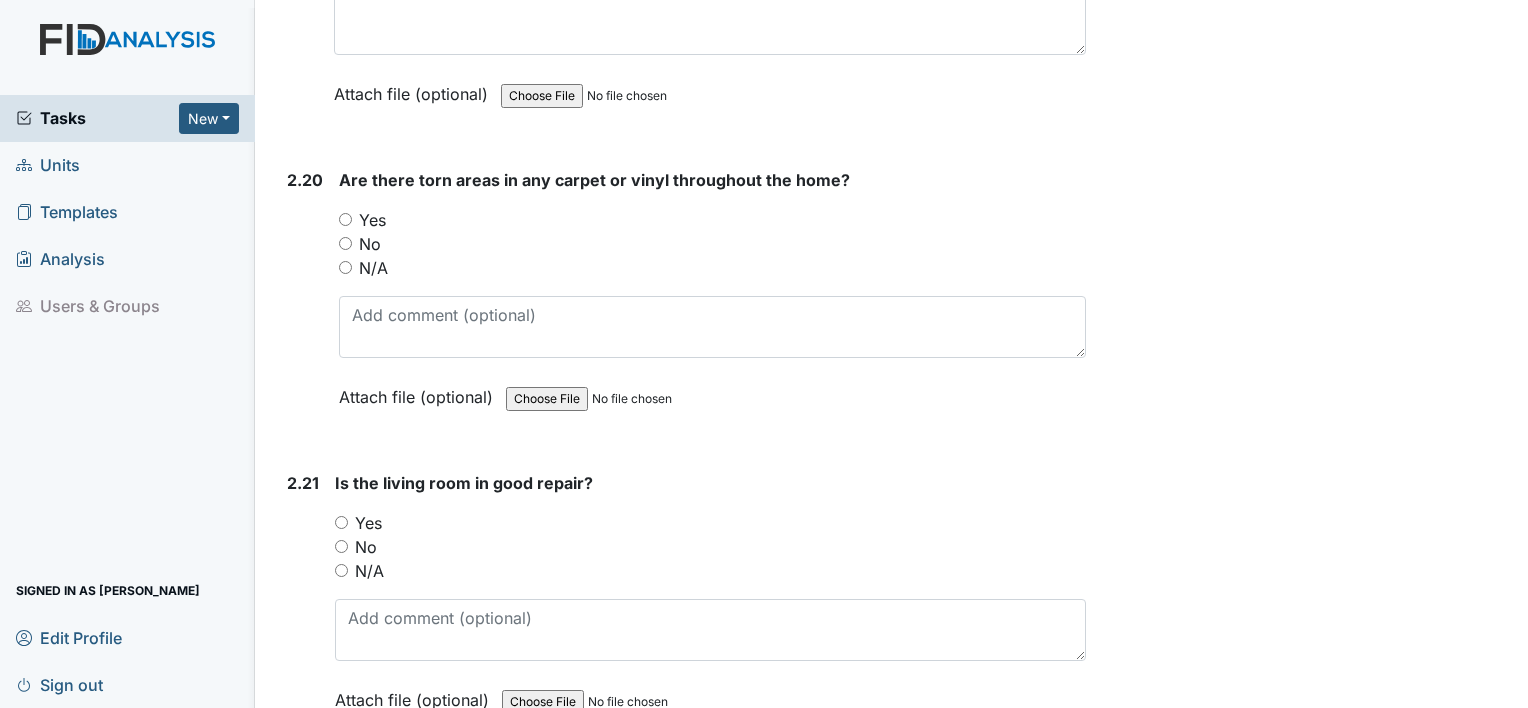 scroll, scrollTop: 8917, scrollLeft: 0, axis: vertical 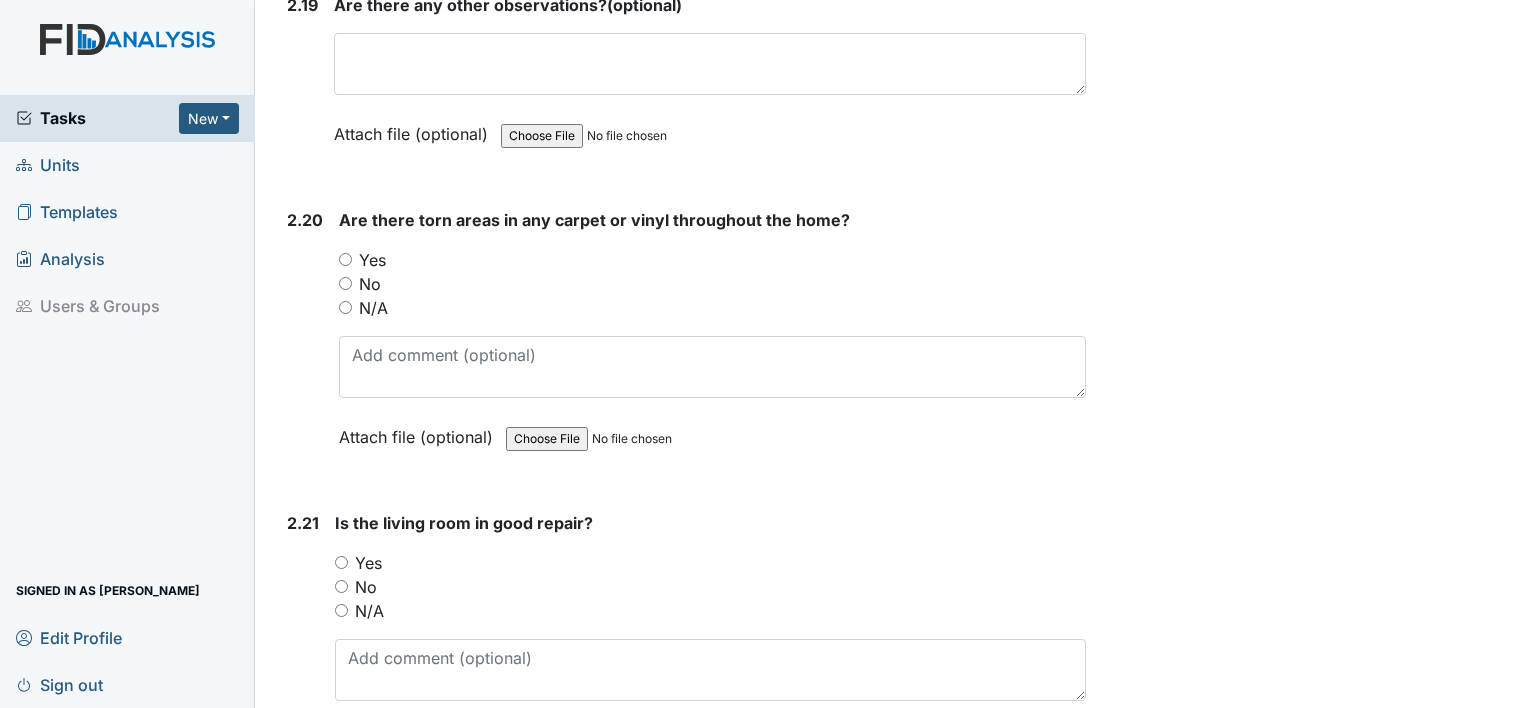 click on "2.20" at bounding box center [305, 343] 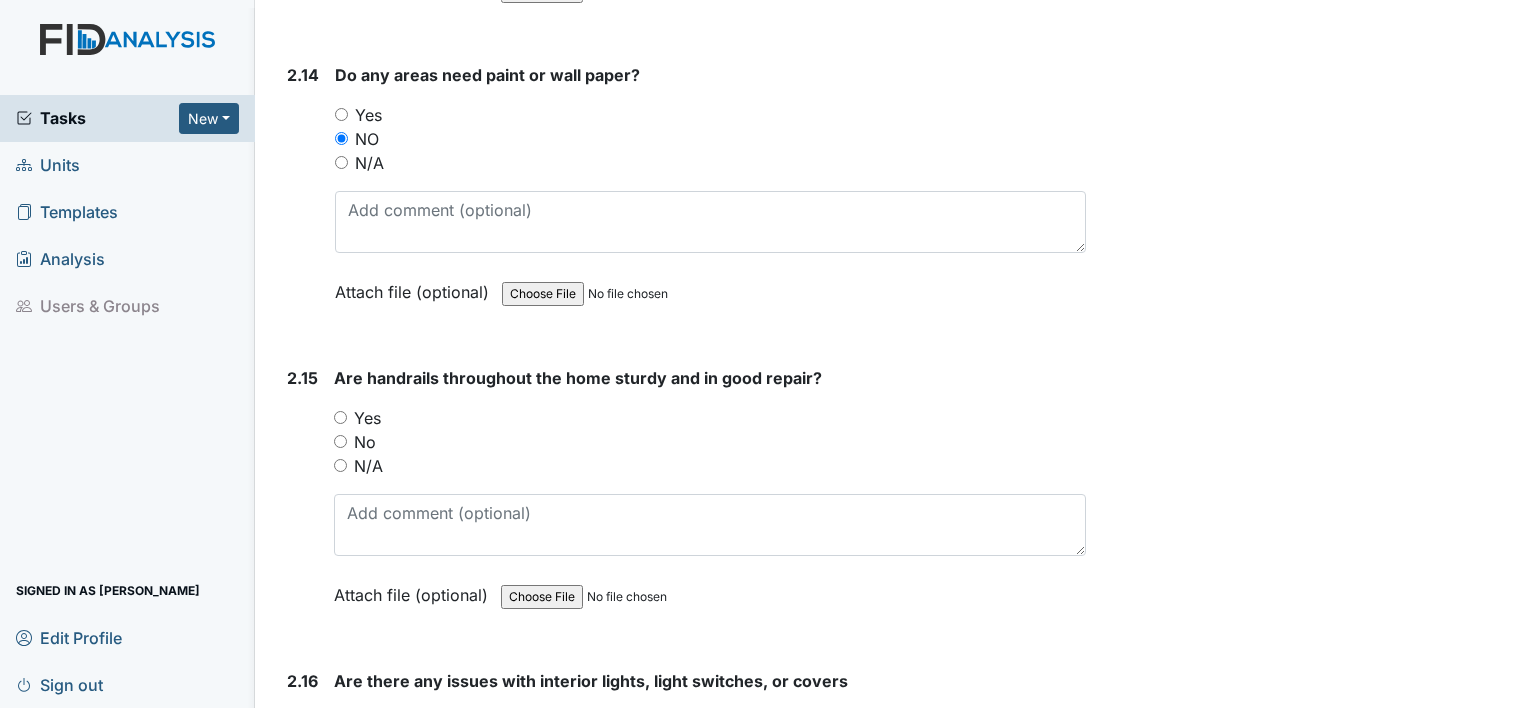 scroll, scrollTop: 7397, scrollLeft: 0, axis: vertical 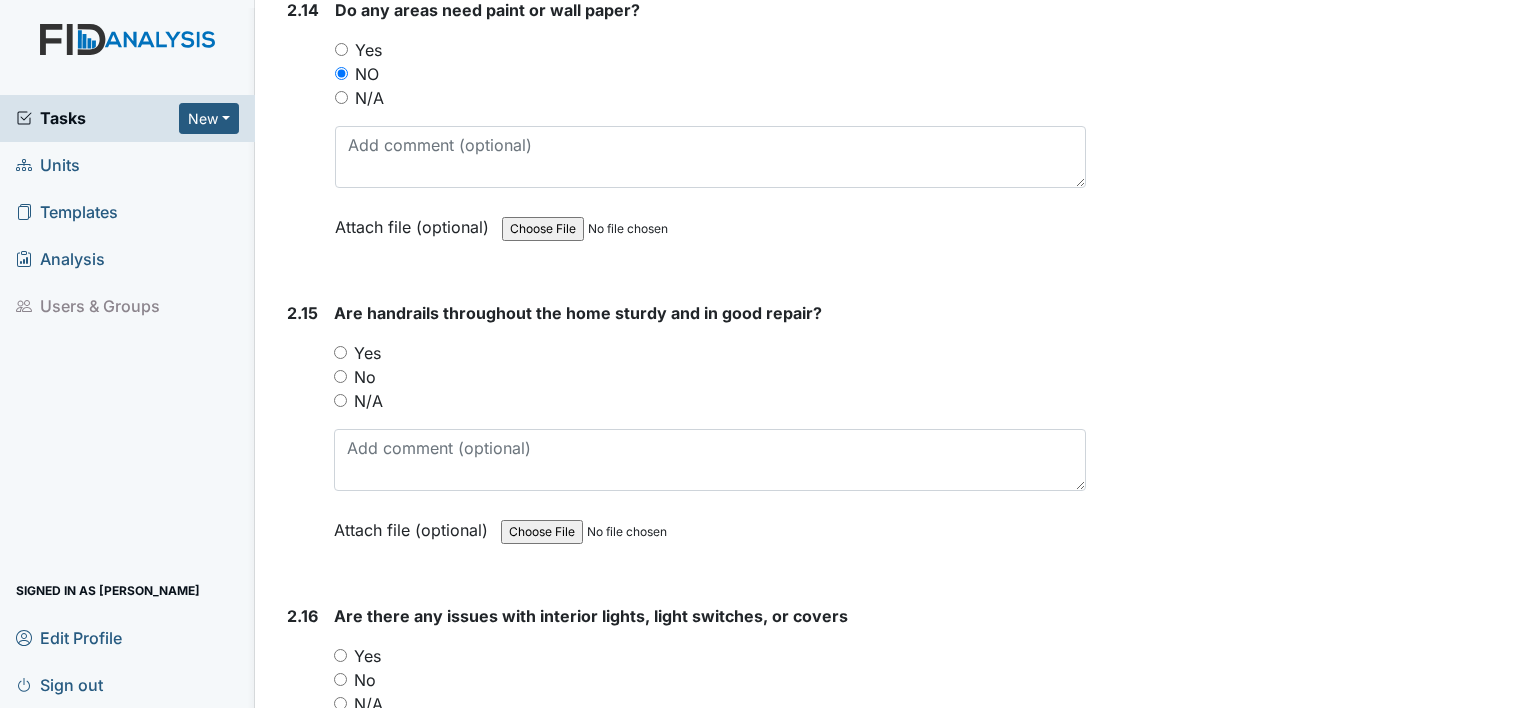 click on "2.15" at bounding box center [302, 436] 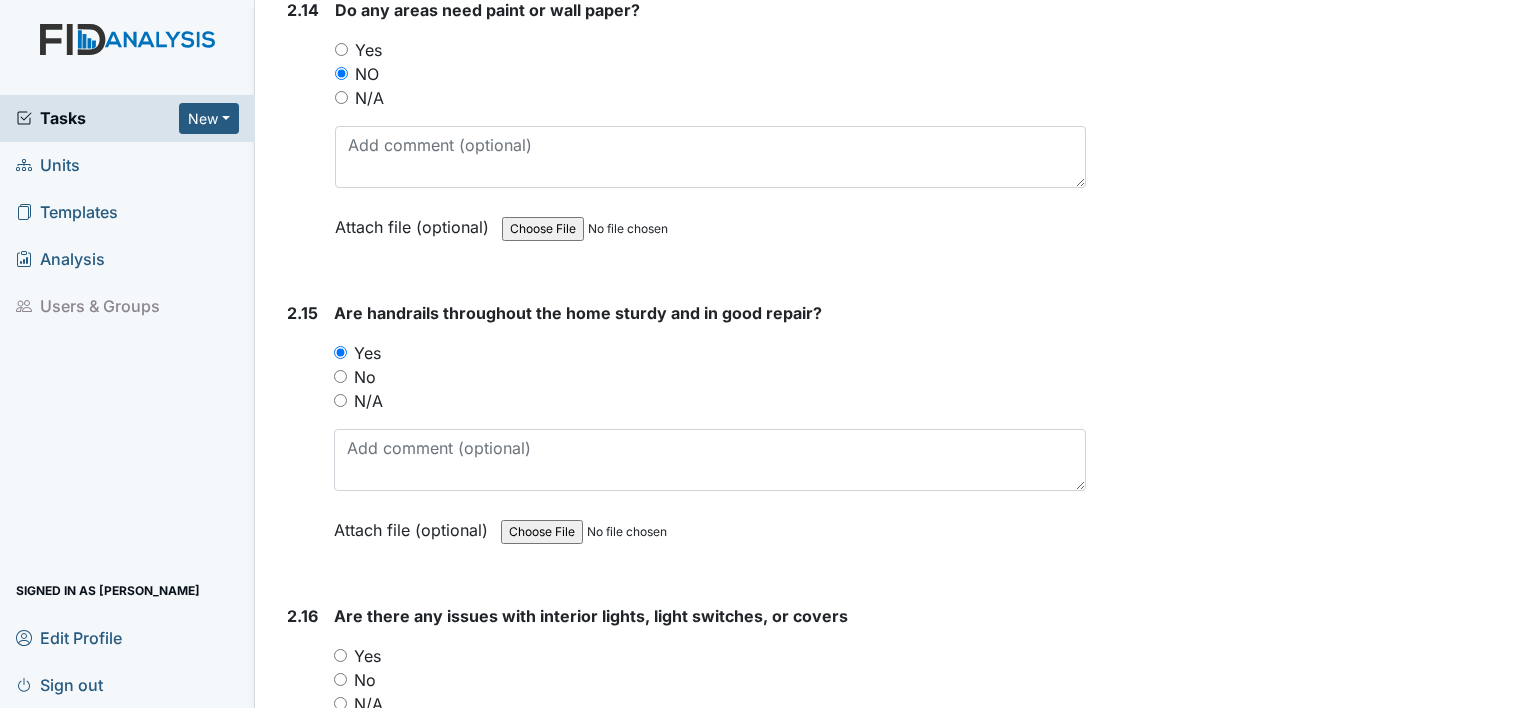 click on "No" at bounding box center [340, 376] 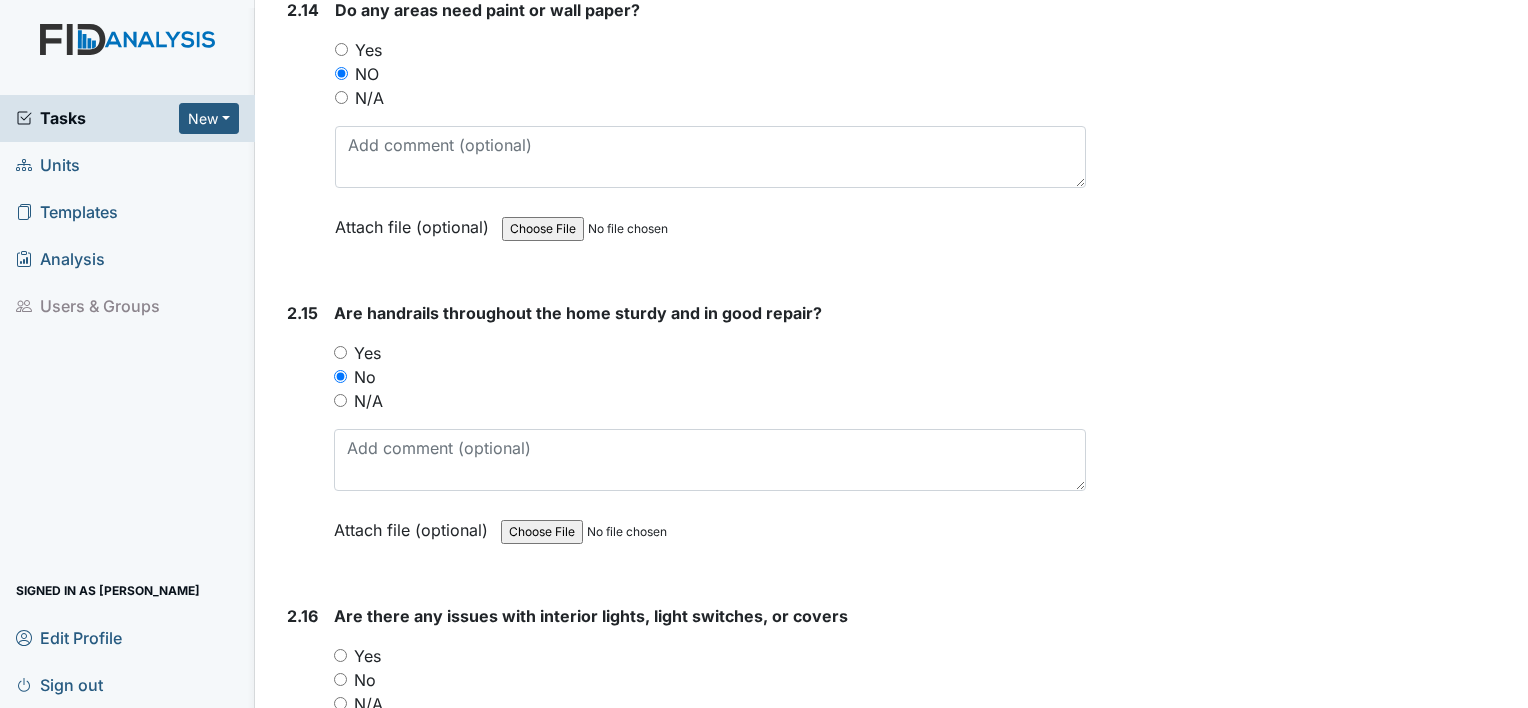 click on "N/A" at bounding box center [340, 400] 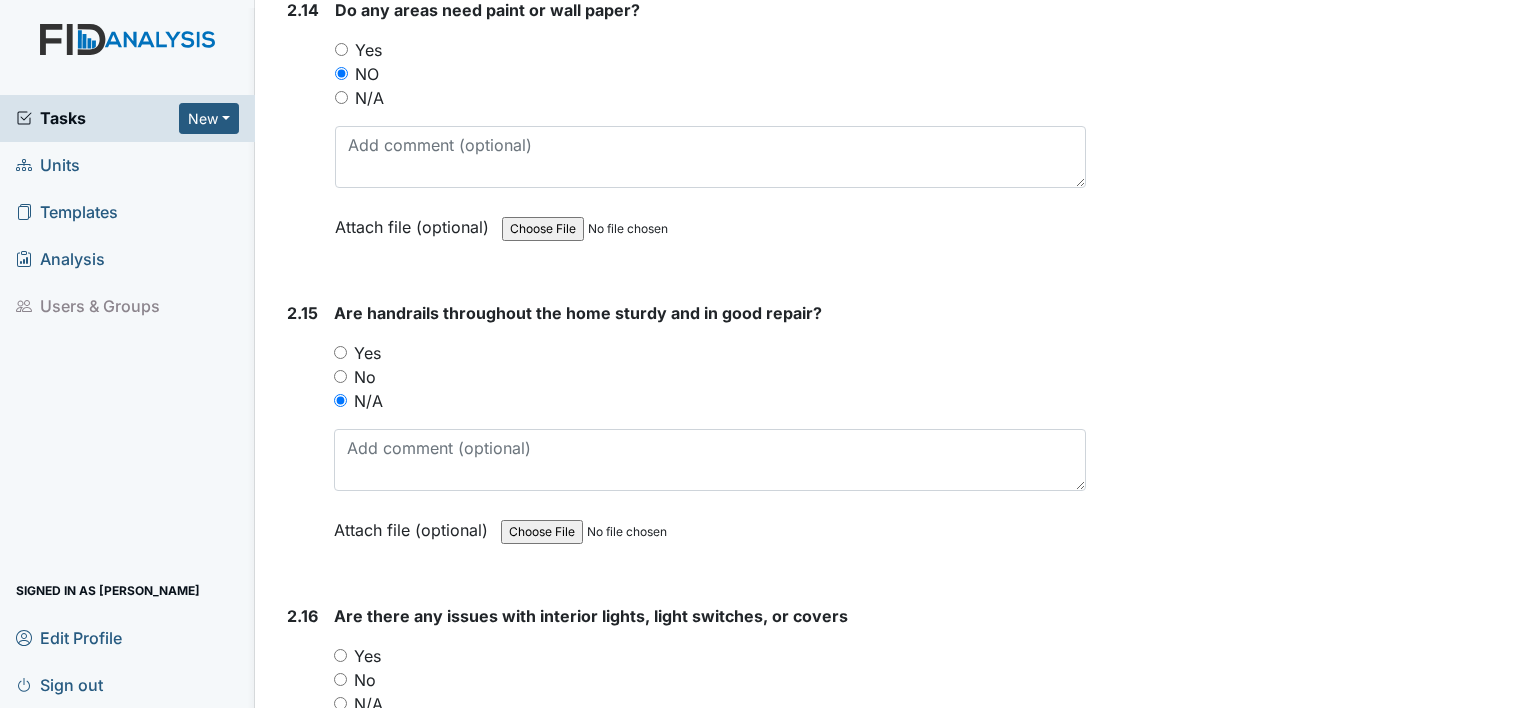 click on "Yes" at bounding box center [340, 352] 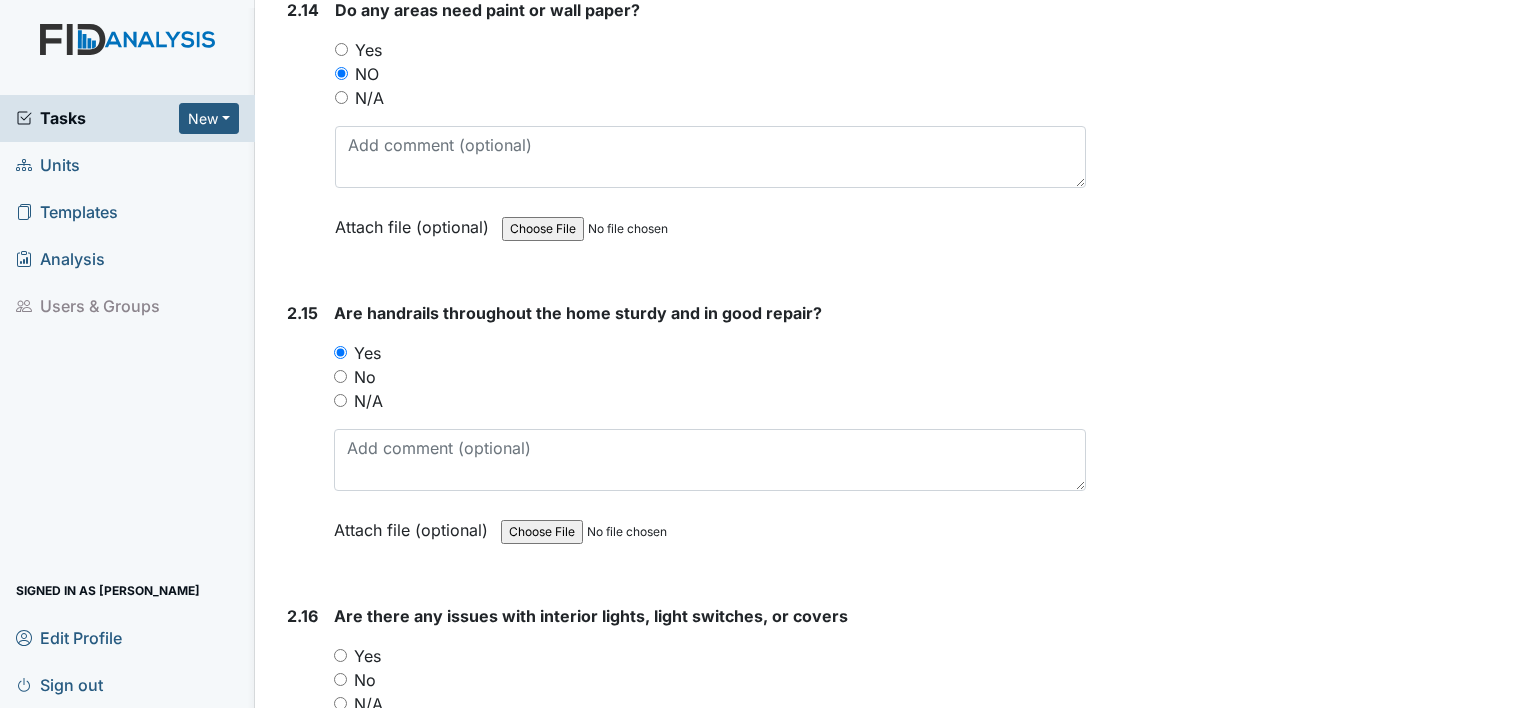 click on "No" at bounding box center [340, 376] 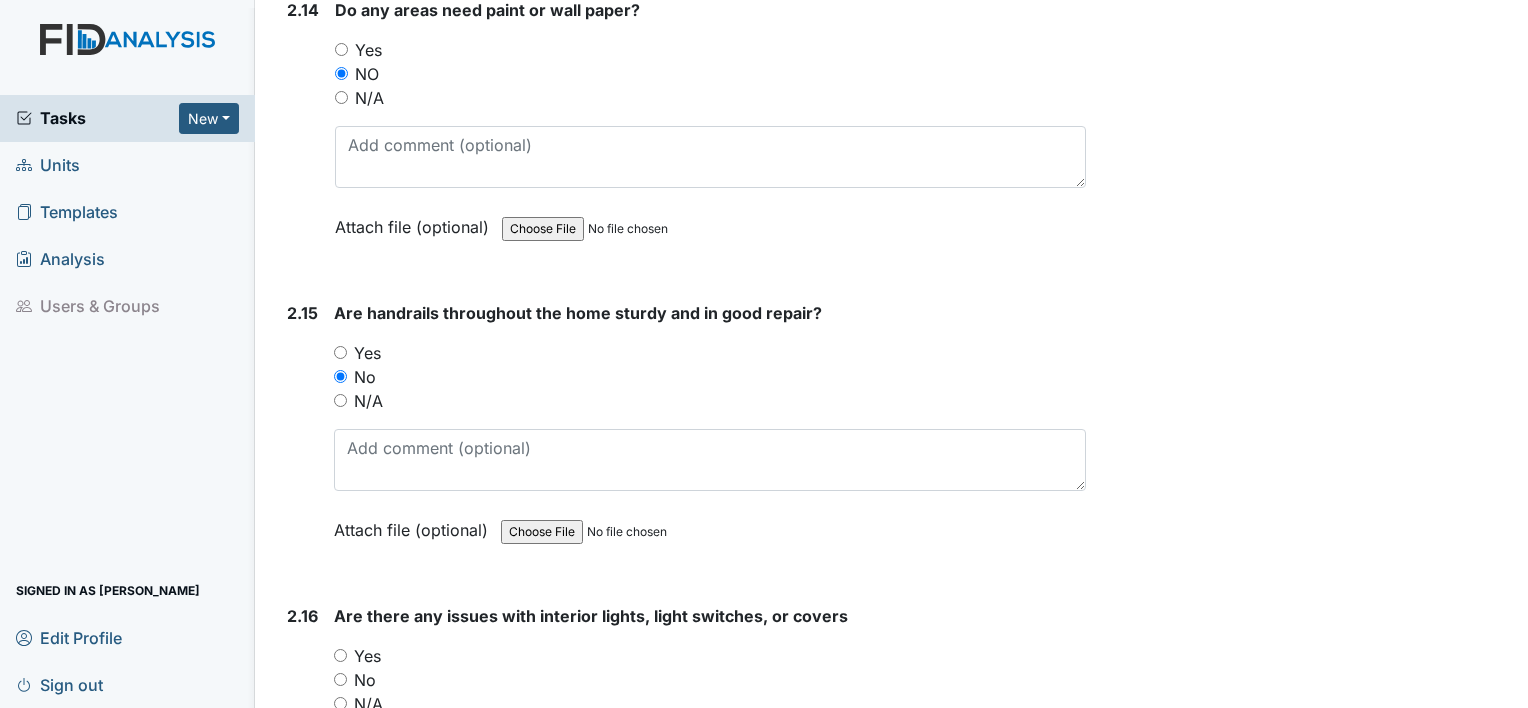 click on "Yes" at bounding box center (340, 352) 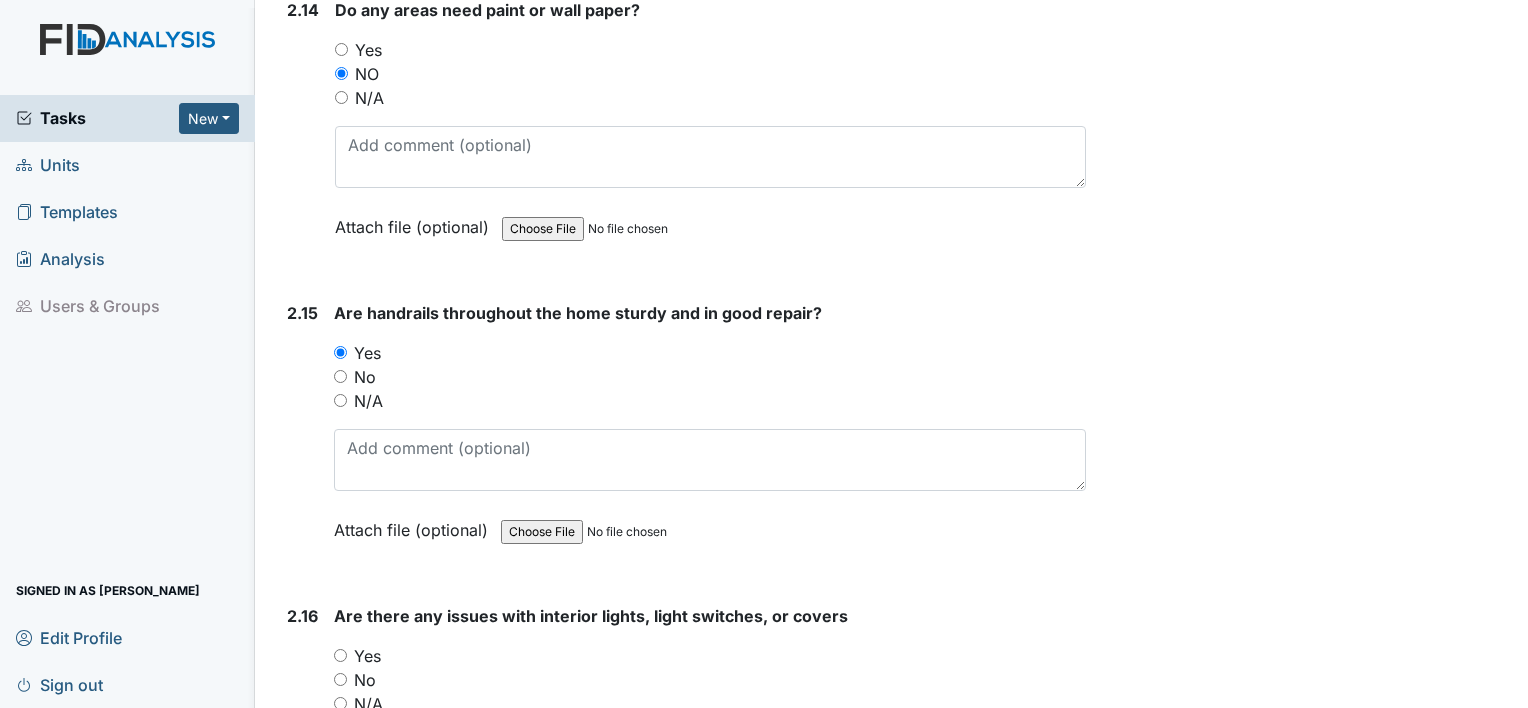 click on "2.15" at bounding box center [302, 436] 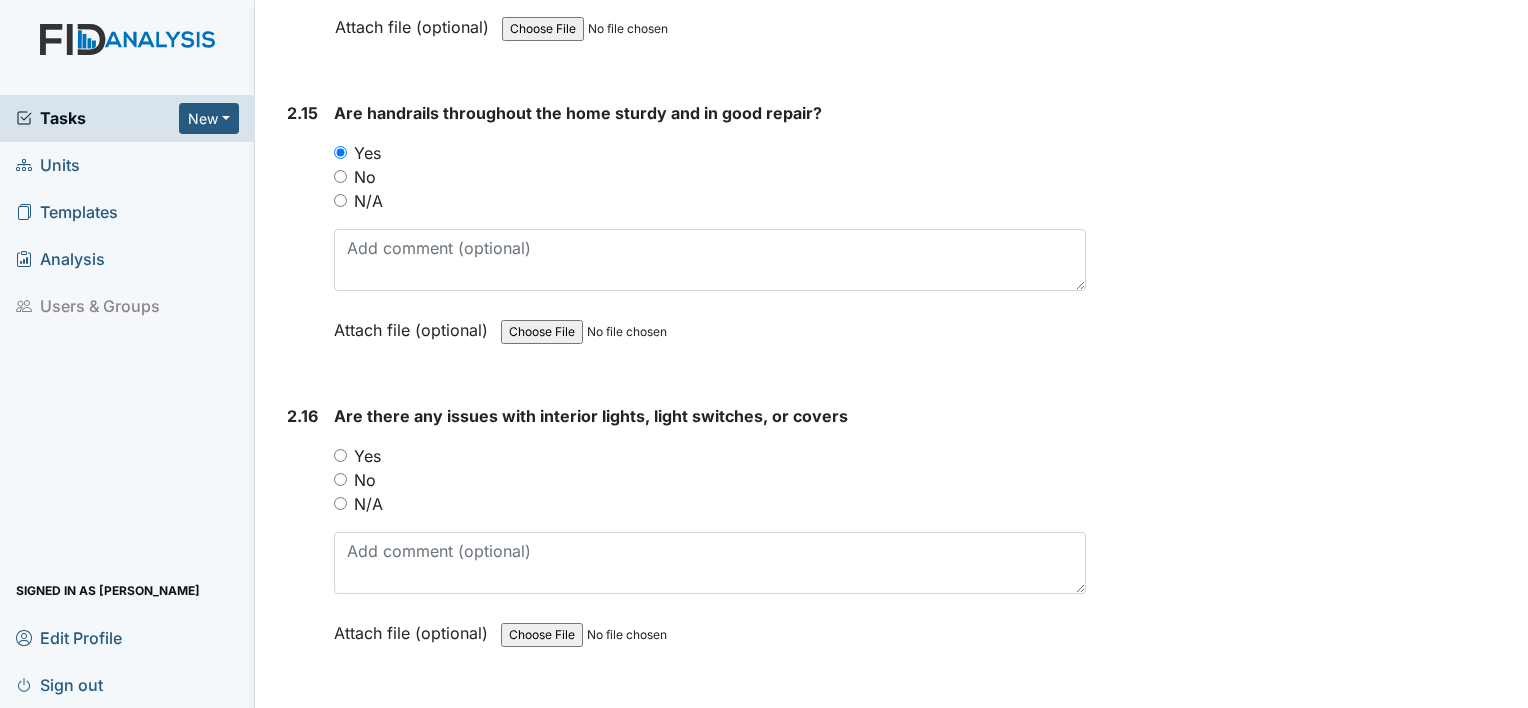 scroll, scrollTop: 7637, scrollLeft: 0, axis: vertical 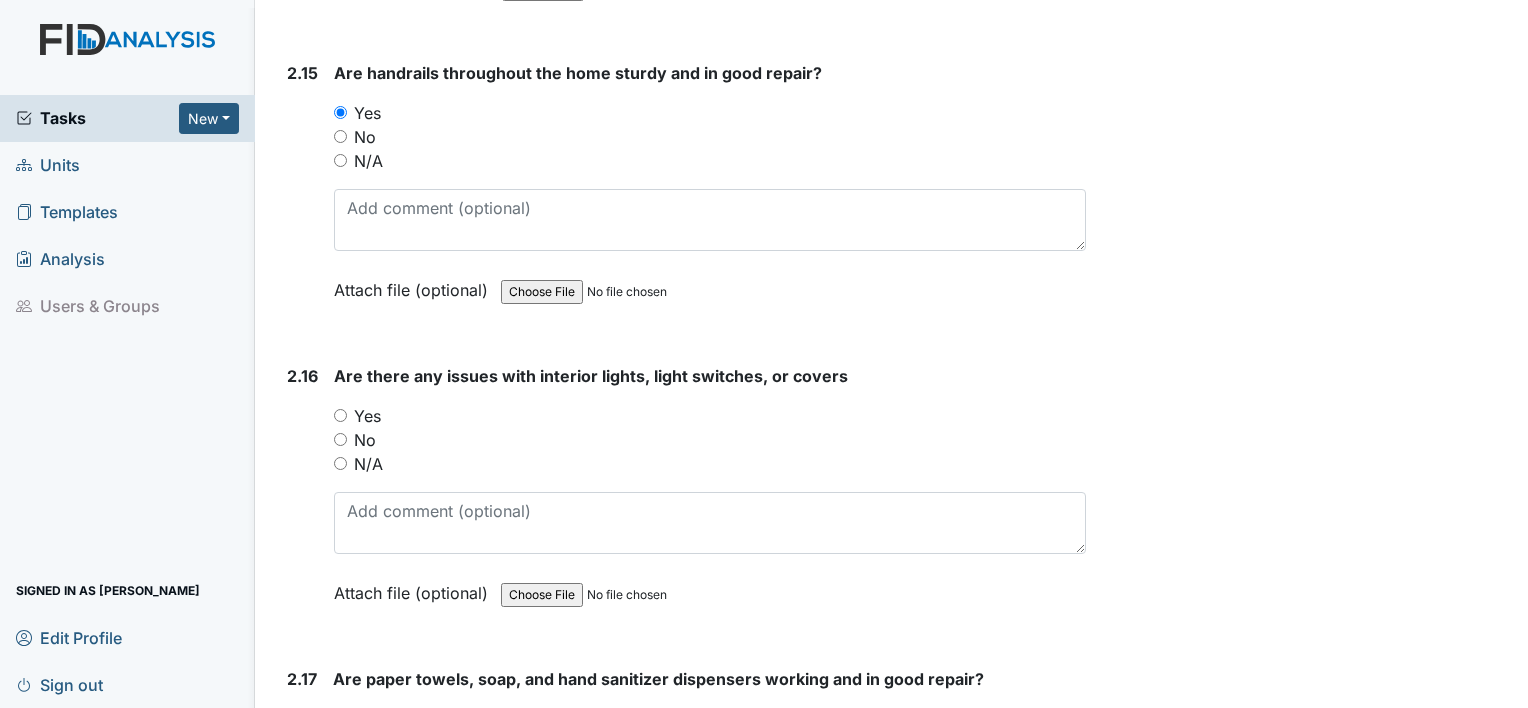 click on "Yes" at bounding box center (710, 416) 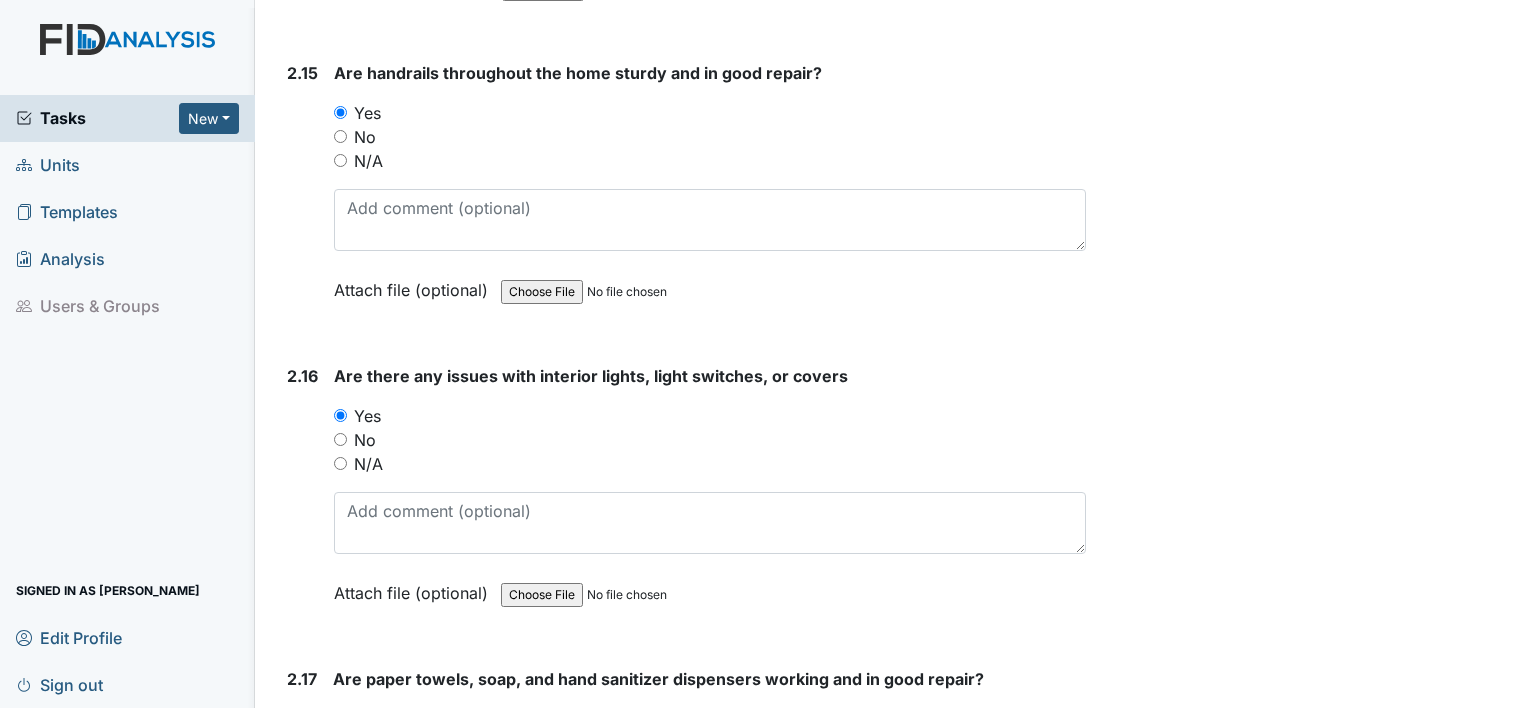 click on "No" at bounding box center (340, 439) 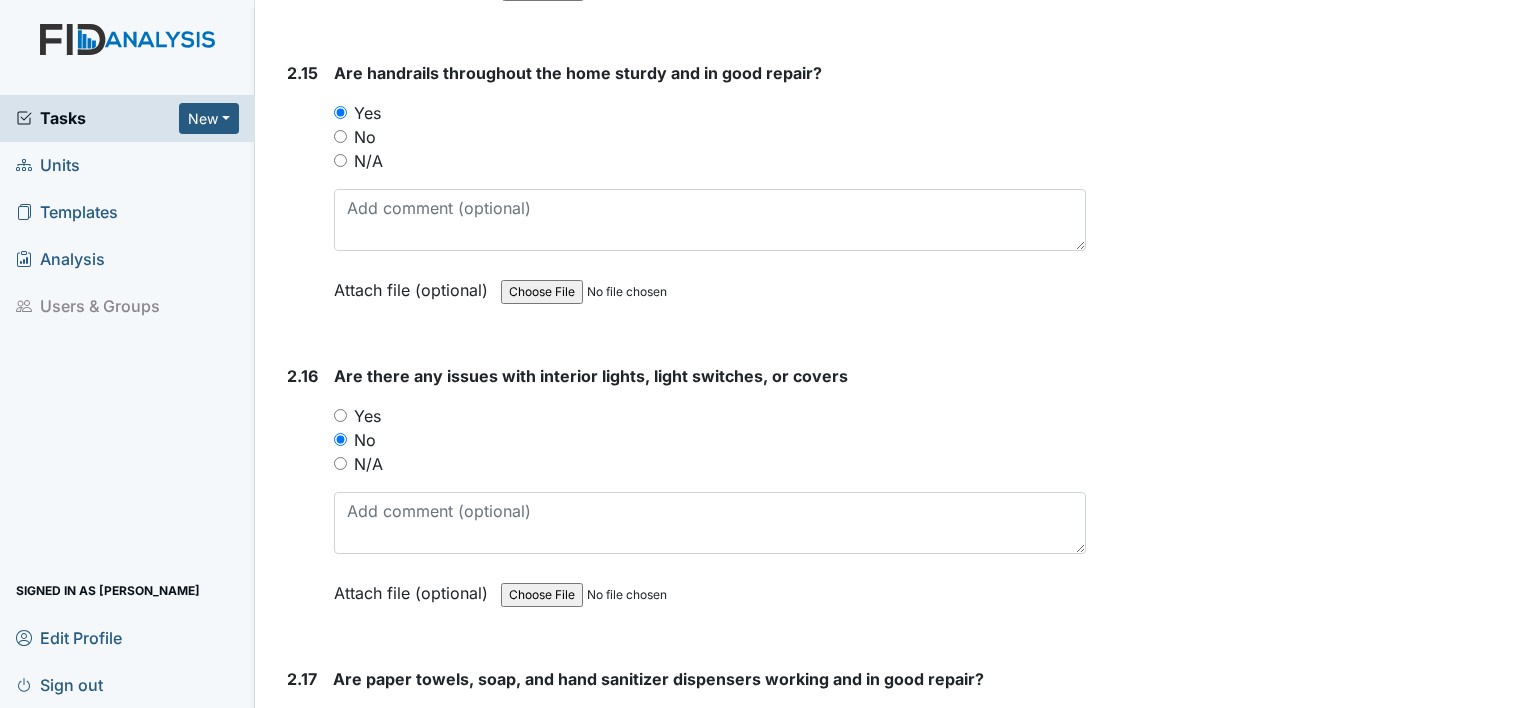 click on "N/A" at bounding box center [340, 463] 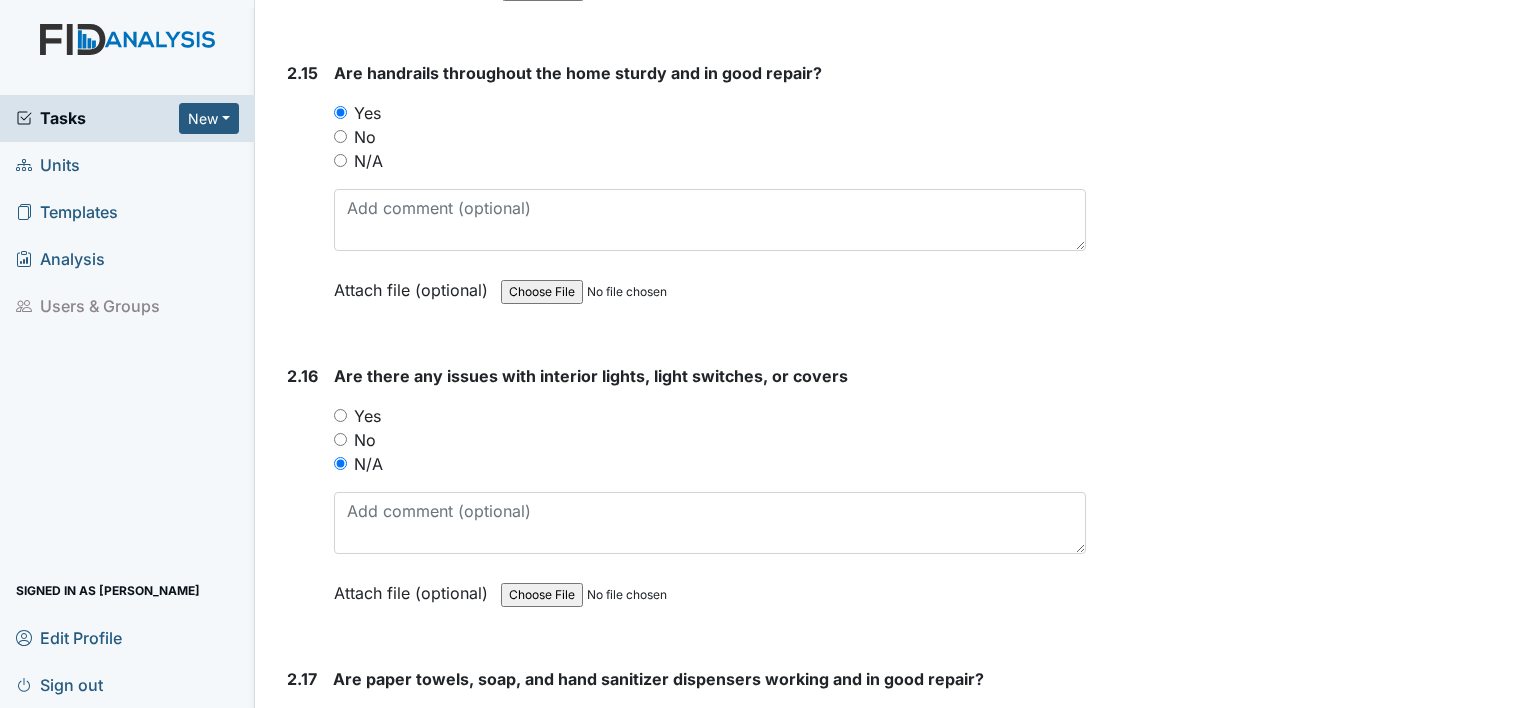 click on "Yes" at bounding box center (340, 415) 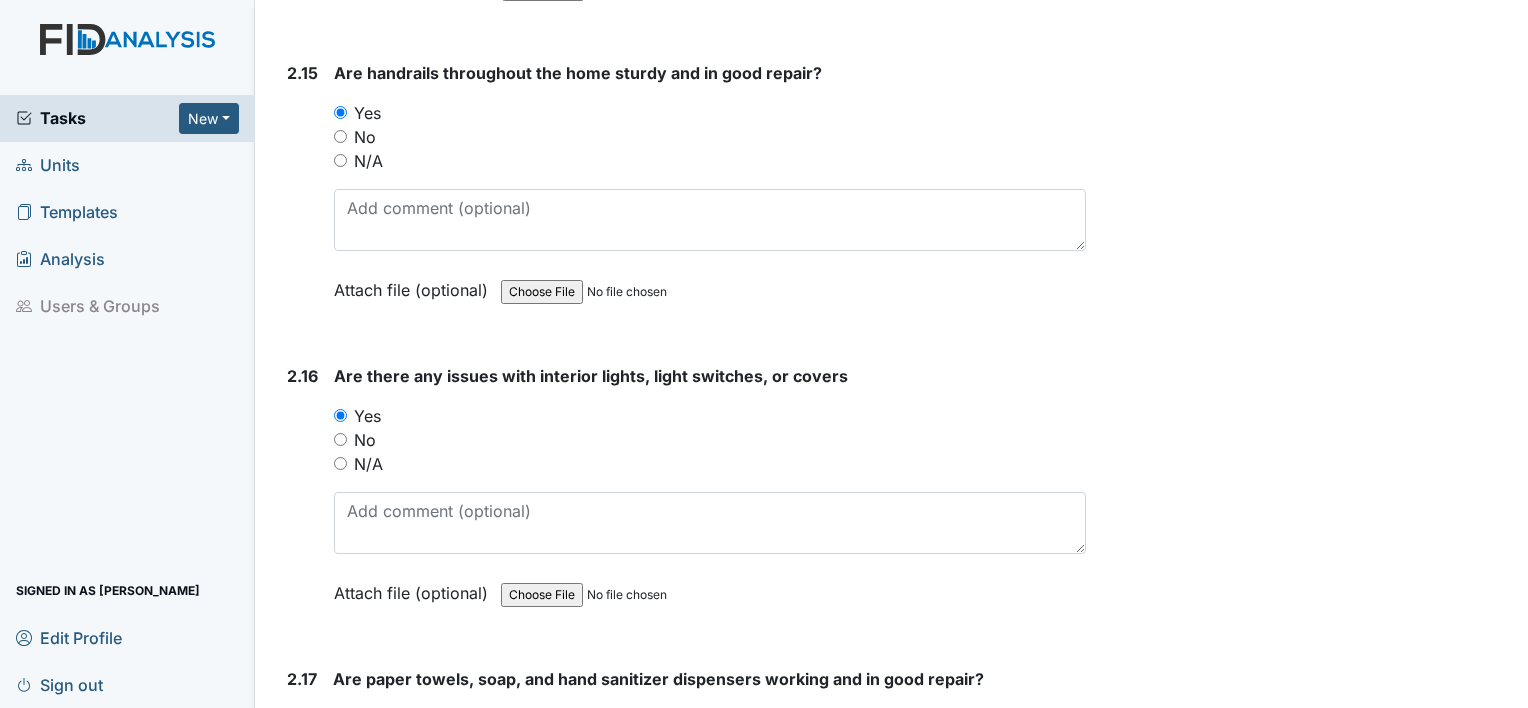 click on "No" at bounding box center (340, 439) 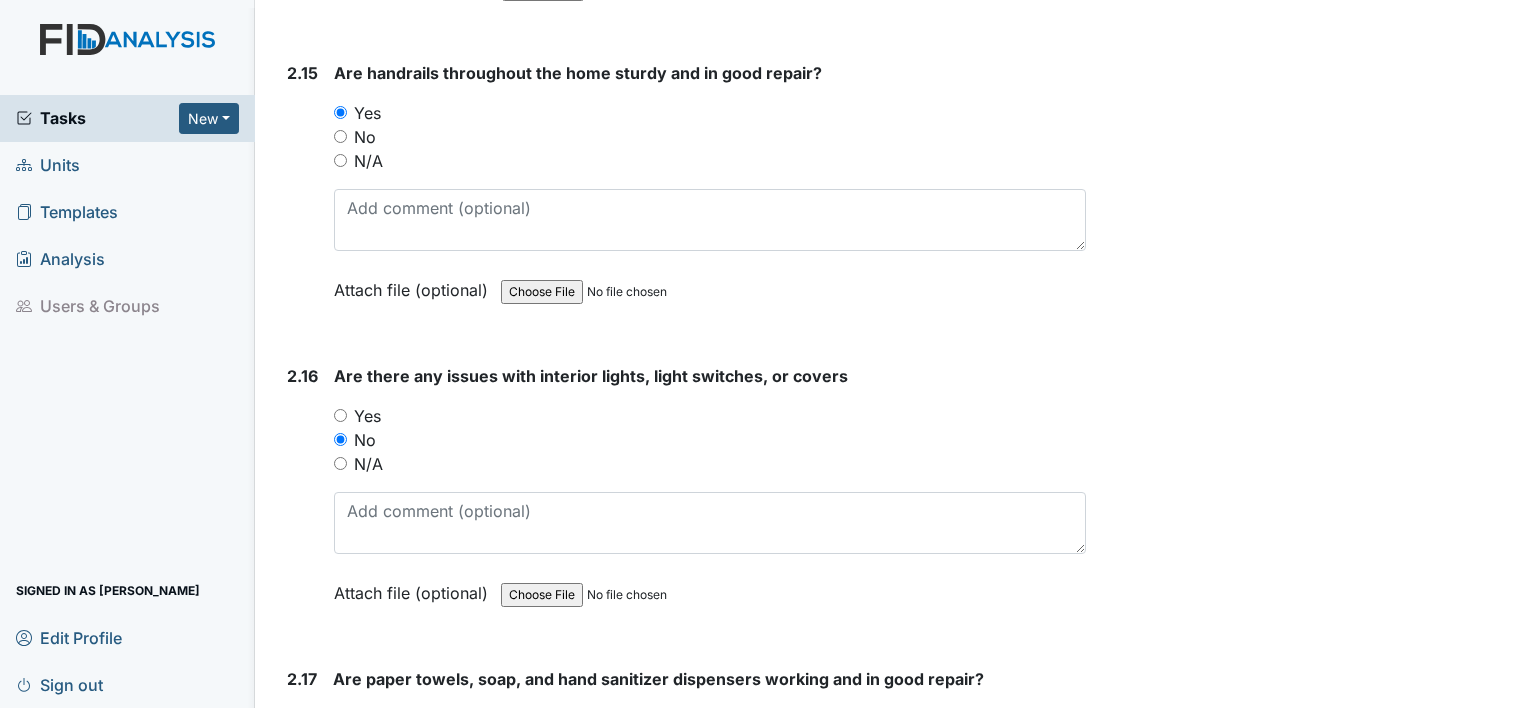 click on "2.16" at bounding box center [302, 499] 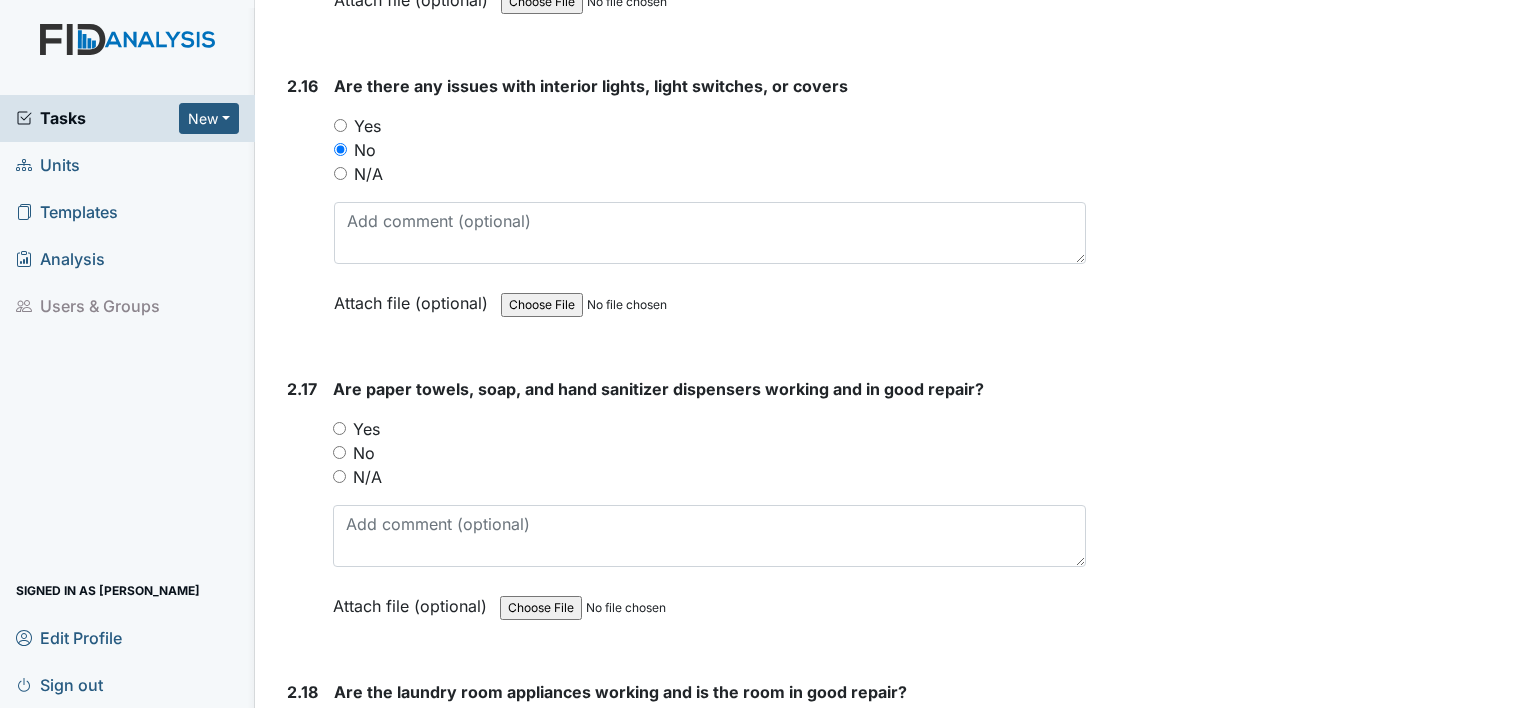 scroll, scrollTop: 7957, scrollLeft: 0, axis: vertical 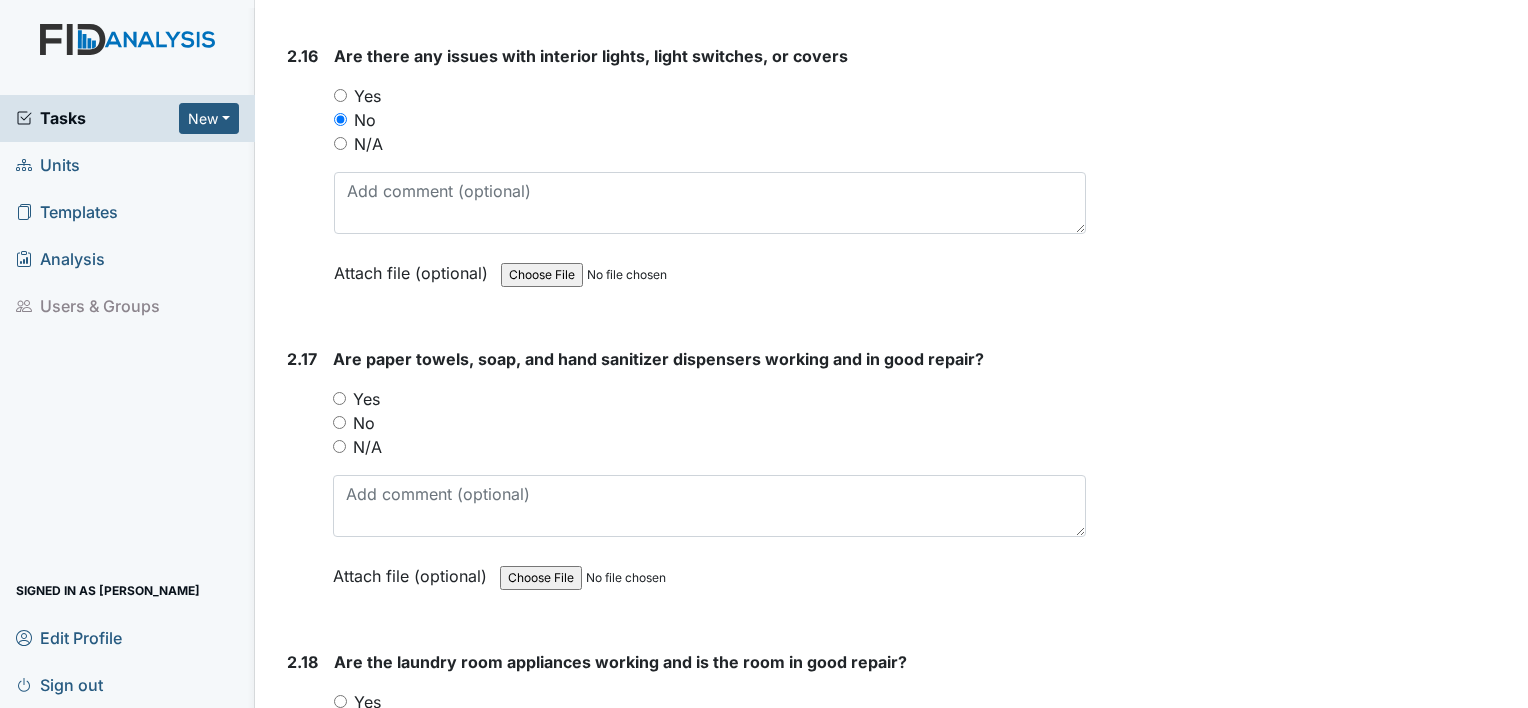 click on "Yes" at bounding box center [339, 398] 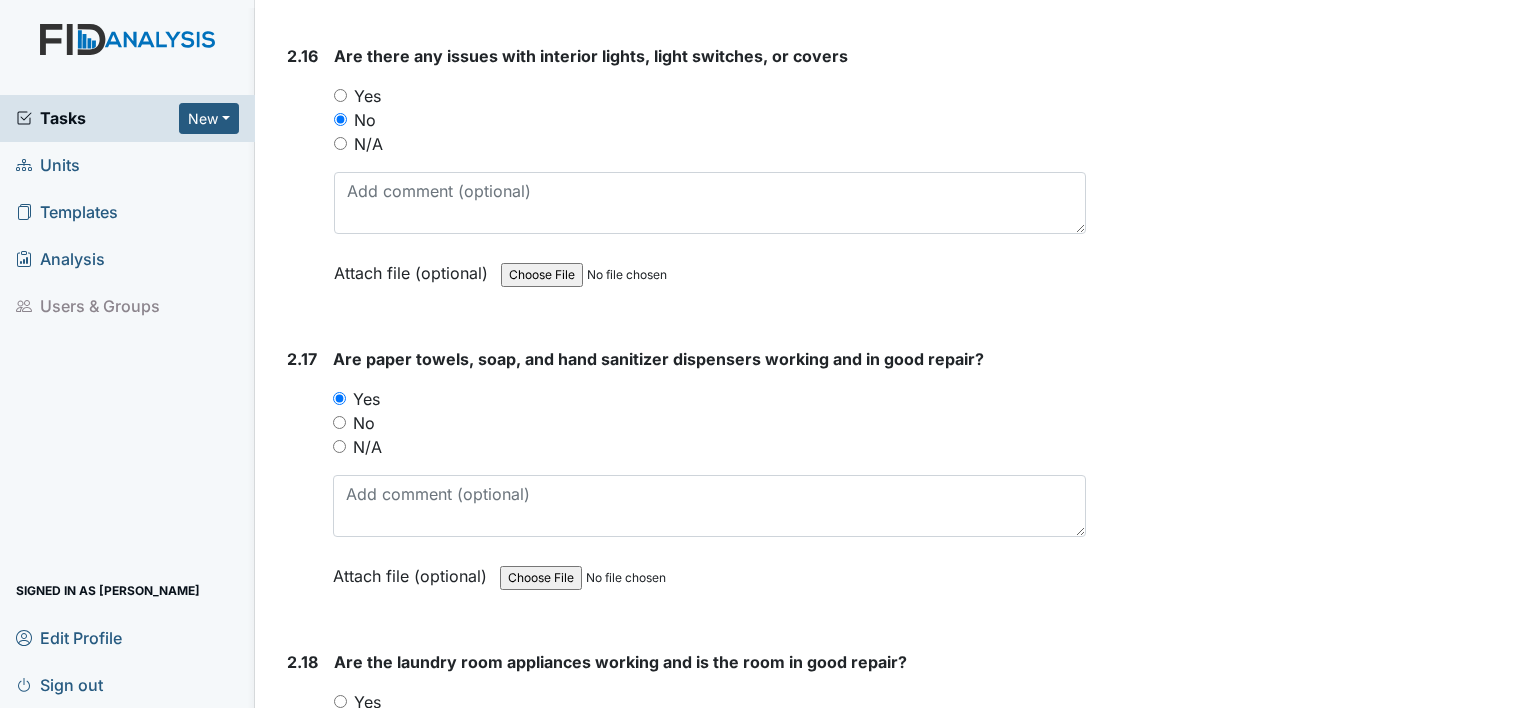 click on "2.17
Are paper towels, soap, and hand sanitizer dispensers working and in good repair?
You must select one of the below options.
Yes
No
N/A
Attach file (optional)
You can upload .pdf, .txt, .jpg, .jpeg, .png, .csv, .xls, or .doc files under 100MB." at bounding box center [682, 482] 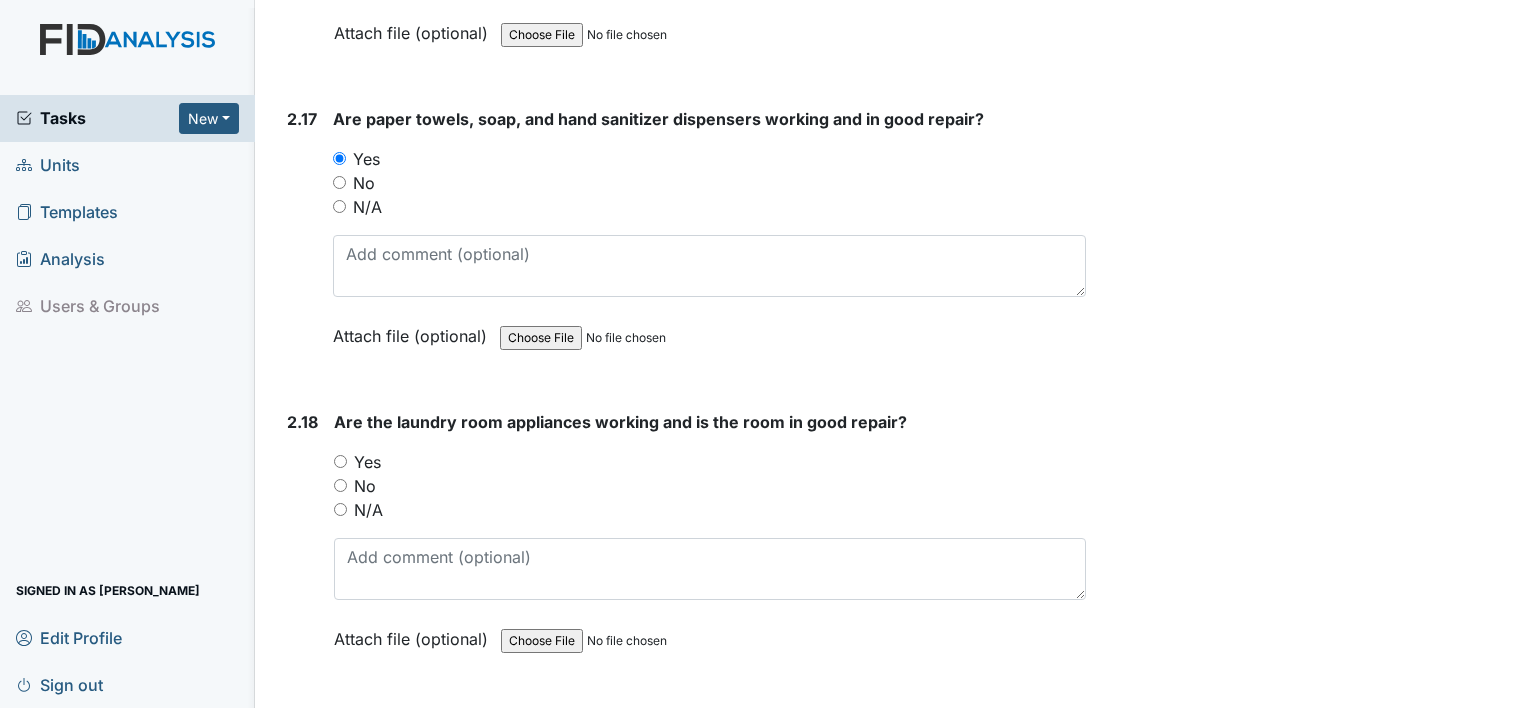 scroll, scrollTop: 8237, scrollLeft: 0, axis: vertical 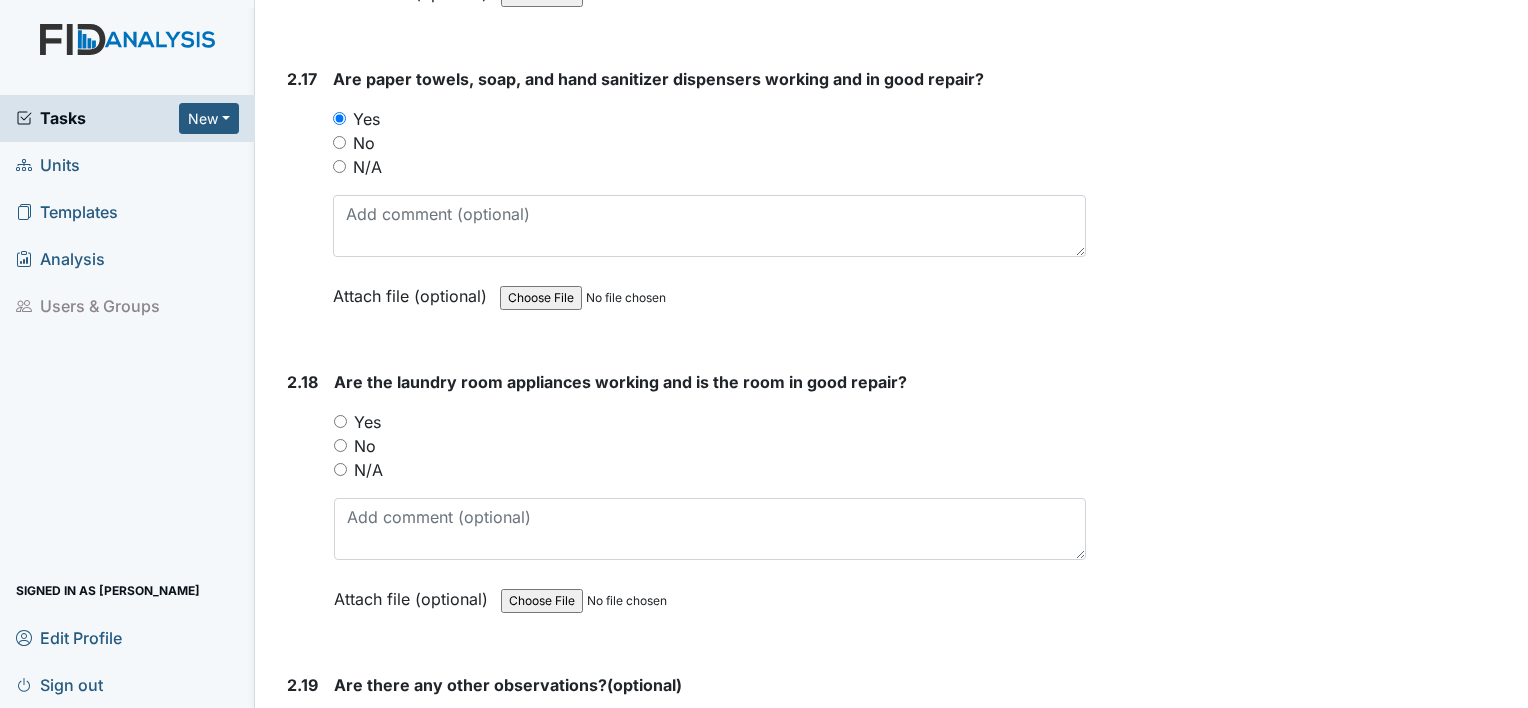 click on "No" at bounding box center [340, 445] 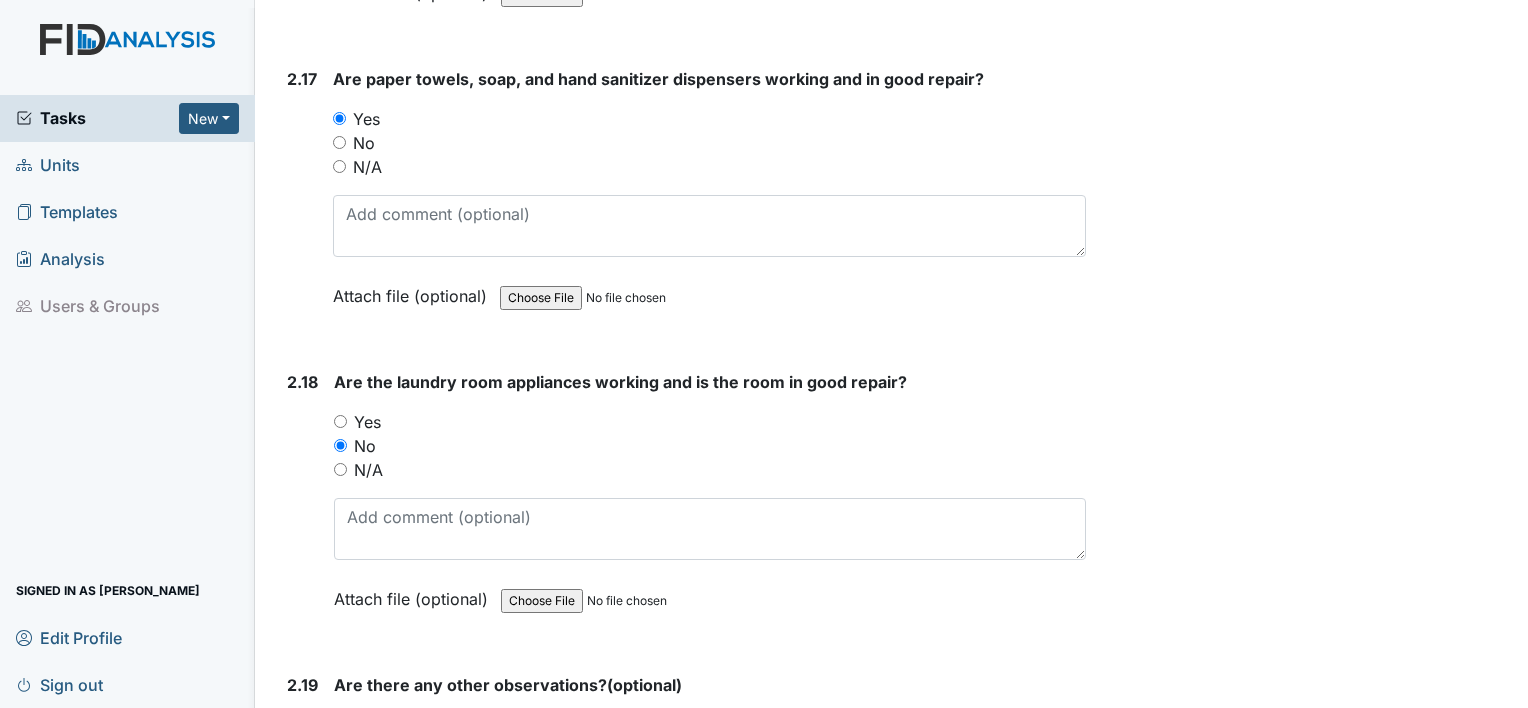 click on "Yes" at bounding box center [340, 421] 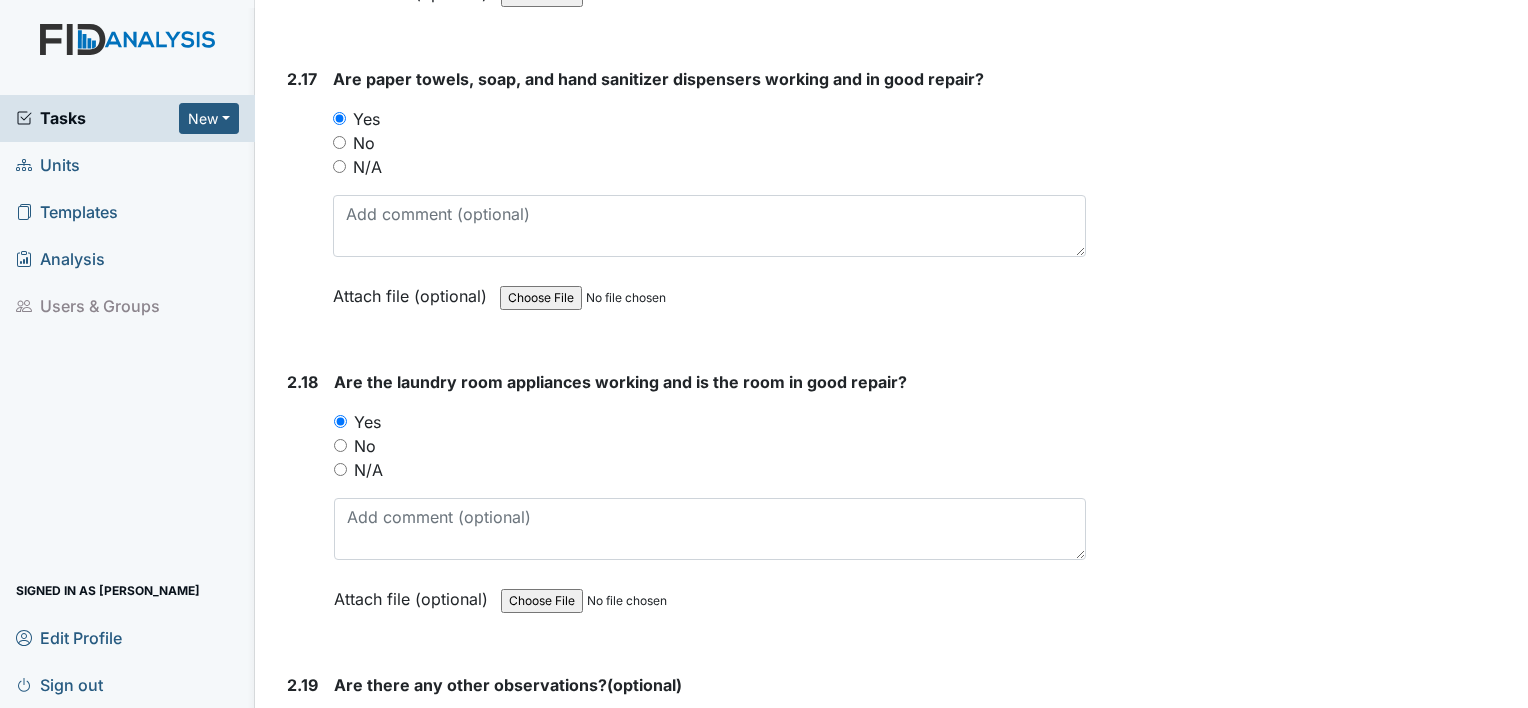 click on "2.18" at bounding box center (302, 505) 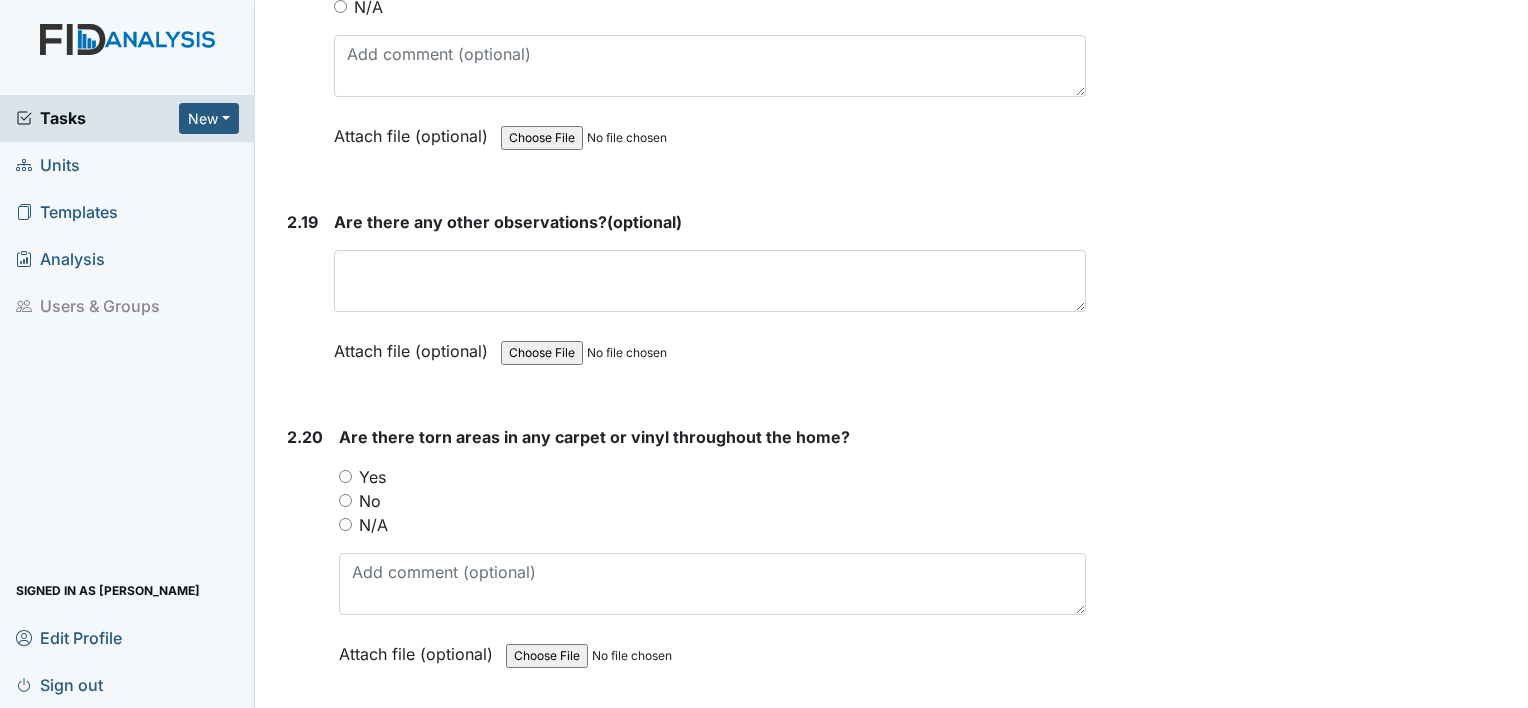scroll, scrollTop: 8717, scrollLeft: 0, axis: vertical 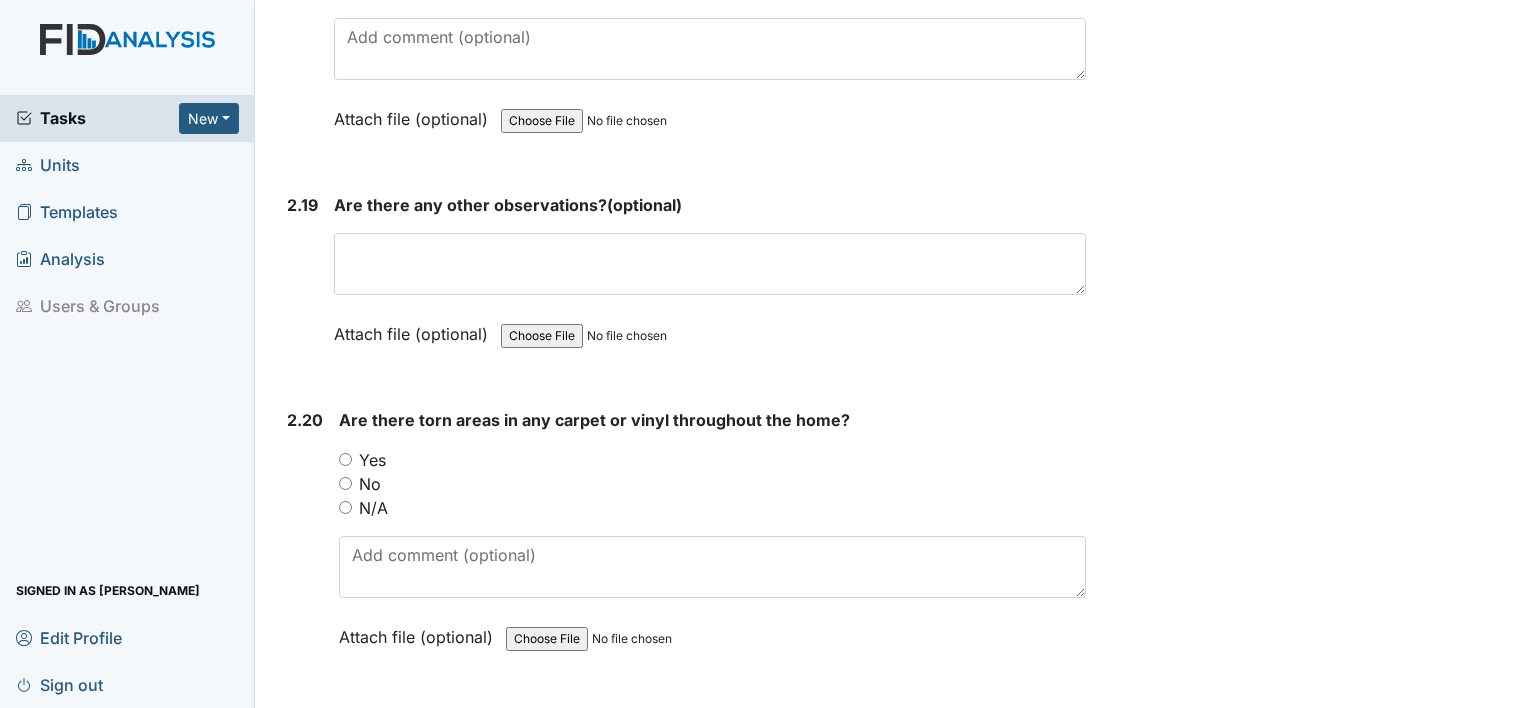 click on "2.18" at bounding box center (302, 25) 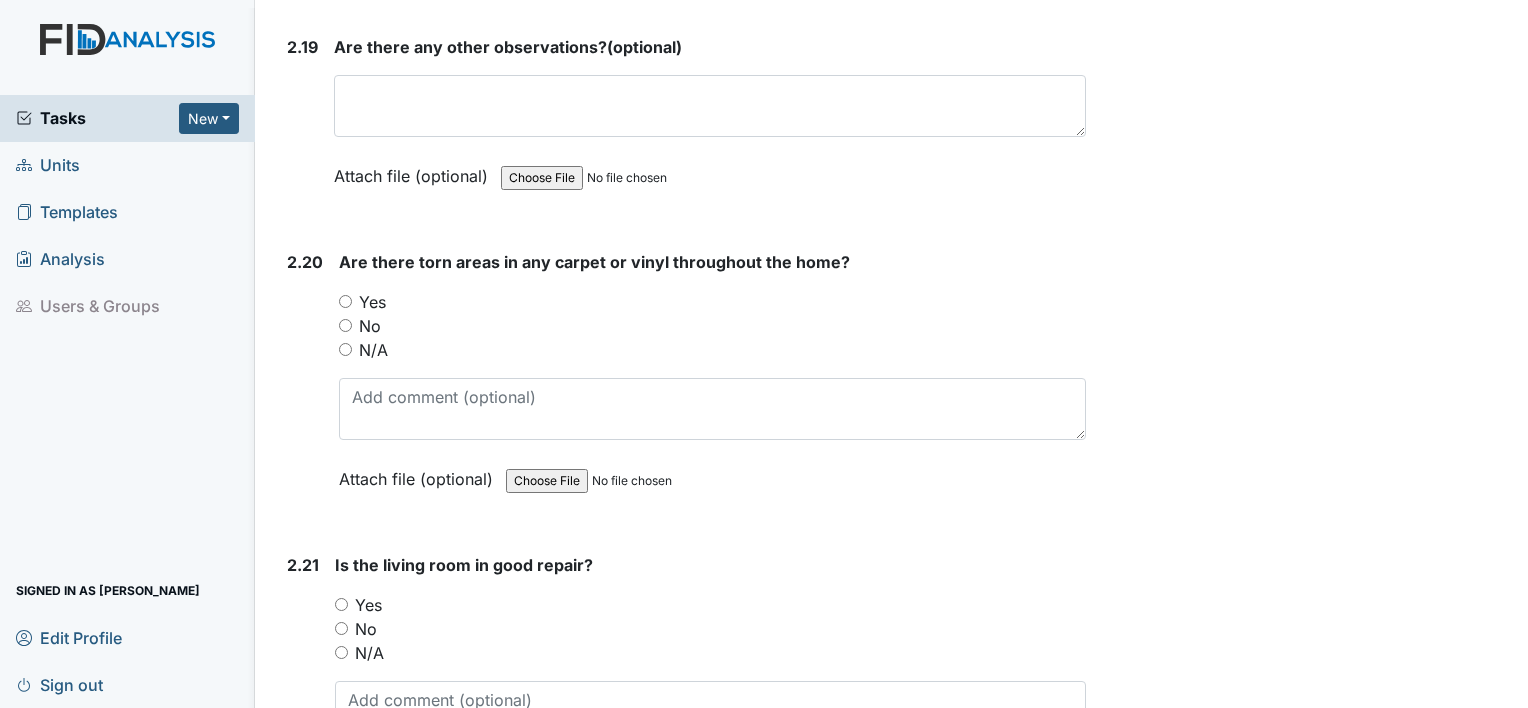 scroll, scrollTop: 8877, scrollLeft: 0, axis: vertical 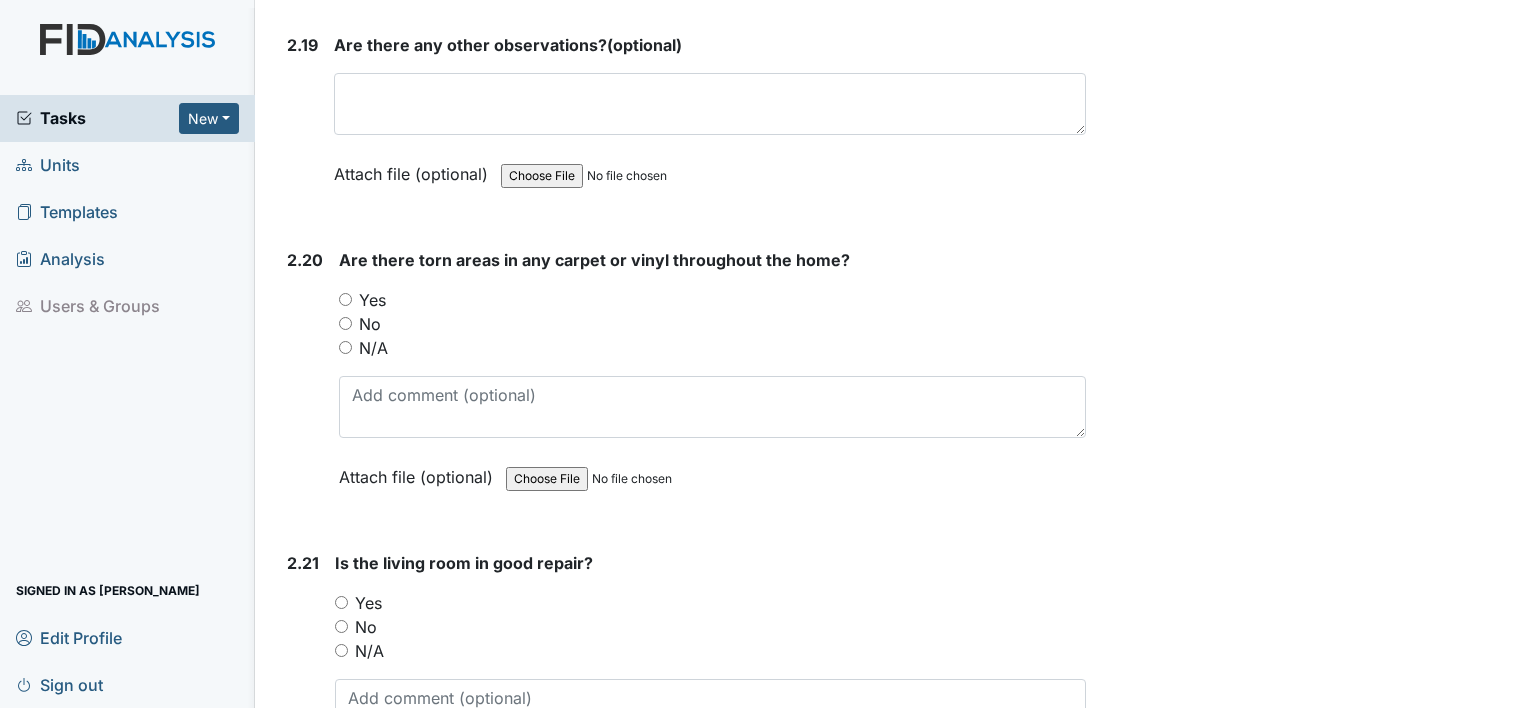 click on "2.19" at bounding box center [302, 124] 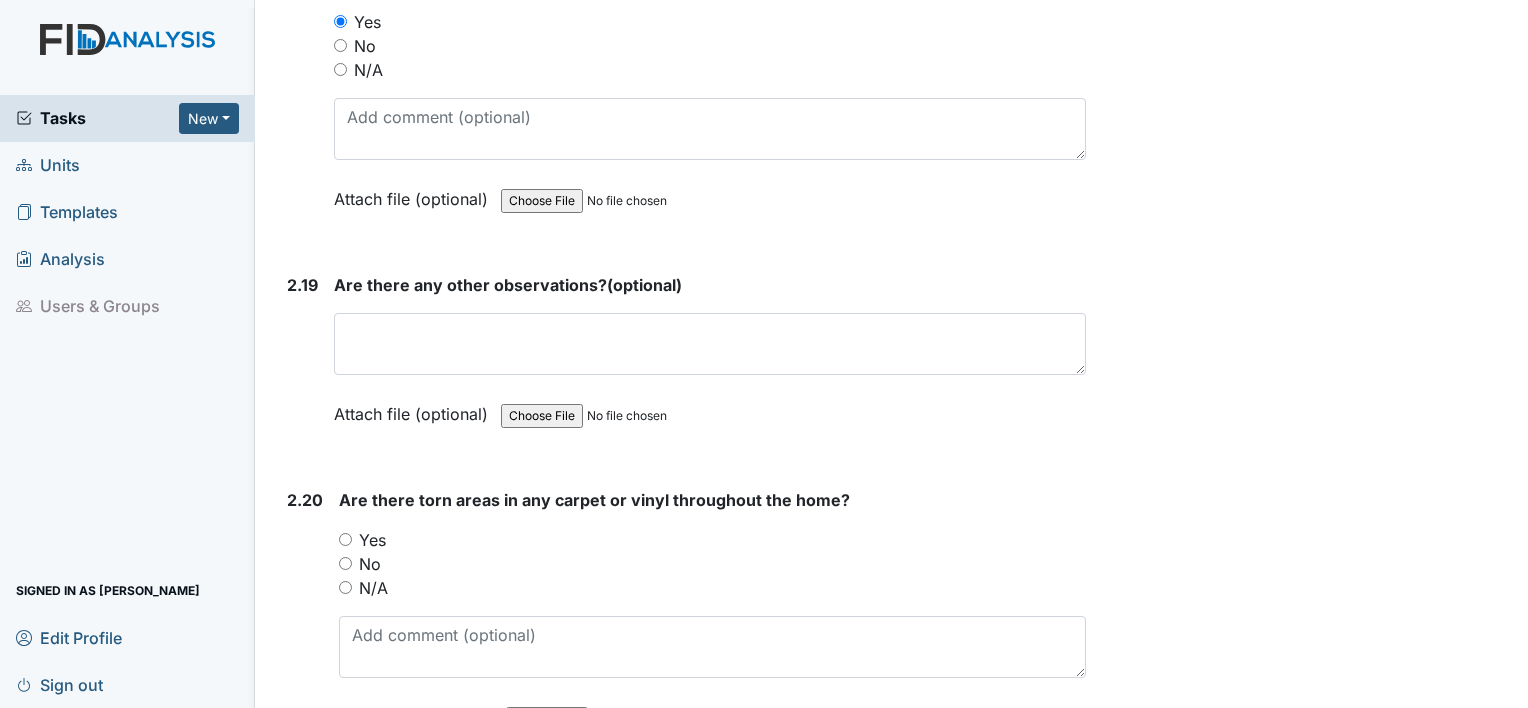 scroll, scrollTop: 8597, scrollLeft: 0, axis: vertical 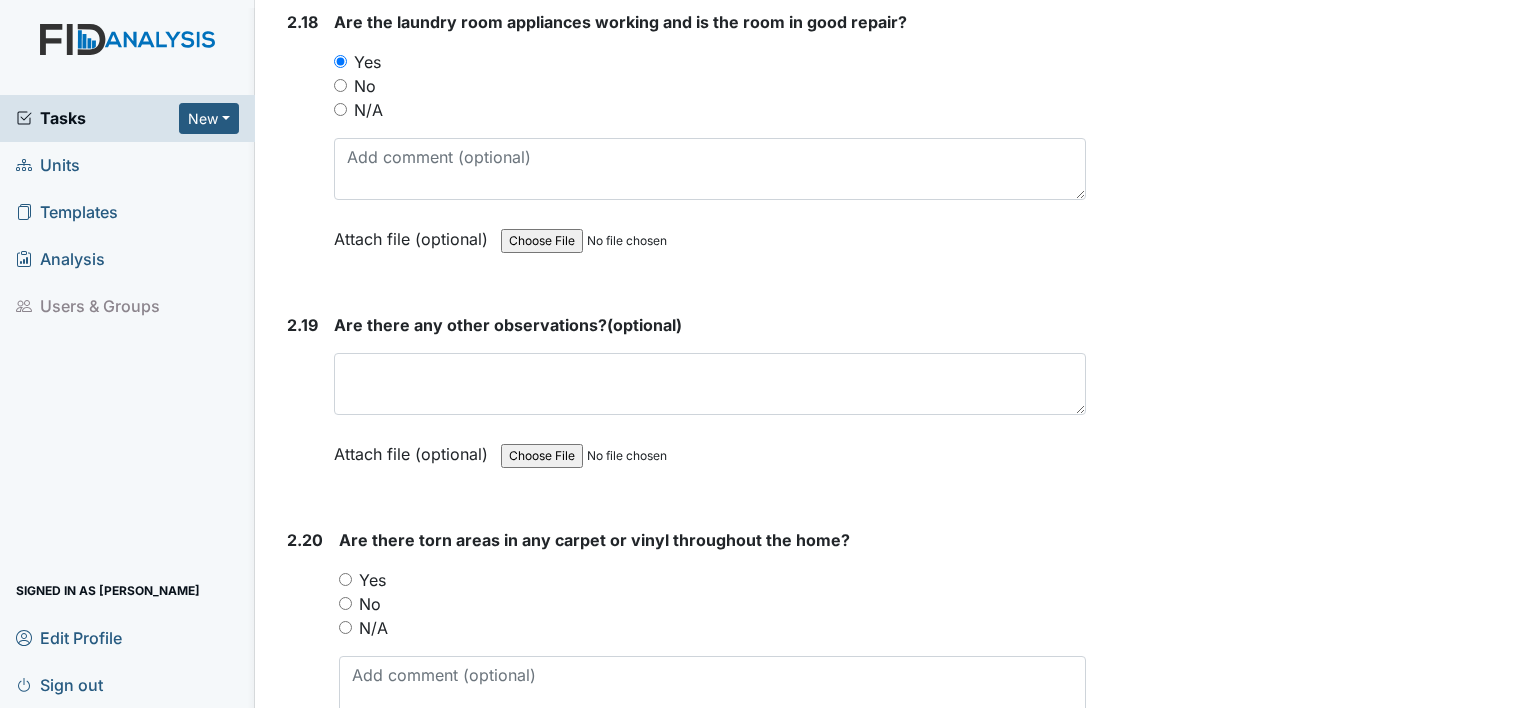 click on "No" at bounding box center [365, 86] 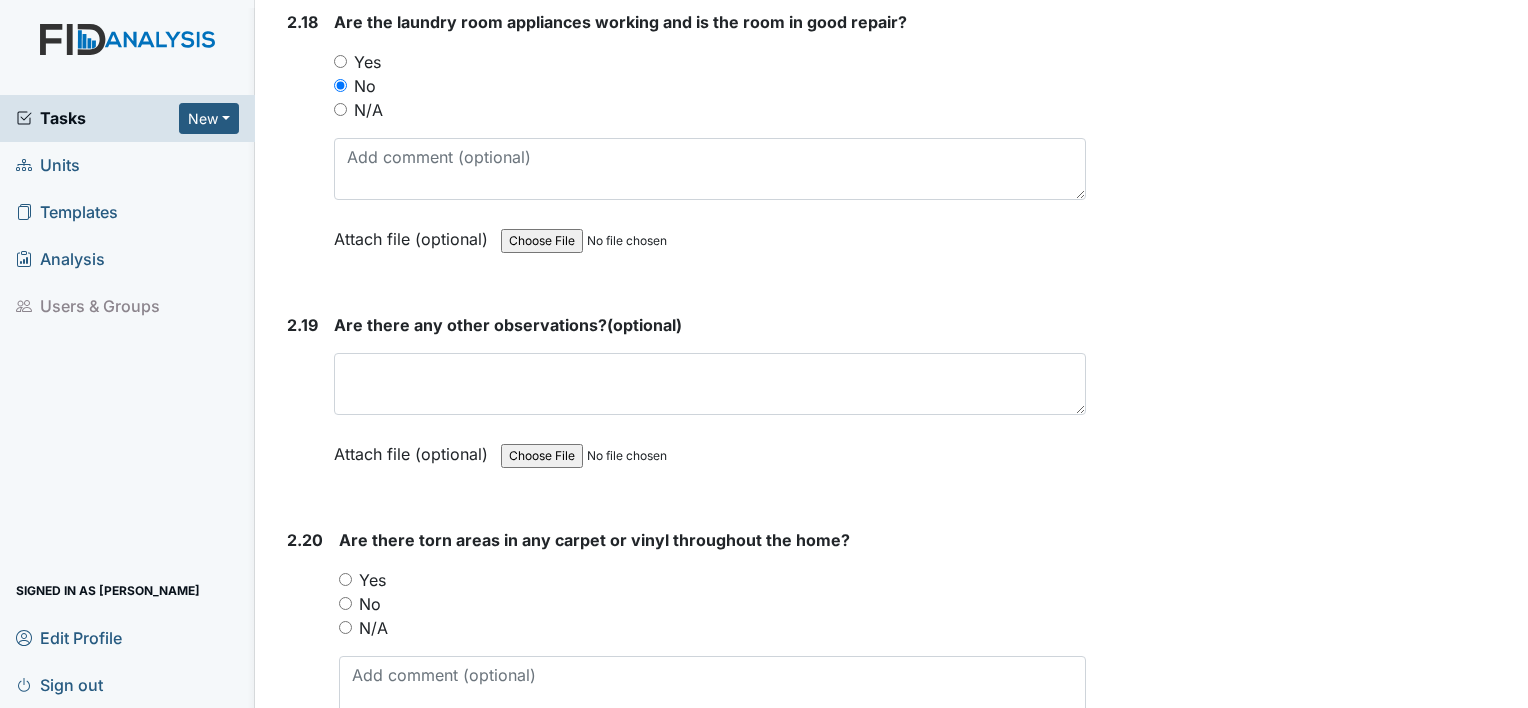 click on "2.20" at bounding box center (305, 663) 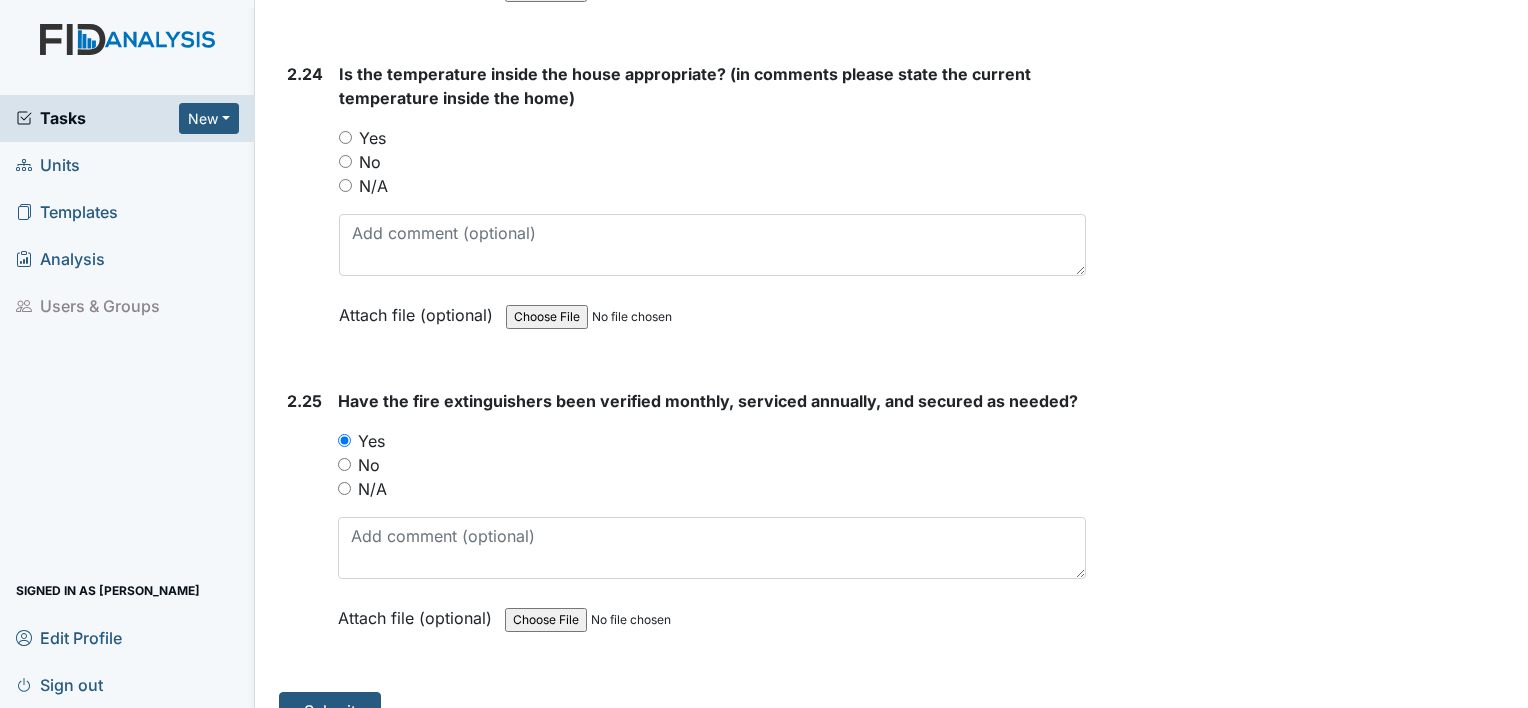 scroll, scrollTop: 10277, scrollLeft: 0, axis: vertical 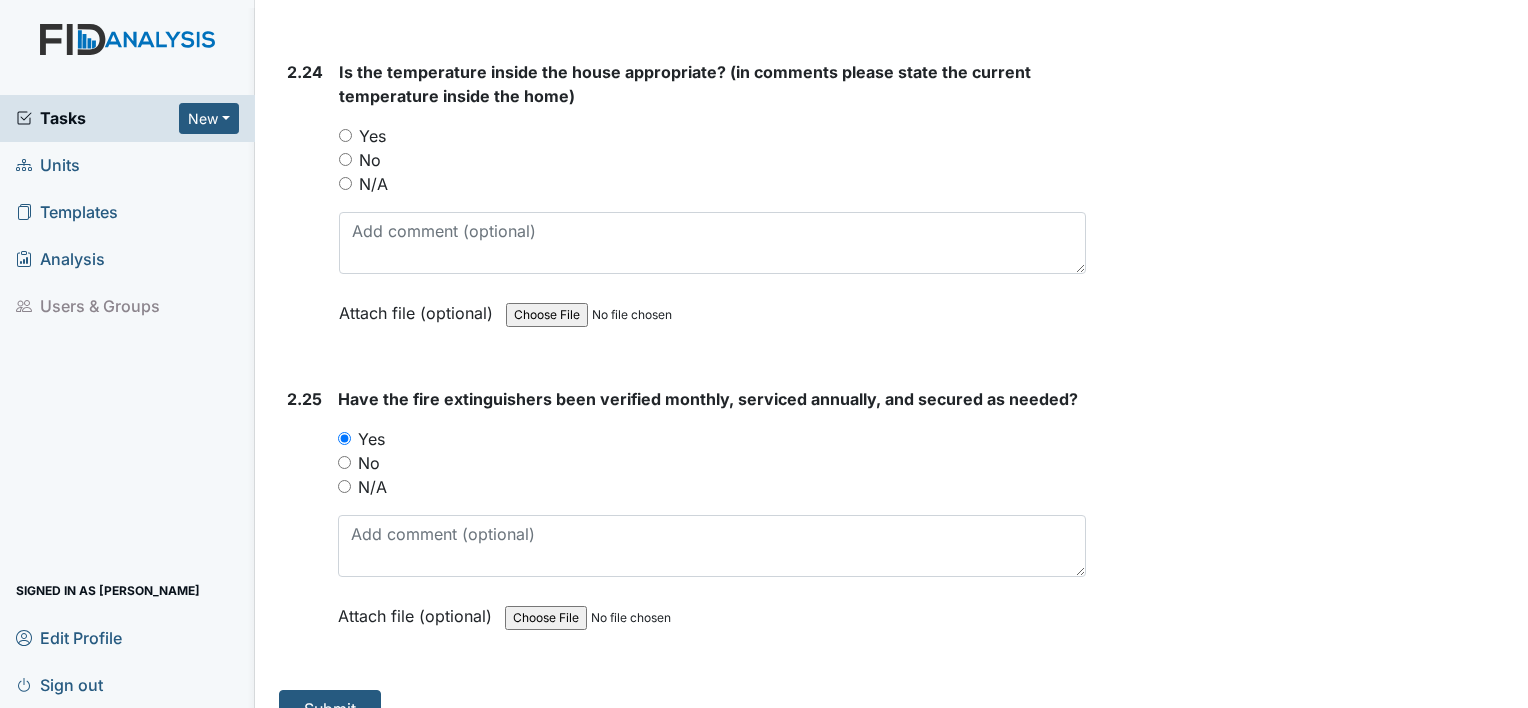 click on "Yes" at bounding box center [345, 135] 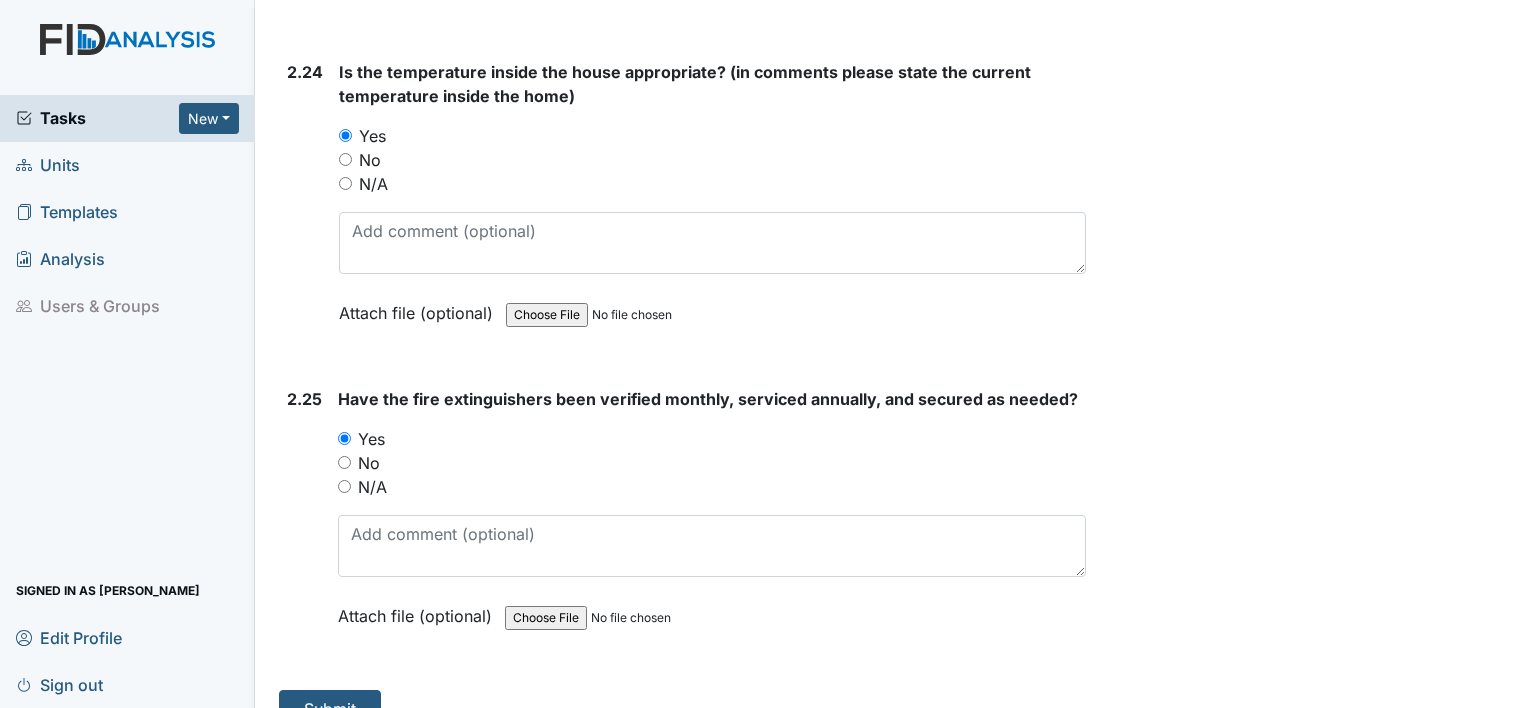click on "N/A" at bounding box center [345, 183] 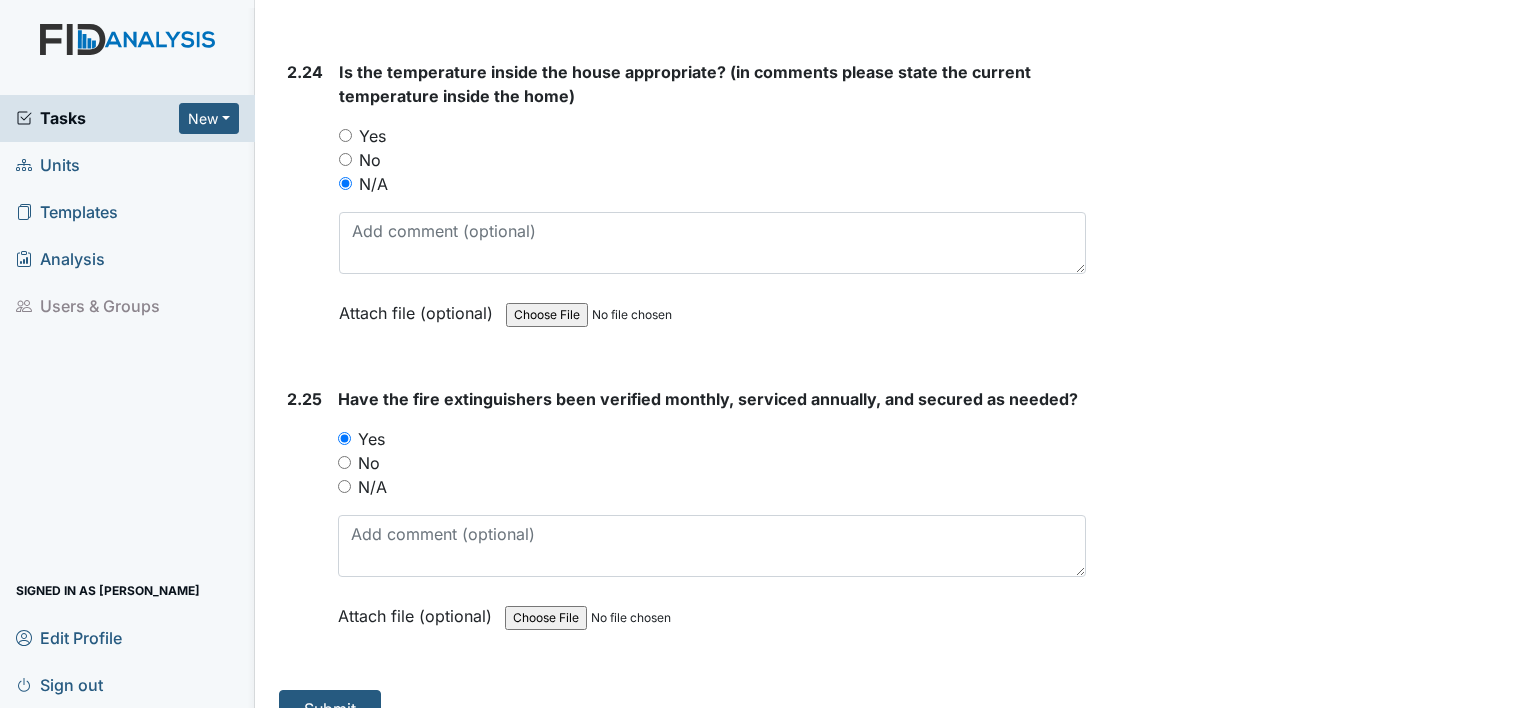 drag, startPoint x: 343, startPoint y: 108, endPoint x: 340, endPoint y: 96, distance: 12.369317 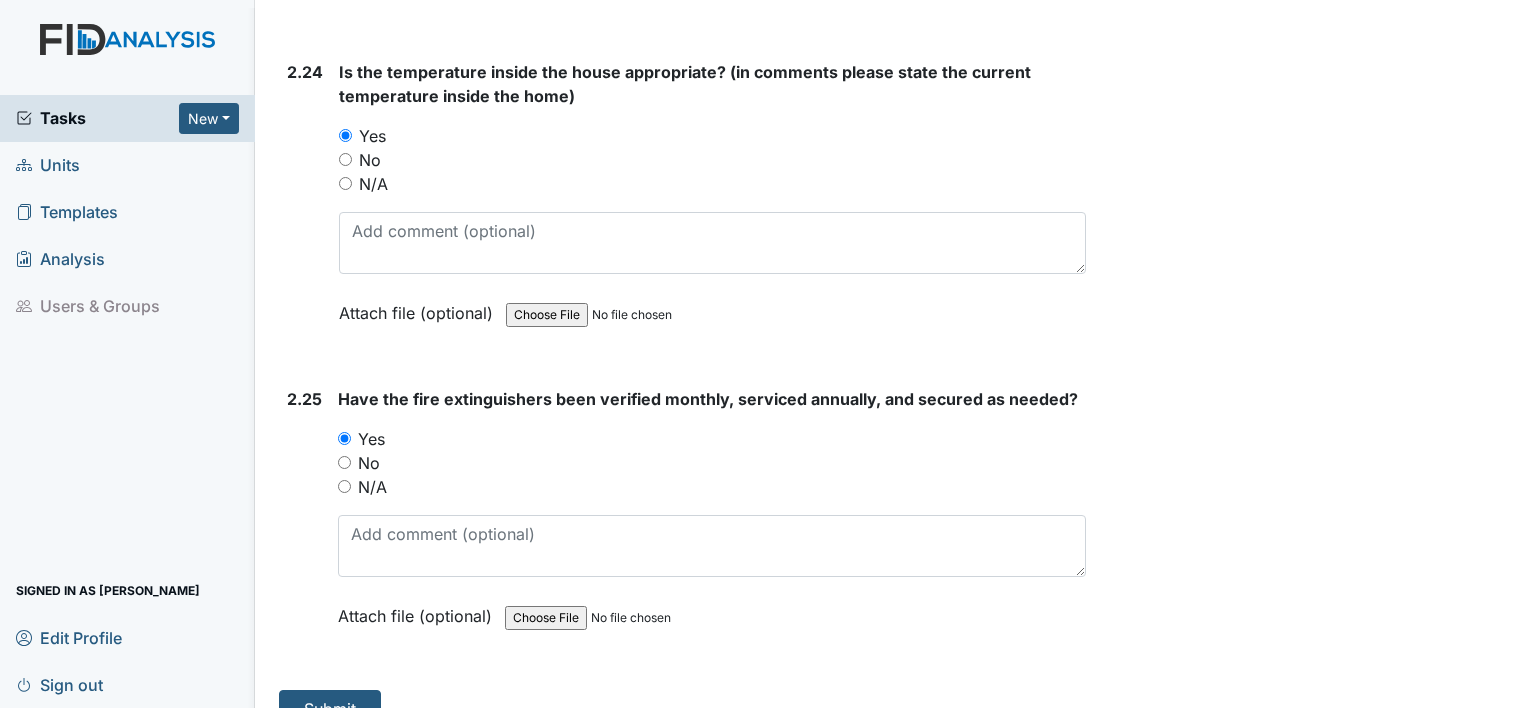 click on "2.24" at bounding box center (305, 207) 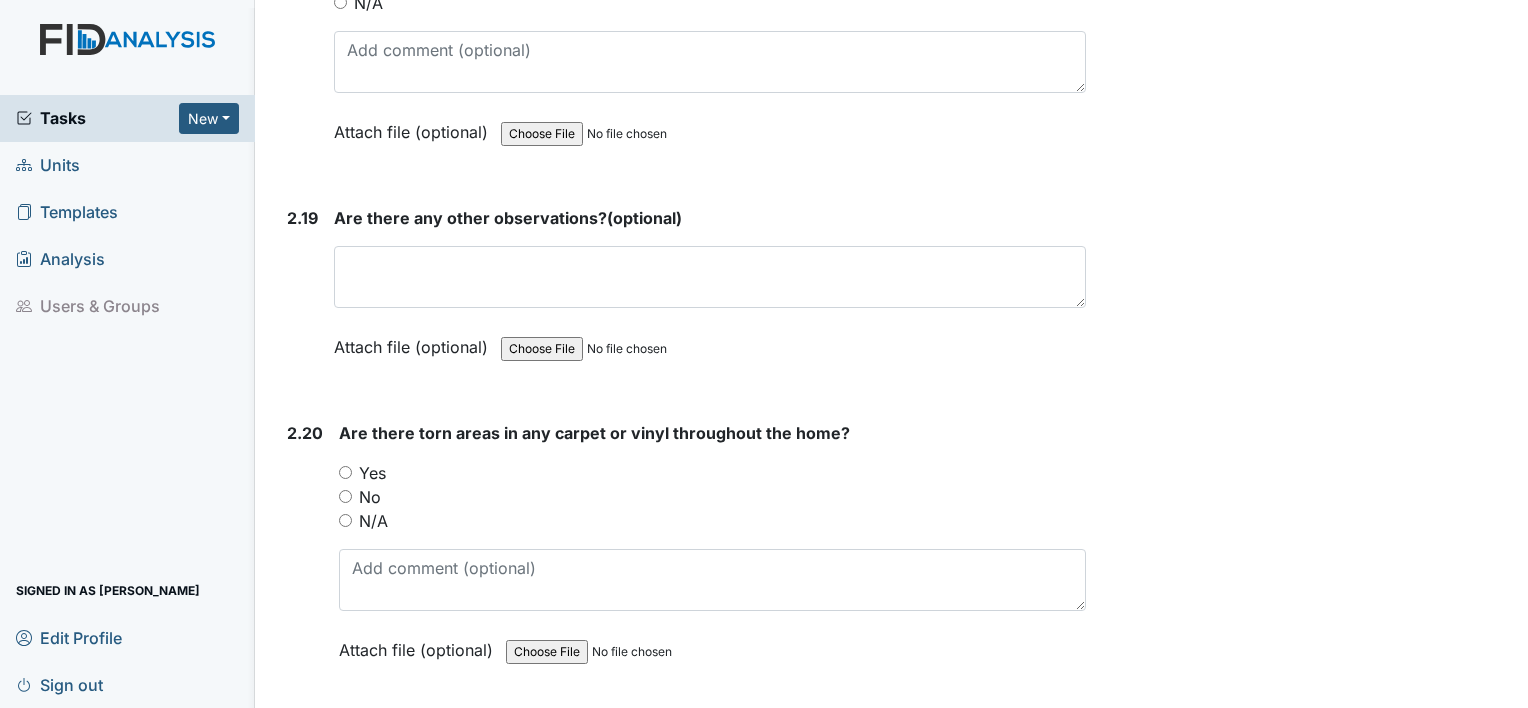 scroll, scrollTop: 8797, scrollLeft: 0, axis: vertical 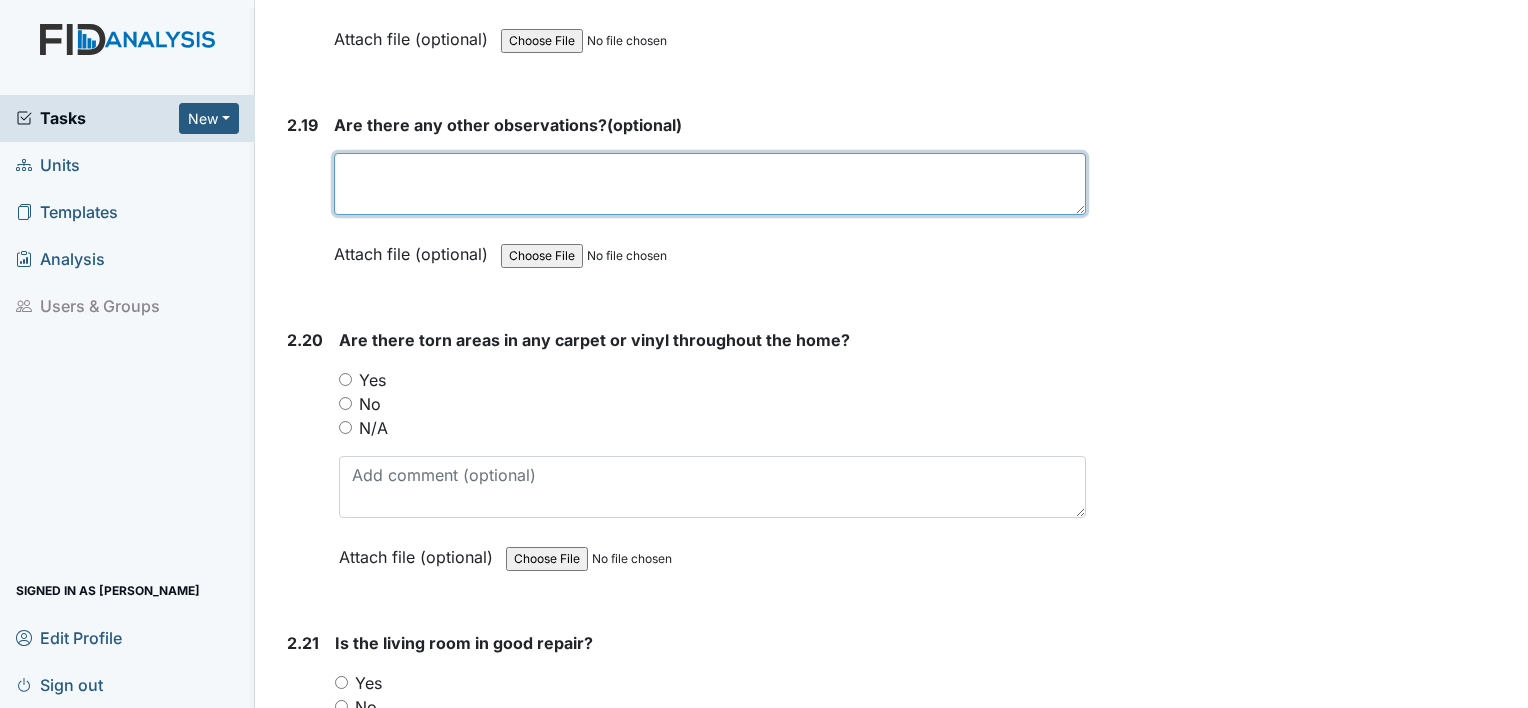 click at bounding box center [710, 184] 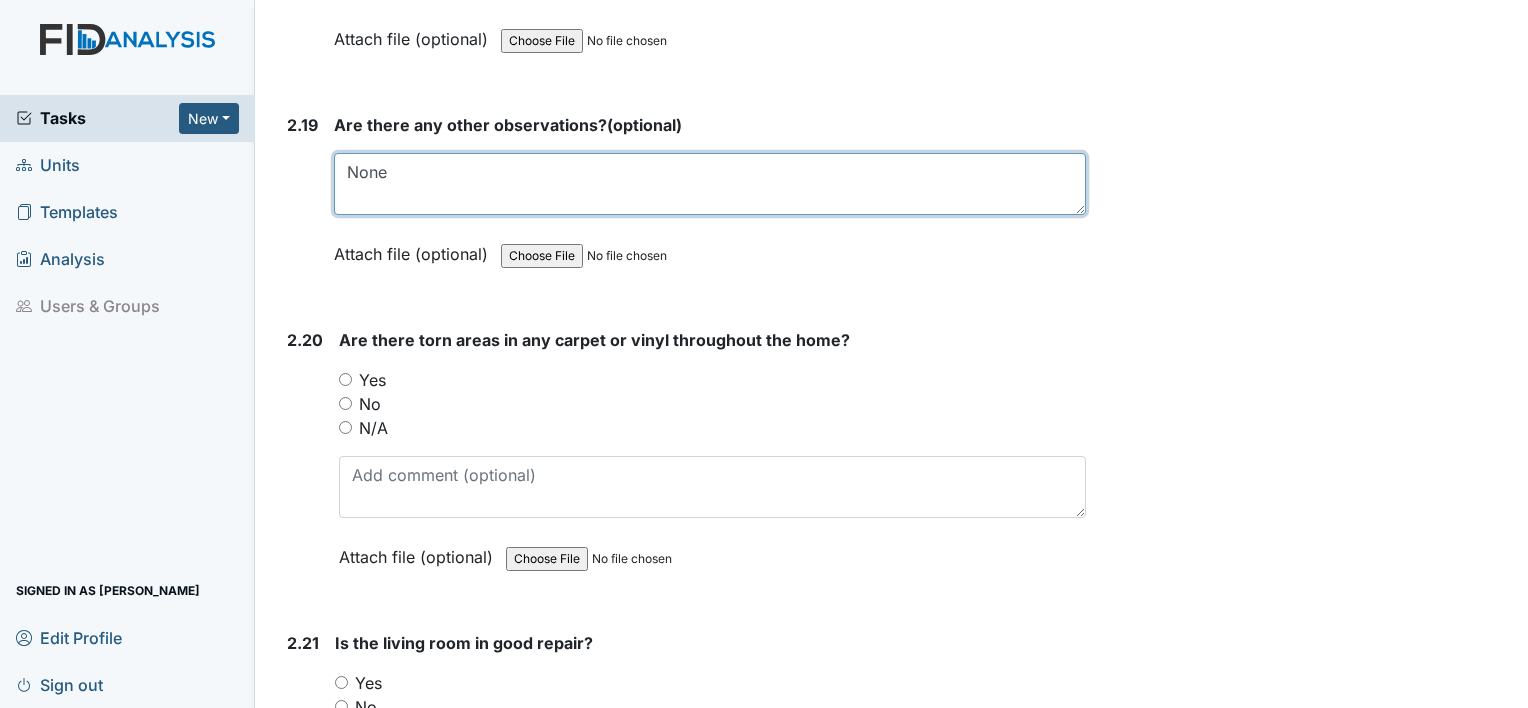 type on "None" 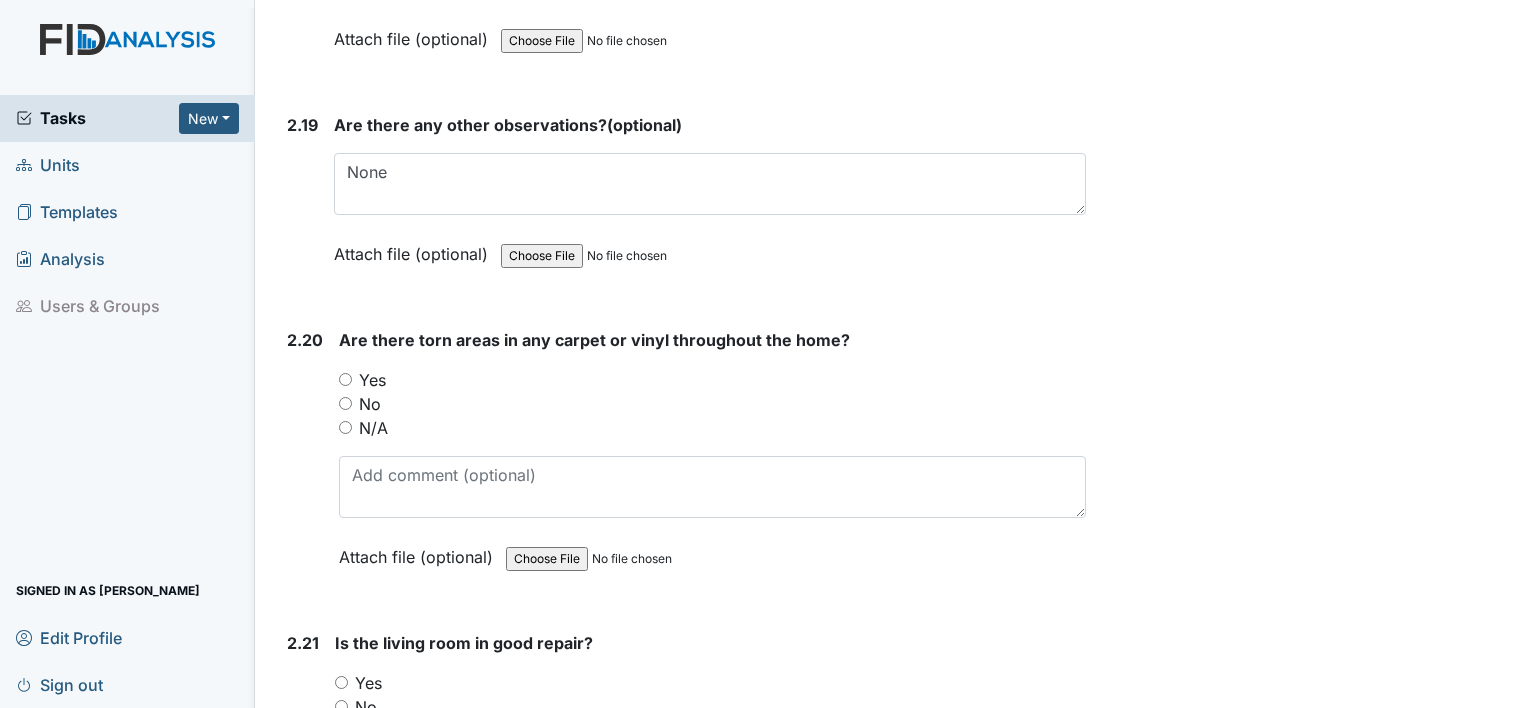 click on "No" at bounding box center (345, 403) 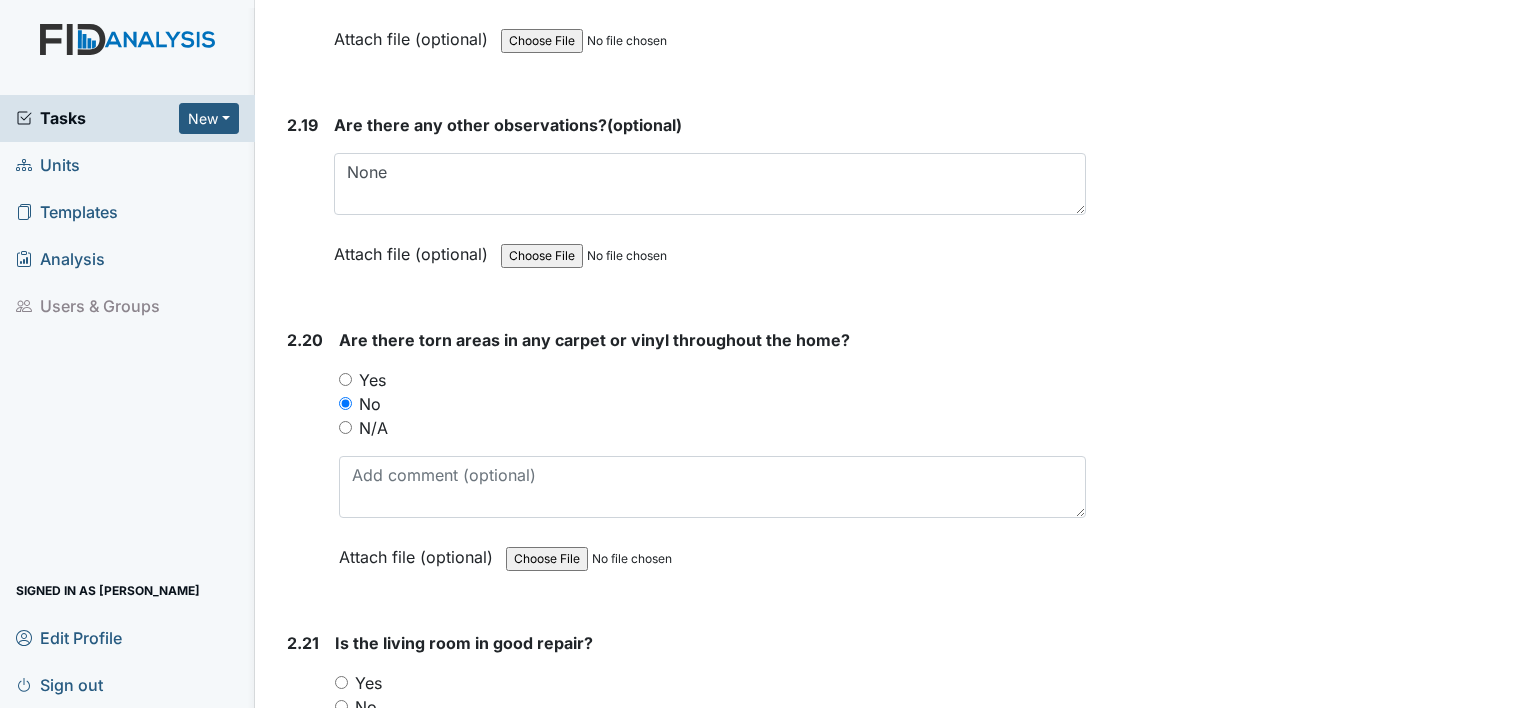 click on "2.20" at bounding box center [305, 463] 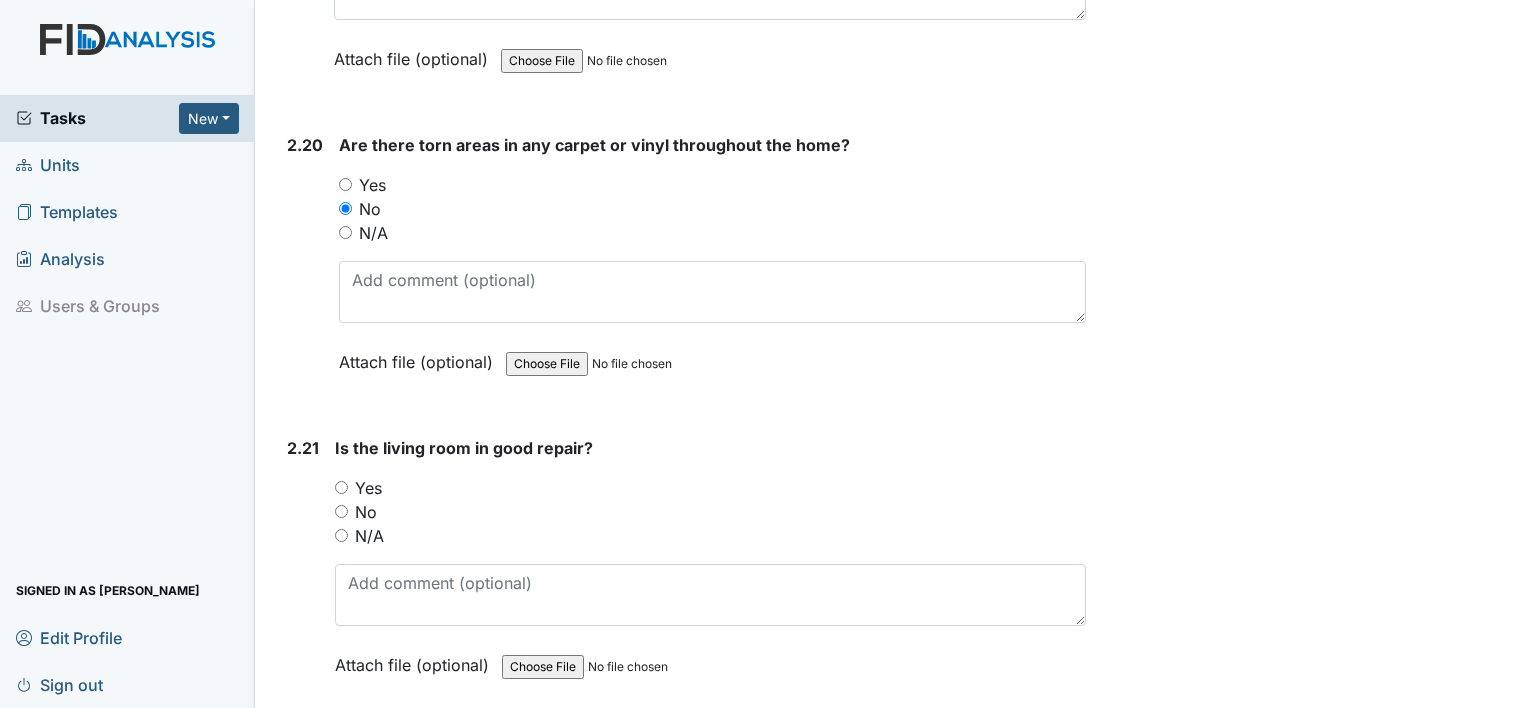 scroll, scrollTop: 8997, scrollLeft: 0, axis: vertical 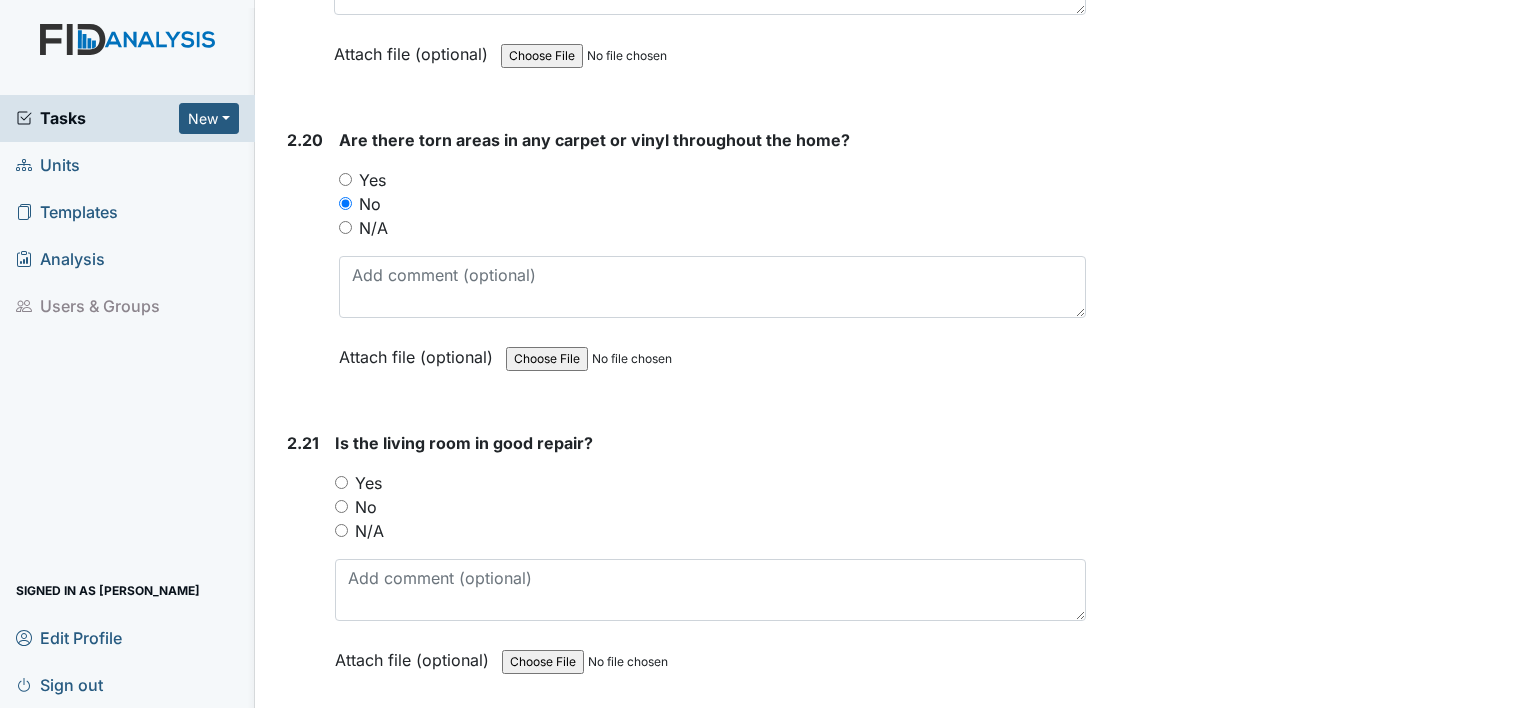 click on "Yes" at bounding box center [341, 482] 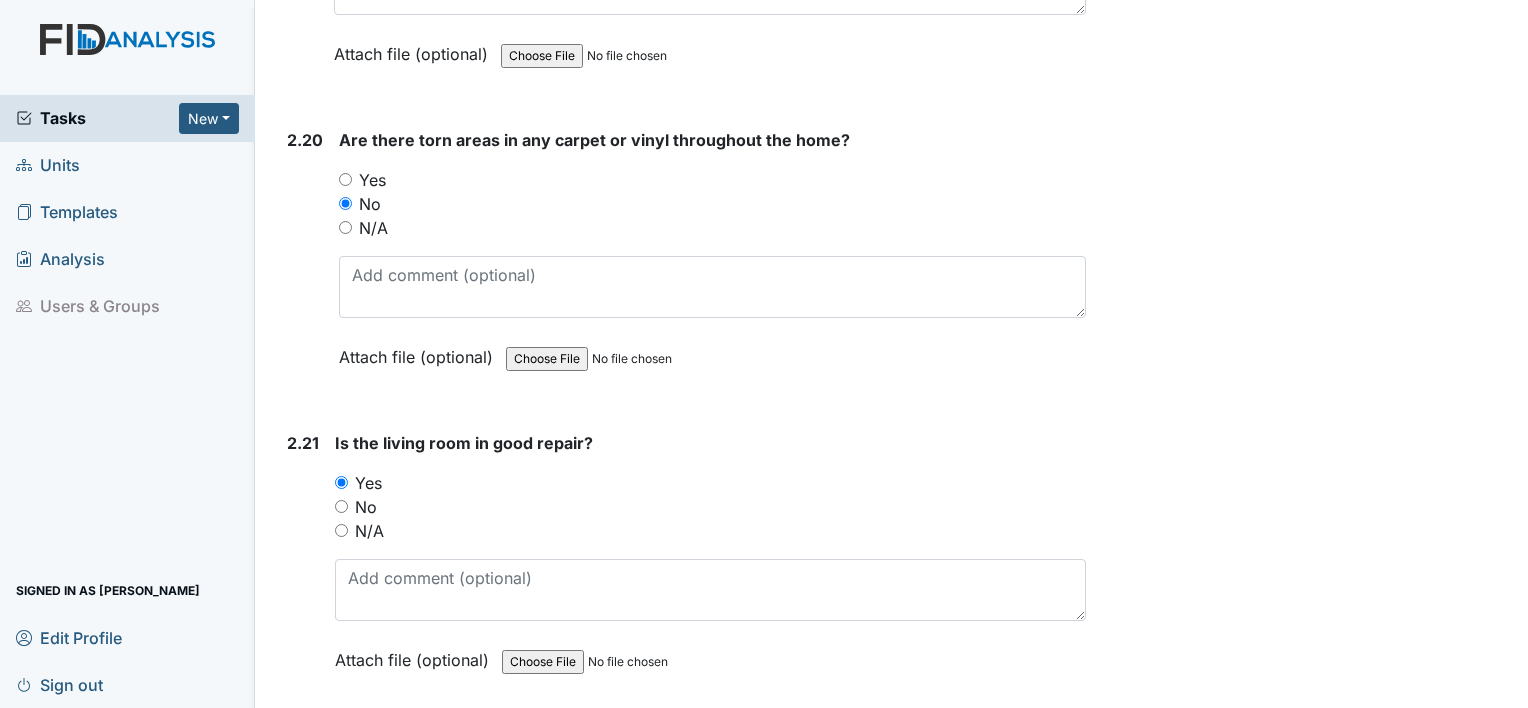 click on "2.21" at bounding box center (303, 566) 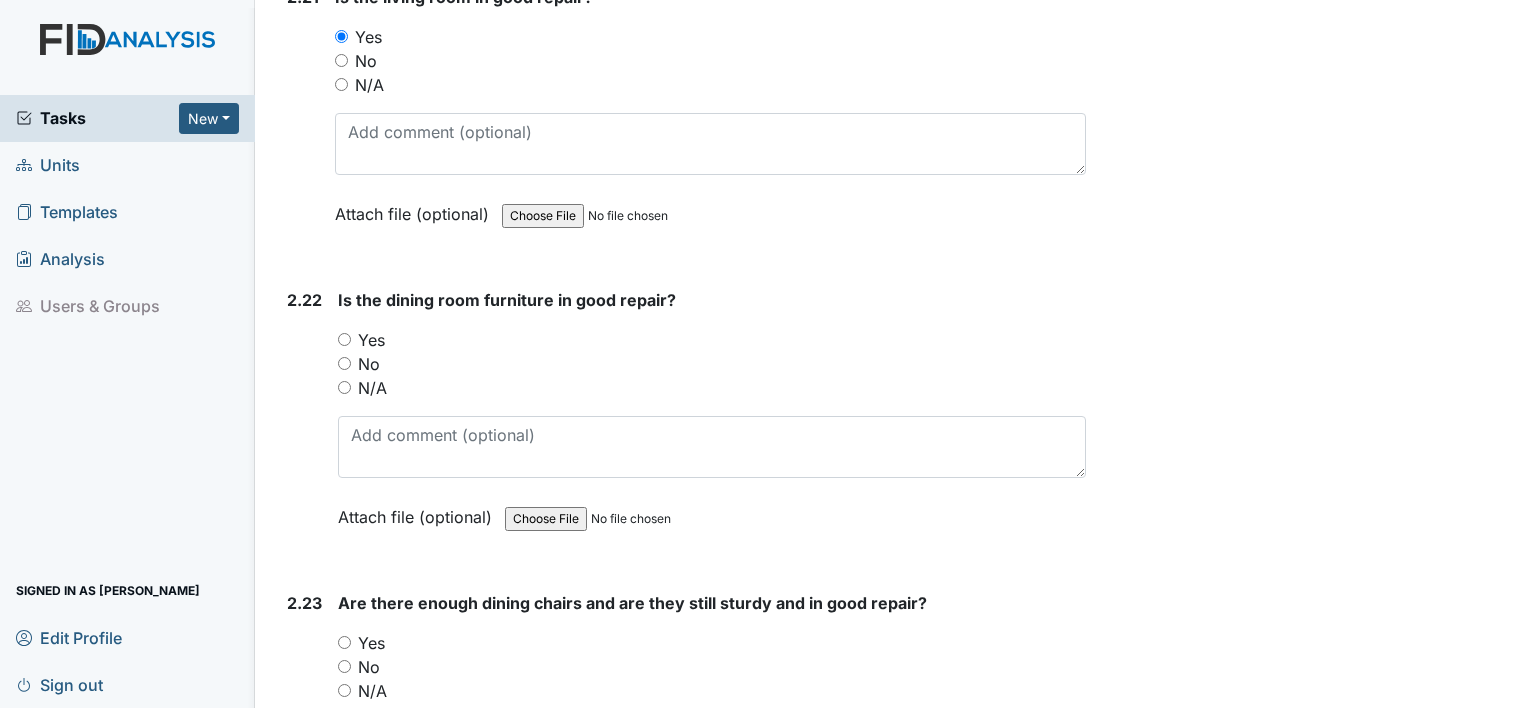 scroll, scrollTop: 9477, scrollLeft: 0, axis: vertical 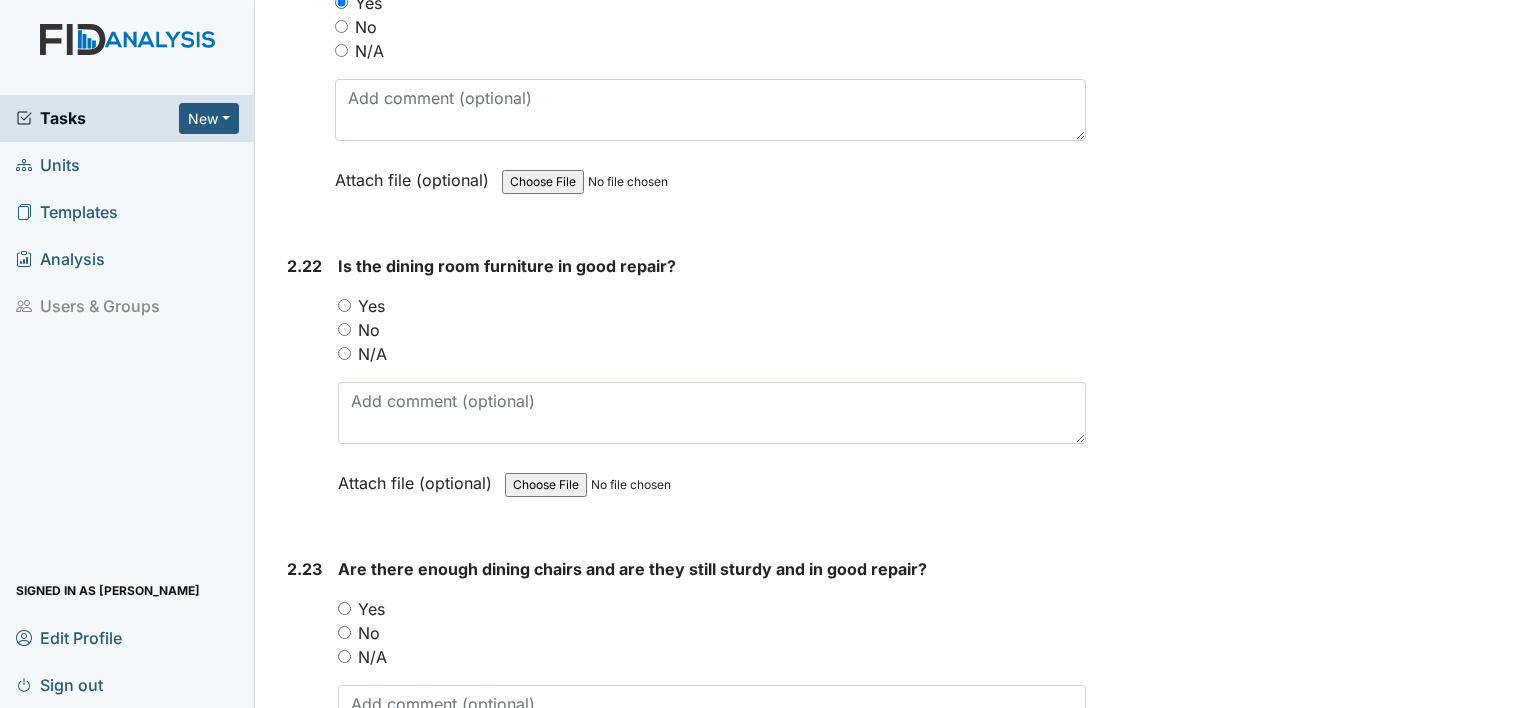 click on "Inspection:
Facility Inspection
ID:
#00011249
Open
Autosaving...
Location:
Cherokee Trail
Assignee:
Shmara Higgins
Creator:
Shmara Higgins
Remediator:
Zach Smith
Approver:
Administrators
Created:
Jul 28, 2025
Due:
Aug 11, 2025
1. Environmental/Outside
1.1
Are the gutters free of debris?
You must select one of the below options.
Yes
No
N/A
Attach file (optional)
You can upload .pdf, .txt, .jpg, .jpeg, .png, .csv, .xls, or .doc files under 100MB.
1.2
Are all outside lights operational?
You must select one of the below options.
Yes
No
N/A
Attach file (optional)
You can upload .pdf, .txt, .jpg, .jpeg, .png, .csv, .xls, or .doc files under 100MB.
1.3
Is the lawn well kept, including shrubbery, mulch, pine straw, etc?" at bounding box center [682, -3967] 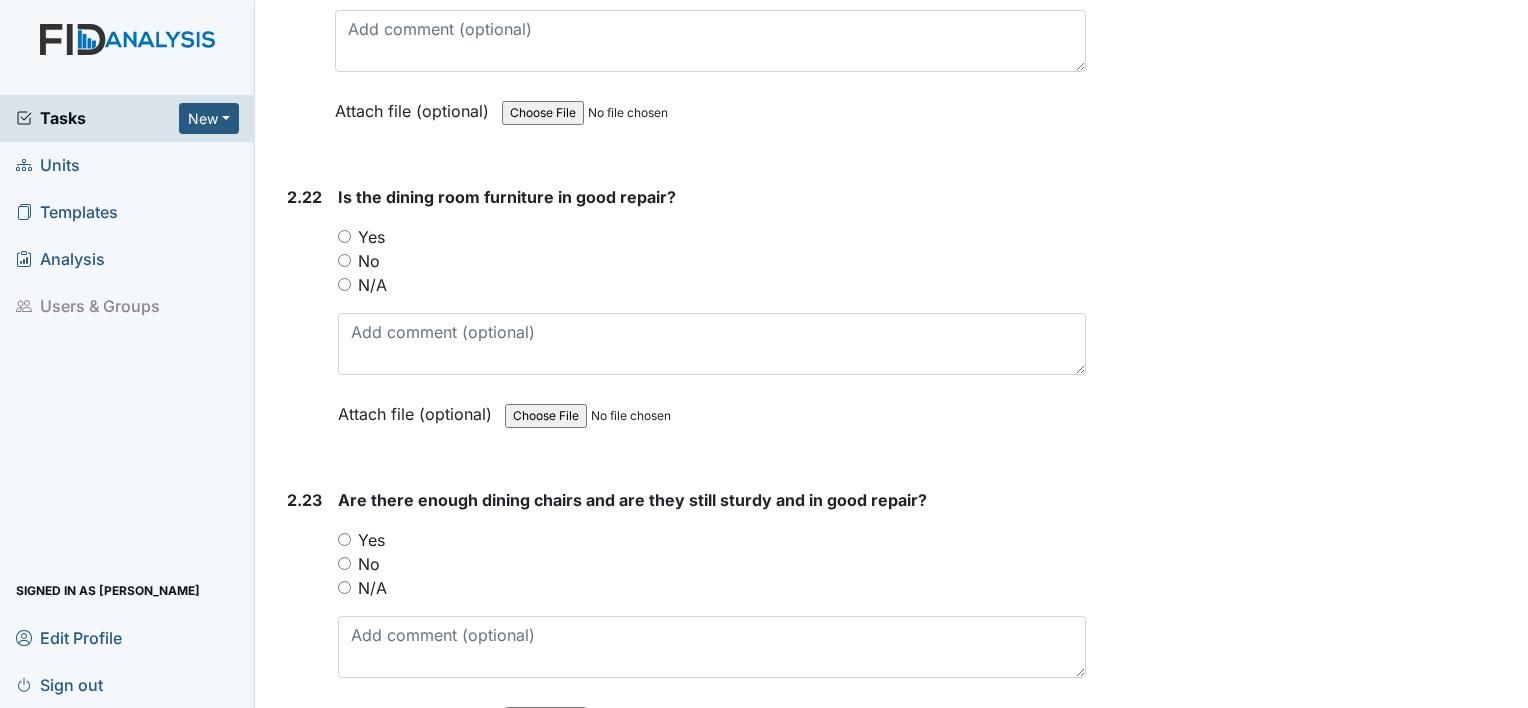 scroll, scrollTop: 9557, scrollLeft: 0, axis: vertical 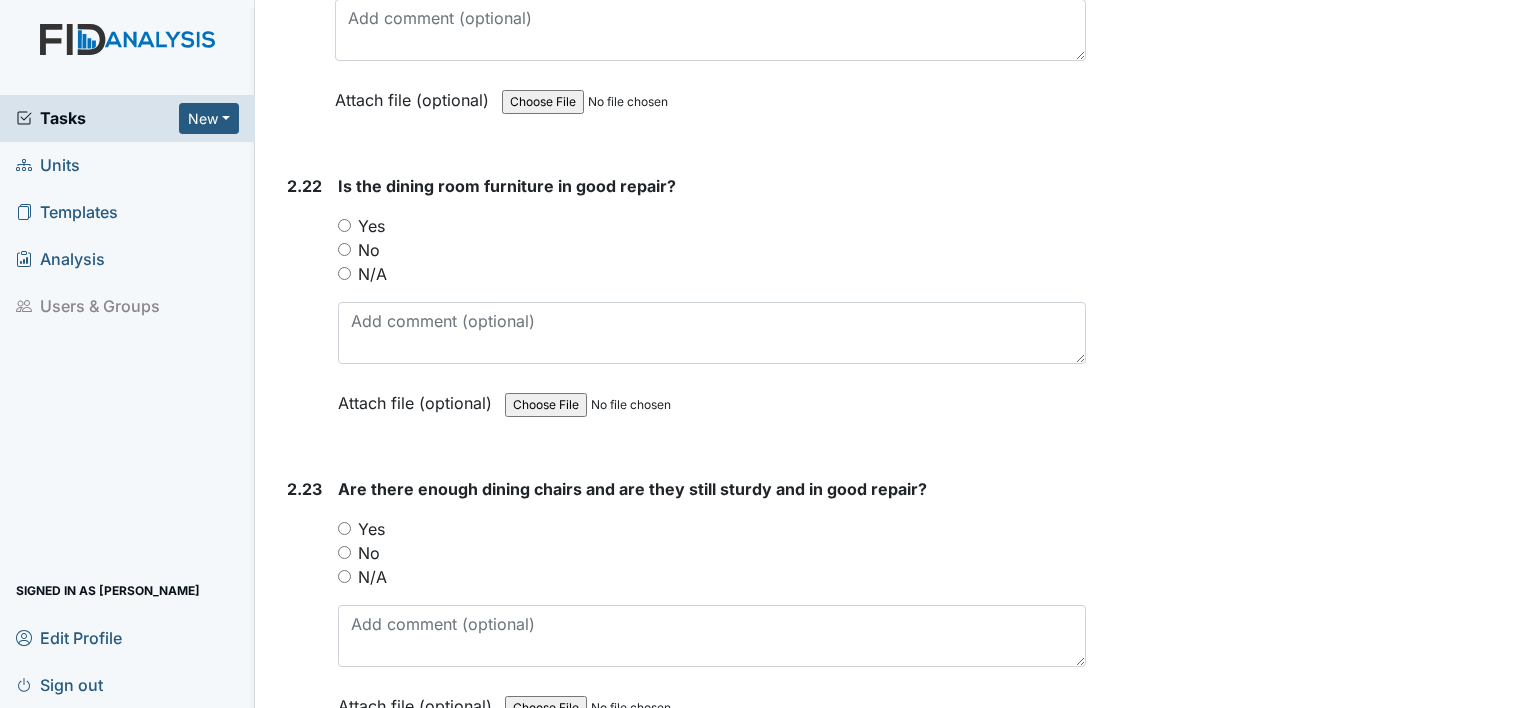 click on "2.22" at bounding box center (304, 309) 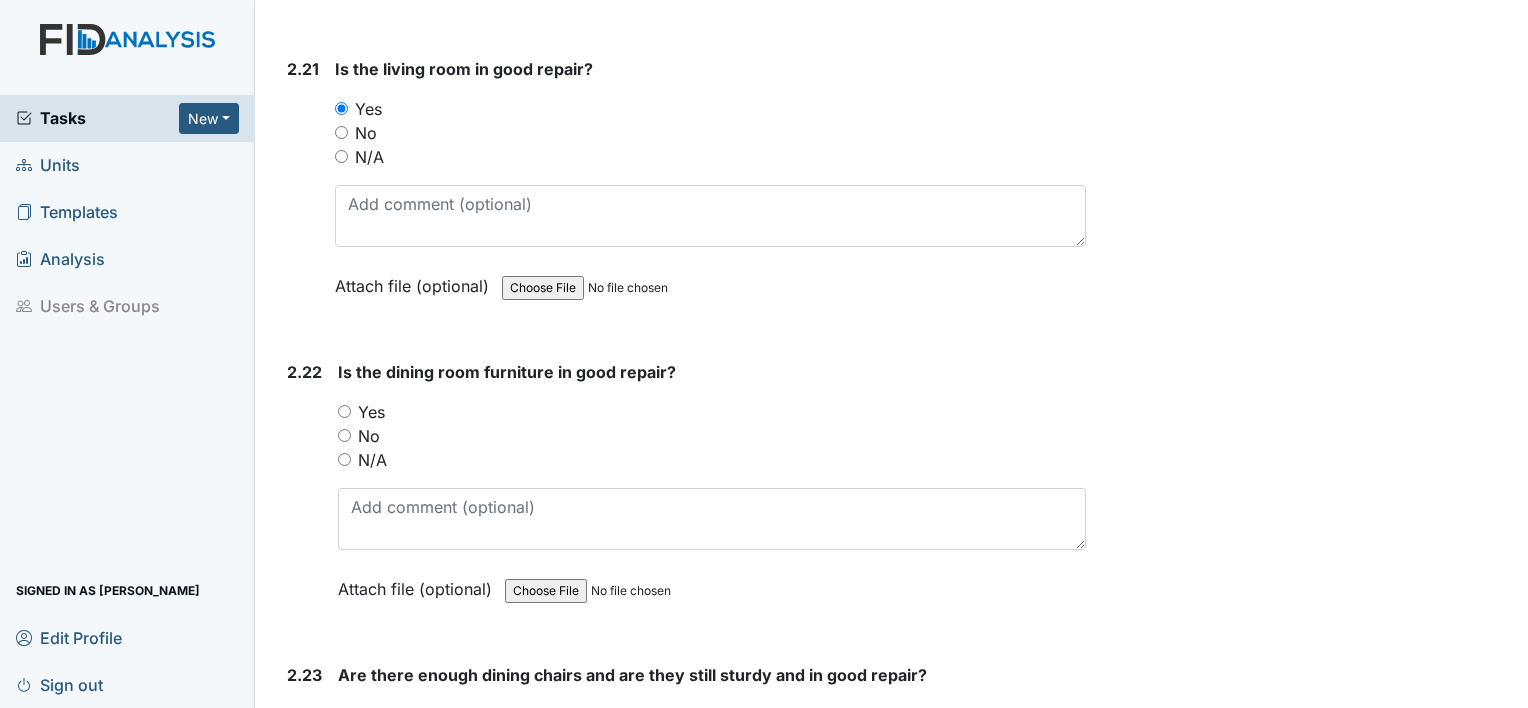scroll, scrollTop: 9357, scrollLeft: 0, axis: vertical 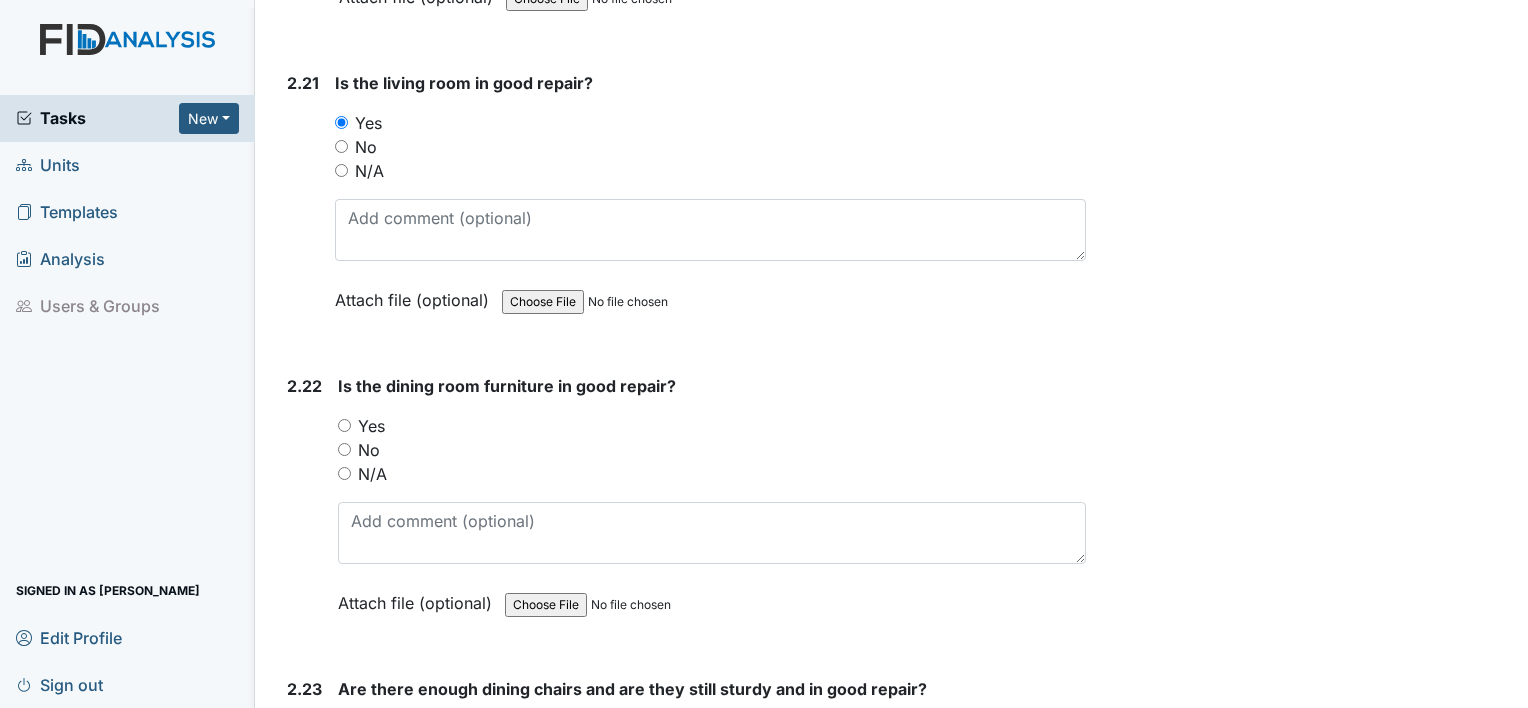 click on "Yes" at bounding box center [344, 425] 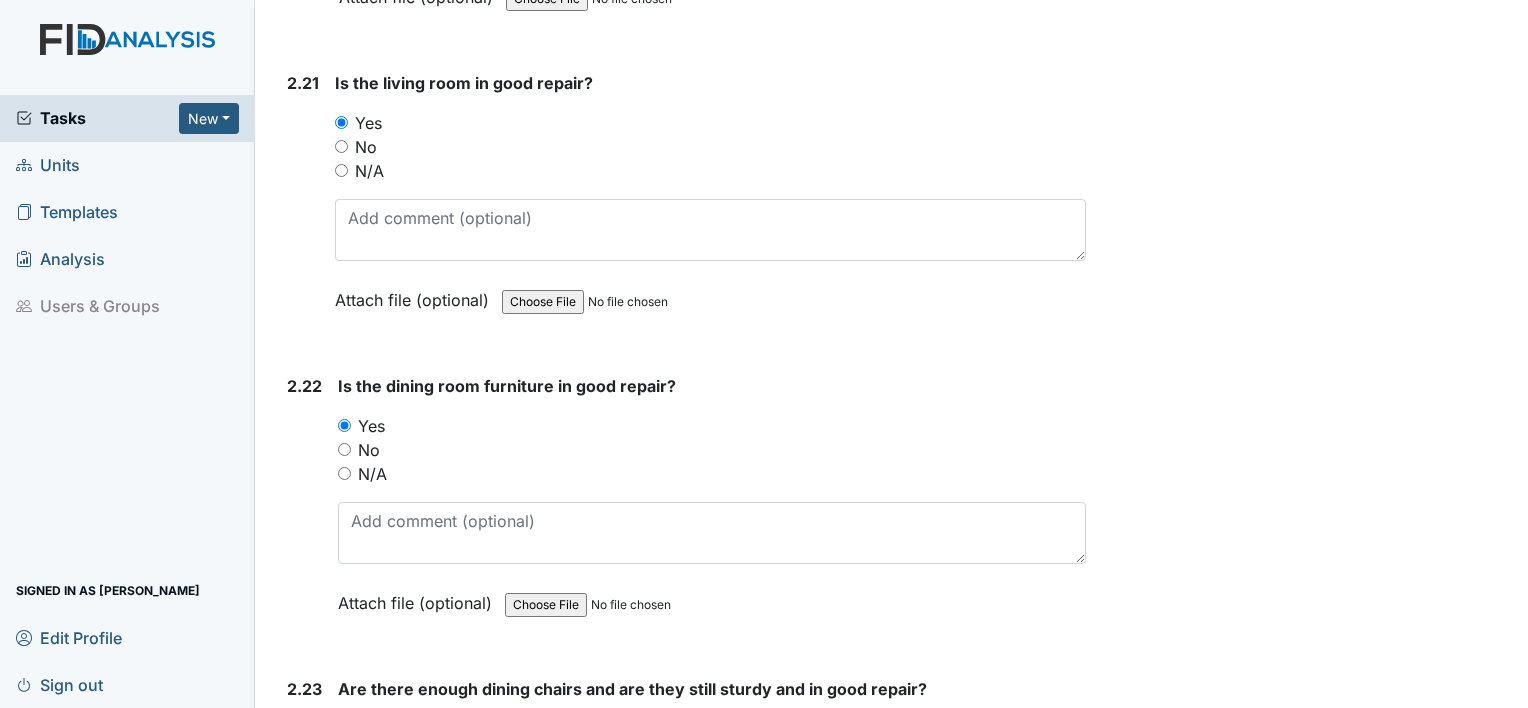 click on "2.22" at bounding box center [304, 509] 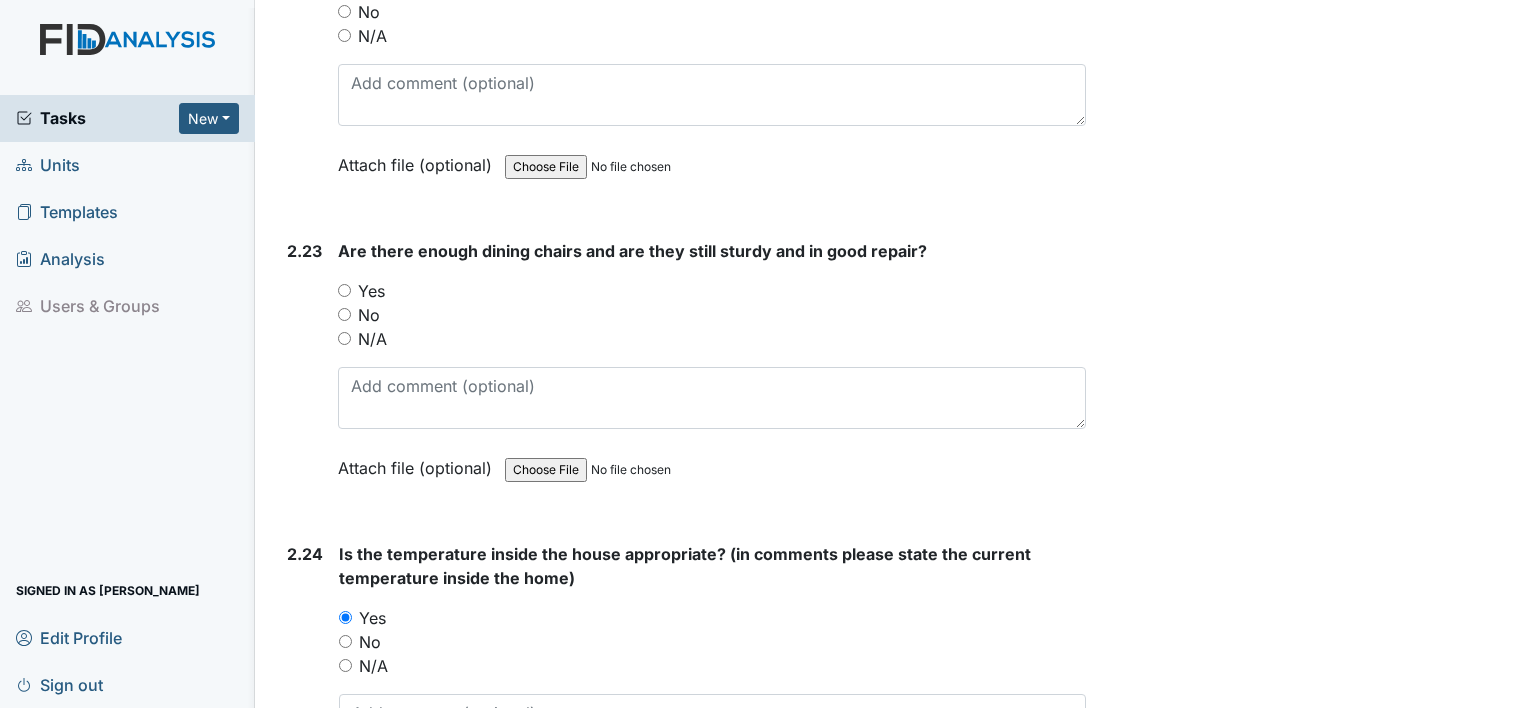 scroll, scrollTop: 9797, scrollLeft: 0, axis: vertical 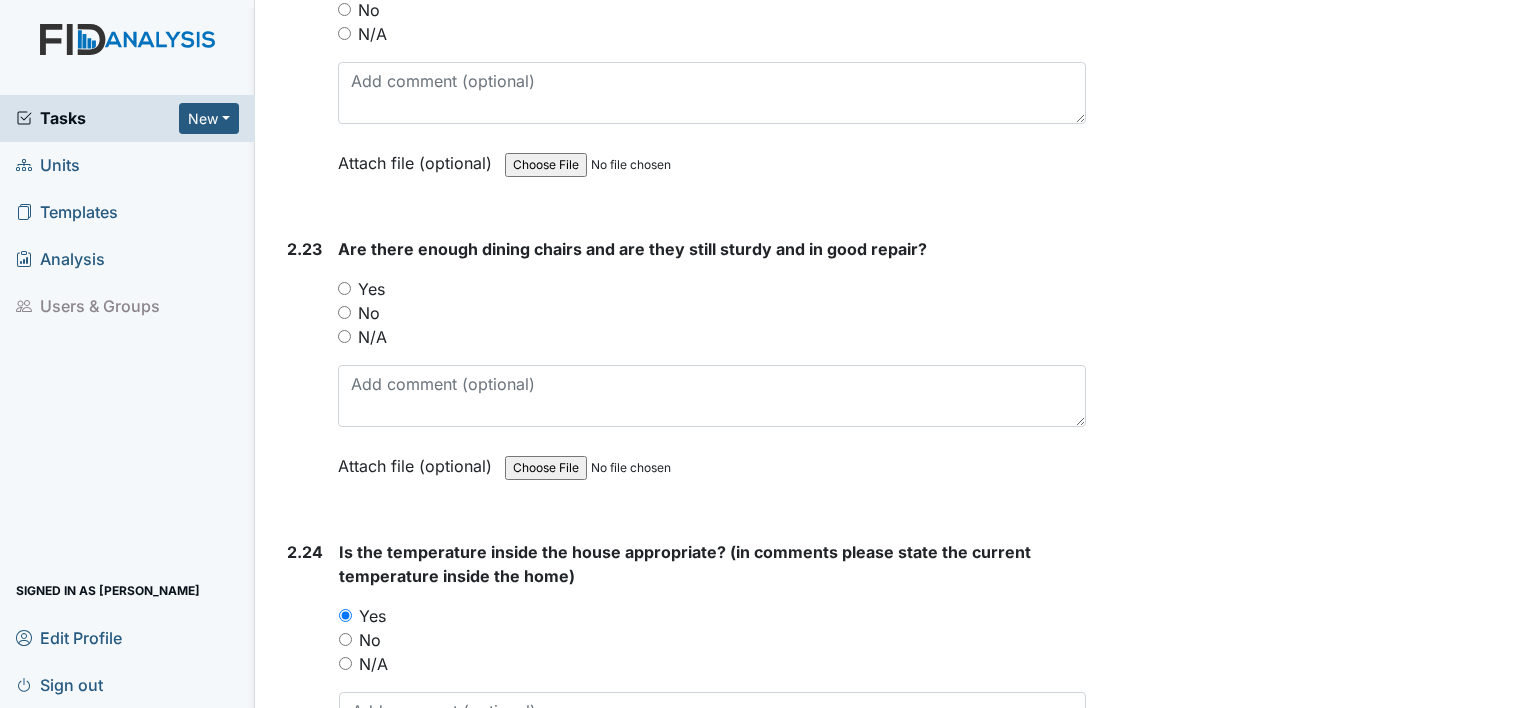 click on "Yes" at bounding box center [344, 288] 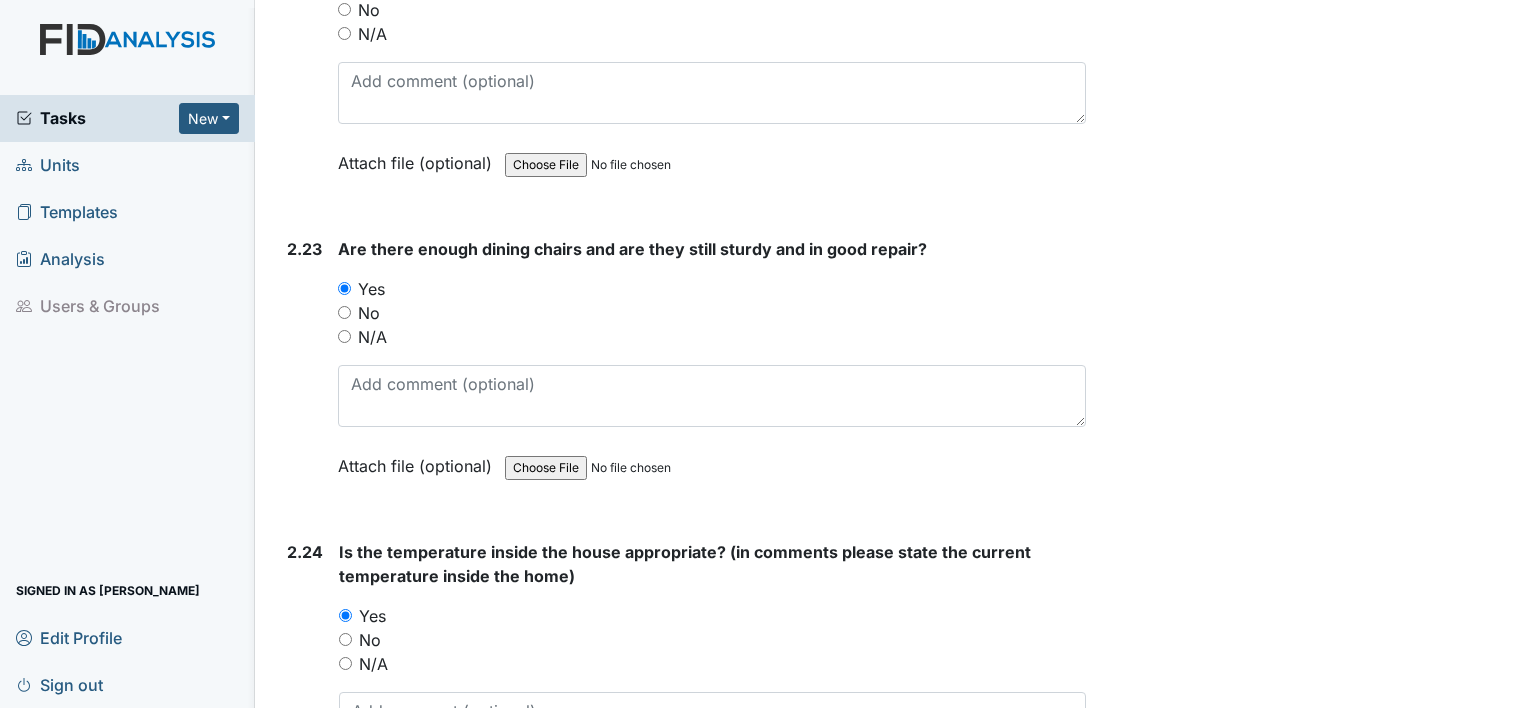 click on "No" at bounding box center (344, 312) 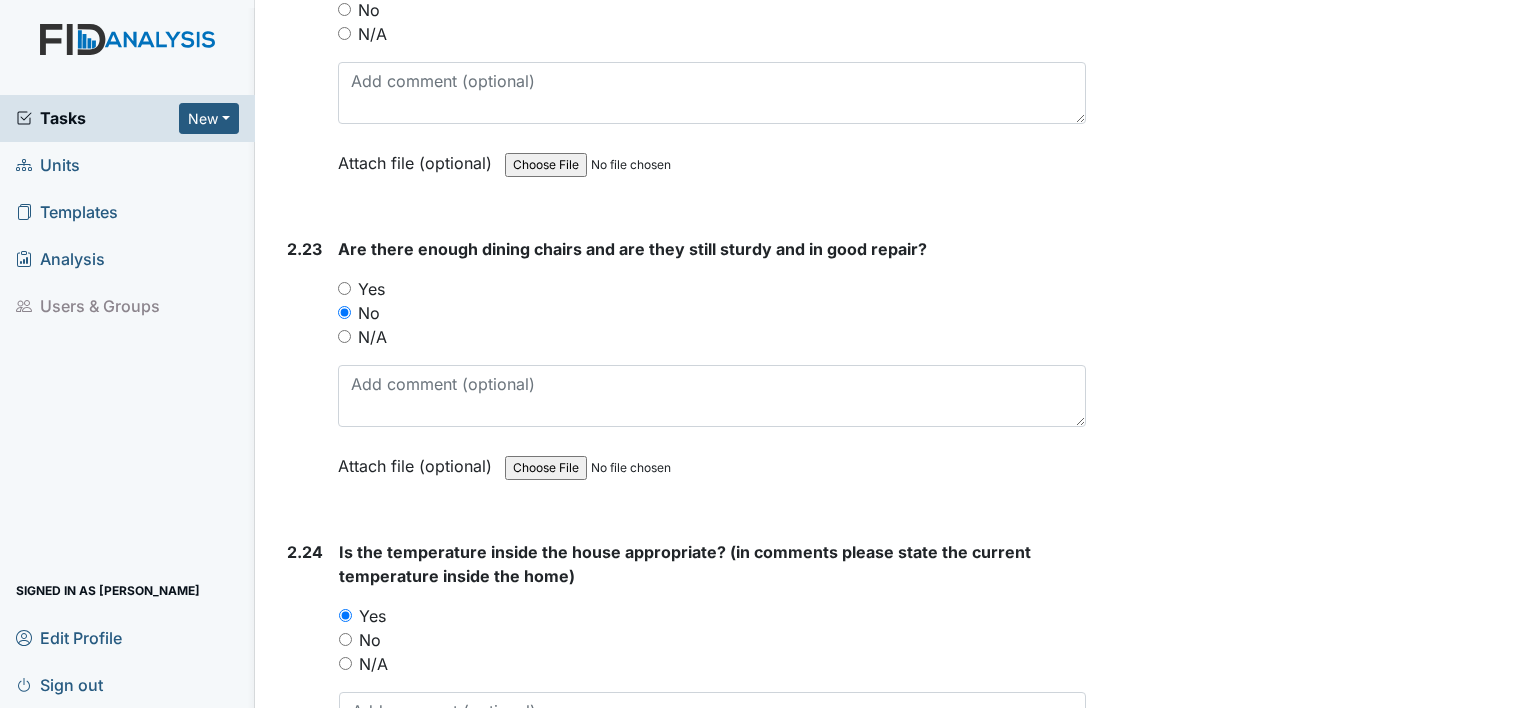 click on "Yes" at bounding box center [344, 288] 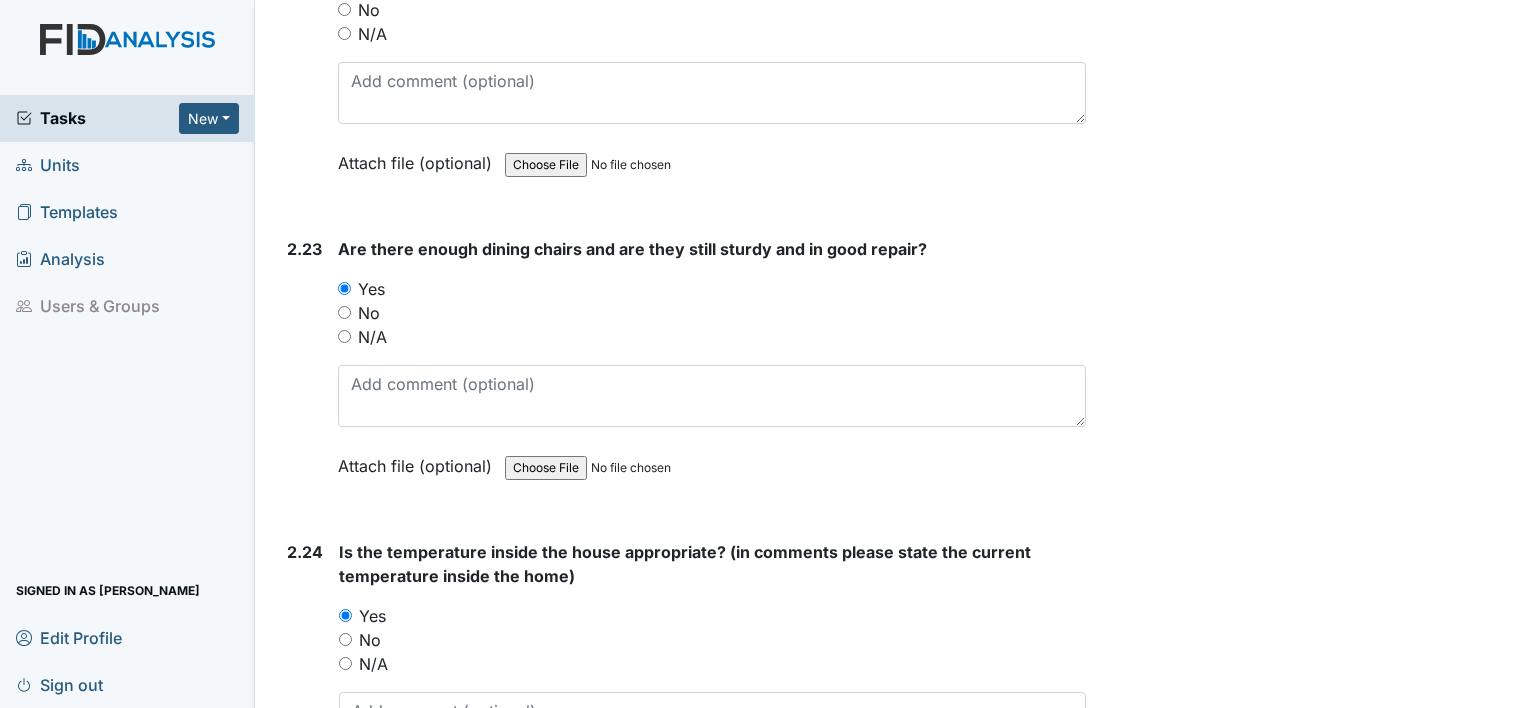 click on "2.23" at bounding box center (304, 372) 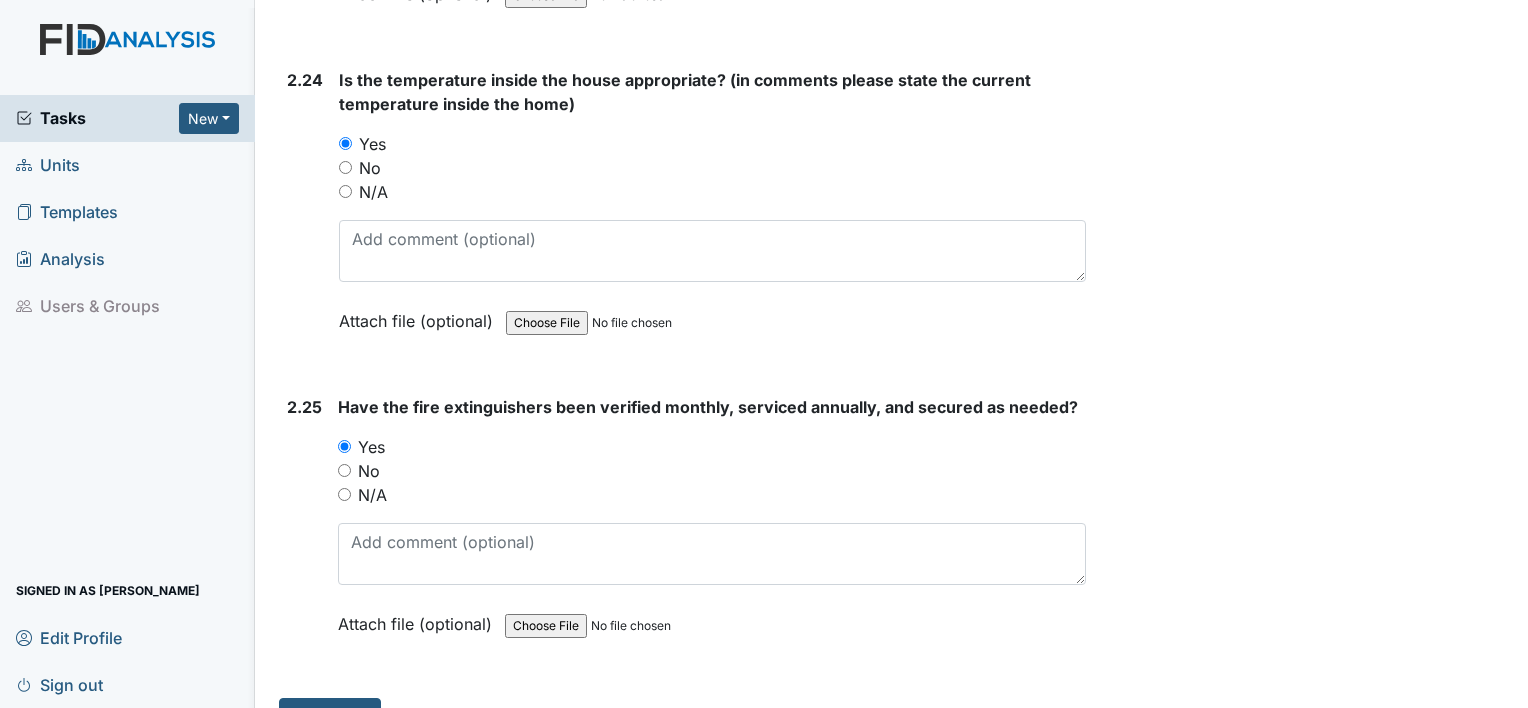scroll, scrollTop: 10277, scrollLeft: 0, axis: vertical 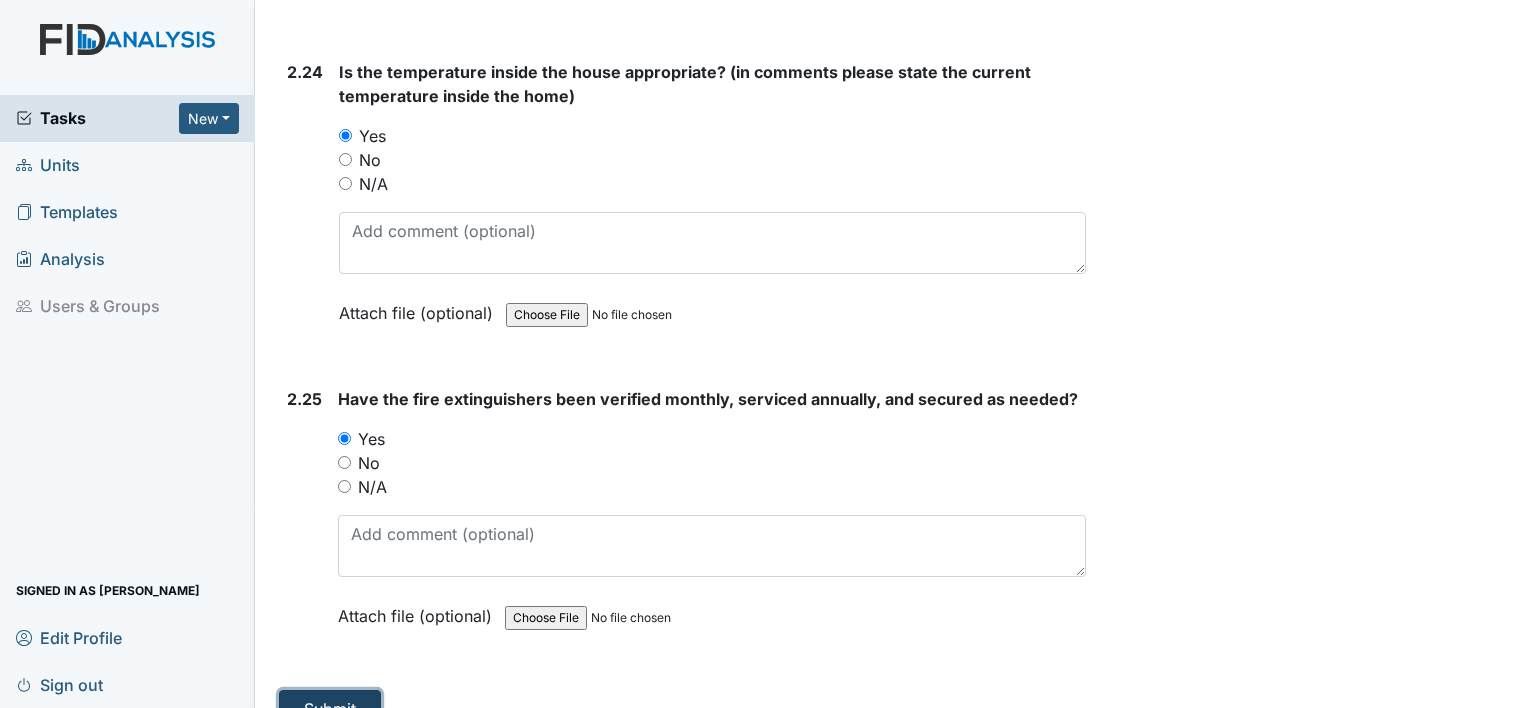 click on "Submit" at bounding box center (330, 709) 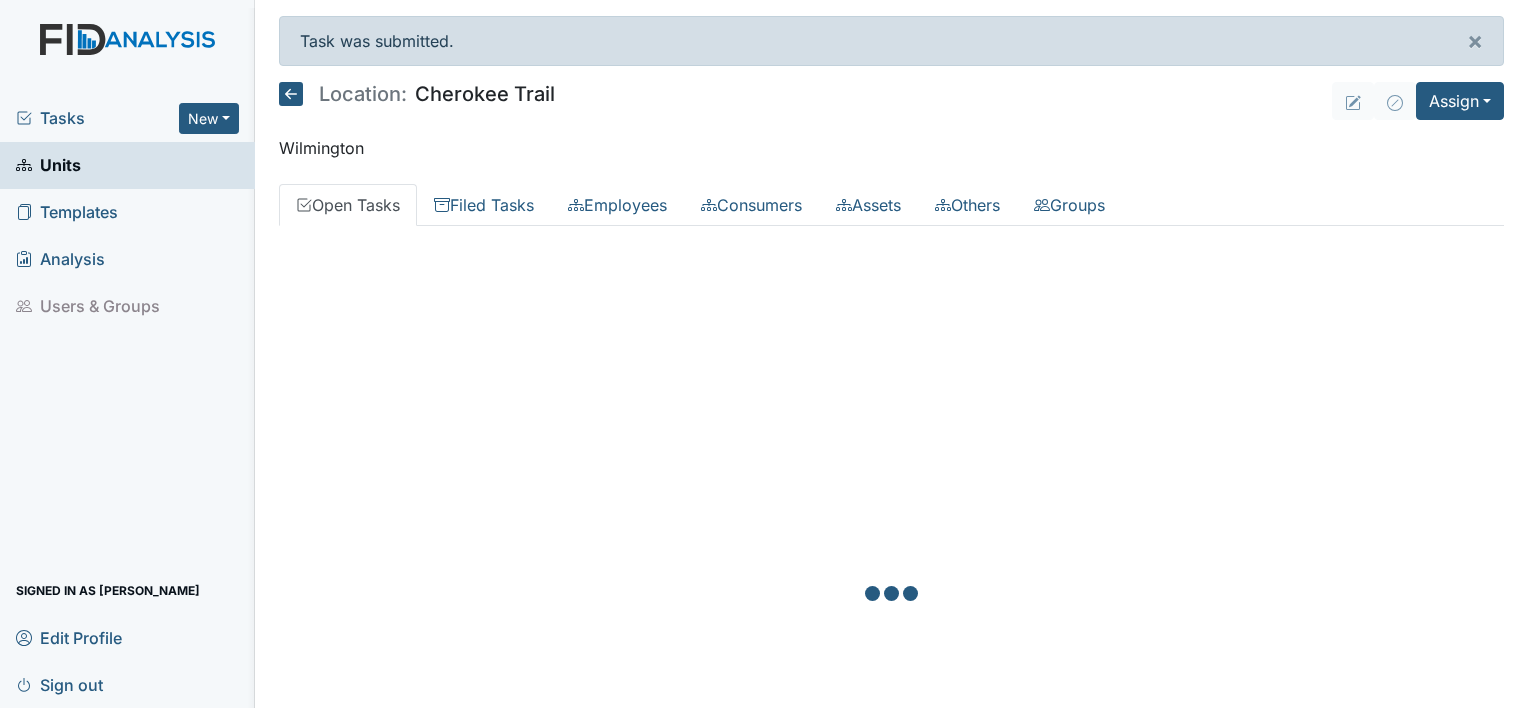 scroll, scrollTop: 0, scrollLeft: 0, axis: both 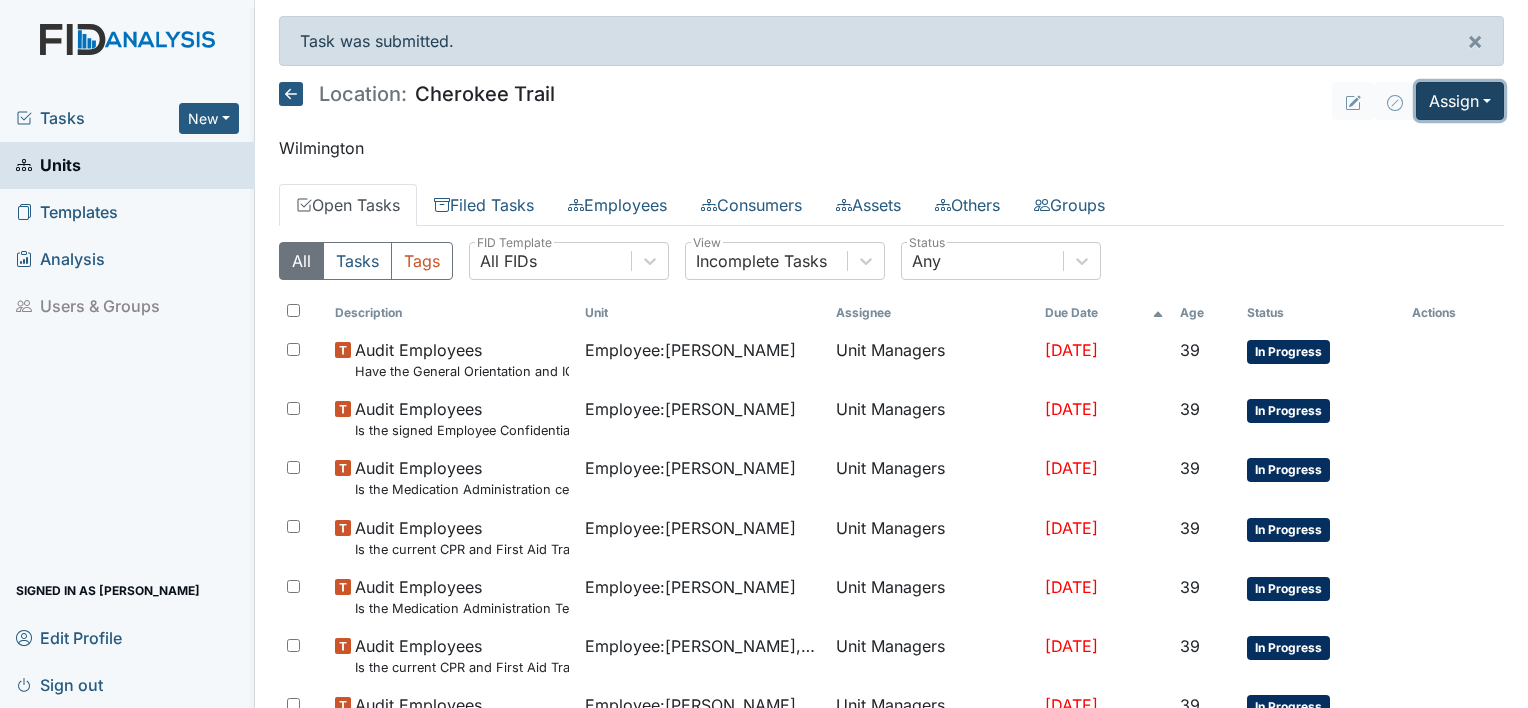 click on "Assign" at bounding box center [1460, 101] 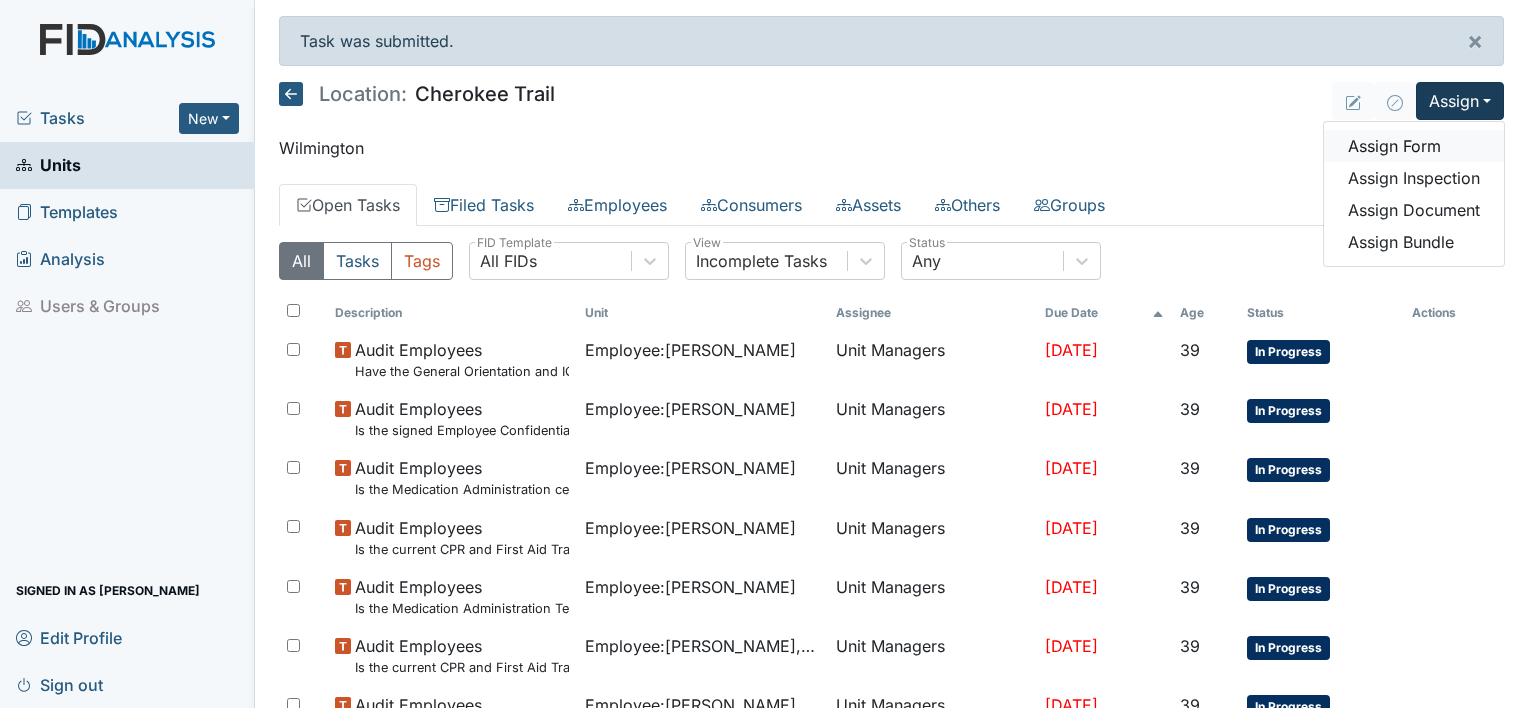 click on "Assign Form" at bounding box center [1414, 146] 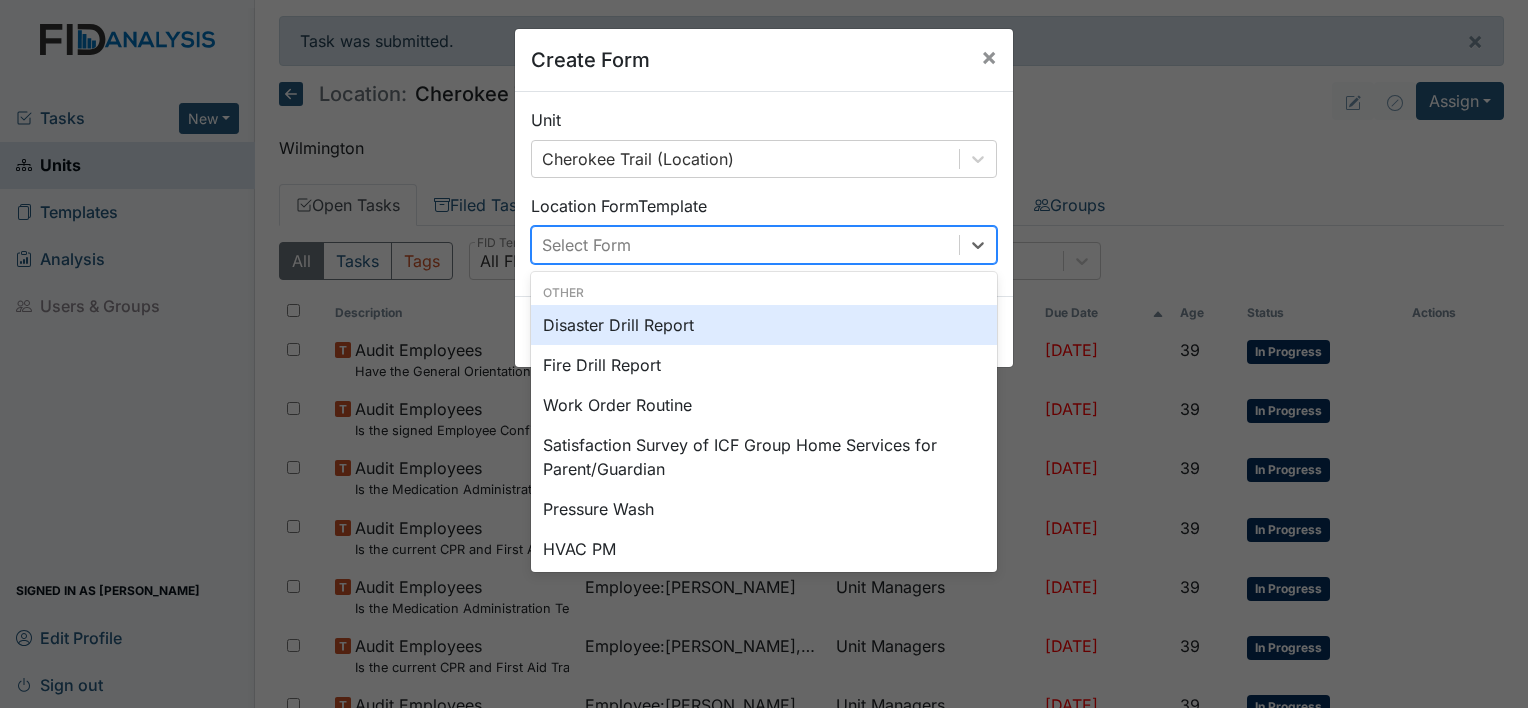 click on "Select Form" at bounding box center [745, 245] 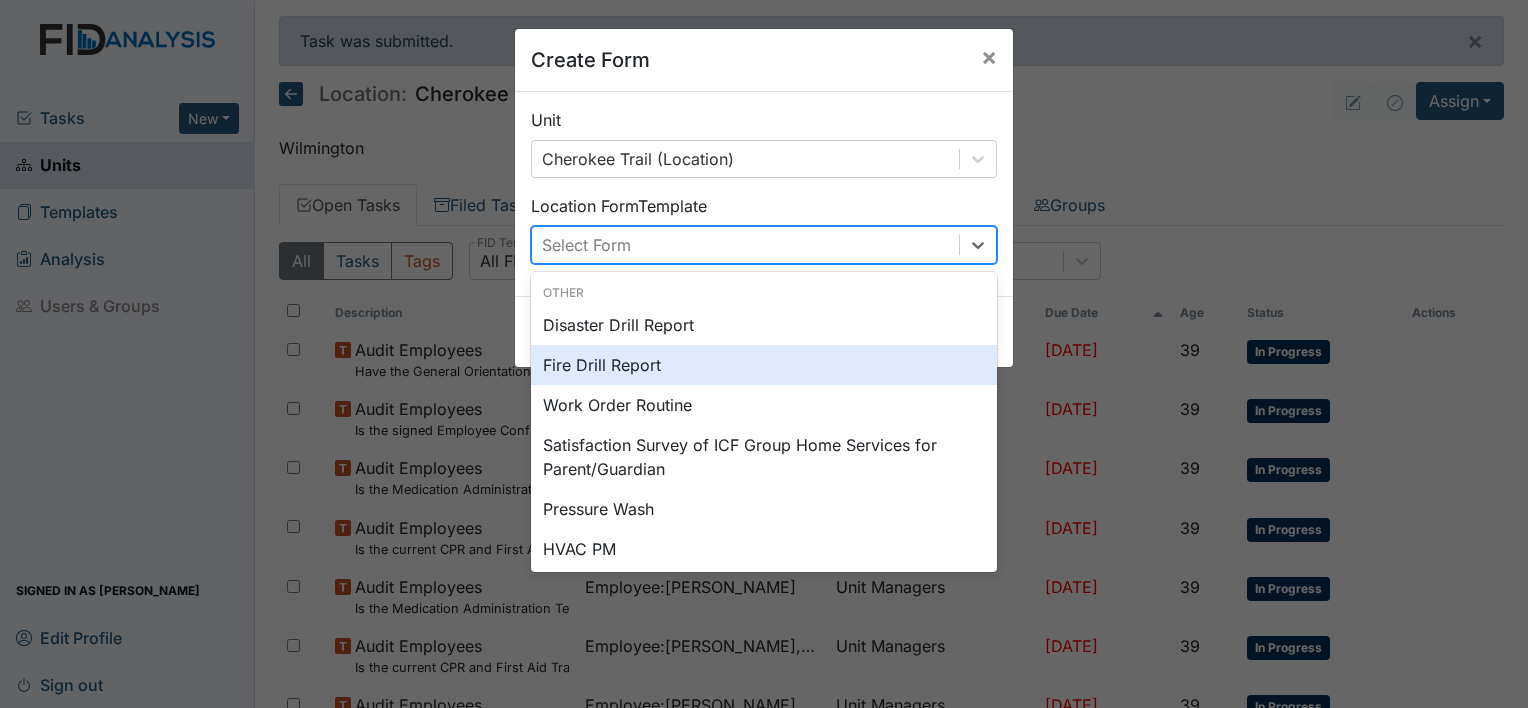 drag, startPoint x: 982, startPoint y: 243, endPoint x: 659, endPoint y: 373, distance: 348.17957 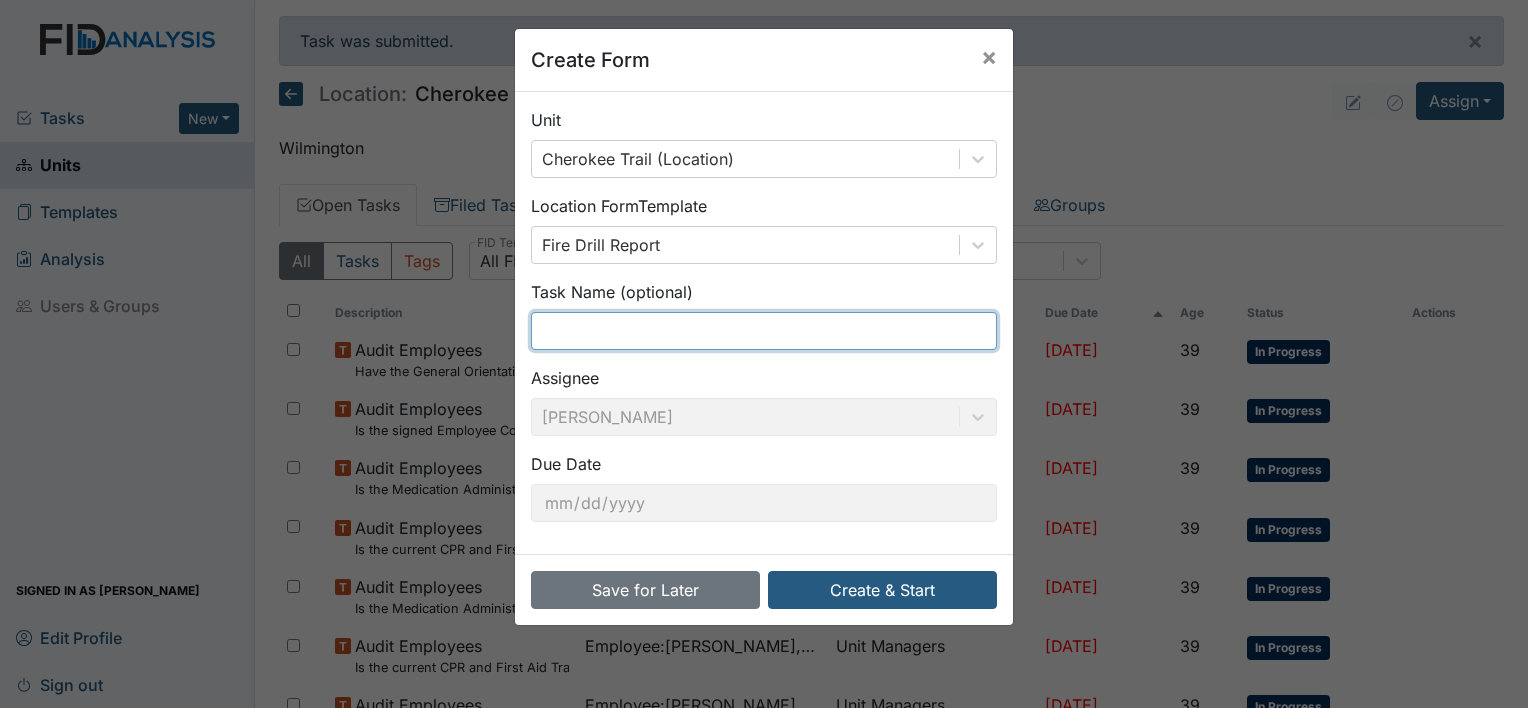 drag, startPoint x: 709, startPoint y: 312, endPoint x: 636, endPoint y: 332, distance: 75.690155 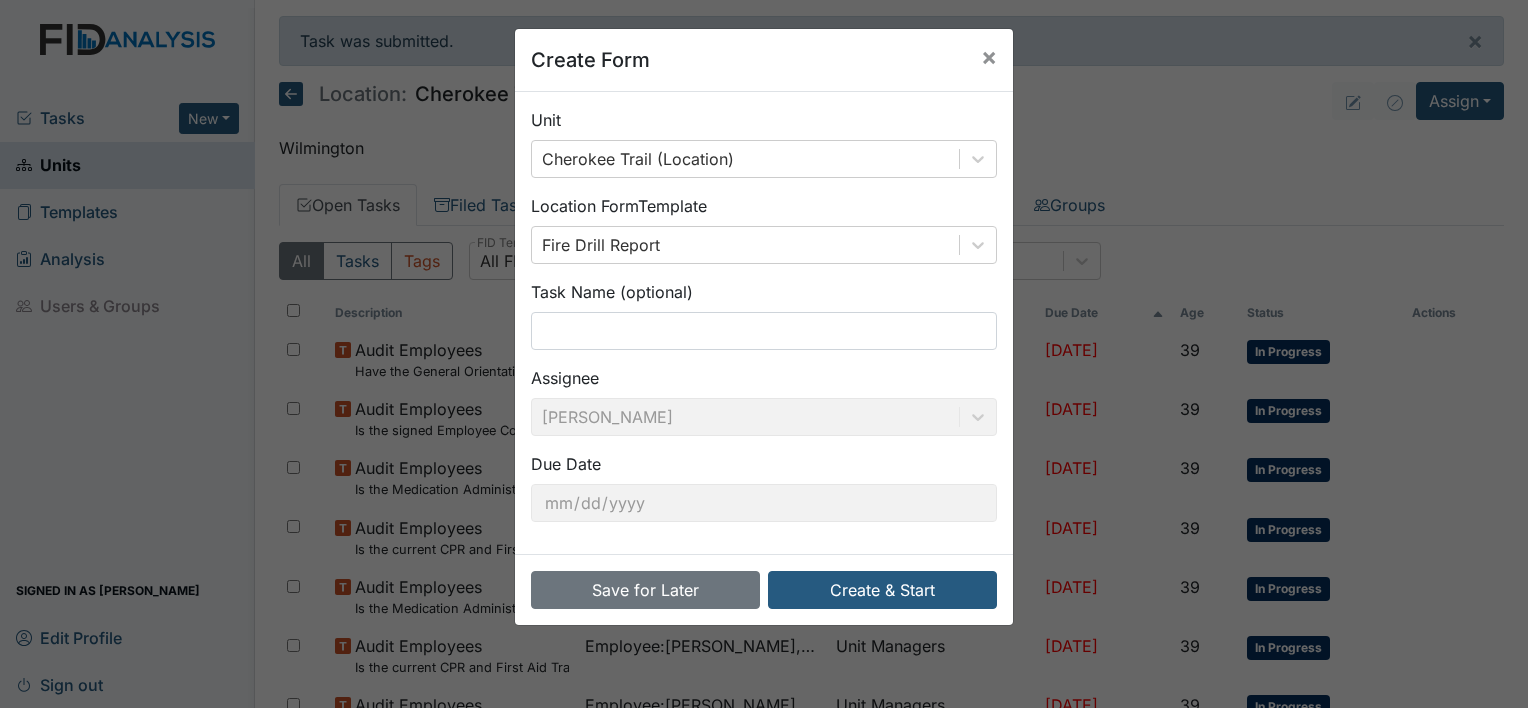 click on "Unit  Cherokee Trail (Location)   Location   Form  Template    Fire Drill Report  Task Name (optional)  Assignee Shmara Higgins Due Date 2025-08-12" at bounding box center [764, 323] 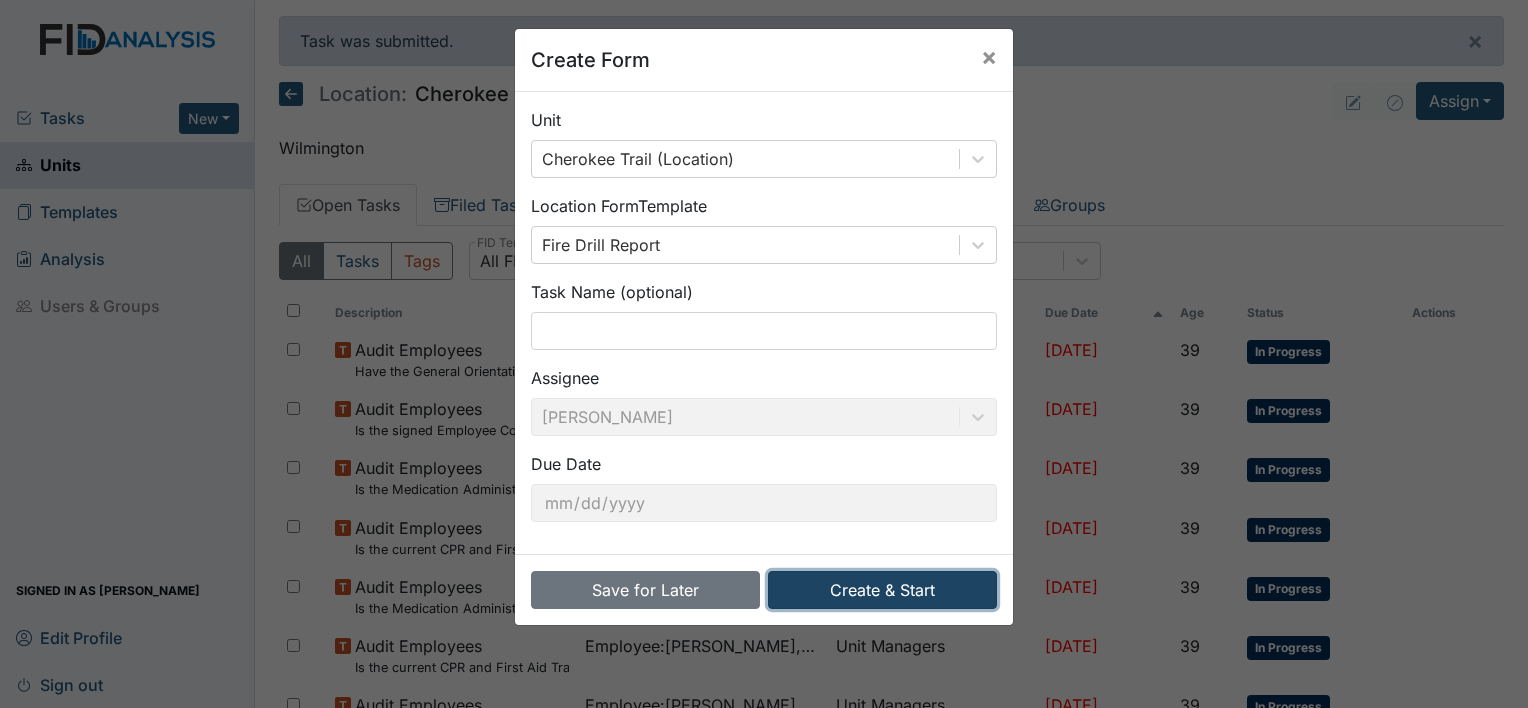 click on "Create & Start" at bounding box center [882, 590] 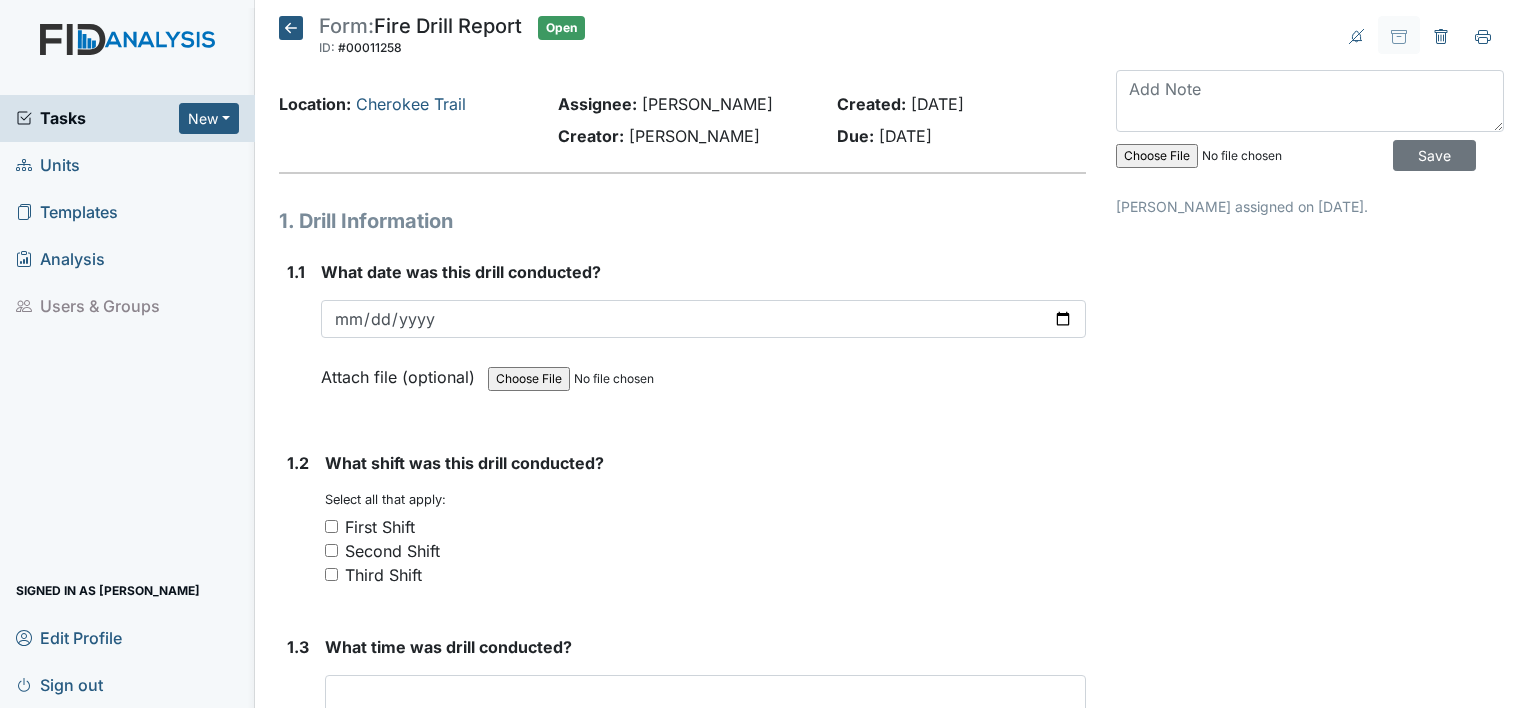 scroll, scrollTop: 0, scrollLeft: 0, axis: both 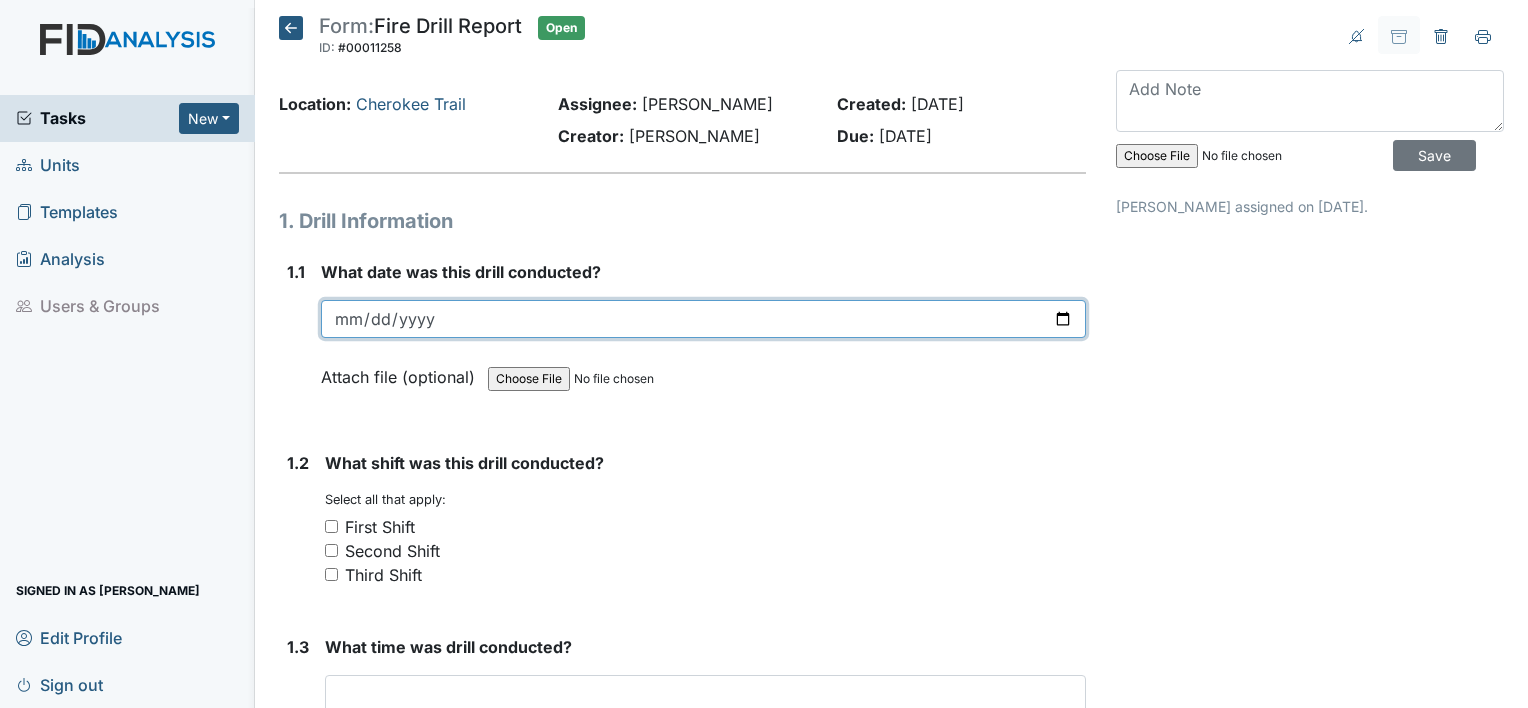 click at bounding box center [703, 319] 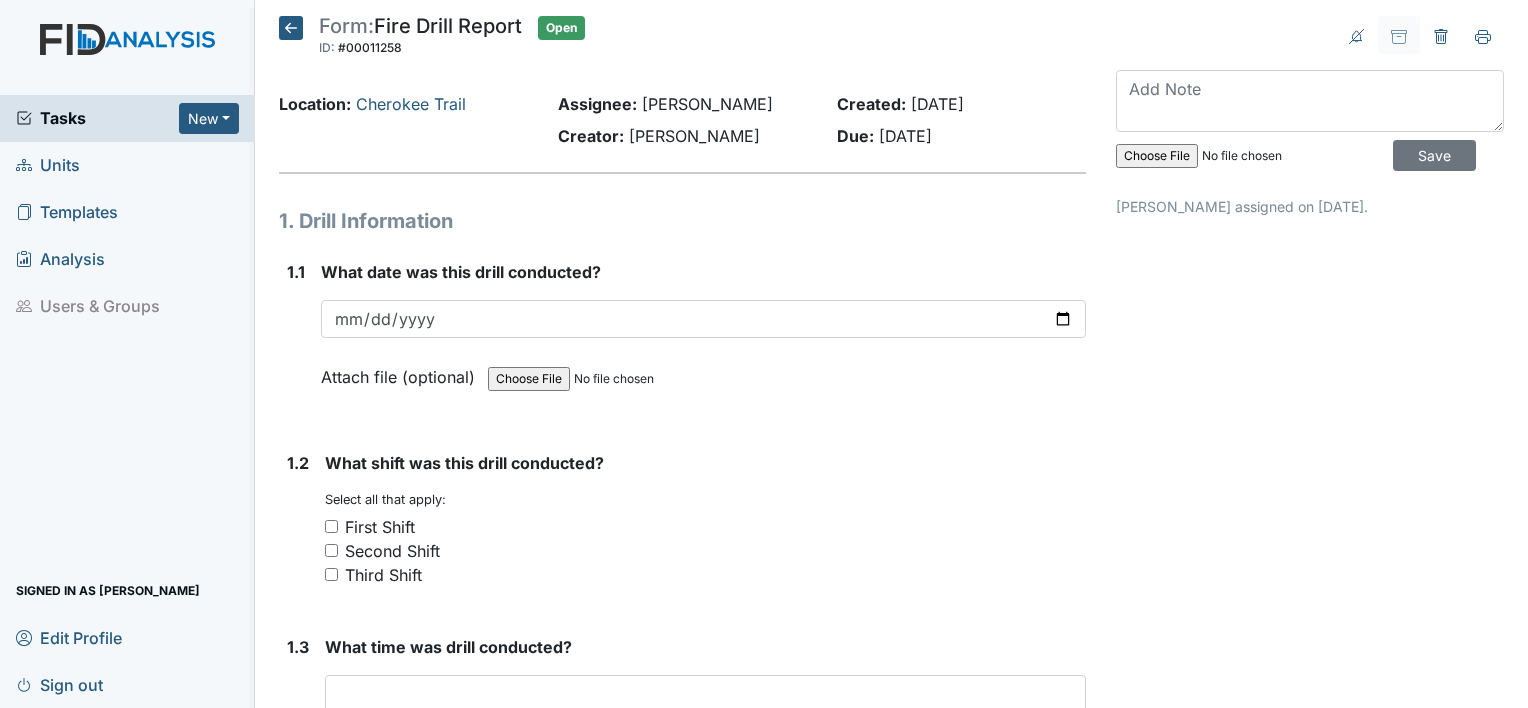 click on "Units" at bounding box center (127, 165) 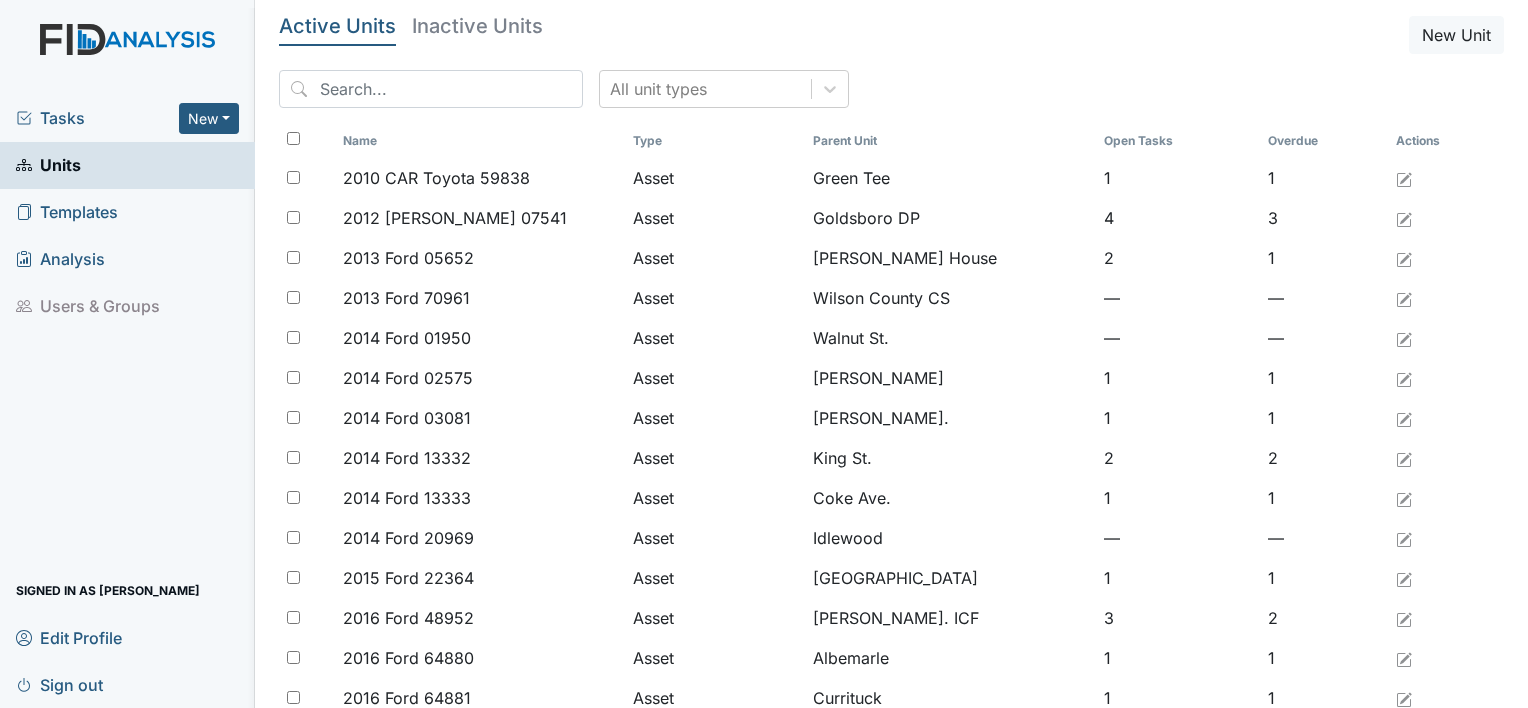 scroll, scrollTop: 0, scrollLeft: 0, axis: both 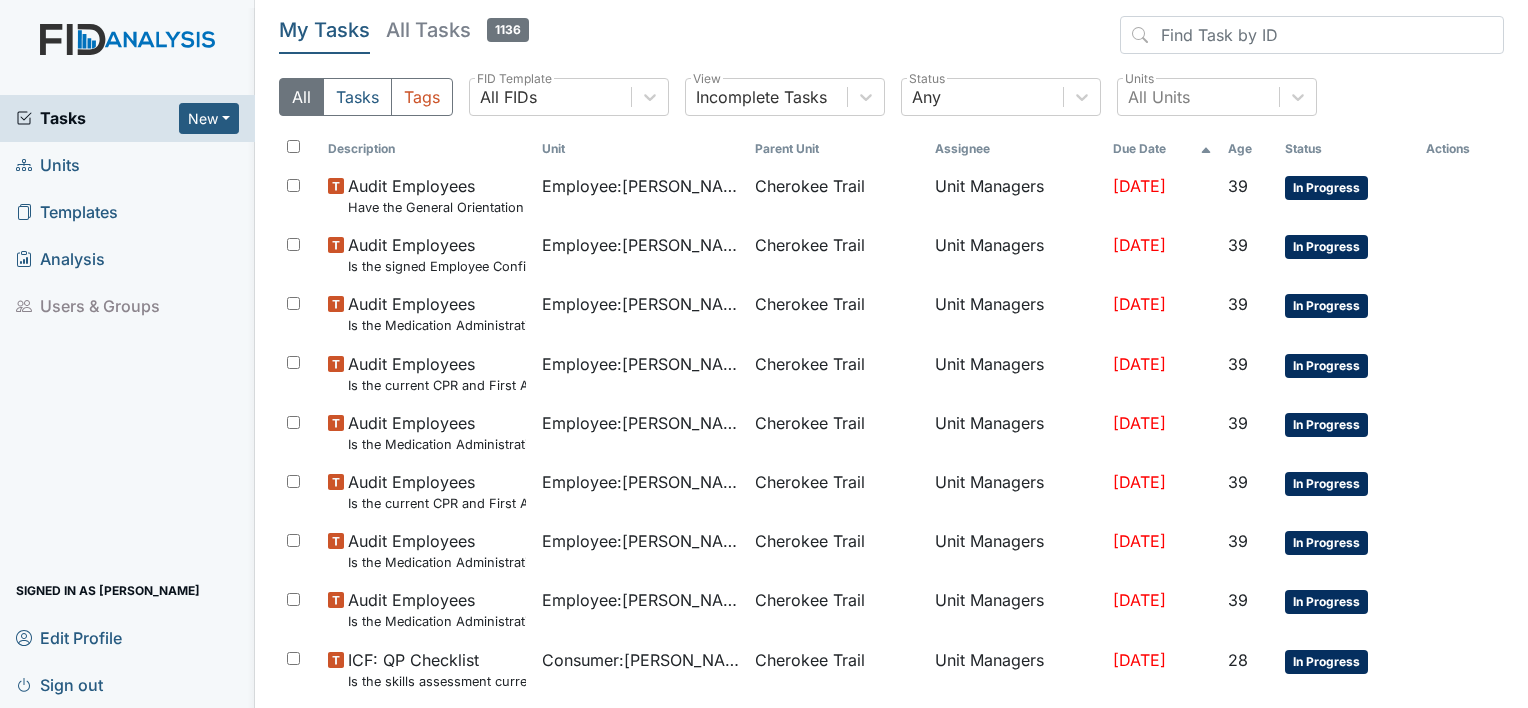 click on "1136" at bounding box center [508, 30] 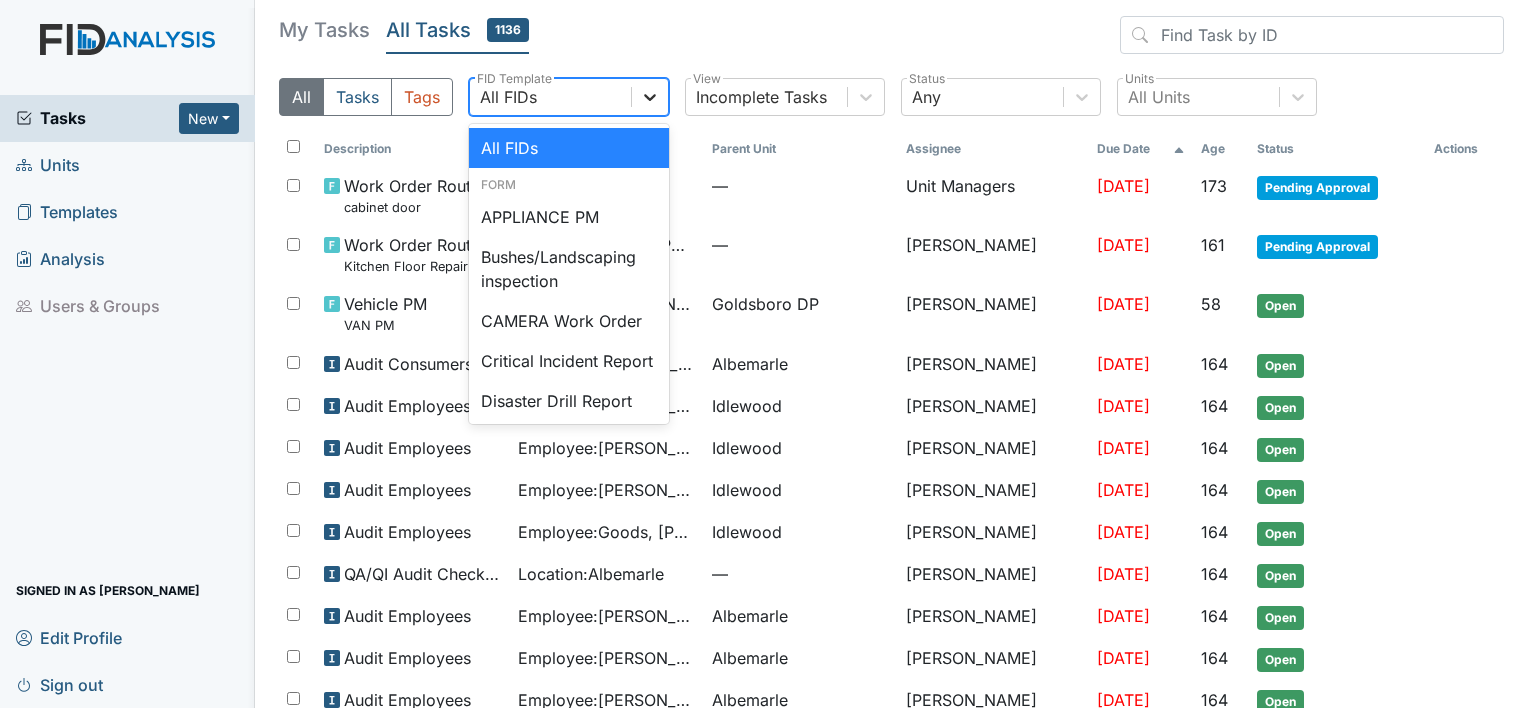 click 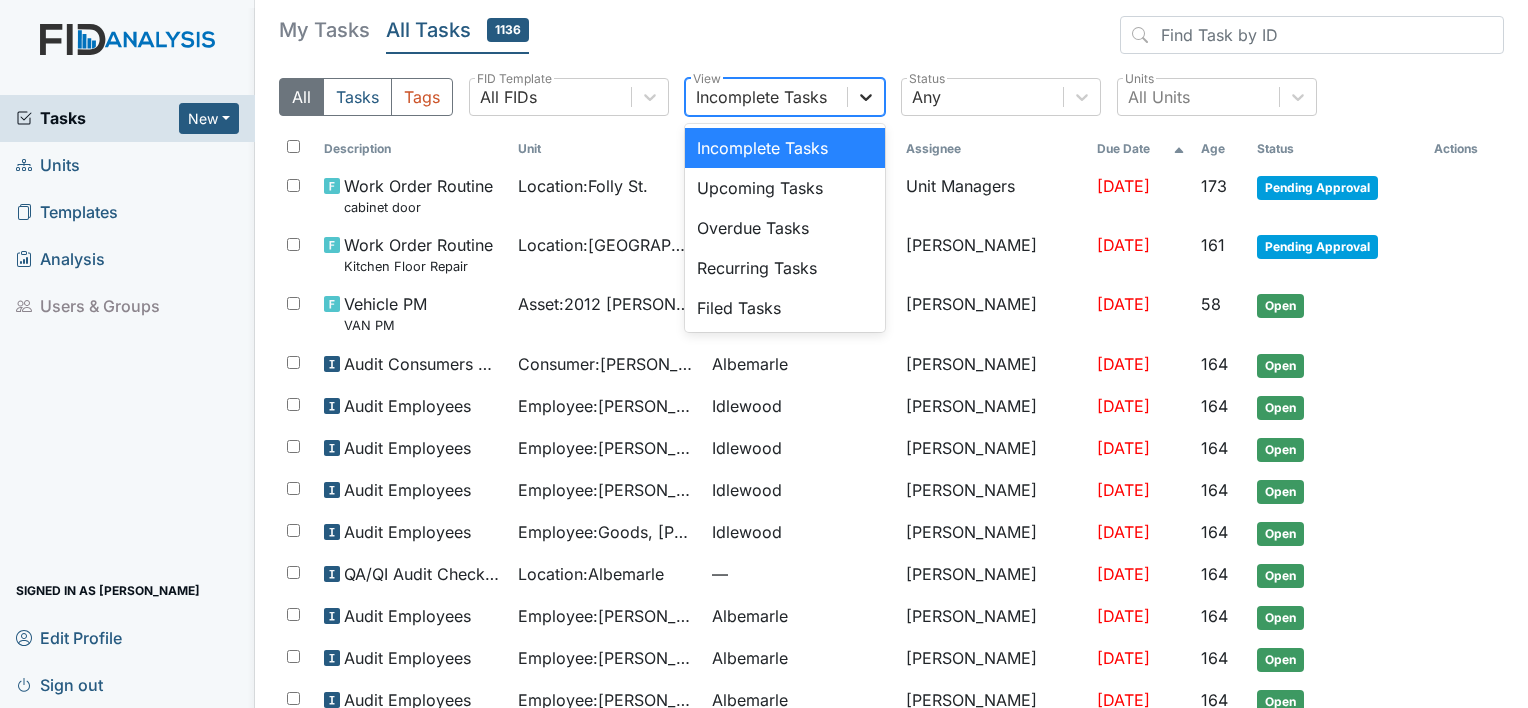 click 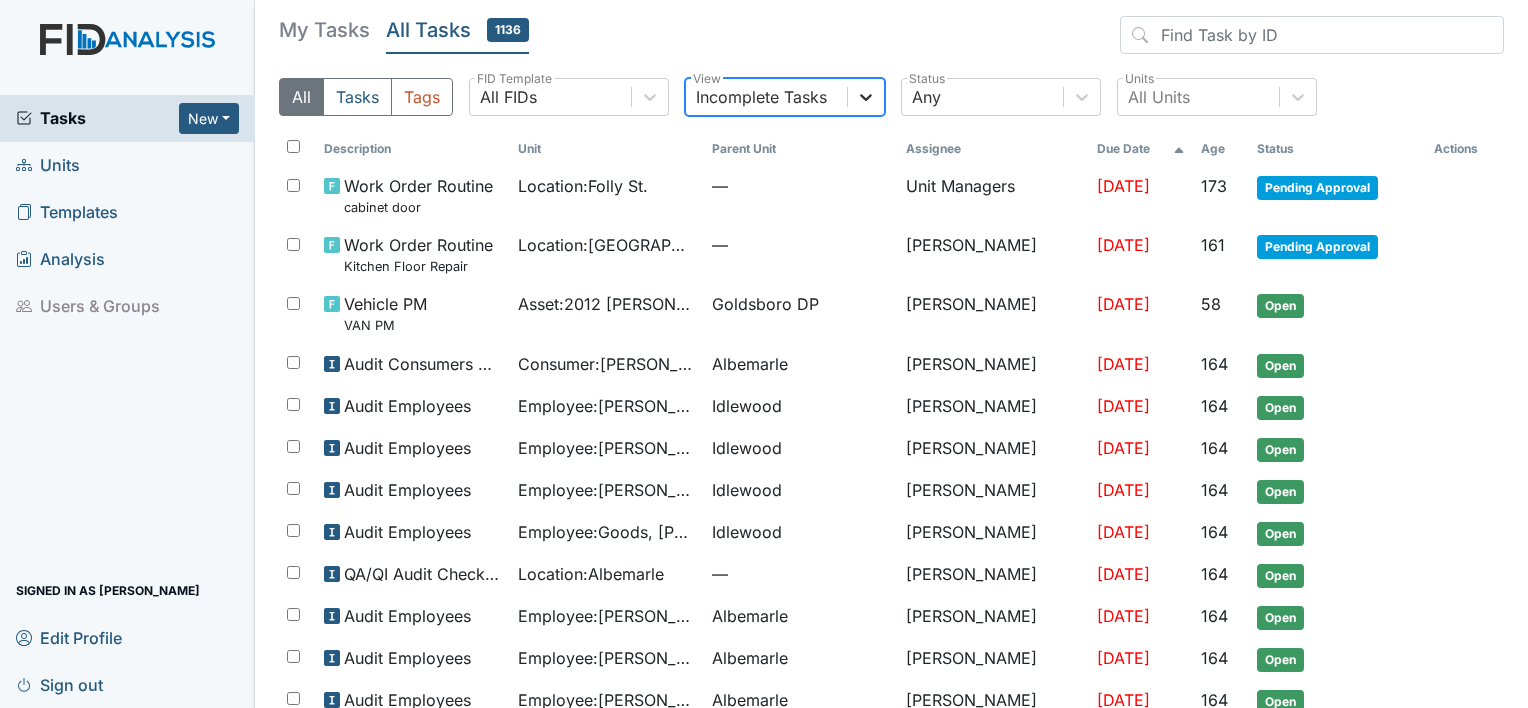 click 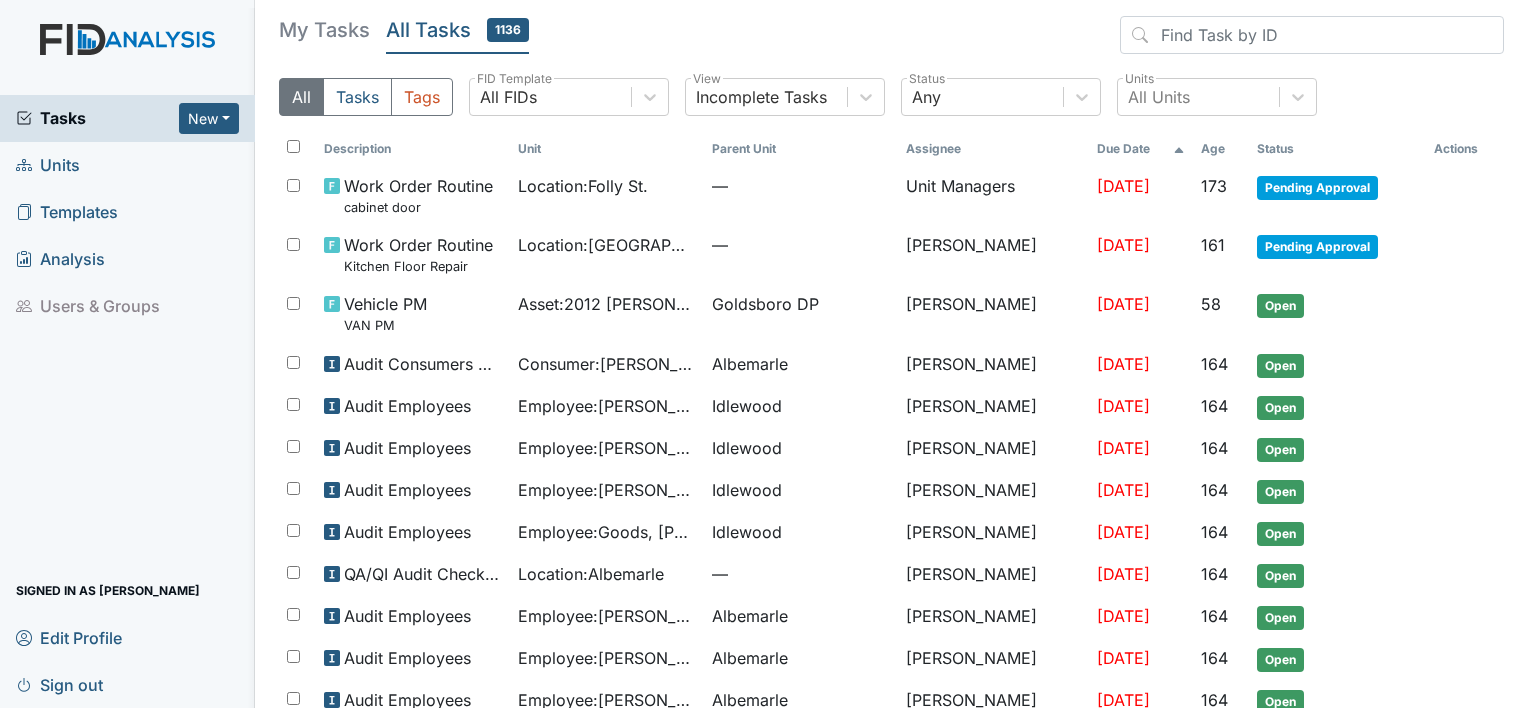 click on "My Tasks   All Tasks   1136" at bounding box center (891, 39) 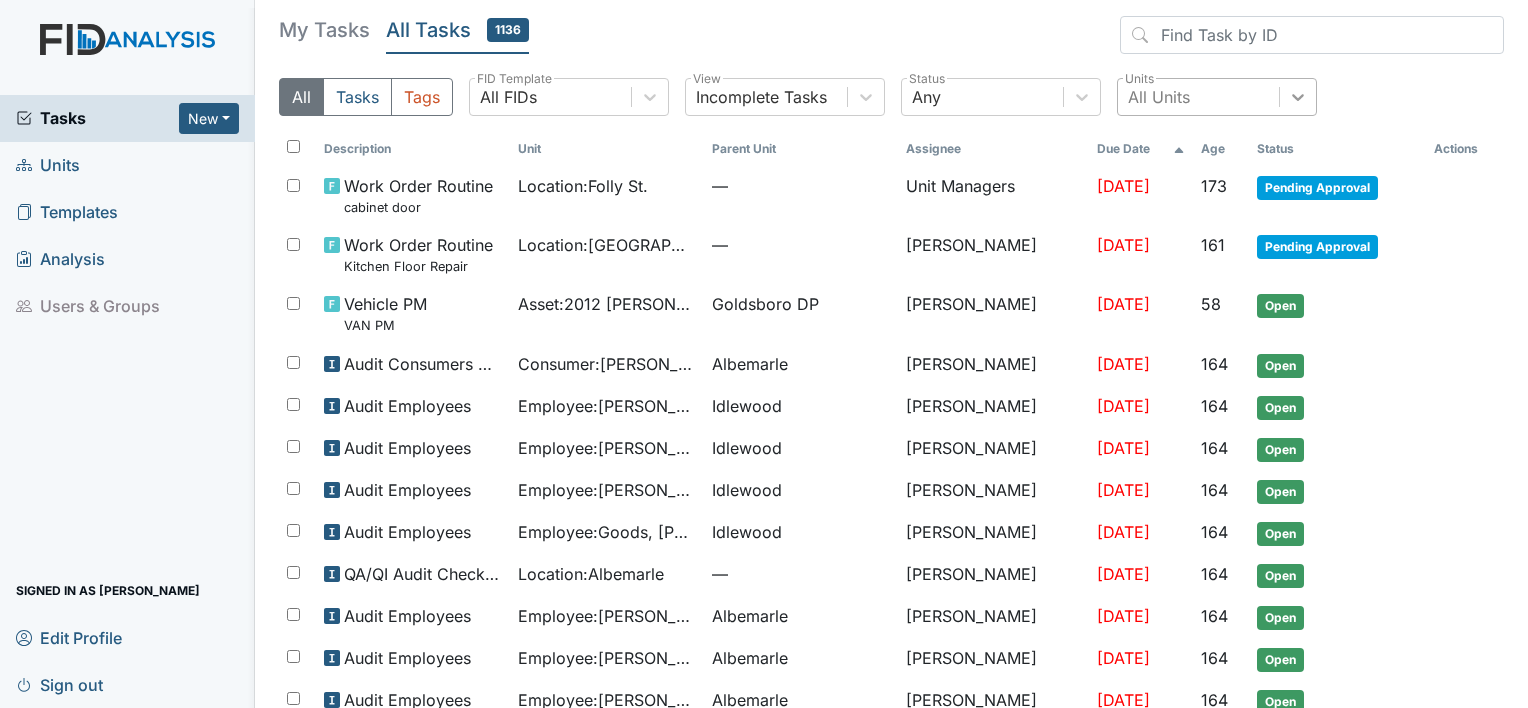 click 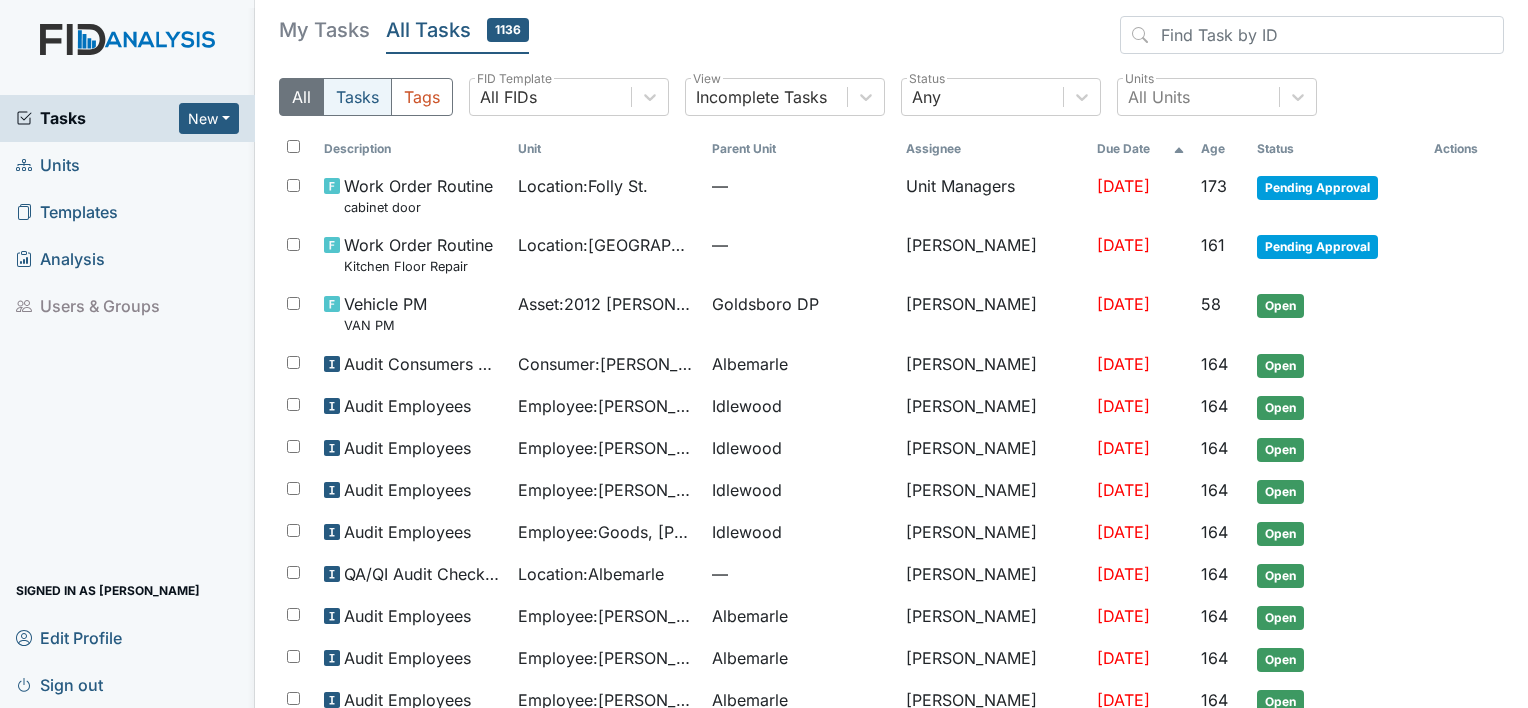 click on "Tasks" at bounding box center [357, 97] 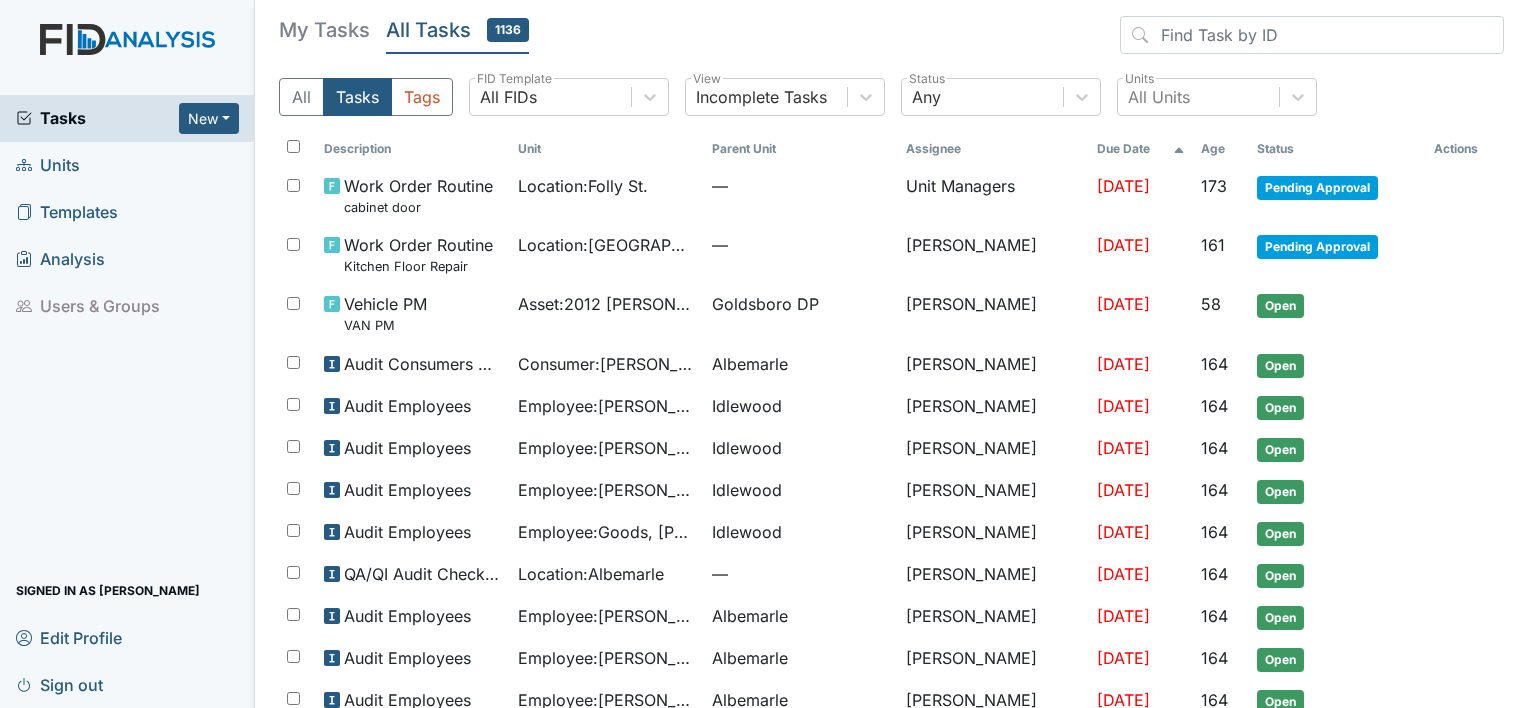 click on "Units" at bounding box center (127, 165) 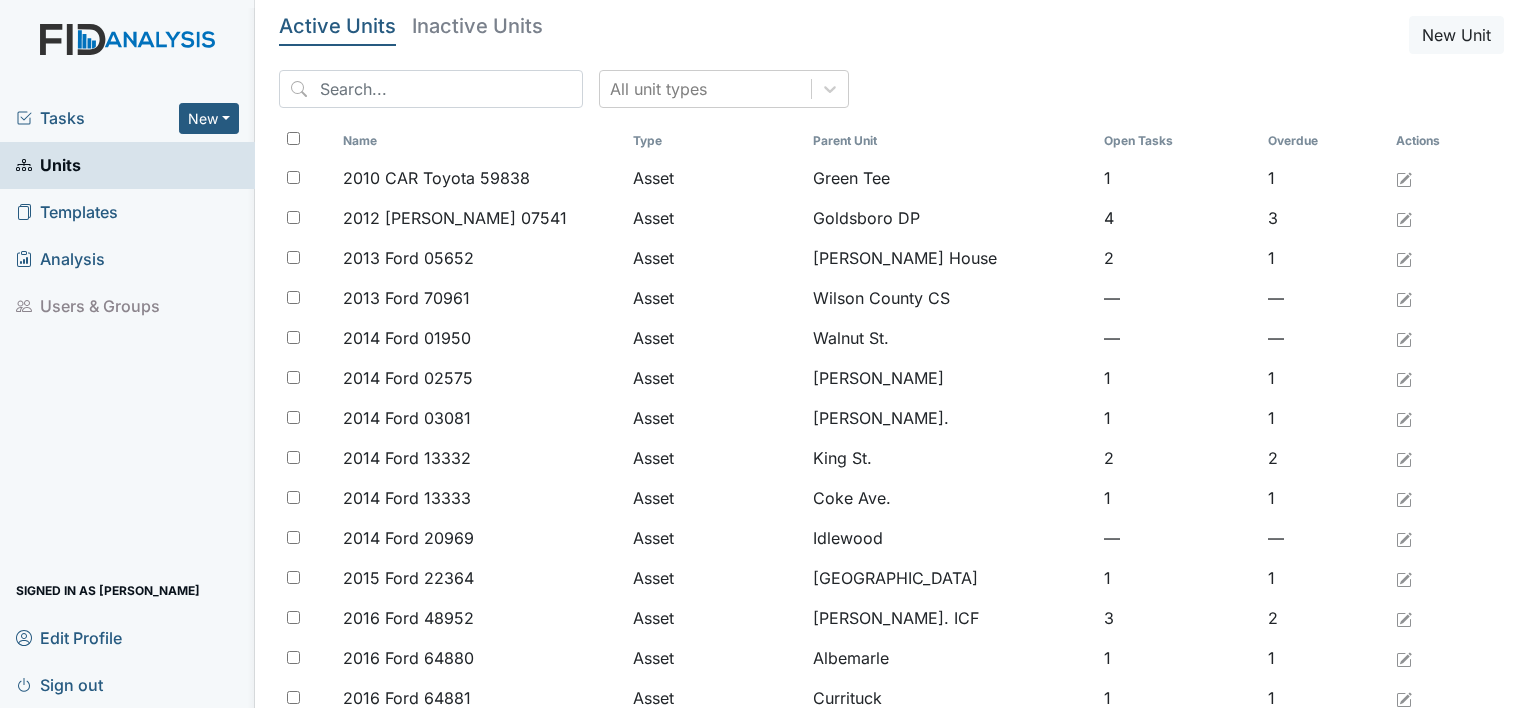 scroll, scrollTop: 0, scrollLeft: 0, axis: both 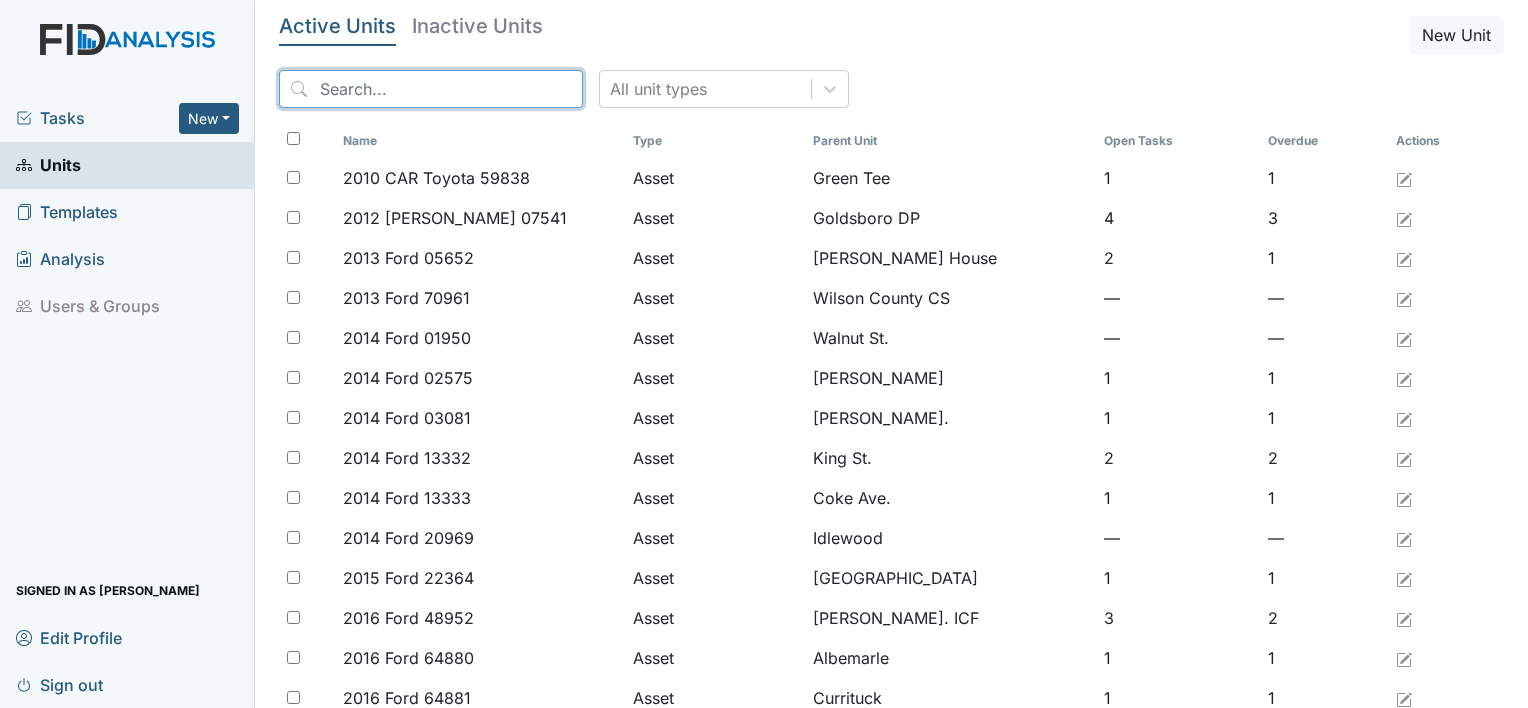click at bounding box center [431, 89] 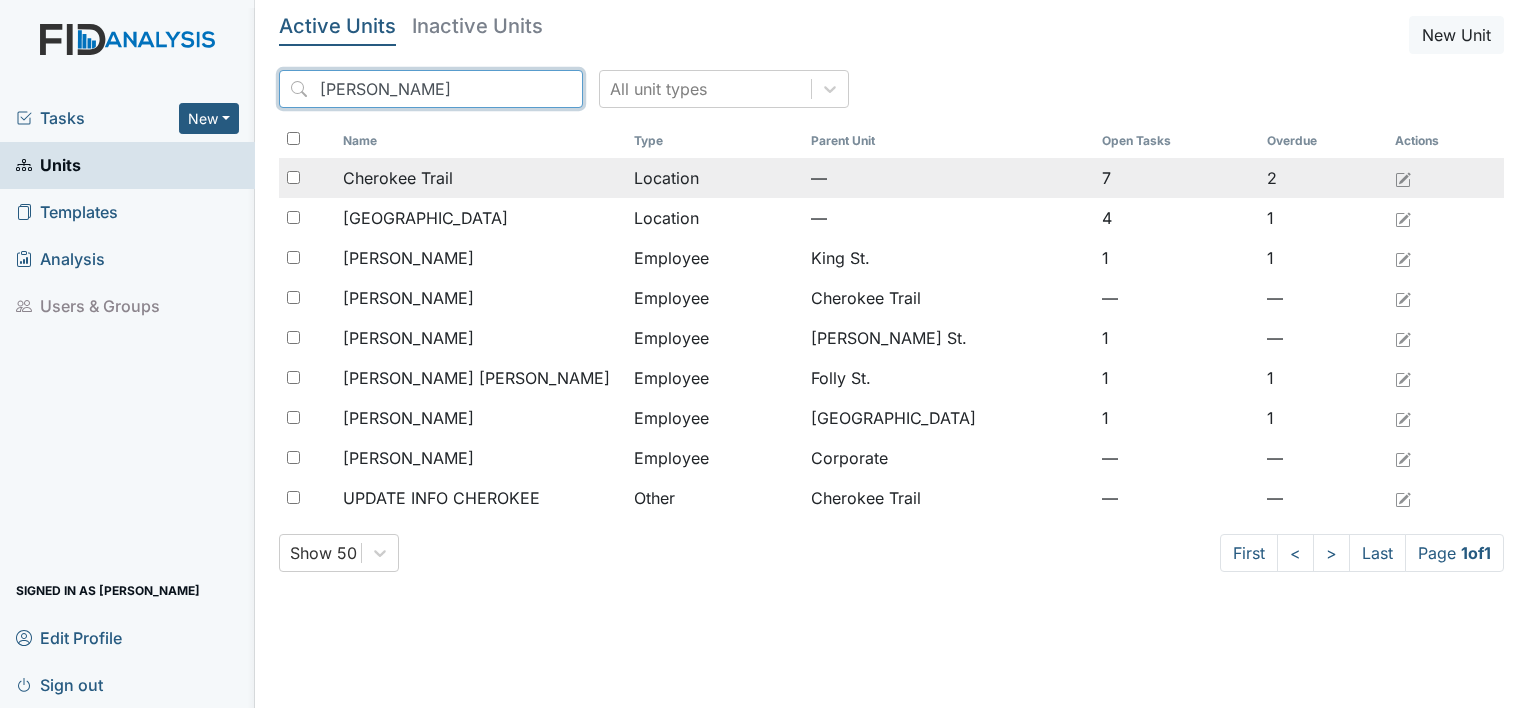 type on "Cher" 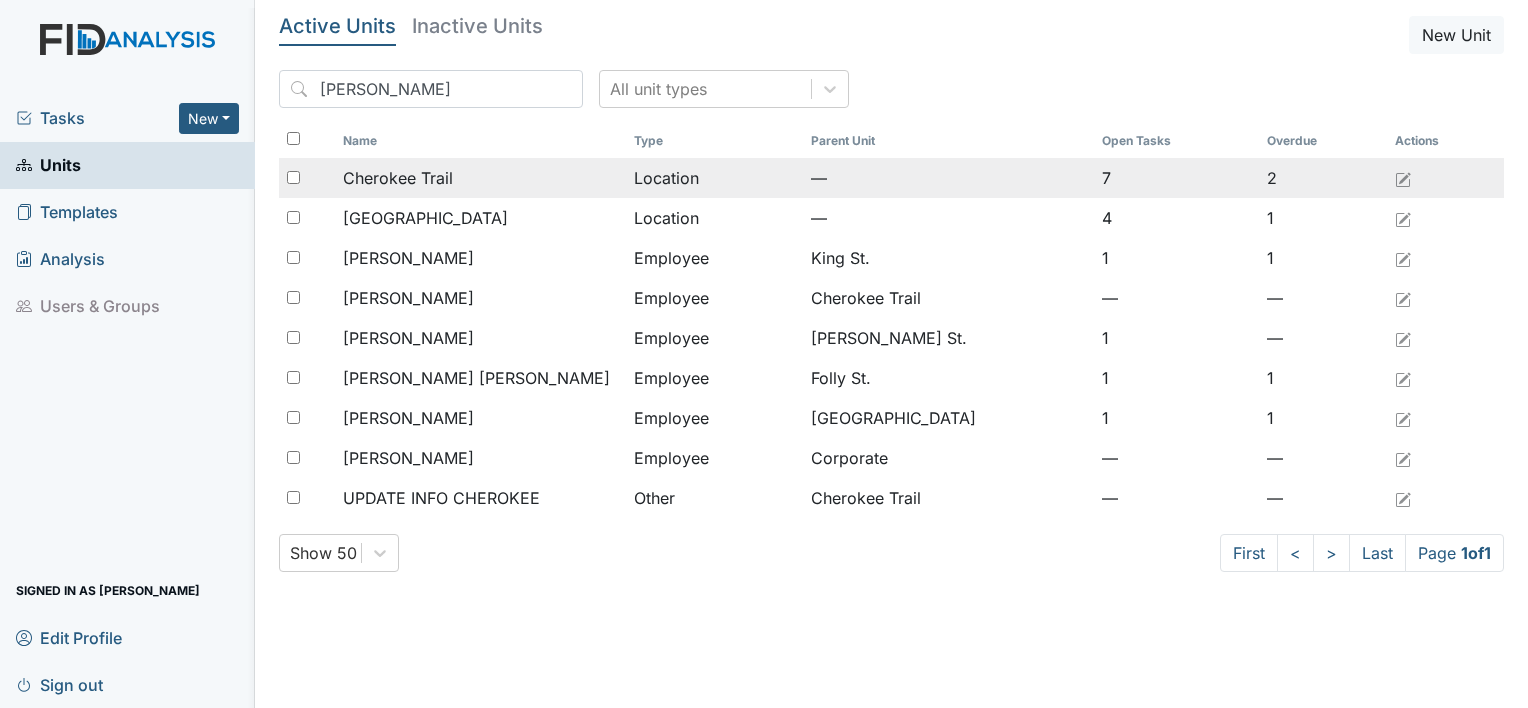 click on "Cherokee Trail" at bounding box center [398, 178] 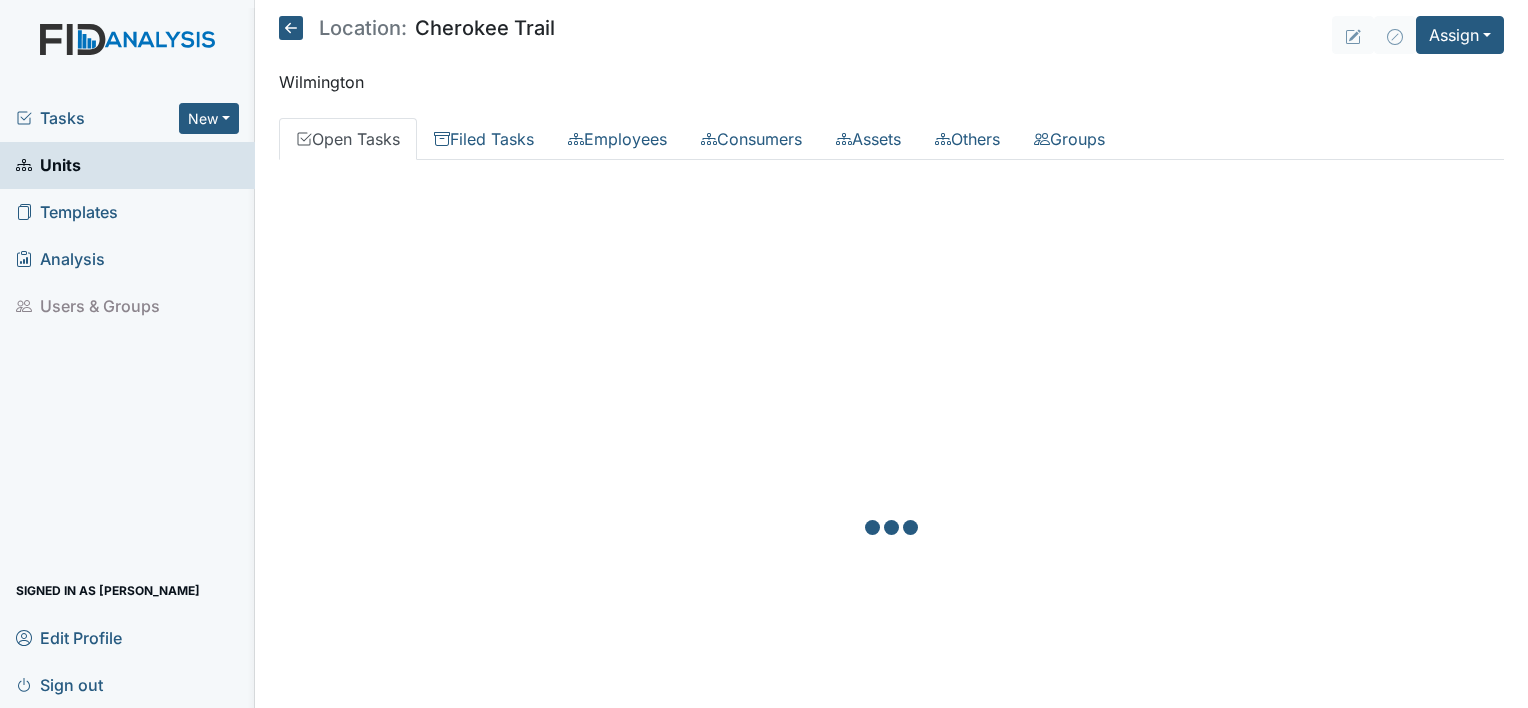 scroll, scrollTop: 0, scrollLeft: 0, axis: both 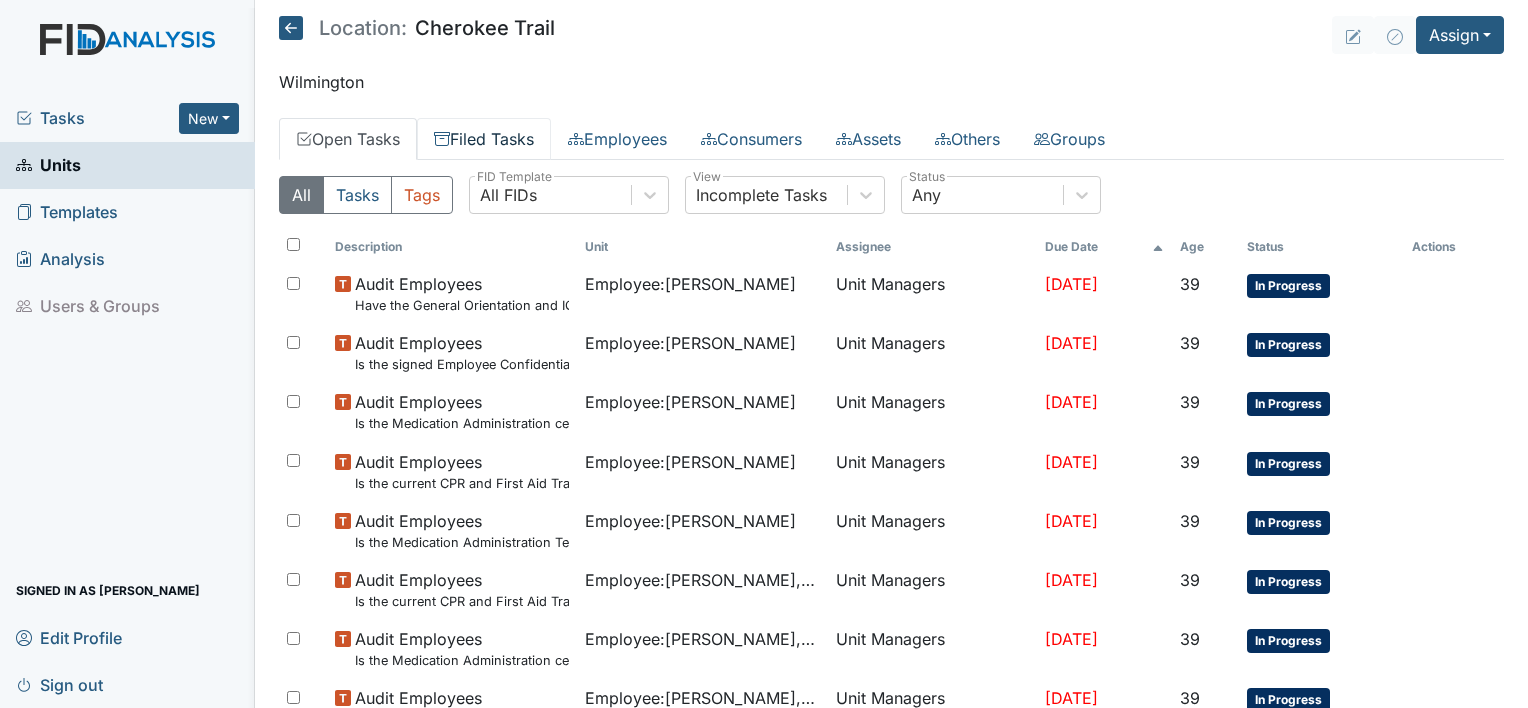 click on "Filed Tasks" at bounding box center [484, 139] 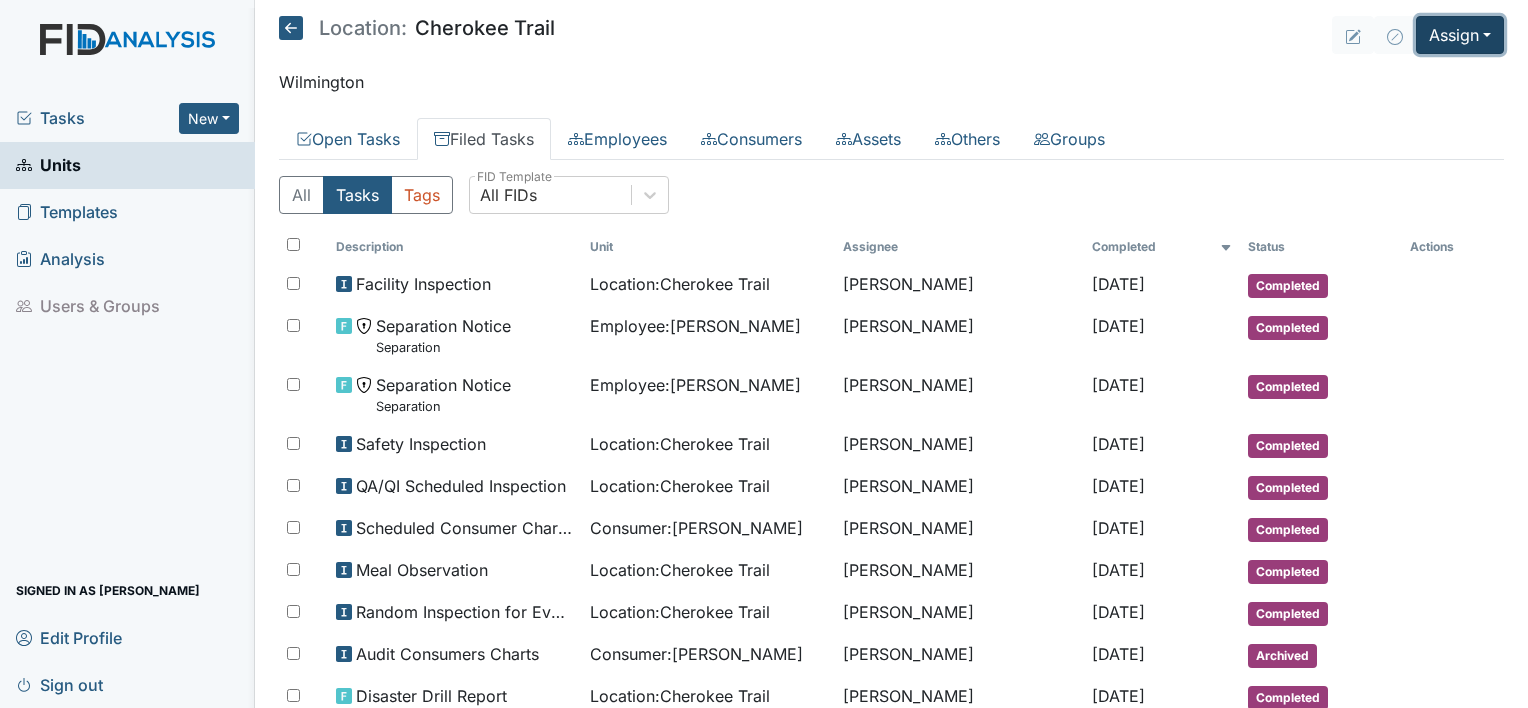 click on "Assign" at bounding box center (1460, 35) 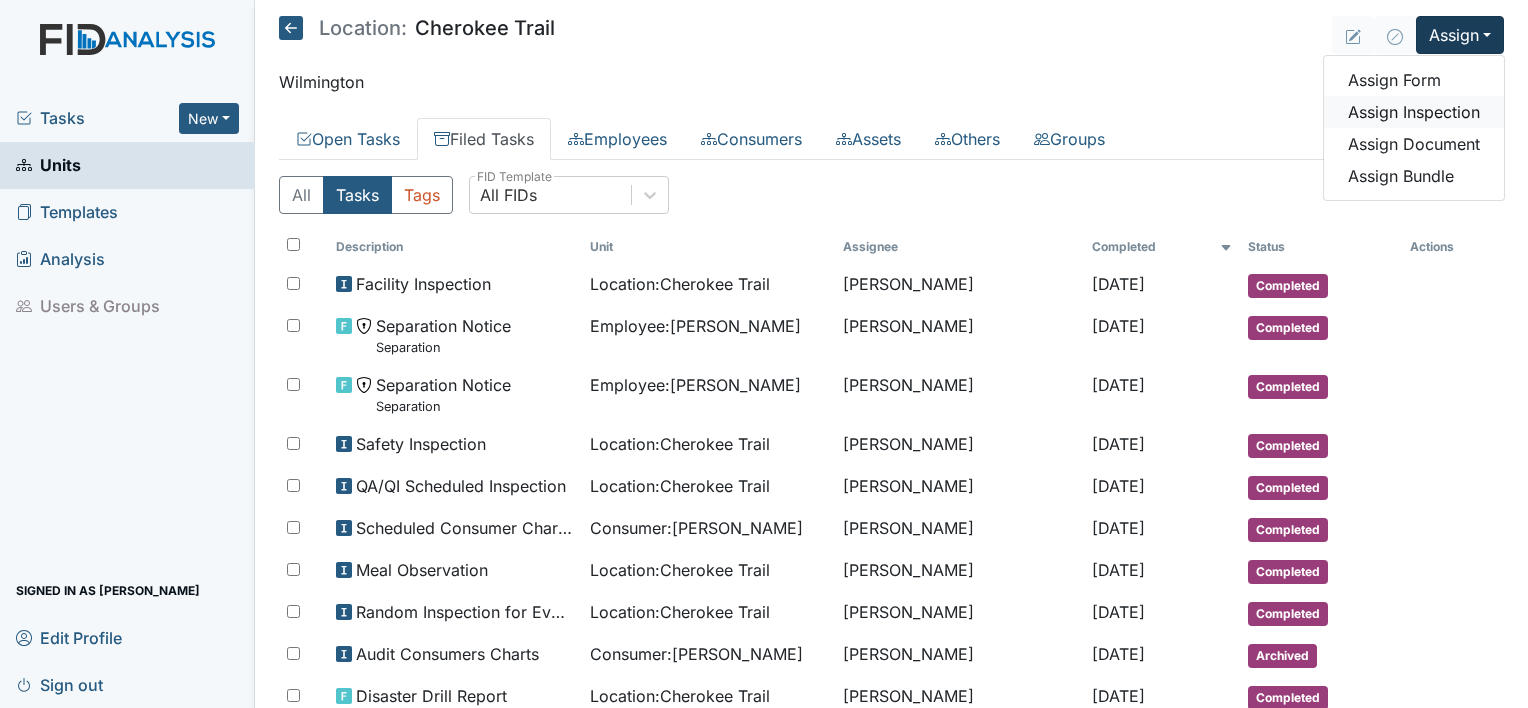 click on "Assign Inspection" at bounding box center [1414, 112] 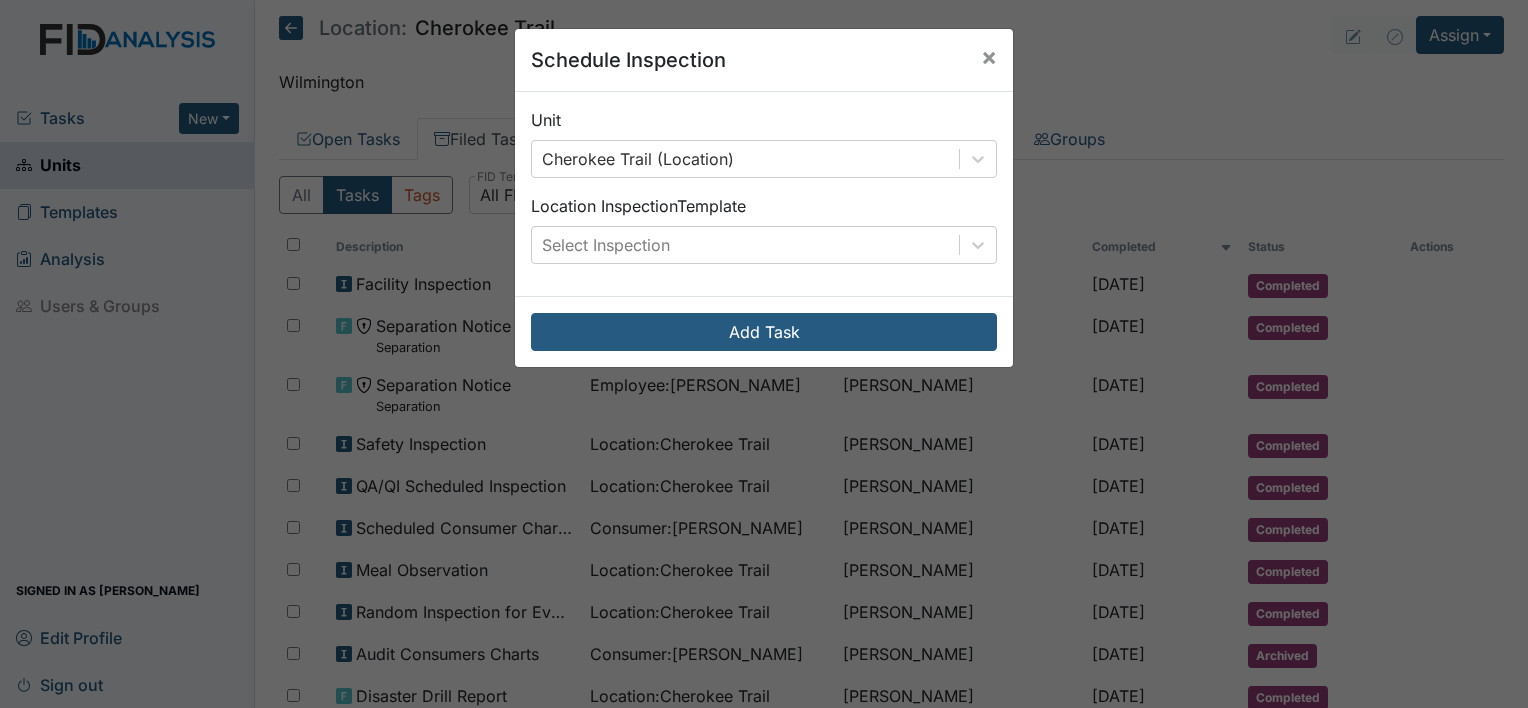 click on "Schedule Inspection   × Unit  Cherokee Trail (Location)   Location   Inspection  Template Select Inspection Add Task" at bounding box center (764, 354) 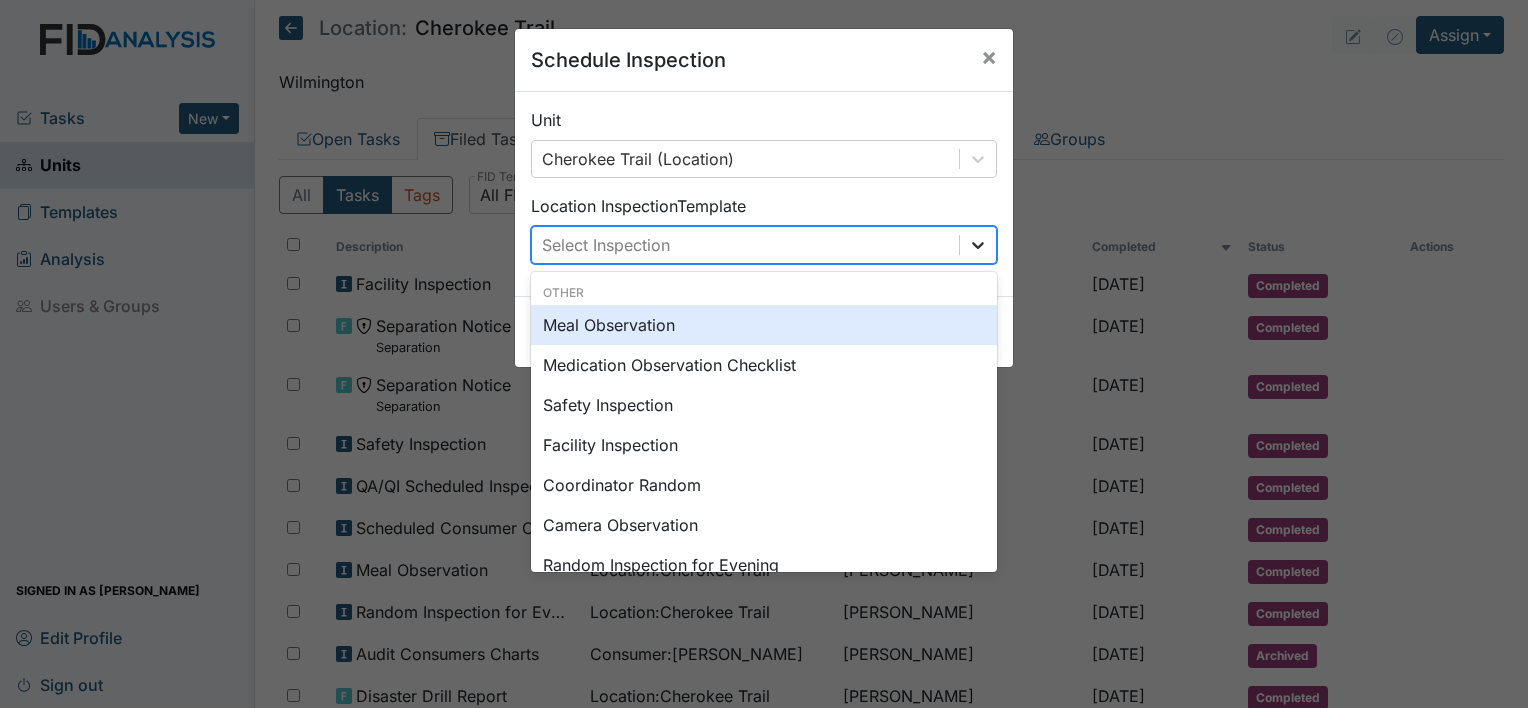 click 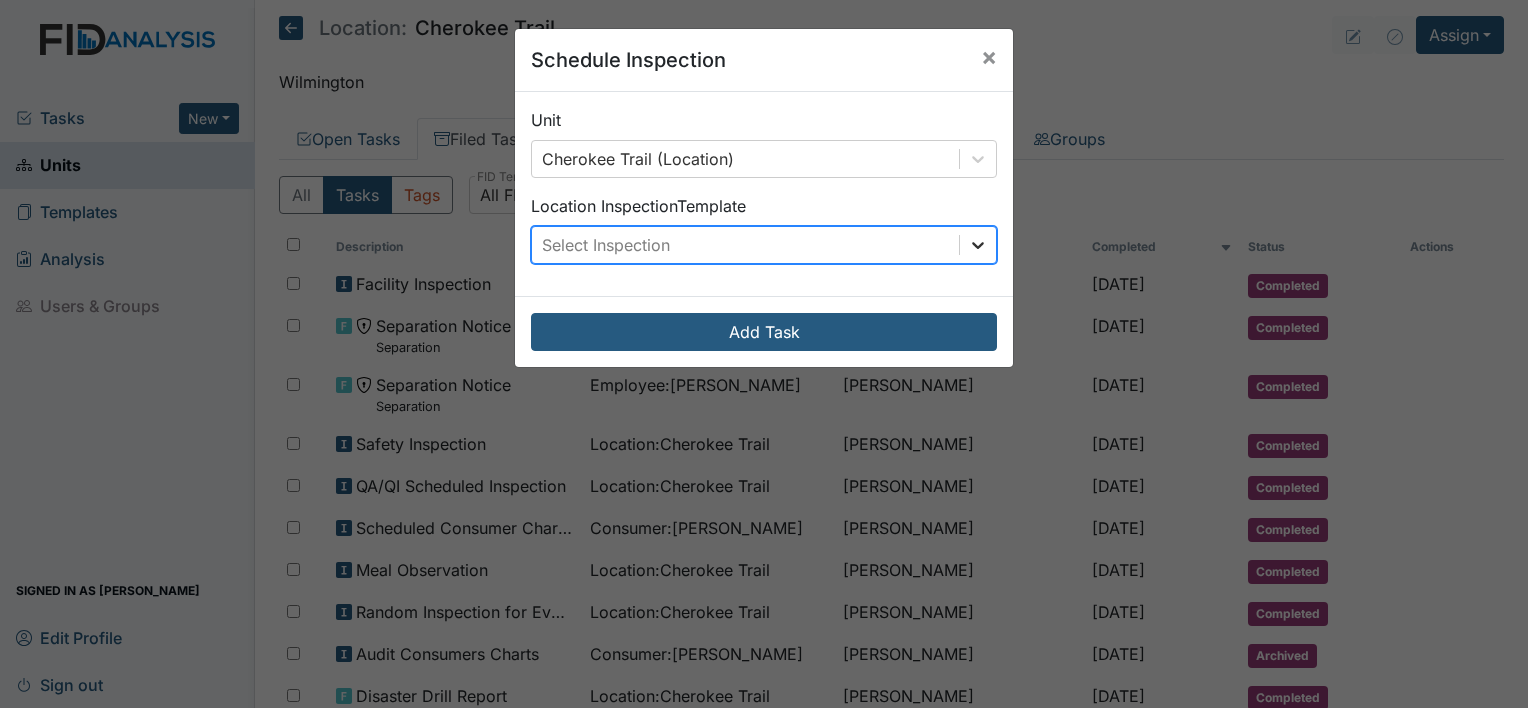 click 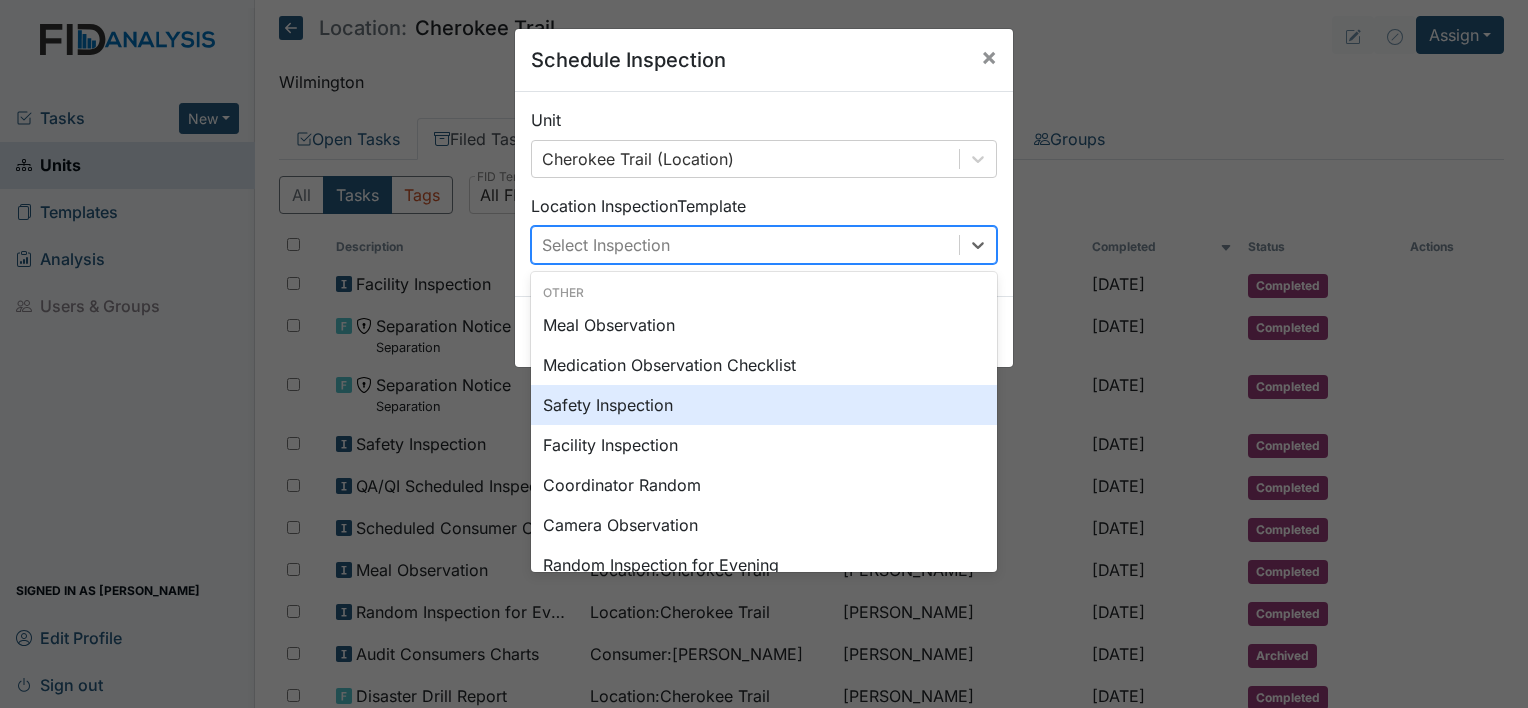 scroll, scrollTop: 262, scrollLeft: 0, axis: vertical 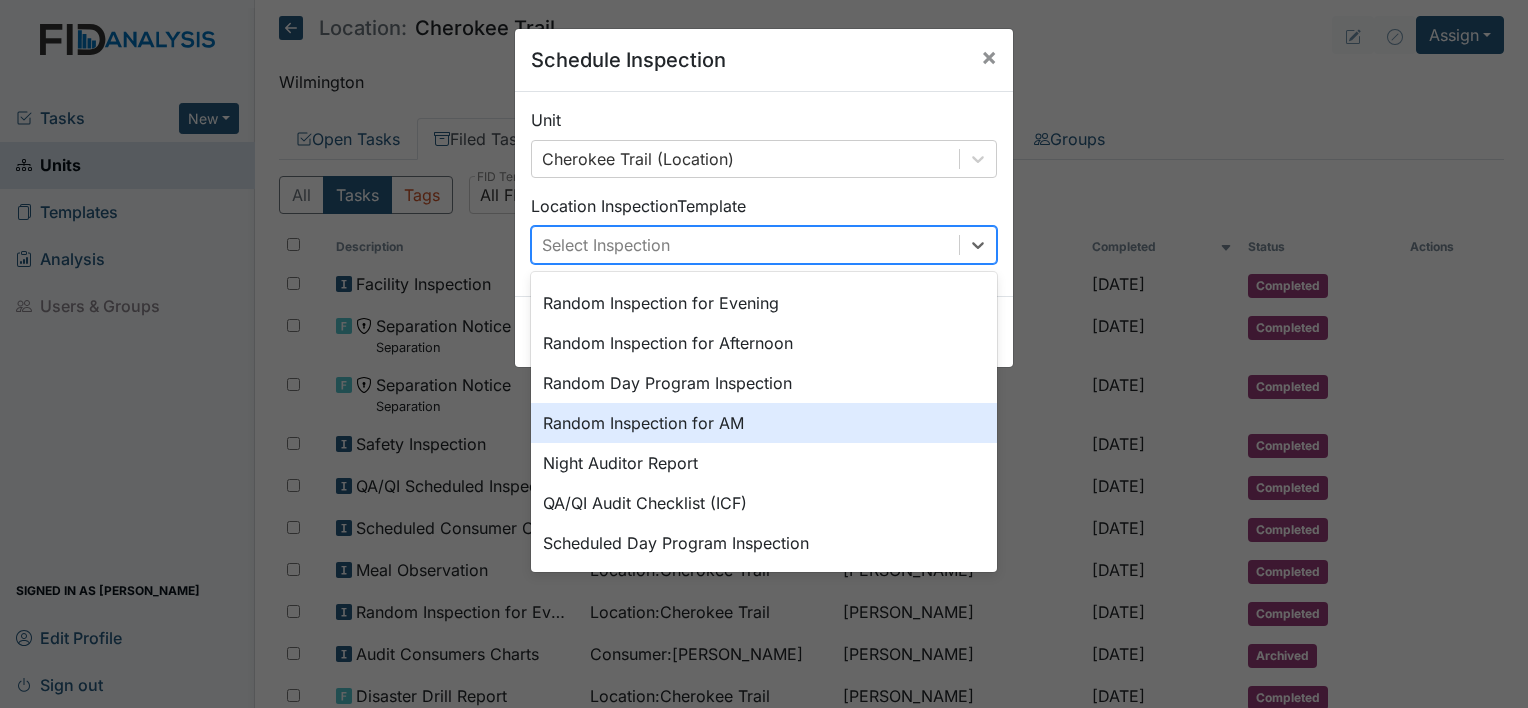 click on "Random Inspection for AM" at bounding box center [764, 423] 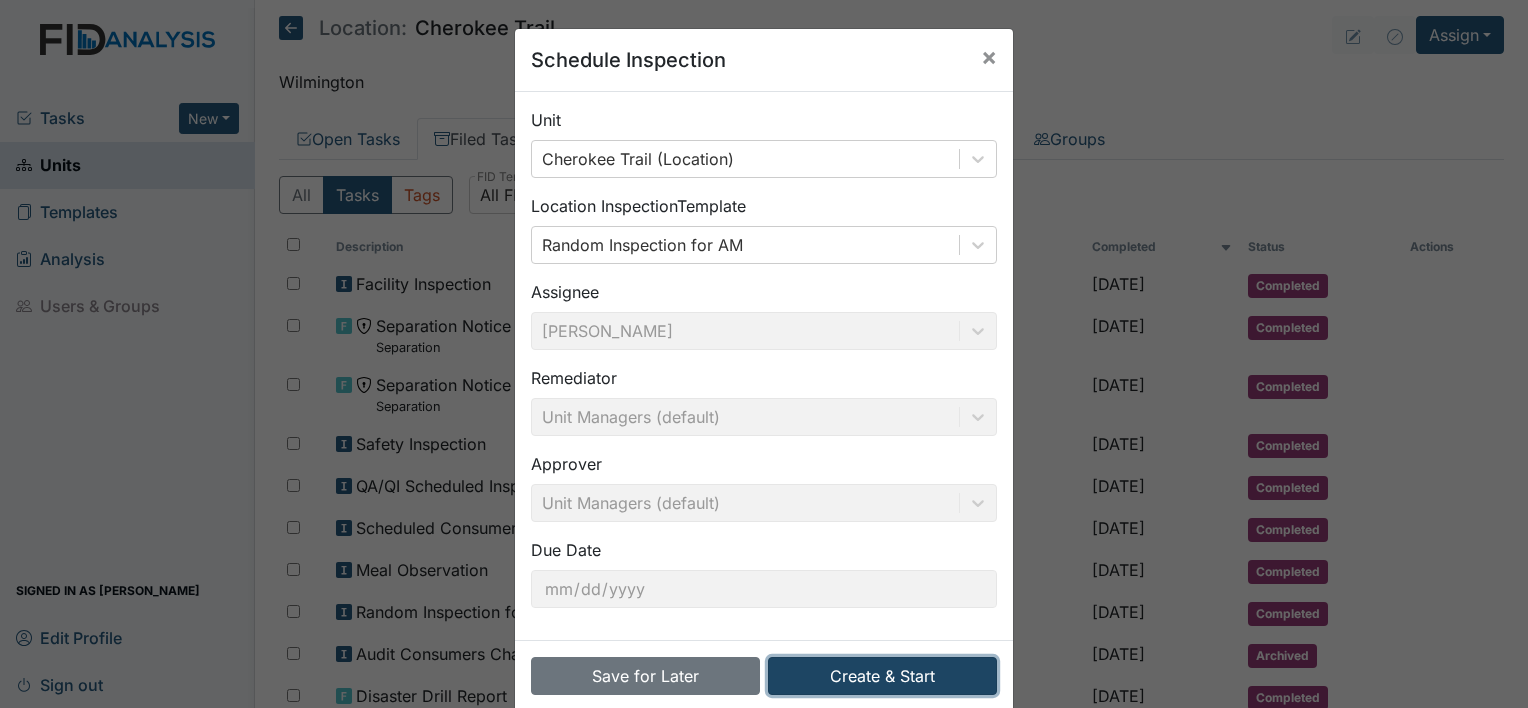 drag, startPoint x: 870, startPoint y: 665, endPoint x: 864, endPoint y: 677, distance: 13.416408 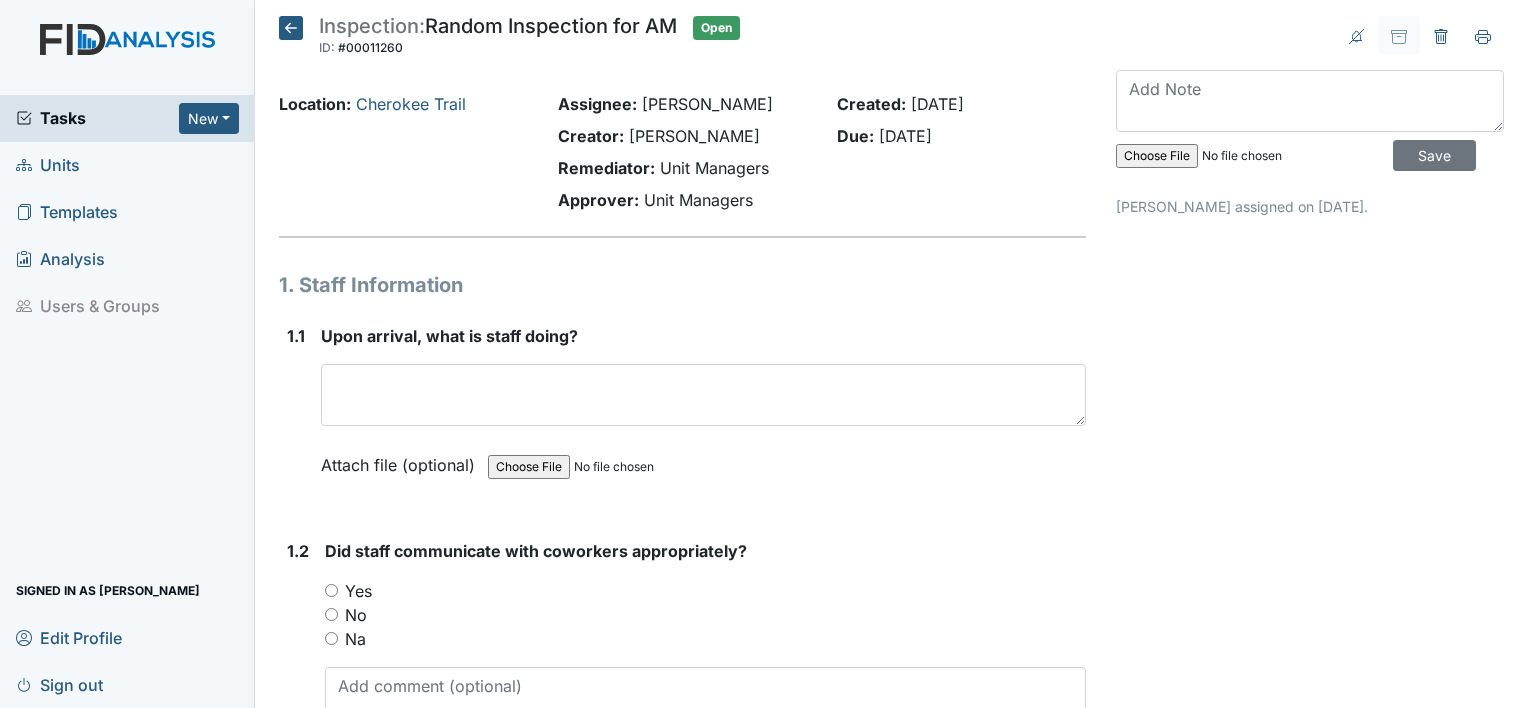 scroll, scrollTop: 0, scrollLeft: 0, axis: both 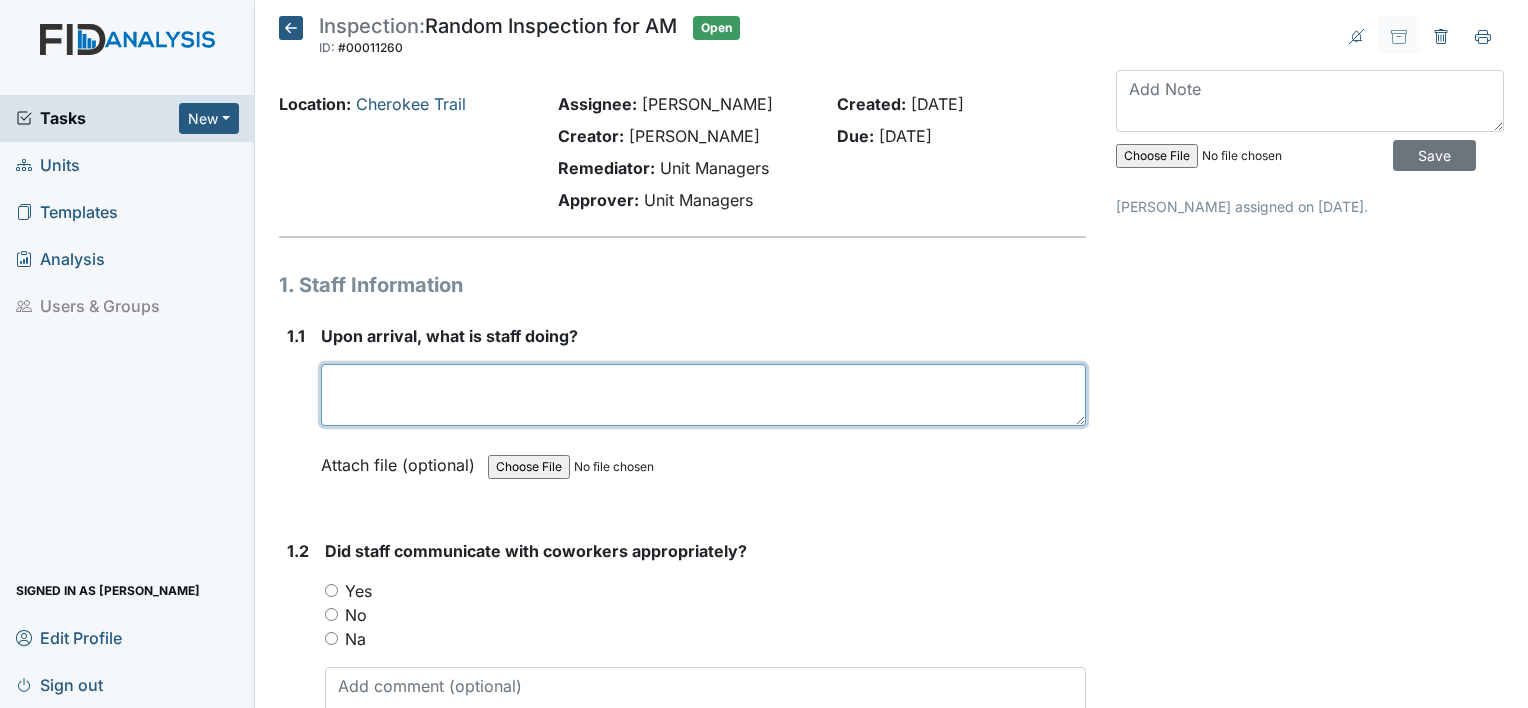 click at bounding box center [703, 395] 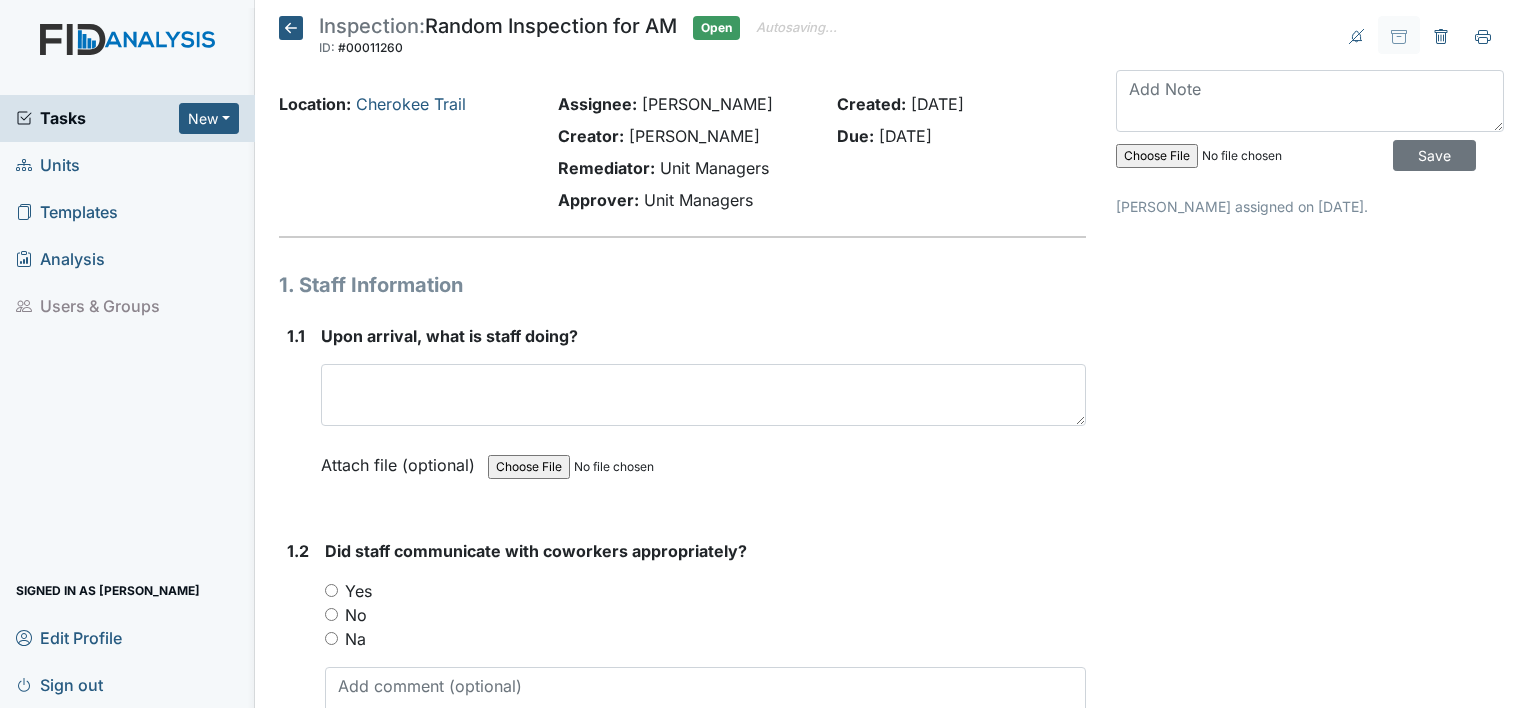 click on "Did staff communicate with coworkers appropriately?
You must select one of the below options.
Yes
No
Na
Attach file (optional)
You can upload .pdf, .txt, .jpg, .jpeg, .png, .csv, .xls, or .doc files under 100MB." at bounding box center [705, 666] 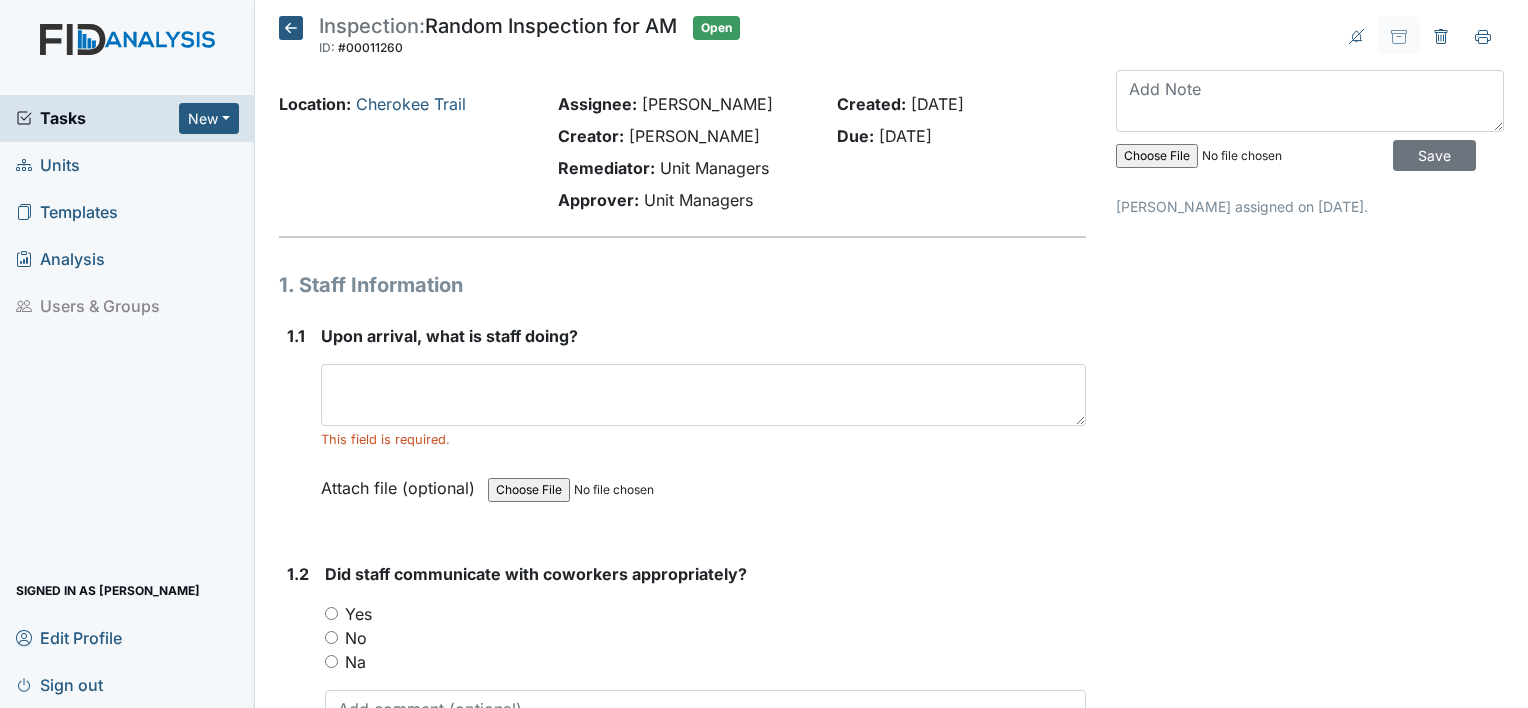 click on "Yes" at bounding box center [331, 613] 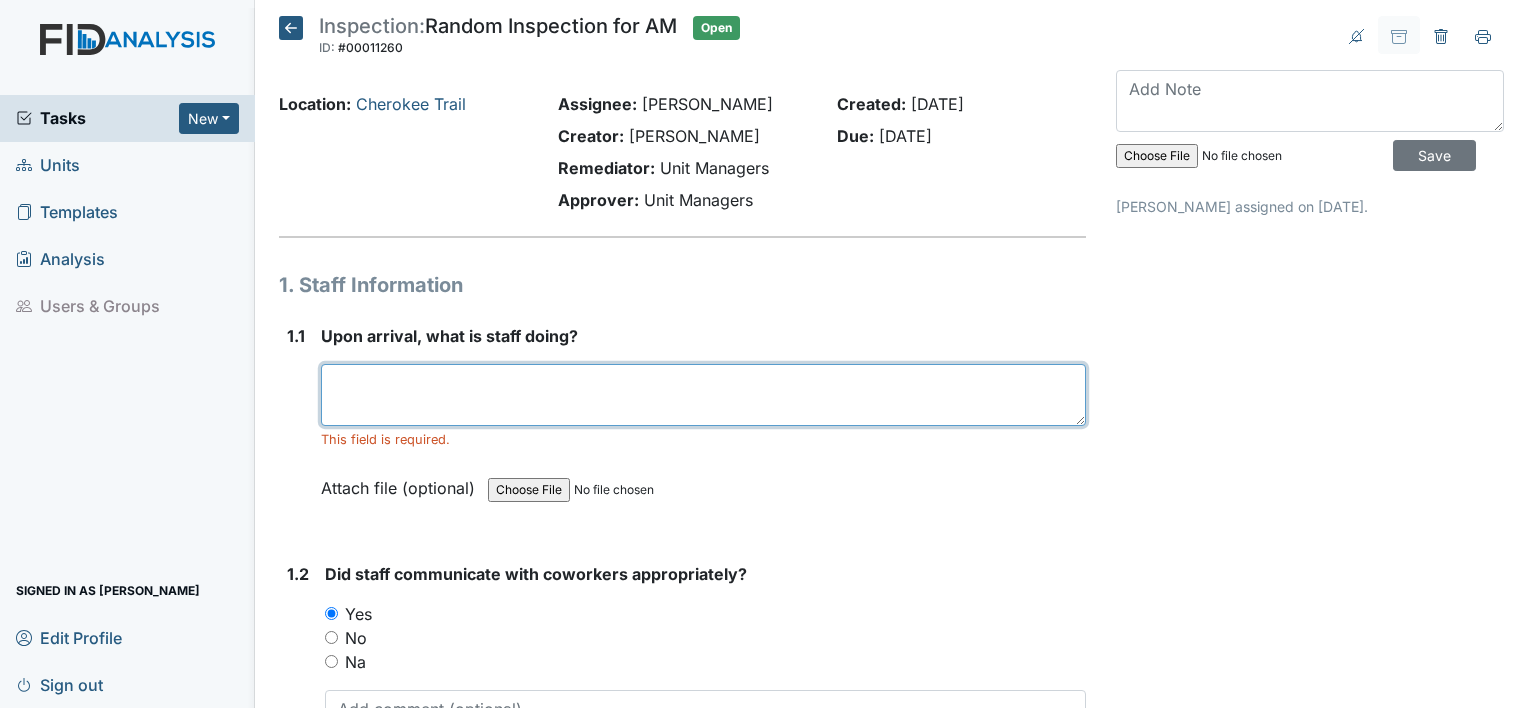 click at bounding box center (703, 395) 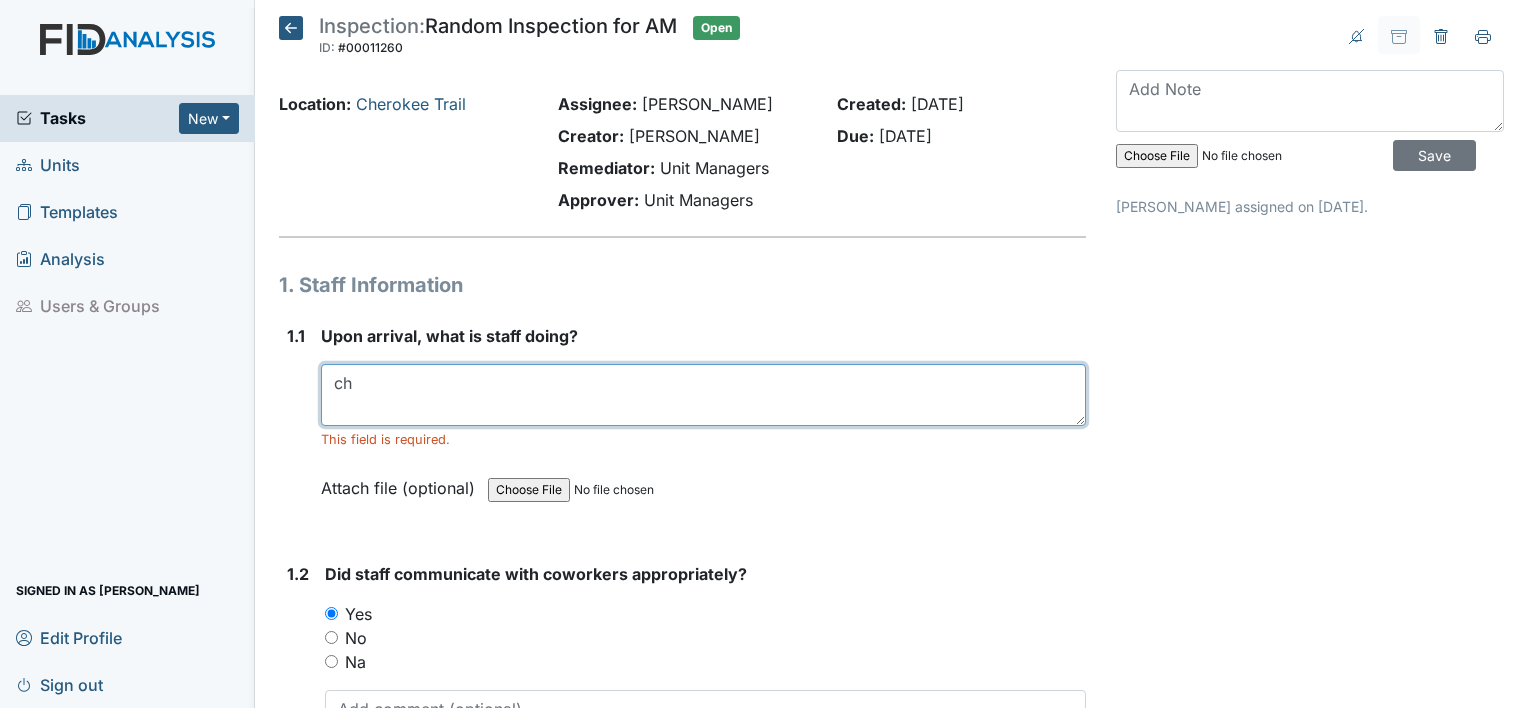 type on "c" 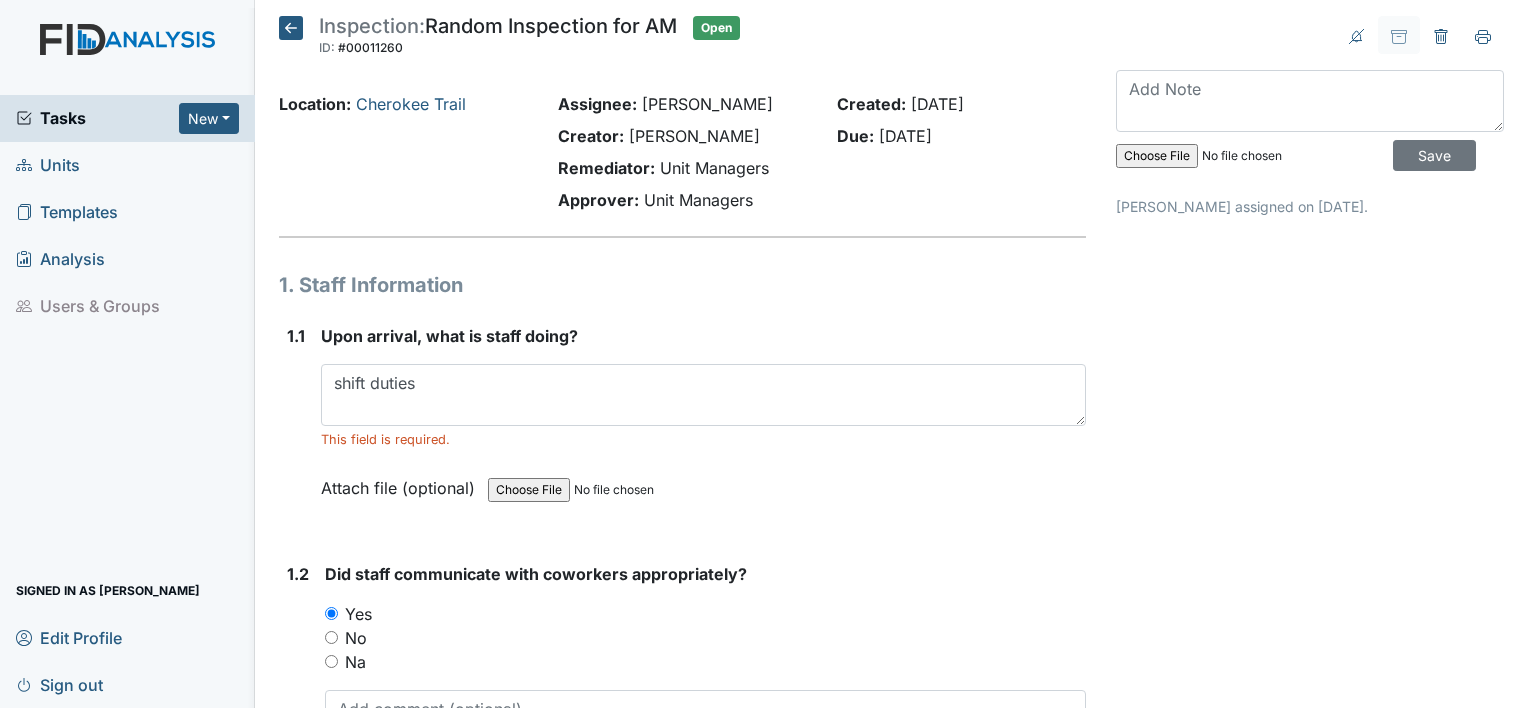 click on "1. Staff Information
1.1
Upon arrival, what is staff doing?
shift duties
This field is required.
Attach file (optional)
You can upload .pdf, .txt, .jpg, .jpeg, .png, .csv, .xls, or .doc files under 100MB.
1.2
Did staff communicate with coworkers appropriately?
You must select one of the below options.
Yes
No
Na
Attach file (optional)
You can upload .pdf, .txt, .jpg, .jpeg, .png, .csv, .xls, or .doc files under 100MB.
1.3
Did staff communicate in a positive demeanor with consumers?
You must select one of the below options.
Yes
No
Na
Attach file (optional)
You can upload .pdf, .txt, .jpg, .jpeg, .png, .csv, .xls, or .doc files under 100MB.
1.4
Did you observe staff using sign language, communication board or pictures as needed?
Yes
No
Na" at bounding box center [682, 19490] 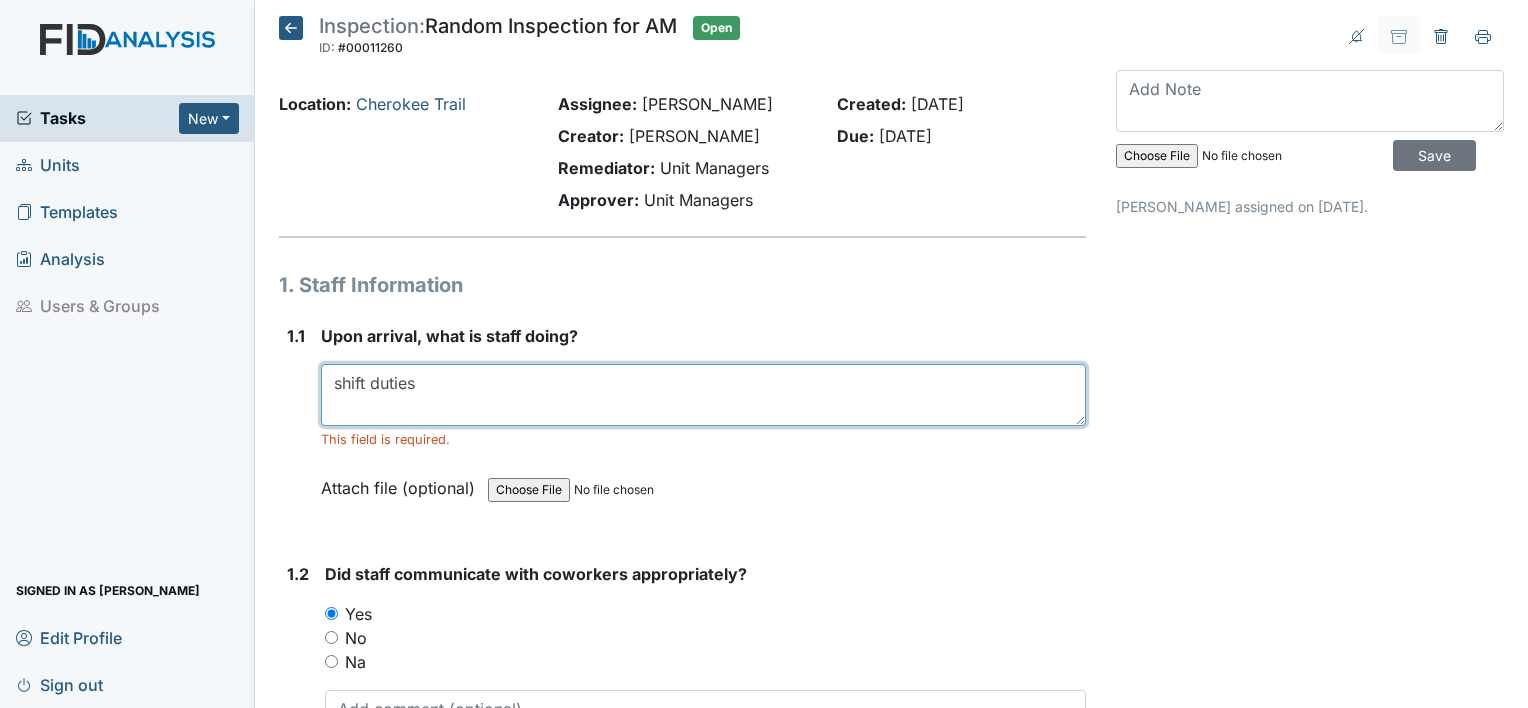 click on "shift duties" at bounding box center [703, 395] 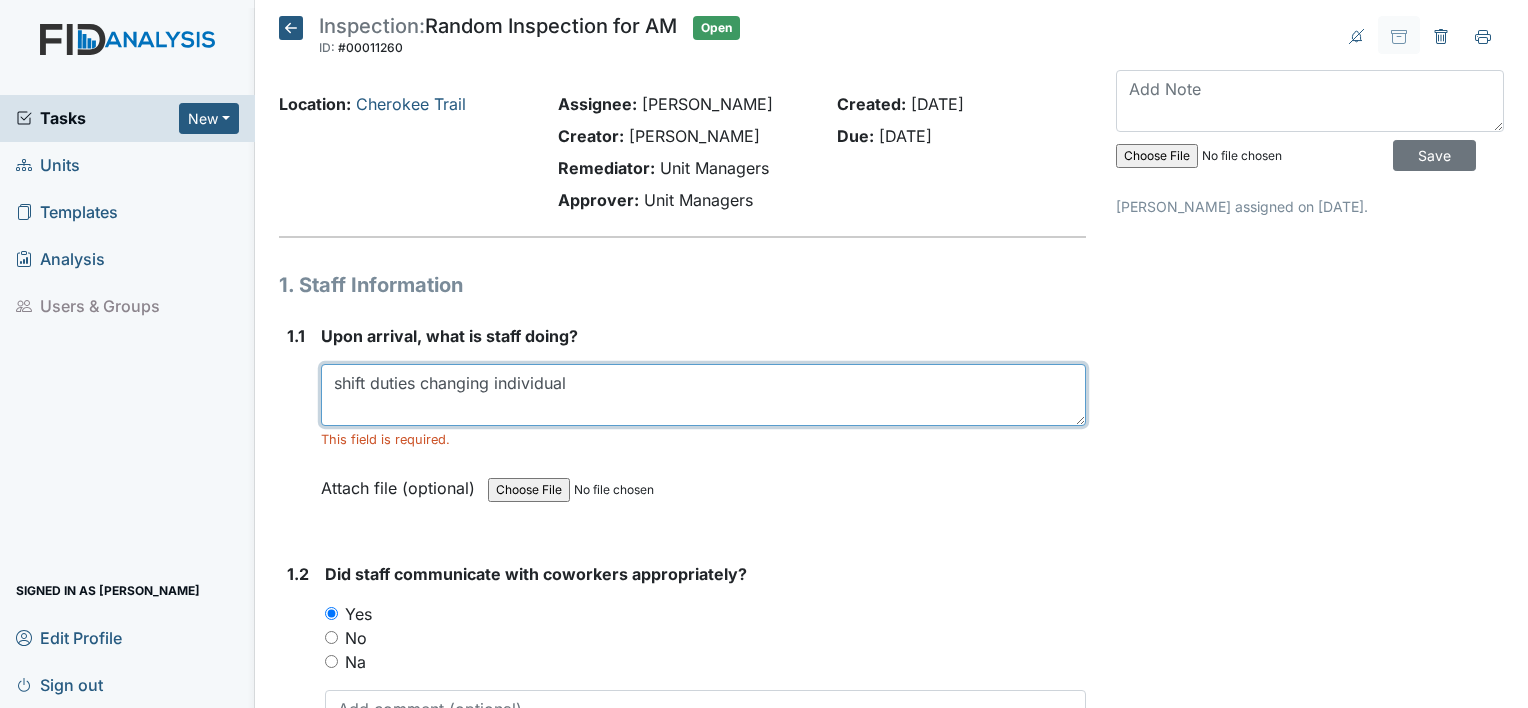 type on "shift duties changing individual" 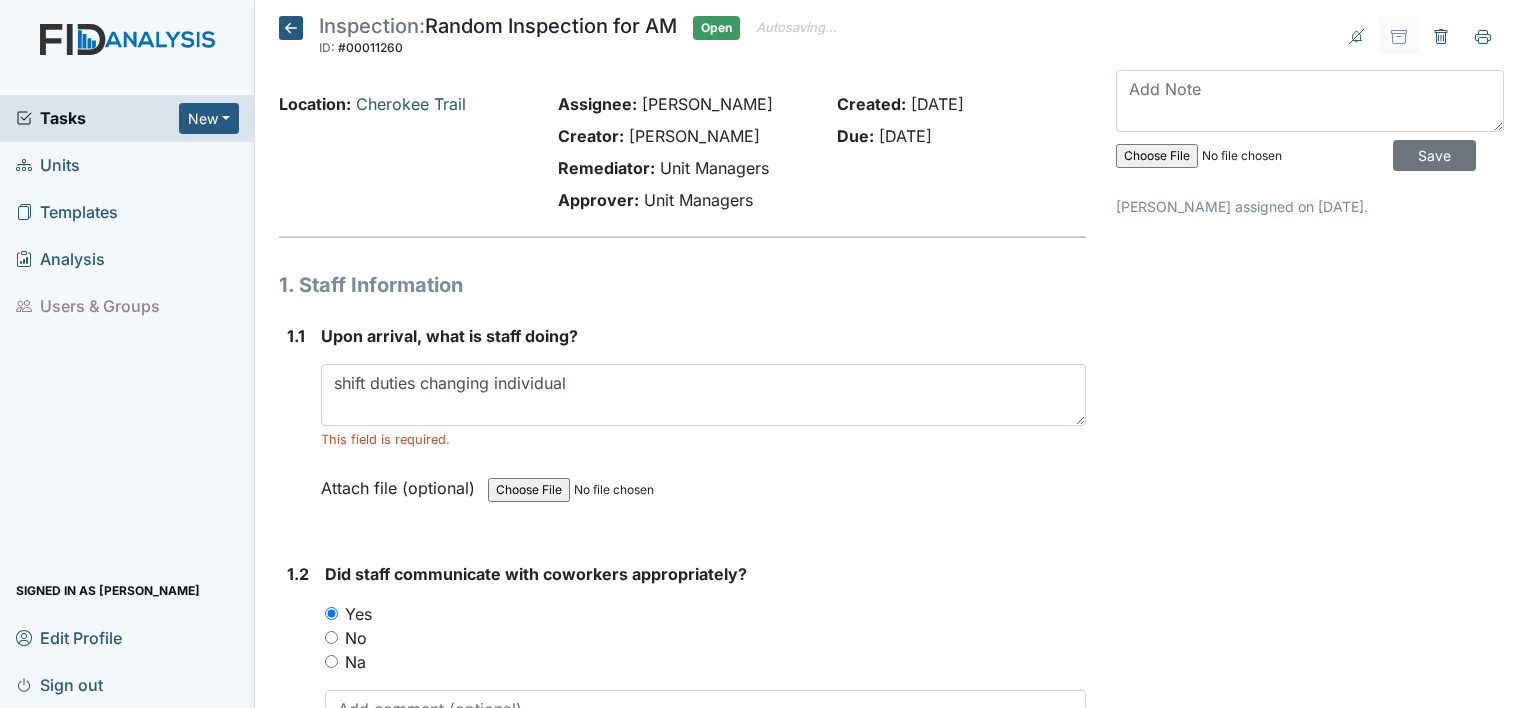 click on "1.1" at bounding box center [296, 427] 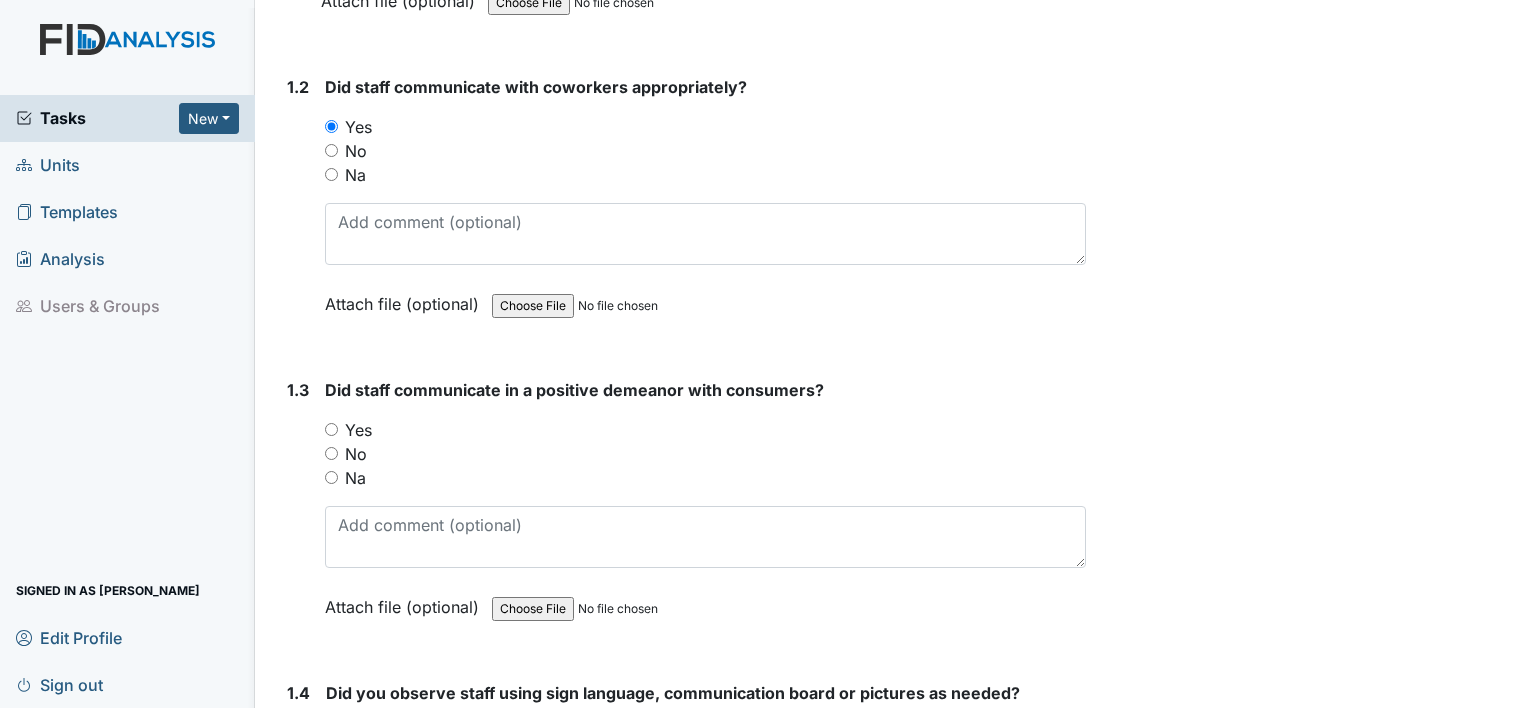scroll, scrollTop: 520, scrollLeft: 0, axis: vertical 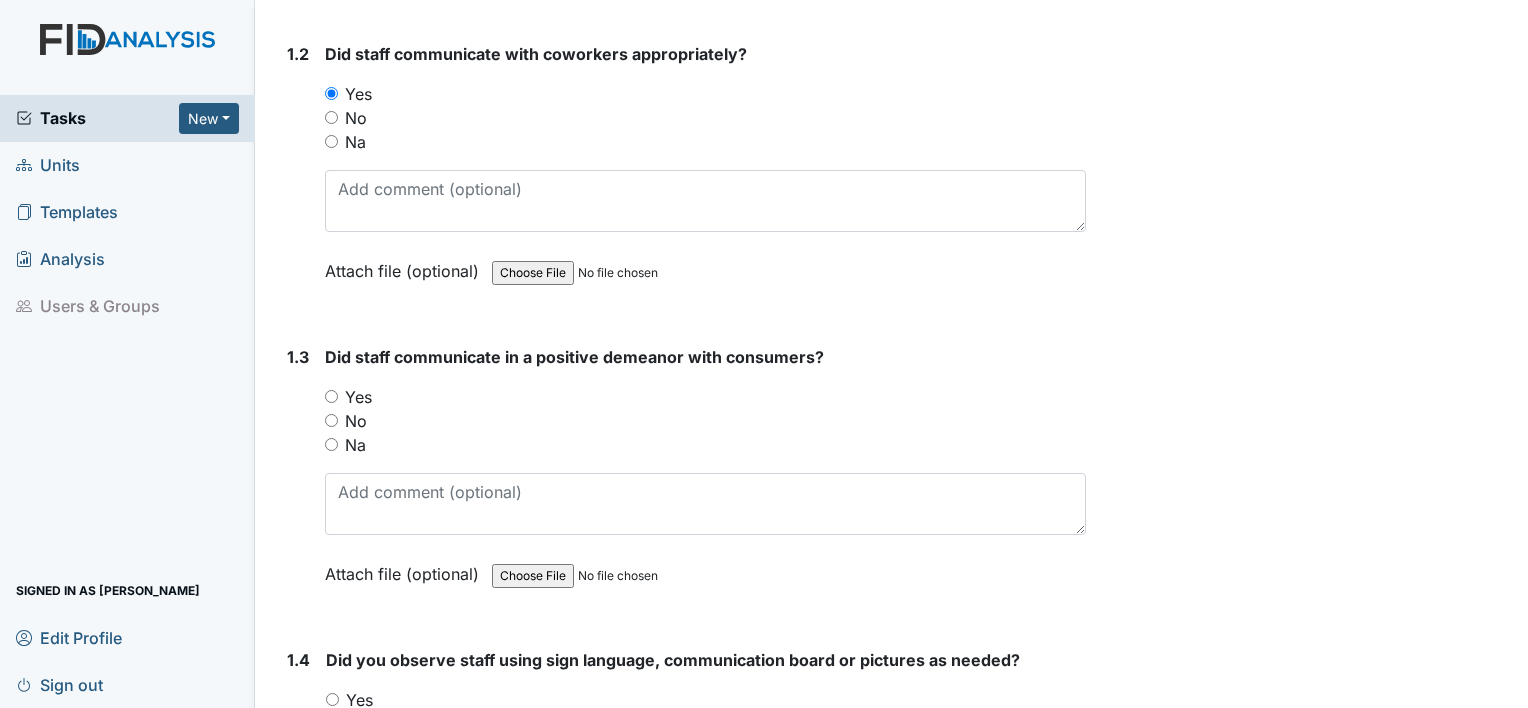 click on "Yes" at bounding box center [331, 396] 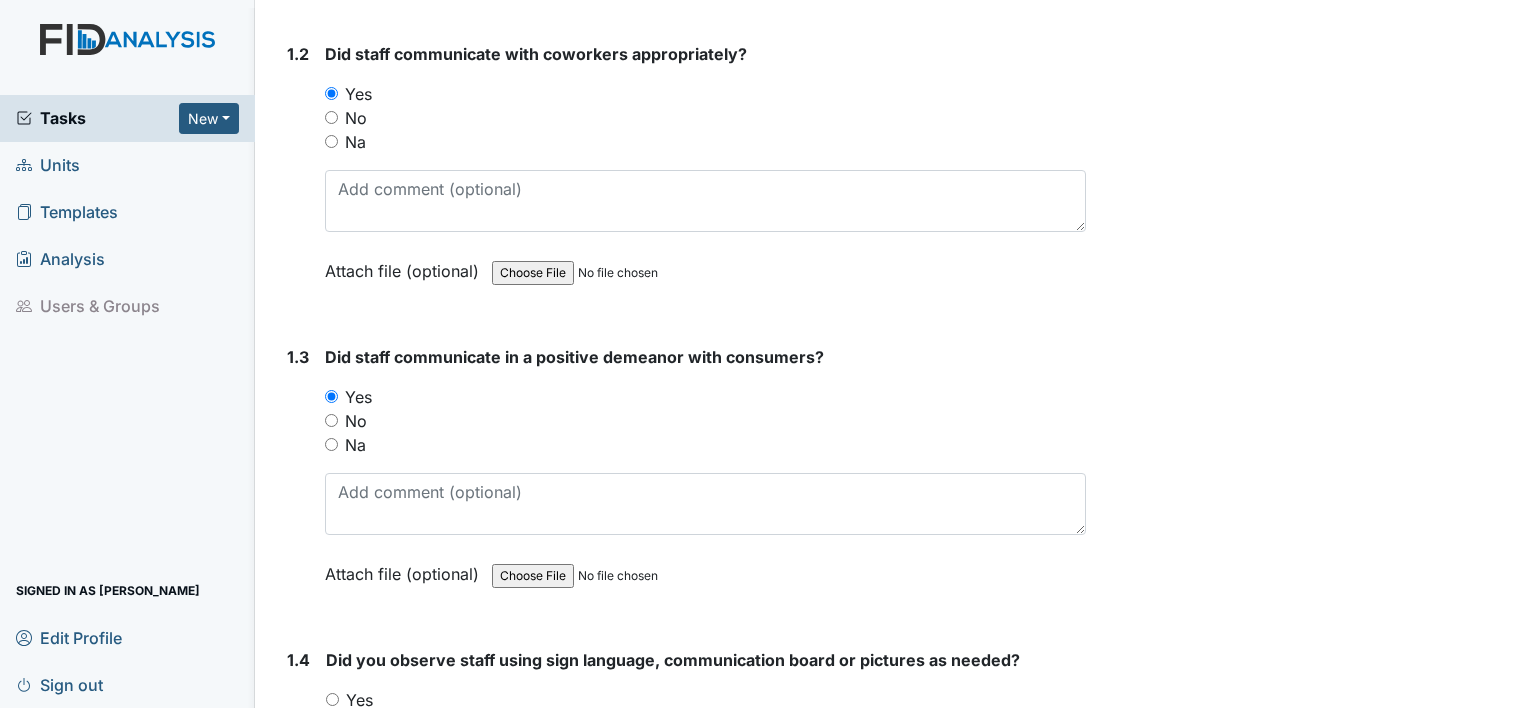 click on "1.3" at bounding box center [298, 480] 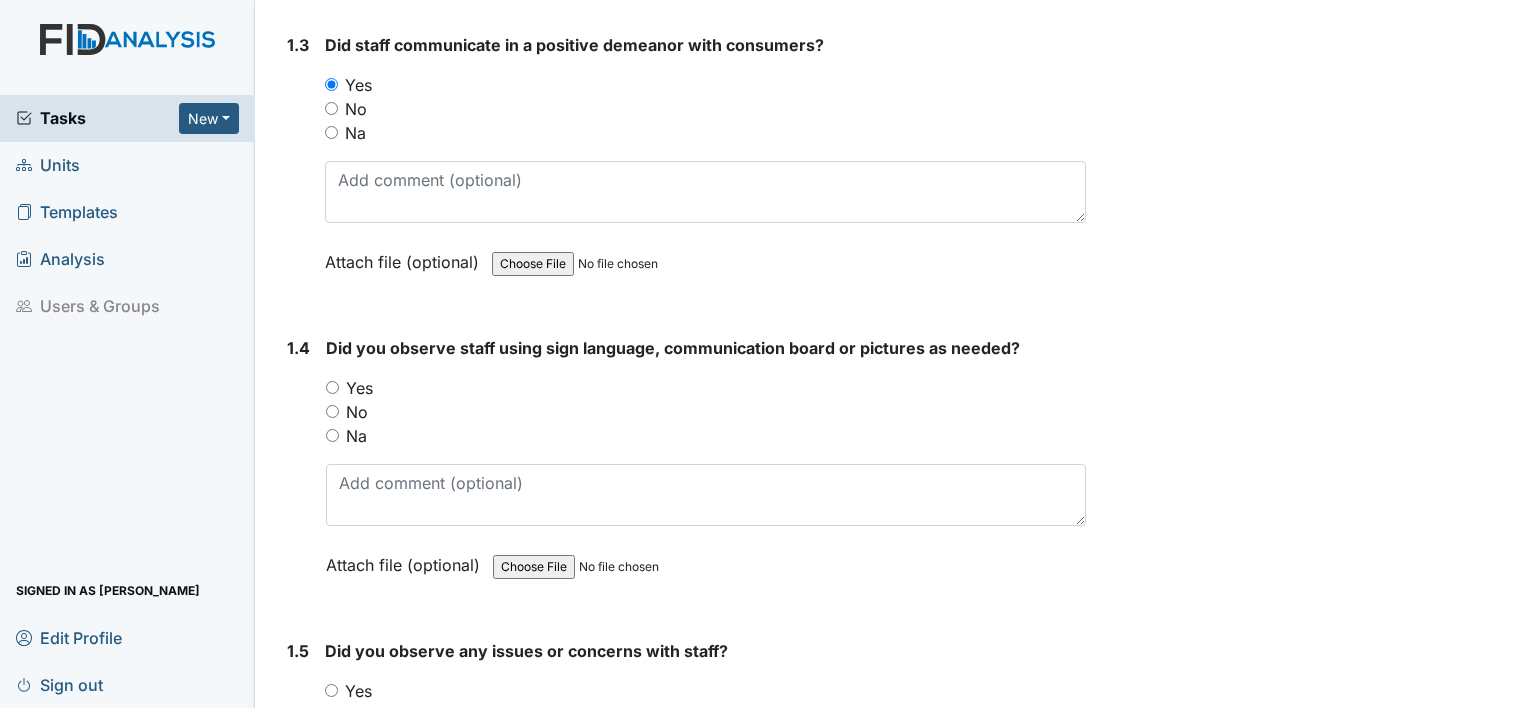 scroll, scrollTop: 840, scrollLeft: 0, axis: vertical 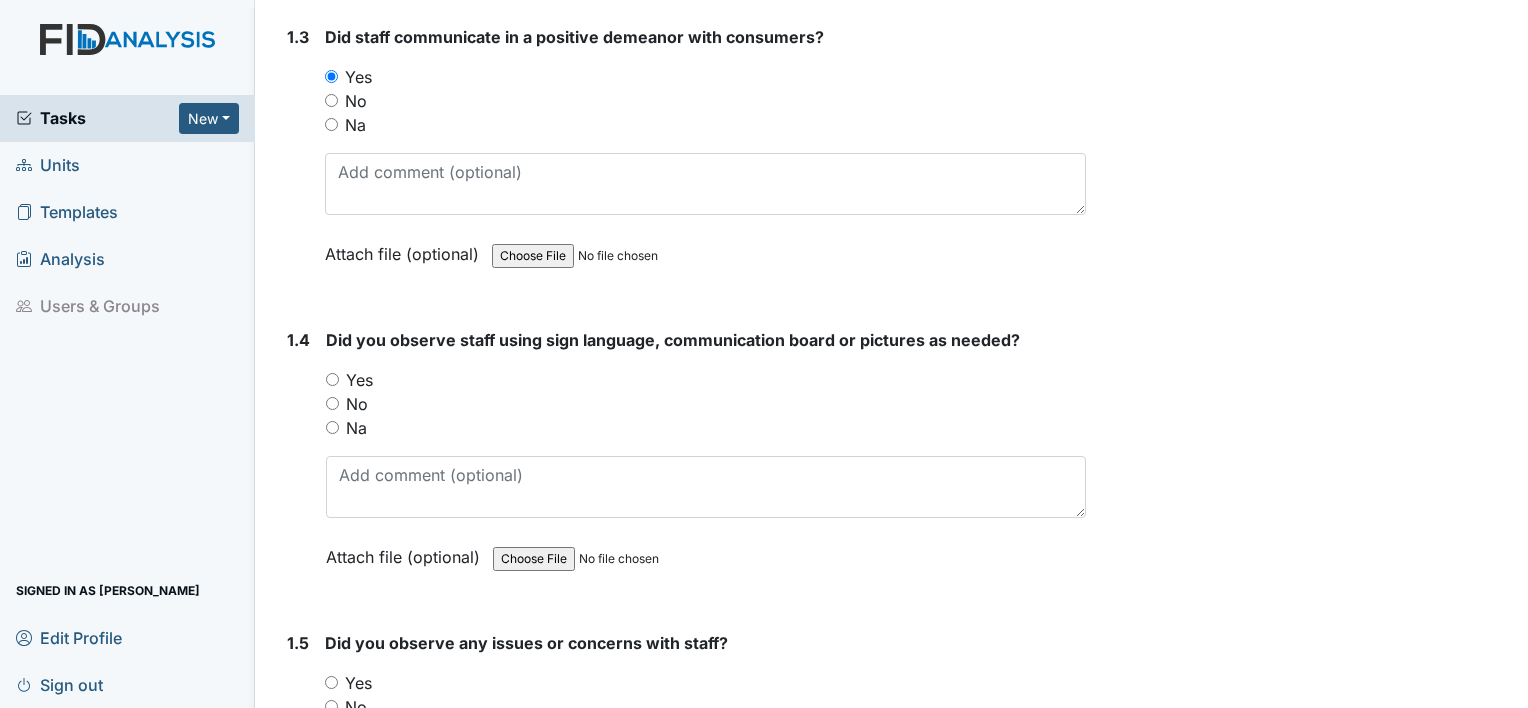 click on "No" at bounding box center (332, 403) 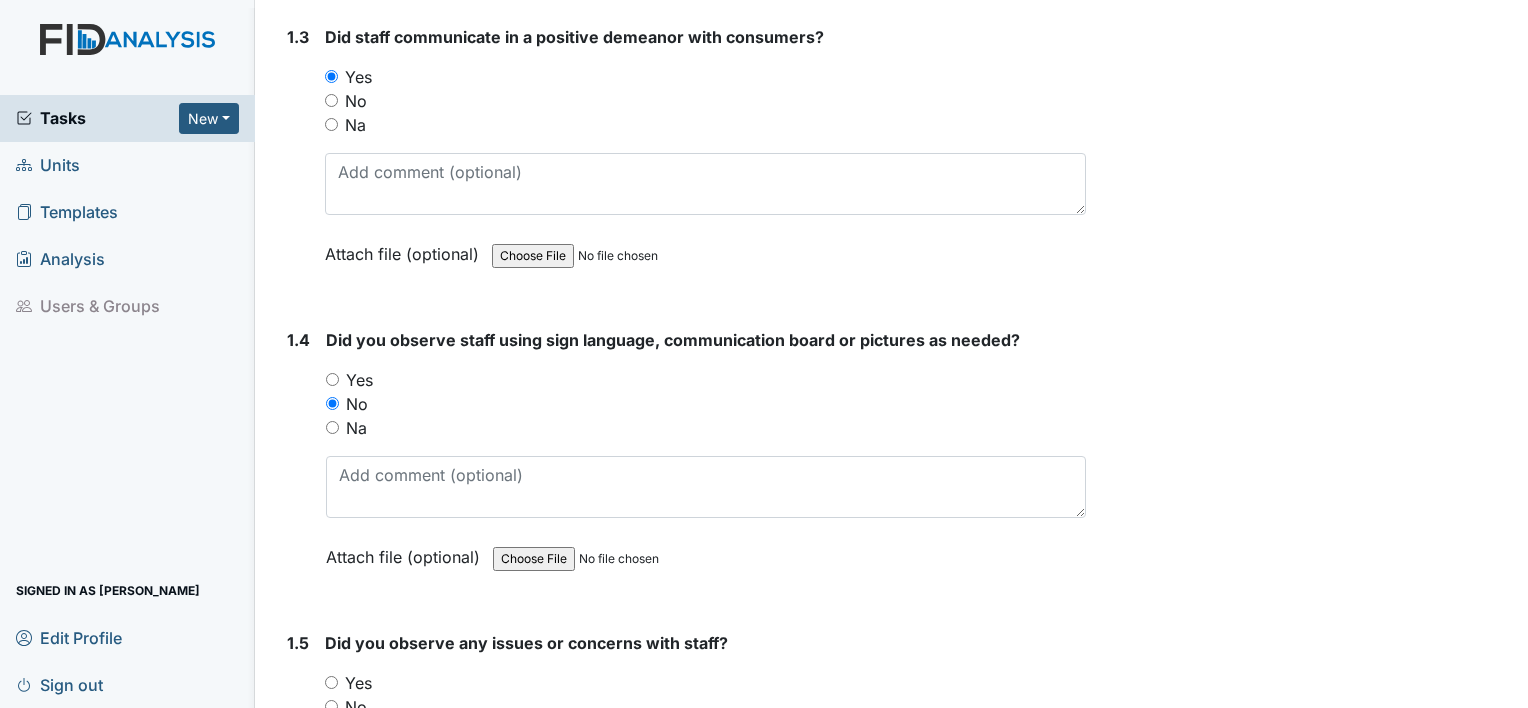 click on "1.4" at bounding box center (298, 463) 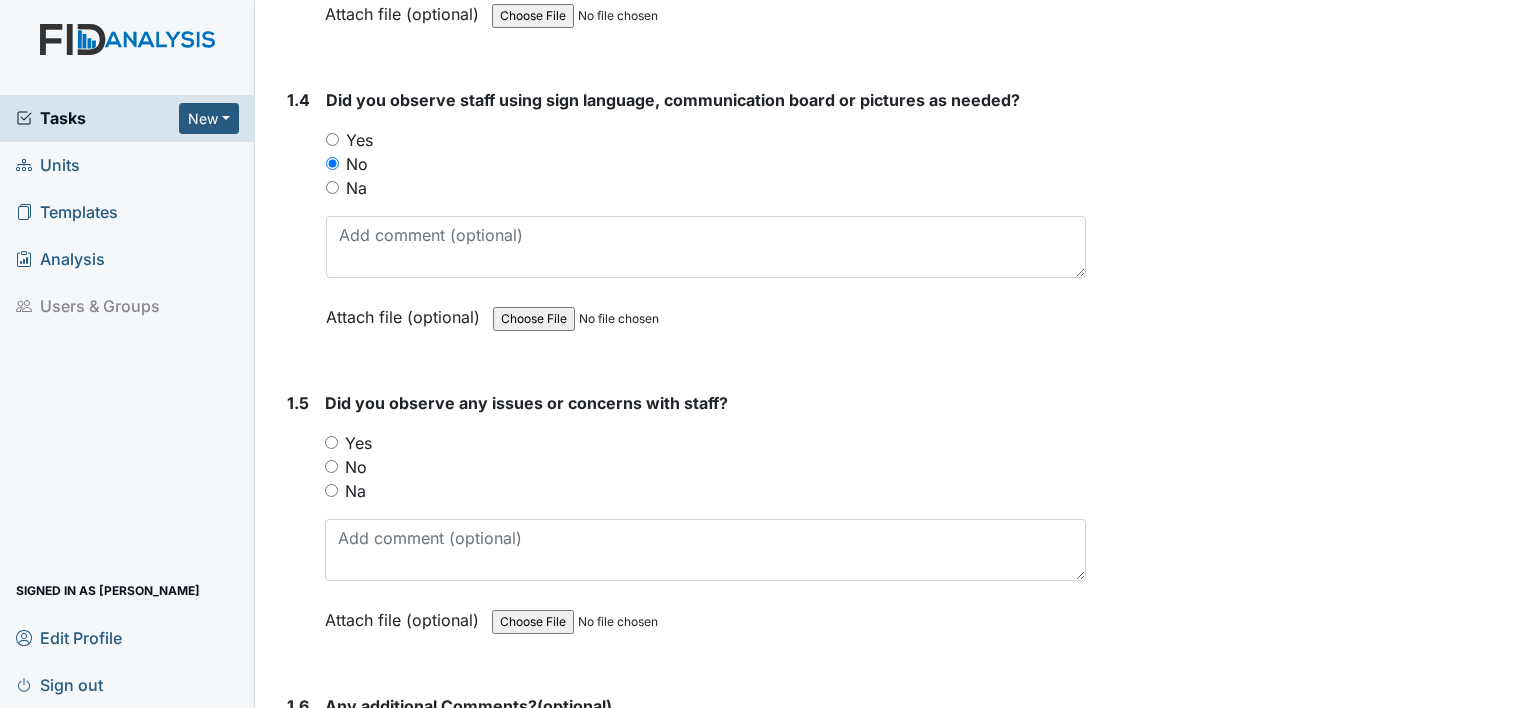 scroll, scrollTop: 1120, scrollLeft: 0, axis: vertical 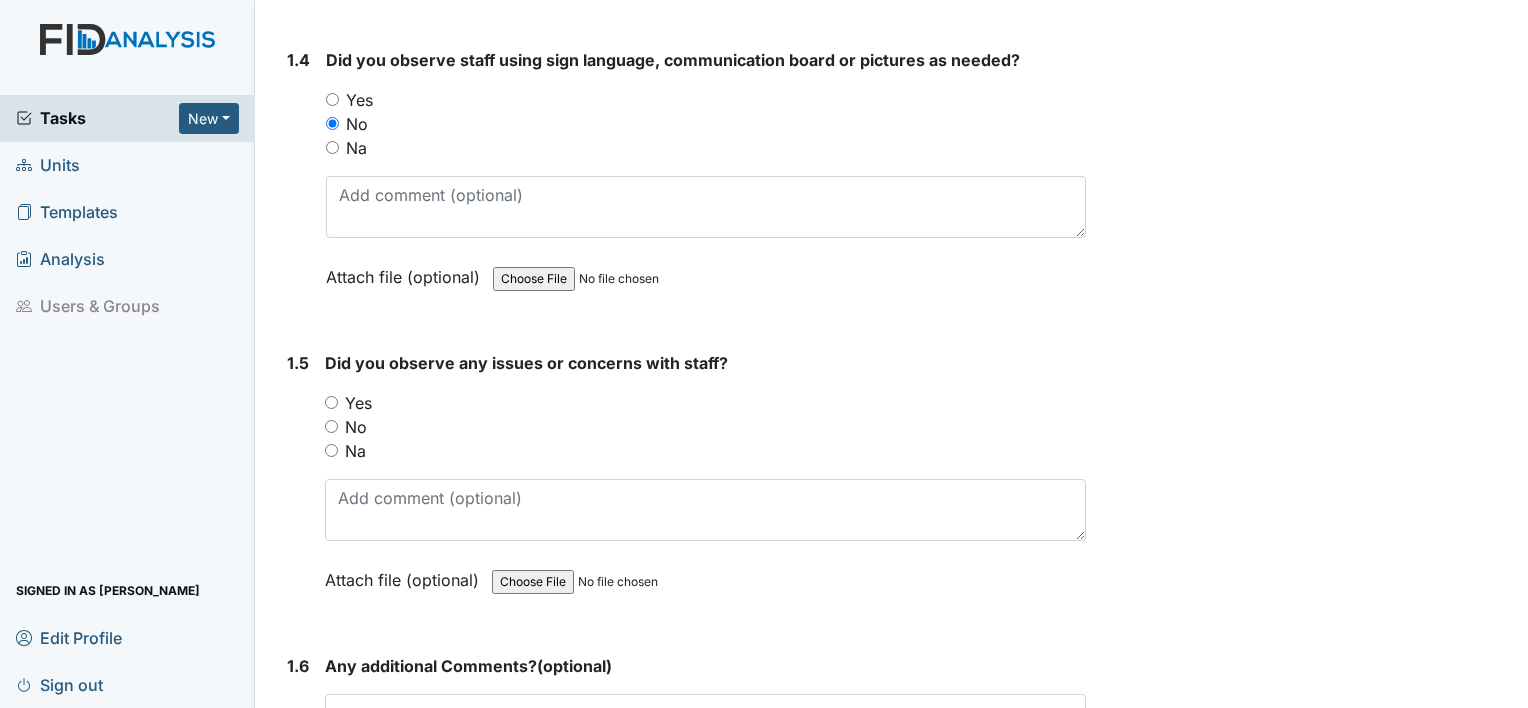 click on "No" at bounding box center (331, 426) 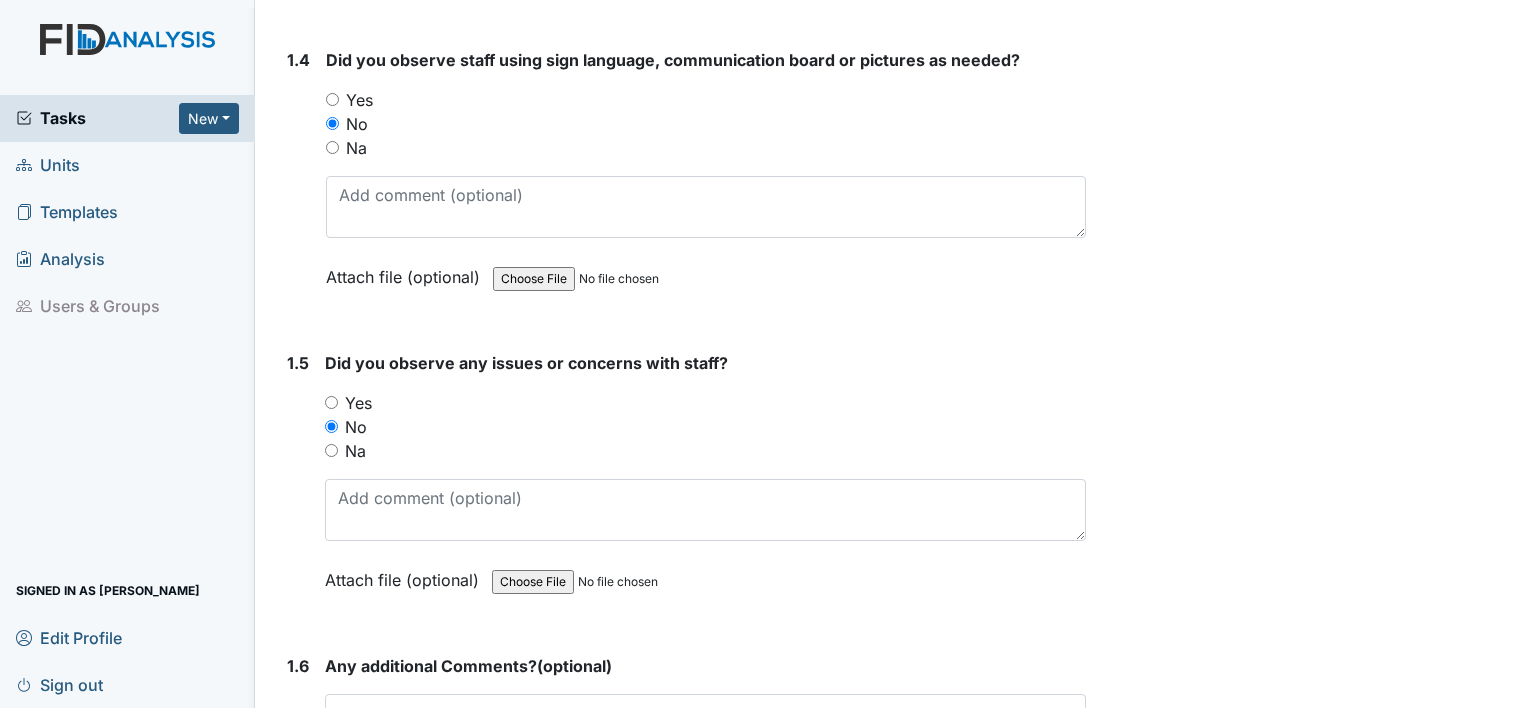 click on "Inspection:
Random Inspection for AM
ID:
#00011260
Open
Autosaving...
Location:
Cherokee Trail
Assignee:
Shmara Higgins
Creator:
Shmara Higgins
Remediator:
Unit Managers
Approver:
Unit Managers
Created:
Jul 28, 2025
Due:
Aug 11, 2025
1. Staff Information
1.1
Upon arrival, what is staff doing?
shift duties changing individual
This field is required.
Attach file (optional)
You can upload .pdf, .txt, .jpg, .jpeg, .png, .csv, .xls, or .doc files under 100MB.
1.2
Did staff communicate with coworkers appropriately?
You must select one of the below options.
Yes
No
Na
Attach file (optional)
You can upload .pdf, .txt, .jpg, .jpeg, .png, .csv, .xls, or .doc files under 100MB.
1.3
Did staff communicate in a positive demeanor with consumers?" at bounding box center (682, 18243) 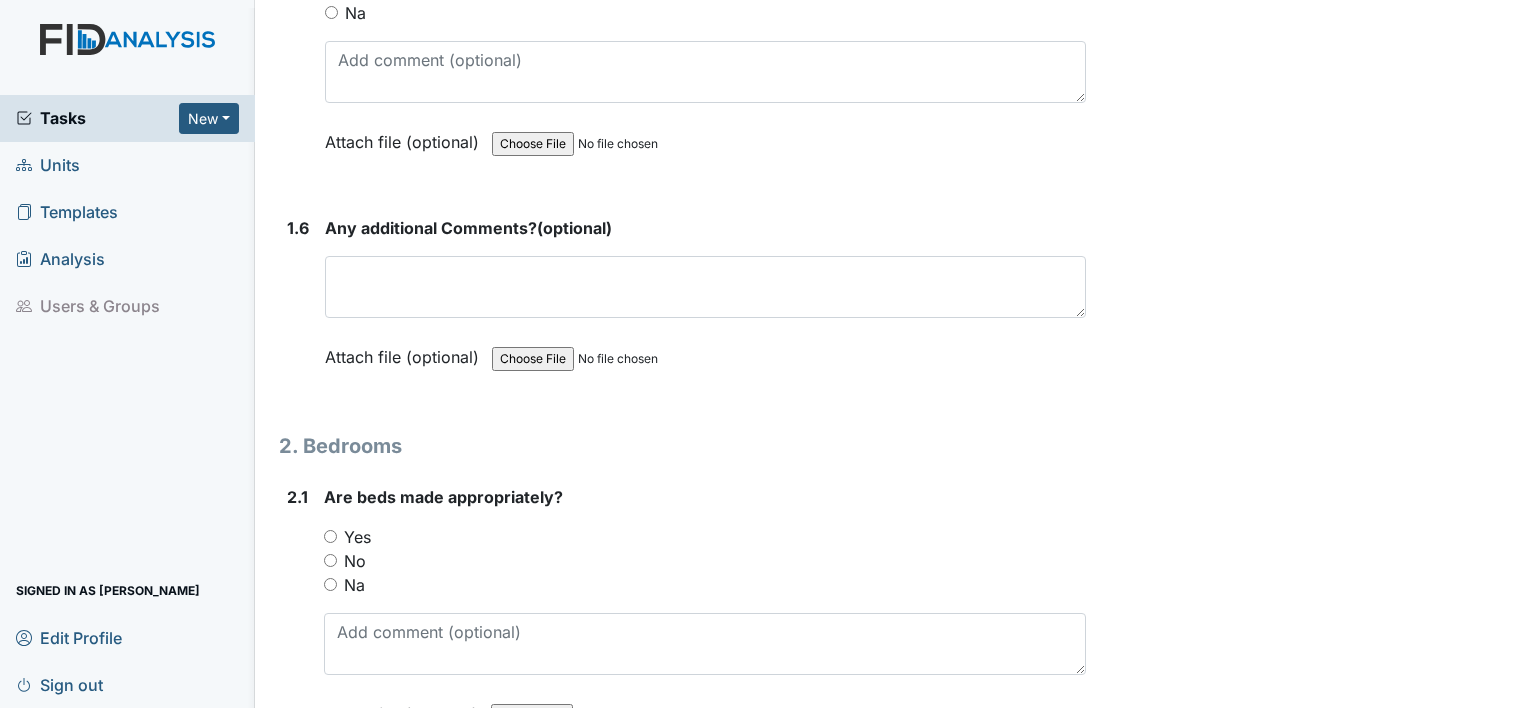 scroll, scrollTop: 1560, scrollLeft: 0, axis: vertical 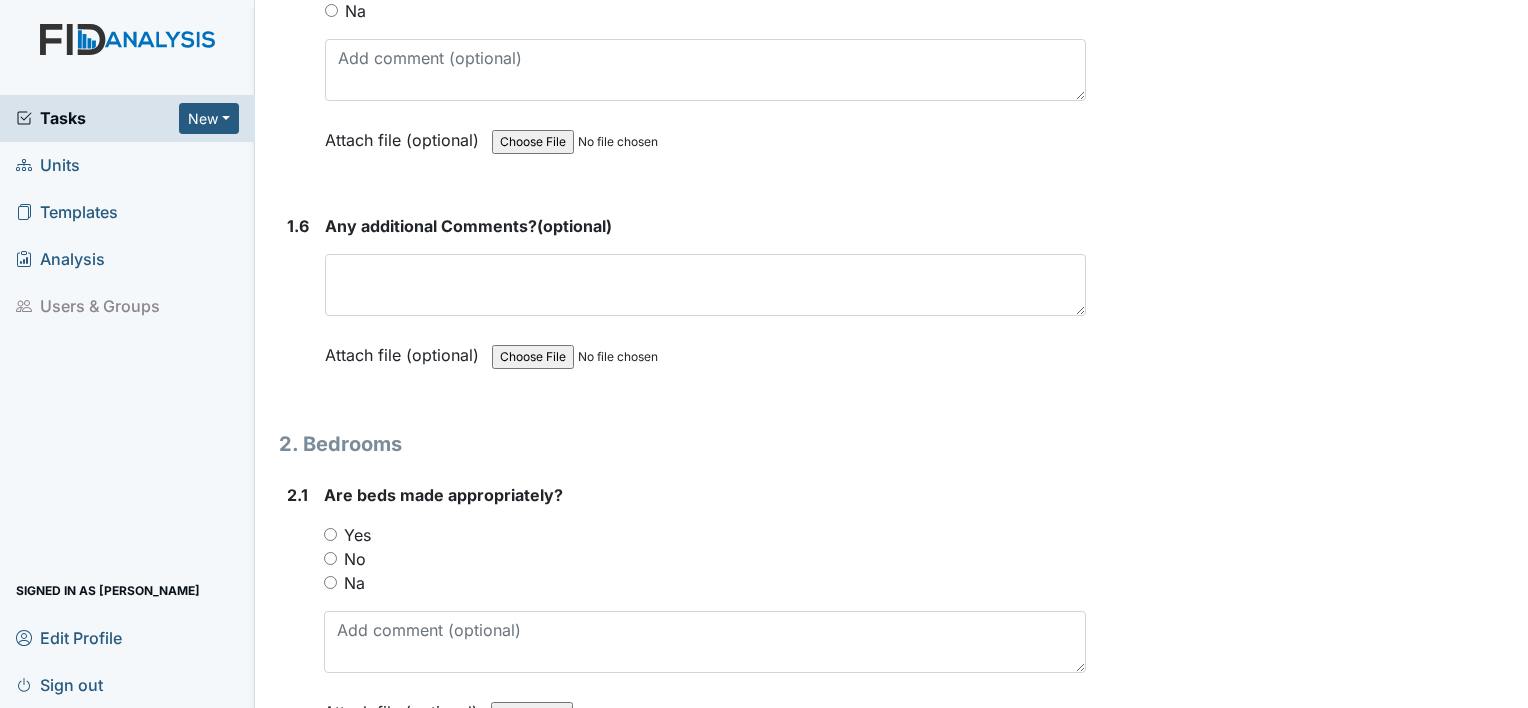 click on "Yes" at bounding box center [330, 534] 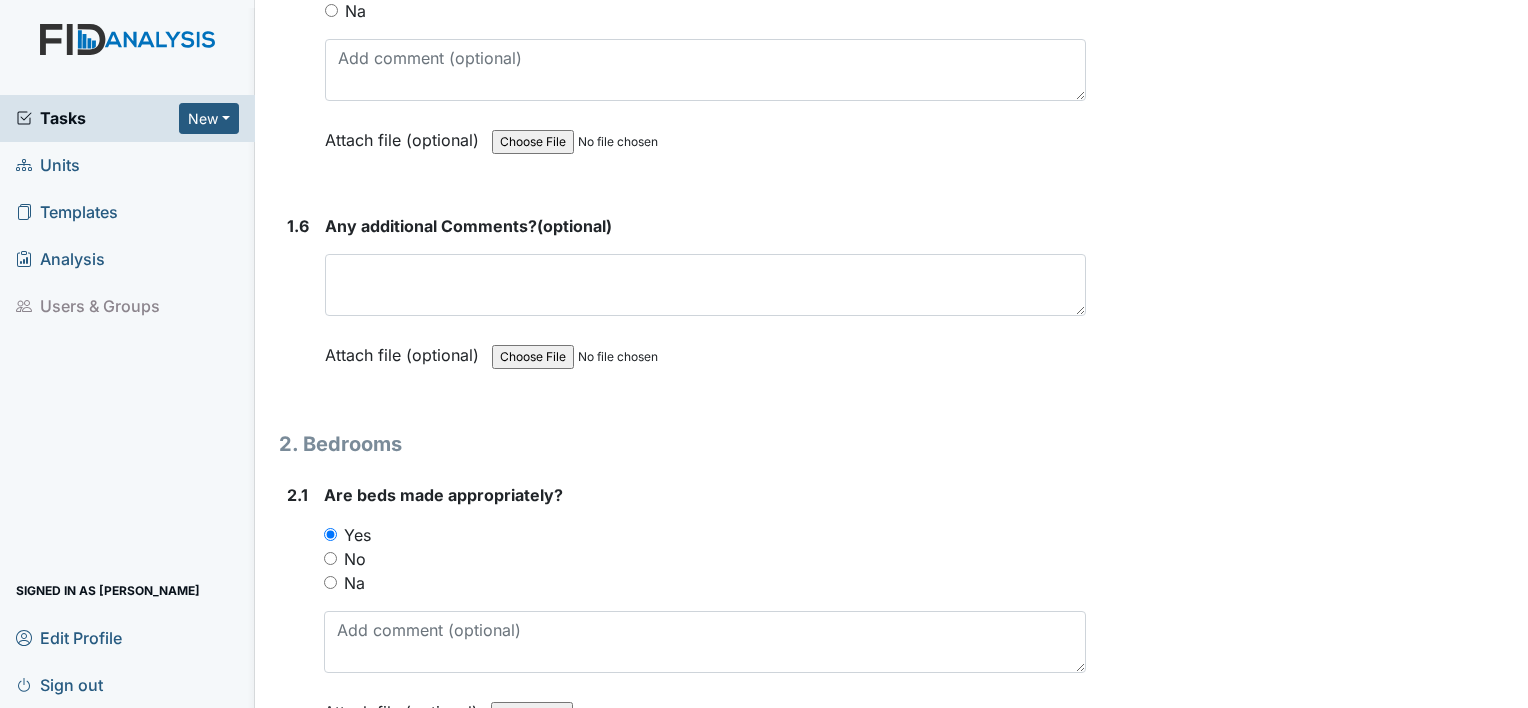 click on "2.1" at bounding box center [297, 618] 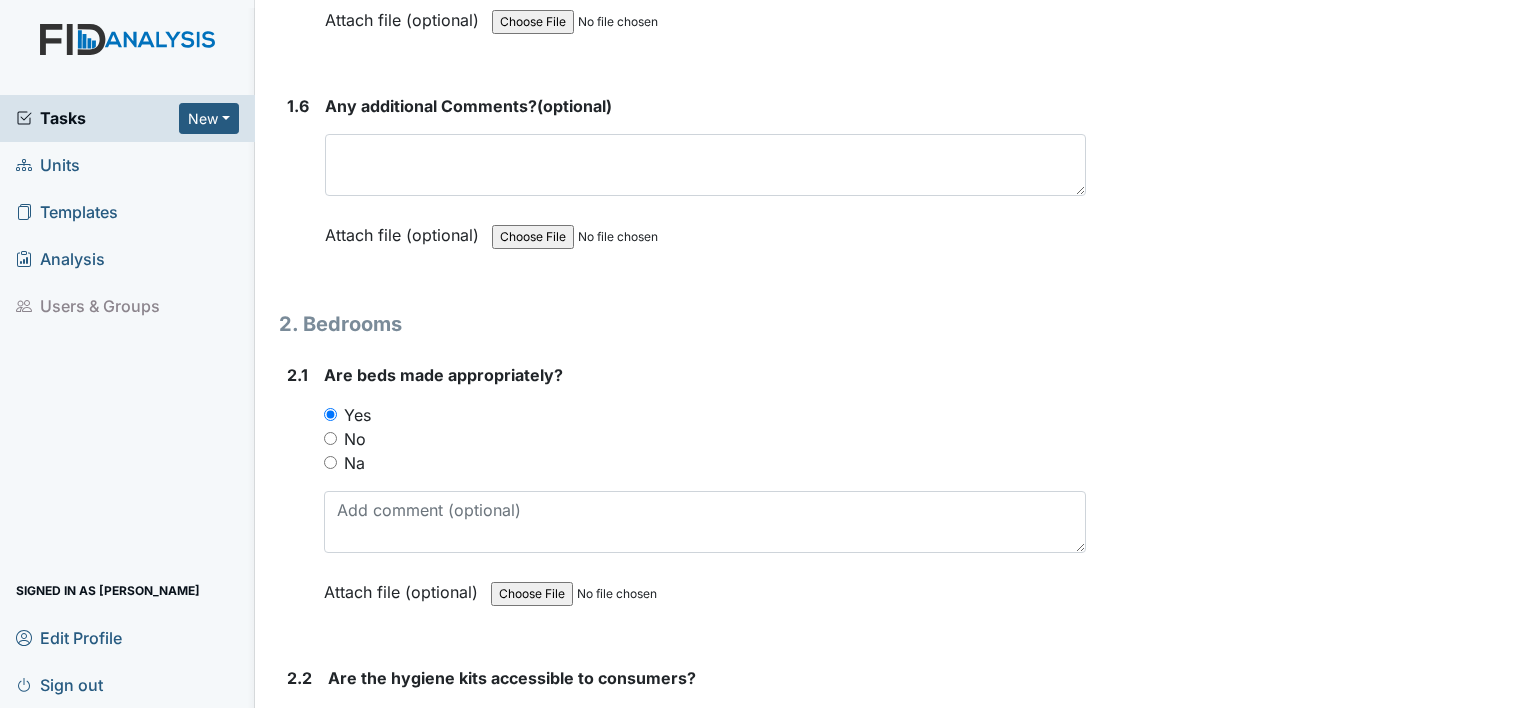 scroll, scrollTop: 1720, scrollLeft: 0, axis: vertical 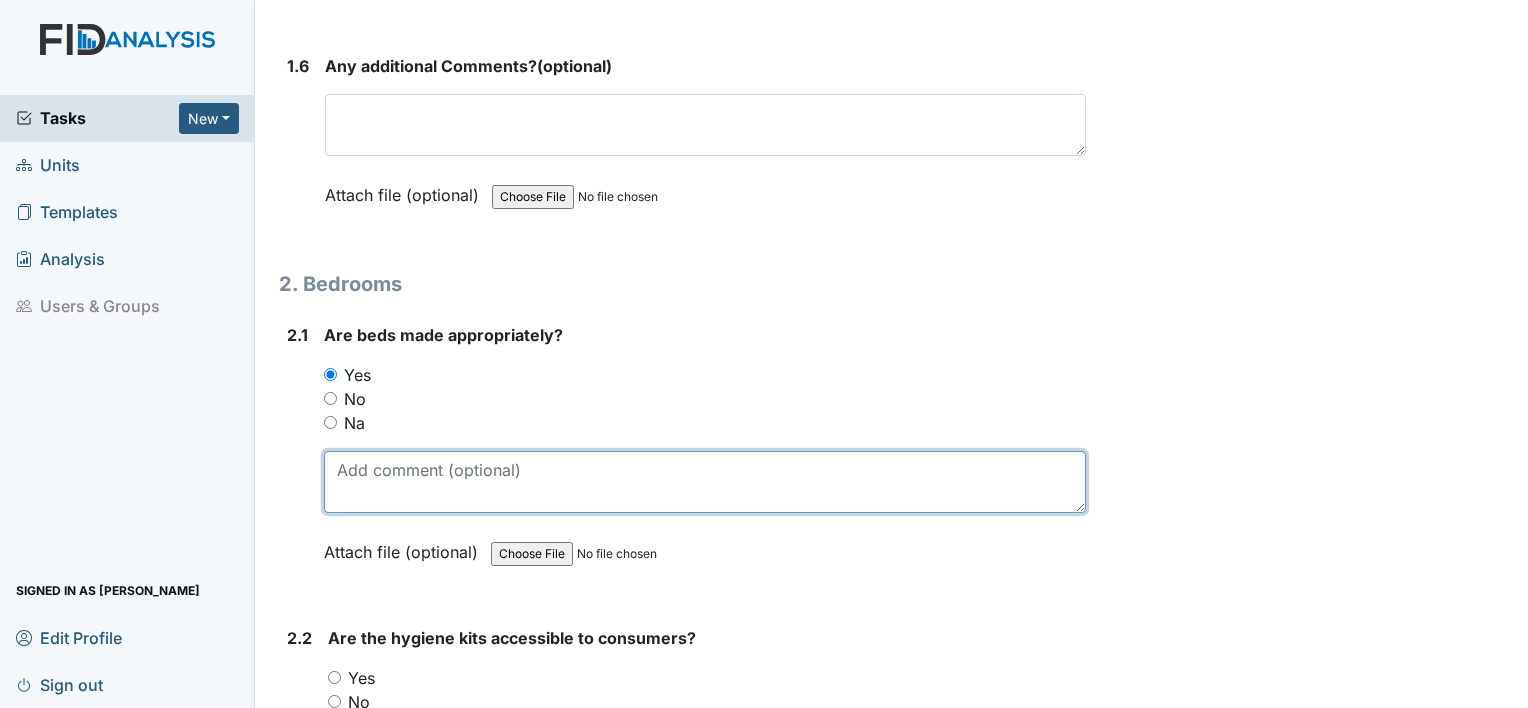 click at bounding box center (705, 482) 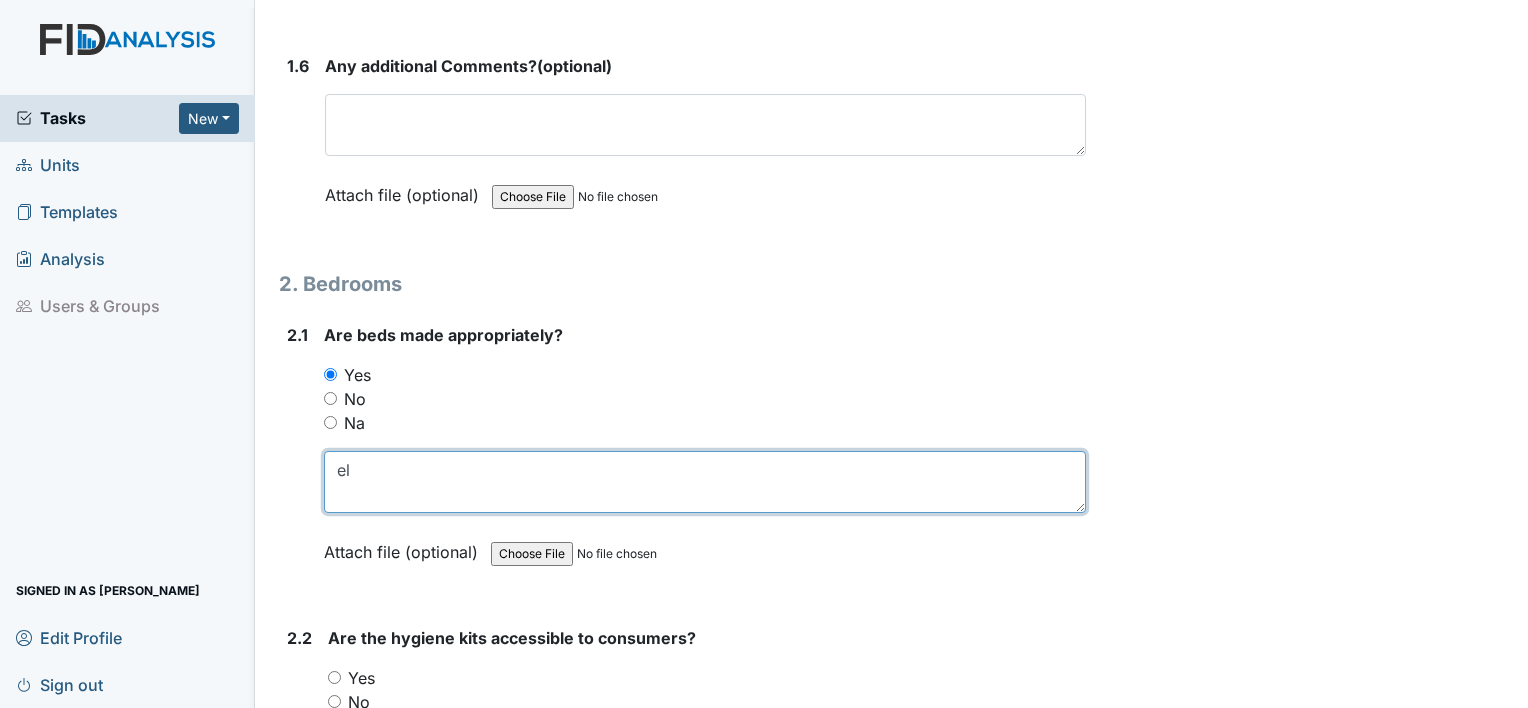 type on "e" 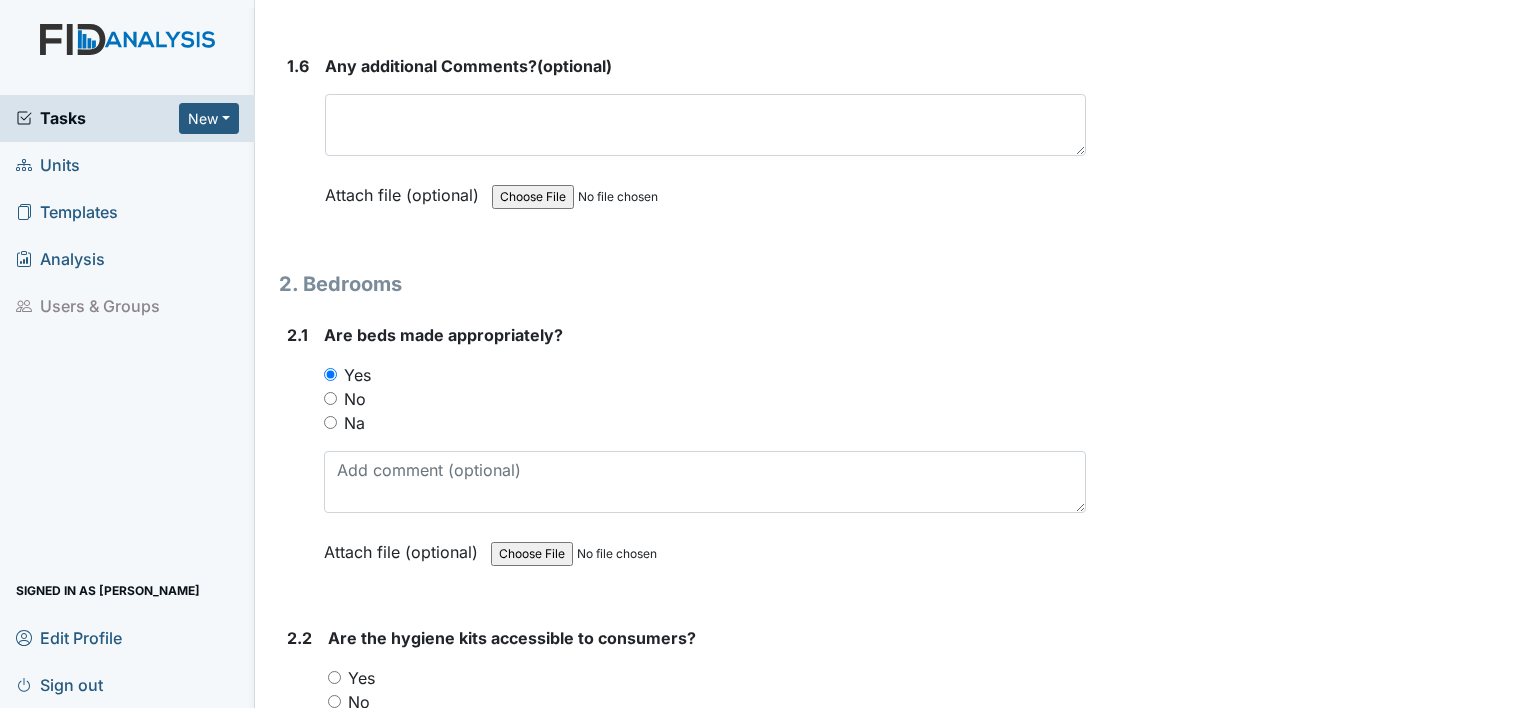 click on "2.1" at bounding box center (297, 458) 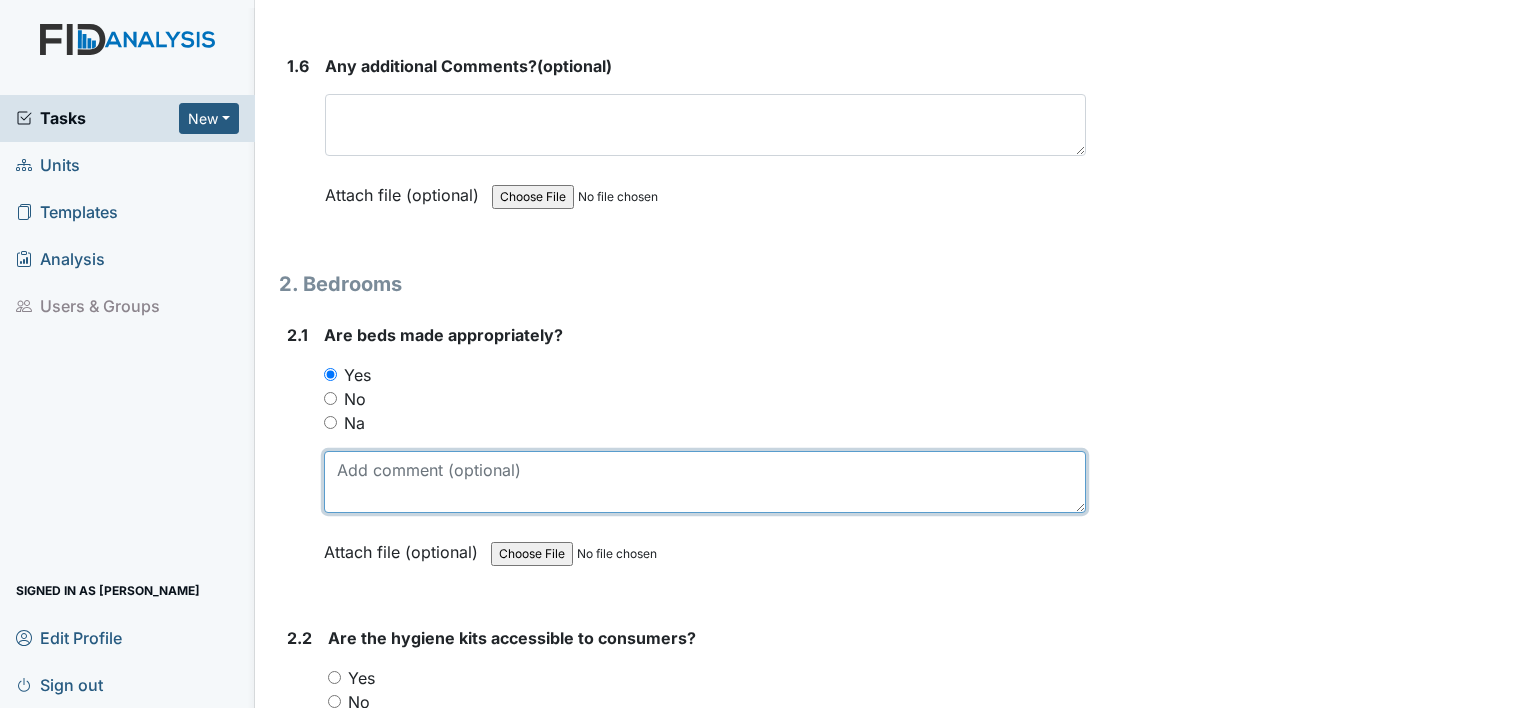 type on "b" 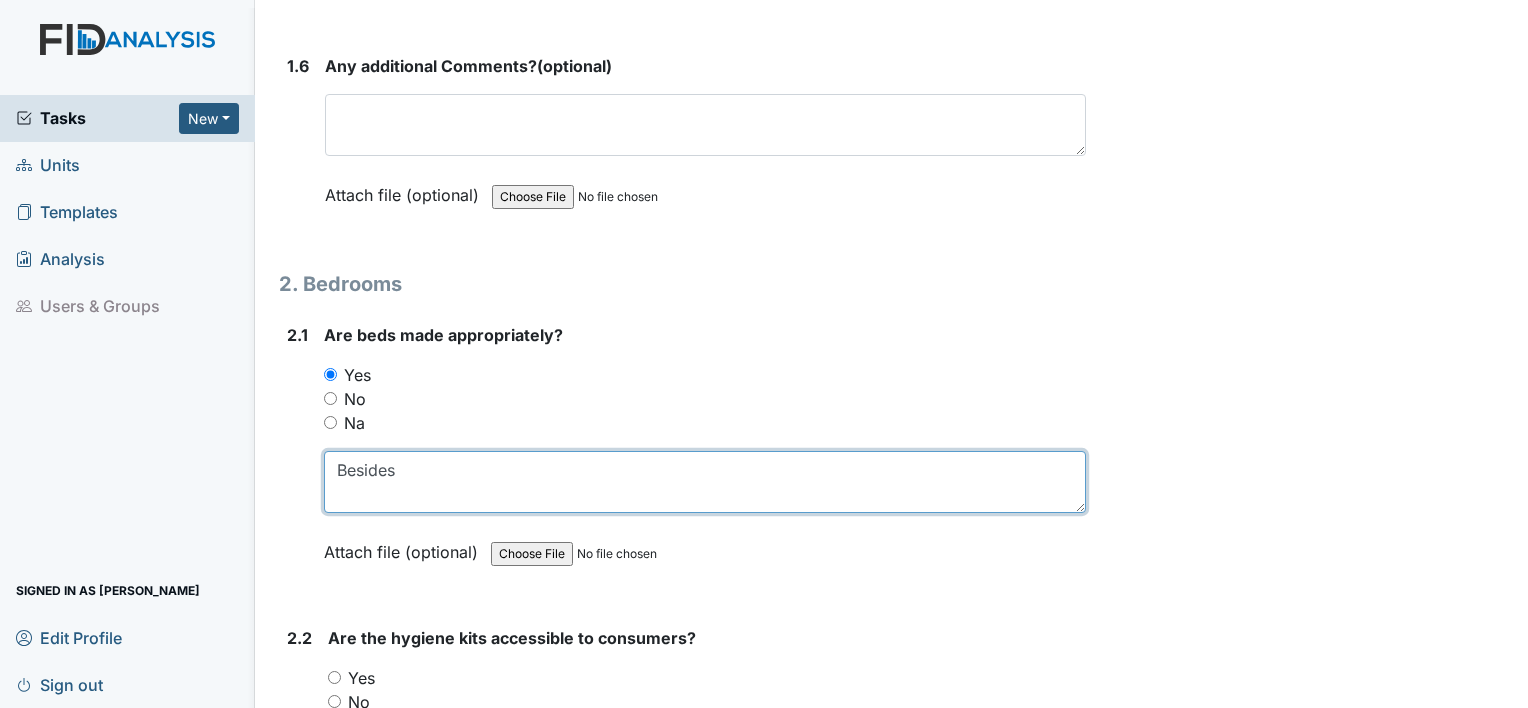 type on "Besides" 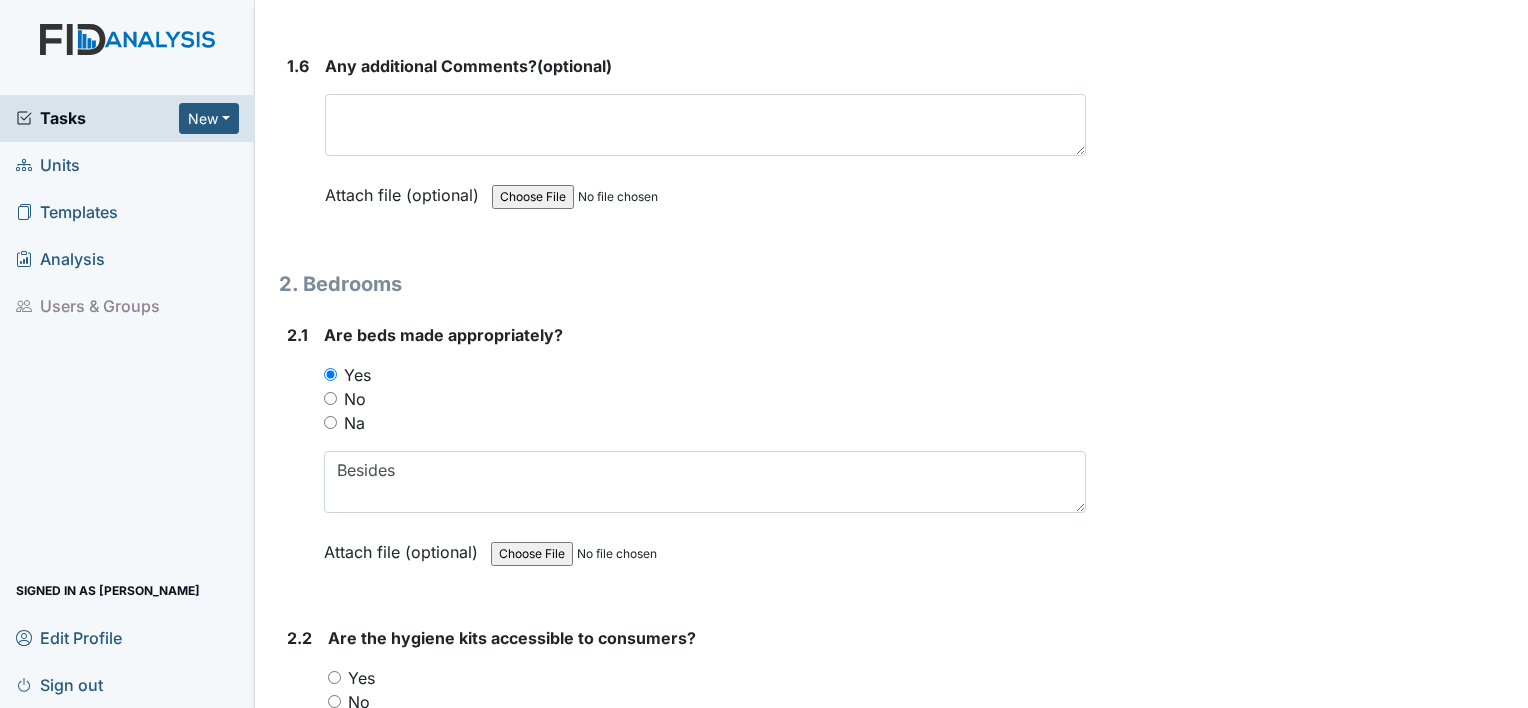 click on "Inspection:
Random Inspection for AM
ID:
#00011260
Open
Autosaving...
Location:
Cherokee Trail
Assignee:
Shmara Higgins
Creator:
Shmara Higgins
Remediator:
Unit Managers
Approver:
Unit Managers
Created:
Jul 28, 2025
Due:
Aug 11, 2025
1. Staff Information
1.1
Upon arrival, what is staff doing?
shift duties changing individual
This field is required.
Attach file (optional)
You can upload .pdf, .txt, .jpg, .jpeg, .png, .csv, .xls, or .doc files under 100MB.
1.2
Did staff communicate with coworkers appropriately?
You must select one of the below options.
Yes
No
Na
Attach file (optional)
You can upload .pdf, .txt, .jpg, .jpeg, .png, .csv, .xls, or .doc files under 100MB.
1.3
Did staff communicate in a positive demeanor with consumers?" at bounding box center (682, 17643) 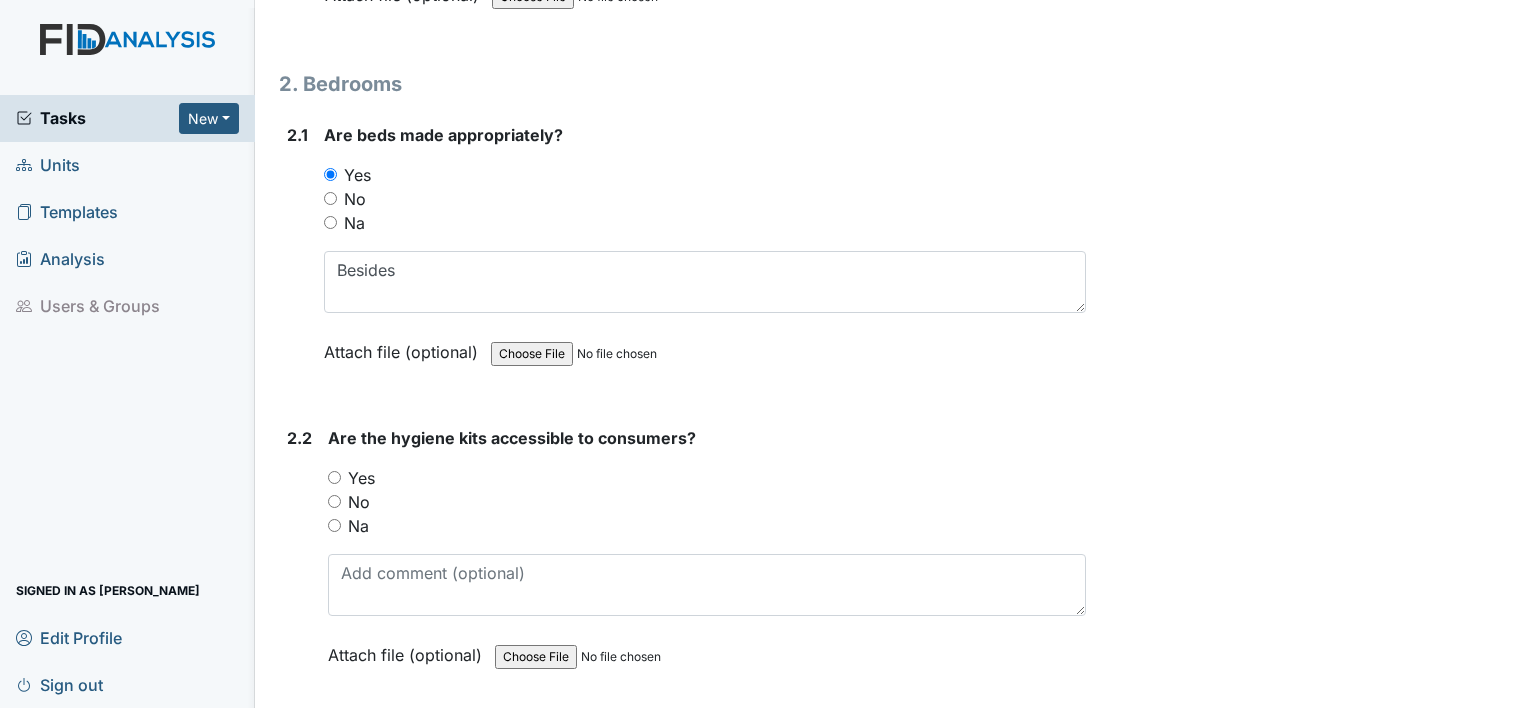 scroll, scrollTop: 1960, scrollLeft: 0, axis: vertical 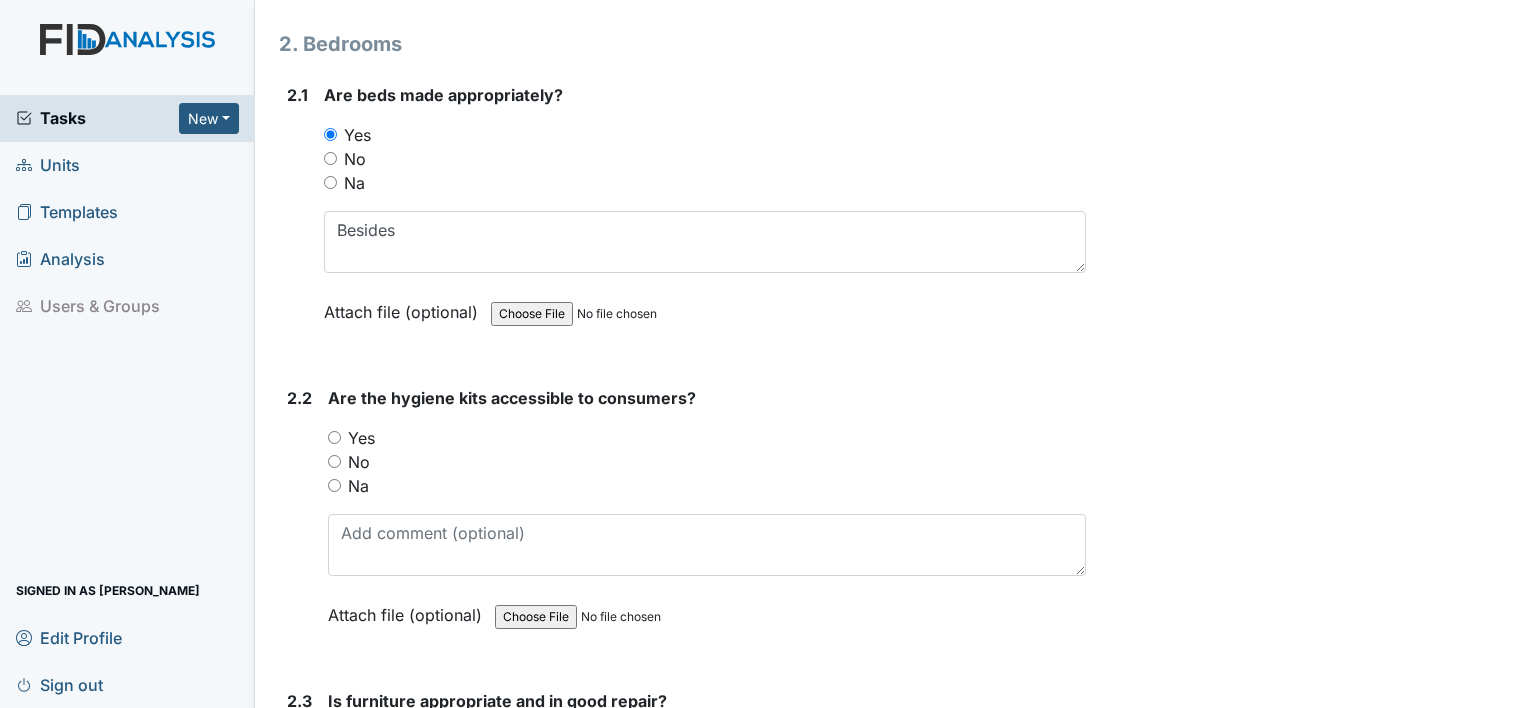 click on "Yes" at bounding box center (334, 437) 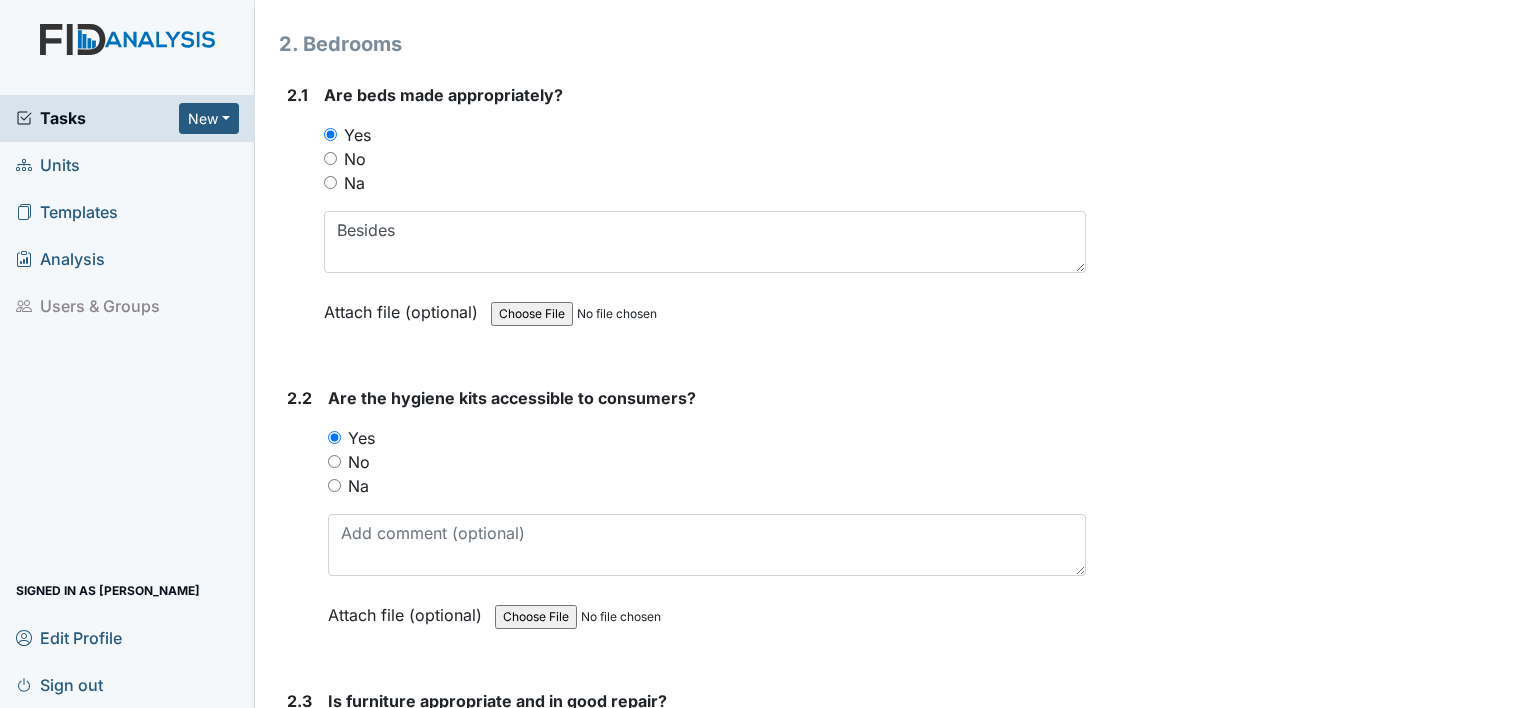 click on "2.2
Are the hygiene kits accessible to consumers?
You must select one of the below options.
Yes
No
Na
Attach file (optional)
You can upload .pdf, .txt, .jpg, .jpeg, .png, .csv, .xls, or .doc files under 100MB." at bounding box center (682, 521) 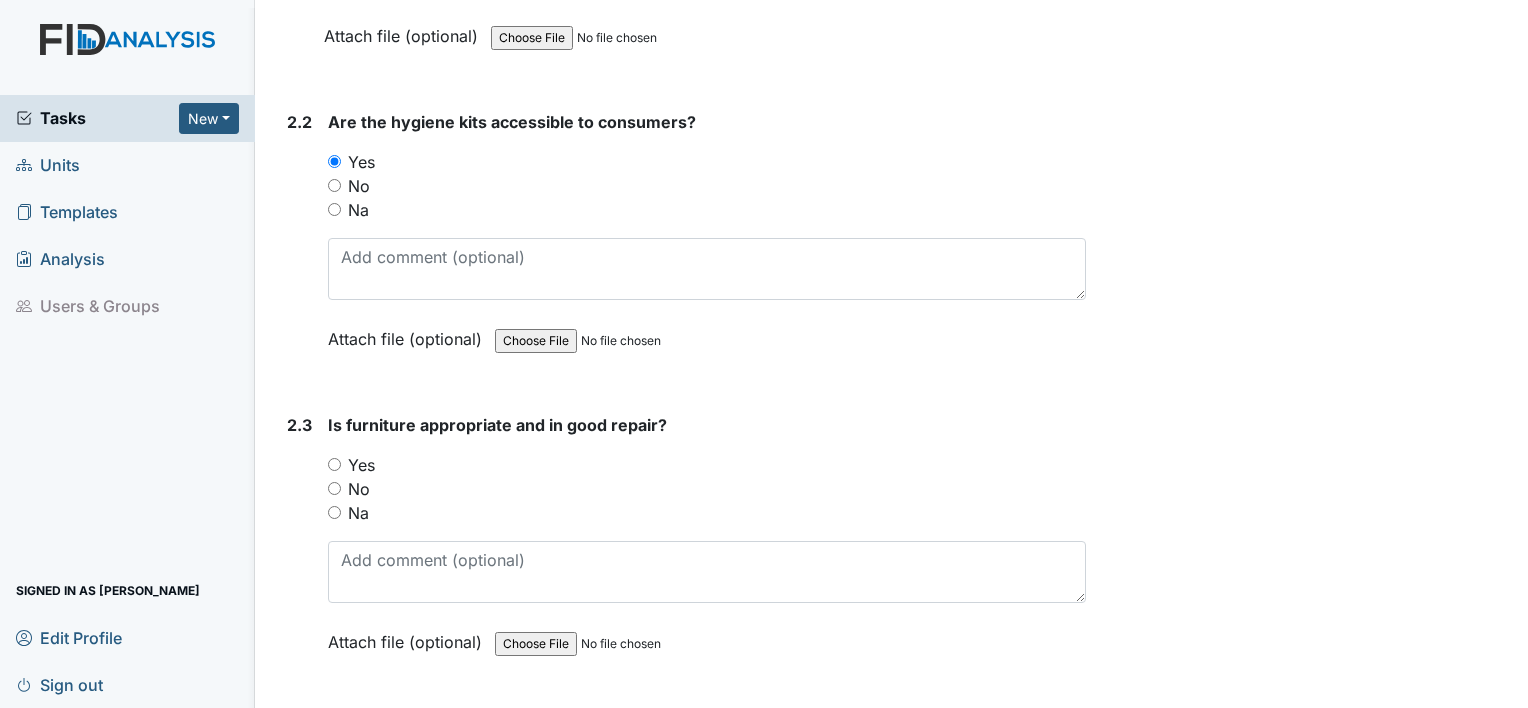 scroll, scrollTop: 2240, scrollLeft: 0, axis: vertical 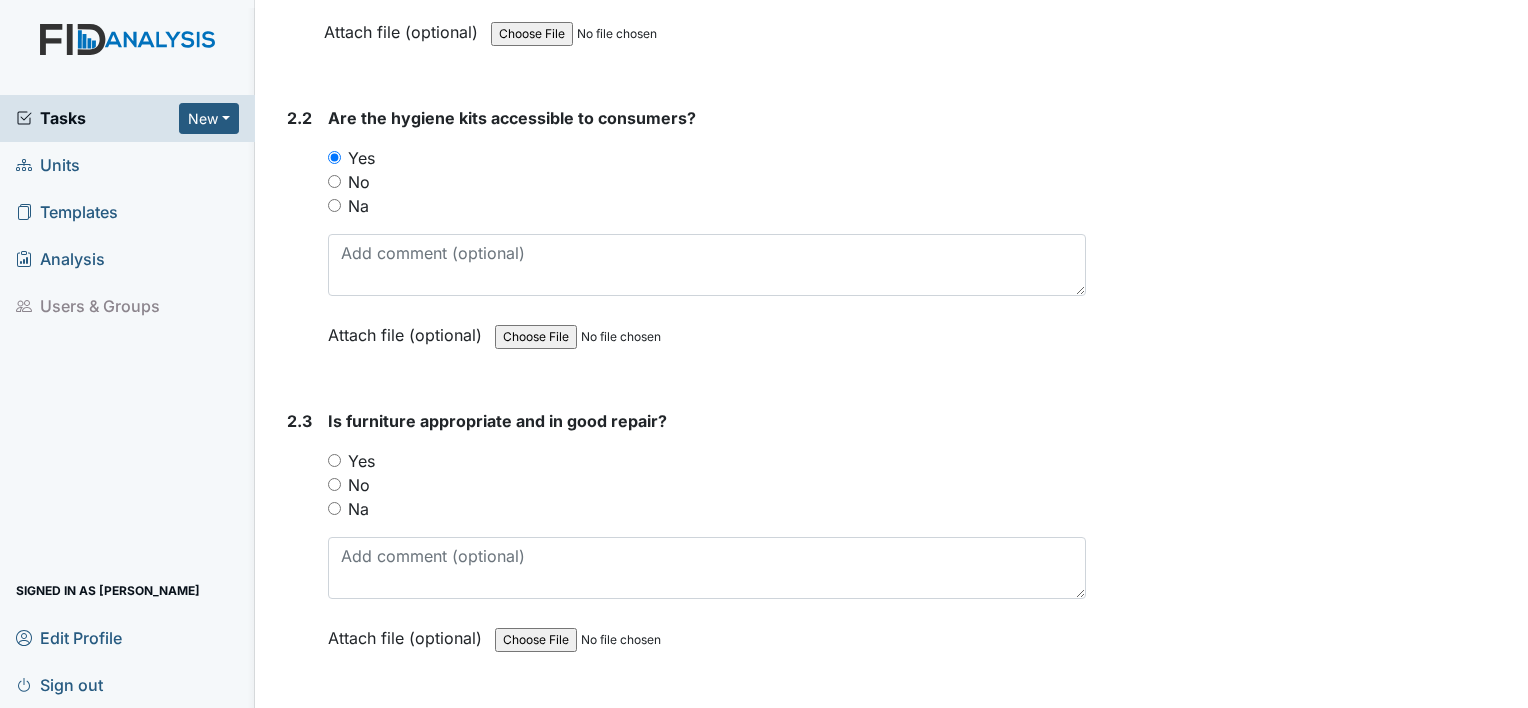 click on "Yes" at bounding box center (334, 460) 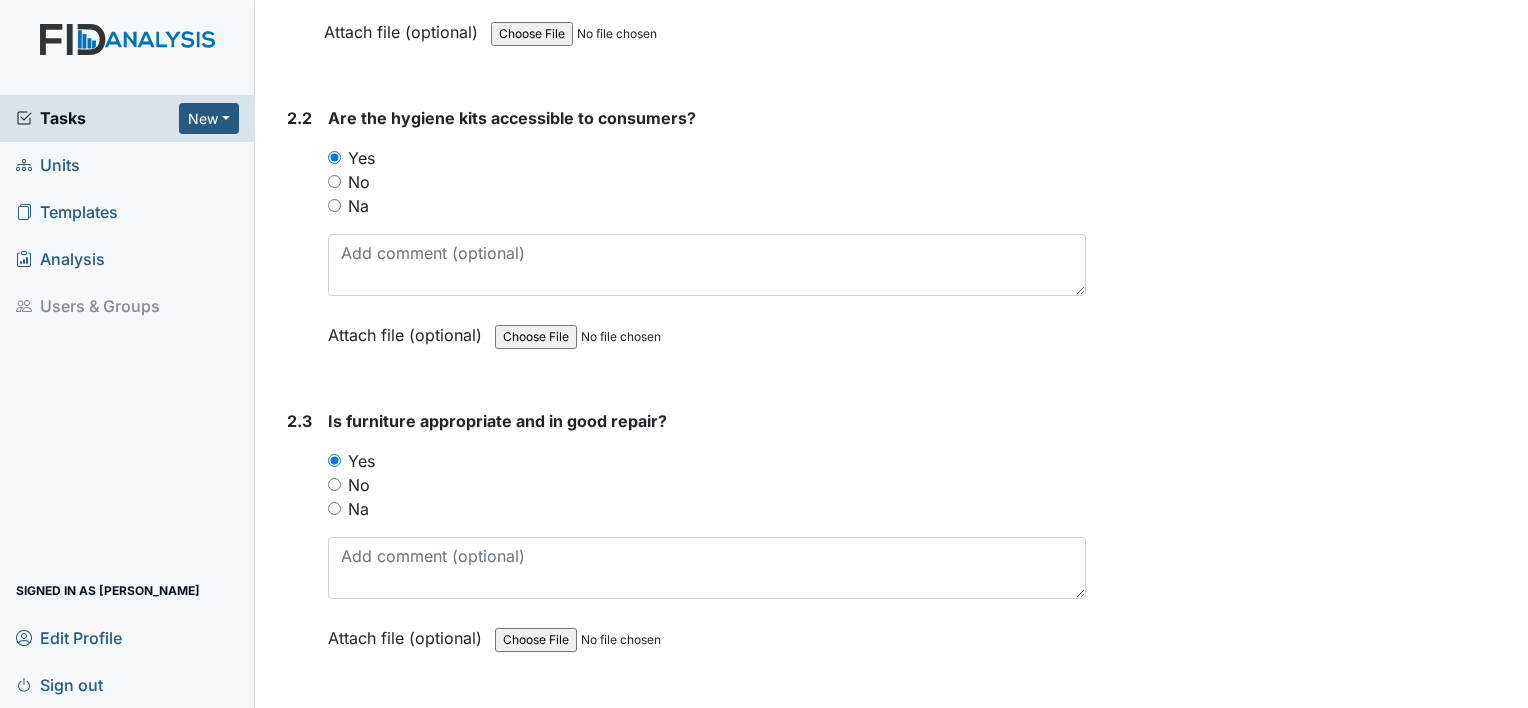 click on "2.3" at bounding box center (299, 544) 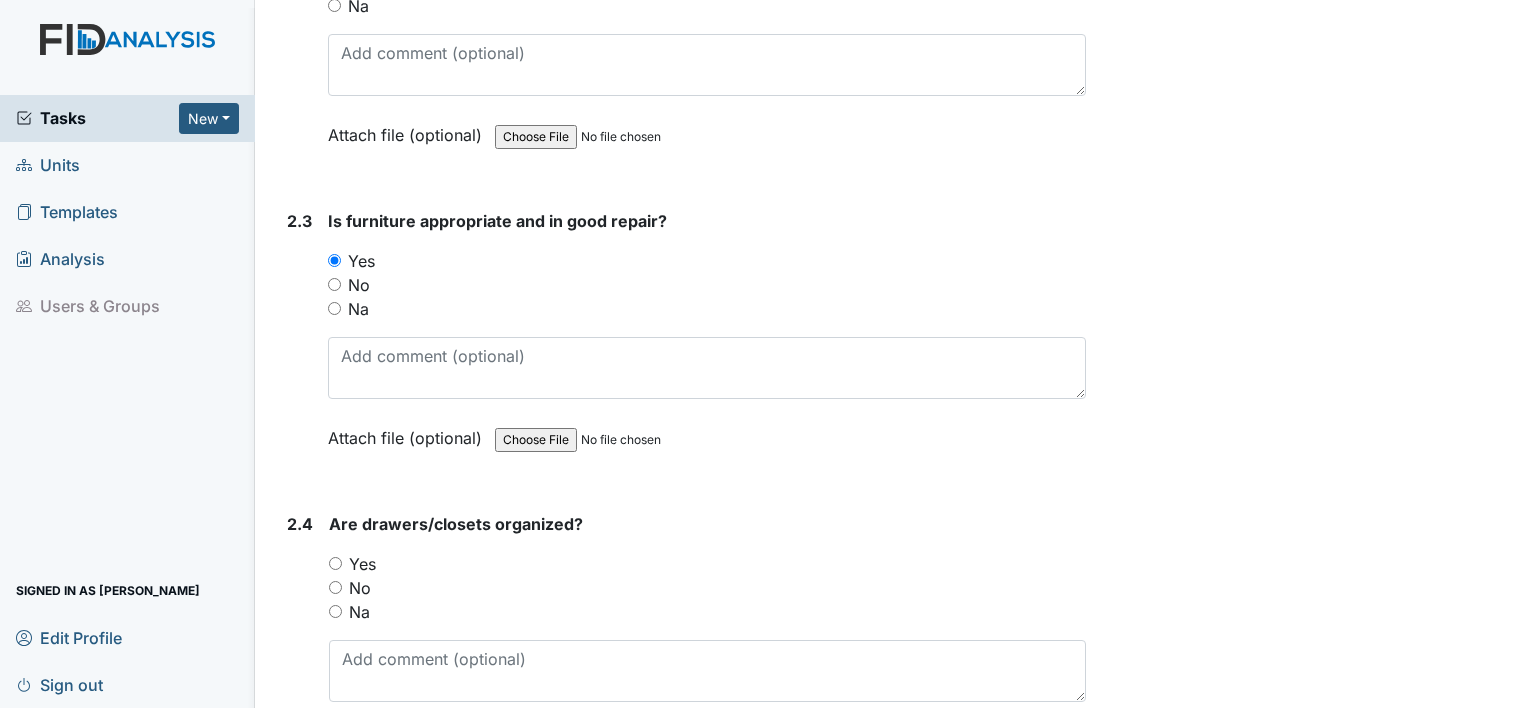 scroll, scrollTop: 2480, scrollLeft: 0, axis: vertical 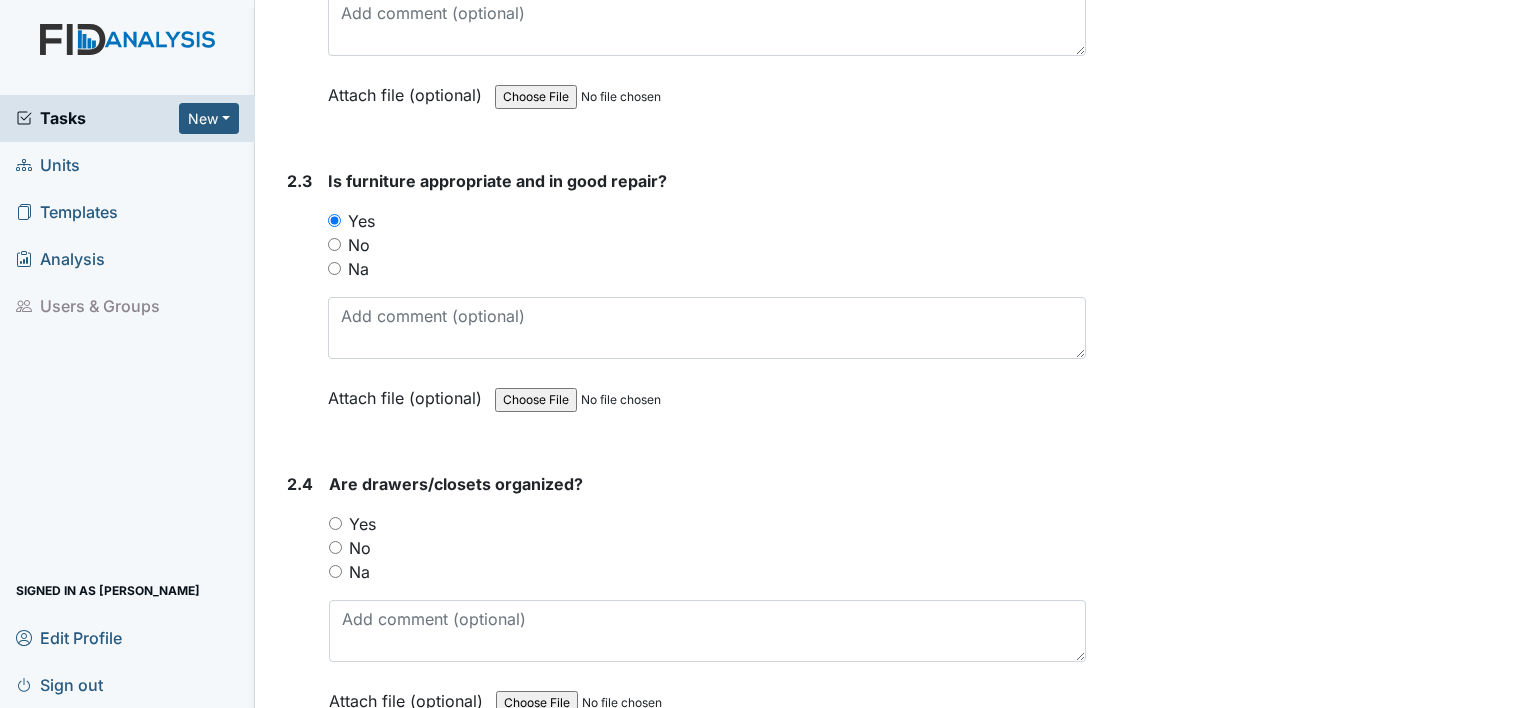 click on "Yes" at bounding box center (335, 523) 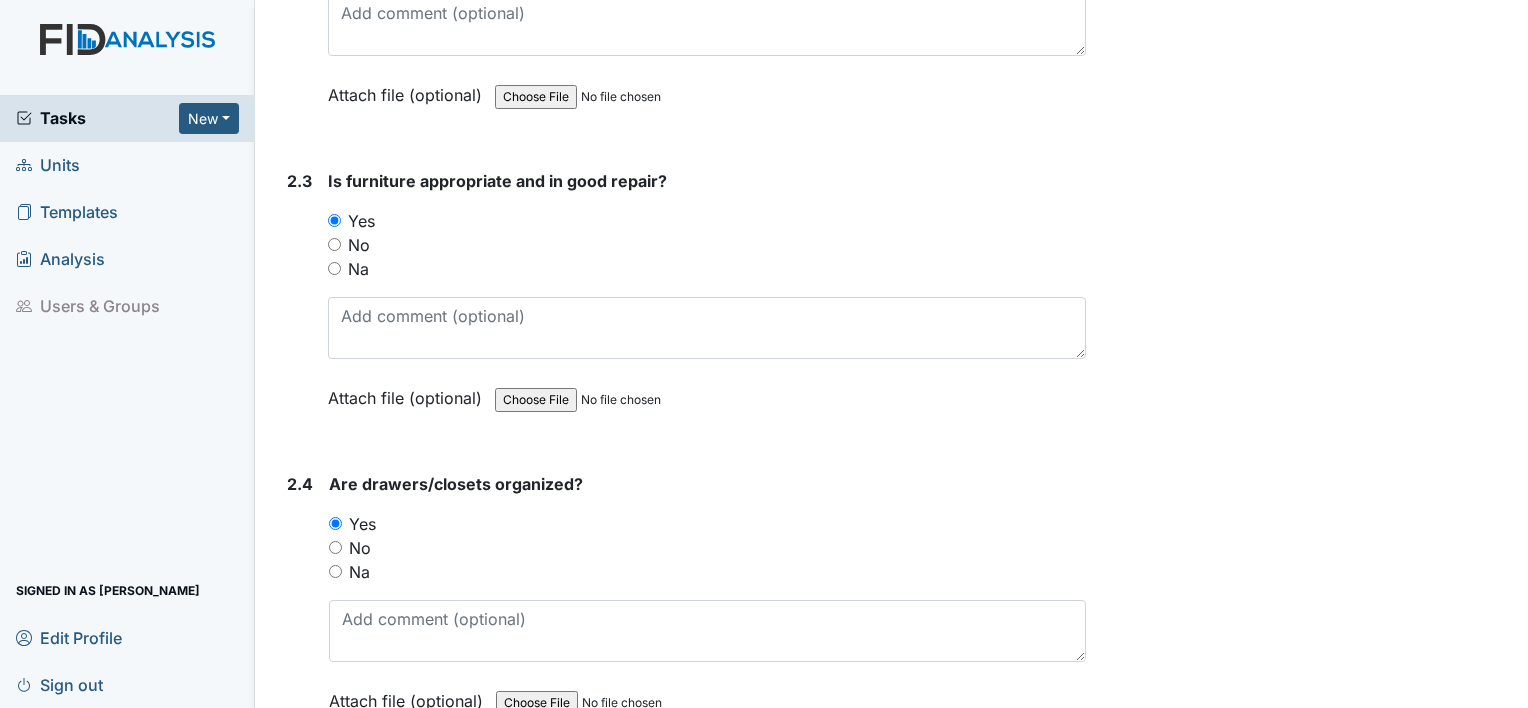 click on "2.4" at bounding box center [300, 607] 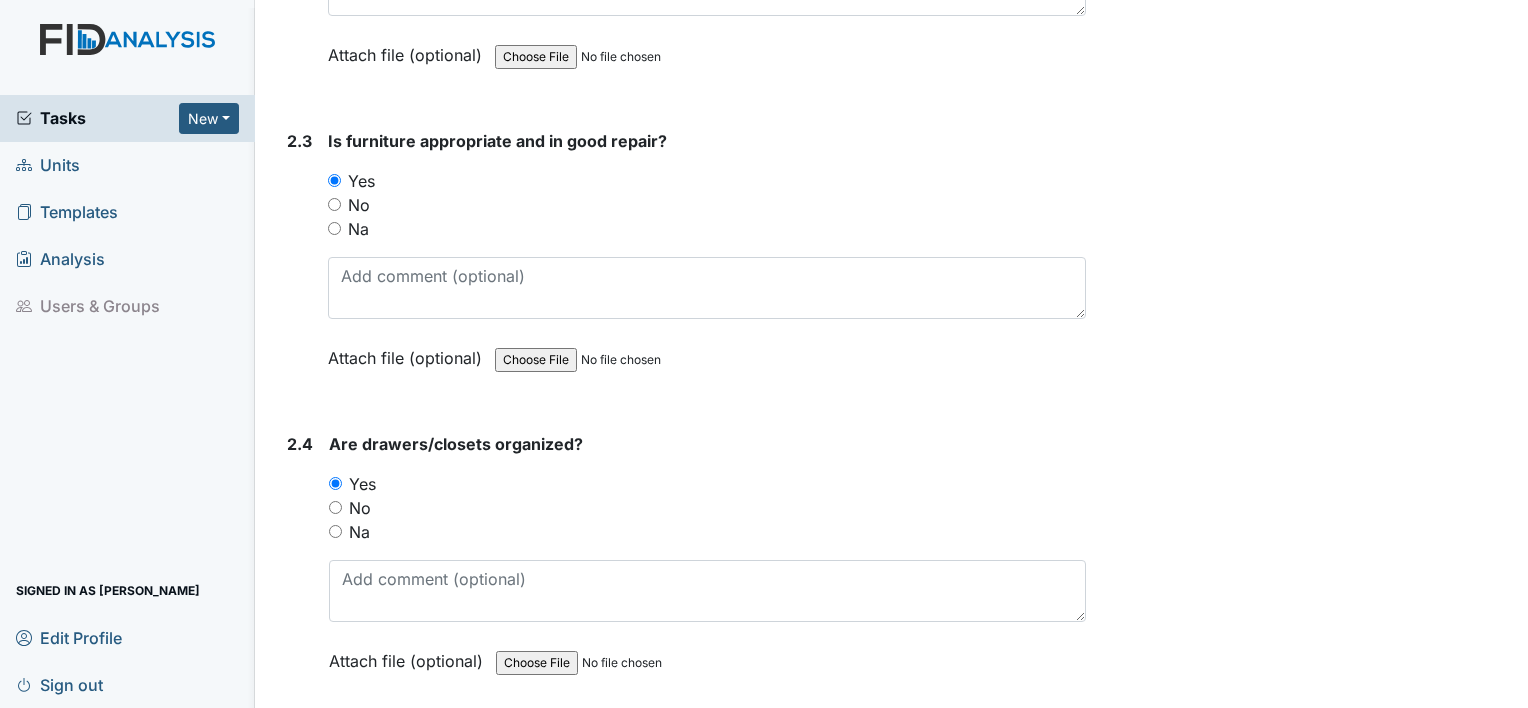 click on "2.4" at bounding box center [300, 567] 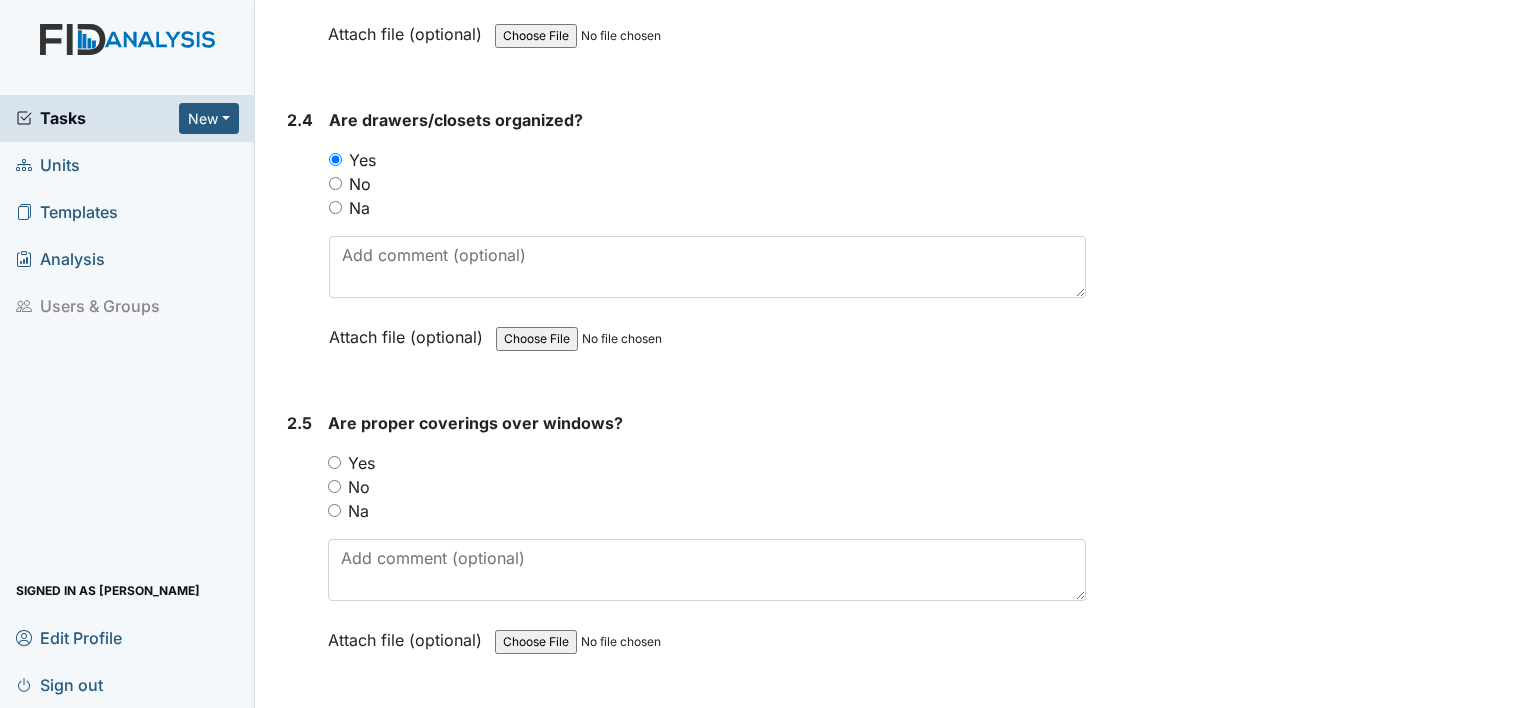 scroll, scrollTop: 2880, scrollLeft: 0, axis: vertical 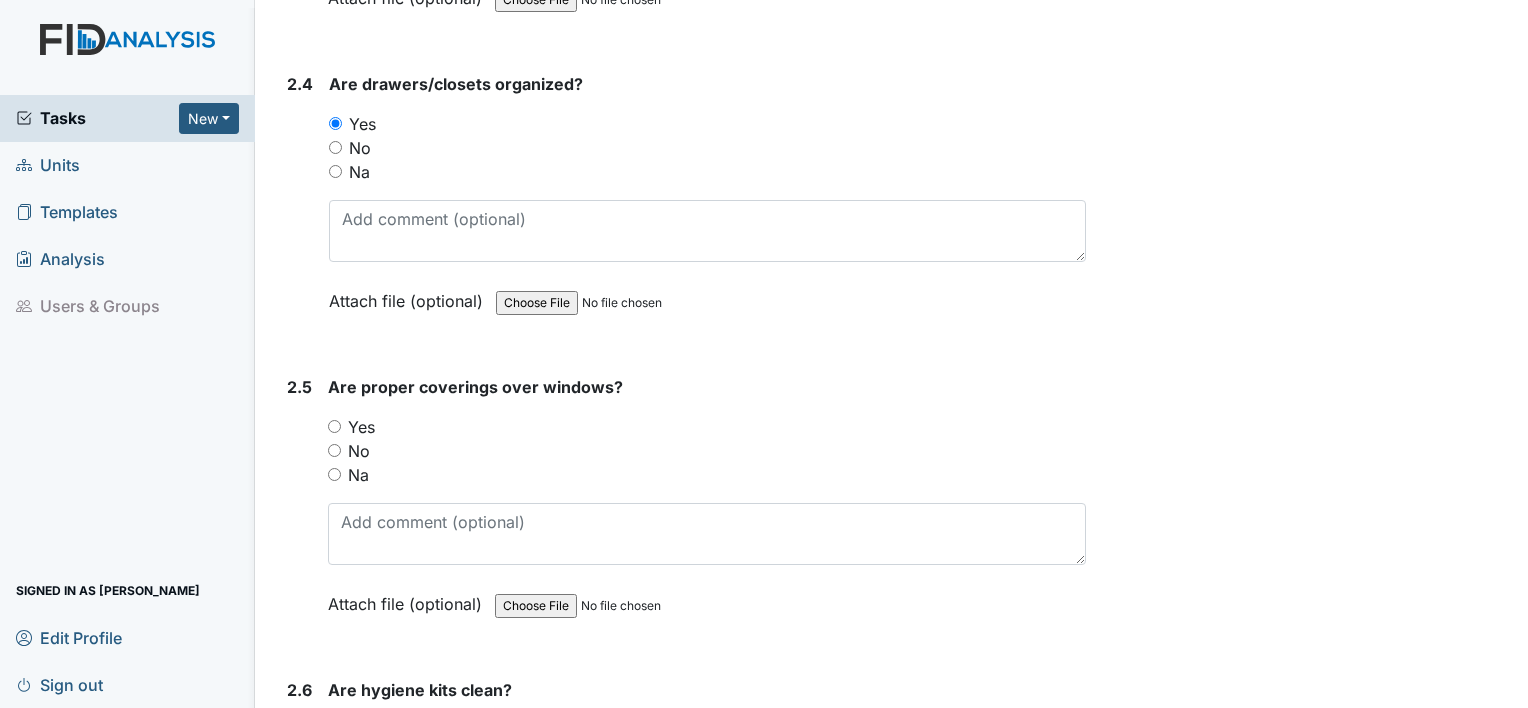 click on "Yes" at bounding box center [334, 426] 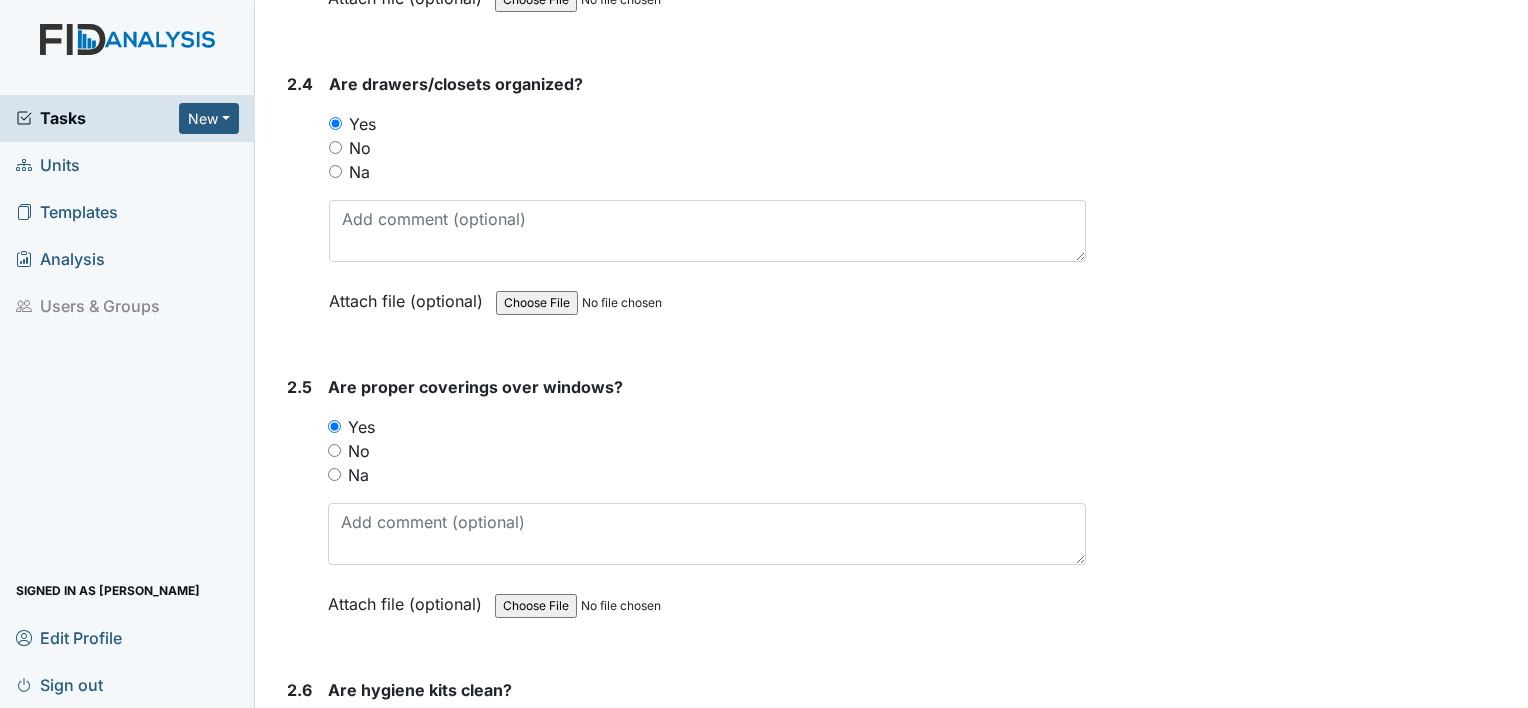 click on "2.5
Are proper coverings over windows?
You must select one of the below options.
Yes
No
Na
Attach file (optional)
You can upload .pdf, .txt, .jpg, .jpeg, .png, .csv, .xls, or .doc files under 100MB." at bounding box center [682, 510] 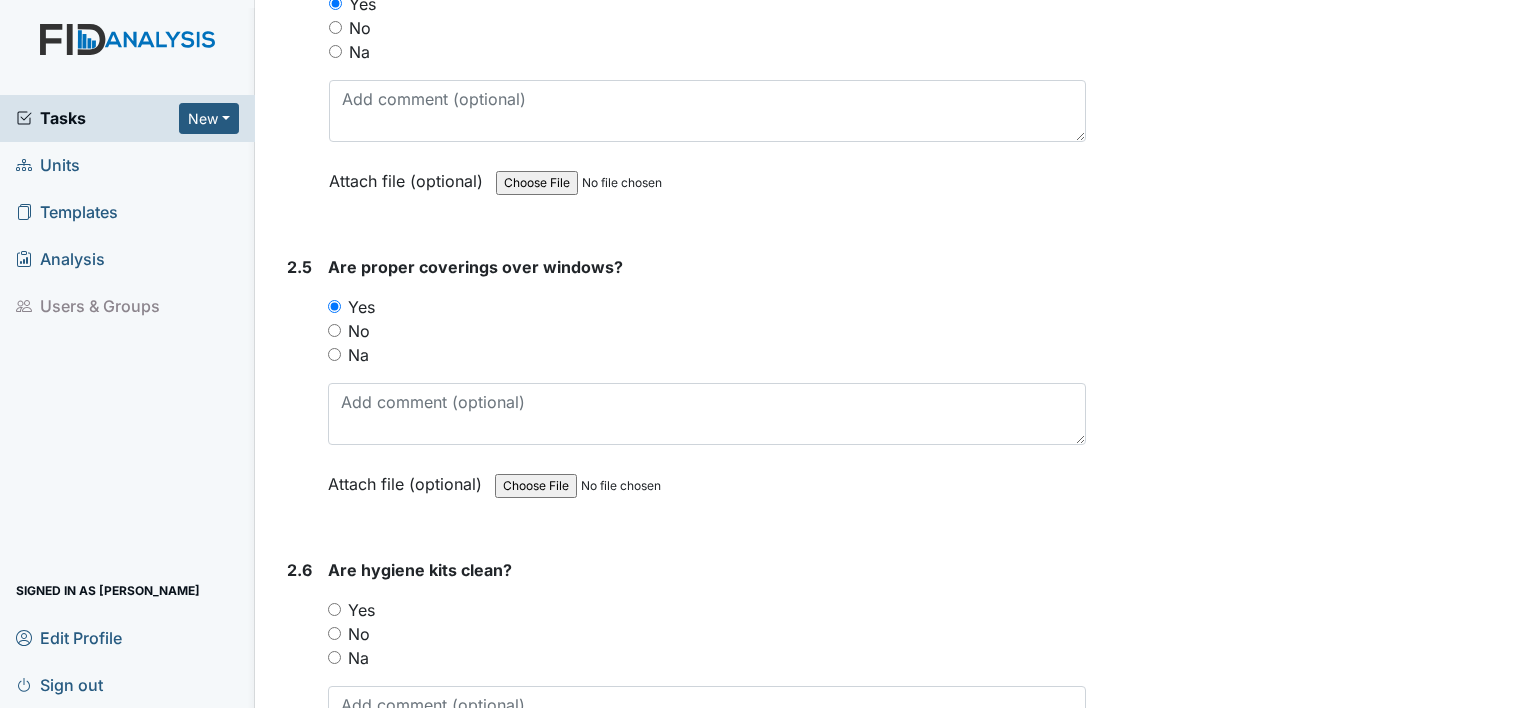 scroll, scrollTop: 3040, scrollLeft: 0, axis: vertical 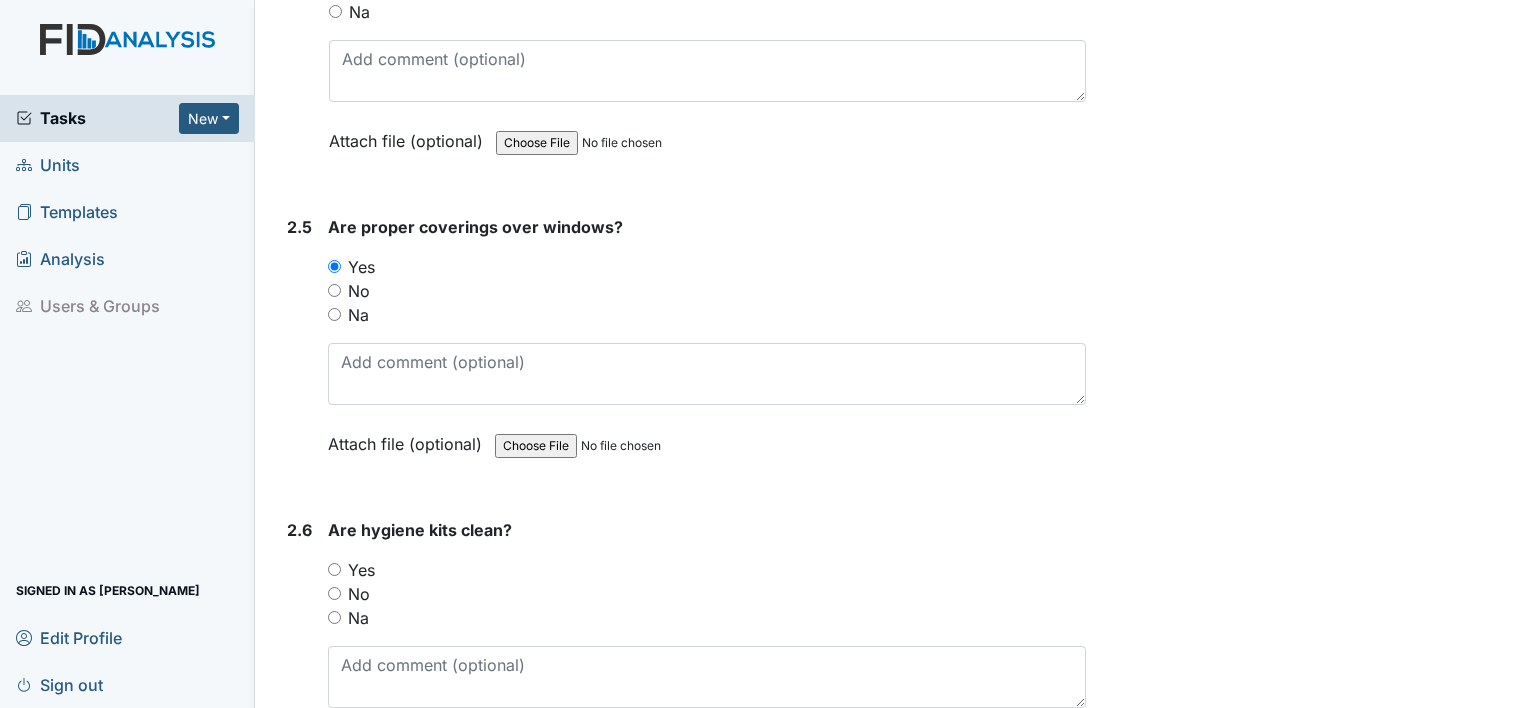 click on "Yes" at bounding box center [334, 569] 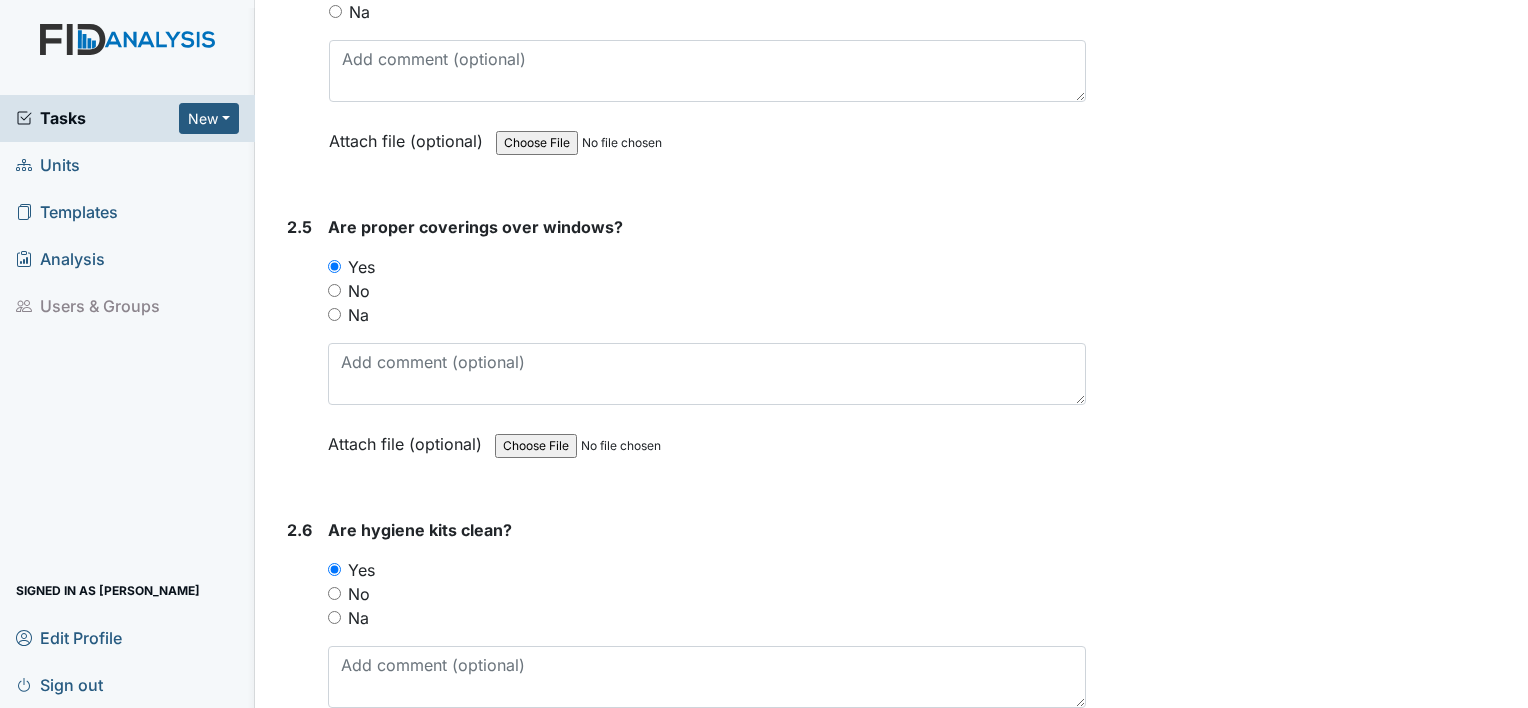 click on "2.6" at bounding box center [299, 653] 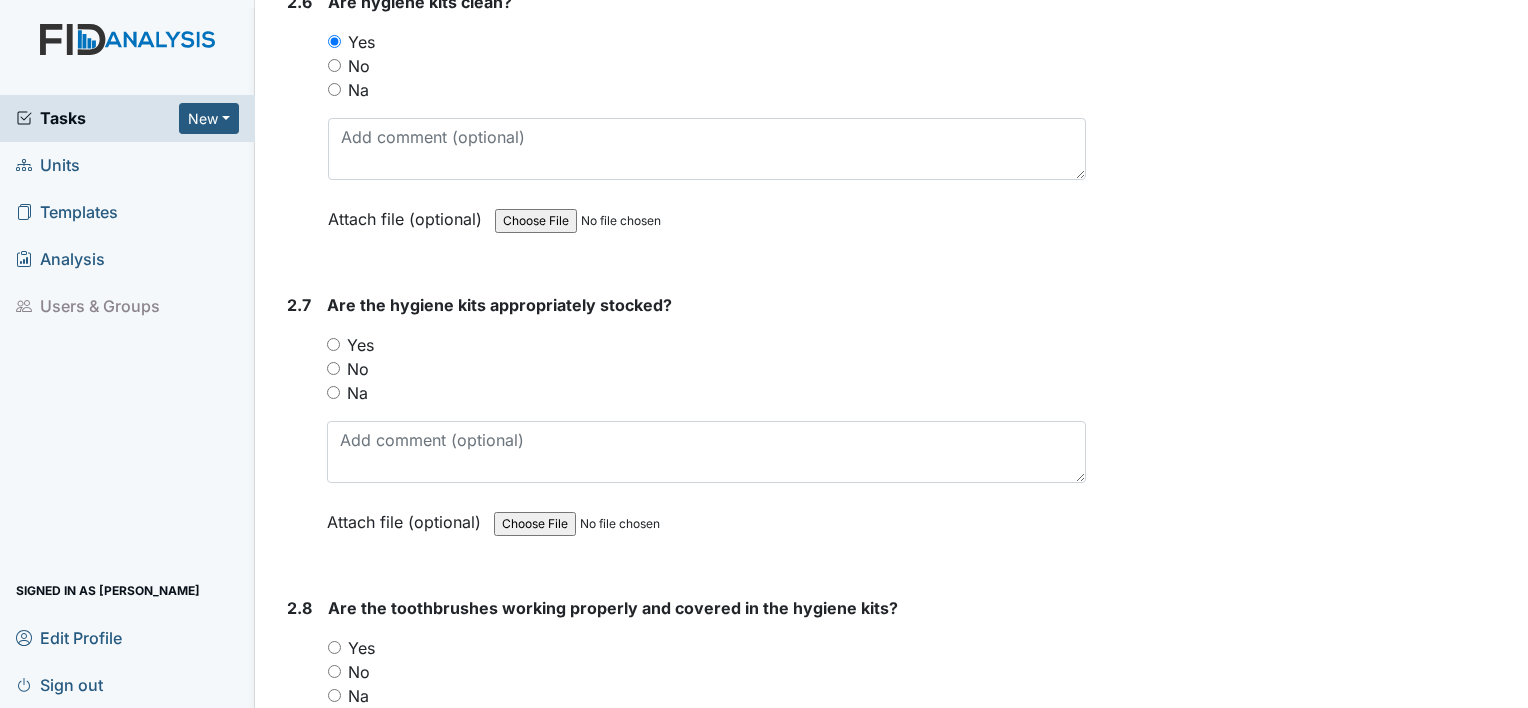 scroll, scrollTop: 3640, scrollLeft: 0, axis: vertical 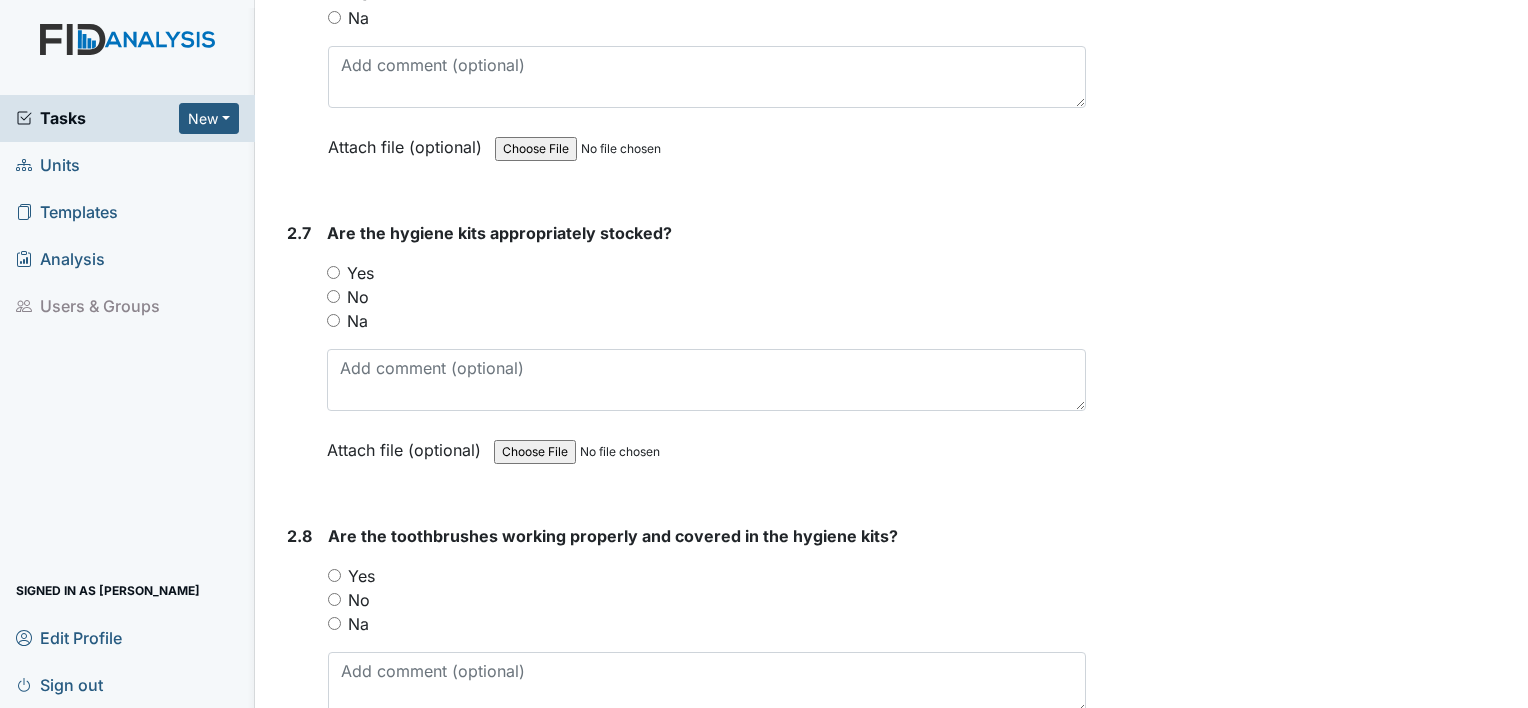 click on "Yes" at bounding box center (333, 272) 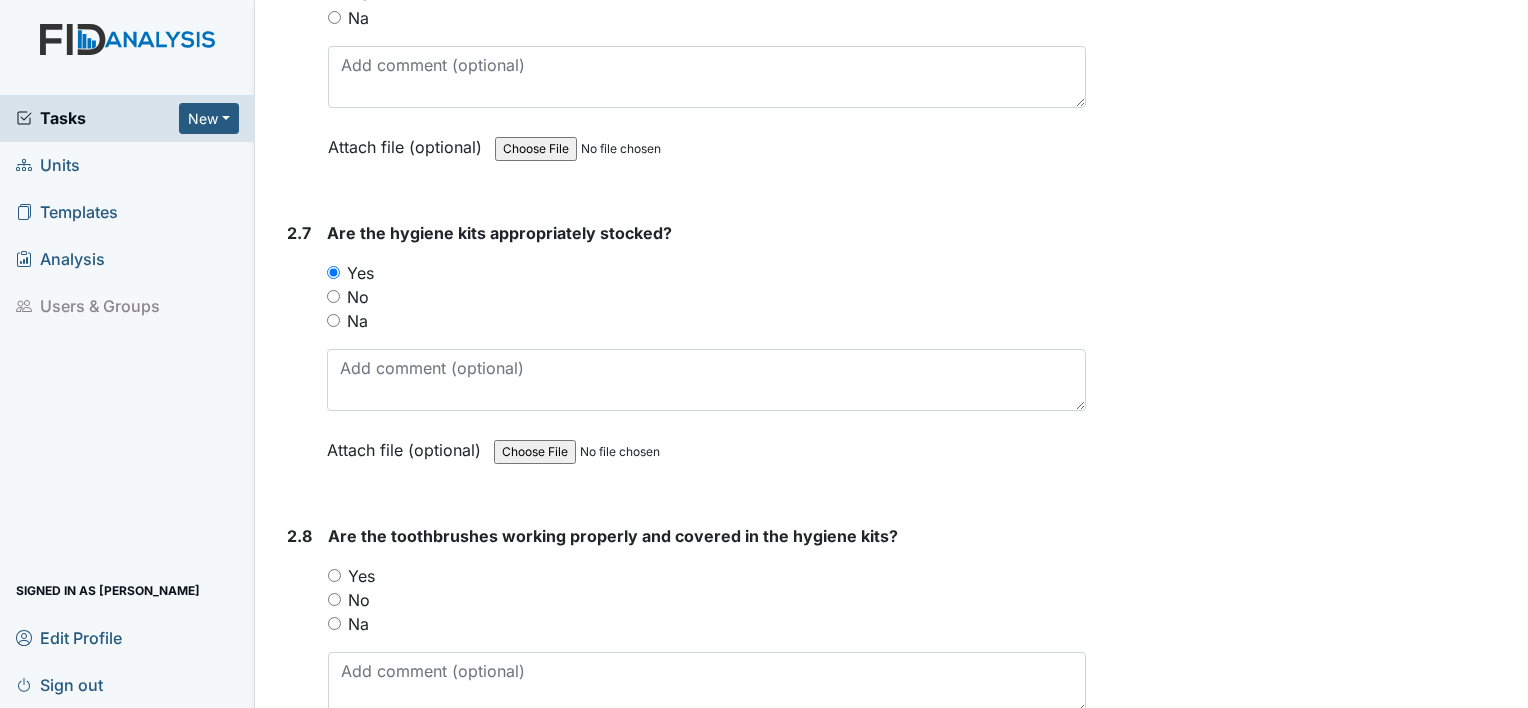 click on "Yes" at bounding box center (334, 575) 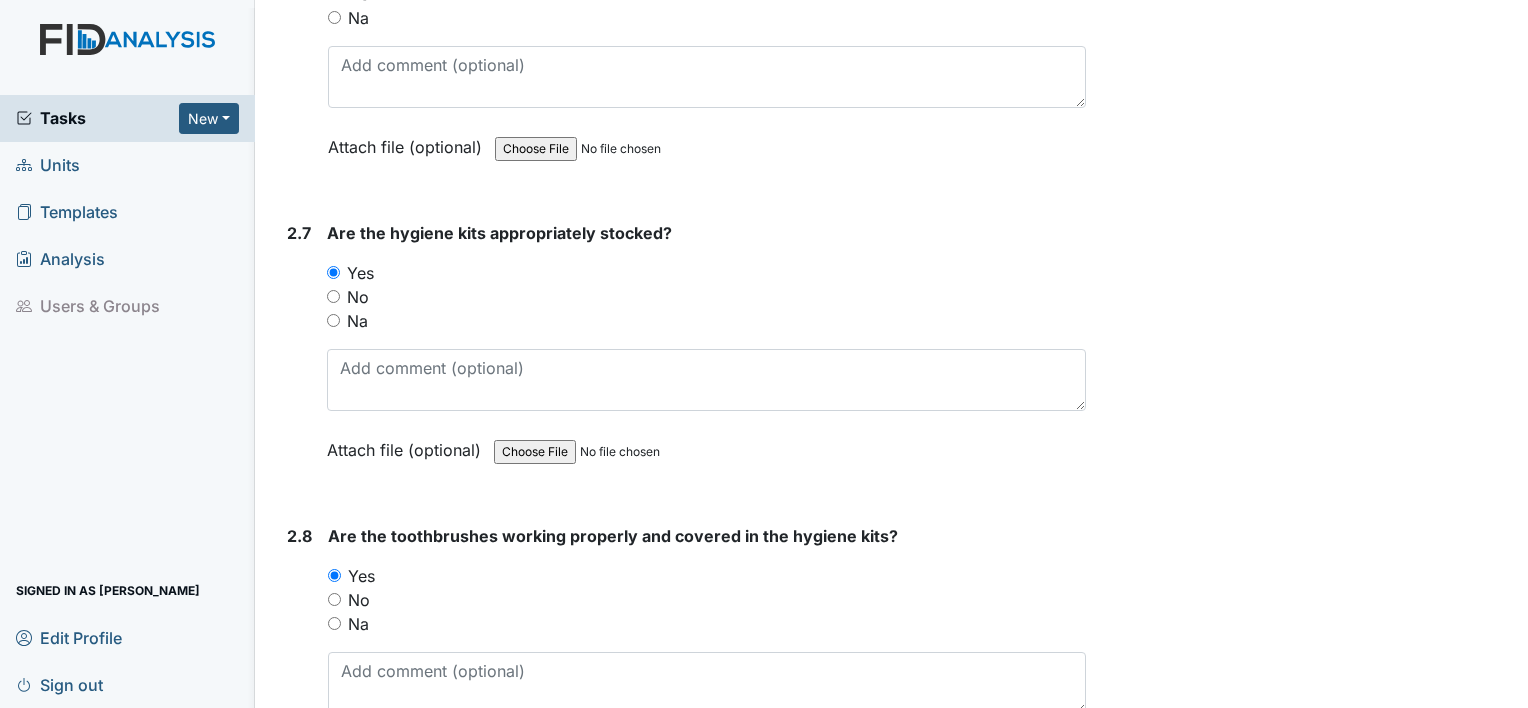 click on "2.8" at bounding box center (299, 659) 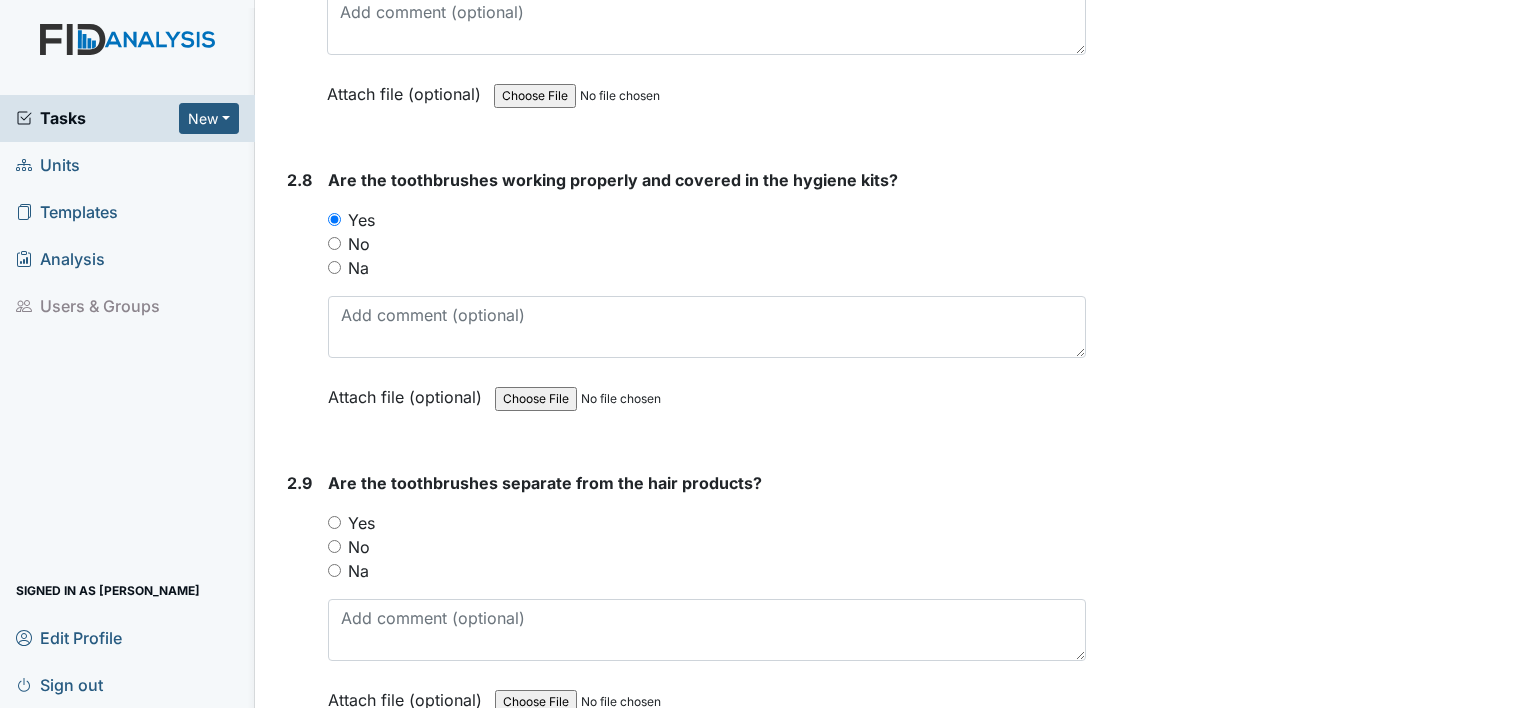 scroll, scrollTop: 4000, scrollLeft: 0, axis: vertical 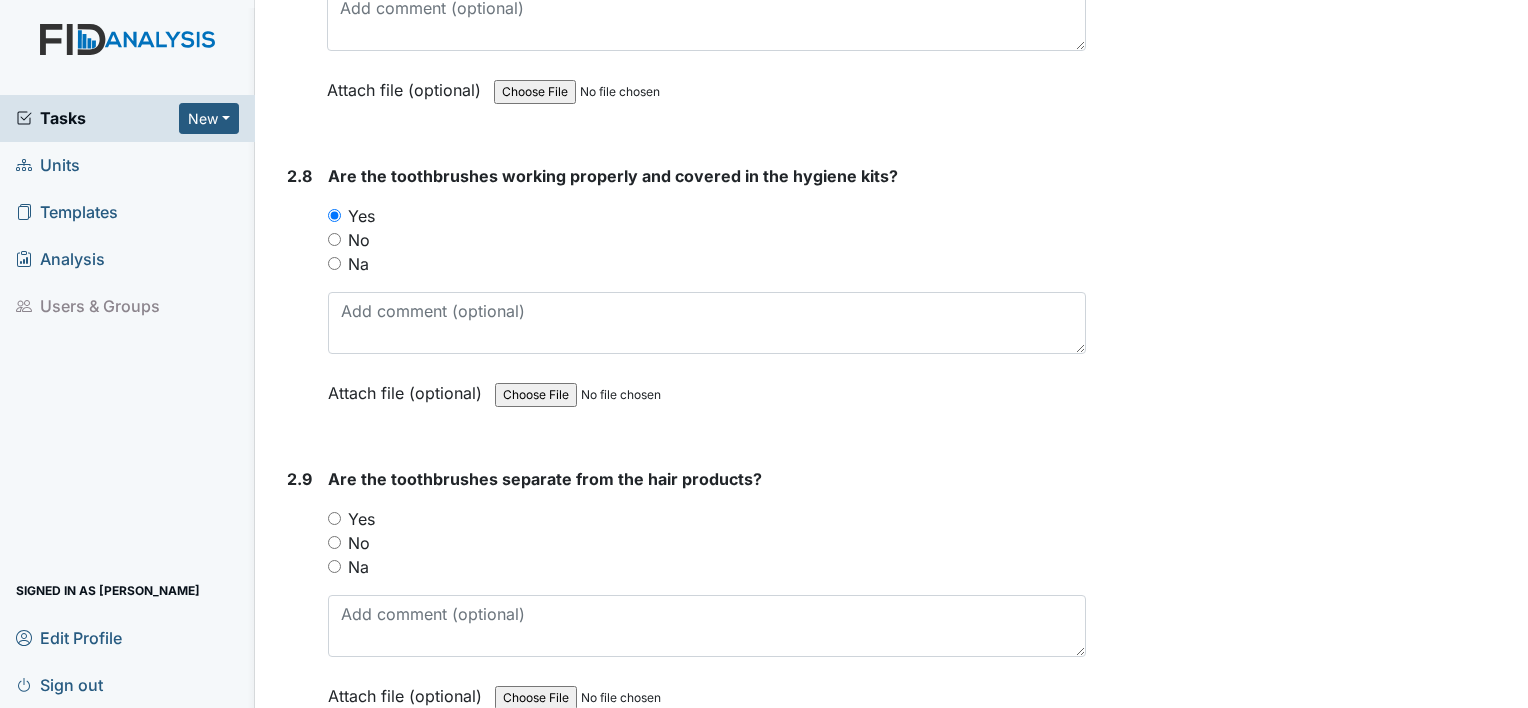 click on "Yes" at bounding box center (334, 518) 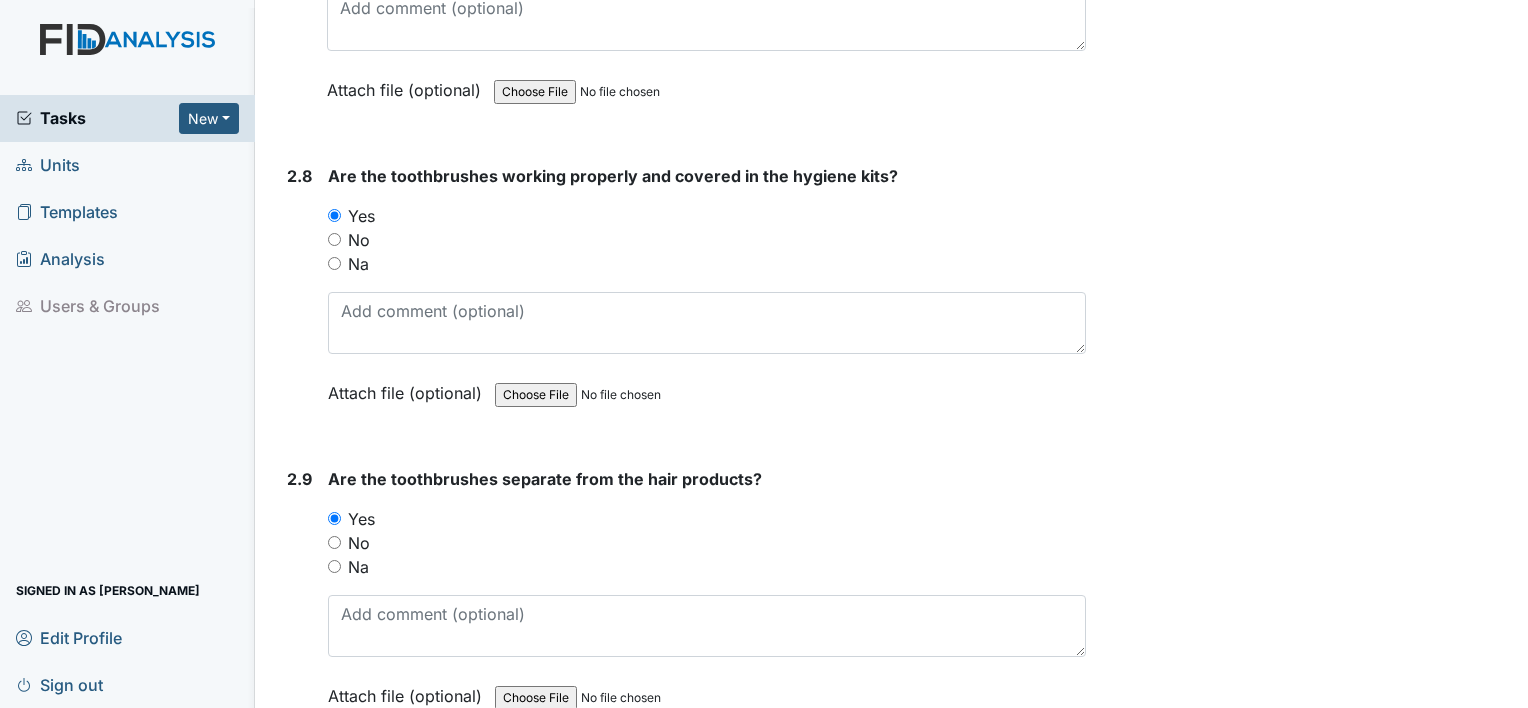 click on "2.9" at bounding box center [299, 602] 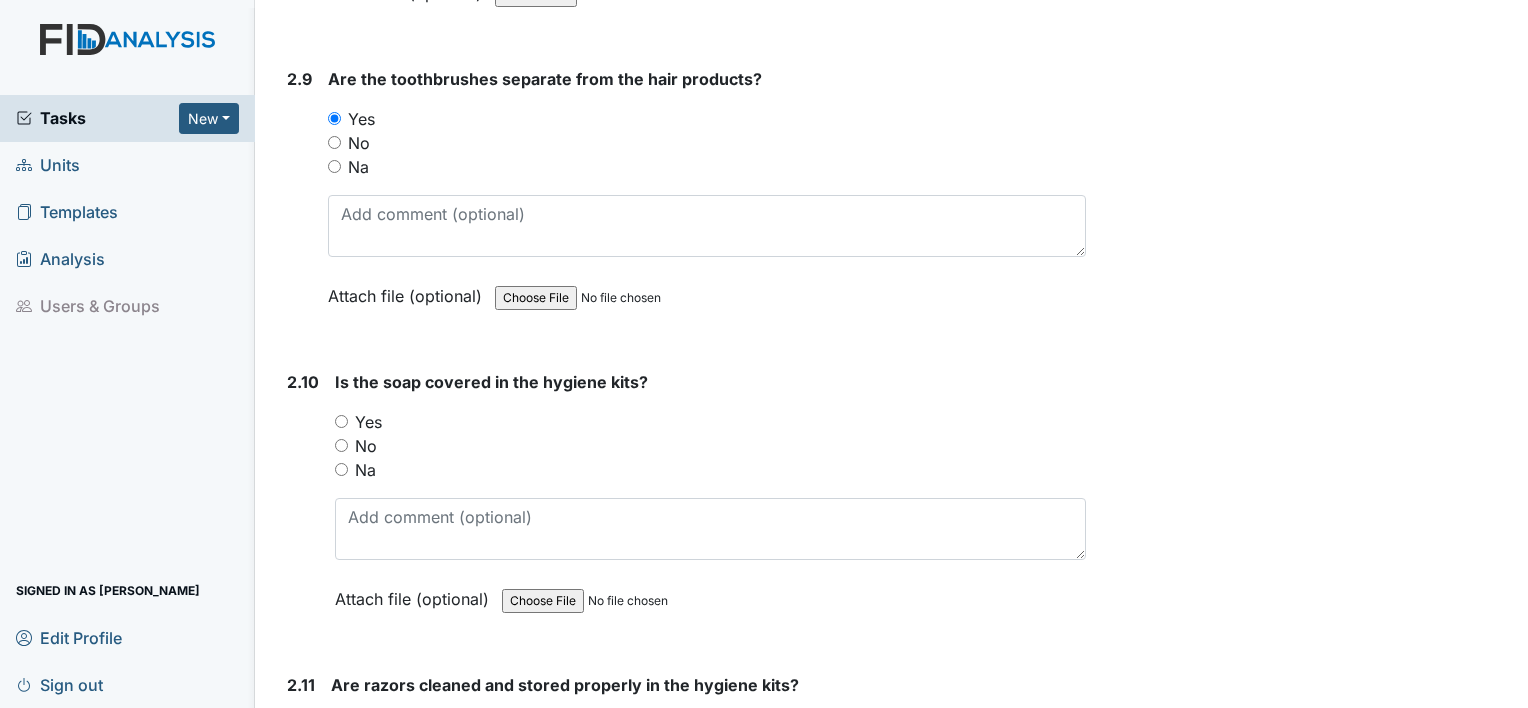 scroll, scrollTop: 4440, scrollLeft: 0, axis: vertical 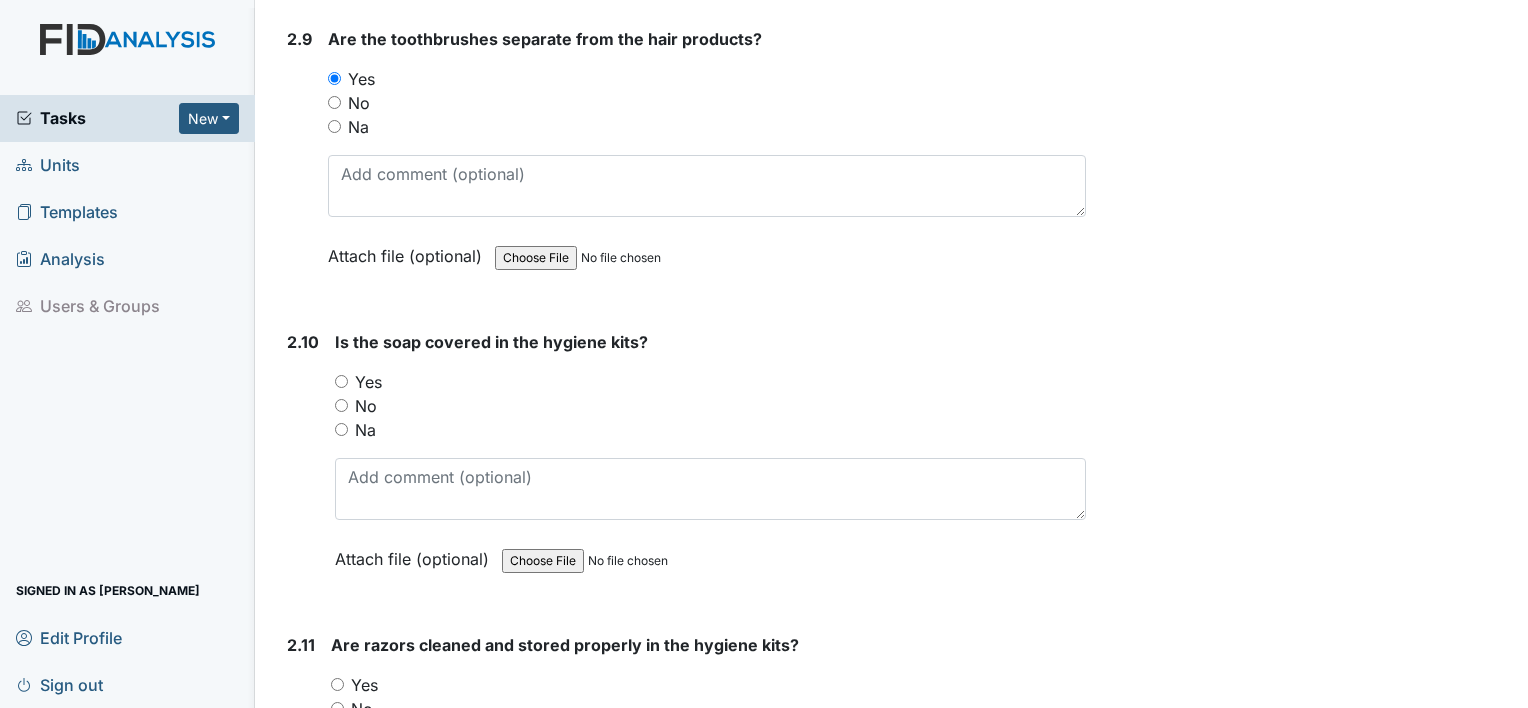 click on "Yes" at bounding box center [341, 381] 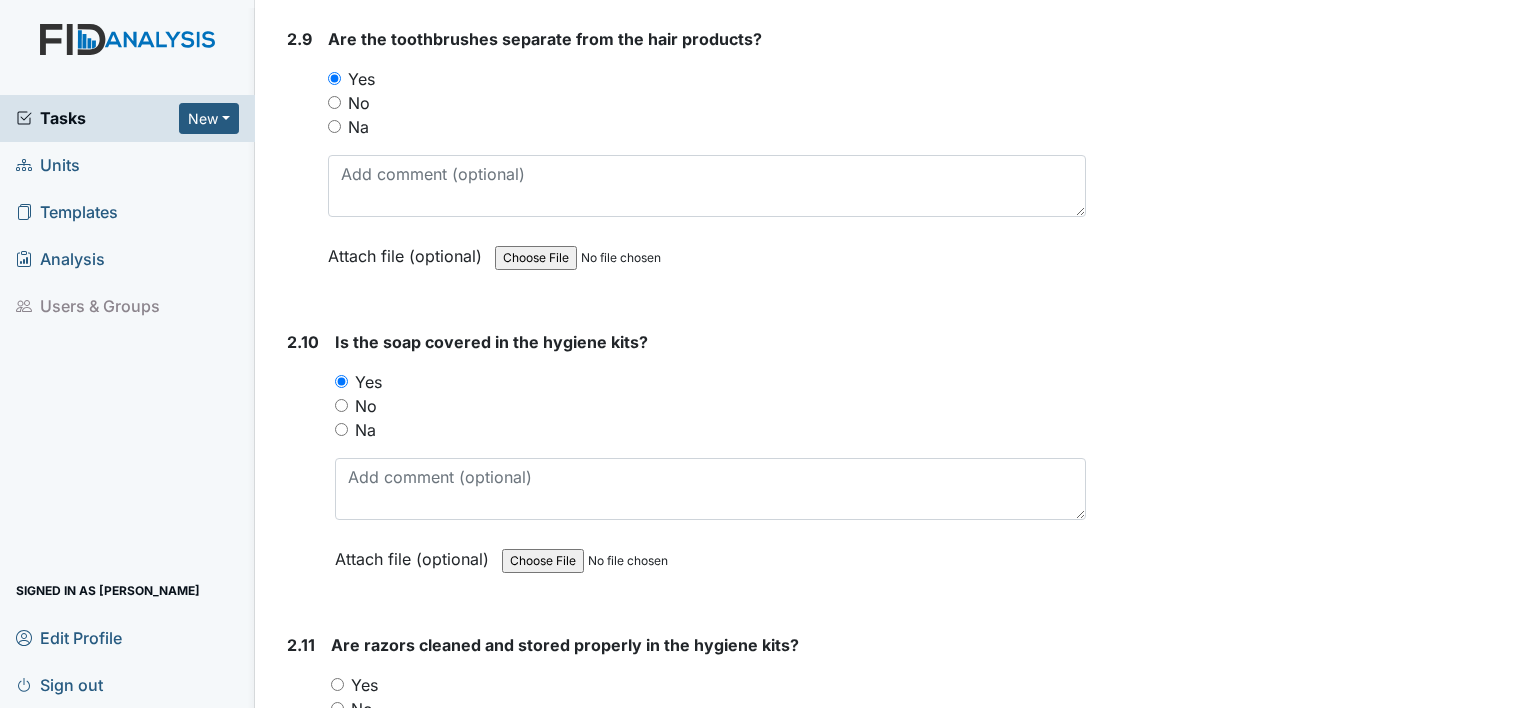 click on "Yes" at bounding box center (337, 684) 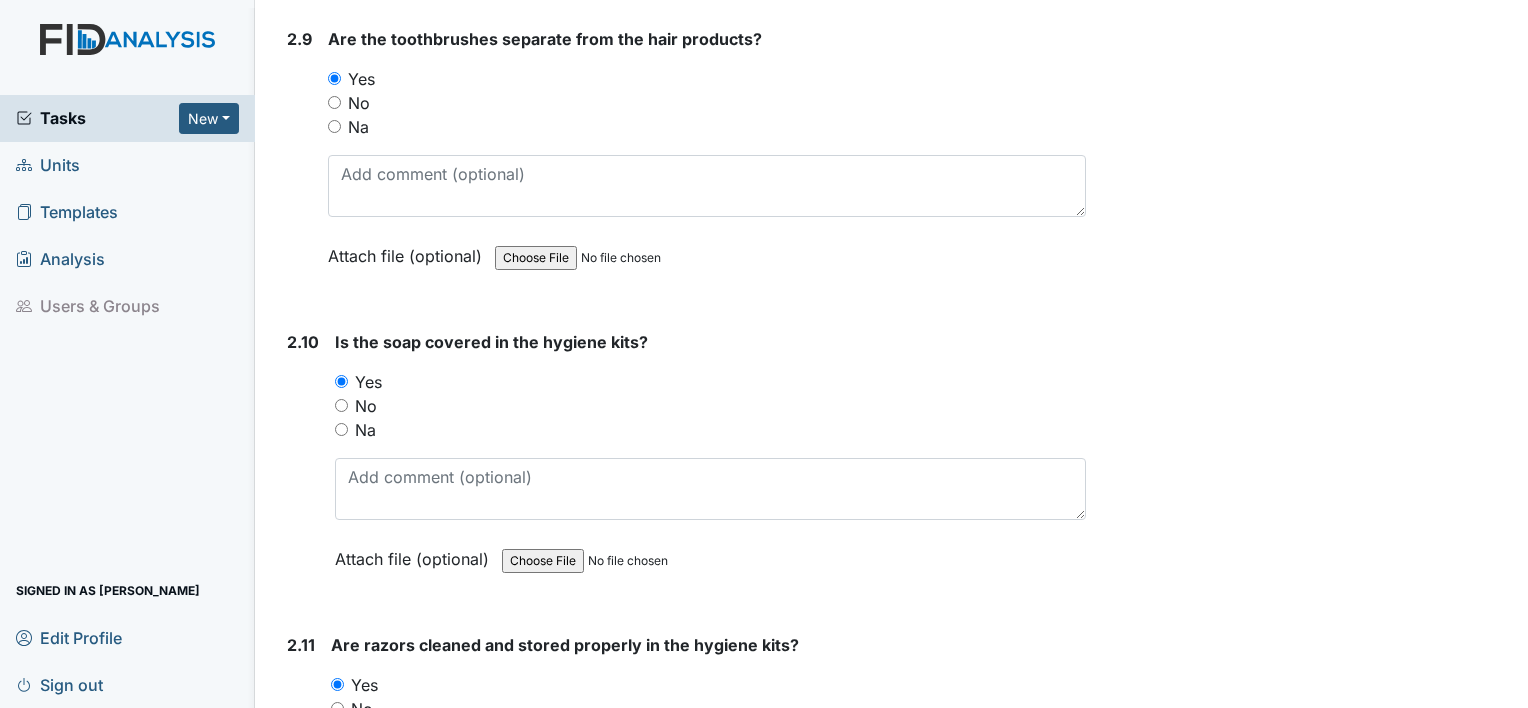 click on "Inspection:
Random Inspection for AM
ID:
#00011260
Open
Autosaving...
Location:
Cherokee Trail
Assignee:
Shmara Higgins
Creator:
Shmara Higgins
Remediator:
Unit Managers
Approver:
Unit Managers
Created:
Jul 28, 2025
Due:
Aug 11, 2025
1. Staff Information
1.1
Upon arrival, what is staff doing?
shift duties changing individual
This field is required.
Attach file (optional)
You can upload .pdf, .txt, .jpg, .jpeg, .png, .csv, .xls, or .doc files under 100MB.
1.2
Did staff communicate with coworkers appropriately?
You must select one of the below options.
Yes
No
Na
Attach file (optional)
You can upload .pdf, .txt, .jpg, .jpeg, .png, .csv, .xls, or .doc files under 100MB.
1.3
Did staff communicate in a positive demeanor with consumers?" at bounding box center (682, 14923) 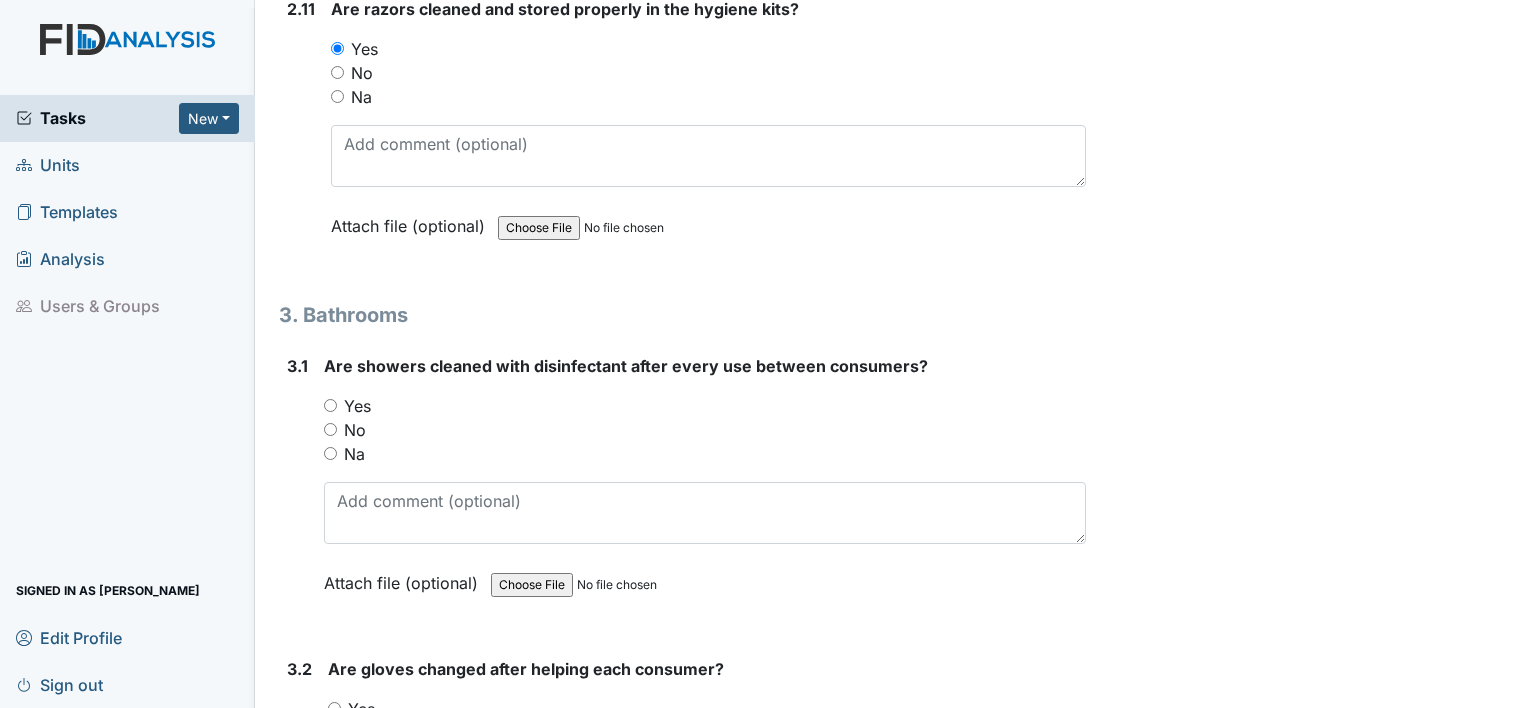 scroll, scrollTop: 5080, scrollLeft: 0, axis: vertical 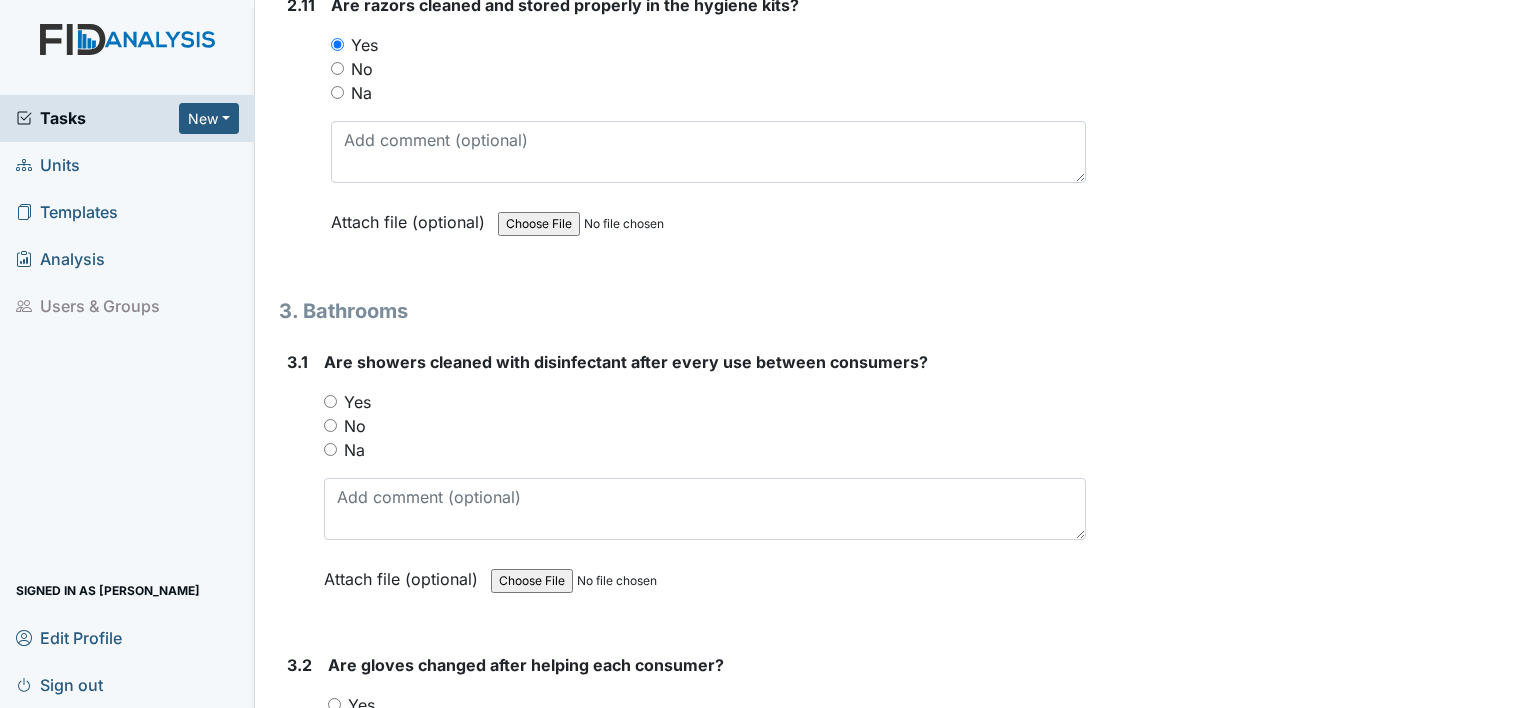 click on "Yes" at bounding box center (357, 402) 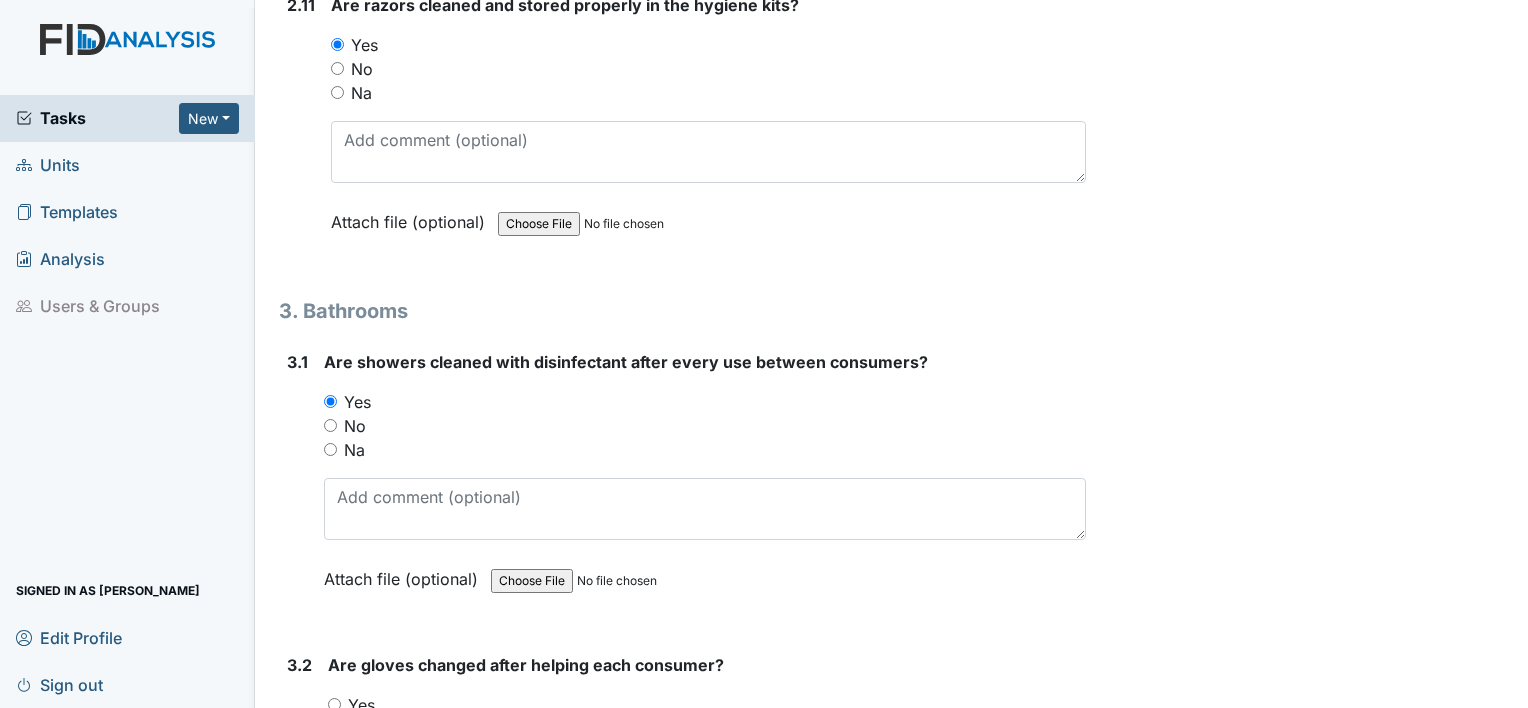 click on "3.2" at bounding box center [299, 788] 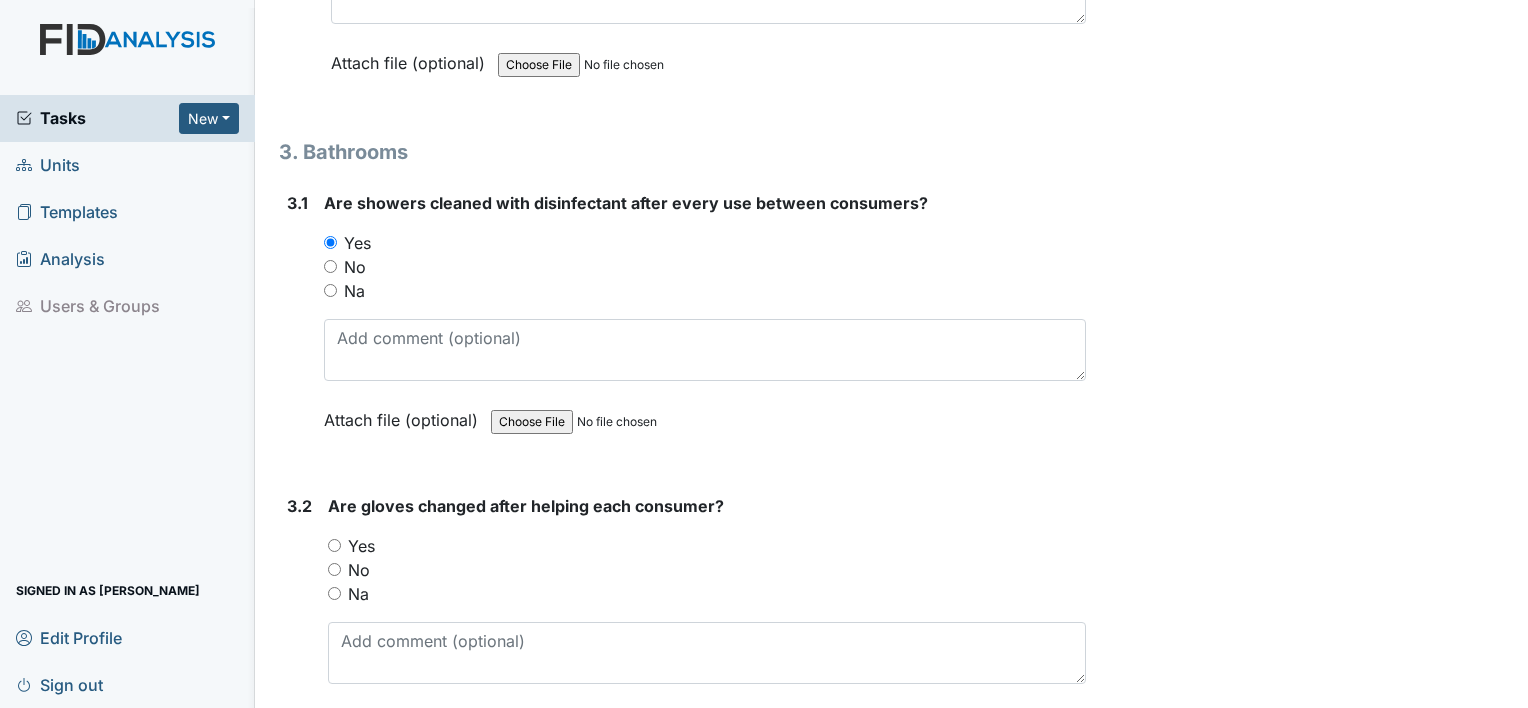 scroll, scrollTop: 5240, scrollLeft: 0, axis: vertical 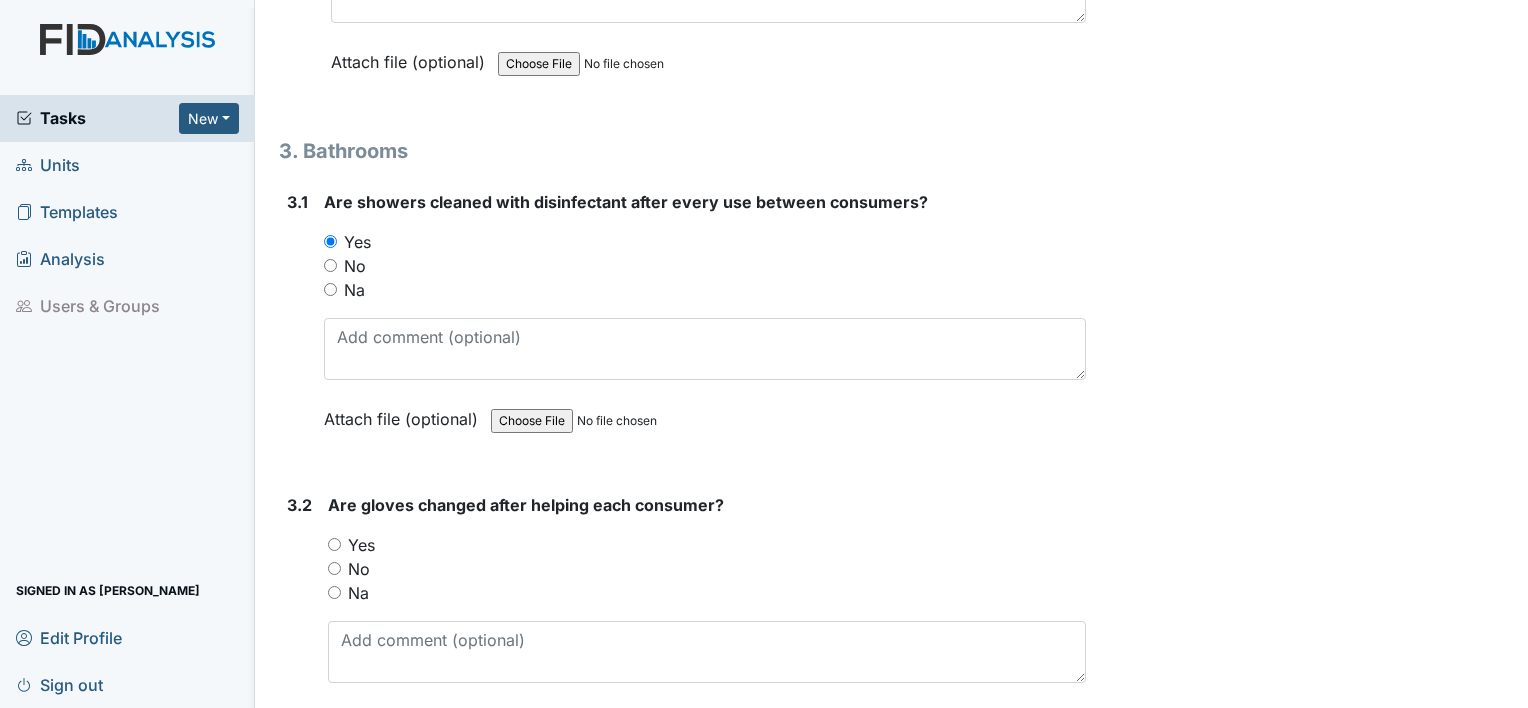 click on "Yes" at bounding box center (334, 544) 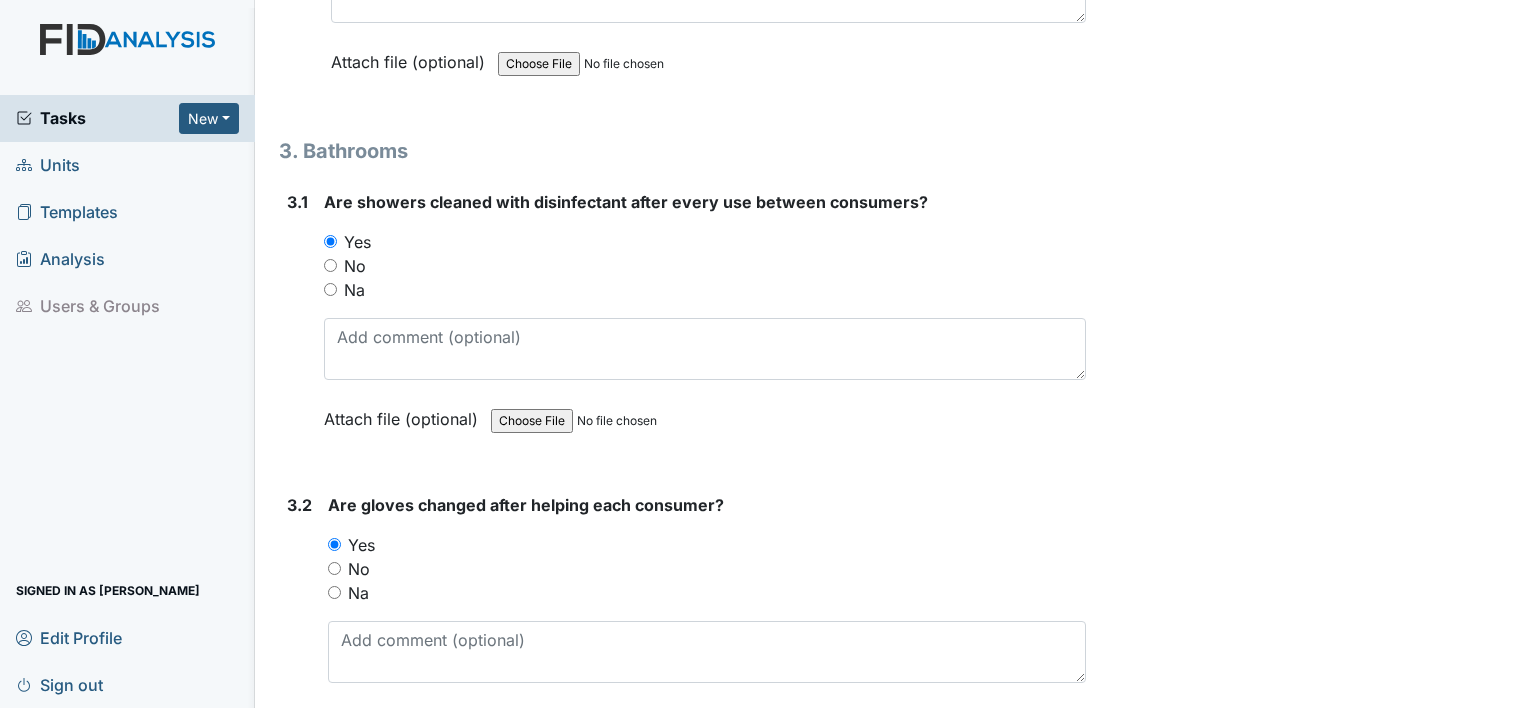 click on "3.2" at bounding box center [299, 628] 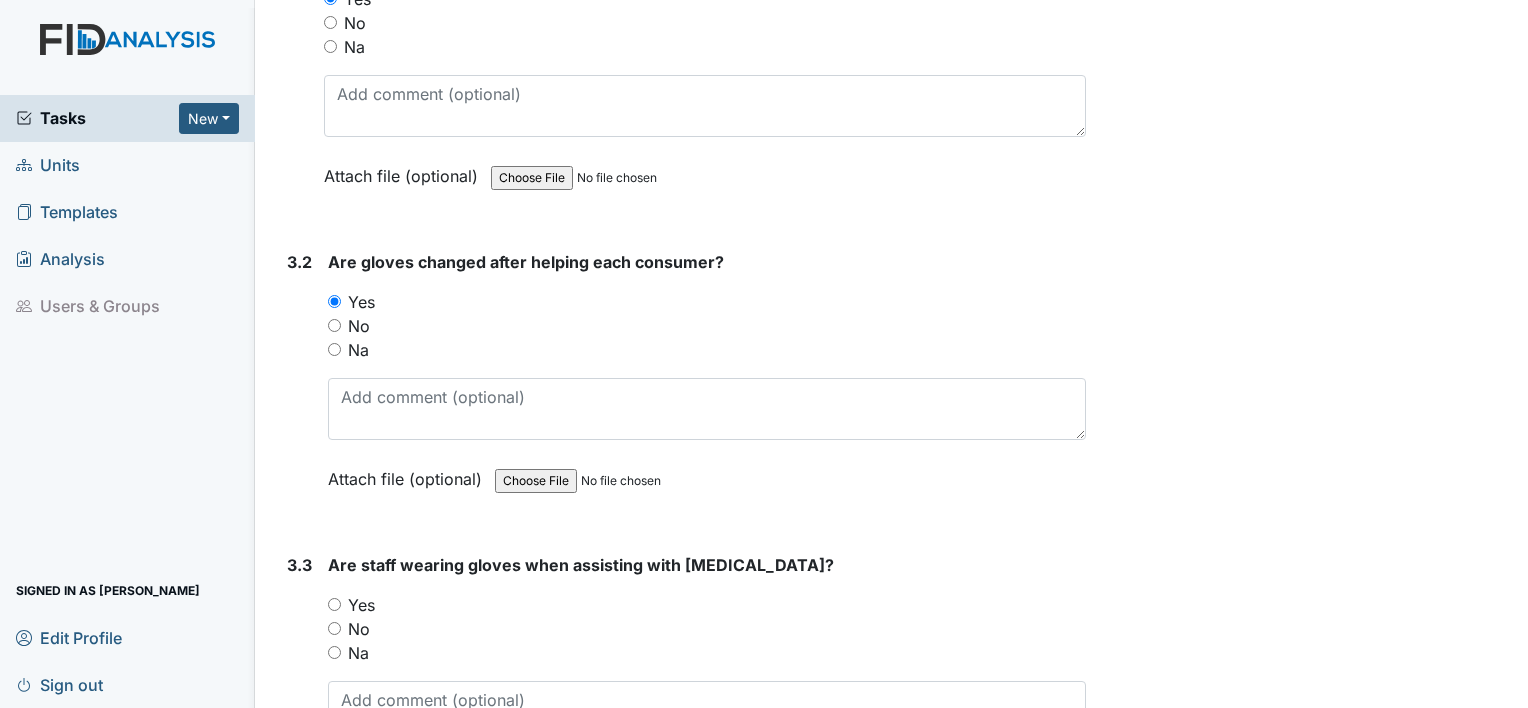 scroll, scrollTop: 5560, scrollLeft: 0, axis: vertical 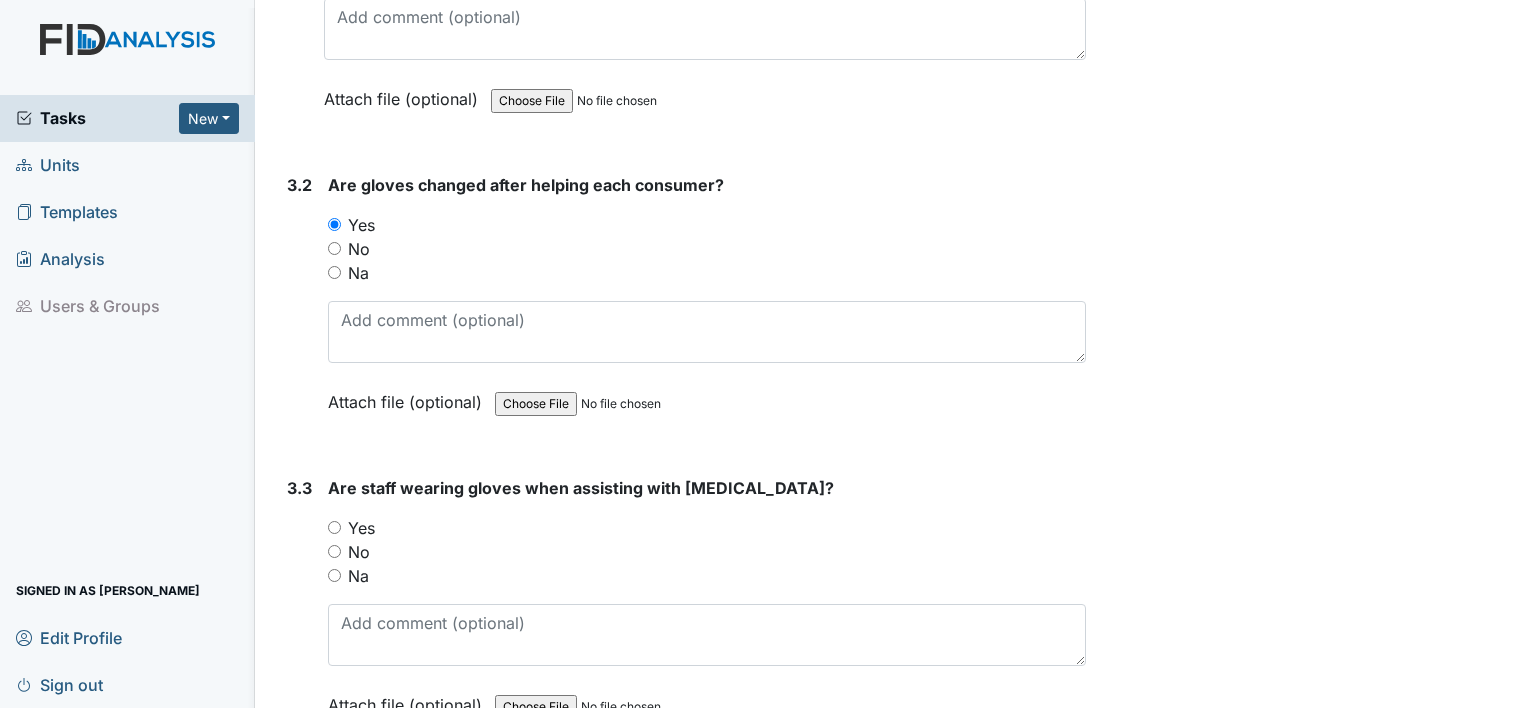 click on "Yes" at bounding box center (334, 527) 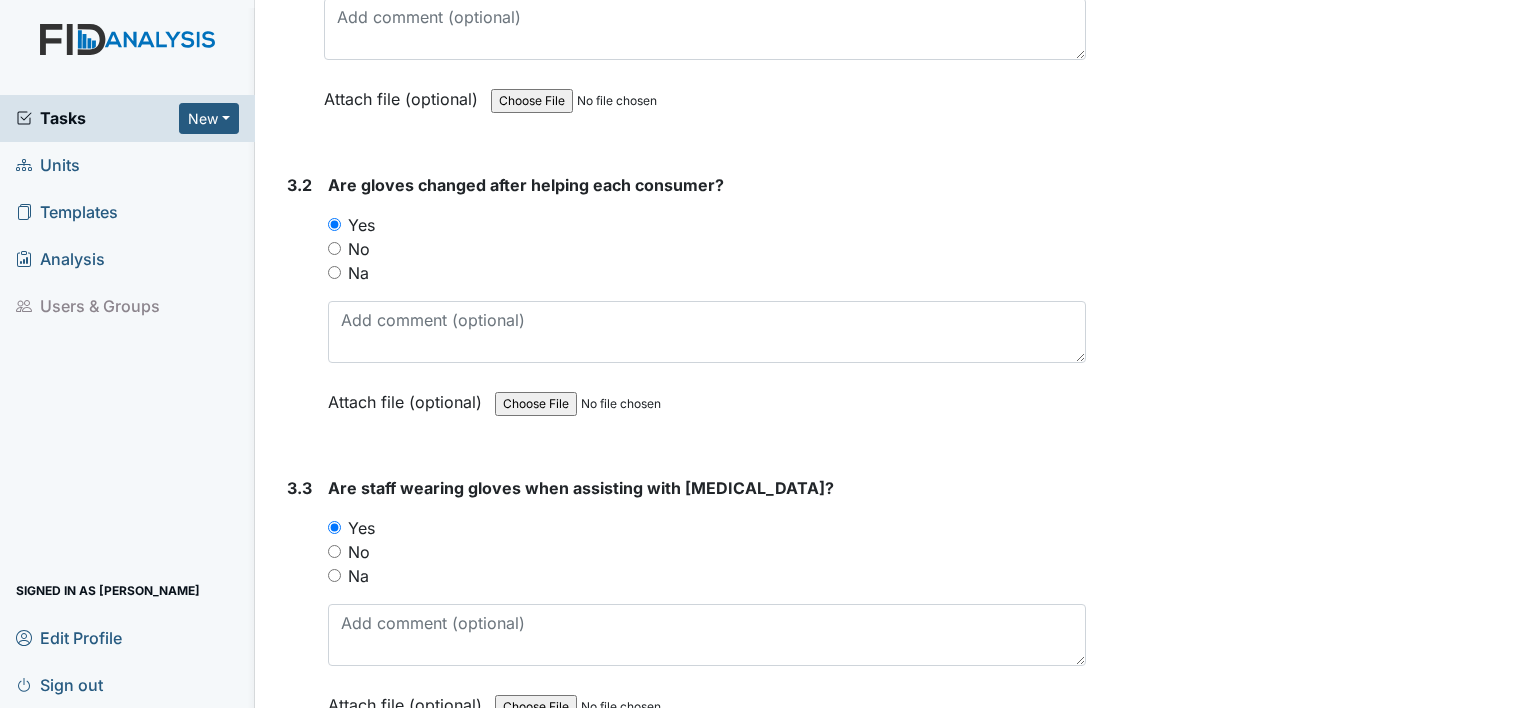 click on "3.3
Are staff wearing gloves when assisting with tooth brushing?
You must select one of the below options.
Yes
No
Na
Attach file (optional)
You can upload .pdf, .txt, .jpg, .jpeg, .png, .csv, .xls, or .doc files under 100MB." at bounding box center (682, 611) 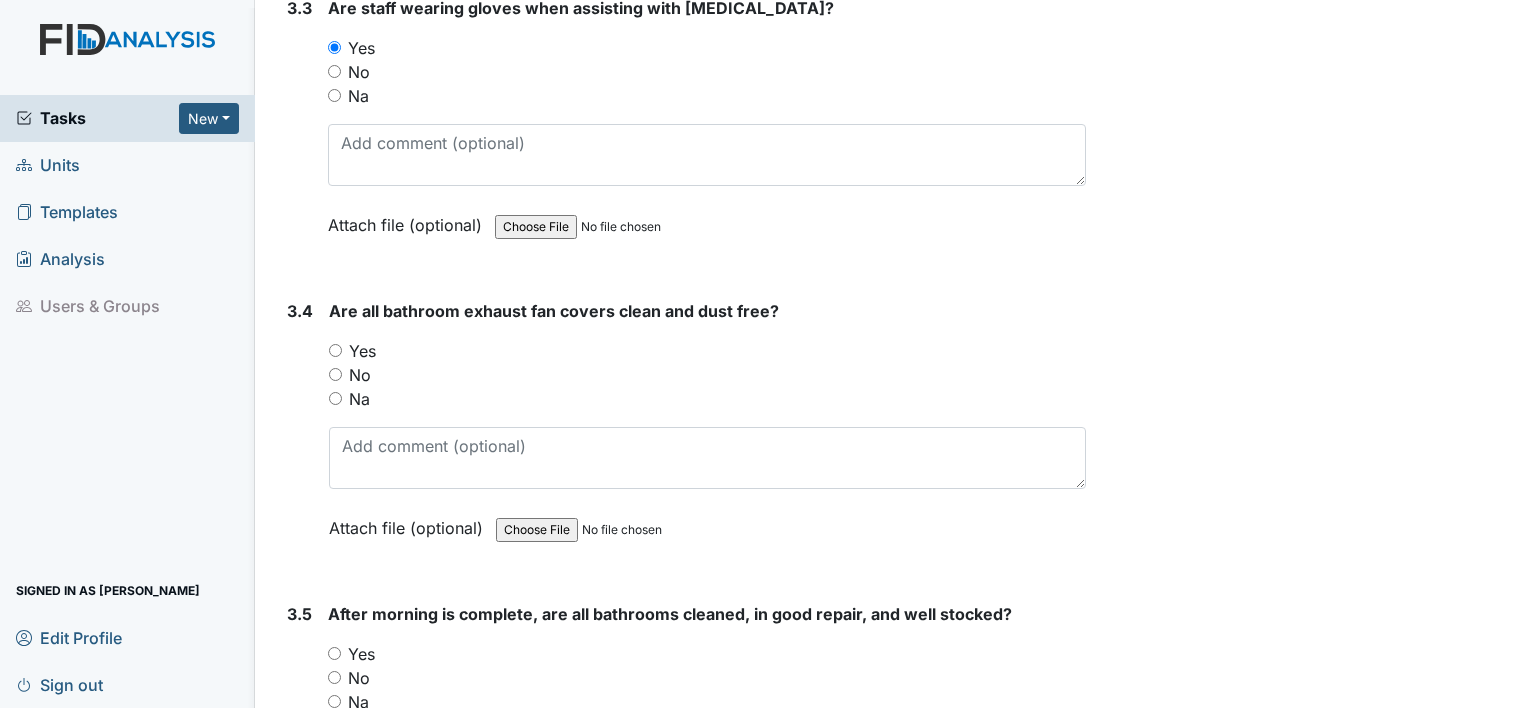 scroll, scrollTop: 6080, scrollLeft: 0, axis: vertical 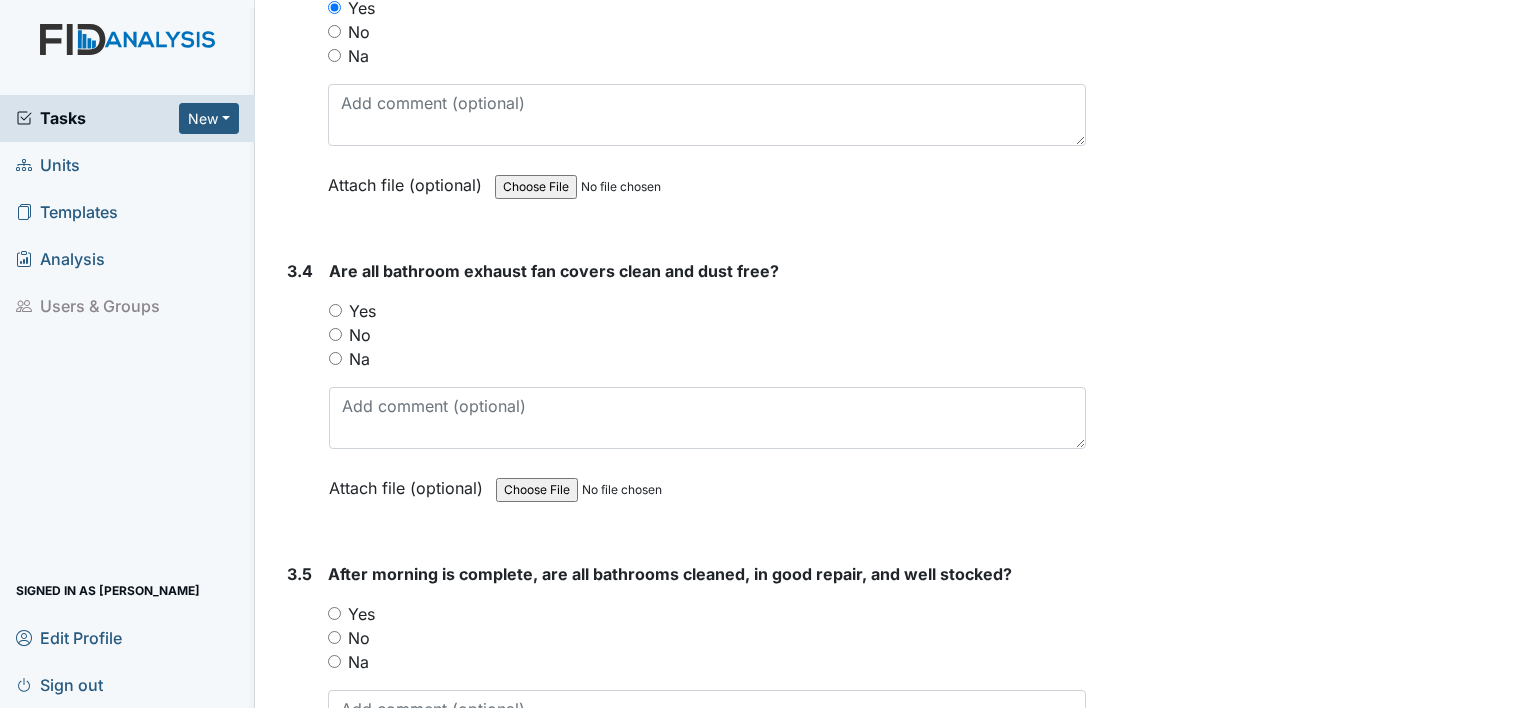 click on "Yes" at bounding box center (707, 311) 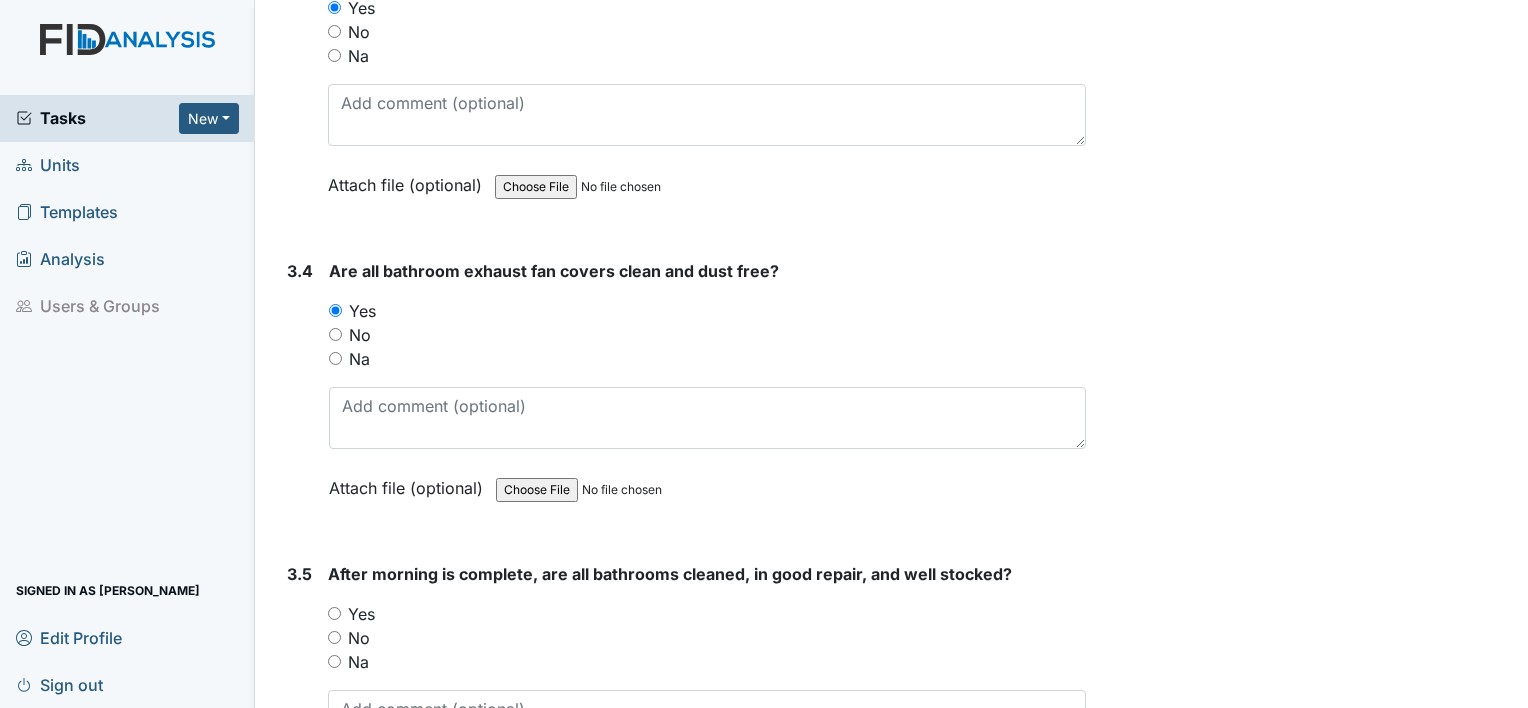 click on "Yes" at bounding box center (334, 613) 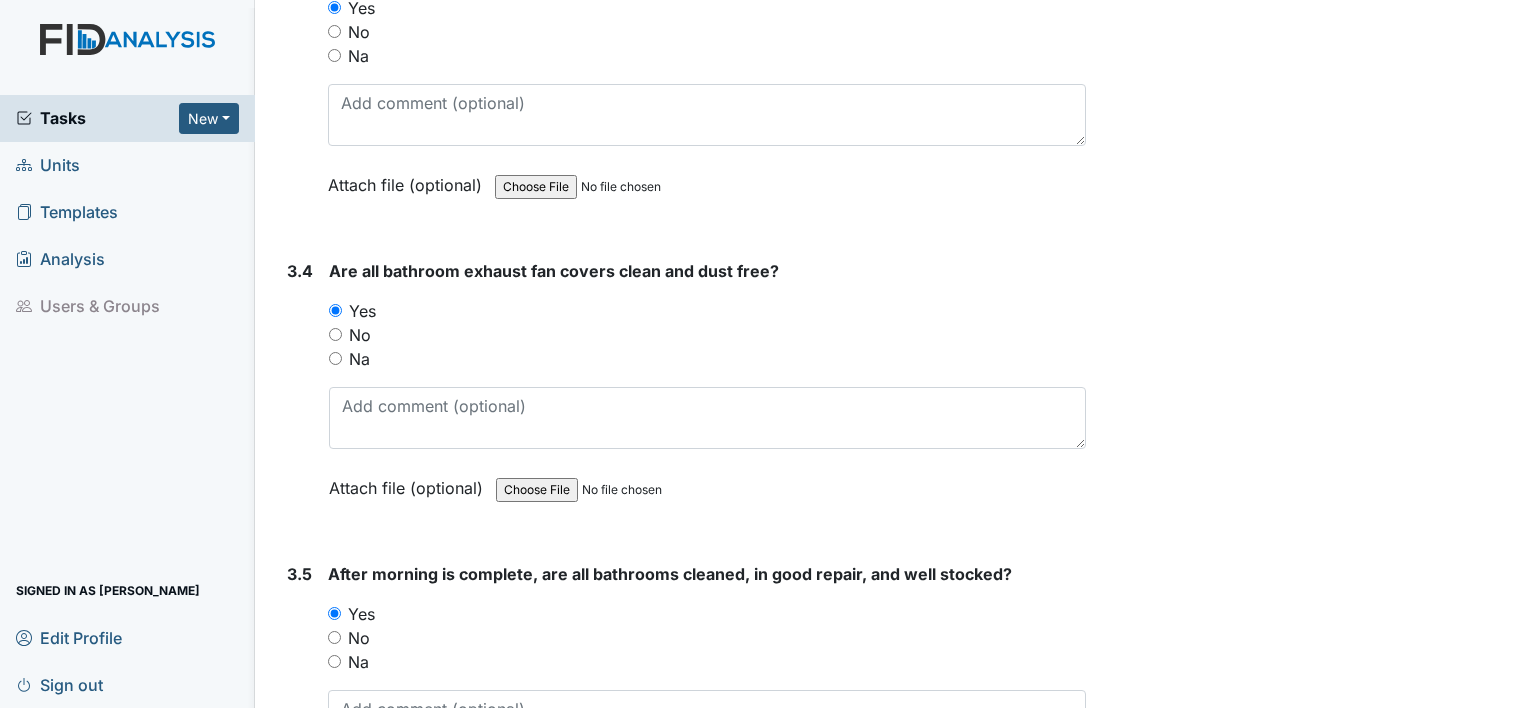 click on "3.5" at bounding box center (299, 697) 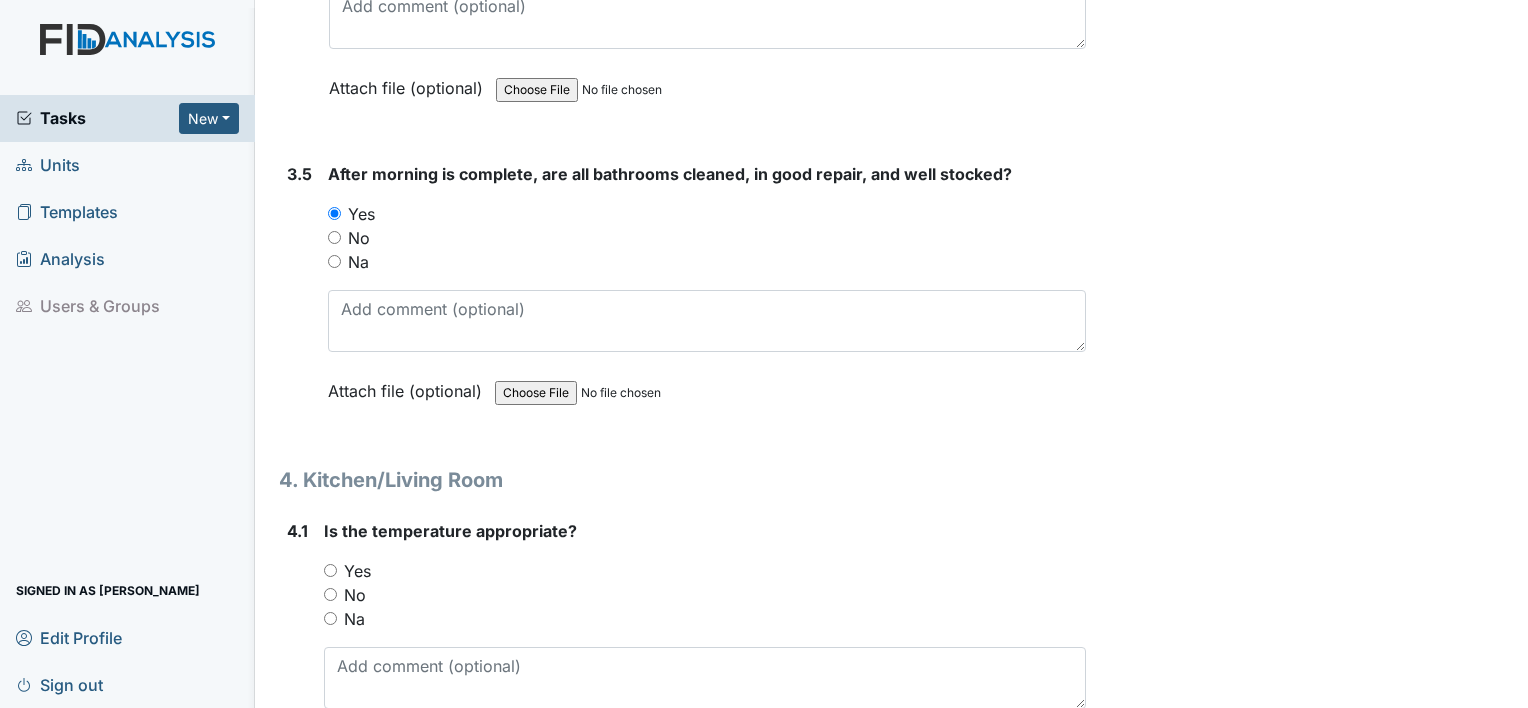 scroll, scrollTop: 6520, scrollLeft: 0, axis: vertical 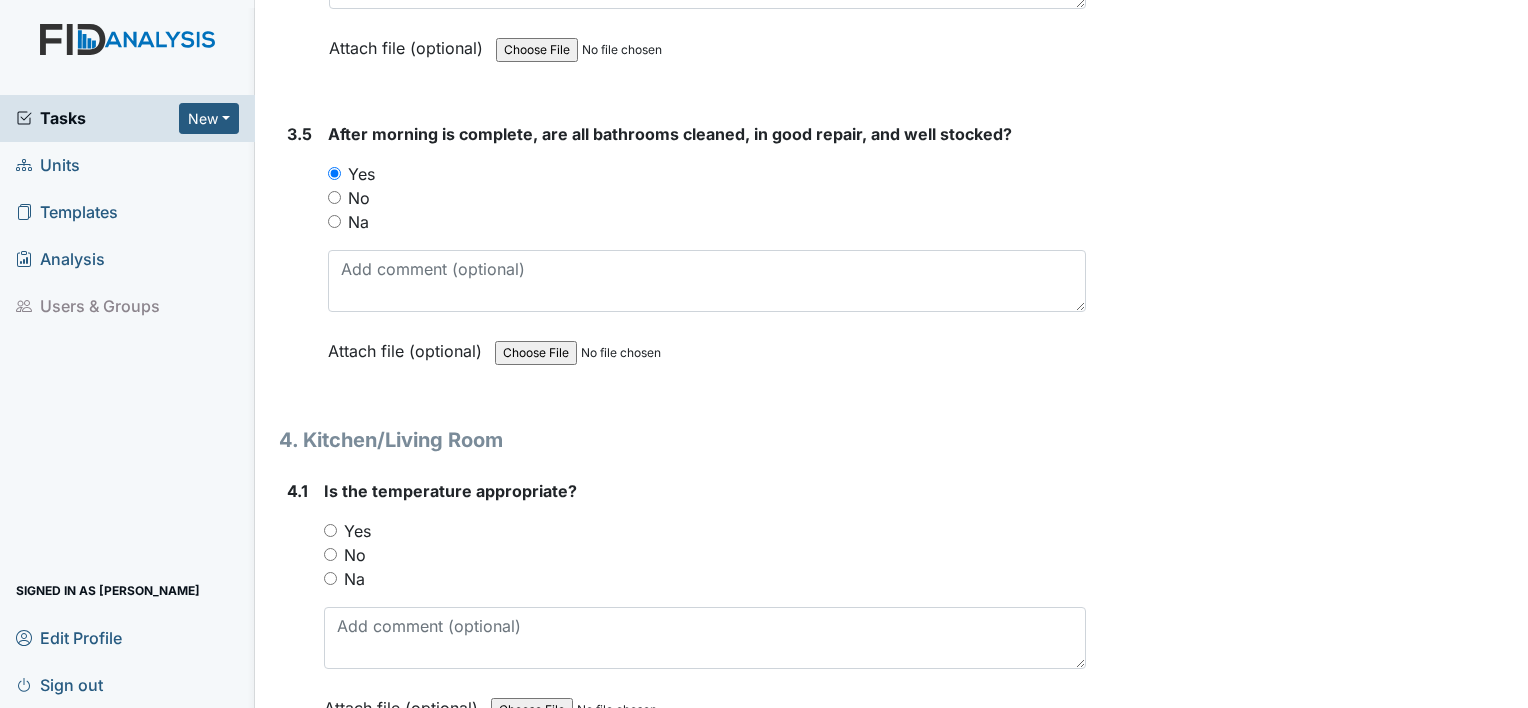 click on "Yes" at bounding box center (330, 530) 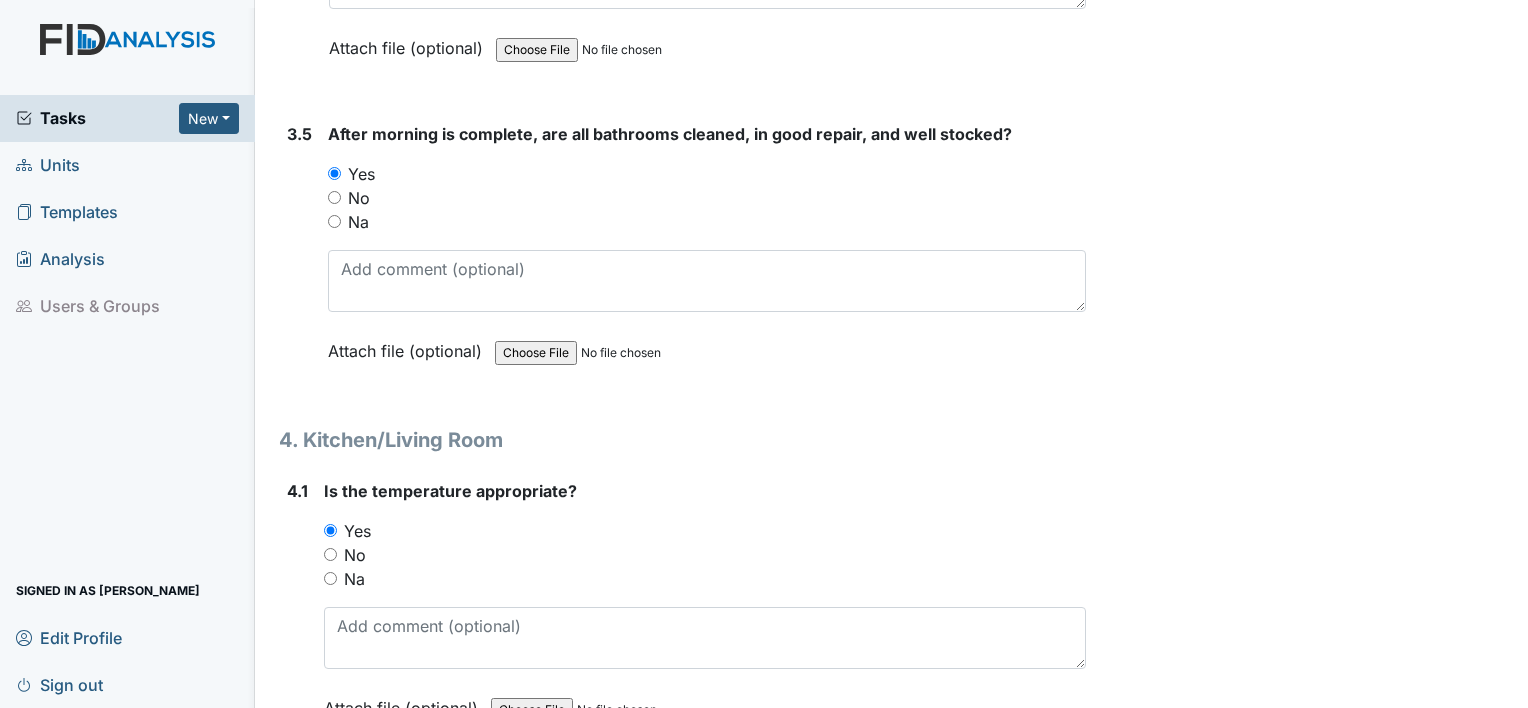 click on "Inspection:
Random Inspection for AM
ID:
#00011260
Open
Autosaving...
Location:
Cherokee Trail
Assignee:
Shmara Higgins
Creator:
Shmara Higgins
Remediator:
Unit Managers
Approver:
Unit Managers
Created:
Jul 28, 2025
Due:
Aug 11, 2025
1. Staff Information
1.1
Upon arrival, what is staff doing?
shift duties changing individual
This field is required.
Attach file (optional)
You can upload .pdf, .txt, .jpg, .jpeg, .png, .csv, .xls, or .doc files under 100MB.
1.2
Did staff communicate with coworkers appropriately?
You must select one of the below options.
Yes
No
Na
Attach file (optional)
You can upload .pdf, .txt, .jpg, .jpeg, .png, .csv, .xls, or .doc files under 100MB.
1.3
Did staff communicate in a positive demeanor with consumers?" at bounding box center (682, 12843) 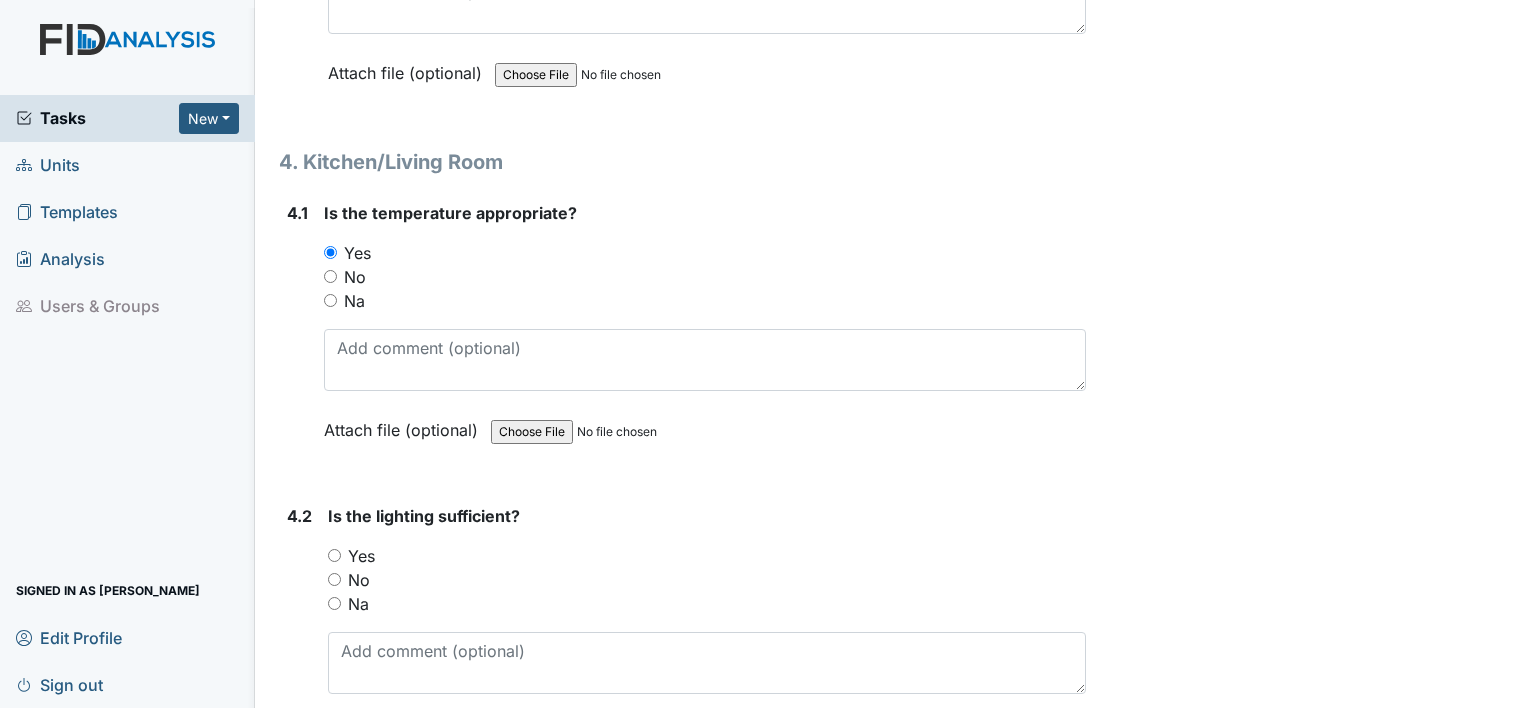scroll, scrollTop: 6800, scrollLeft: 0, axis: vertical 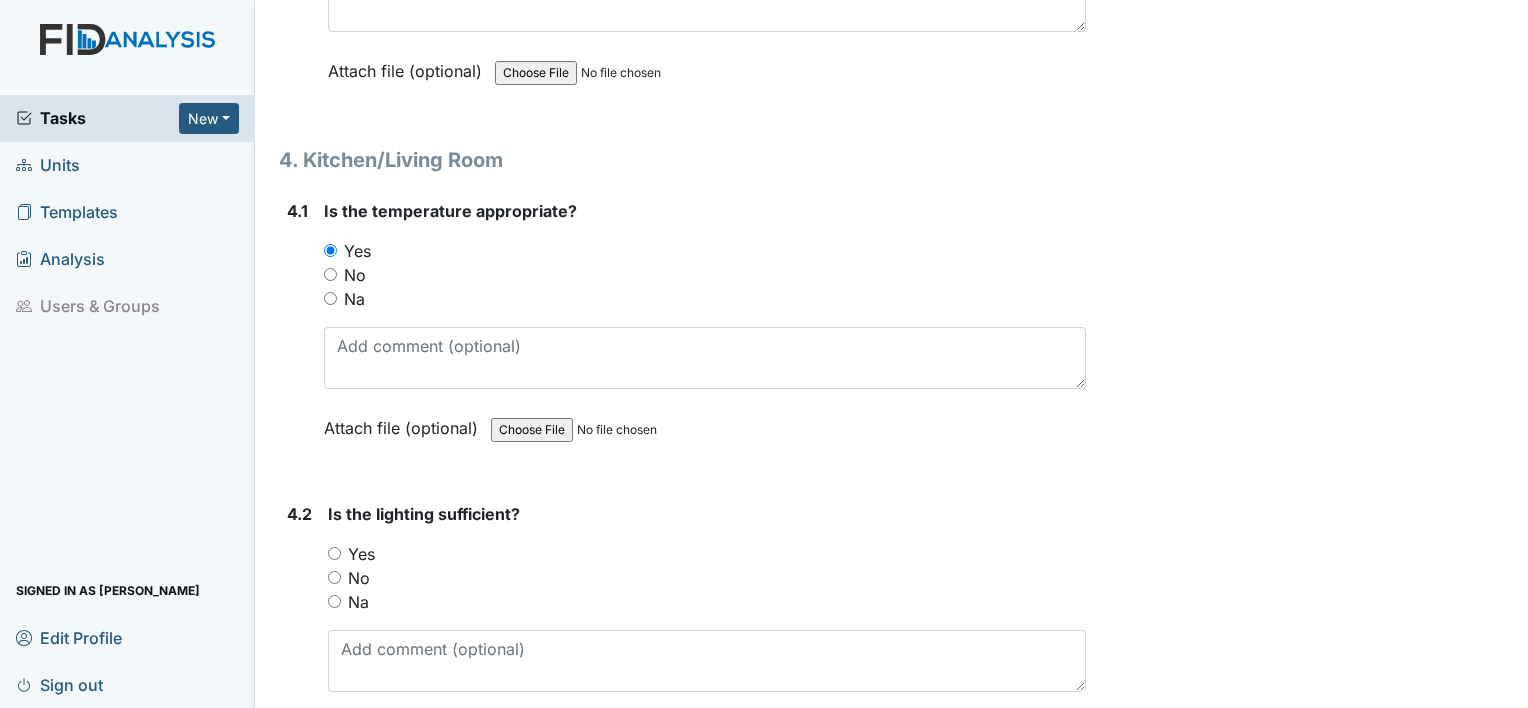 click on "Yes" at bounding box center [334, 553] 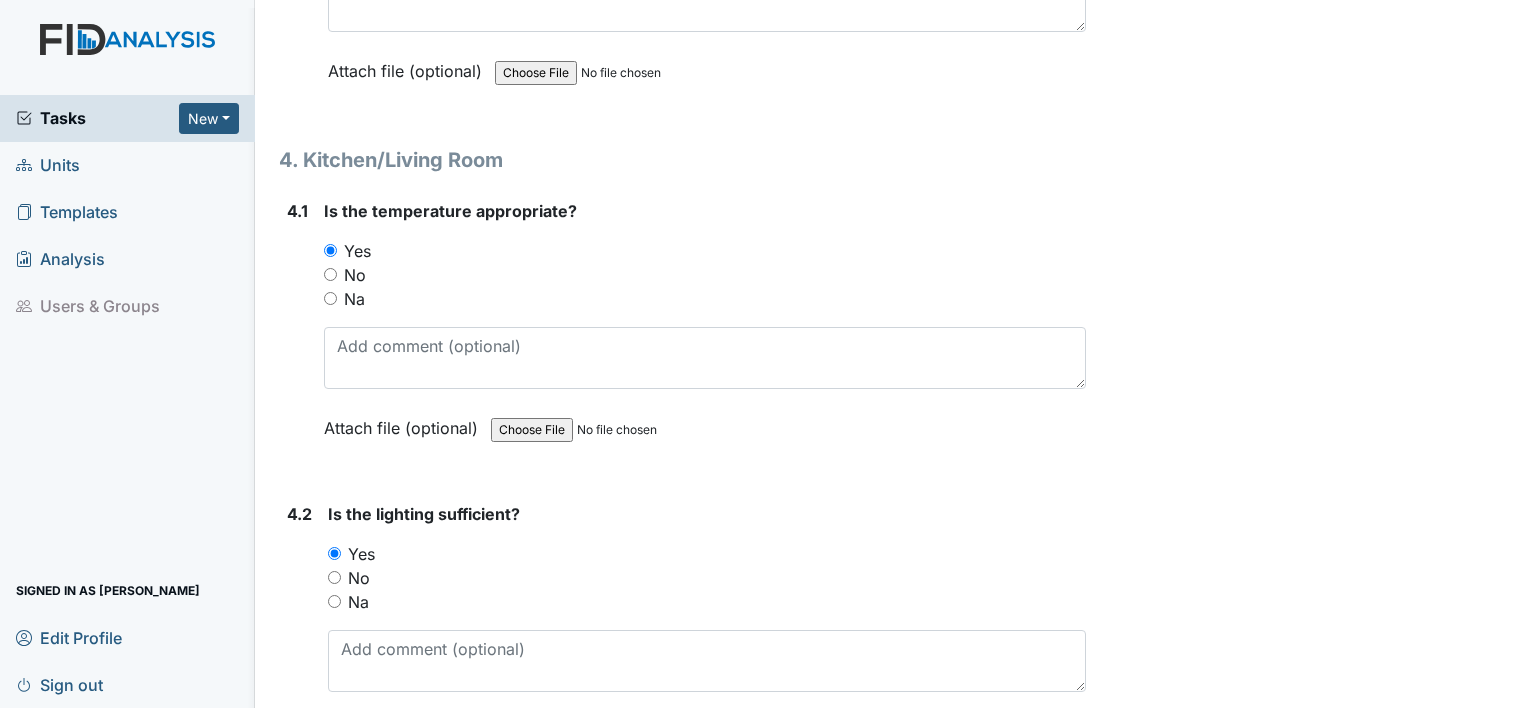 drag, startPoint x: 295, startPoint y: 601, endPoint x: 1415, endPoint y: 514, distance: 1123.3739 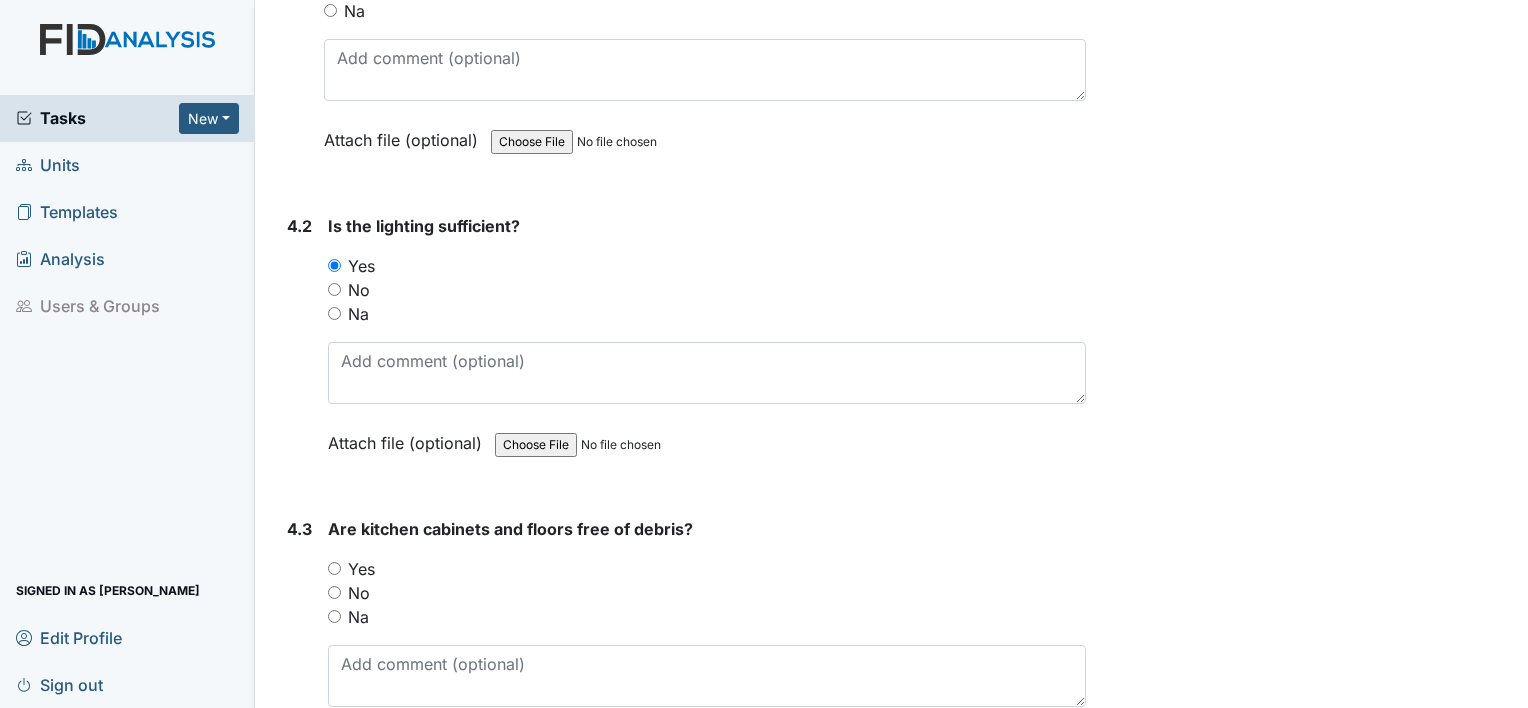 scroll, scrollTop: 7280, scrollLeft: 0, axis: vertical 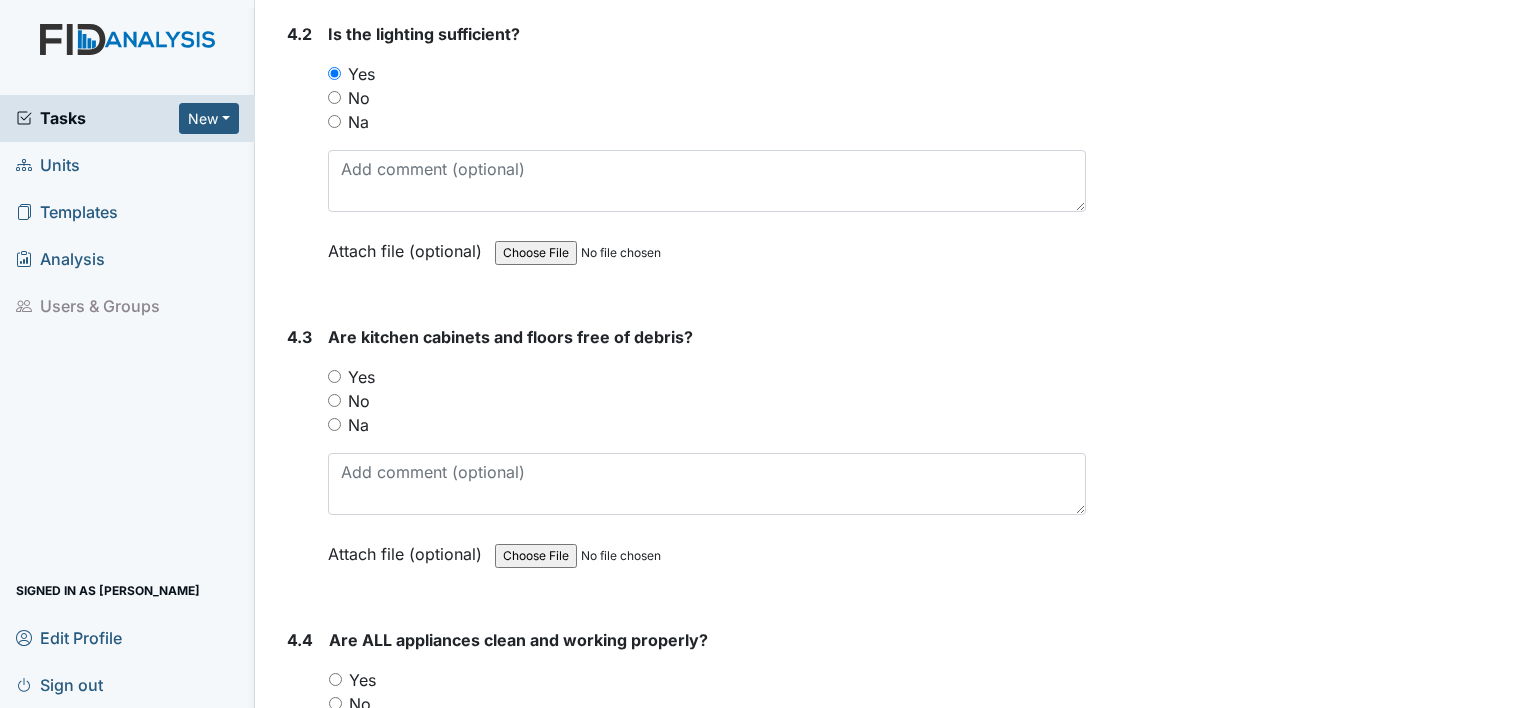 click on "Yes" at bounding box center [334, 376] 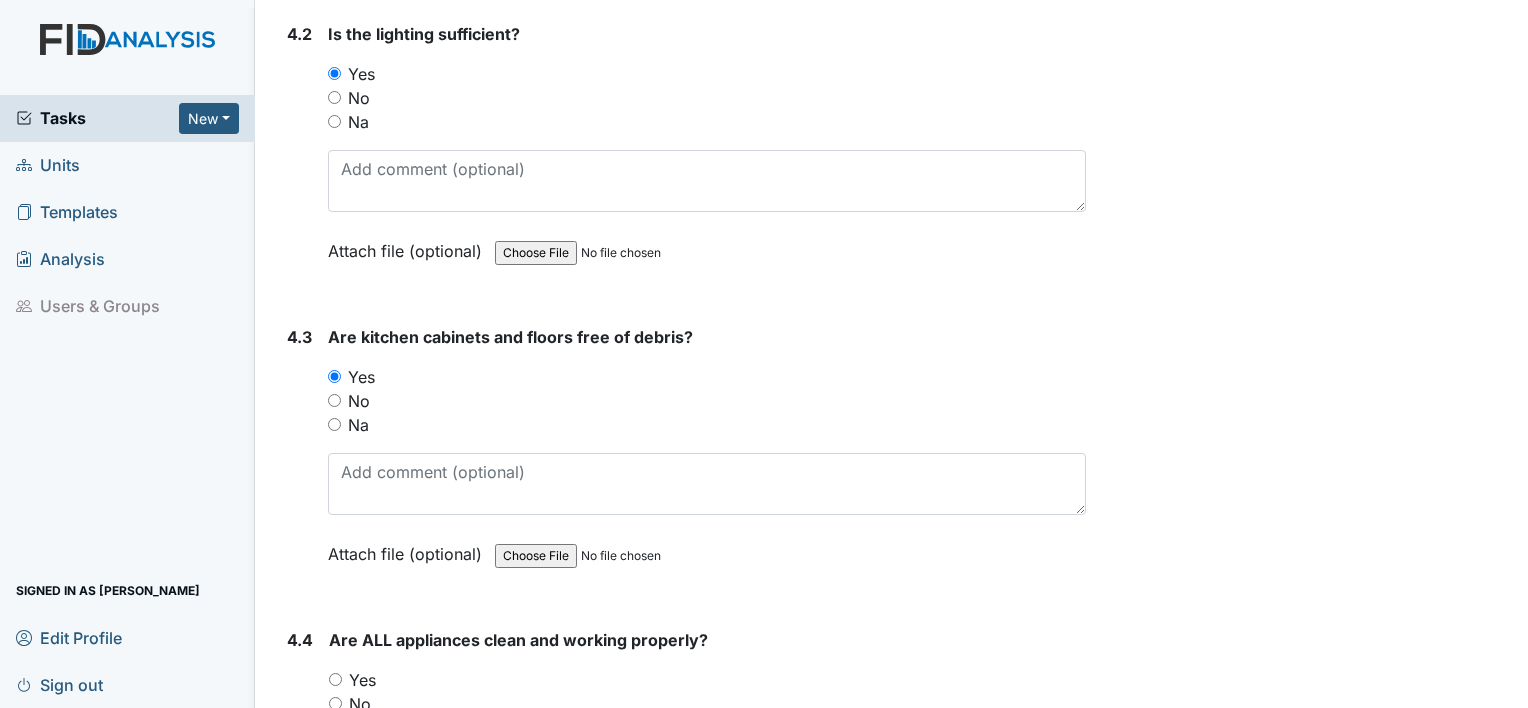click on "Yes" at bounding box center [335, 679] 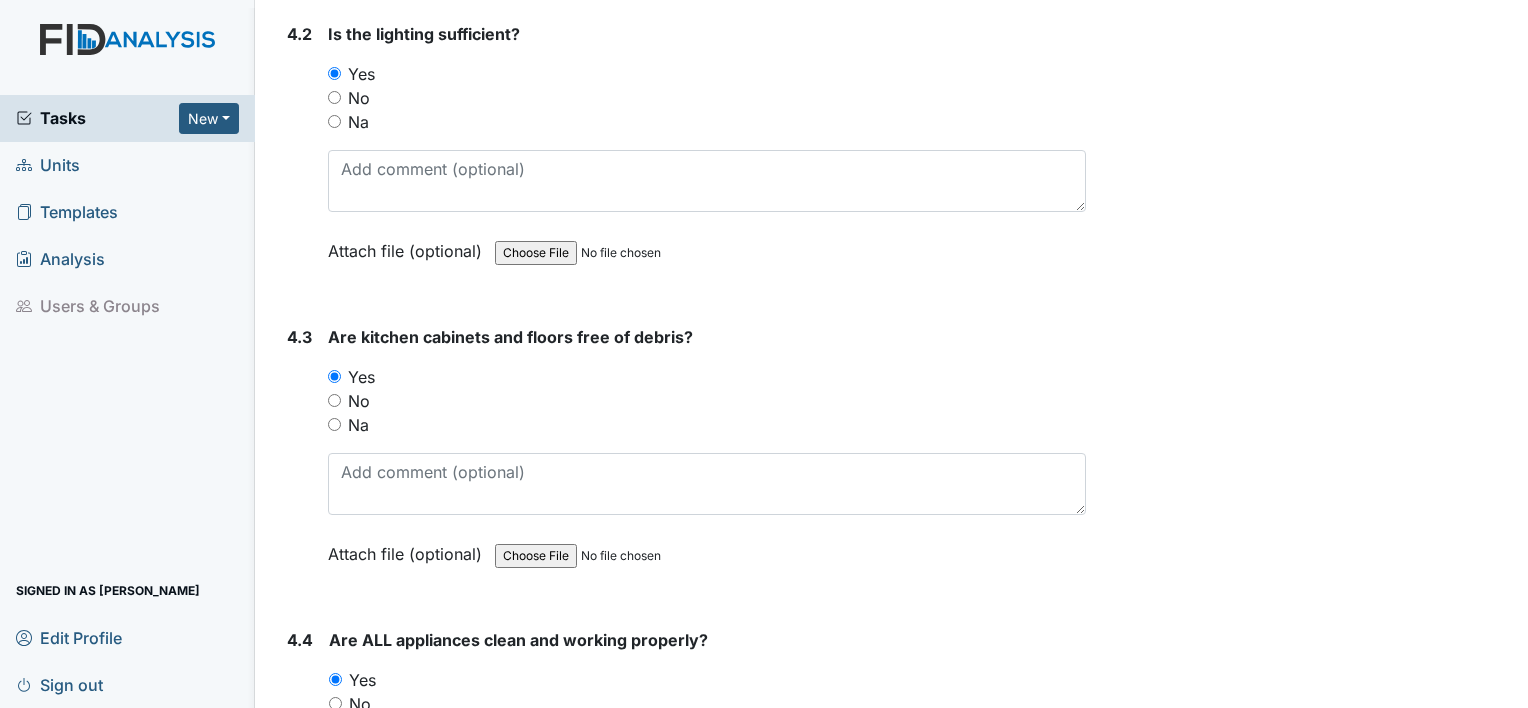 click on "4.4" at bounding box center (300, 763) 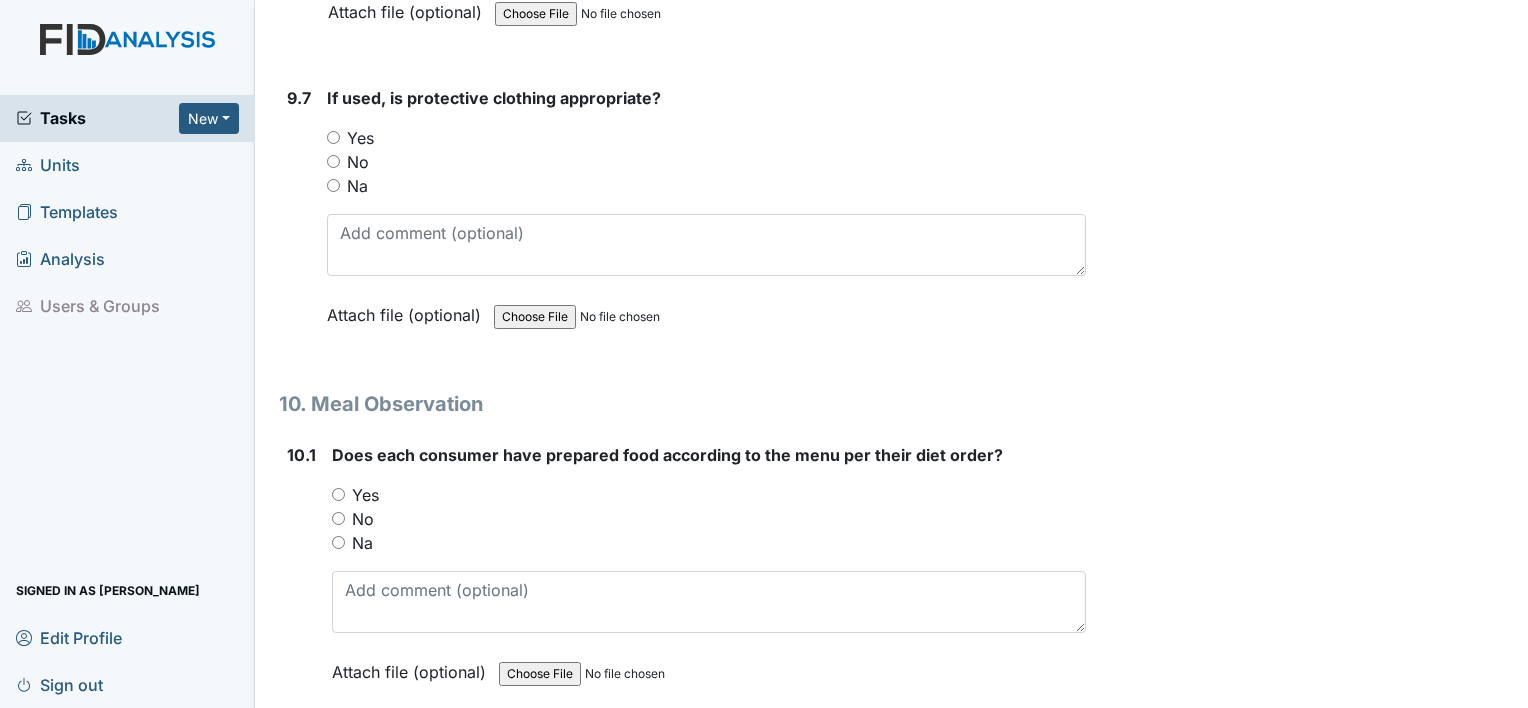 scroll, scrollTop: 17120, scrollLeft: 0, axis: vertical 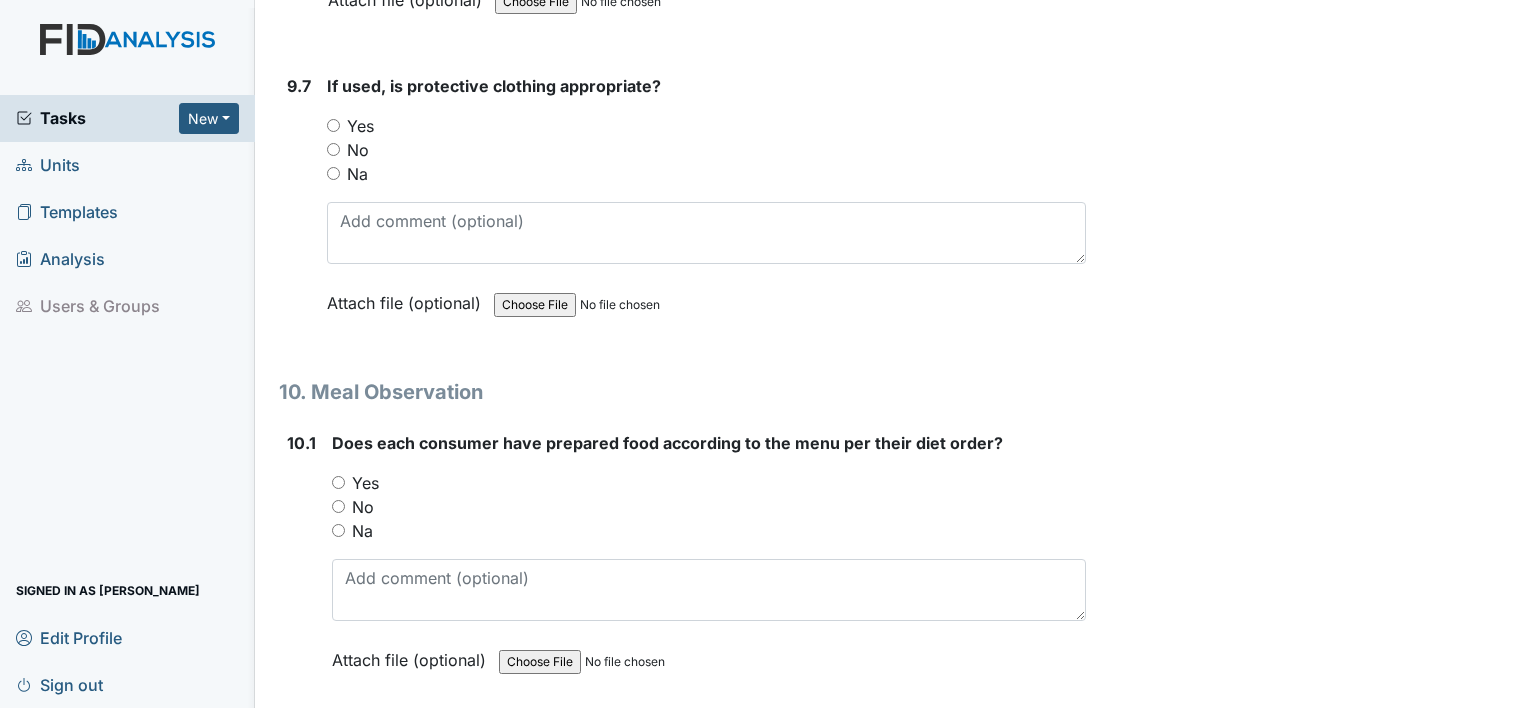 click on "Yes" at bounding box center [338, 482] 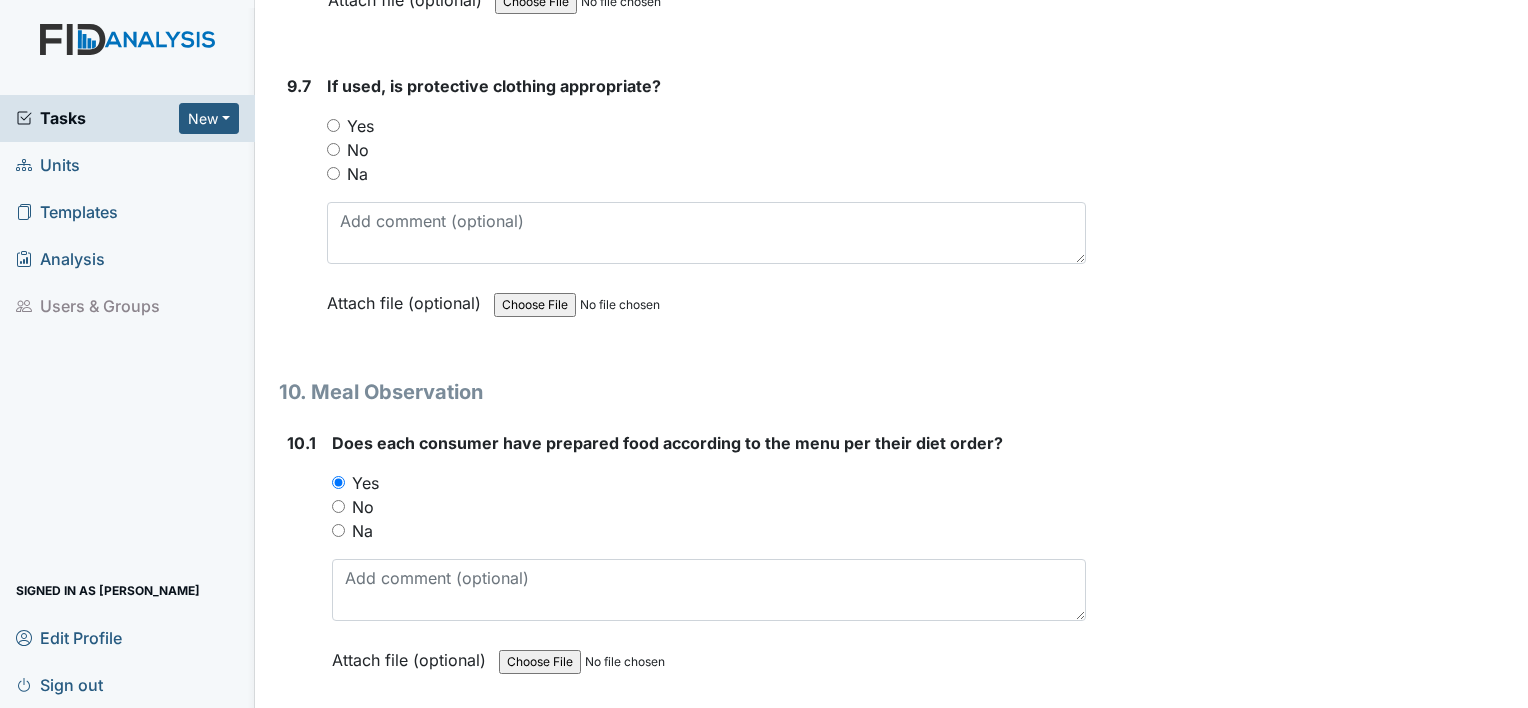 click on "10.1
Does each consumer have prepared food according to the menu per their diet order?
You must select one of the below options.
Yes
No
Na
Attach file (optional)
You can upload .pdf, .txt, .jpg, .jpeg, .png, .csv, .xls, or .doc files under 100MB." at bounding box center (682, 566) 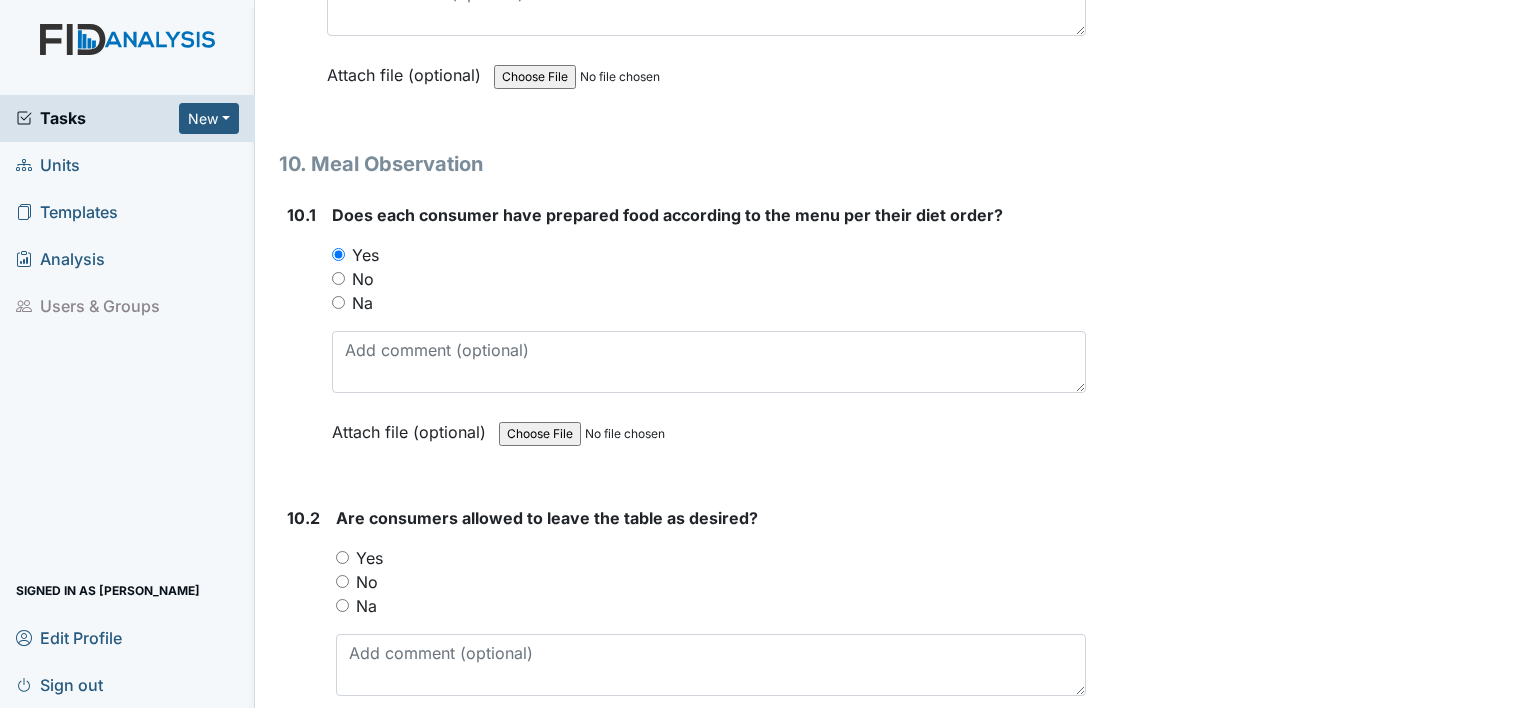 scroll, scrollTop: 17360, scrollLeft: 0, axis: vertical 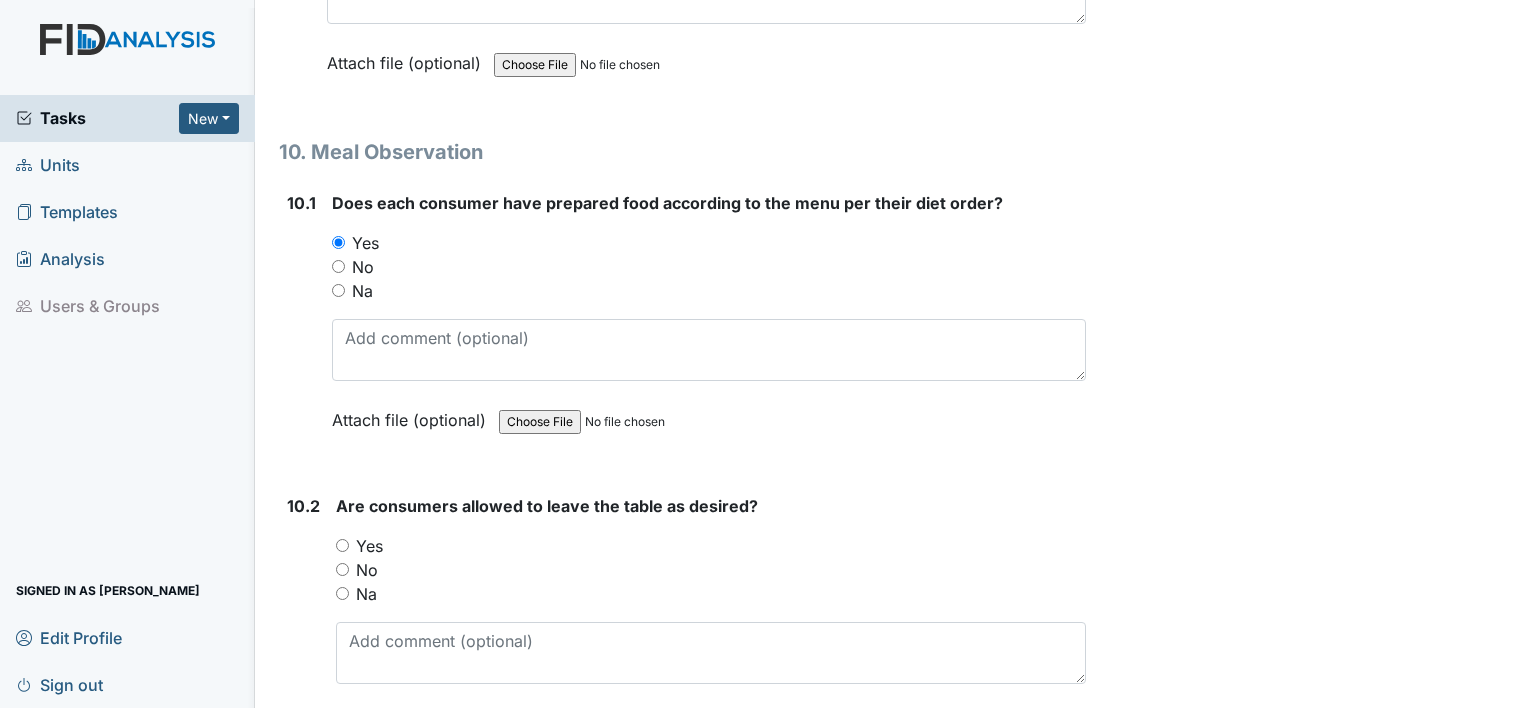 click on "Yes" at bounding box center (342, 545) 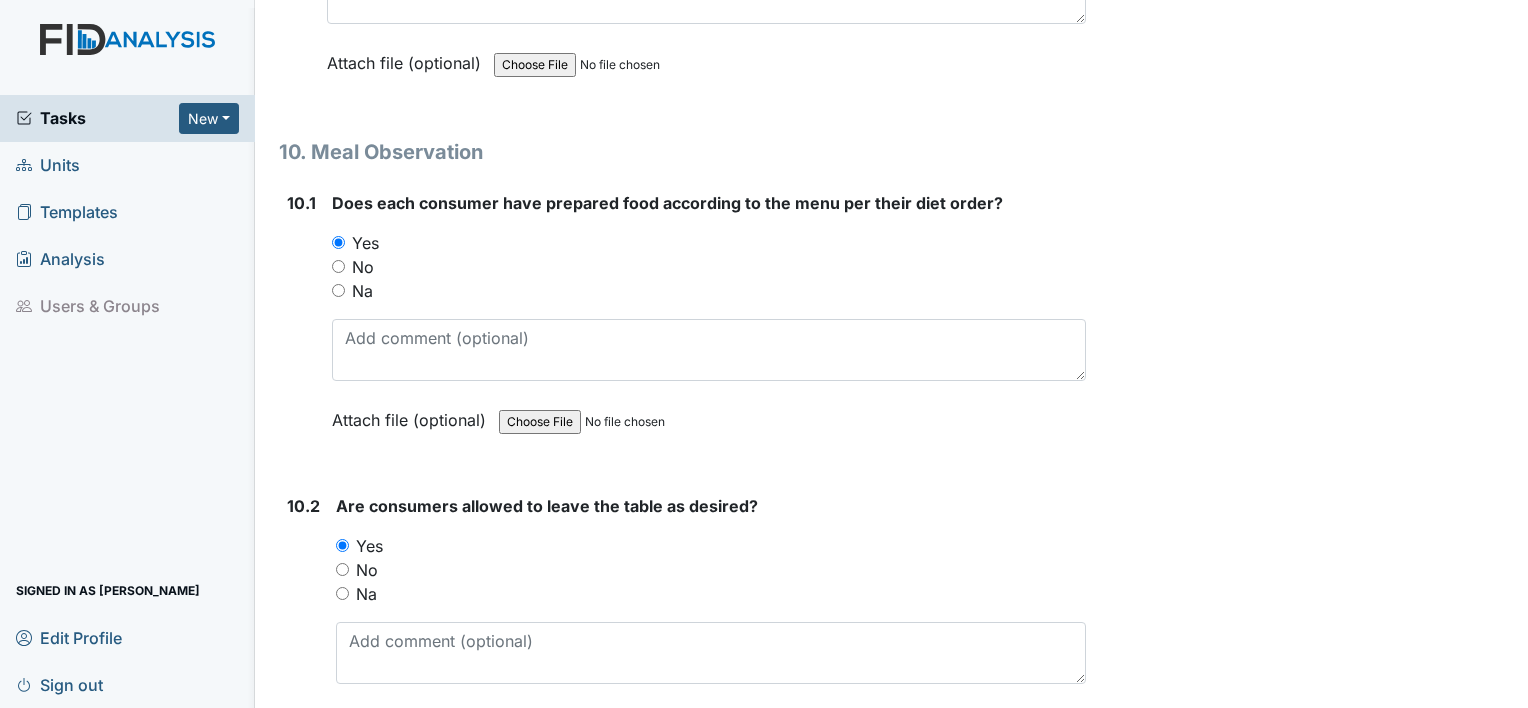 click on "10.2" at bounding box center (303, 629) 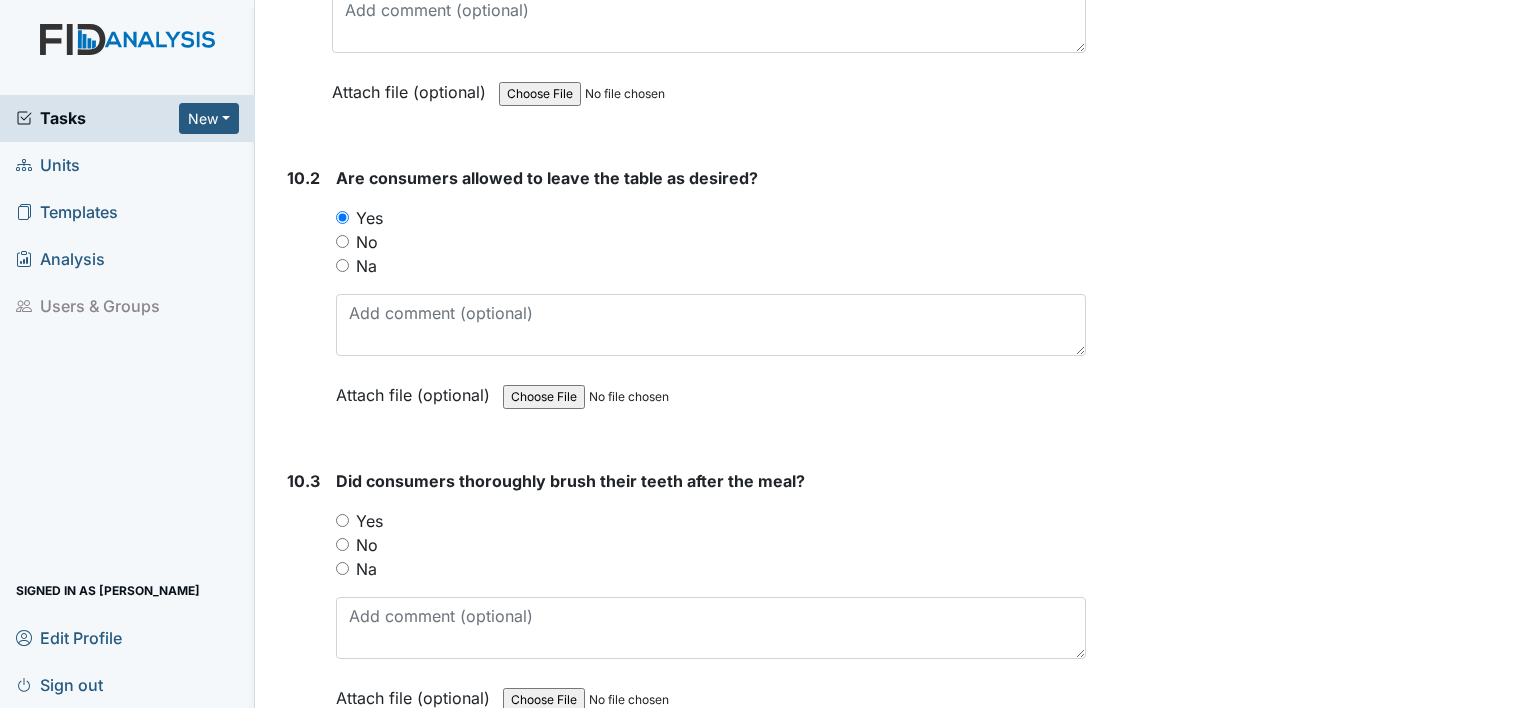 scroll, scrollTop: 17760, scrollLeft: 0, axis: vertical 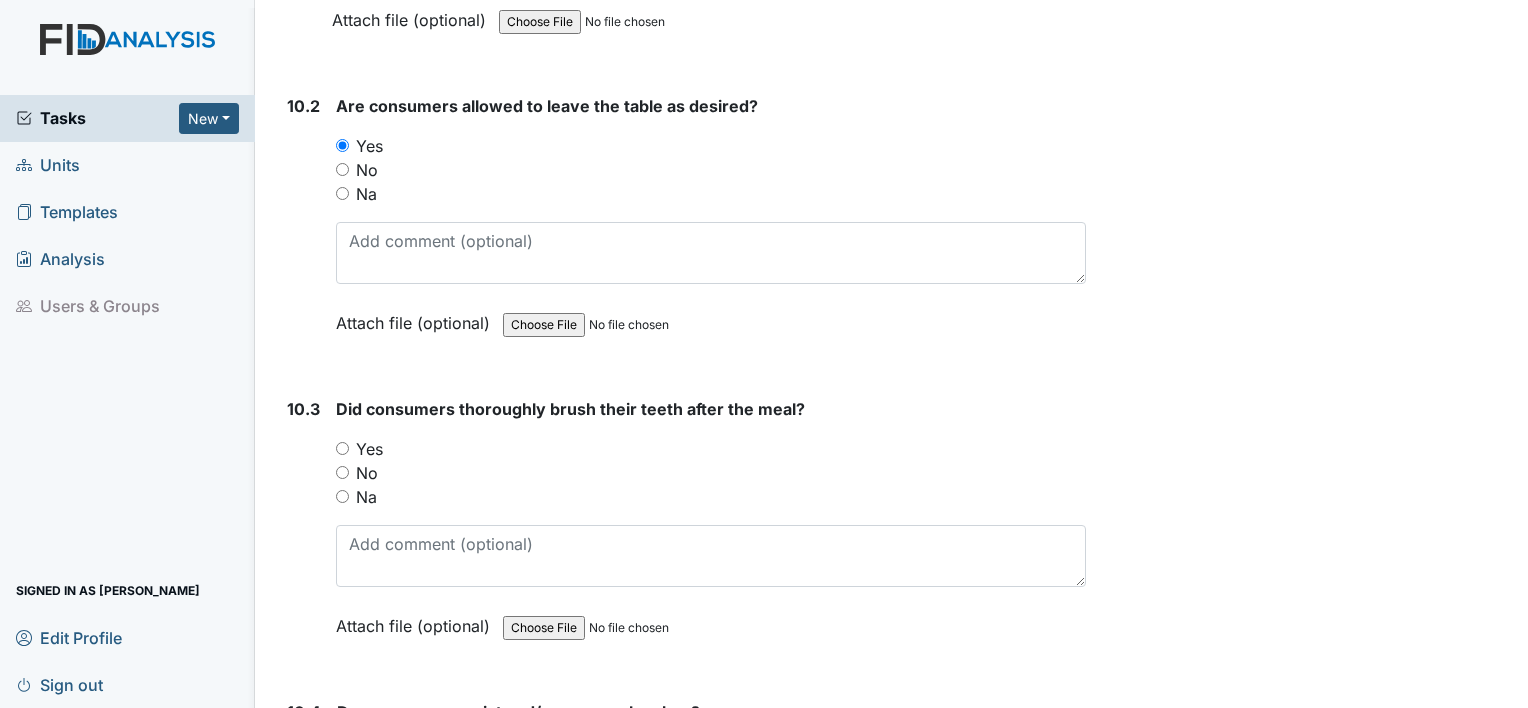 click on "Yes" at bounding box center (342, 448) 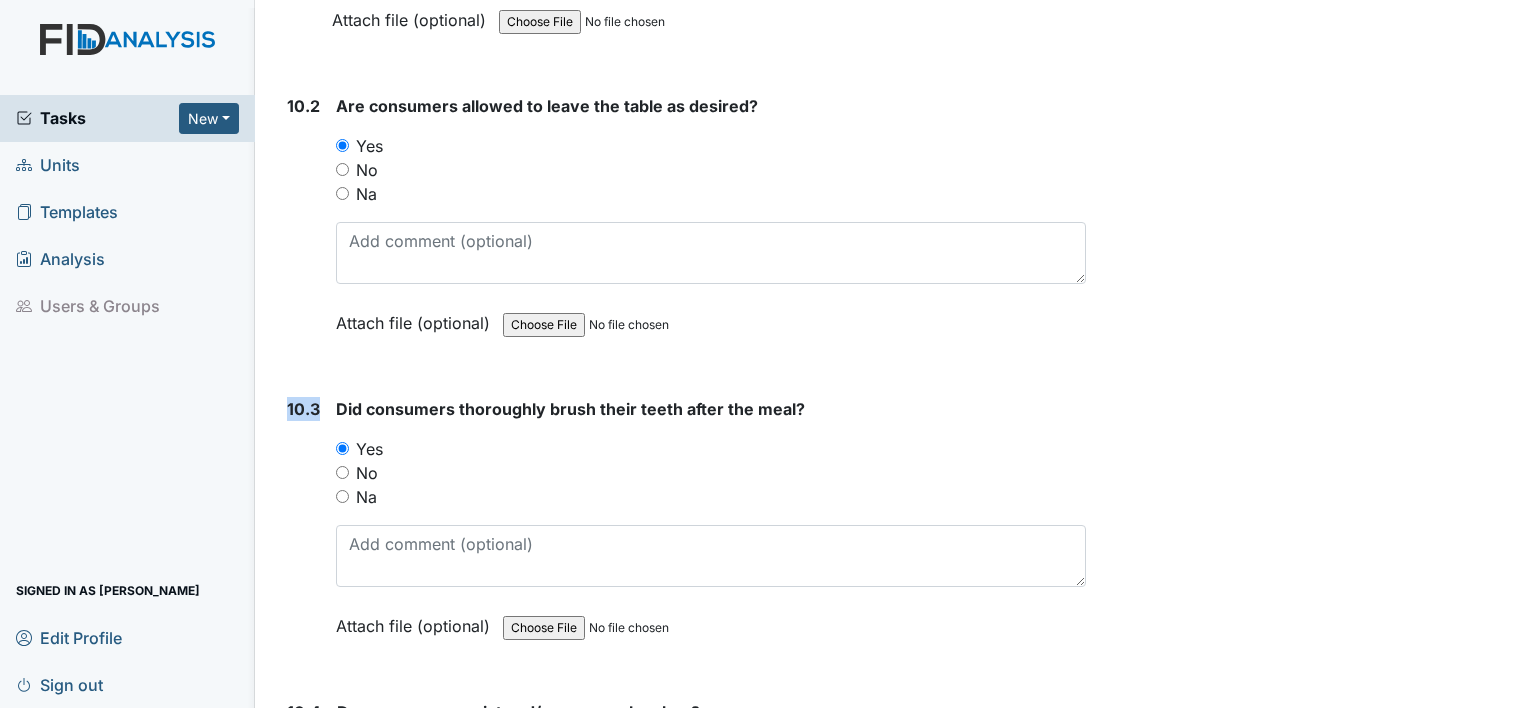 drag, startPoint x: 285, startPoint y: 487, endPoint x: 288, endPoint y: 514, distance: 27.166155 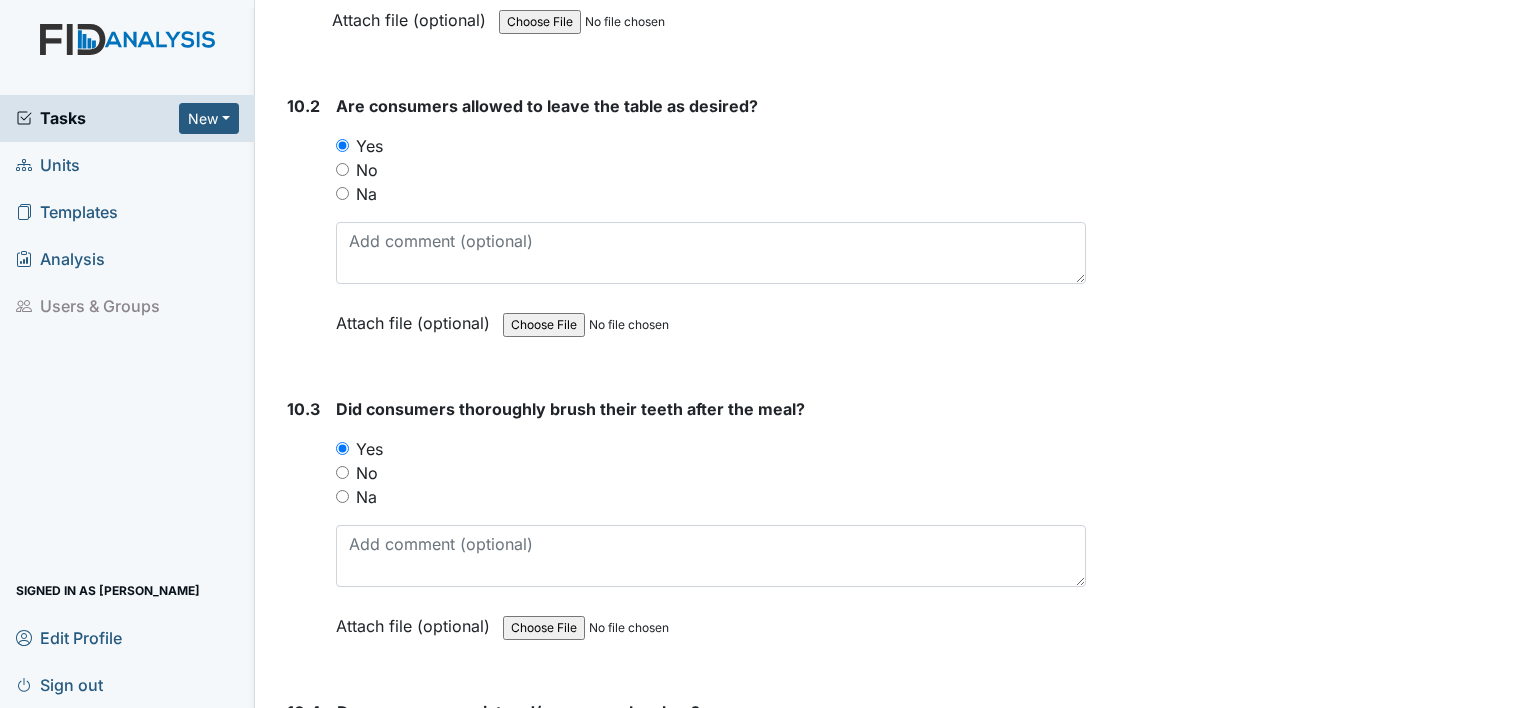 drag, startPoint x: 288, startPoint y: 514, endPoint x: 298, endPoint y: 571, distance: 57.870544 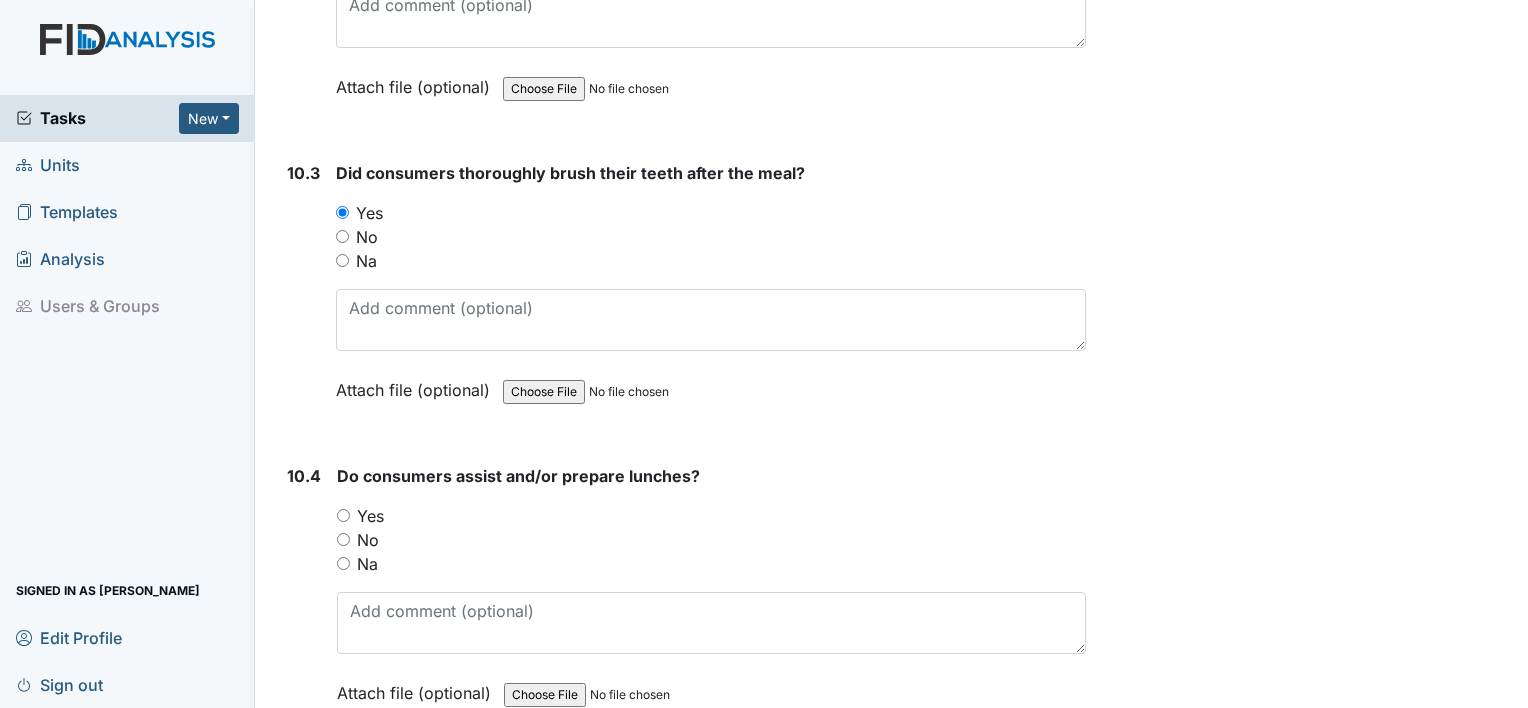 scroll, scrollTop: 18000, scrollLeft: 0, axis: vertical 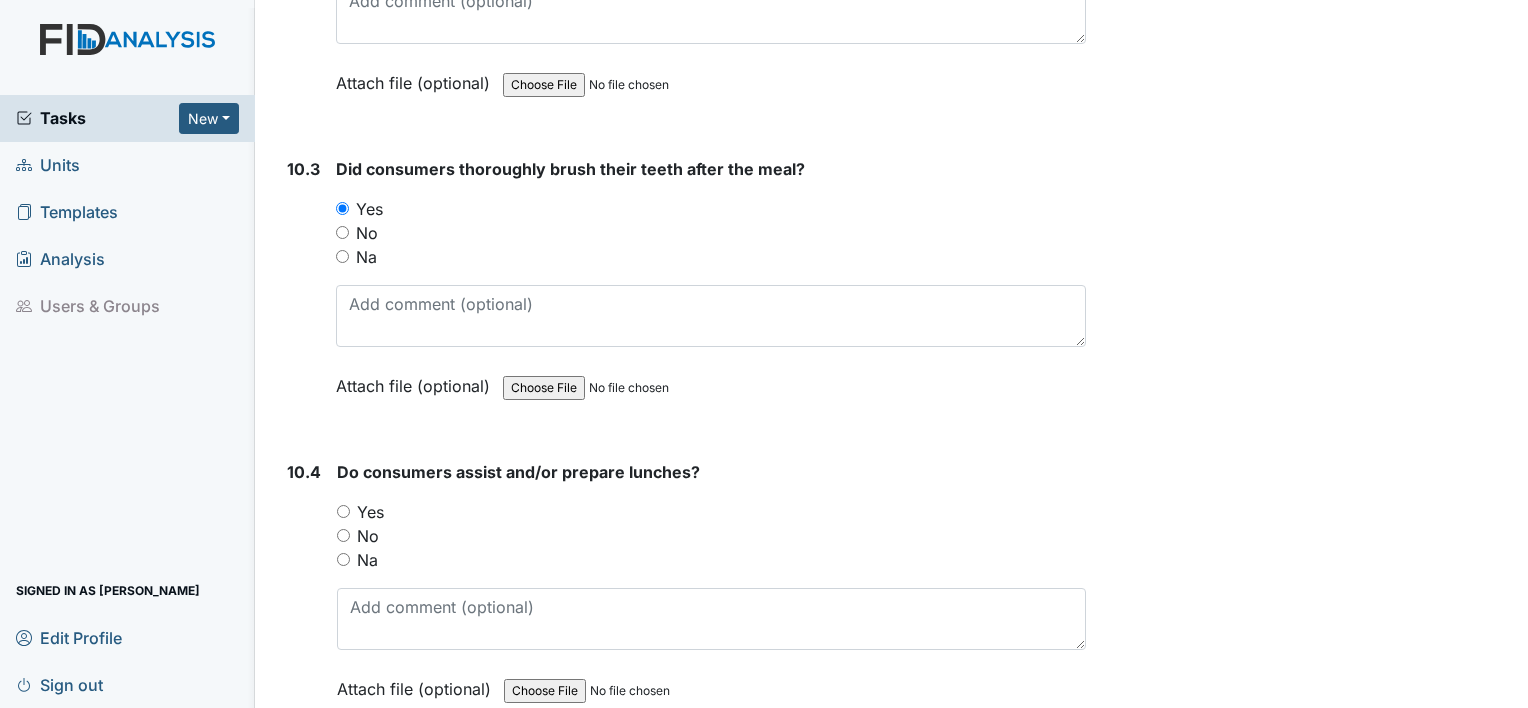 click on "Yes" at bounding box center (343, 511) 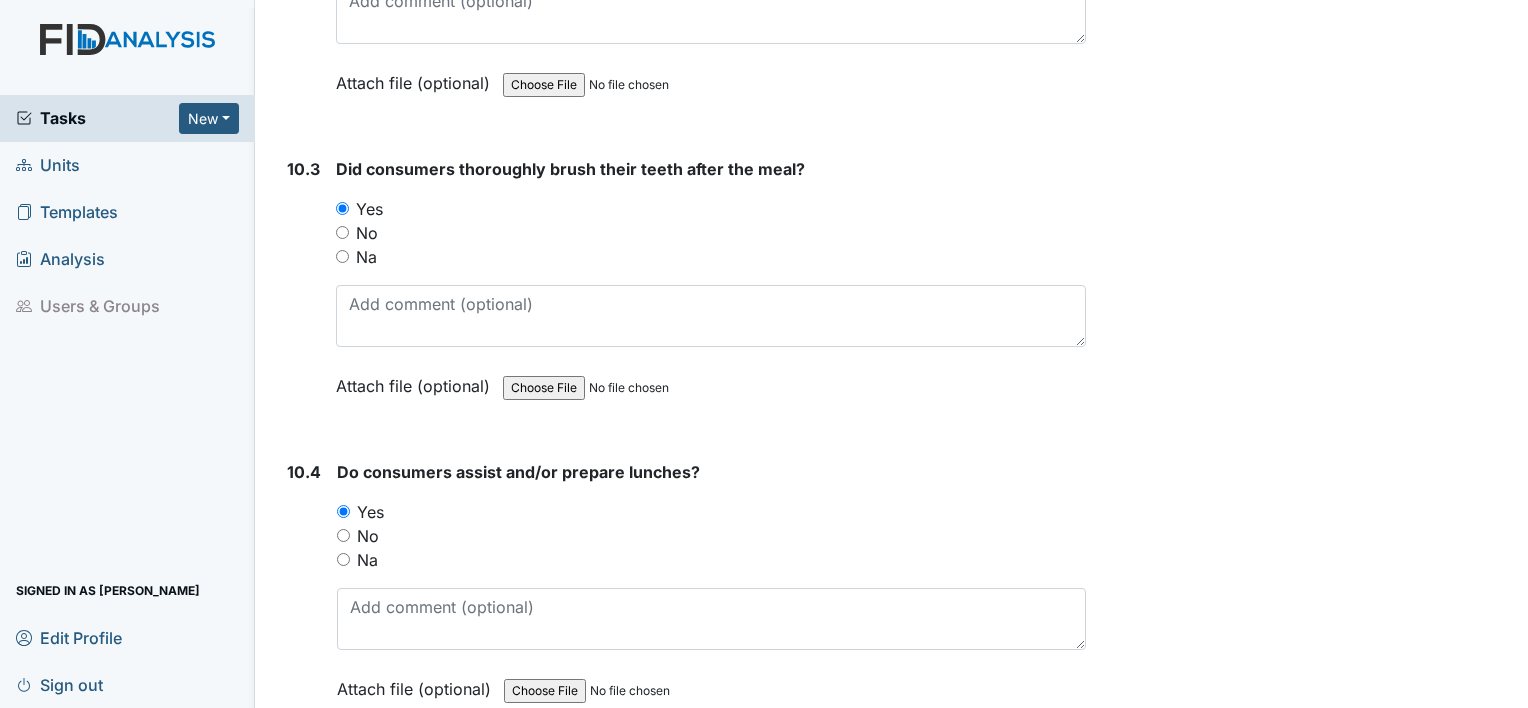 click on "Inspection:
Random Inspection for AM
ID:
#00011260
Open
Autosaving...
Location:
Cherokee Trail
Assignee:
Shmara Higgins
Creator:
Shmara Higgins
Remediator:
Unit Managers
Approver:
Unit Managers
Created:
Jul 28, 2025
Due:
Aug 11, 2025
1. Staff Information
1.1
Upon arrival, what is staff doing?
shift duties changing individual
This field is required.
Attach file (optional)
You can upload .pdf, .txt, .jpg, .jpeg, .png, .csv, .xls, or .doc files under 100MB.
1.2
Did staff communicate with coworkers appropriately?
You must select one of the below options.
Yes
No
Na
Attach file (optional)
You can upload .pdf, .txt, .jpg, .jpeg, .png, .csv, .xls, or .doc files under 100MB.
1.3
Did staff communicate in a positive demeanor with consumers?" at bounding box center (682, 1363) 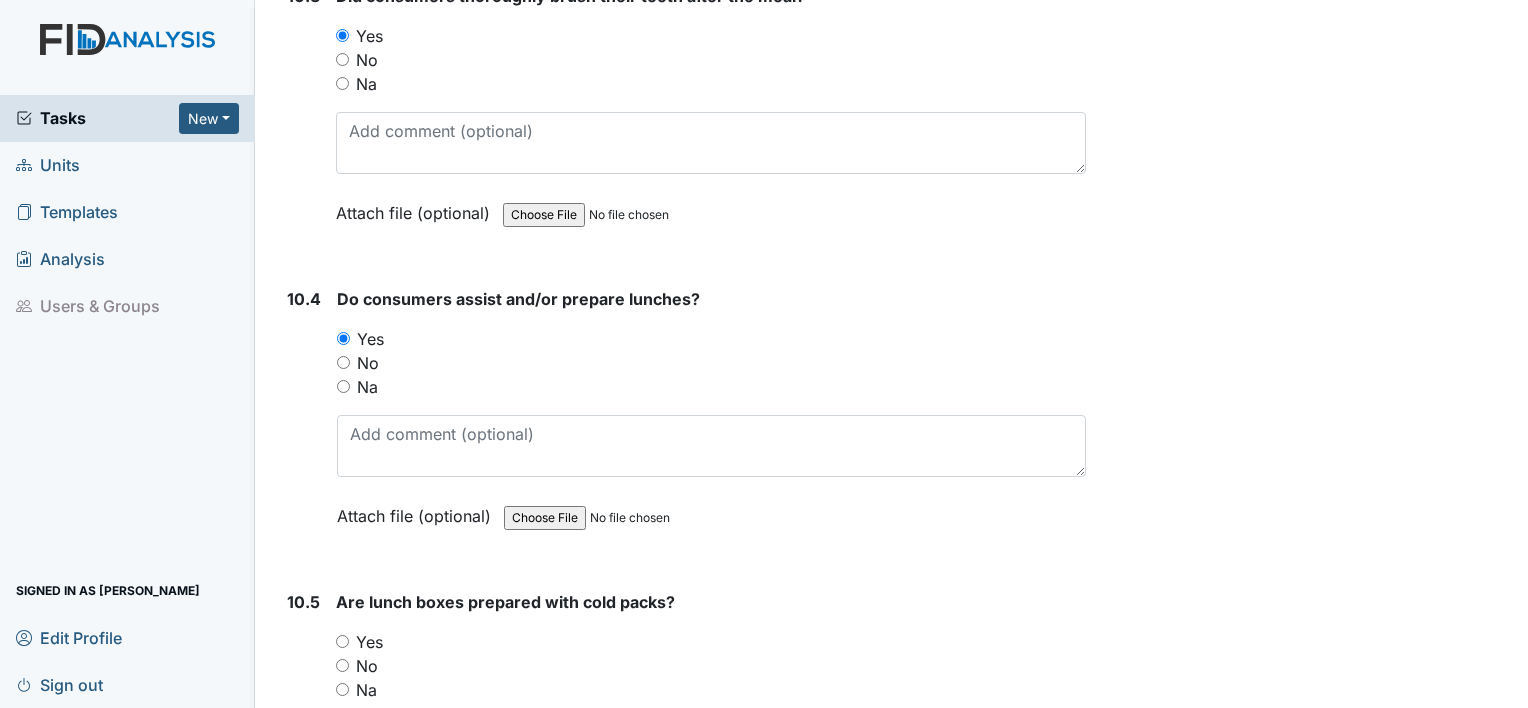 scroll, scrollTop: 18200, scrollLeft: 0, axis: vertical 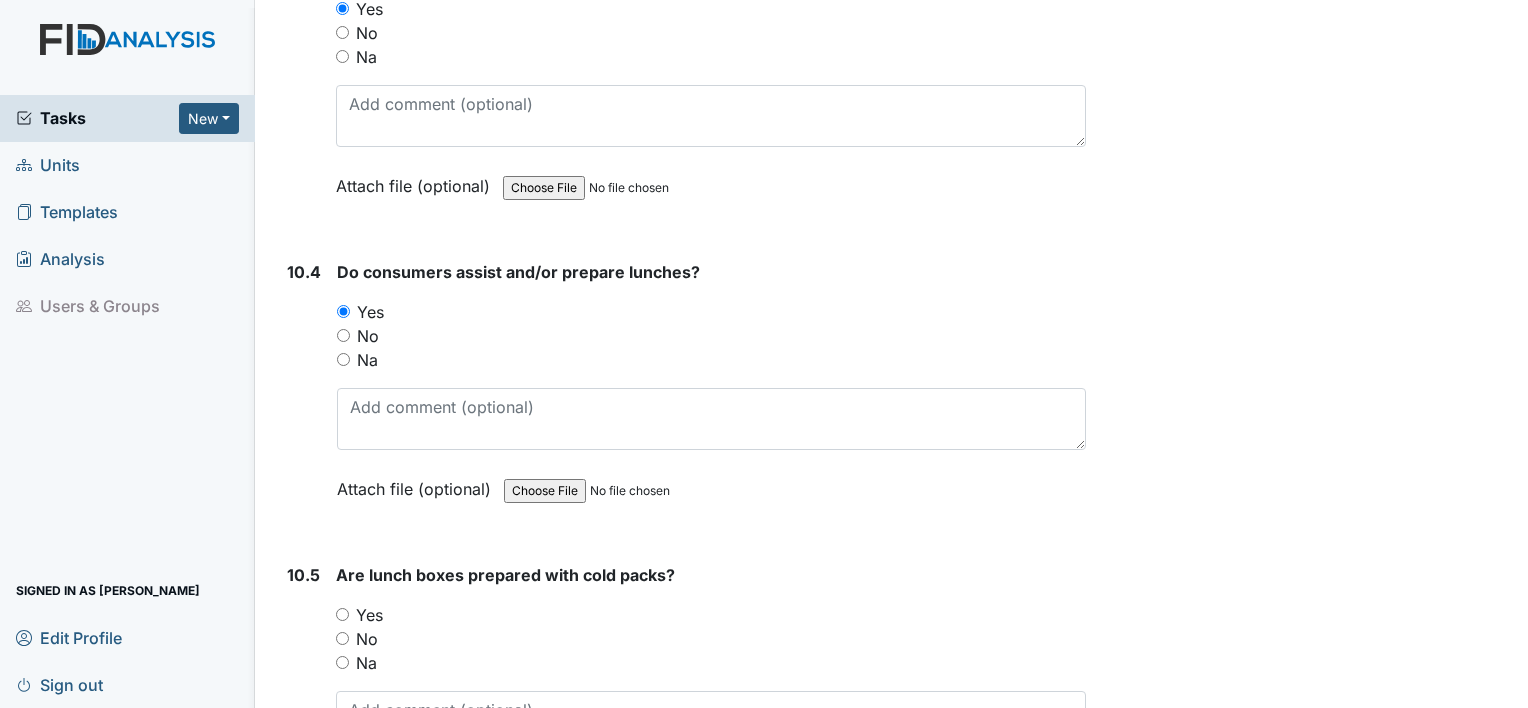 click on "Yes" at bounding box center (342, 614) 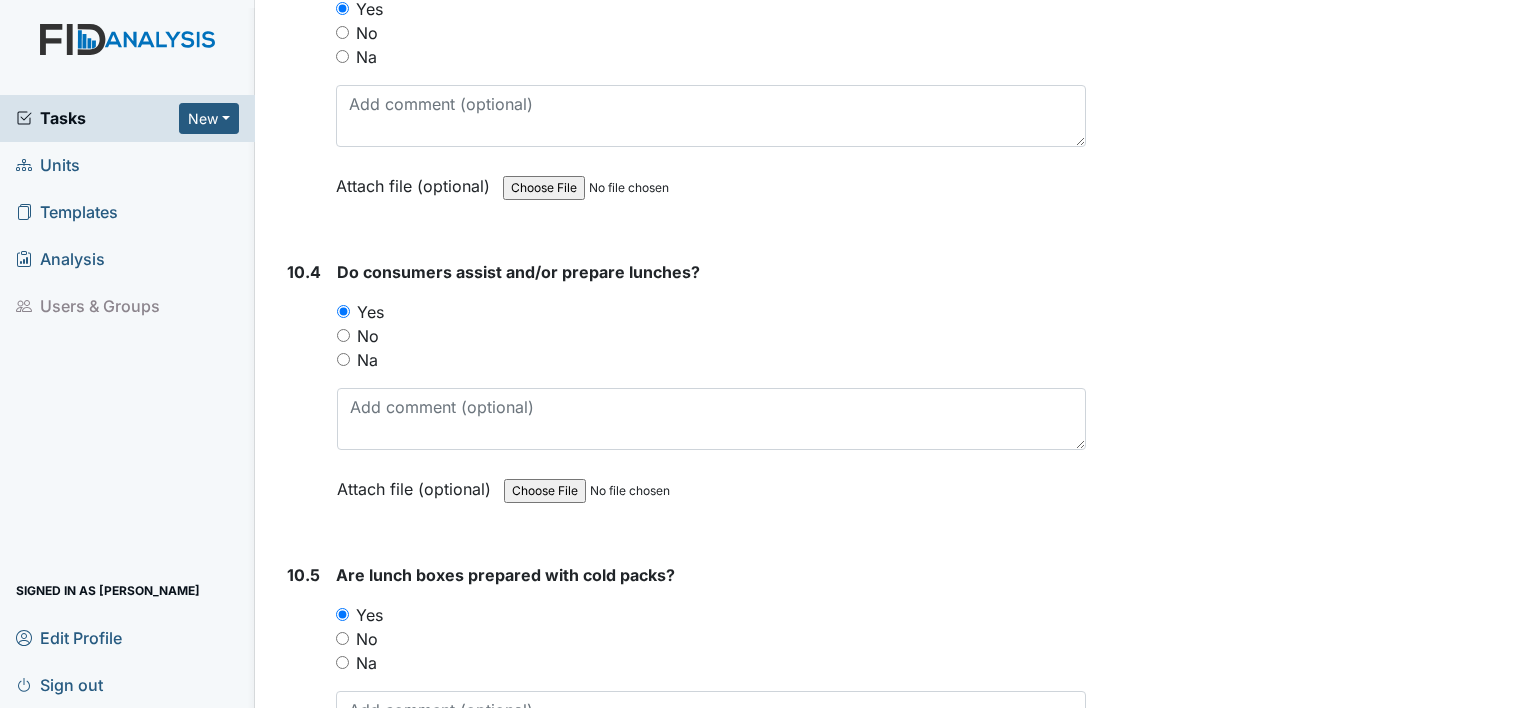 click on "10.5" at bounding box center [303, 698] 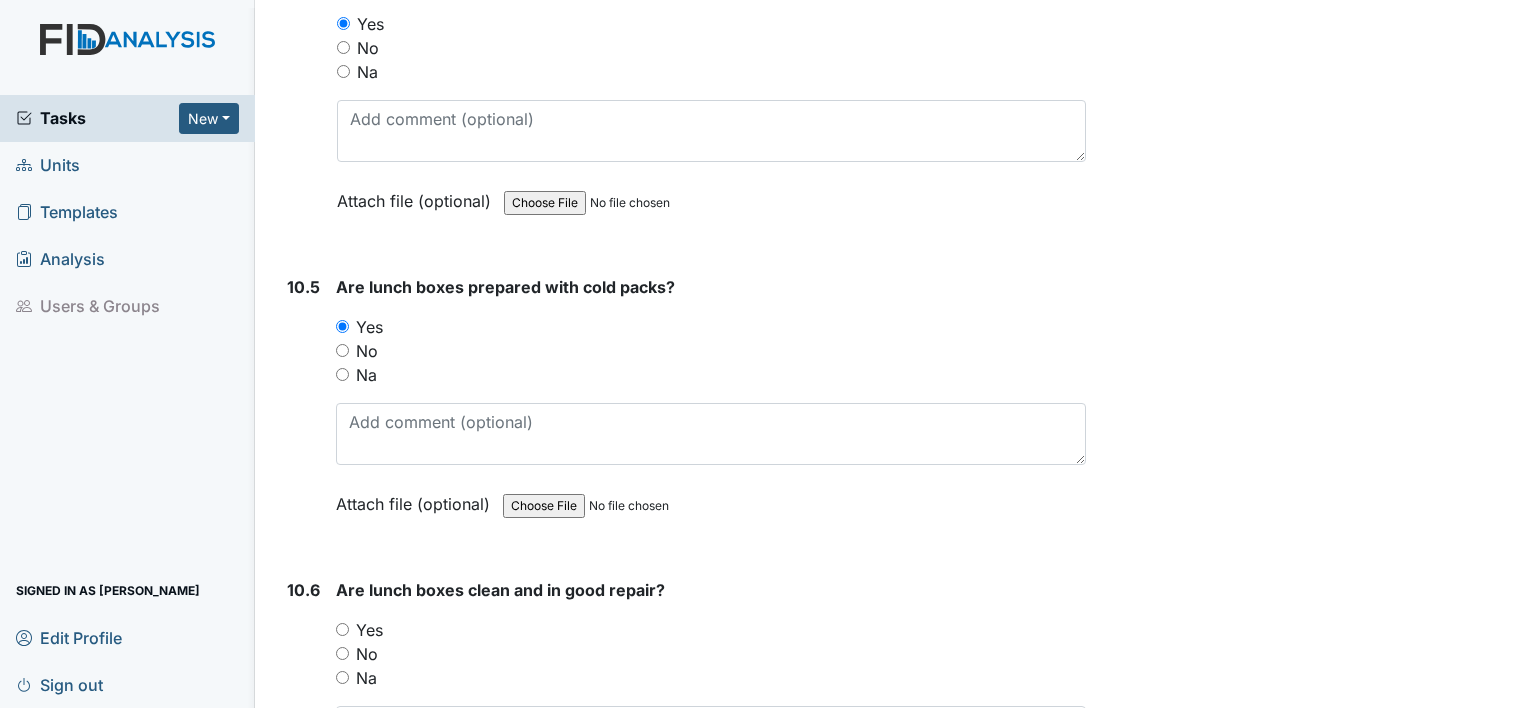 scroll, scrollTop: 18520, scrollLeft: 0, axis: vertical 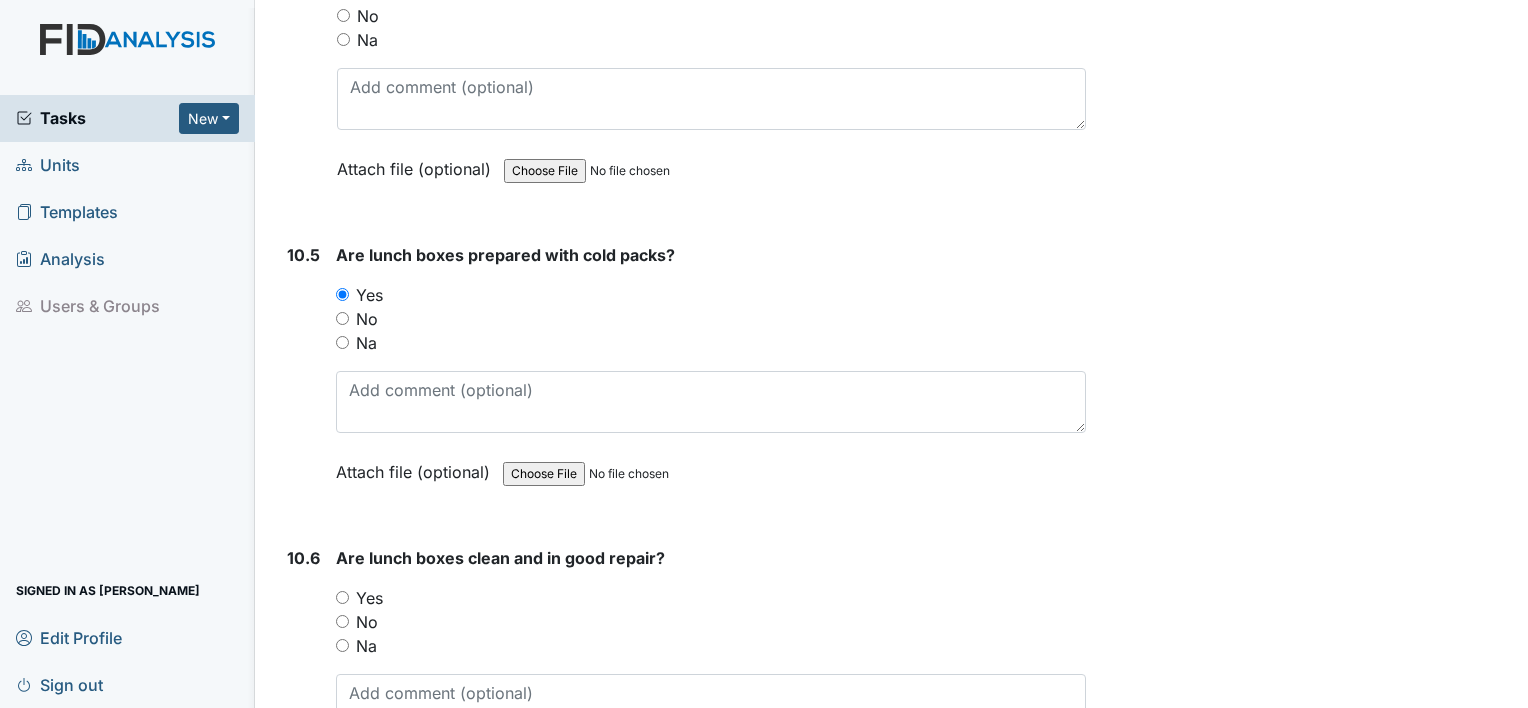 click on "Yes" at bounding box center [342, 597] 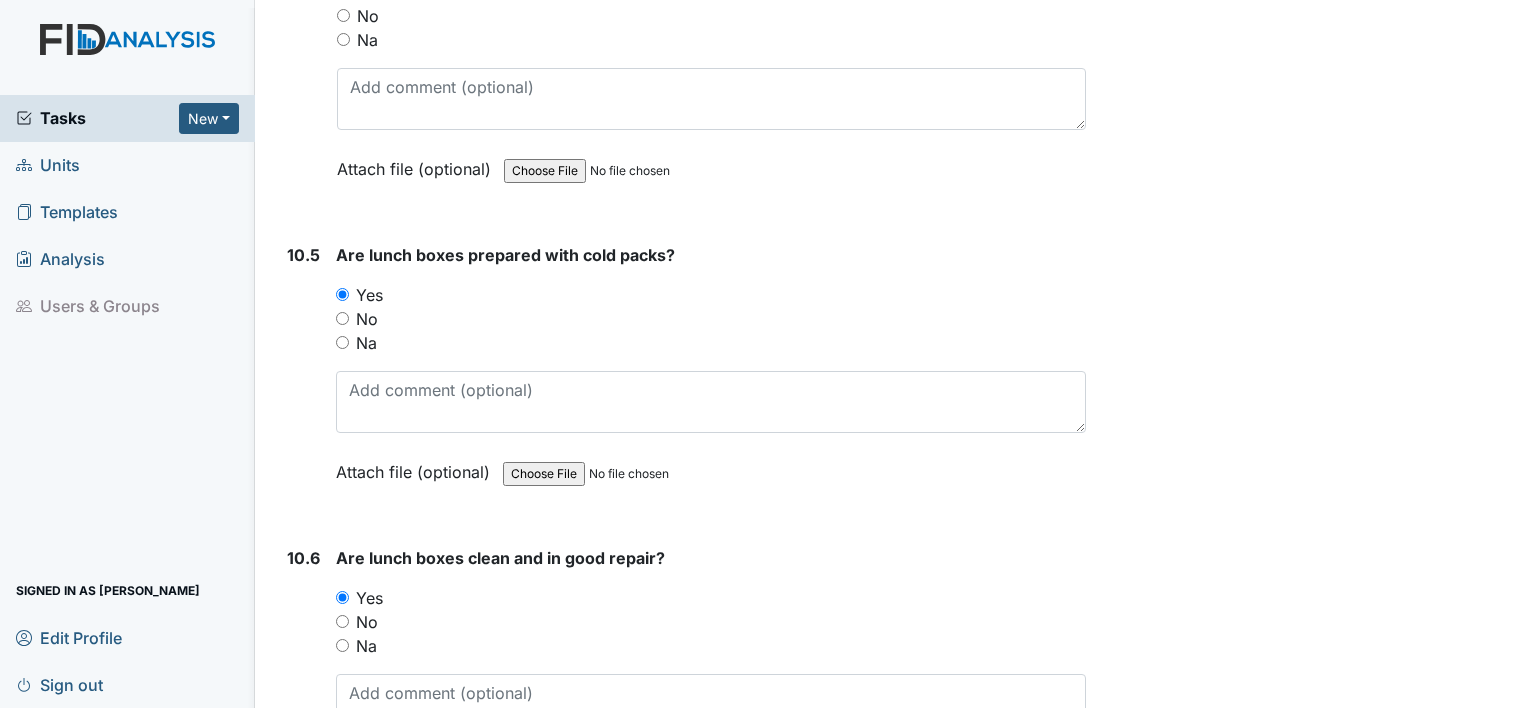 click on "10.6" at bounding box center [303, 681] 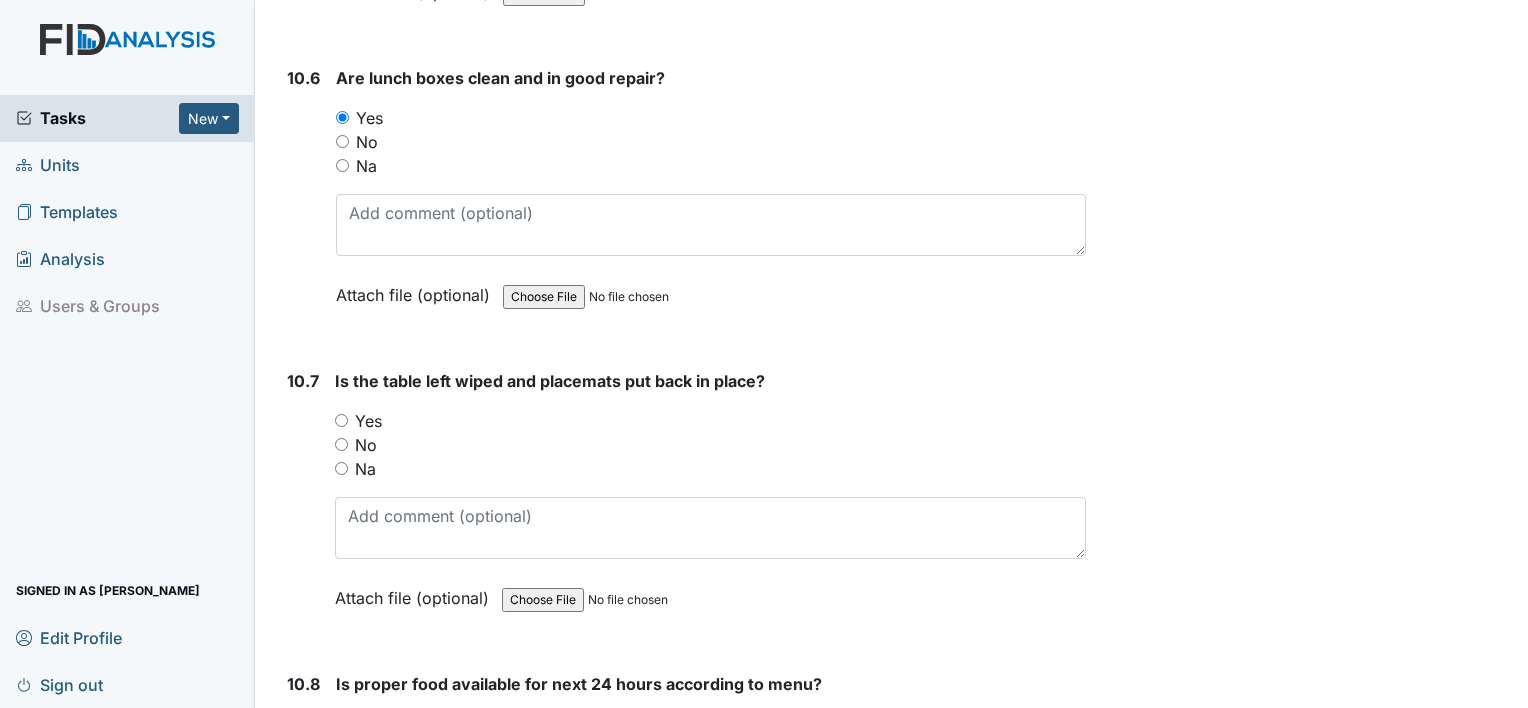 scroll, scrollTop: 19040, scrollLeft: 0, axis: vertical 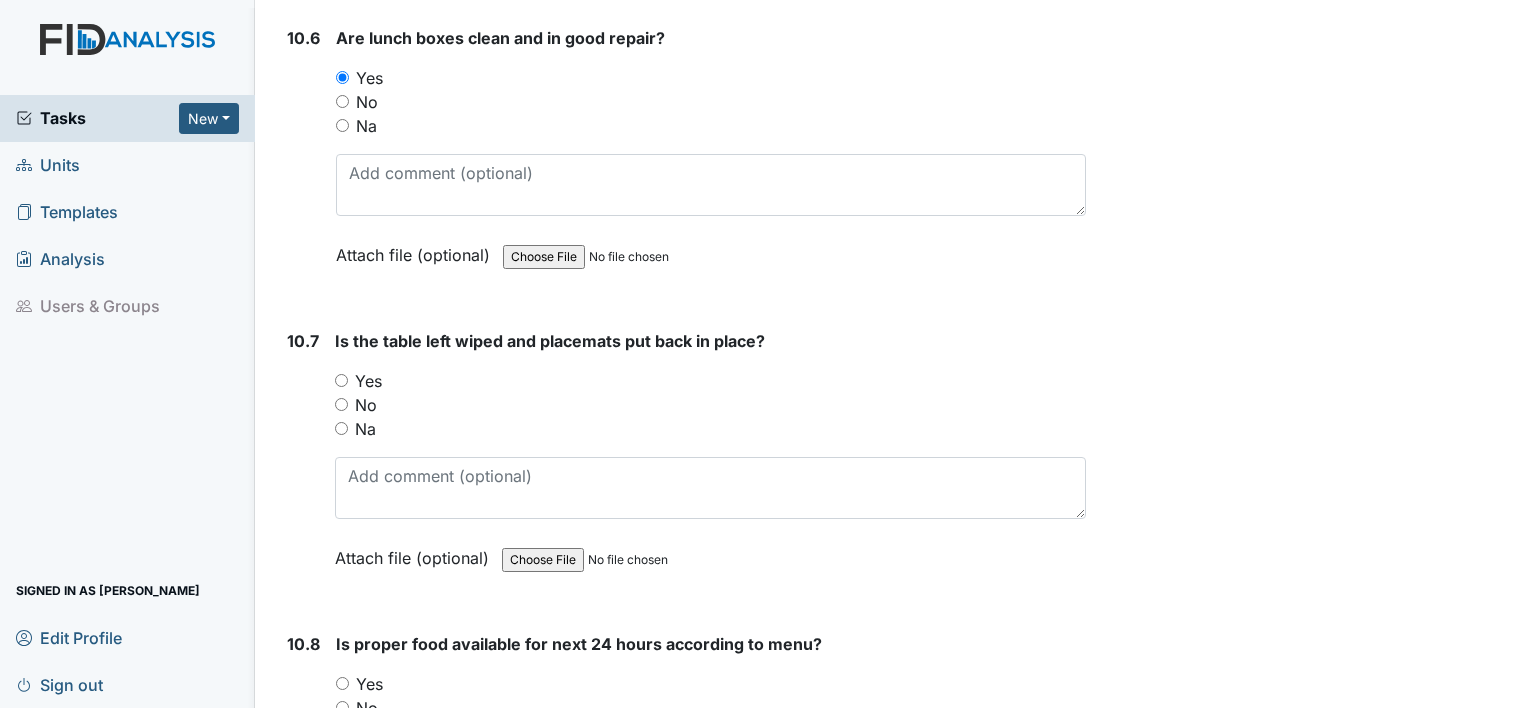 click on "Yes" at bounding box center [341, 380] 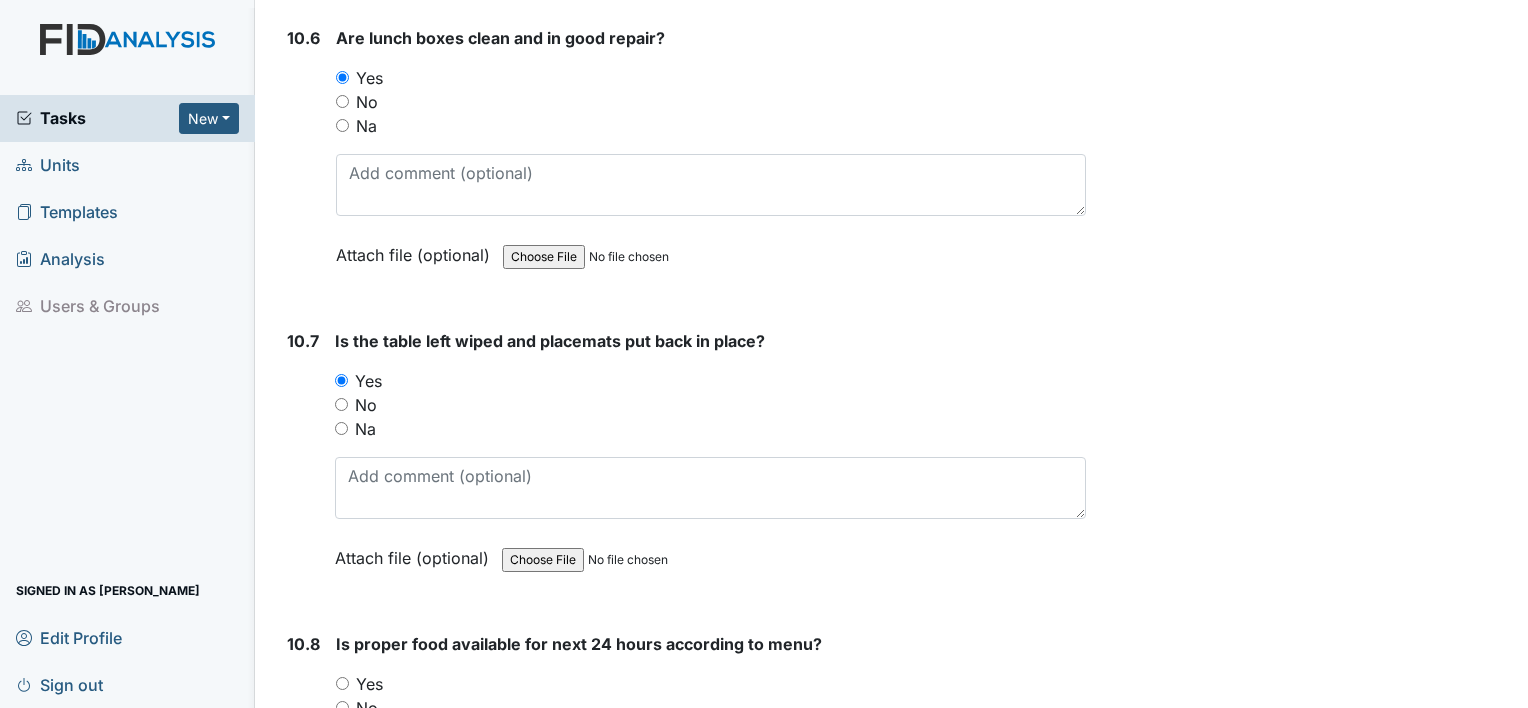 click on "Yes" at bounding box center [342, 683] 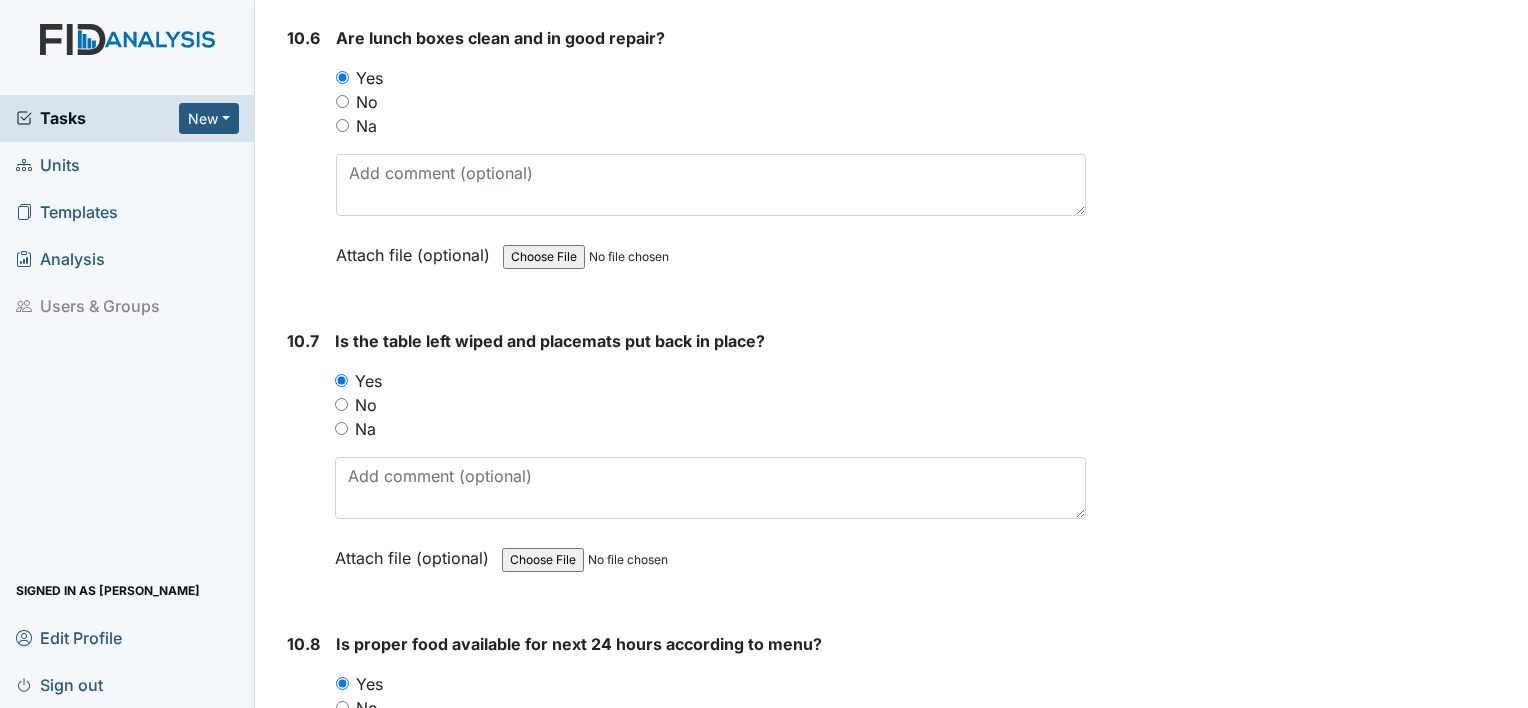 click on "10.8" at bounding box center (303, 767) 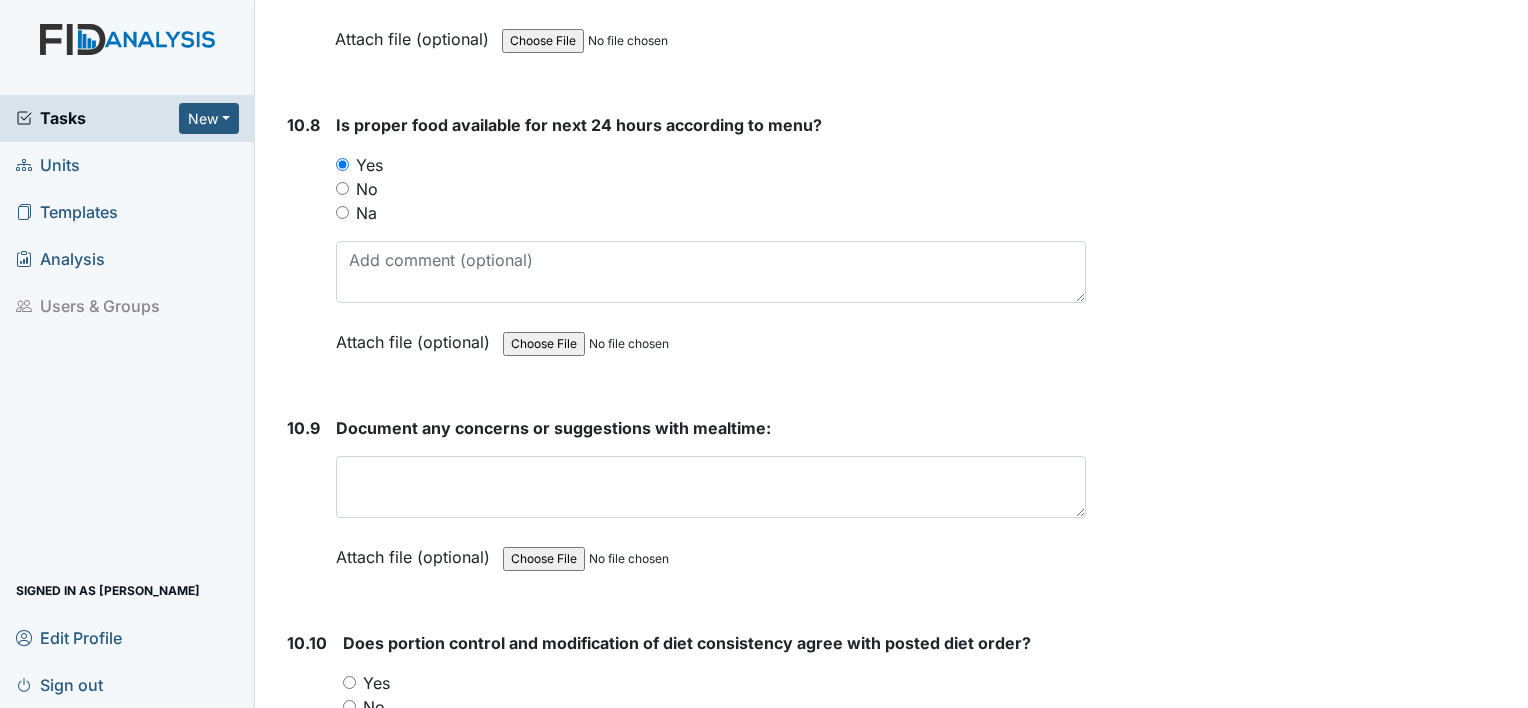 scroll, scrollTop: 19560, scrollLeft: 0, axis: vertical 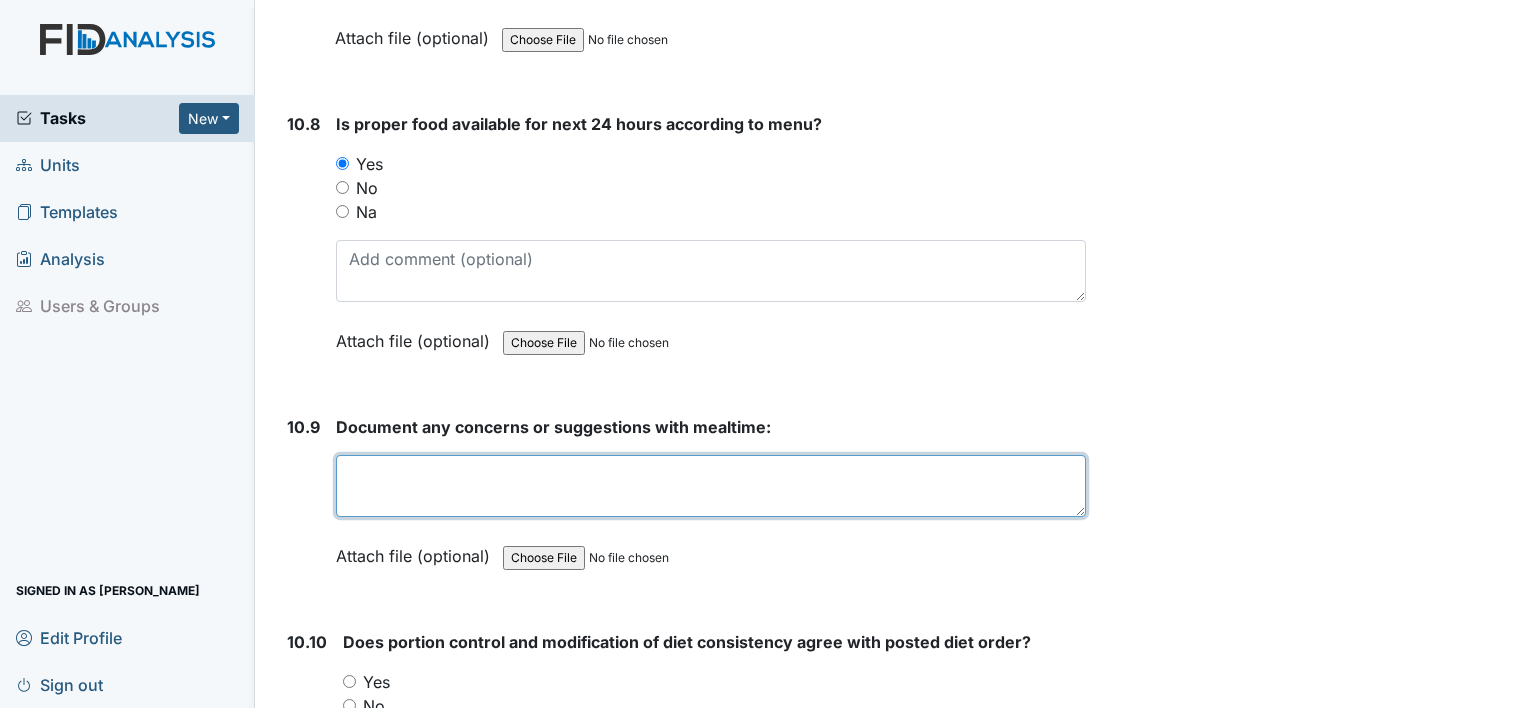 click at bounding box center [711, 486] 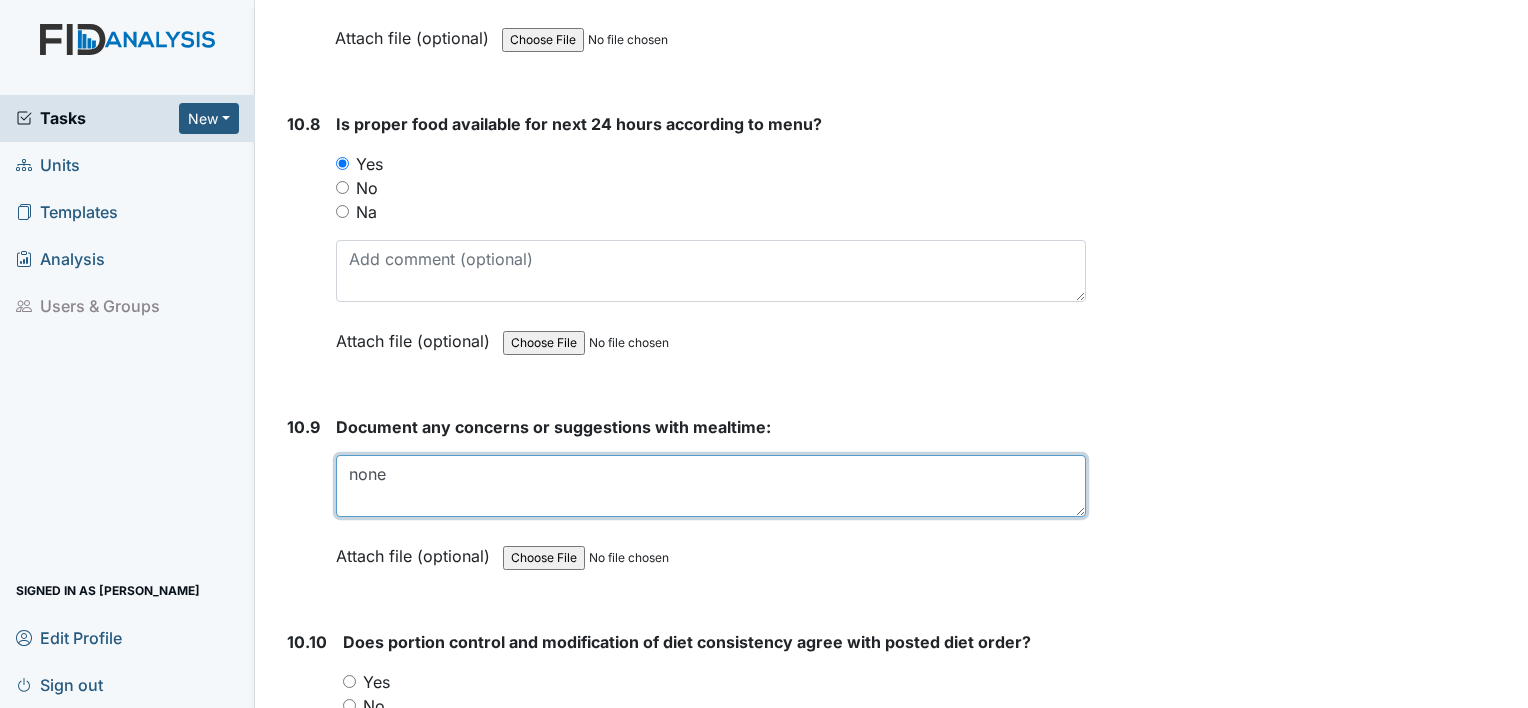 type on "none" 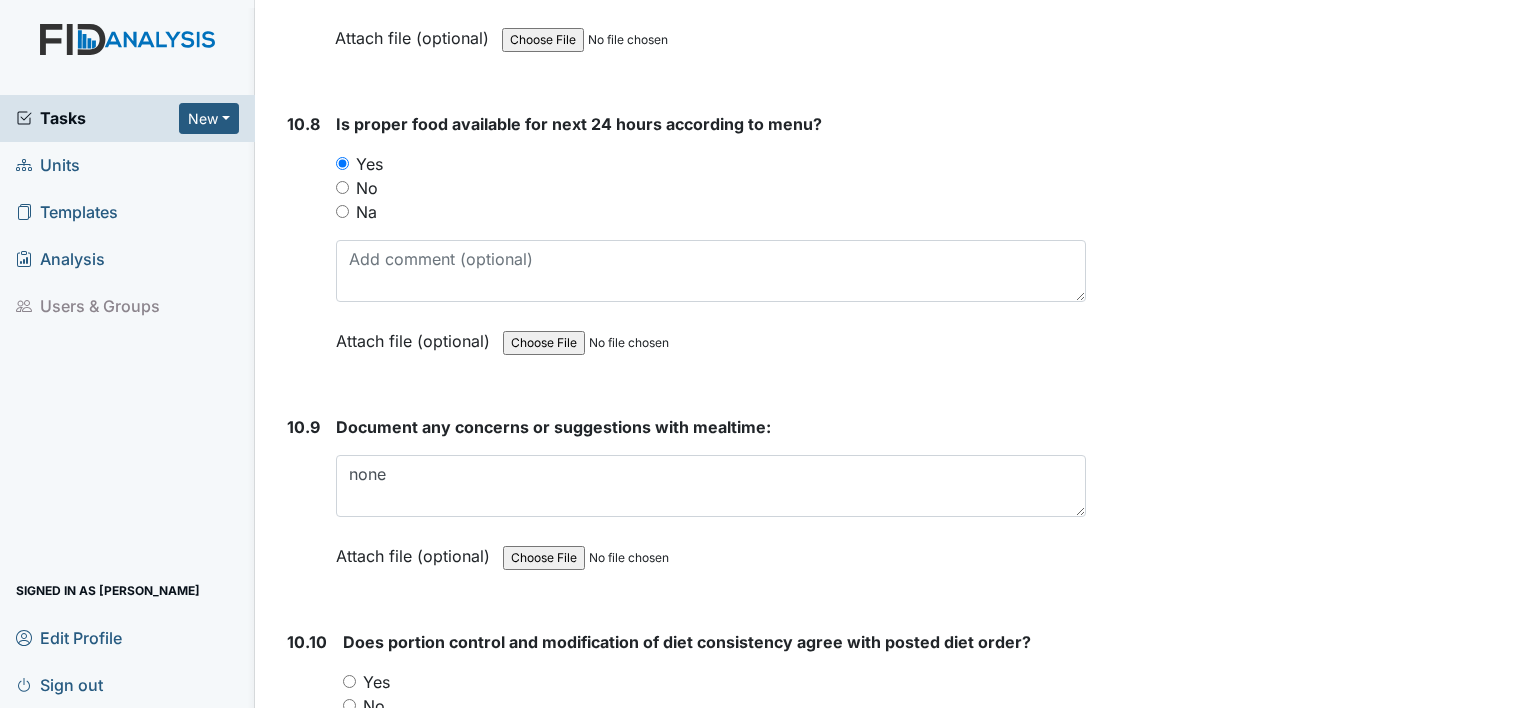 click on "Yes" at bounding box center [349, 681] 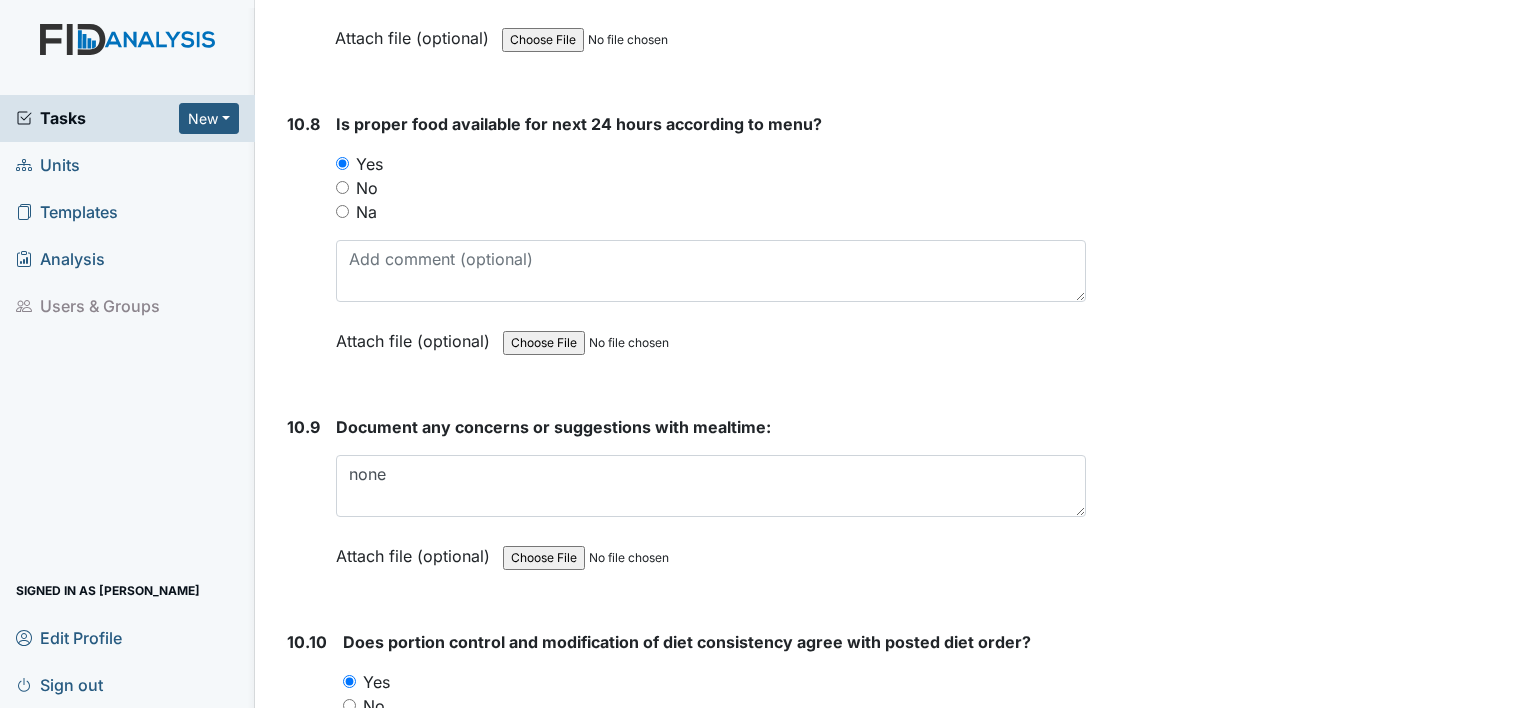 click on "10.10" at bounding box center [307, 765] 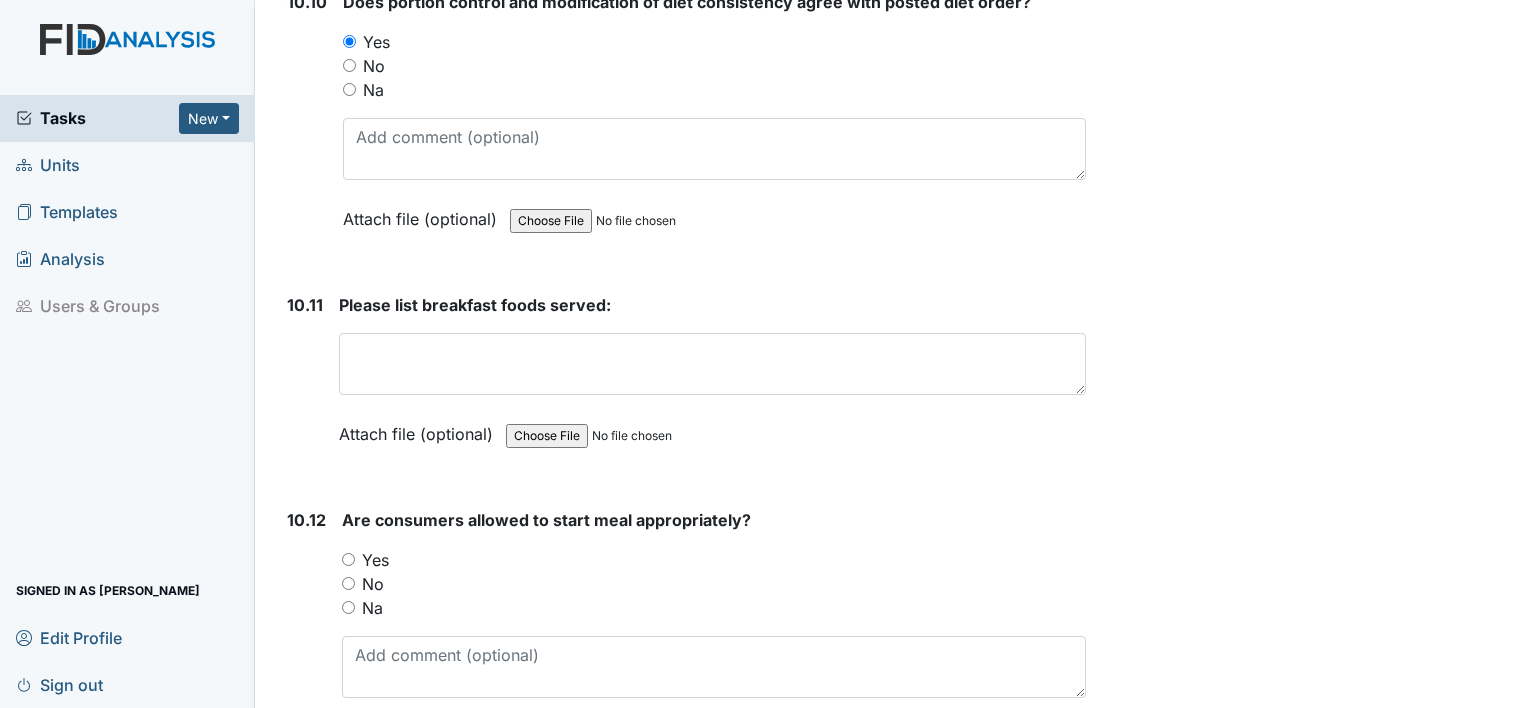 scroll, scrollTop: 20240, scrollLeft: 0, axis: vertical 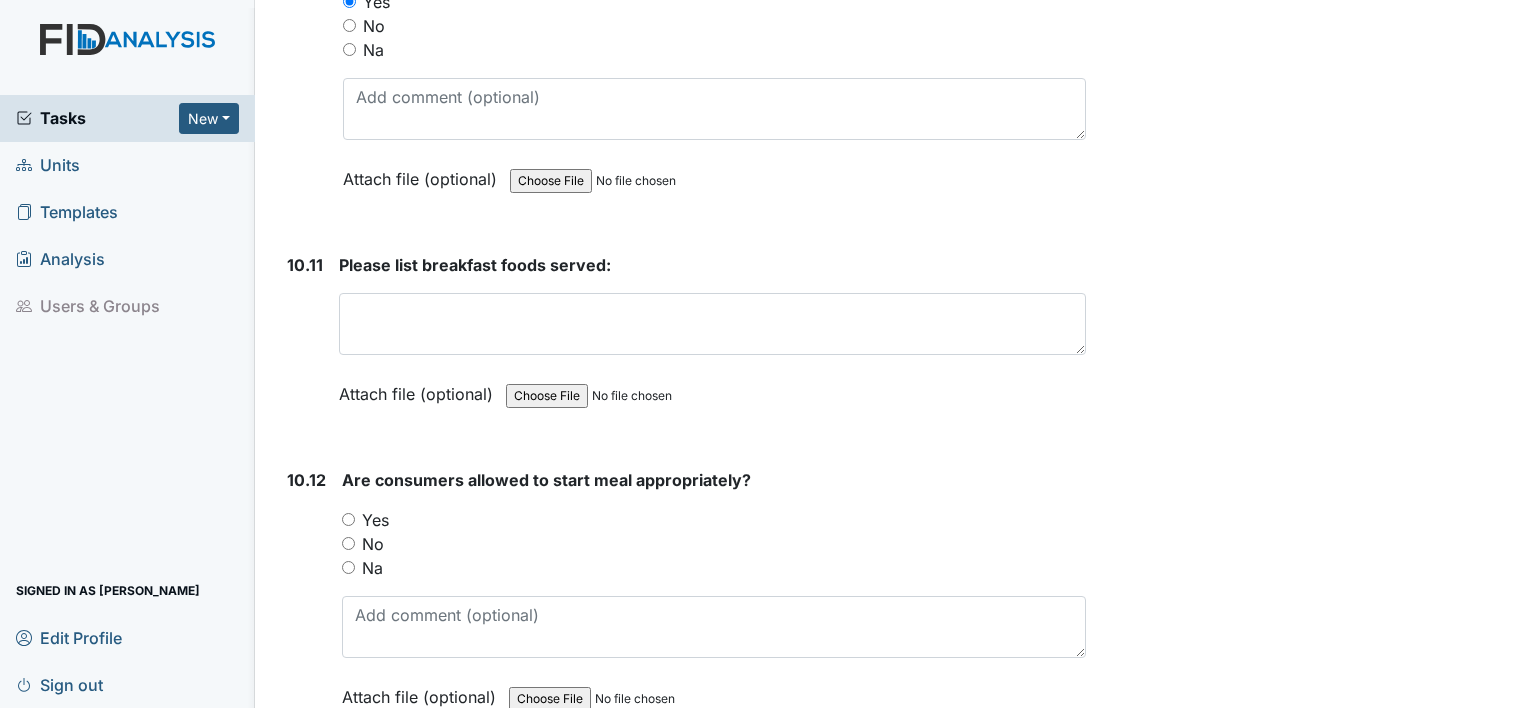 click on "Yes" at bounding box center (348, 519) 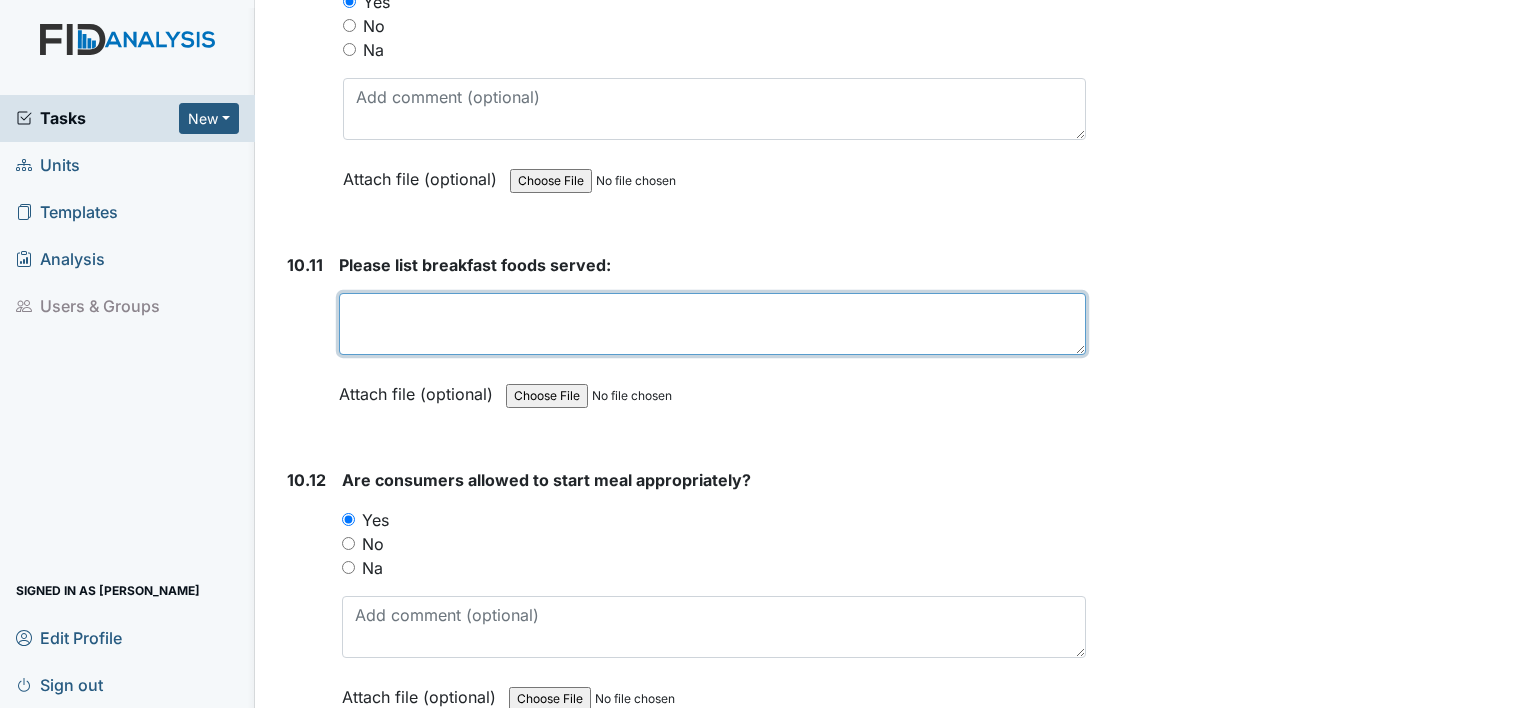 click at bounding box center [712, 324] 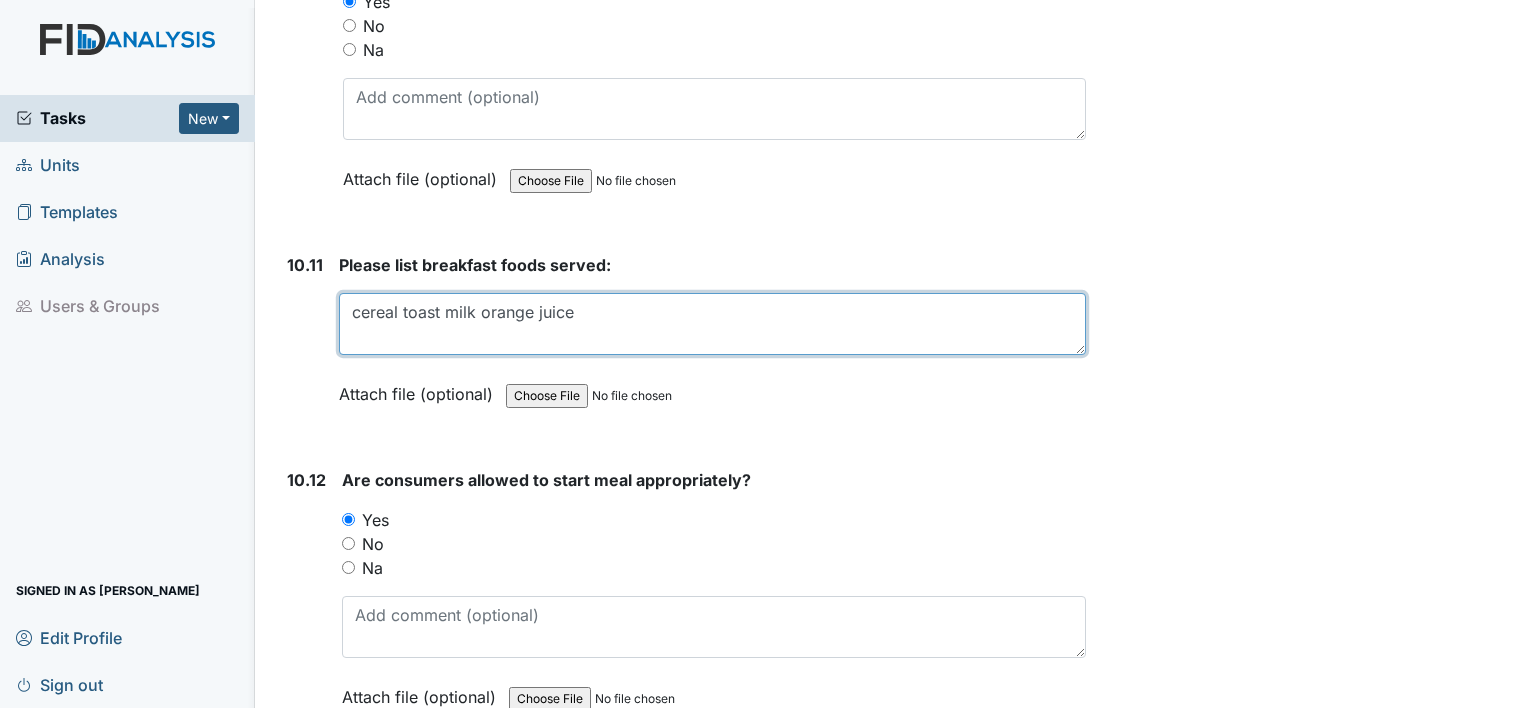 type on "cereal toast milk orange juice" 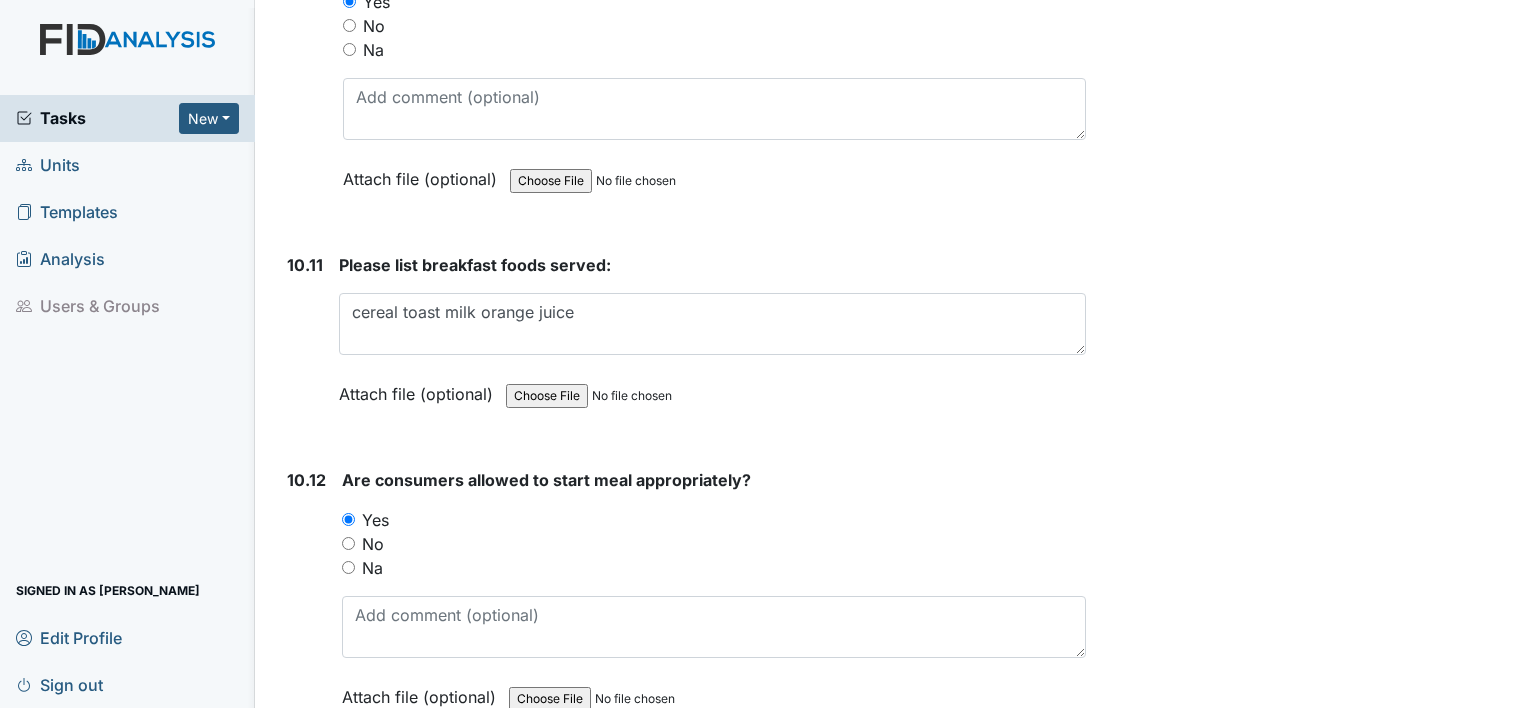click on "10.12
Are consumers allowed to start meal appropriately?
You must select one of the below options.
Yes
No
Na
Attach file (optional)
You can upload .pdf, .txt, .jpg, .jpeg, .png, .csv, .xls, or .doc files under 100MB." at bounding box center (682, 603) 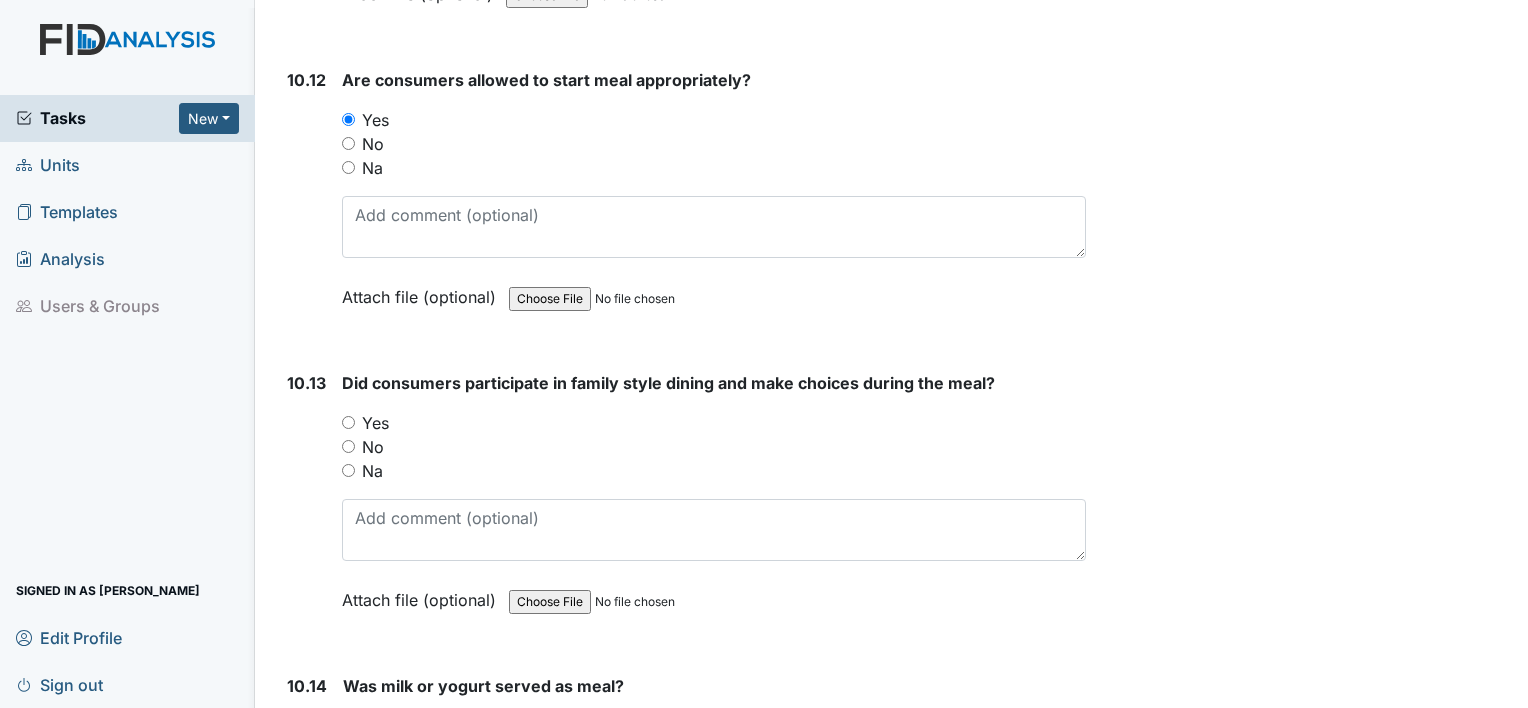 scroll, scrollTop: 20680, scrollLeft: 0, axis: vertical 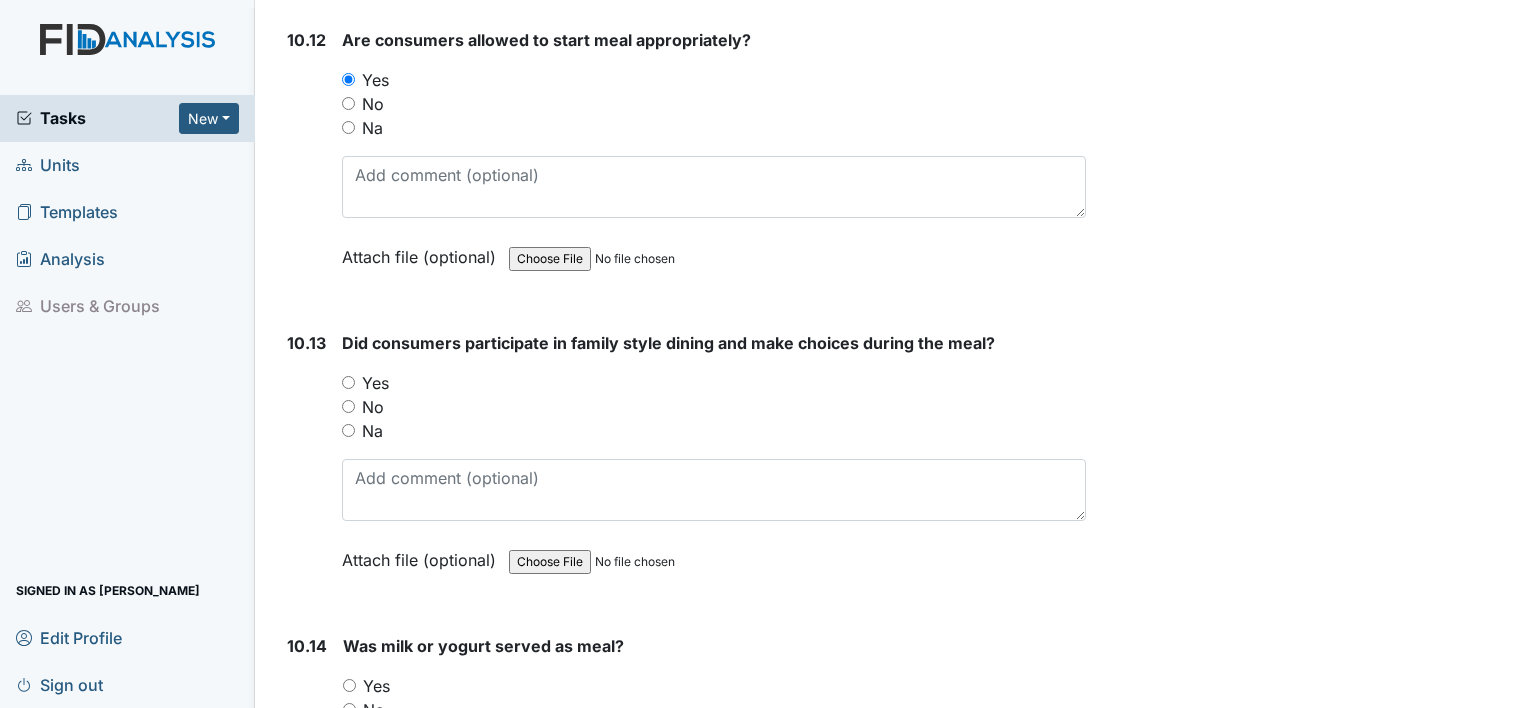 click on "Yes" at bounding box center [349, 685] 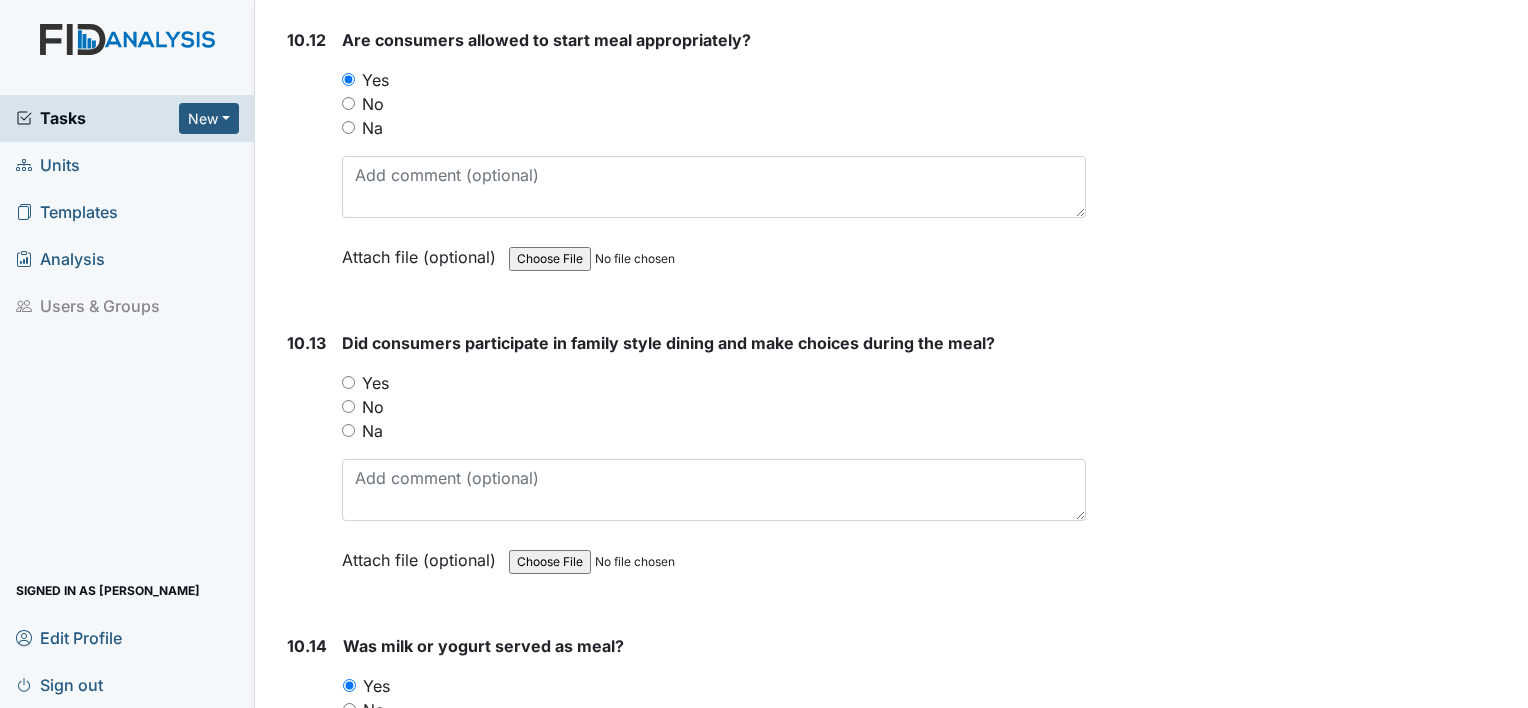 click on "Yes" at bounding box center [348, 382] 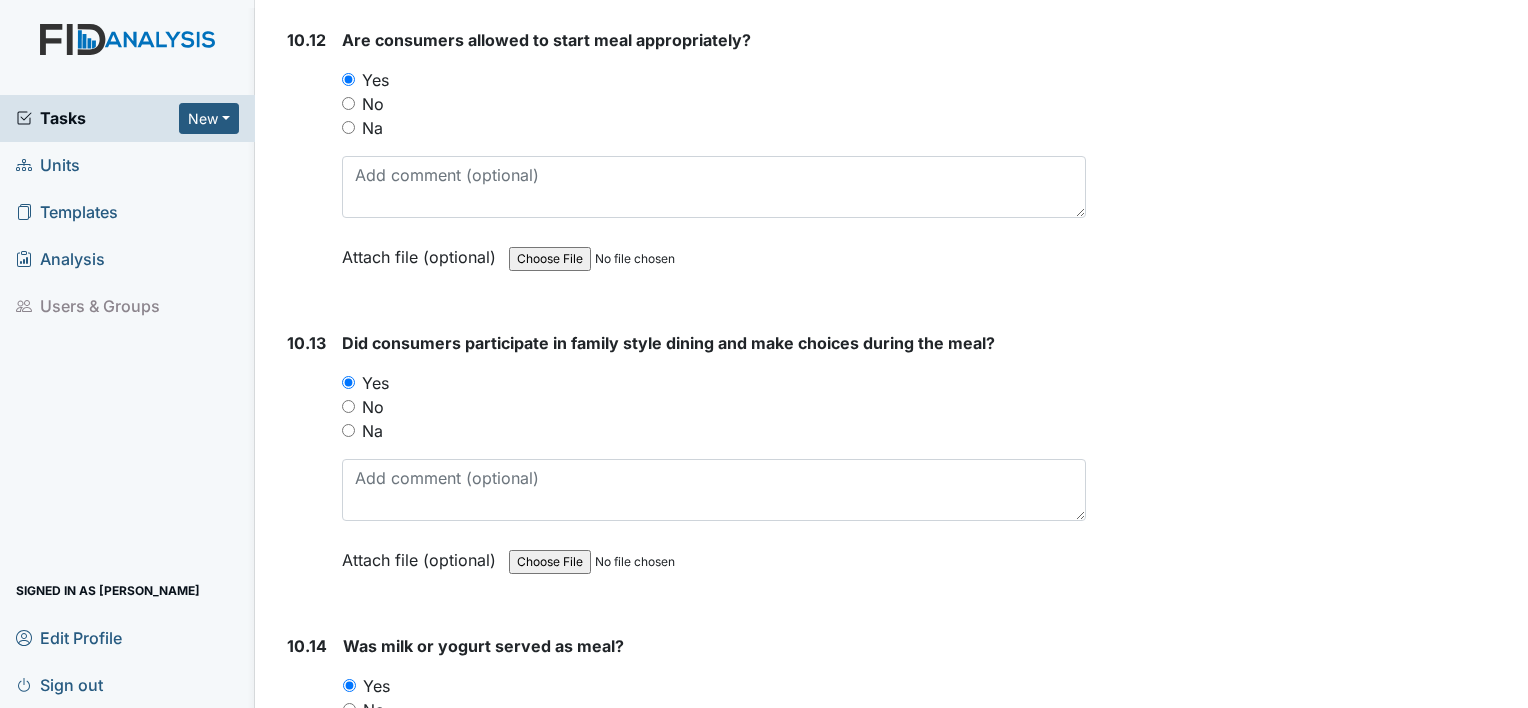 click on "10.13" at bounding box center [306, 466] 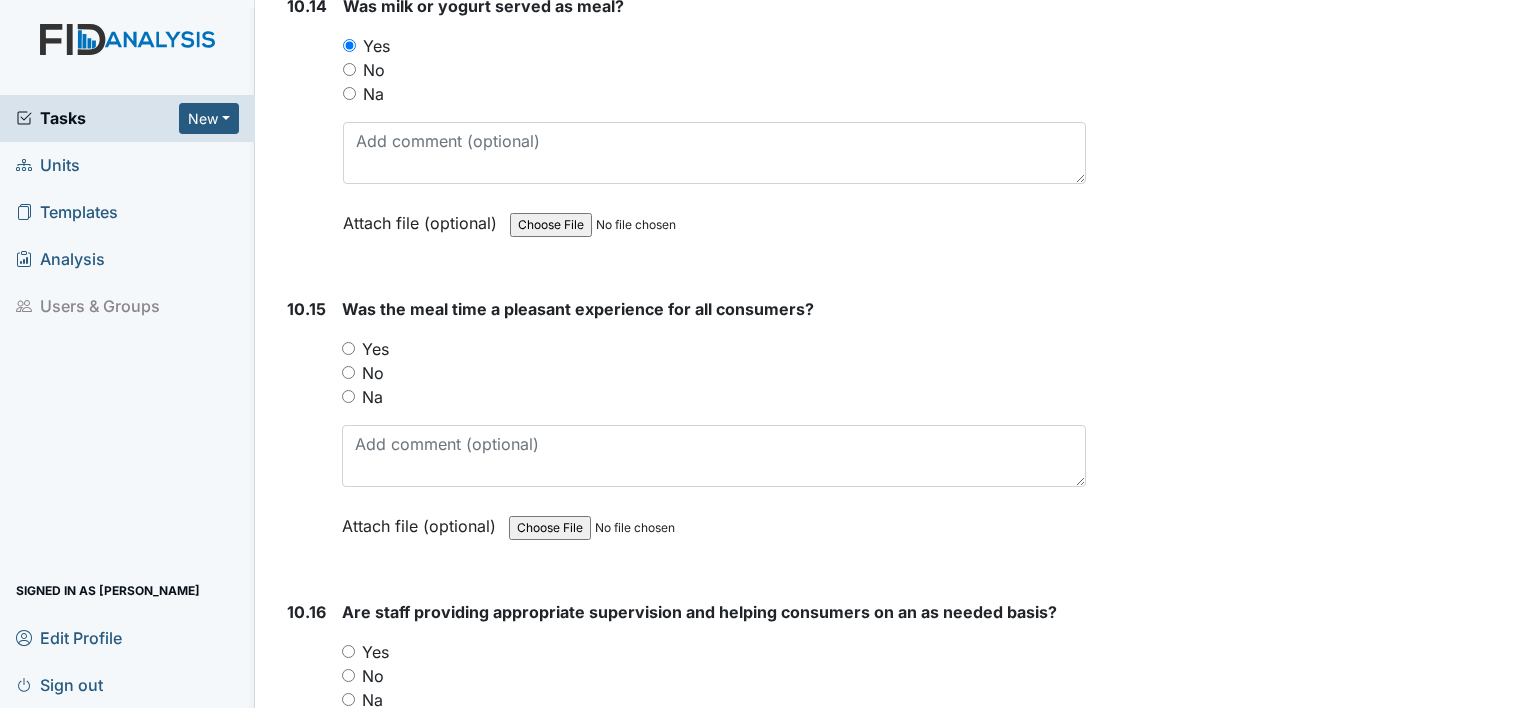scroll, scrollTop: 21360, scrollLeft: 0, axis: vertical 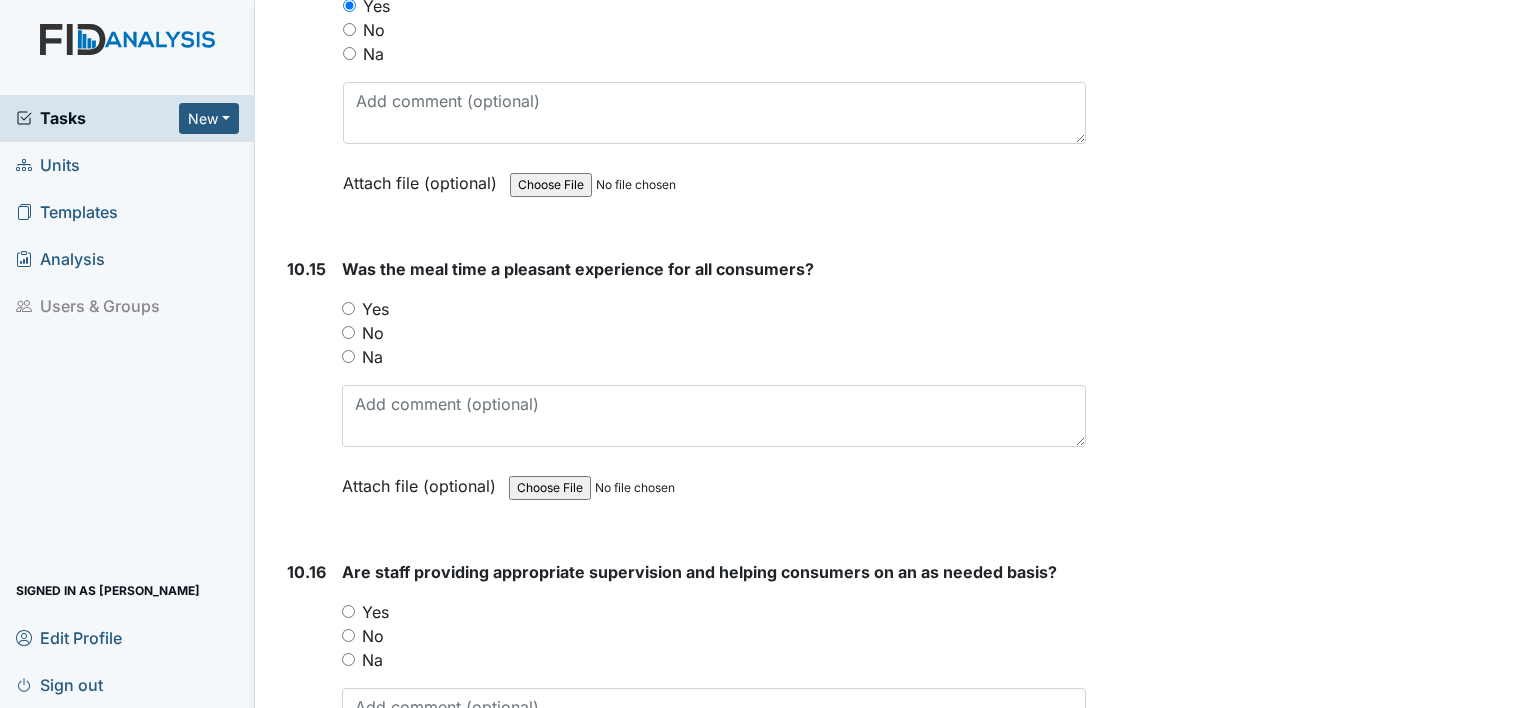 click on "Yes" at bounding box center [348, 308] 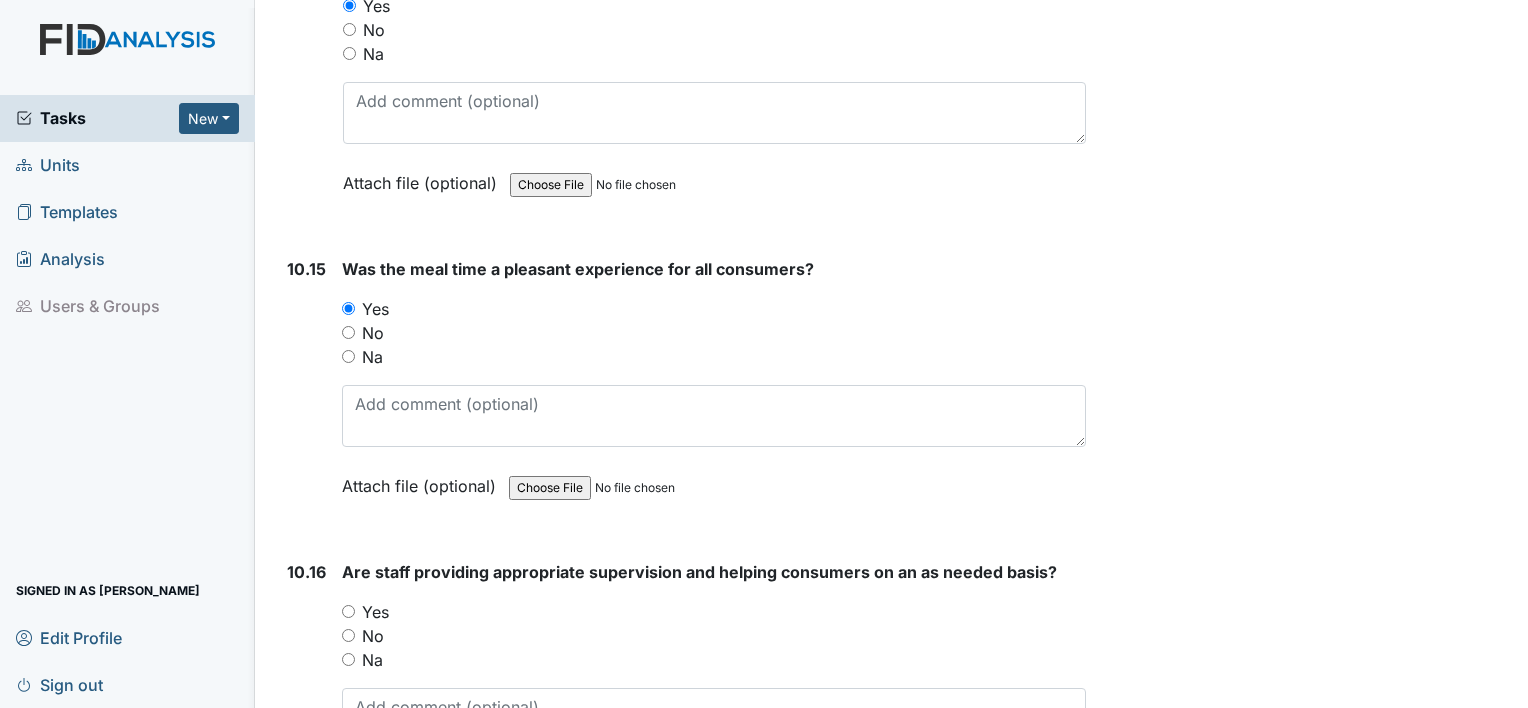 click on "Yes" at bounding box center [714, 612] 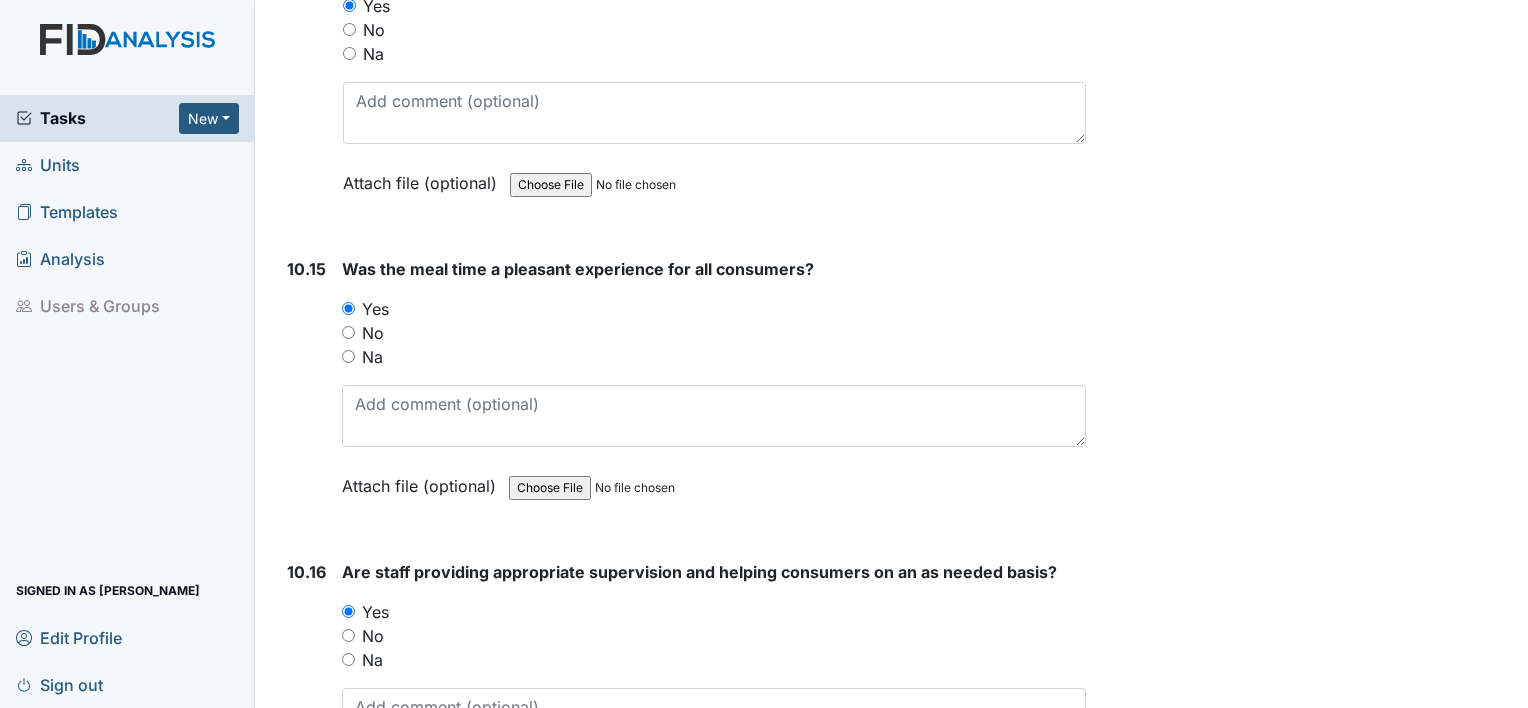 click on "10.16" at bounding box center [306, 695] 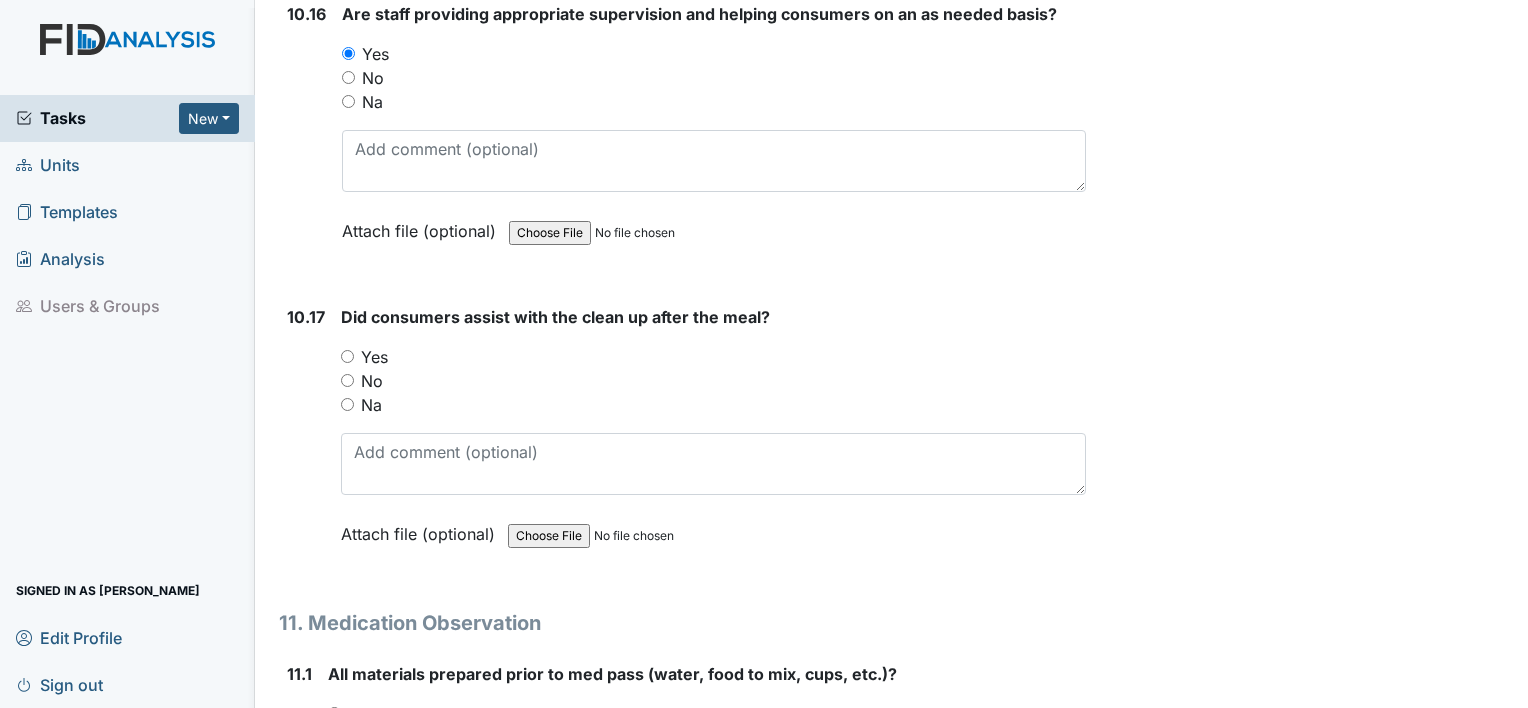 scroll, scrollTop: 21920, scrollLeft: 0, axis: vertical 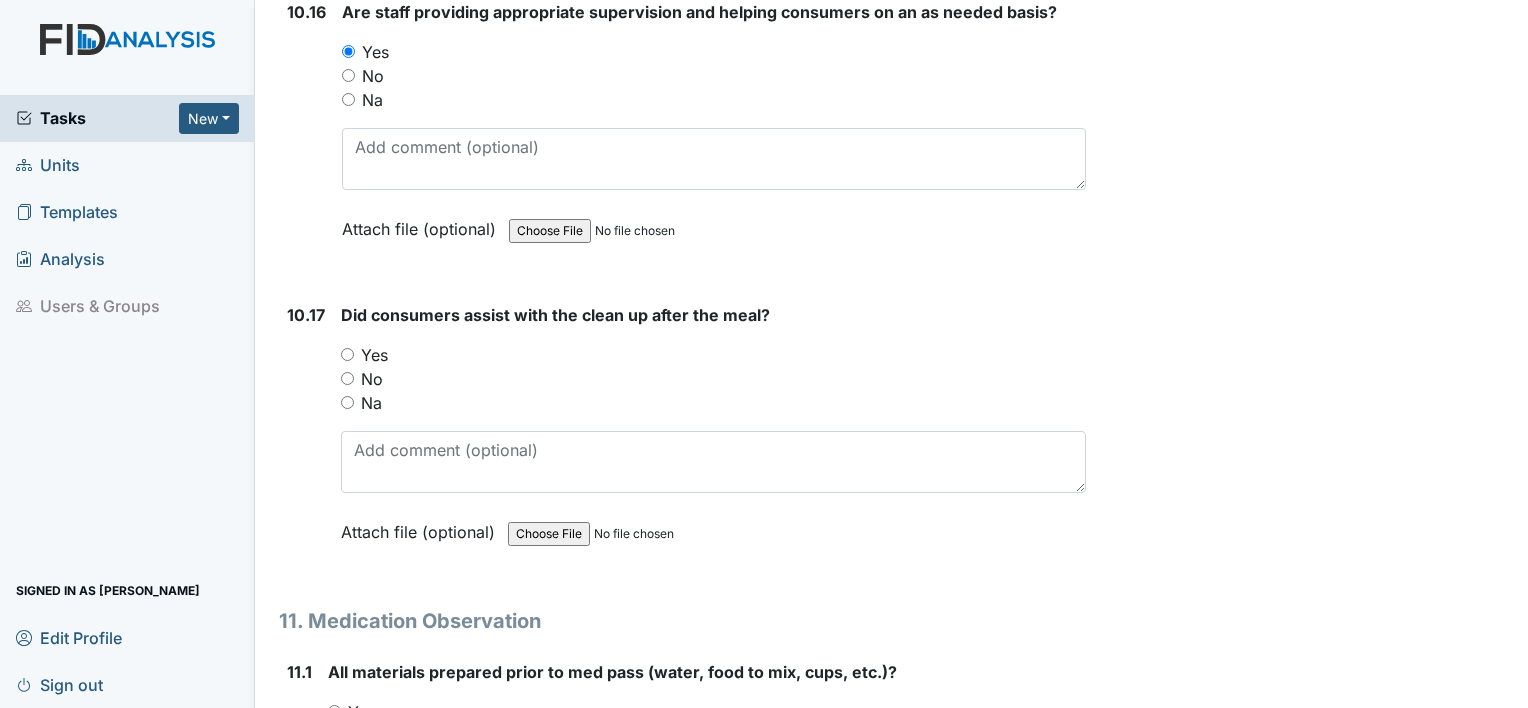 click on "No" at bounding box center [347, 378] 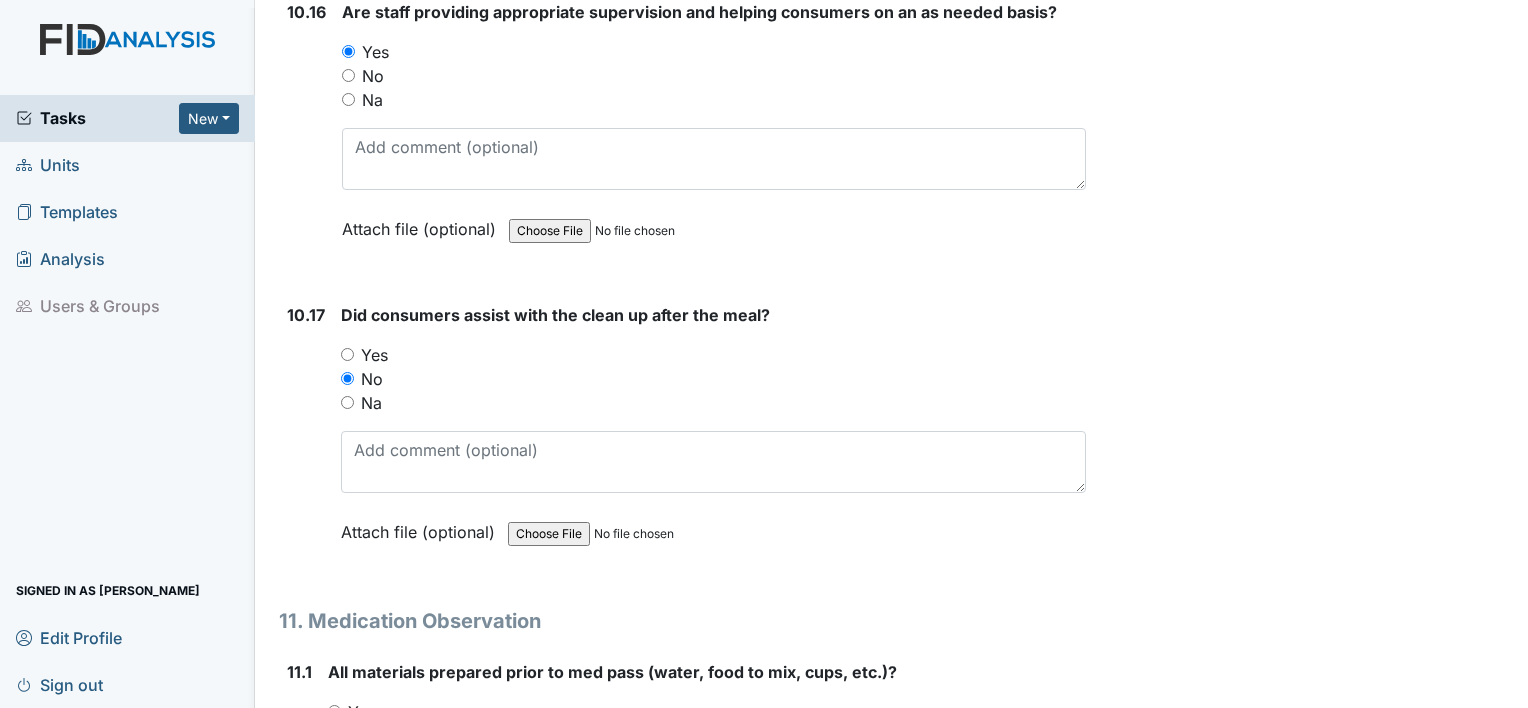 click on "Na" at bounding box center [347, 402] 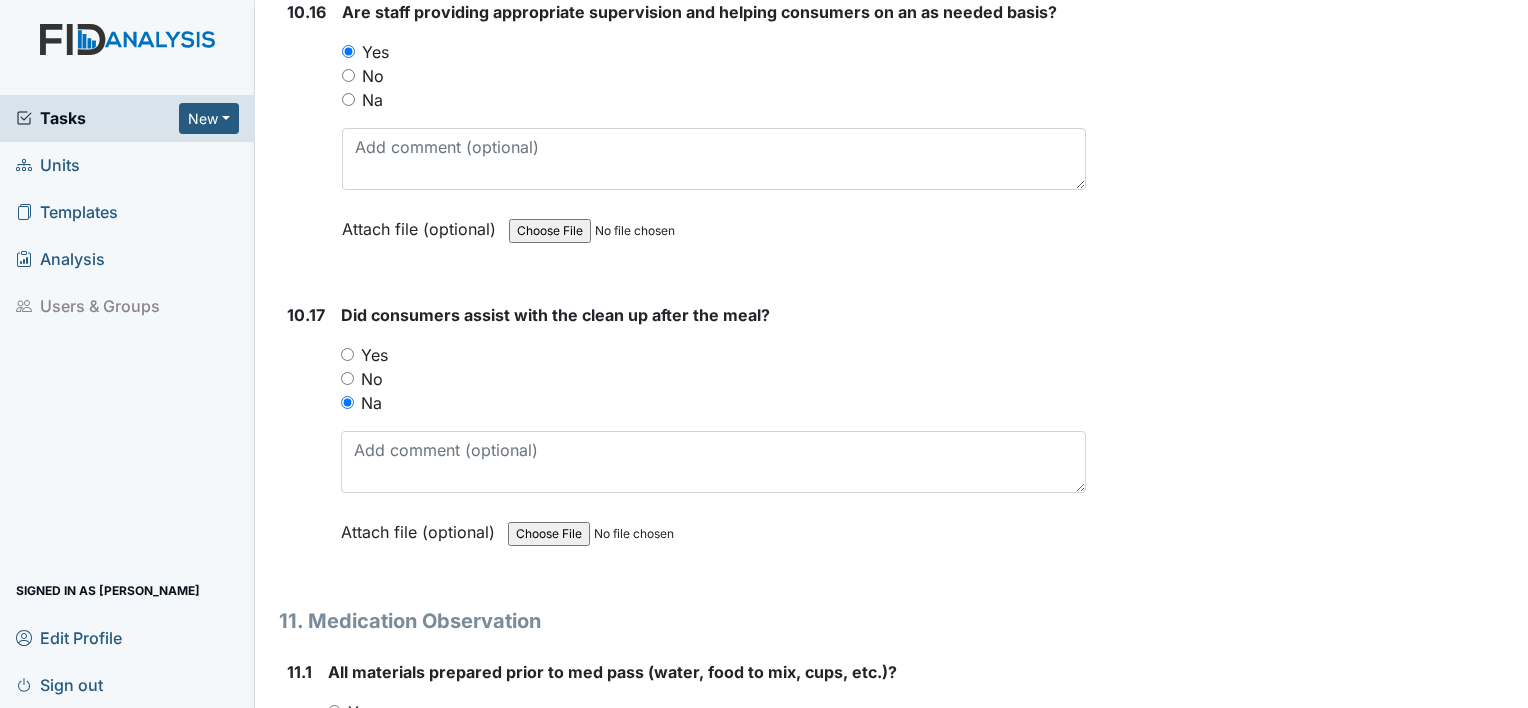 click on "No" at bounding box center [713, 379] 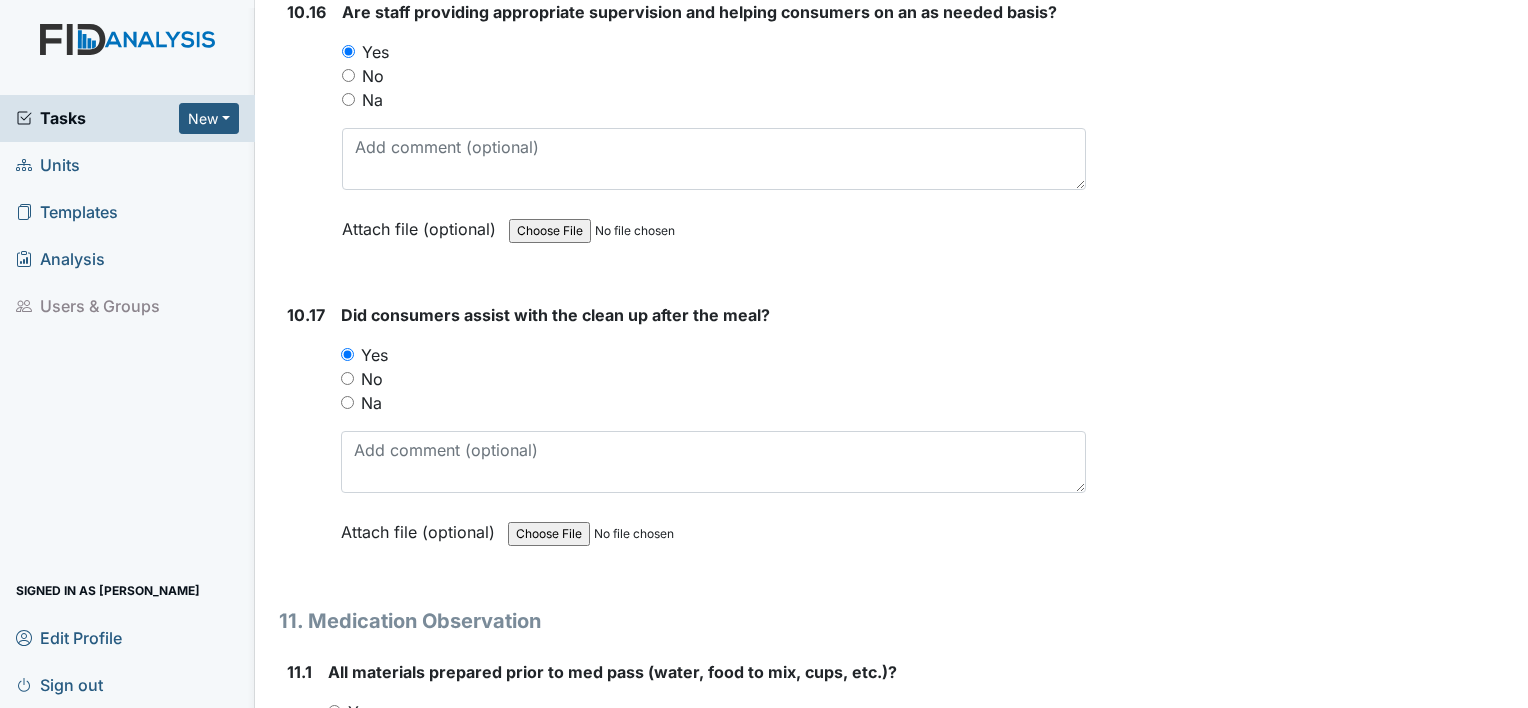 click on "1. Staff Information
1.1
Upon arrival, what is staff doing?
shift duties changing individual
This field is required.
Attach file (optional)
You can upload .pdf, .txt, .jpg, .jpeg, .png, .csv, .xls, or .doc files under 100MB.
1.2
Did staff communicate with coworkers appropriately?
You must select one of the below options.
Yes
No
Na
Attach file (optional)
You can upload .pdf, .txt, .jpg, .jpeg, .png, .csv, .xls, or .doc files under 100MB.
1.3
Did staff communicate in a positive demeanor with consumers?
You must select one of the below options.
Yes
No
Na
Attach file (optional)
You can upload .pdf, .txt, .jpg, .jpeg, .png, .csv, .xls, or .doc files under 100MB.
1.4
Did you observe staff using sign language, communication board or pictures as needed?
Yes" at bounding box center (682, -2430) 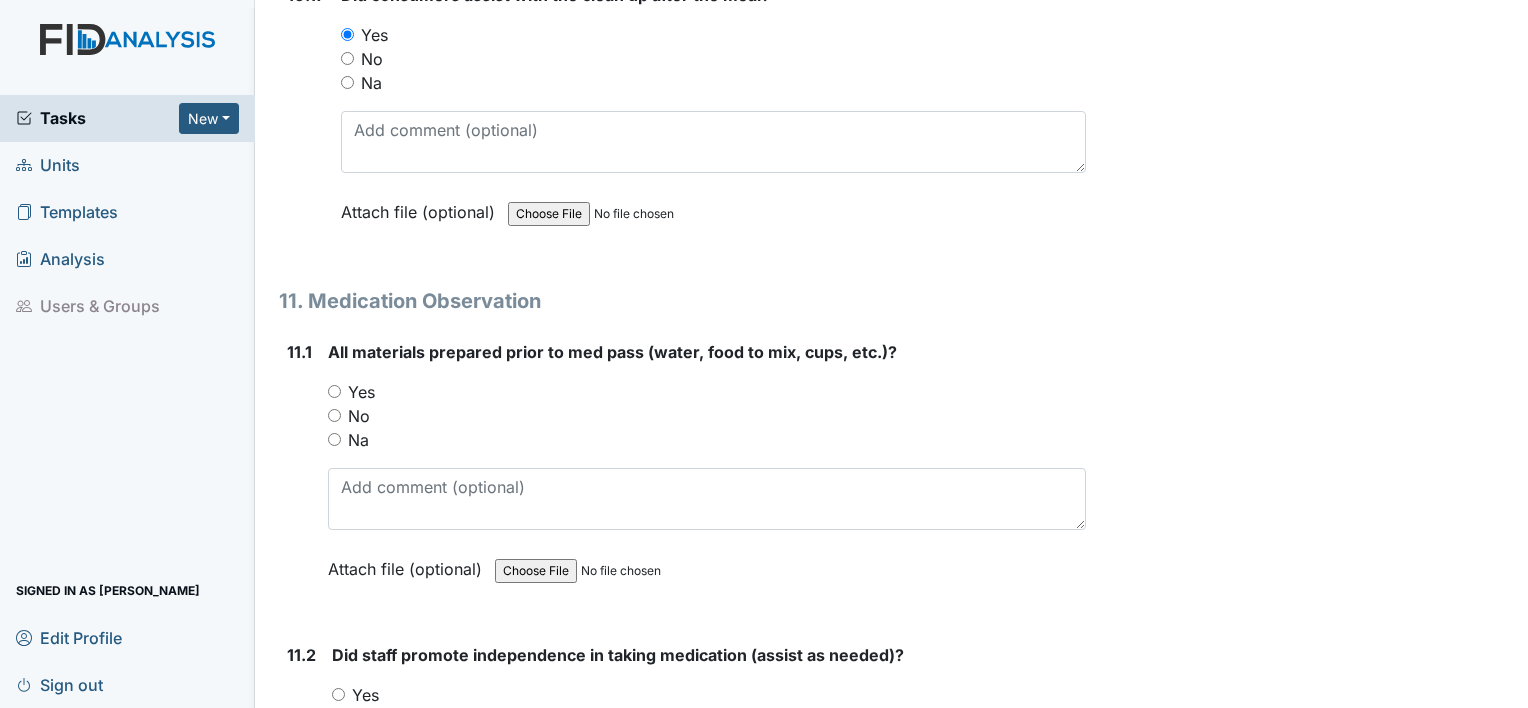 scroll, scrollTop: 22280, scrollLeft: 0, axis: vertical 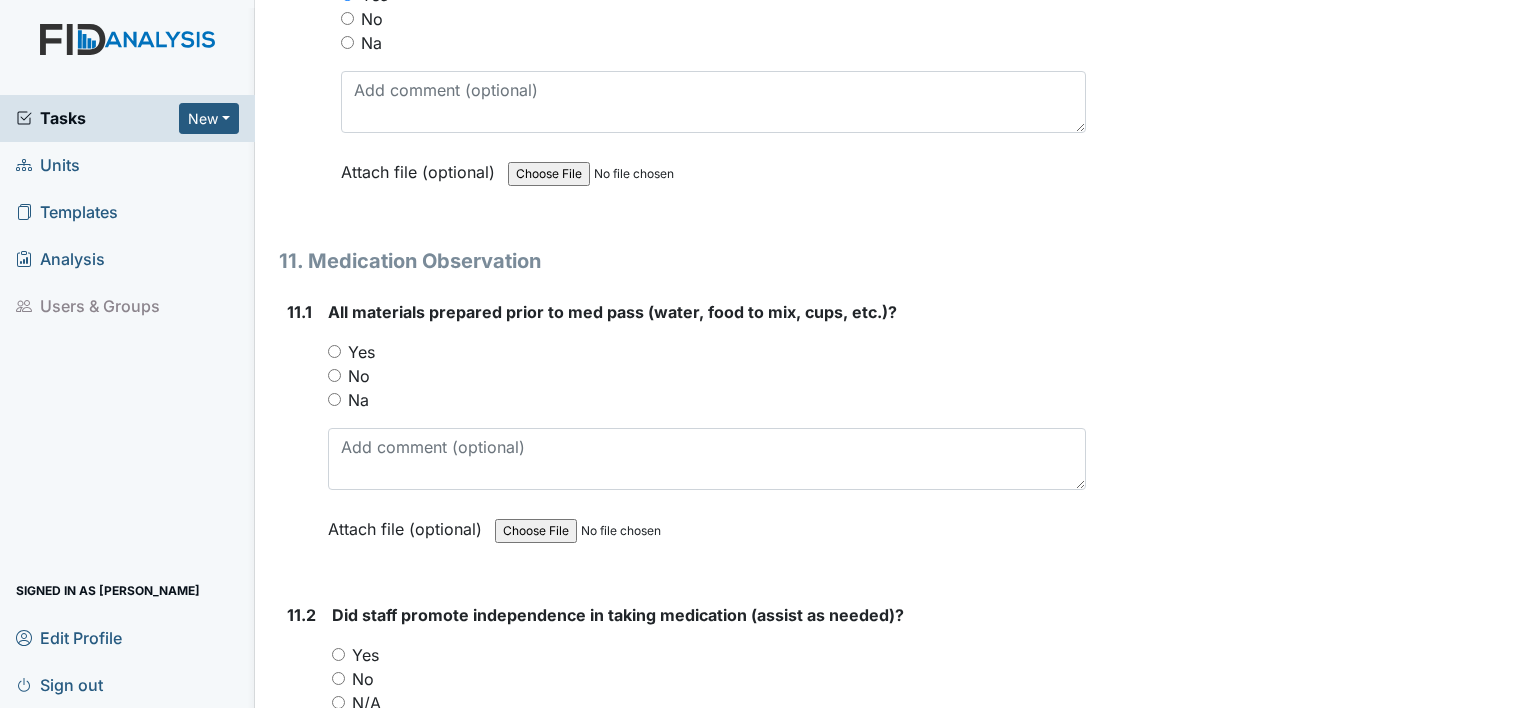 click on "Yes" at bounding box center [334, 351] 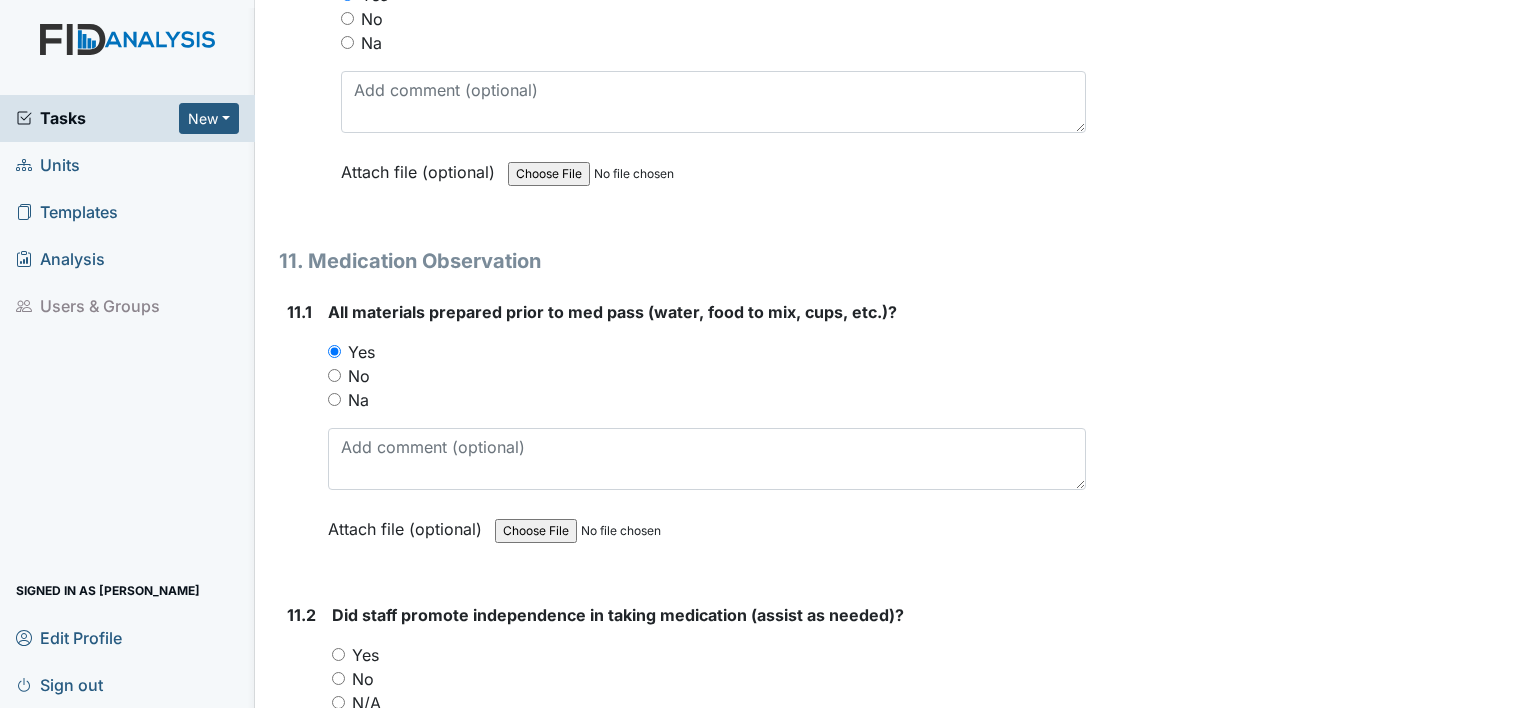click on "Yes" at bounding box center [338, 654] 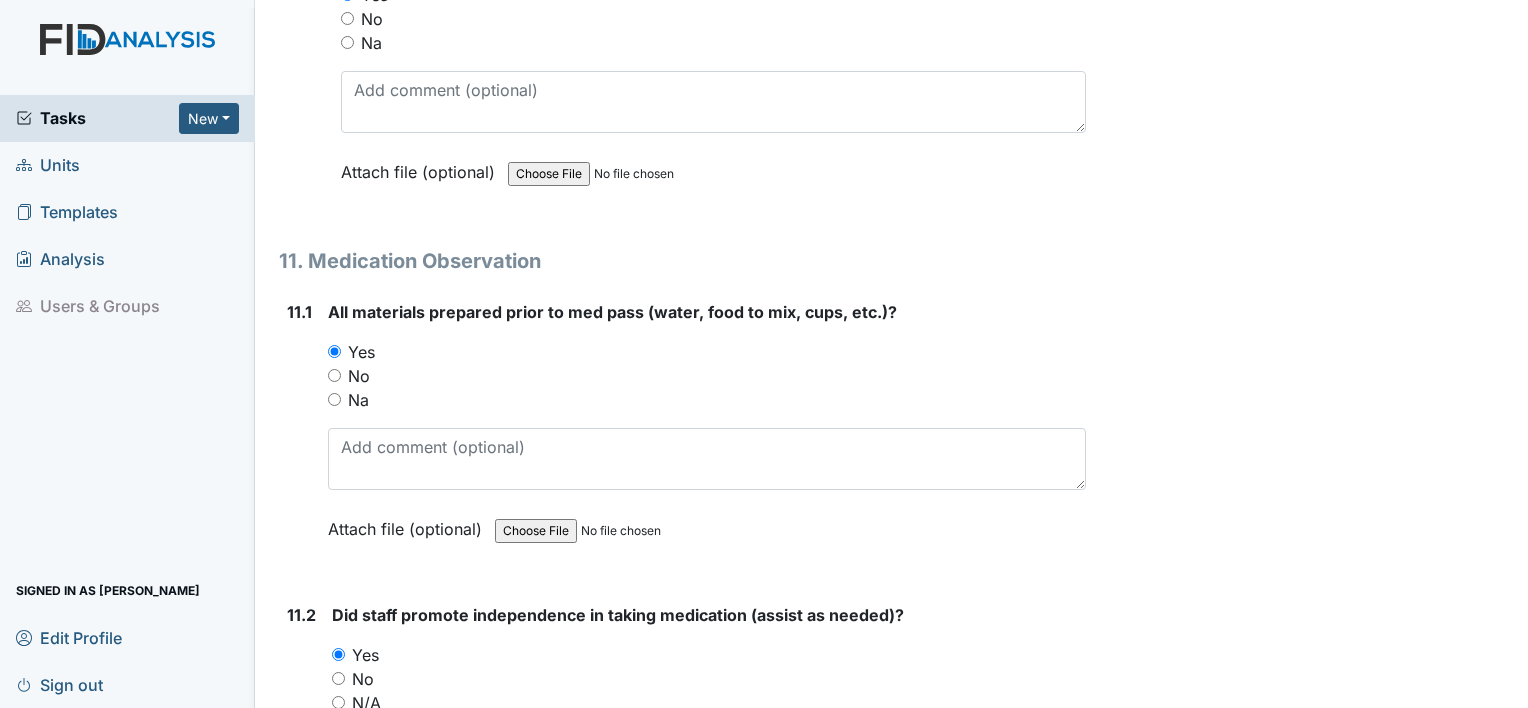 click on "11.2" at bounding box center (301, 738) 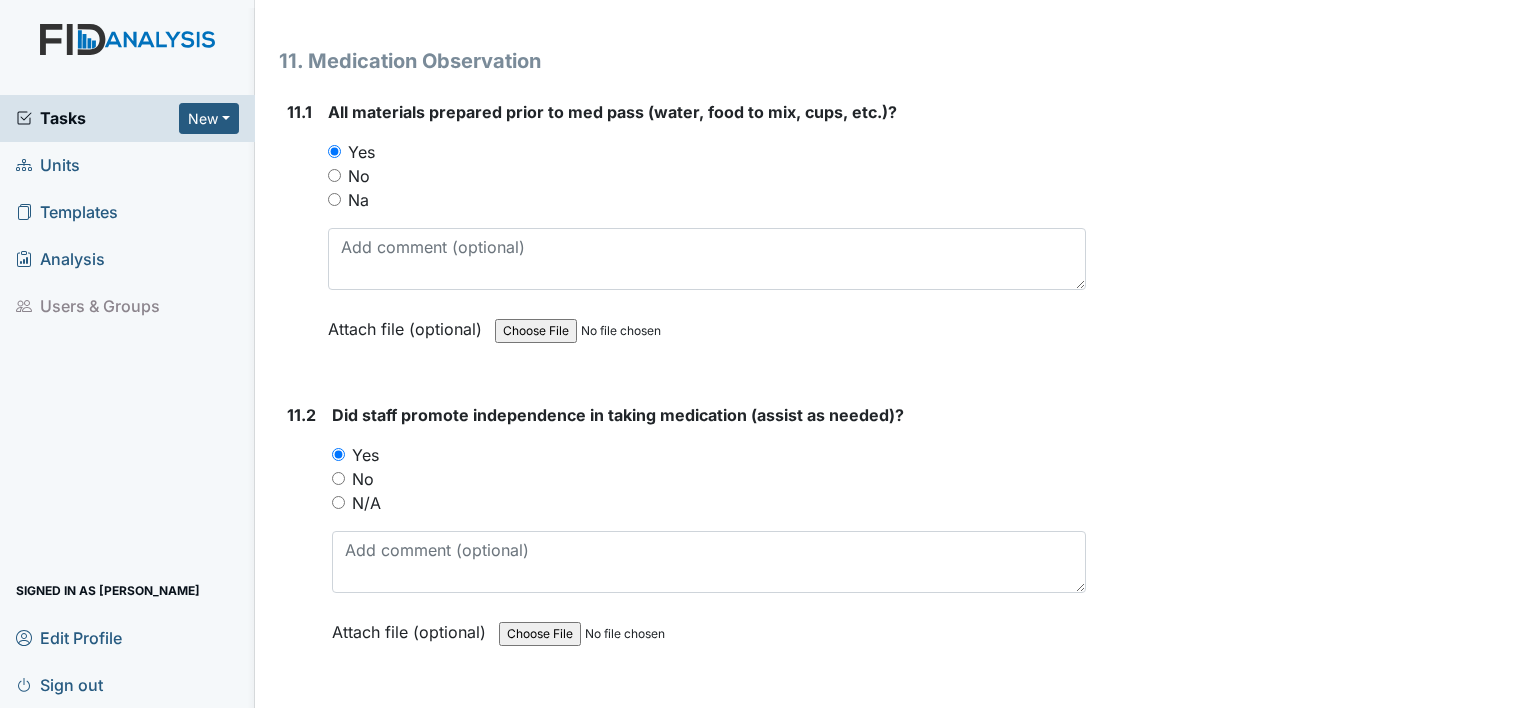 scroll, scrollTop: 22360, scrollLeft: 0, axis: vertical 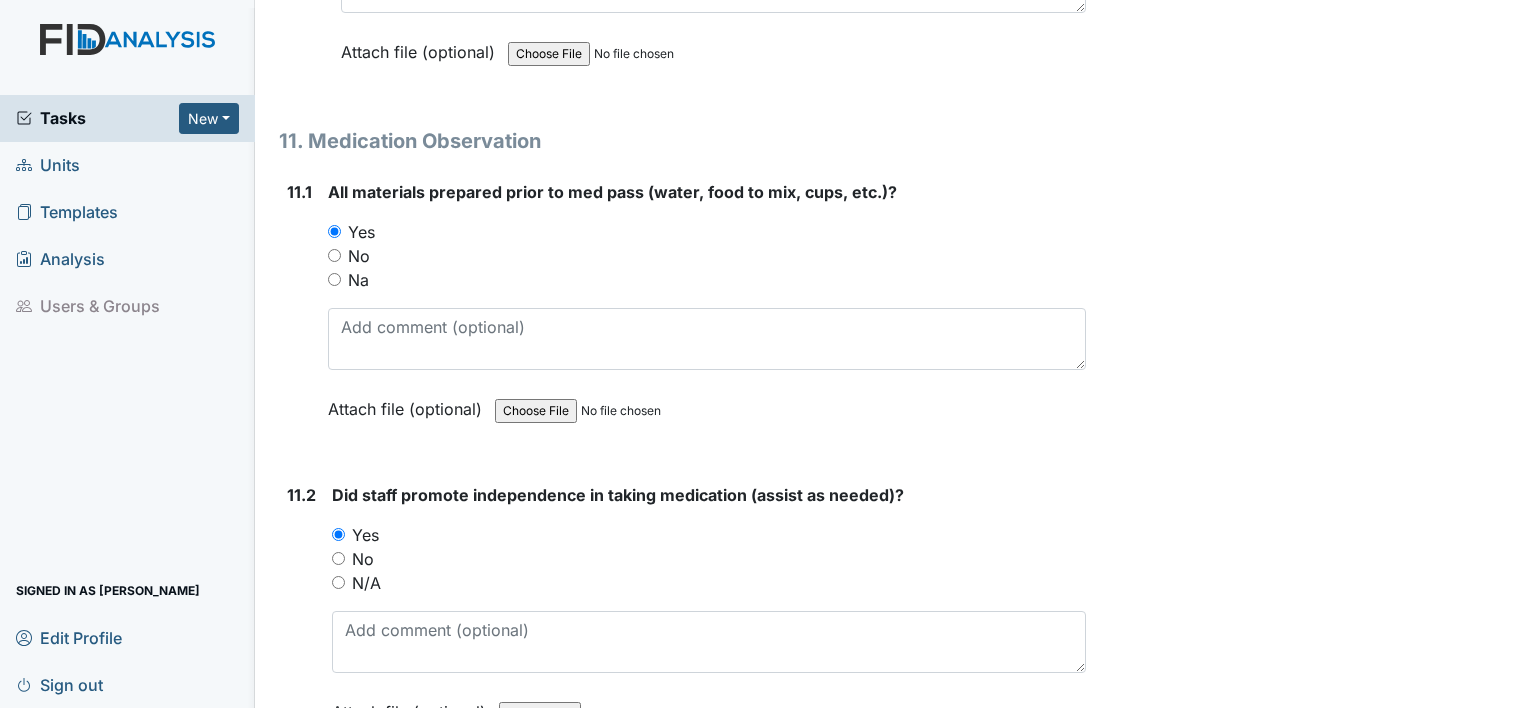 click on "11.2" at bounding box center [301, 618] 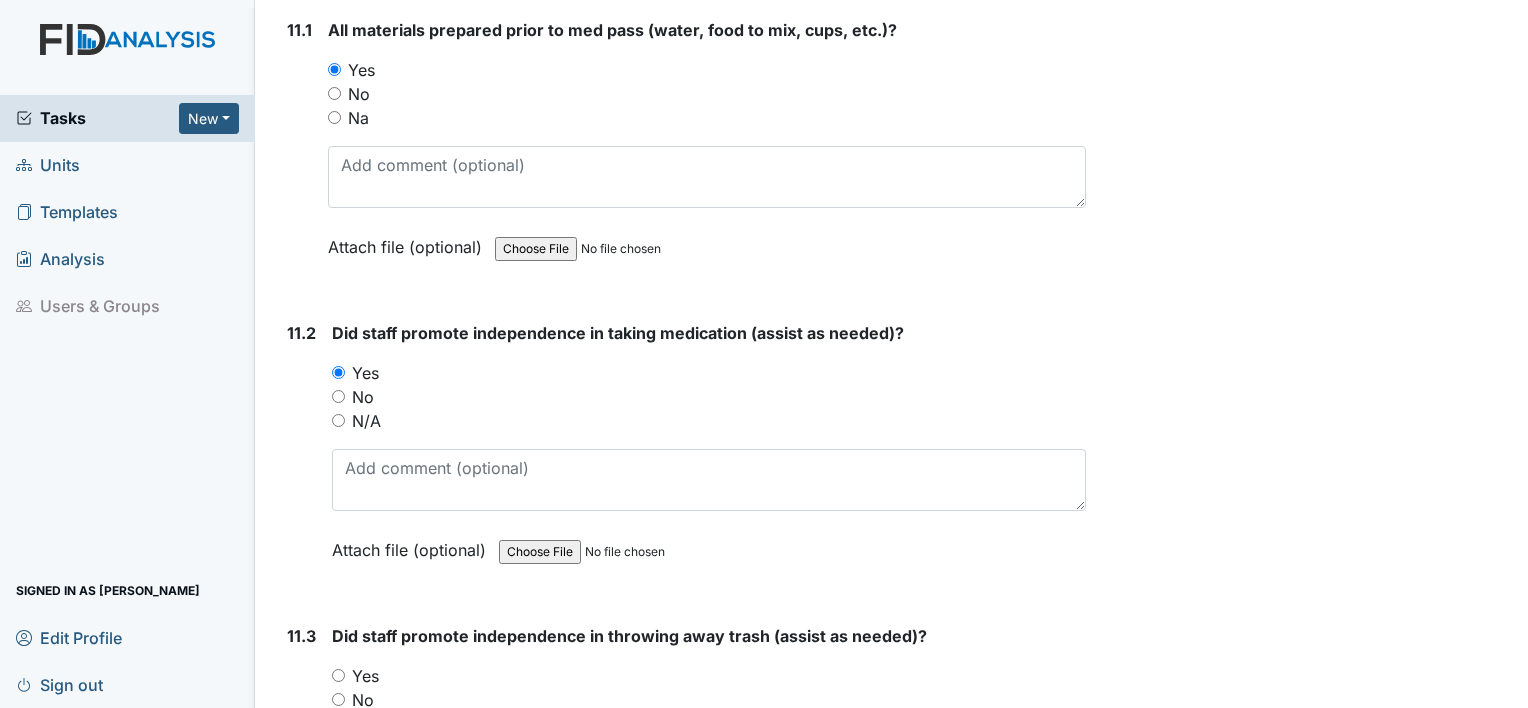 scroll, scrollTop: 22640, scrollLeft: 0, axis: vertical 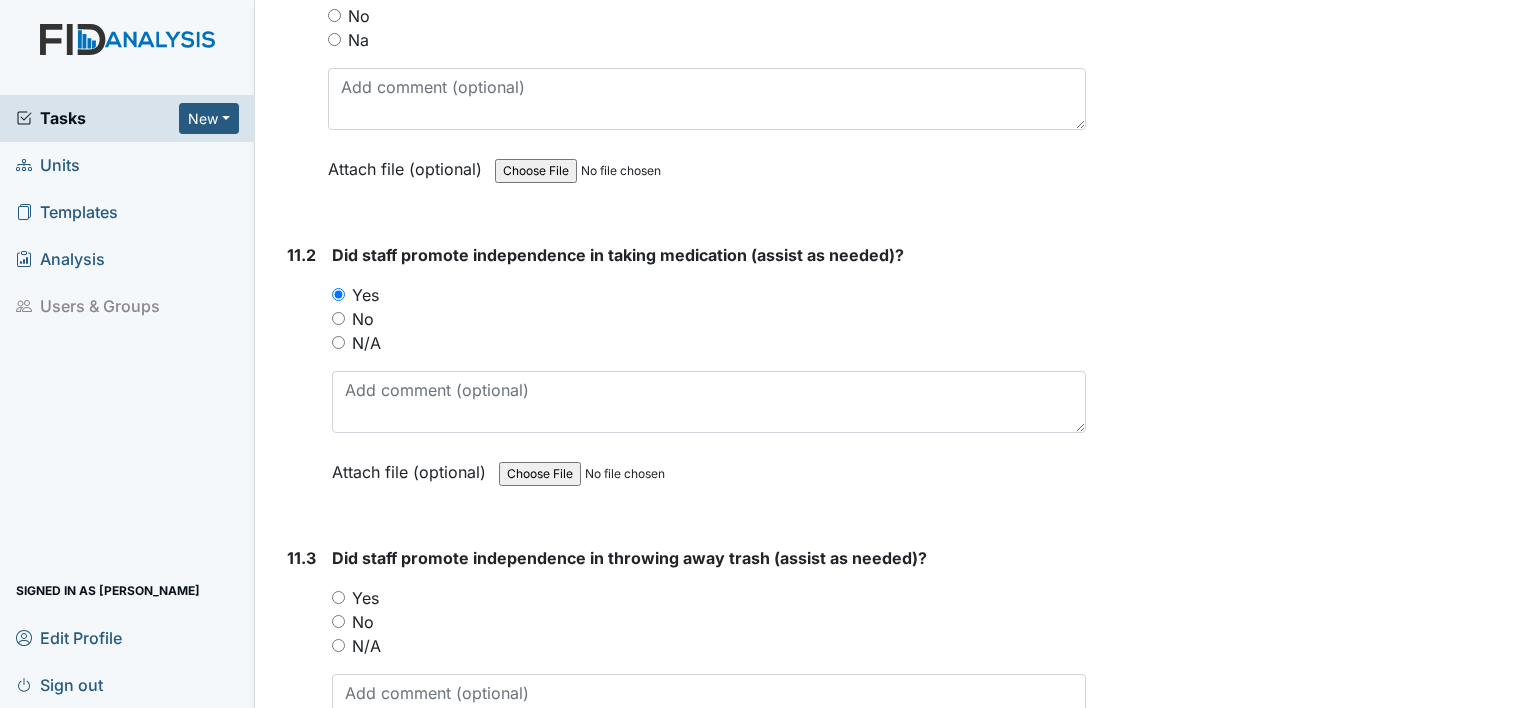 click on "11.3" at bounding box center [301, 681] 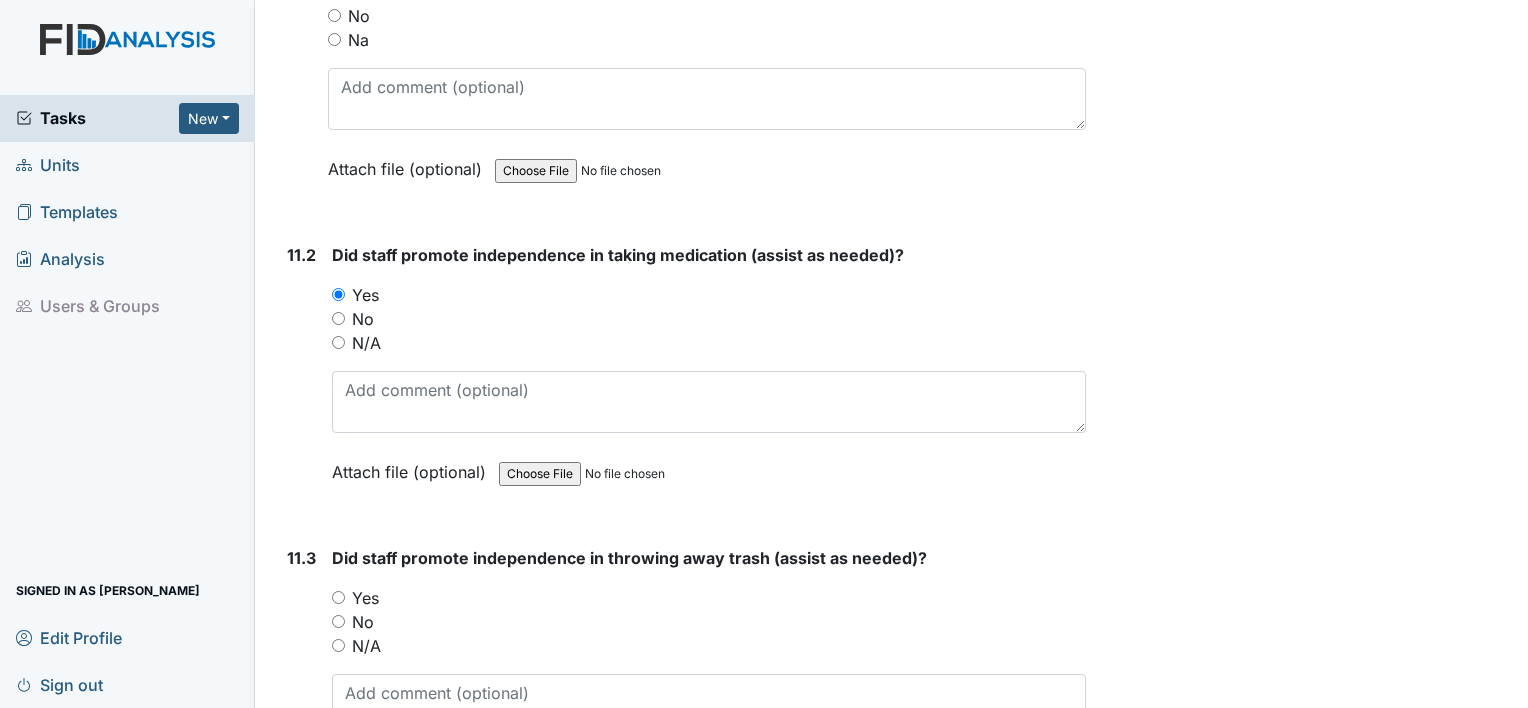 scroll, scrollTop: 22680, scrollLeft: 0, axis: vertical 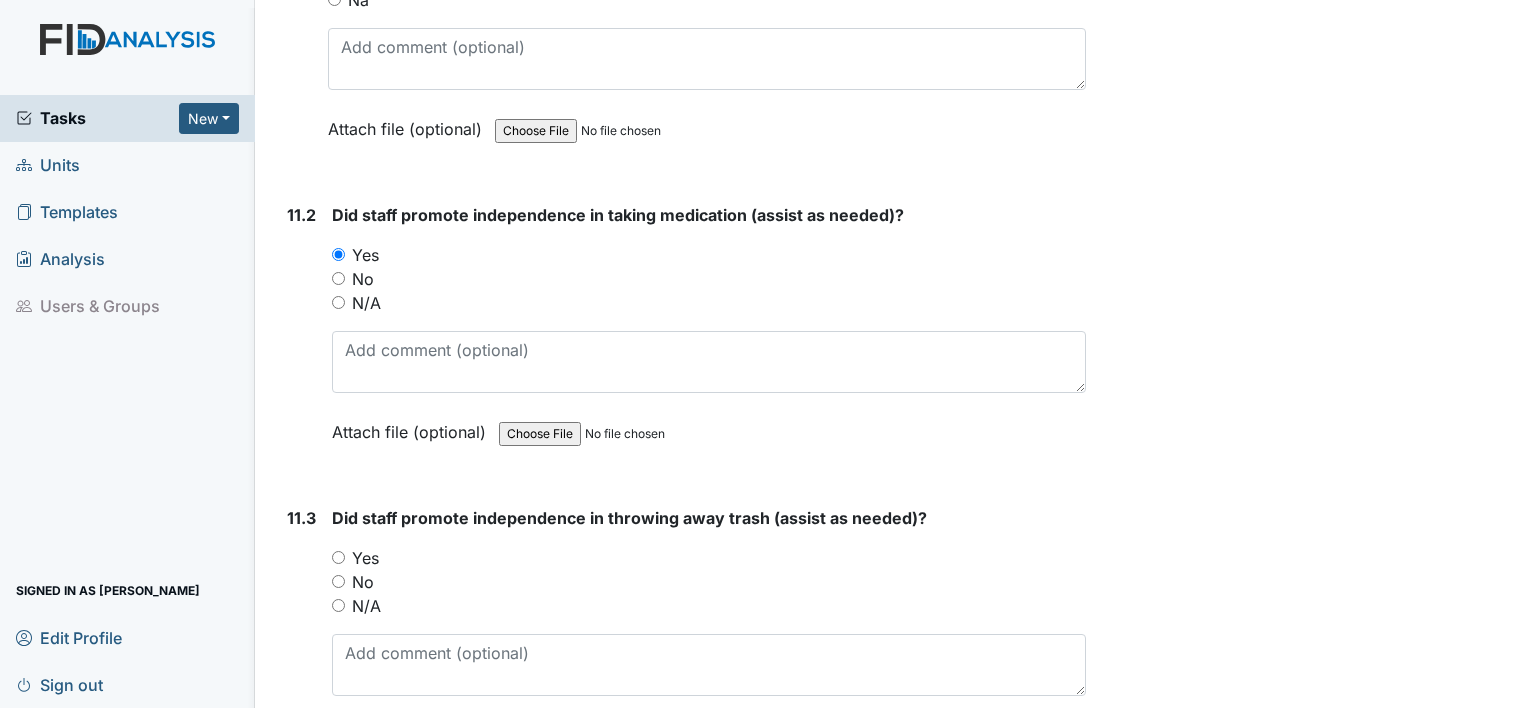 click on "Yes" at bounding box center (338, 557) 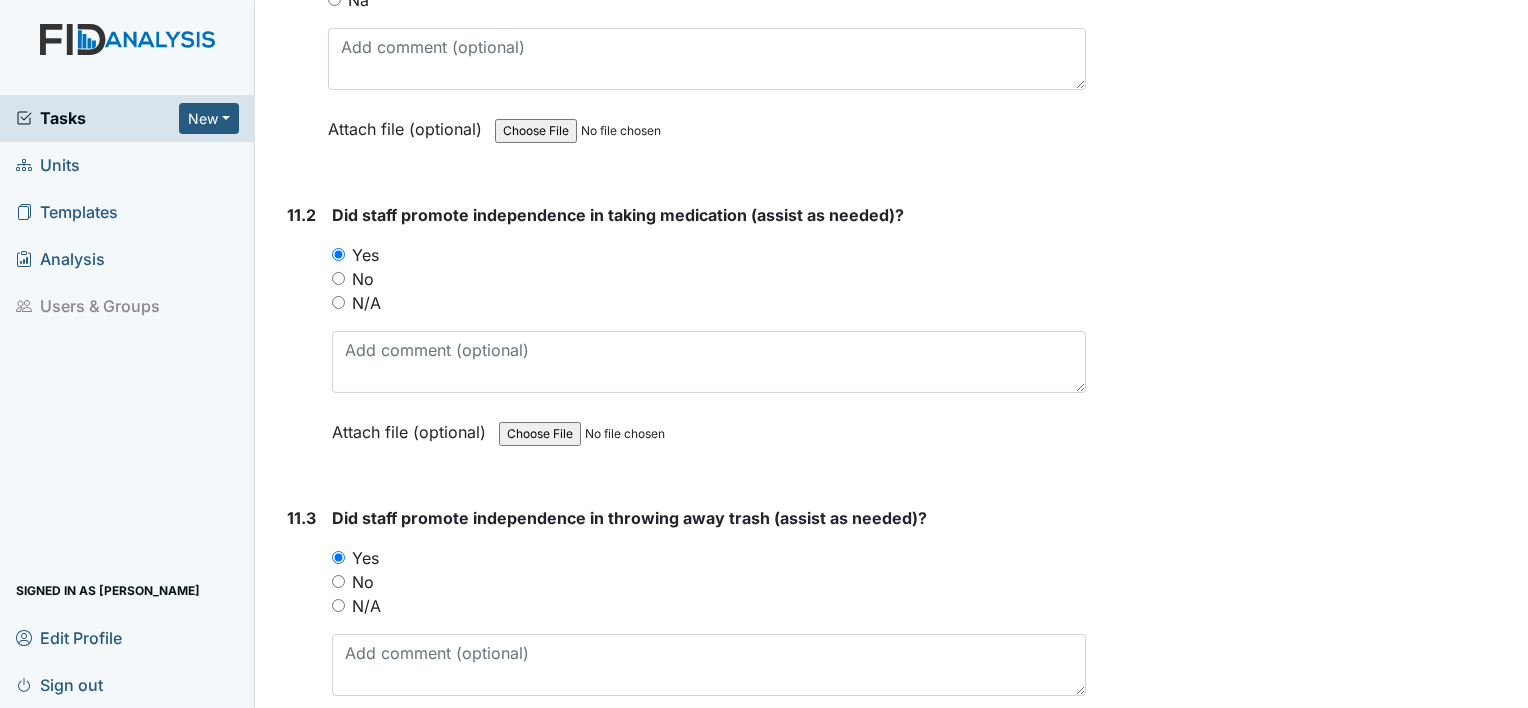 drag, startPoint x: 297, startPoint y: 623, endPoint x: 300, endPoint y: 676, distance: 53.08484 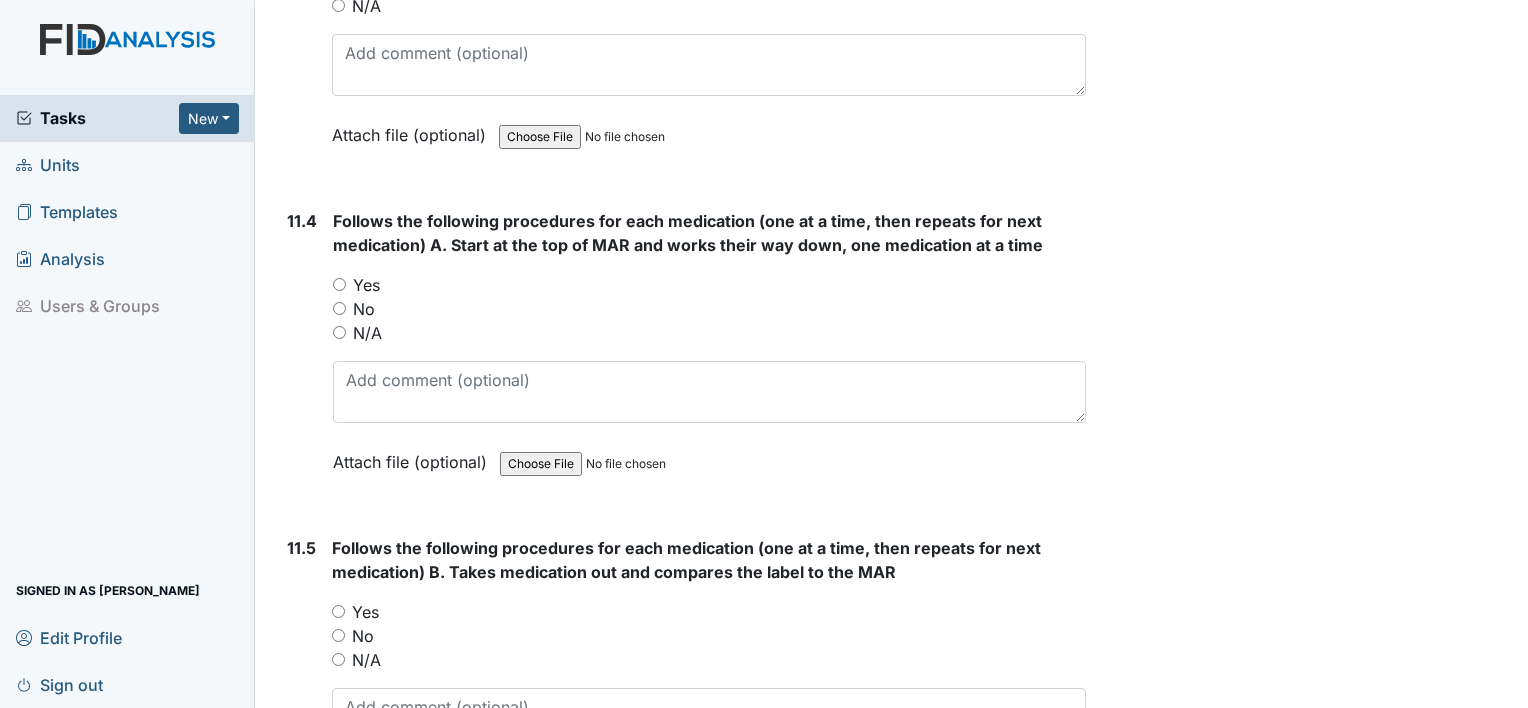 scroll, scrollTop: 23320, scrollLeft: 0, axis: vertical 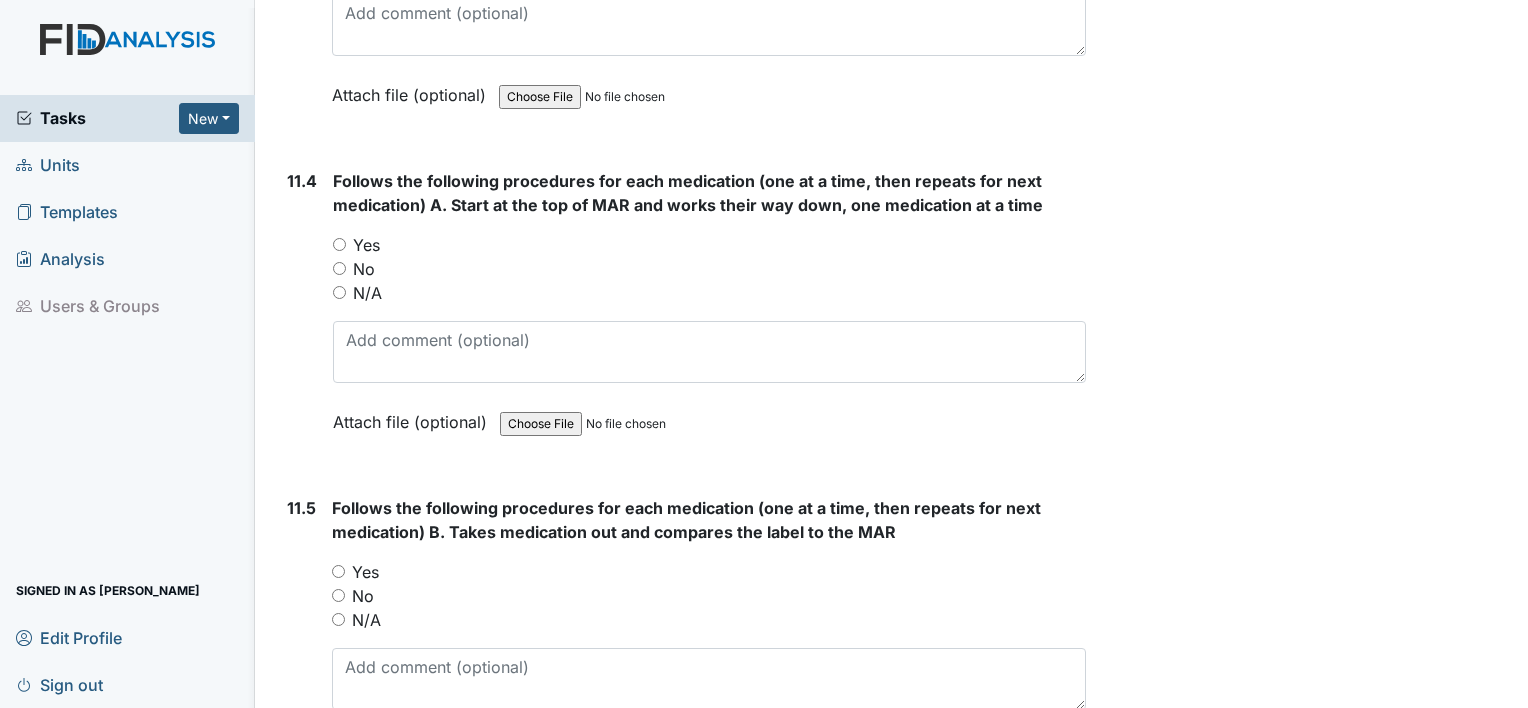 click on "11.5
Follows the following procedures for each medication (one at a time, then repeats for next medication) B. Takes medication out and compares the label to the MAR
You must select one of the below options.
Yes
No
N/A
Attach file (optional)
You can upload .pdf, .txt, .jpg, .jpeg, .png, .csv, .xls, or .doc files under 100MB." at bounding box center [682, 643] 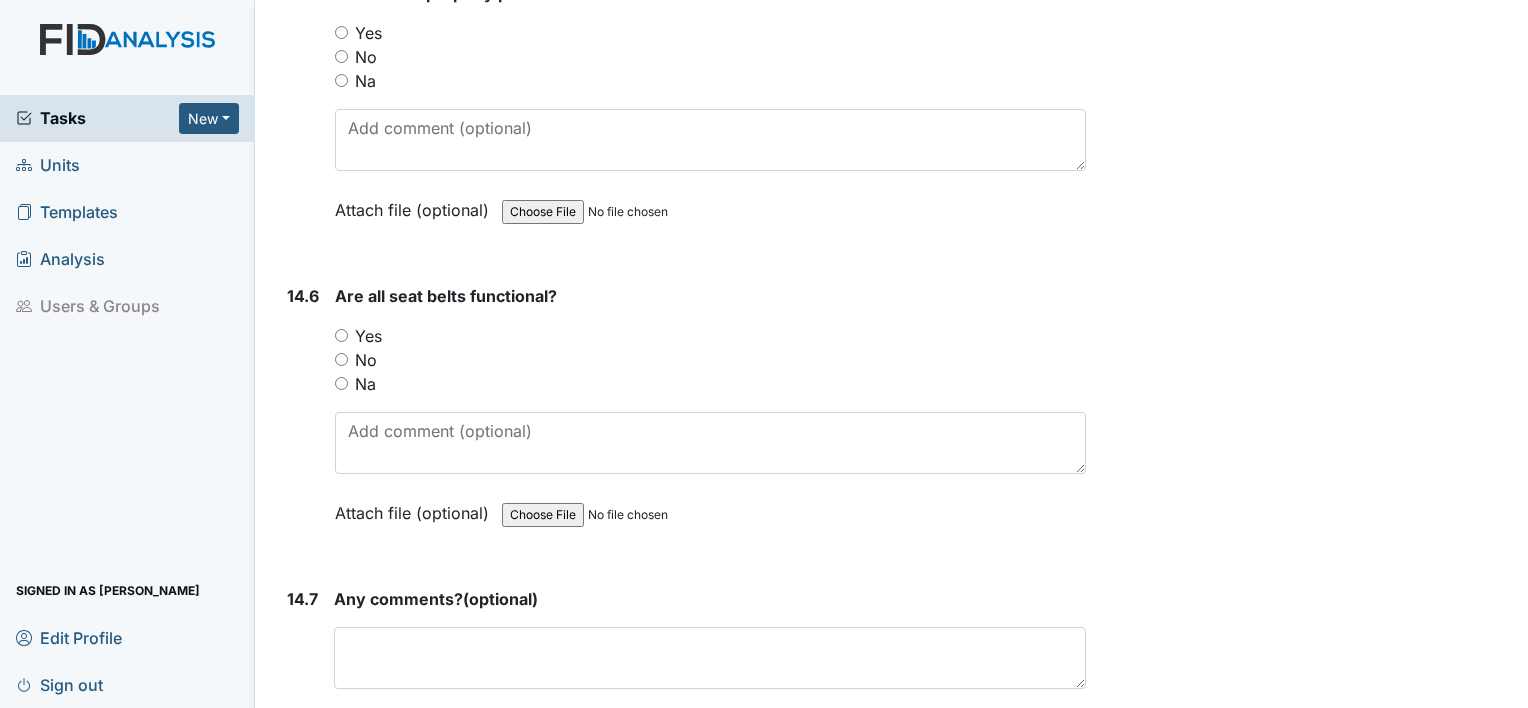 scroll, scrollTop: 37888, scrollLeft: 0, axis: vertical 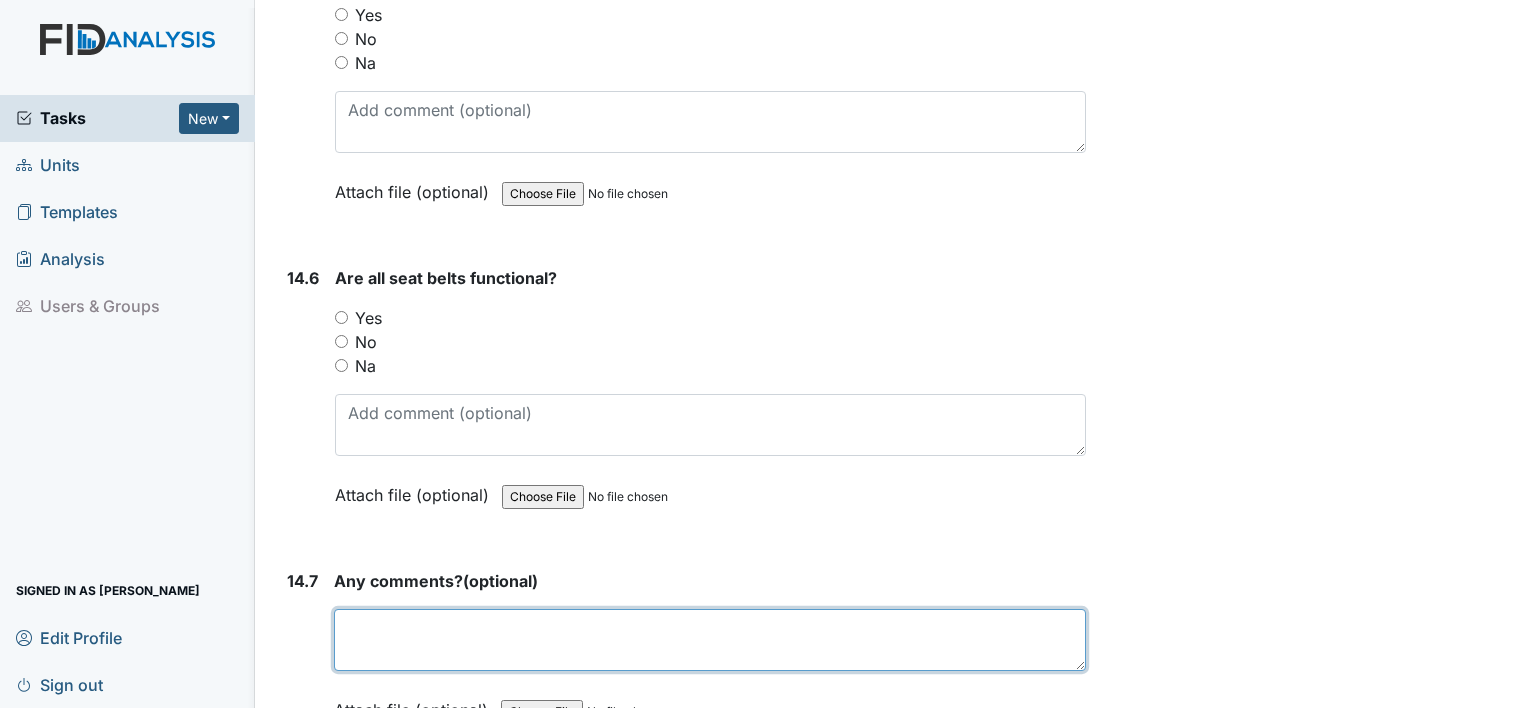 click at bounding box center [710, 640] 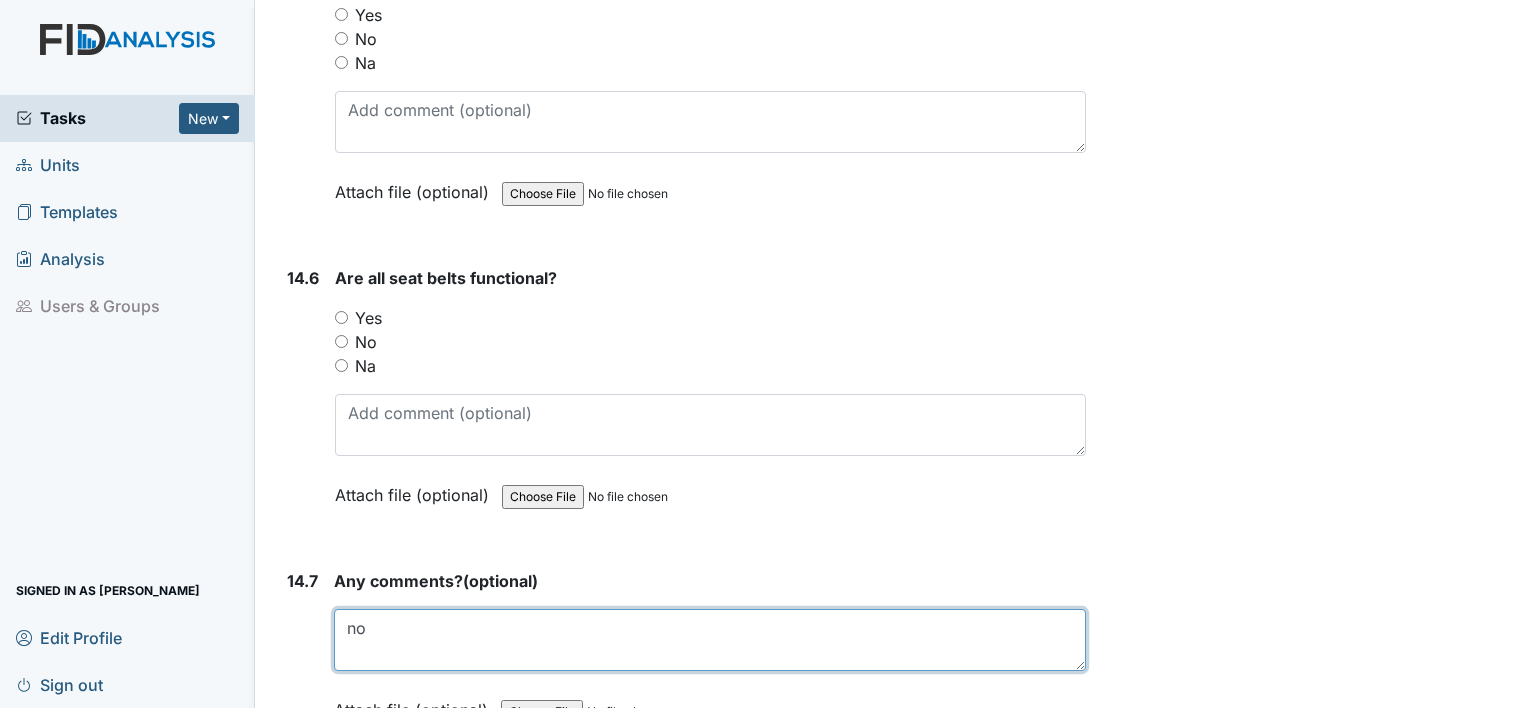type on "n" 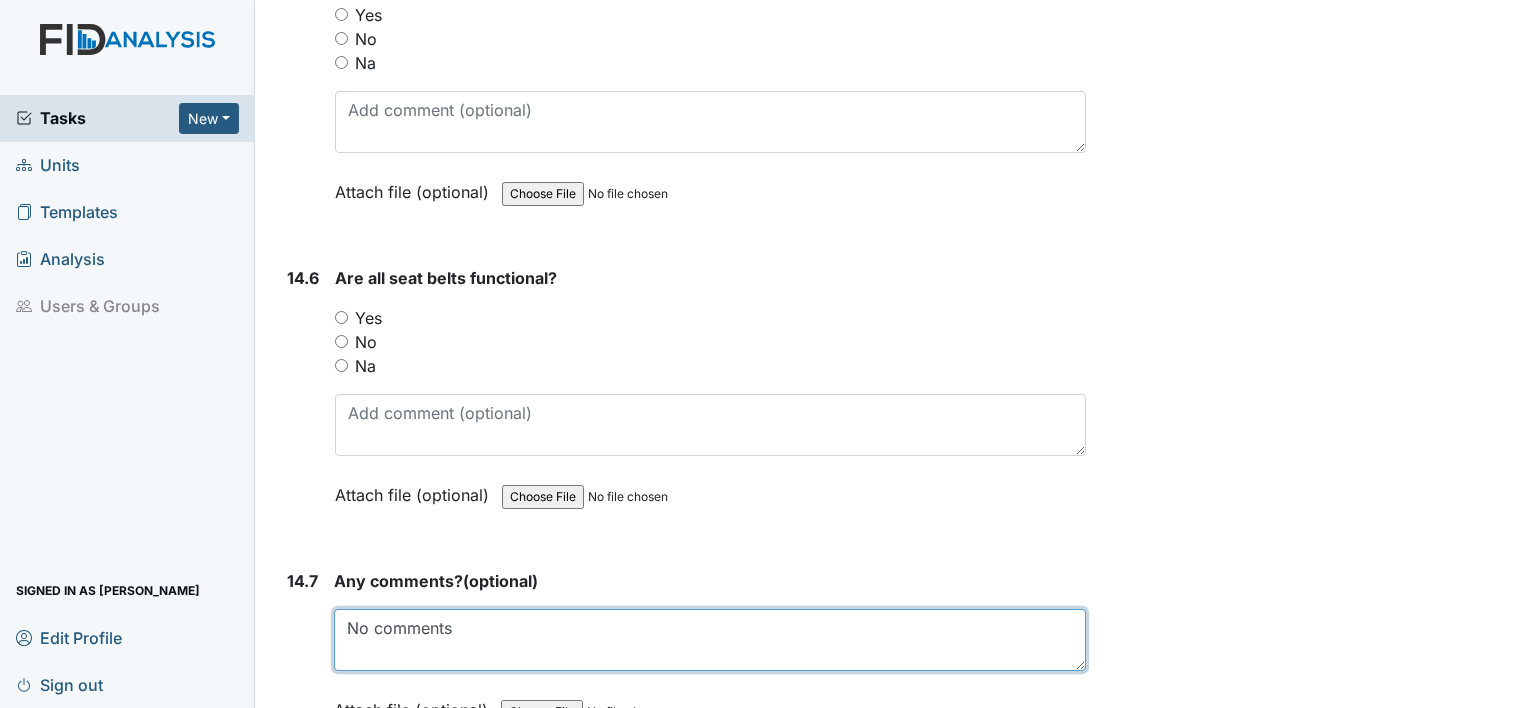 type on "No comments" 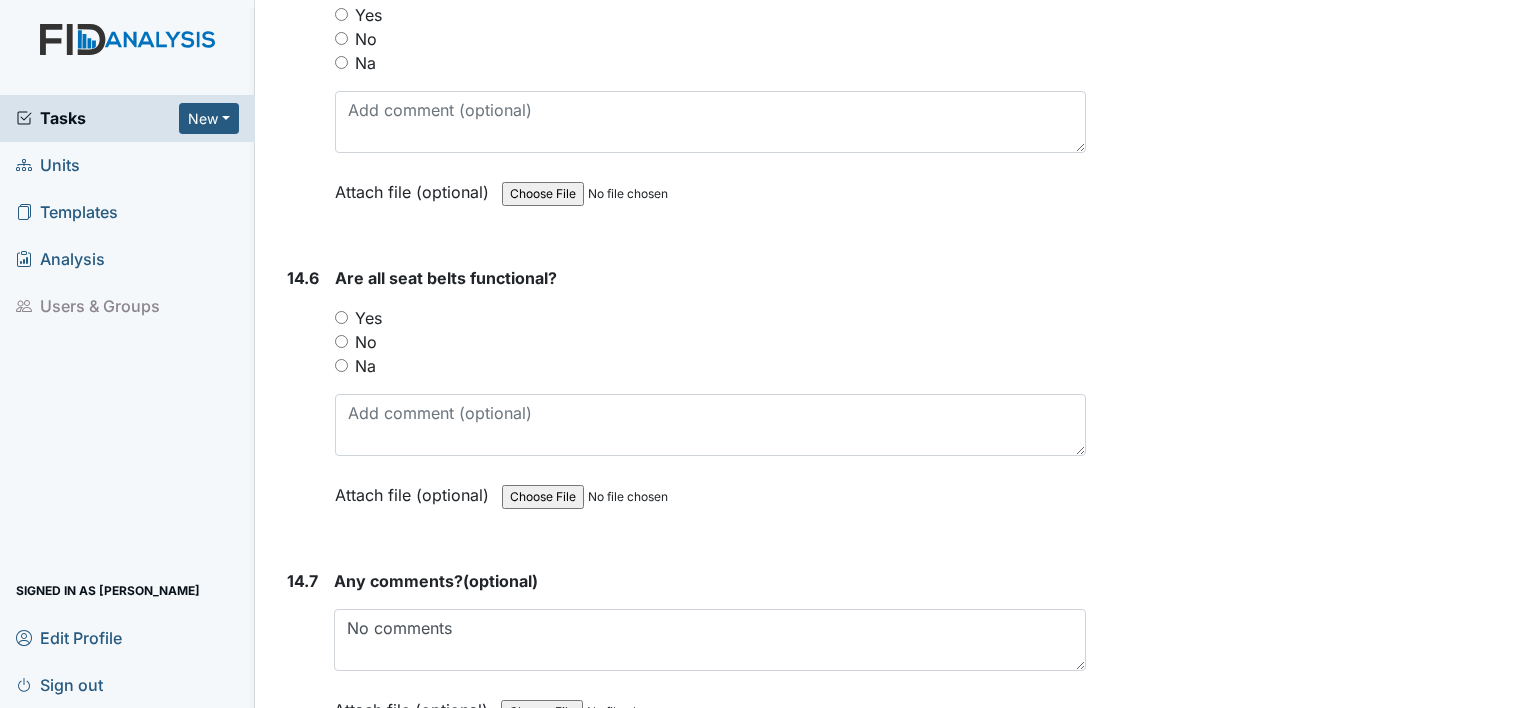click on "Yes" at bounding box center (710, 318) 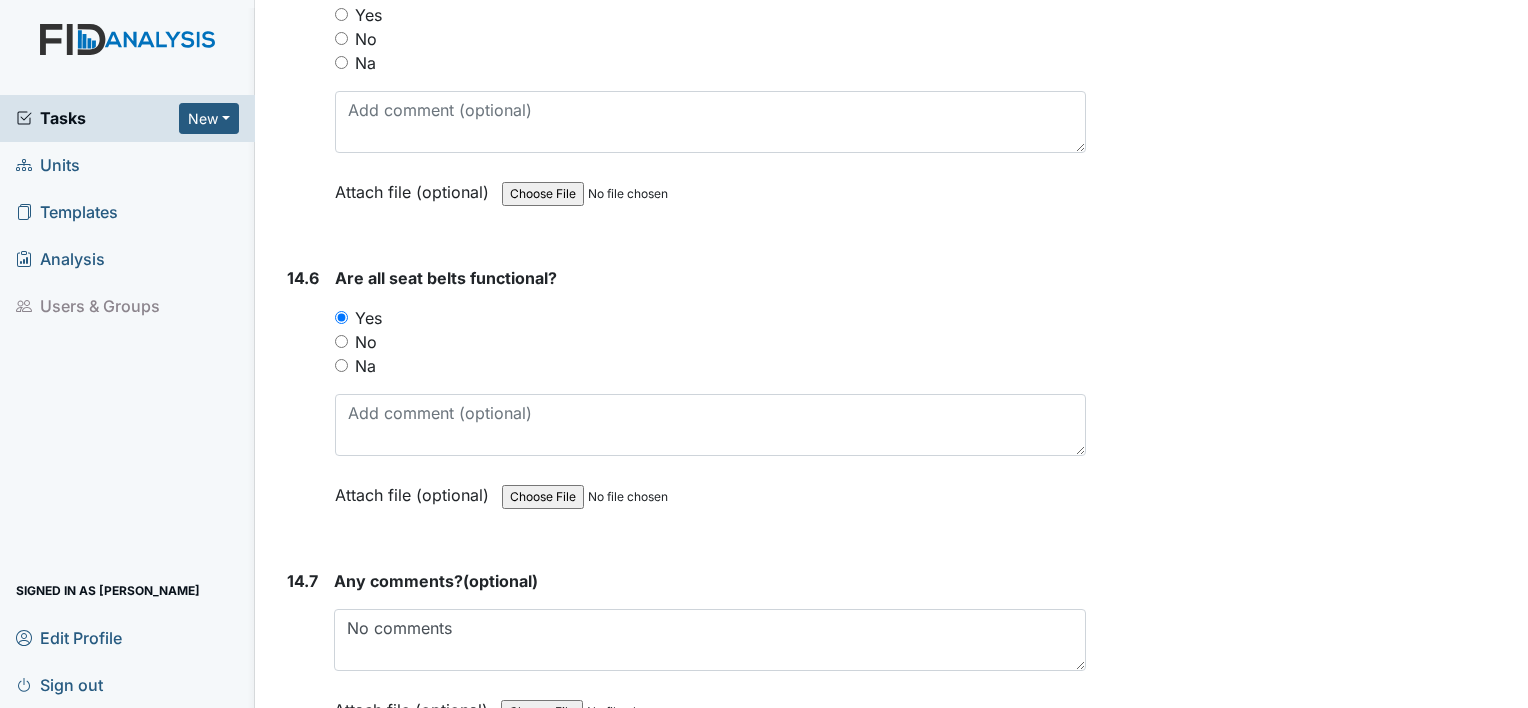 click on "1. Staff Information
1.1
Upon arrival, what is staff doing?
shift duties changing individual
This field is required.
Attach file (optional)
You can upload .pdf, .txt, .jpg, .jpeg, .png, .csv, .xls, or .doc files under 100MB.
1.2
Did staff communicate with coworkers appropriately?
You must select one of the below options.
Yes
No
Na
Attach file (optional)
You can upload .pdf, .txt, .jpg, .jpeg, .png, .csv, .xls, or .doc files under 100MB.
1.3
Did staff communicate in a positive demeanor with consumers?
You must select one of the below options.
Yes
No
Na
Attach file (optional)
You can upload .pdf, .txt, .jpg, .jpeg, .png, .csv, .xls, or .doc files under 100MB.
1.4
Did you observe staff using sign language, communication board or pictures as needed?
Yes" at bounding box center [682, -18398] 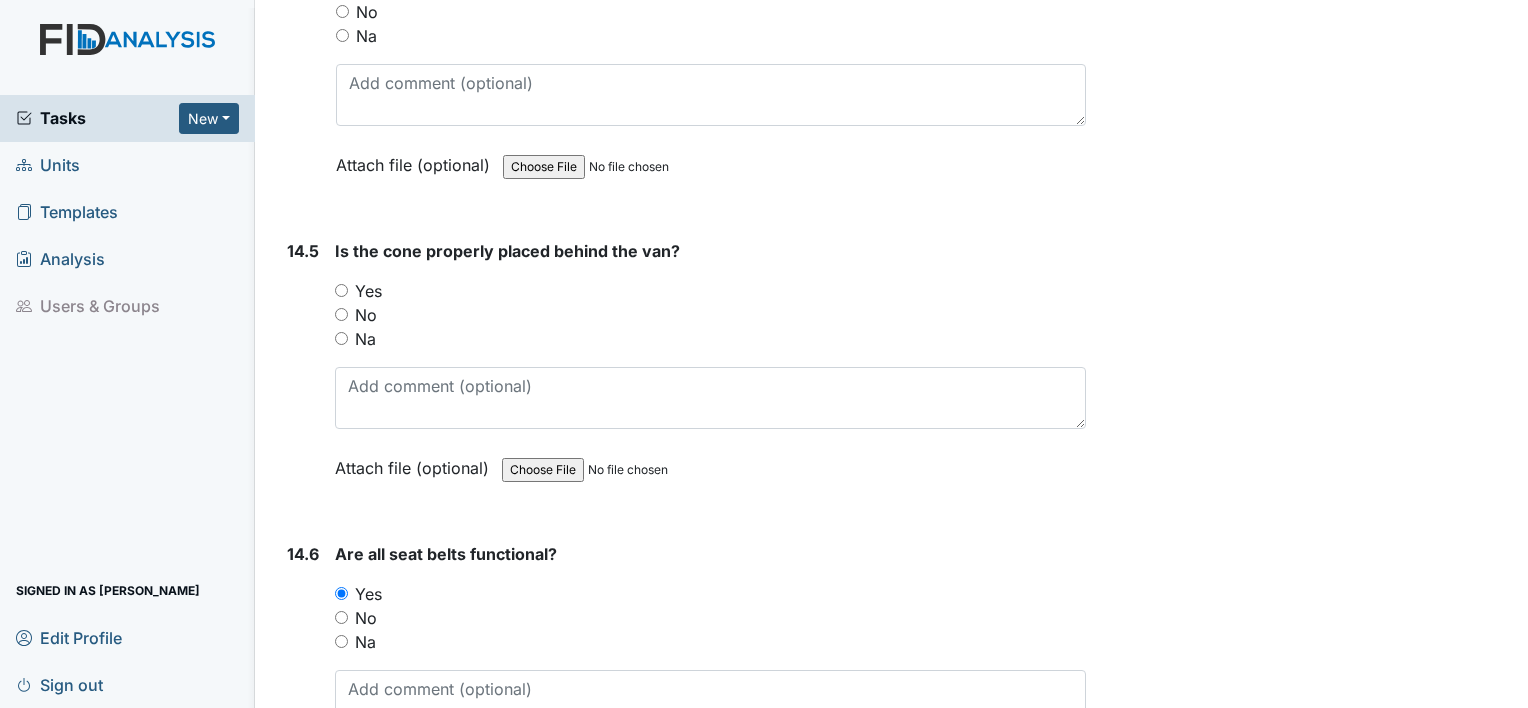 scroll, scrollTop: 37608, scrollLeft: 0, axis: vertical 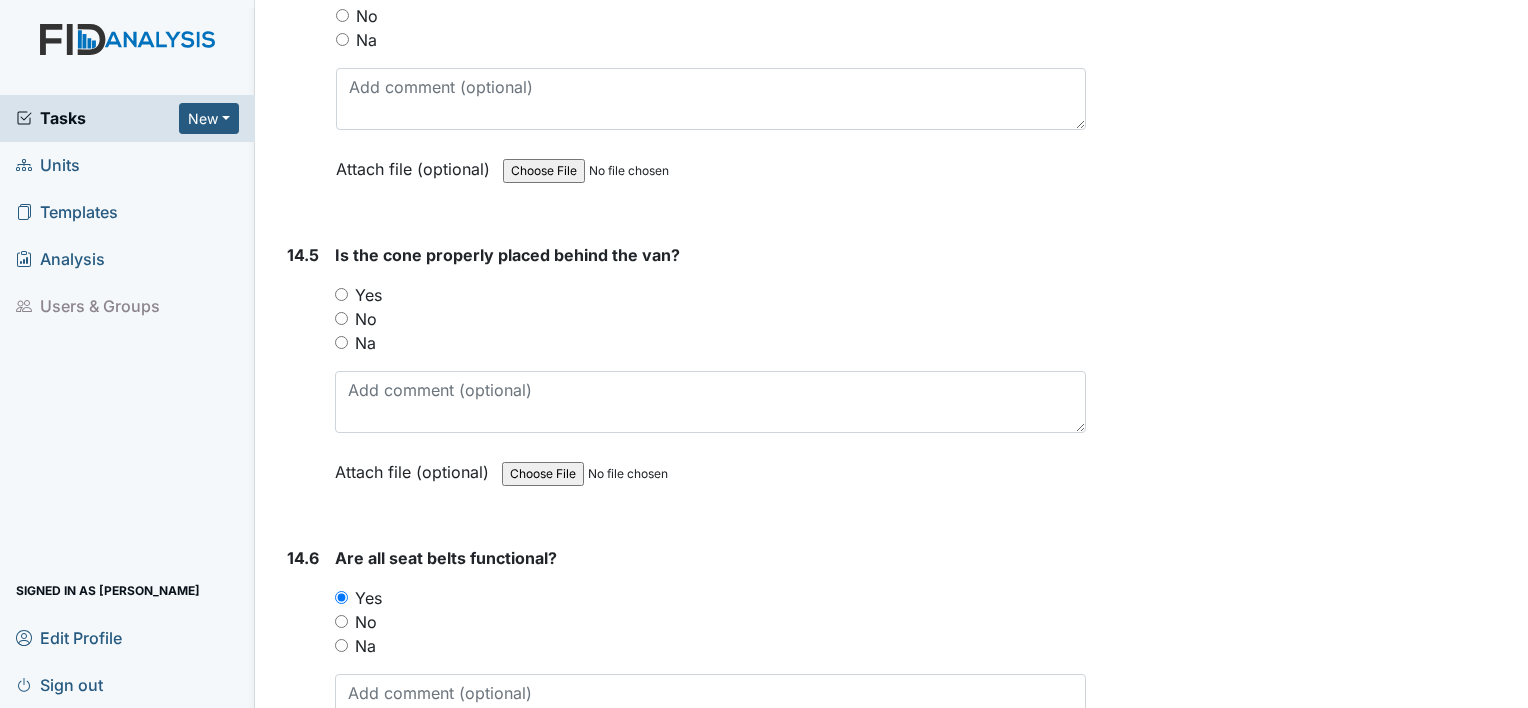 click on "Yes" at bounding box center [341, 294] 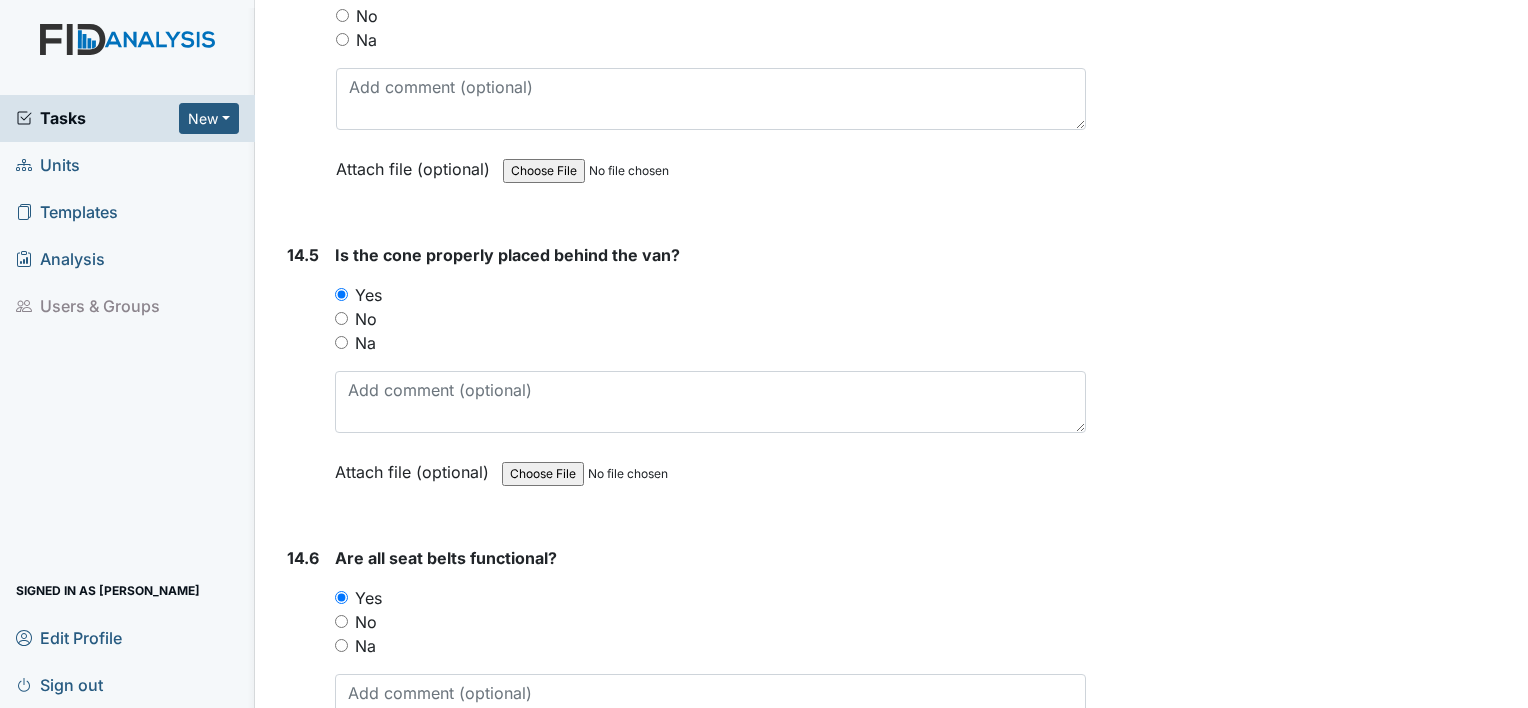 click on "14.4
Is staff documenting van condition checks between shifts?
You must select one of the below options.
Yes
No
Na
Attach file (optional)
You can upload .pdf, .txt, .jpg, .jpeg, .png, .csv, .xls, or .doc files under 100MB." at bounding box center [682, 75] 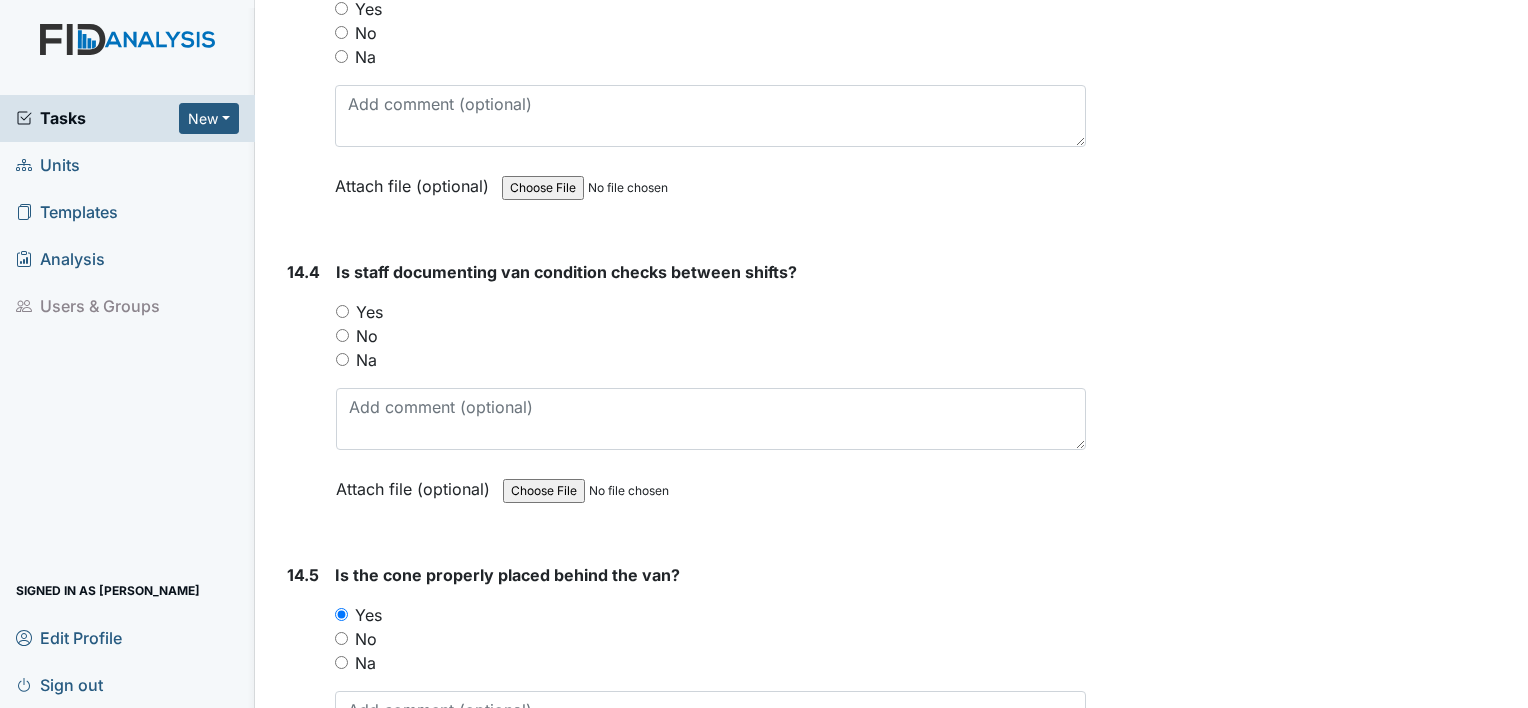 scroll, scrollTop: 37248, scrollLeft: 0, axis: vertical 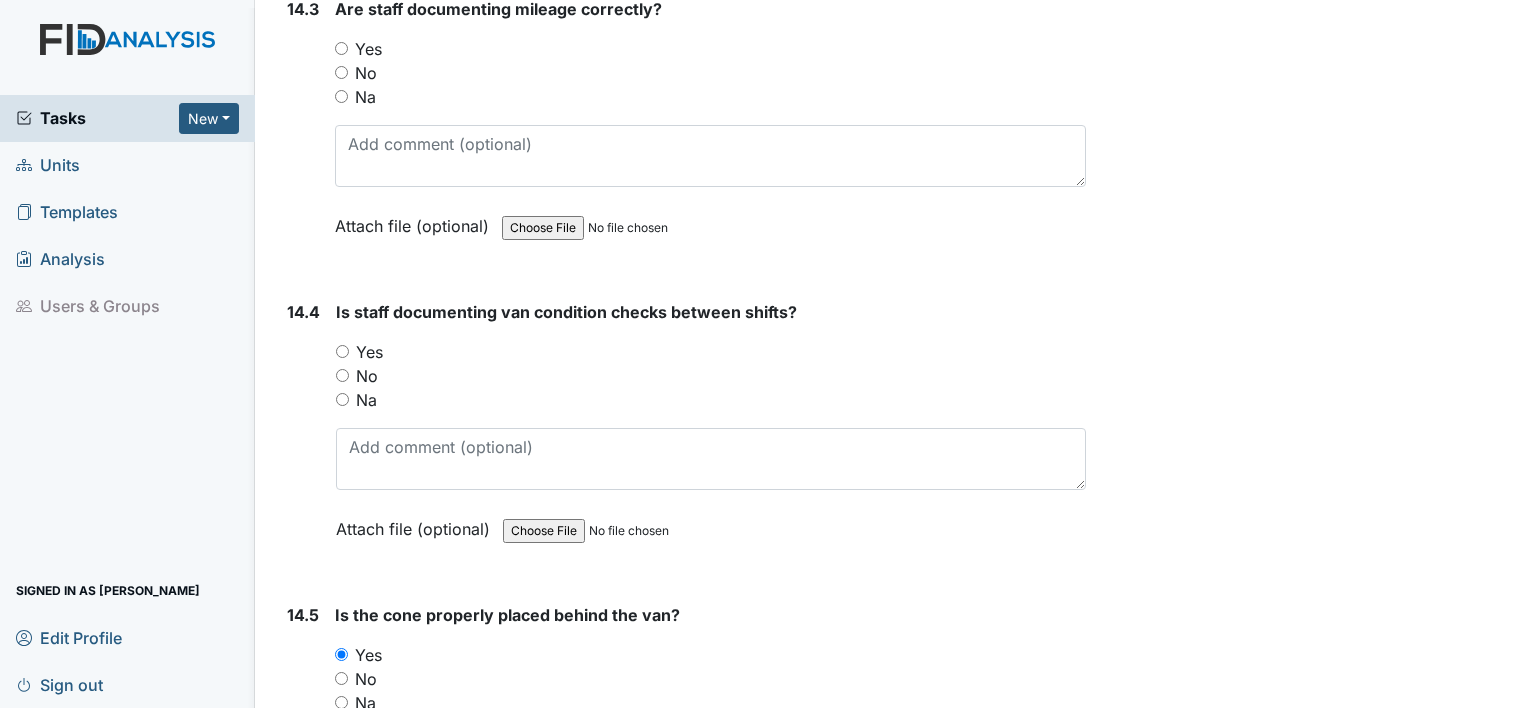 click on "Yes" at bounding box center (342, 351) 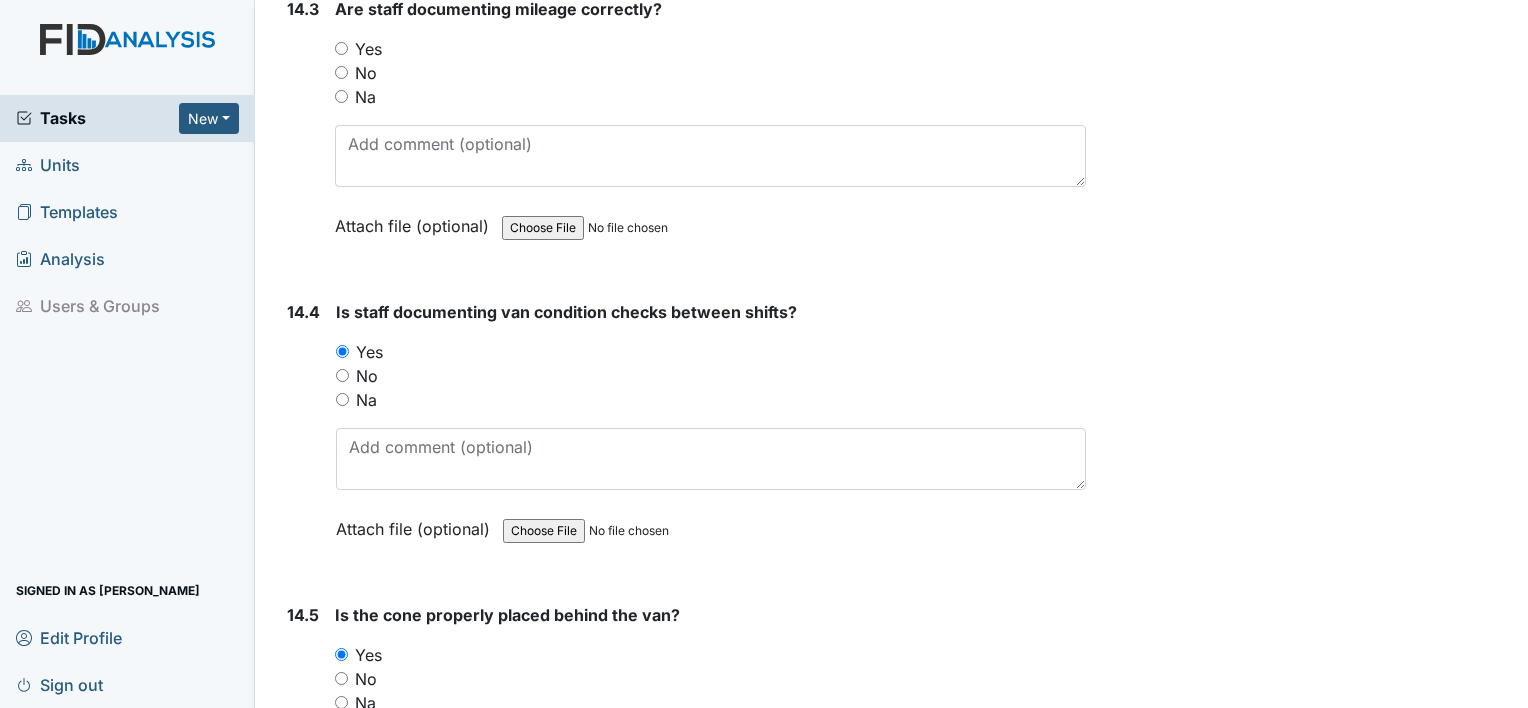 click on "1. Staff Information
1.1
Upon arrival, what is staff doing?
shift duties changing individual
This field is required.
Attach file (optional)
You can upload .pdf, .txt, .jpg, .jpeg, .png, .csv, .xls, or .doc files under 100MB.
1.2
Did staff communicate with coworkers appropriately?
You must select one of the below options.
Yes
No
Na
Attach file (optional)
You can upload .pdf, .txt, .jpg, .jpeg, .png, .csv, .xls, or .doc files under 100MB.
1.3
Did staff communicate in a positive demeanor with consumers?
You must select one of the below options.
Yes
No
Na
Attach file (optional)
You can upload .pdf, .txt, .jpg, .jpeg, .png, .csv, .xls, or .doc files under 100MB.
1.4
Did you observe staff using sign language, communication board or pictures as needed?
Yes" at bounding box center (682, -17758) 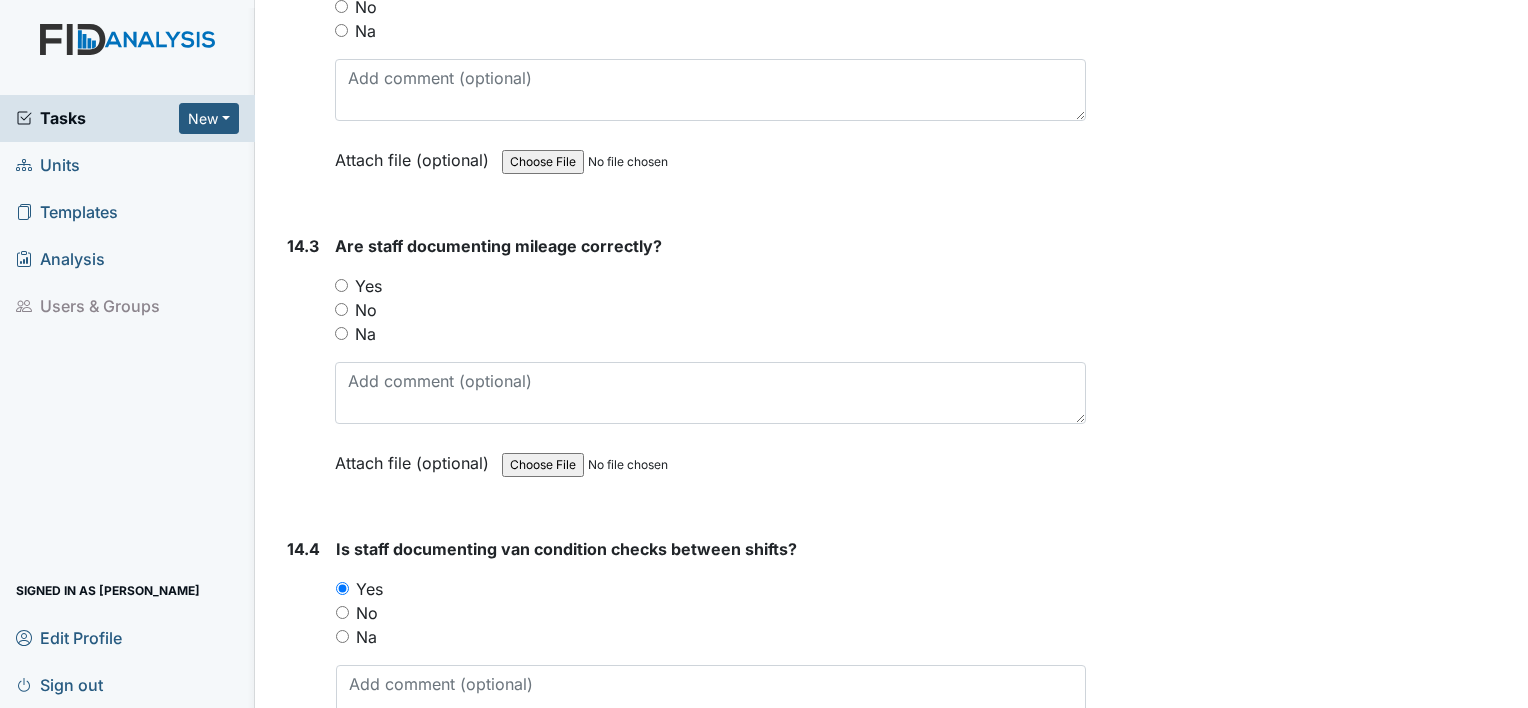 scroll, scrollTop: 37008, scrollLeft: 0, axis: vertical 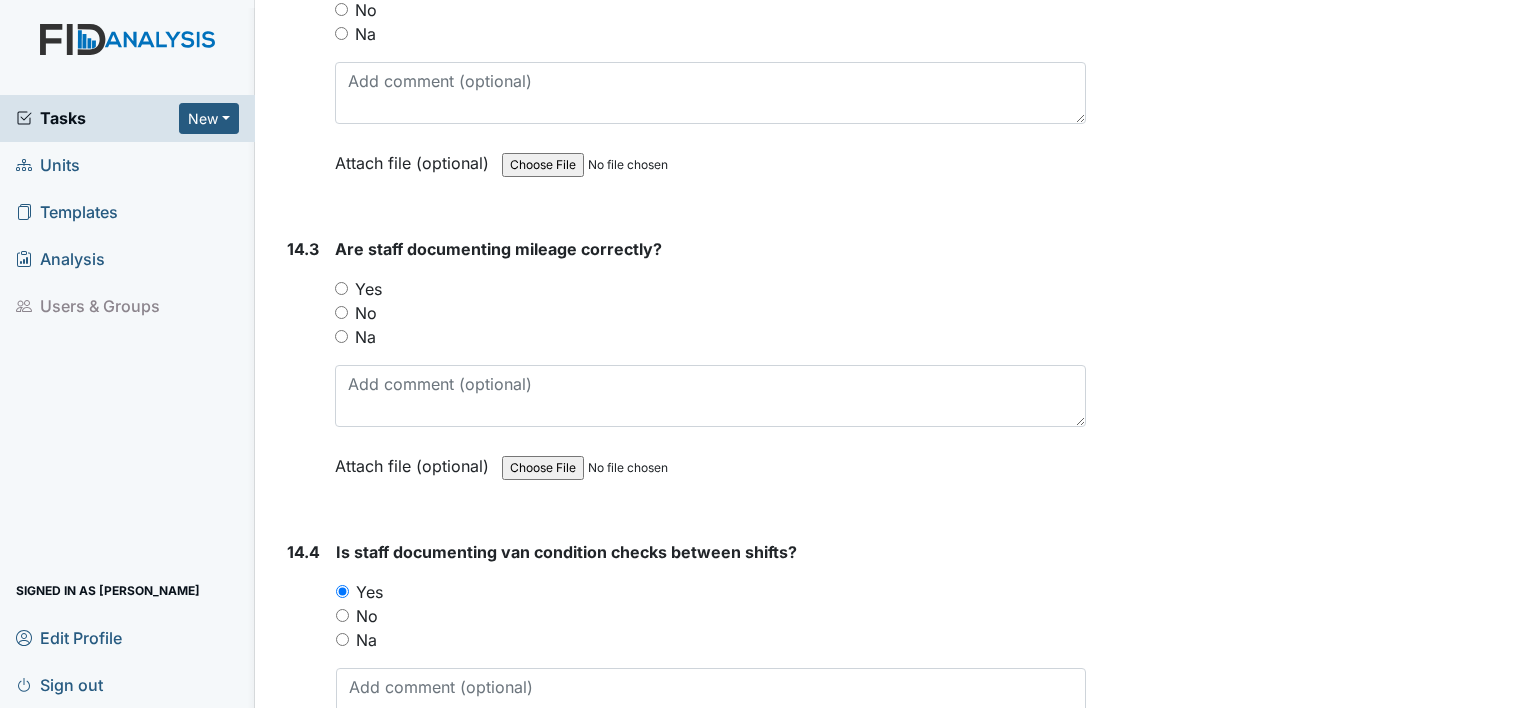 click on "Yes" at bounding box center [341, 288] 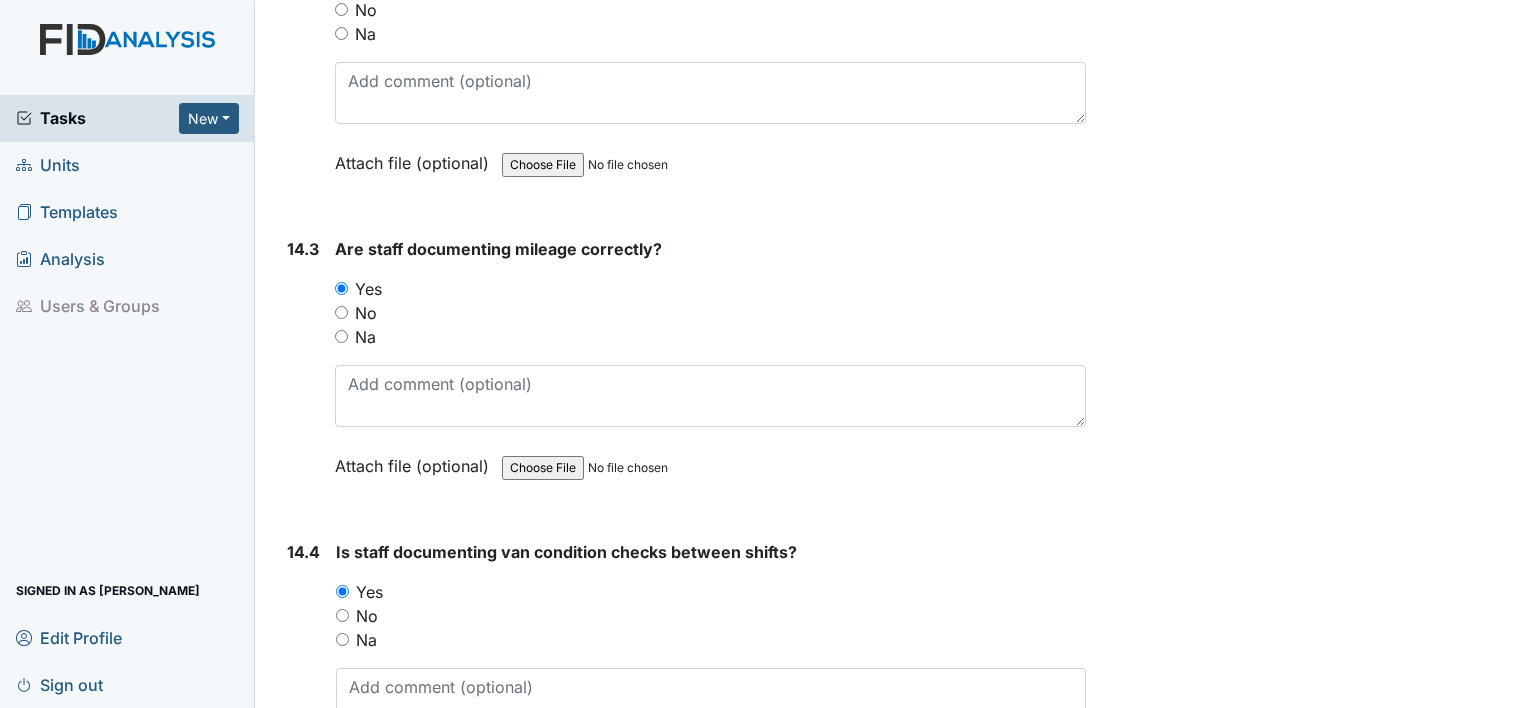 click on "14.3
Are staff documenting mileage correctly?
You must select one of the below options.
Yes
No
Na
Attach file (optional)
You can upload .pdf, .txt, .jpg, .jpeg, .png, .csv, .xls, or .doc files under 100MB." at bounding box center [682, 372] 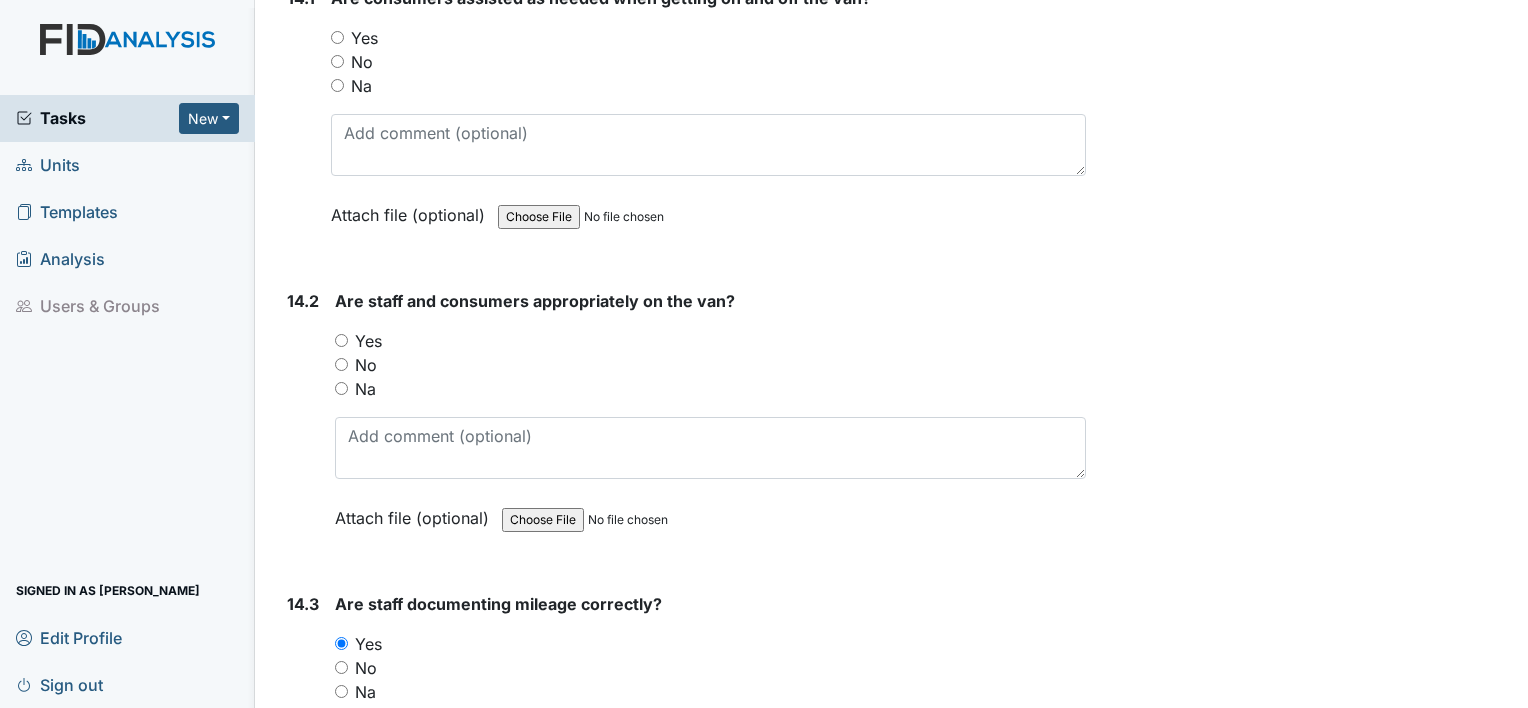scroll, scrollTop: 36648, scrollLeft: 0, axis: vertical 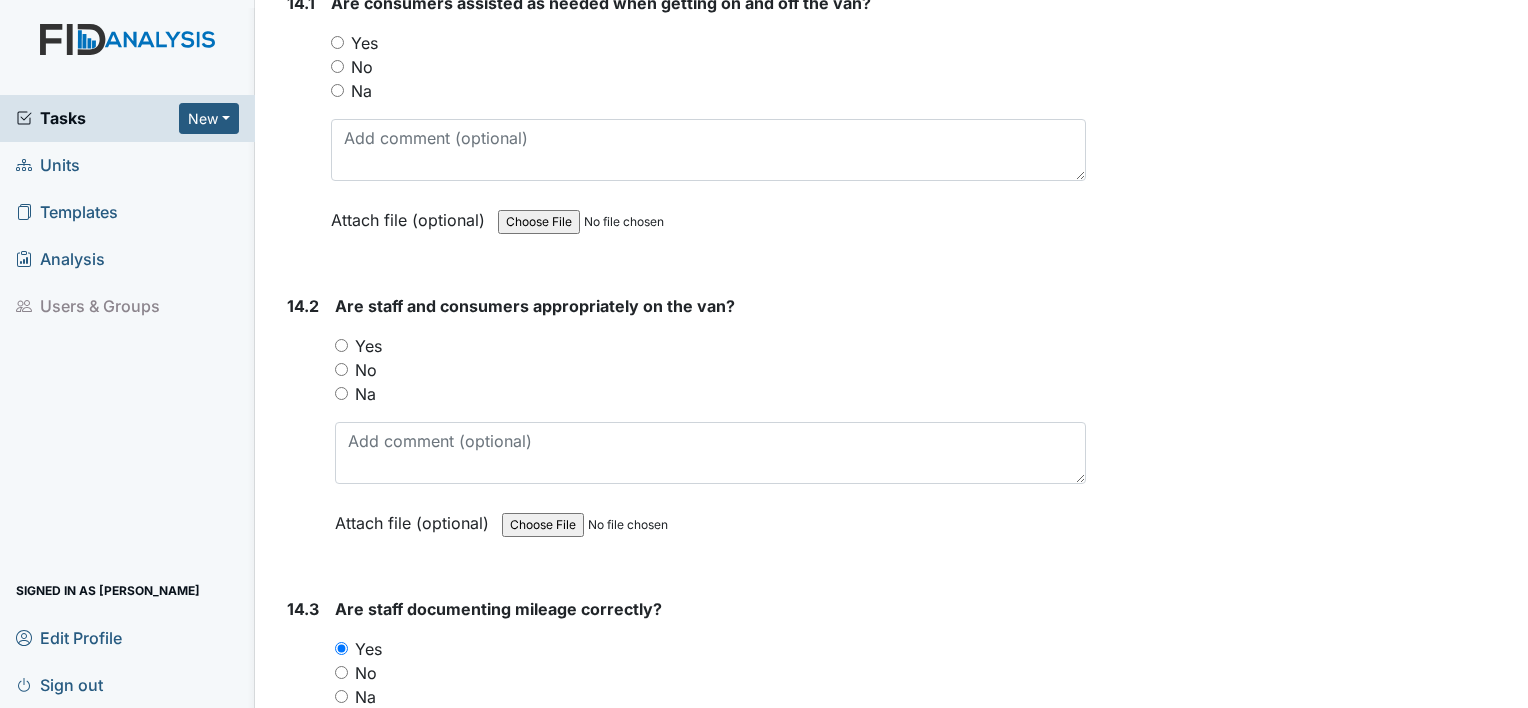 click on "Yes" at bounding box center [341, 345] 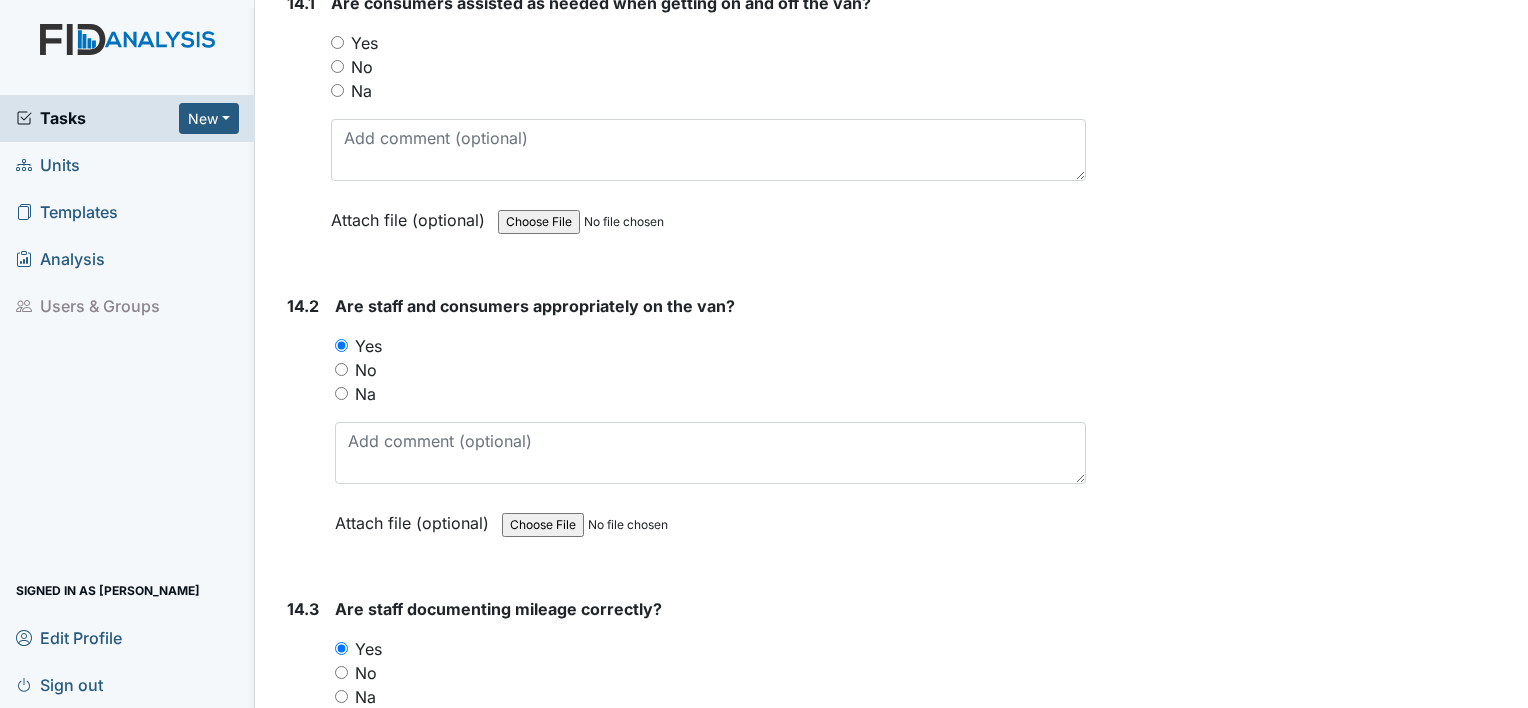 click on "14.1" at bounding box center [301, 126] 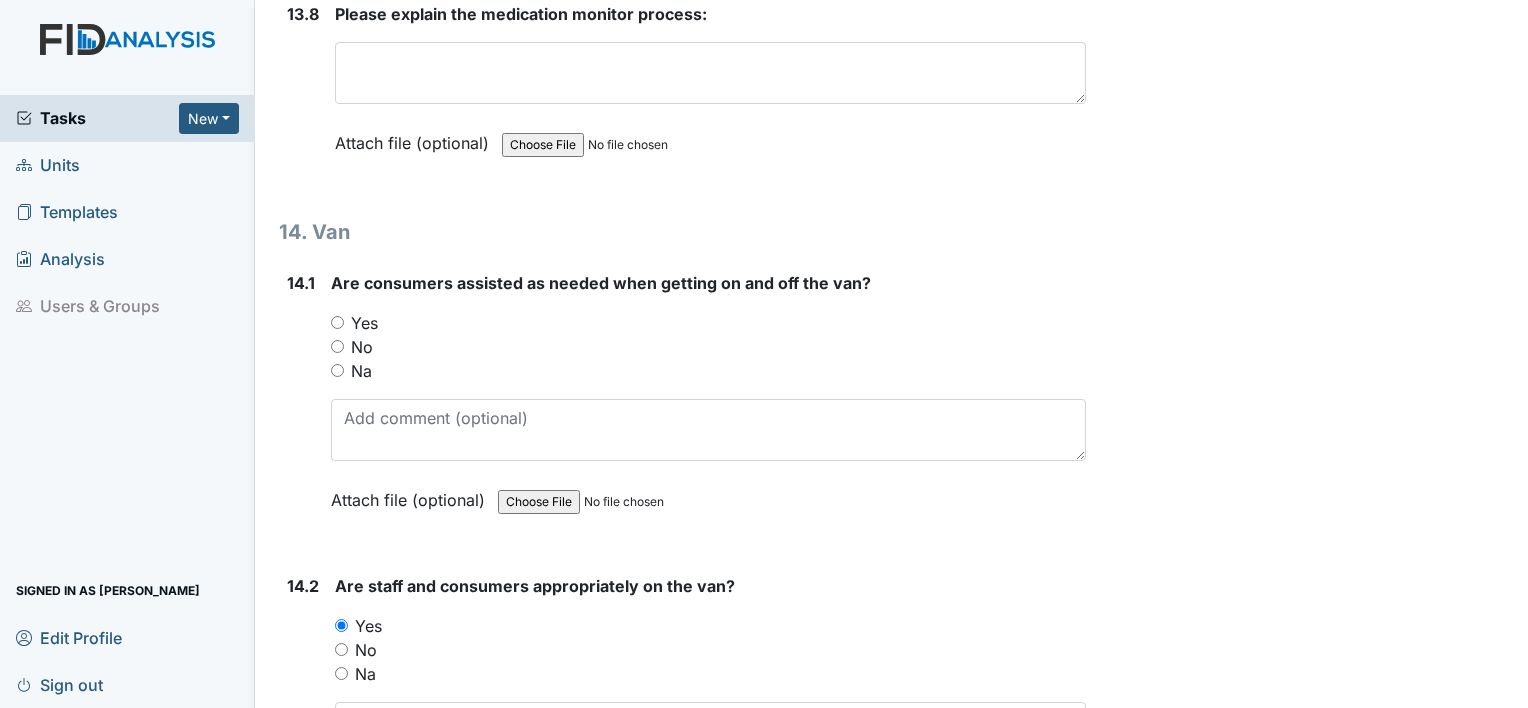 scroll, scrollTop: 36328, scrollLeft: 0, axis: vertical 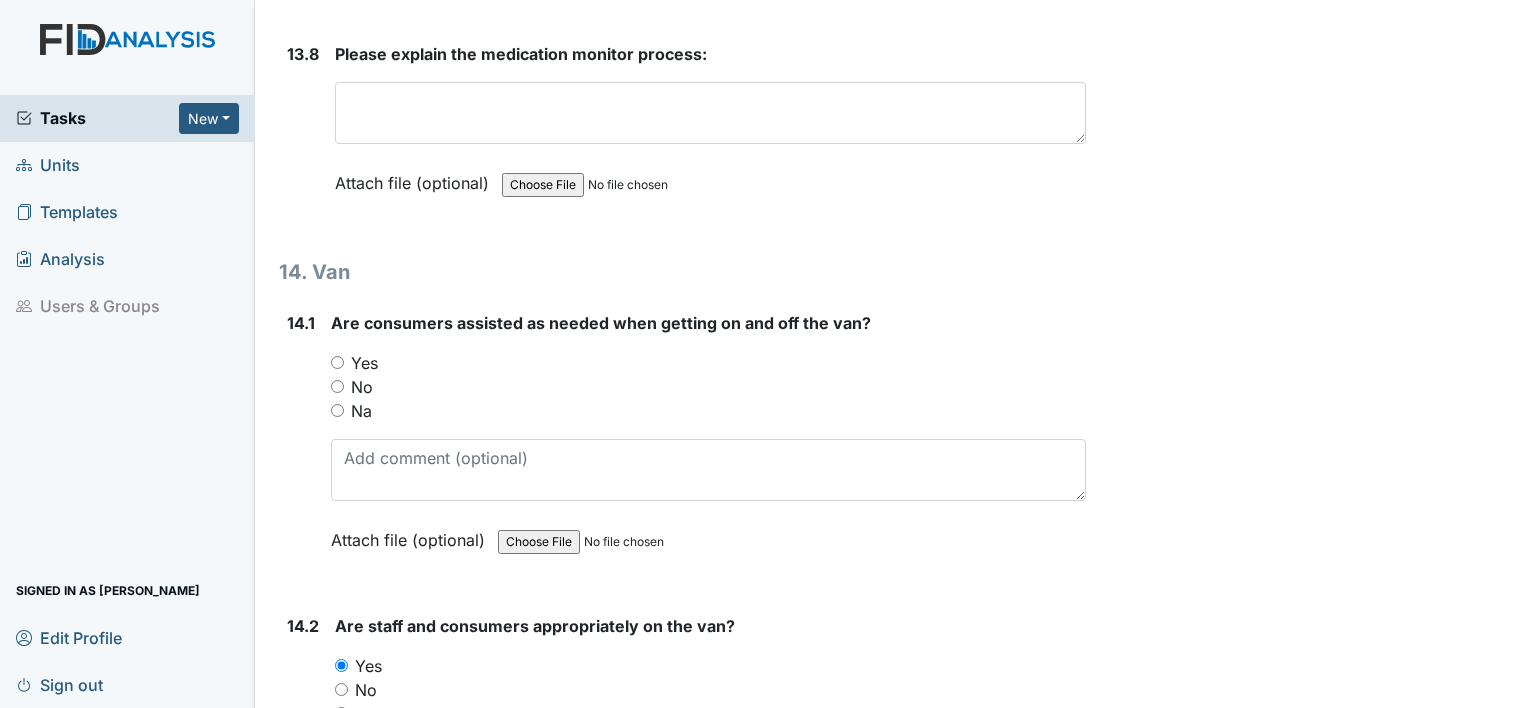 click on "Yes" at bounding box center [337, 362] 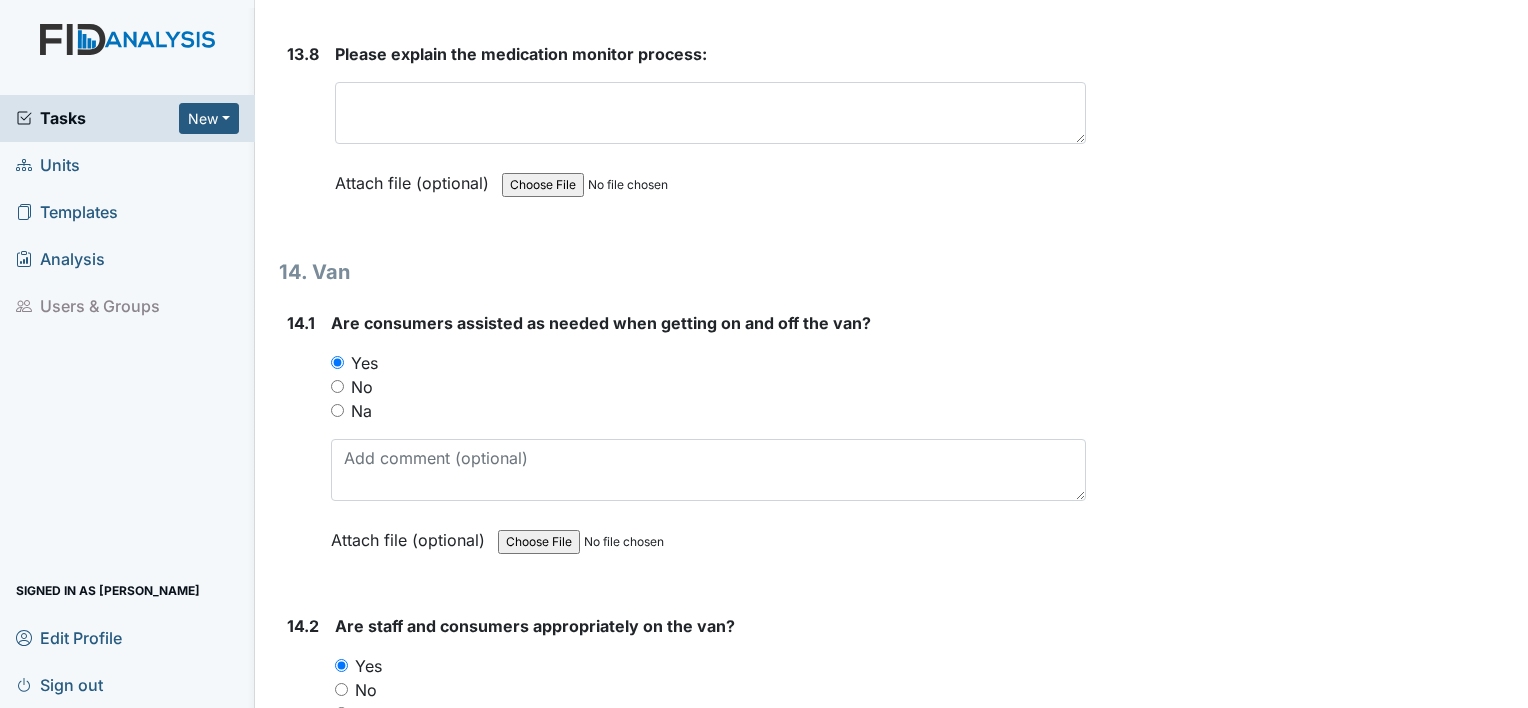 click on "1. Staff Information
1.1
Upon arrival, what is staff doing?
shift duties changing individual
This field is required.
Attach file (optional)
You can upload .pdf, .txt, .jpg, .jpeg, .png, .csv, .xls, or .doc files under 100MB.
1.2
Did staff communicate with coworkers appropriately?
You must select one of the below options.
Yes
No
Na
Attach file (optional)
You can upload .pdf, .txt, .jpg, .jpeg, .png, .csv, .xls, or .doc files under 100MB.
1.3
Did staff communicate in a positive demeanor with consumers?
You must select one of the below options.
Yes
No
Na
Attach file (optional)
You can upload .pdf, .txt, .jpg, .jpeg, .png, .csv, .xls, or .doc files under 100MB.
1.4
Did you observe staff using sign language, communication board or pictures as needed?
Yes" at bounding box center (682, -16838) 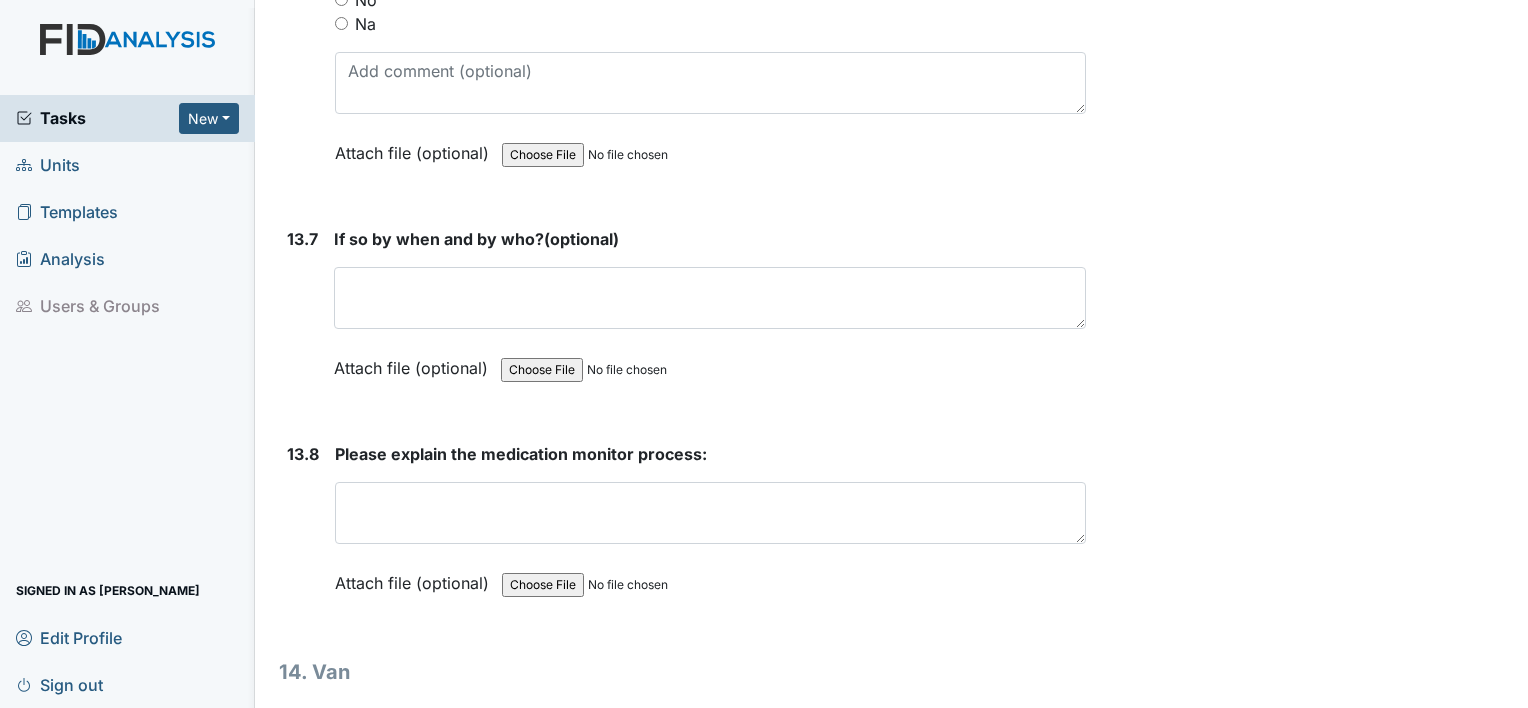 scroll, scrollTop: 35888, scrollLeft: 0, axis: vertical 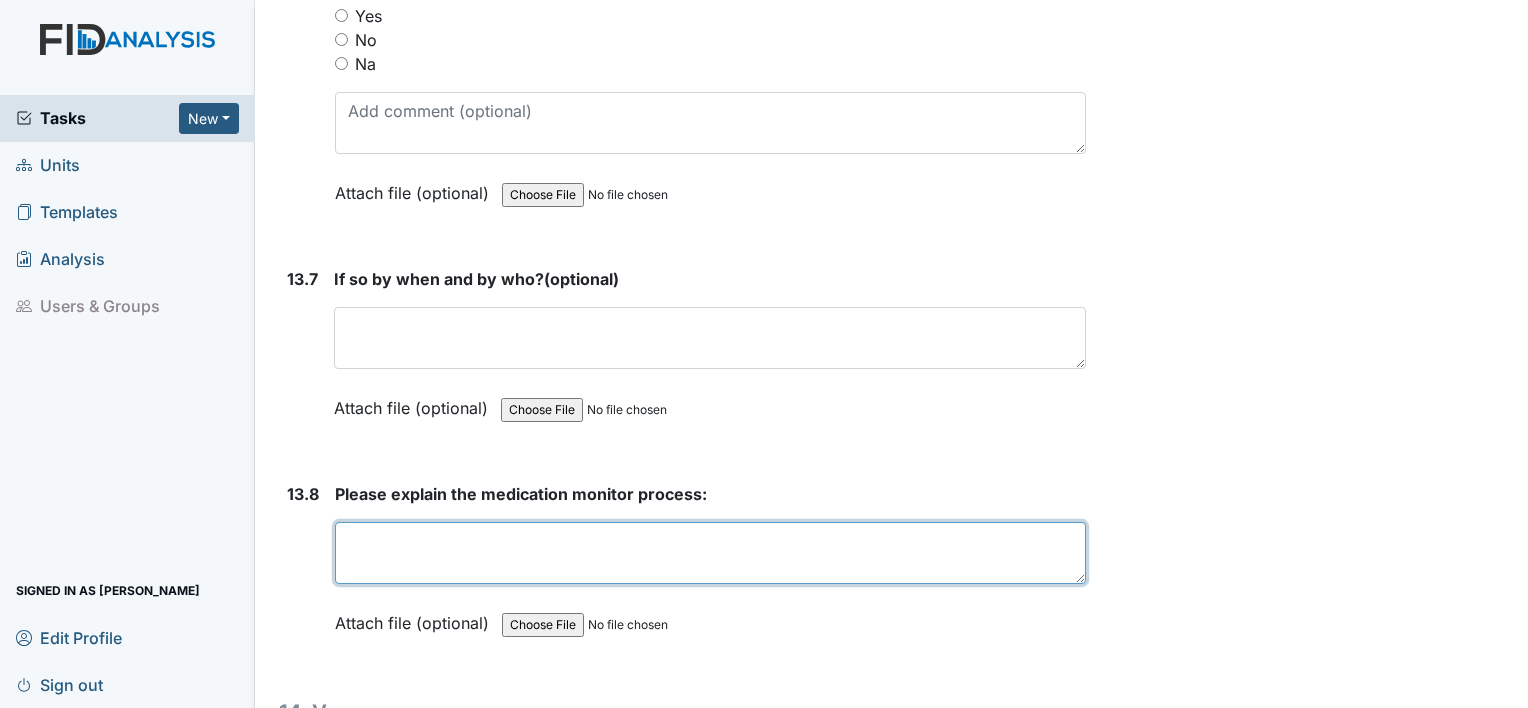 click at bounding box center [710, 553] 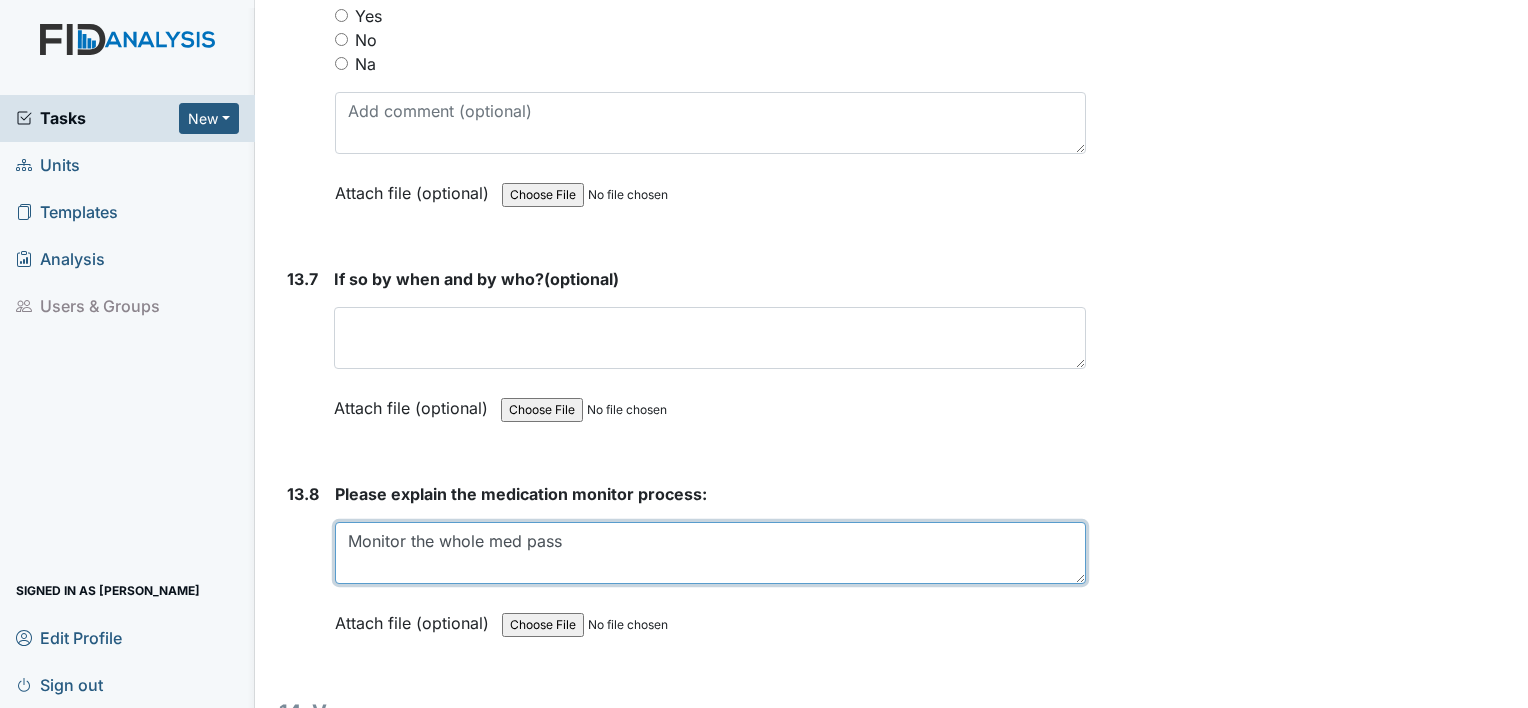 type on "Monitor the whole med pass" 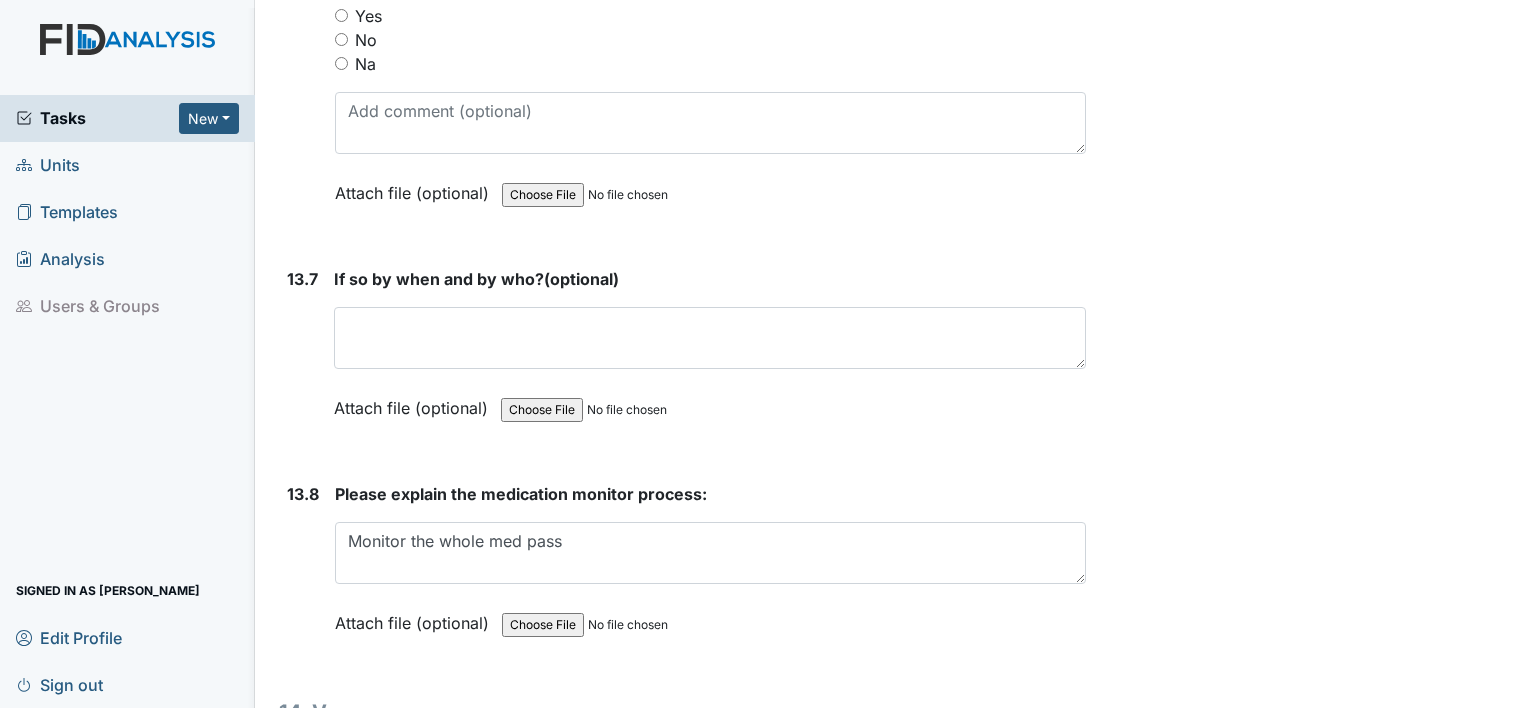 click on "13.7" at bounding box center (302, 358) 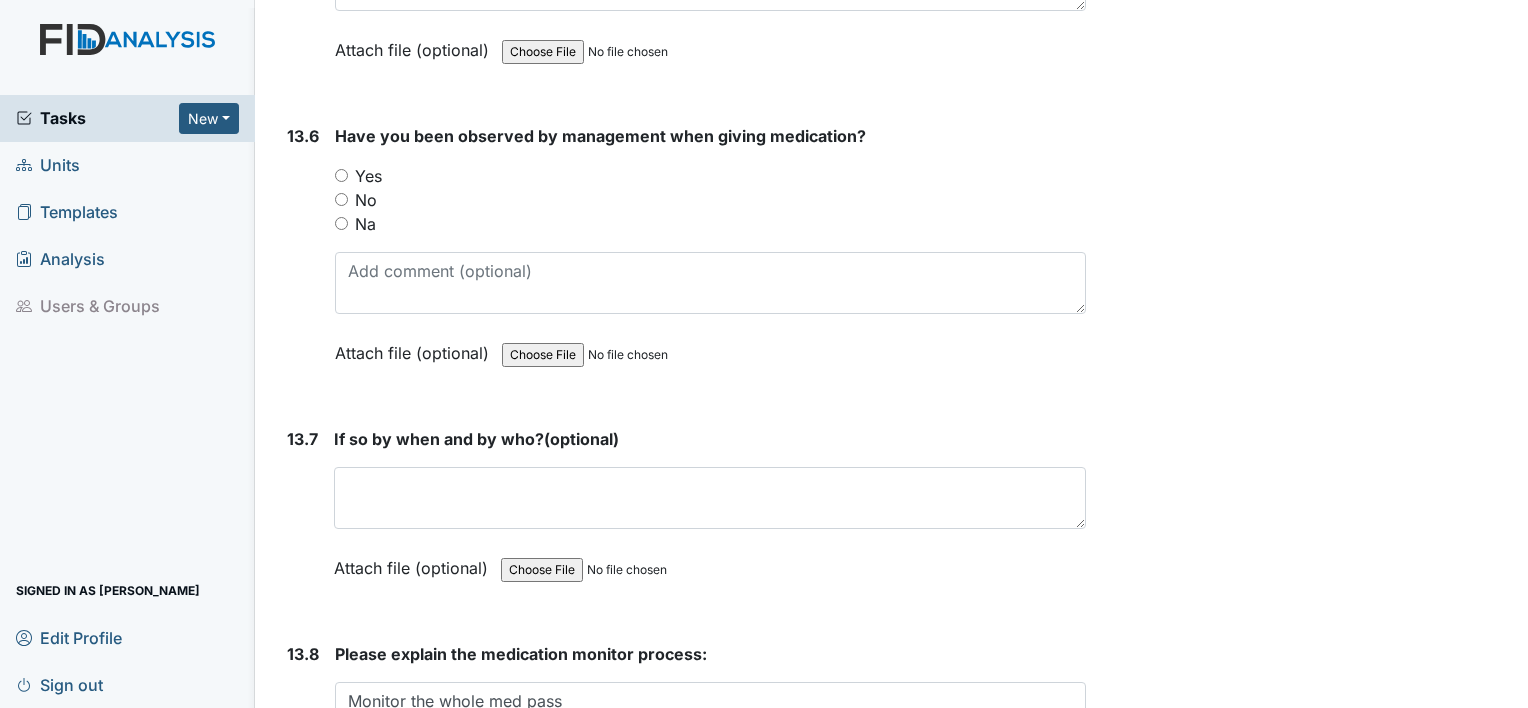 scroll, scrollTop: 35688, scrollLeft: 0, axis: vertical 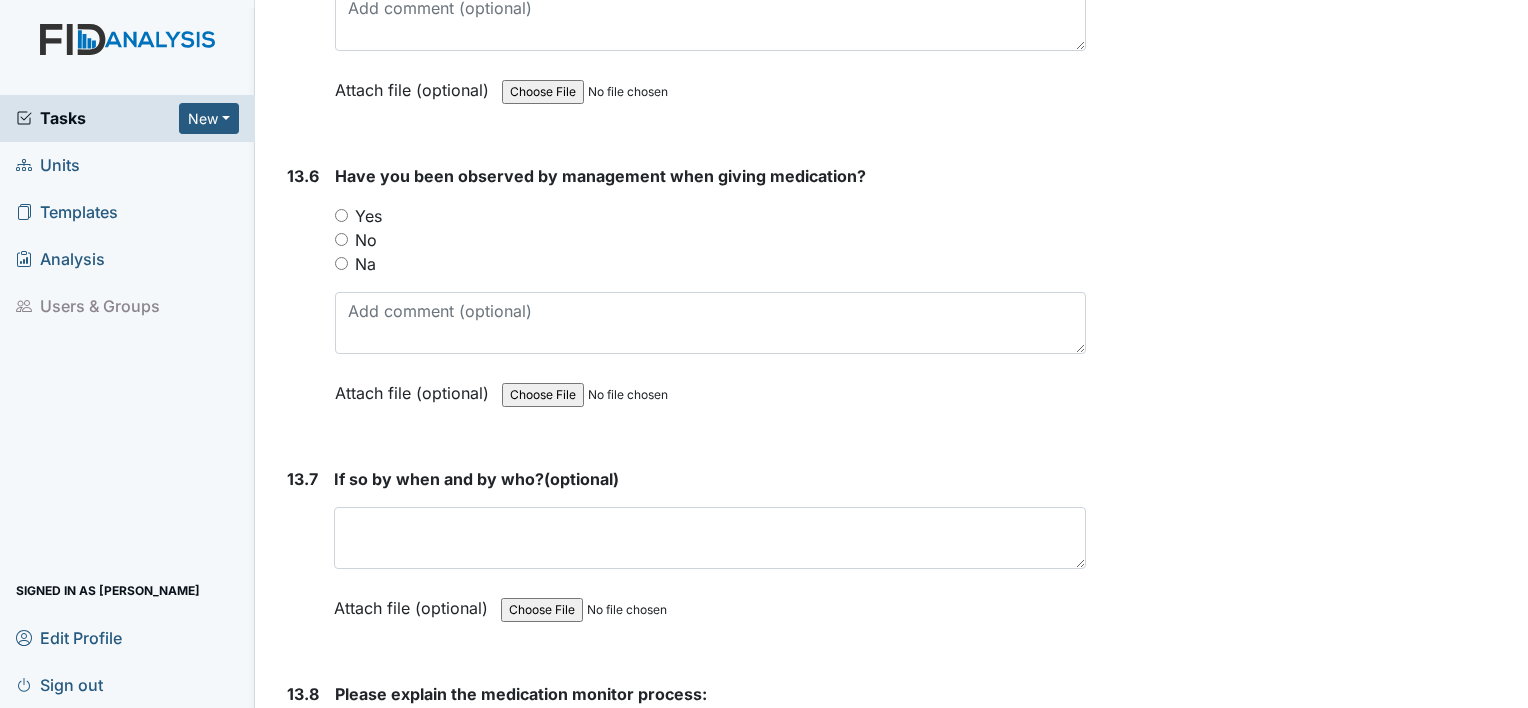 click on "Yes" at bounding box center [341, 215] 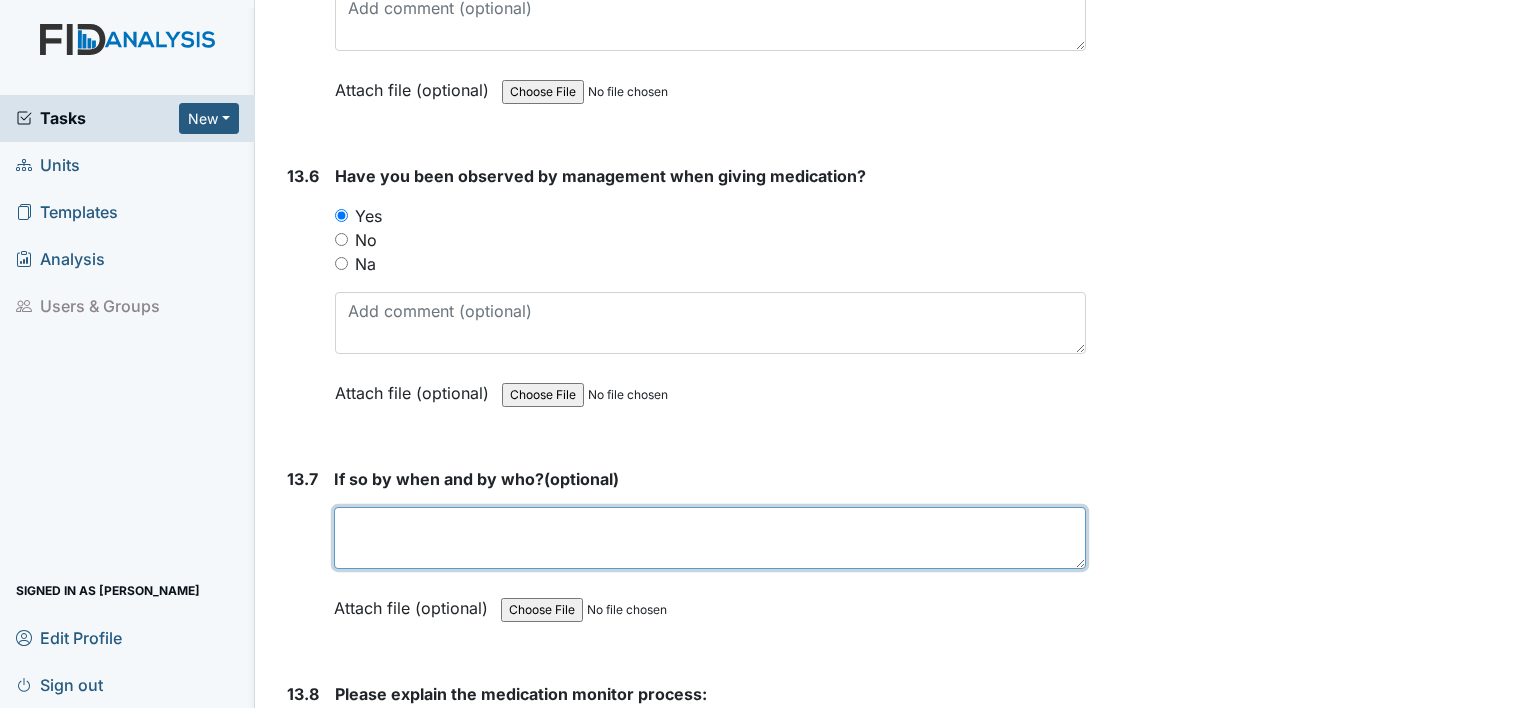 click at bounding box center (710, 538) 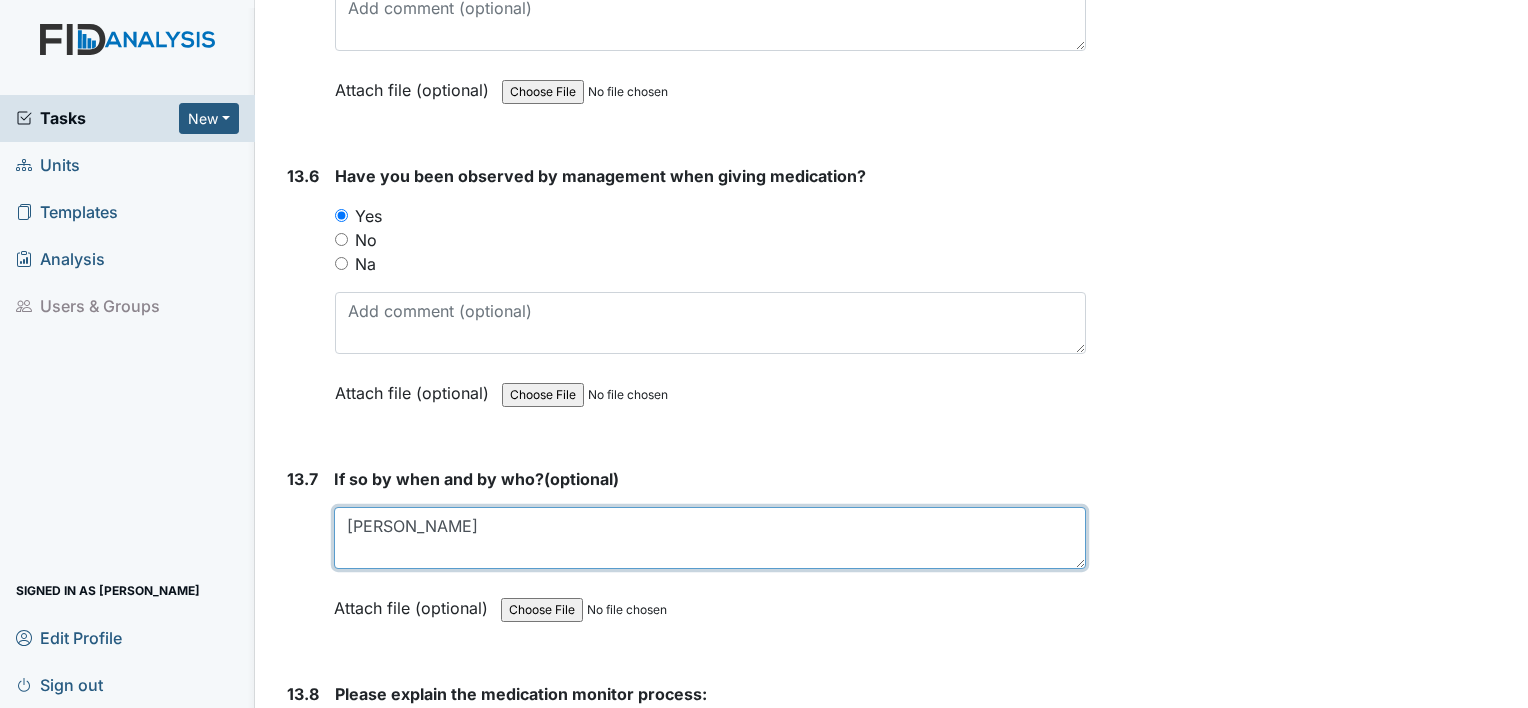type on "[PERSON_NAME]" 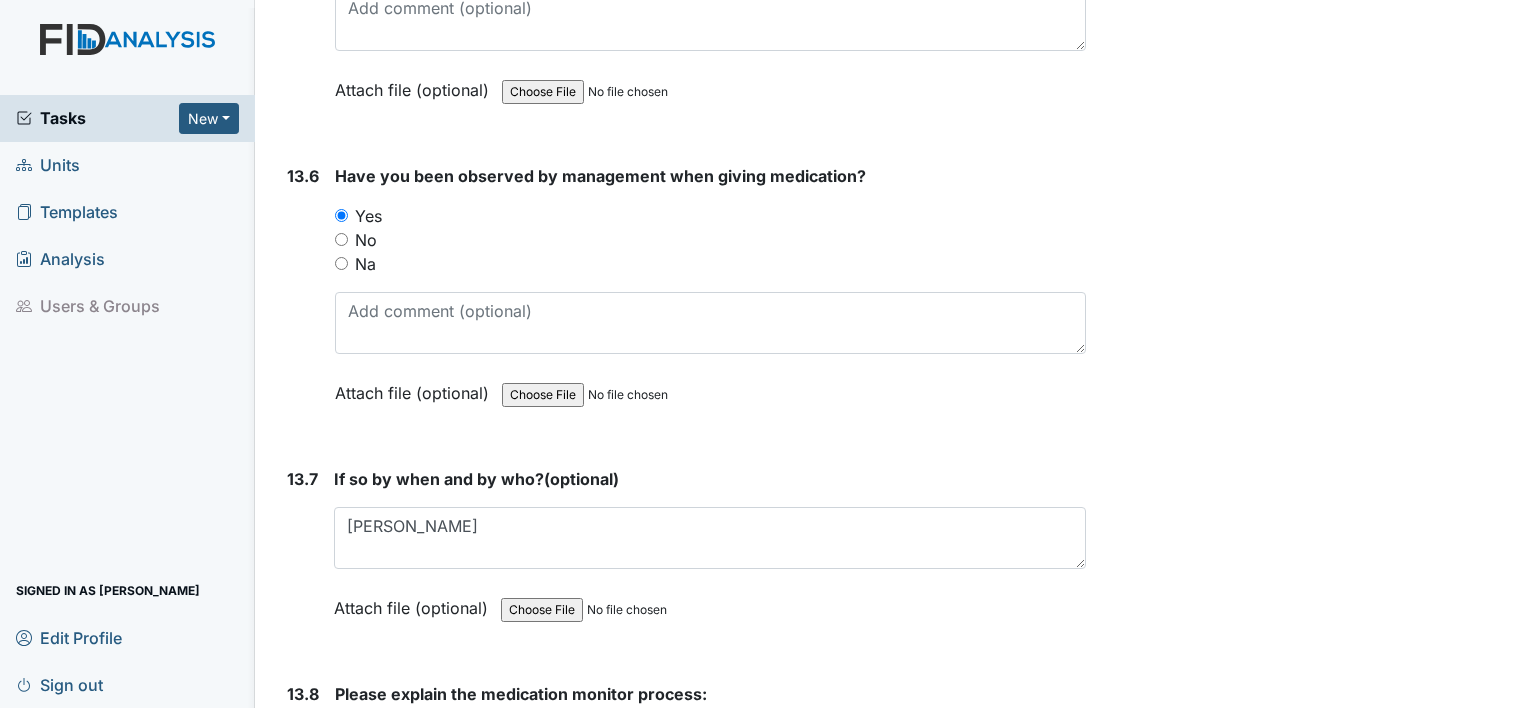 click on "13.6" at bounding box center [303, 299] 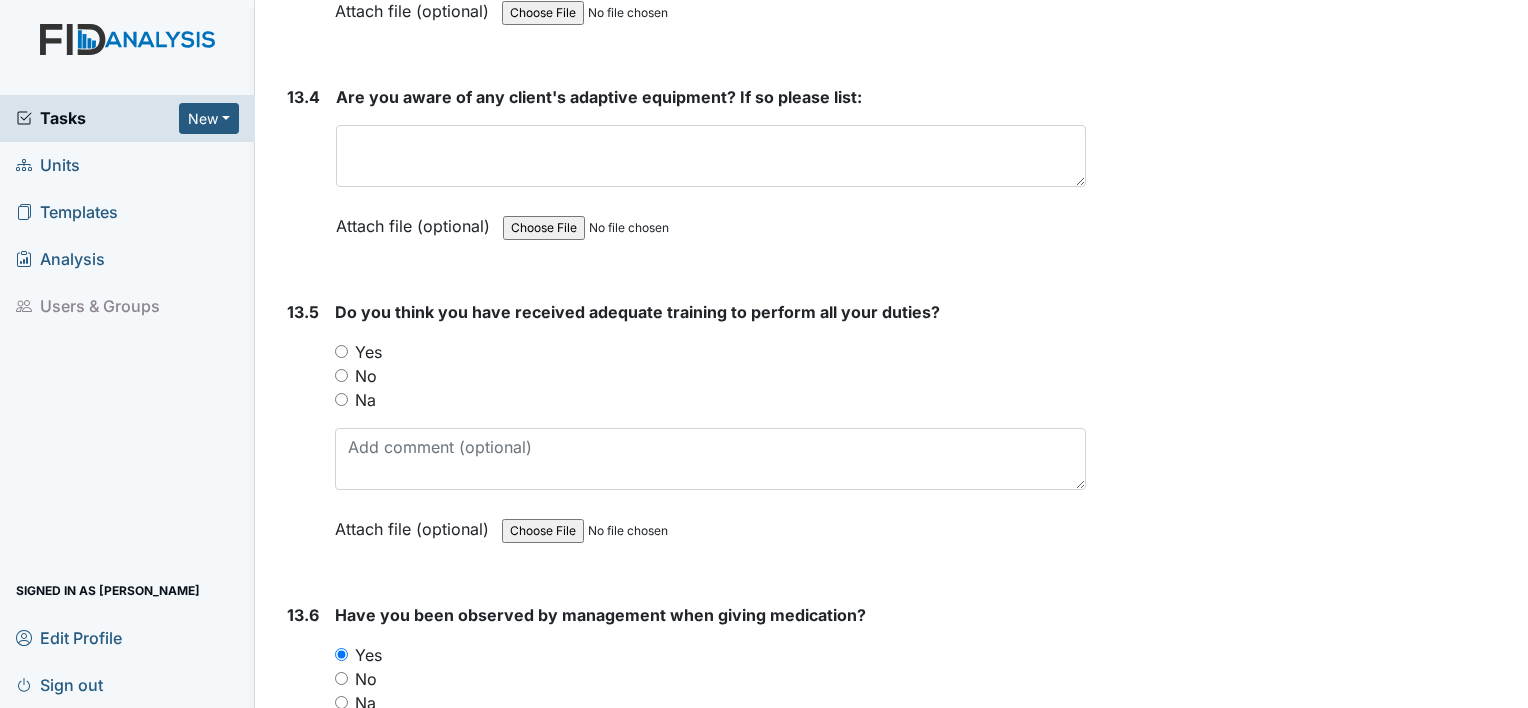 scroll, scrollTop: 35248, scrollLeft: 0, axis: vertical 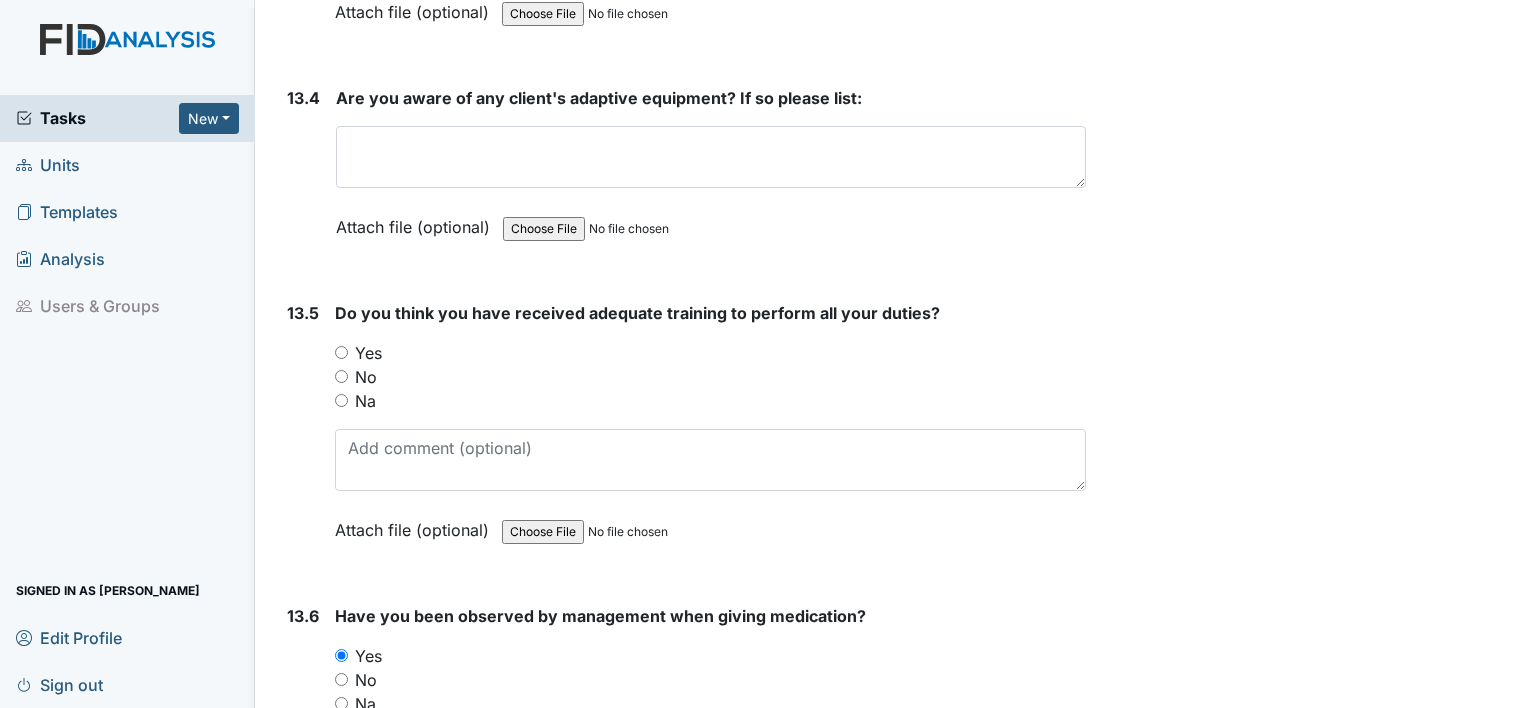 click on "Yes" at bounding box center [341, 352] 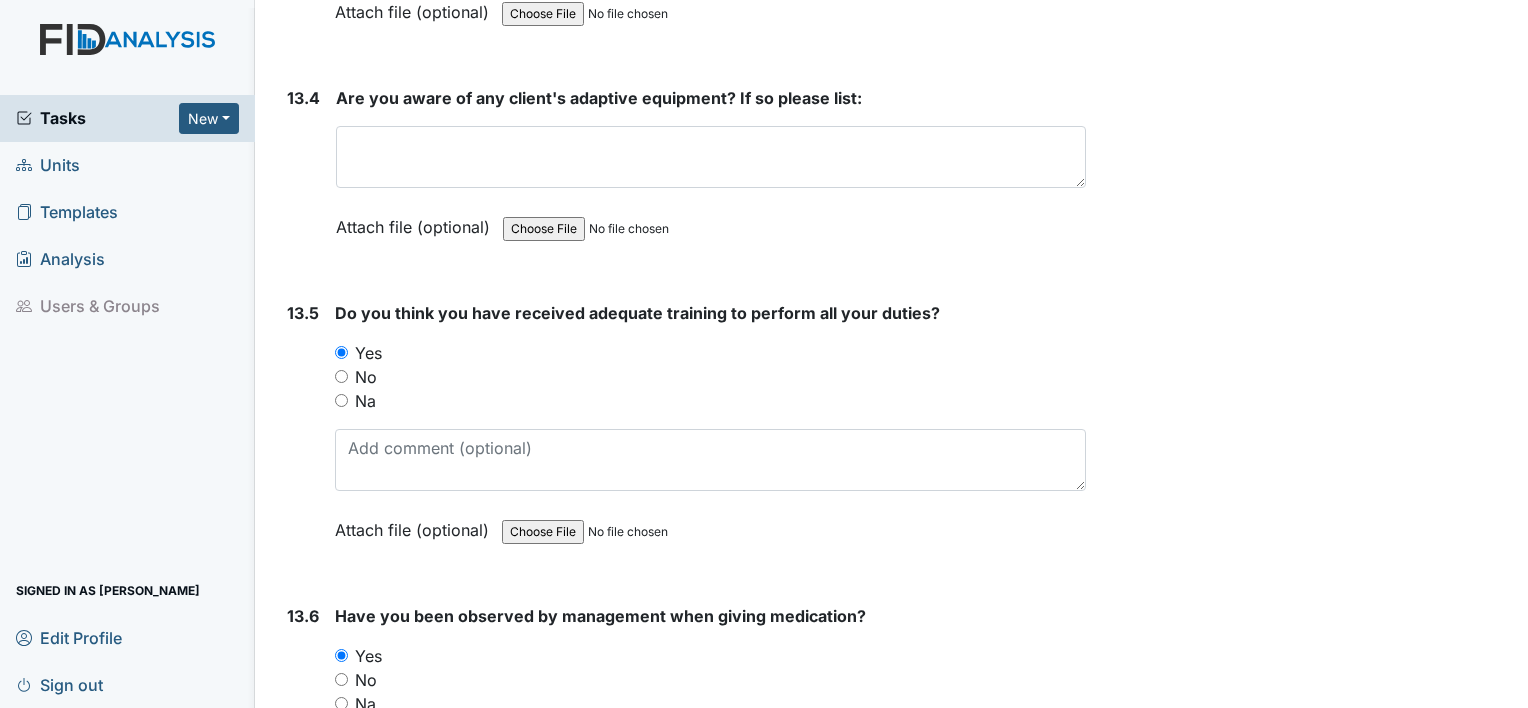 click on "Inspection:
Random Inspection for AM
ID:
#00011260
Open
Autosaving...
Location:
Cherokee Trail
Assignee:
Shmara Higgins
Creator:
Shmara Higgins
Remediator:
Unit Managers
Approver:
Unit Managers
Created:
Jul 28, 2025
Due:
Aug 11, 2025
1. Staff Information
1.1
Upon arrival, what is staff doing?
shift duties changing individual
This field is required.
Attach file (optional)
You can upload .pdf, .txt, .jpg, .jpeg, .png, .csv, .xls, or .doc files under 100MB.
1.2
Did staff communicate with coworkers appropriately?
You must select one of the below options.
Yes
No
Na
Attach file (optional)
You can upload .pdf, .txt, .jpg, .jpeg, .png, .csv, .xls, or .doc files under 100MB.
1.3
Did staff communicate in a positive demeanor with consumers?" at bounding box center [682, -15885] 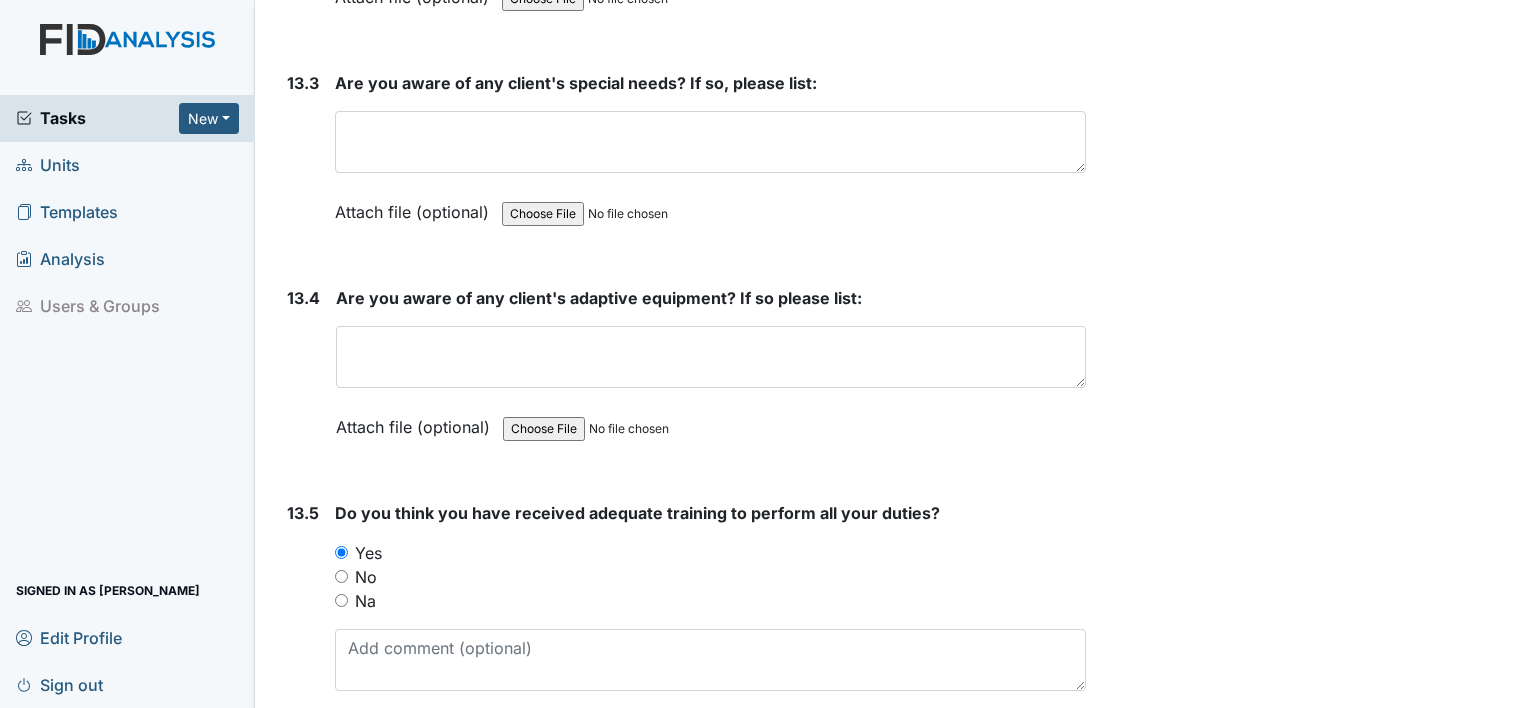 scroll, scrollTop: 35008, scrollLeft: 0, axis: vertical 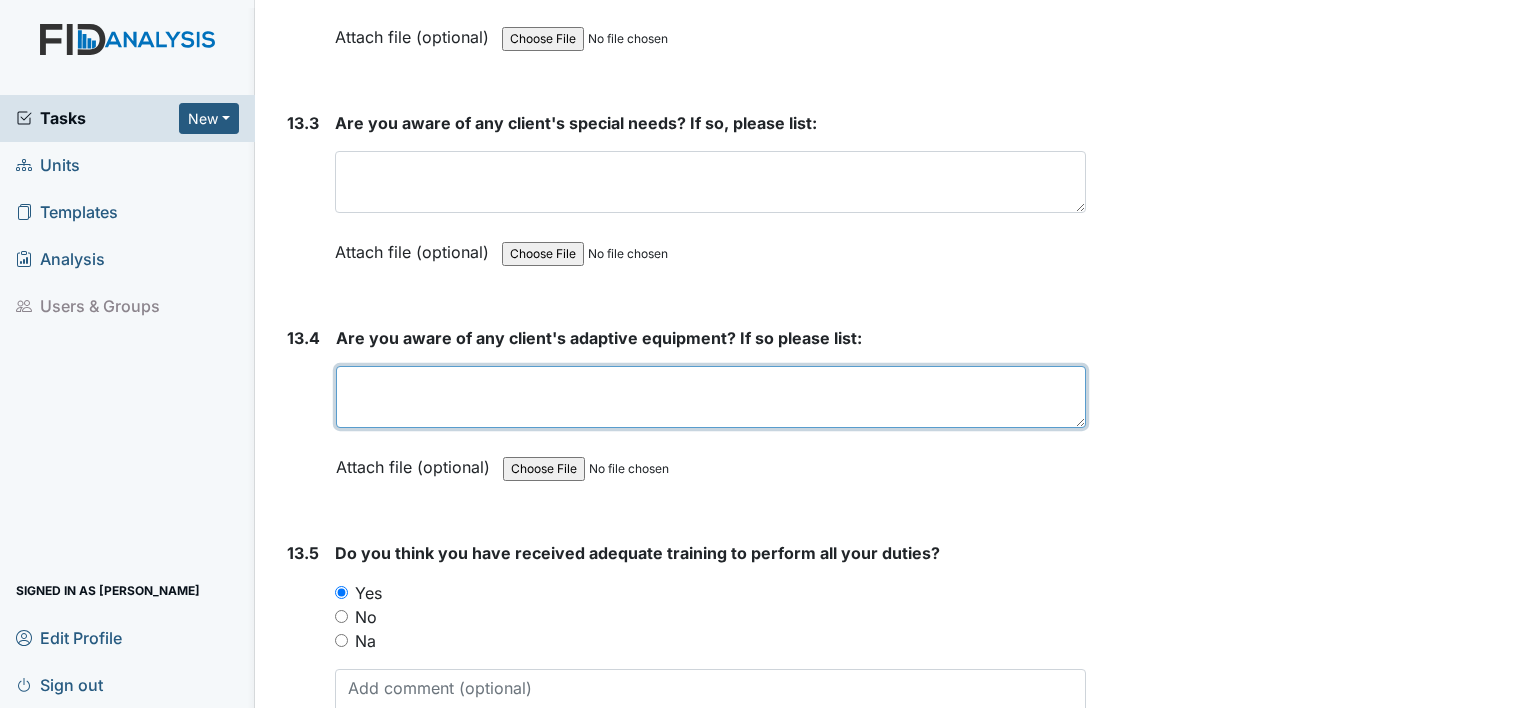 click at bounding box center (711, 397) 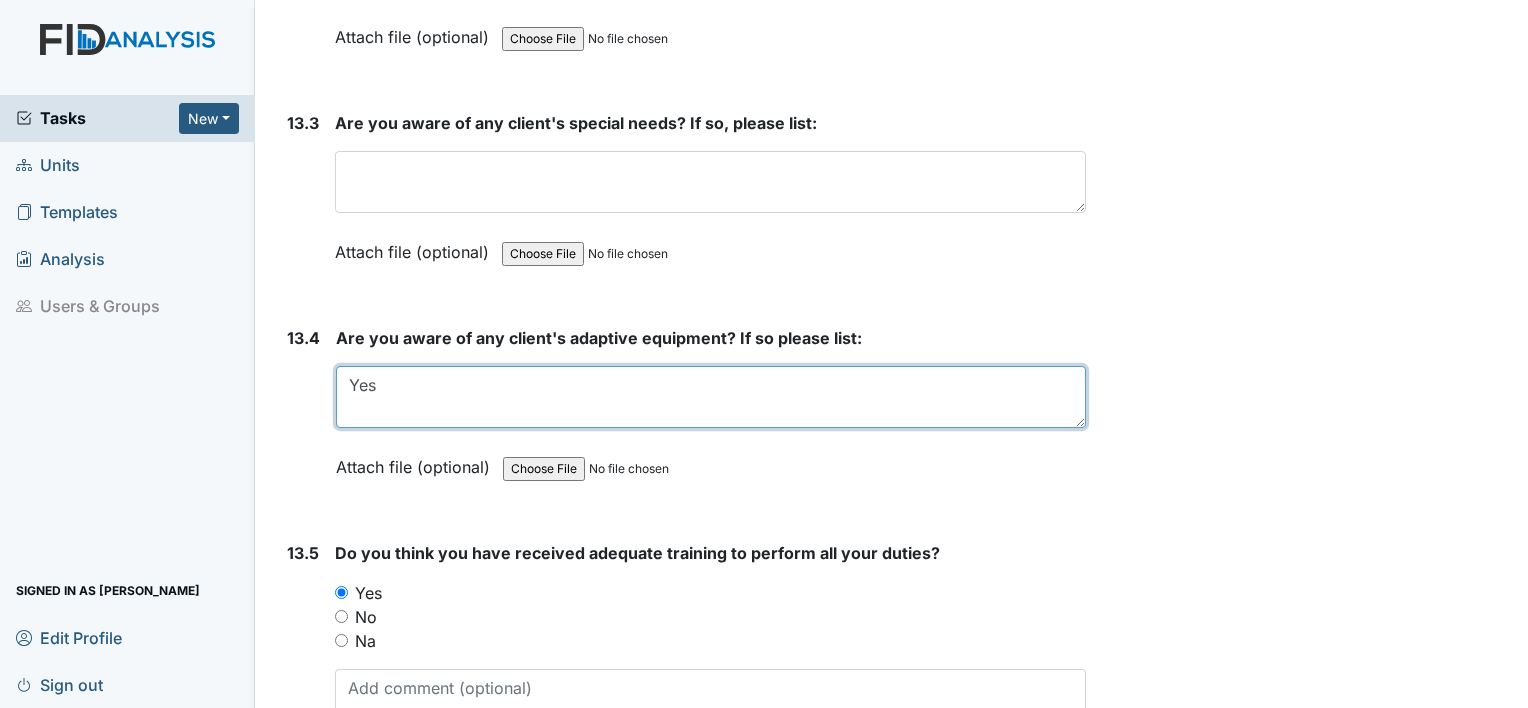 type on "Yes" 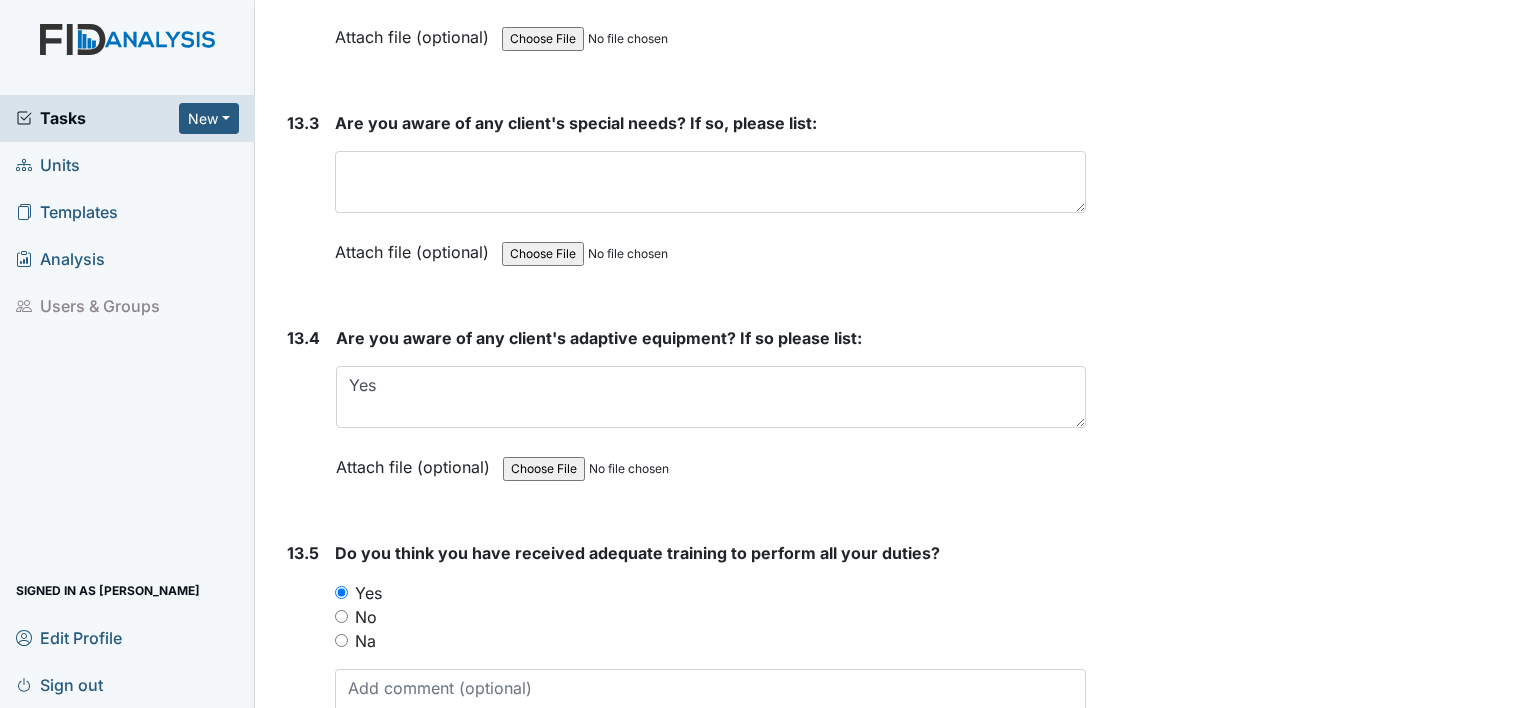 click on "13.3" at bounding box center [303, 202] 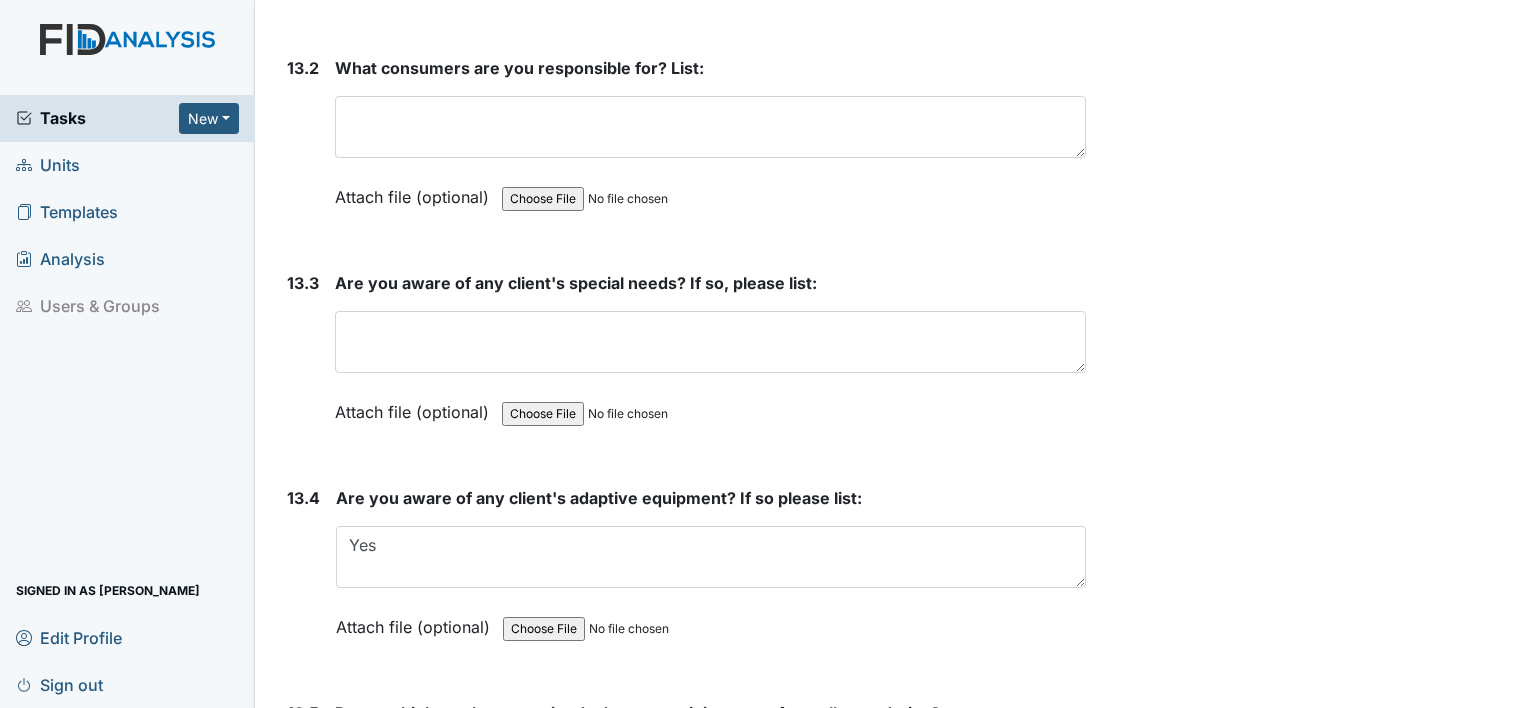 scroll, scrollTop: 34808, scrollLeft: 0, axis: vertical 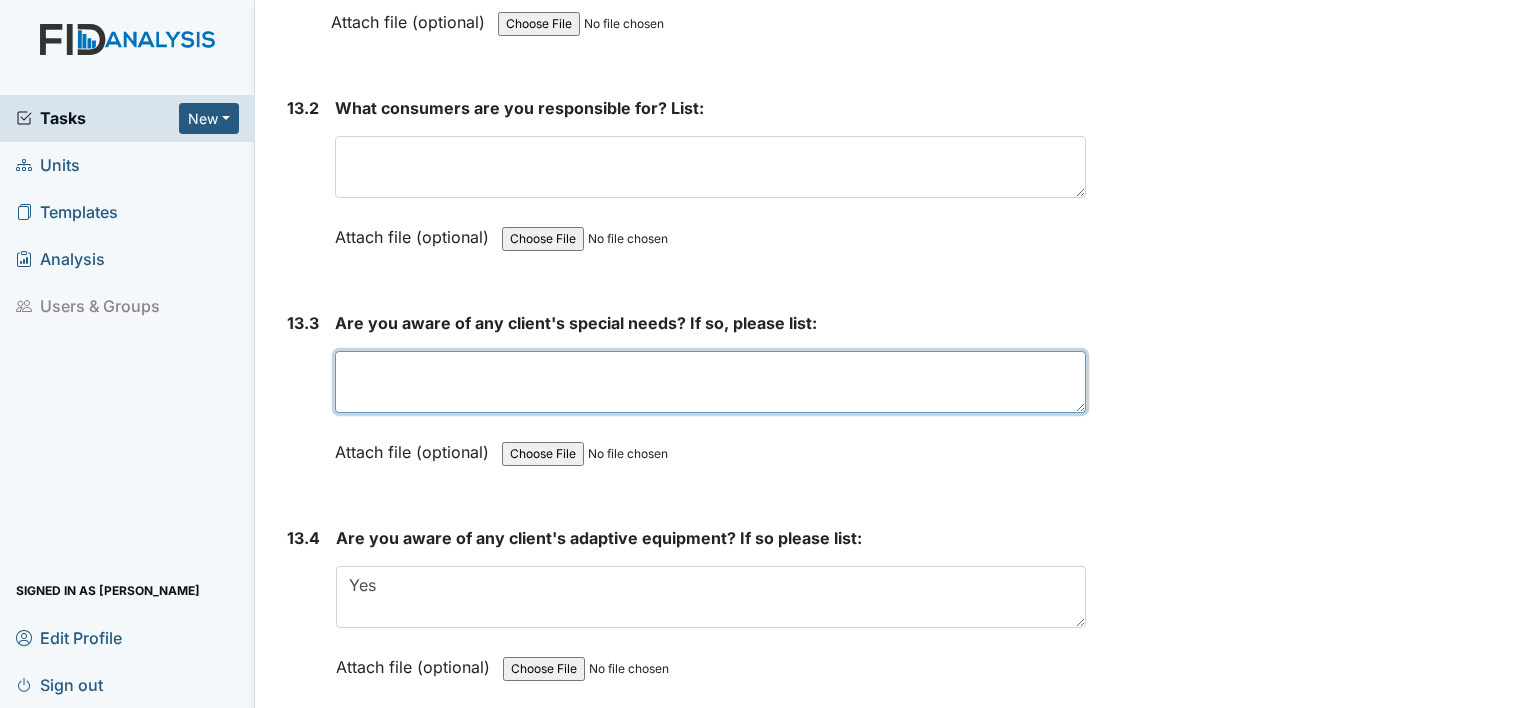 click at bounding box center (710, 382) 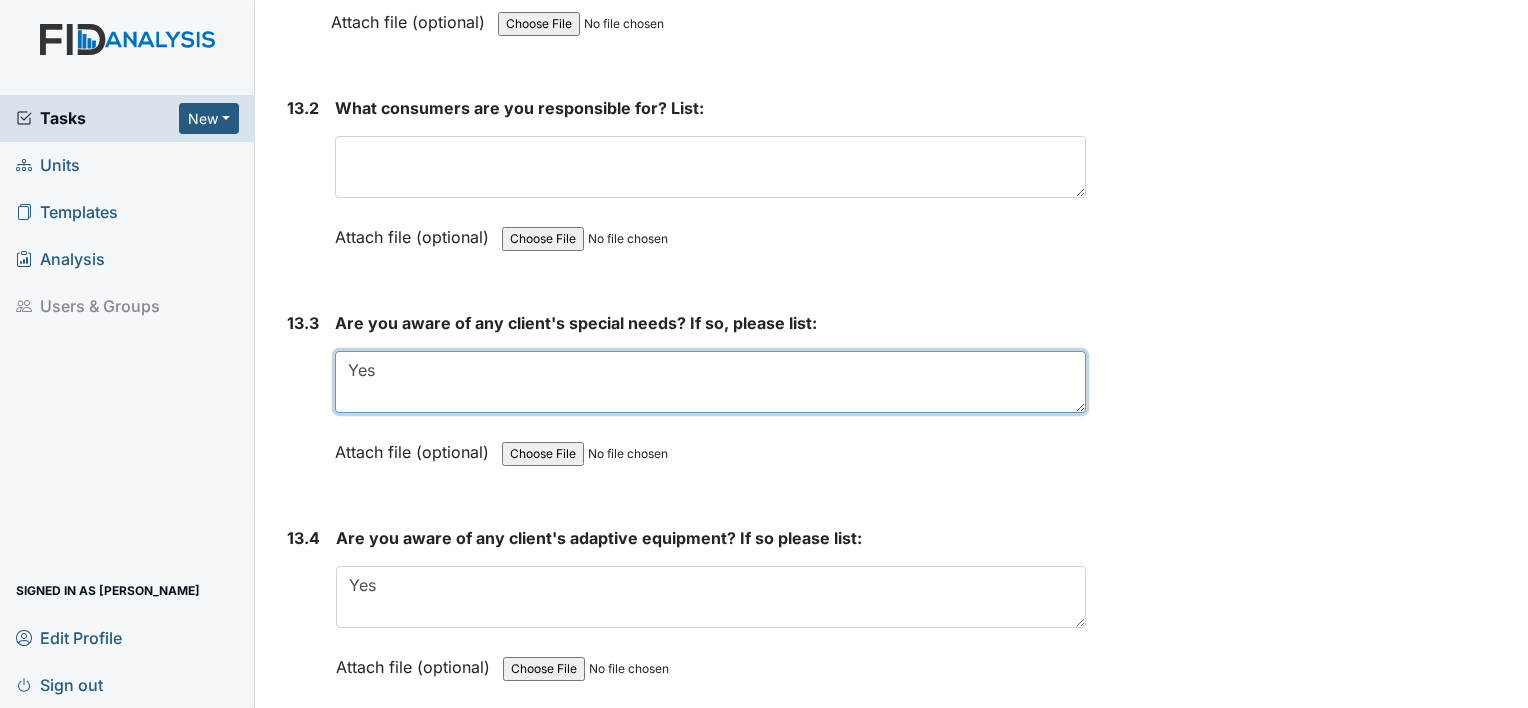 type on "Yes" 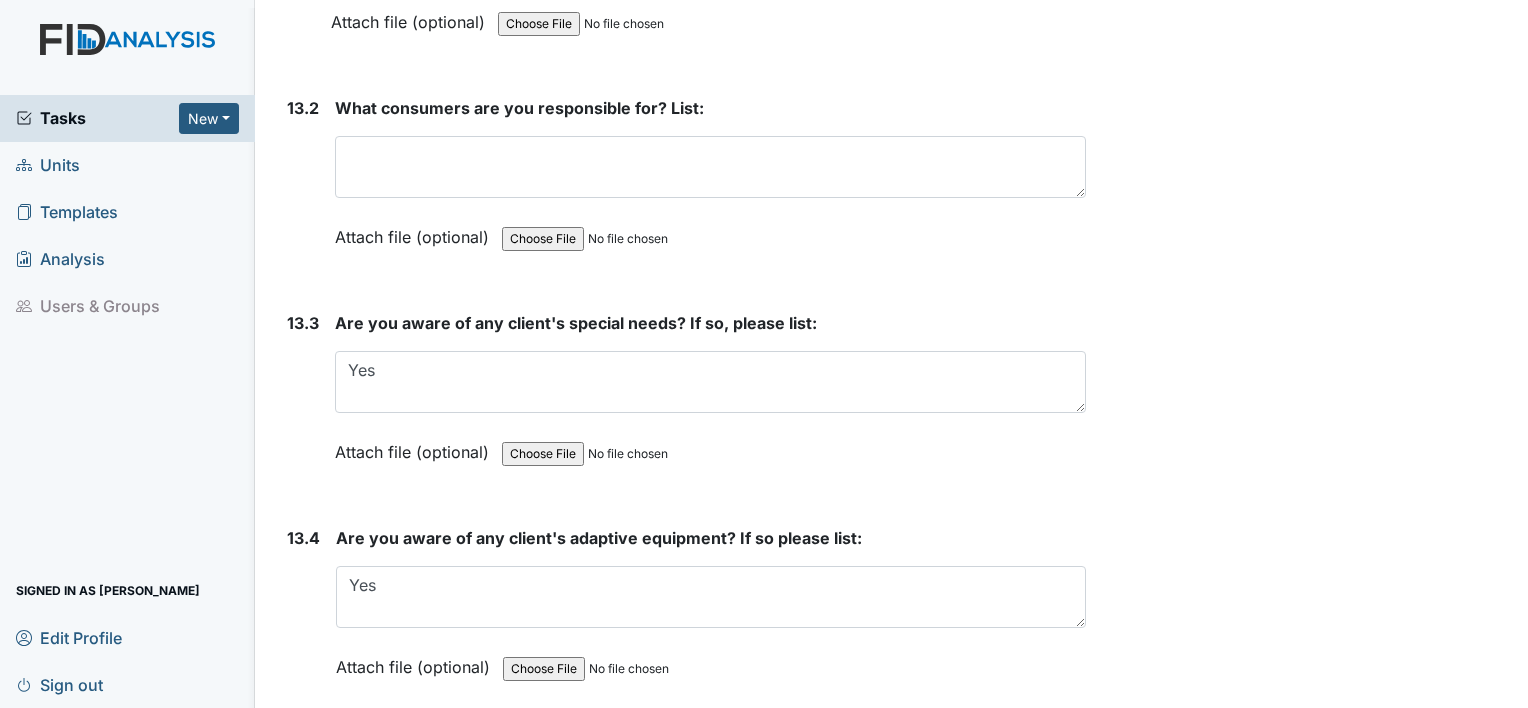 click on "13.2" at bounding box center (303, 187) 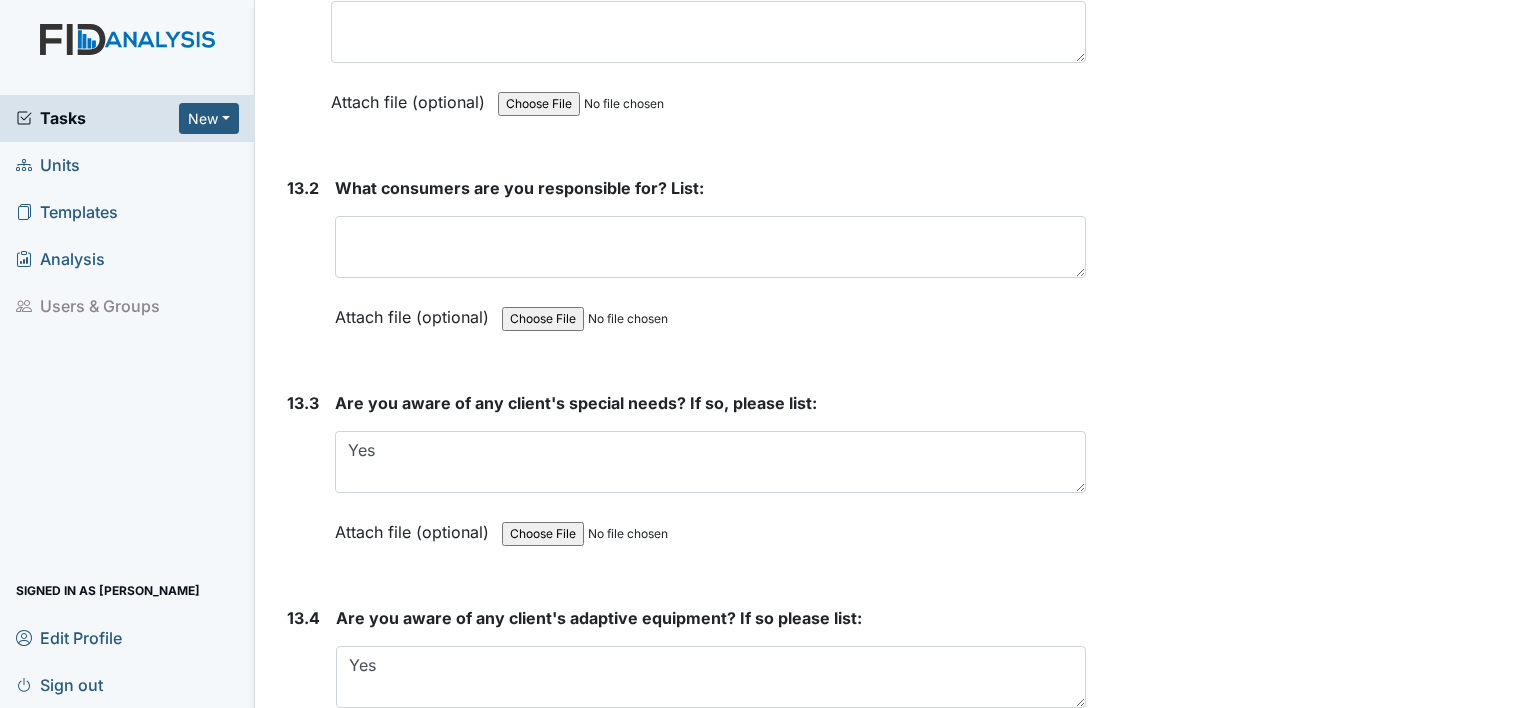 scroll, scrollTop: 34688, scrollLeft: 0, axis: vertical 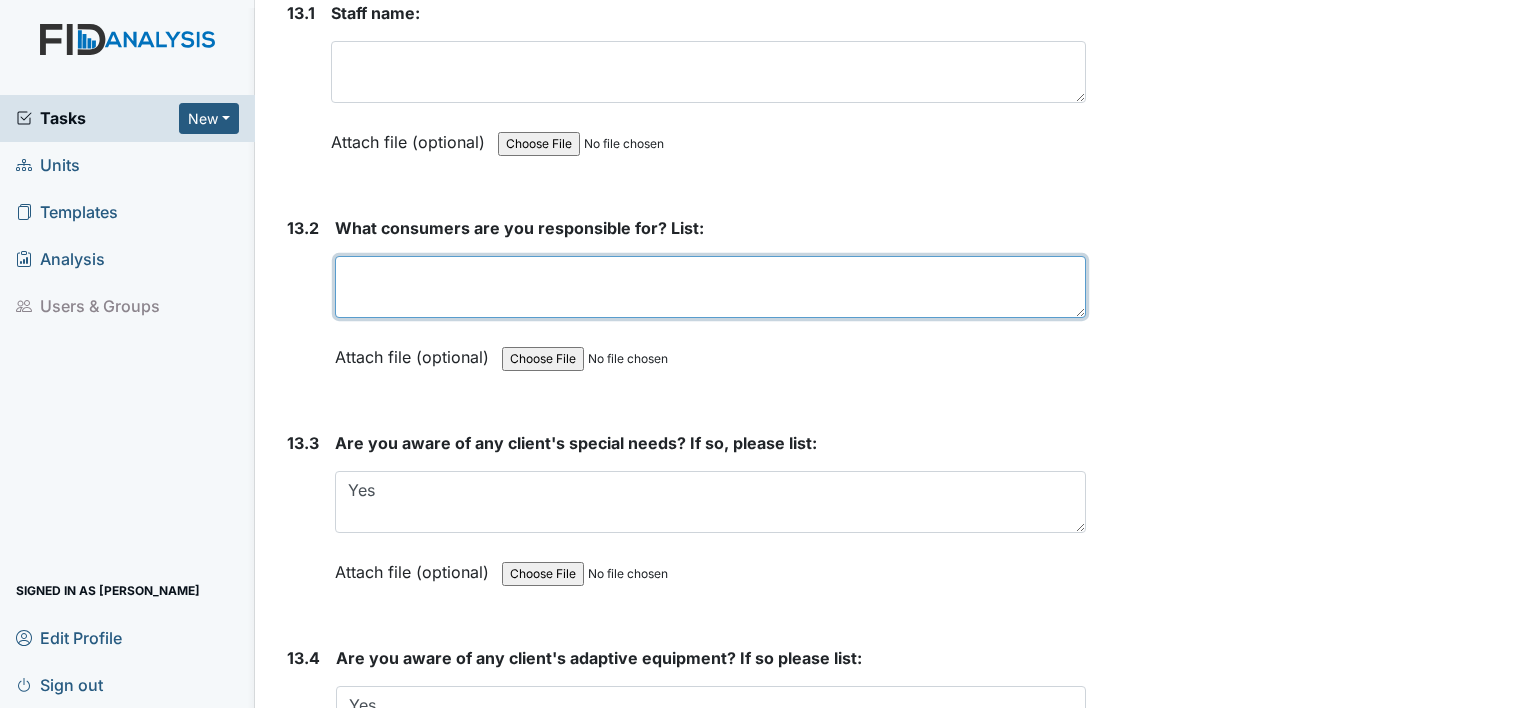 click at bounding box center [710, 287] 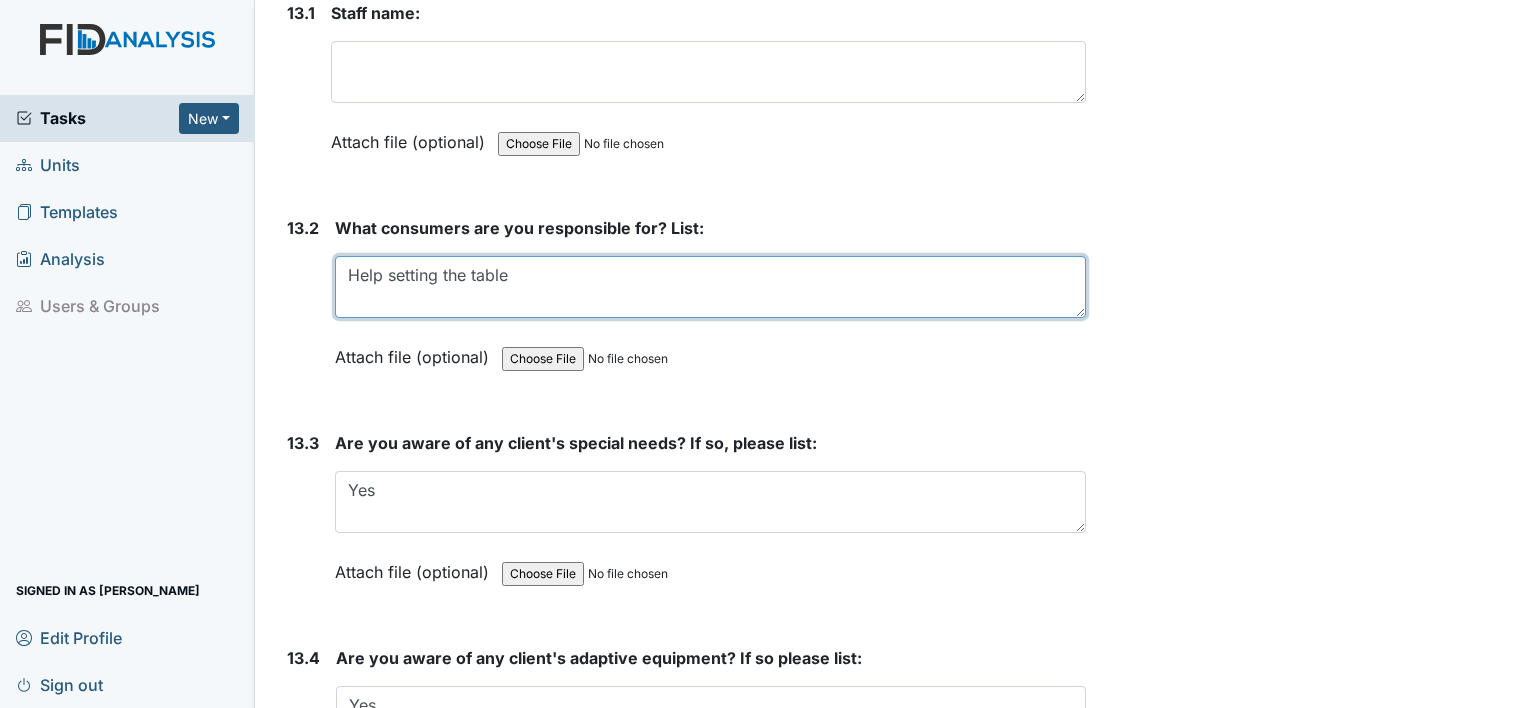 type on "Help setting the table" 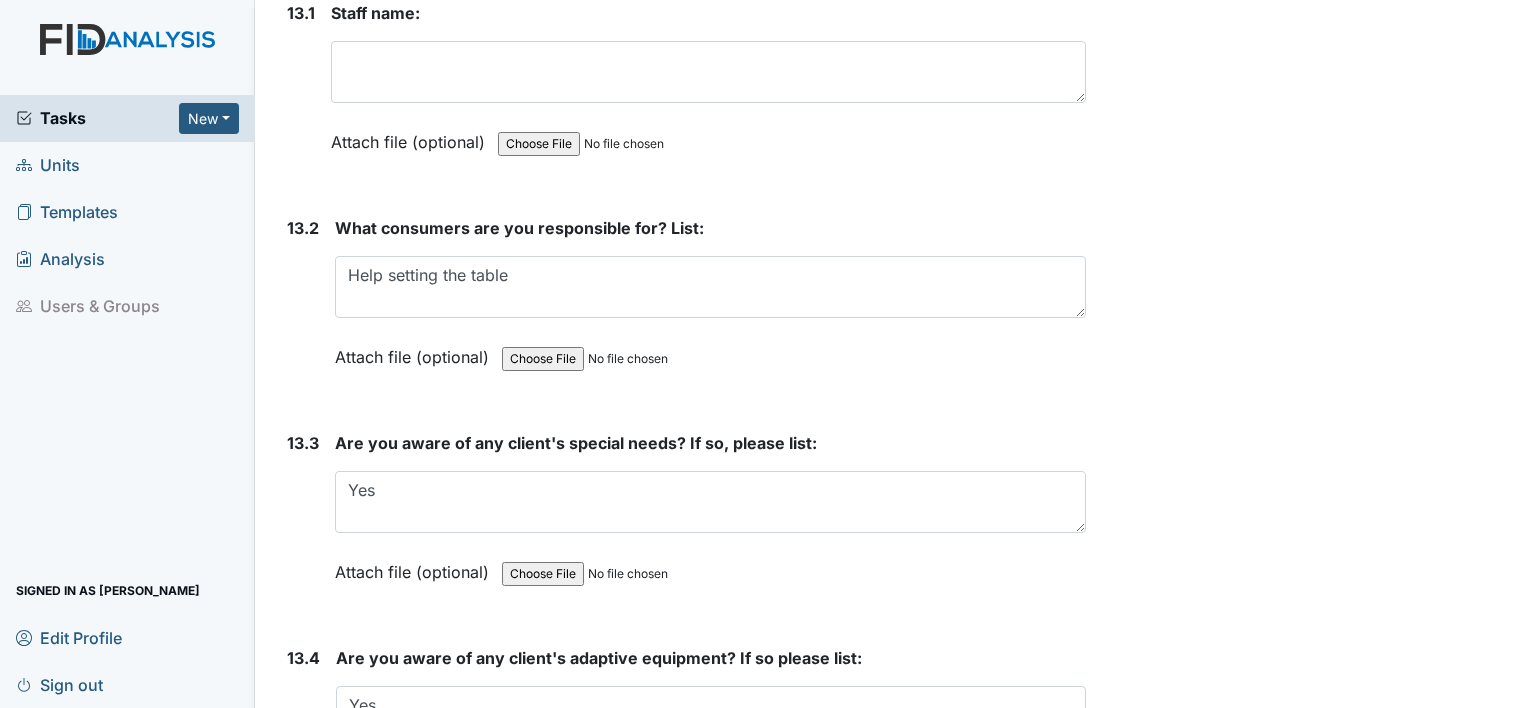 click on "1. Staff Information
1.1
Upon arrival, what is staff doing?
shift duties changing individual
This field is required.
Attach file (optional)
You can upload .pdf, .txt, .jpg, .jpeg, .png, .csv, .xls, or .doc files under 100MB.
1.2
Did staff communicate with coworkers appropriately?
You must select one of the below options.
Yes
No
Na
Attach file (optional)
You can upload .pdf, .txt, .jpg, .jpeg, .png, .csv, .xls, or .doc files under 100MB.
1.3
Did staff communicate in a positive demeanor with consumers?
You must select one of the below options.
Yes
No
Na
Attach file (optional)
You can upload .pdf, .txt, .jpg, .jpeg, .png, .csv, .xls, or .doc files under 100MB.
1.4
Did you observe staff using sign language, communication board or pictures as needed?
Yes" at bounding box center [682, -15198] 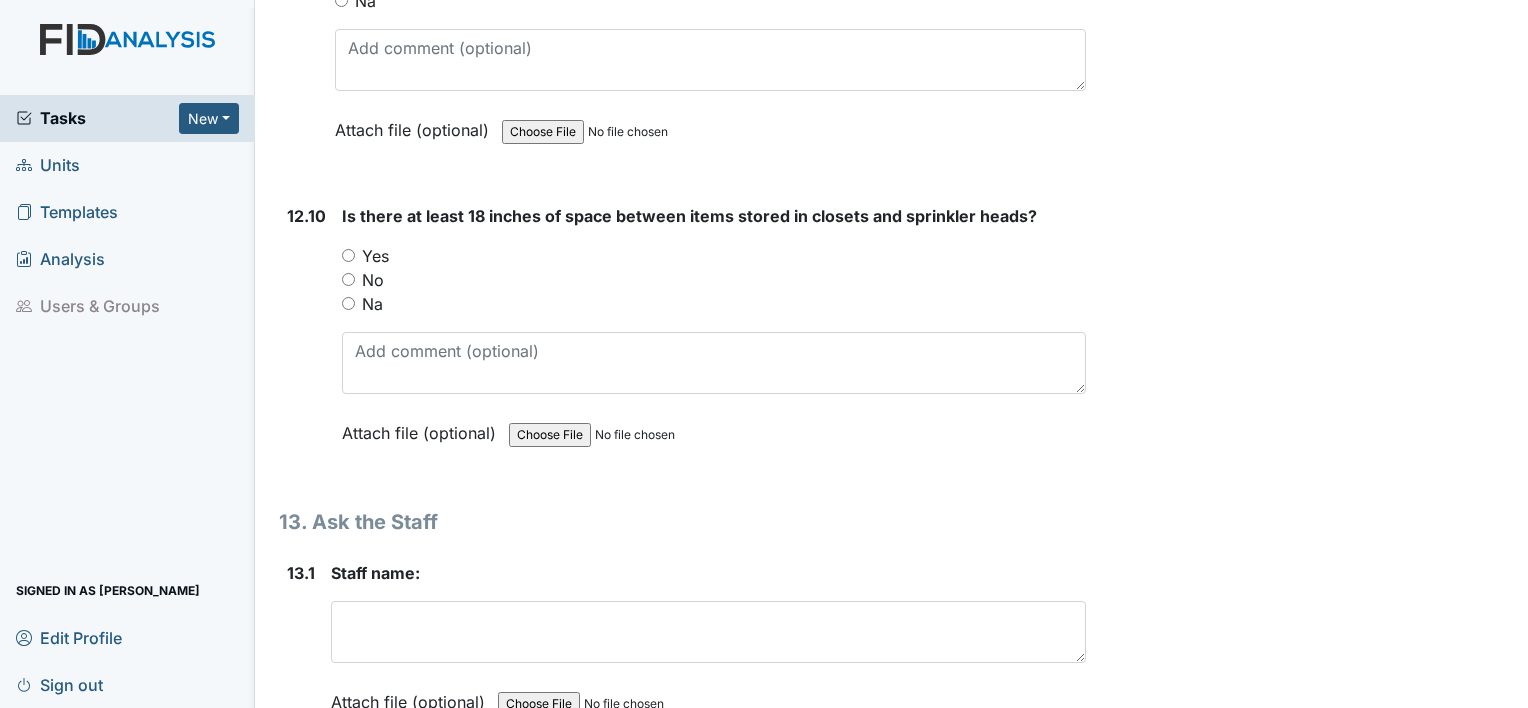 scroll, scrollTop: 34088, scrollLeft: 0, axis: vertical 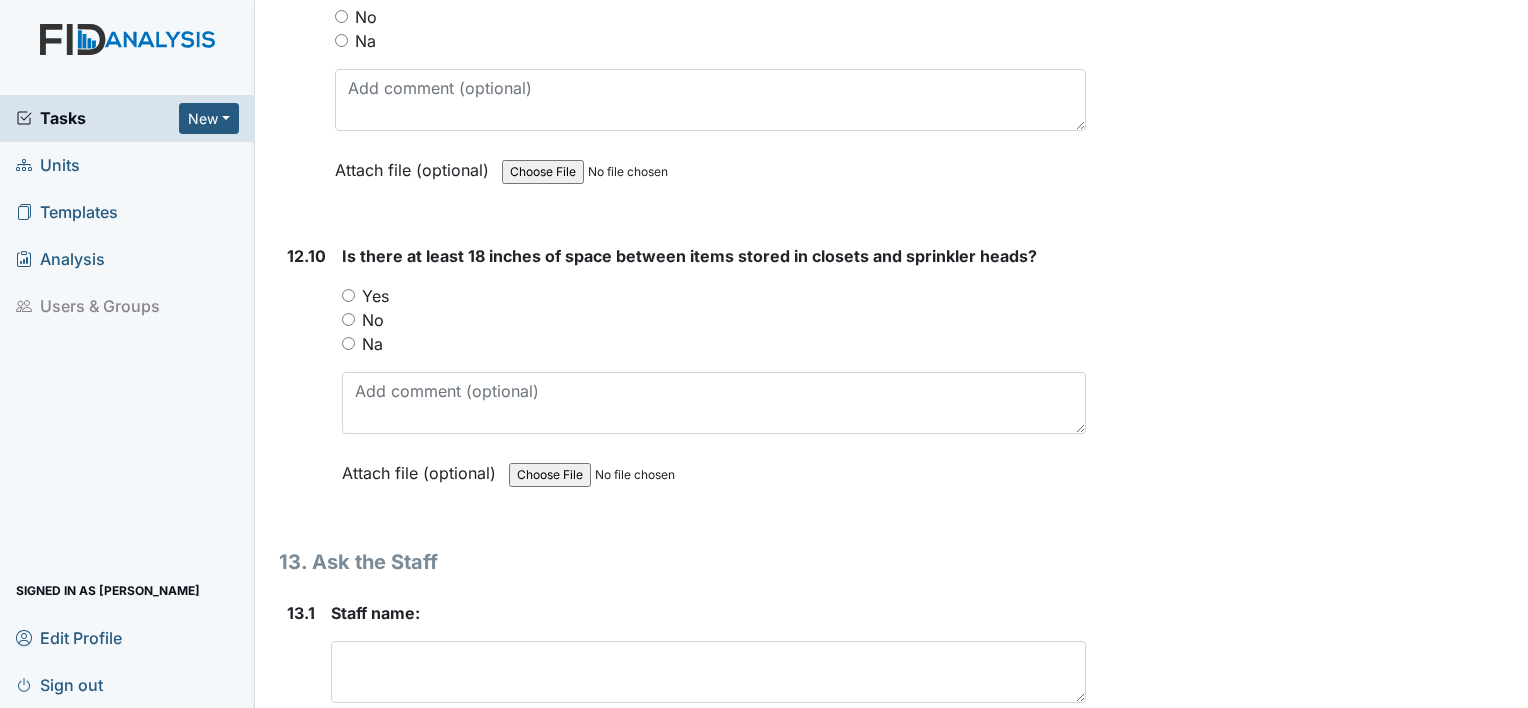 click on "12.9" at bounding box center (303, 76) 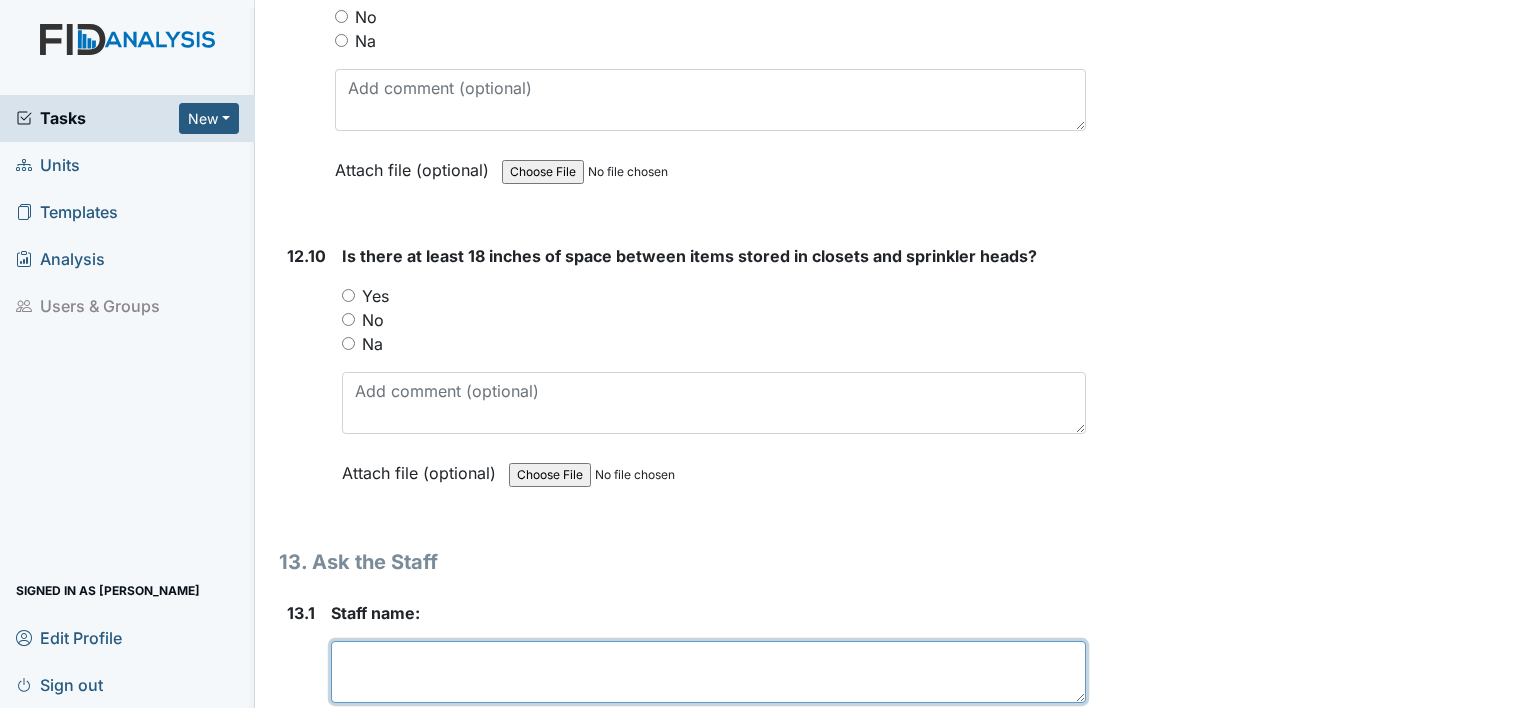 click at bounding box center [708, 672] 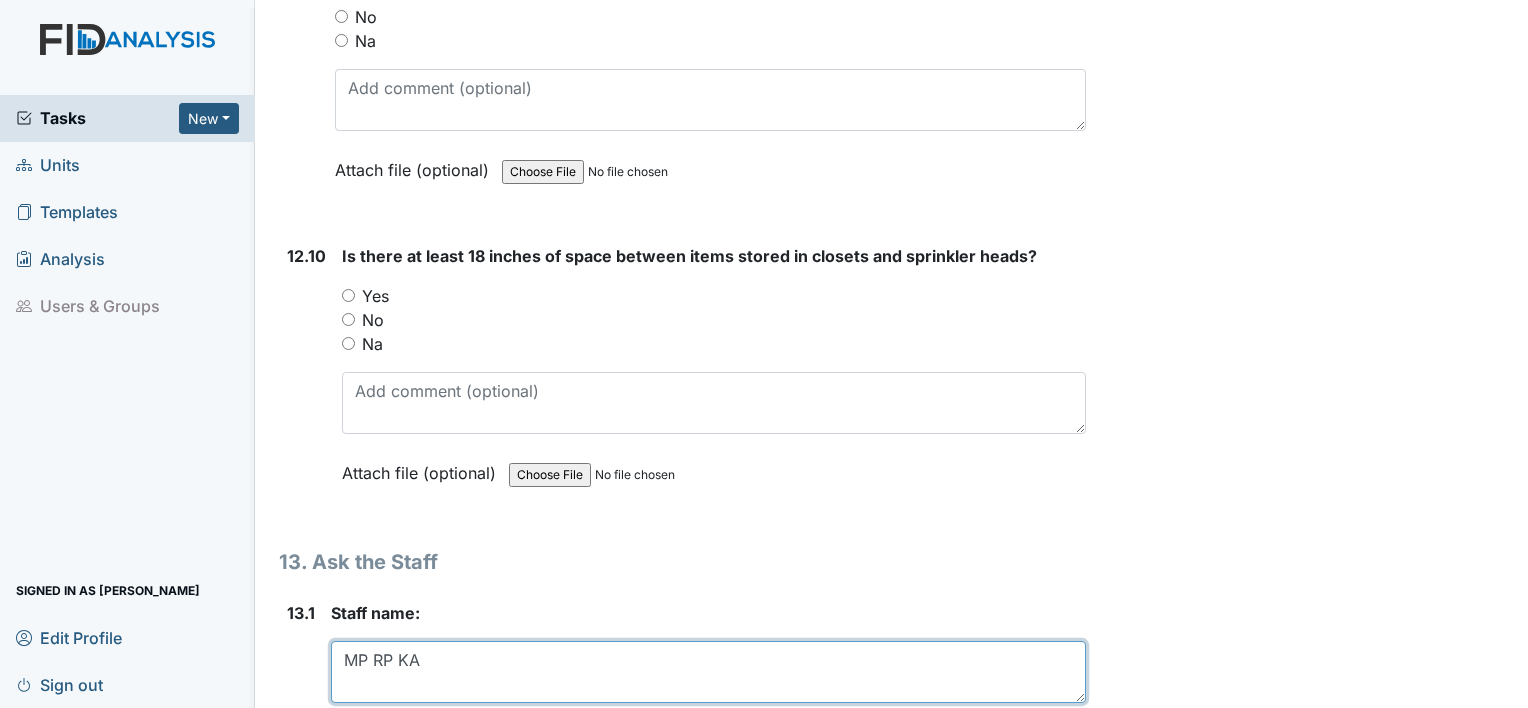 type on "MP RP KA" 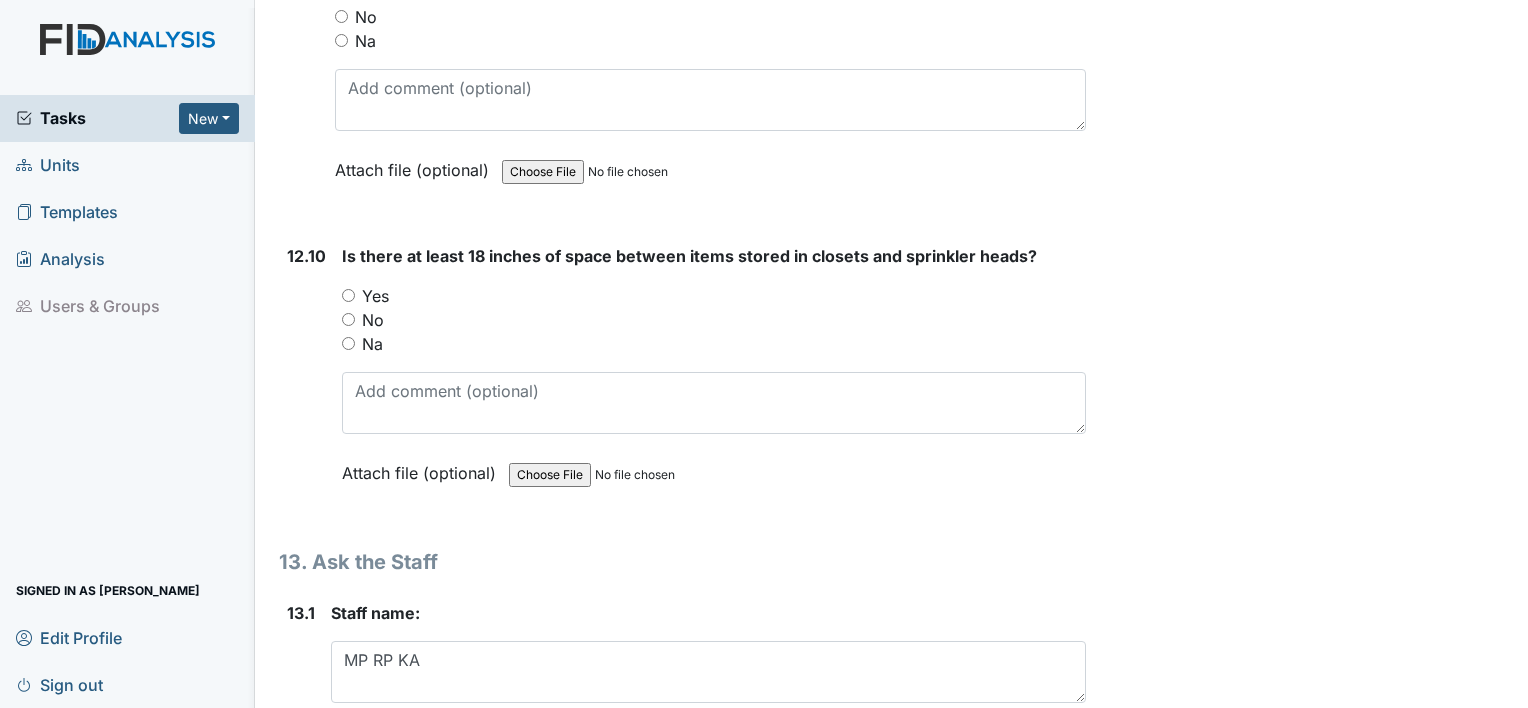 click on "12.10
Is there at least 18 inches of space between items stored in closets and sprinkler heads?
You must select one of the below options.
Yes
No
Na
Attach file (optional)
You can upload .pdf, .txt, .jpg, .jpeg, .png, .csv, .xls, or .doc files under 100MB." at bounding box center [682, 379] 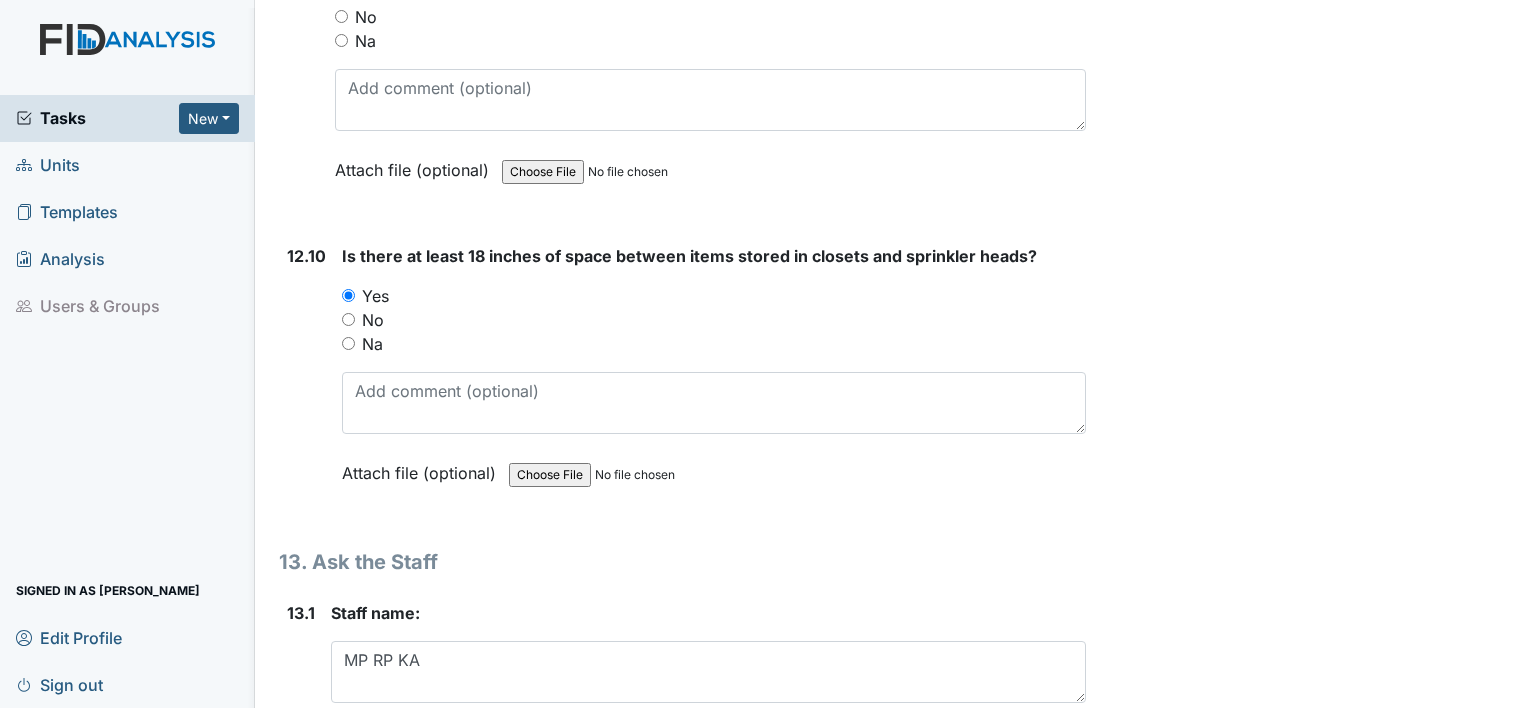 click on "12.9" at bounding box center [303, 76] 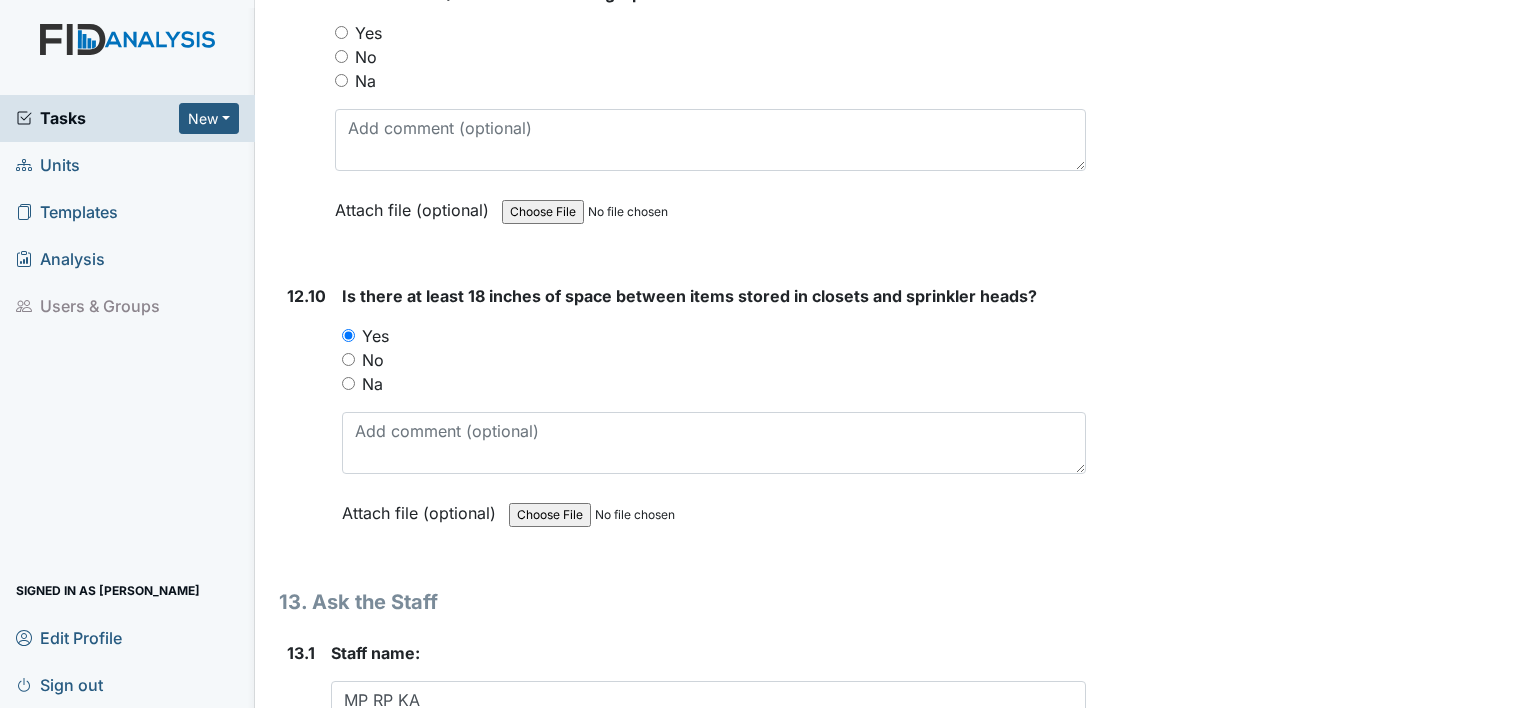 click on "12.9" at bounding box center [303, 116] 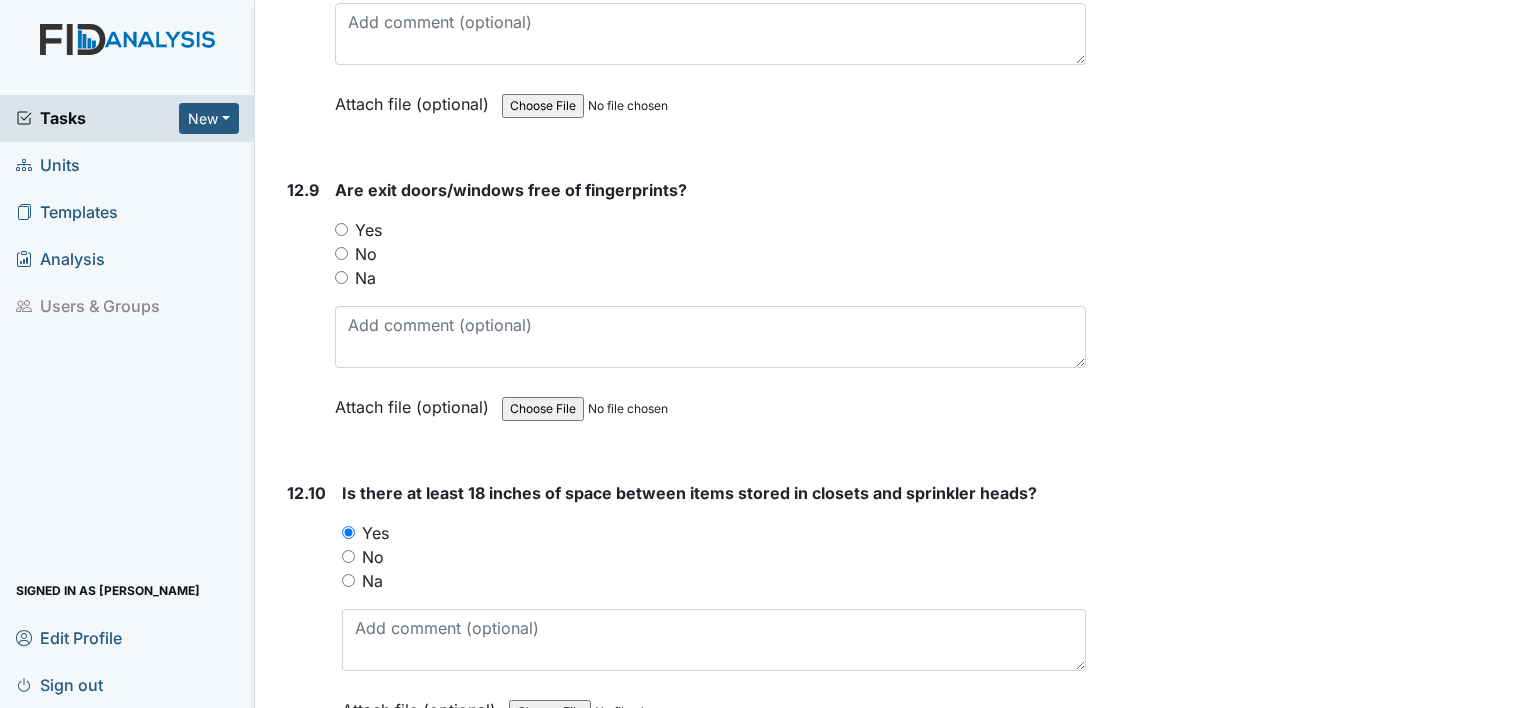 scroll, scrollTop: 33848, scrollLeft: 0, axis: vertical 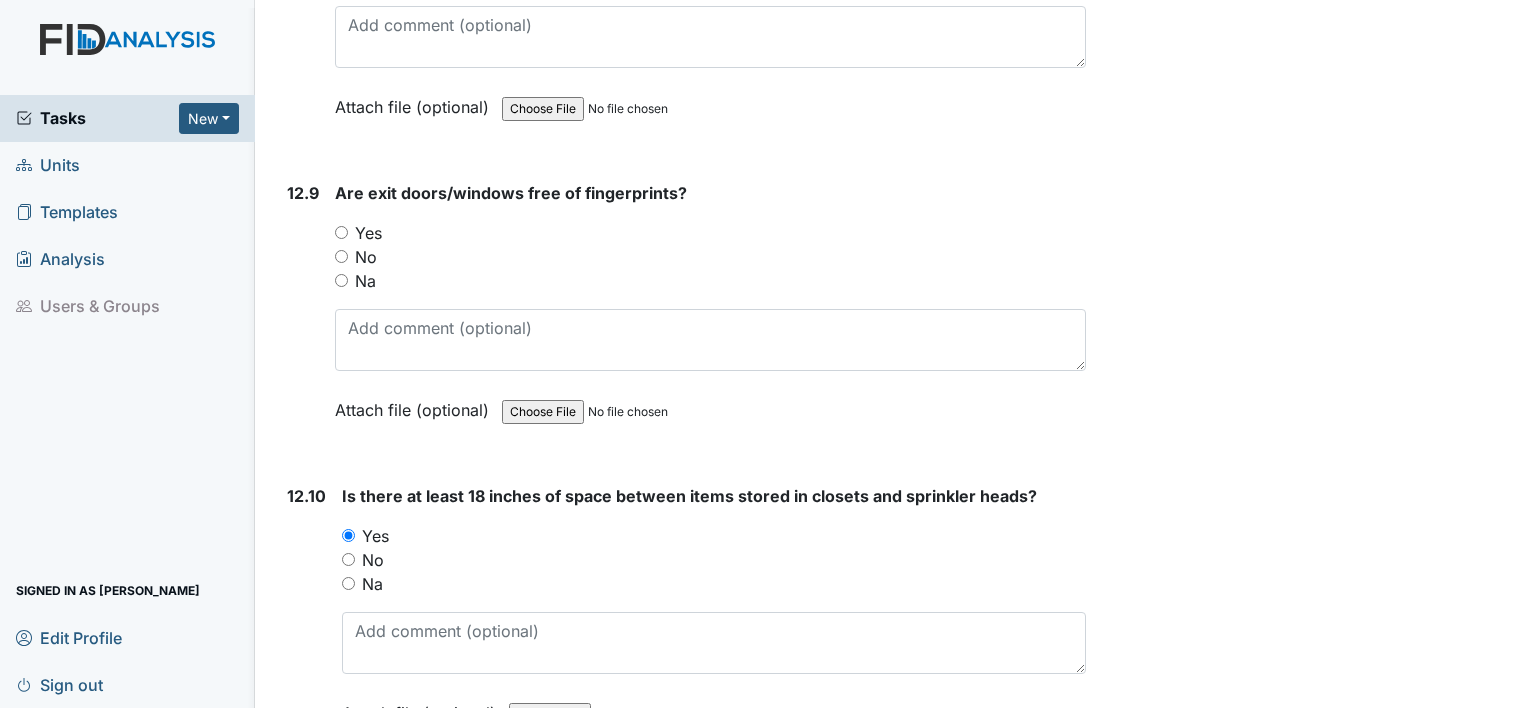click on "Yes" at bounding box center (341, 232) 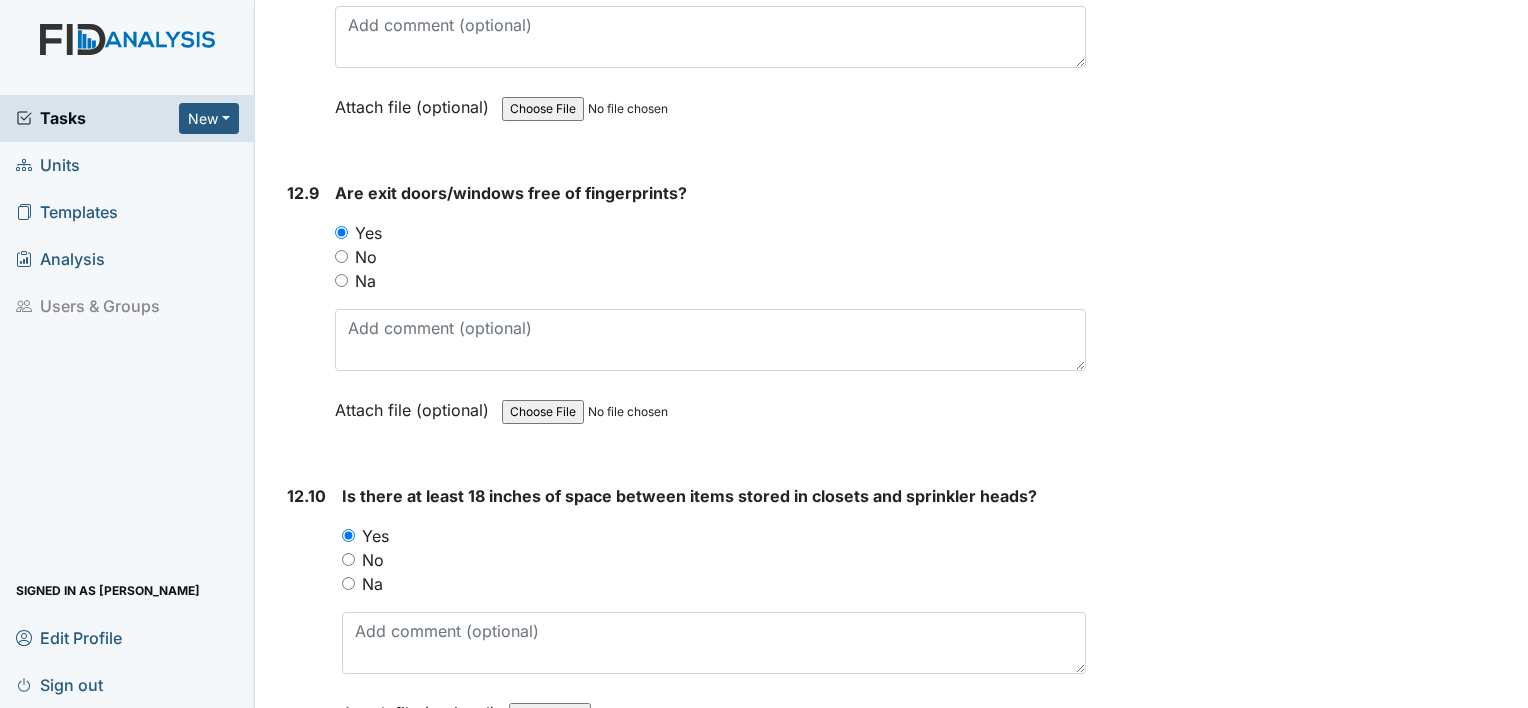click on "Na" at bounding box center (341, 280) 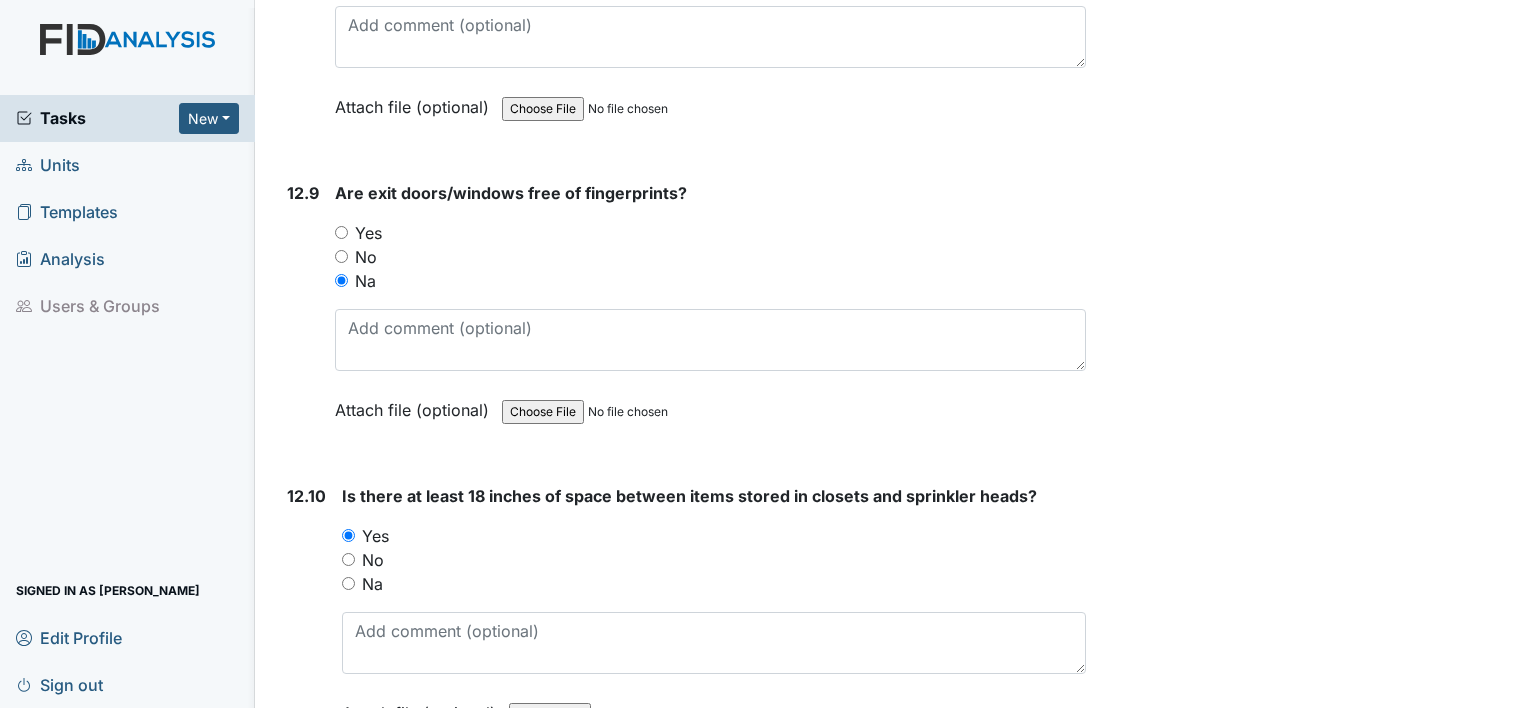 click on "Yes" at bounding box center [341, 232] 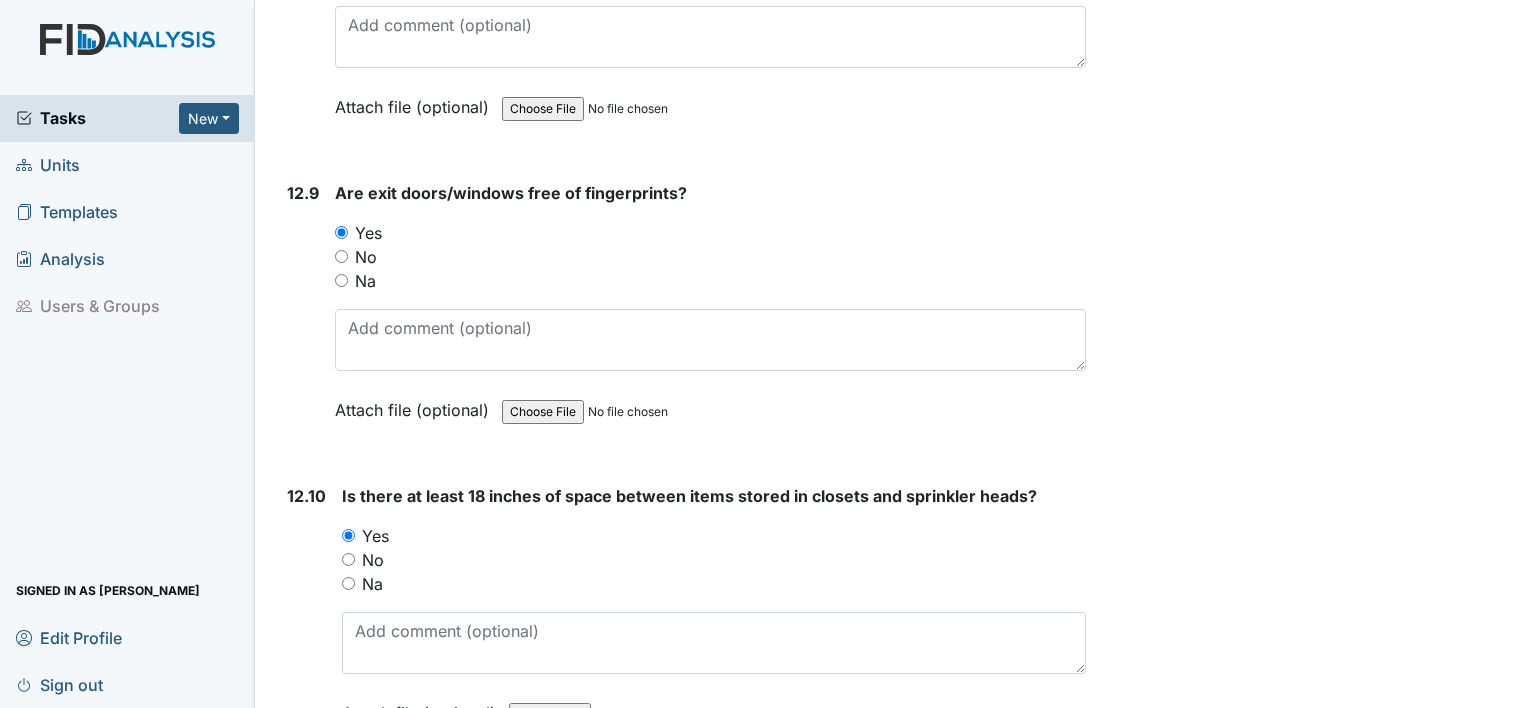 click on "12.9" at bounding box center (303, 316) 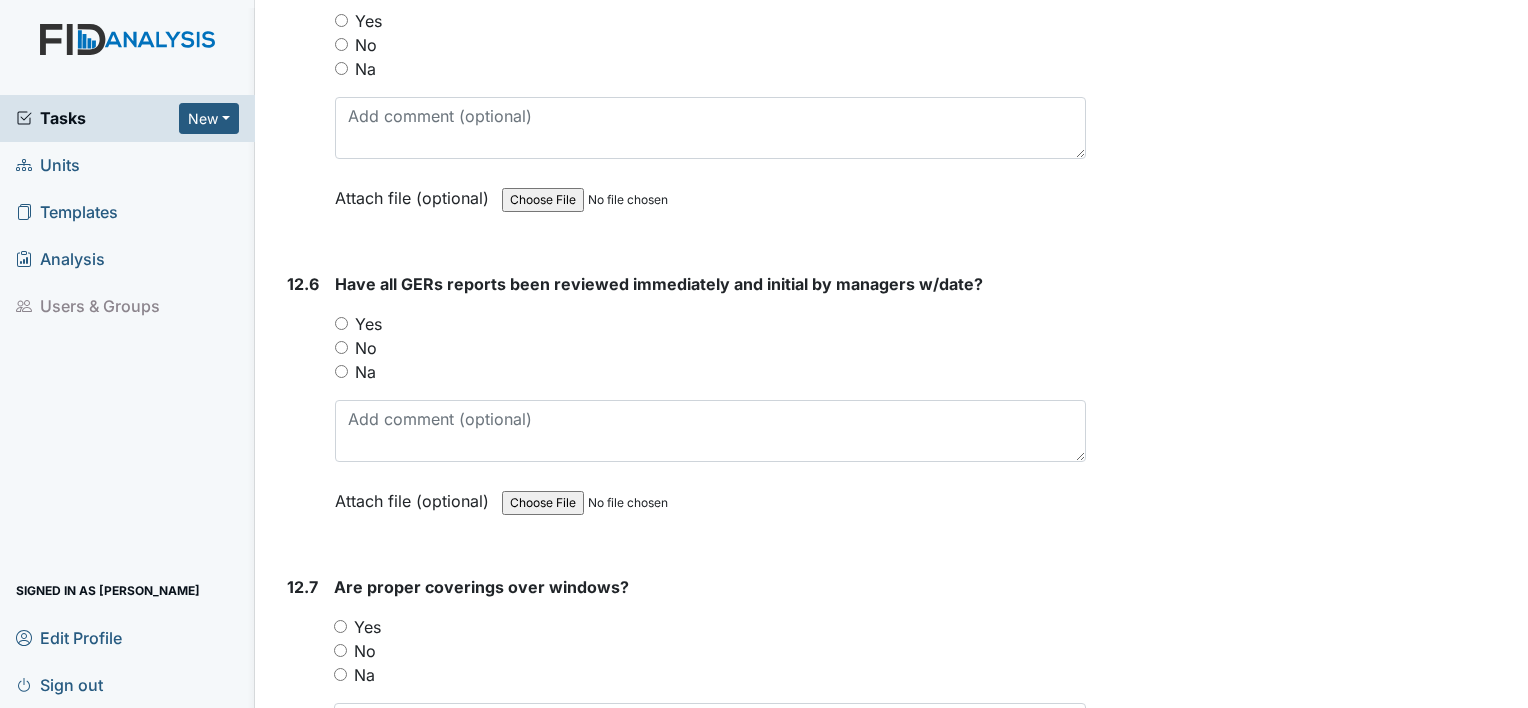 scroll, scrollTop: 32808, scrollLeft: 0, axis: vertical 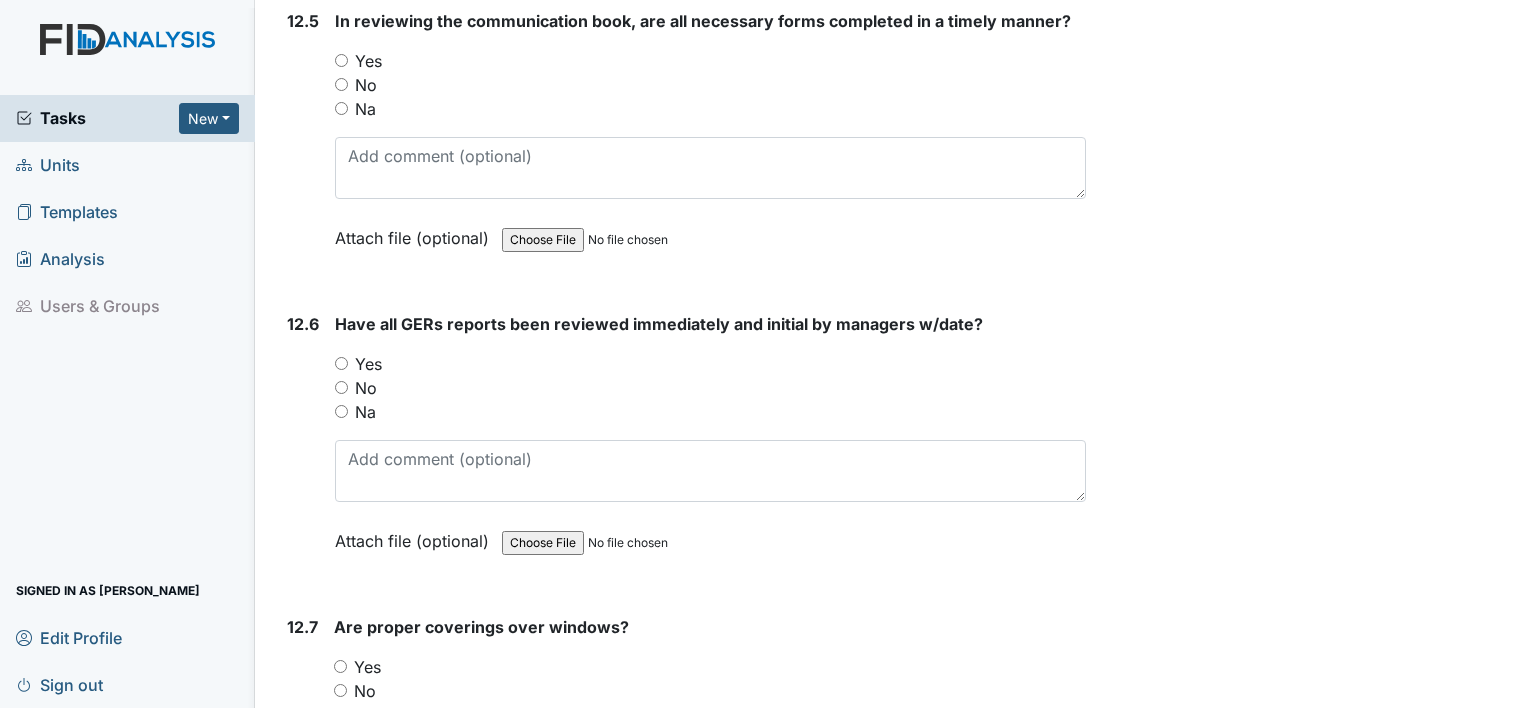click on "Yes" at bounding box center (710, 364) 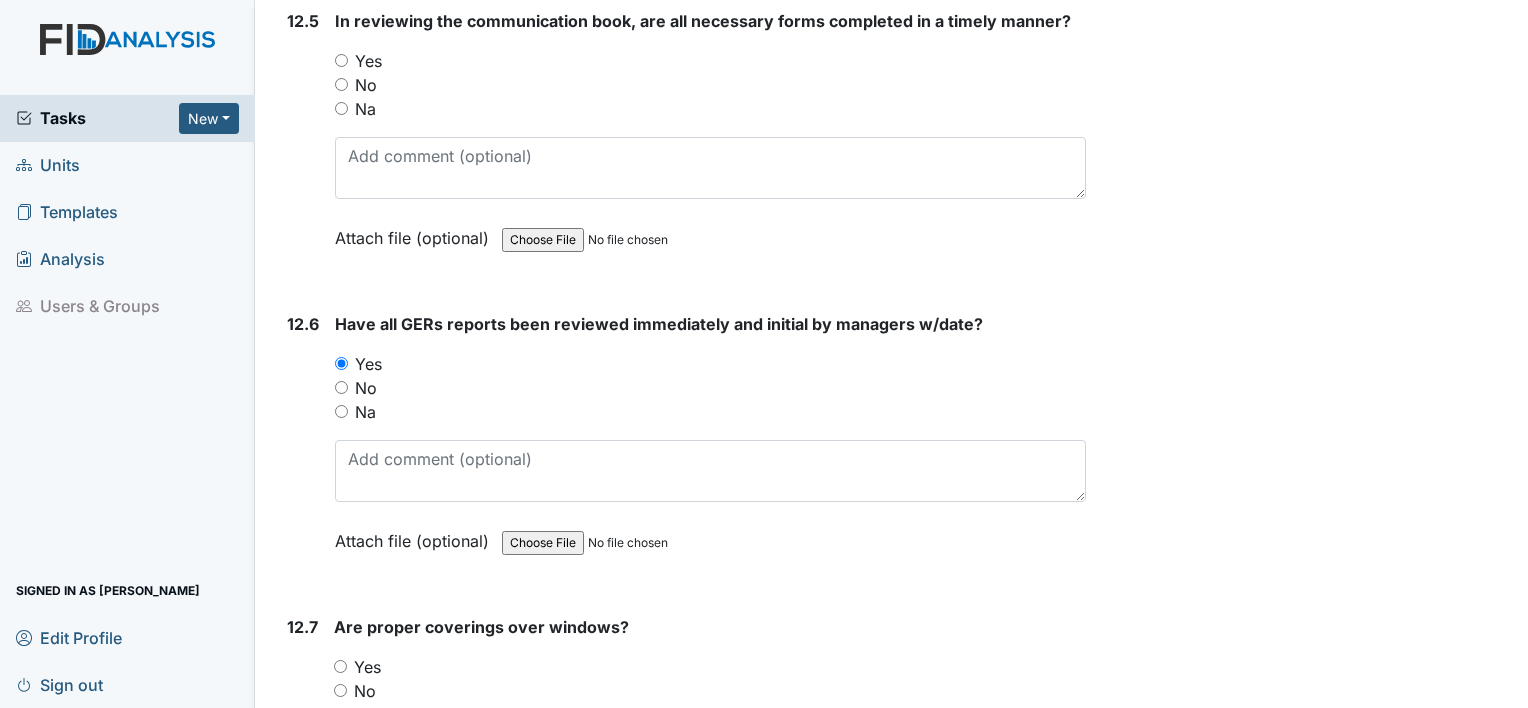 click on "Yes" at bounding box center [340, 666] 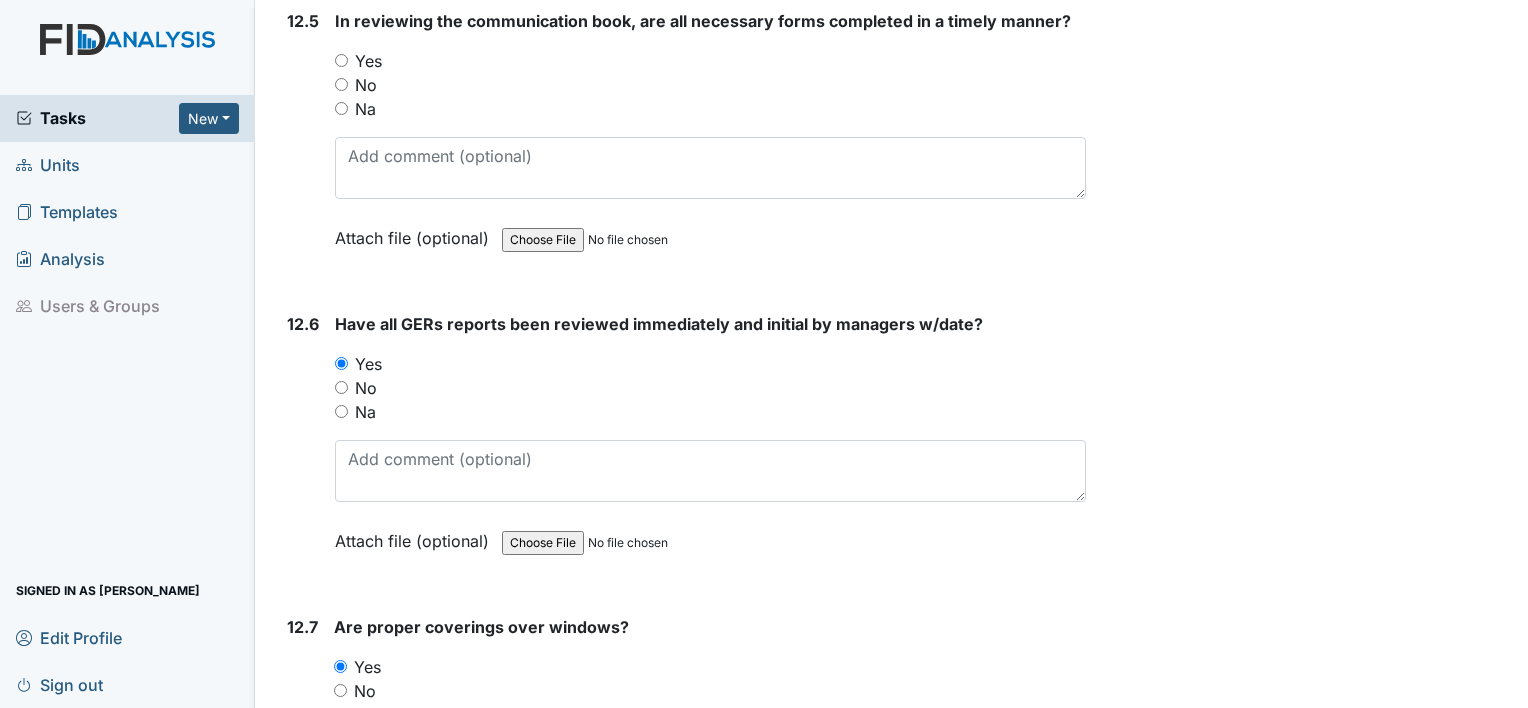click on "12.7" at bounding box center (302, 750) 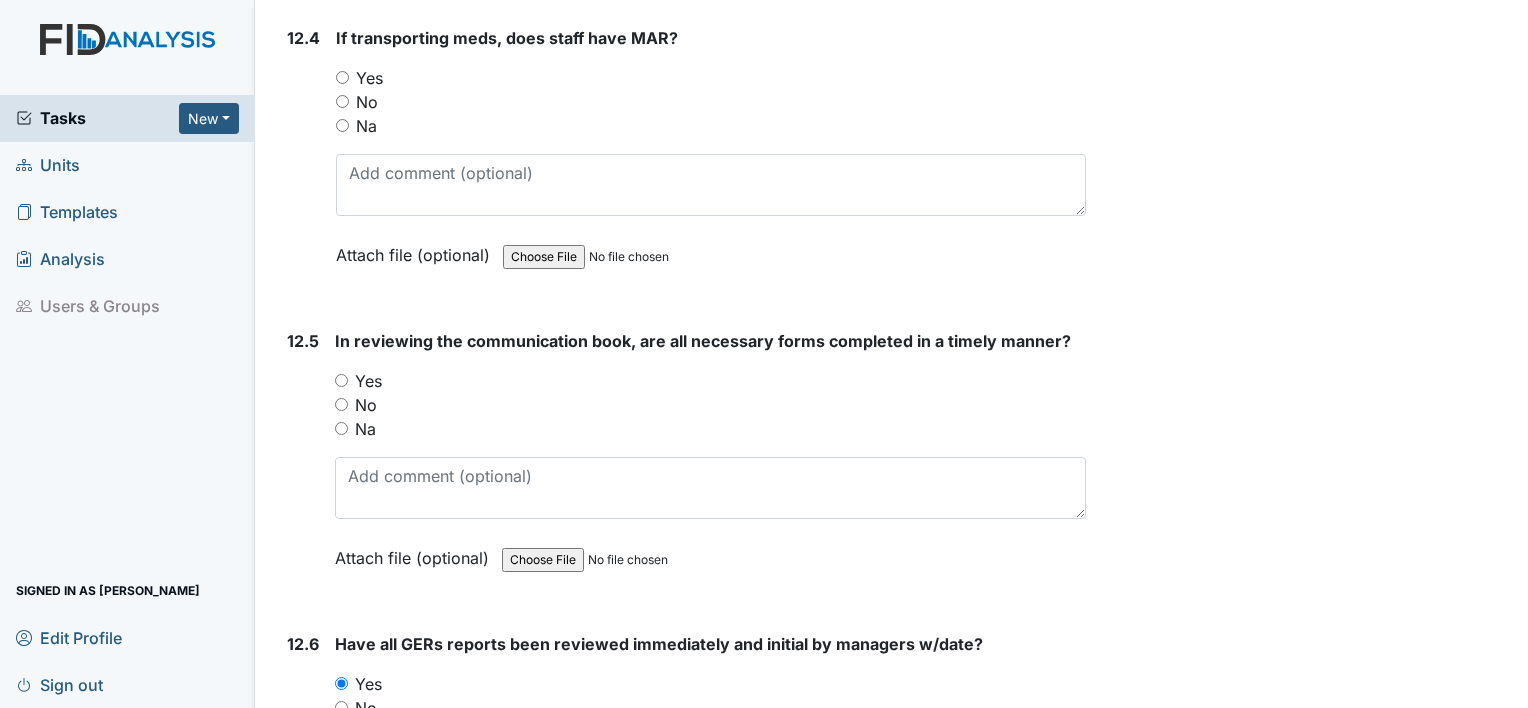 scroll, scrollTop: 32448, scrollLeft: 0, axis: vertical 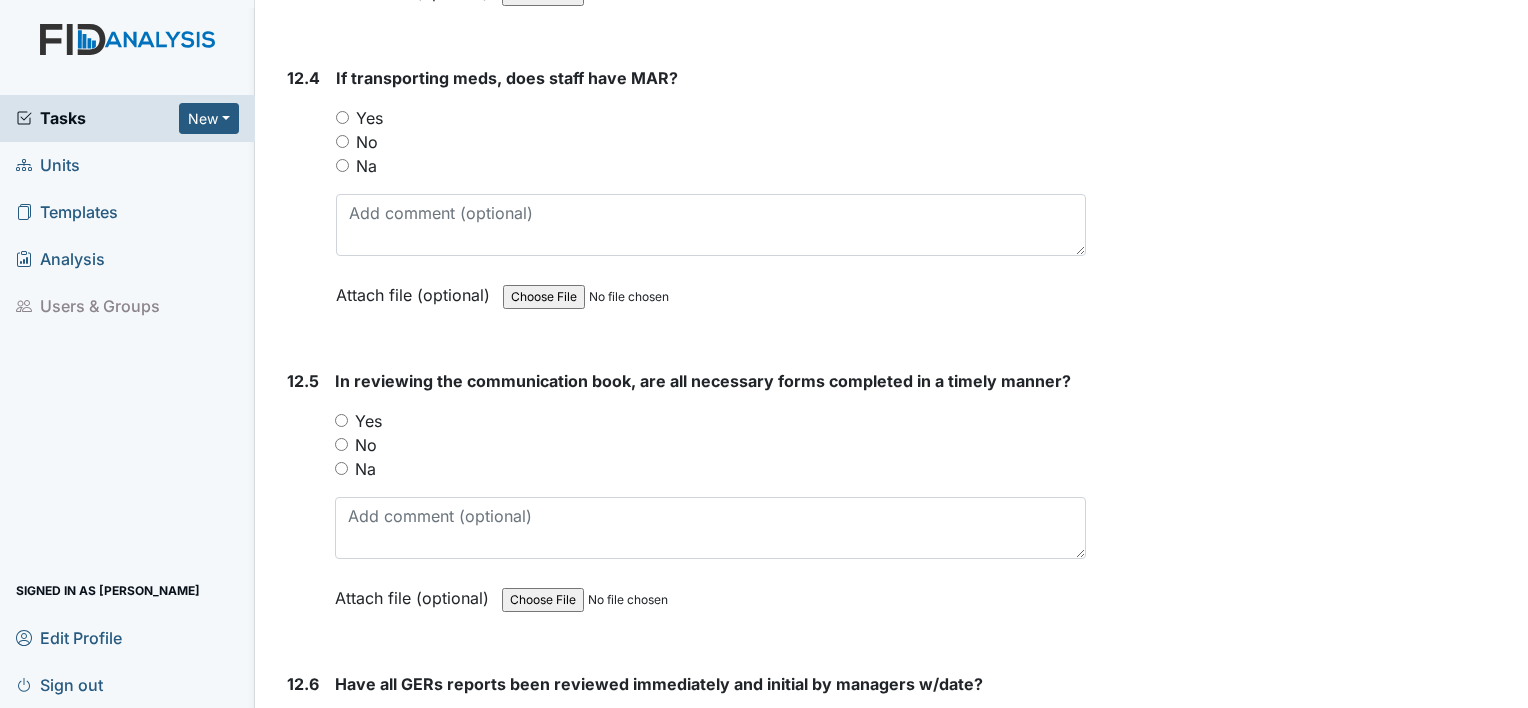click on "Yes" at bounding box center [341, 420] 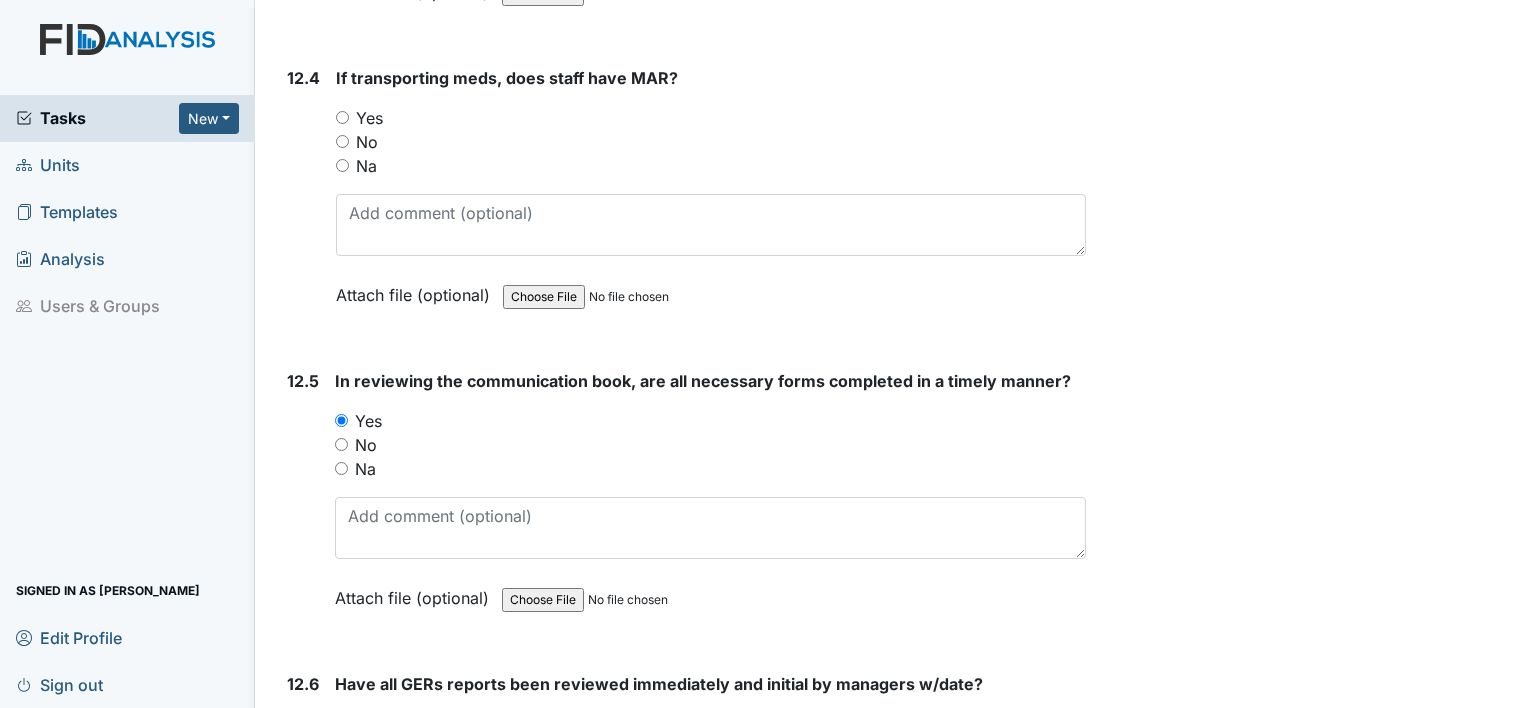 click on "12.4" at bounding box center (303, 201) 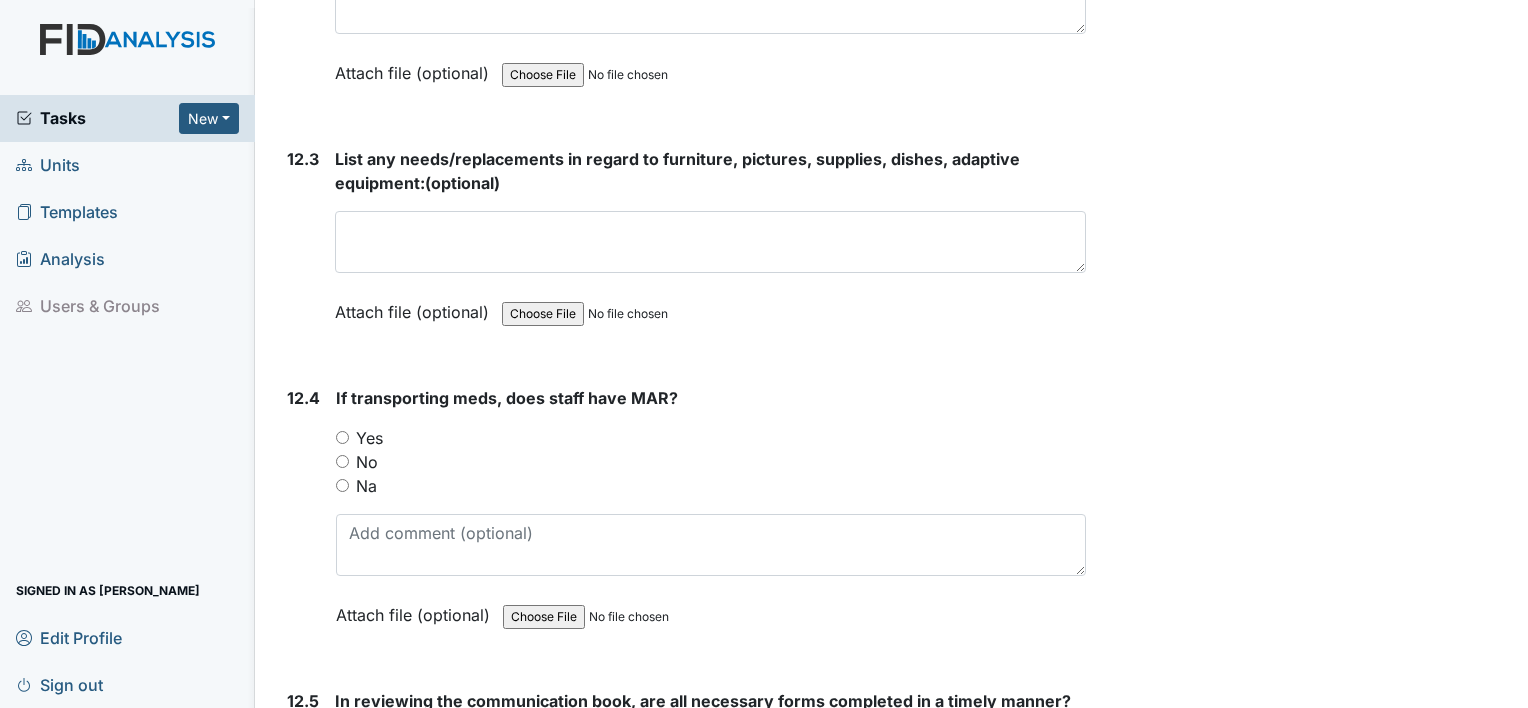 scroll, scrollTop: 32168, scrollLeft: 0, axis: vertical 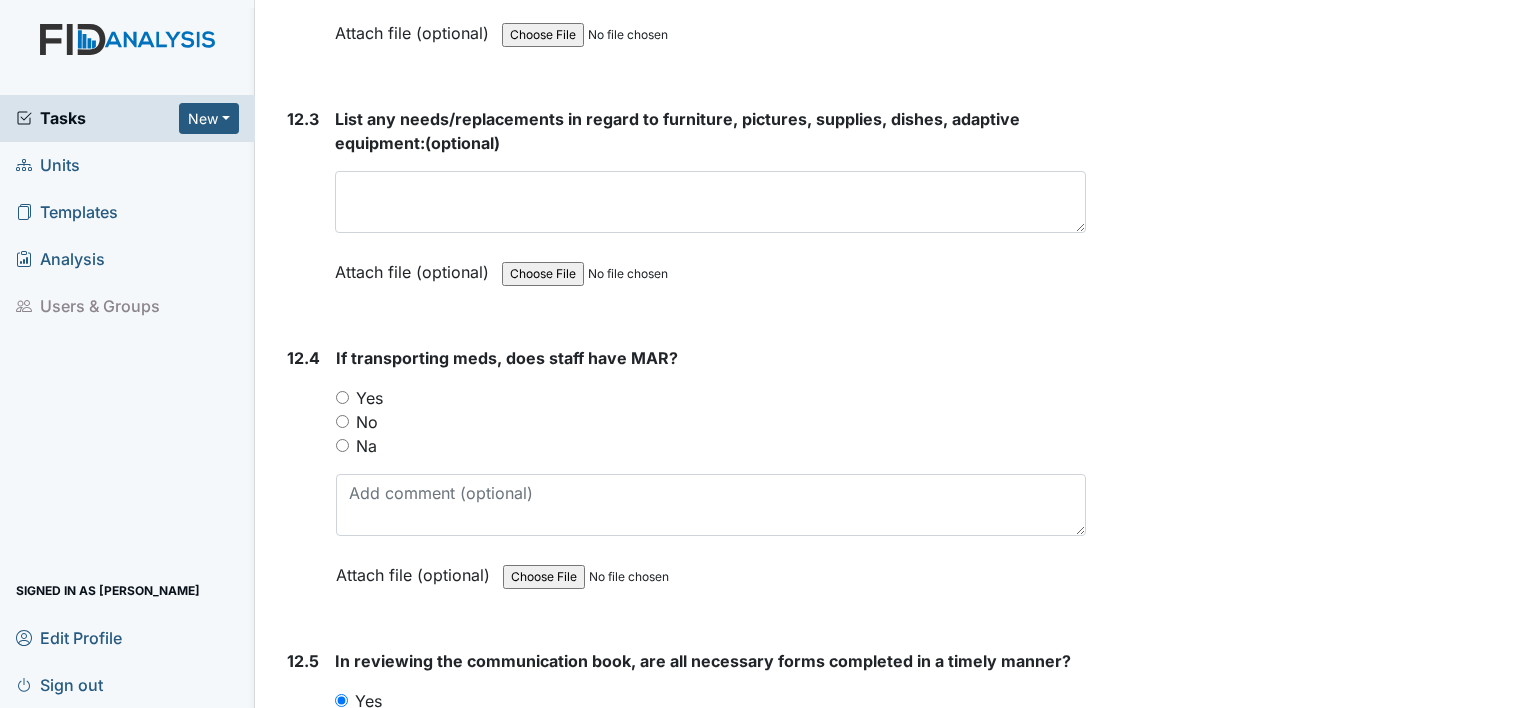 drag, startPoint x: 344, startPoint y: 294, endPoint x: 316, endPoint y: 292, distance: 28.071337 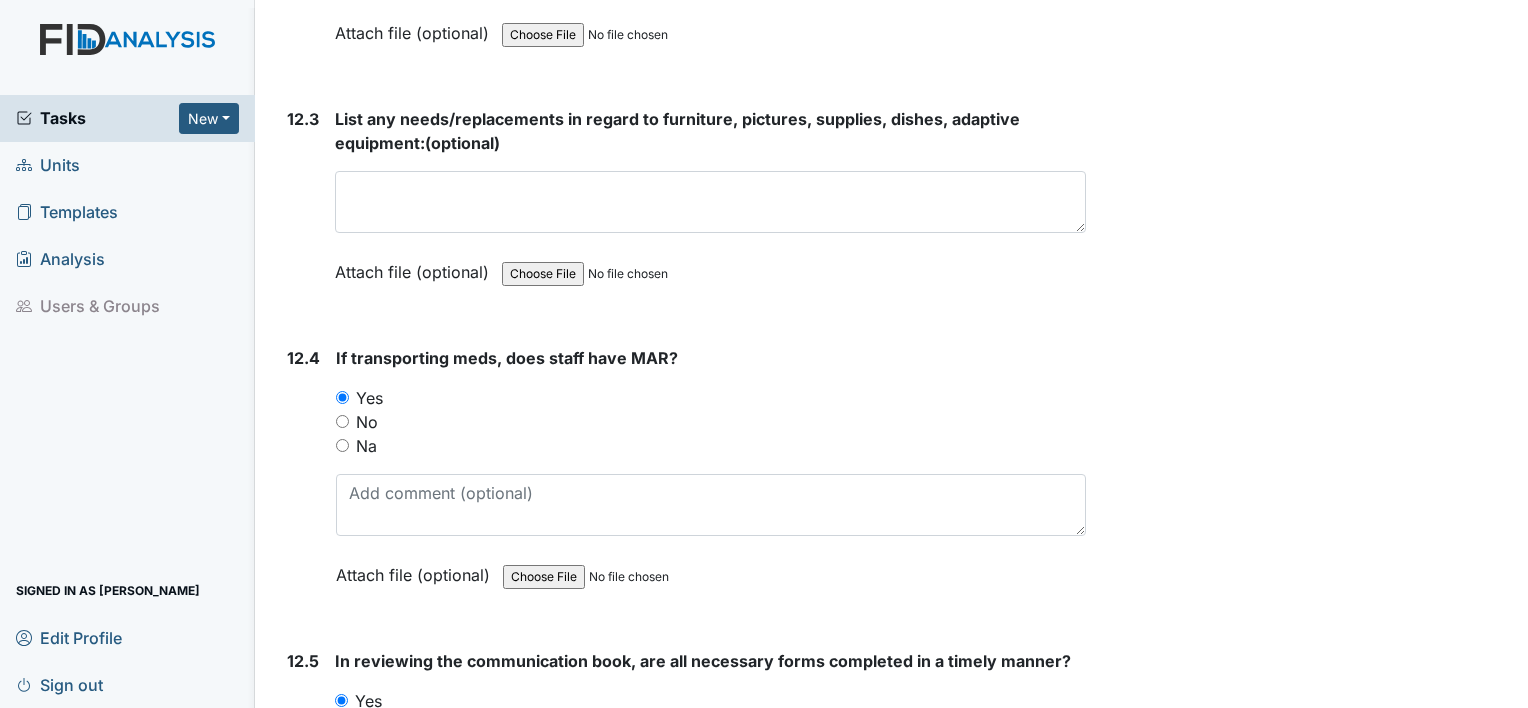 click on "Inspection:
Random Inspection for AM
ID:
#00011260
Open
Autosaving...
Location:
Cherokee Trail
Assignee:
Shmara Higgins
Creator:
Shmara Higgins
Remediator:
Unit Managers
Approver:
Unit Managers
Created:
Jul 28, 2025
Due:
Aug 11, 2025
1. Staff Information
1.1
Upon arrival, what is staff doing?
shift duties changing individual
This field is required.
Attach file (optional)
You can upload .pdf, .txt, .jpg, .jpeg, .png, .csv, .xls, or .doc files under 100MB.
1.2
Did staff communicate with coworkers appropriately?
You must select one of the below options.
Yes
No
Na
Attach file (optional)
You can upload .pdf, .txt, .jpg, .jpeg, .png, .csv, .xls, or .doc files under 100MB.
1.3
Did staff communicate in a positive demeanor with consumers?" at bounding box center [682, -12805] 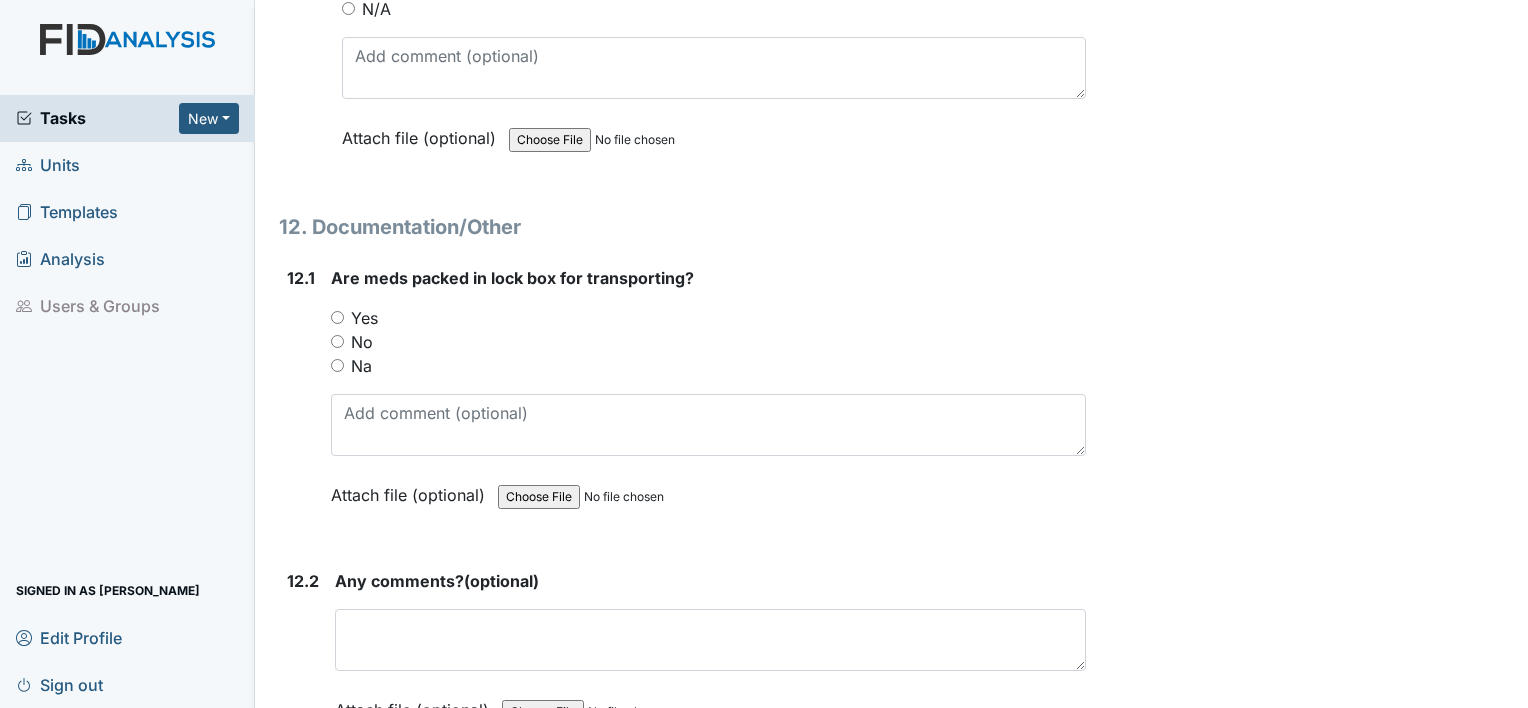 scroll, scrollTop: 31488, scrollLeft: 0, axis: vertical 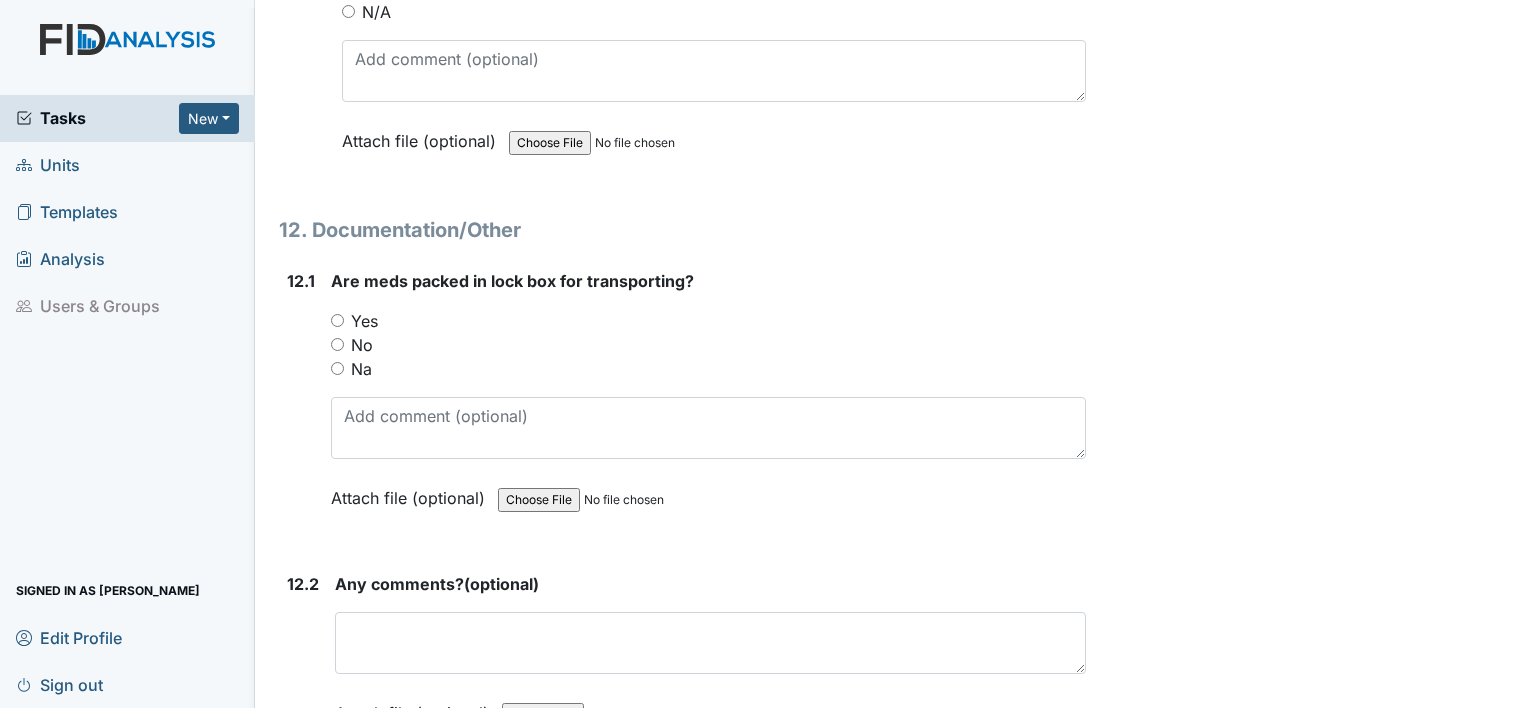 click on "Yes" at bounding box center (337, 320) 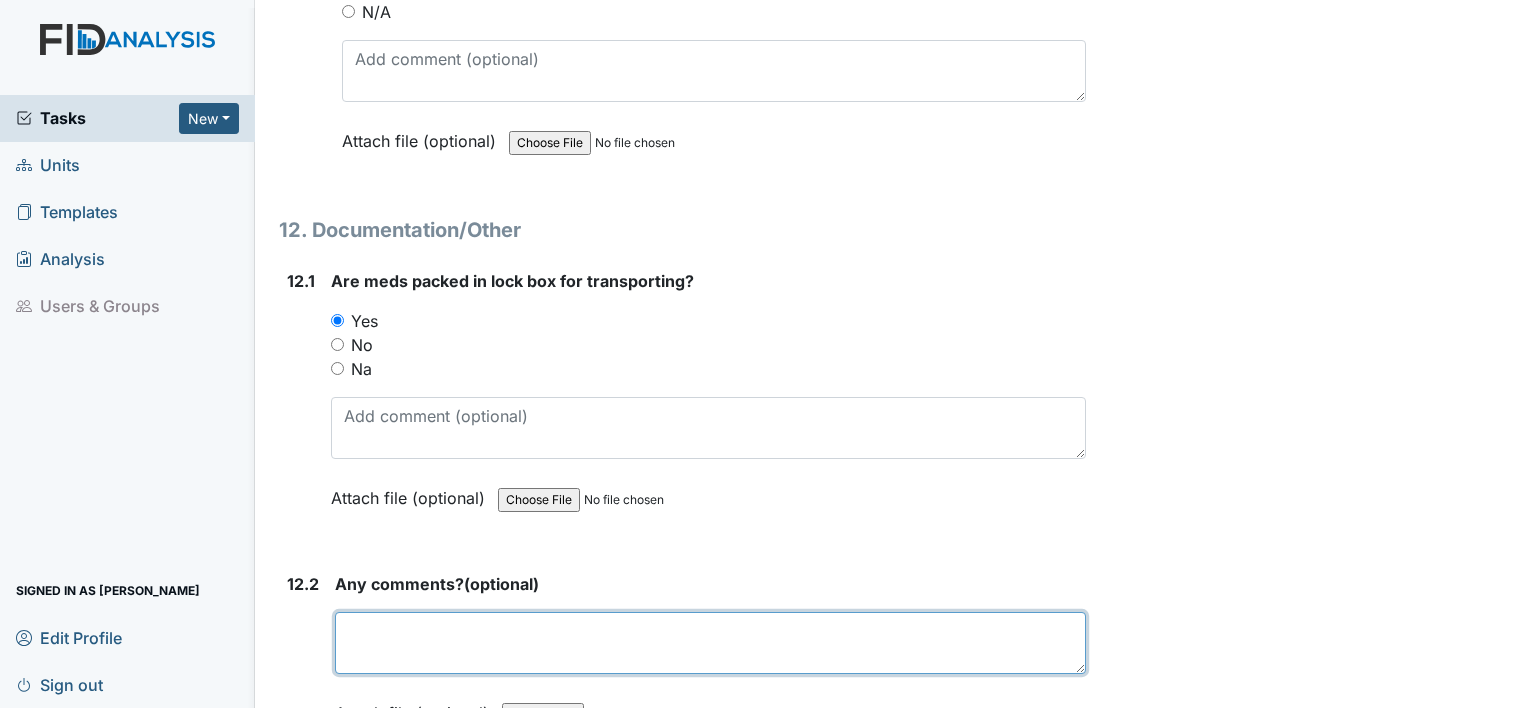 click at bounding box center [710, 643] 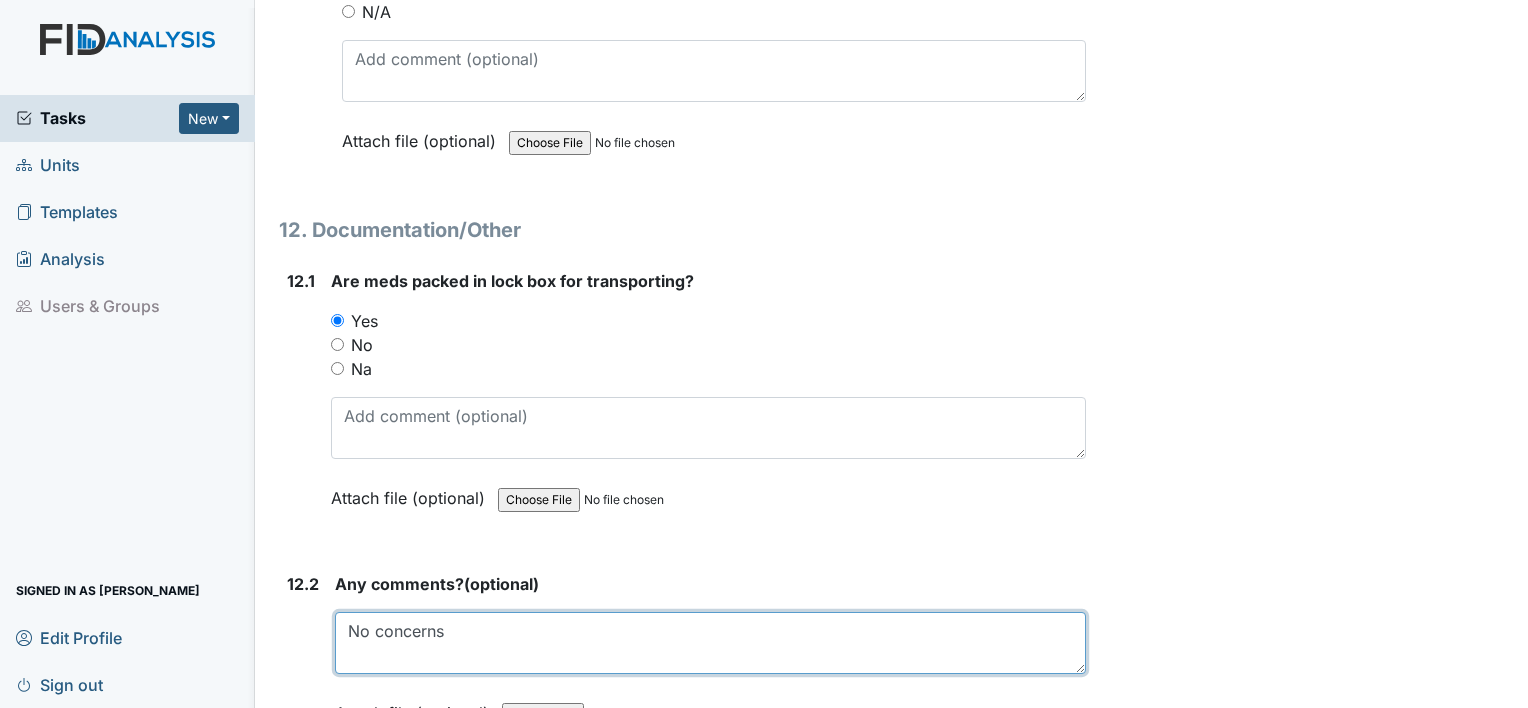 type on "No concerns" 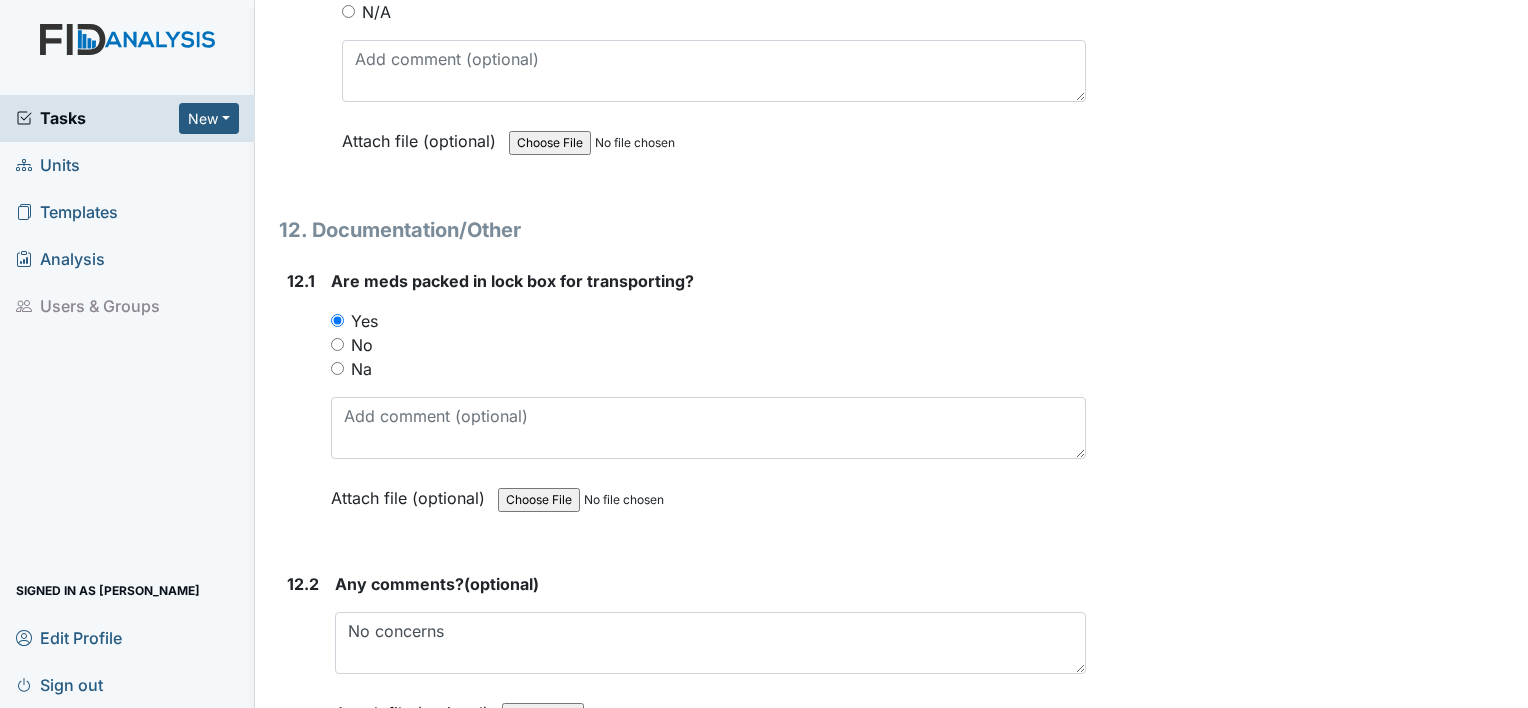 click on "12.1
Are meds packed in lock box for transporting?
You must select one of the below options.
Yes
No
Na
Attach file (optional)
You can upload .pdf, .txt, .jpg, .jpeg, .png, .csv, .xls, or .doc files under 100MB." at bounding box center (682, 404) 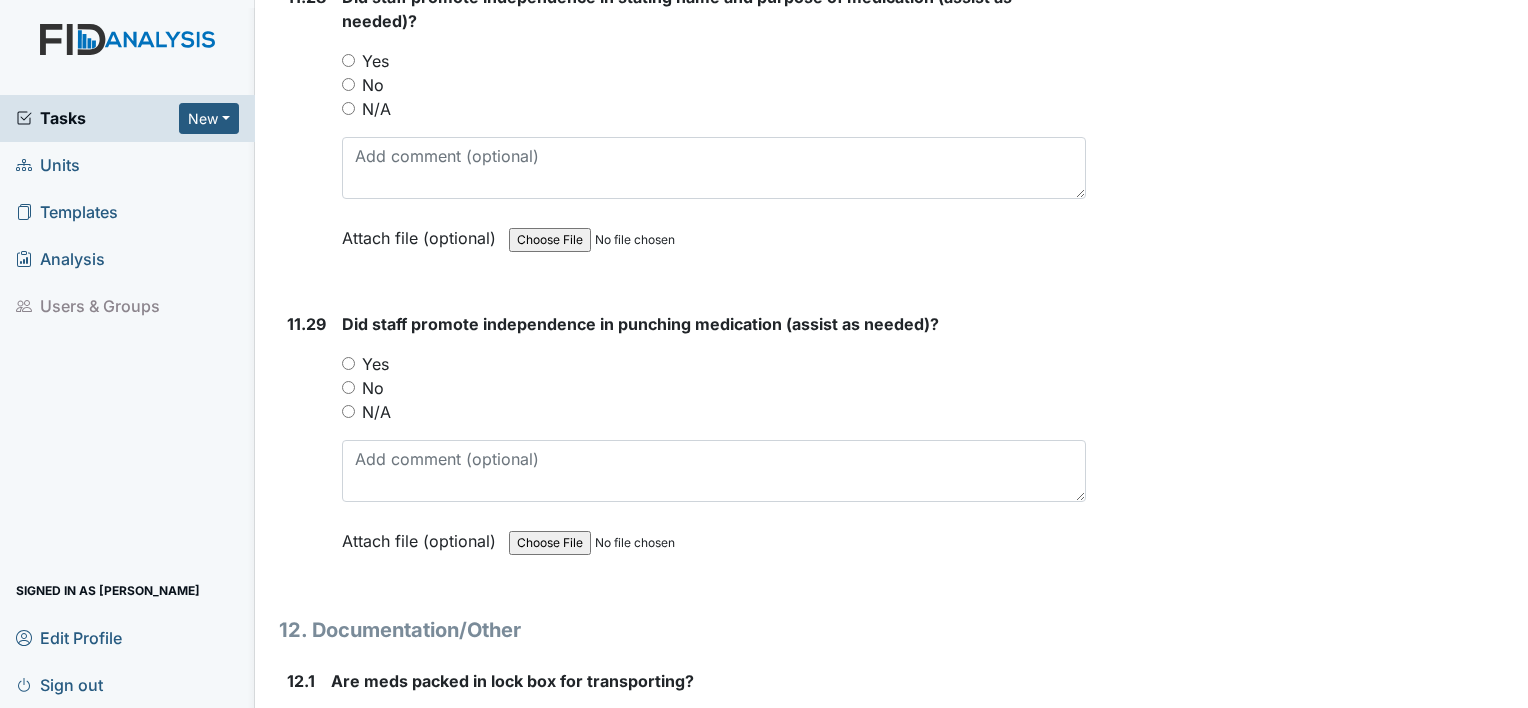 scroll, scrollTop: 31048, scrollLeft: 0, axis: vertical 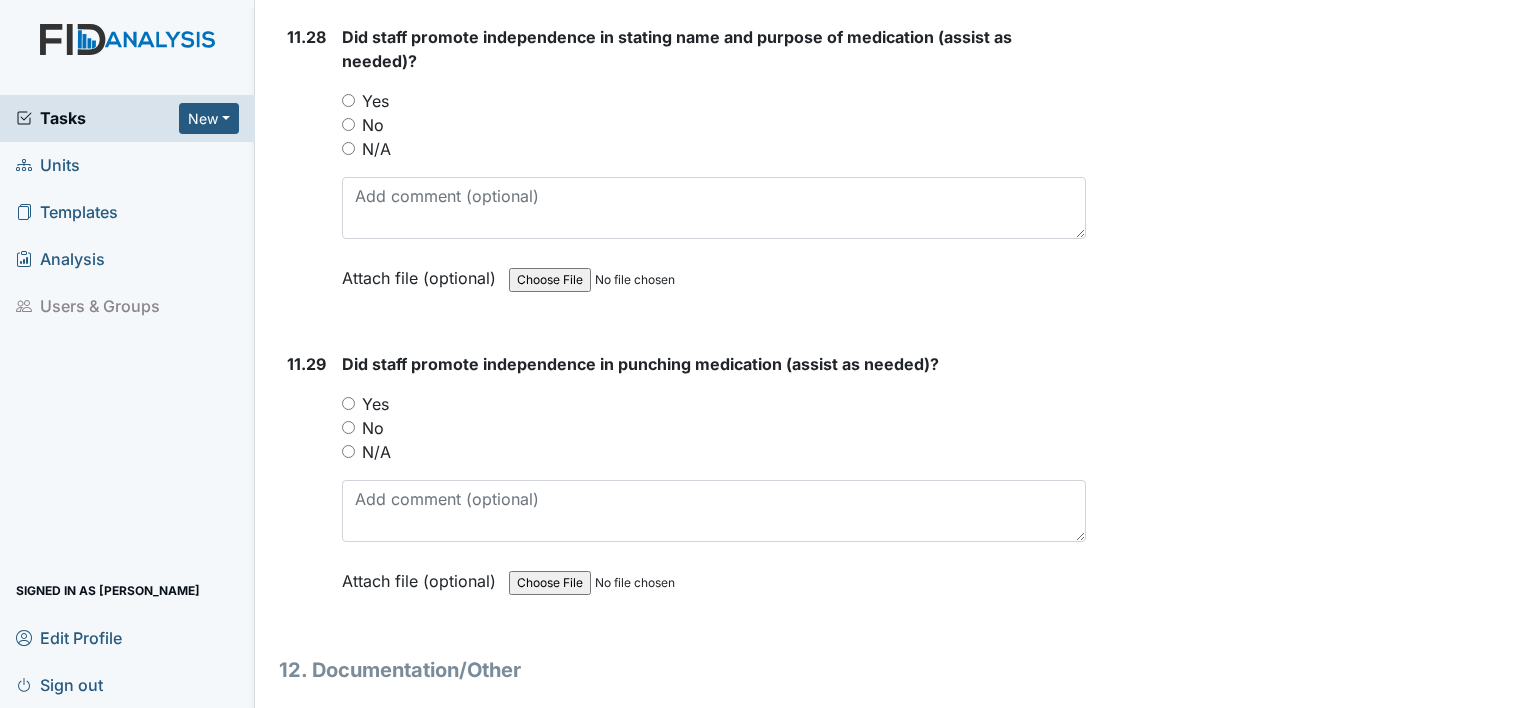 click on "Yes" at bounding box center [348, 403] 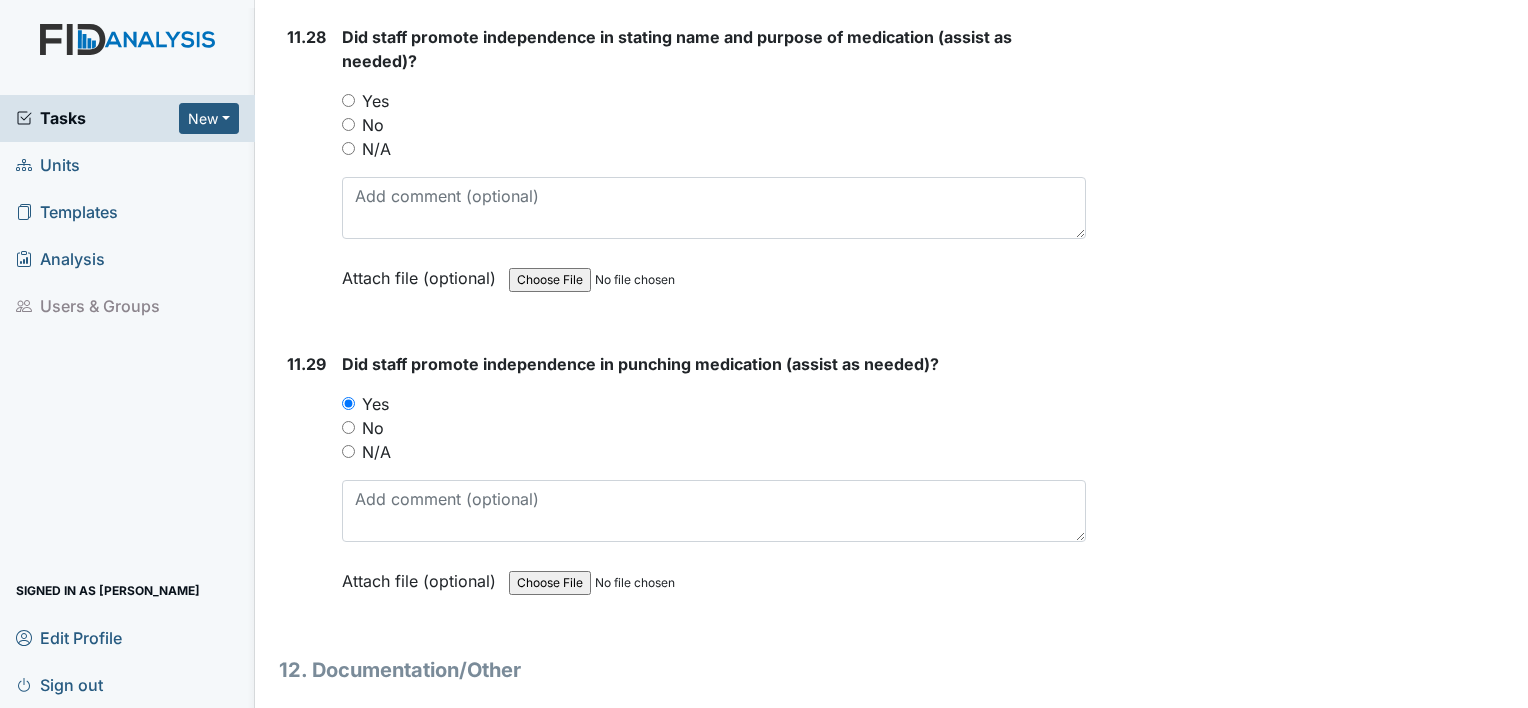 click on "11.28" at bounding box center (306, 172) 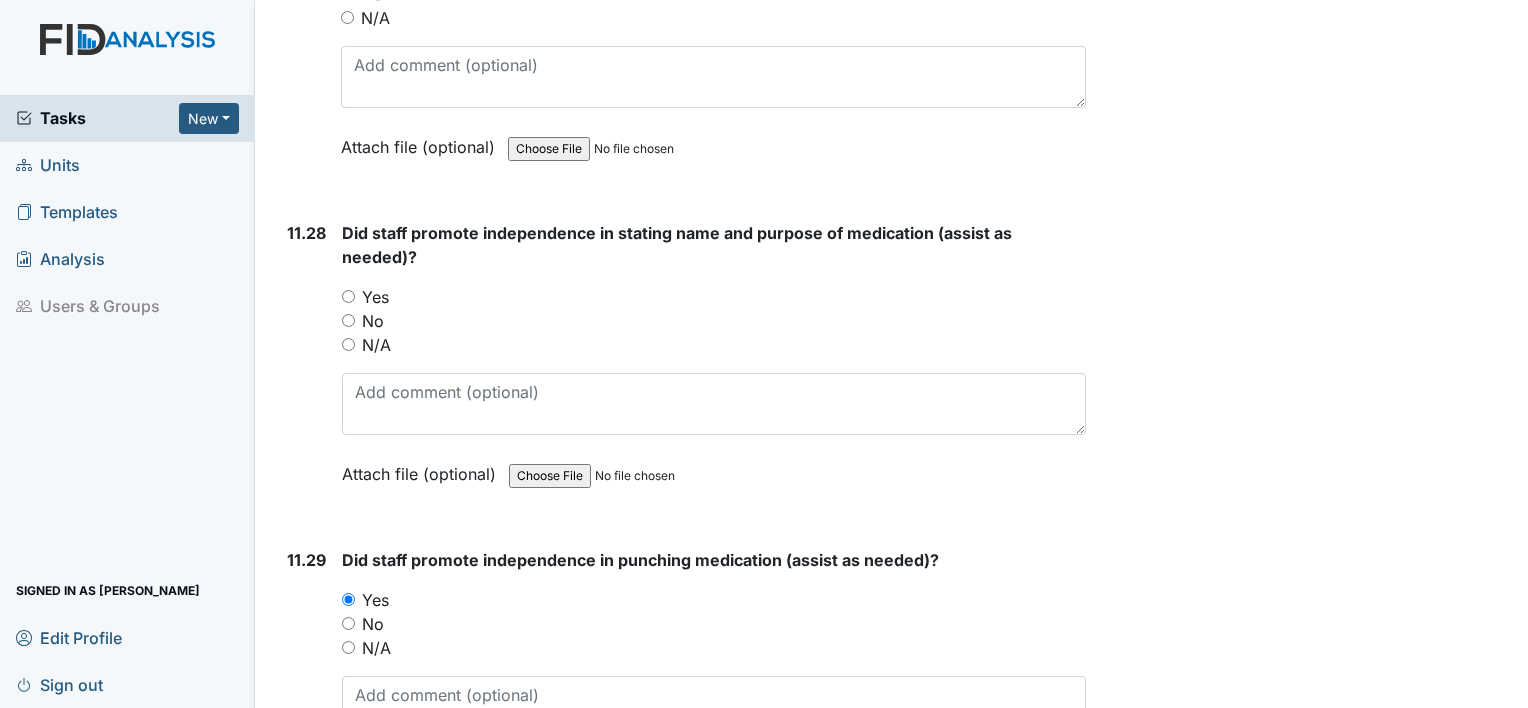 scroll, scrollTop: 30848, scrollLeft: 0, axis: vertical 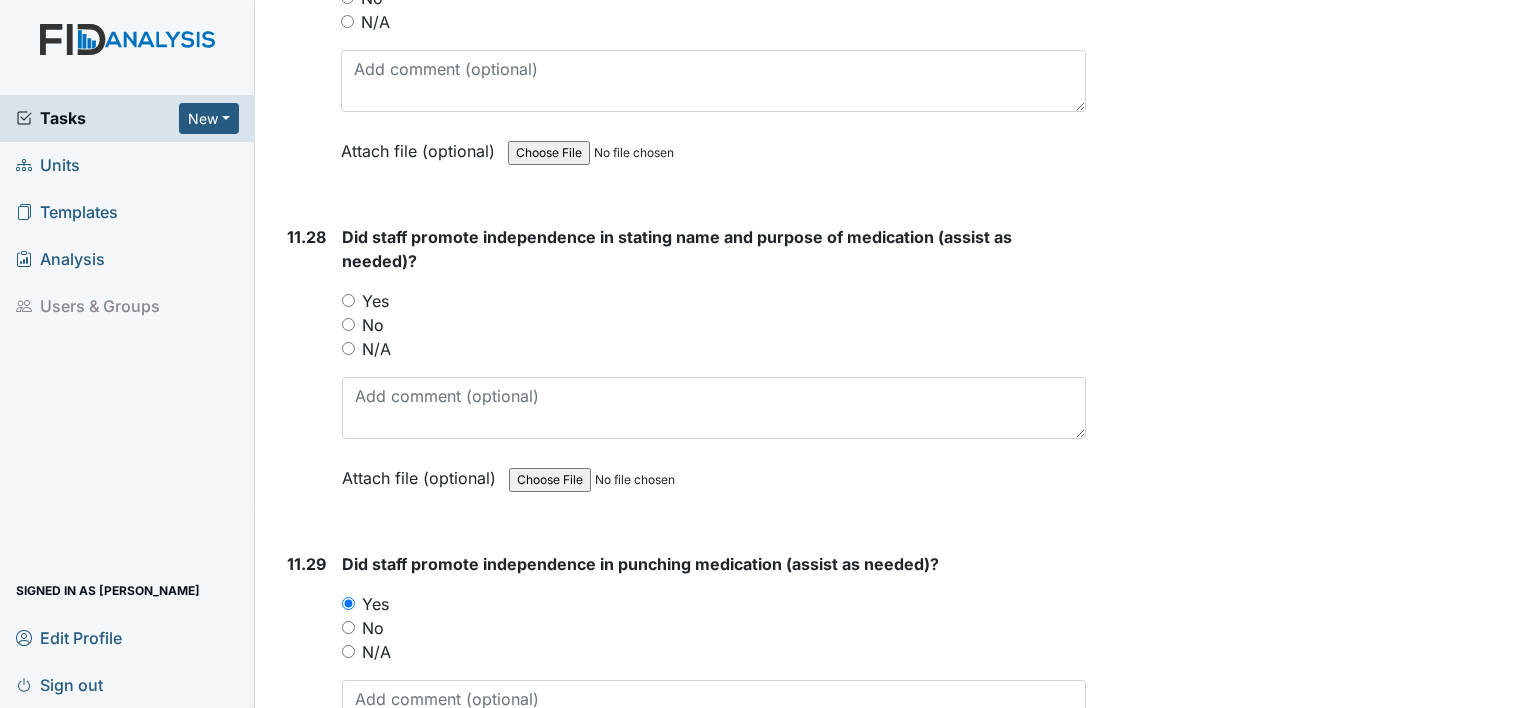 click on "Yes" at bounding box center (348, 300) 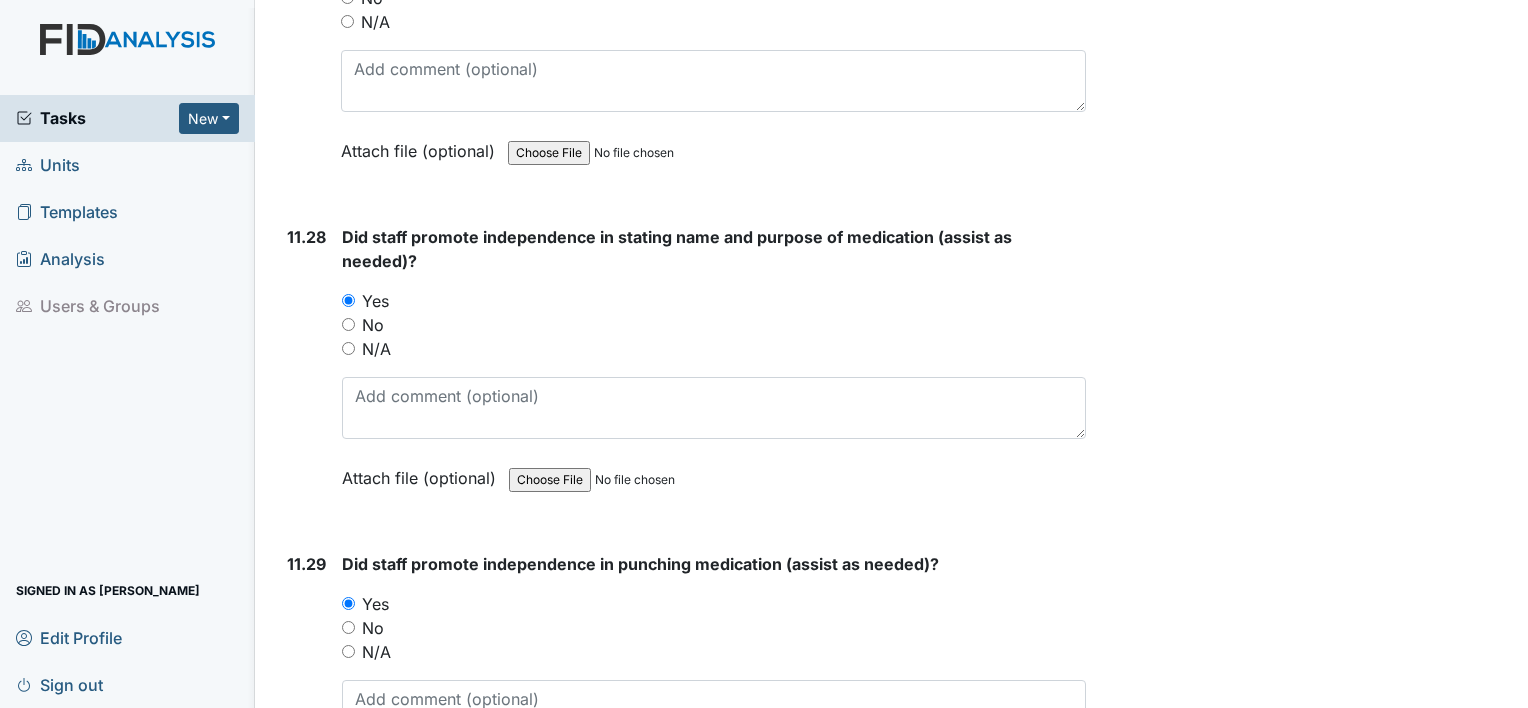 click on "11.28" at bounding box center (306, 372) 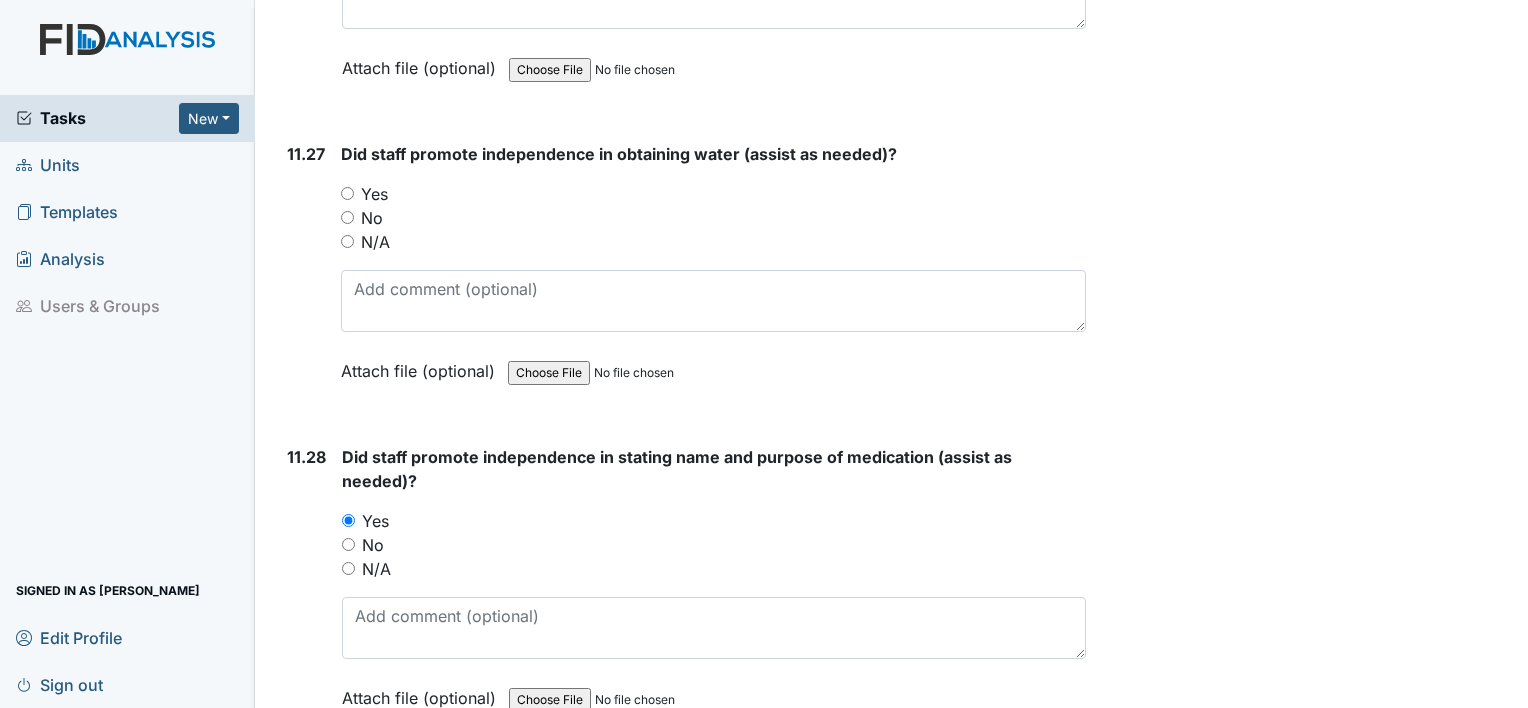 scroll, scrollTop: 30608, scrollLeft: 0, axis: vertical 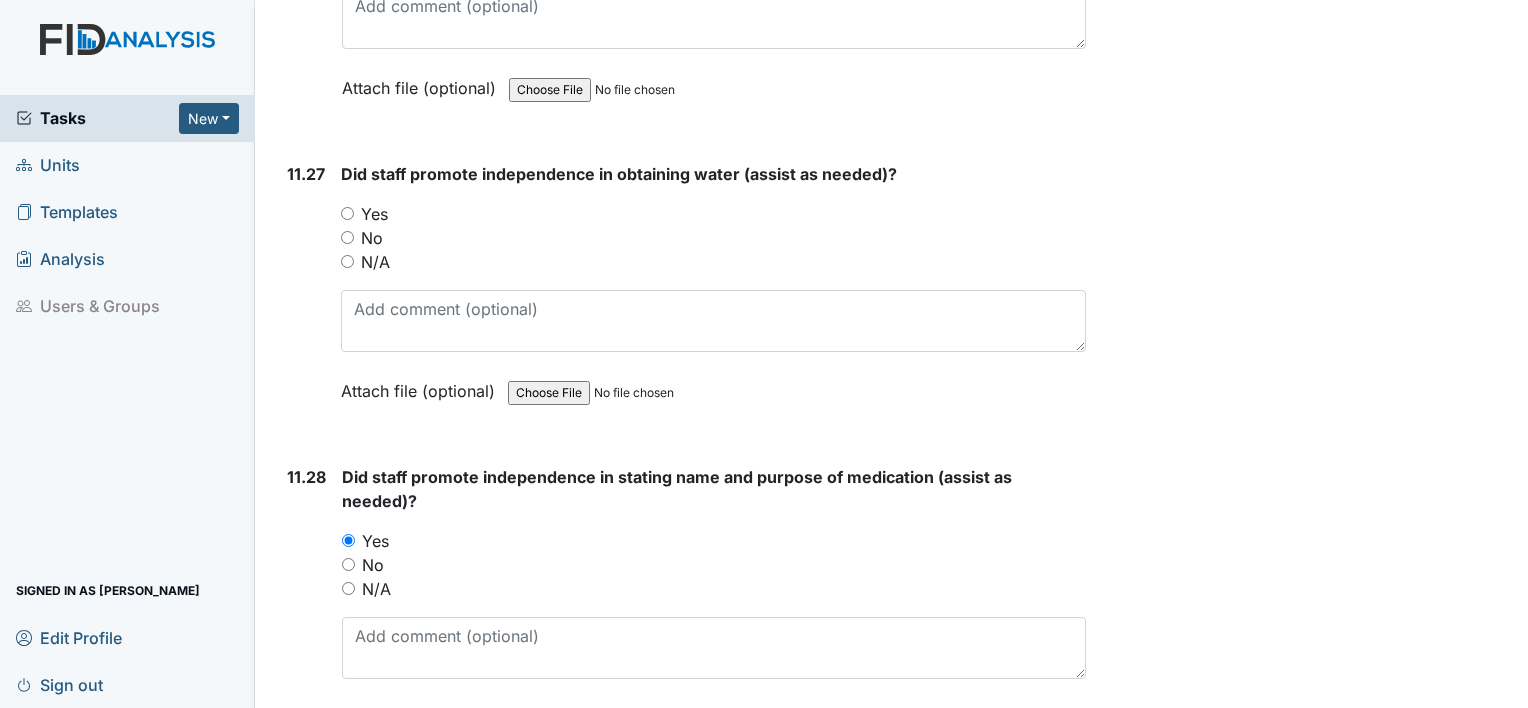 click on "Did staff promote independence in obtaining water (assist as needed)?
You must select one of the below options.
Yes
No
N/A
Attach file (optional)
You can upload .pdf, .txt, .jpg, .jpeg, .png, .csv, .xls, or .doc files under 100MB." at bounding box center [713, 289] 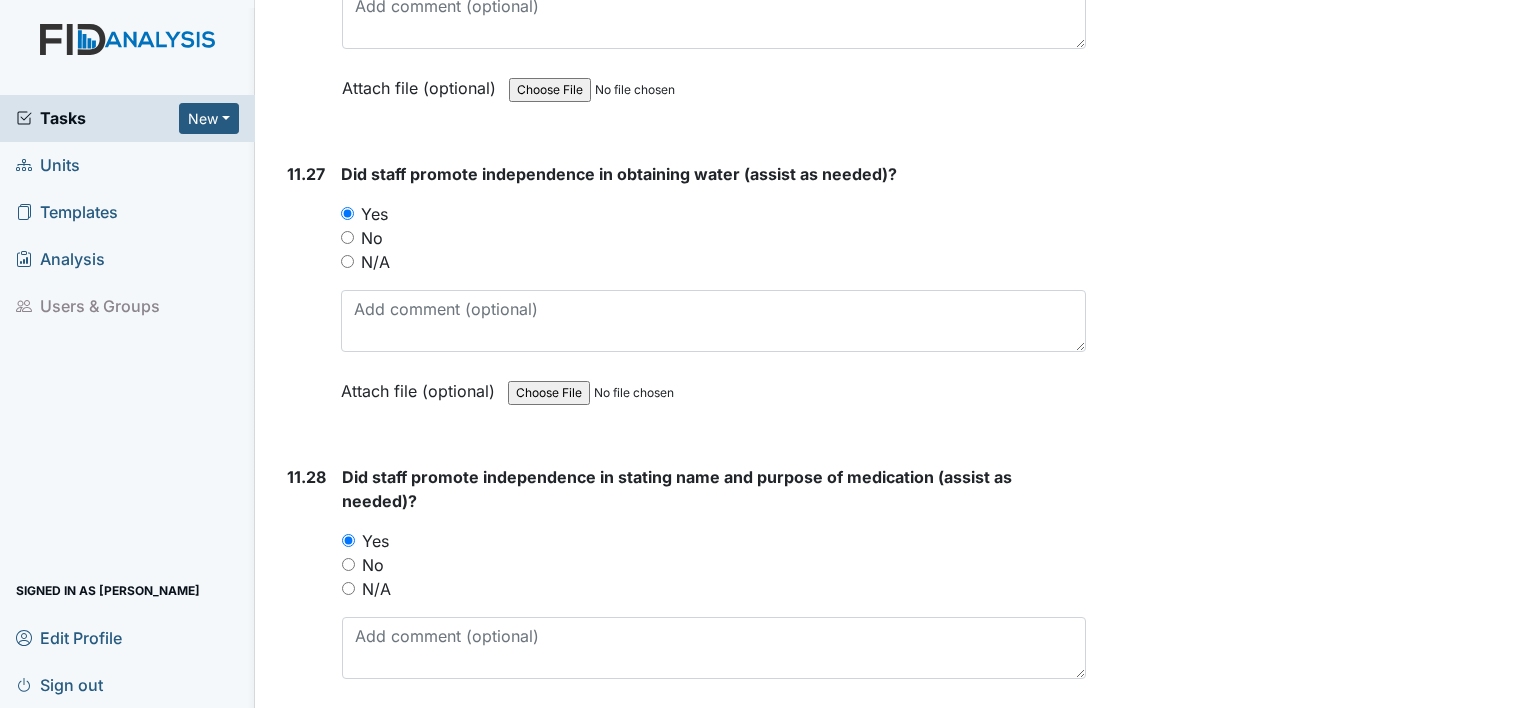 click on "11.27" at bounding box center [306, 297] 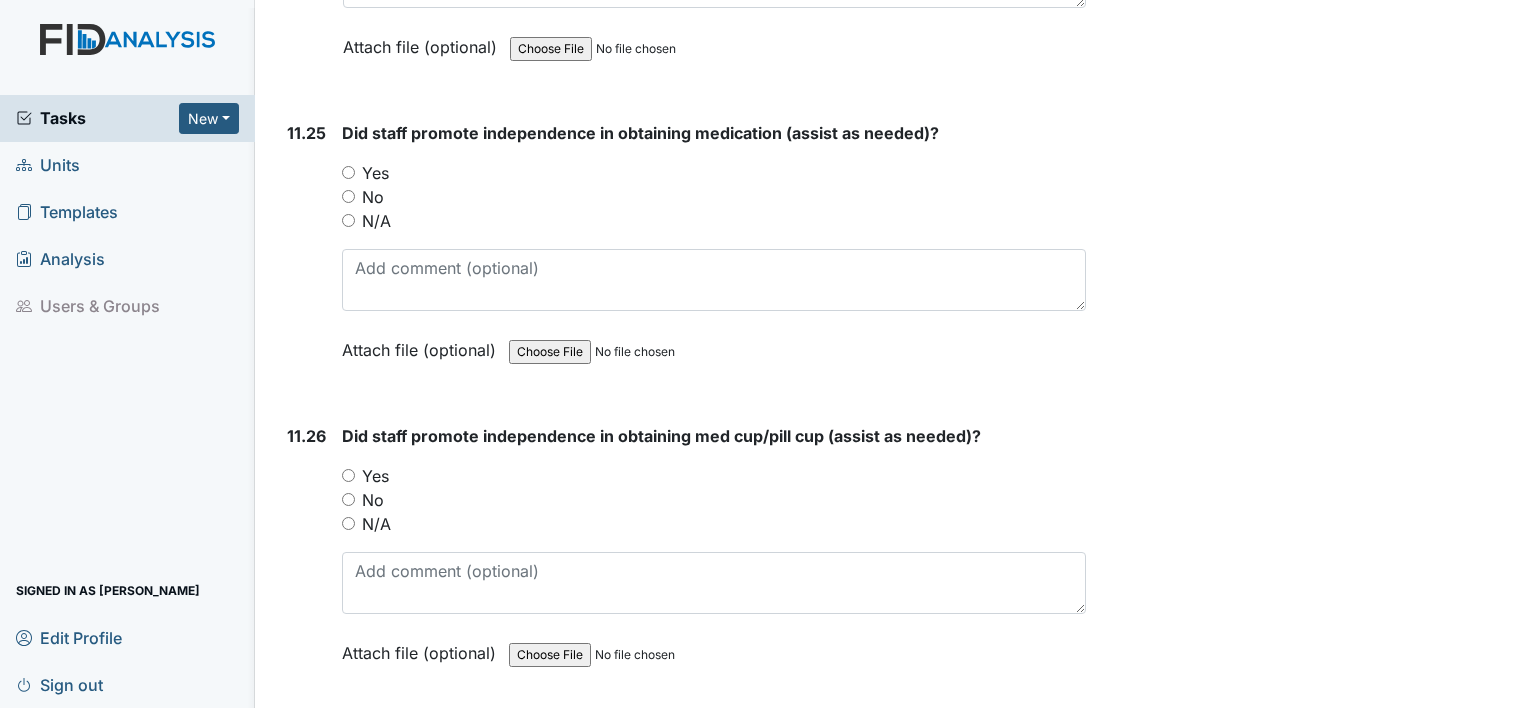 scroll, scrollTop: 30128, scrollLeft: 0, axis: vertical 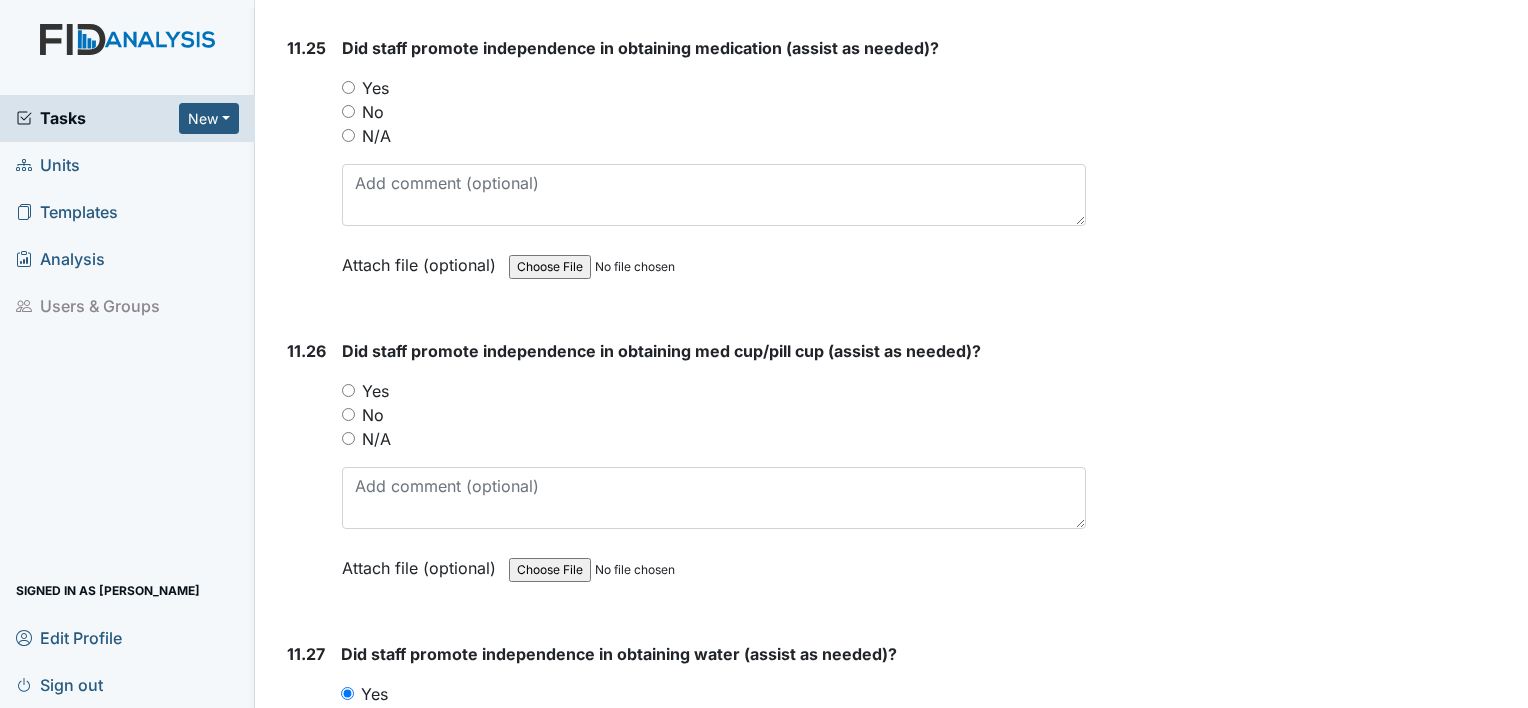 drag, startPoint x: 344, startPoint y: 288, endPoint x: 310, endPoint y: 276, distance: 36.05551 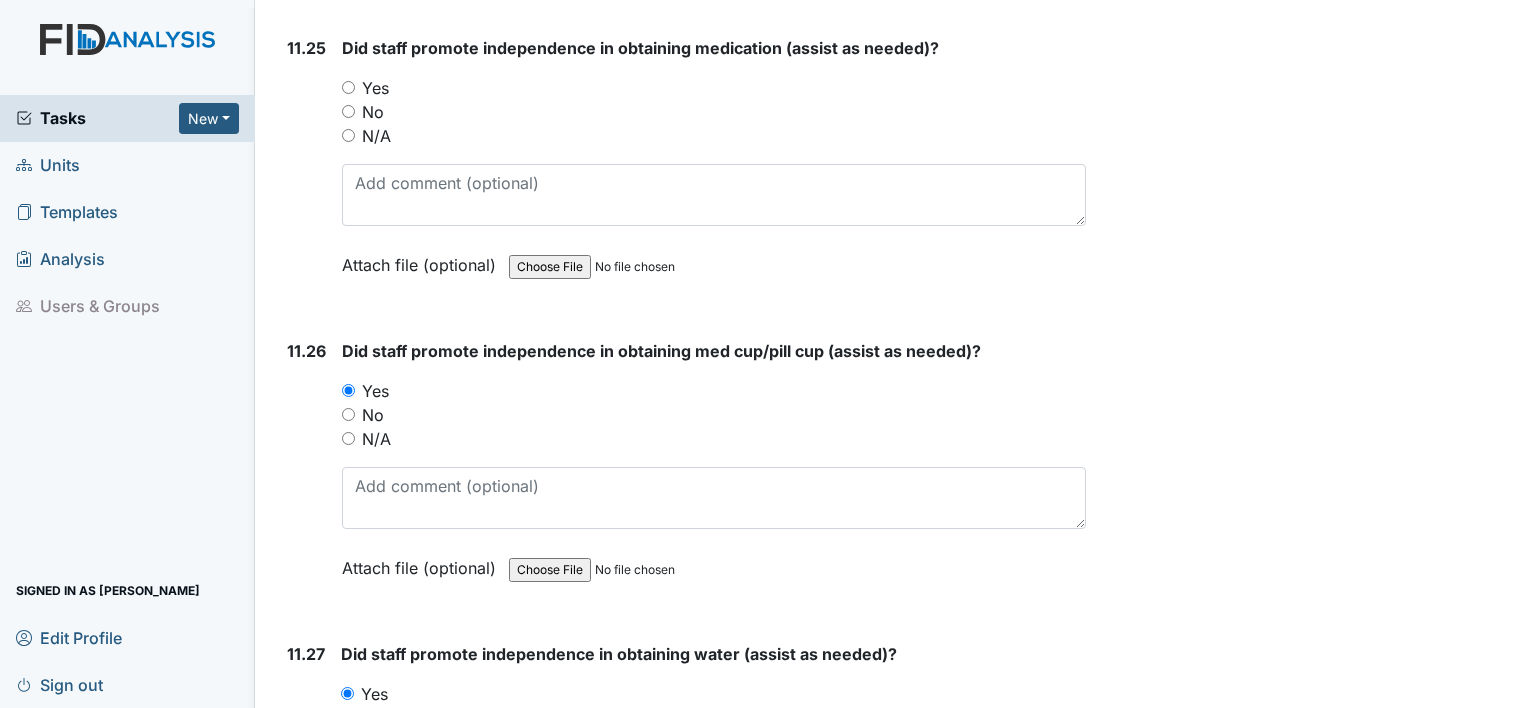 click on "11.25" at bounding box center (306, 171) 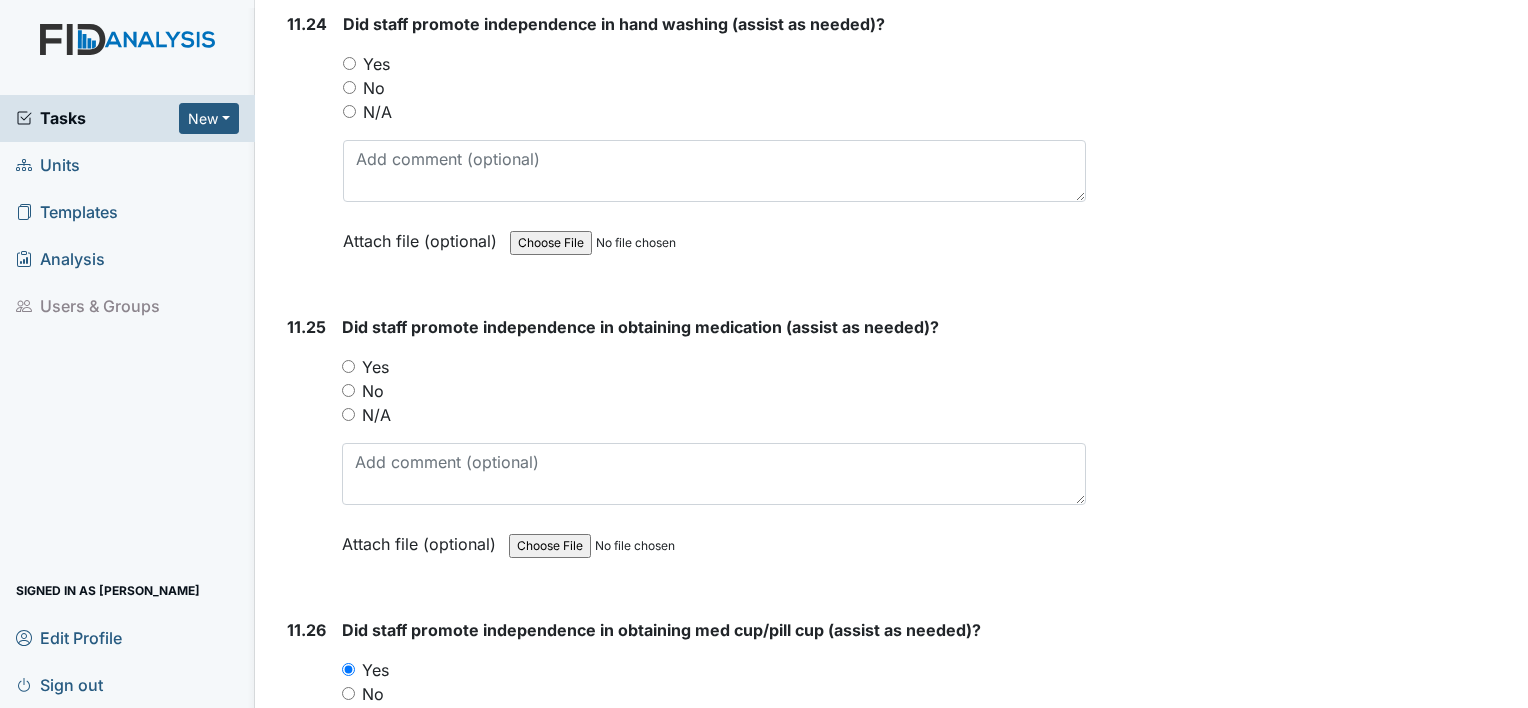scroll, scrollTop: 29848, scrollLeft: 0, axis: vertical 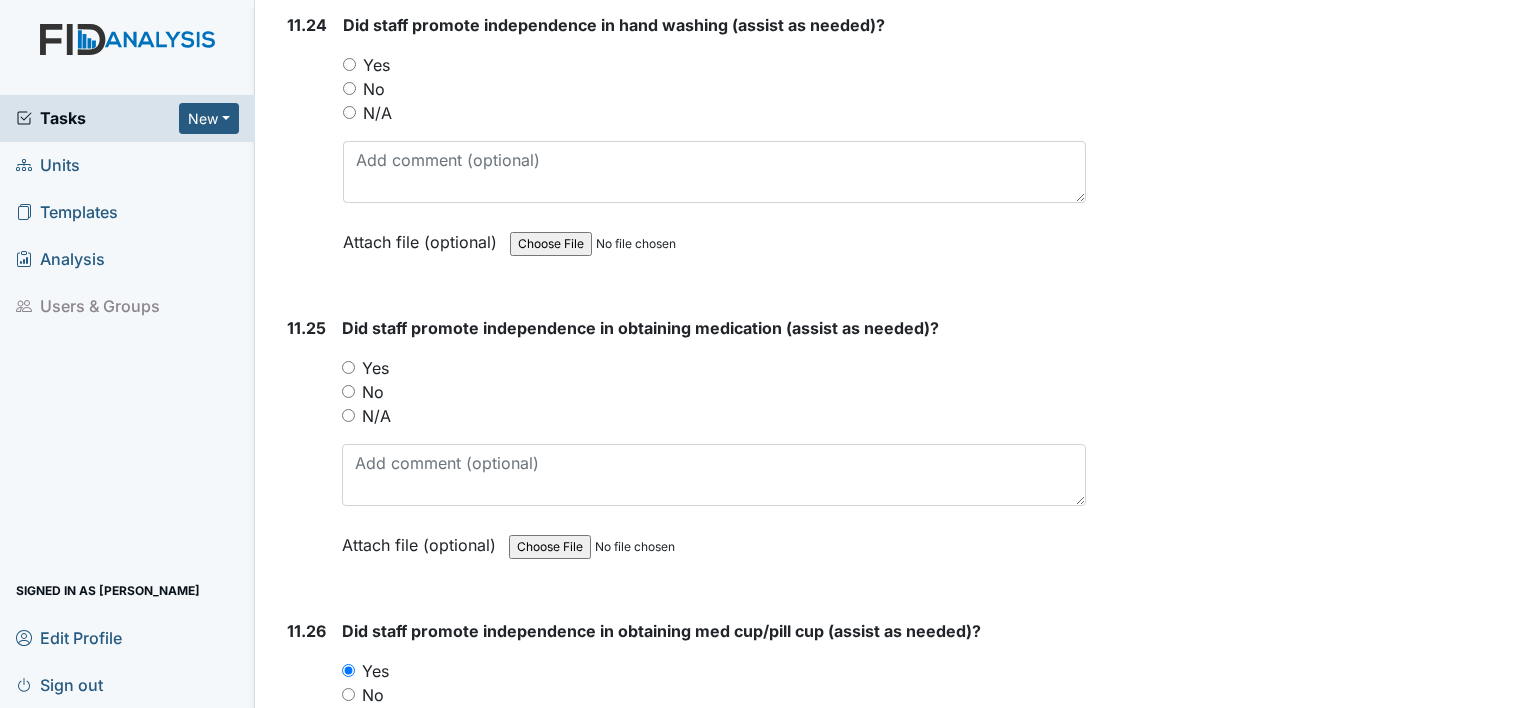 click on "Yes" at bounding box center [348, 367] 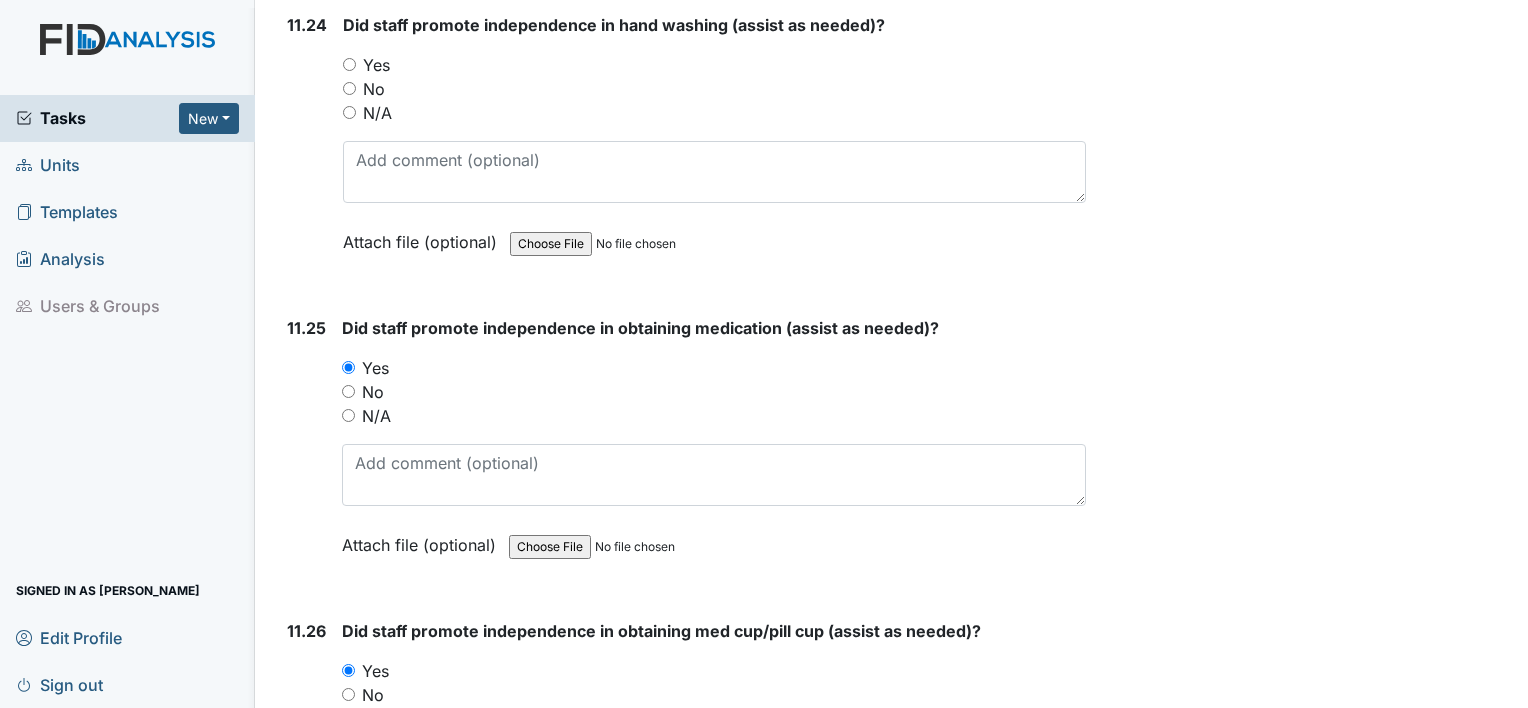 click on "11.24" at bounding box center (307, 148) 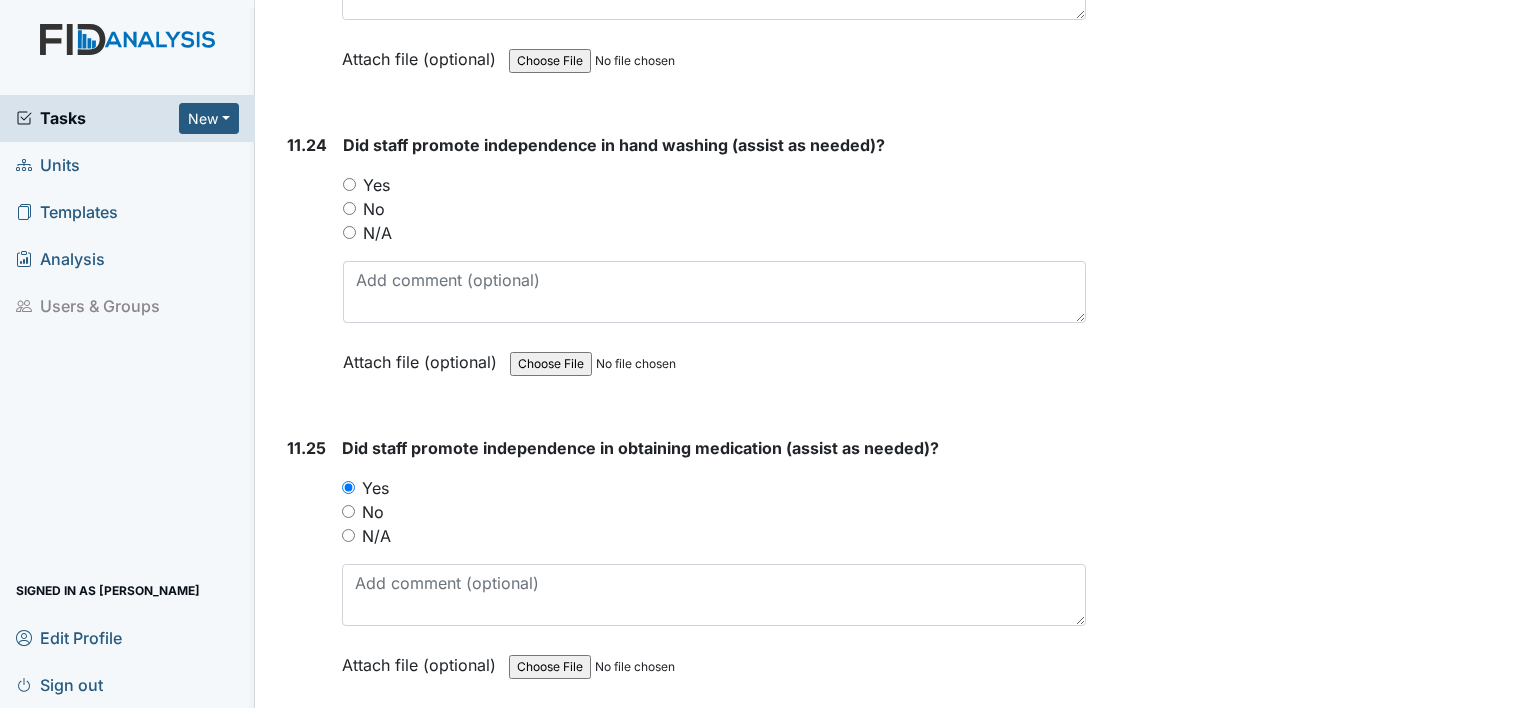 scroll, scrollTop: 29688, scrollLeft: 0, axis: vertical 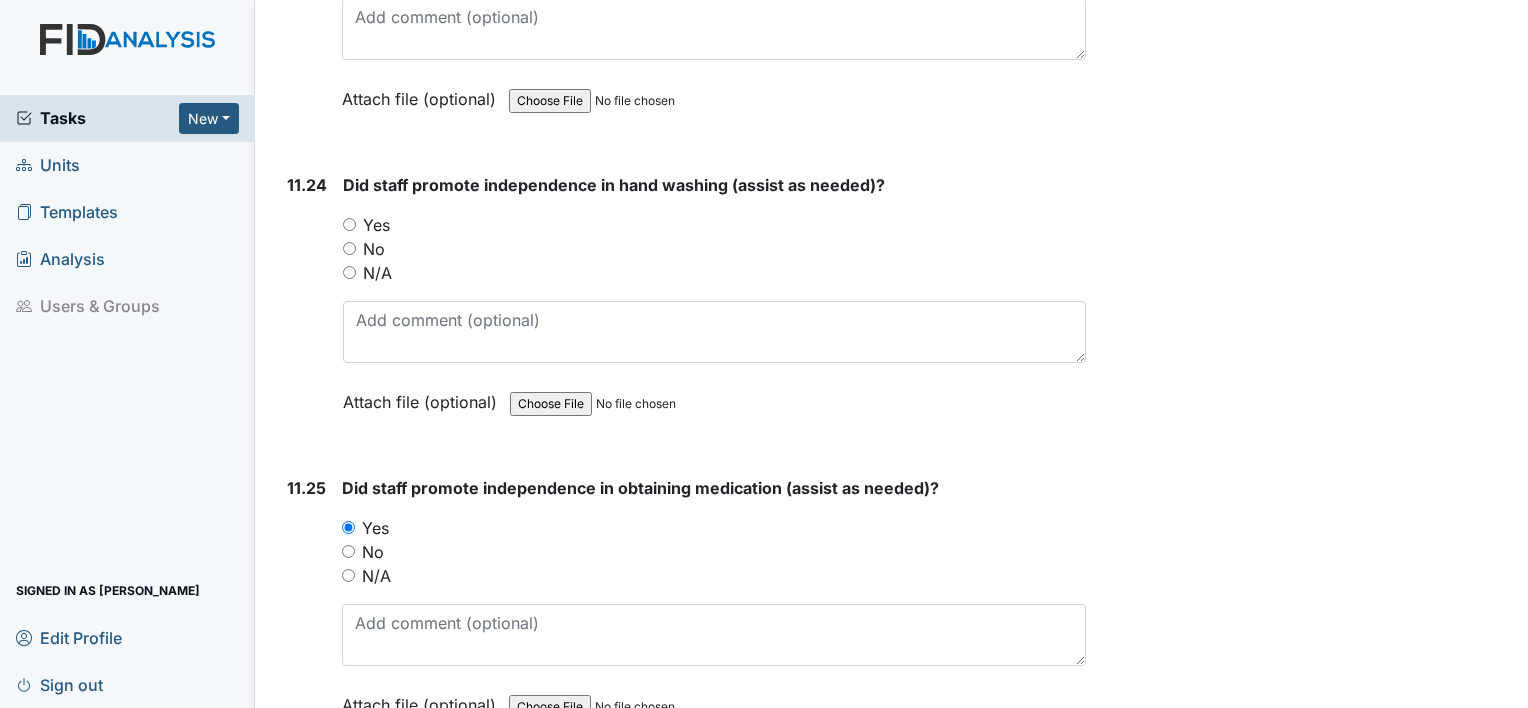 click on "Yes" at bounding box center [349, 224] 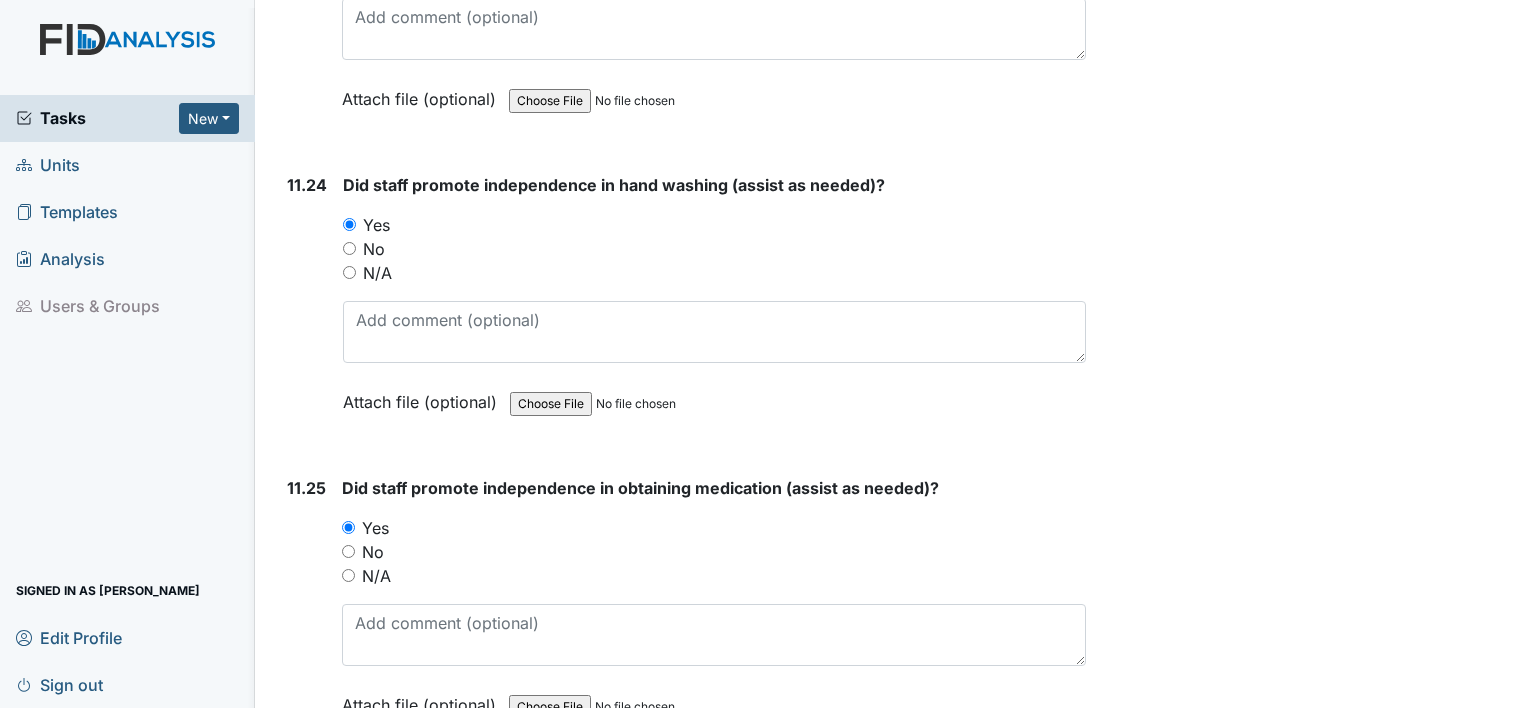 click on "11.24" at bounding box center (307, 308) 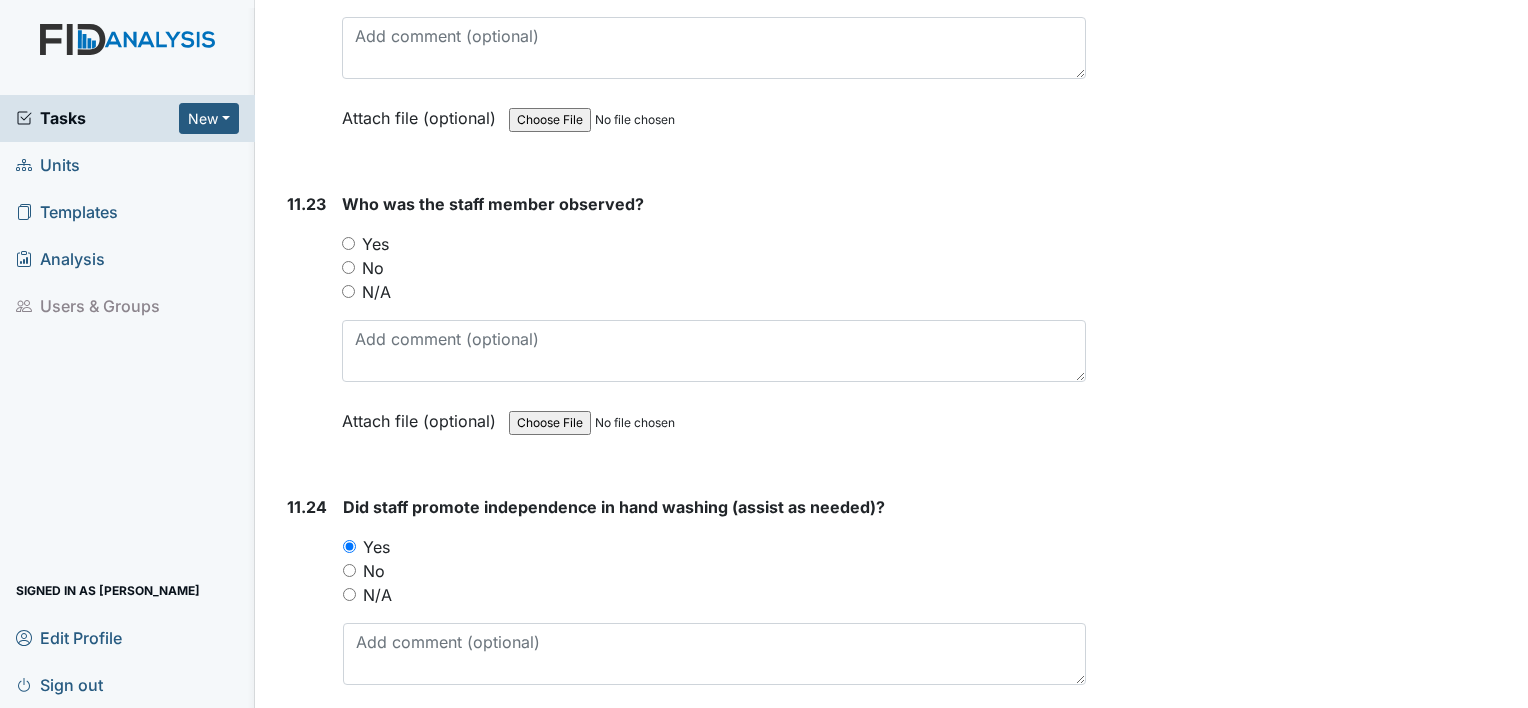 scroll, scrollTop: 29328, scrollLeft: 0, axis: vertical 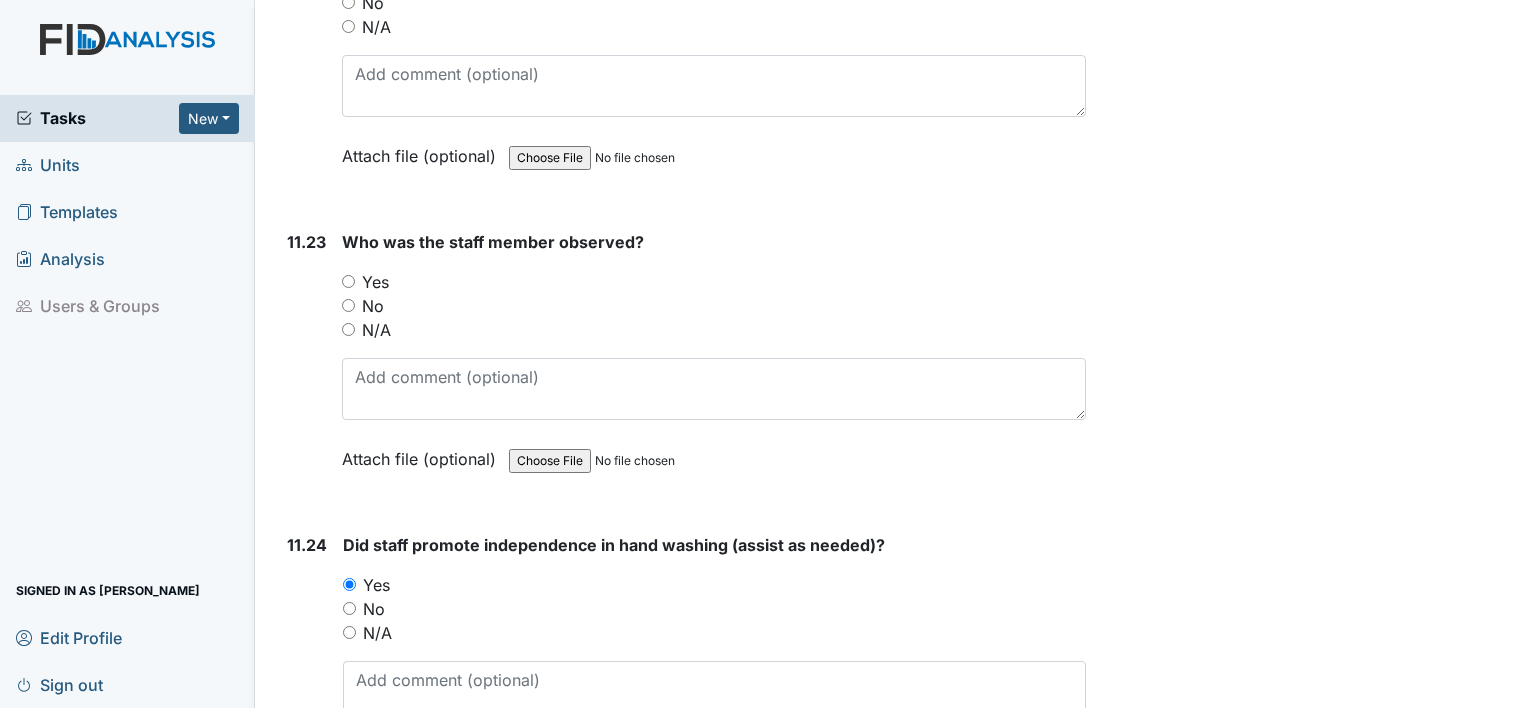 click on "Yes" at bounding box center [348, 281] 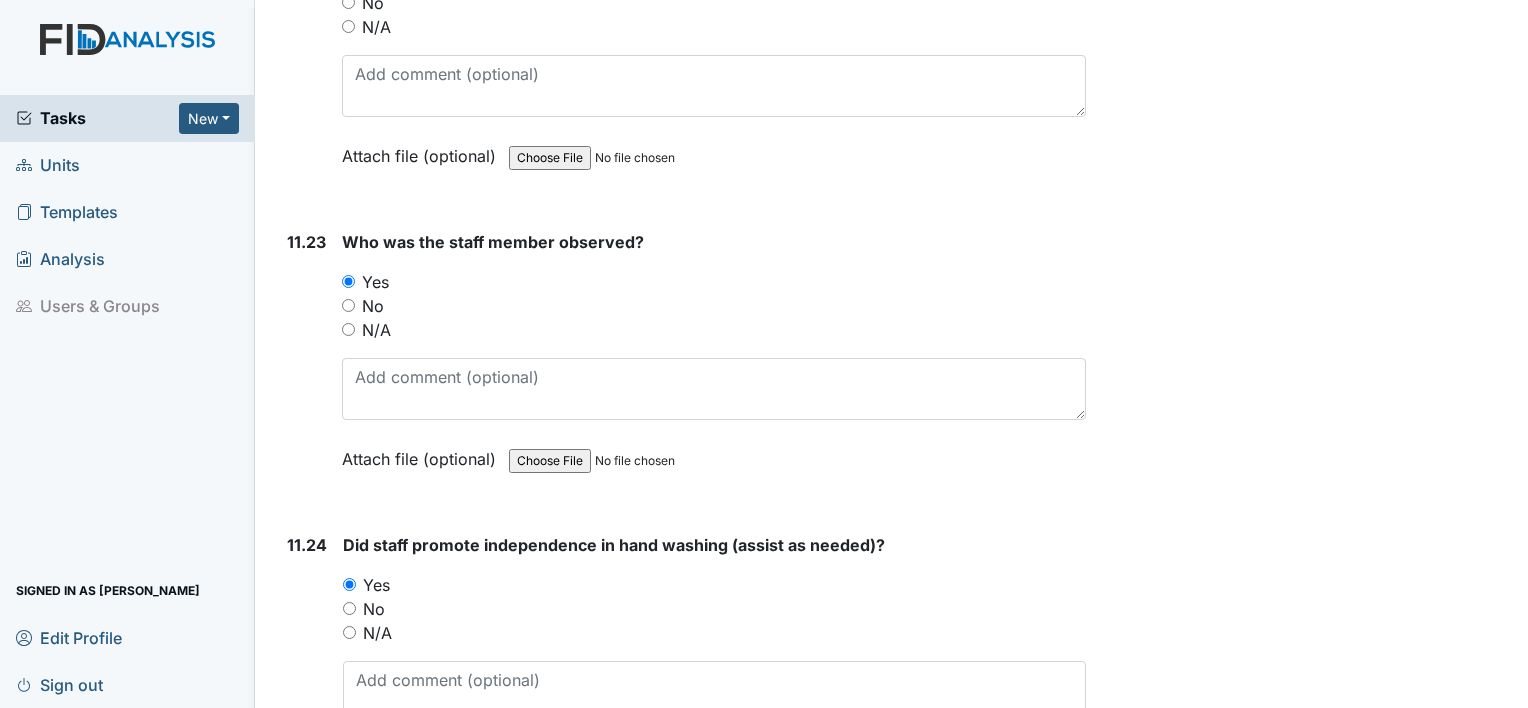click on "11.22" at bounding box center (306, 62) 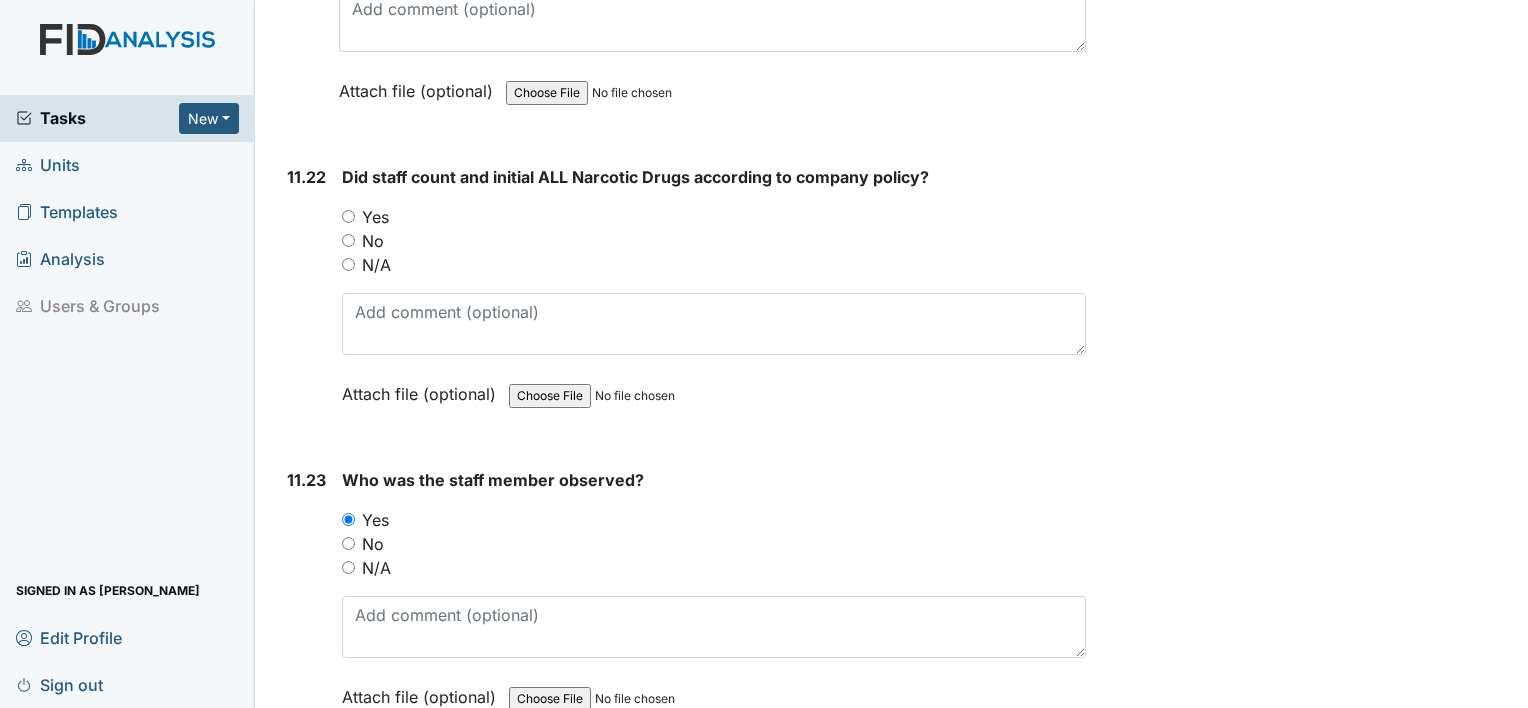 scroll, scrollTop: 29088, scrollLeft: 0, axis: vertical 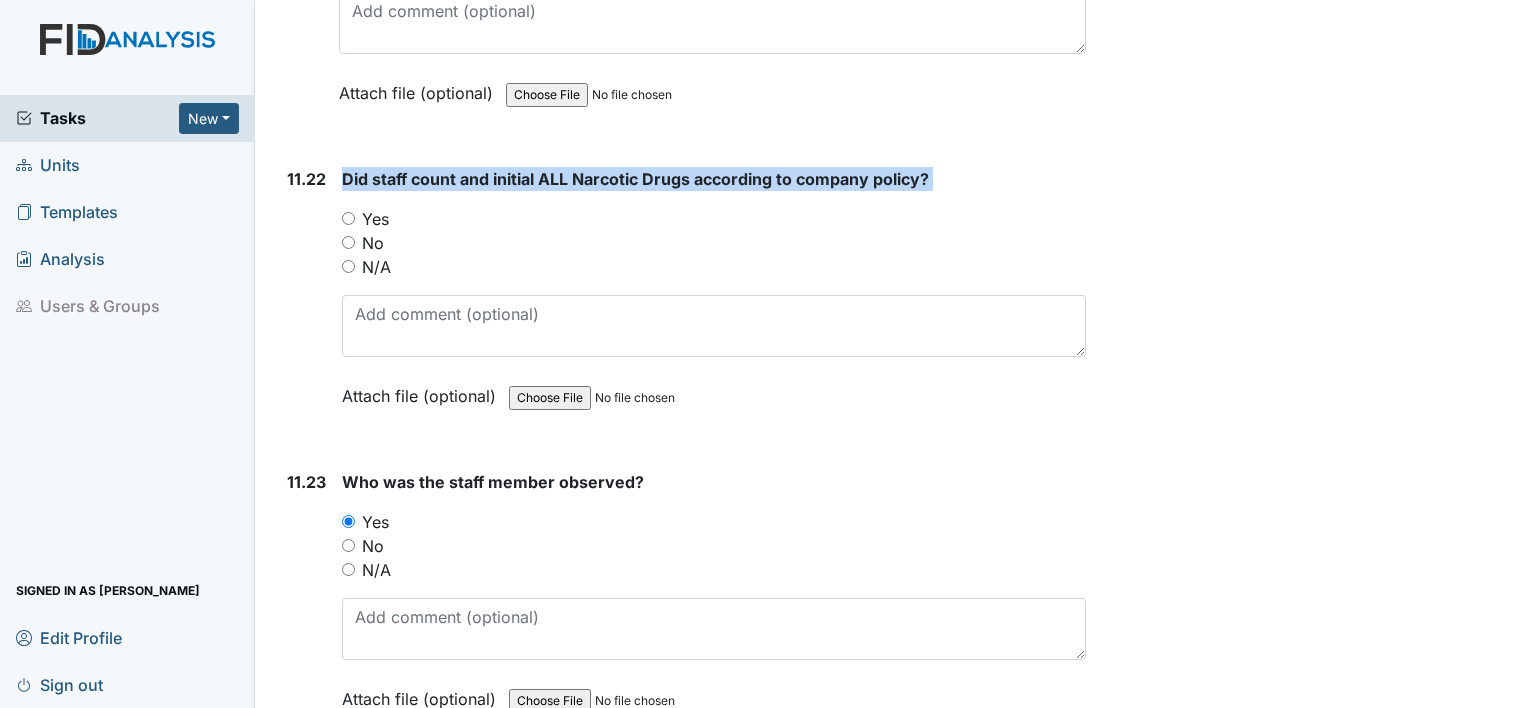 click on "11.22
Did staff count and initial ALL Narcotic Drugs according to company policy?
You must select one of the below options.
Yes
No
N/A
Attach file (optional)
You can upload .pdf, .txt, .jpg, .jpeg, .png, .csv, .xls, or .doc files under 100MB." at bounding box center (682, 302) 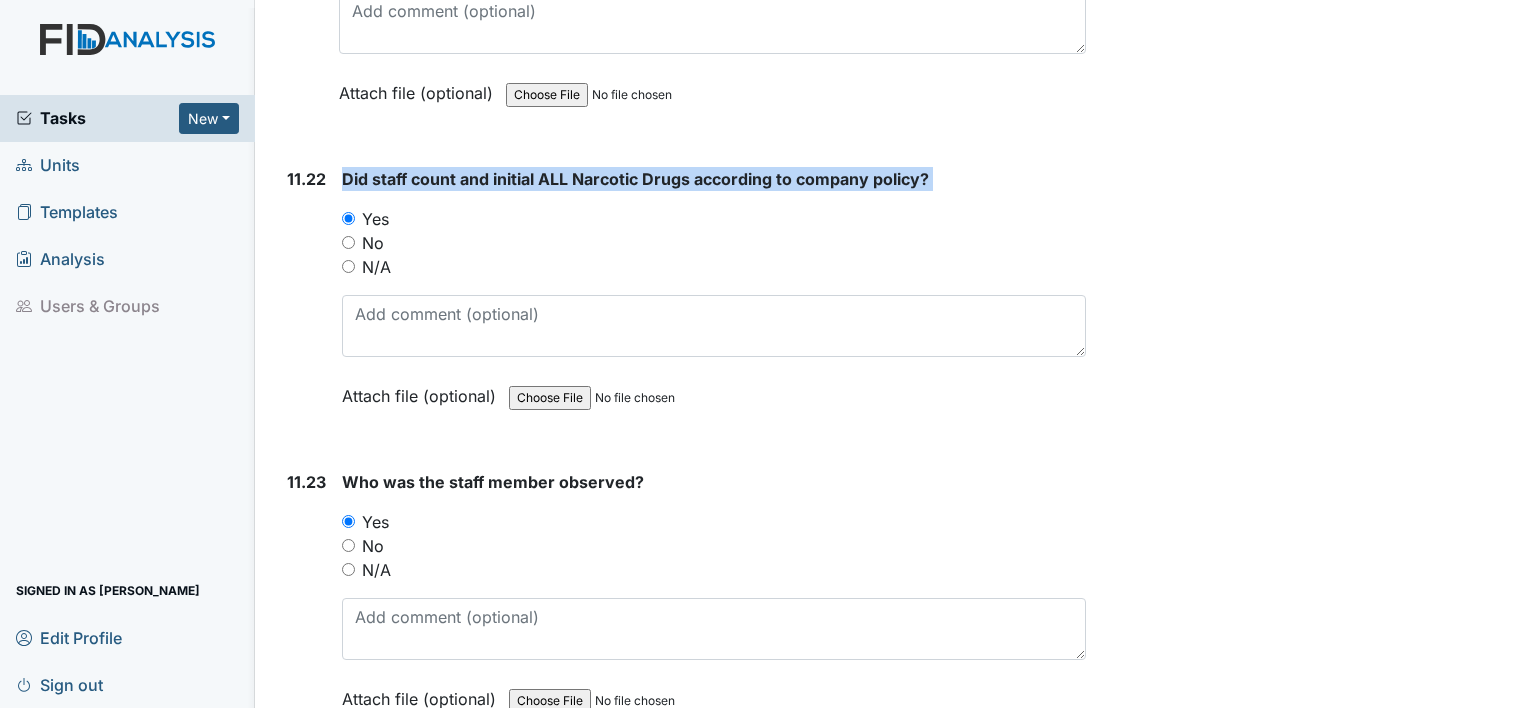 click on "11.22" at bounding box center (306, 302) 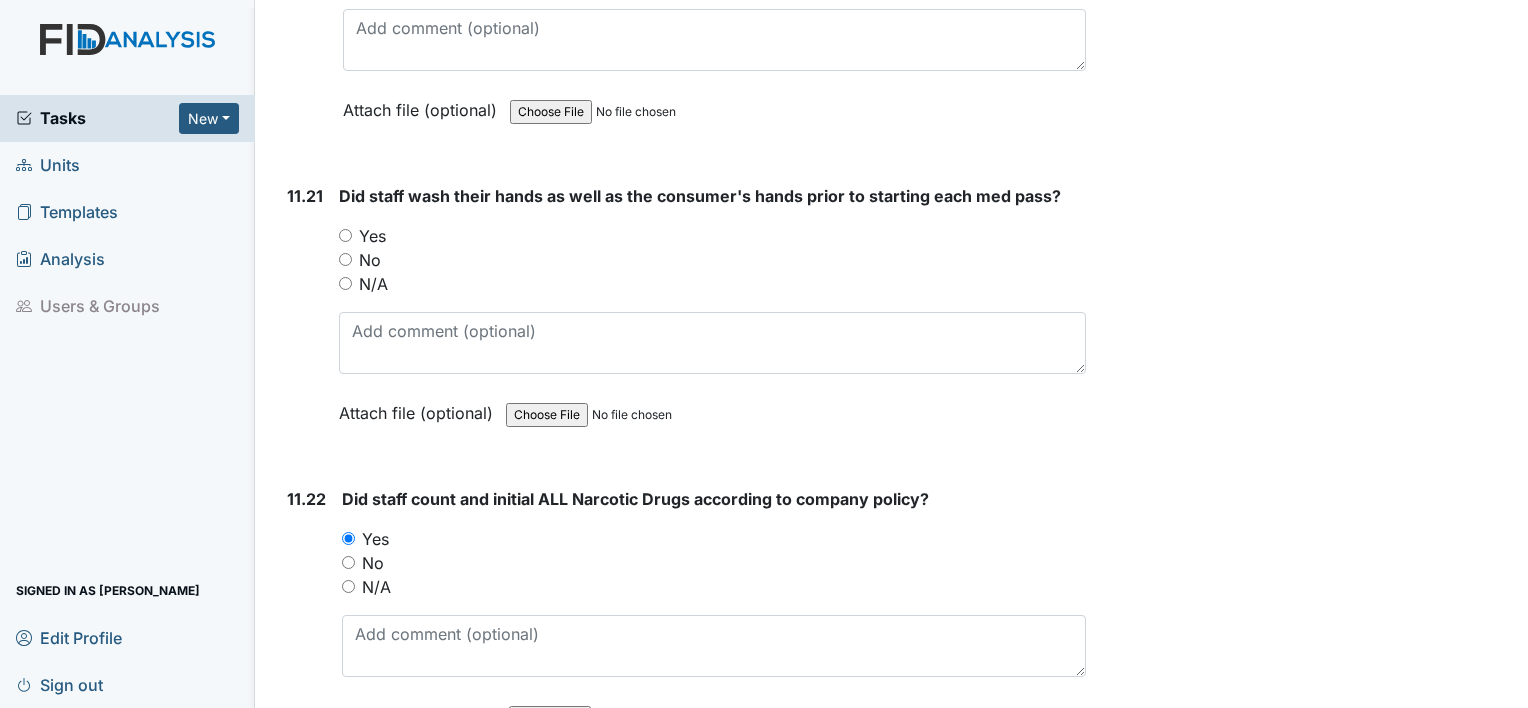 scroll, scrollTop: 28728, scrollLeft: 0, axis: vertical 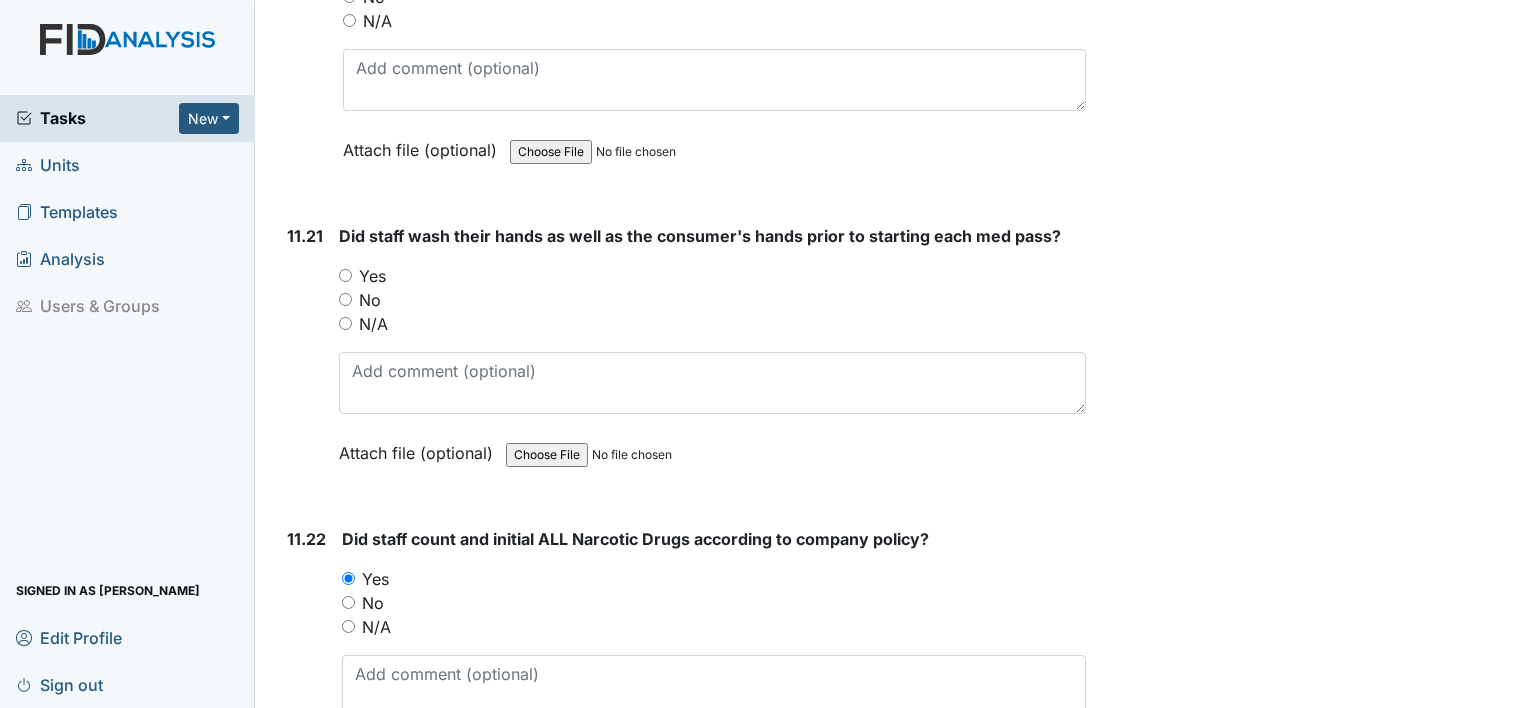 click on "Yes" at bounding box center (345, 275) 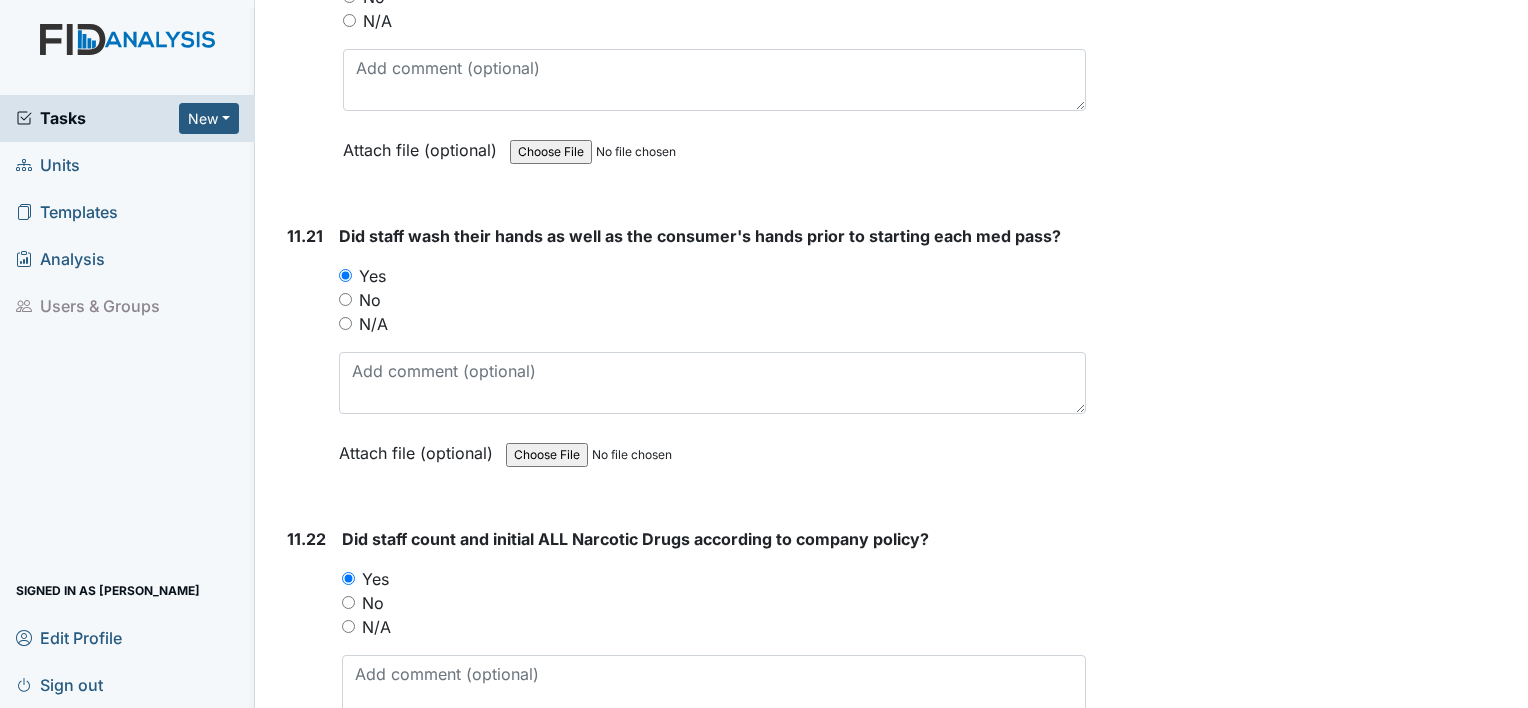 click on "1. Staff Information
1.1
Upon arrival, what is staff doing?
shift duties changing individual
This field is required.
Attach file (optional)
You can upload .pdf, .txt, .jpg, .jpeg, .png, .csv, .xls, or .doc files under 100MB.
1.2
Did staff communicate with coworkers appropriately?
You must select one of the below options.
Yes
No
Na
Attach file (optional)
You can upload .pdf, .txt, .jpg, .jpeg, .png, .csv, .xls, or .doc files under 100MB.
1.3
Did staff communicate in a positive demeanor with consumers?
You must select one of the below options.
Yes
No
Na
Attach file (optional)
You can upload .pdf, .txt, .jpg, .jpeg, .png, .csv, .xls, or .doc files under 100MB.
1.4
Did you observe staff using sign language, communication board or pictures as needed?
Yes" at bounding box center [682, -9238] 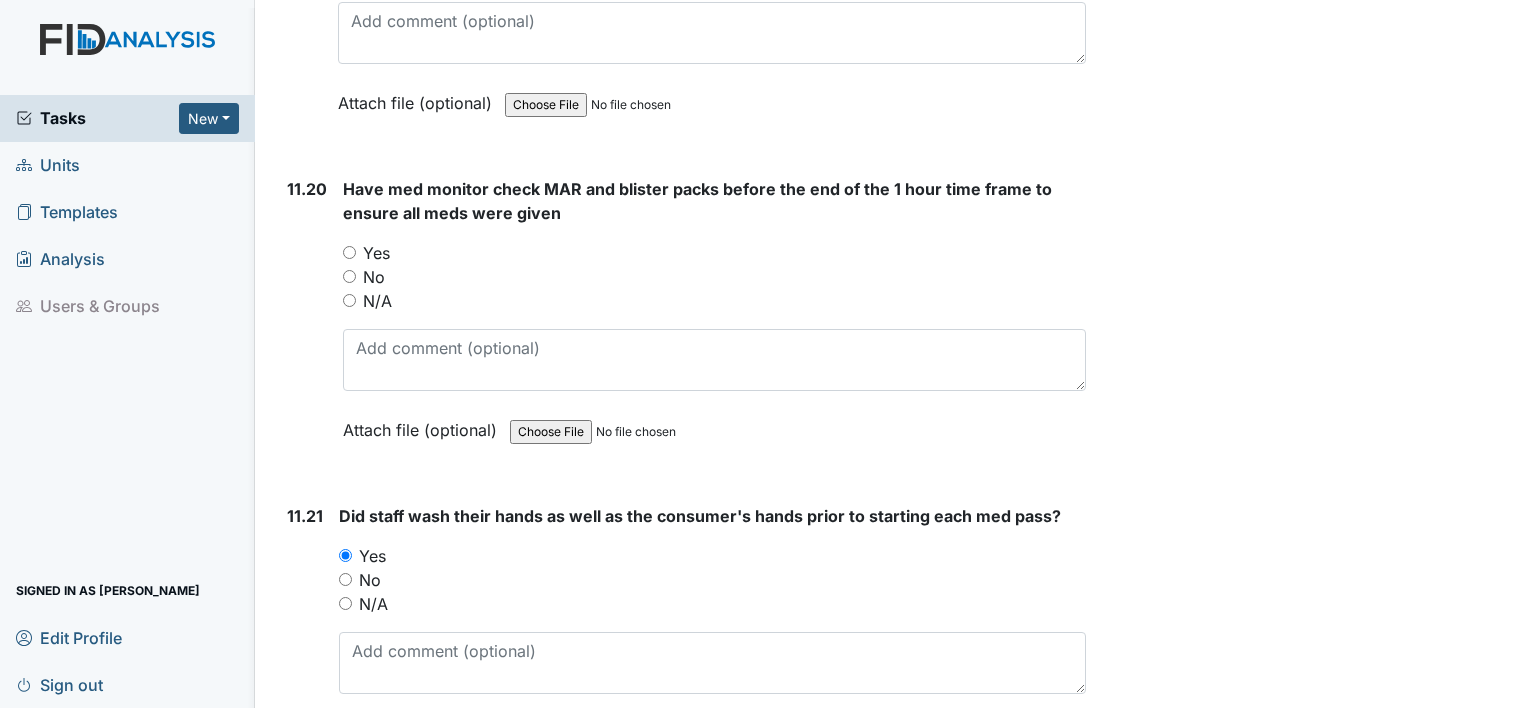 scroll, scrollTop: 28408, scrollLeft: 0, axis: vertical 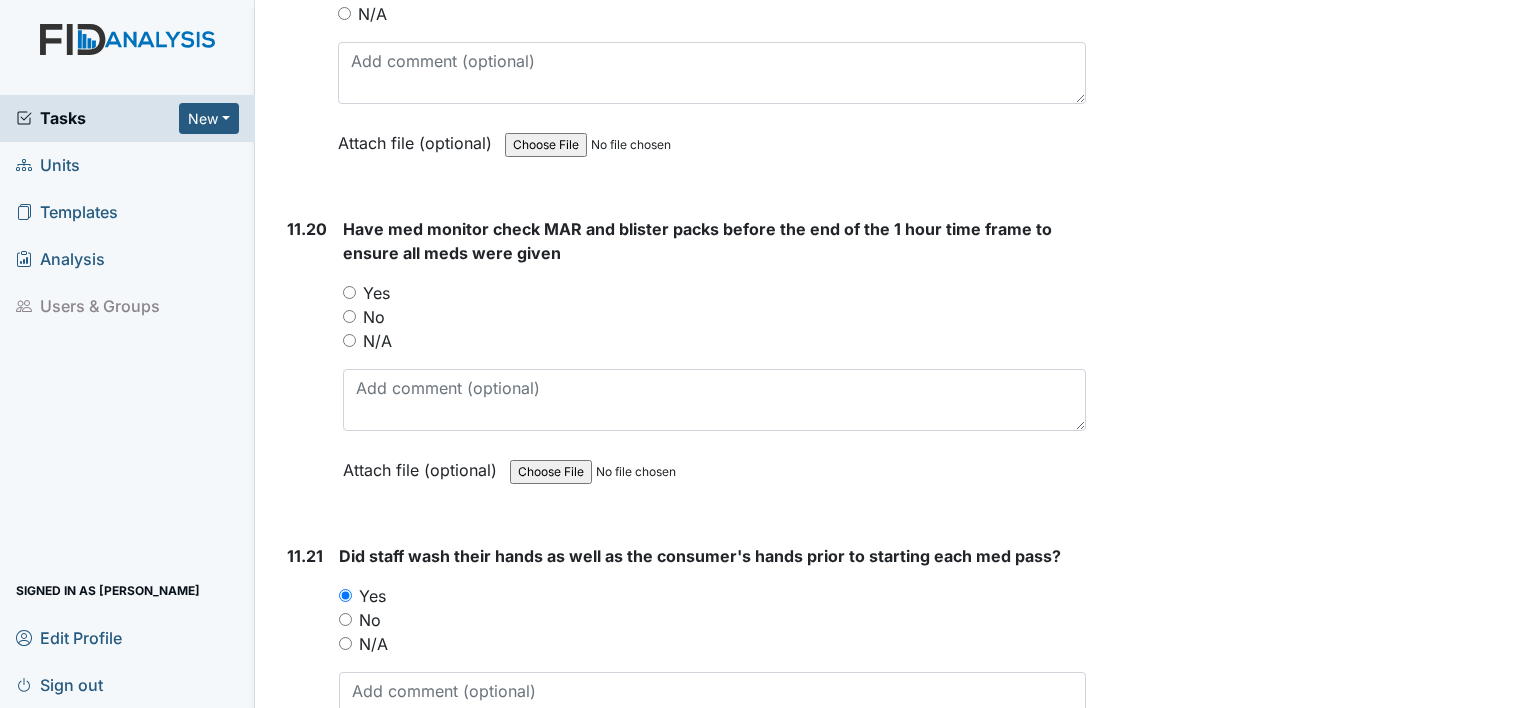 click on "Yes" at bounding box center [349, 292] 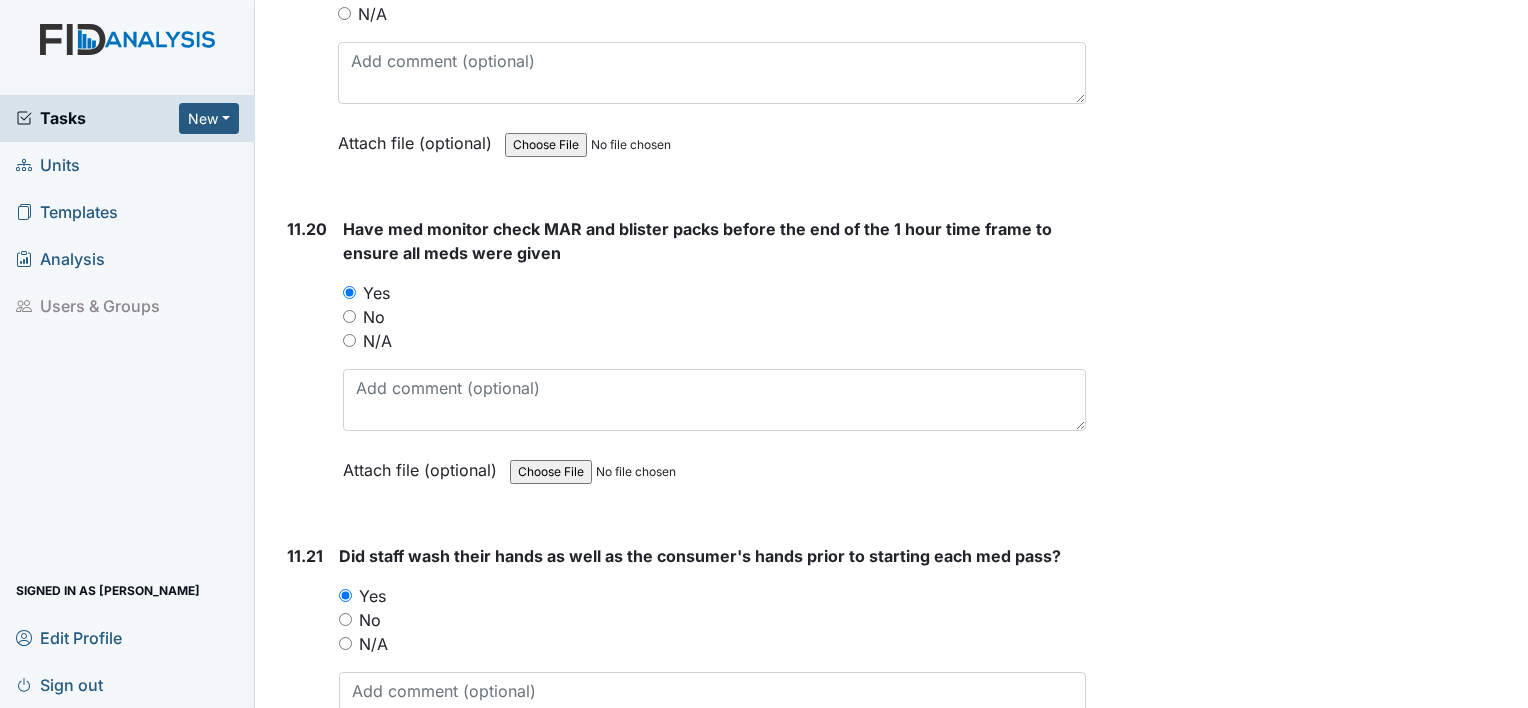 click on "11.20" at bounding box center (307, 364) 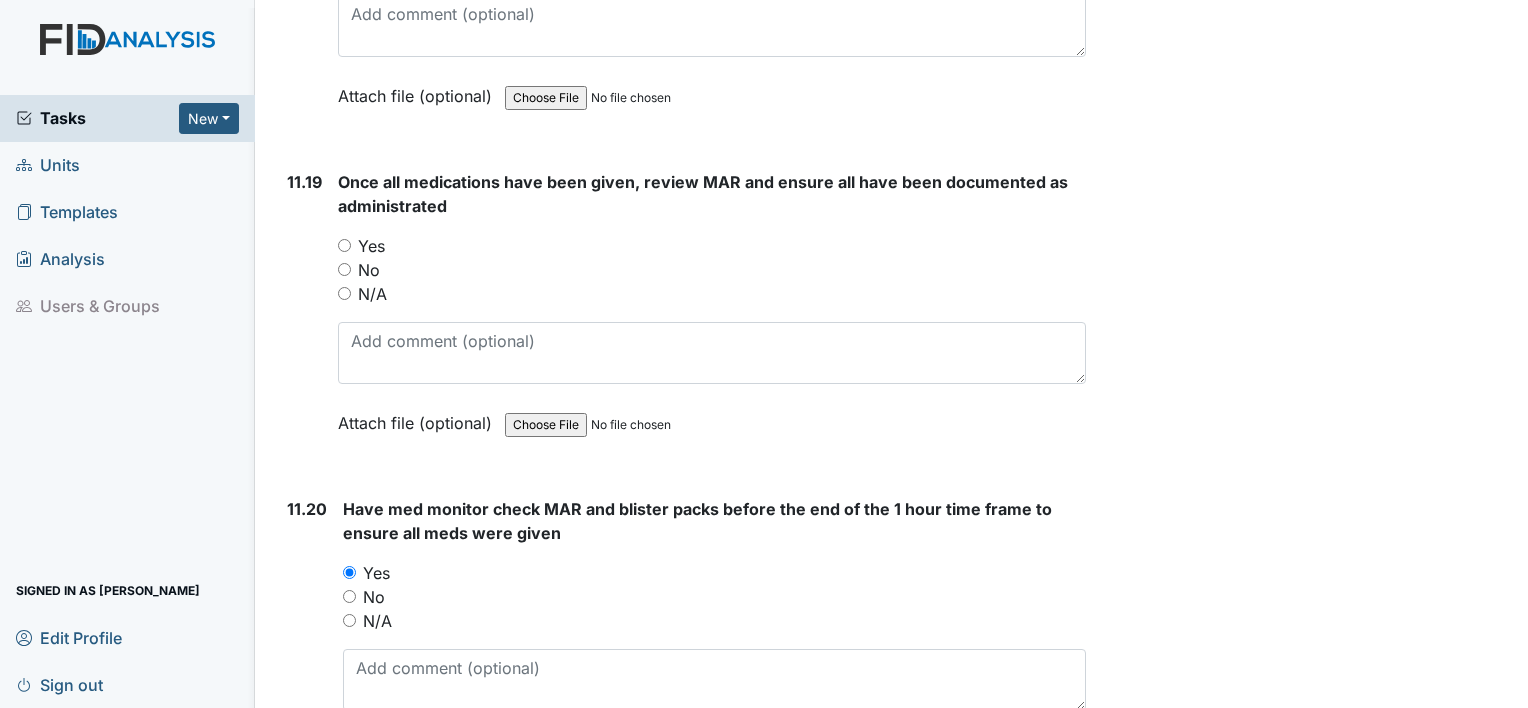 scroll, scrollTop: 28088, scrollLeft: 0, axis: vertical 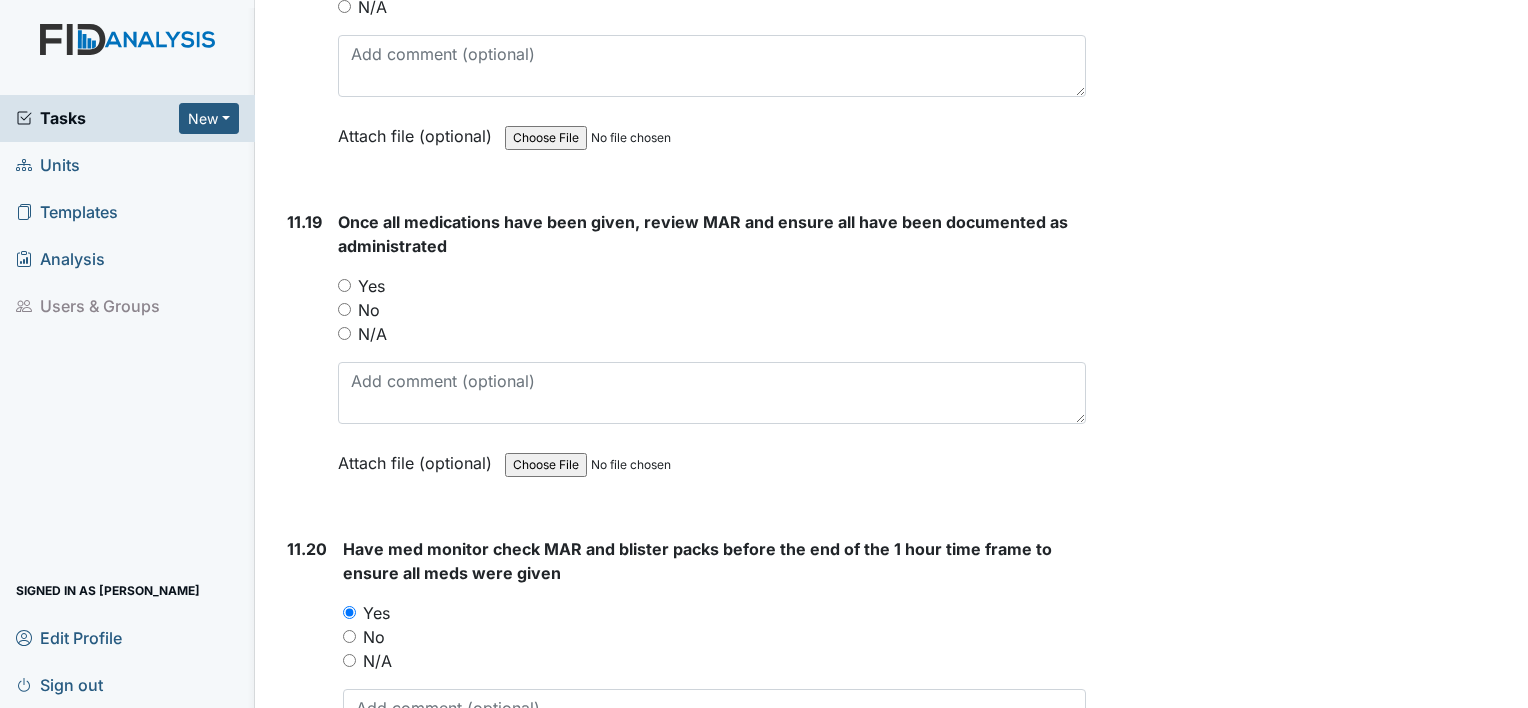 click on "Yes" at bounding box center (344, 285) 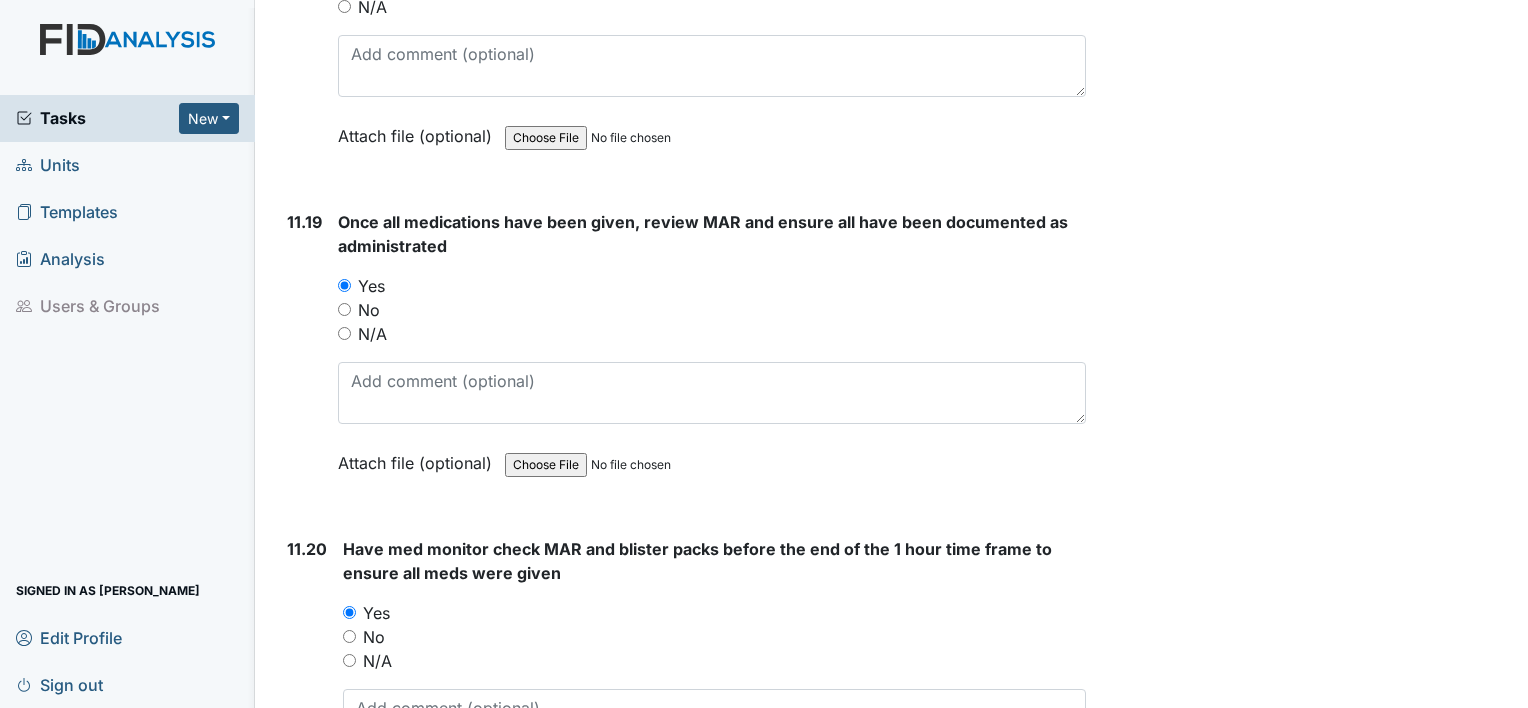 click on "11.19
Once all medications have been given, review MAR and ensure all have been documented as administrated
You must select one of the below options.
Yes
No
N/A
Attach file (optional)
You can upload .pdf, .txt, .jpg, .jpeg, .png, .csv, .xls, or .doc files under 100MB." at bounding box center [682, 357] 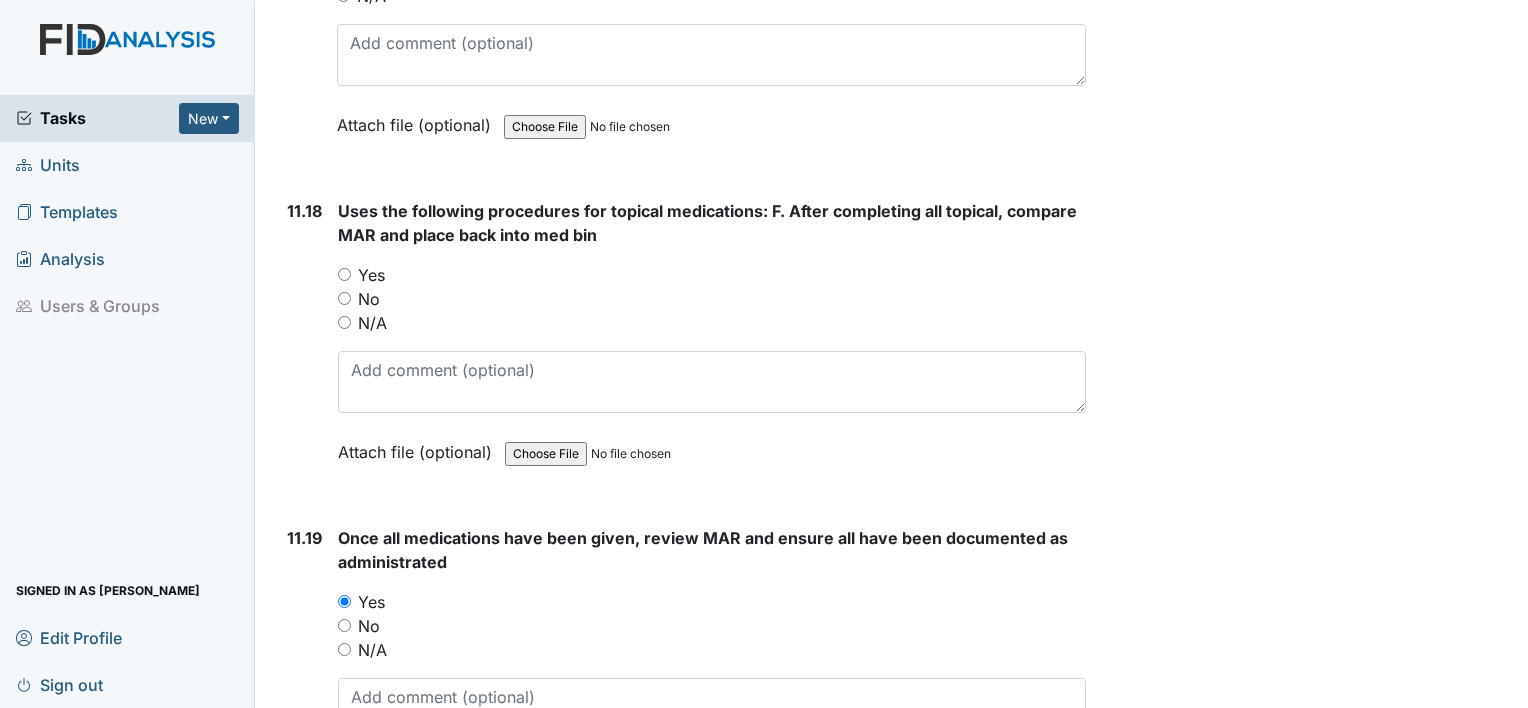 scroll, scrollTop: 27768, scrollLeft: 0, axis: vertical 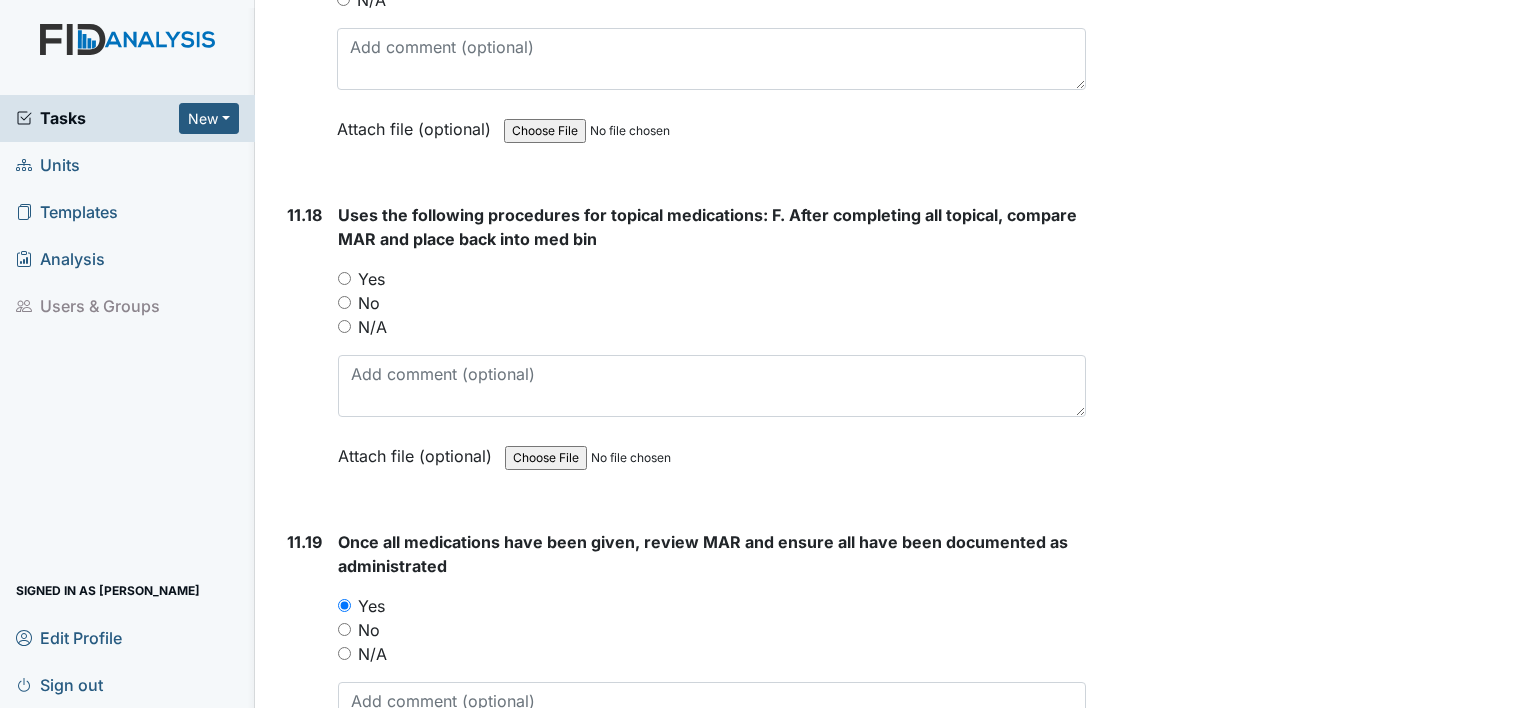 click on "Yes" at bounding box center (344, 278) 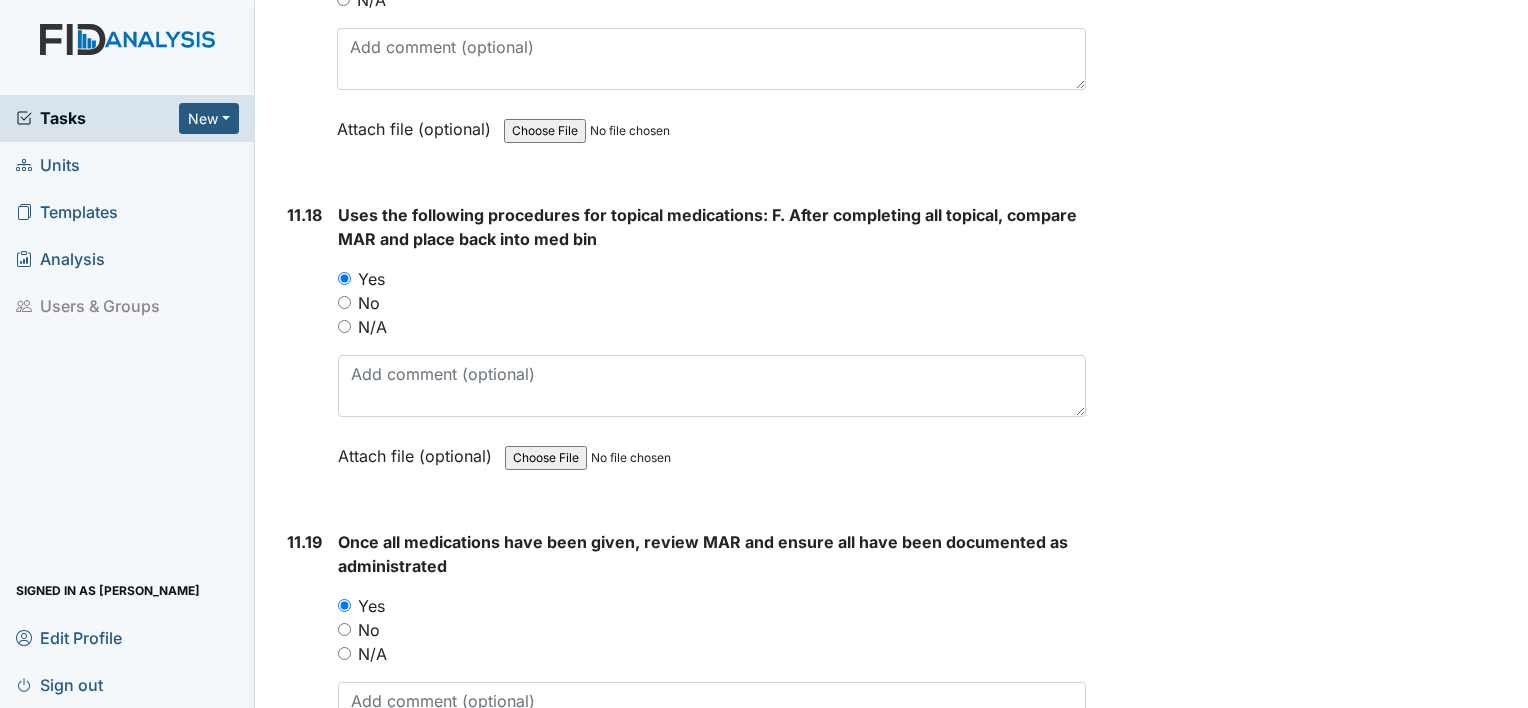 drag, startPoint x: 309, startPoint y: 175, endPoint x: 284, endPoint y: 169, distance: 25.70992 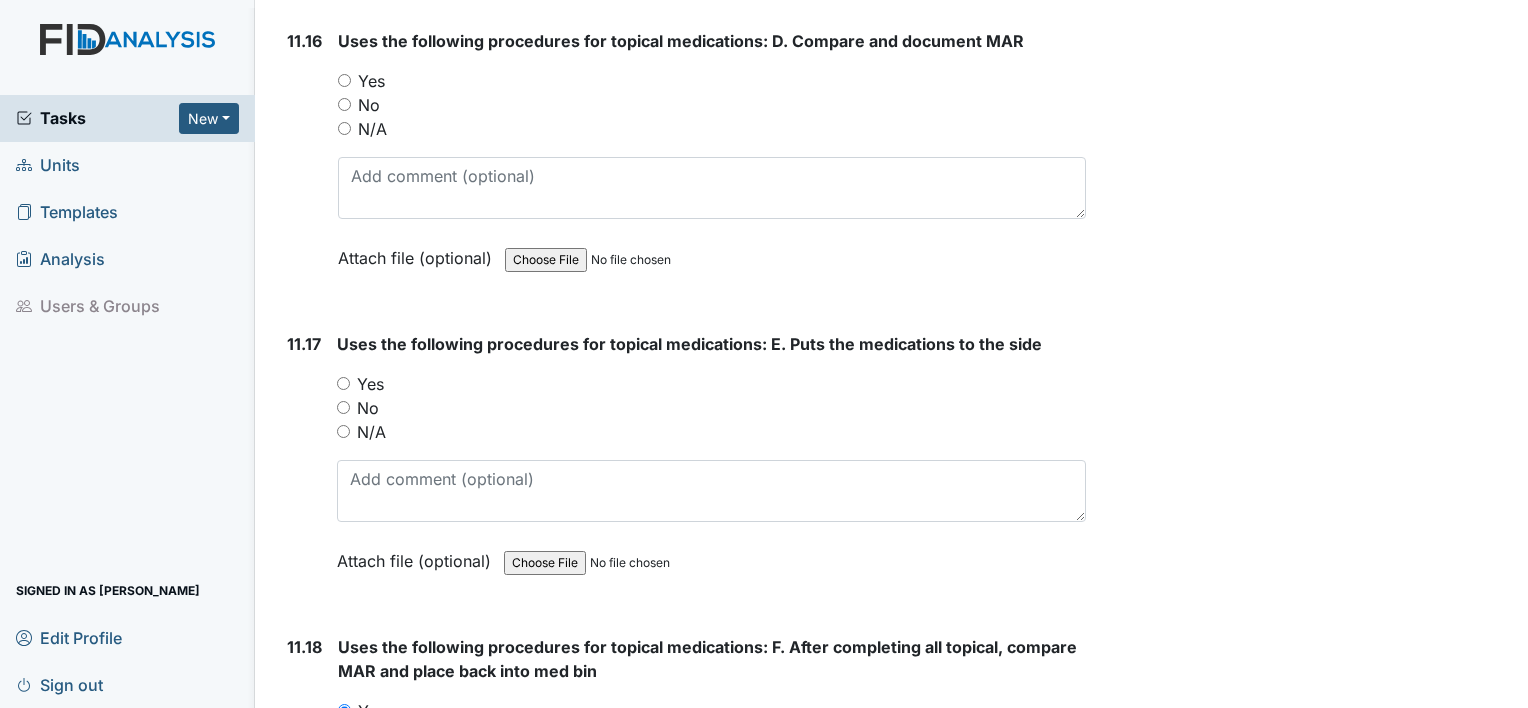 scroll, scrollTop: 27408, scrollLeft: 0, axis: vertical 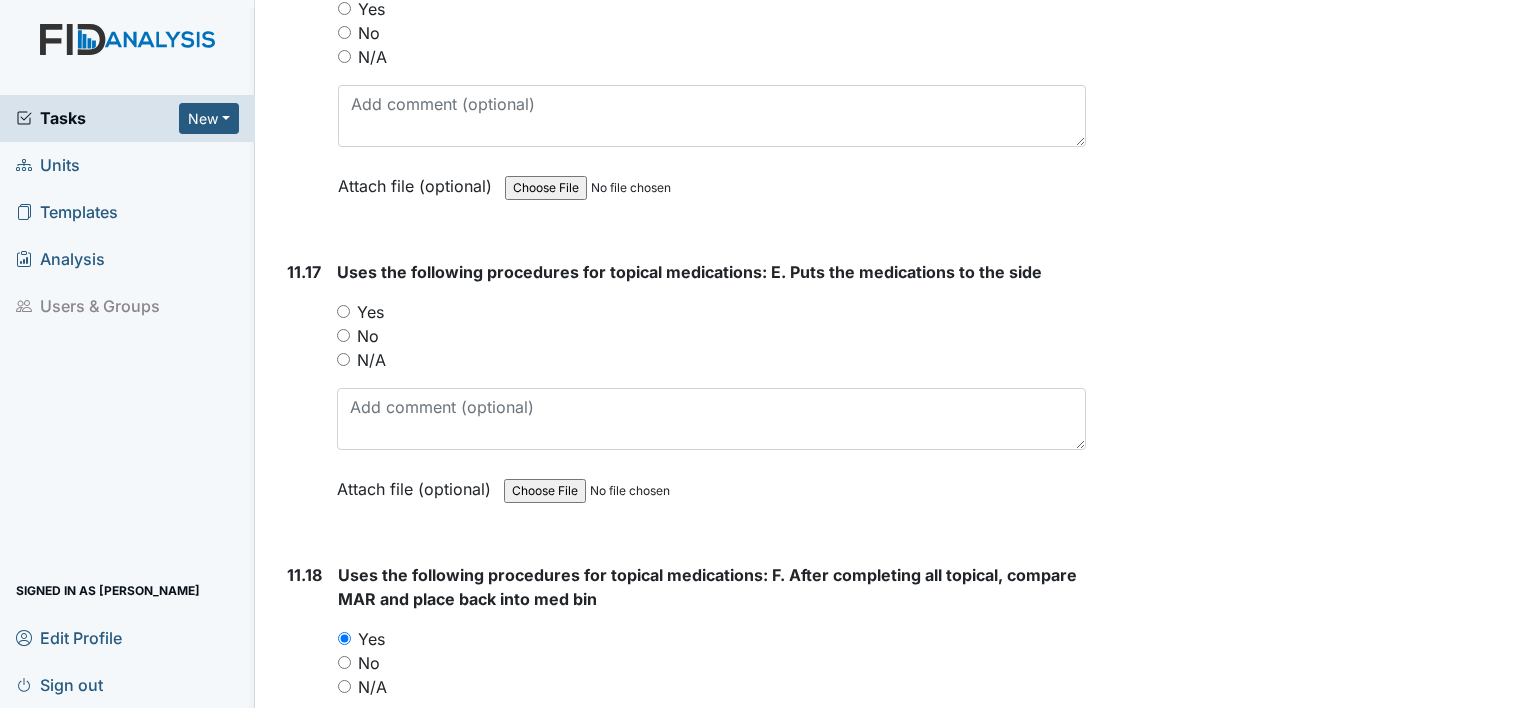 drag, startPoint x: 340, startPoint y: 216, endPoint x: 312, endPoint y: 216, distance: 28 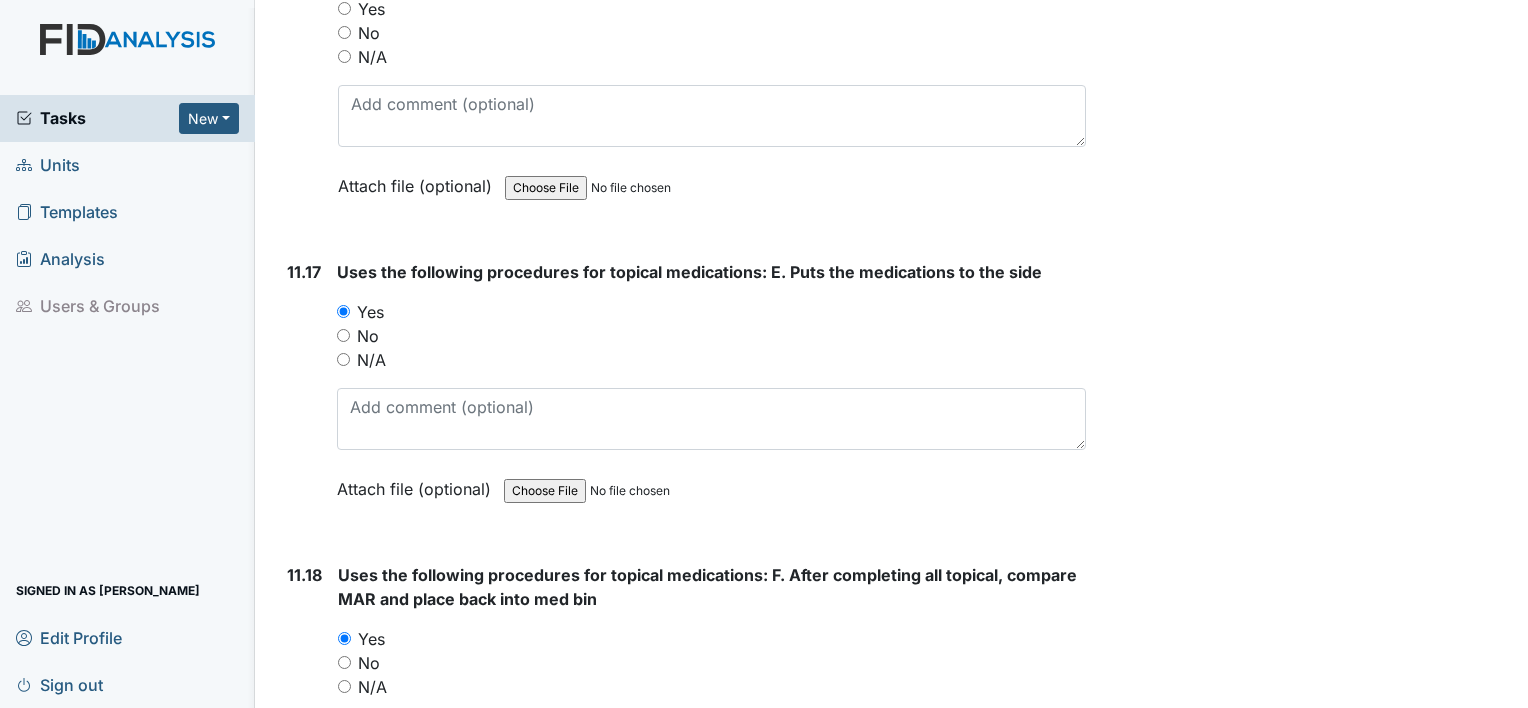 click on "11.17" at bounding box center (304, 395) 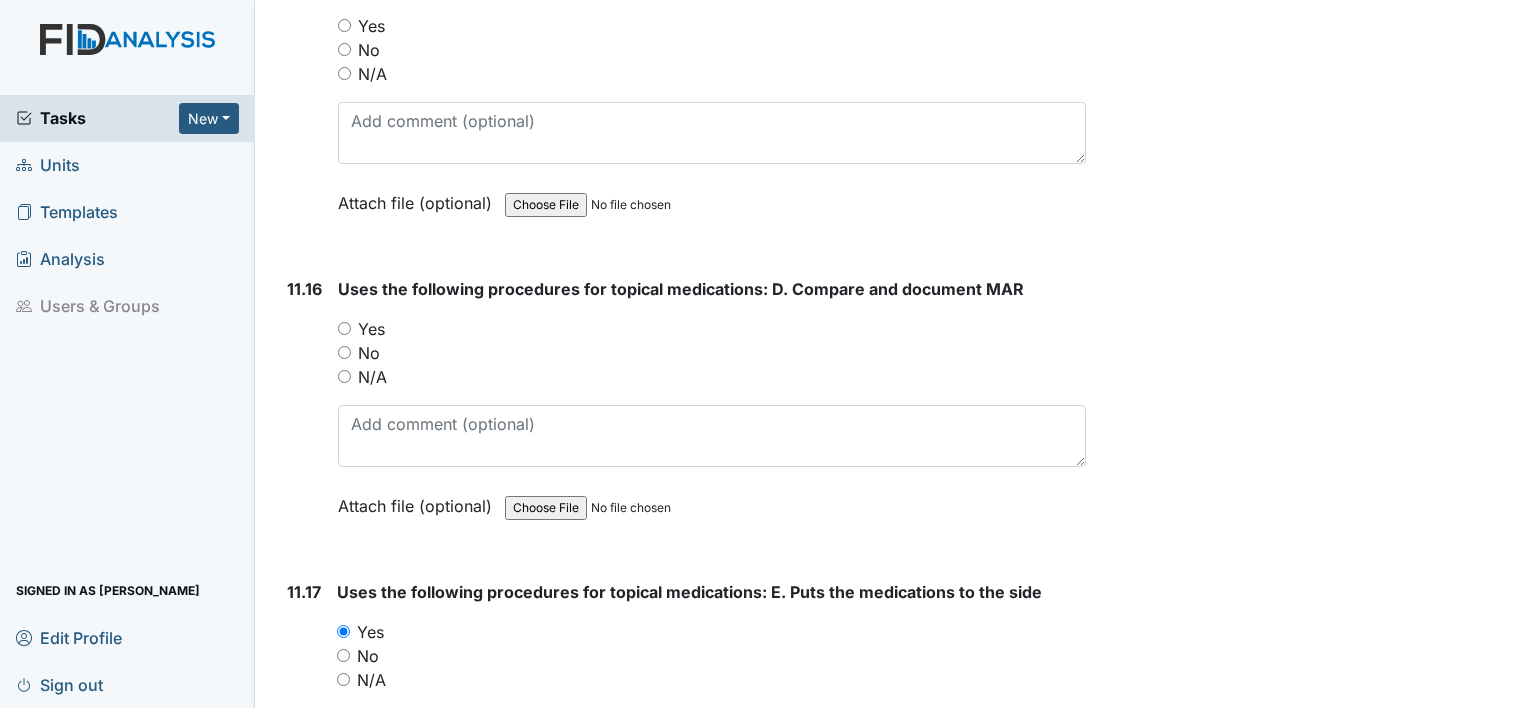 scroll, scrollTop: 27048, scrollLeft: 0, axis: vertical 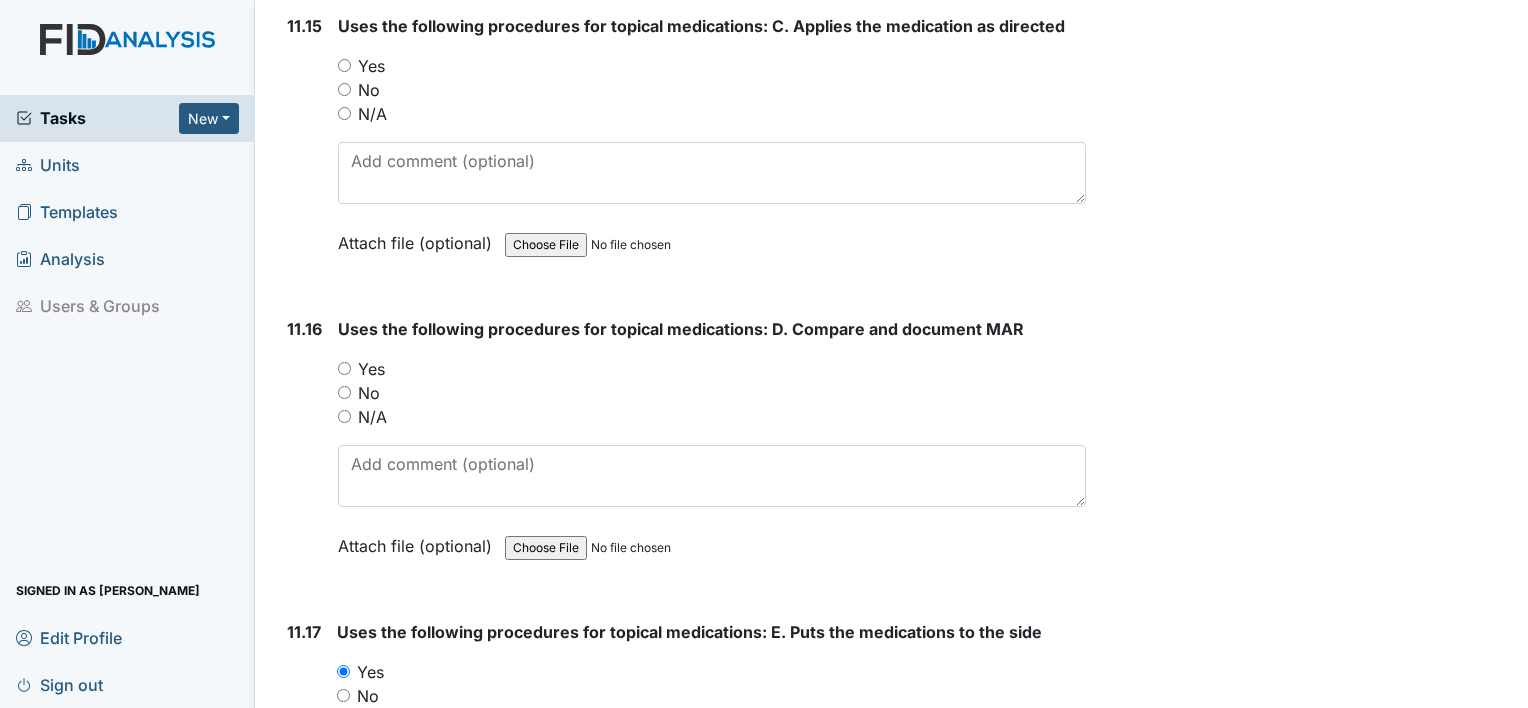 drag, startPoint x: 340, startPoint y: 274, endPoint x: 317, endPoint y: 295, distance: 31.144823 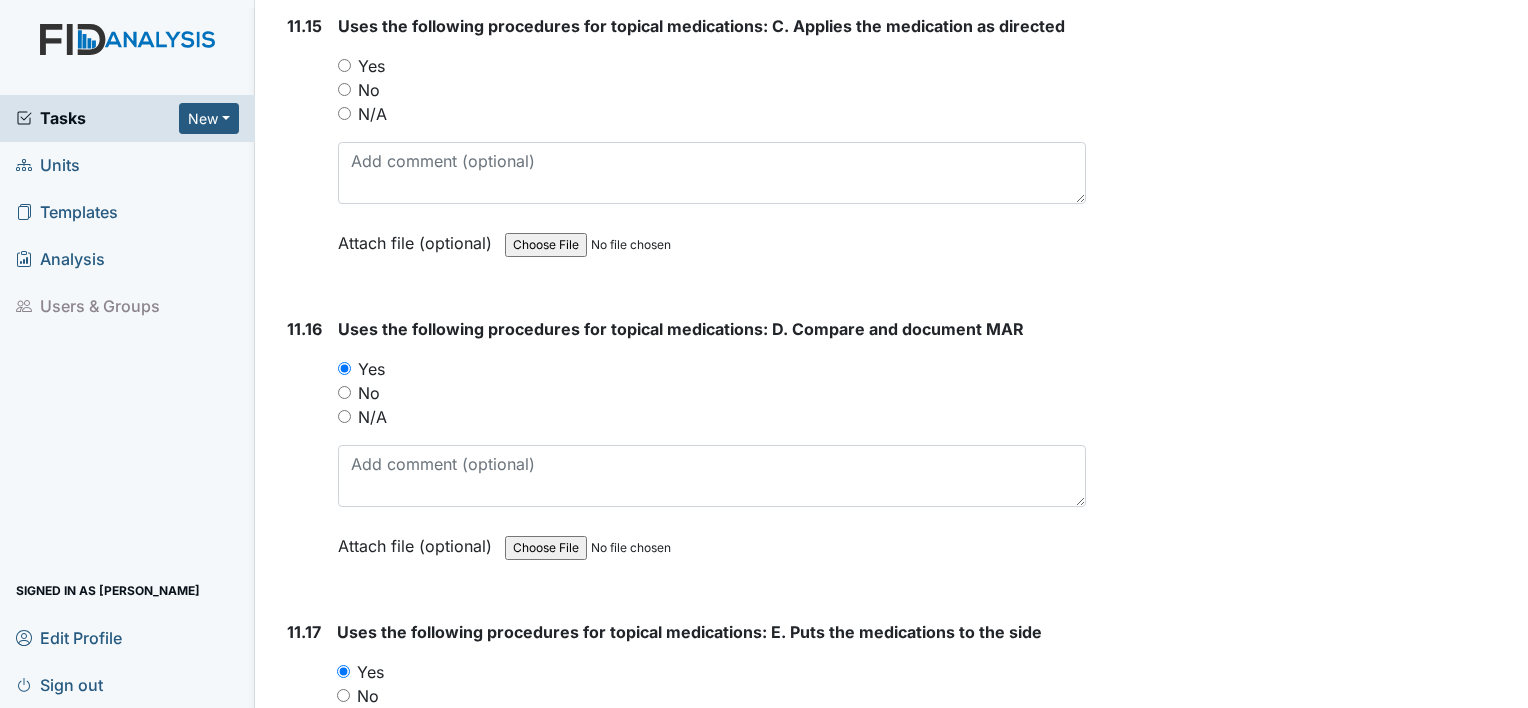 drag, startPoint x: 288, startPoint y: 128, endPoint x: 272, endPoint y: 100, distance: 32.24903 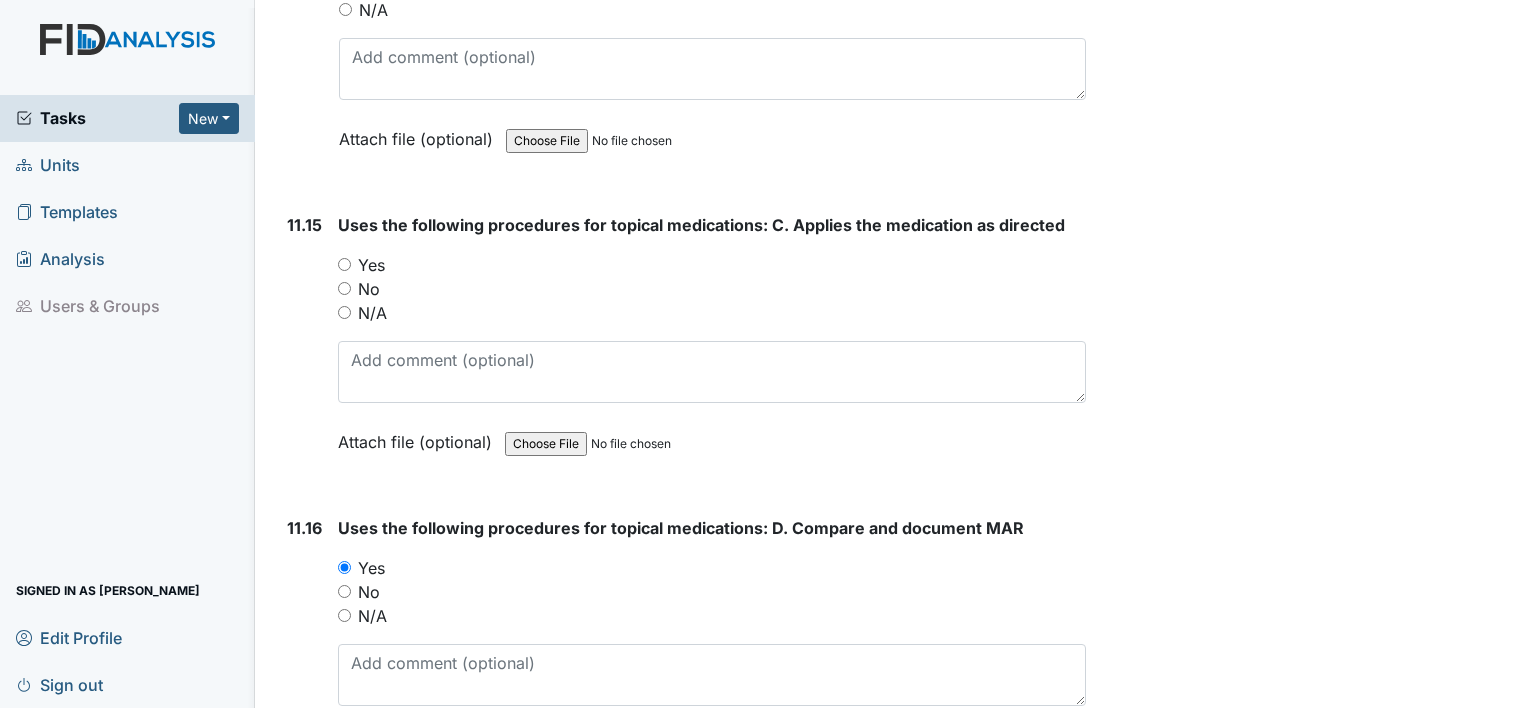 scroll, scrollTop: 26848, scrollLeft: 0, axis: vertical 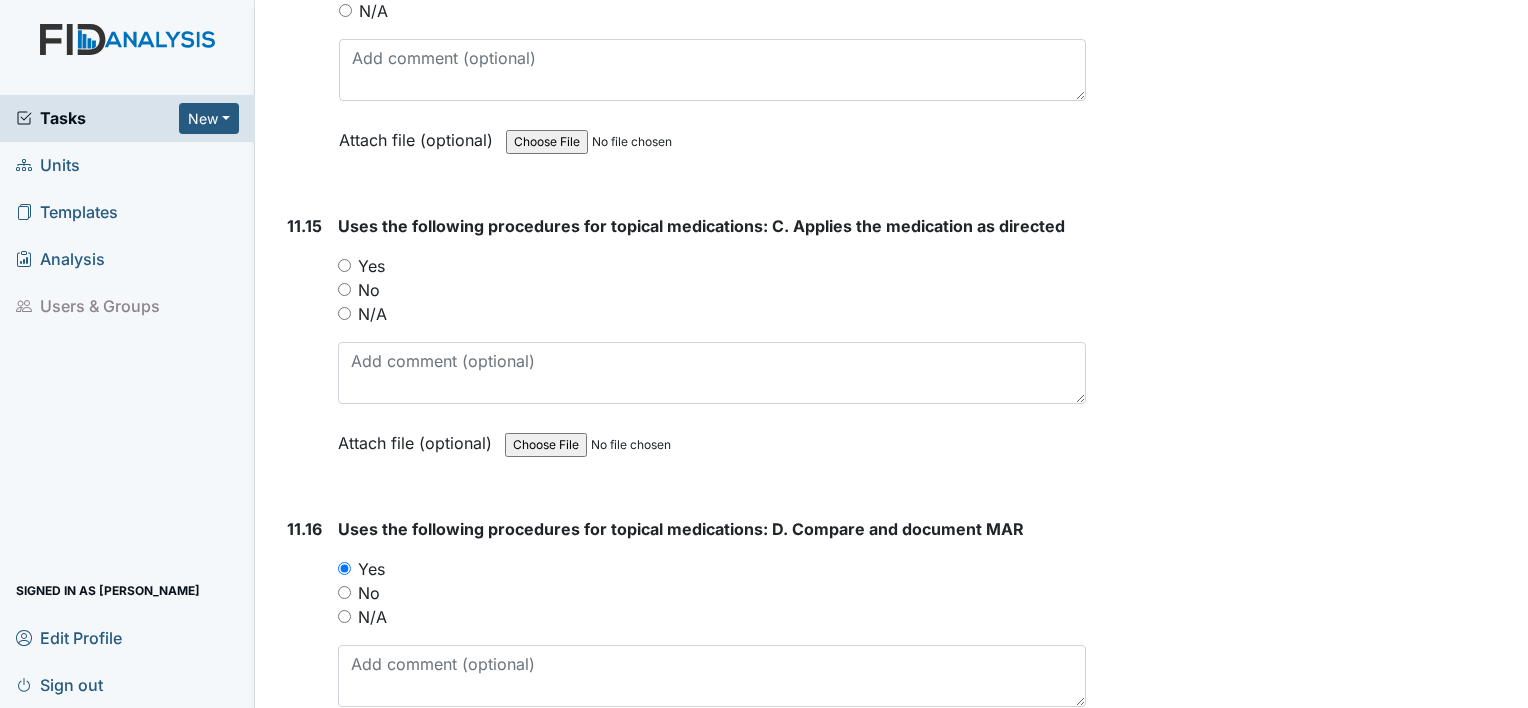 click on "Yes" at bounding box center (344, 265) 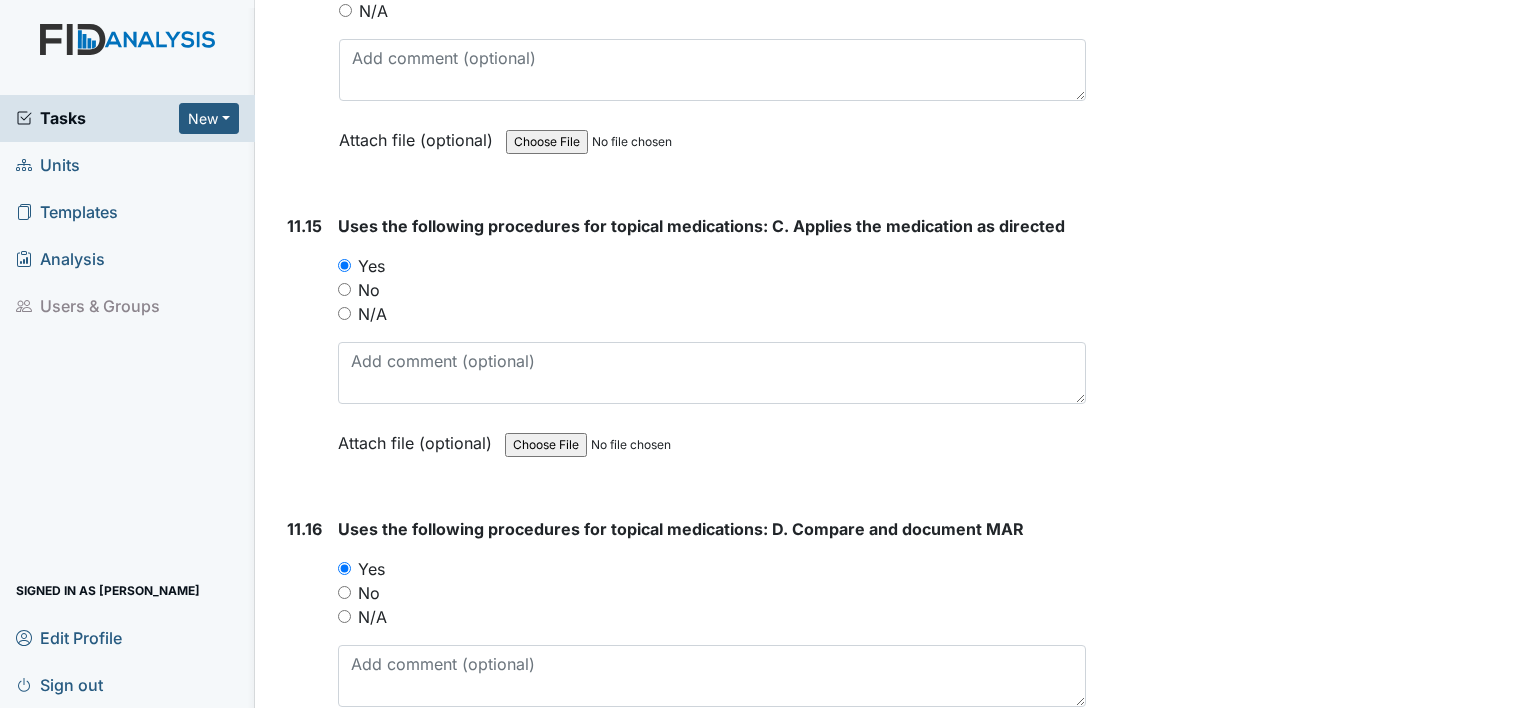 click on "11.15" at bounding box center [304, 349] 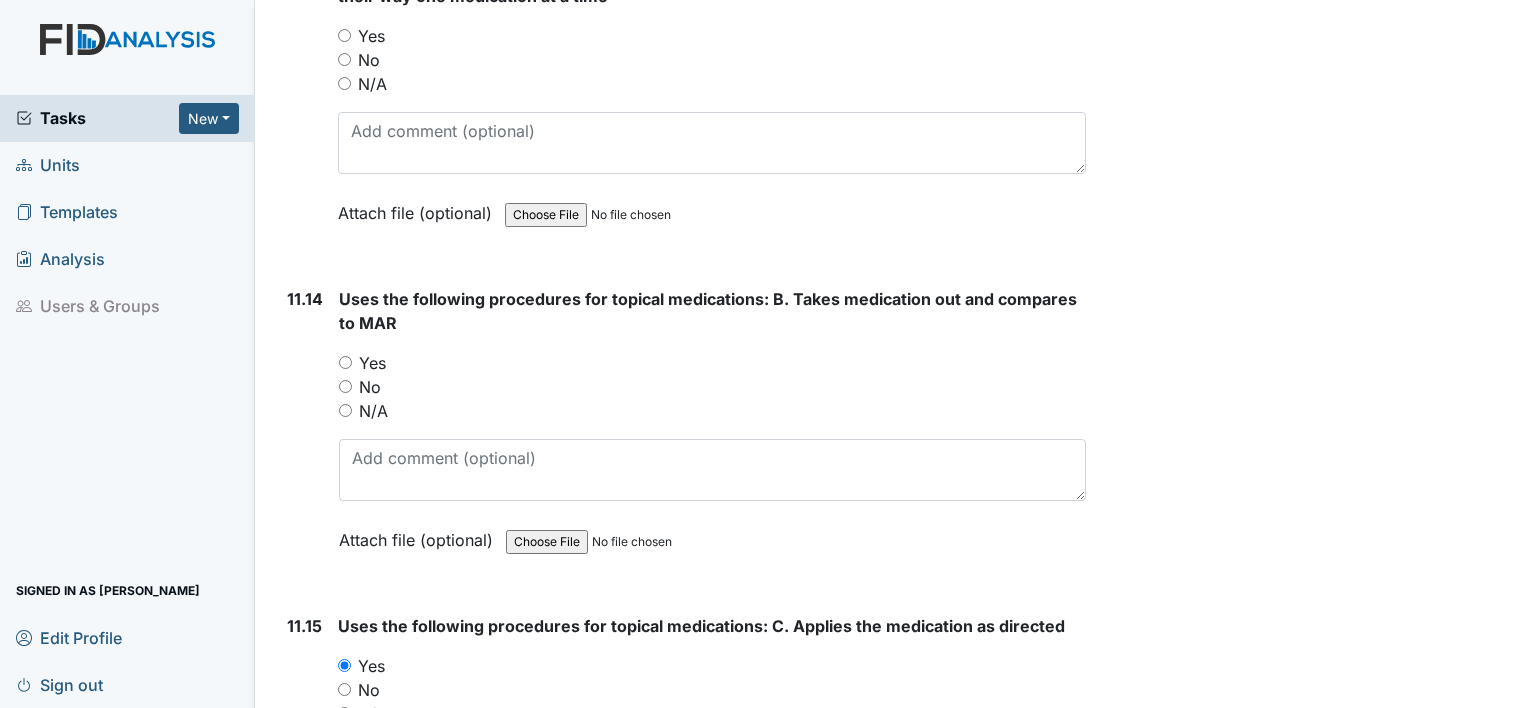 scroll, scrollTop: 26408, scrollLeft: 0, axis: vertical 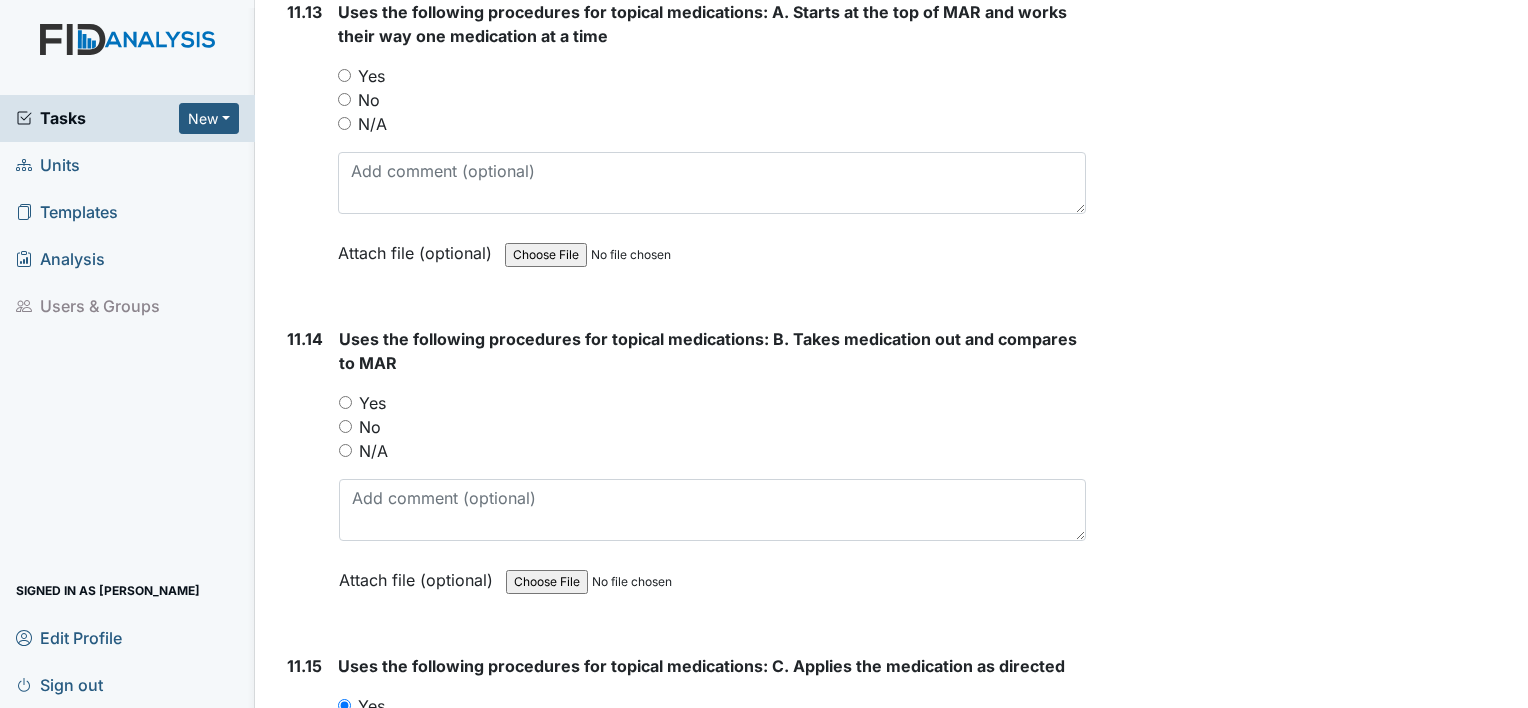 click on "Yes" at bounding box center (345, 402) 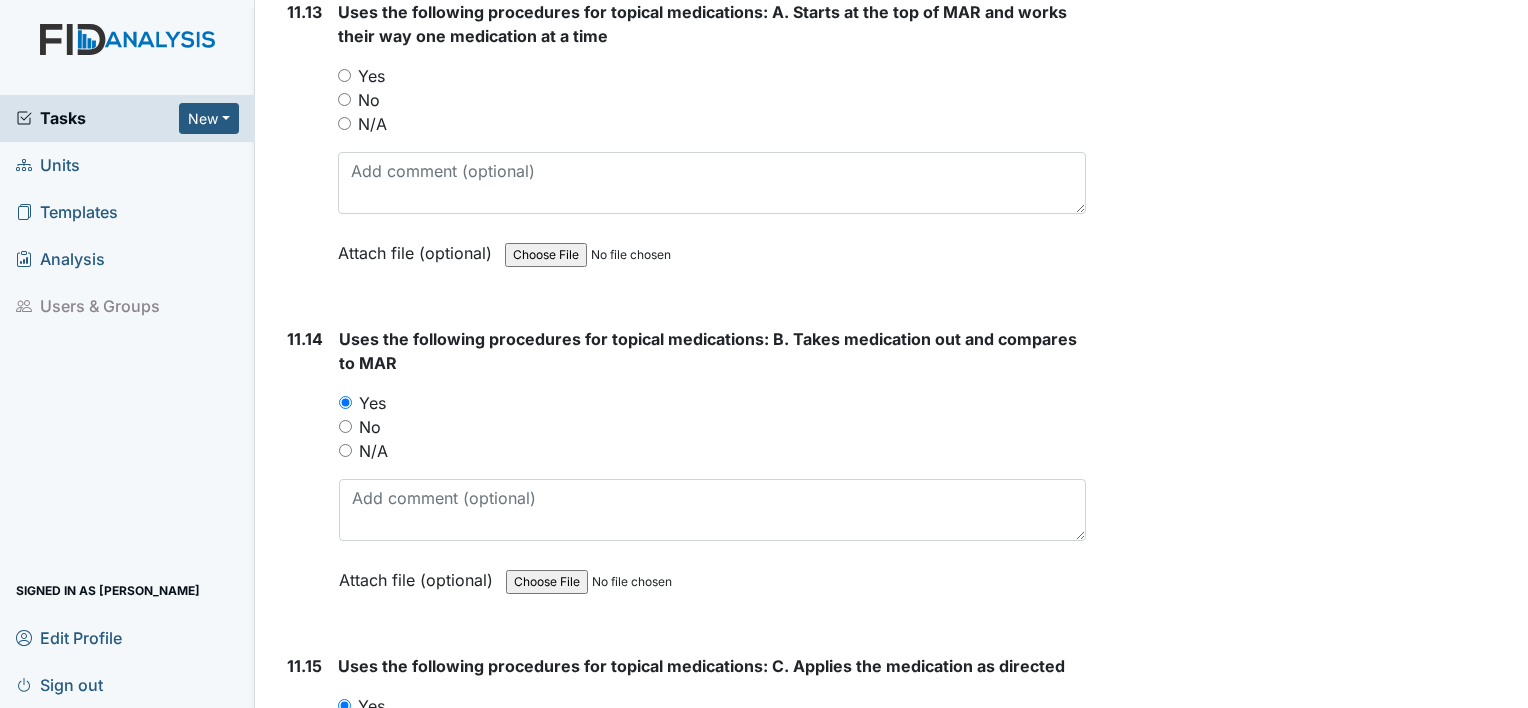 click on "11.13" at bounding box center (304, 147) 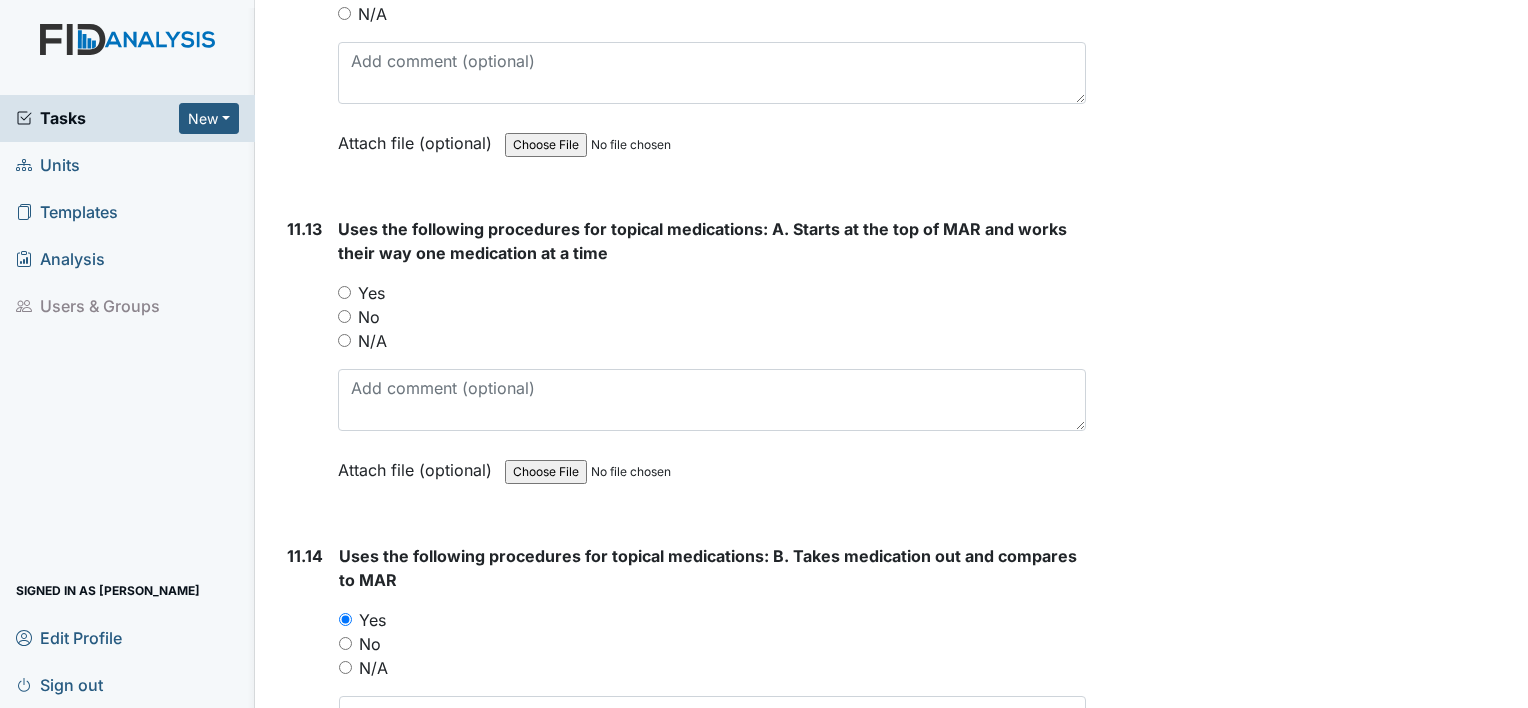 scroll, scrollTop: 26168, scrollLeft: 0, axis: vertical 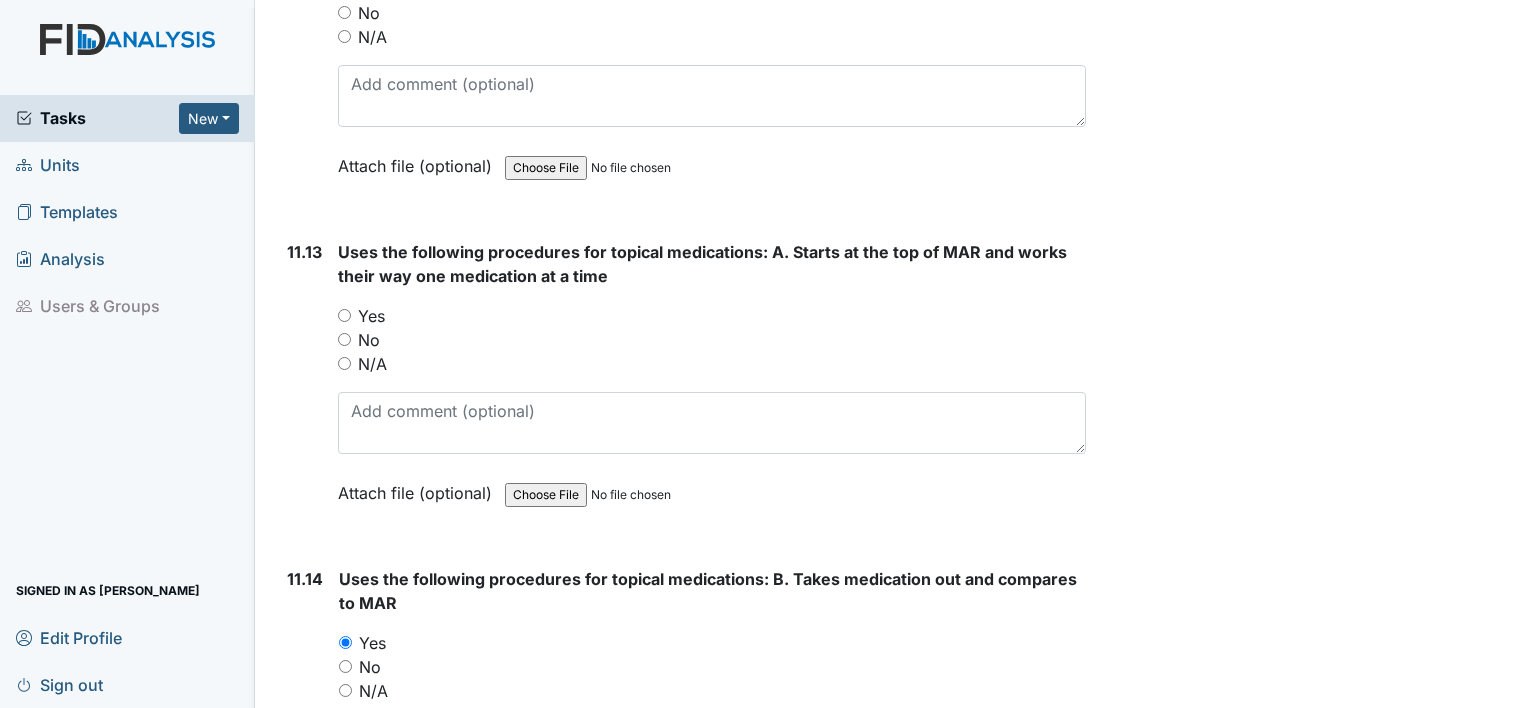 click on "Yes" at bounding box center [344, 315] 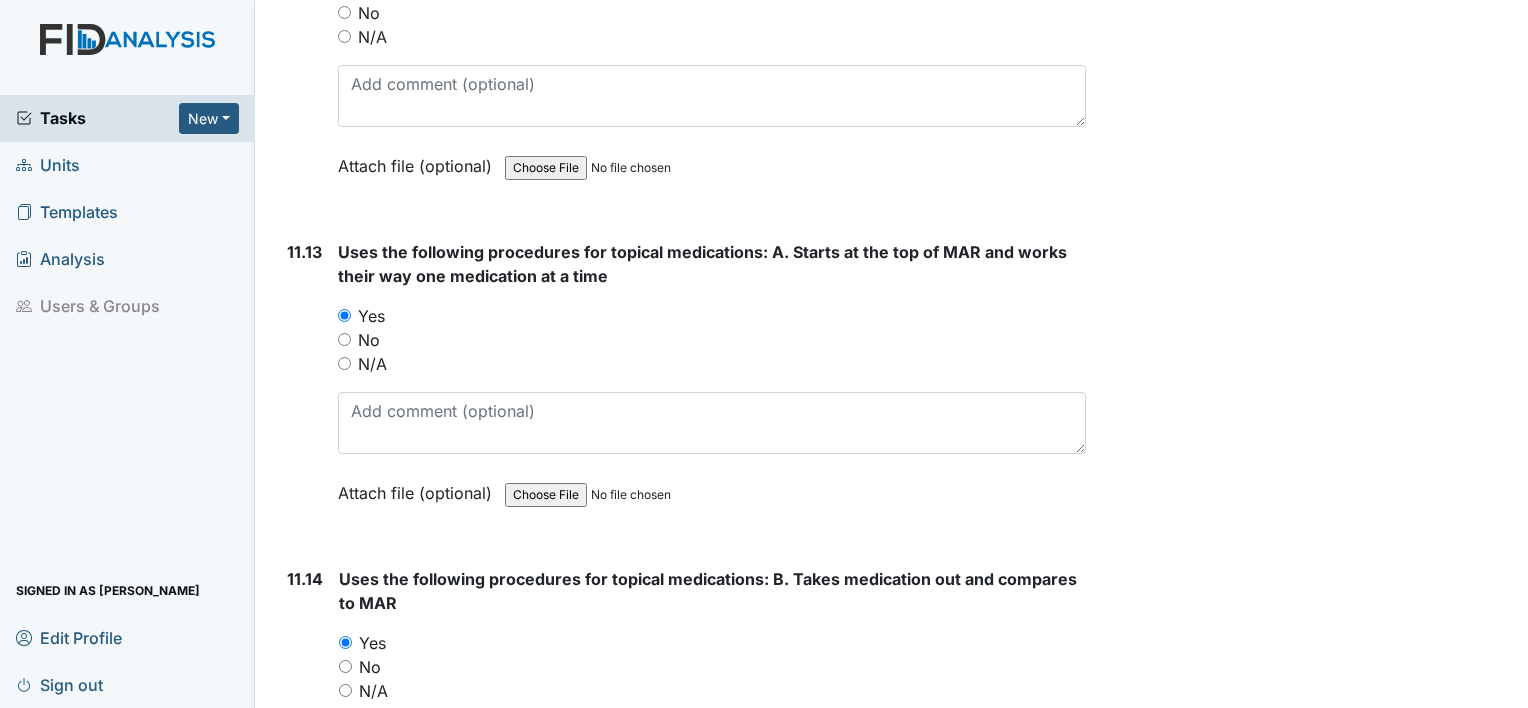 click on "1. Staff Information
1.1
Upon arrival, what is staff doing?
shift duties changing individual
This field is required.
Attach file (optional)
You can upload .pdf, .txt, .jpg, .jpeg, .png, .csv, .xls, or .doc files under 100MB.
1.2
Did staff communicate with coworkers appropriately?
You must select one of the below options.
Yes
No
Na
Attach file (optional)
You can upload .pdf, .txt, .jpg, .jpeg, .png, .csv, .xls, or .doc files under 100MB.
1.3
Did staff communicate in a positive demeanor with consumers?
You must select one of the below options.
Yes
No
Na
Attach file (optional)
You can upload .pdf, .txt, .jpg, .jpeg, .png, .csv, .xls, or .doc files under 100MB.
1.4
Did you observe staff using sign language, communication board or pictures as needed?
Yes" at bounding box center (682, -6678) 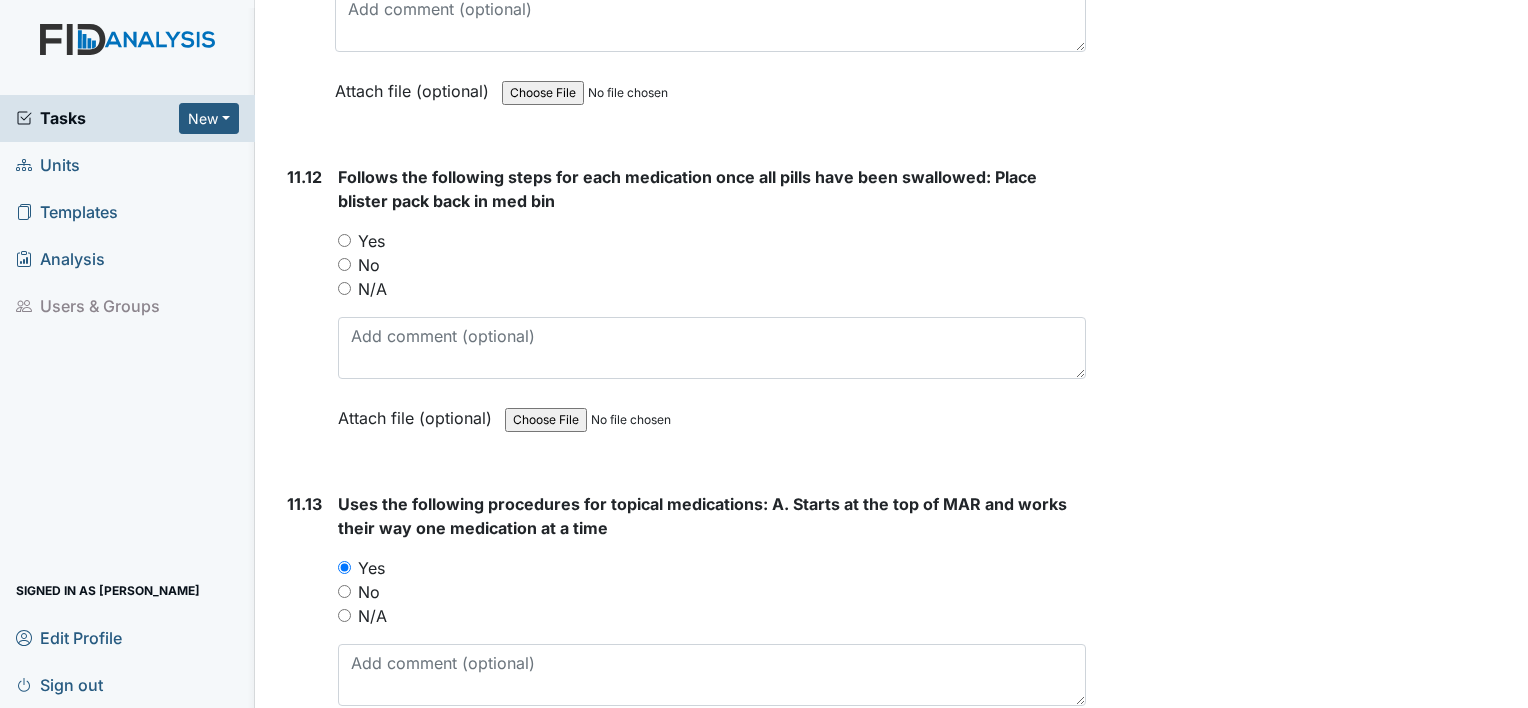 scroll, scrollTop: 25888, scrollLeft: 0, axis: vertical 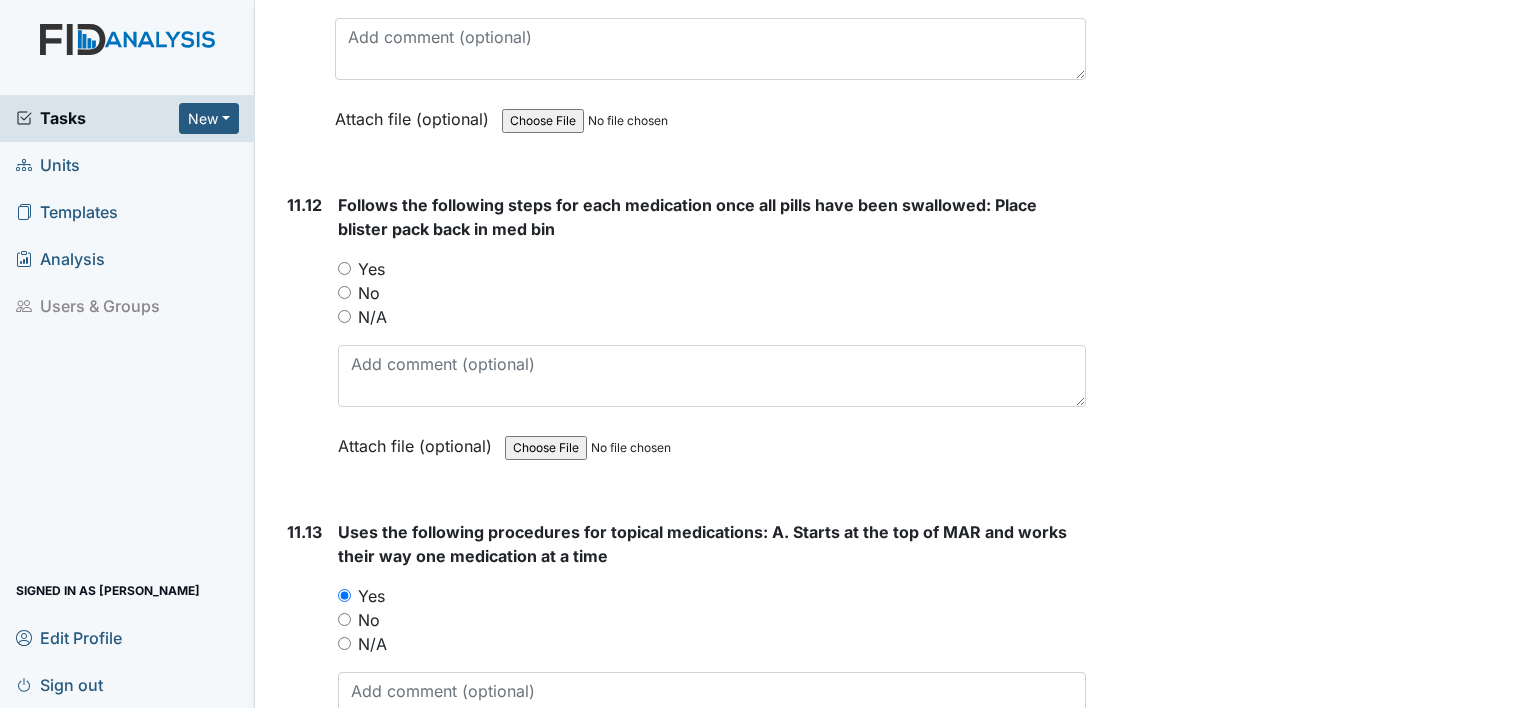 click on "Yes" at bounding box center (344, 268) 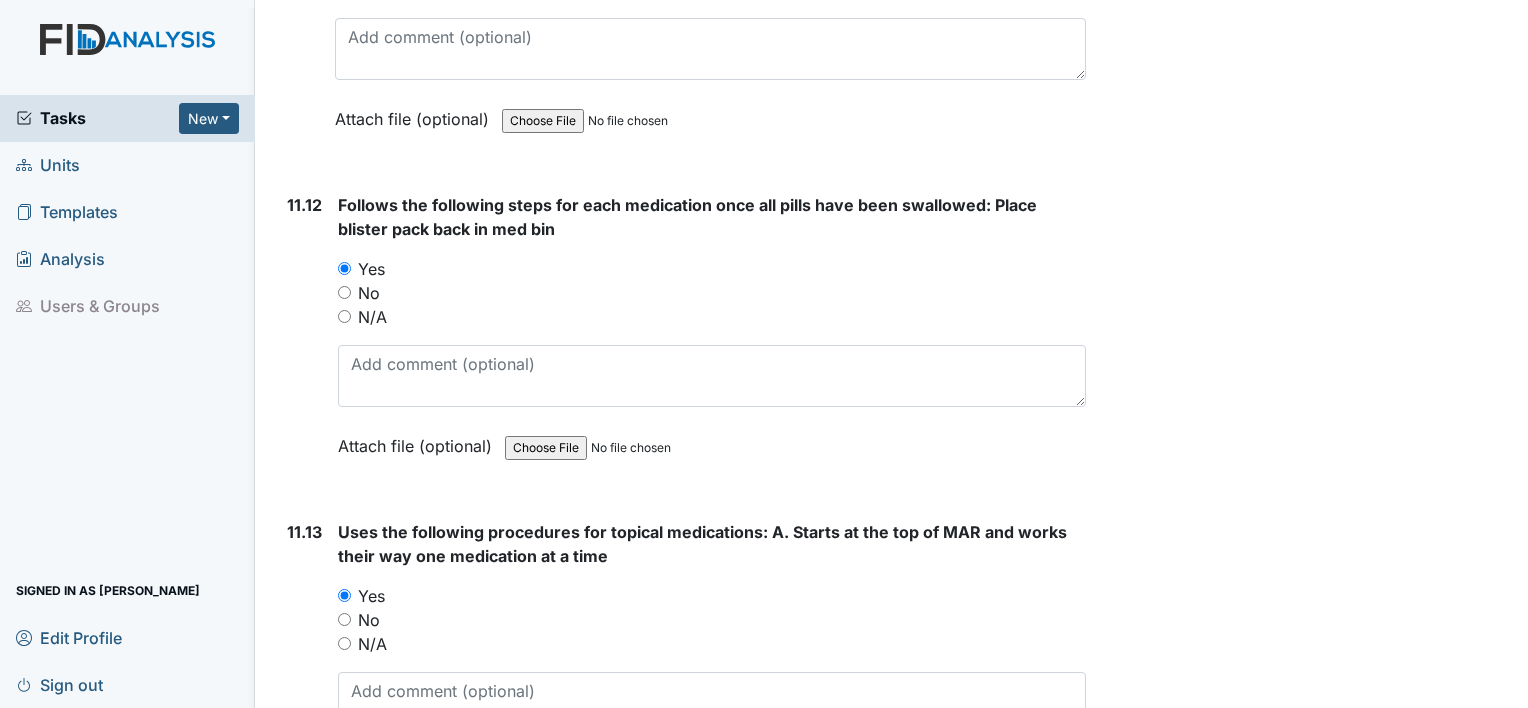 click on "1. Staff Information
1.1
Upon arrival, what is staff doing?
shift duties changing individual
This field is required.
Attach file (optional)
You can upload .pdf, .txt, .jpg, .jpeg, .png, .csv, .xls, or .doc files under 100MB.
1.2
Did staff communicate with coworkers appropriately?
You must select one of the below options.
Yes
No
Na
Attach file (optional)
You can upload .pdf, .txt, .jpg, .jpeg, .png, .csv, .xls, or .doc files under 100MB.
1.3
Did staff communicate in a positive demeanor with consumers?
You must select one of the below options.
Yes
No
Na
Attach file (optional)
You can upload .pdf, .txt, .jpg, .jpeg, .png, .csv, .xls, or .doc files under 100MB.
1.4
Did you observe staff using sign language, communication board or pictures as needed?
Yes" at bounding box center [682, -6398] 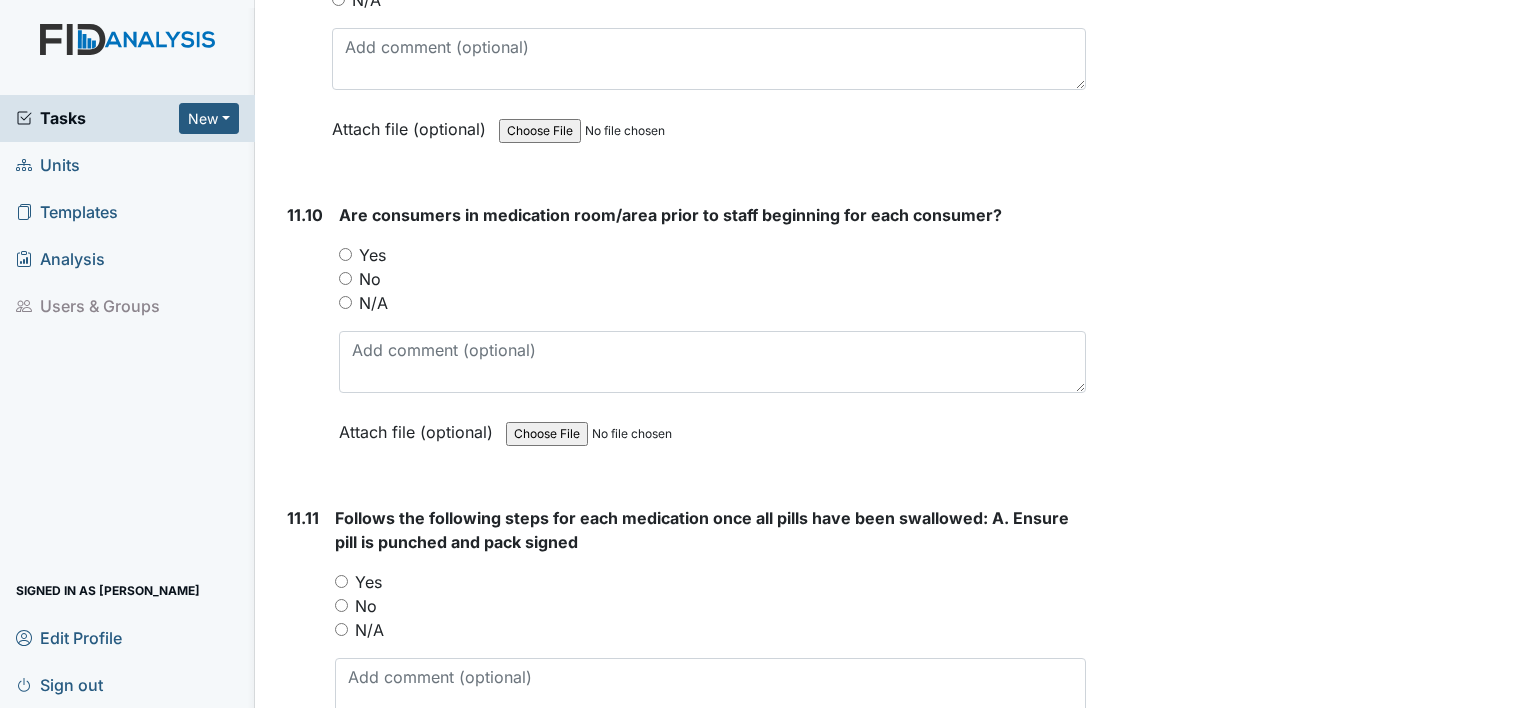 scroll, scrollTop: 25168, scrollLeft: 0, axis: vertical 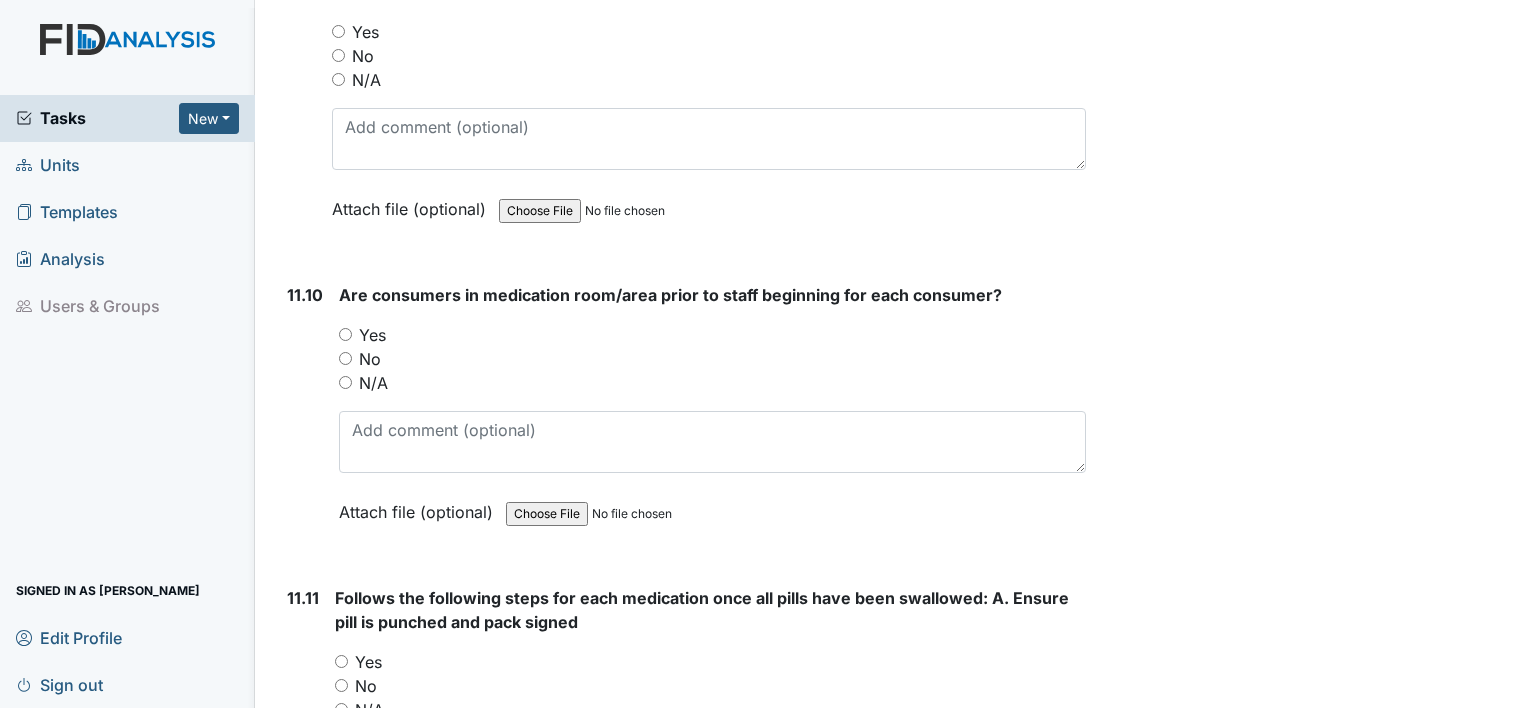 drag, startPoint x: 336, startPoint y: 580, endPoint x: 310, endPoint y: 579, distance: 26.019224 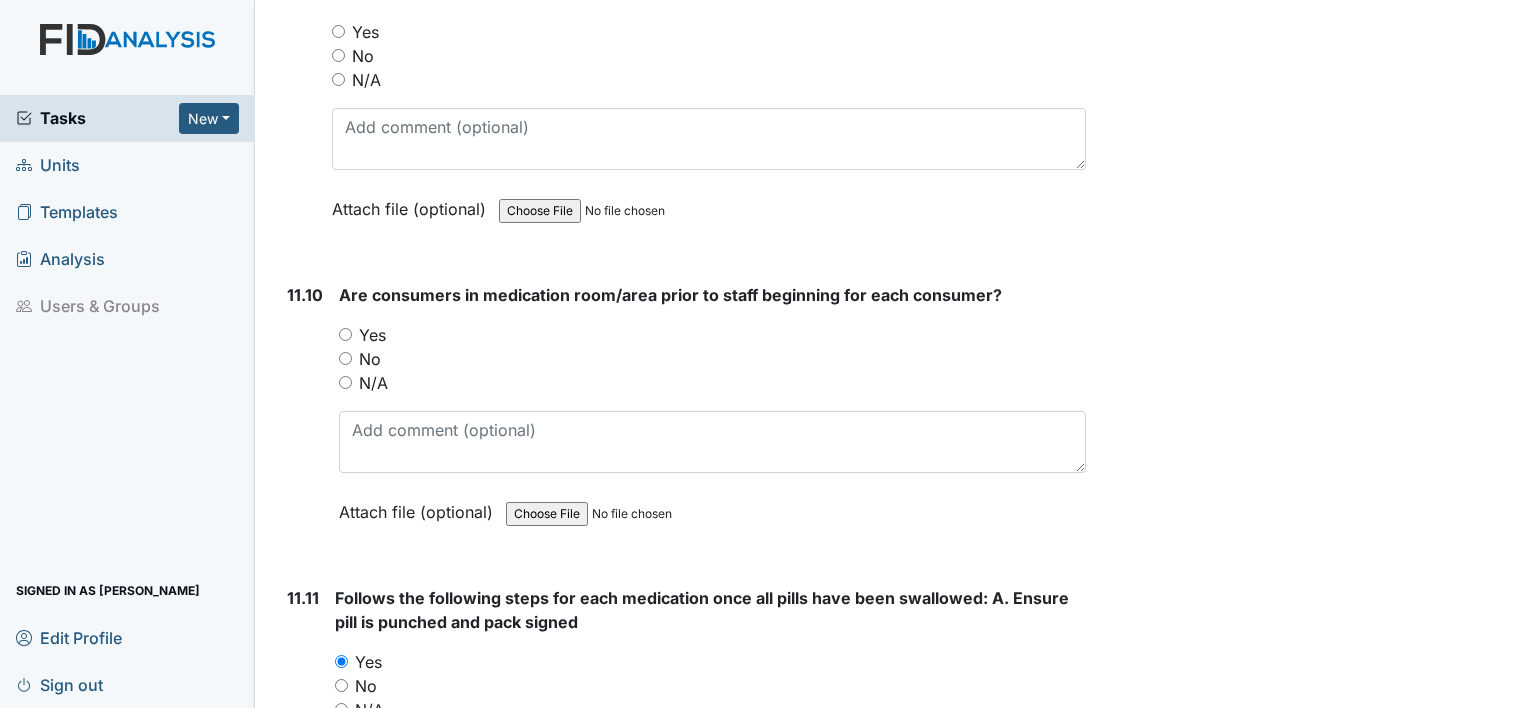 click on "11.11" at bounding box center (303, 733) 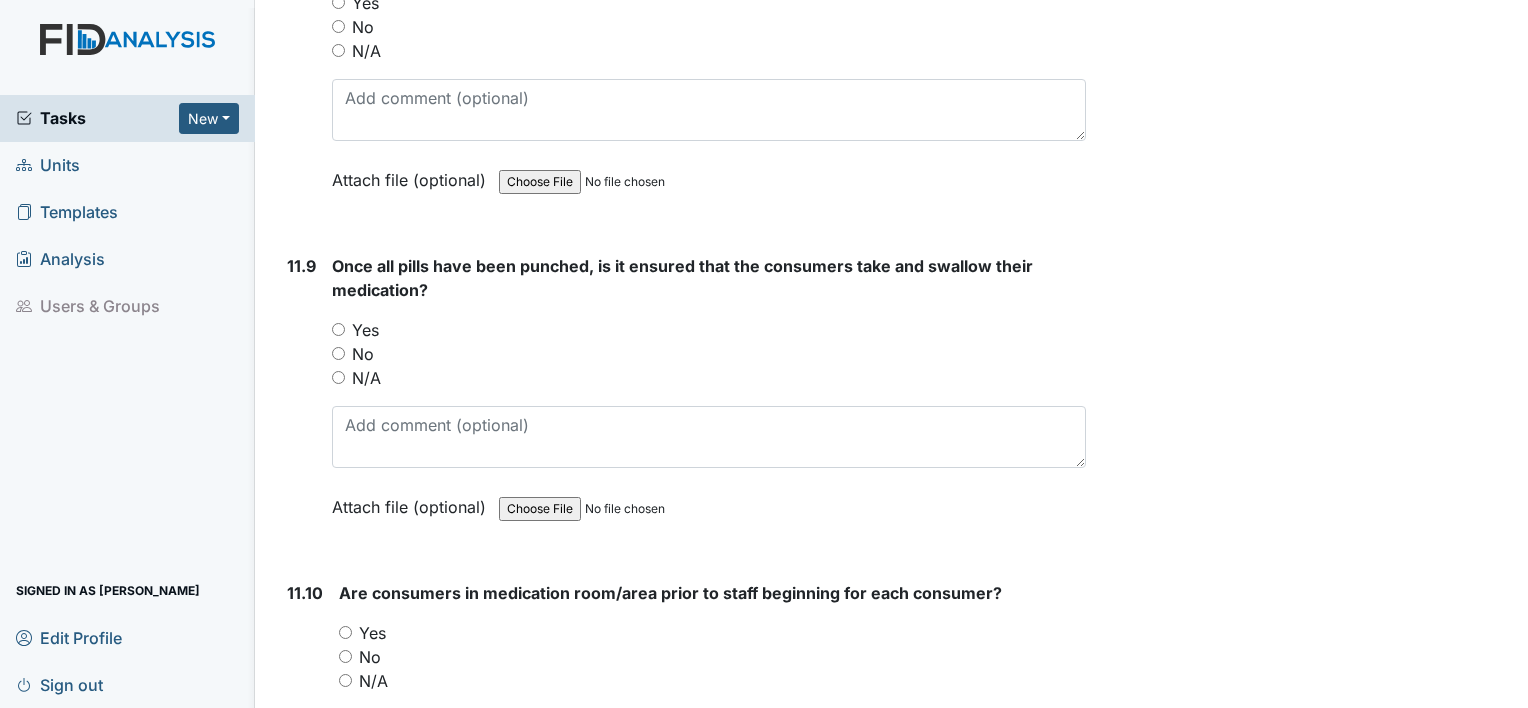 scroll, scrollTop: 24848, scrollLeft: 0, axis: vertical 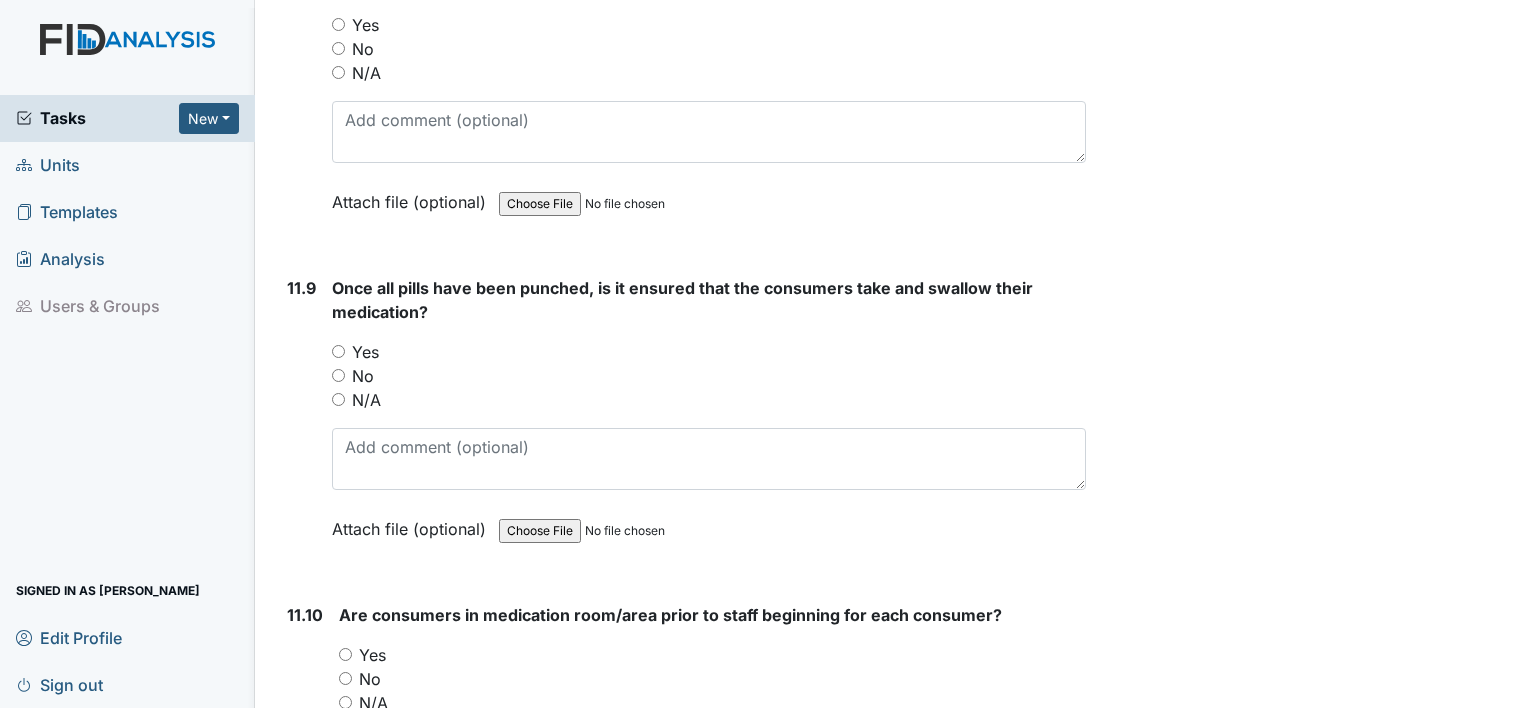 drag, startPoint x: 344, startPoint y: 568, endPoint x: 328, endPoint y: 572, distance: 16.492422 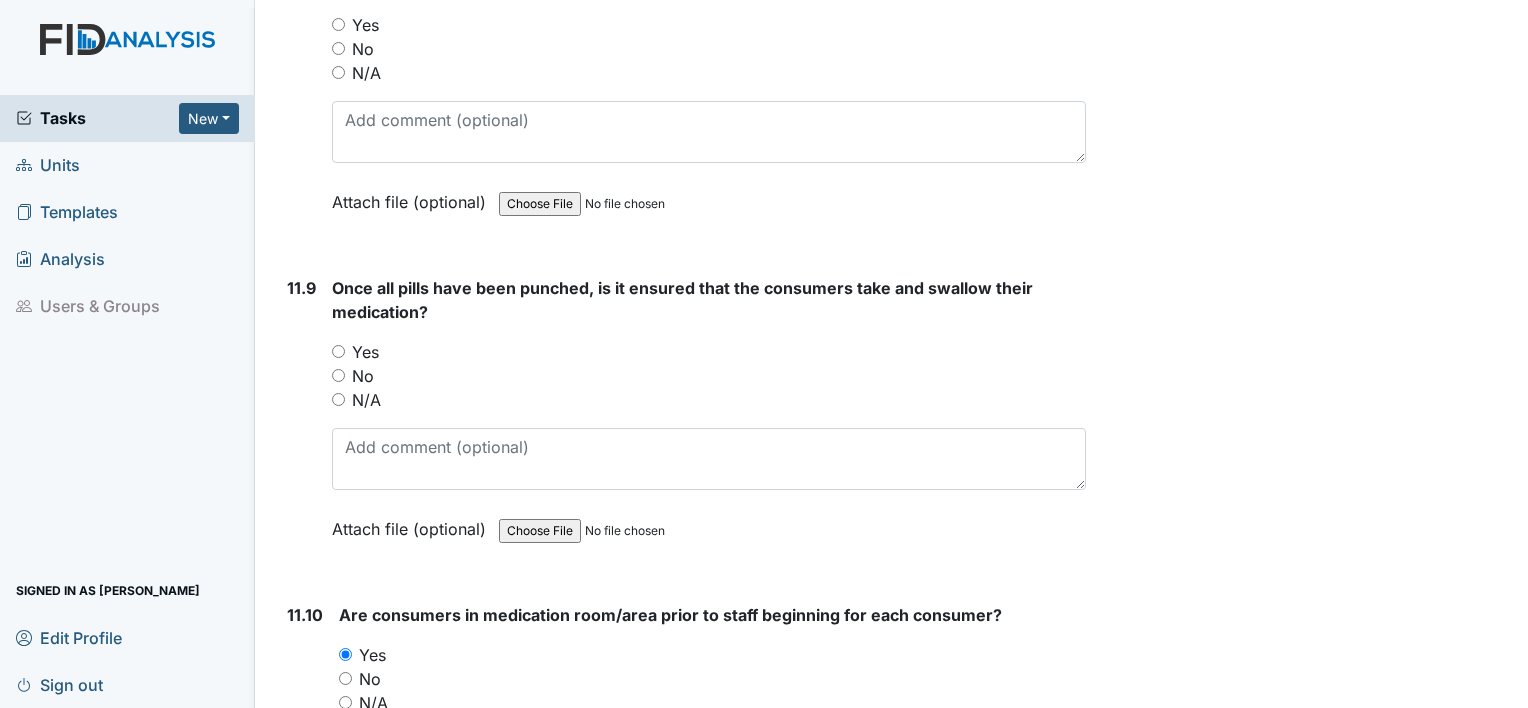 click on "Yes" at bounding box center (338, 351) 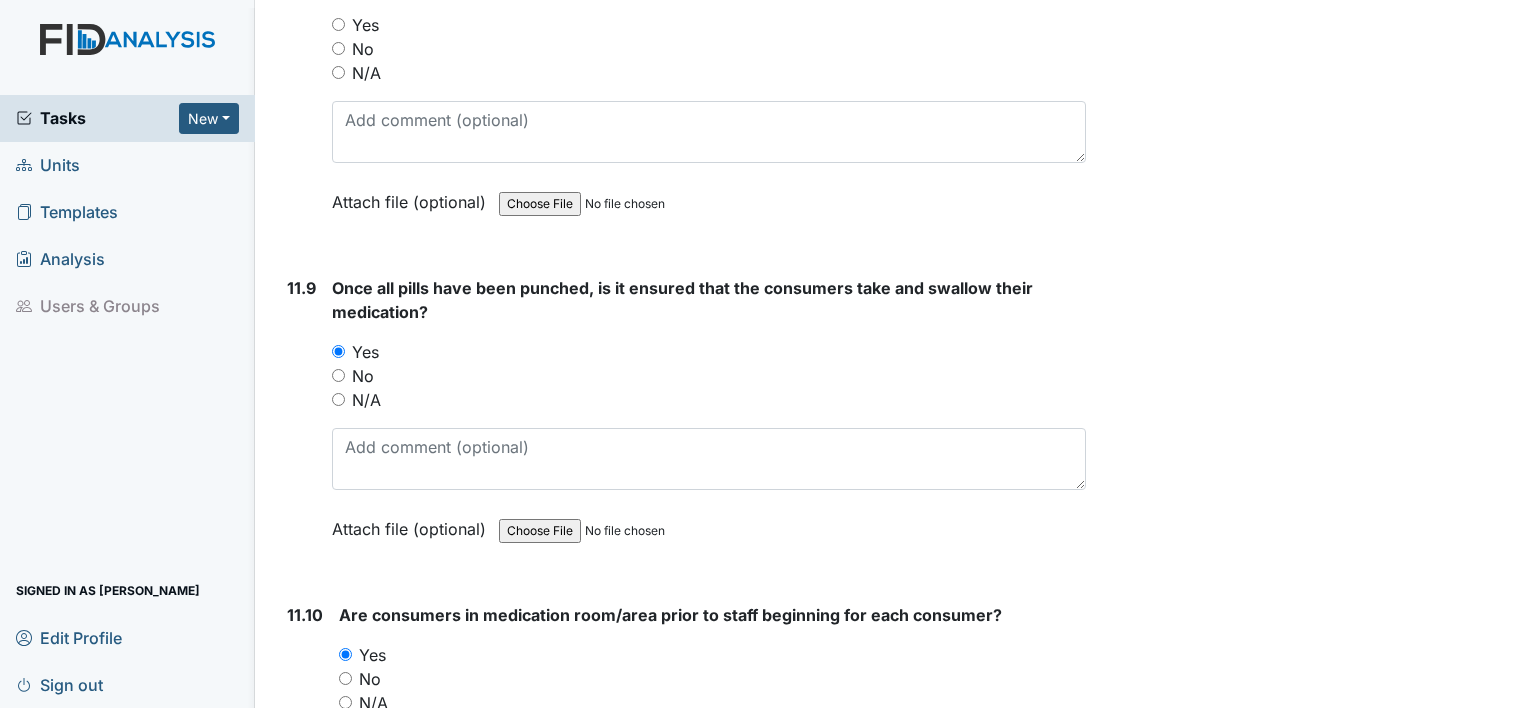 click on "11.9" at bounding box center [301, 423] 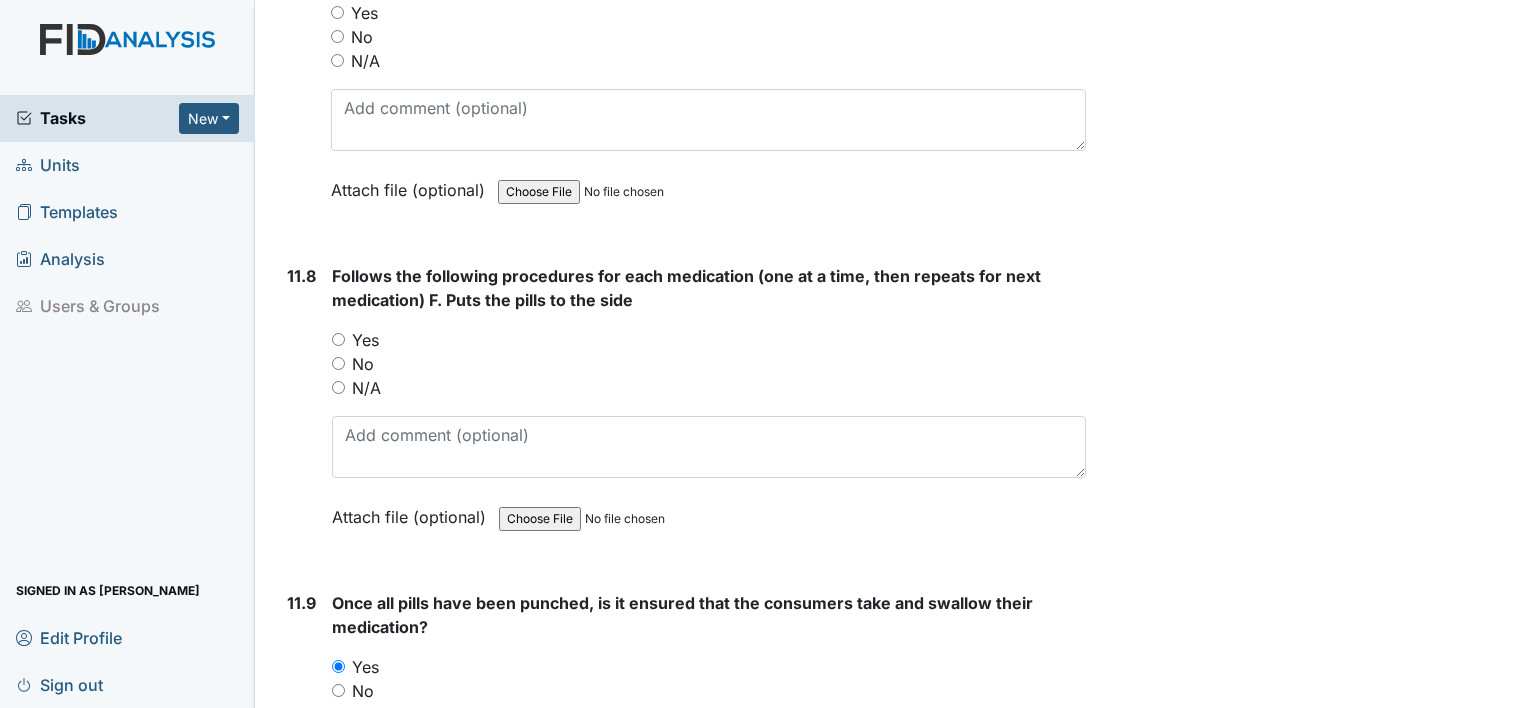 scroll, scrollTop: 24528, scrollLeft: 0, axis: vertical 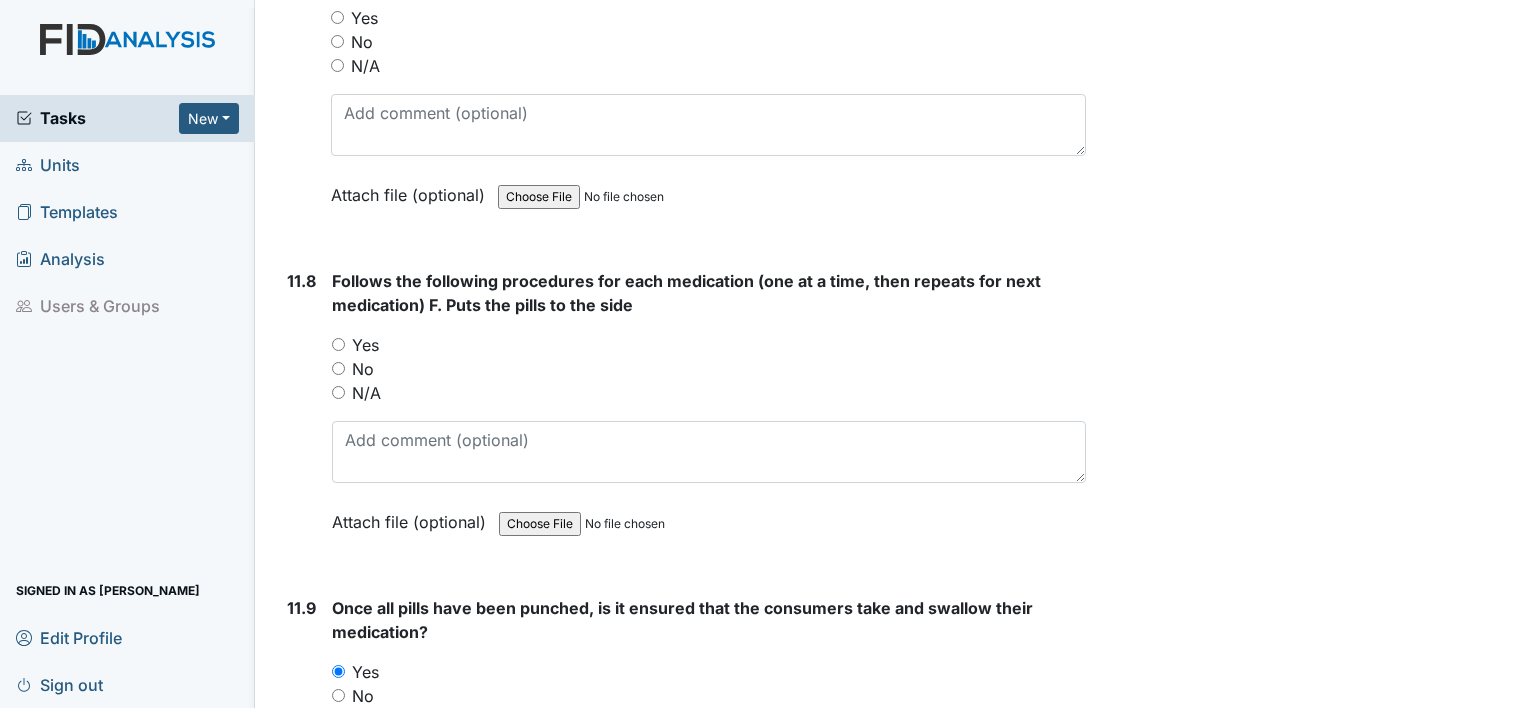 drag, startPoint x: 340, startPoint y: 258, endPoint x: 301, endPoint y: 262, distance: 39.20459 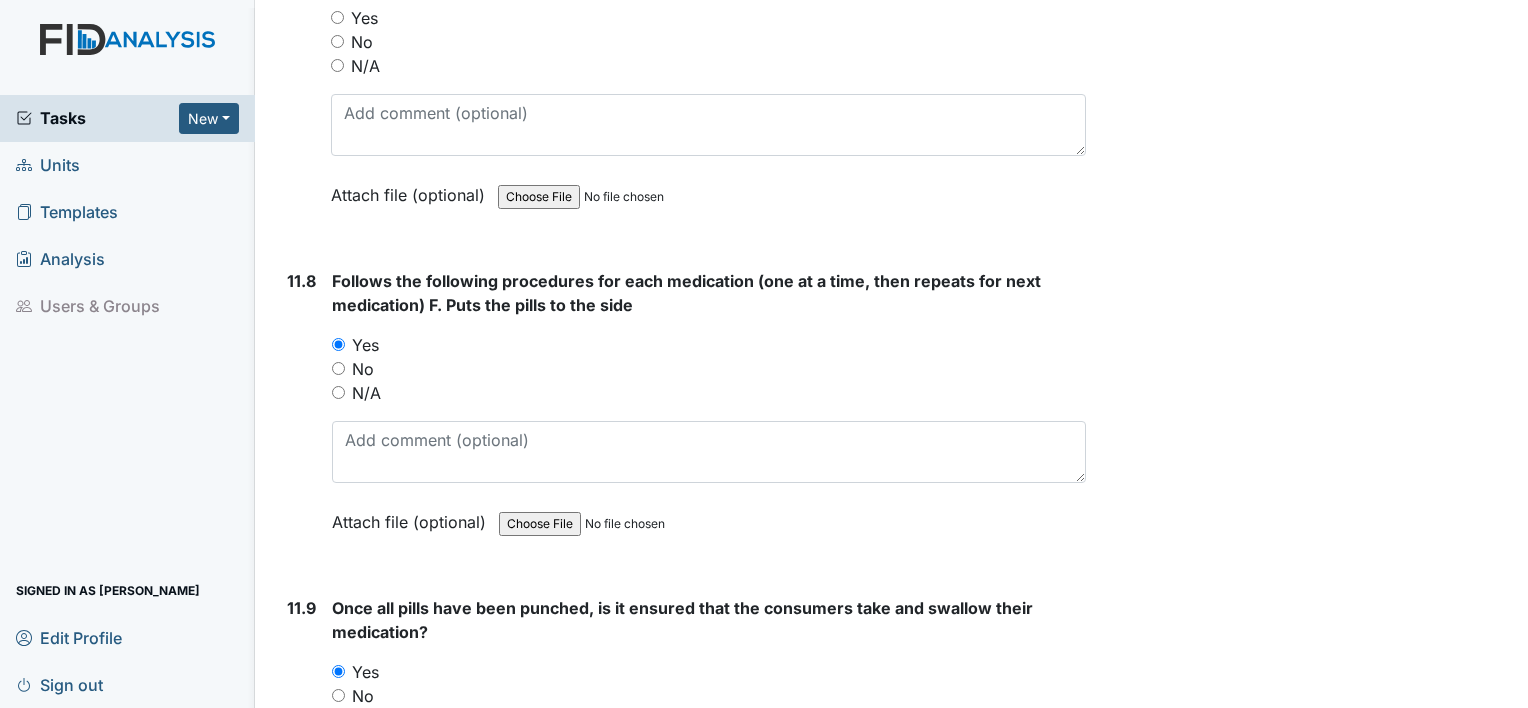 click on "11.8" at bounding box center [301, 416] 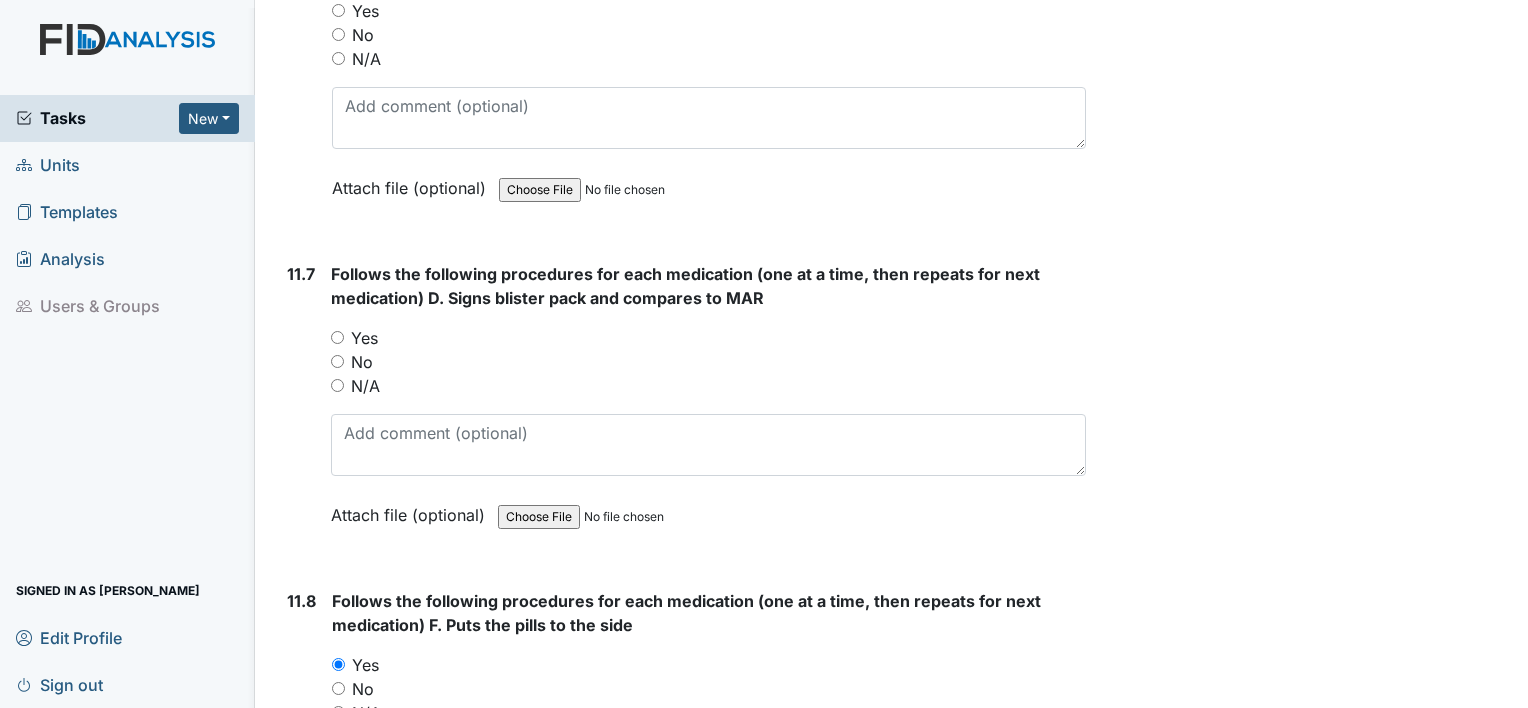 scroll, scrollTop: 24168, scrollLeft: 0, axis: vertical 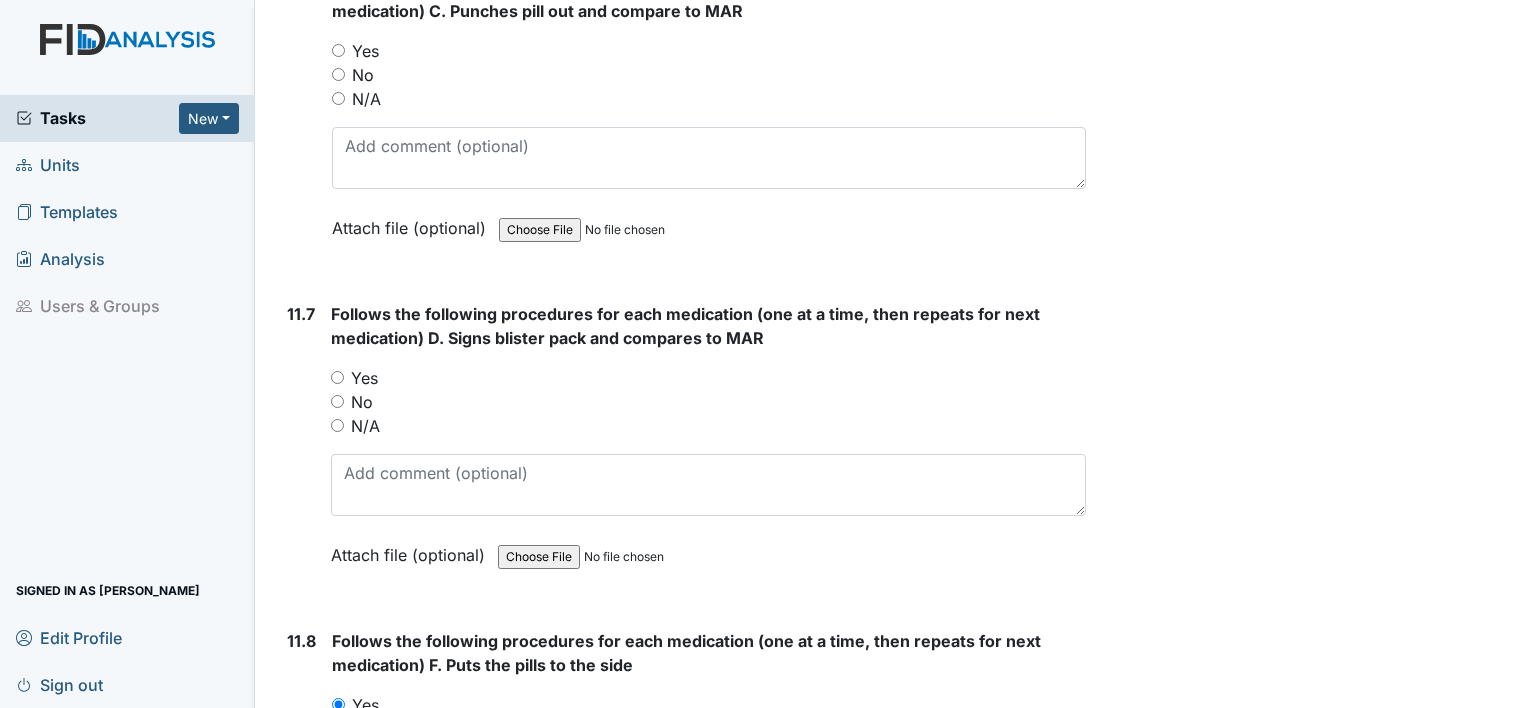click on "Yes" at bounding box center (337, 377) 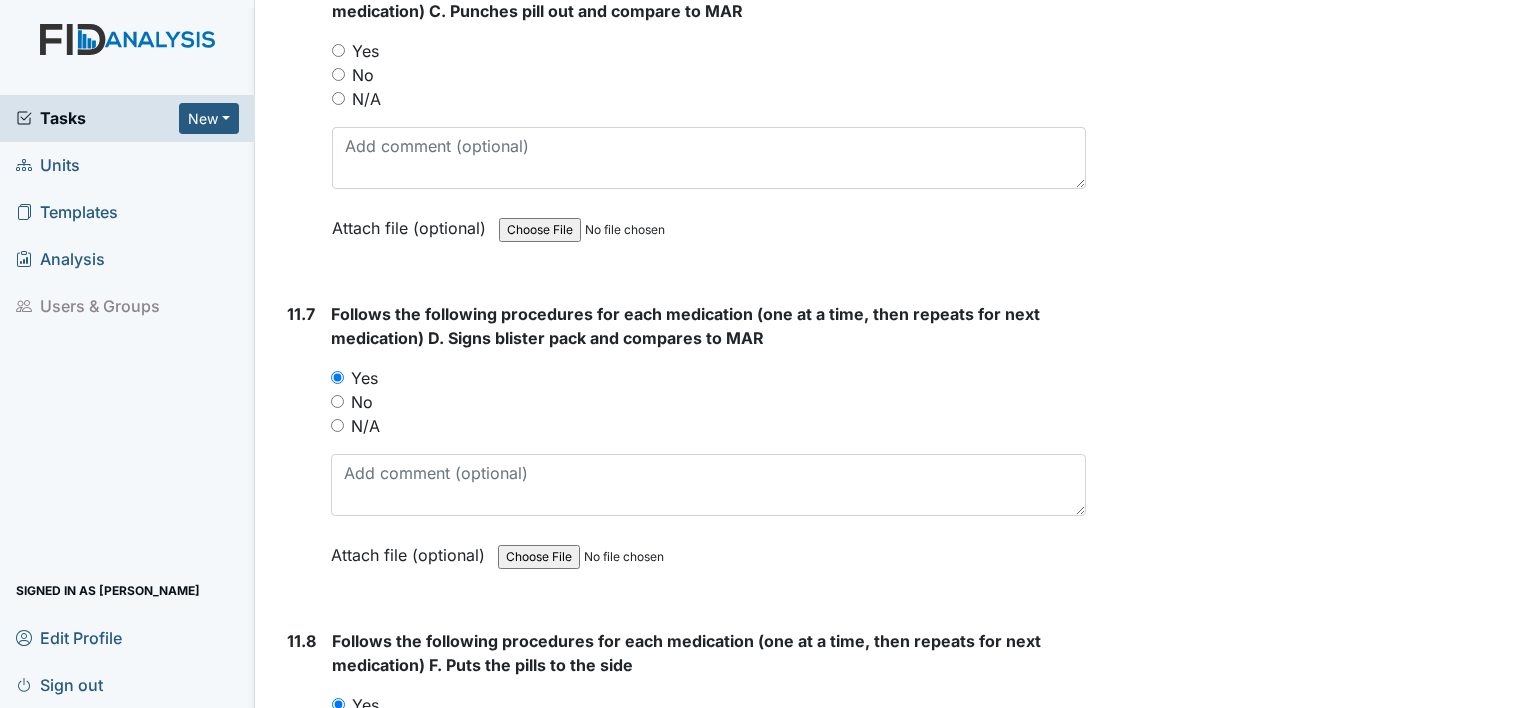 click on "11.7
Follows the following procedures for each medication (one at a time, then repeats for next medication) D. Signs blister pack and compares to MAR
You must select one of the below options.
Yes
No
N/A
Attach file (optional)
You can upload .pdf, .txt, .jpg, .jpeg, .png, .csv, .xls, or .doc files under 100MB." at bounding box center (682, 449) 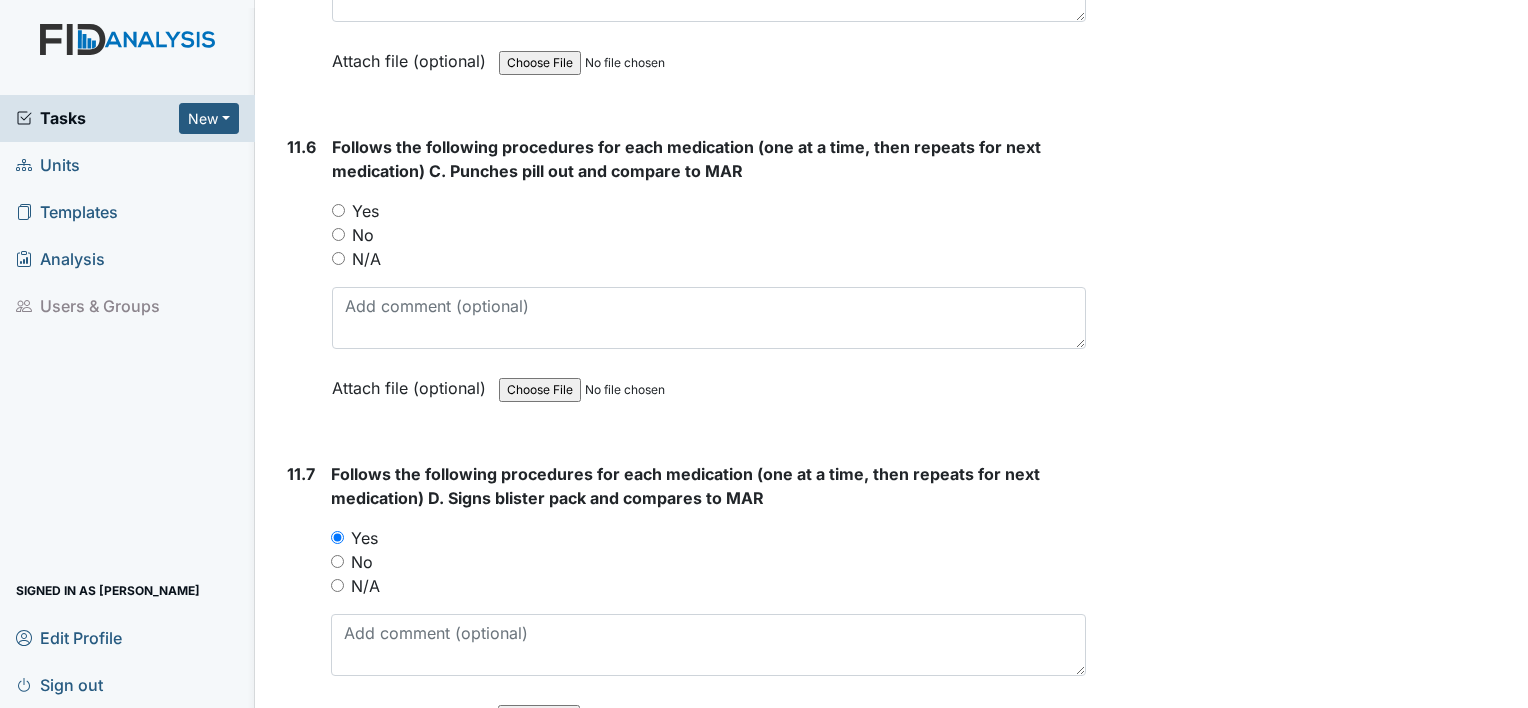 scroll, scrollTop: 23968, scrollLeft: 0, axis: vertical 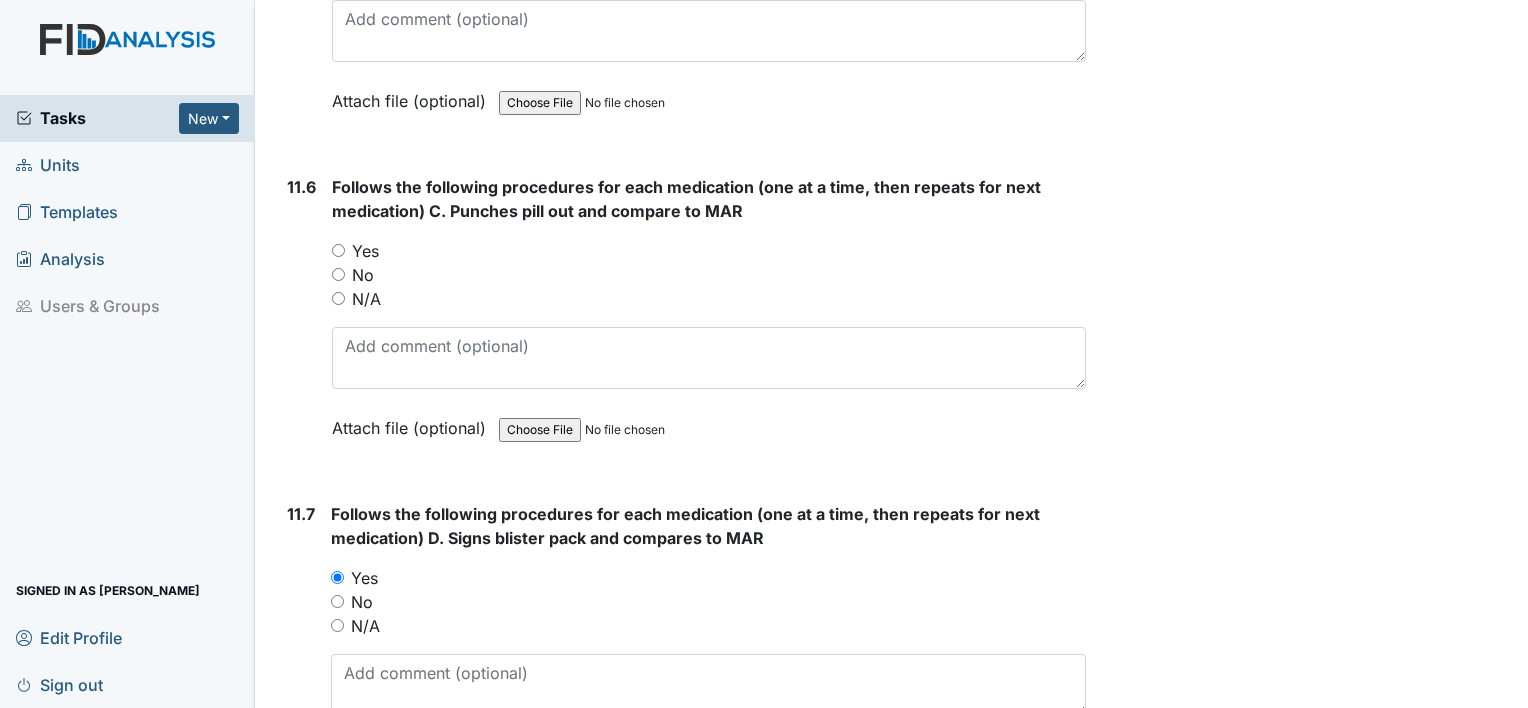 click on "Yes" at bounding box center (338, 250) 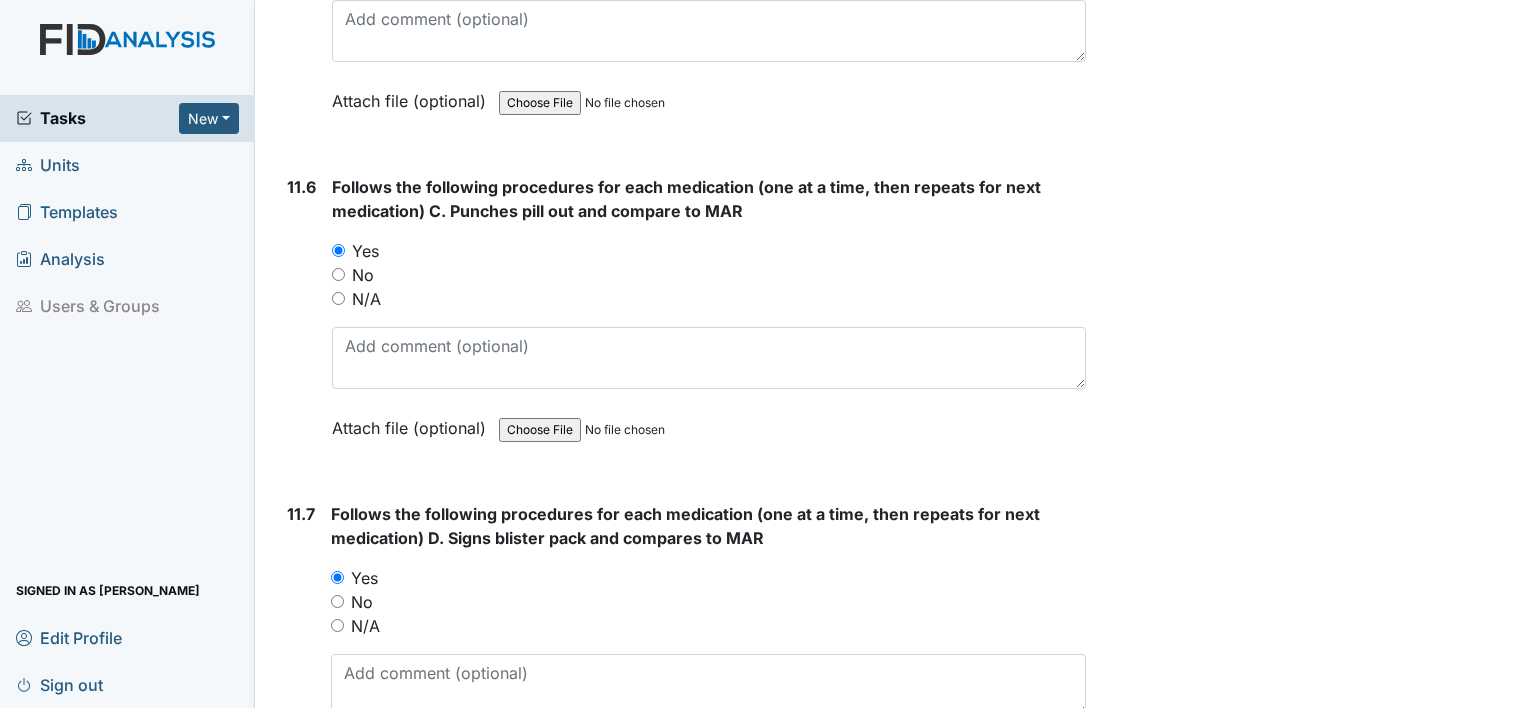 click on "1. Staff Information
1.1
Upon arrival, what is staff doing?
shift duties changing individual
This field is required.
Attach file (optional)
You can upload .pdf, .txt, .jpg, .jpeg, .png, .csv, .xls, or .doc files under 100MB.
1.2
Did staff communicate with coworkers appropriately?
You must select one of the below options.
Yes
No
Na
Attach file (optional)
You can upload .pdf, .txt, .jpg, .jpeg, .png, .csv, .xls, or .doc files under 100MB.
1.3
Did staff communicate in a positive demeanor with consumers?
You must select one of the below options.
Yes
No
Na
Attach file (optional)
You can upload .pdf, .txt, .jpg, .jpeg, .png, .csv, .xls, or .doc files under 100MB.
1.4
Did you observe staff using sign language, communication board or pictures as needed?
Yes" at bounding box center [682, -4478] 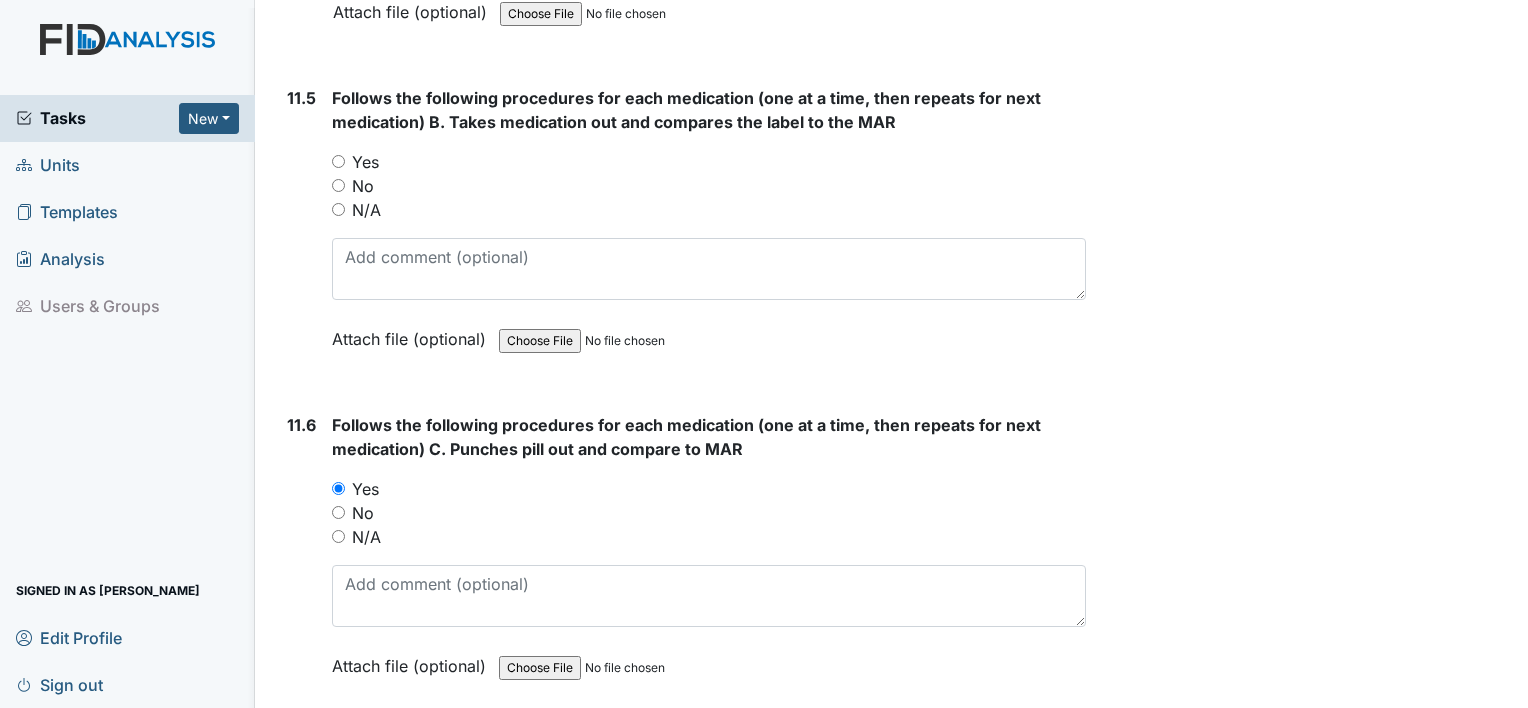 scroll, scrollTop: 23728, scrollLeft: 0, axis: vertical 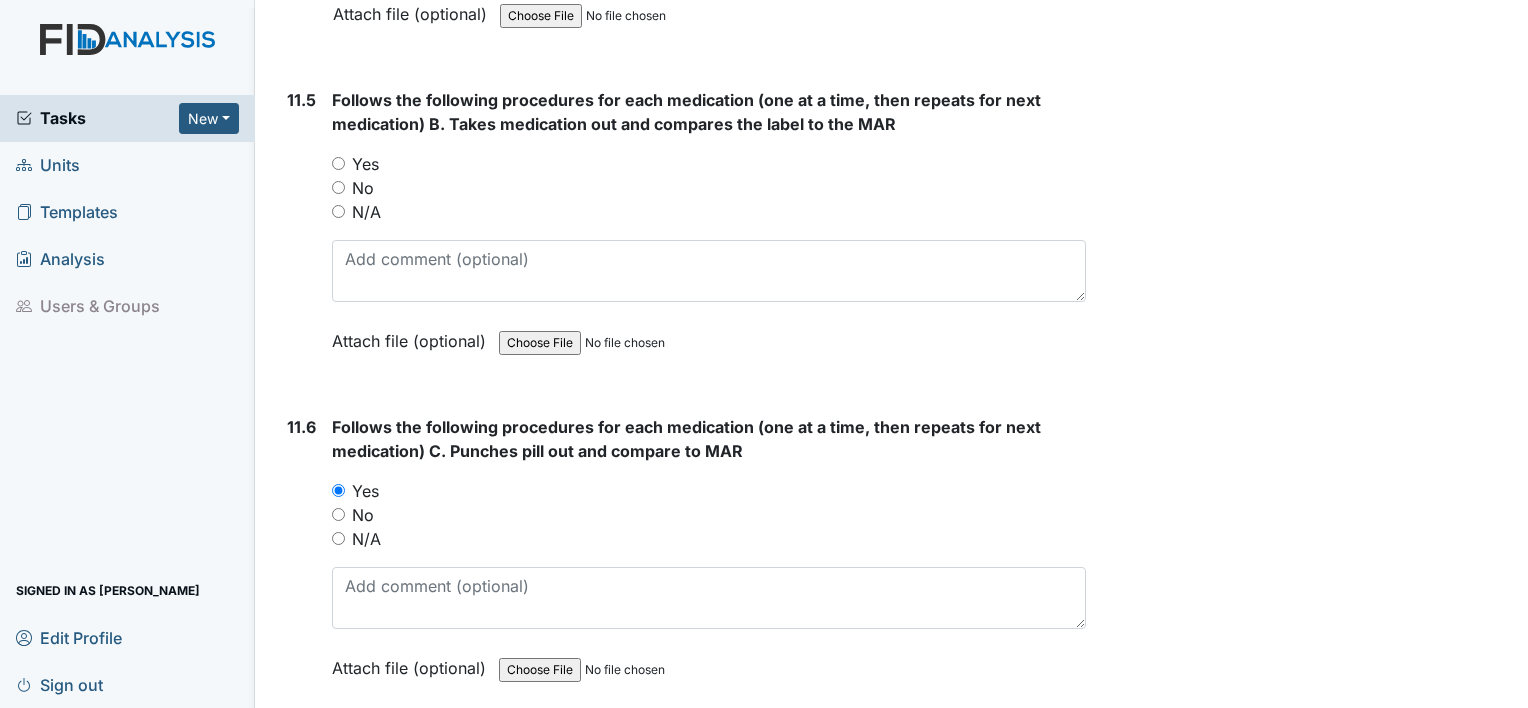 click on "Yes" at bounding box center [338, 163] 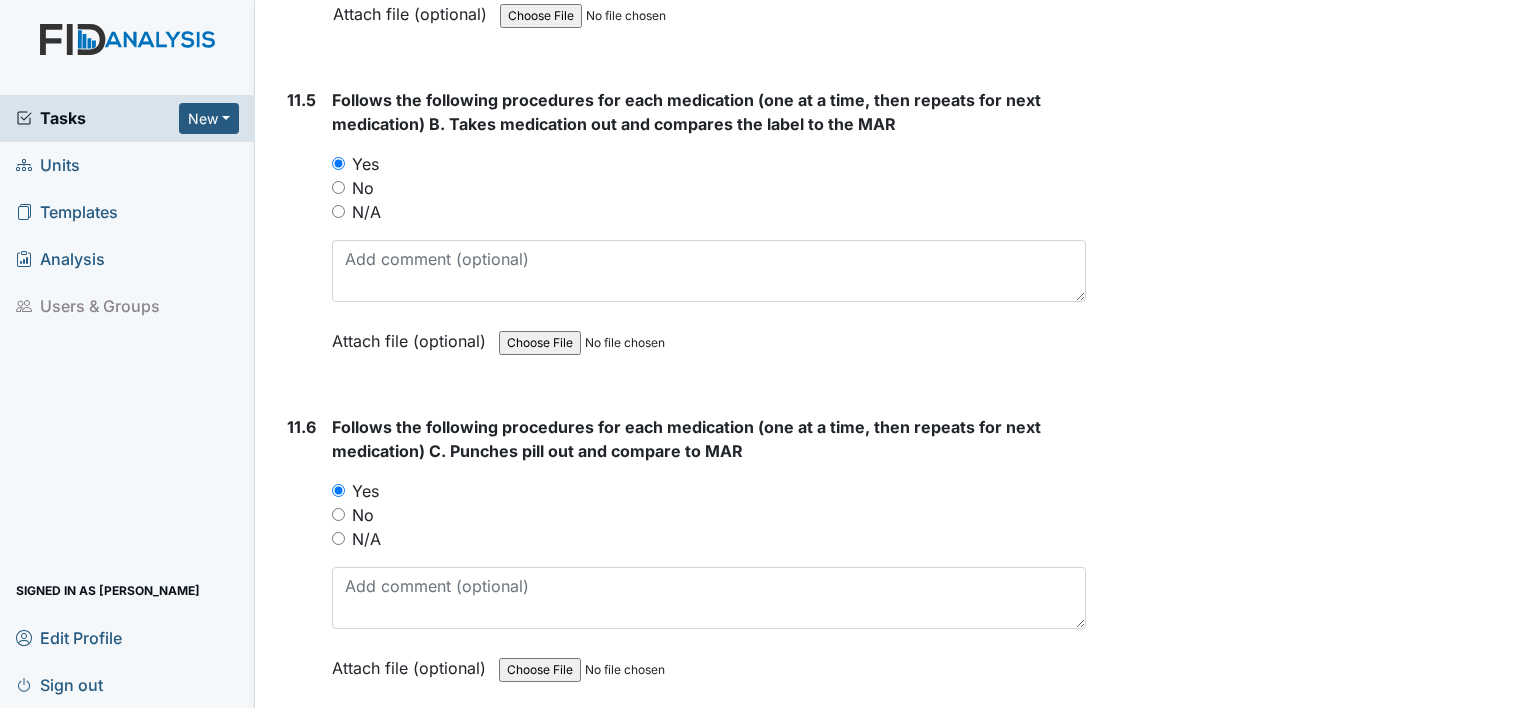 click on "11.5" at bounding box center (301, 235) 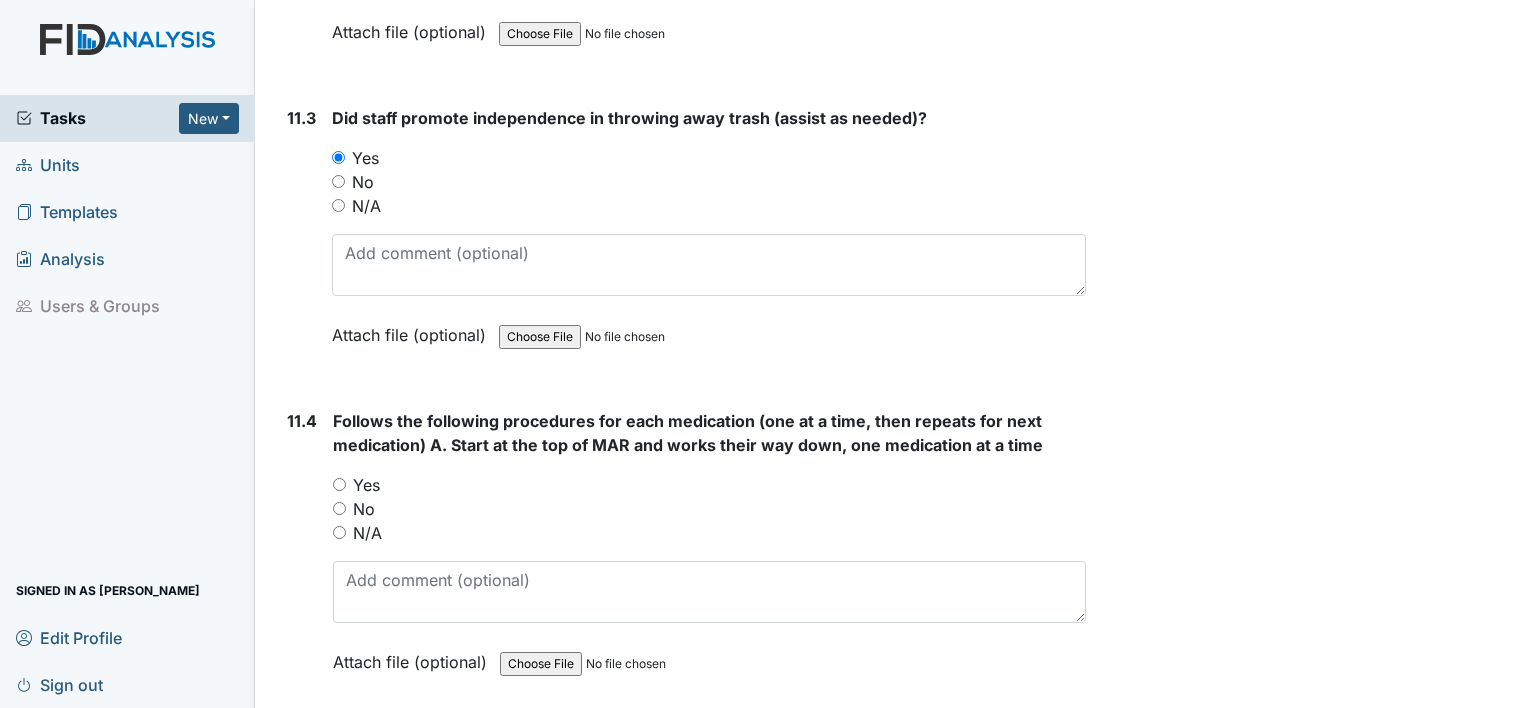 scroll, scrollTop: 23008, scrollLeft: 0, axis: vertical 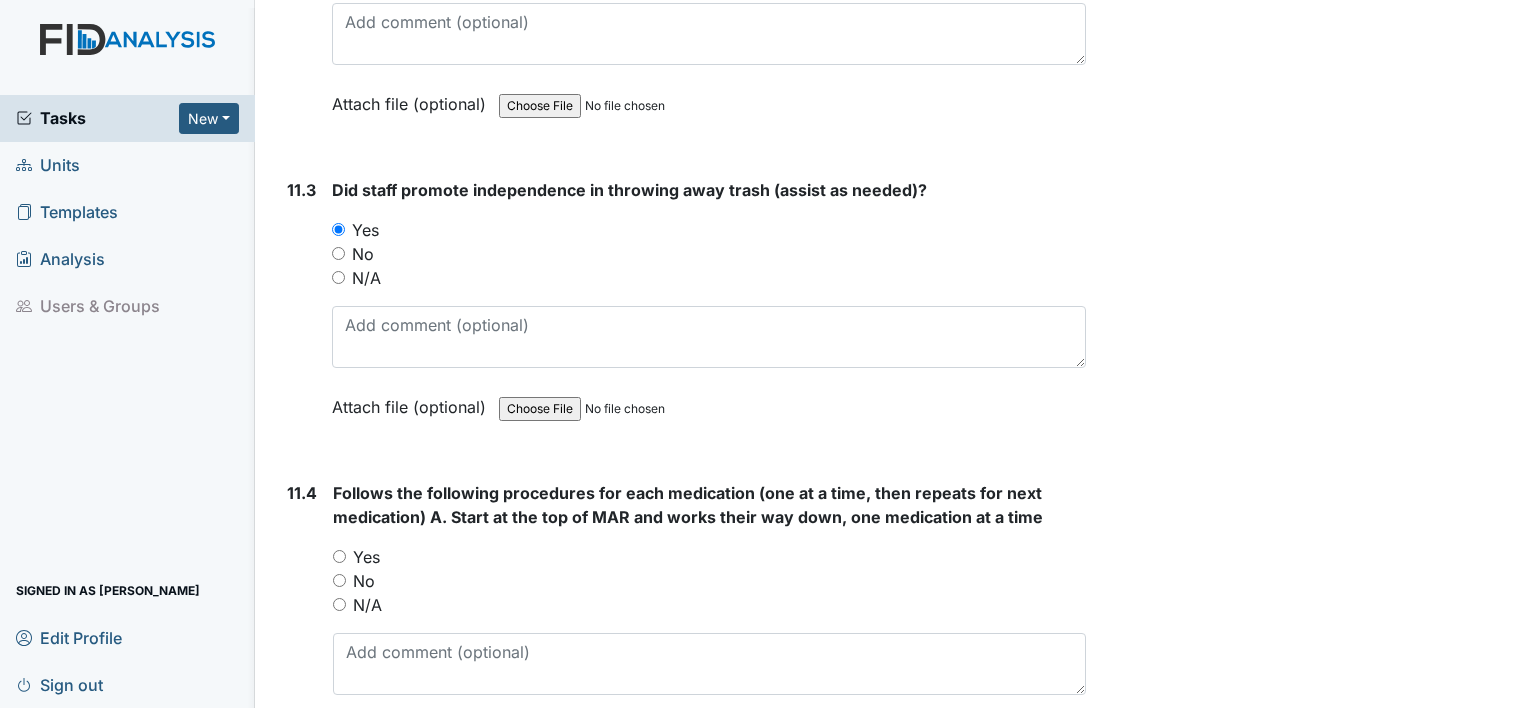 drag, startPoint x: 340, startPoint y: 472, endPoint x: 308, endPoint y: 480, distance: 32.984844 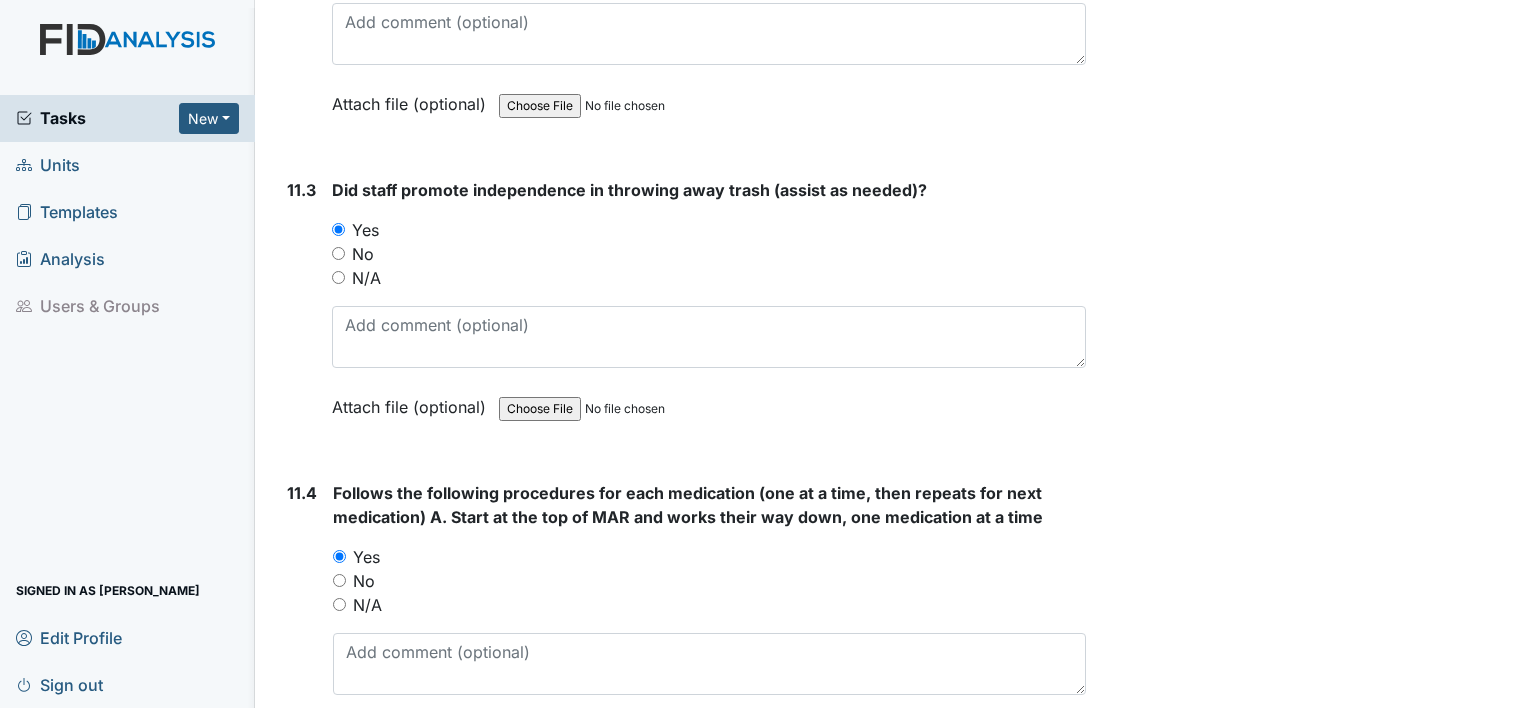 click on "11.4" at bounding box center (302, 628) 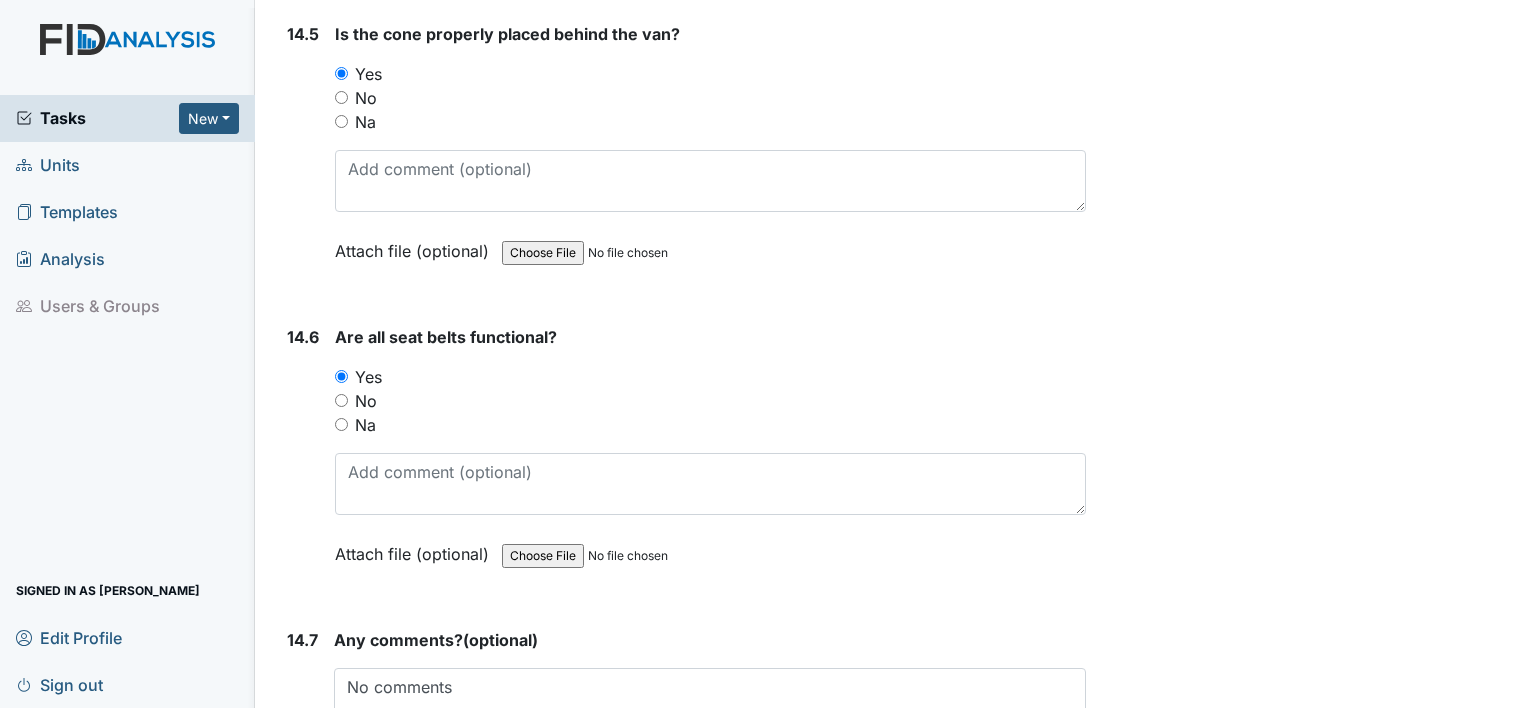 scroll, scrollTop: 37888, scrollLeft: 0, axis: vertical 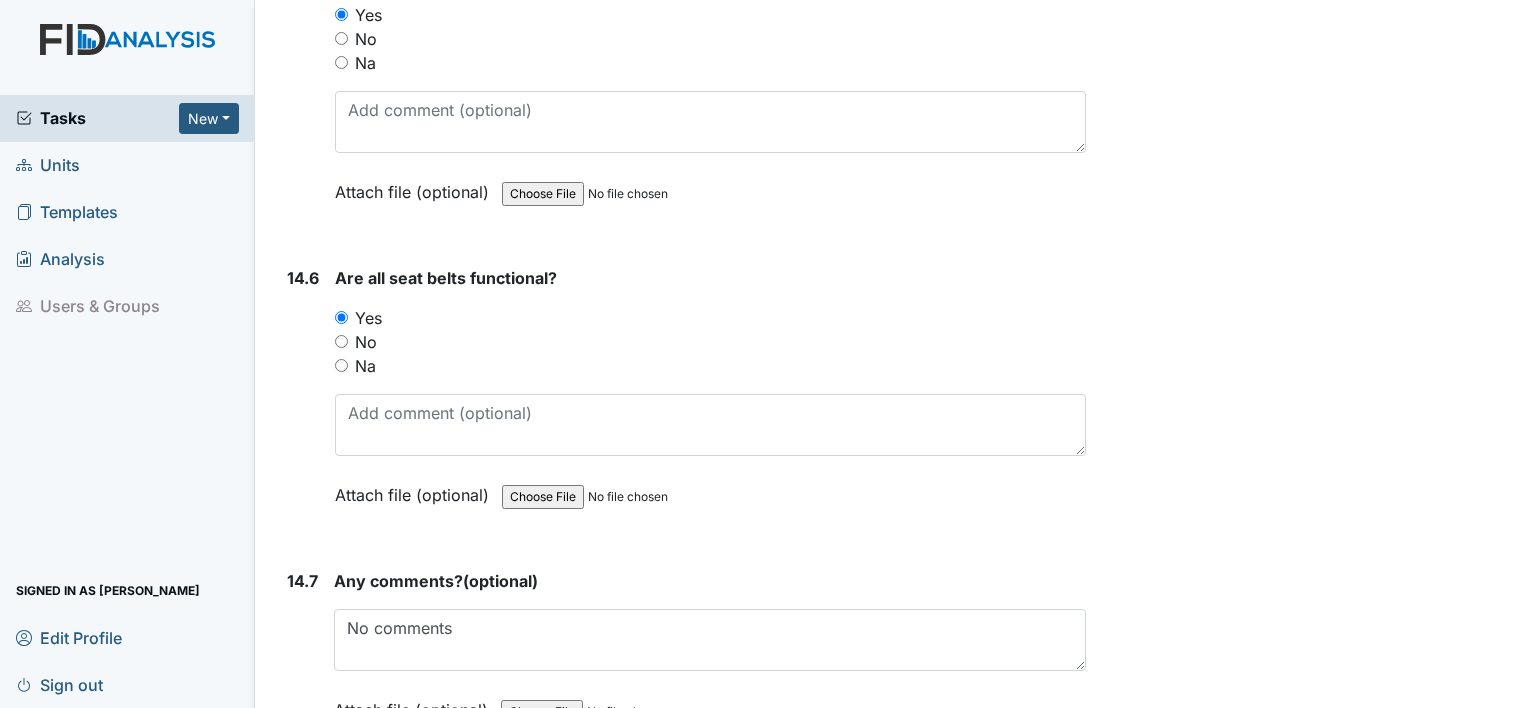 click on "Submit" at bounding box center [330, 803] 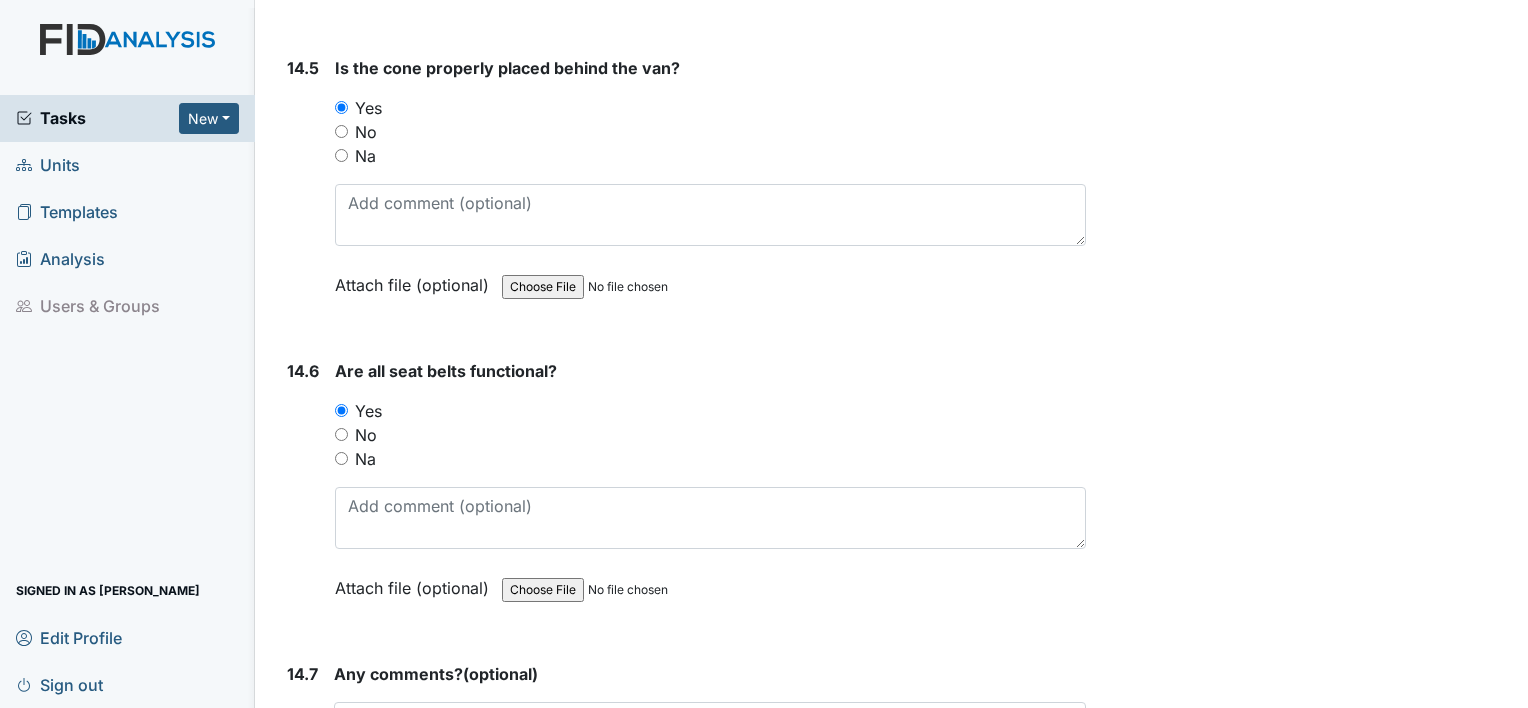 scroll, scrollTop: 37981, scrollLeft: 0, axis: vertical 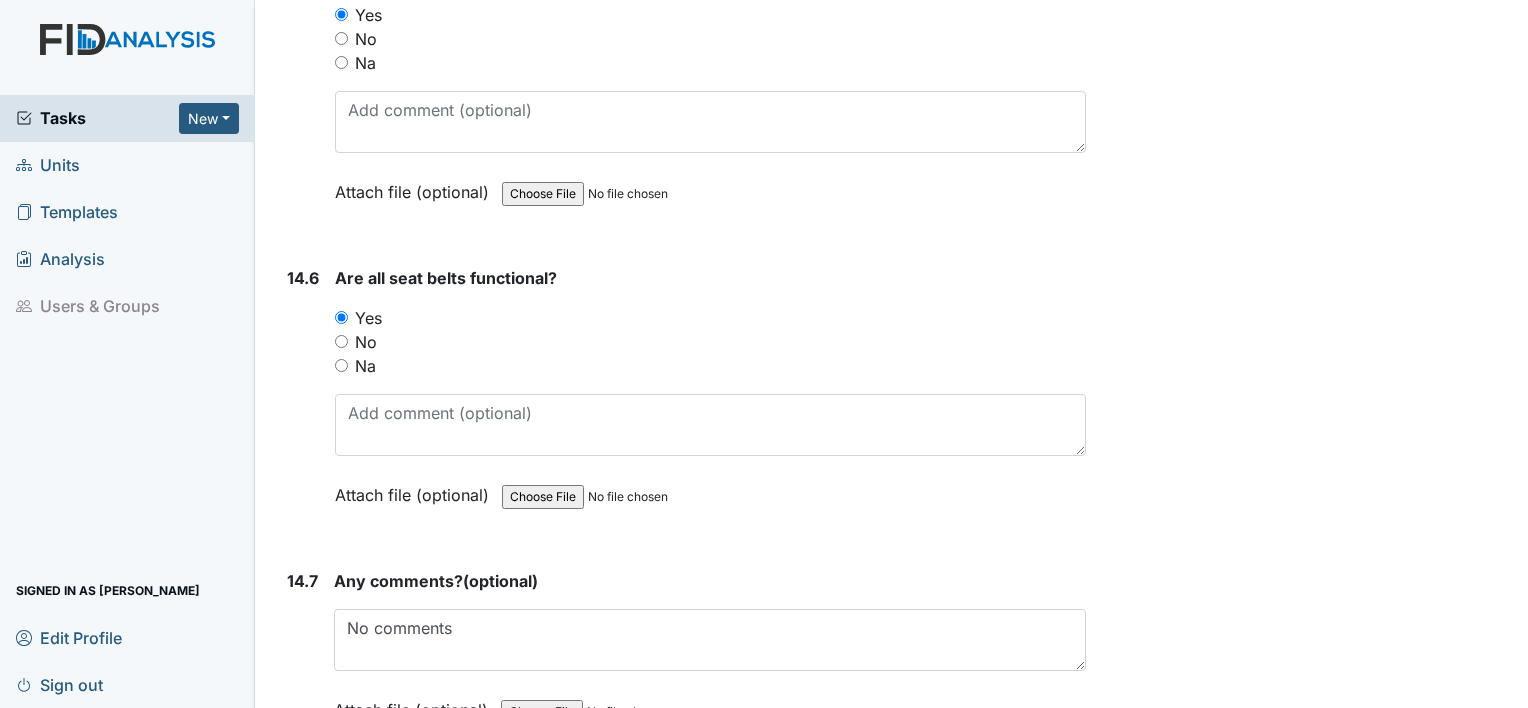 click on "Submit" at bounding box center (330, 803) 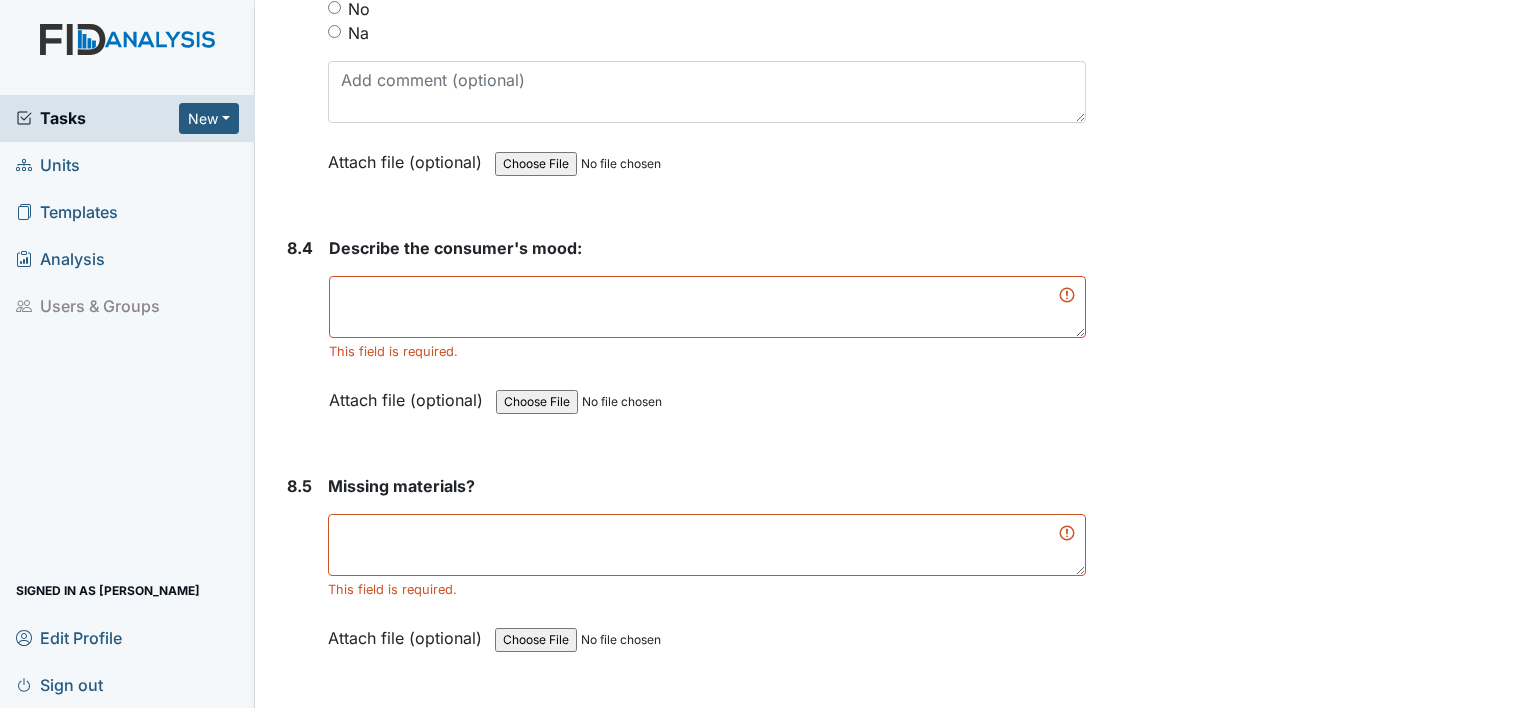 scroll, scrollTop: 14501, scrollLeft: 0, axis: vertical 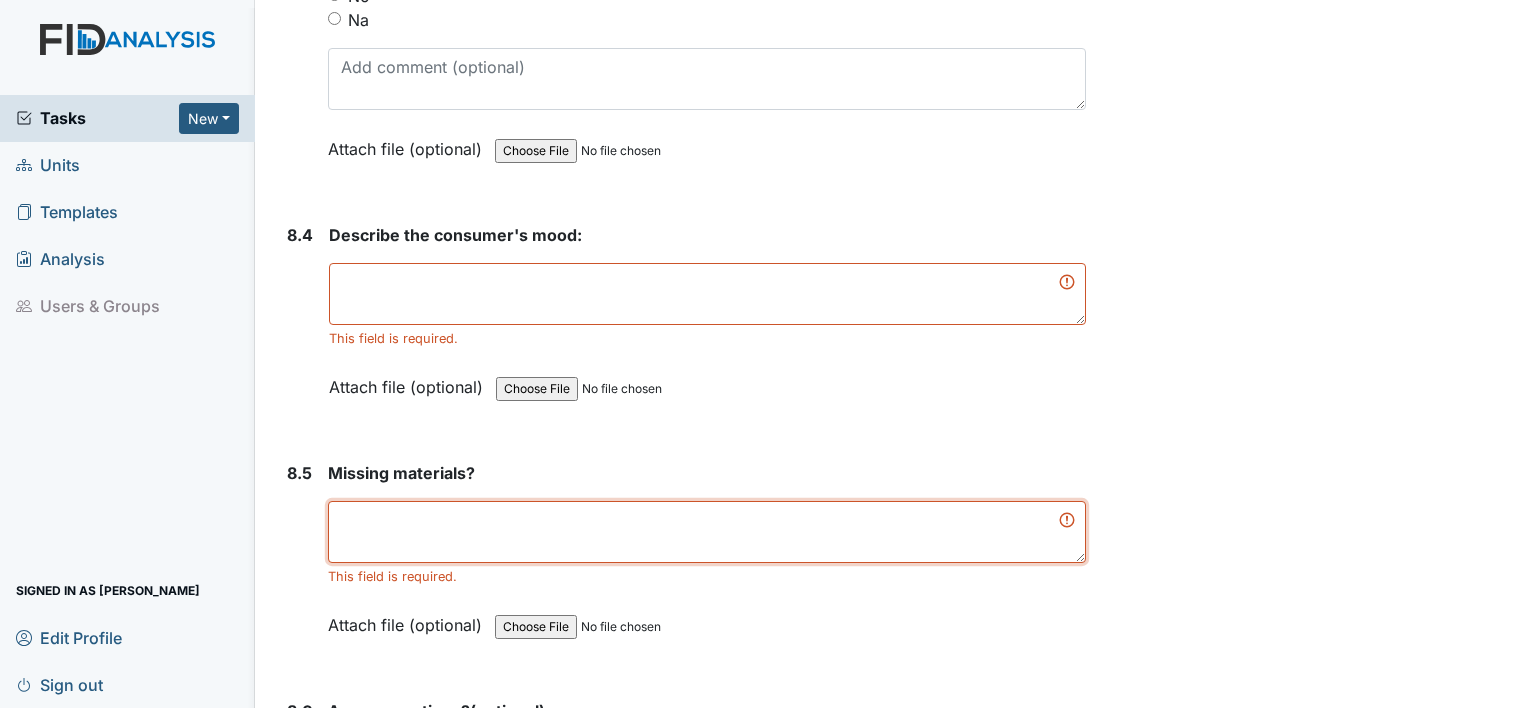 click at bounding box center [707, 532] 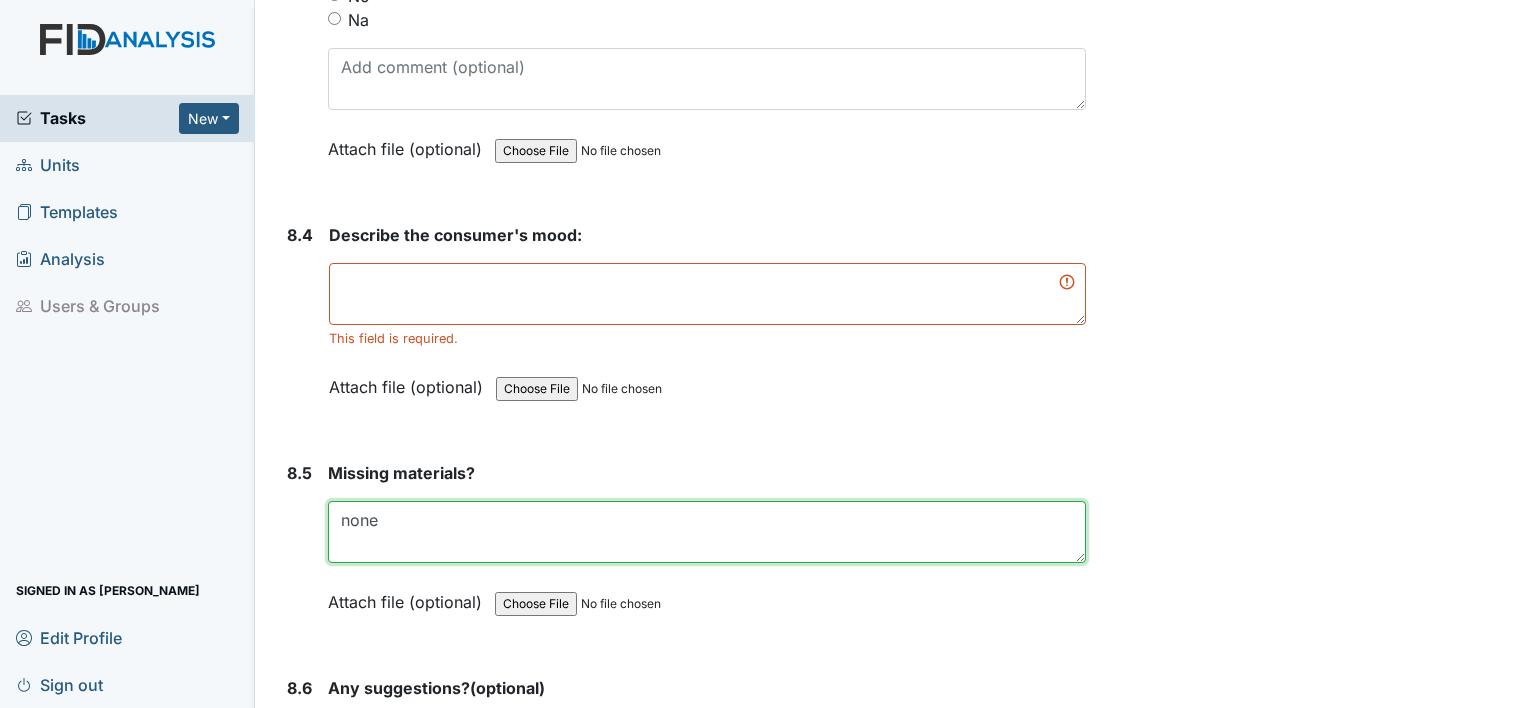type on "none" 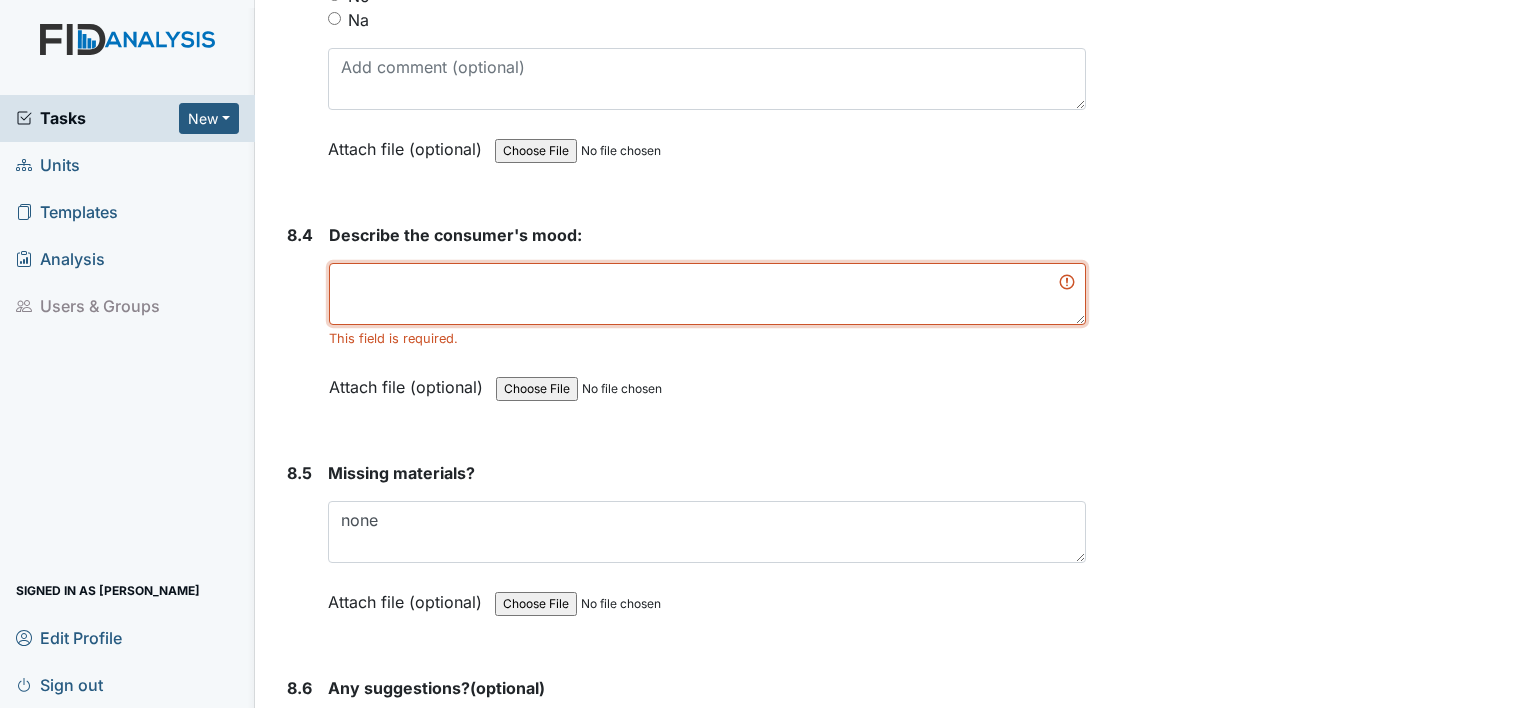 click at bounding box center [707, 294] 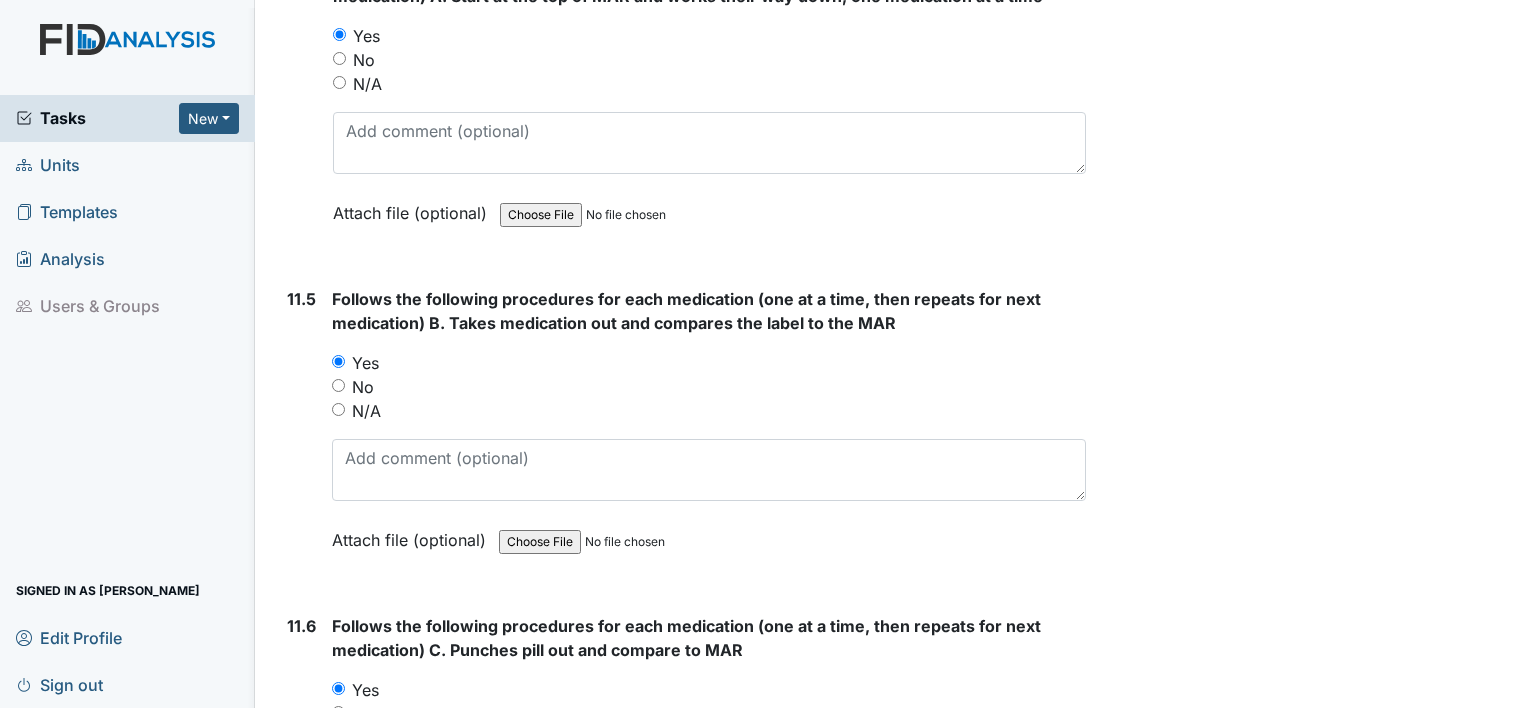 scroll, scrollTop: 26258, scrollLeft: 0, axis: vertical 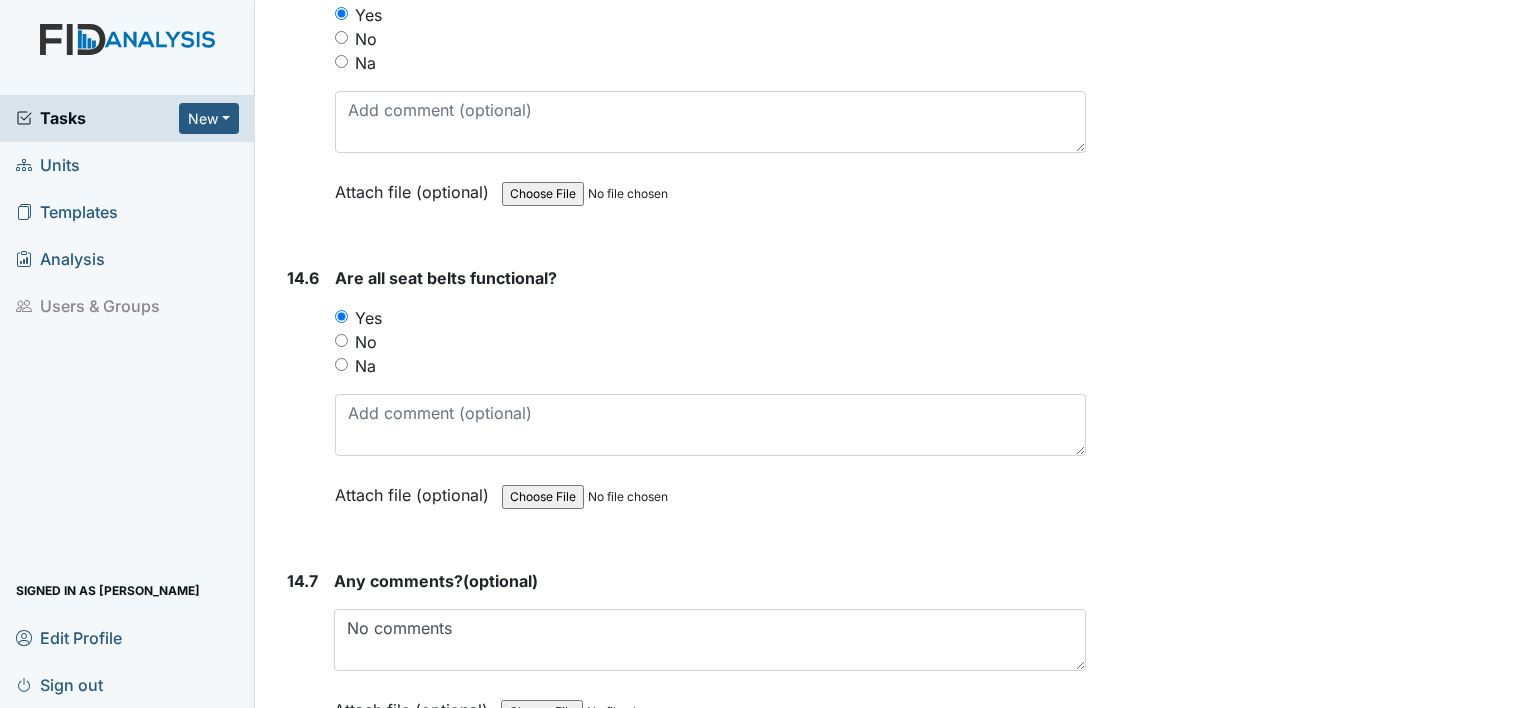 type on "good mood" 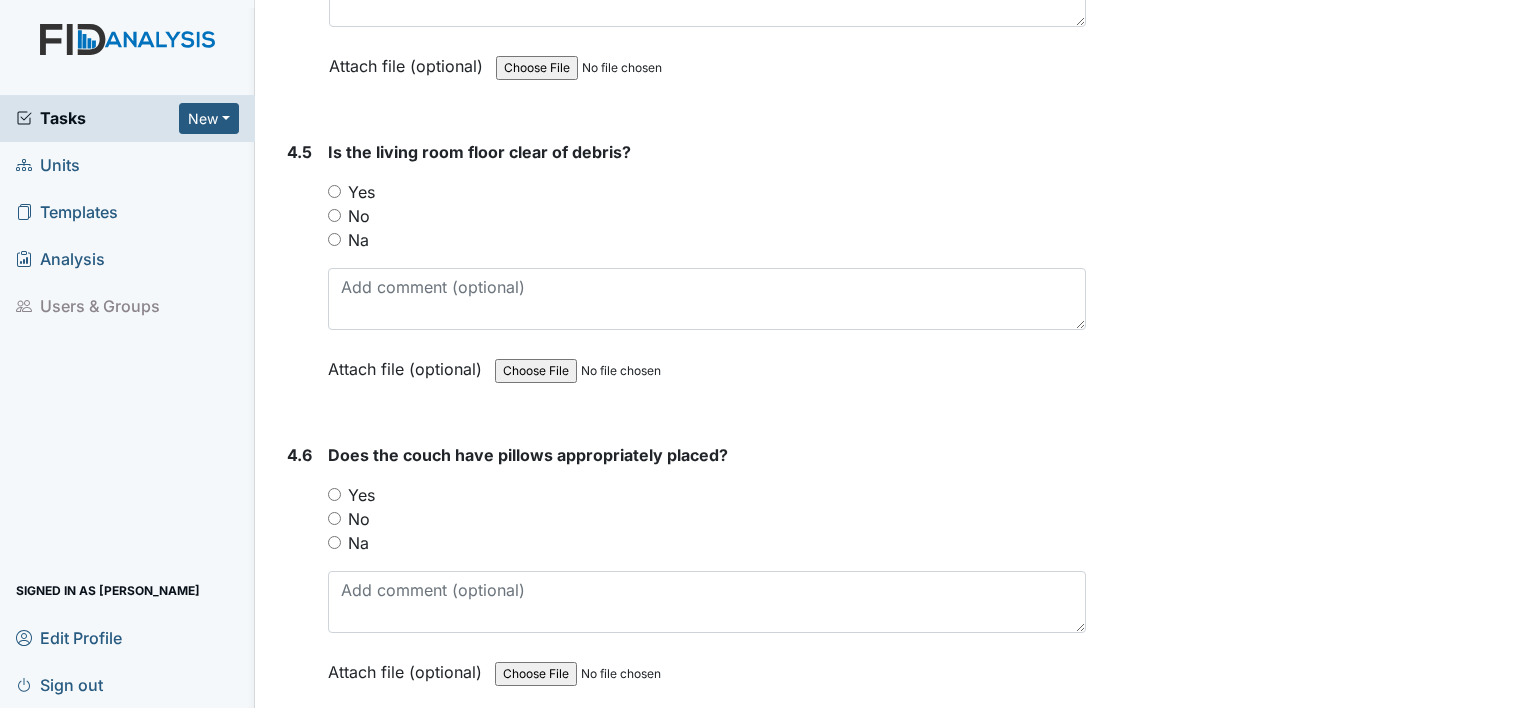 scroll, scrollTop: 8078, scrollLeft: 0, axis: vertical 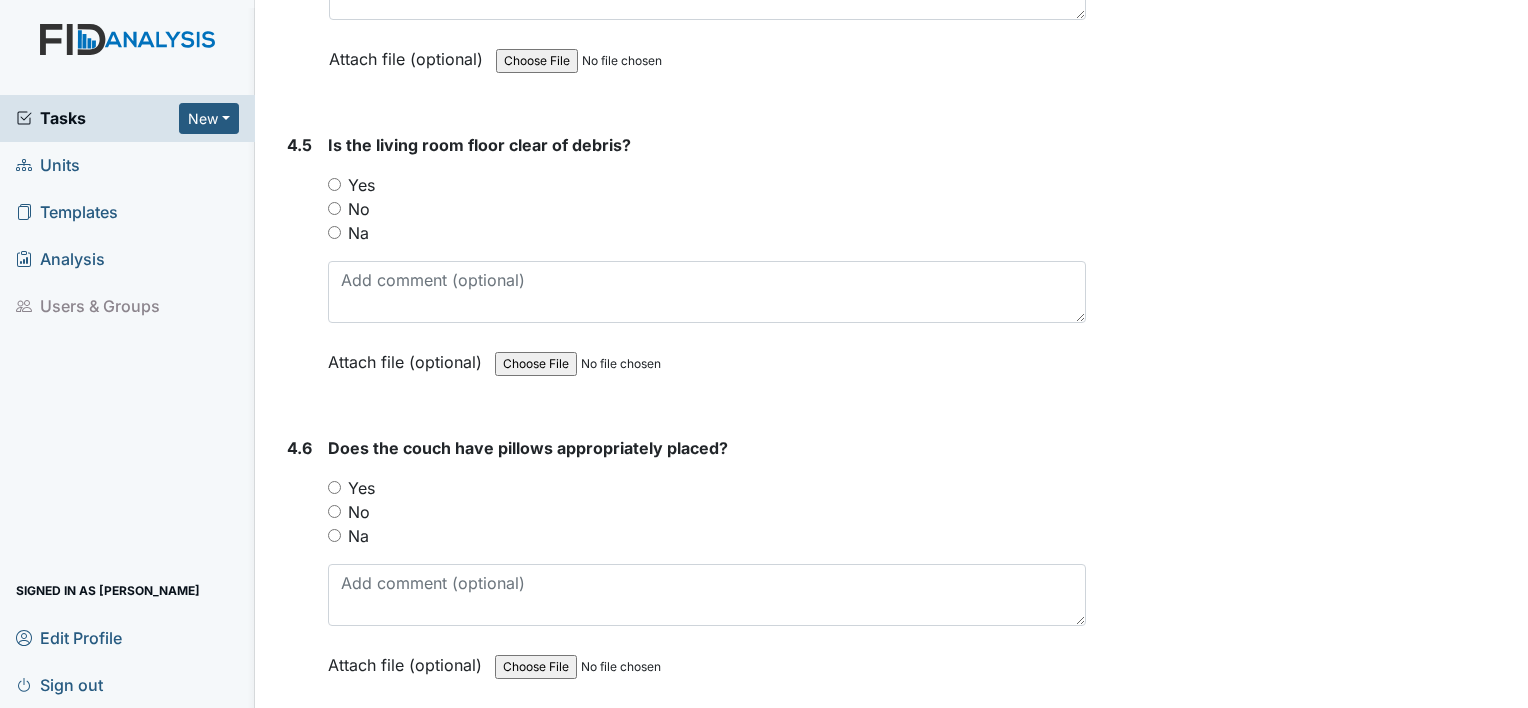 click on "Yes" at bounding box center (334, 184) 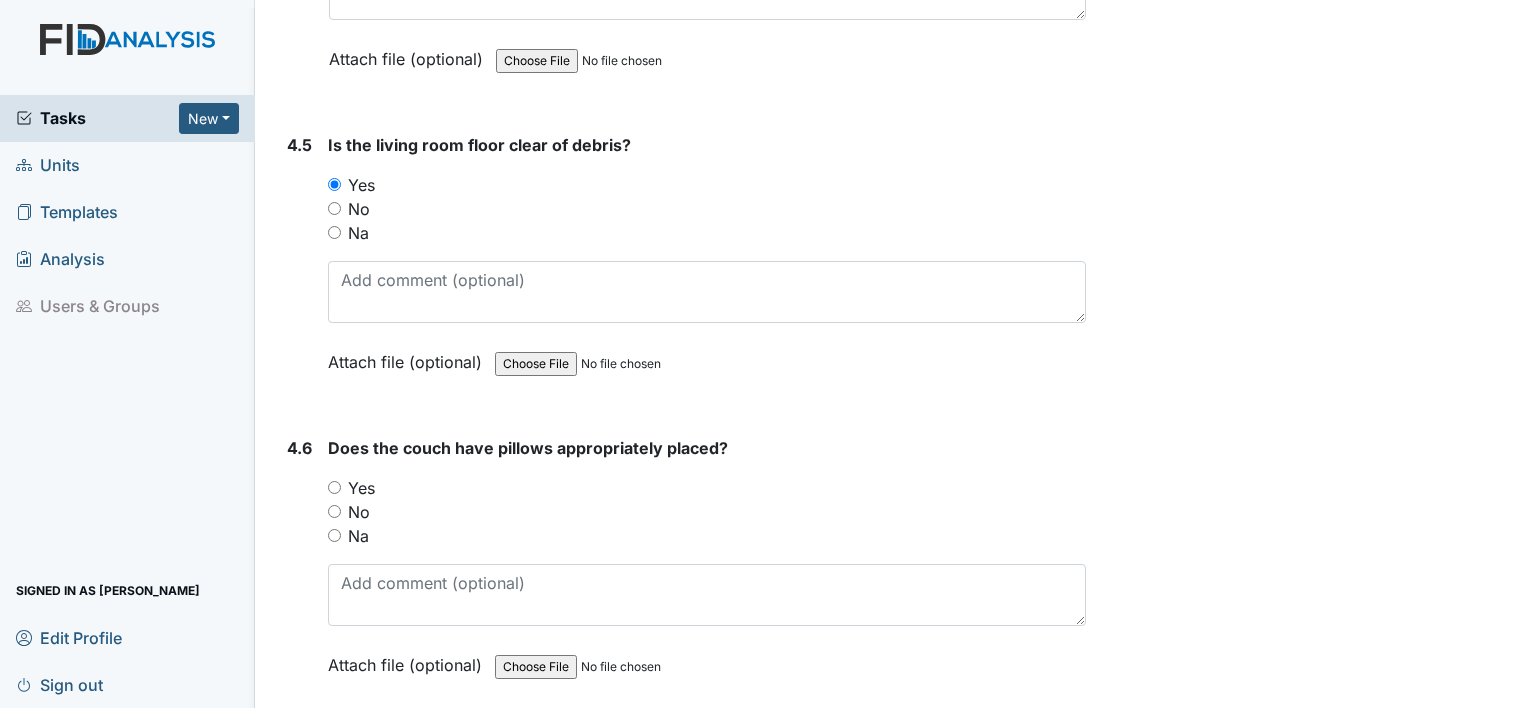 click on "Yes" at bounding box center (334, 487) 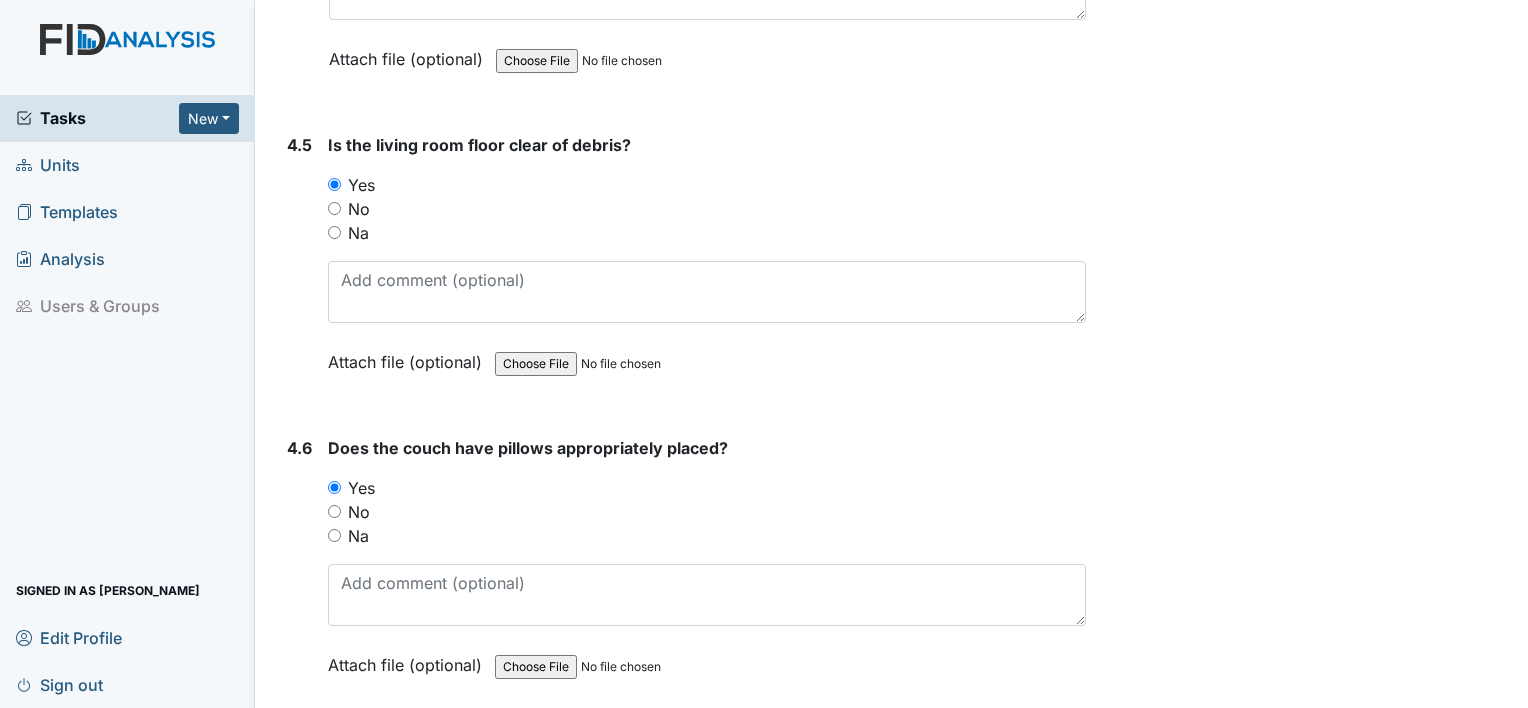 click on "4.6" at bounding box center [299, 571] 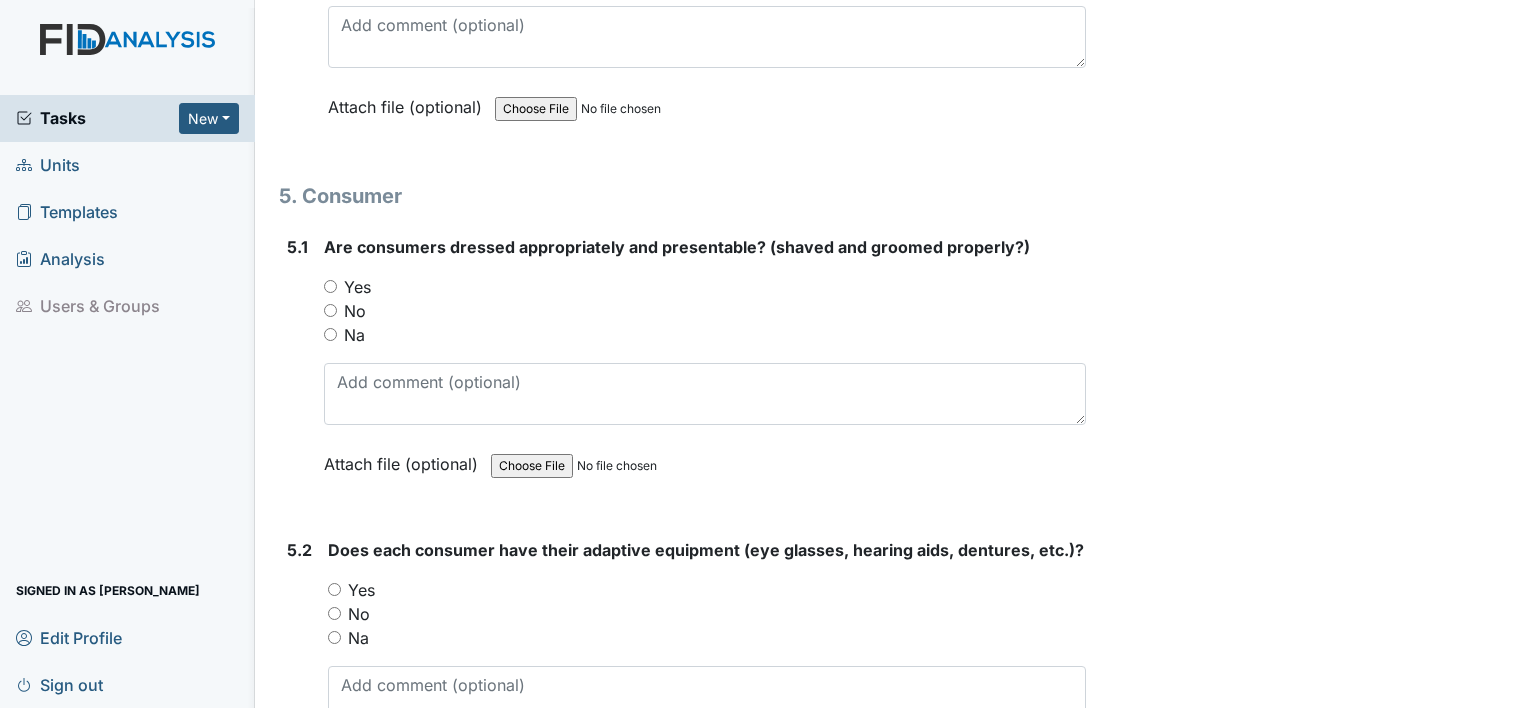 scroll, scrollTop: 8638, scrollLeft: 0, axis: vertical 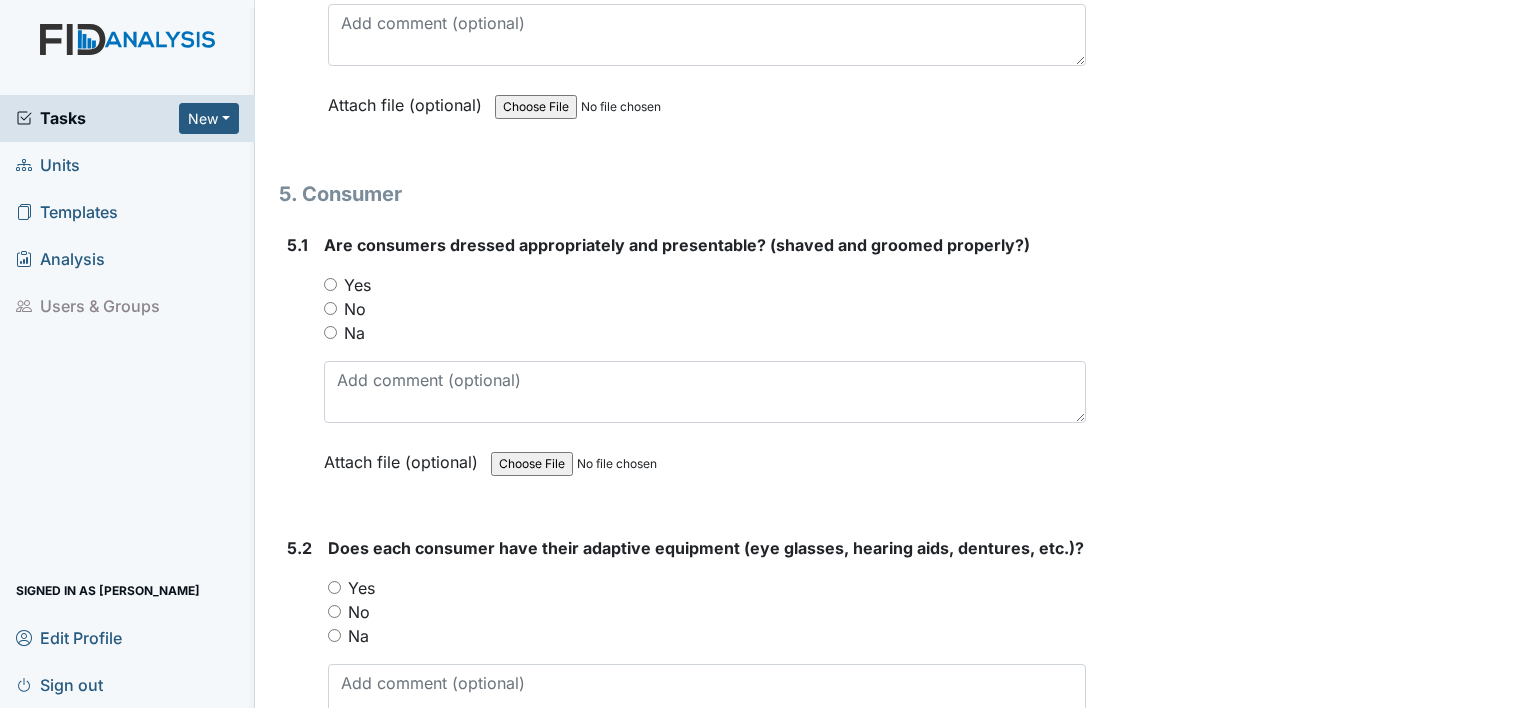 click on "Yes" at bounding box center (330, 284) 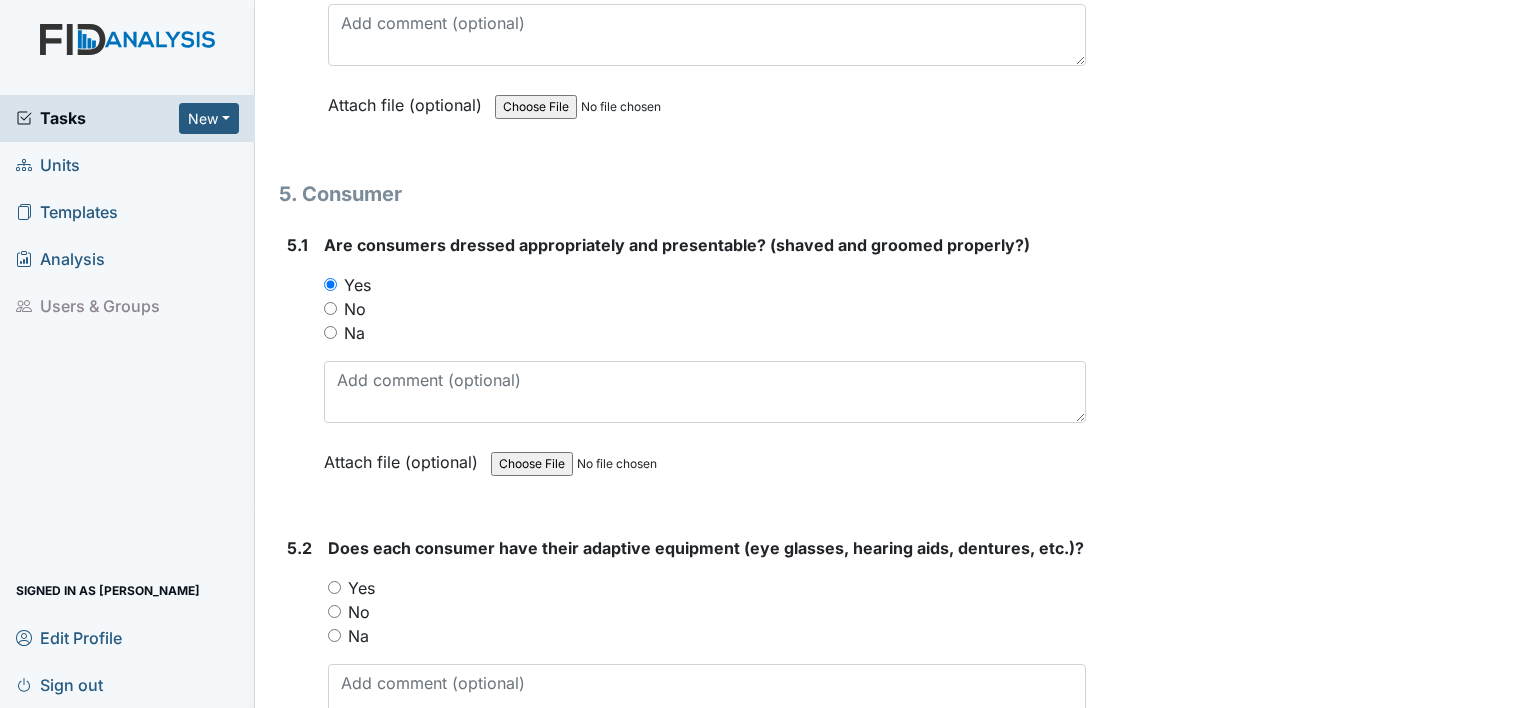 click on "Yes" at bounding box center (334, 587) 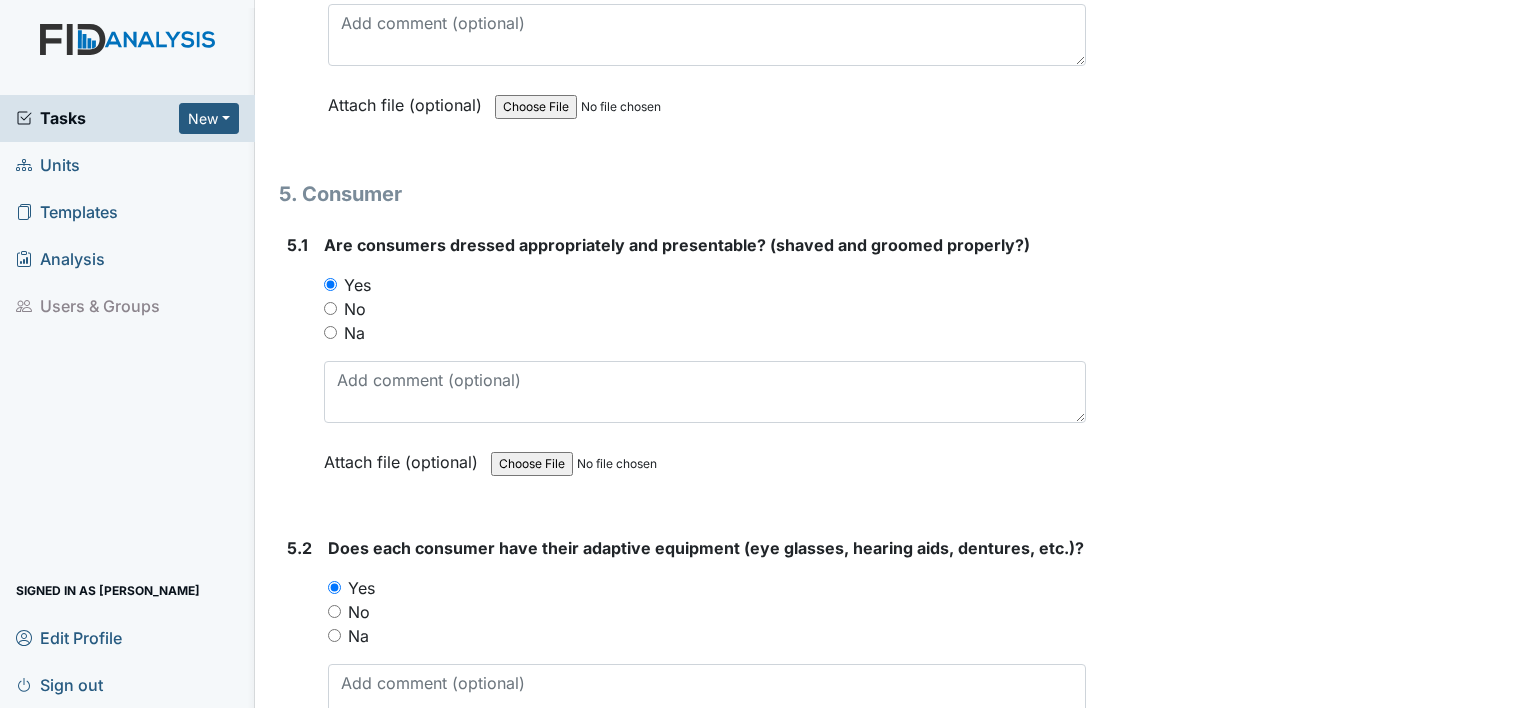 click on "5.2
Does each consumer have their adaptive equipment (eye glasses, hearing aids, dentures, etc.)?
You must select one of the below options.
Yes
No
Na
Attach file (optional)
You can upload .pdf, .txt, .jpg, .jpeg, .png, .csv, .xls, or .doc files under 100MB." at bounding box center (682, 671) 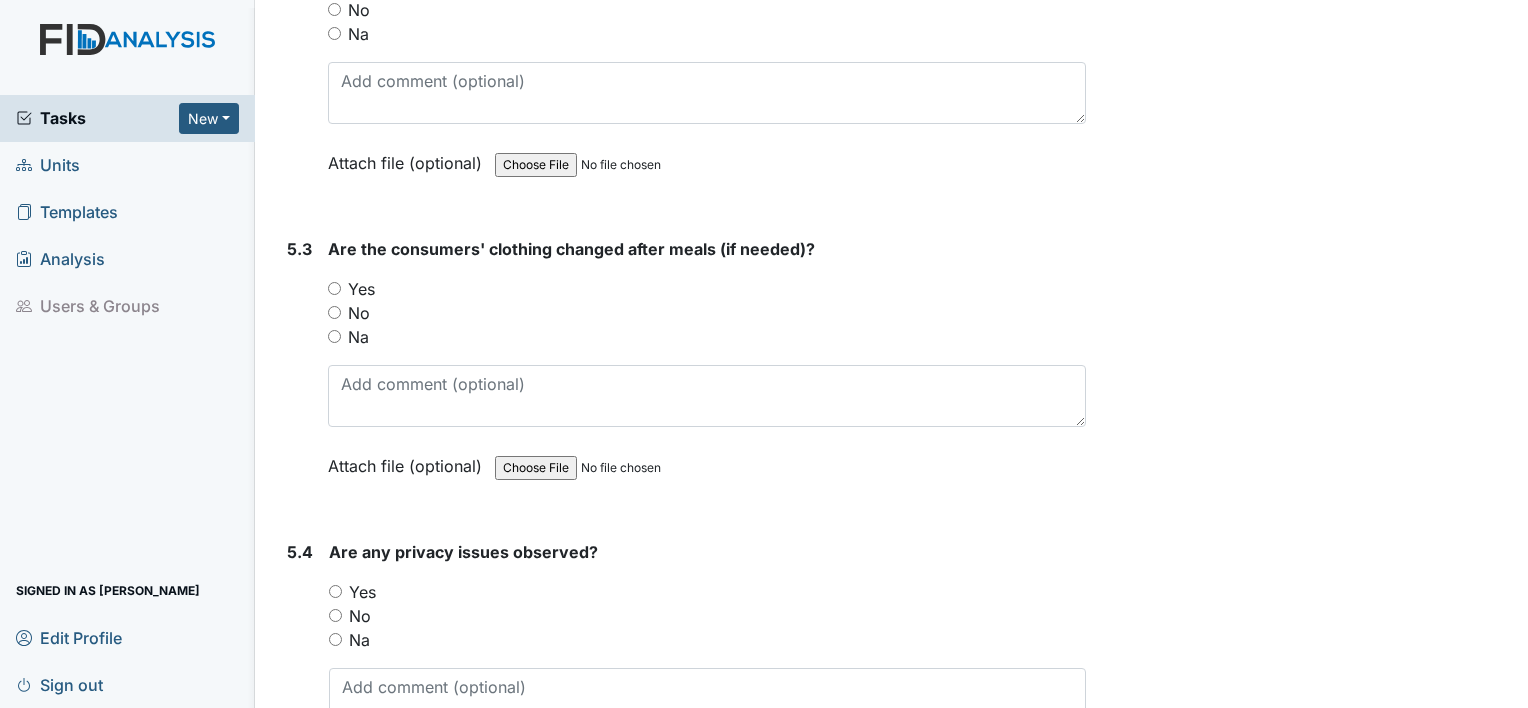 scroll, scrollTop: 9278, scrollLeft: 0, axis: vertical 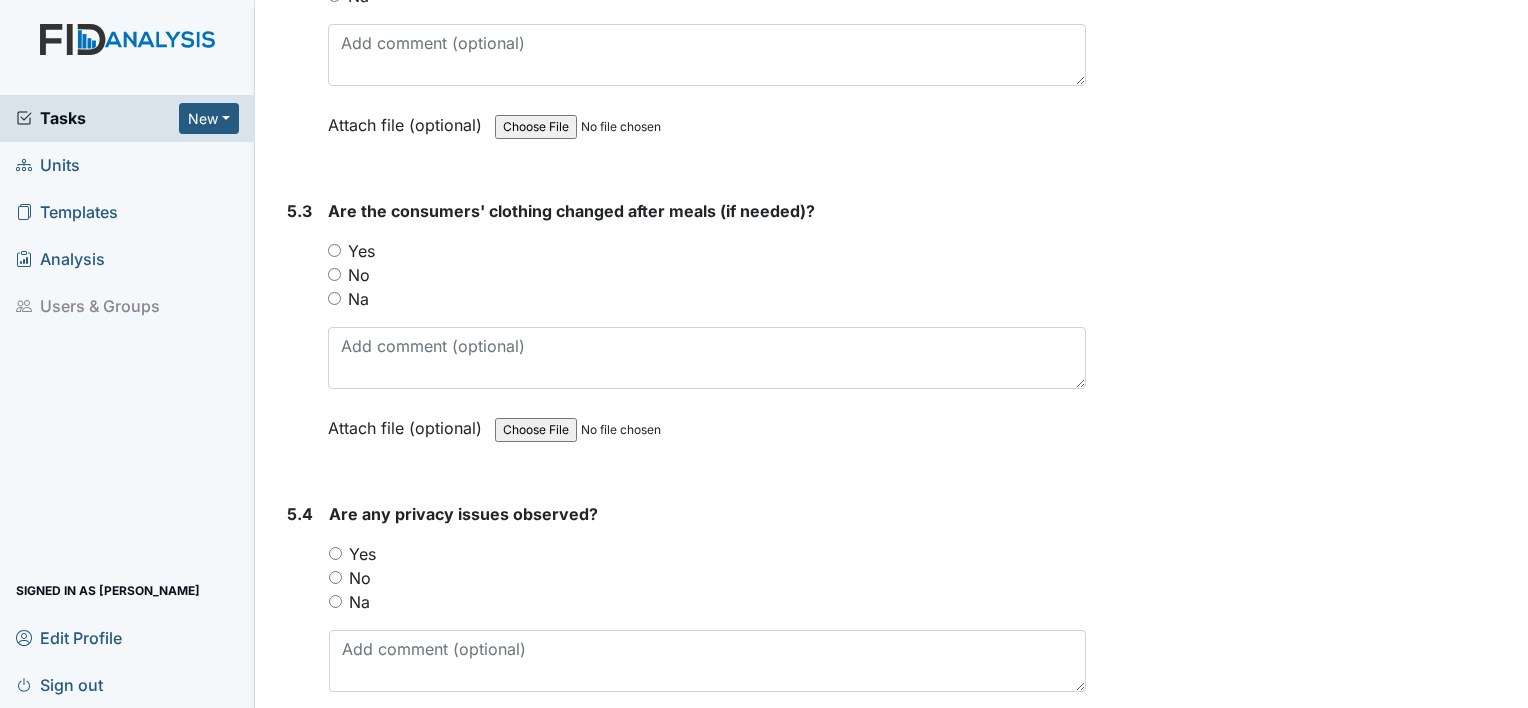 click on "Yes" at bounding box center (334, 250) 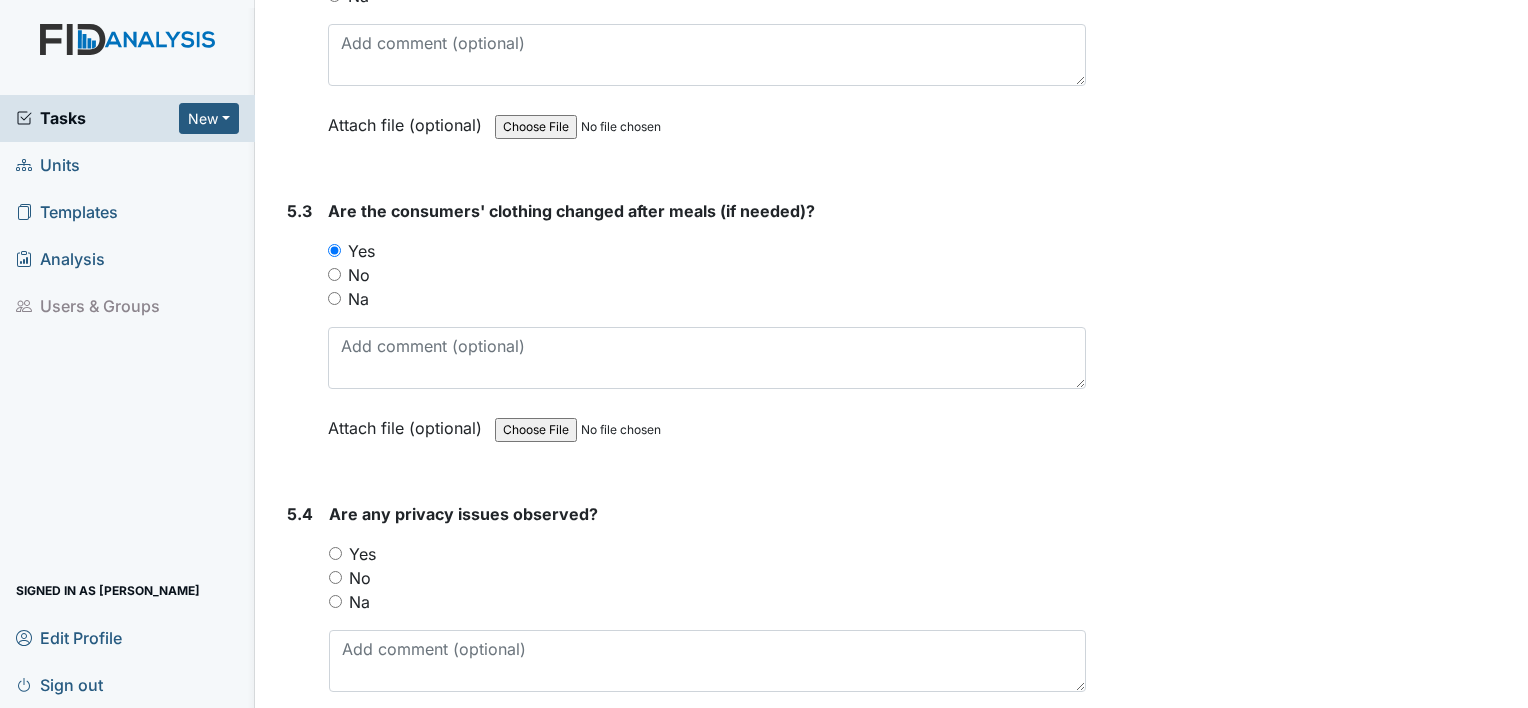 click on "No" at bounding box center (335, 577) 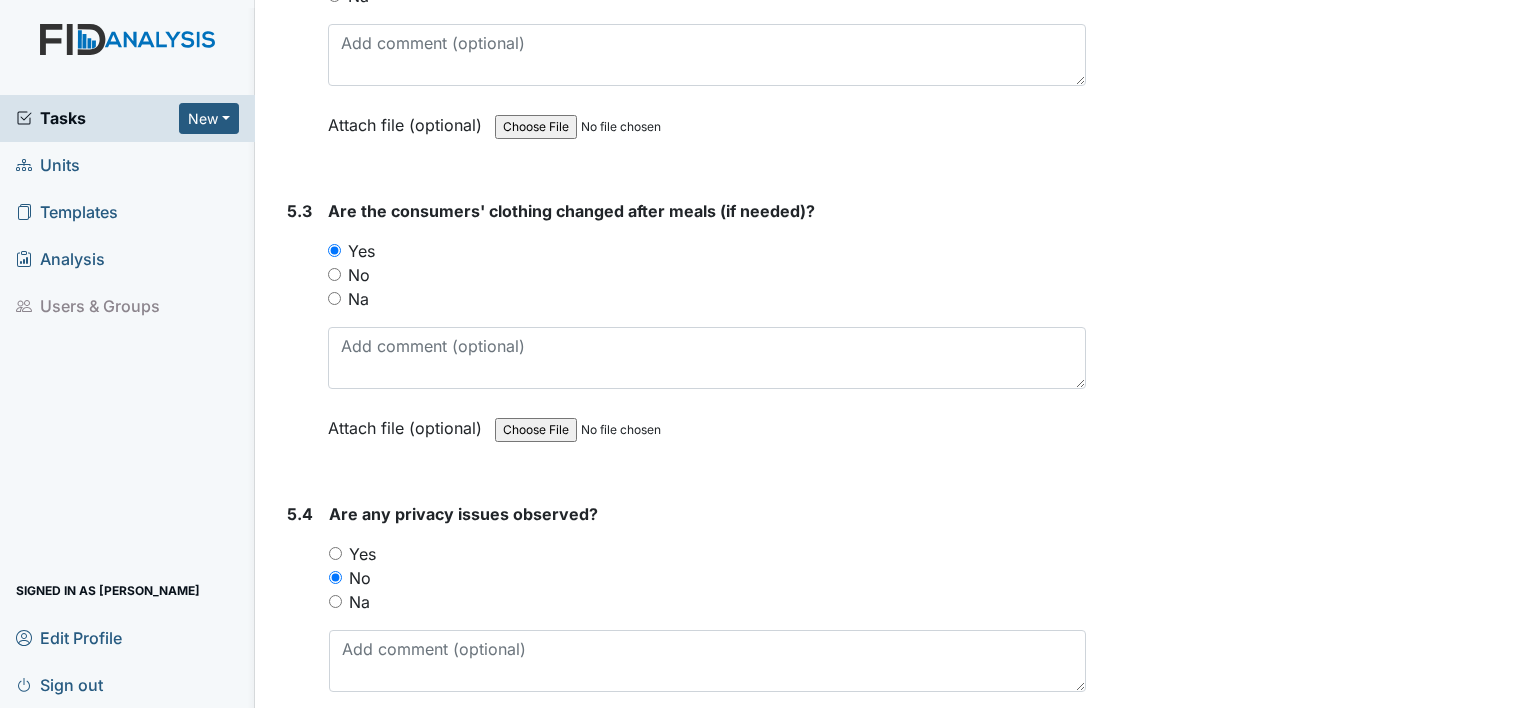 click on "5.4
Are any privacy issues observed?
You must select one of the below options.
Yes
No
Na
Attach file (optional)
You can upload .pdf, .txt, .jpg, .jpeg, .png, .csv, .xls, or .doc files under 100MB." at bounding box center [682, 637] 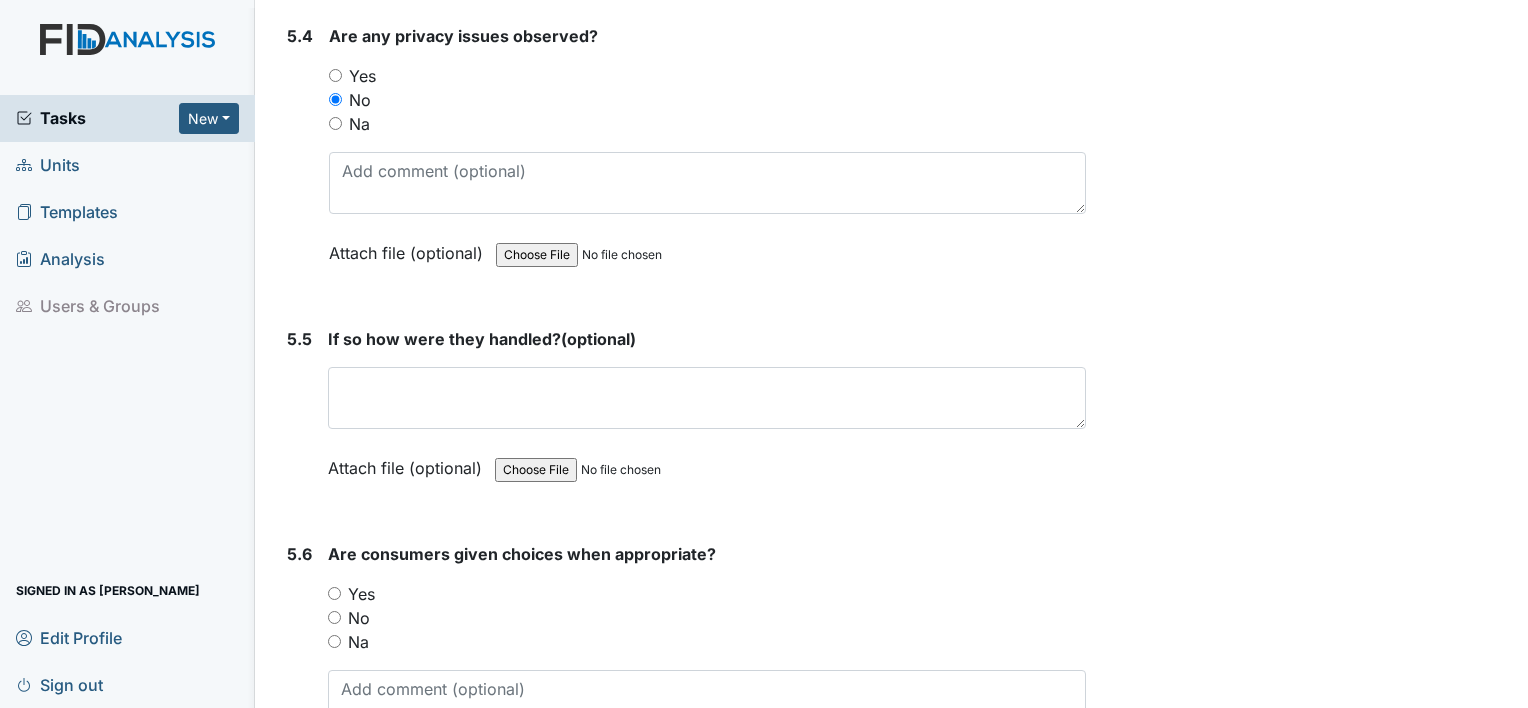scroll, scrollTop: 9758, scrollLeft: 0, axis: vertical 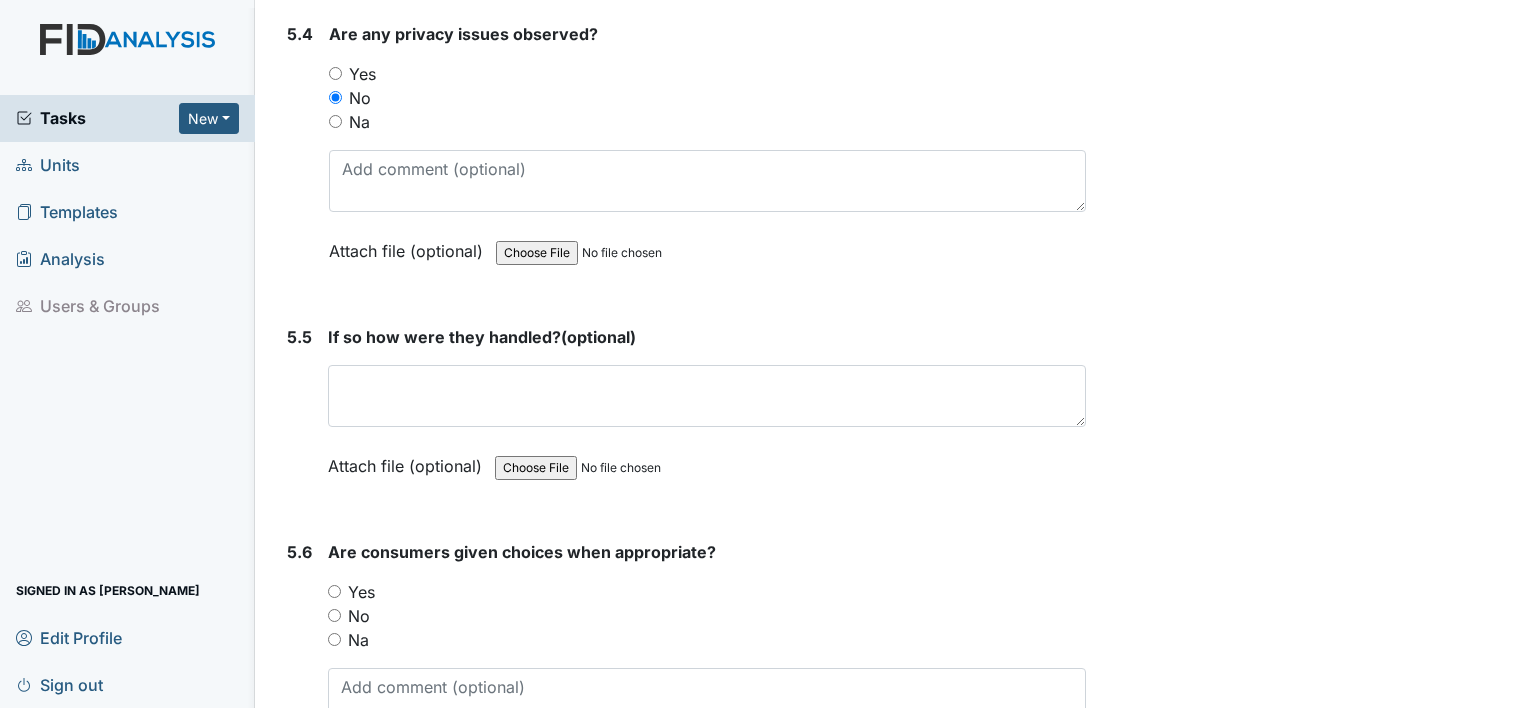 click on "Yes" at bounding box center (707, 592) 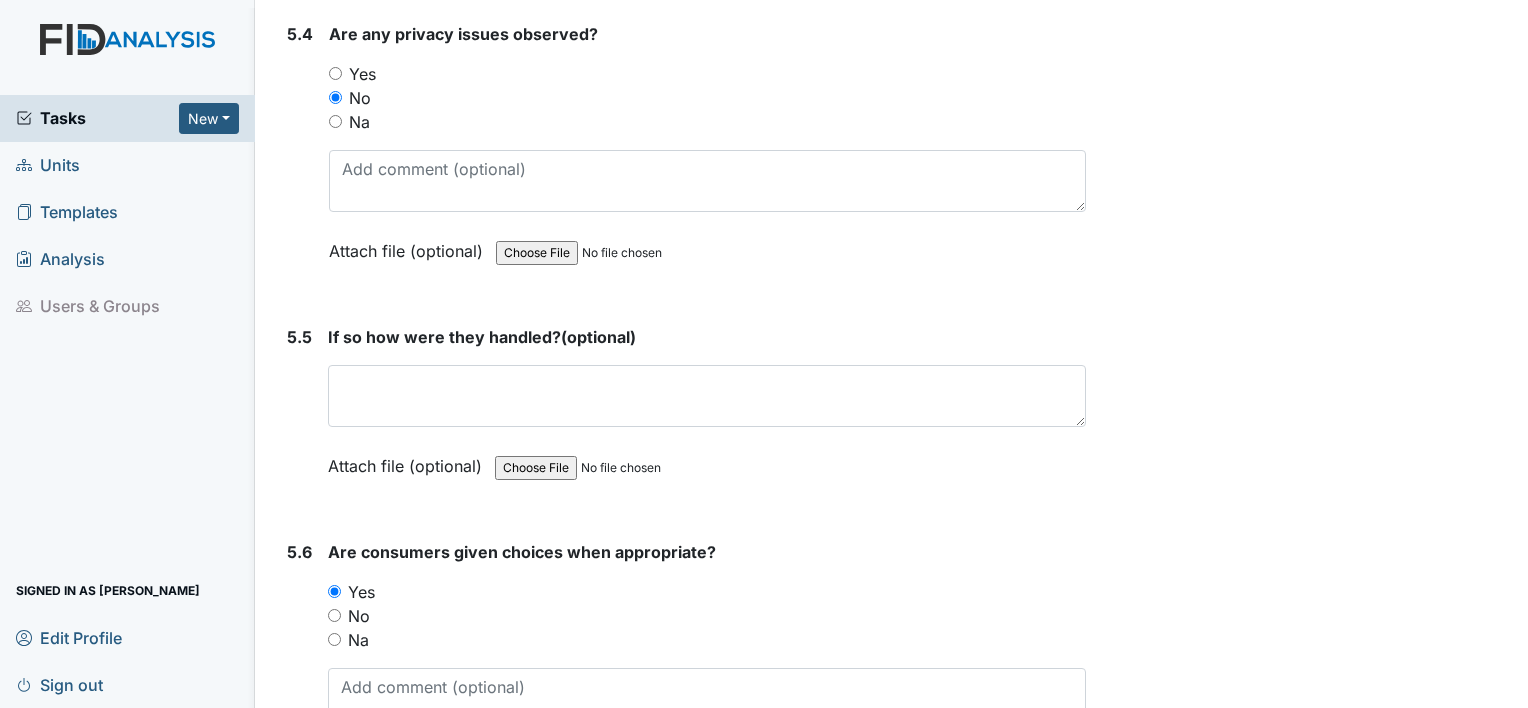 click on "5.6" at bounding box center (299, 675) 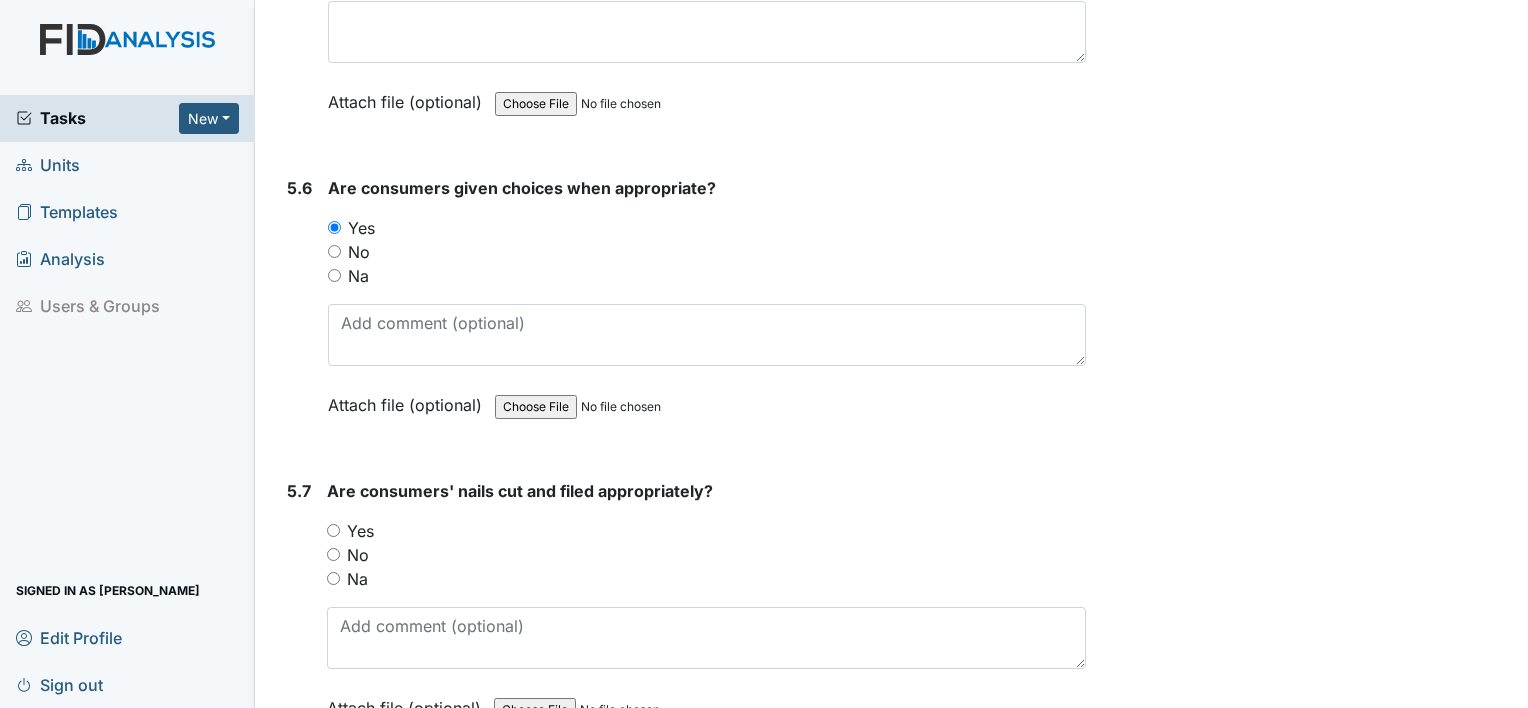 scroll, scrollTop: 10318, scrollLeft: 0, axis: vertical 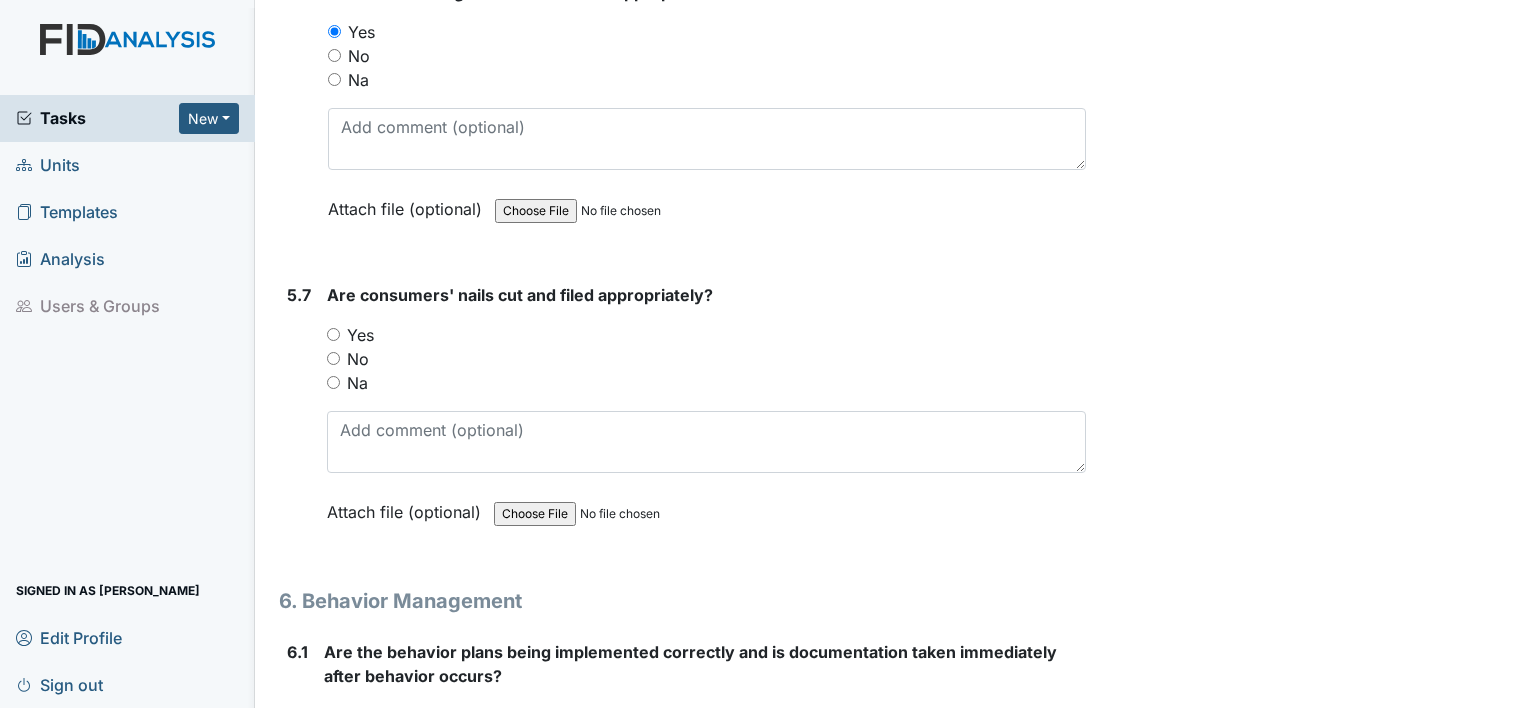 click on "Yes" at bounding box center (333, 334) 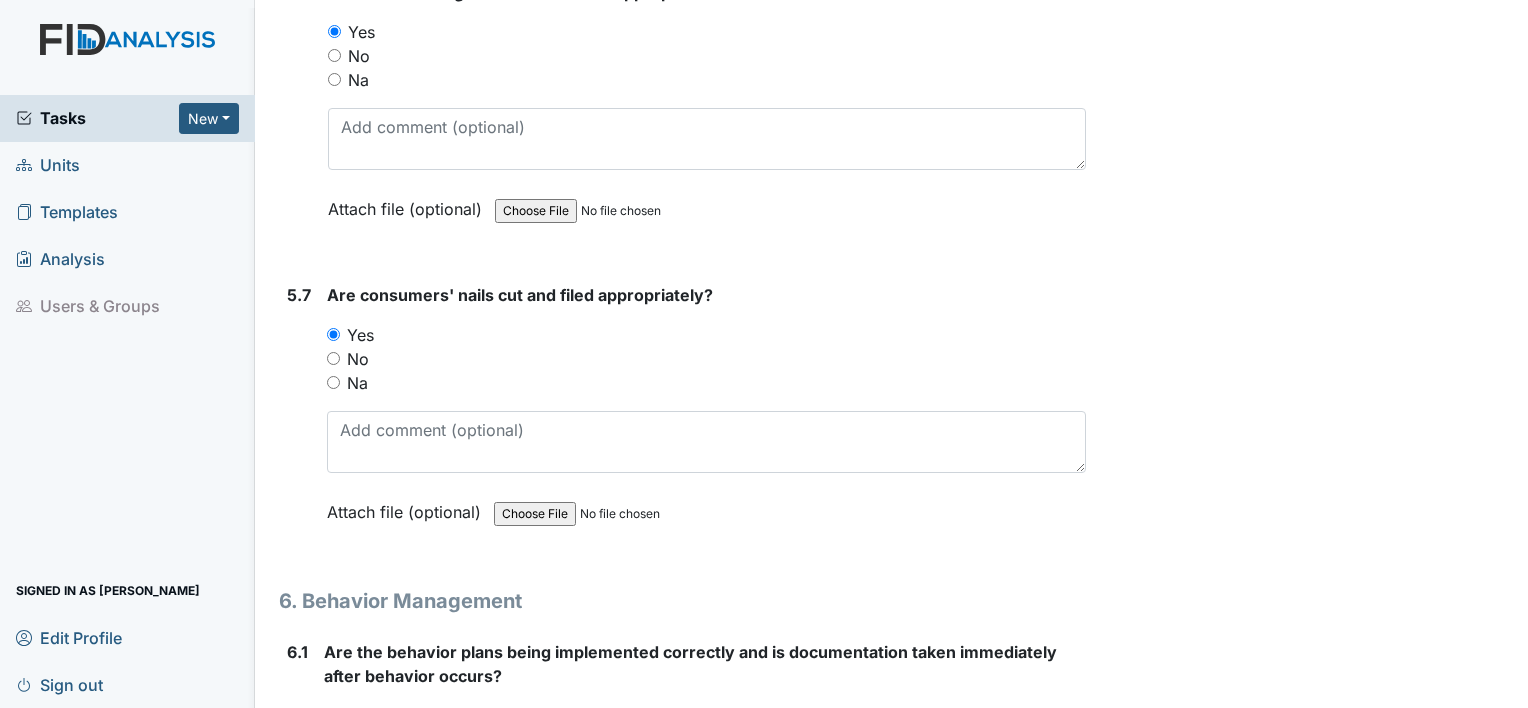 click on "5.7
Are consumers' nails cut and filed appropriately?
You must select one of the below options.
Yes
No
Na
Attach file (optional)
You can upload .pdf, .txt, .jpg, .jpeg, .png, .csv, .xls, or .doc files under 100MB." at bounding box center [682, 418] 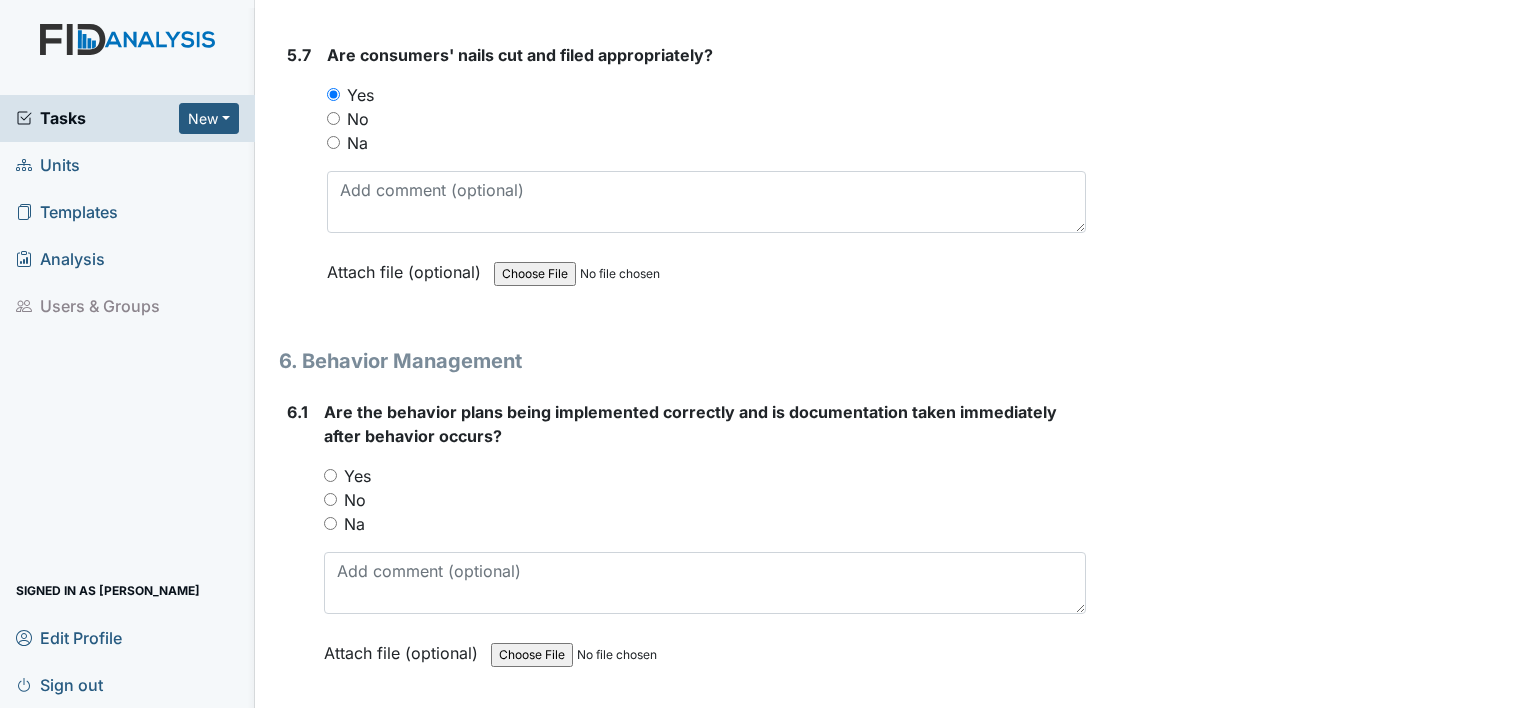 scroll, scrollTop: 10598, scrollLeft: 0, axis: vertical 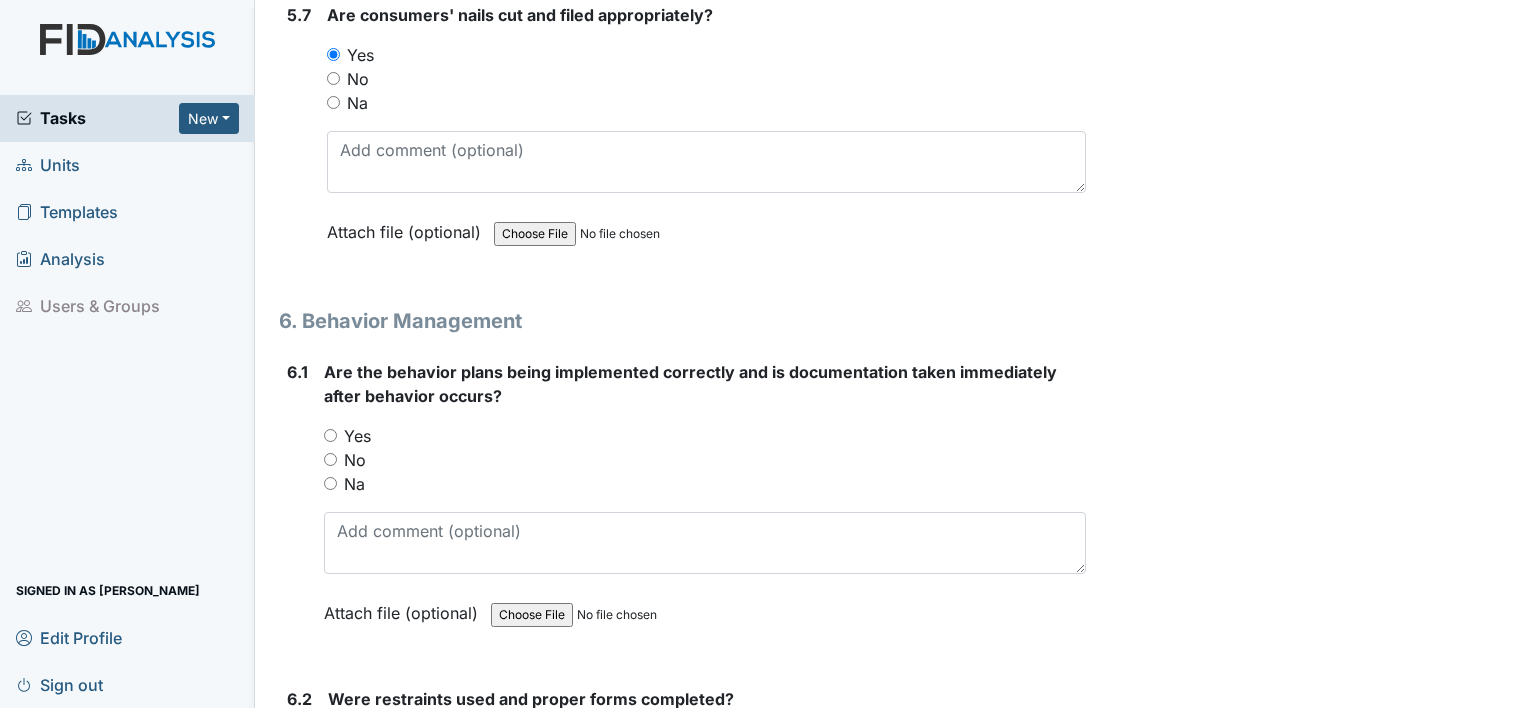 drag, startPoint x: 334, startPoint y: 402, endPoint x: 310, endPoint y: 439, distance: 44.102154 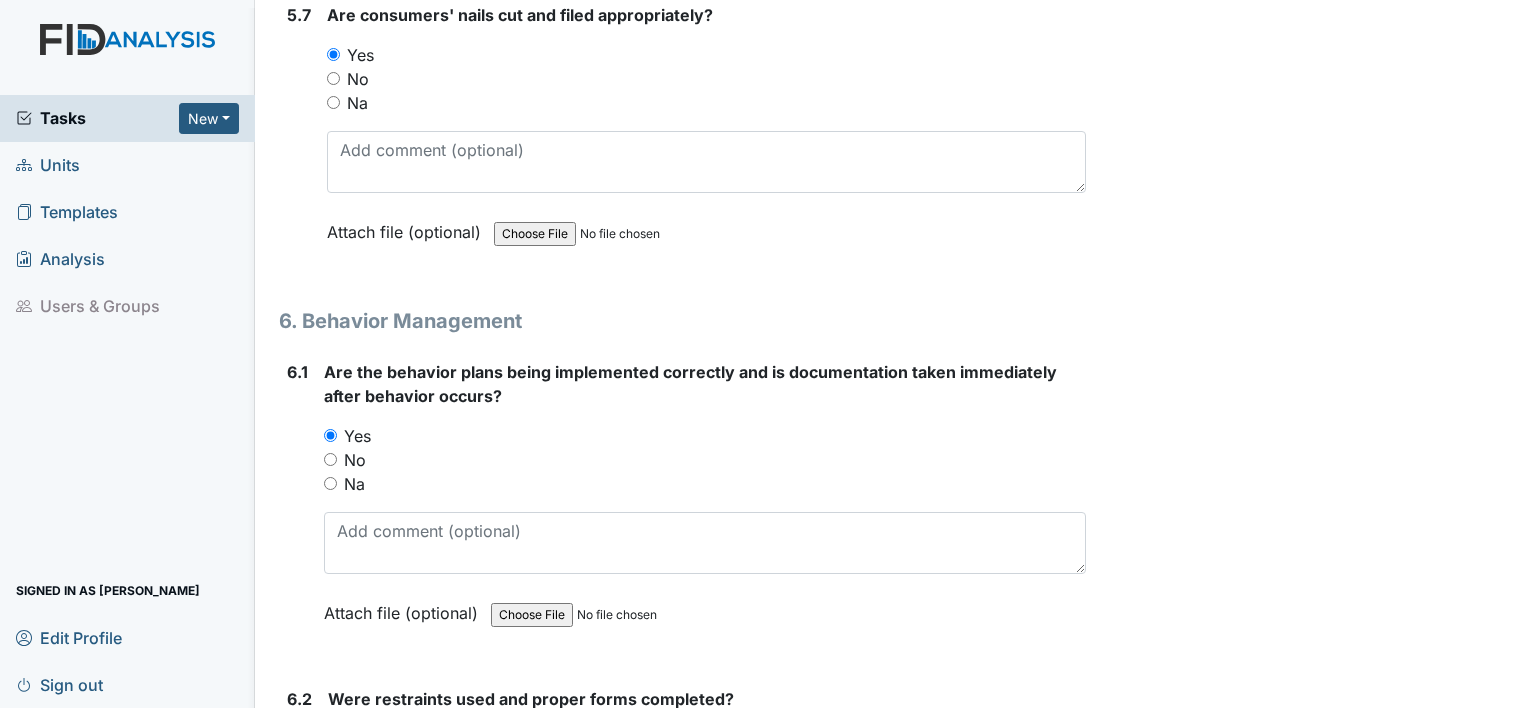 click on "6.1" at bounding box center (297, 507) 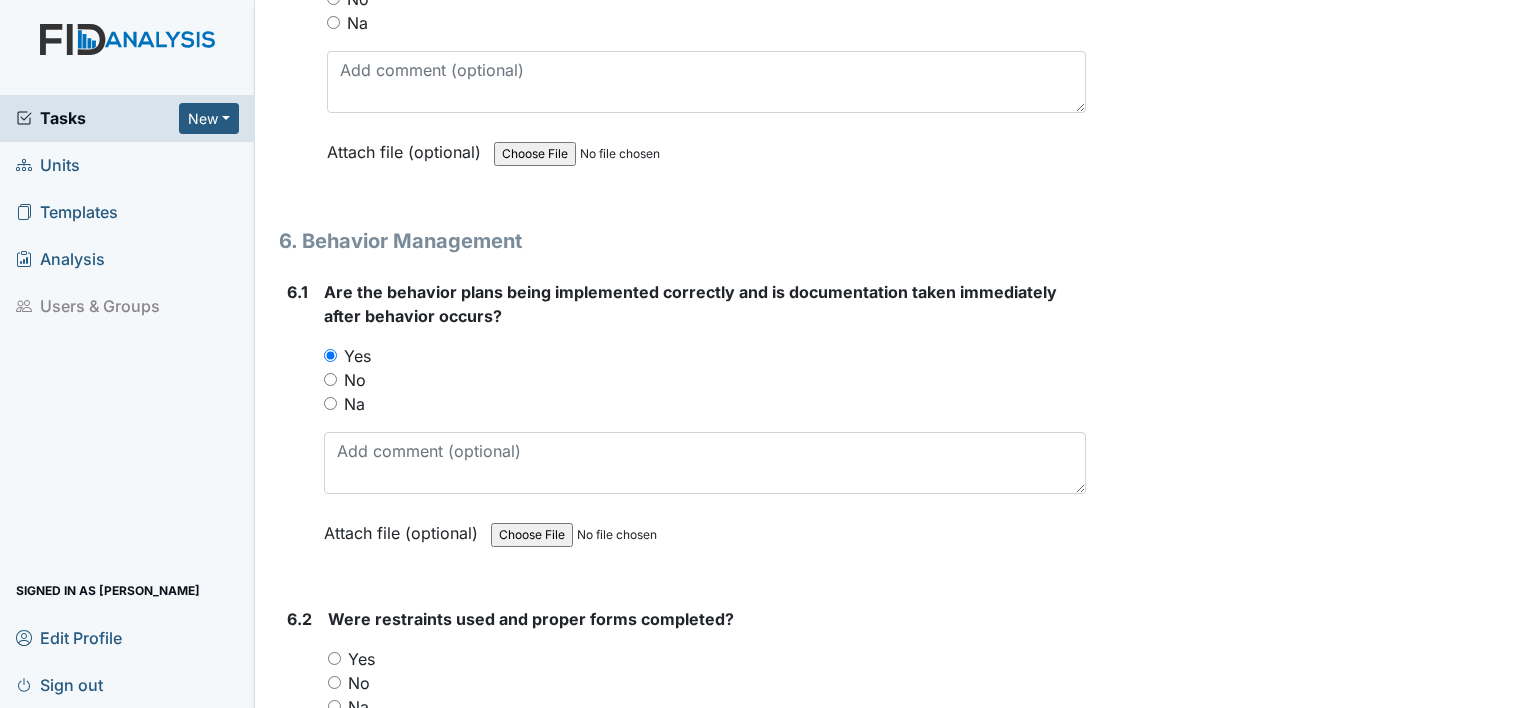 scroll, scrollTop: 10718, scrollLeft: 0, axis: vertical 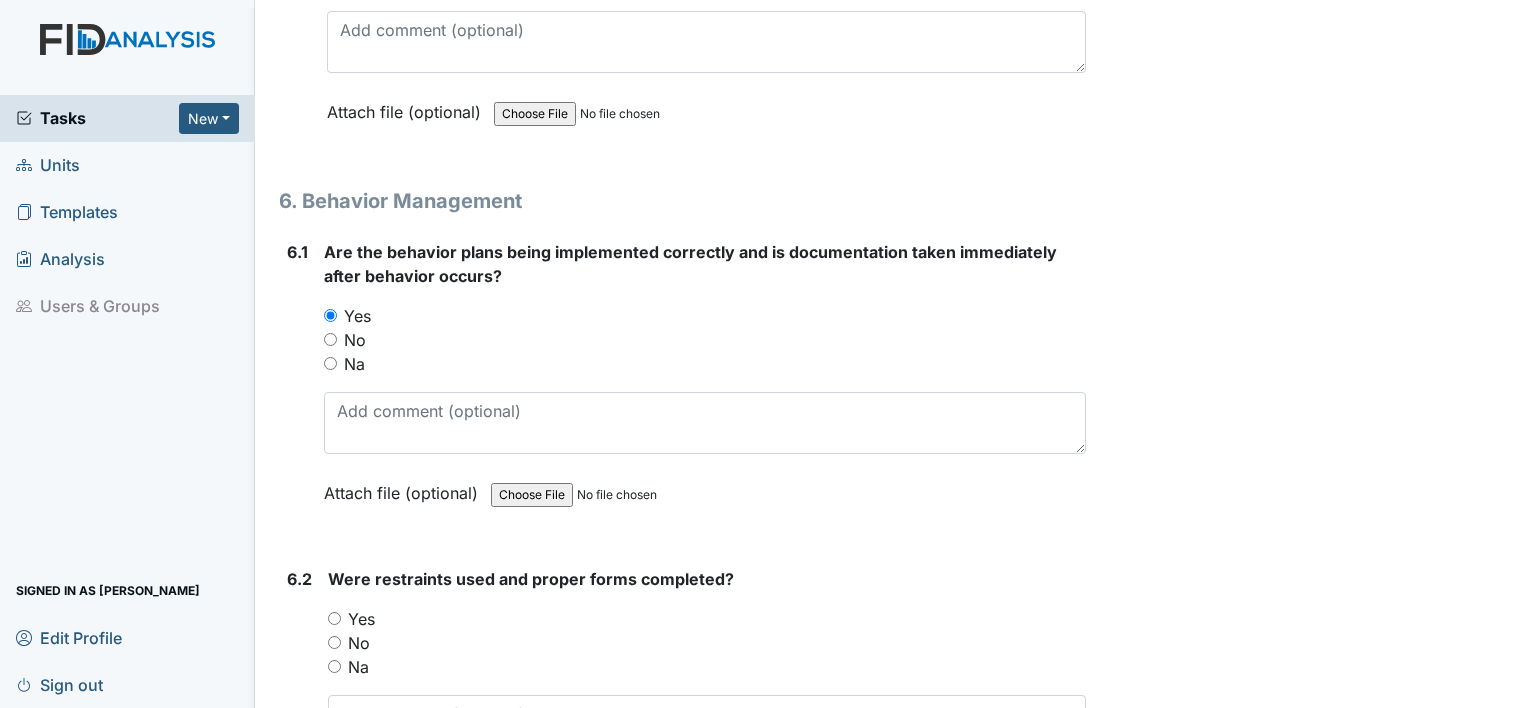 click on "Yes" at bounding box center [334, 618] 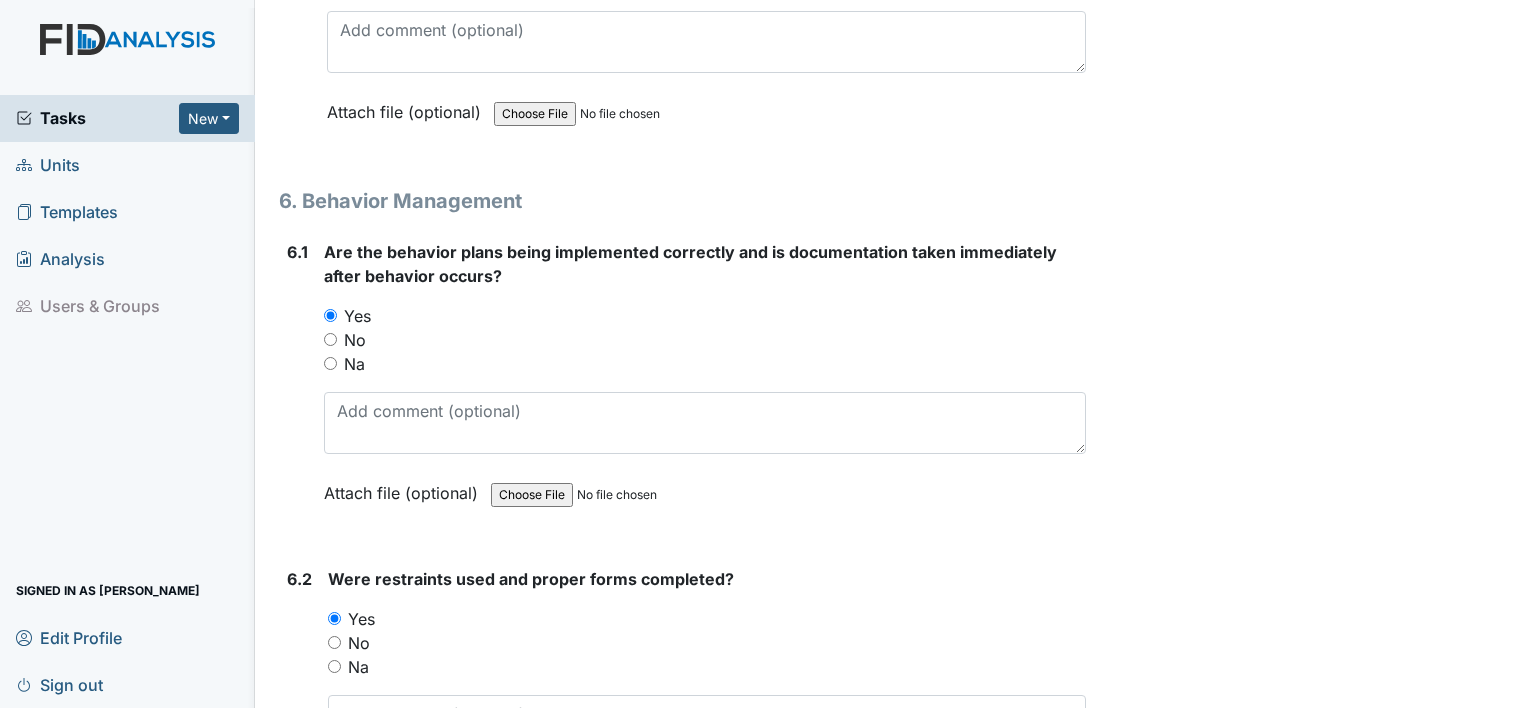 click on "6.2" at bounding box center [299, 702] 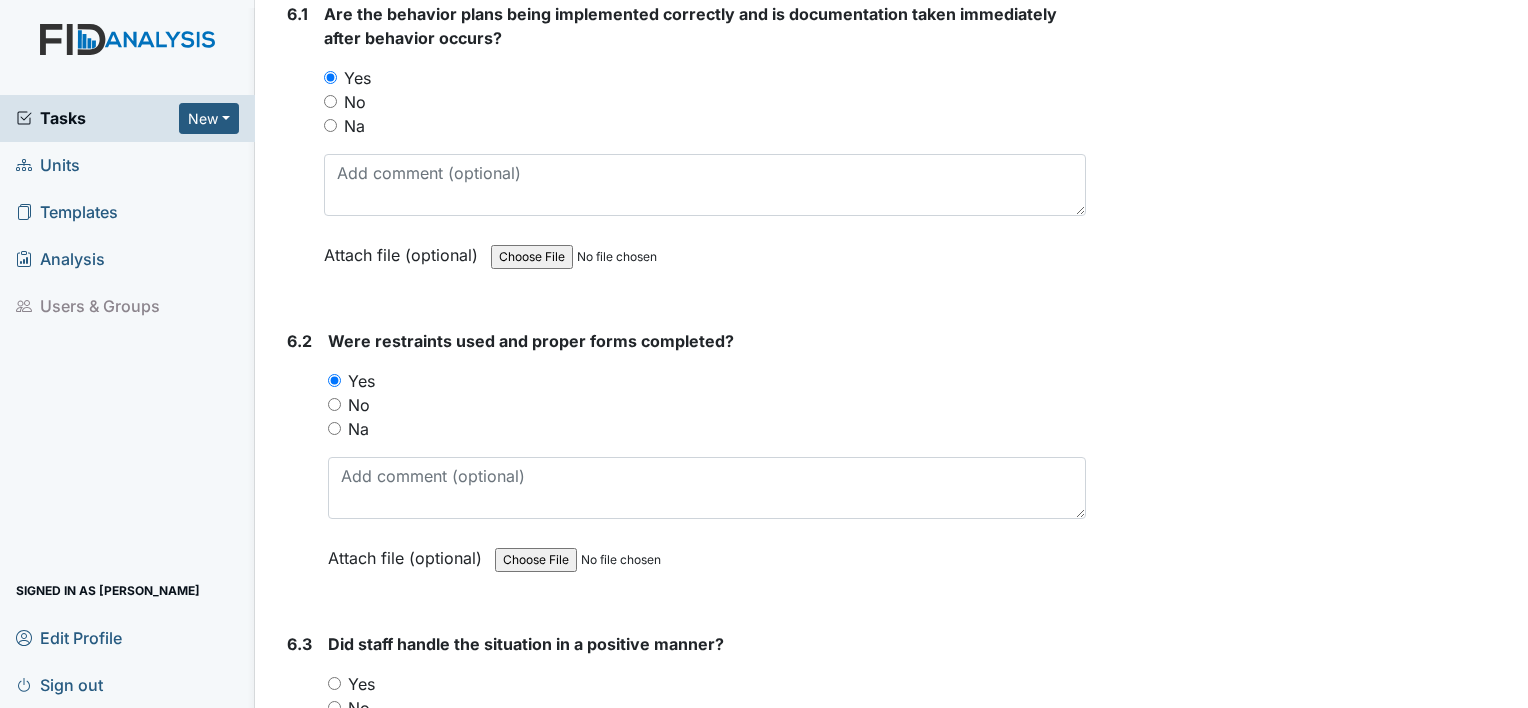 scroll, scrollTop: 10958, scrollLeft: 0, axis: vertical 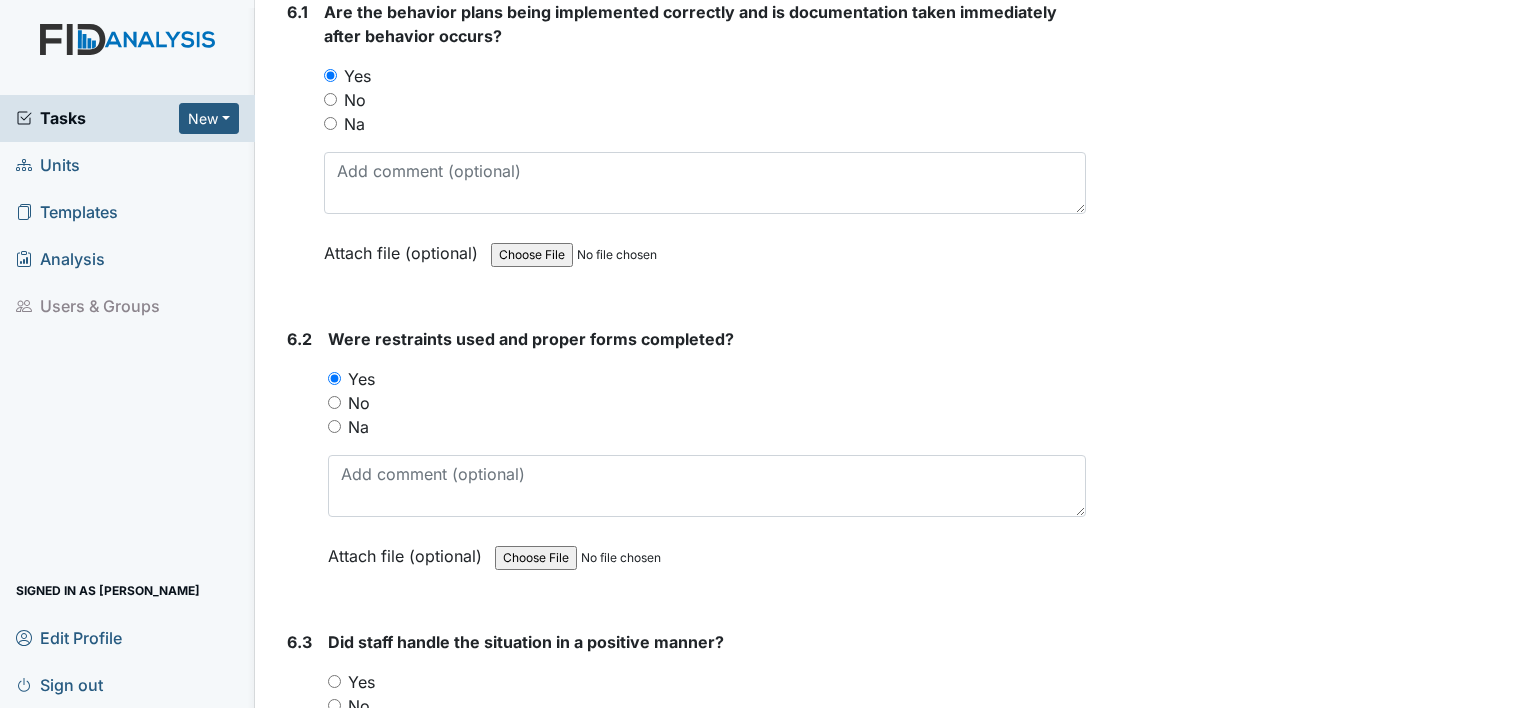 click on "Yes" at bounding box center [334, 681] 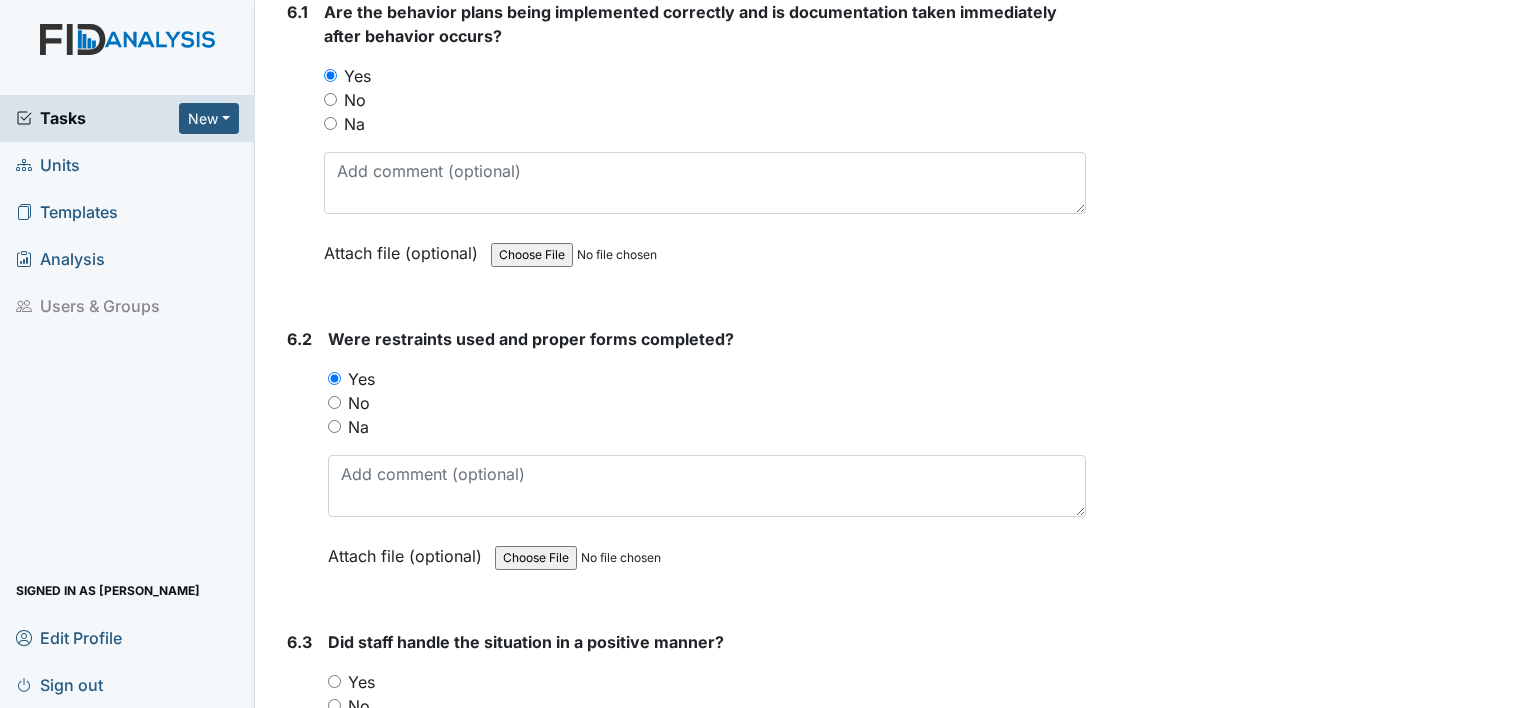 radio on "true" 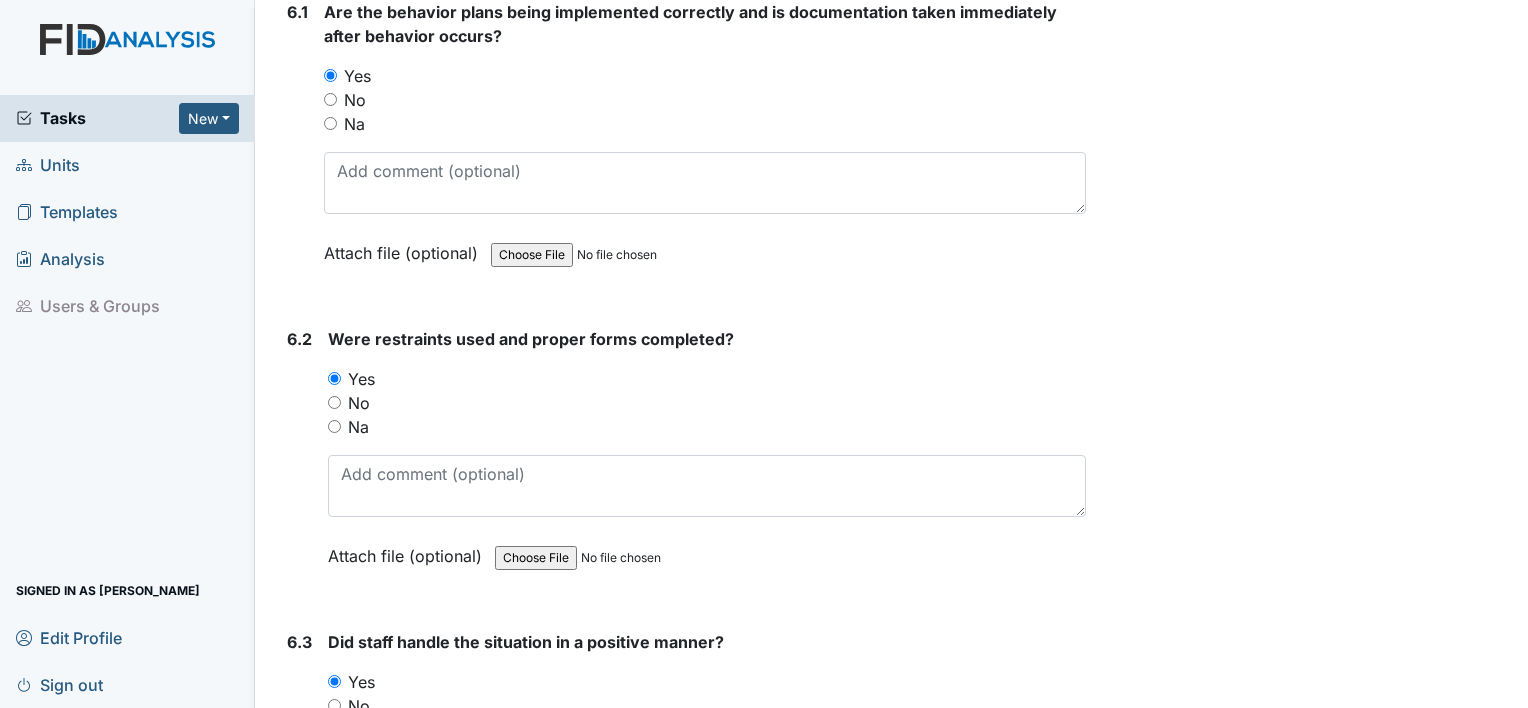 click on "6.3" at bounding box center (299, 765) 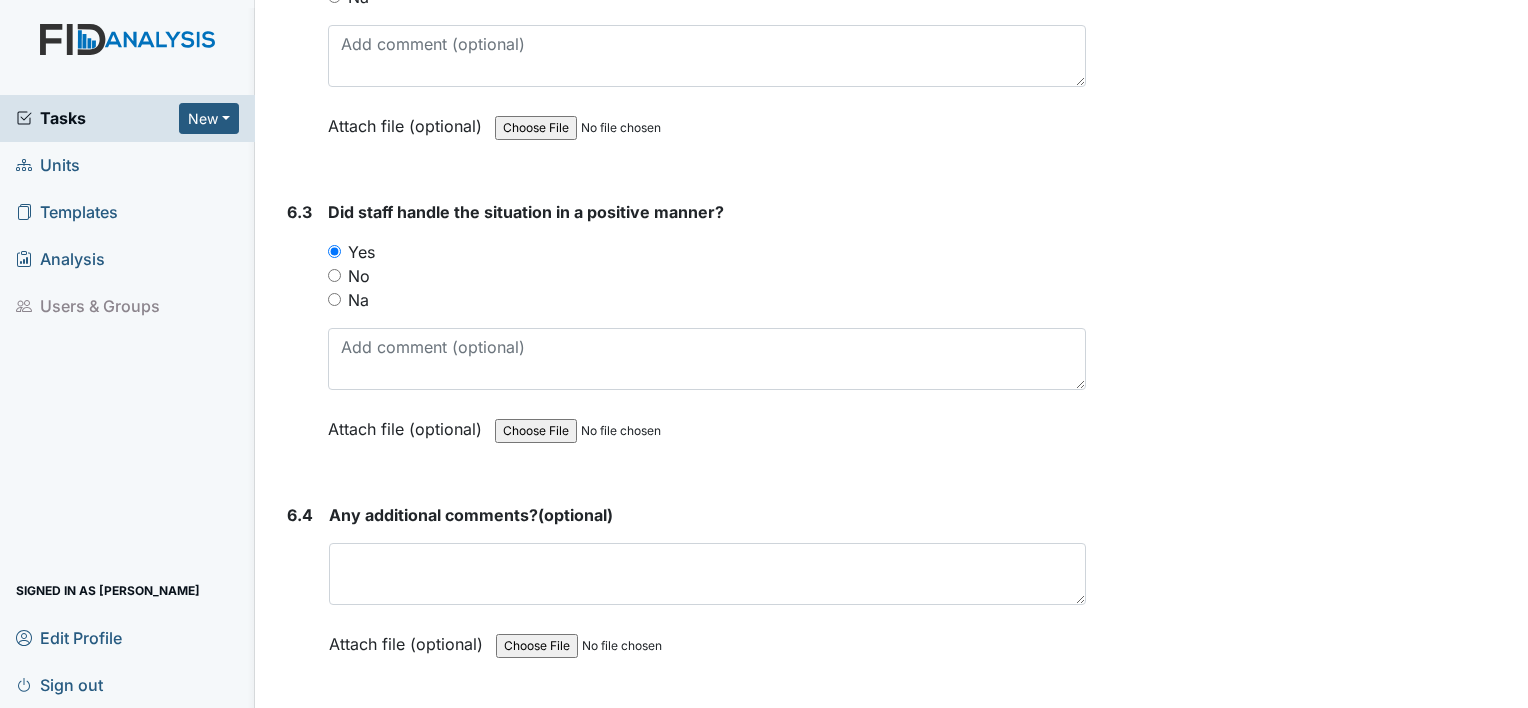 scroll, scrollTop: 11558, scrollLeft: 0, axis: vertical 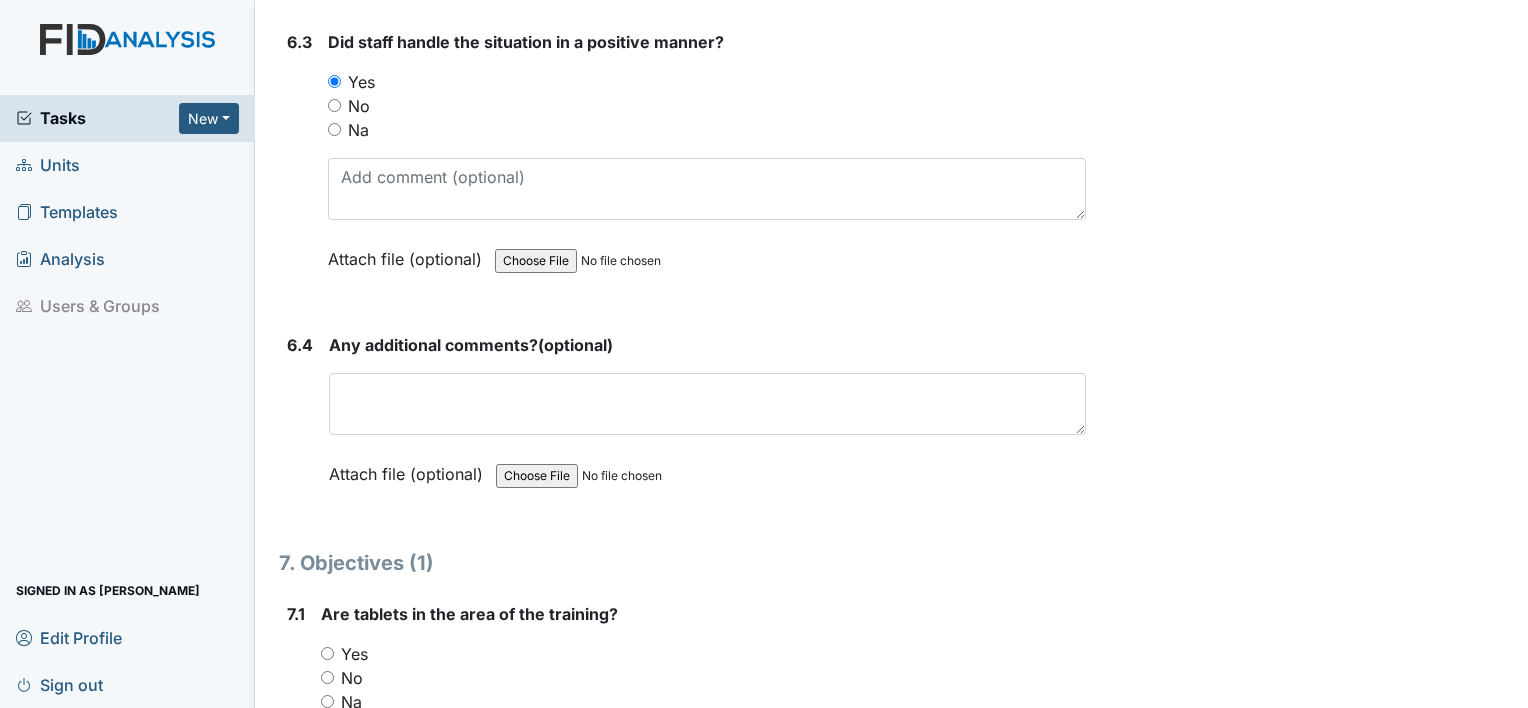 click on "Yes" at bounding box center (327, 653) 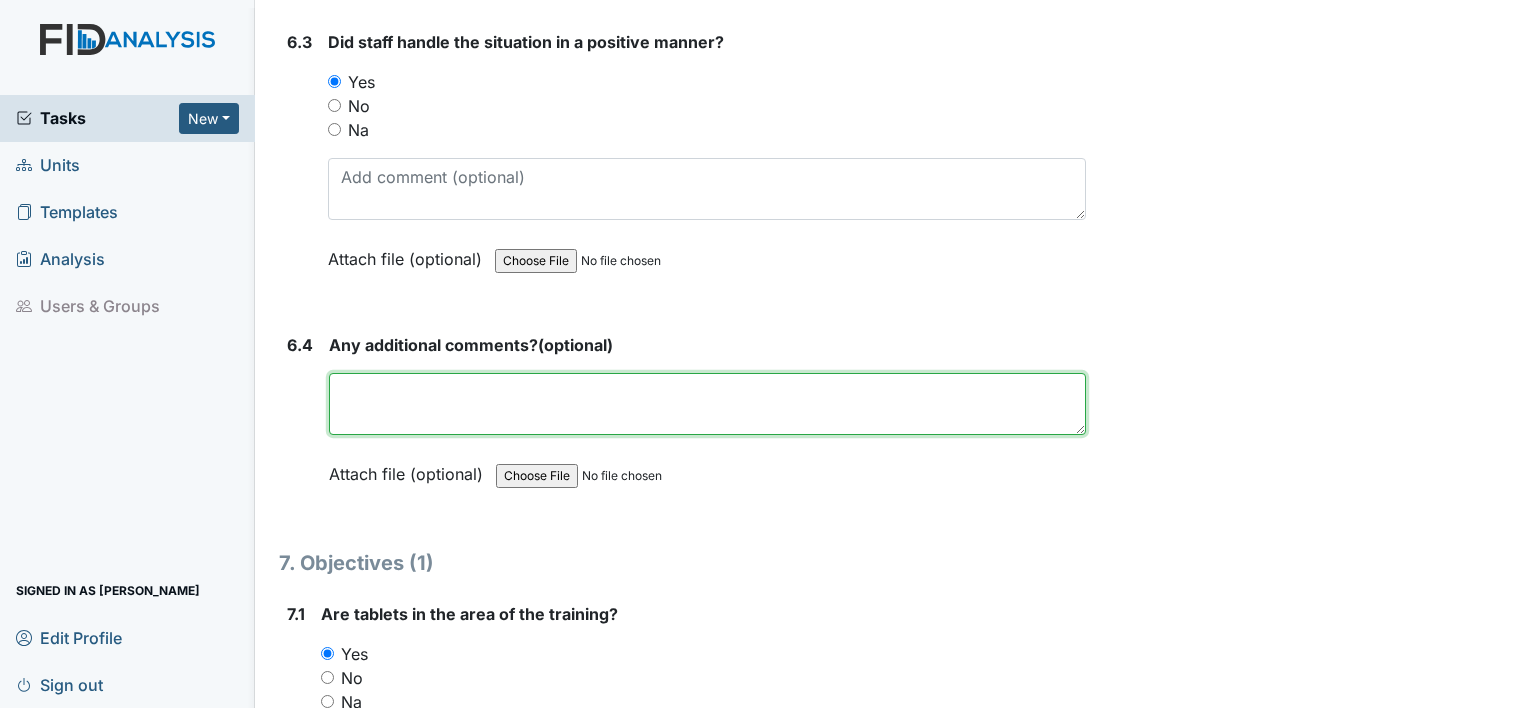 click at bounding box center (707, 404) 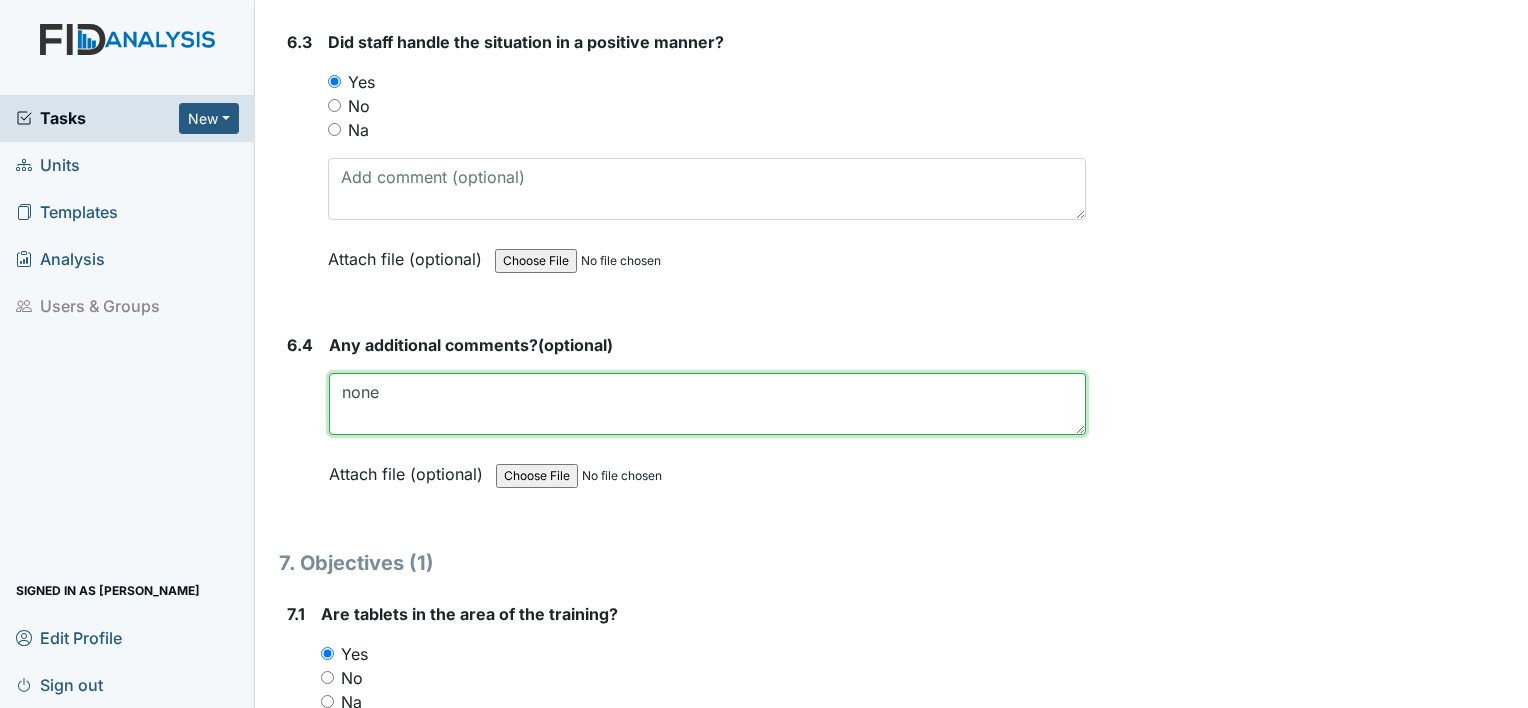 type on "none" 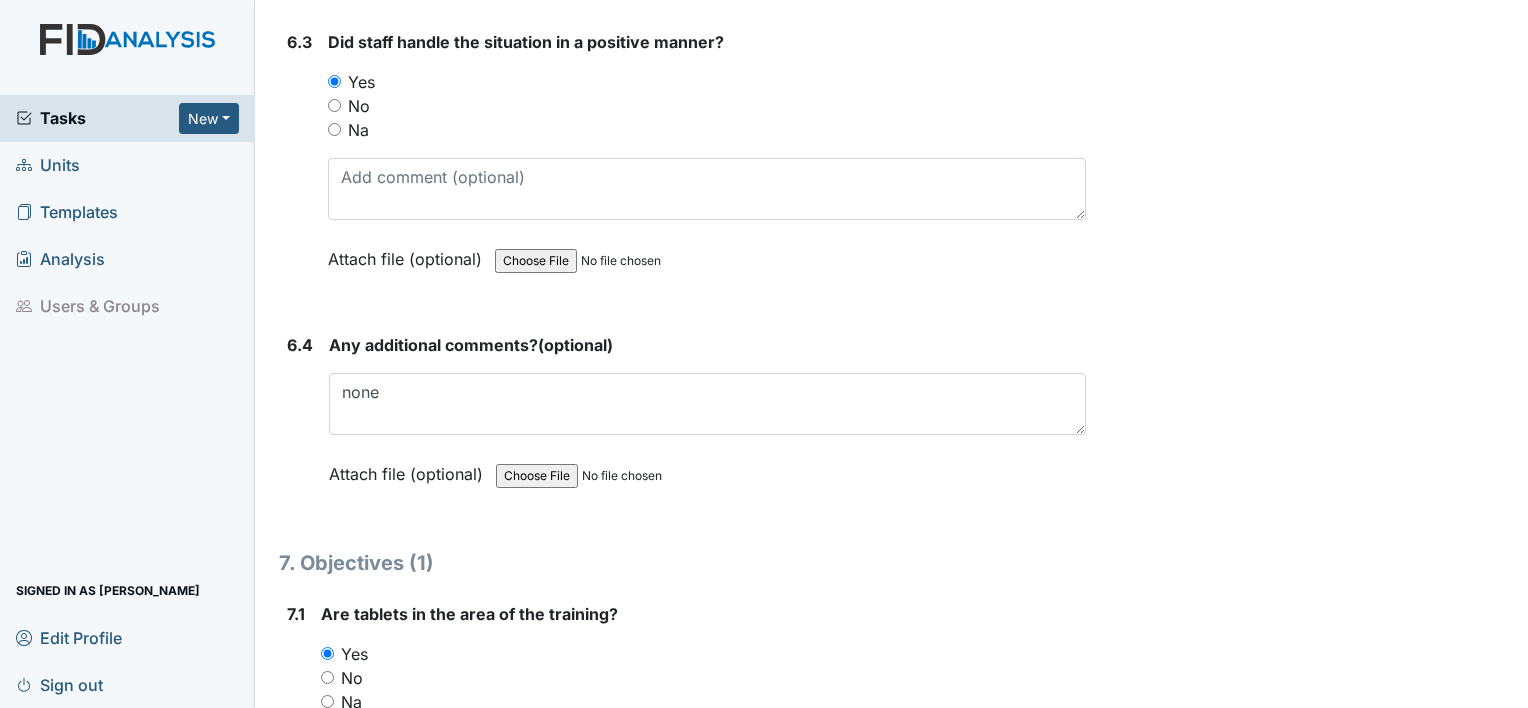 drag, startPoint x: 266, startPoint y: 599, endPoint x: 271, endPoint y: 644, distance: 45.276924 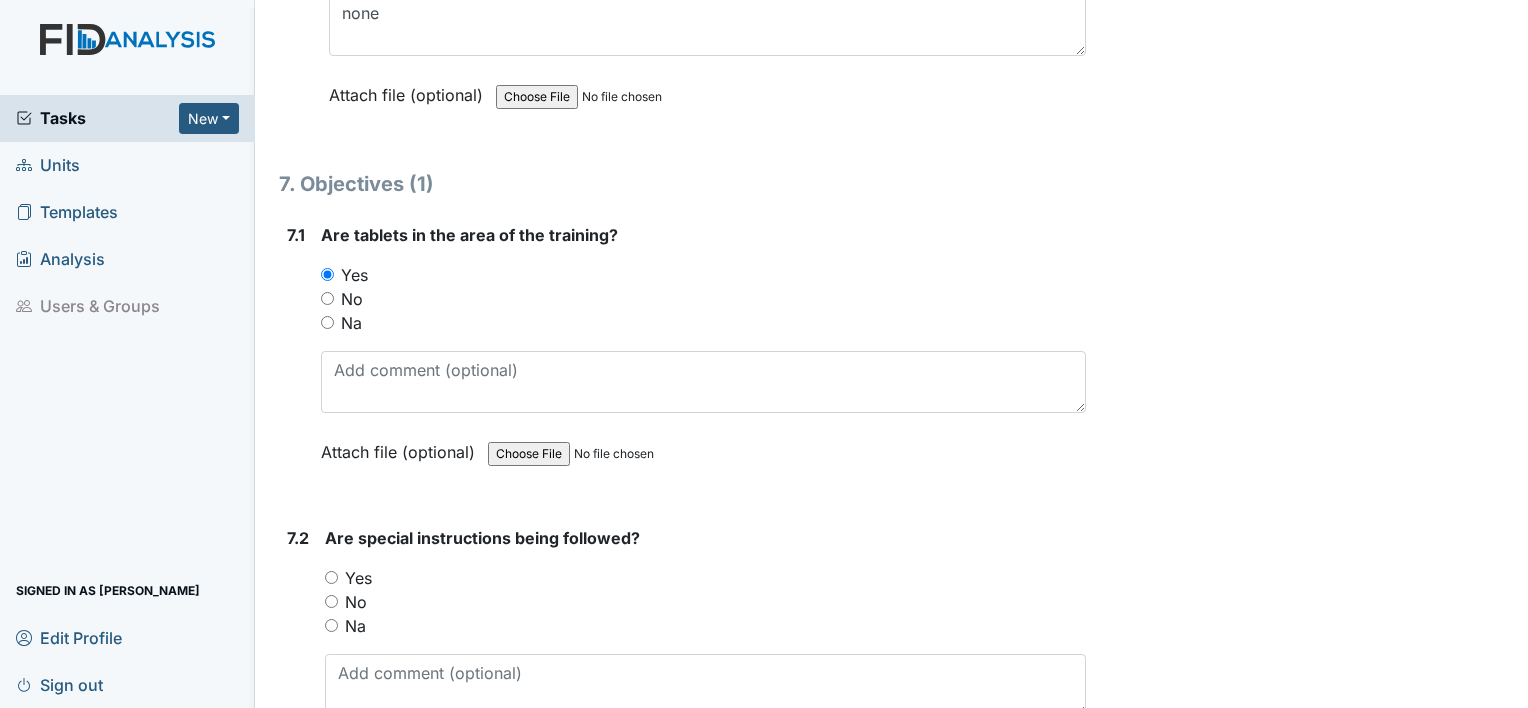 scroll, scrollTop: 11958, scrollLeft: 0, axis: vertical 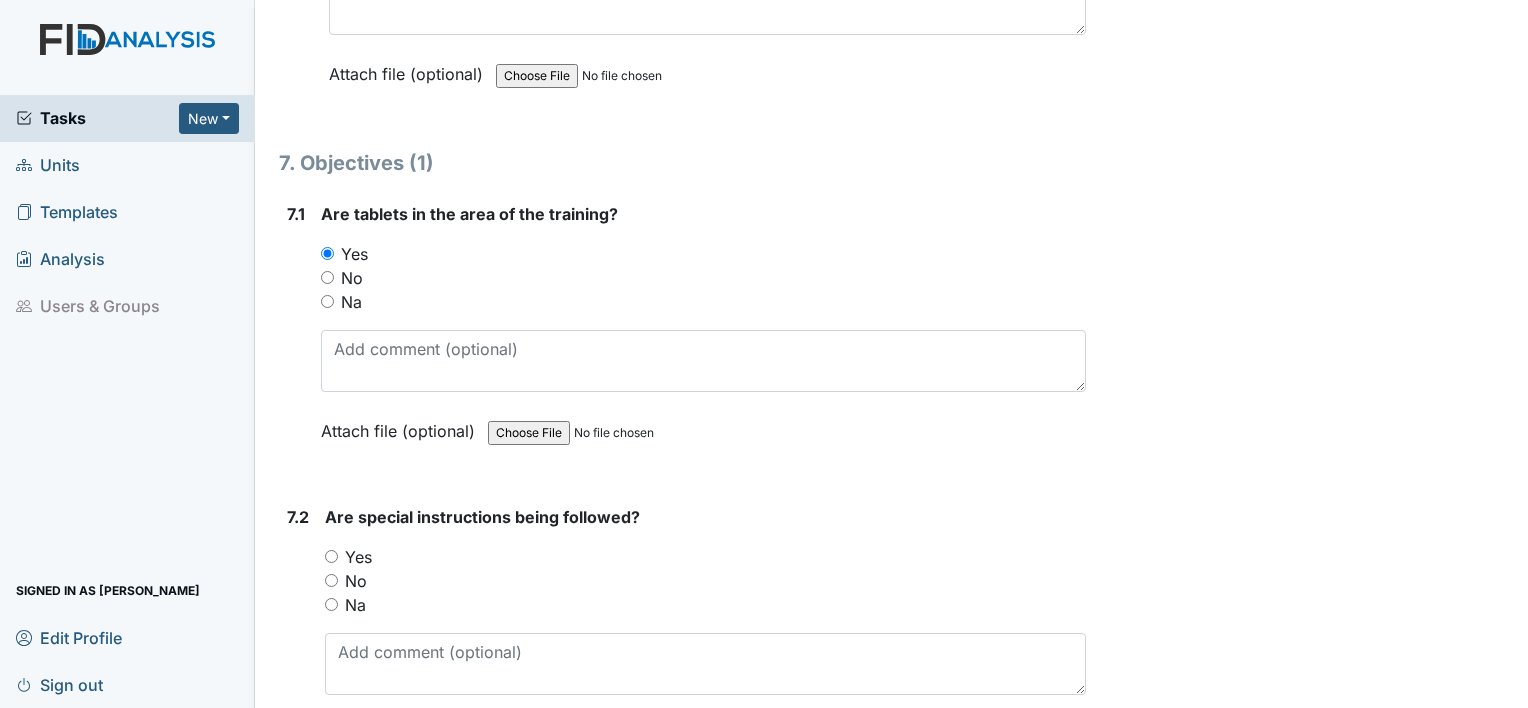 click on "Yes" at bounding box center [331, 556] 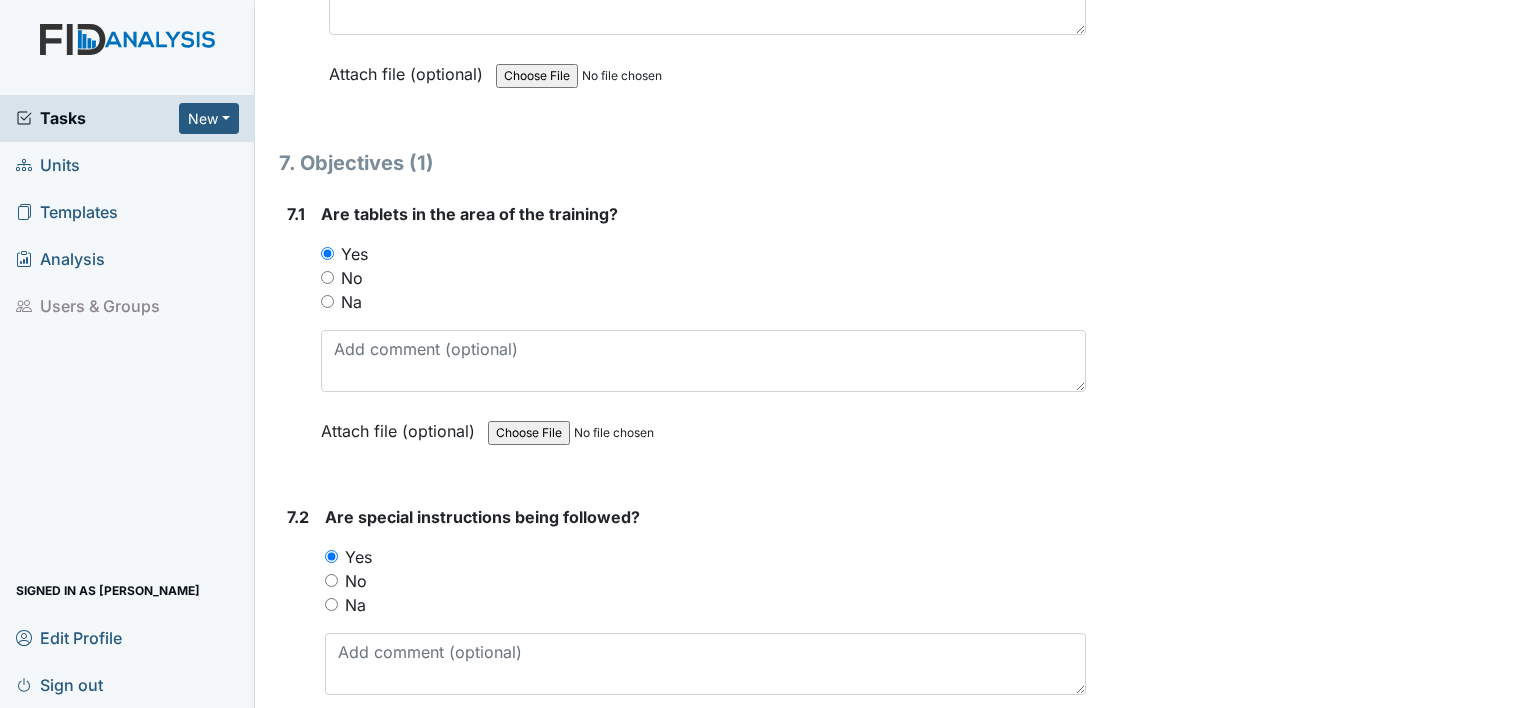 click on "7.2" at bounding box center (298, 640) 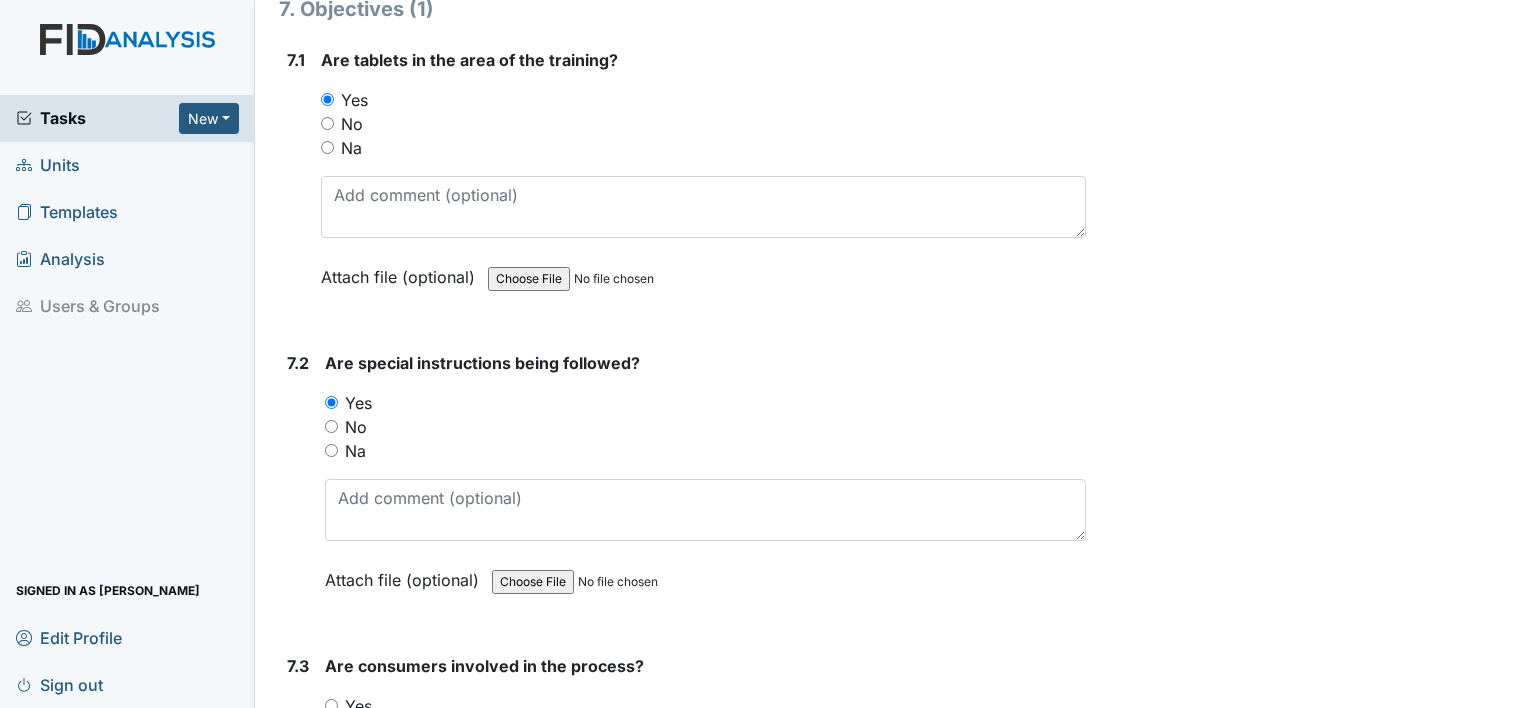 scroll, scrollTop: 12118, scrollLeft: 0, axis: vertical 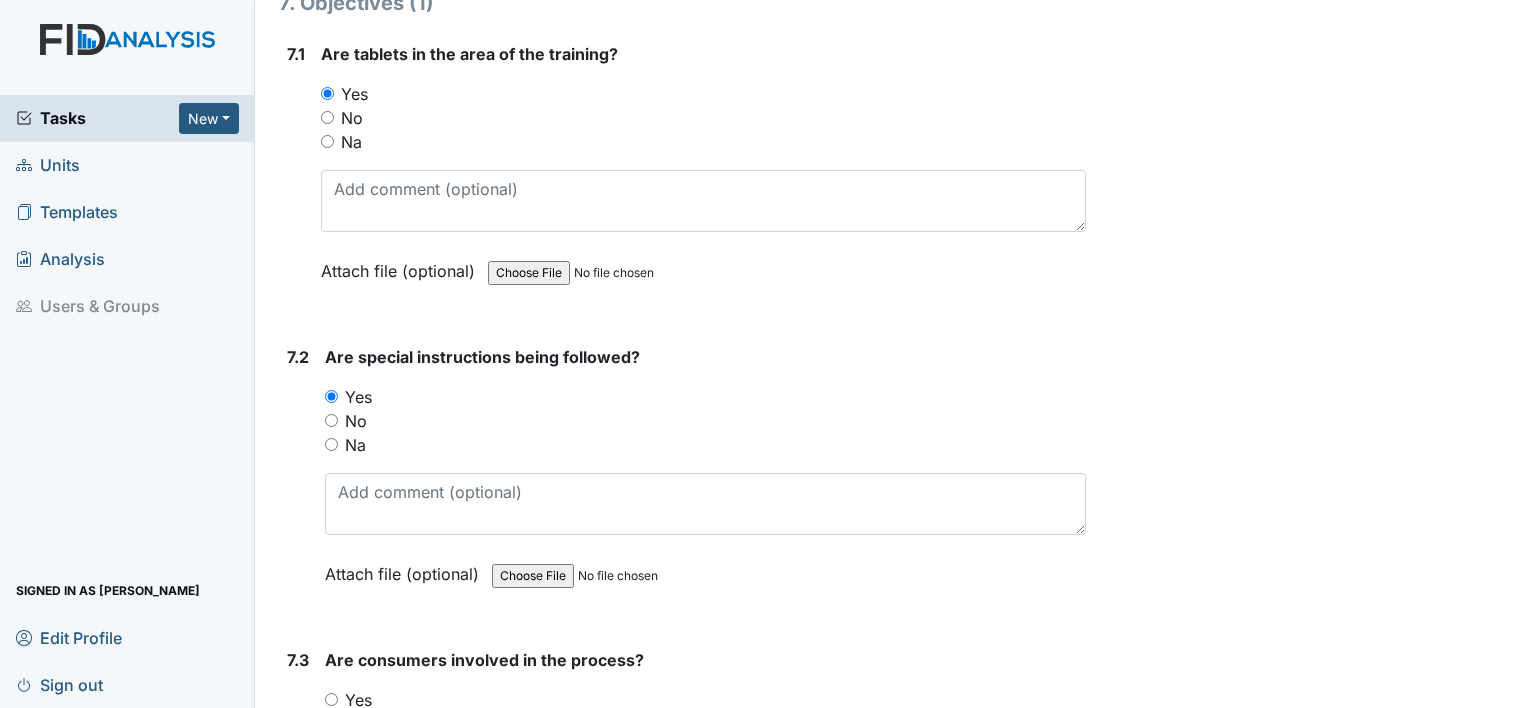 click on "Yes" at bounding box center (331, 699) 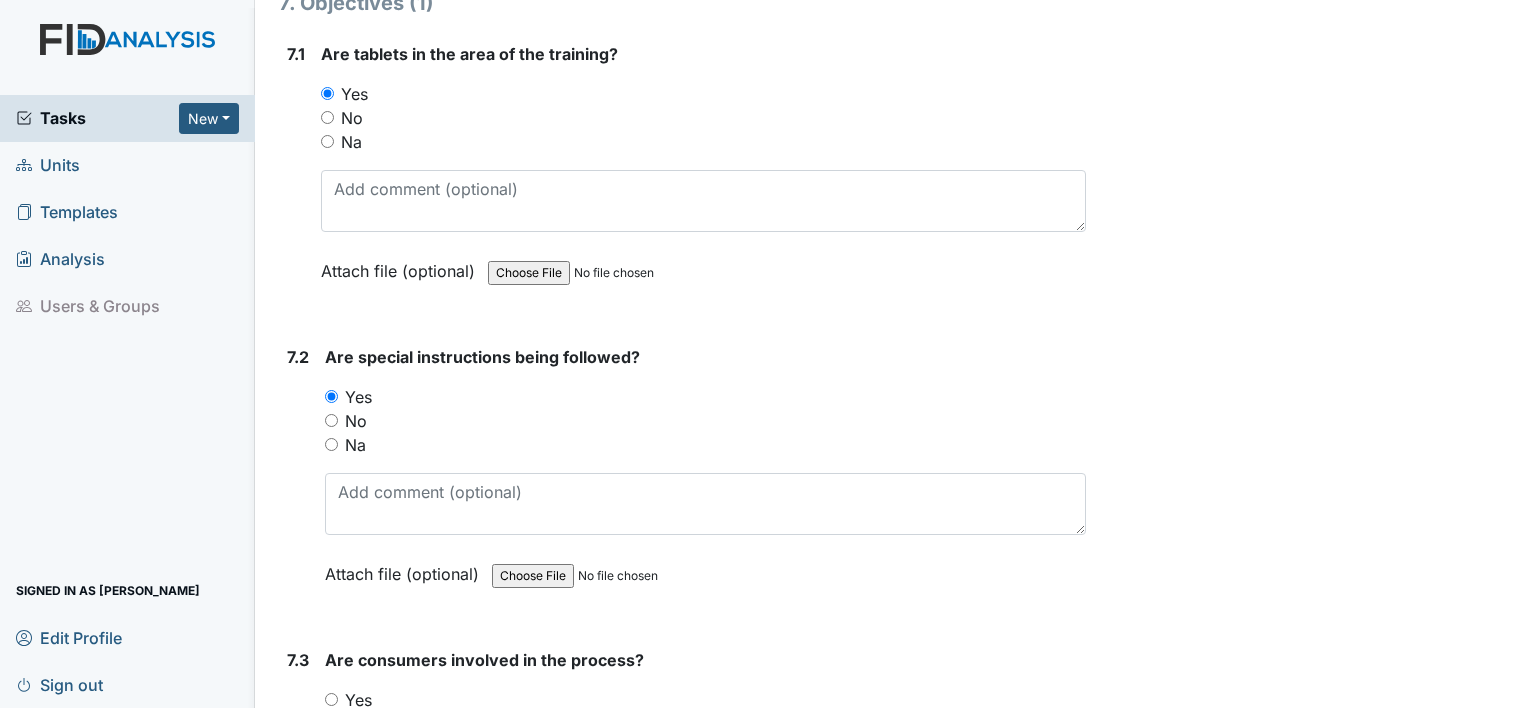 radio on "true" 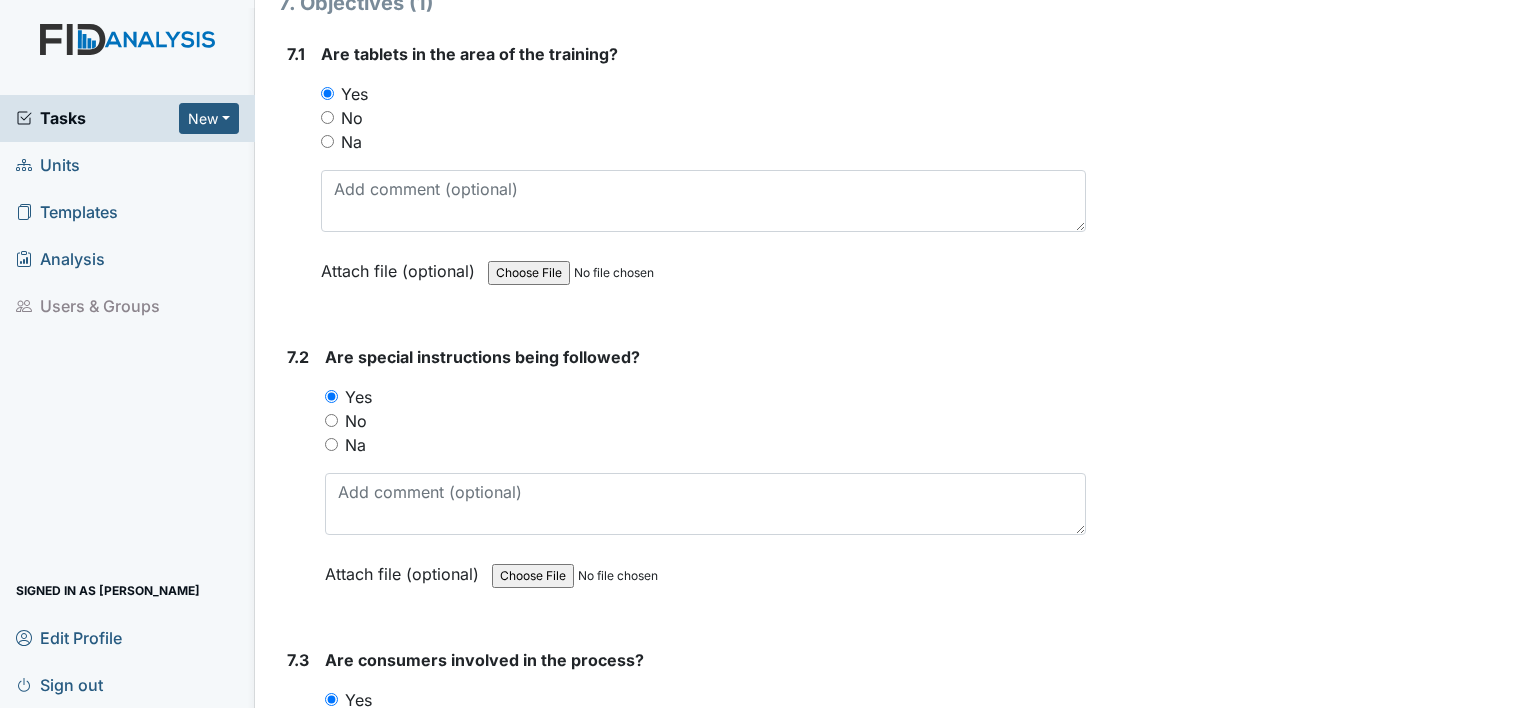 click on "7.3" at bounding box center [298, 783] 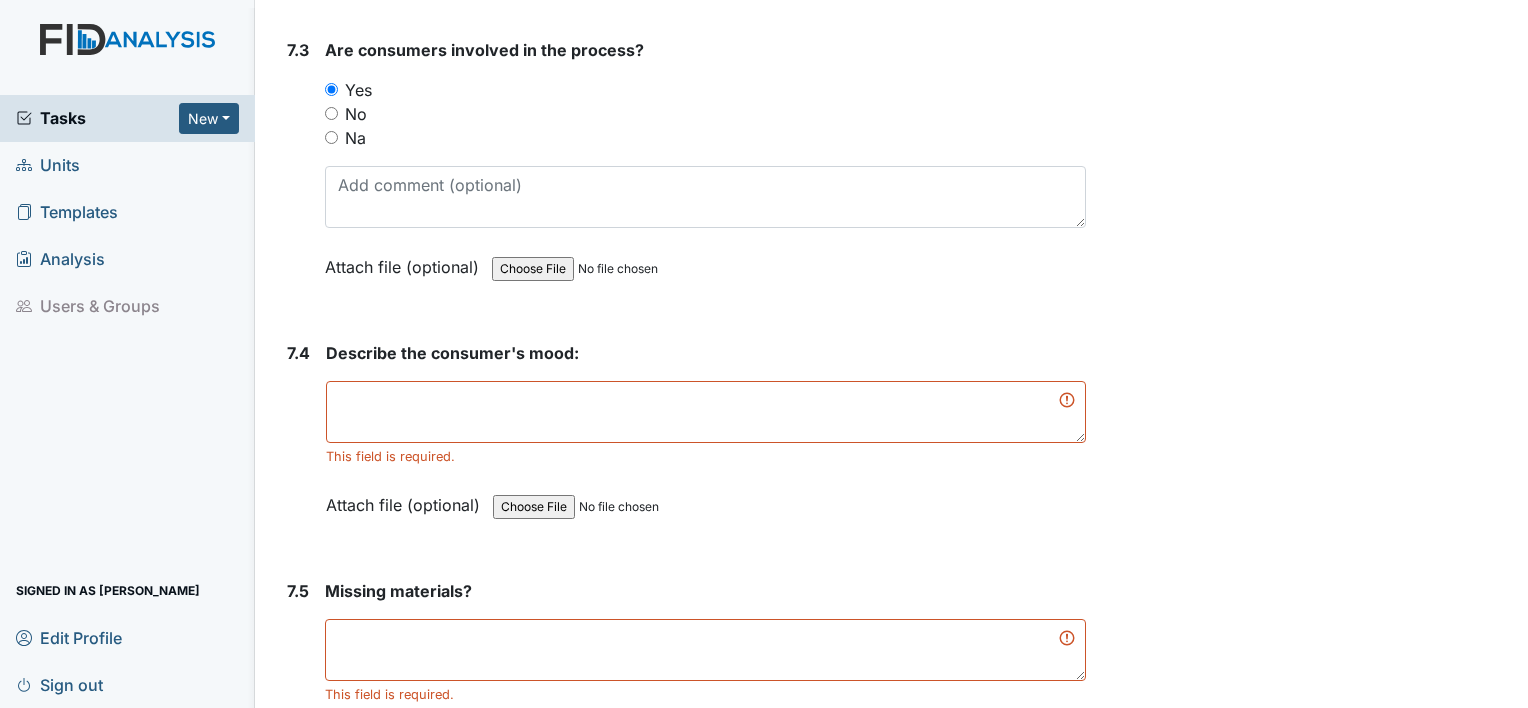 scroll, scrollTop: 12758, scrollLeft: 0, axis: vertical 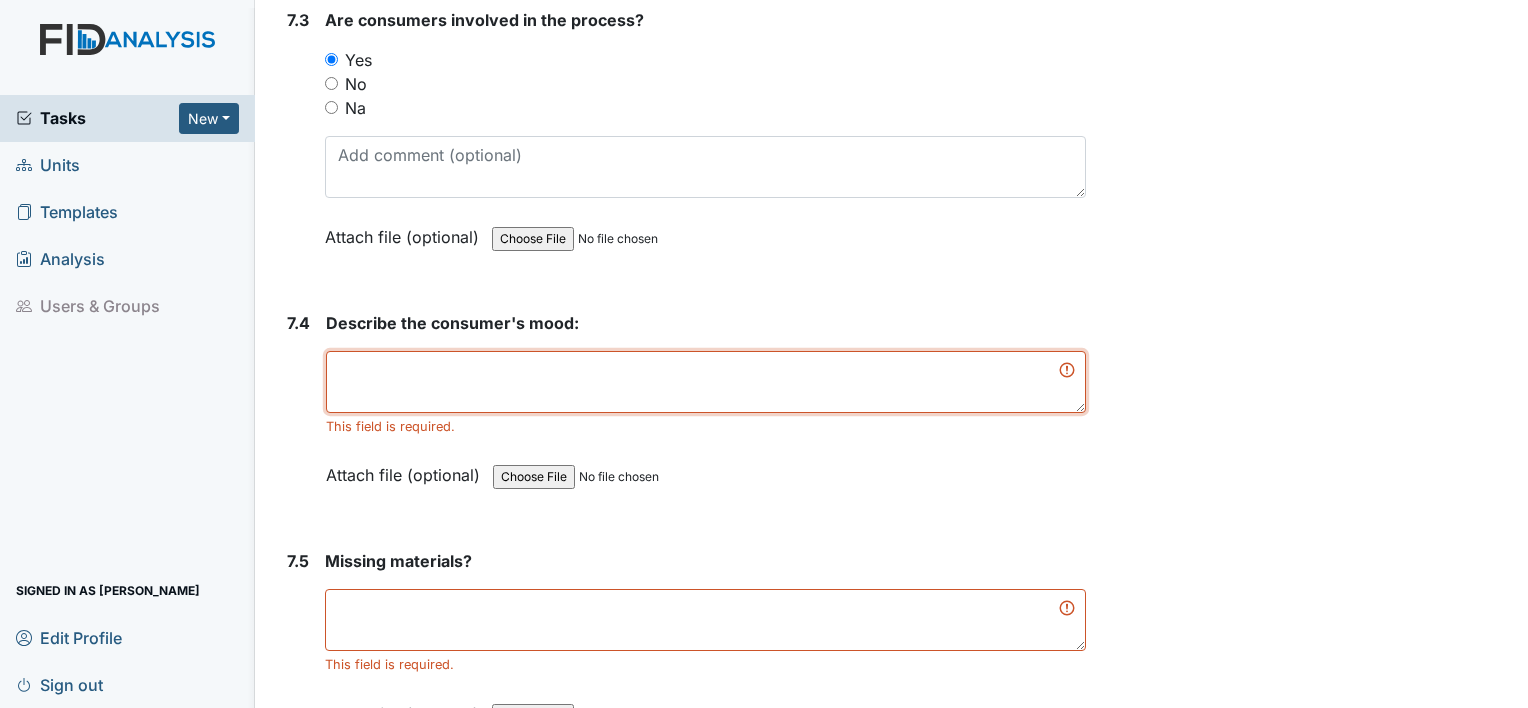 click at bounding box center (706, 382) 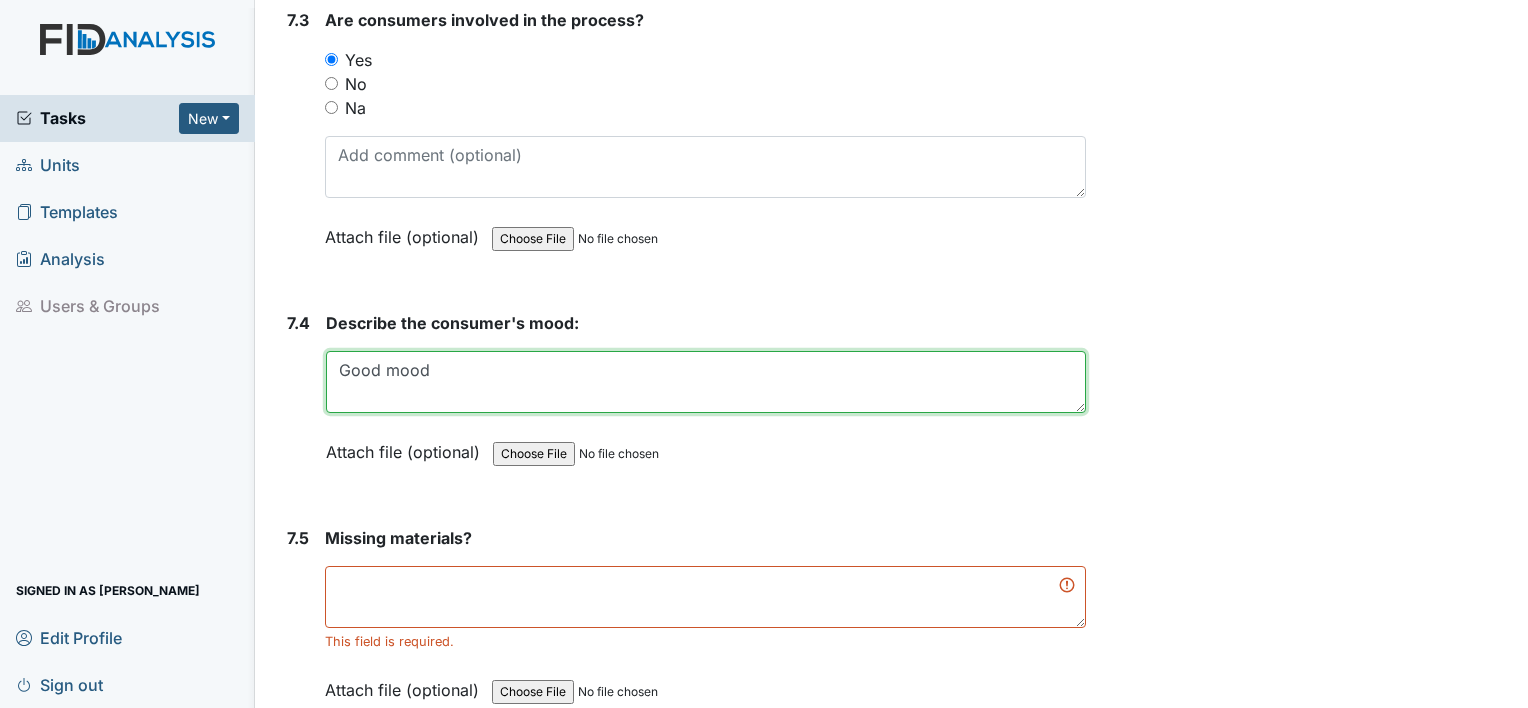 type on "Good mood" 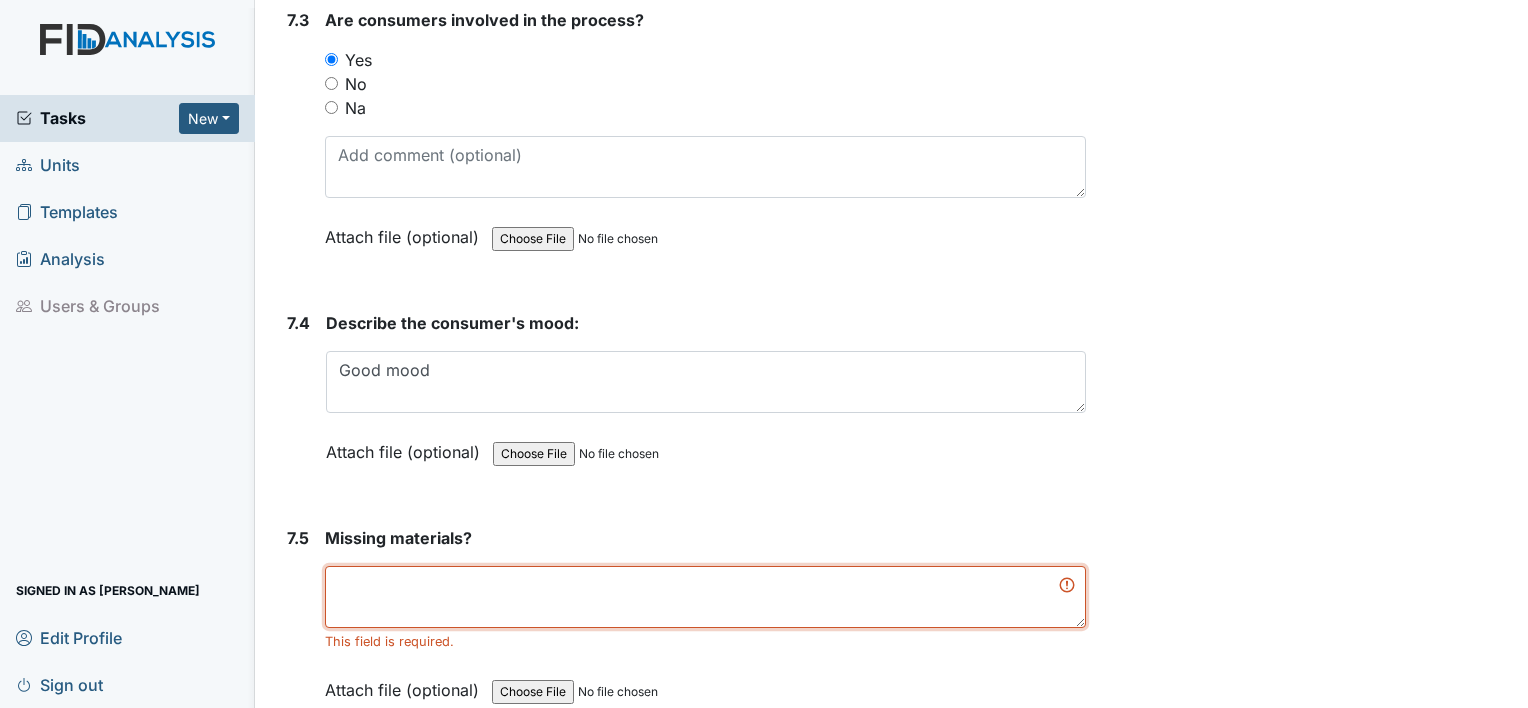 click at bounding box center [705, 597] 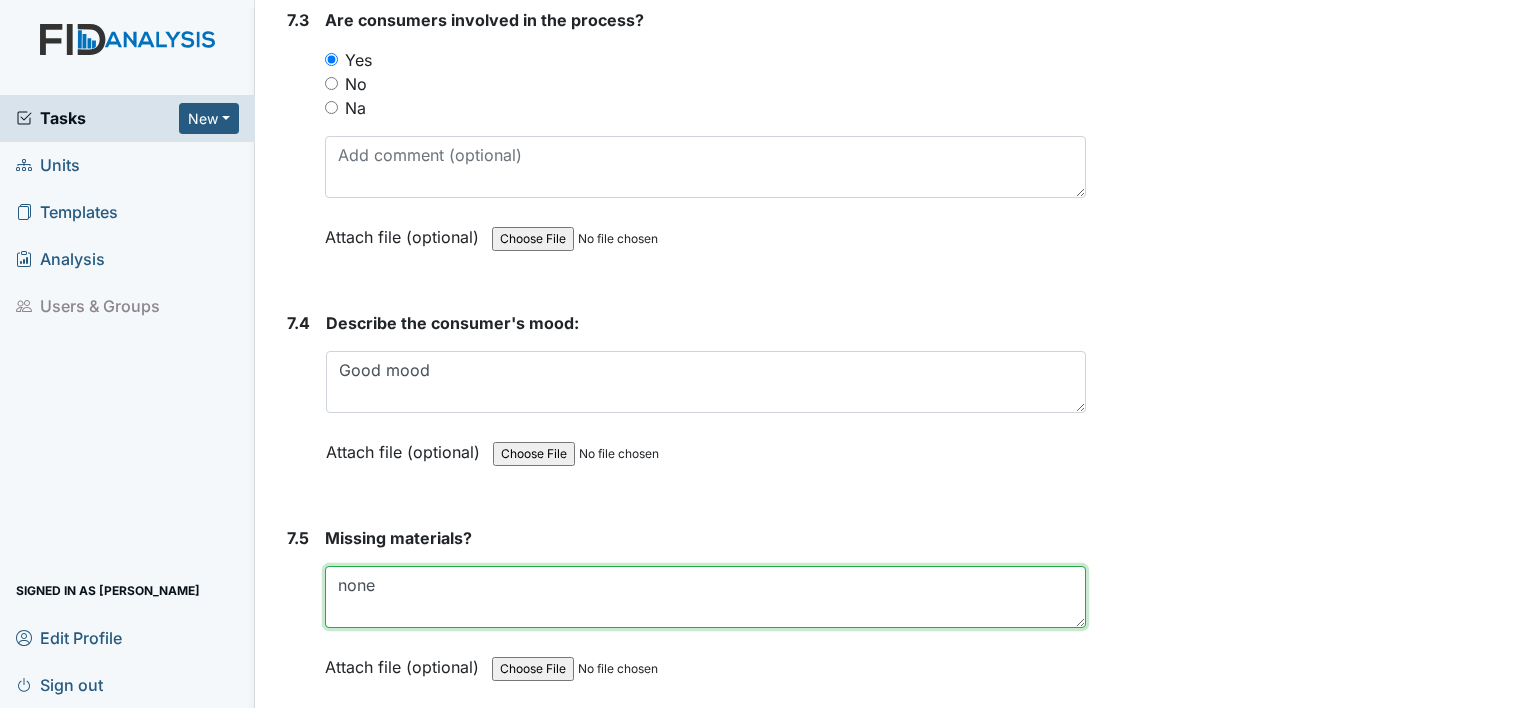 type on "none" 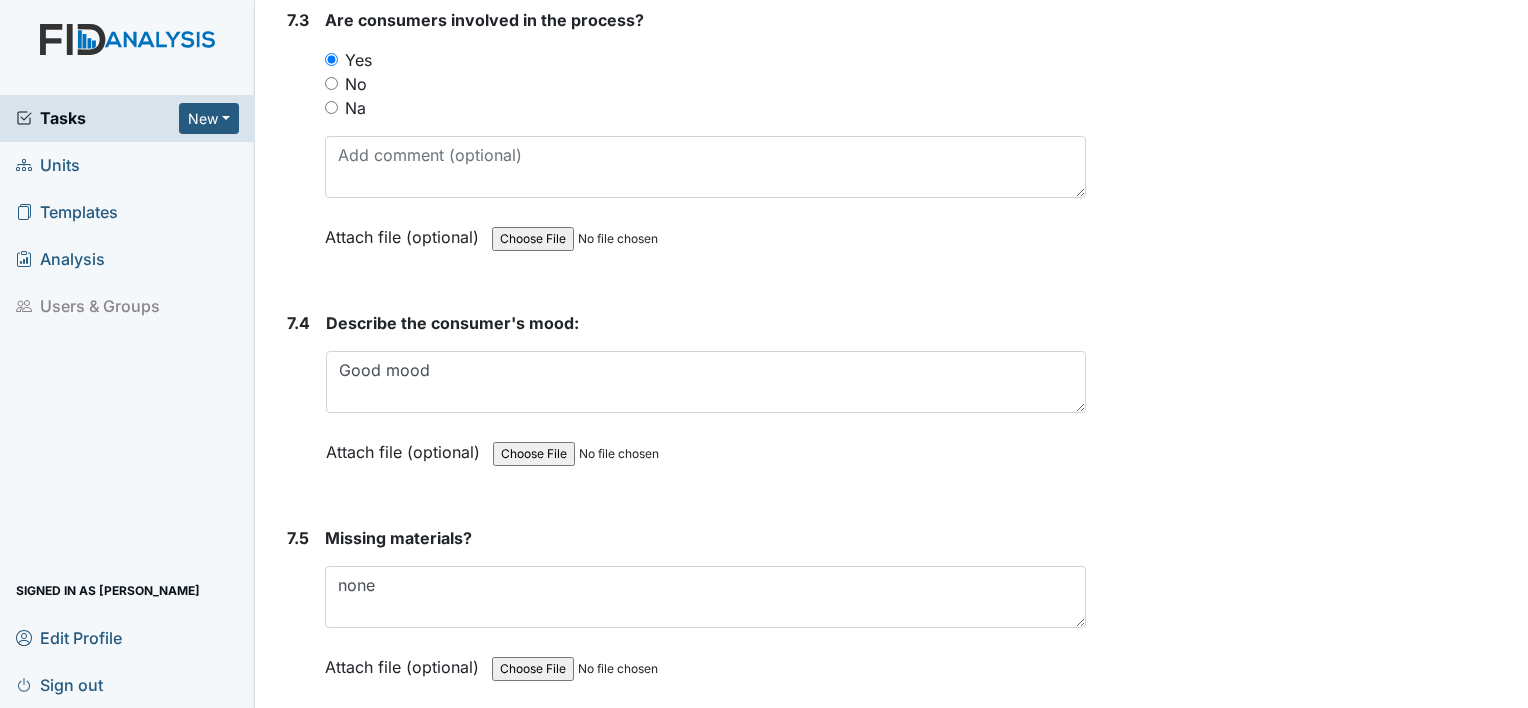 click on "7.5" at bounding box center [298, 617] 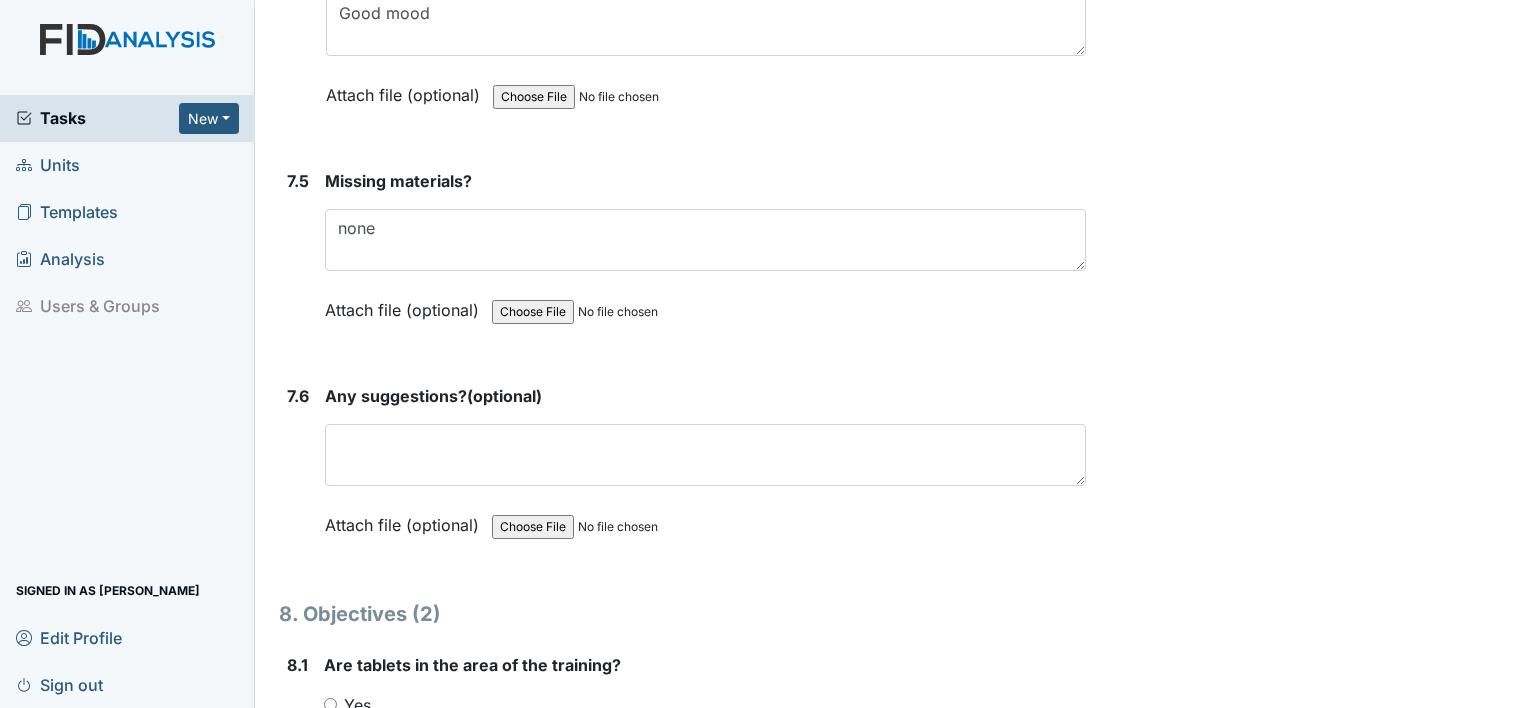 scroll, scrollTop: 13118, scrollLeft: 0, axis: vertical 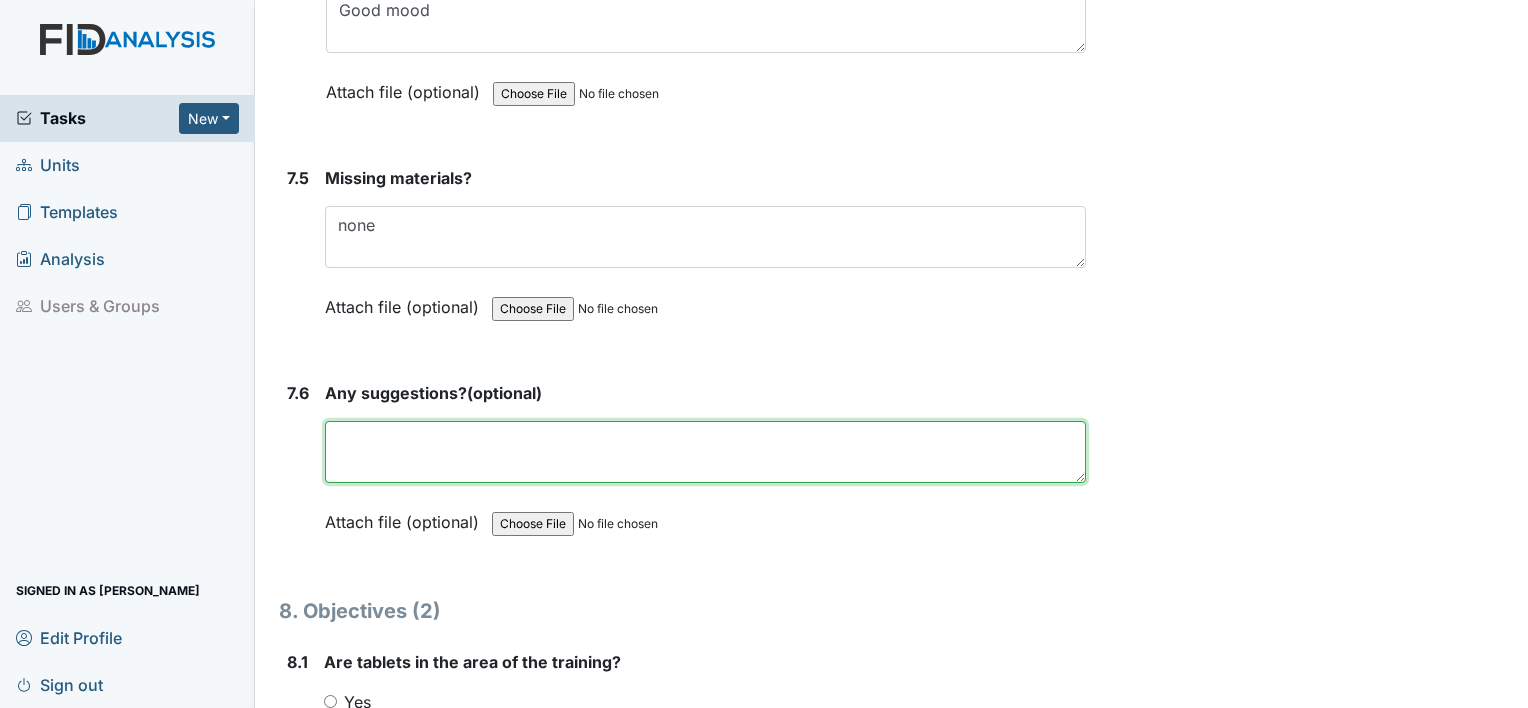 click at bounding box center (705, 452) 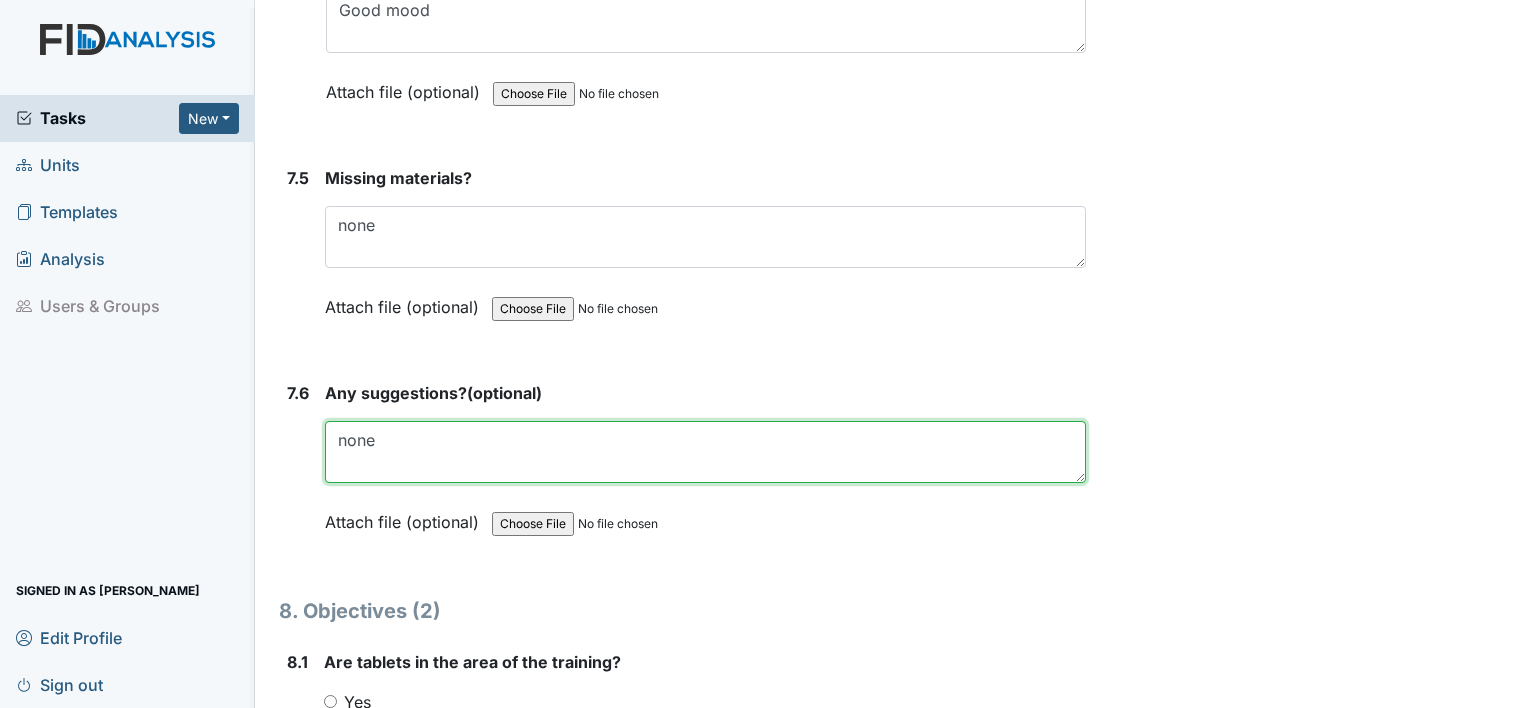 type on "none" 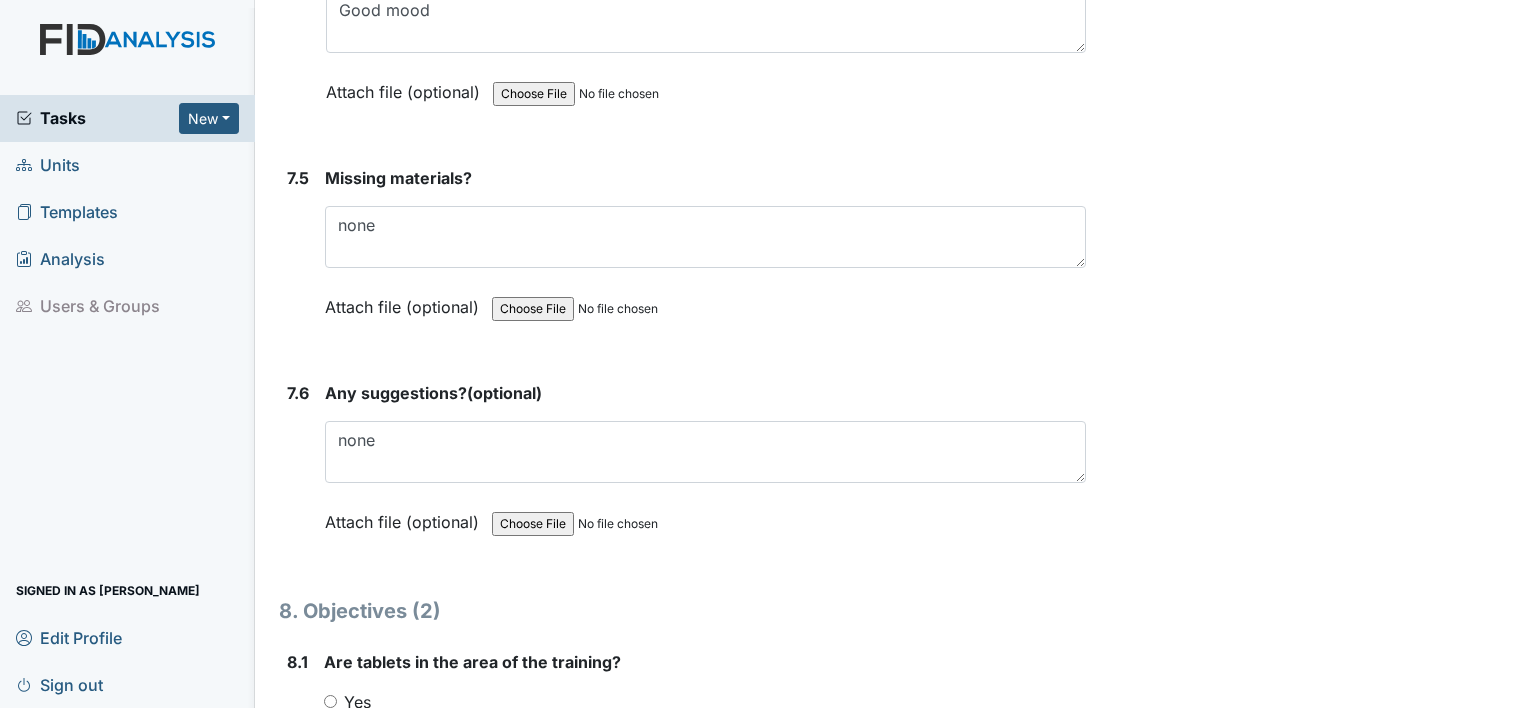 click on "8.1
Are tablets in the area of the training?
You must select one of the below options.
Yes
No
Na
Attach file (optional)
You can upload .pdf, .txt, .jpg, .jpeg, .png, .csv, .xls, or .doc files under 100MB." at bounding box center (682, 785) 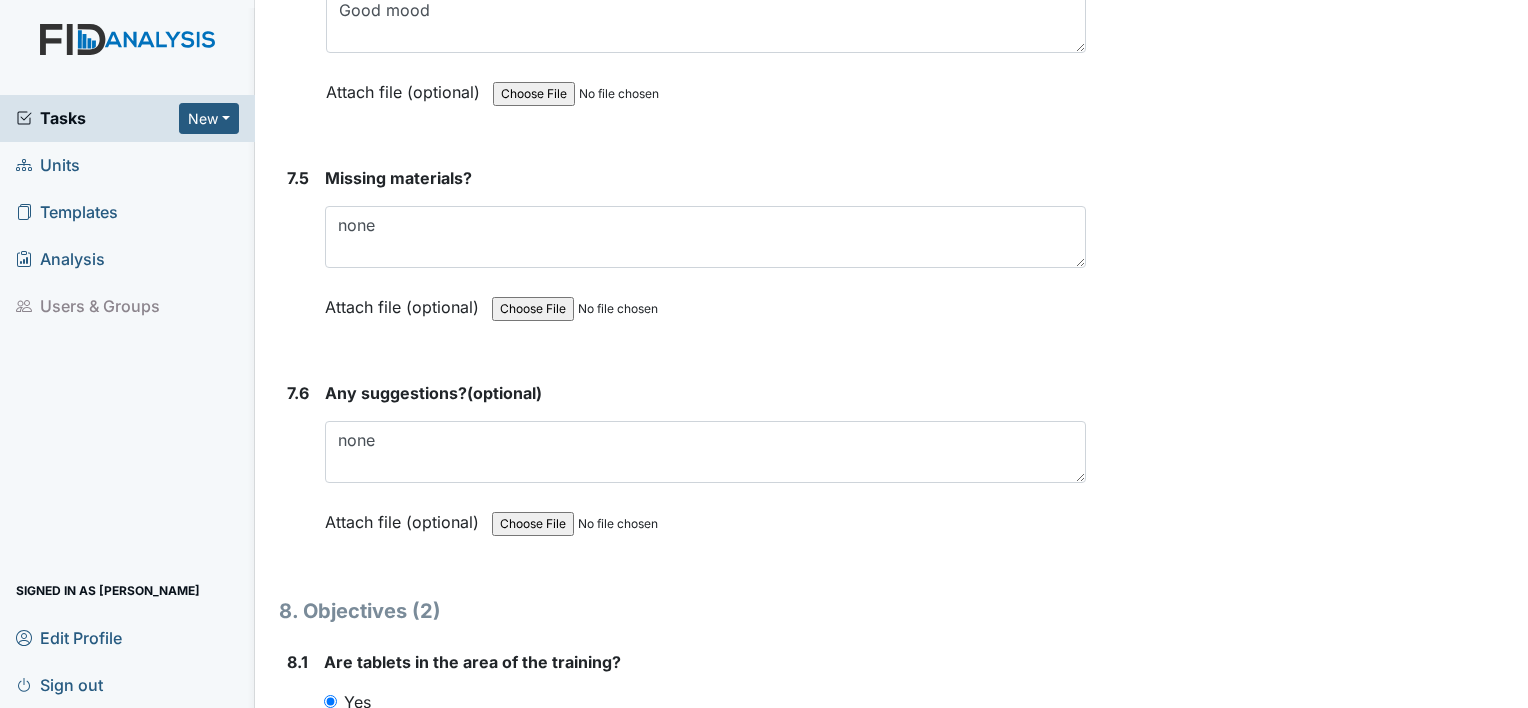 click on "8.1
Are tablets in the area of the training?
You must select one of the below options.
Yes
No
Na
Attach file (optional)
You can upload .pdf, .txt, .jpg, .jpeg, .png, .csv, .xls, or .doc files under 100MB." at bounding box center (682, 785) 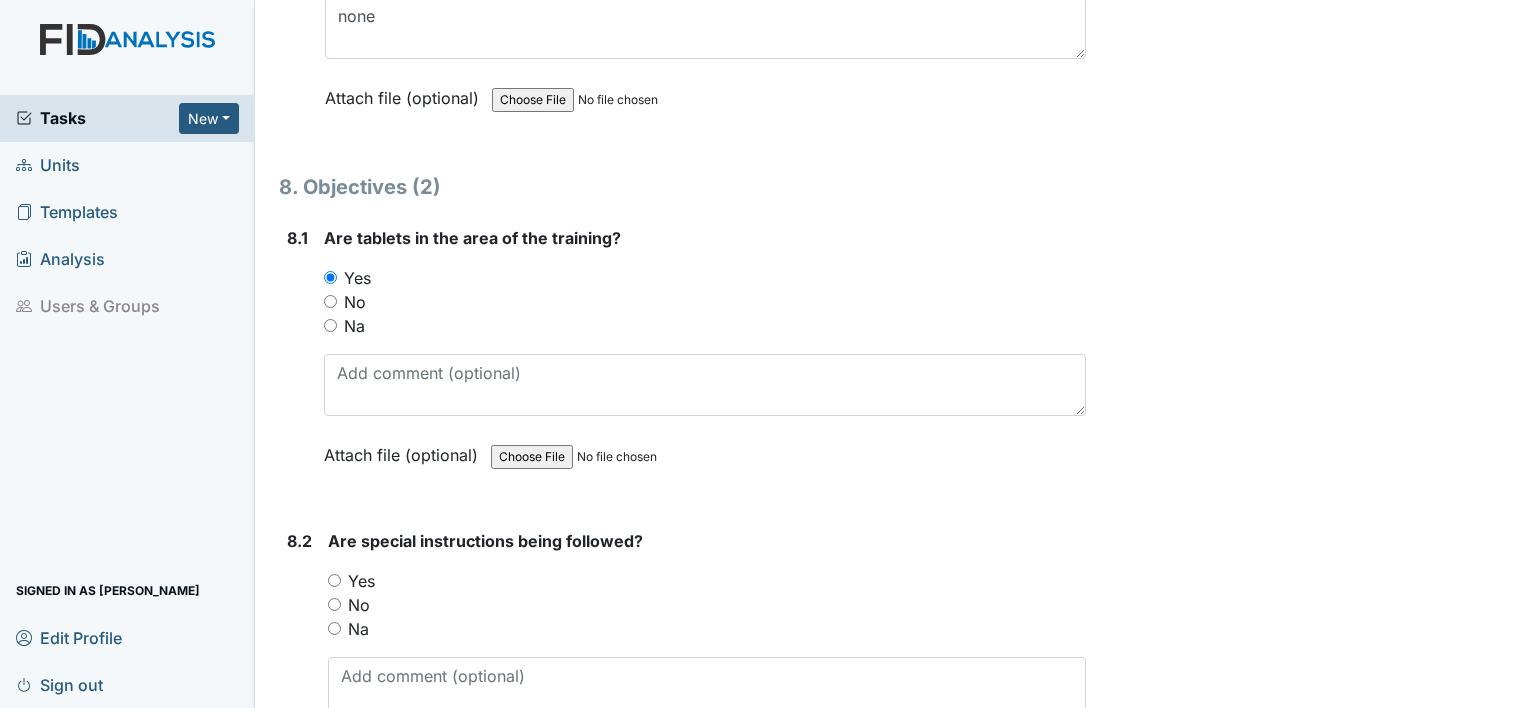 scroll, scrollTop: 13558, scrollLeft: 0, axis: vertical 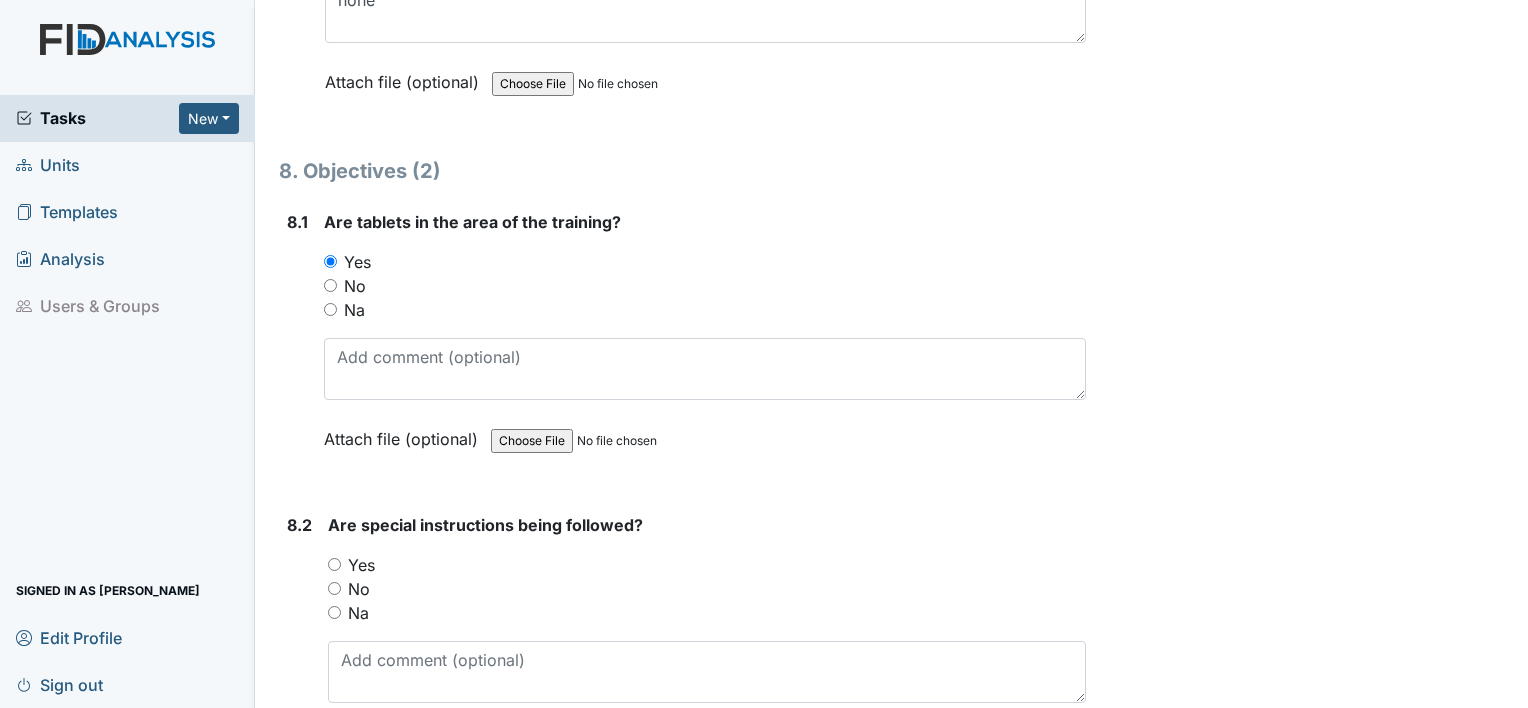 click on "Yes" at bounding box center (334, 564) 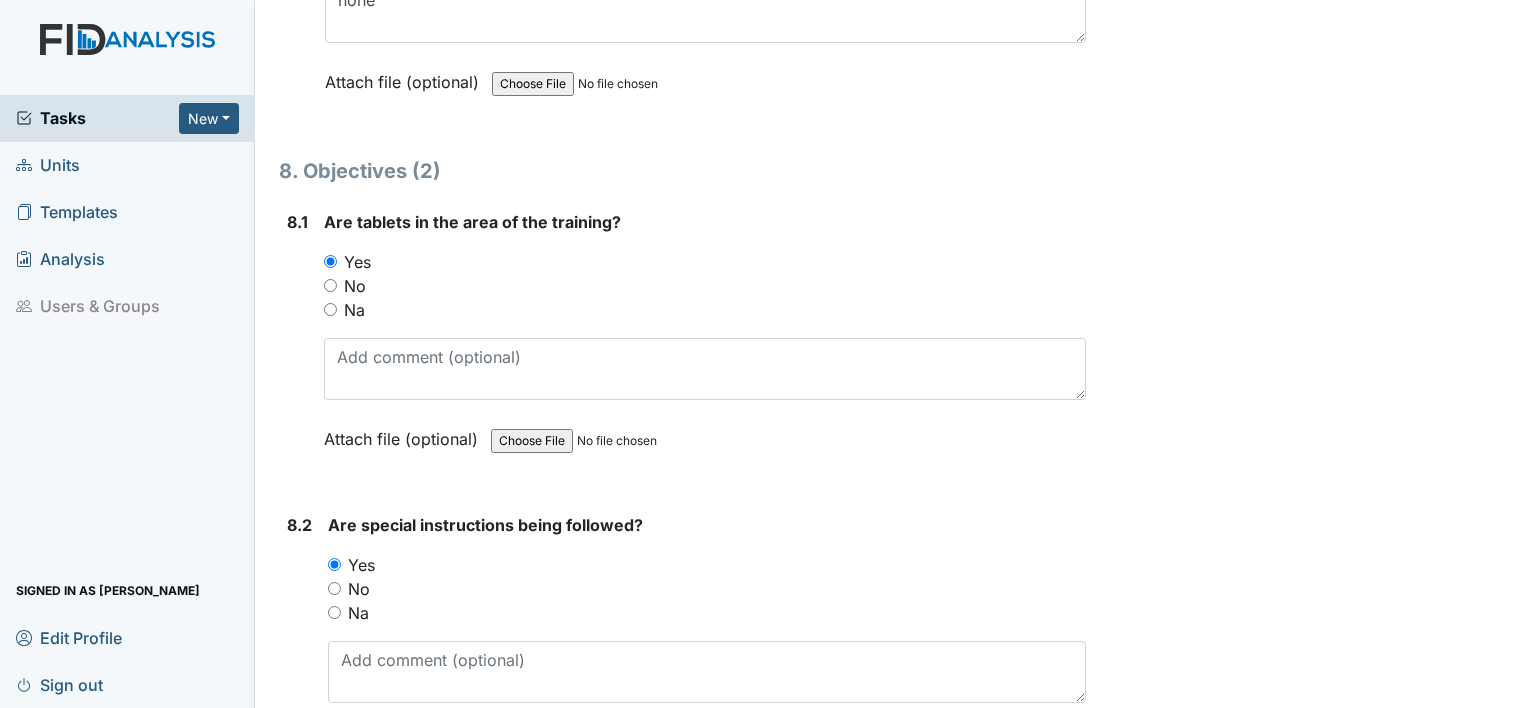 click on "8.2" at bounding box center (299, 648) 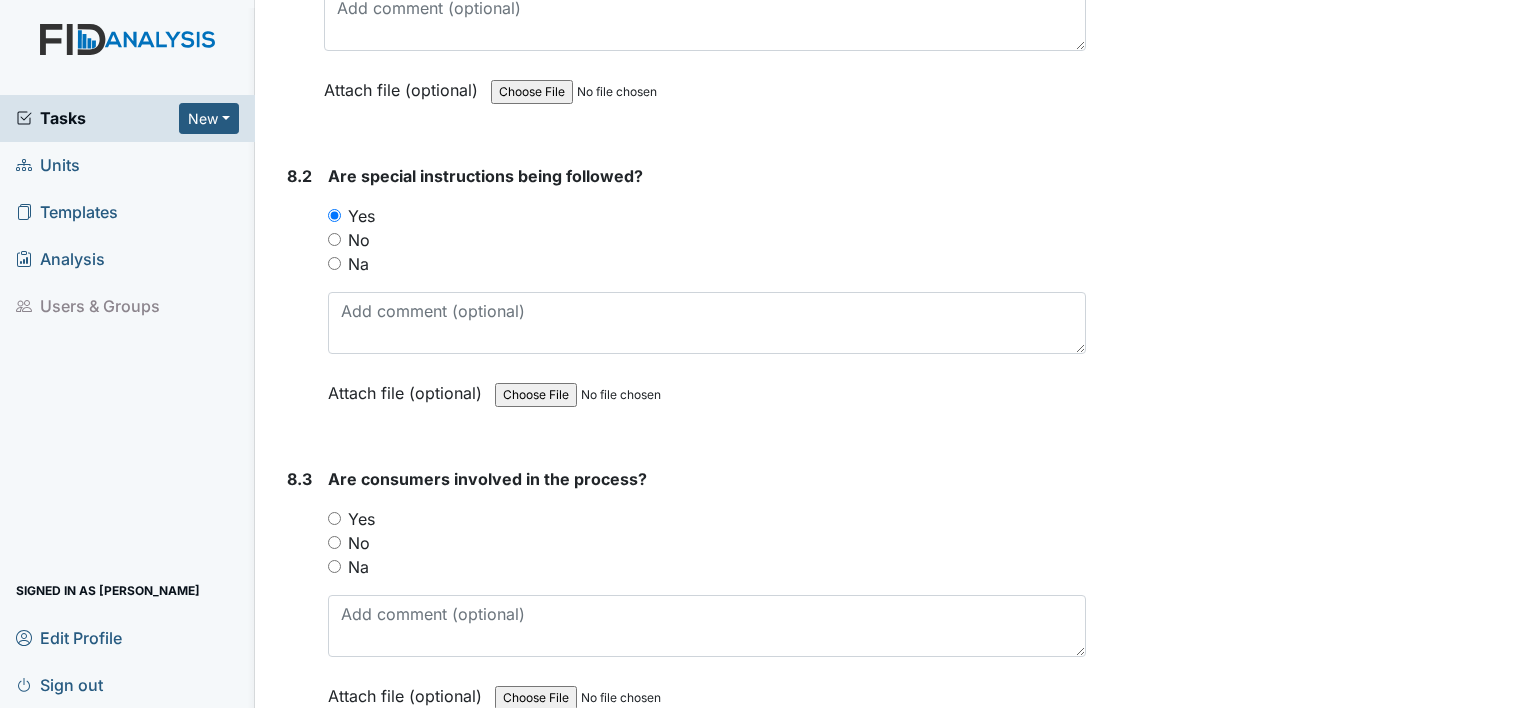 scroll, scrollTop: 13958, scrollLeft: 0, axis: vertical 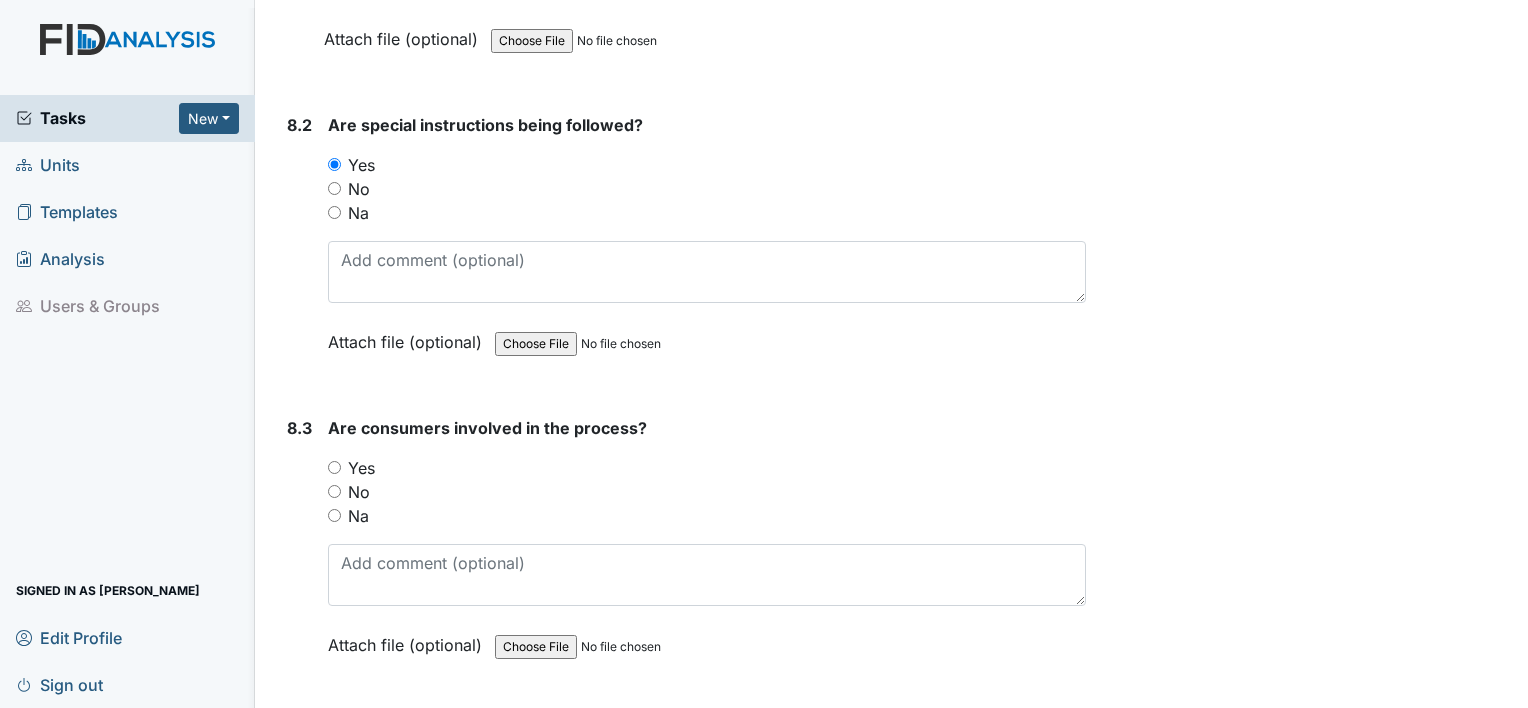 click on "Yes" at bounding box center (334, 467) 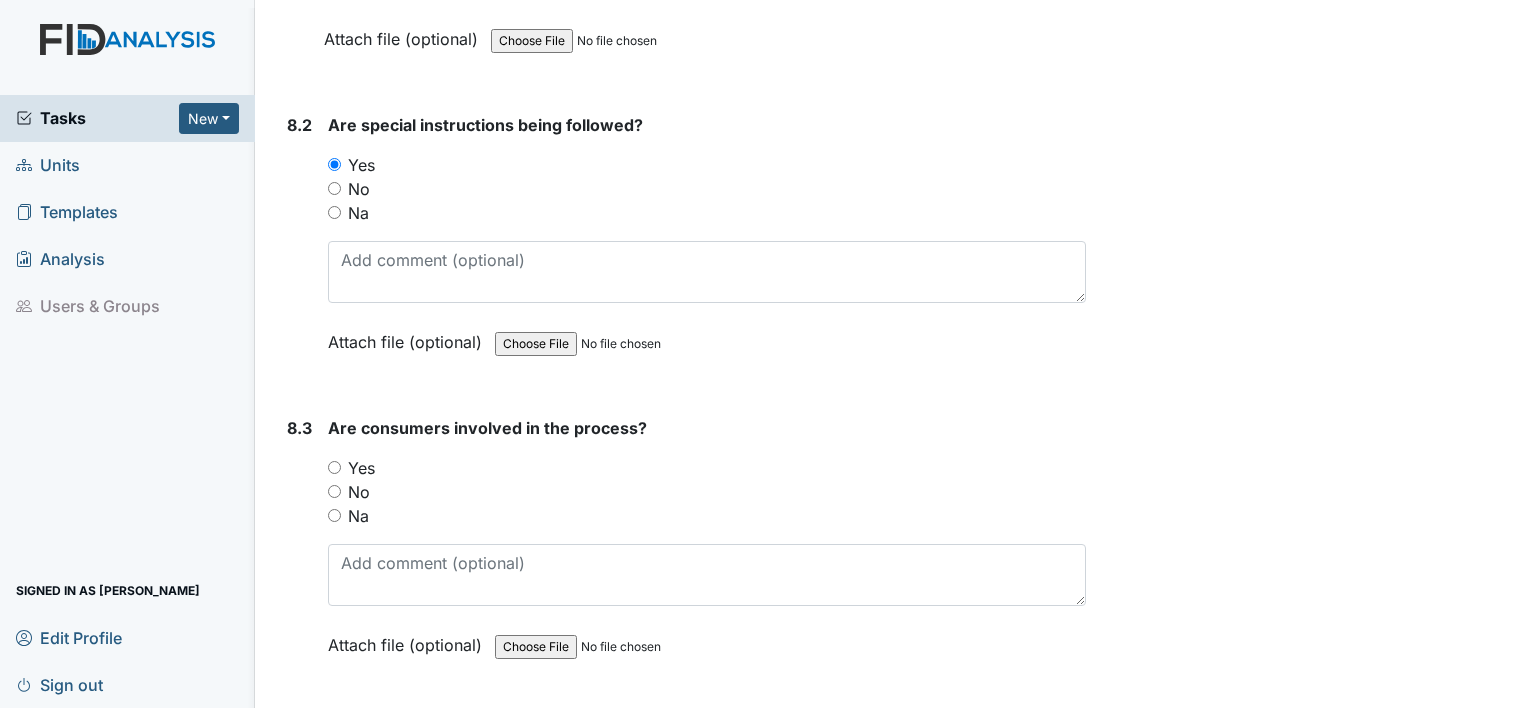 radio on "true" 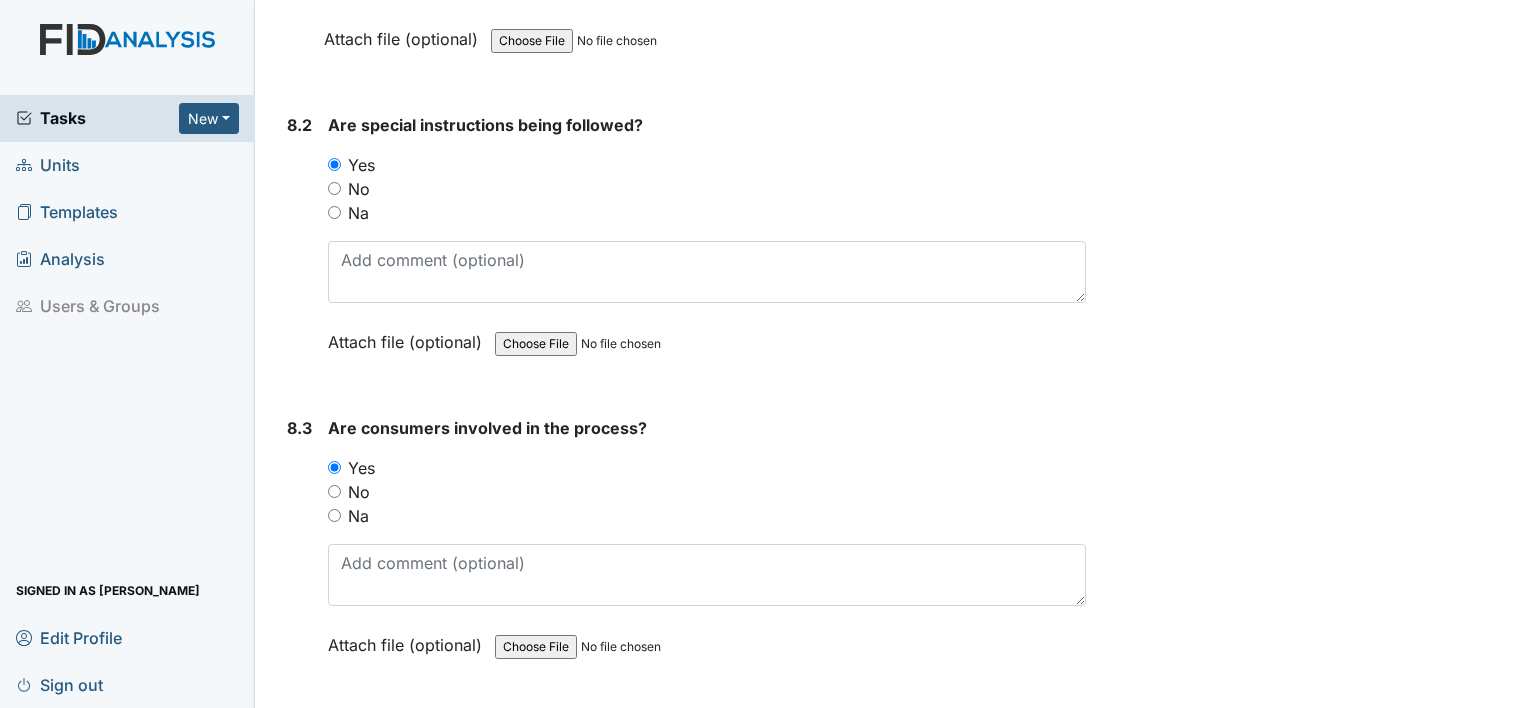 click on "8.3
Are consumers involved in the process?
You must select one of the below options.
Yes
No
Na
Attach file (optional)
You can upload .pdf, .txt, .jpg, .jpeg, .png, .csv, .xls, or .doc files under 100MB." at bounding box center (682, 551) 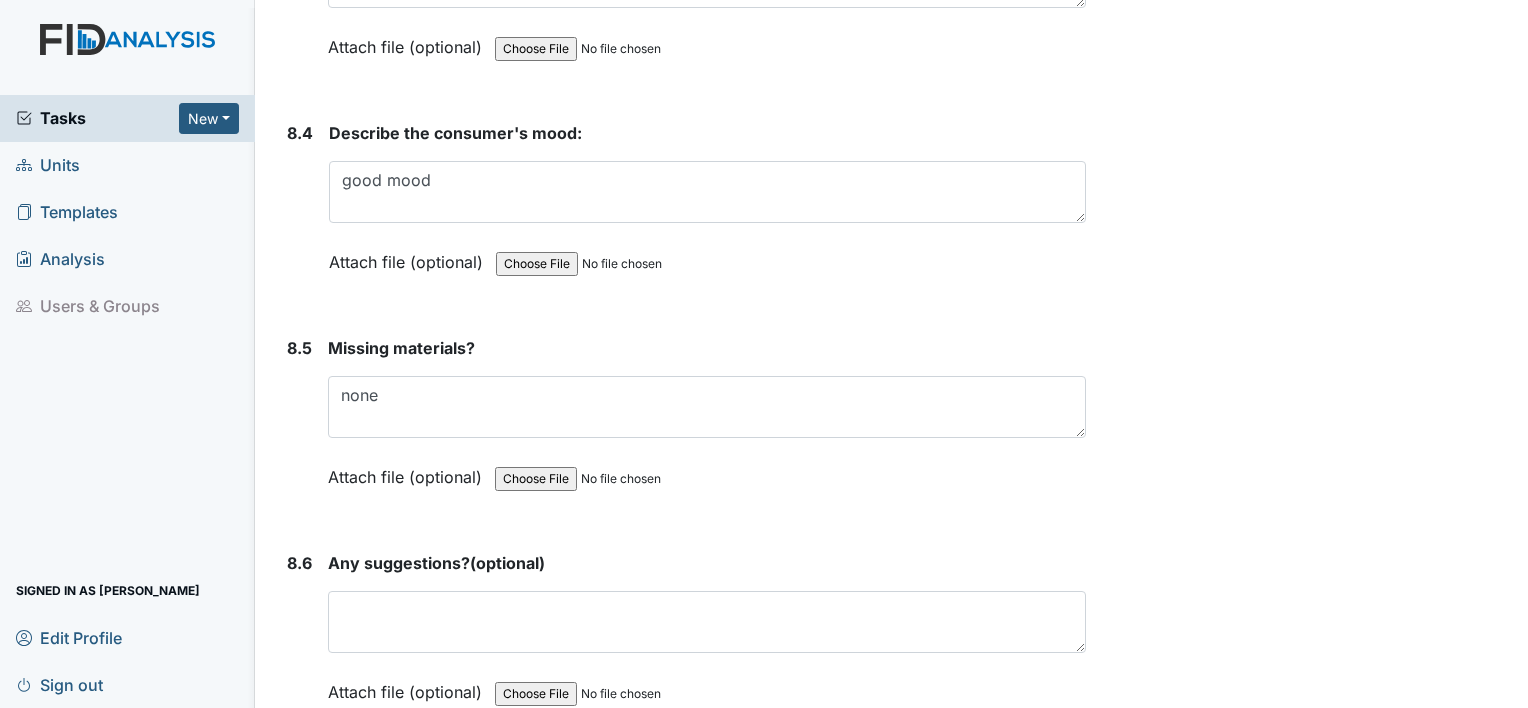 scroll, scrollTop: 14558, scrollLeft: 0, axis: vertical 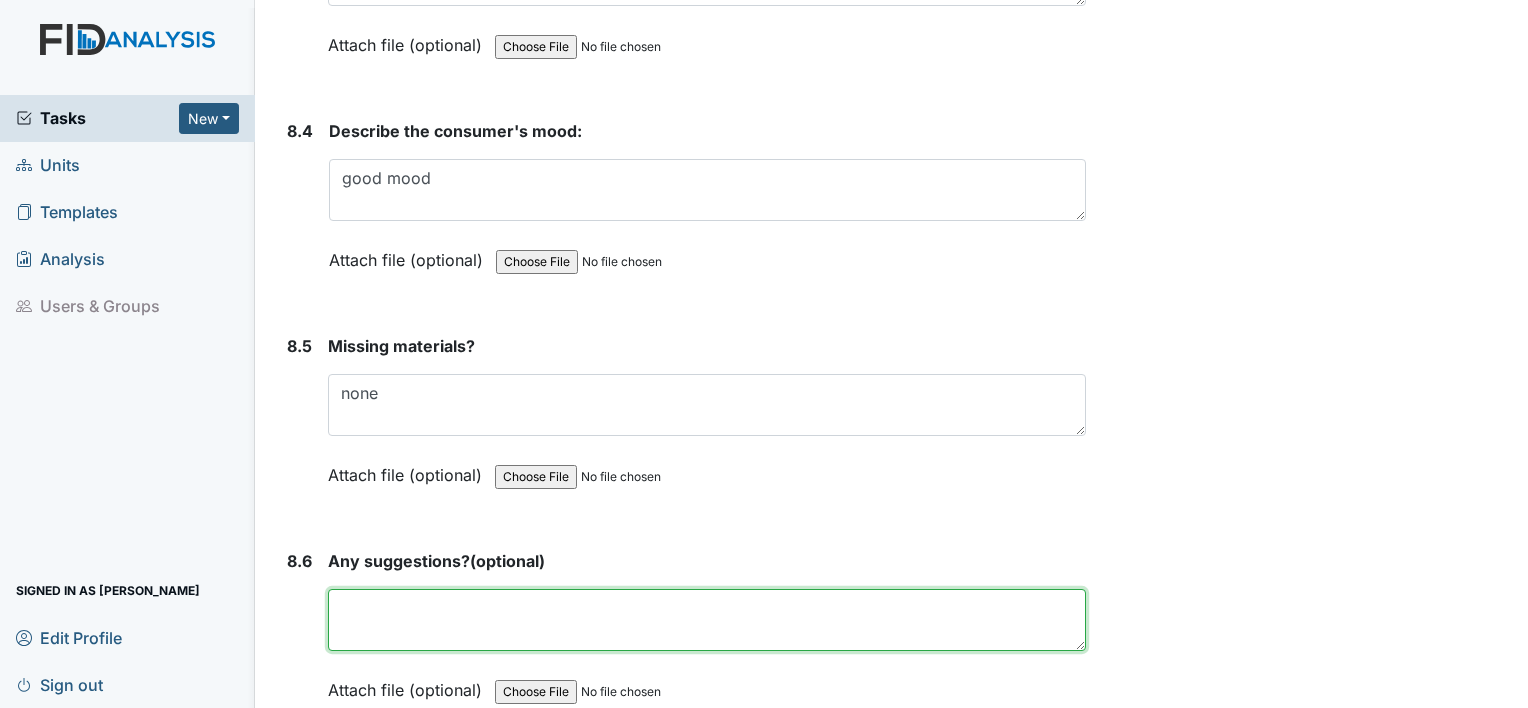 click at bounding box center (707, 620) 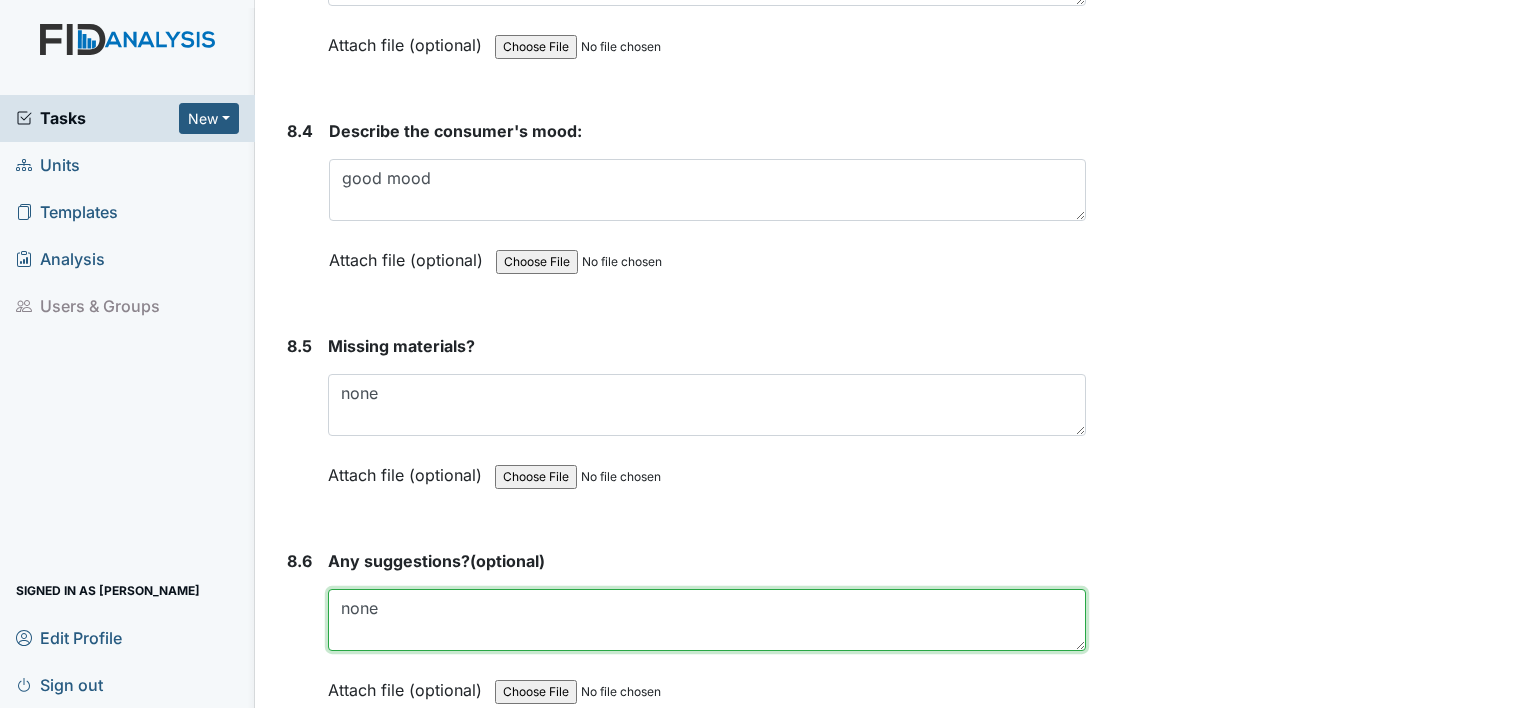 type on "none" 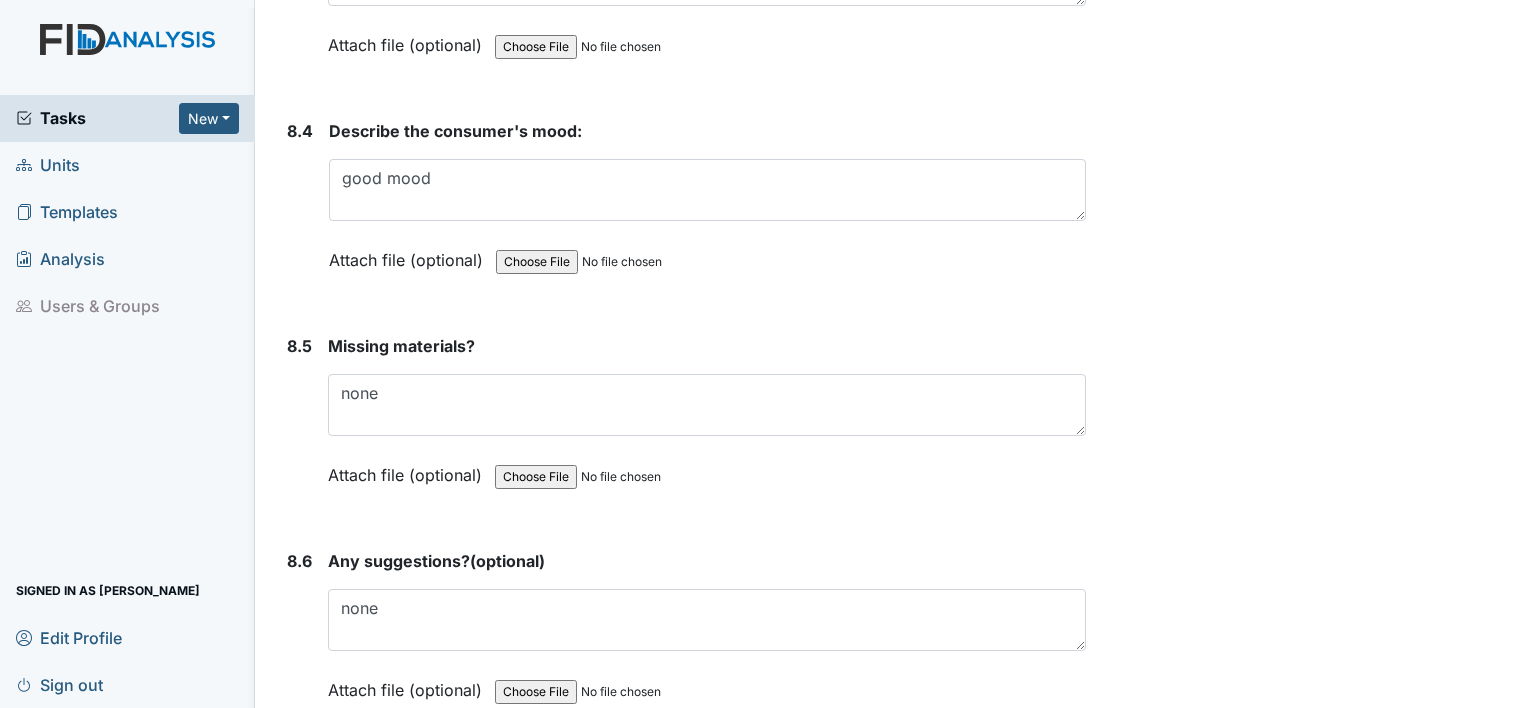 click on "8.6" at bounding box center [299, 640] 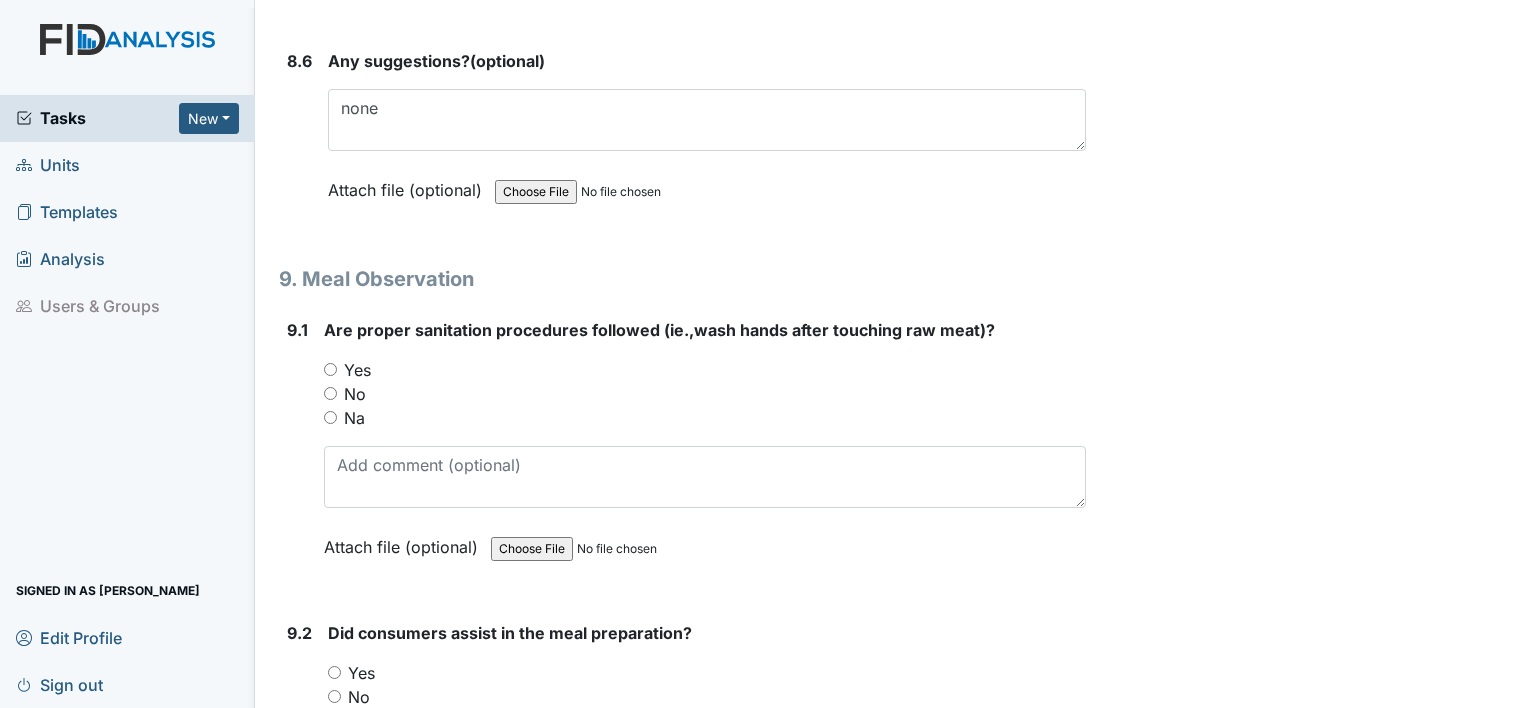 scroll, scrollTop: 15118, scrollLeft: 0, axis: vertical 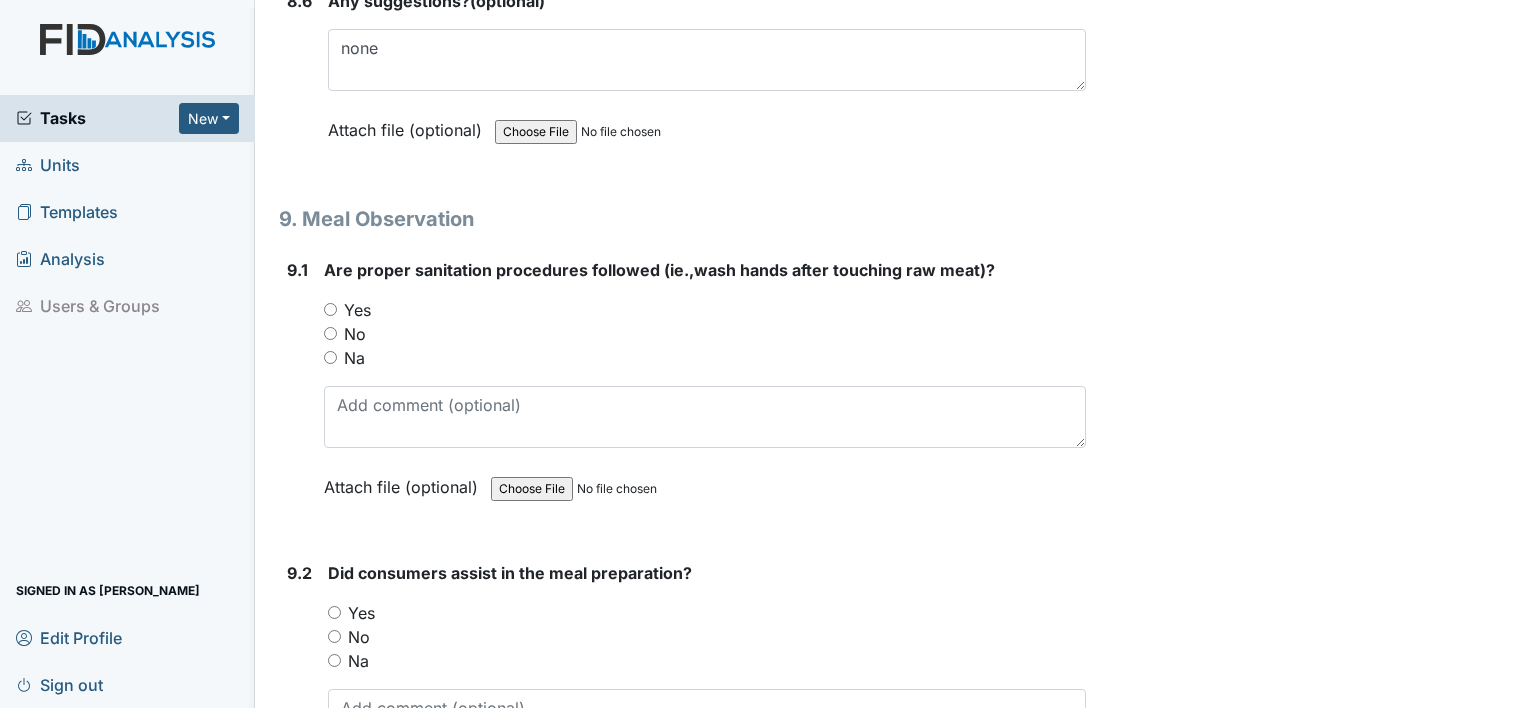 click on "Yes" at bounding box center [330, 309] 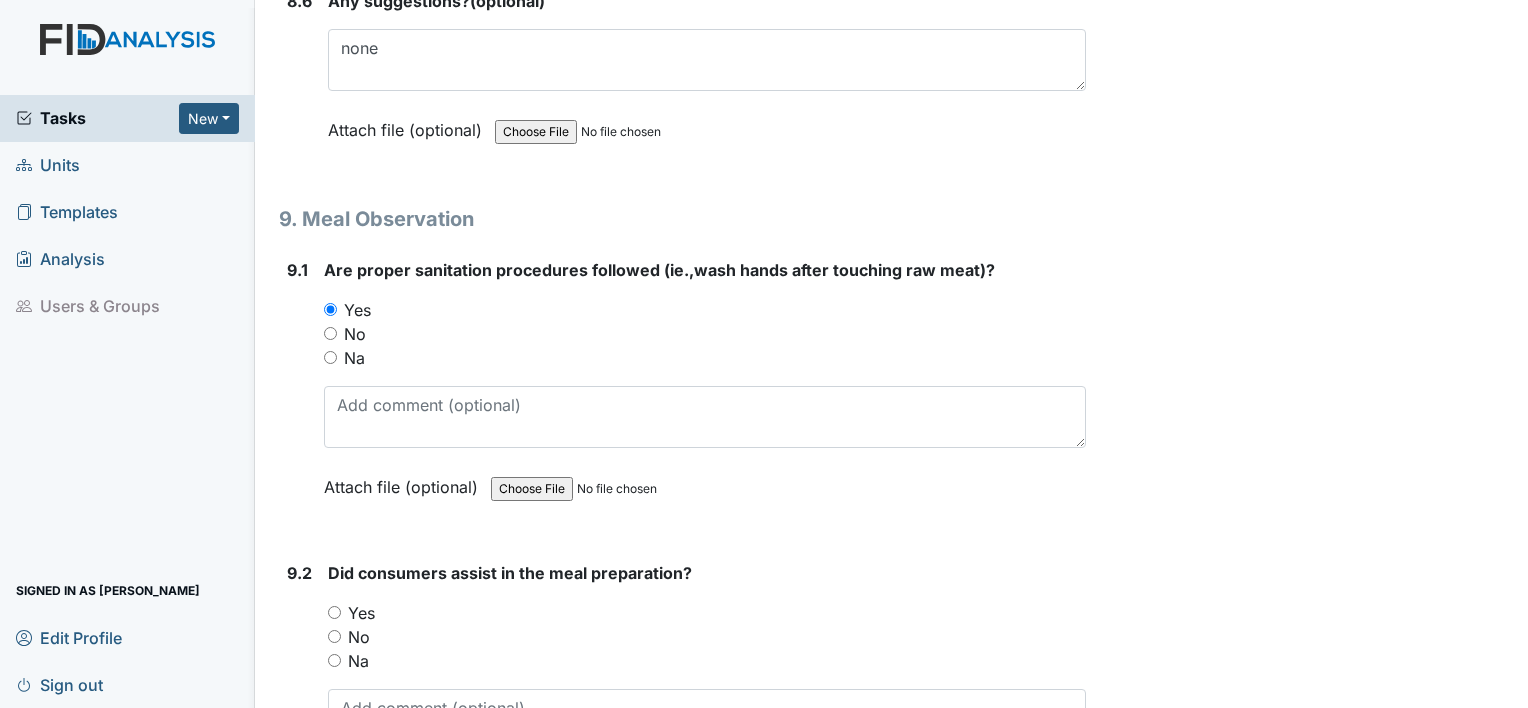click on "Yes" at bounding box center [334, 612] 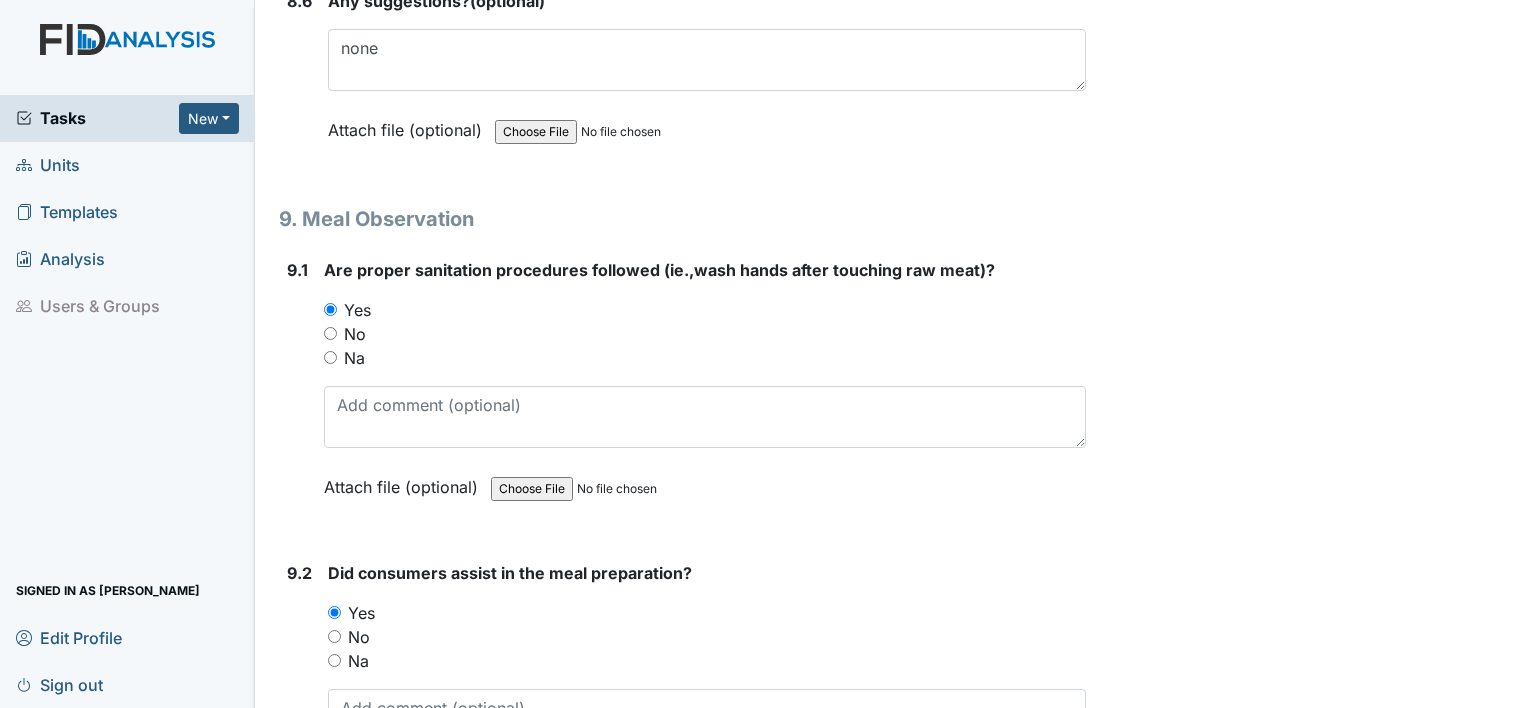 click on "9.2" at bounding box center [299, 696] 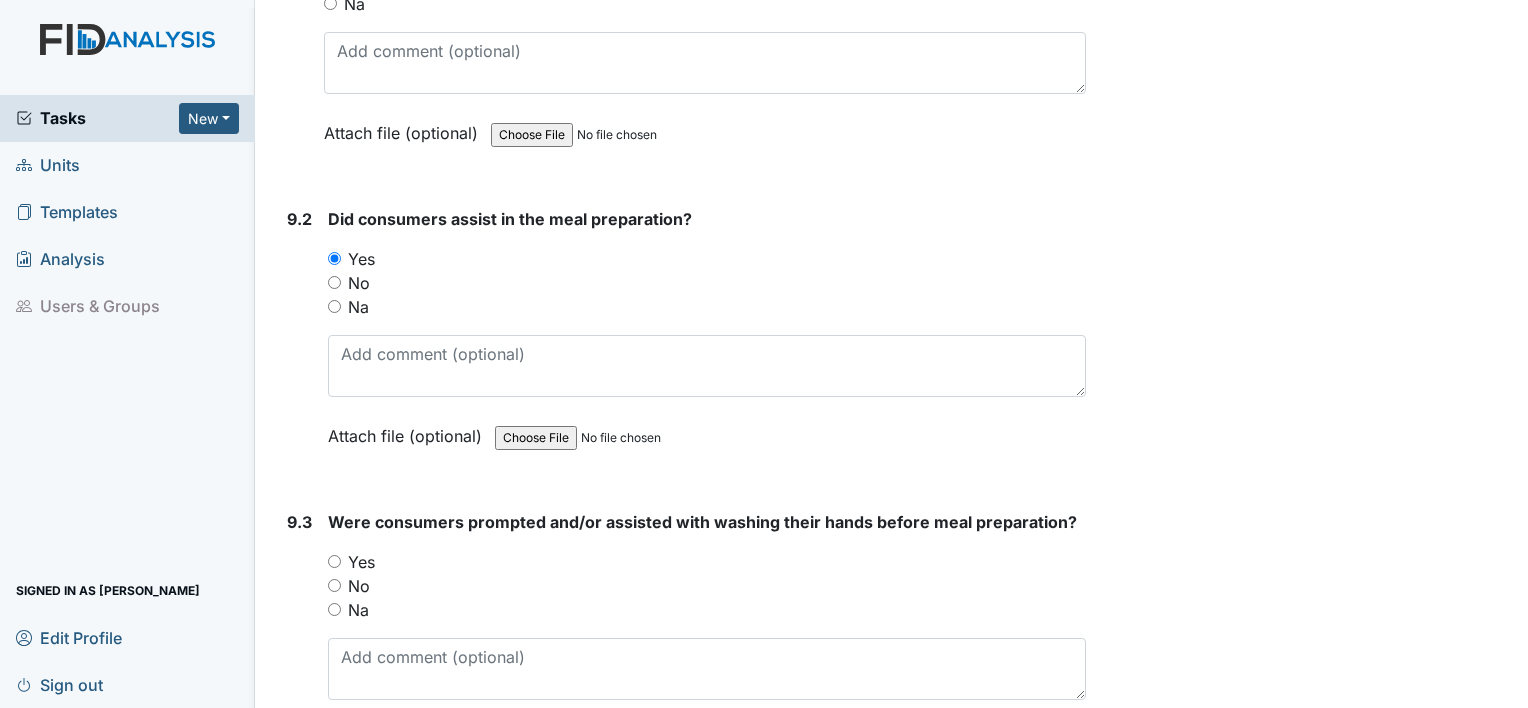 scroll, scrollTop: 15558, scrollLeft: 0, axis: vertical 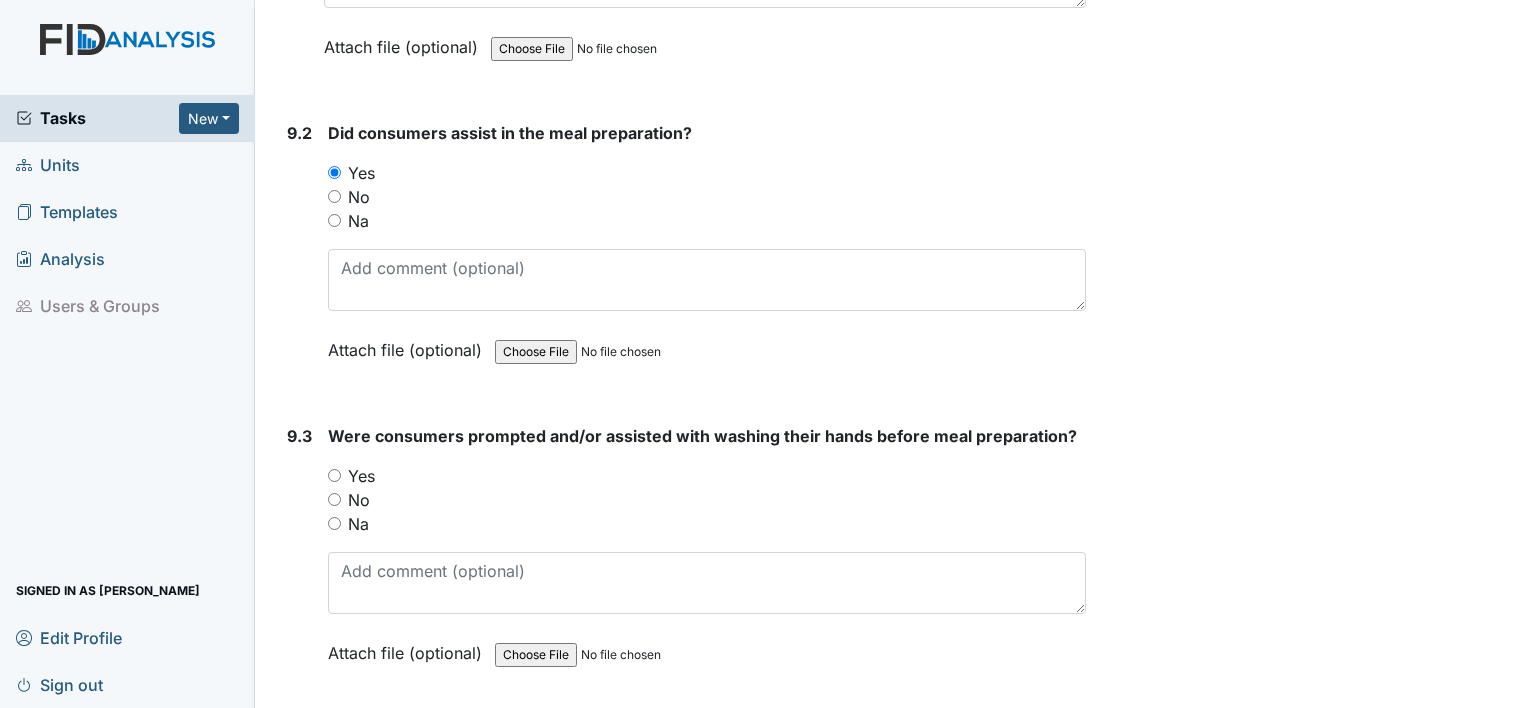 click on "Yes" at bounding box center (707, 476) 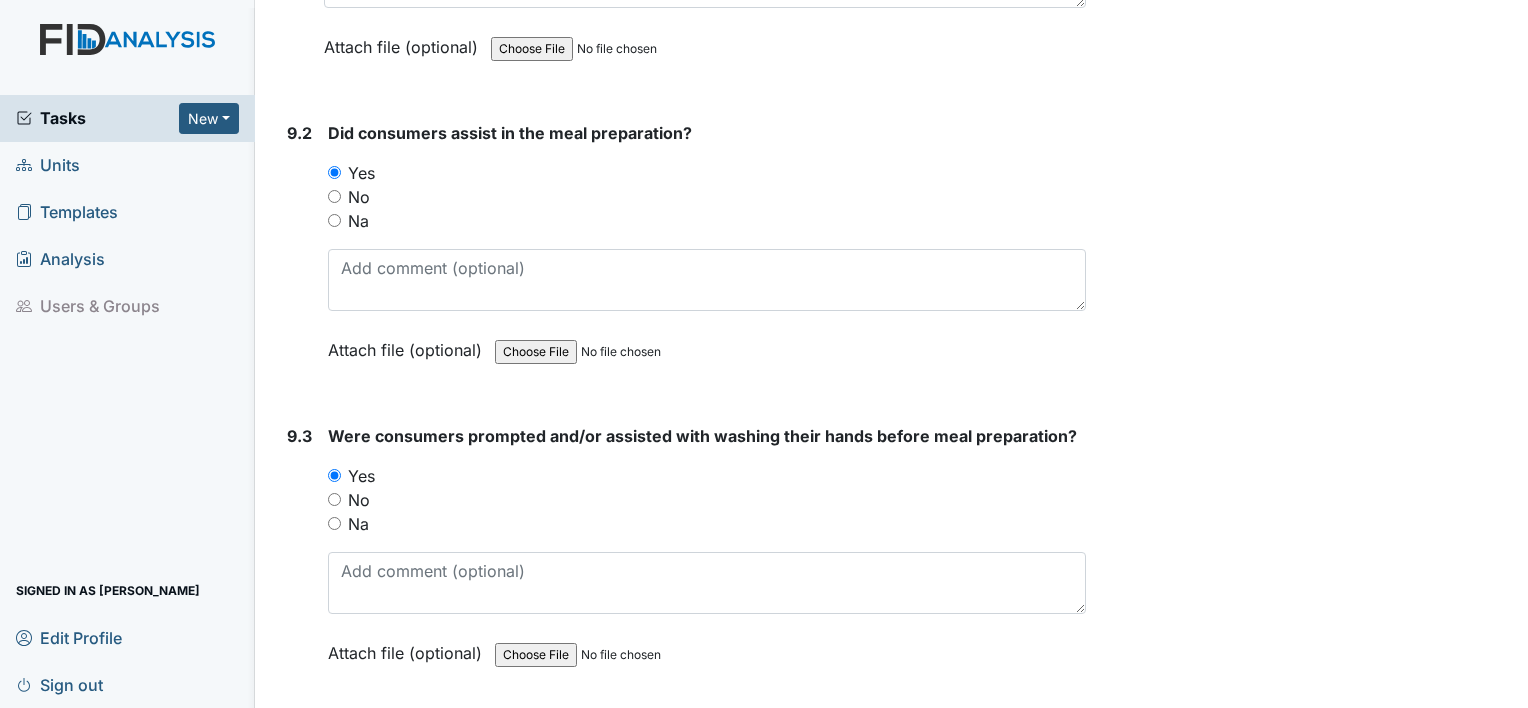 click on "9.3" at bounding box center [299, 559] 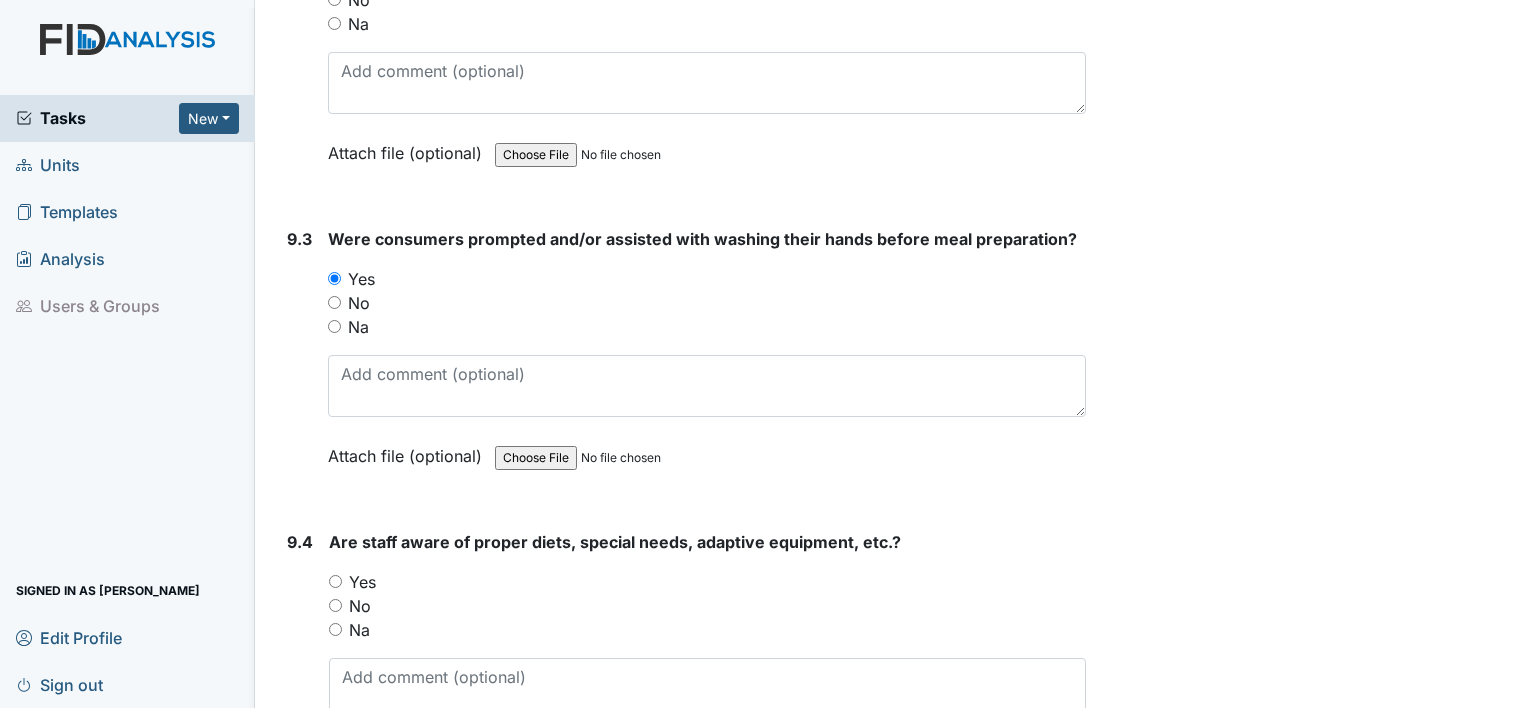 scroll, scrollTop: 15758, scrollLeft: 0, axis: vertical 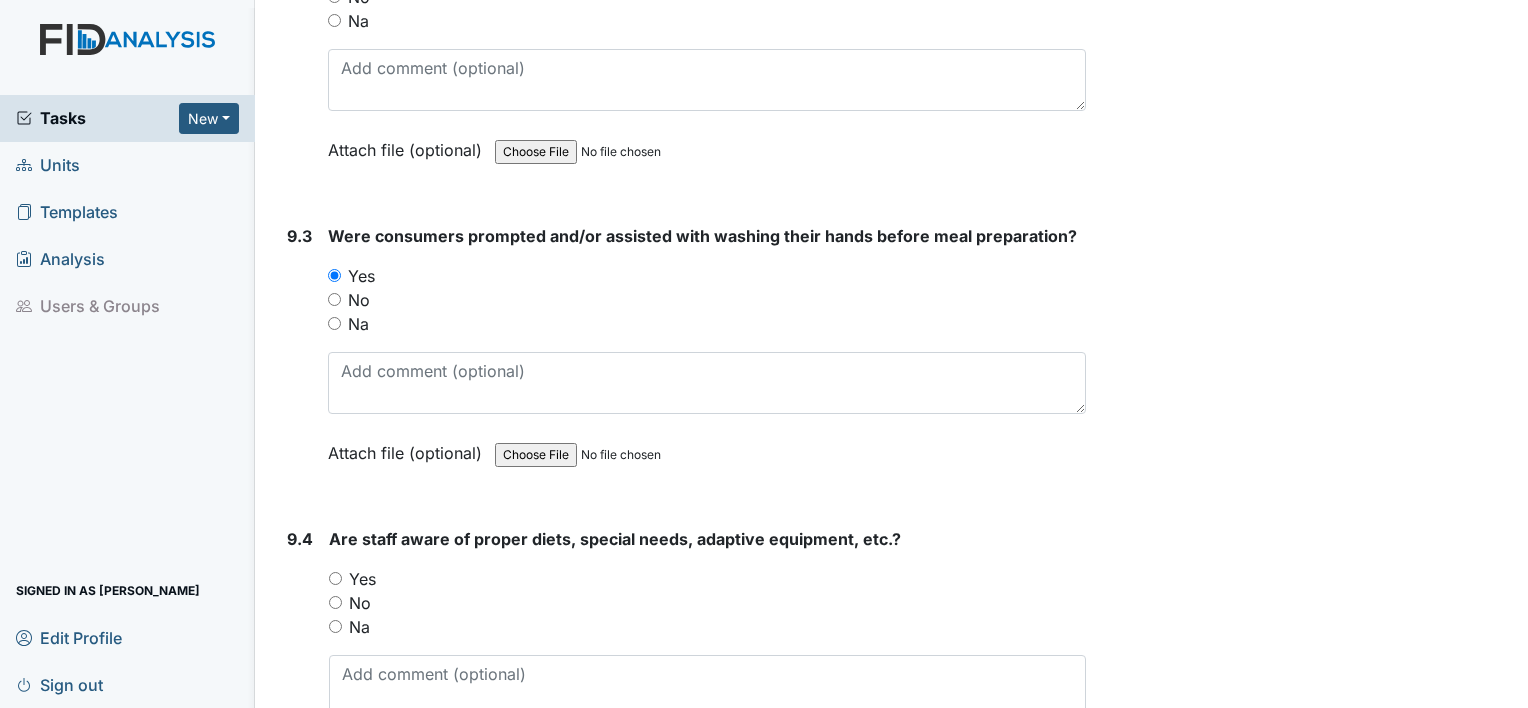 click on "Yes" at bounding box center (335, 578) 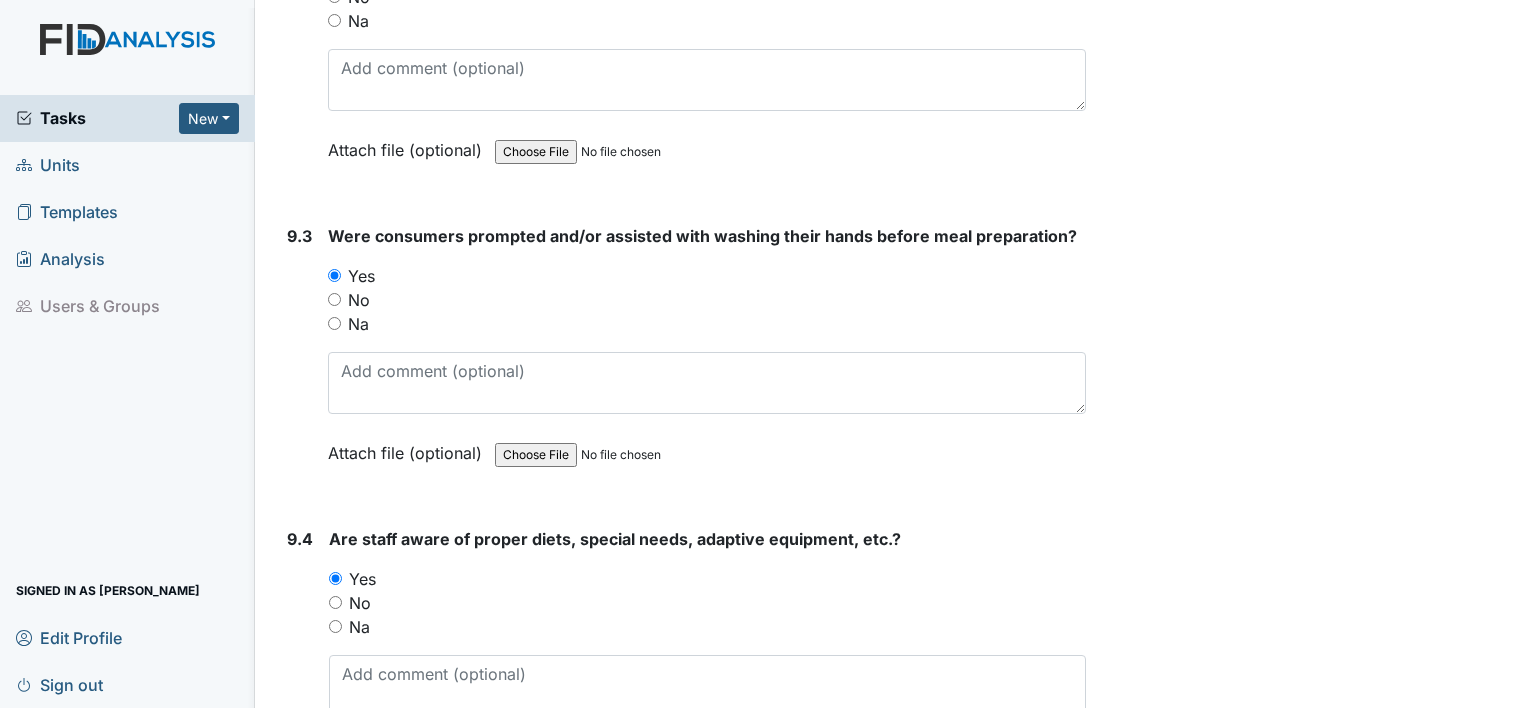 click on "9.4
Are staff aware of proper diets, special needs, adaptive equipment, etc.?
You must select one of the below options.
Yes
No
Na
Attach file (optional)
You can upload .pdf, .txt, .jpg, .jpeg, .png, .csv, .xls, or .doc files under 100MB." at bounding box center (682, 662) 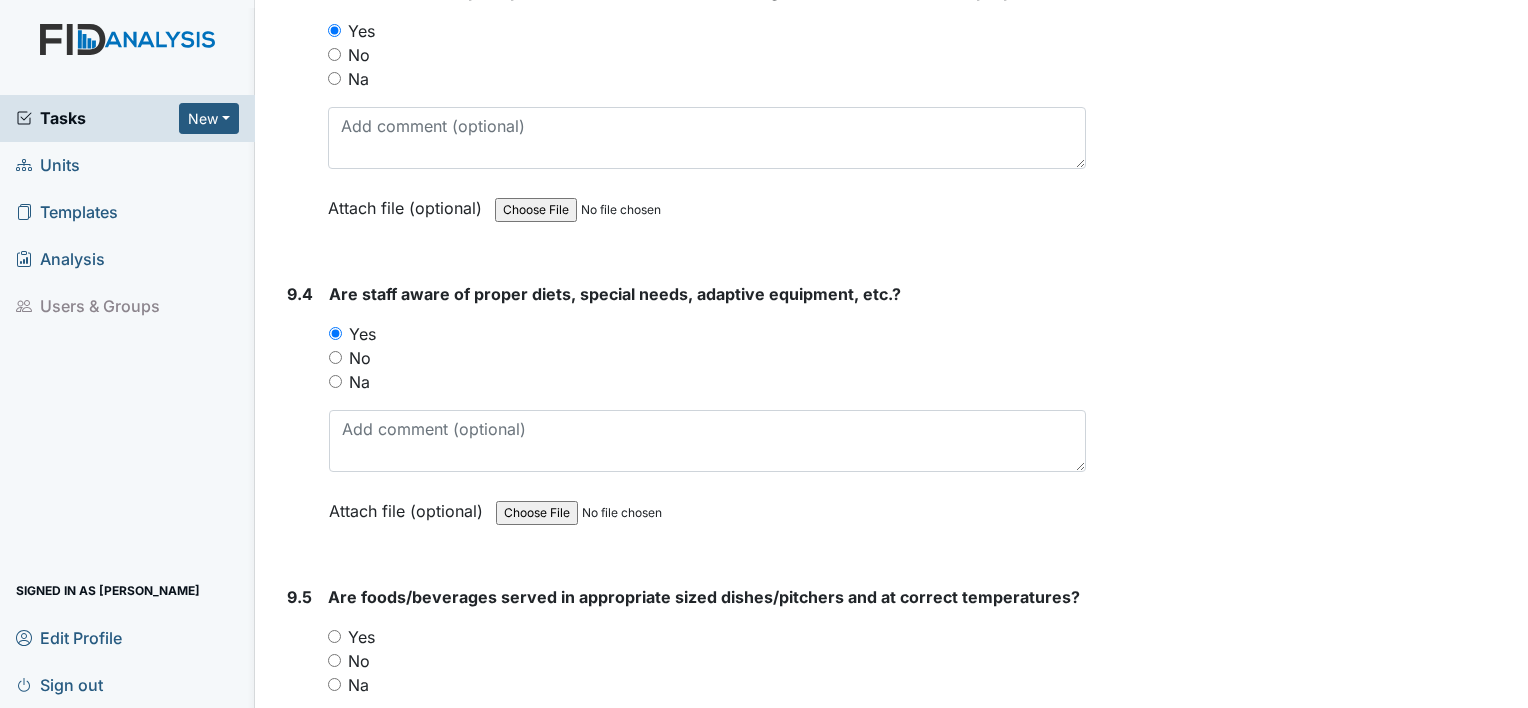 scroll, scrollTop: 16038, scrollLeft: 0, axis: vertical 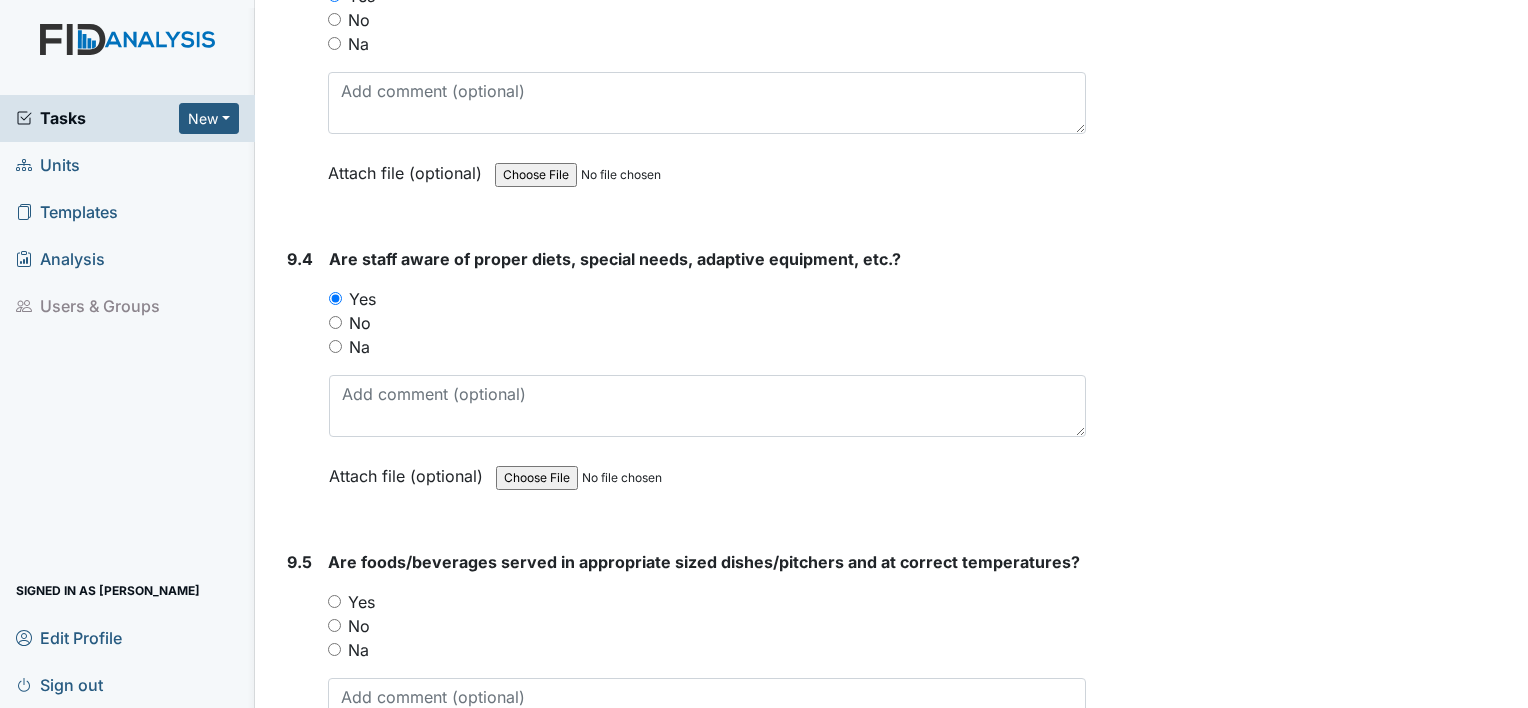 click on "Yes" at bounding box center [334, 601] 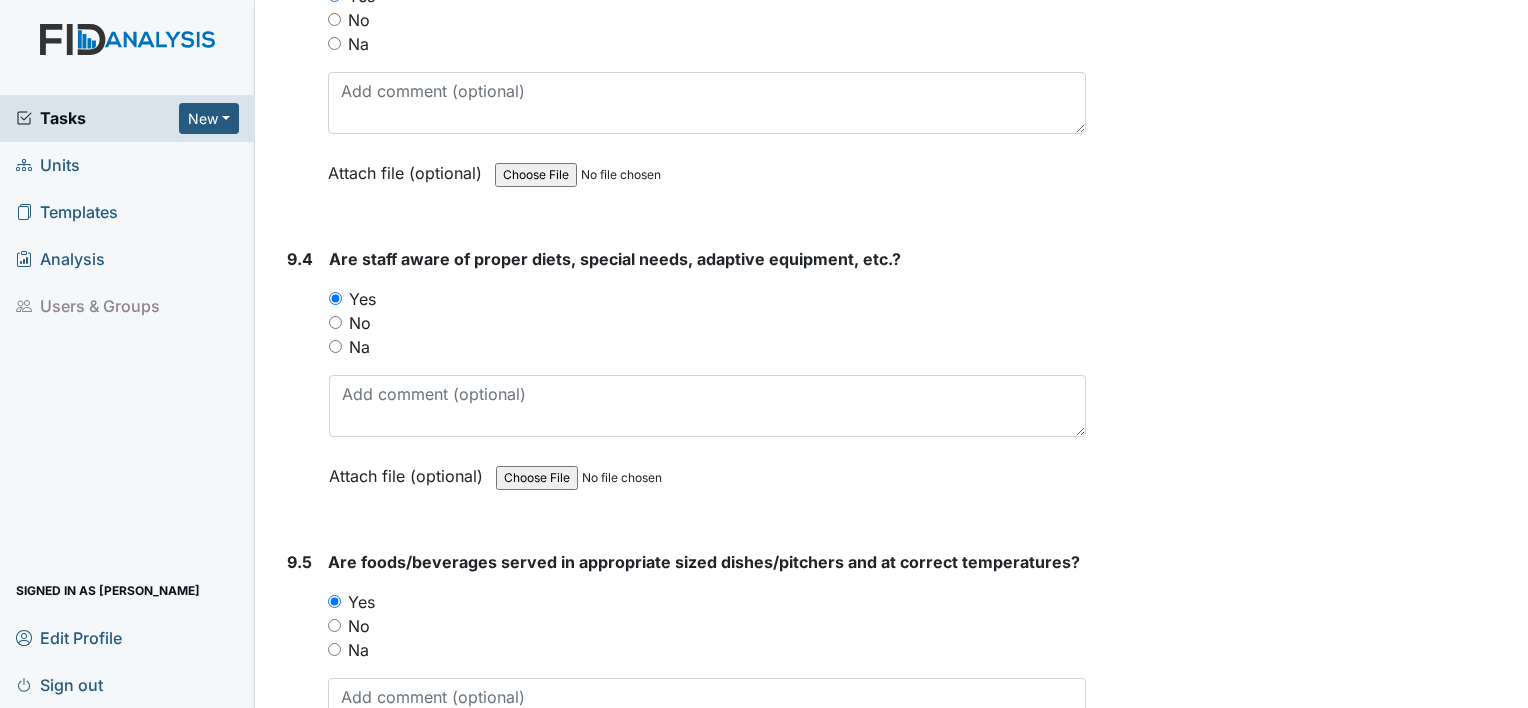 click on "9.5
Are foods/beverages served in appropriate sized dishes/pitchers and at correct temperatures?
You must select one of the below options.
Yes
No
Na
Attach file (optional)
You can upload .pdf, .txt, .jpg, .jpeg, .png, .csv, .xls, or .doc files under 100MB." at bounding box center (682, 685) 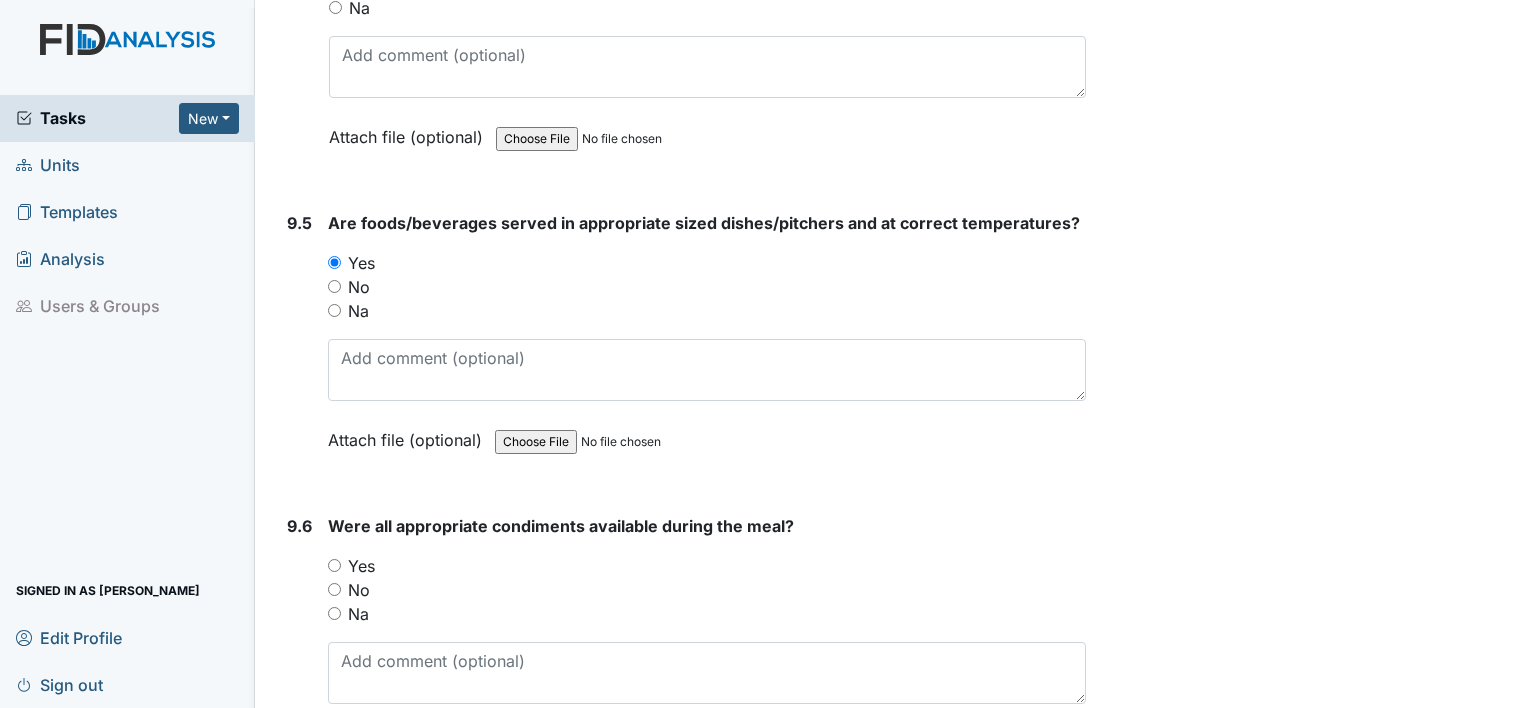 scroll, scrollTop: 16518, scrollLeft: 0, axis: vertical 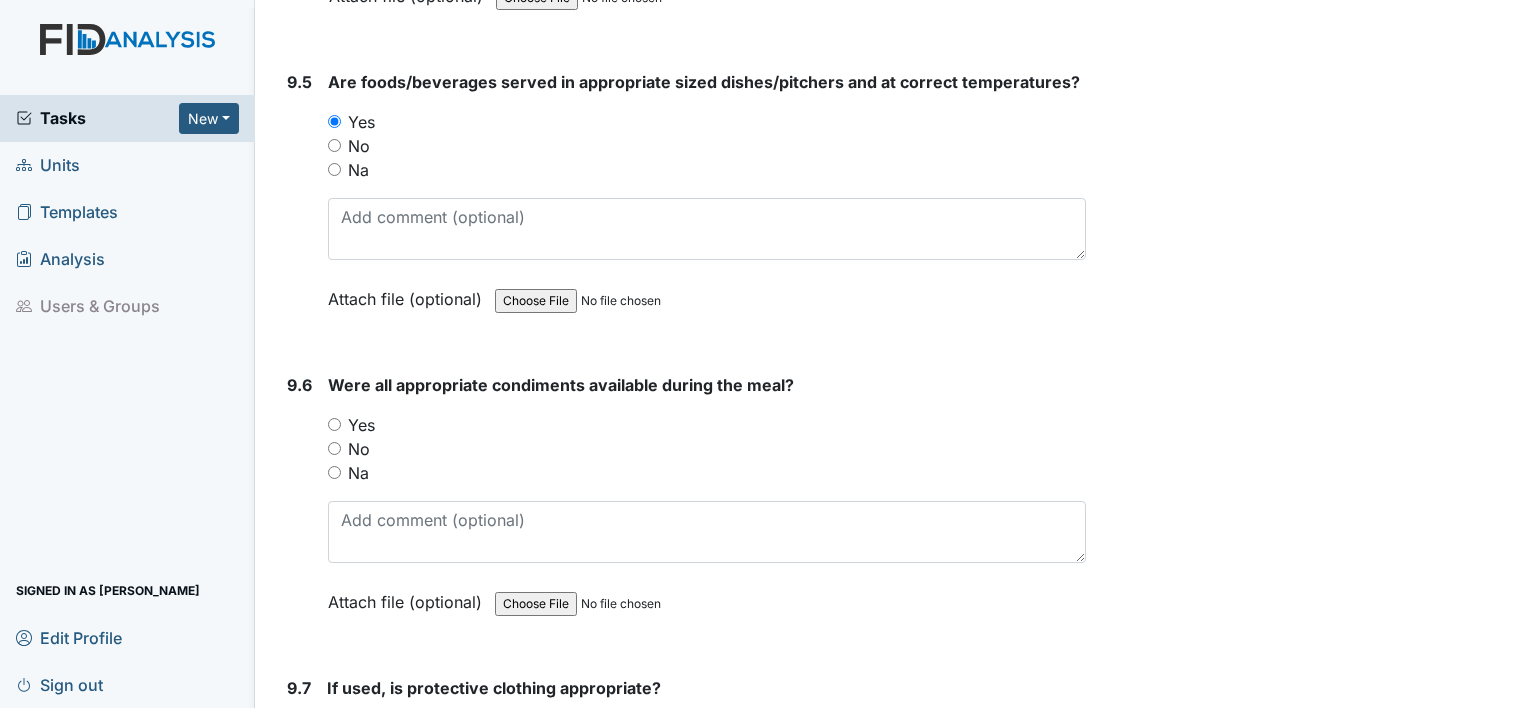 click on "Yes" at bounding box center (334, 424) 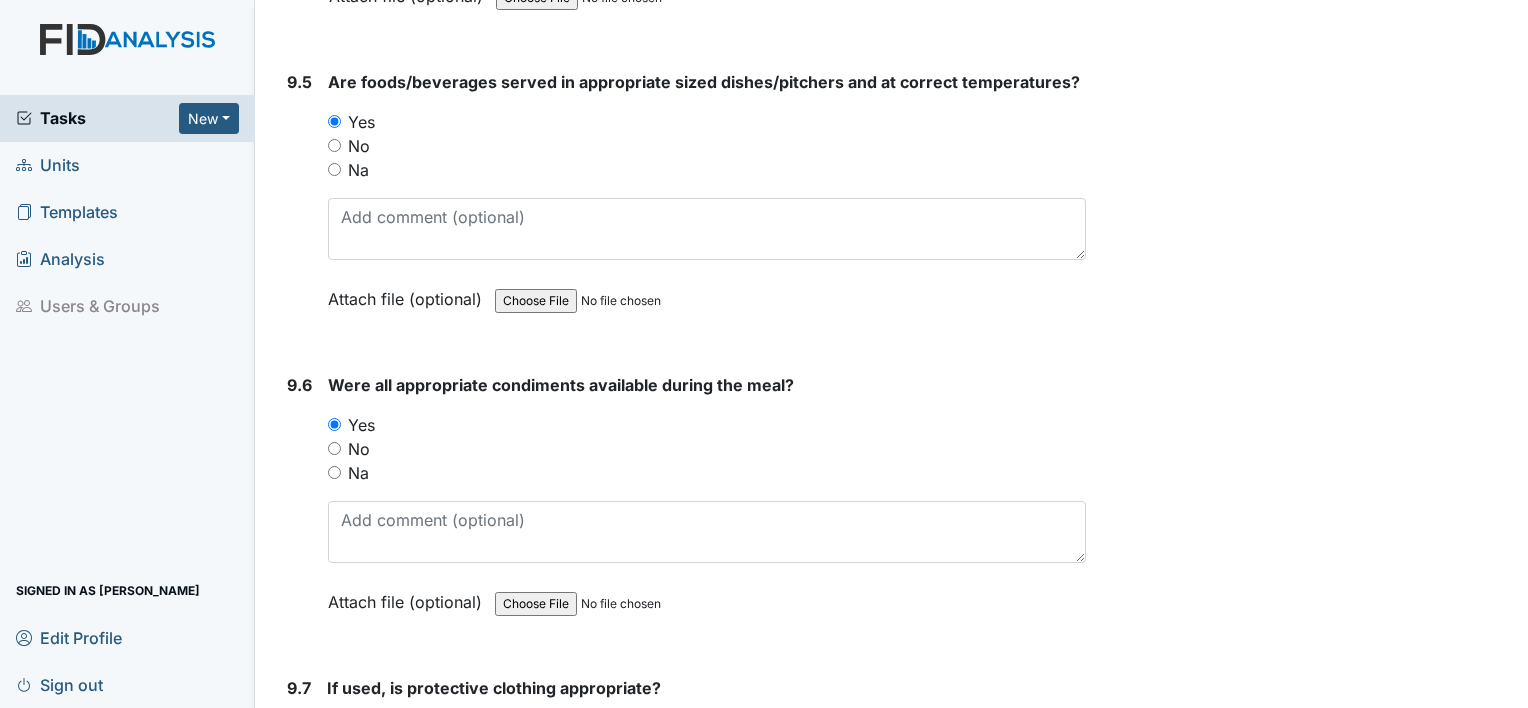 drag, startPoint x: 329, startPoint y: 665, endPoint x: 336, endPoint y: 675, distance: 12.206555 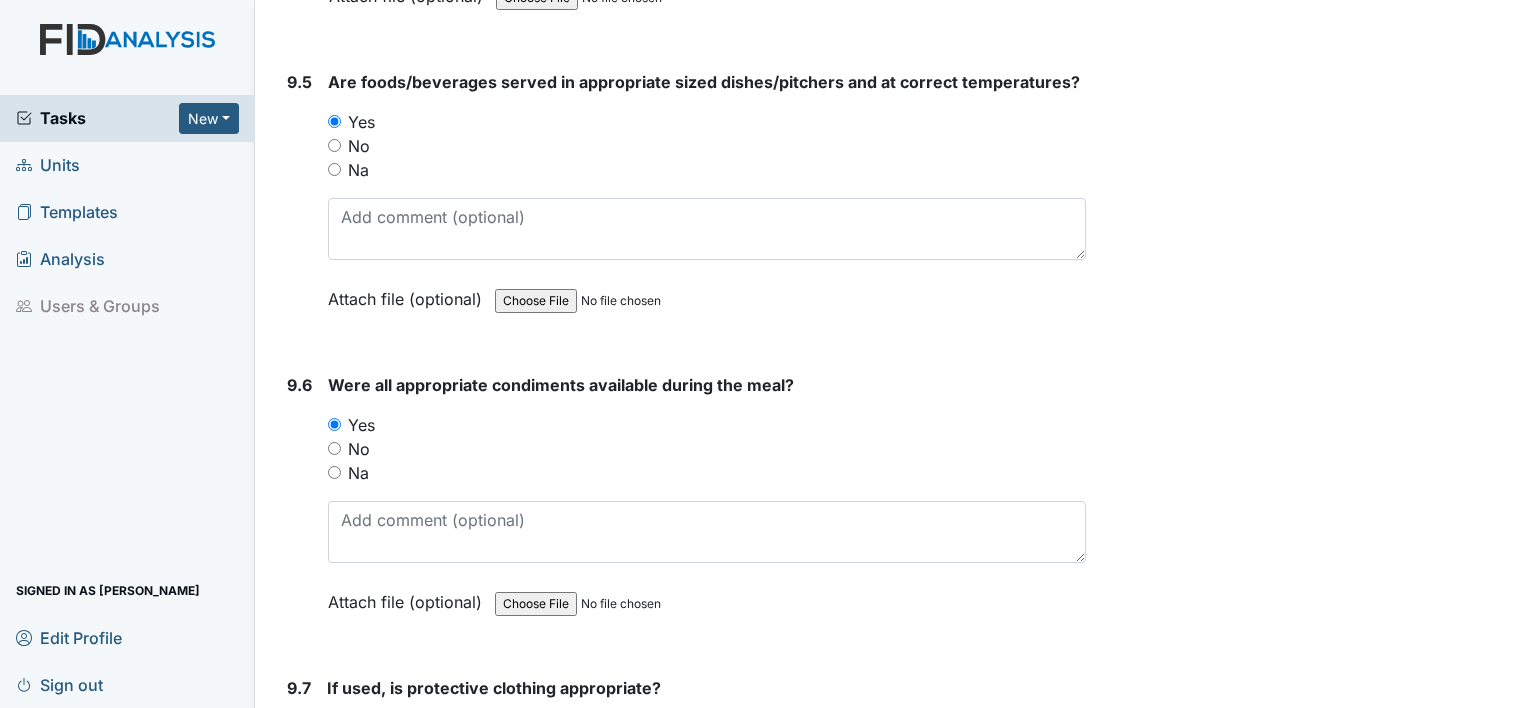 click on "Yes" at bounding box center [333, 727] 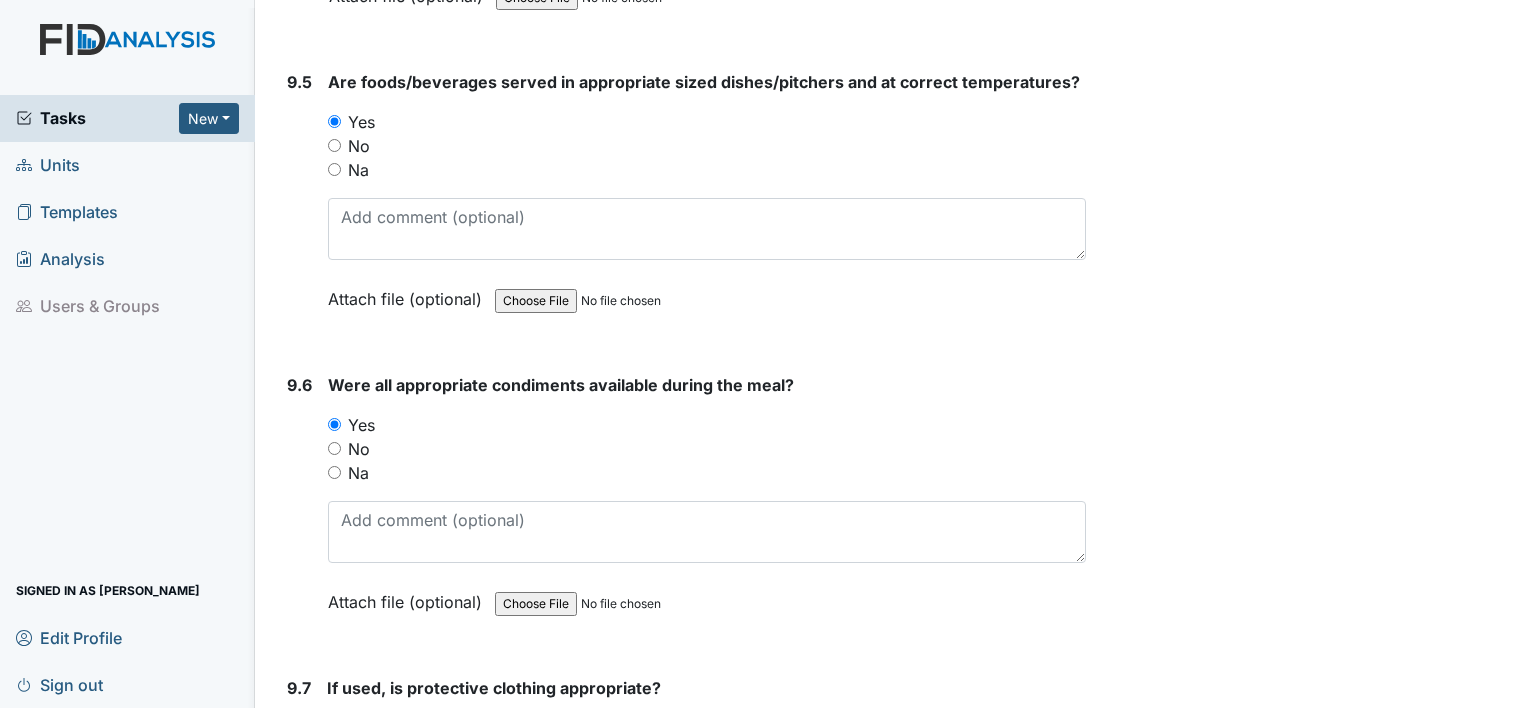 click on "9.7" at bounding box center (299, 811) 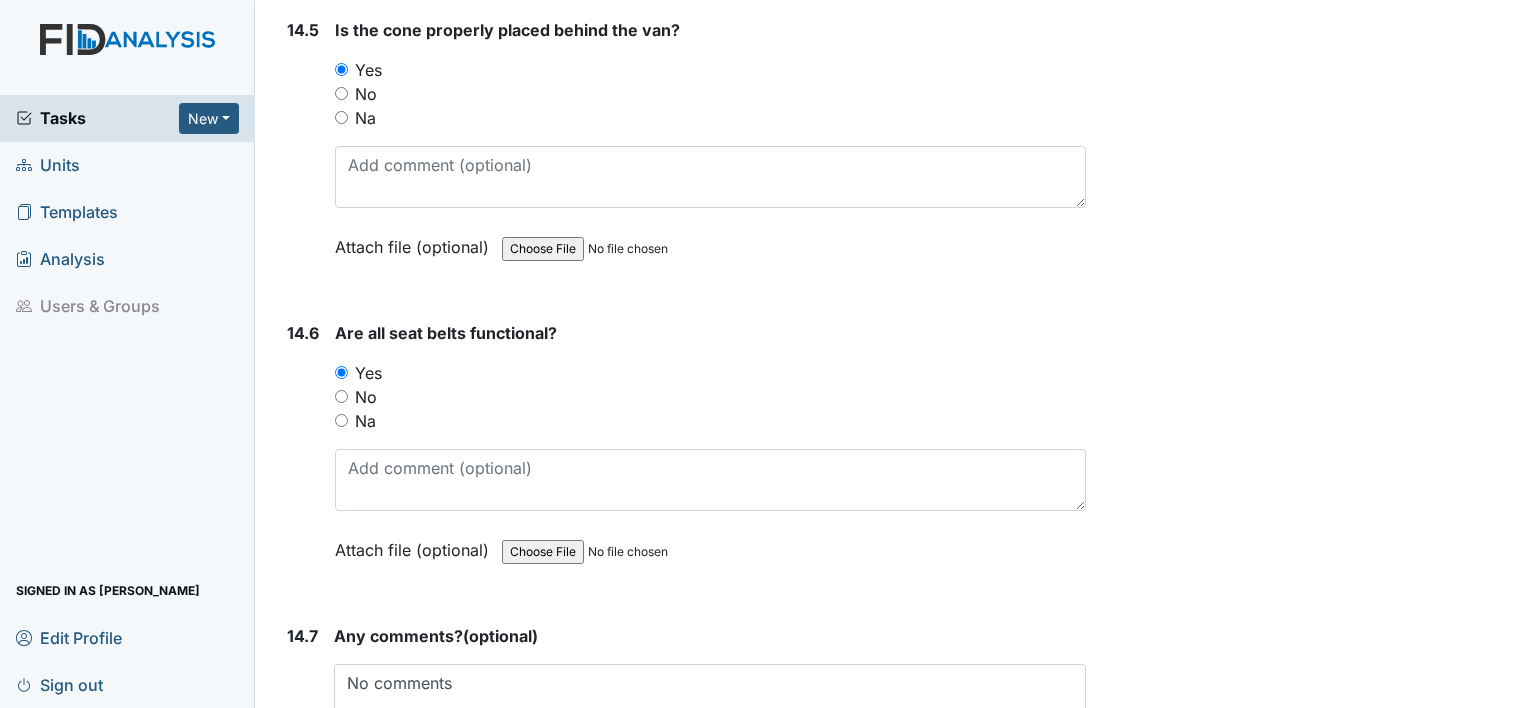 scroll, scrollTop: 37888, scrollLeft: 0, axis: vertical 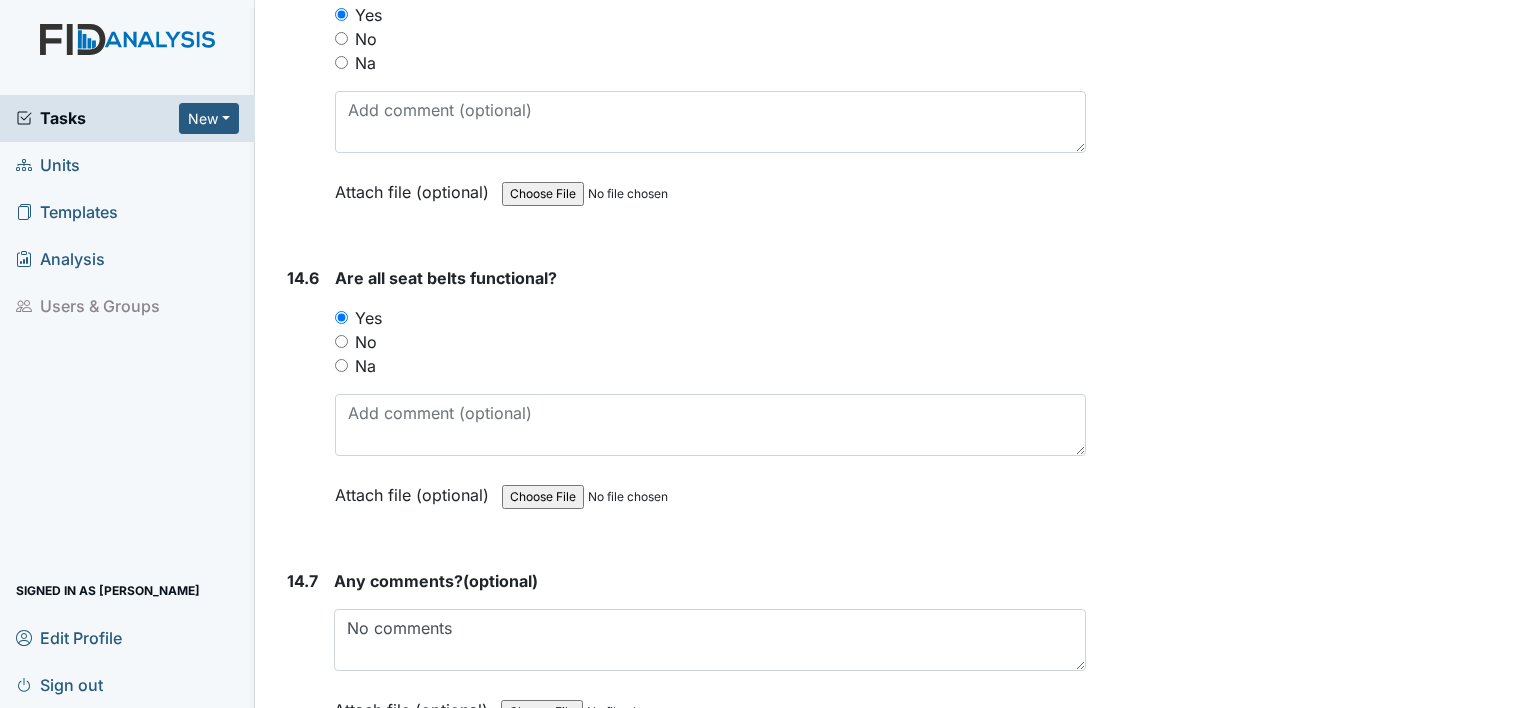click on "Submit" at bounding box center [330, 803] 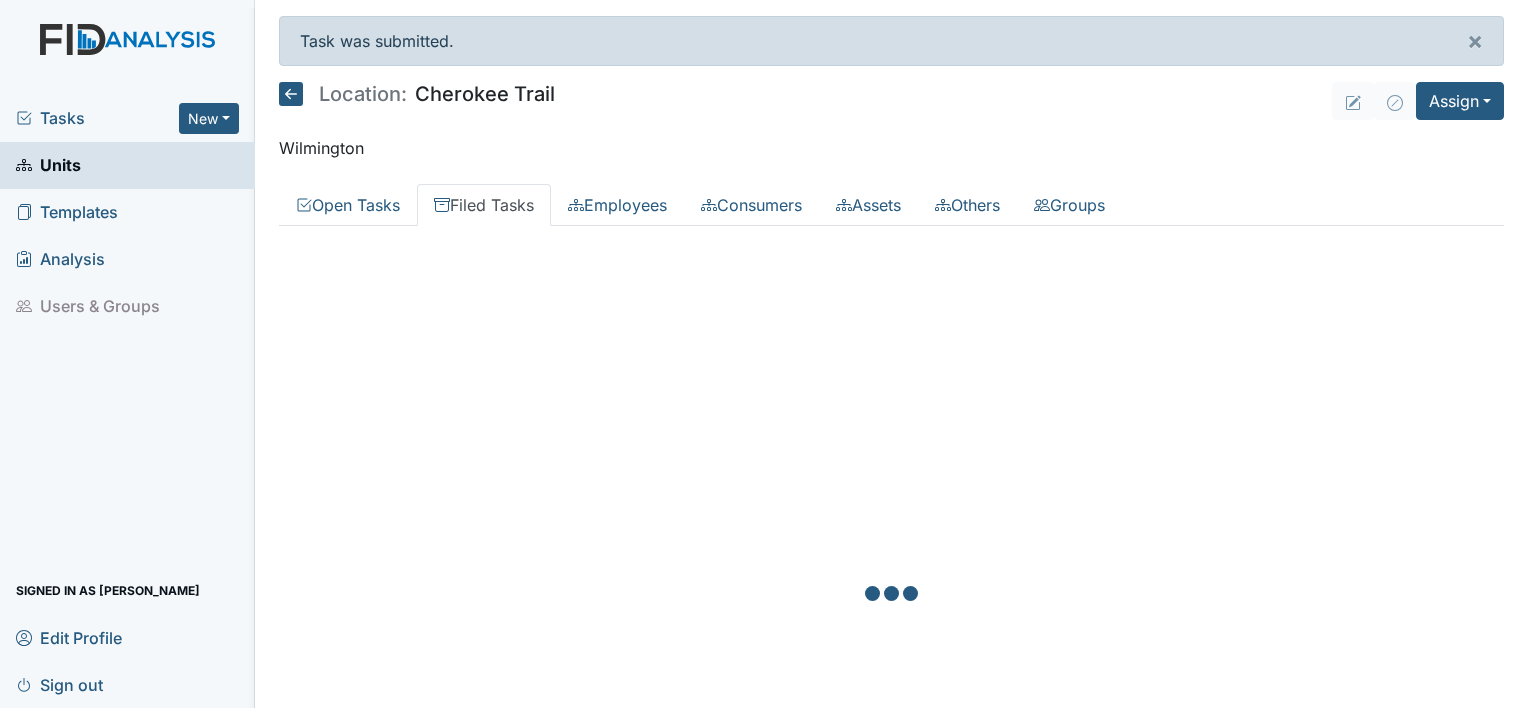 scroll, scrollTop: 0, scrollLeft: 0, axis: both 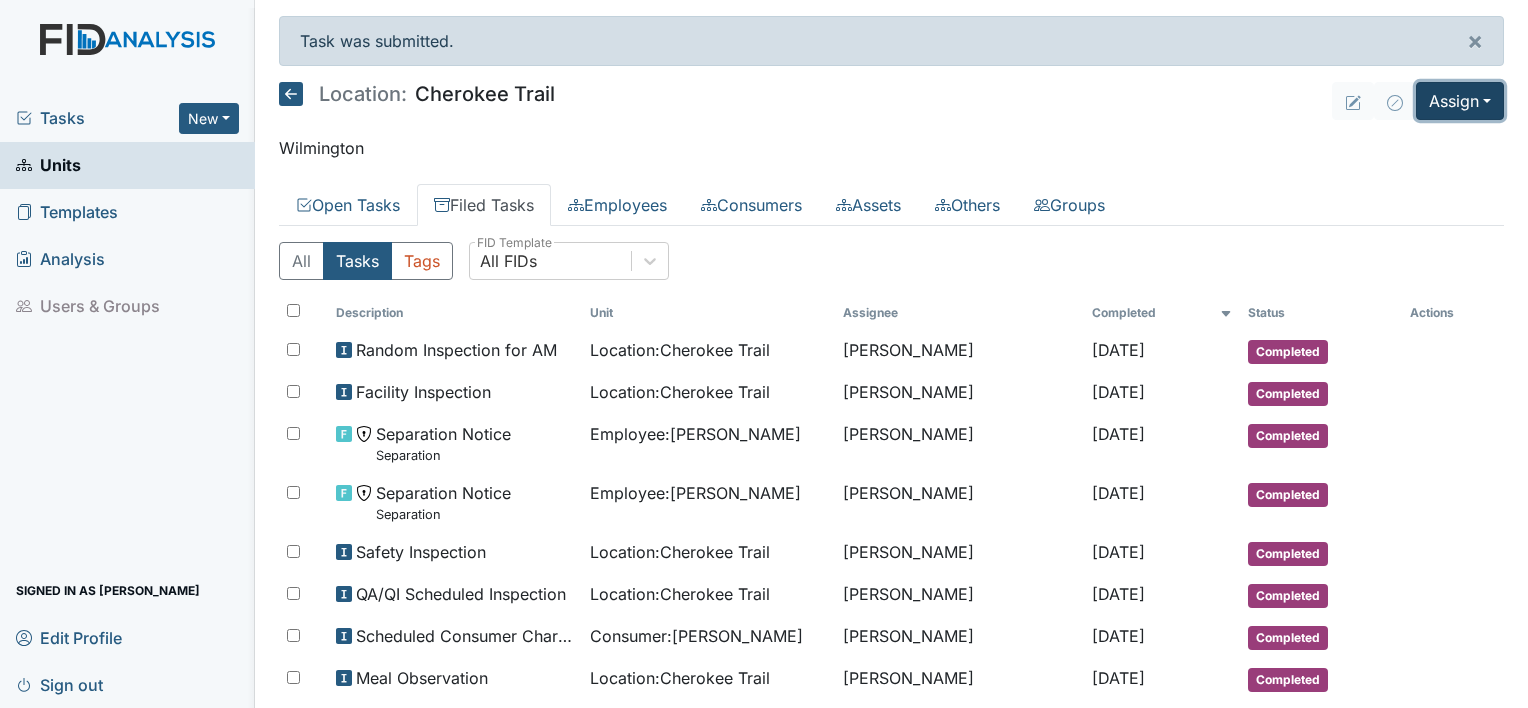 drag, startPoint x: 1475, startPoint y: 96, endPoint x: 1466, endPoint y: 87, distance: 12.727922 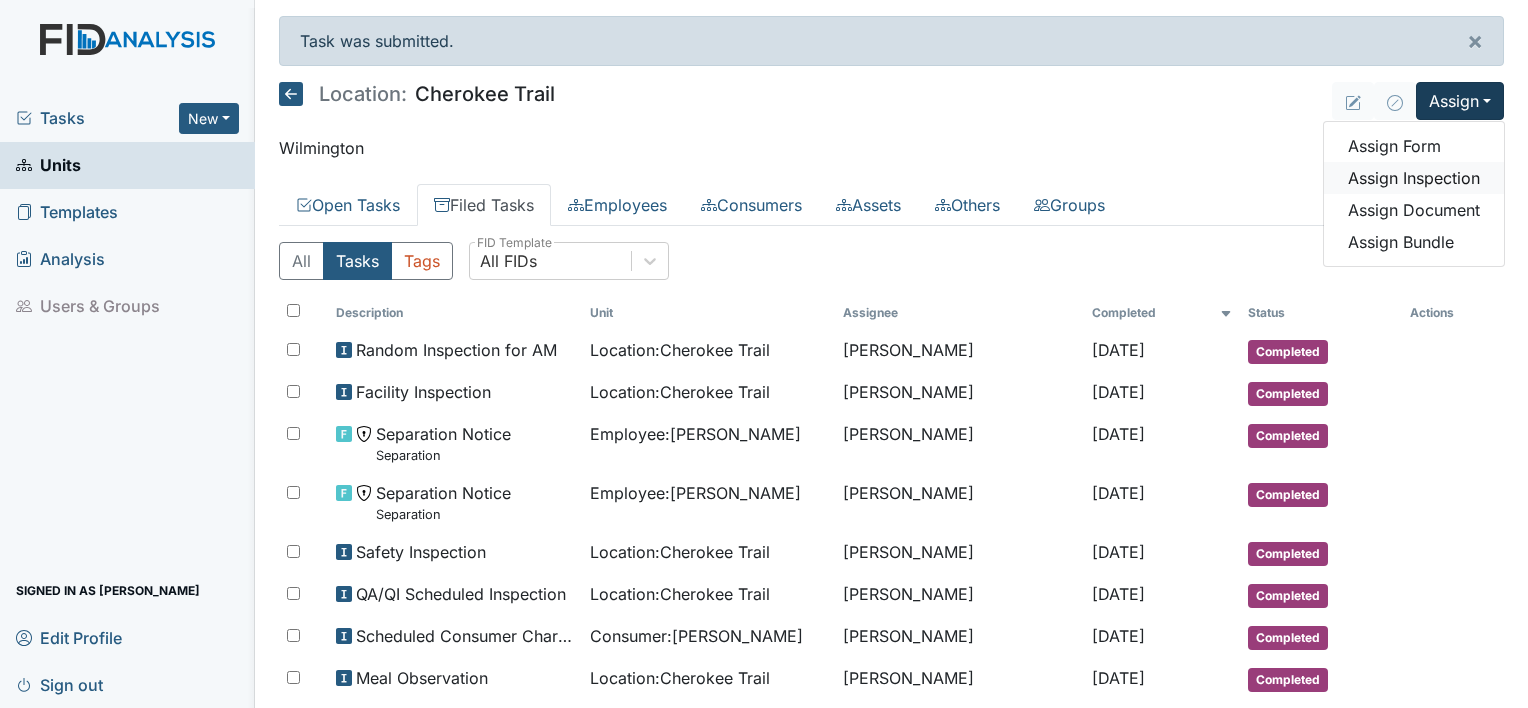 click on "Assign Inspection" at bounding box center [1414, 178] 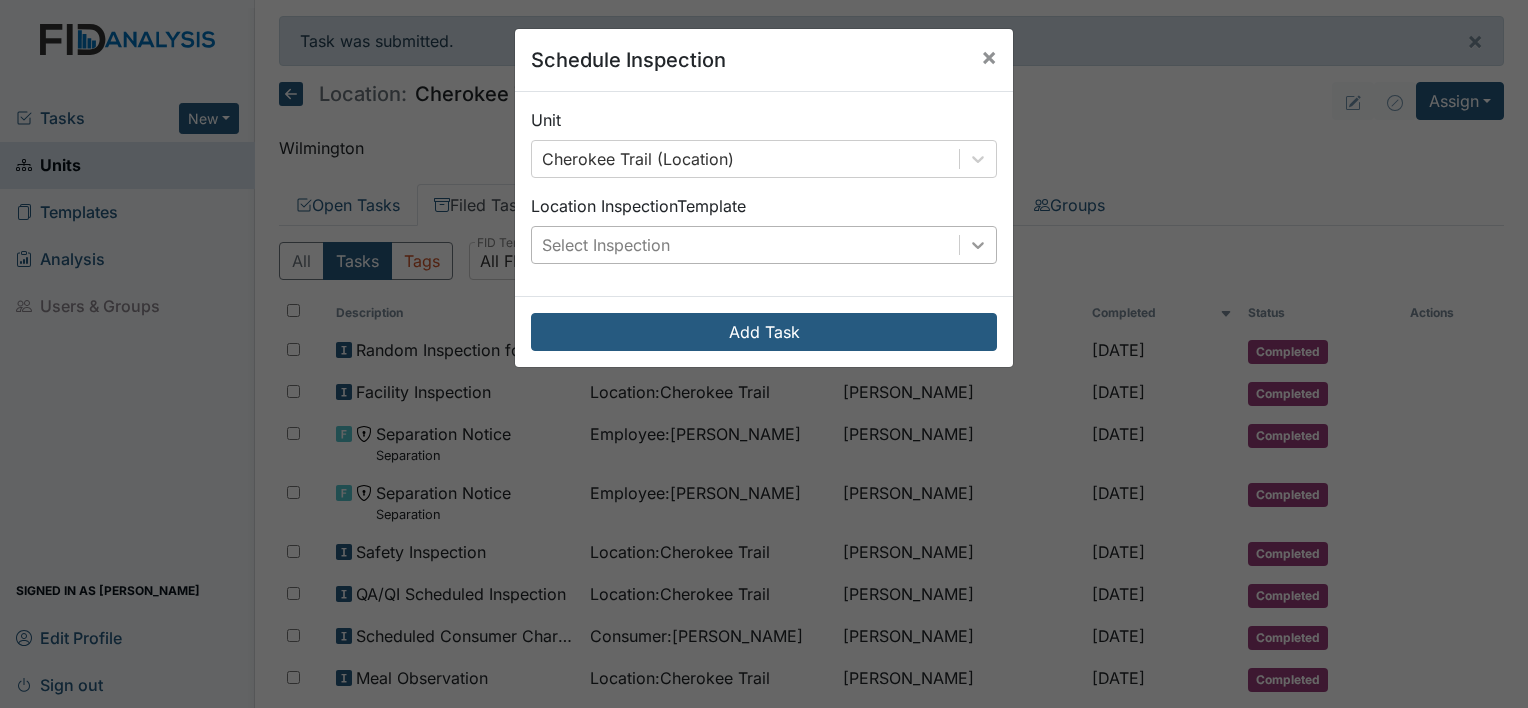 click 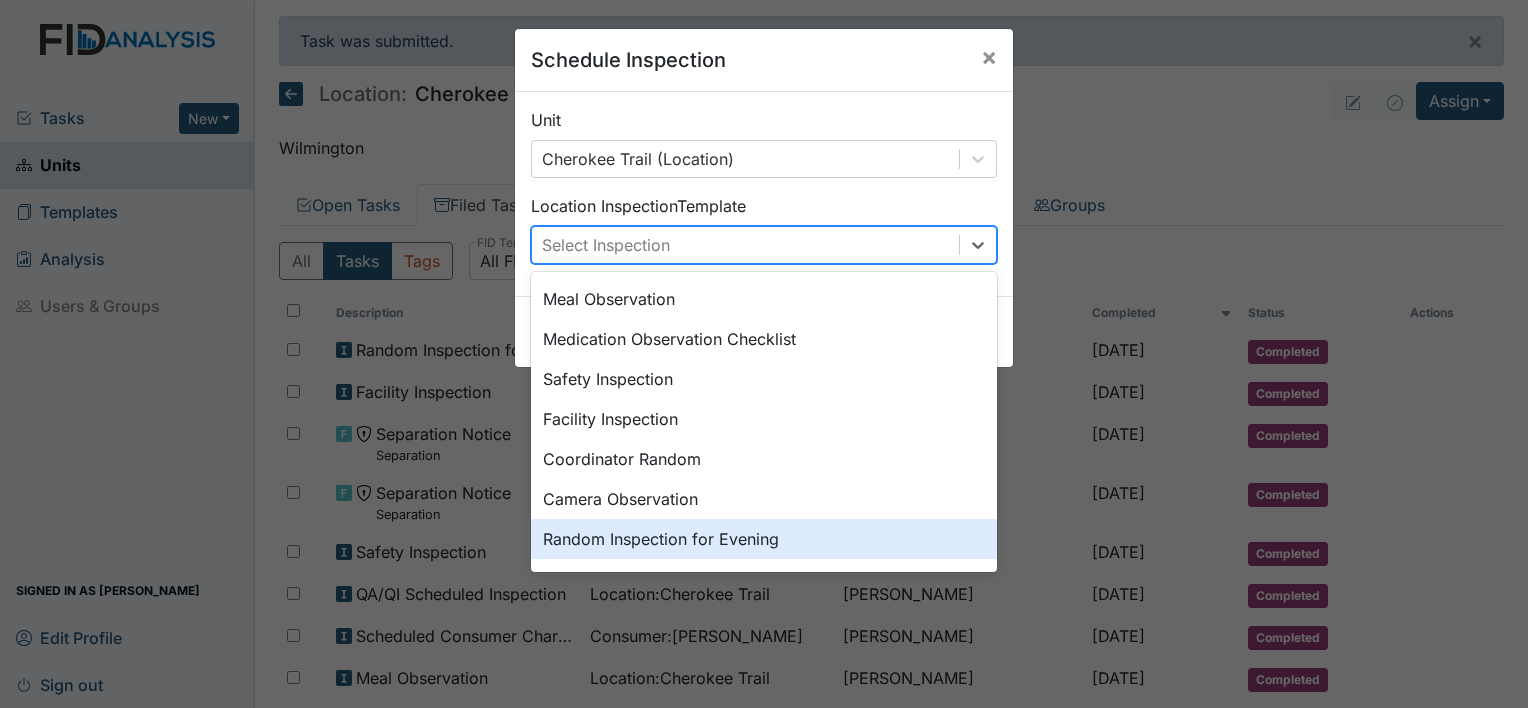 scroll, scrollTop: 66, scrollLeft: 0, axis: vertical 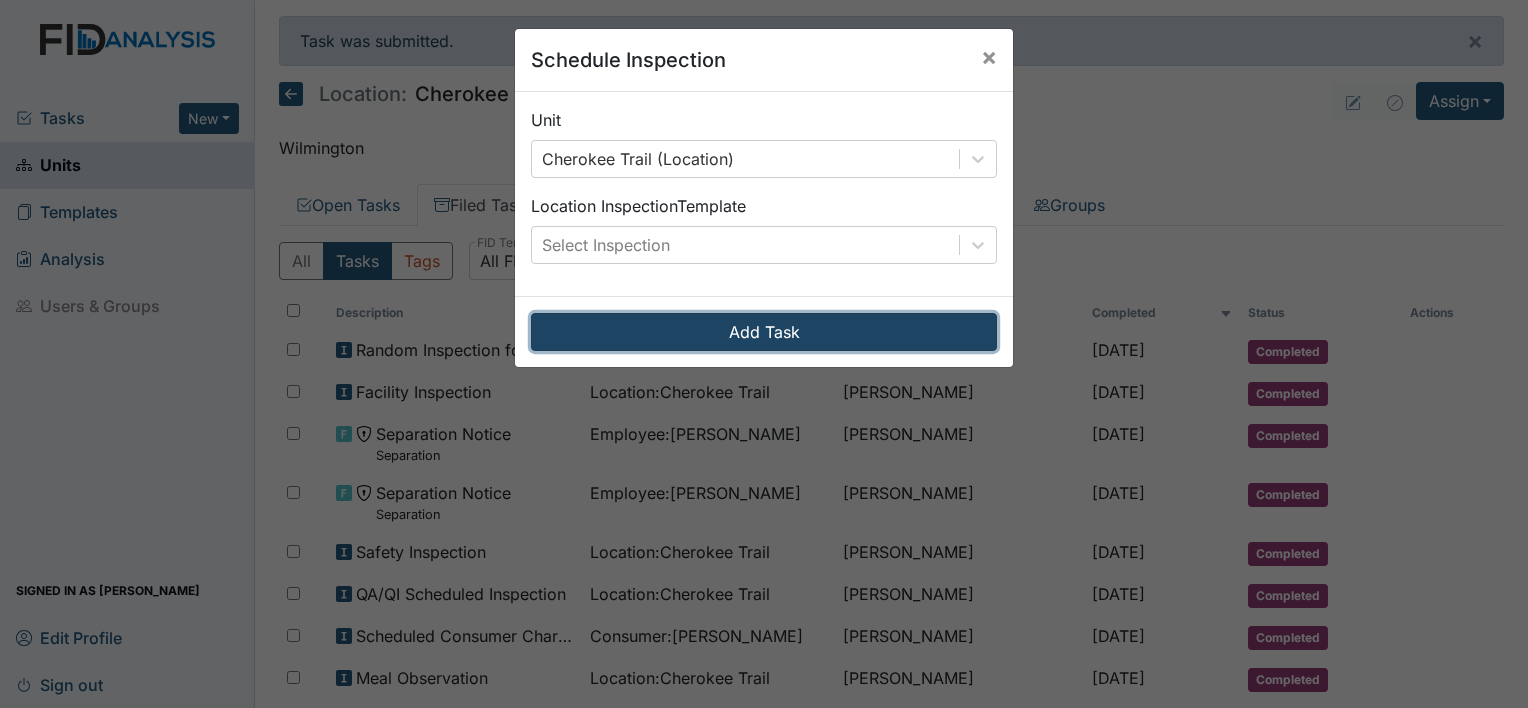 drag, startPoint x: 740, startPoint y: 539, endPoint x: 654, endPoint y: 319, distance: 236.21178 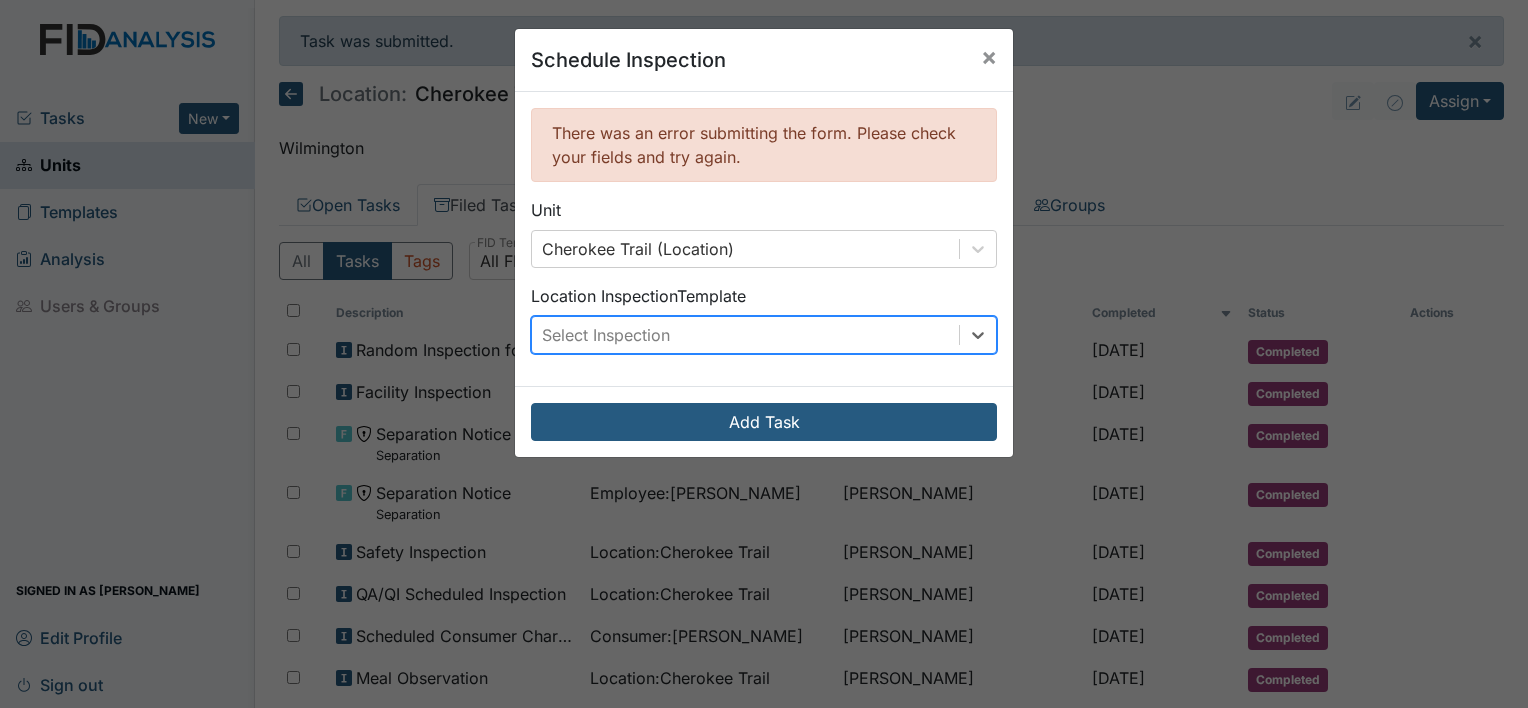 drag, startPoint x: 963, startPoint y: 329, endPoint x: 931, endPoint y: 313, distance: 35.77709 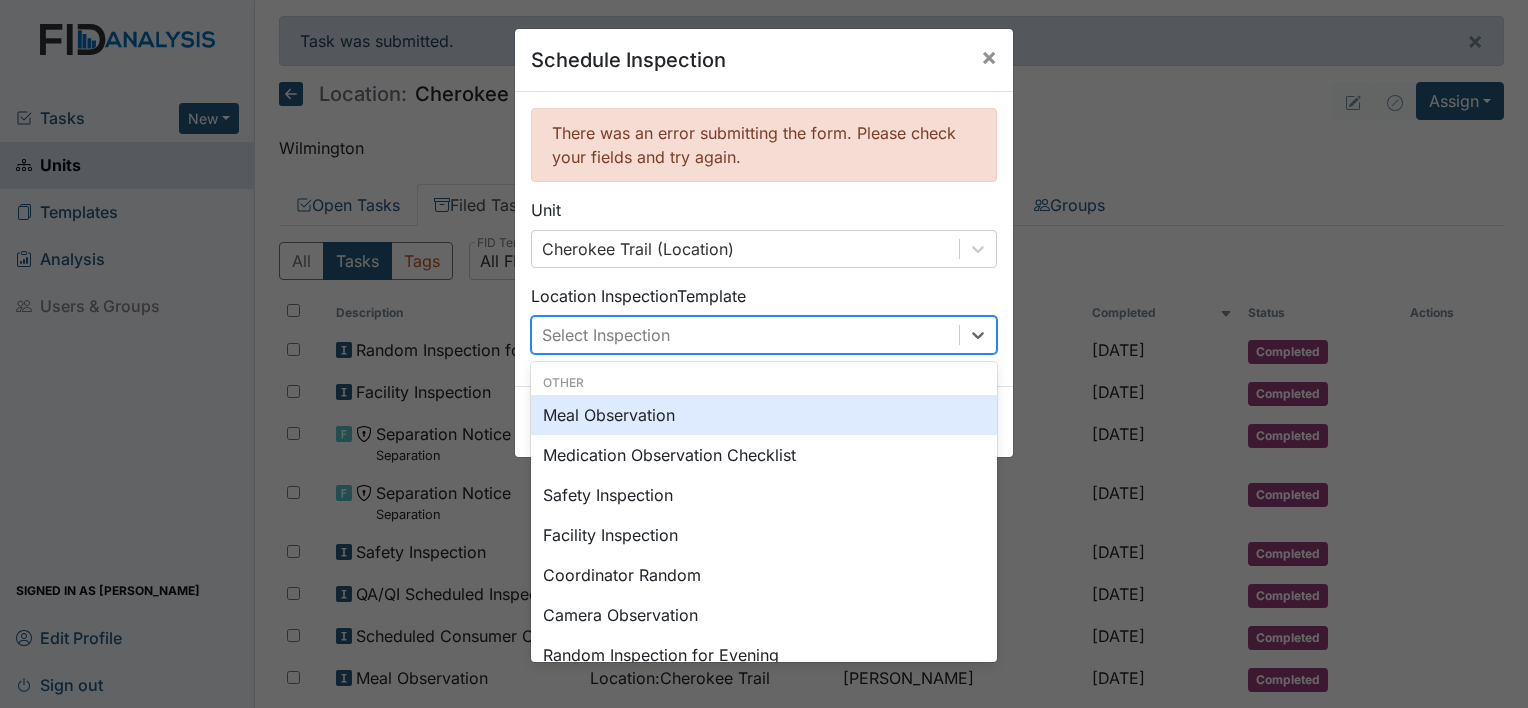 drag, startPoint x: 972, startPoint y: 331, endPoint x: 912, endPoint y: 558, distance: 234.79565 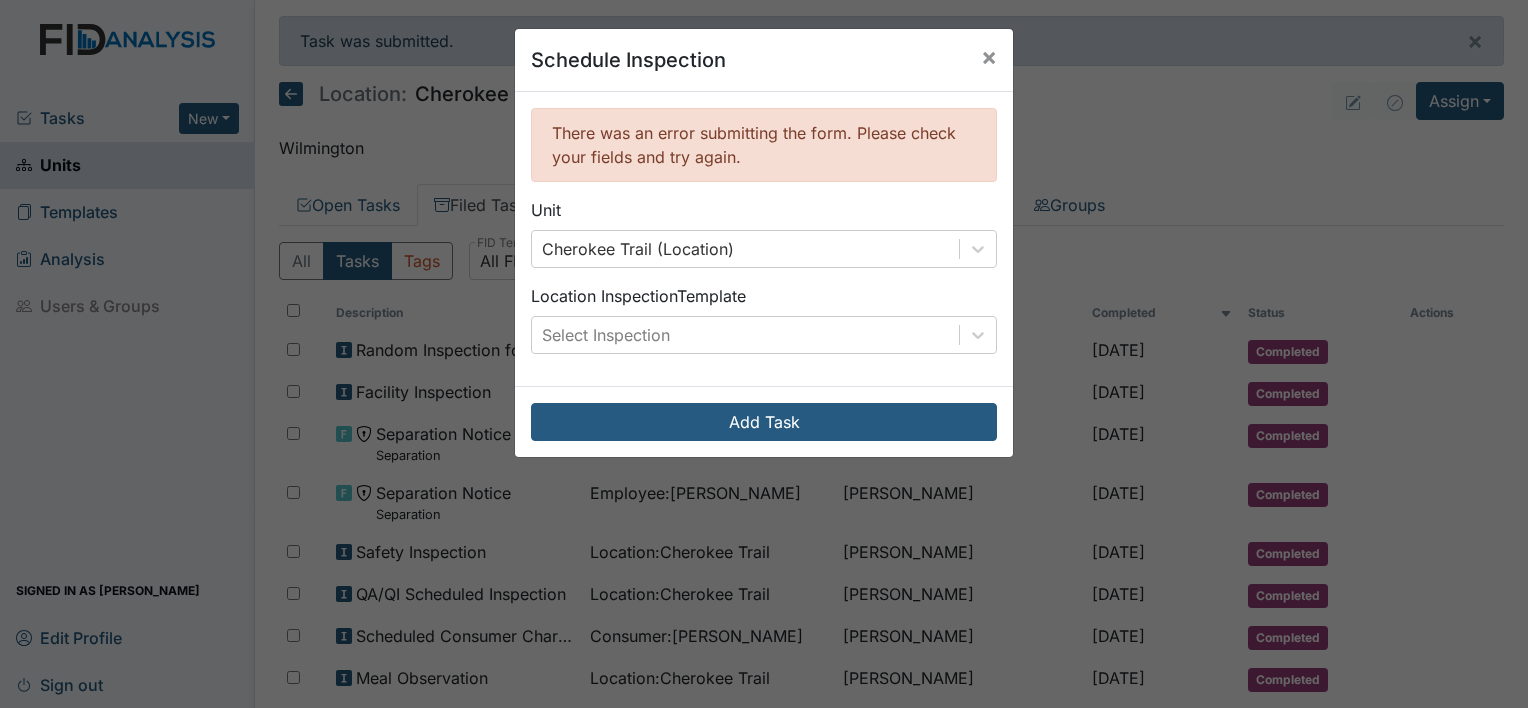 drag, startPoint x: 912, startPoint y: 558, endPoint x: 867, endPoint y: 529, distance: 53.535034 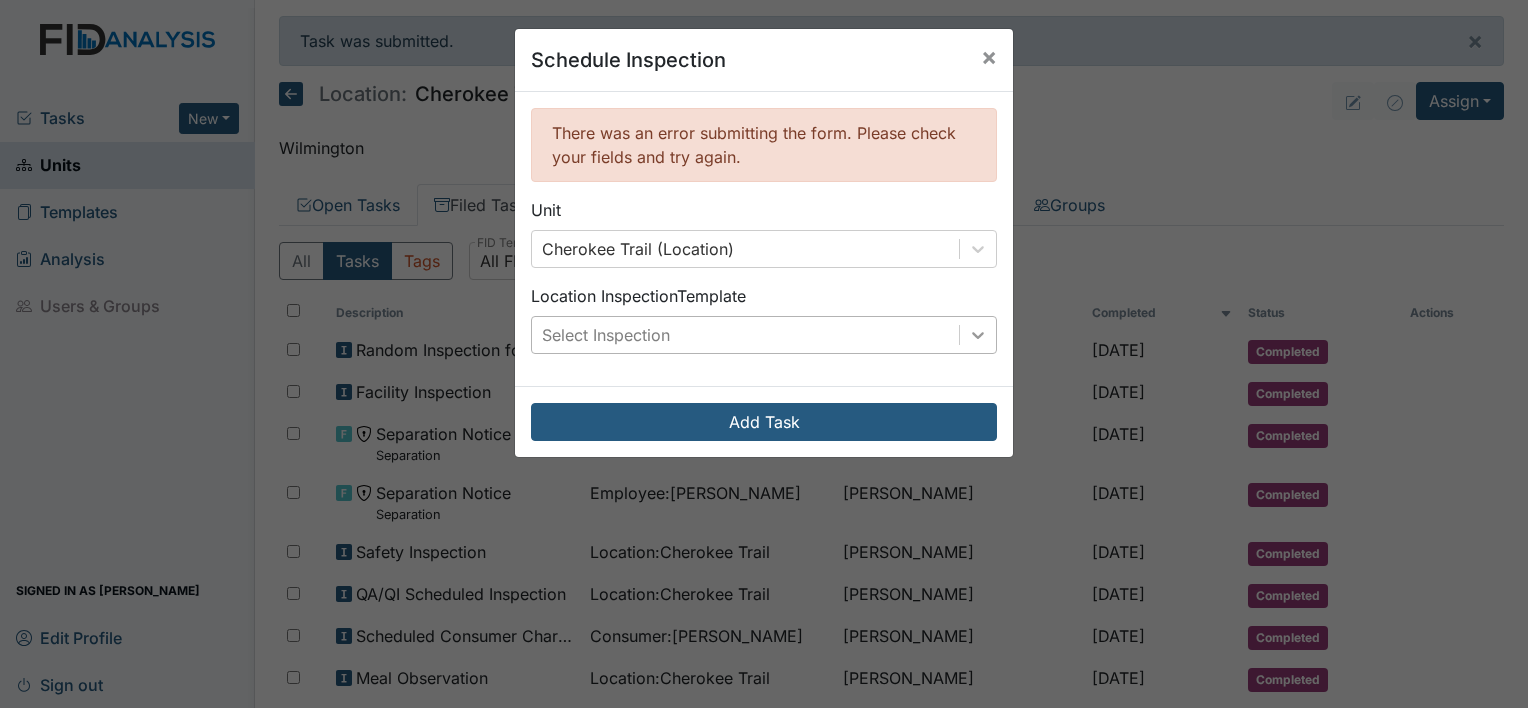 click 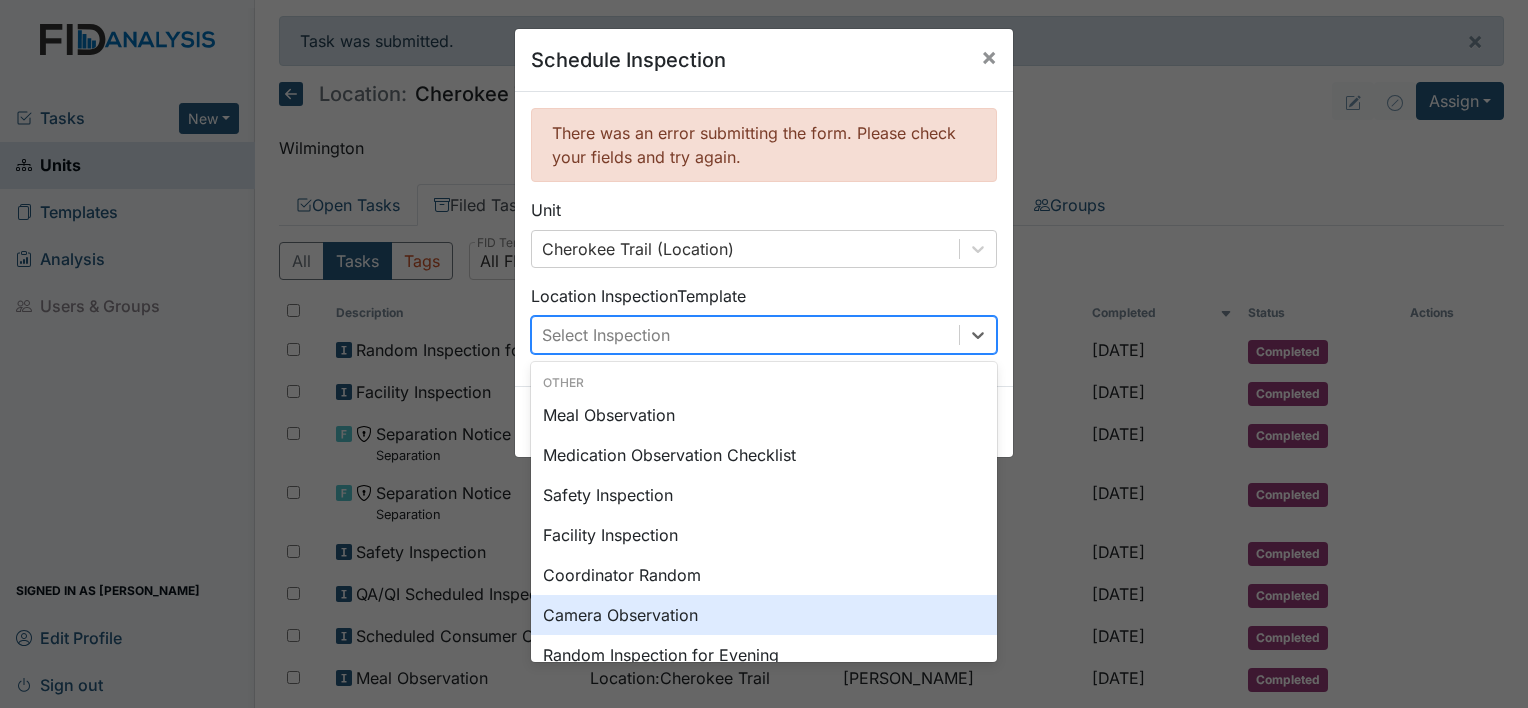 scroll, scrollTop: 262, scrollLeft: 0, axis: vertical 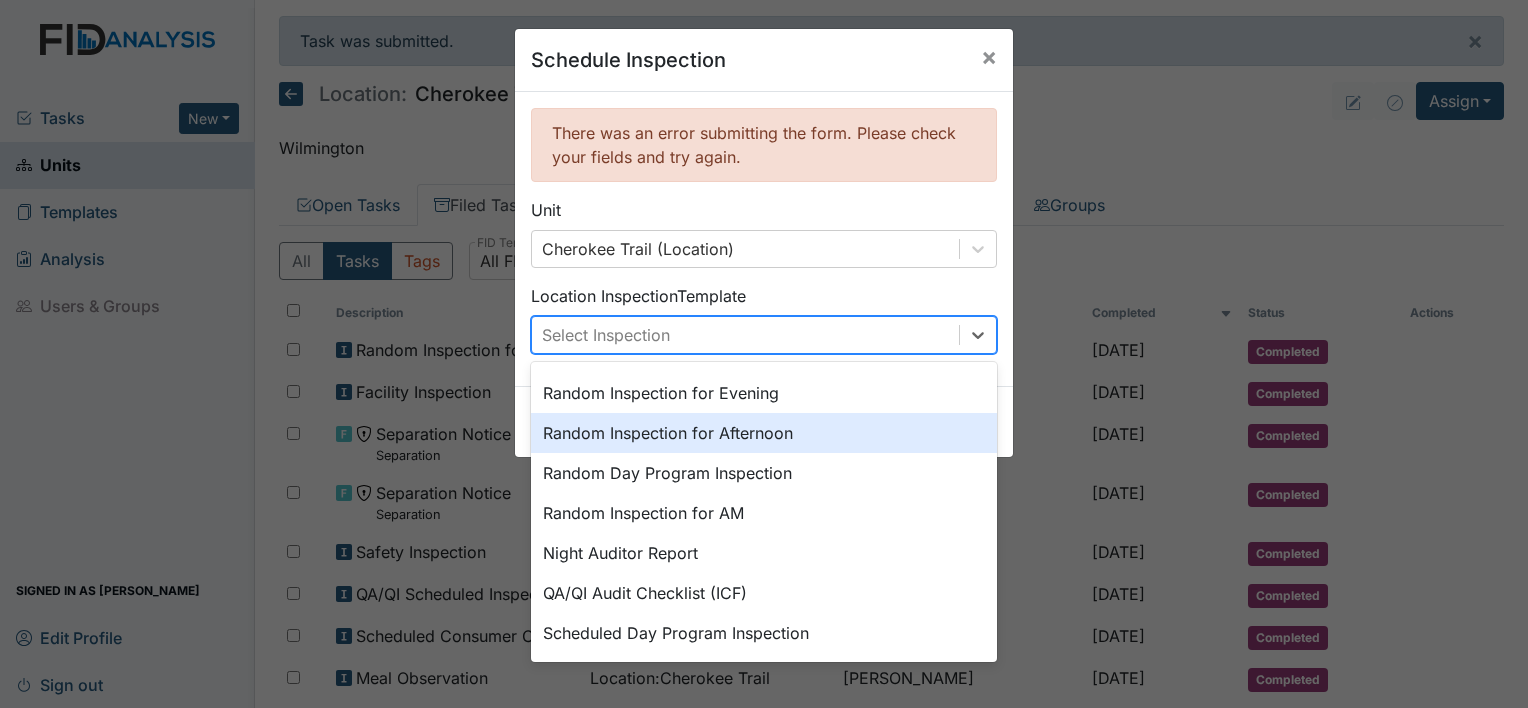 click on "Random Inspection for Afternoon" at bounding box center (764, 433) 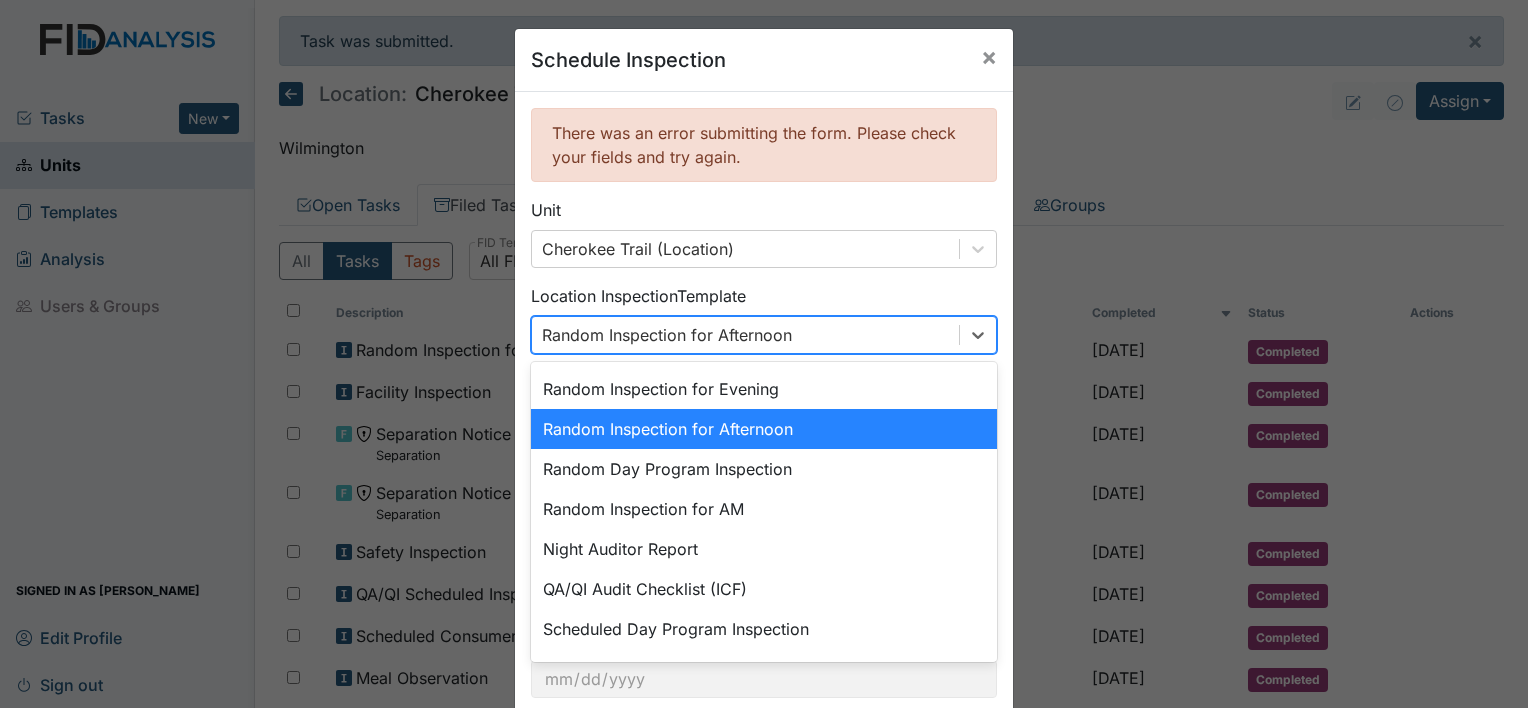 scroll, scrollTop: 344, scrollLeft: 0, axis: vertical 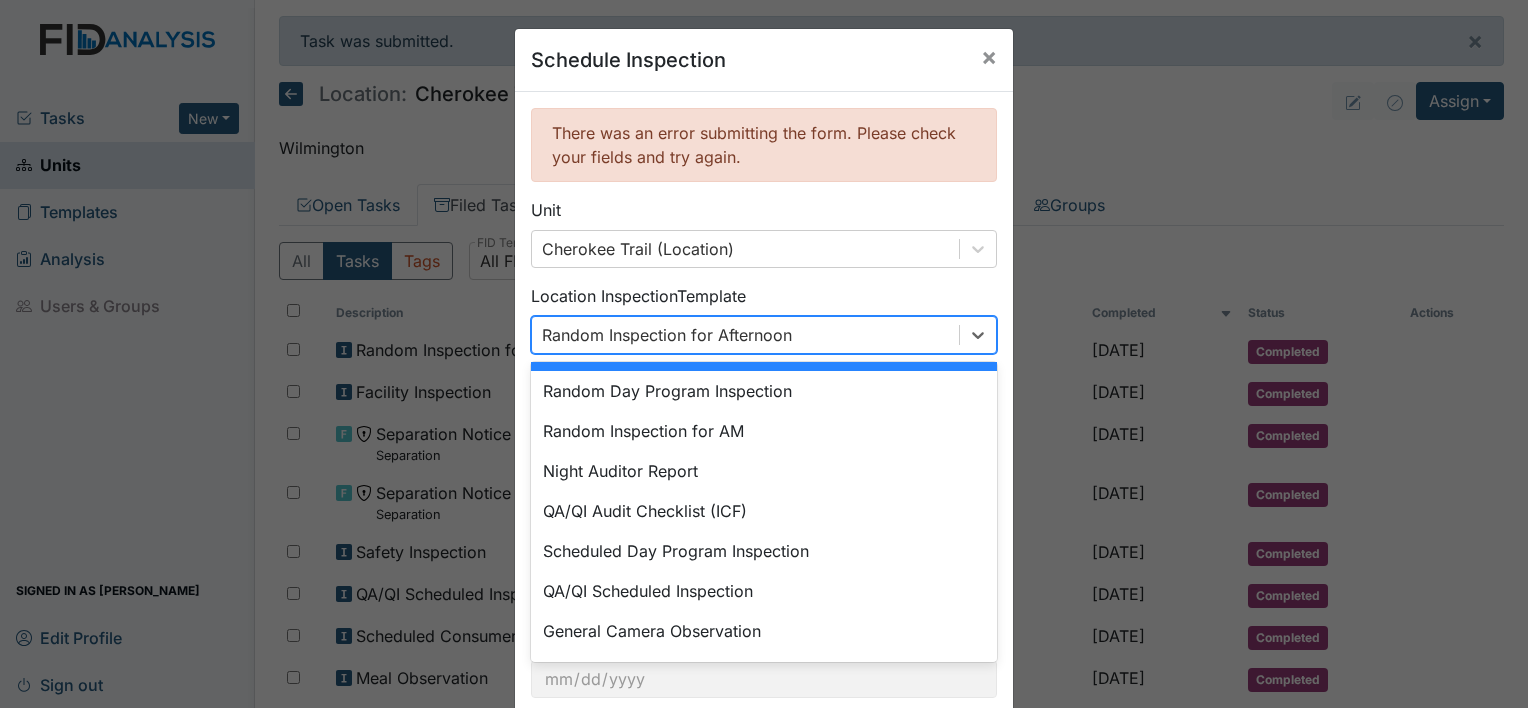 click on "Random Inspection for Afternoon" at bounding box center (745, 335) 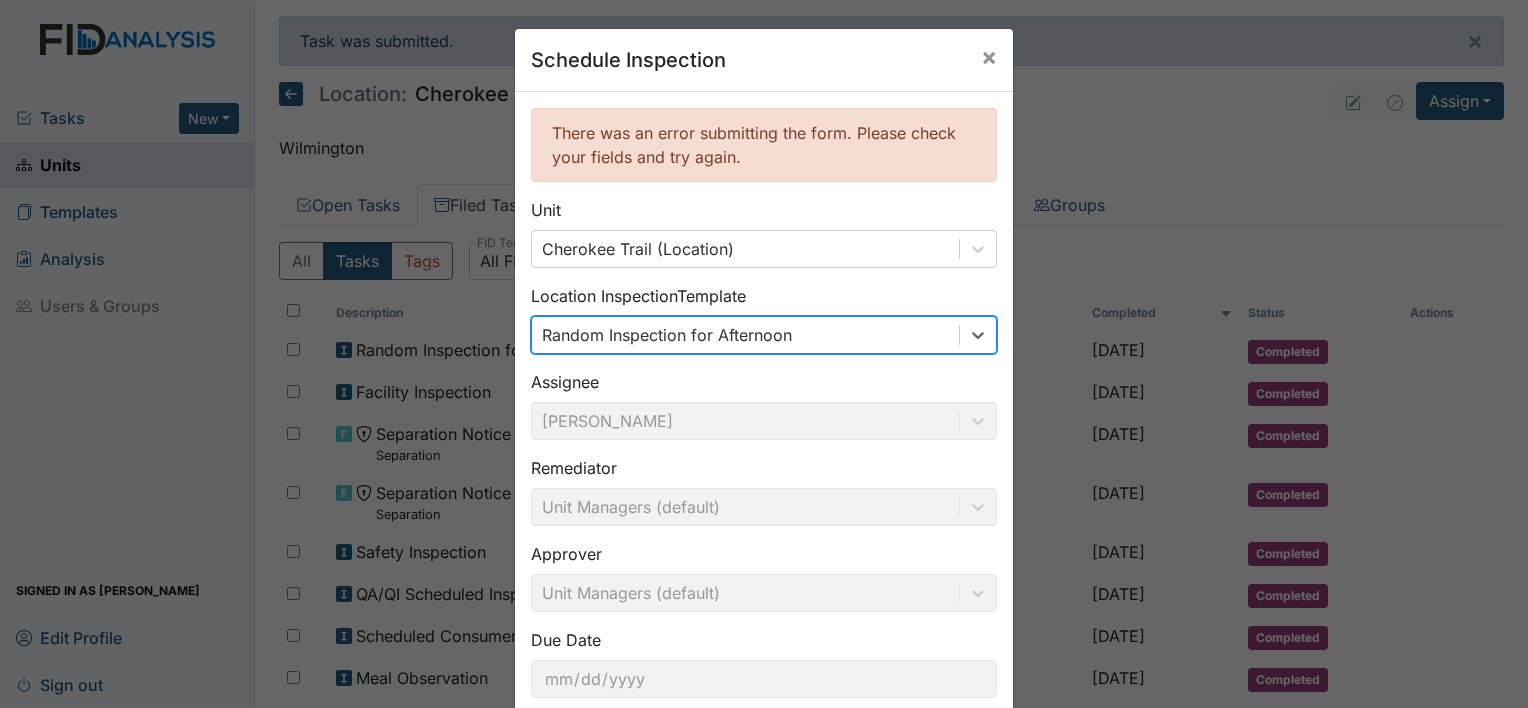 scroll, scrollTop: 120, scrollLeft: 0, axis: vertical 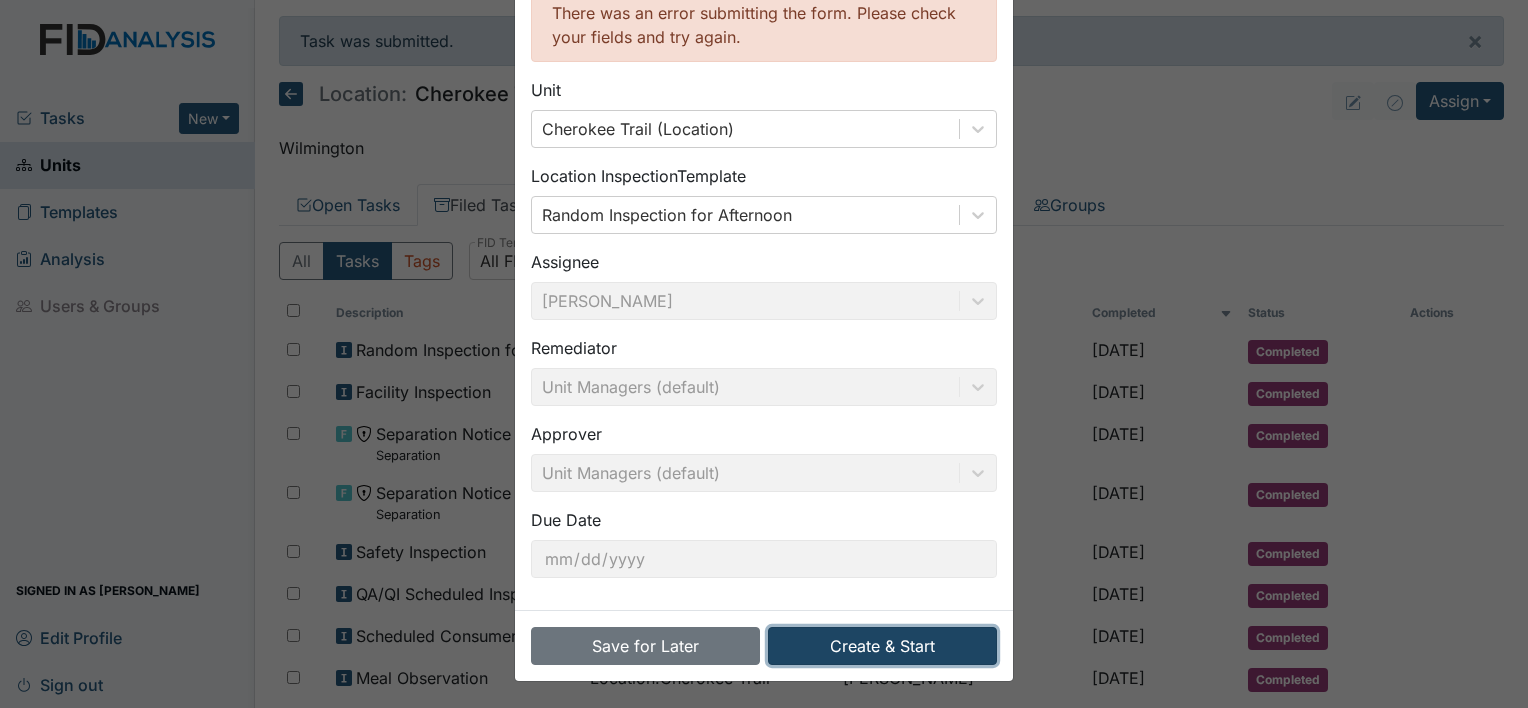 click on "Create & Start" at bounding box center [882, 646] 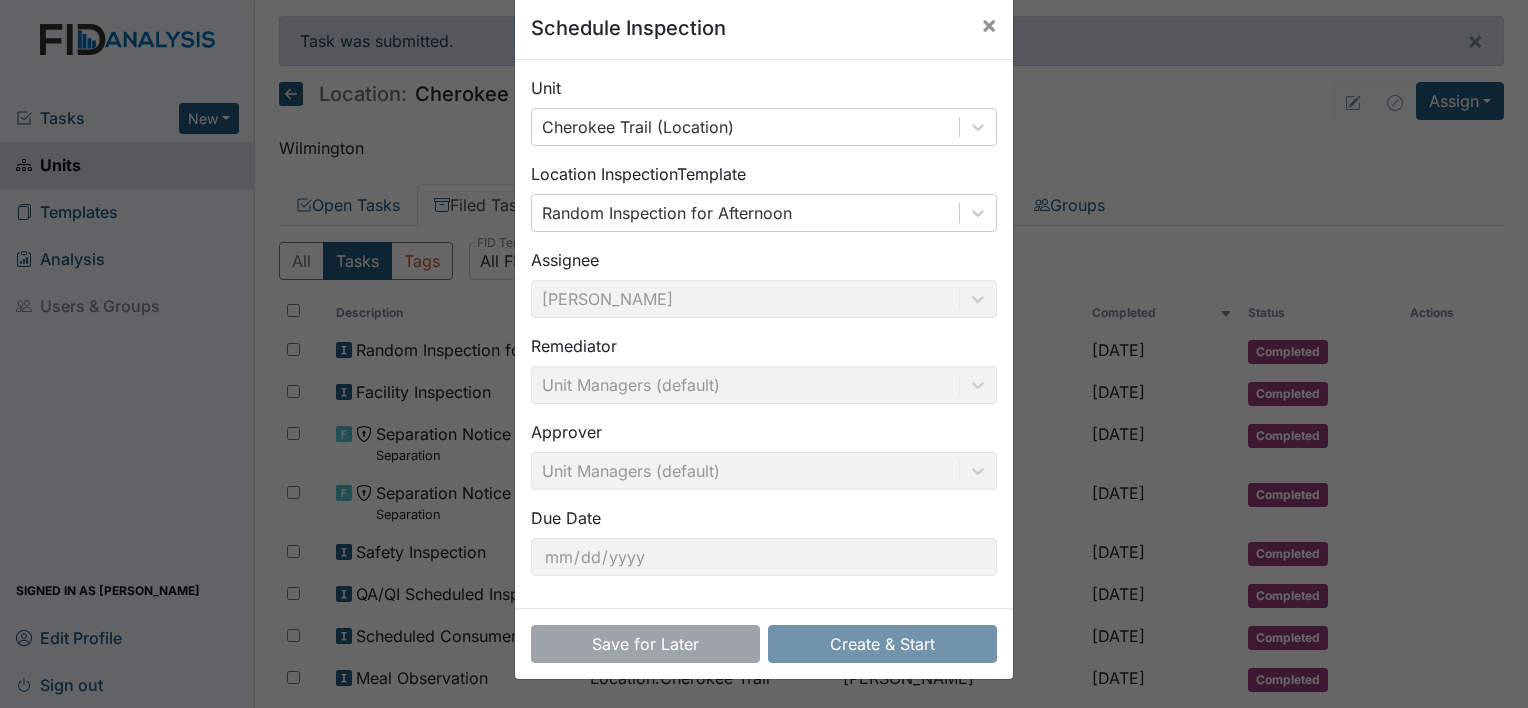 scroll, scrollTop: 31, scrollLeft: 0, axis: vertical 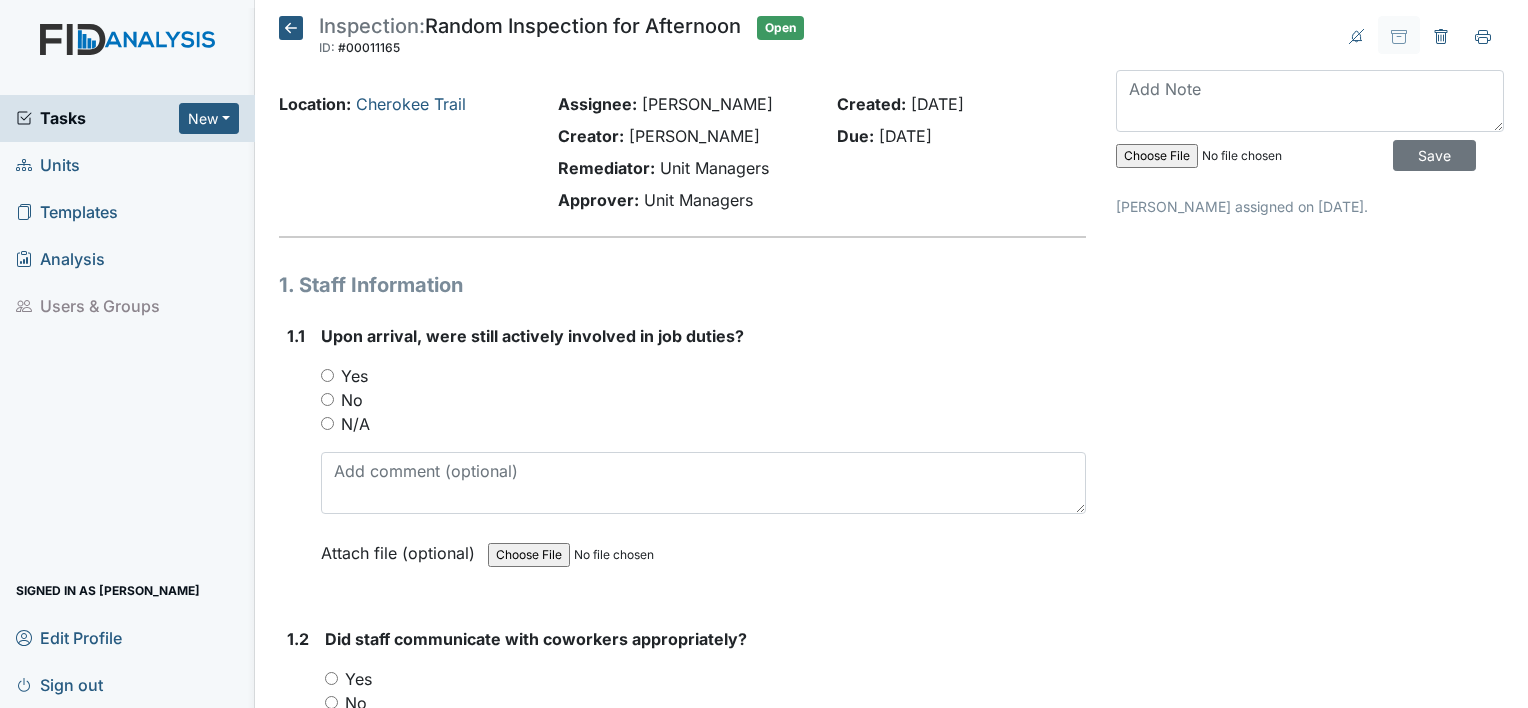 click on "Yes" at bounding box center (327, 375) 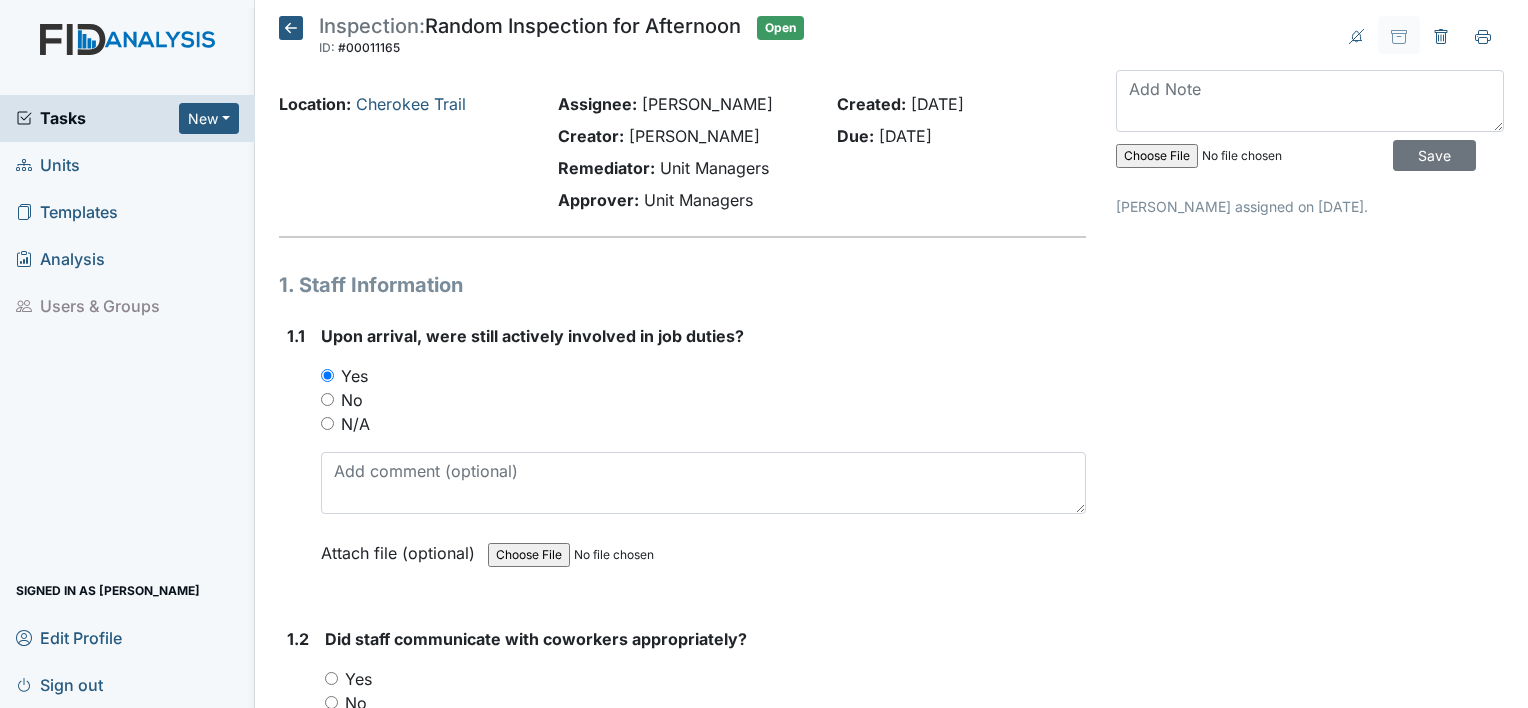 click on "1.1" at bounding box center [296, 459] 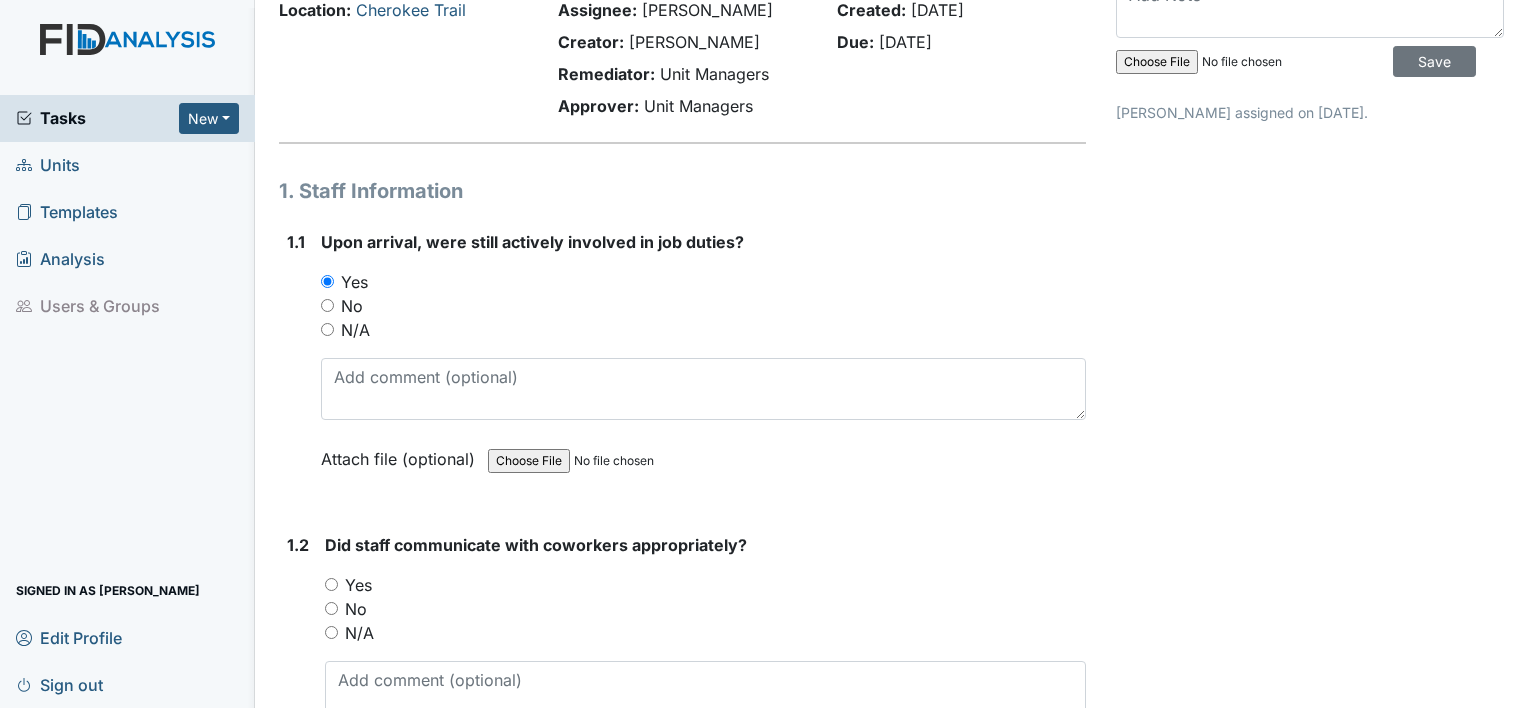 scroll, scrollTop: 120, scrollLeft: 0, axis: vertical 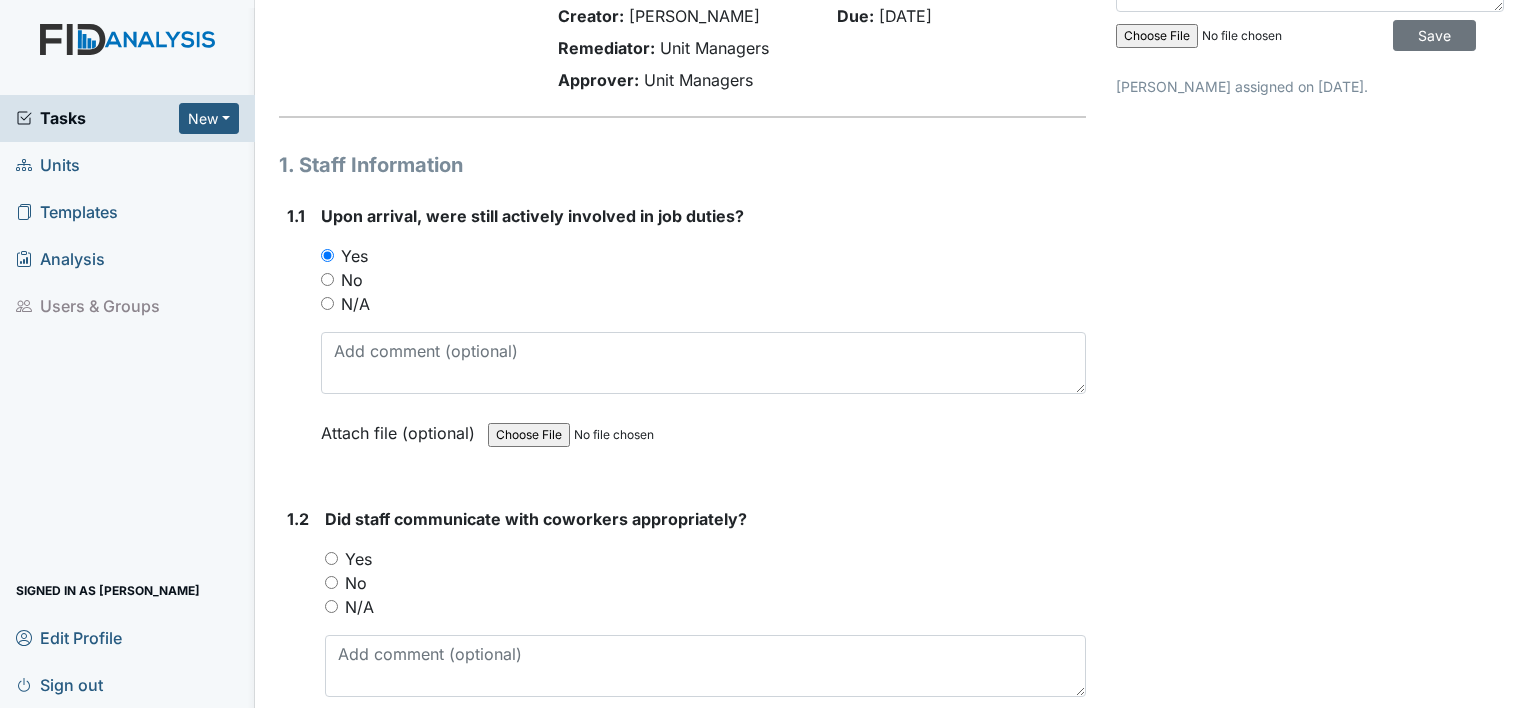 click on "Yes" at bounding box center (331, 558) 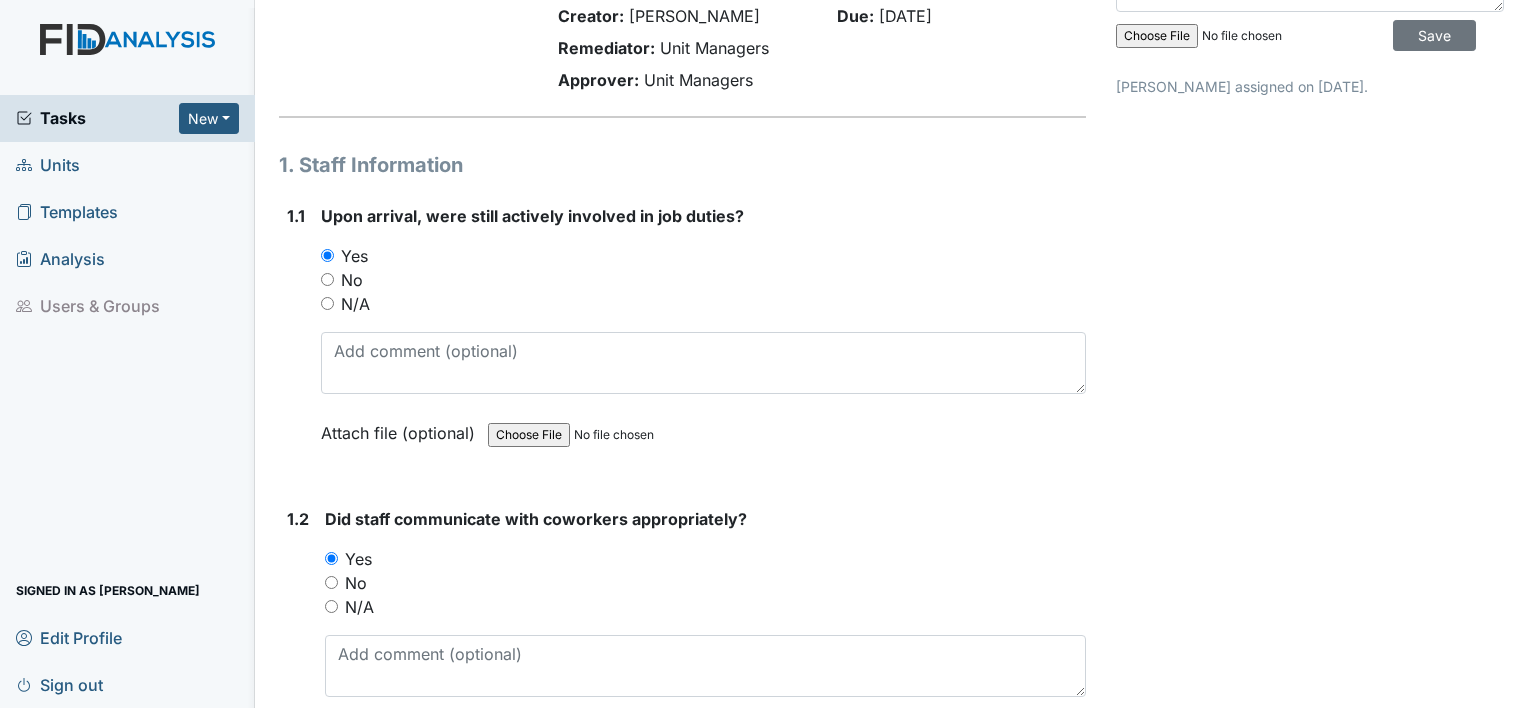 click on "1.2" at bounding box center [298, 642] 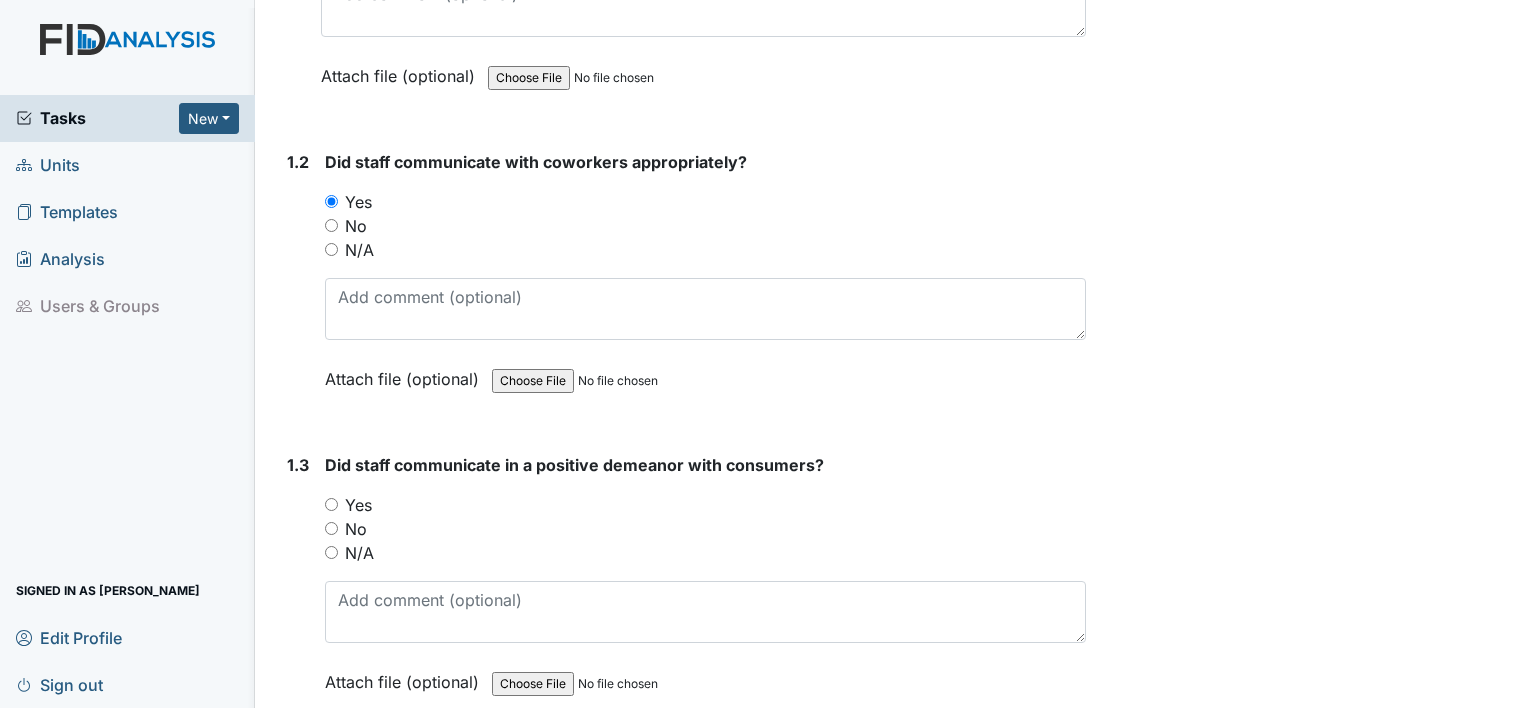 scroll, scrollTop: 480, scrollLeft: 0, axis: vertical 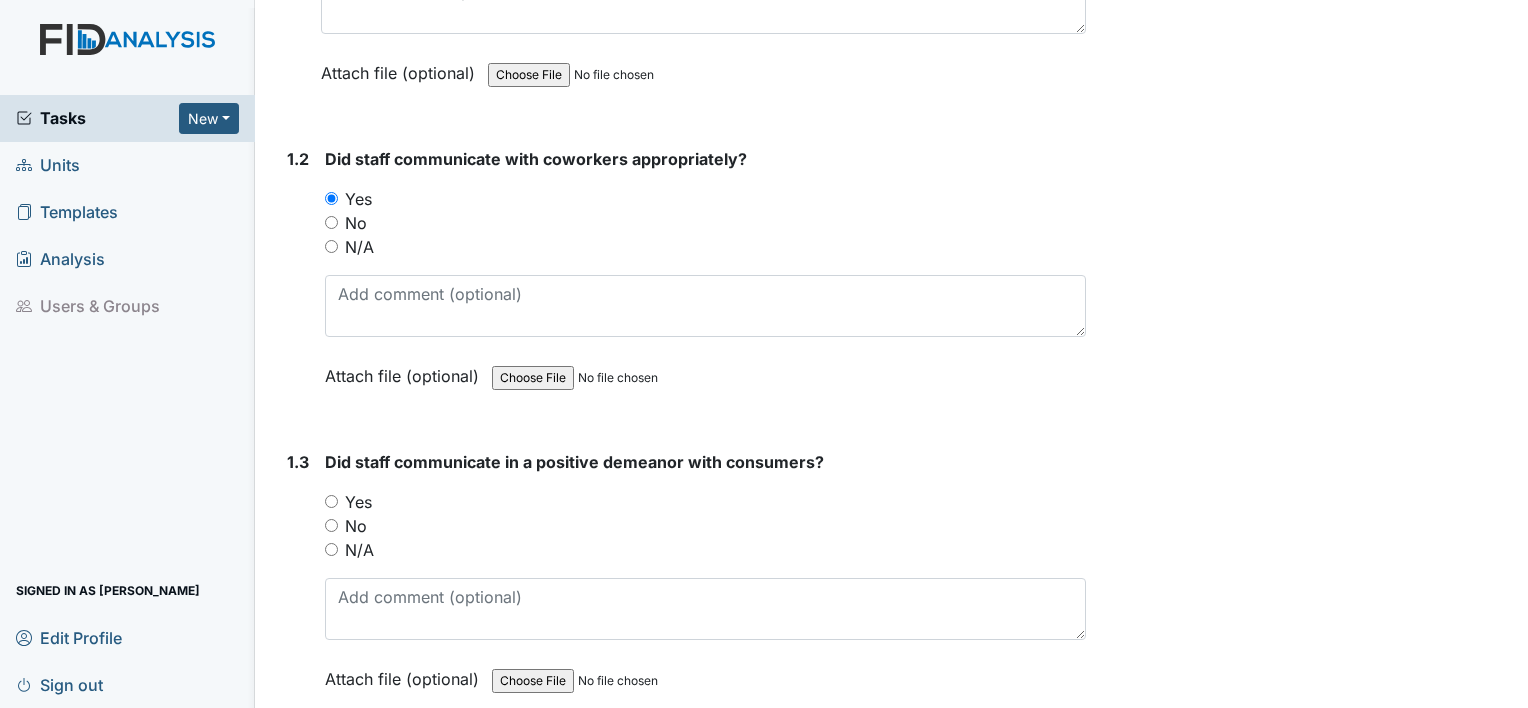 click on "Yes" at bounding box center [331, 501] 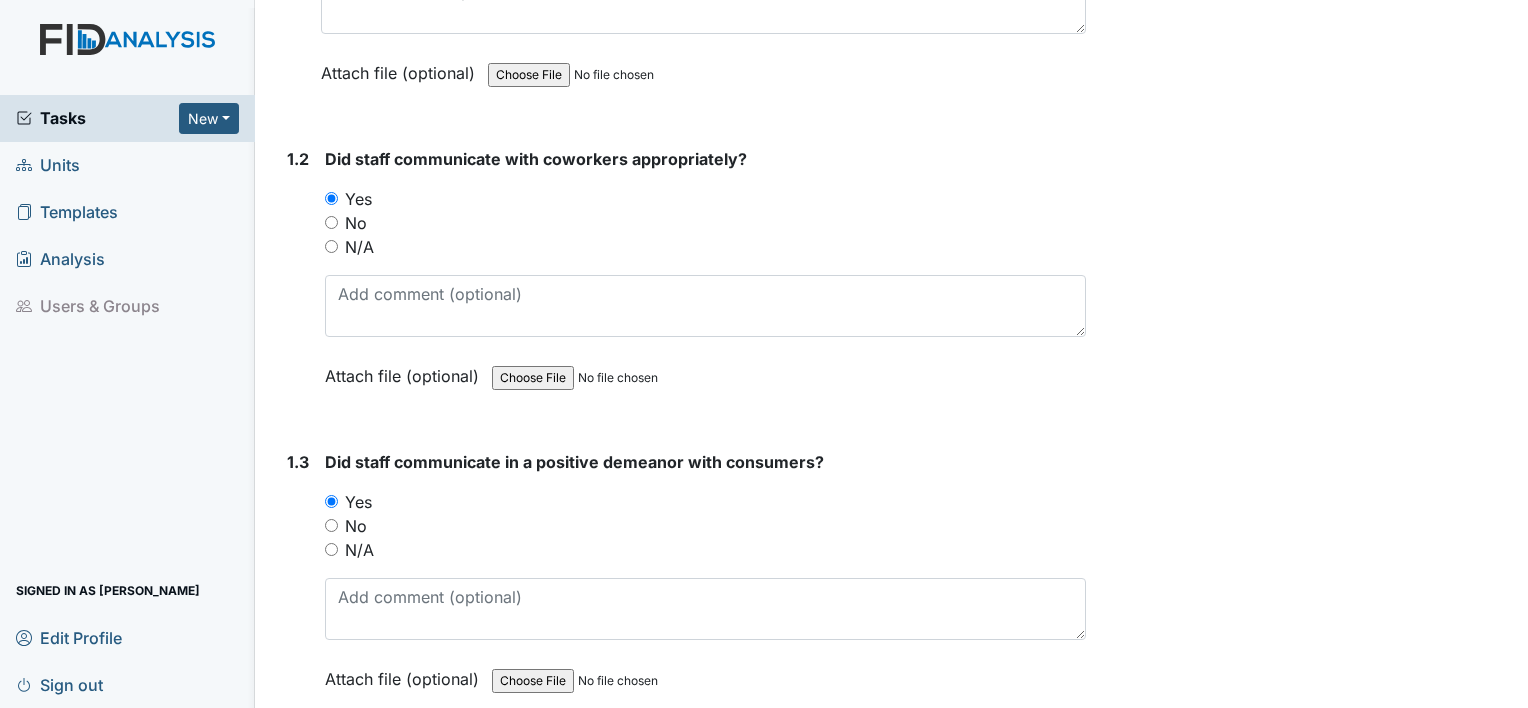 drag, startPoint x: 301, startPoint y: 578, endPoint x: 279, endPoint y: 598, distance: 29.732138 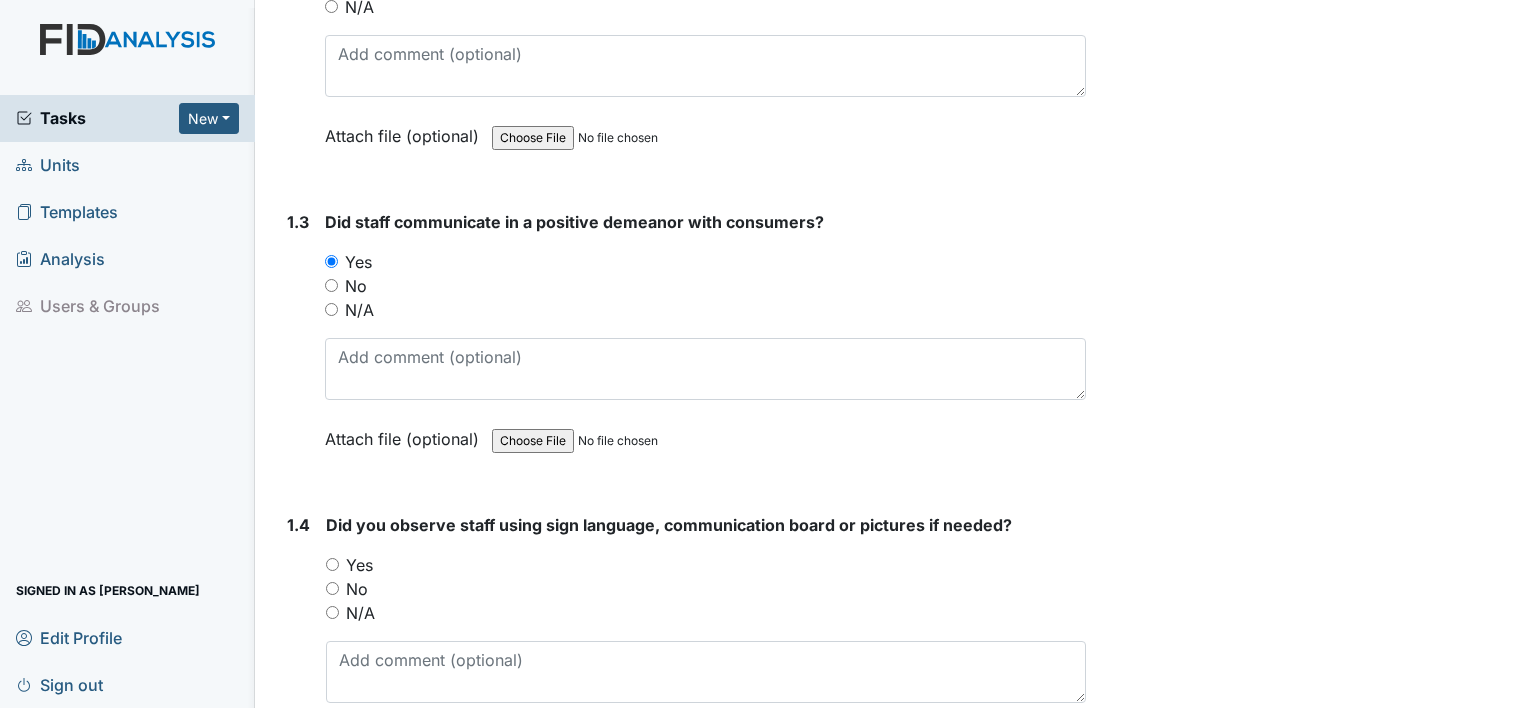 scroll, scrollTop: 760, scrollLeft: 0, axis: vertical 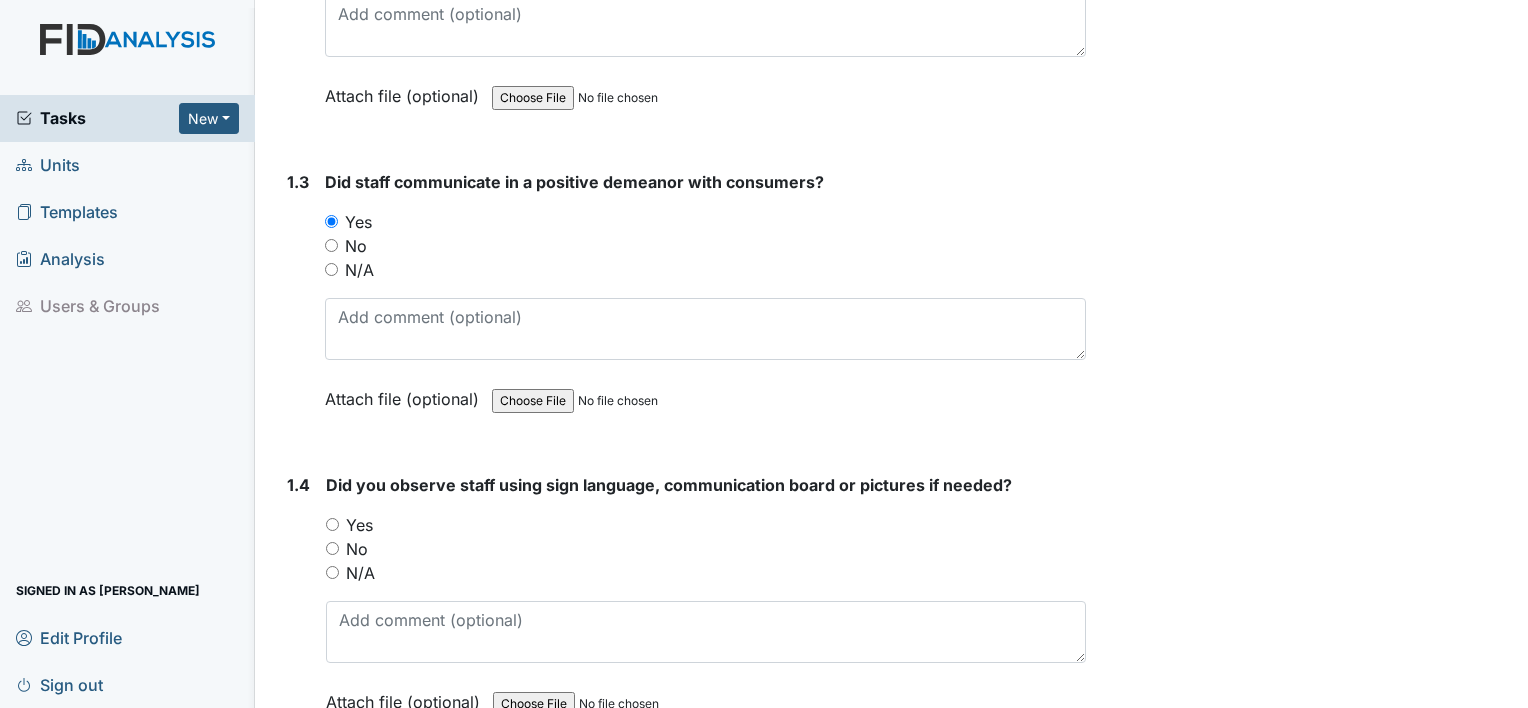 click on "No" at bounding box center [332, 548] 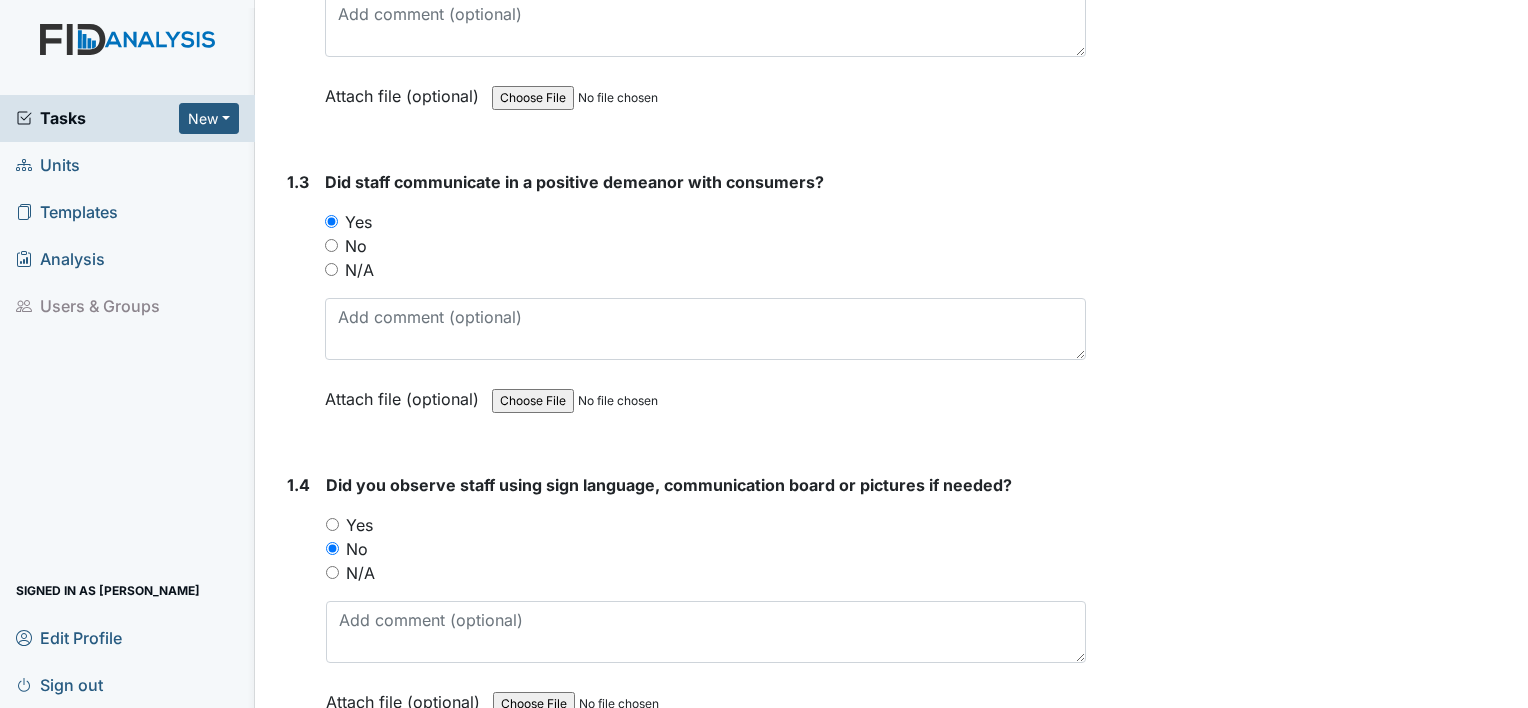 click on "1.4" at bounding box center [298, 608] 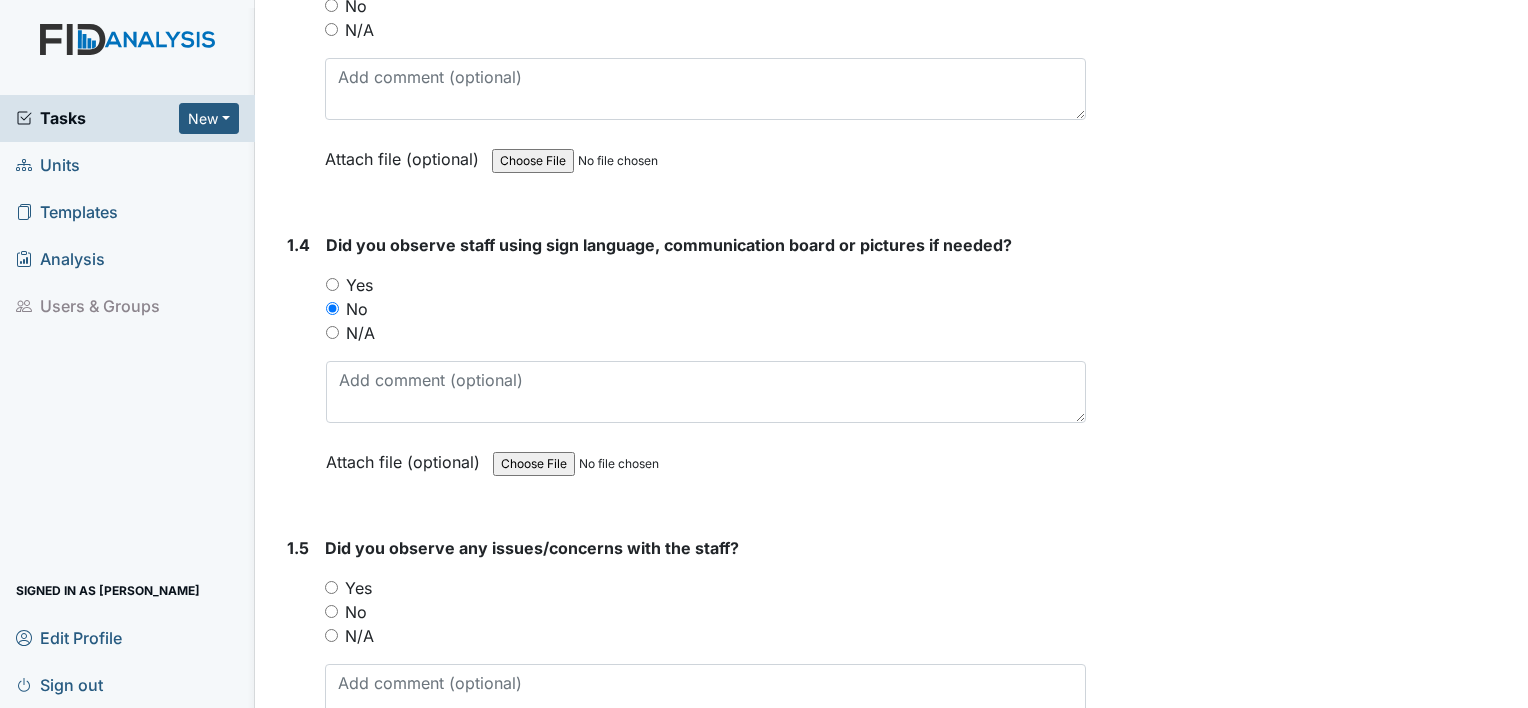 scroll, scrollTop: 1040, scrollLeft: 0, axis: vertical 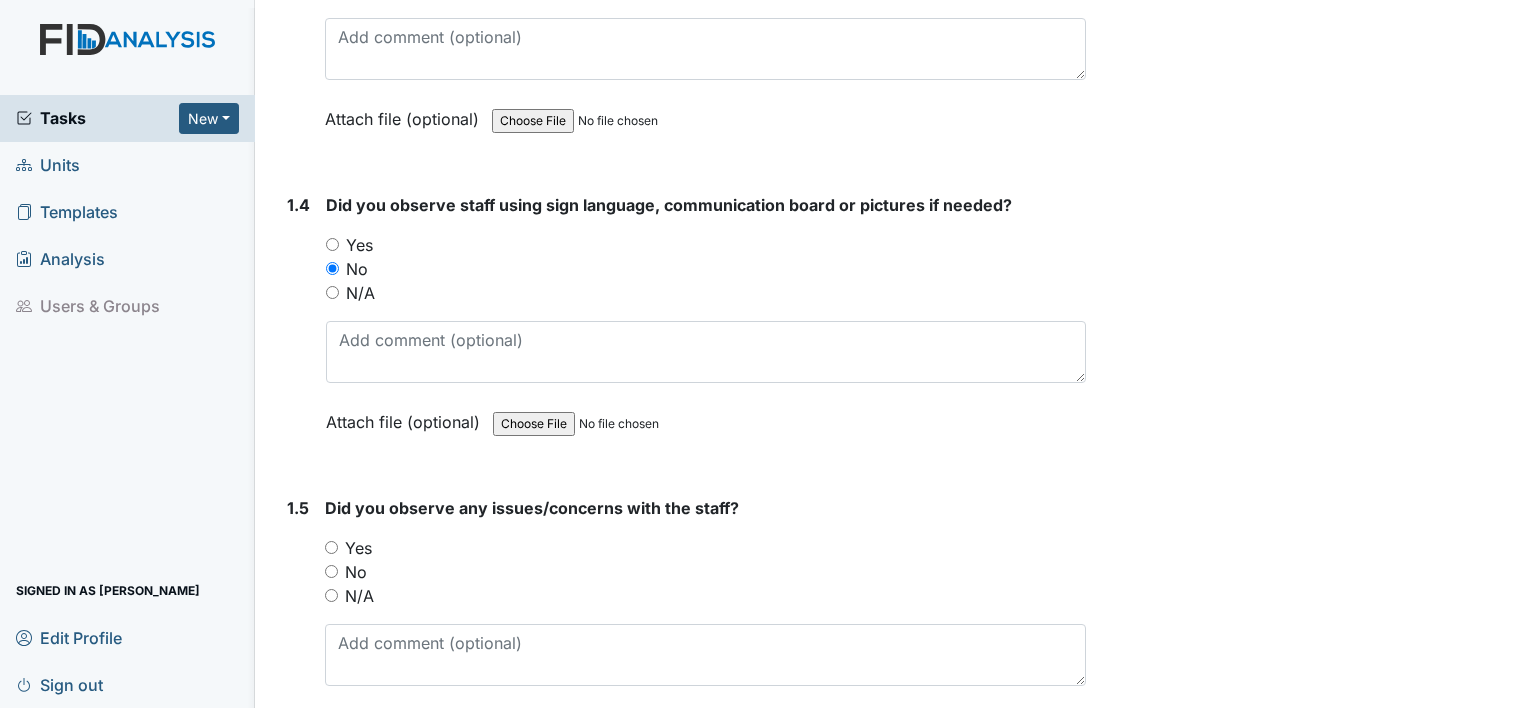 click on "No" at bounding box center [331, 571] 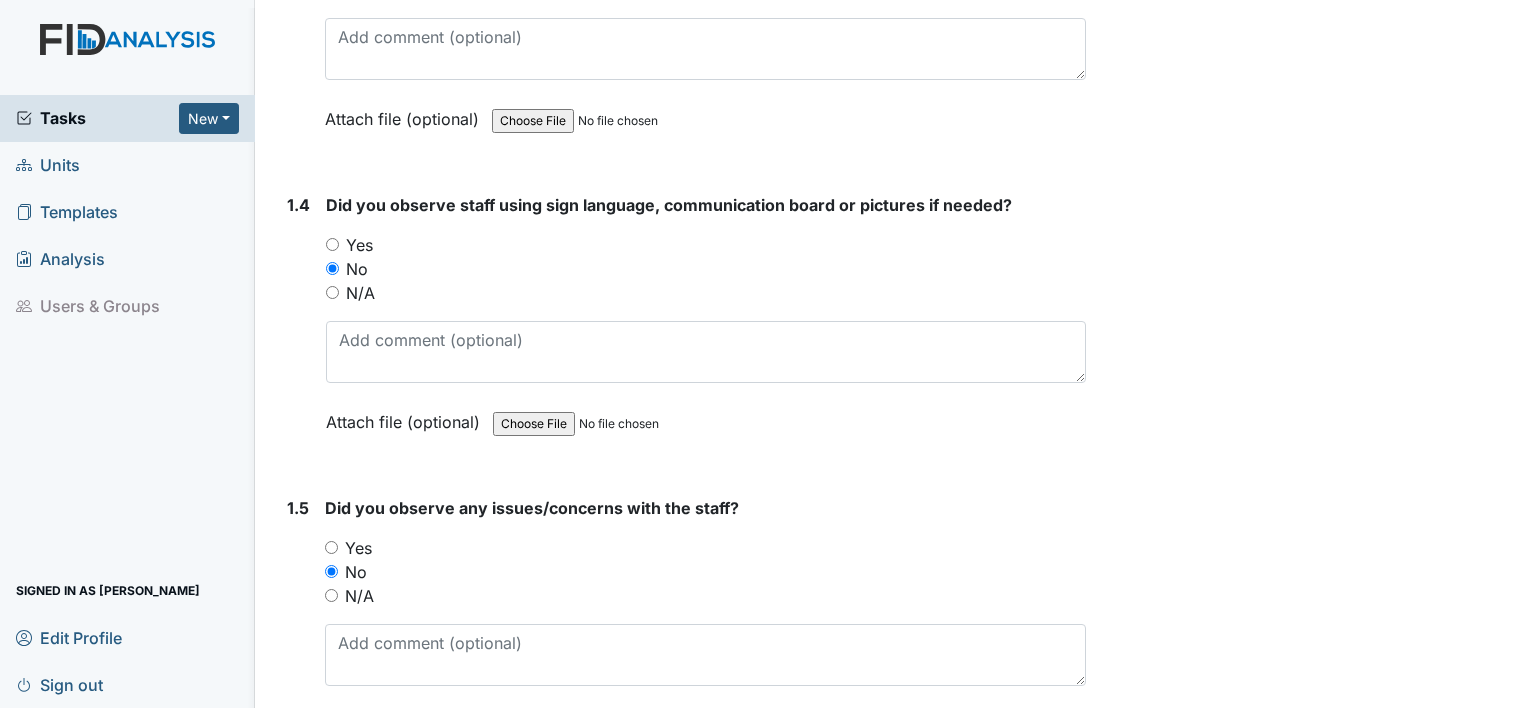 click on "1.5
Did you observe any issues/concerns with the staff?
You must select one of the below options.
Yes
No
N/A
Attach file (optional)
You can upload .pdf, .txt, .jpg, .jpeg, .png, .csv, .xls, or .doc files under 100MB." at bounding box center (682, 631) 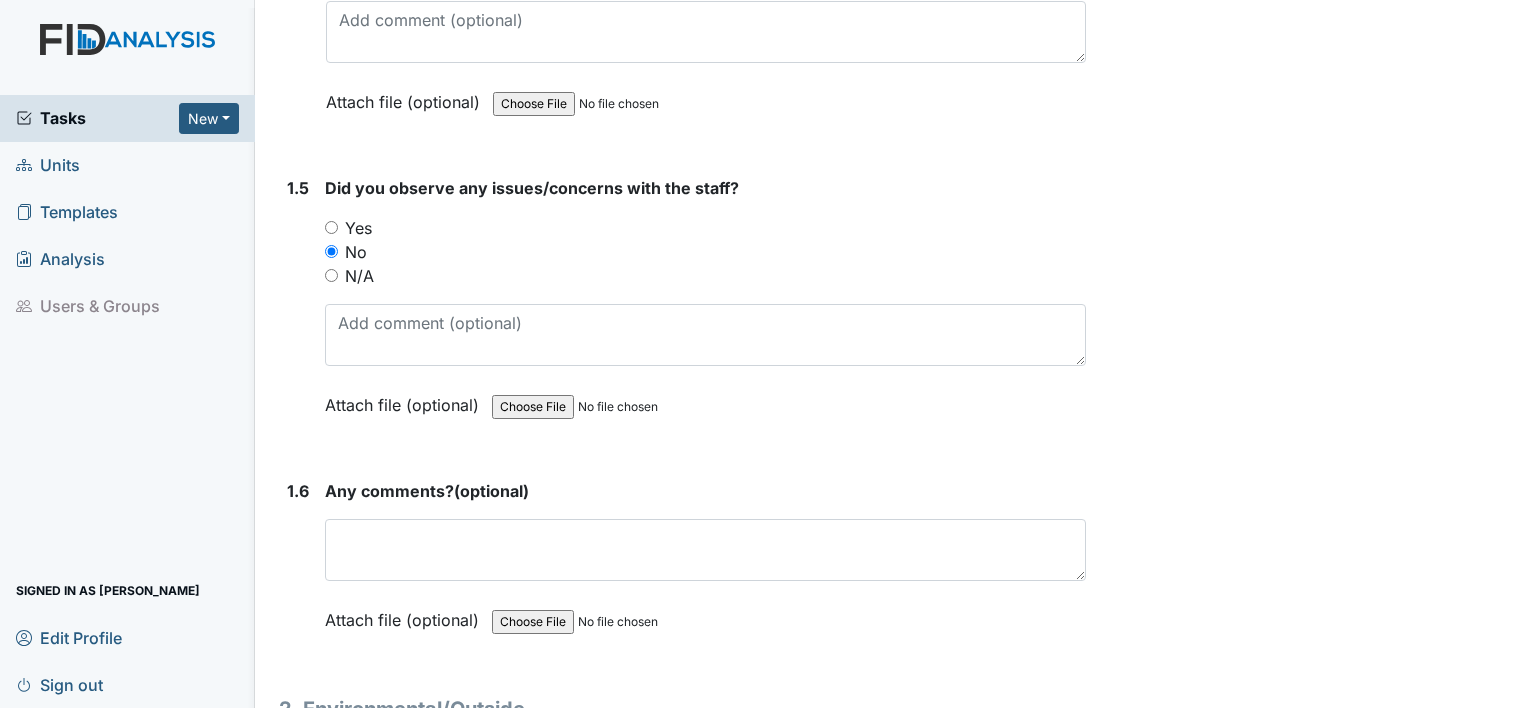 scroll, scrollTop: 1400, scrollLeft: 0, axis: vertical 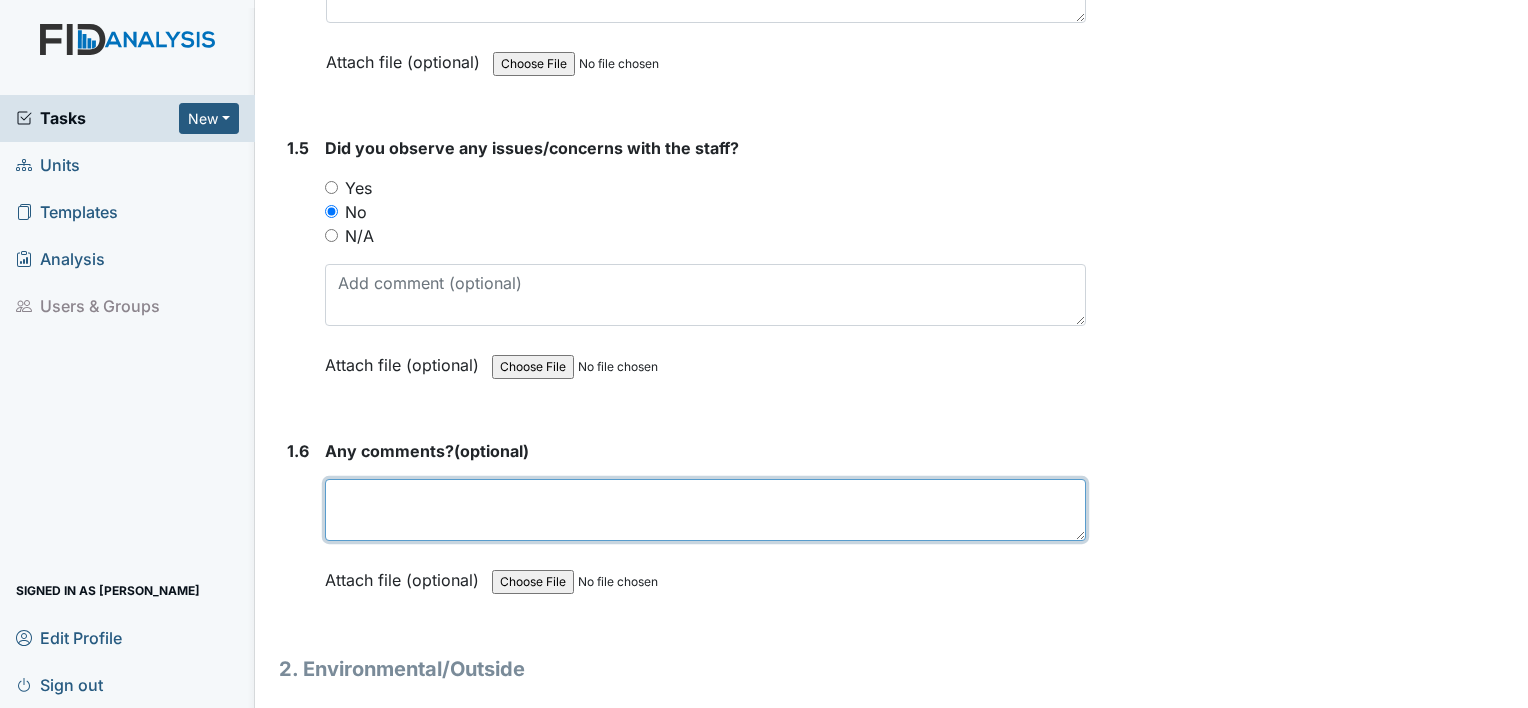 drag, startPoint x: 380, startPoint y: 514, endPoint x: 347, endPoint y: 507, distance: 33.734257 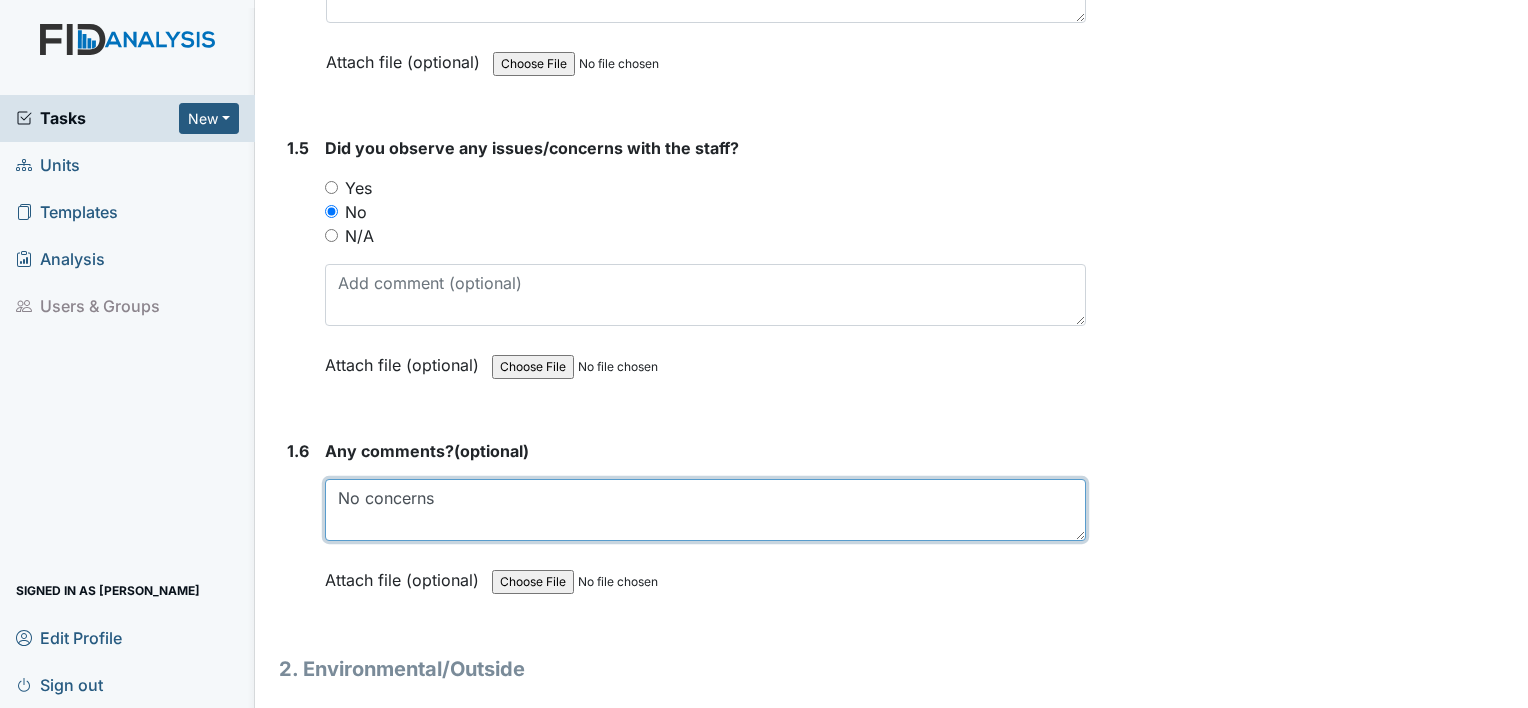 type on "No concerns" 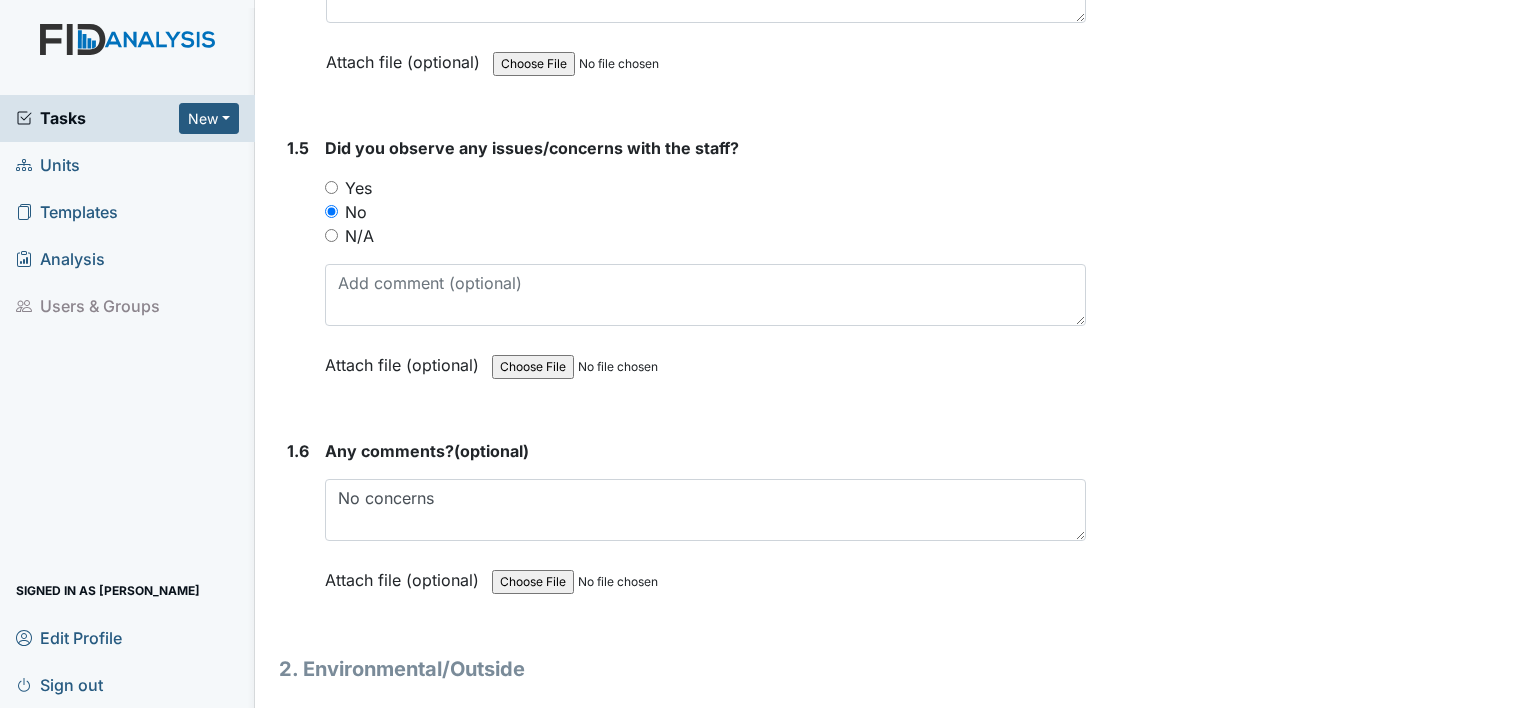 click on "1.6" at bounding box center [298, 530] 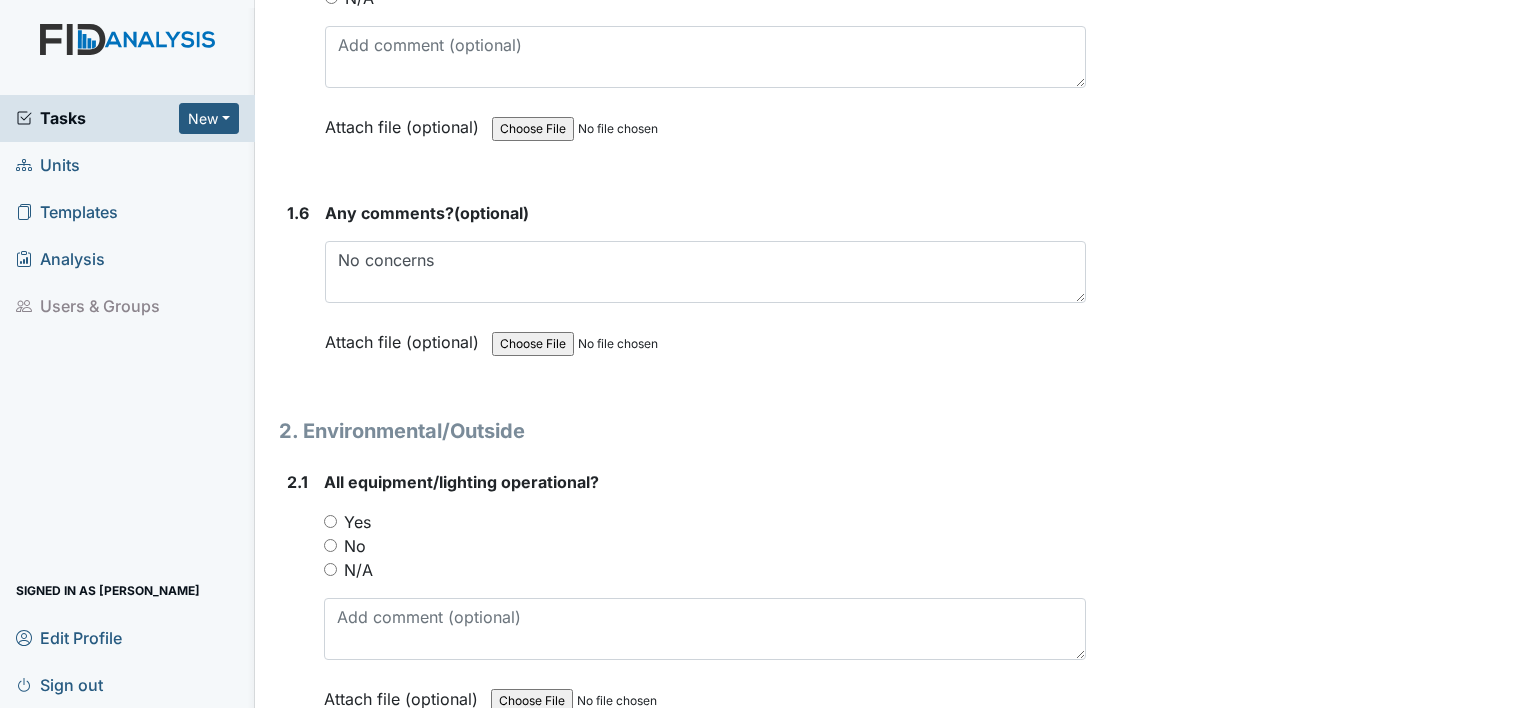scroll, scrollTop: 1640, scrollLeft: 0, axis: vertical 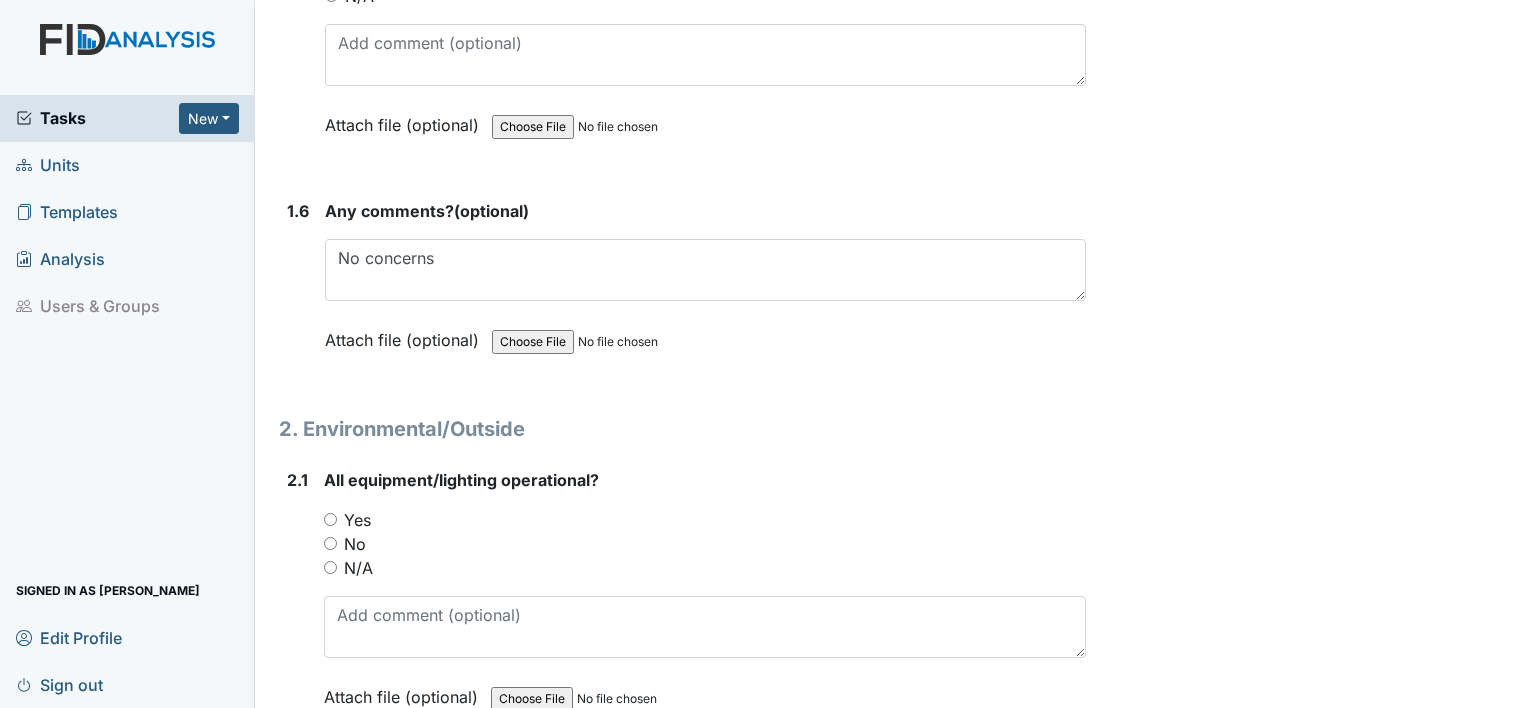 click on "Yes" at bounding box center (330, 519) 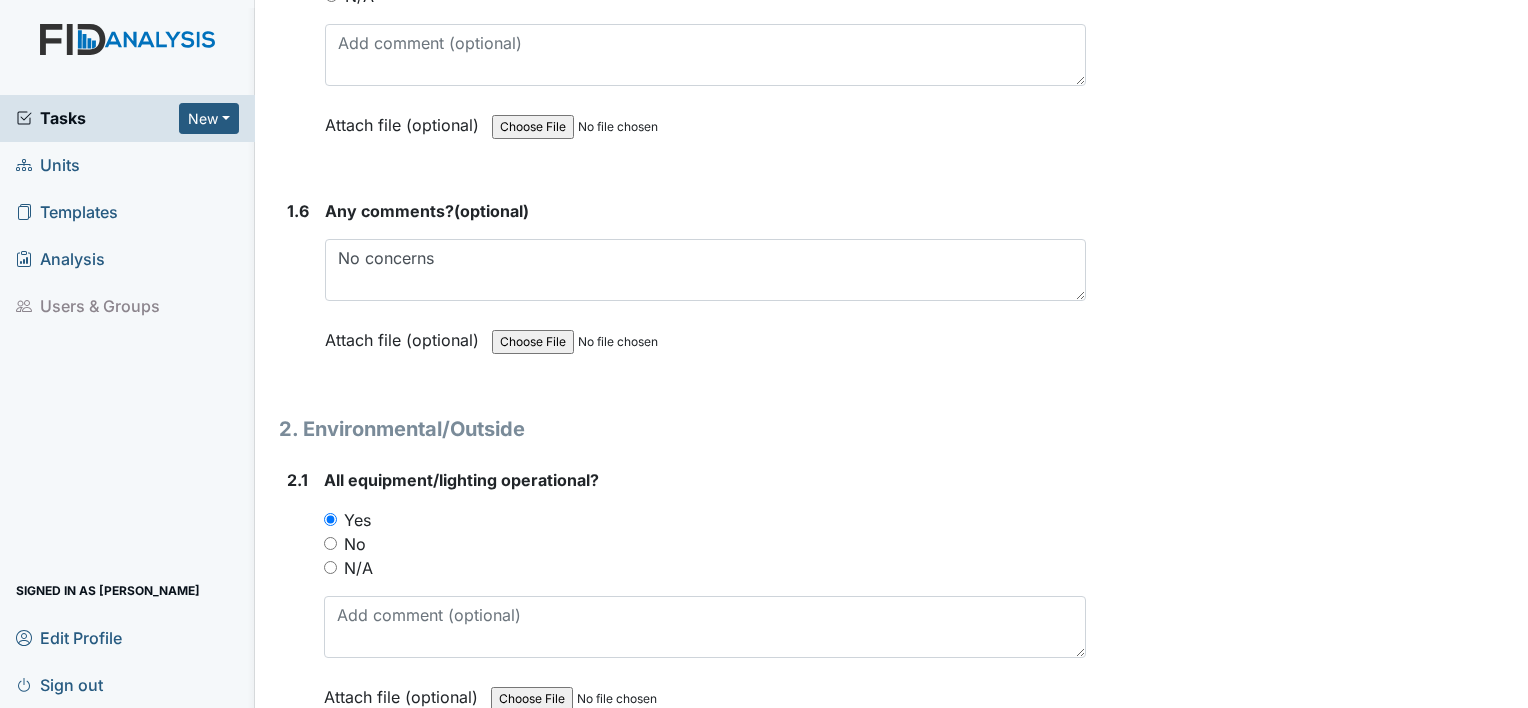 click on "2.1" at bounding box center [297, 603] 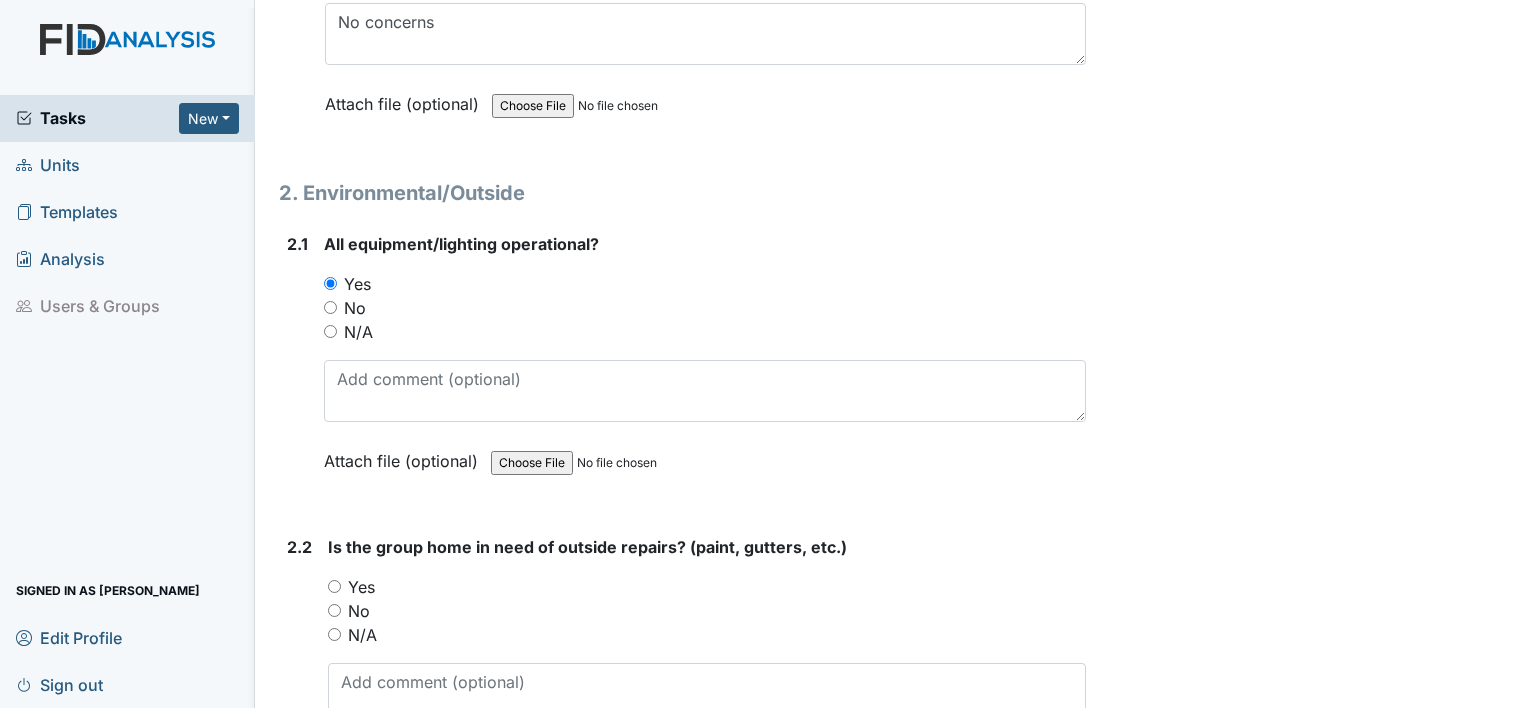 scroll, scrollTop: 1880, scrollLeft: 0, axis: vertical 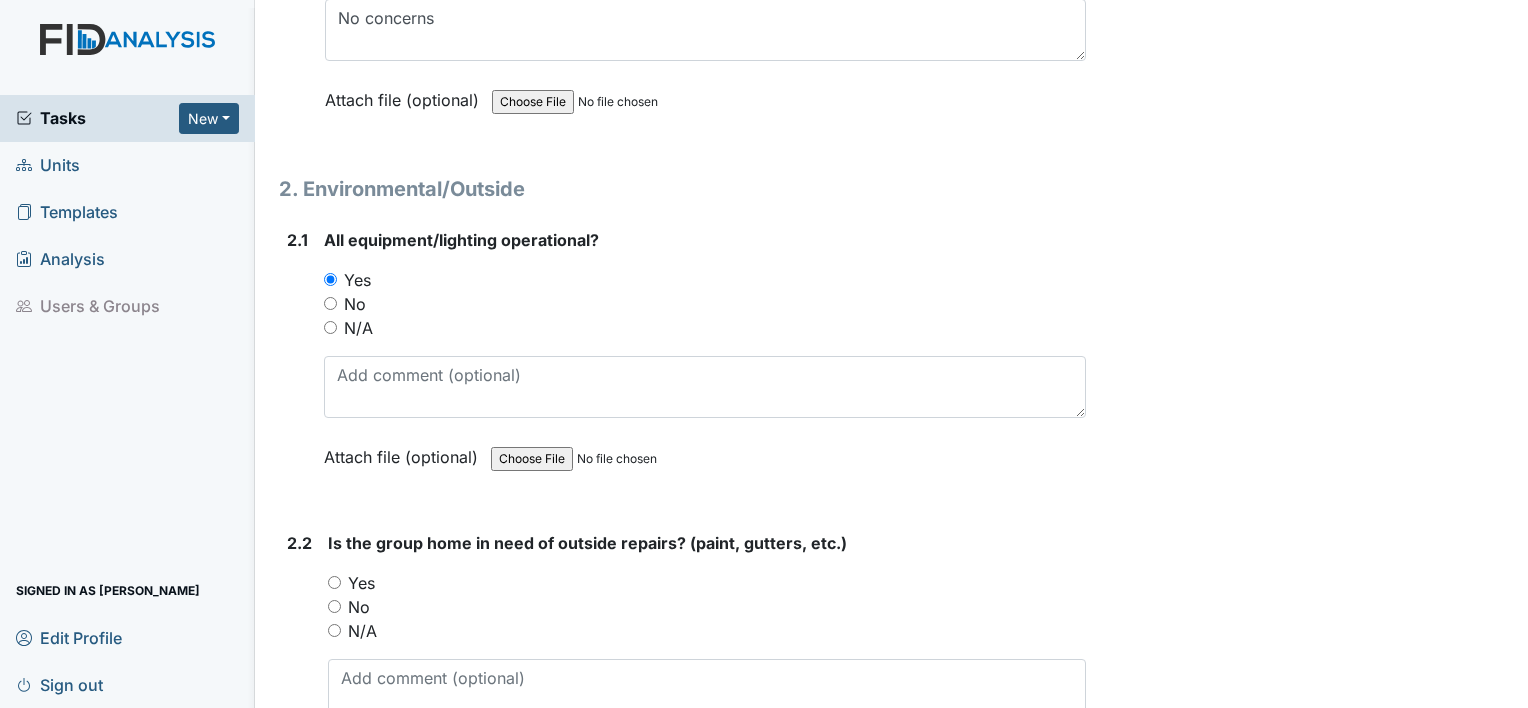 click on "No" at bounding box center (334, 606) 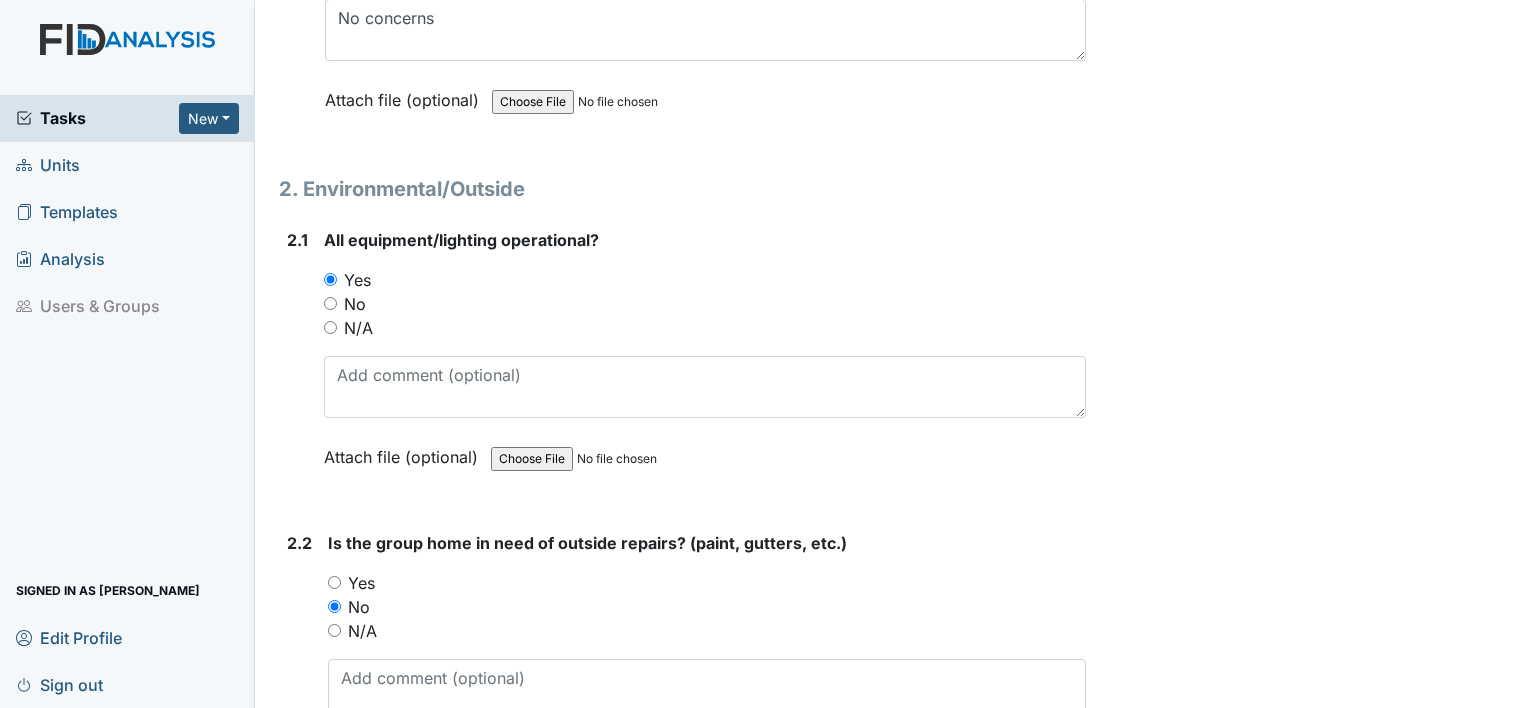 click on "2.2
Is the group home in need of outside repairs? (paint, gutters, etc.)
You must select one of the below options.
Yes
No
N/A
Attach file (optional)
You can upload .pdf, .txt, .jpg, .jpeg, .png, .csv, .xls, or .doc files under 100MB." at bounding box center (682, 666) 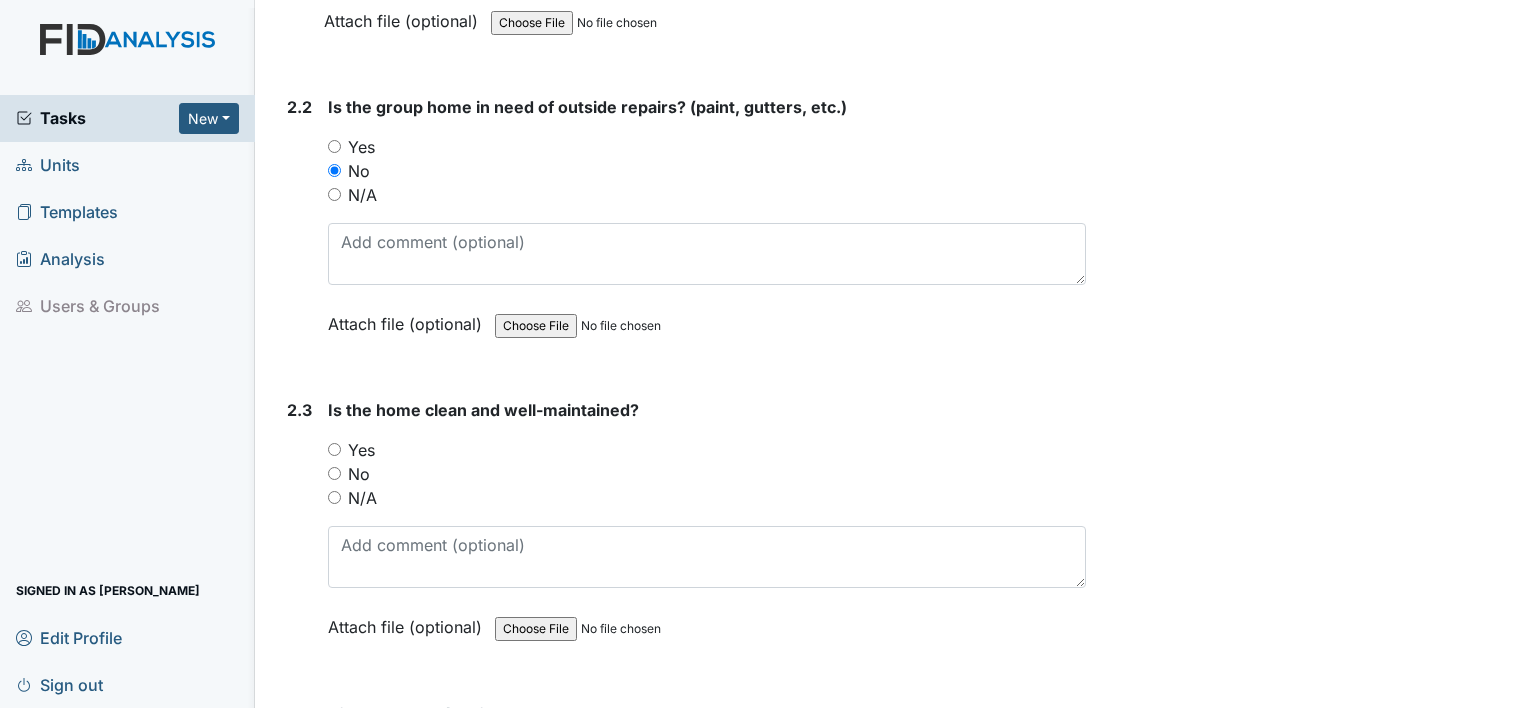scroll, scrollTop: 2320, scrollLeft: 0, axis: vertical 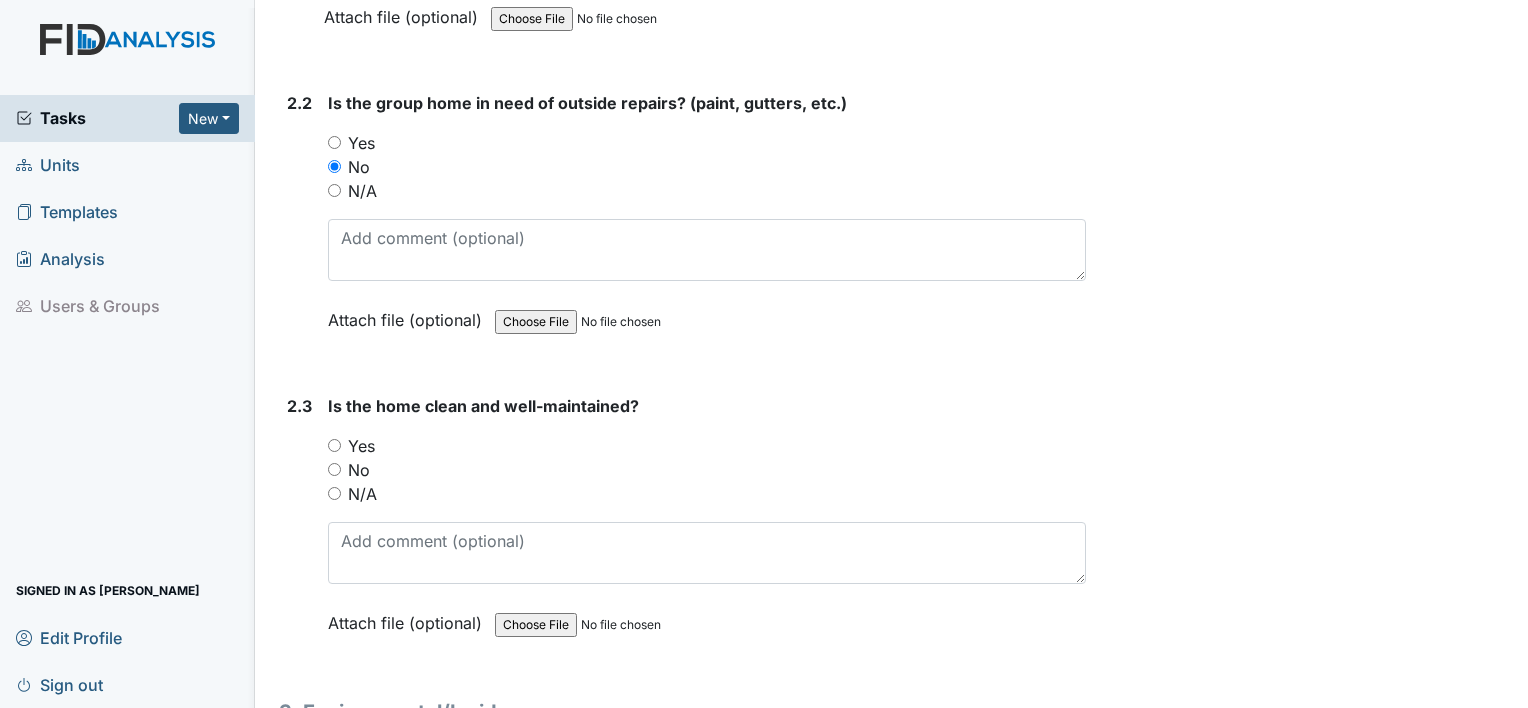 click on "Yes" at bounding box center (334, 445) 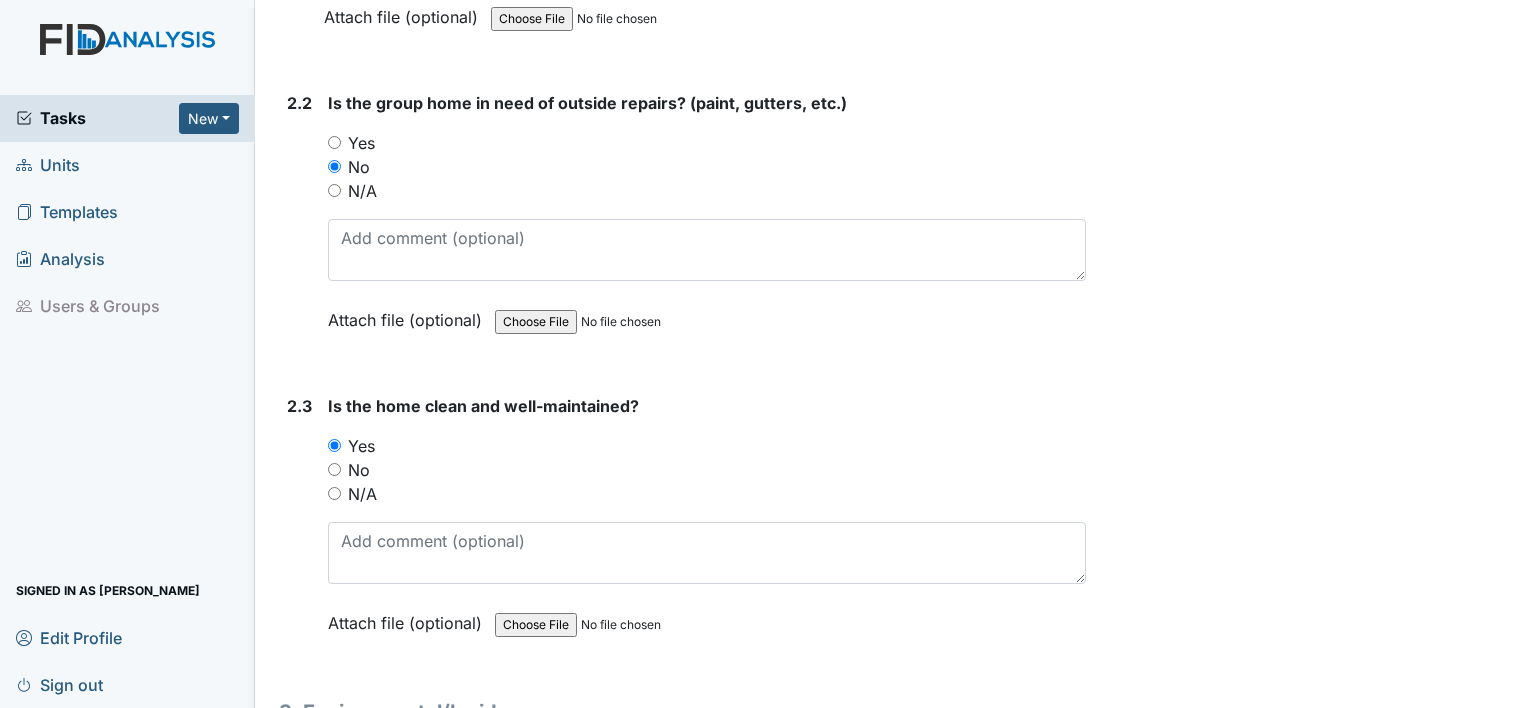 click on "Yes" at bounding box center (334, 445) 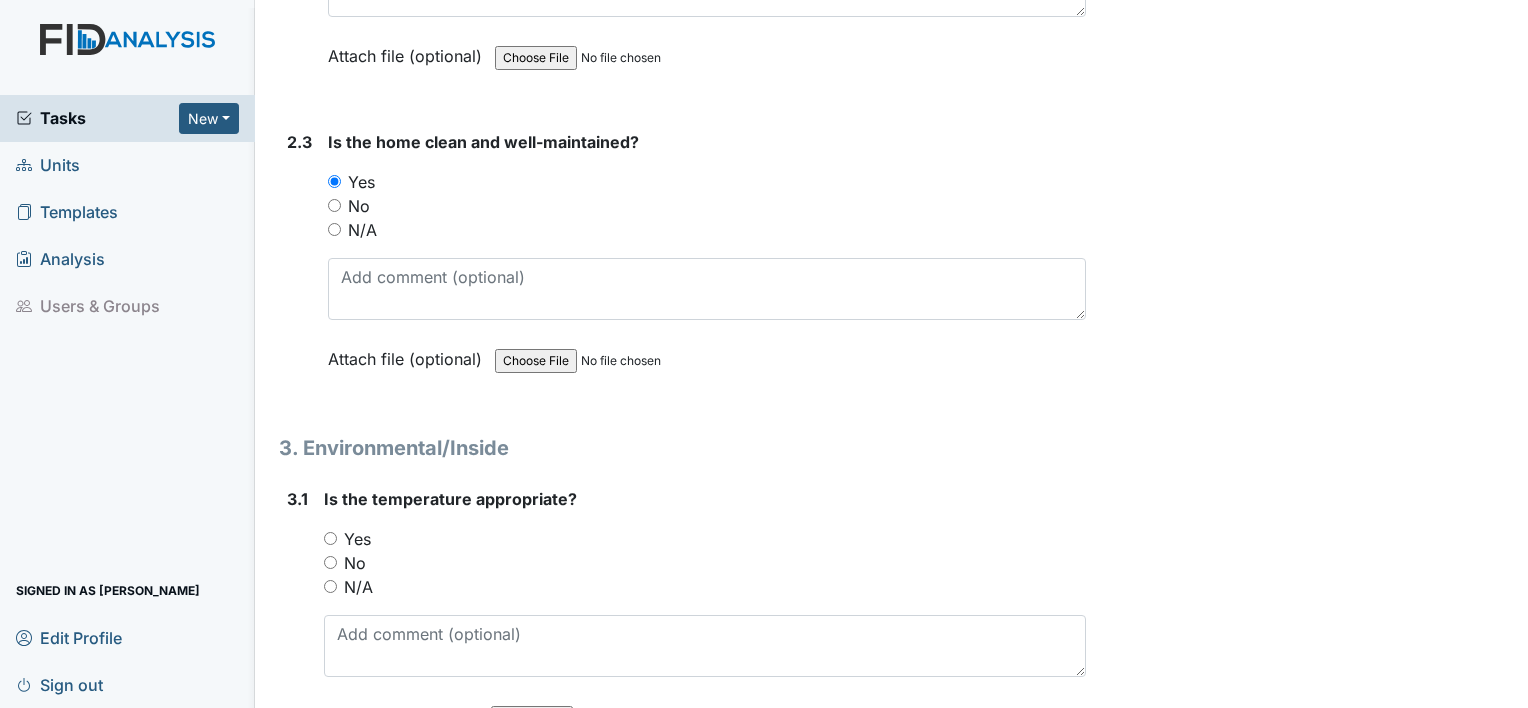 scroll, scrollTop: 2600, scrollLeft: 0, axis: vertical 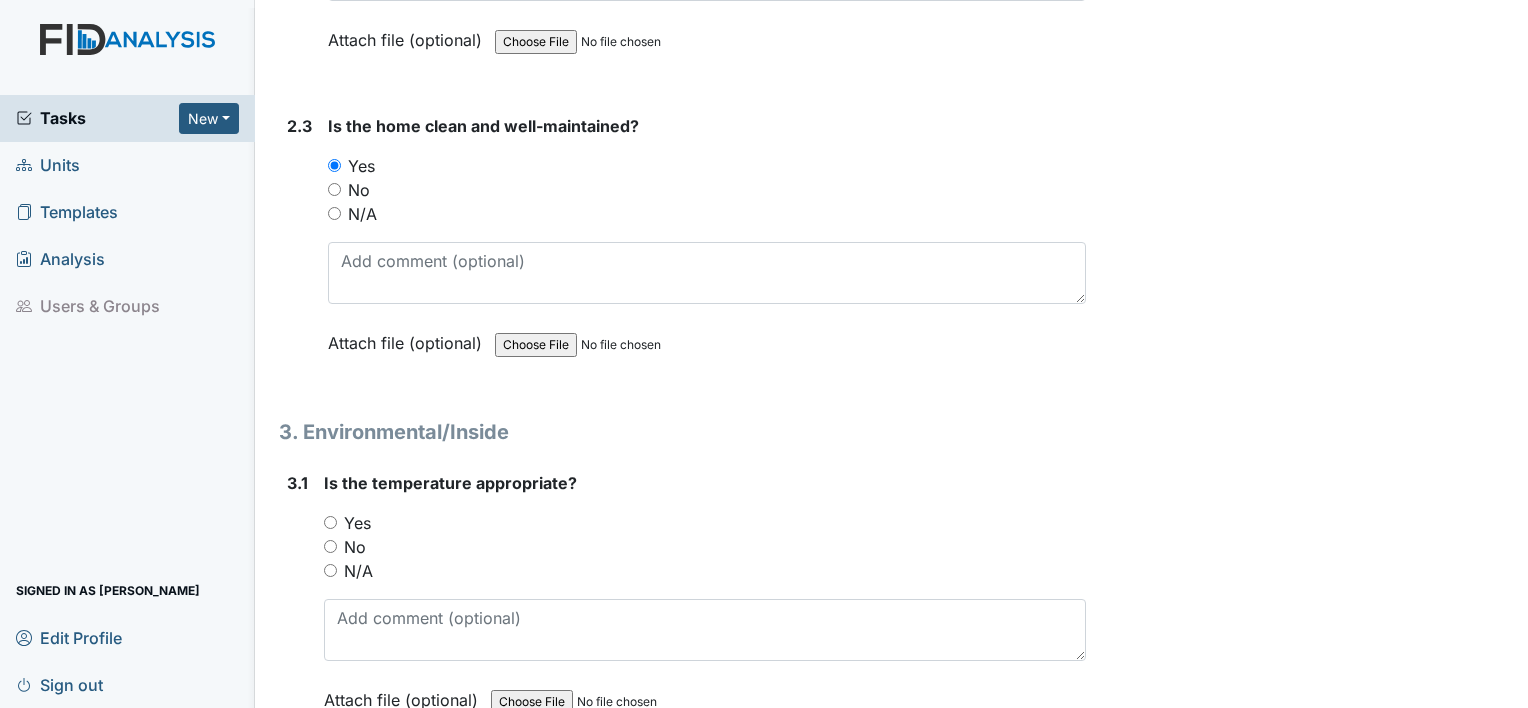 click on "Yes" at bounding box center (330, 522) 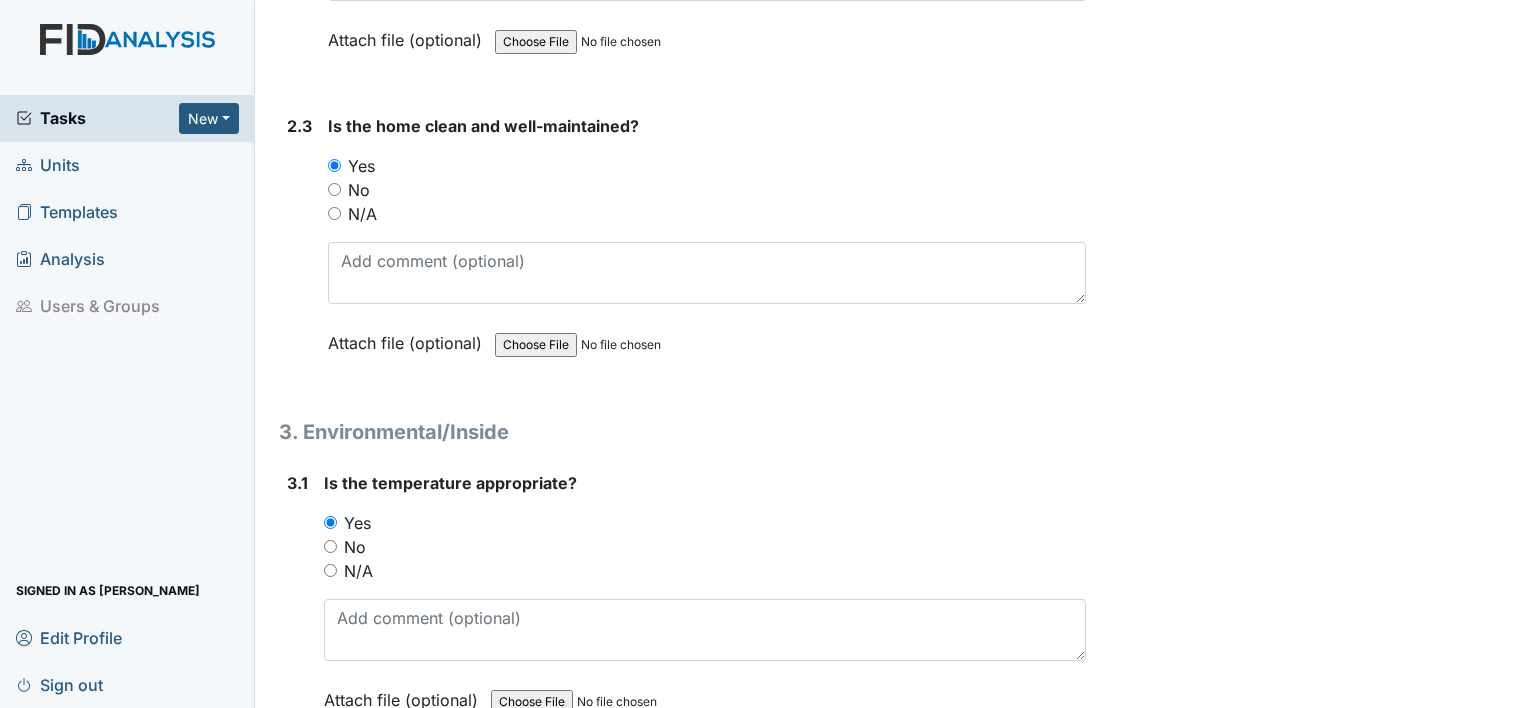 click on "3.1" at bounding box center [297, 606] 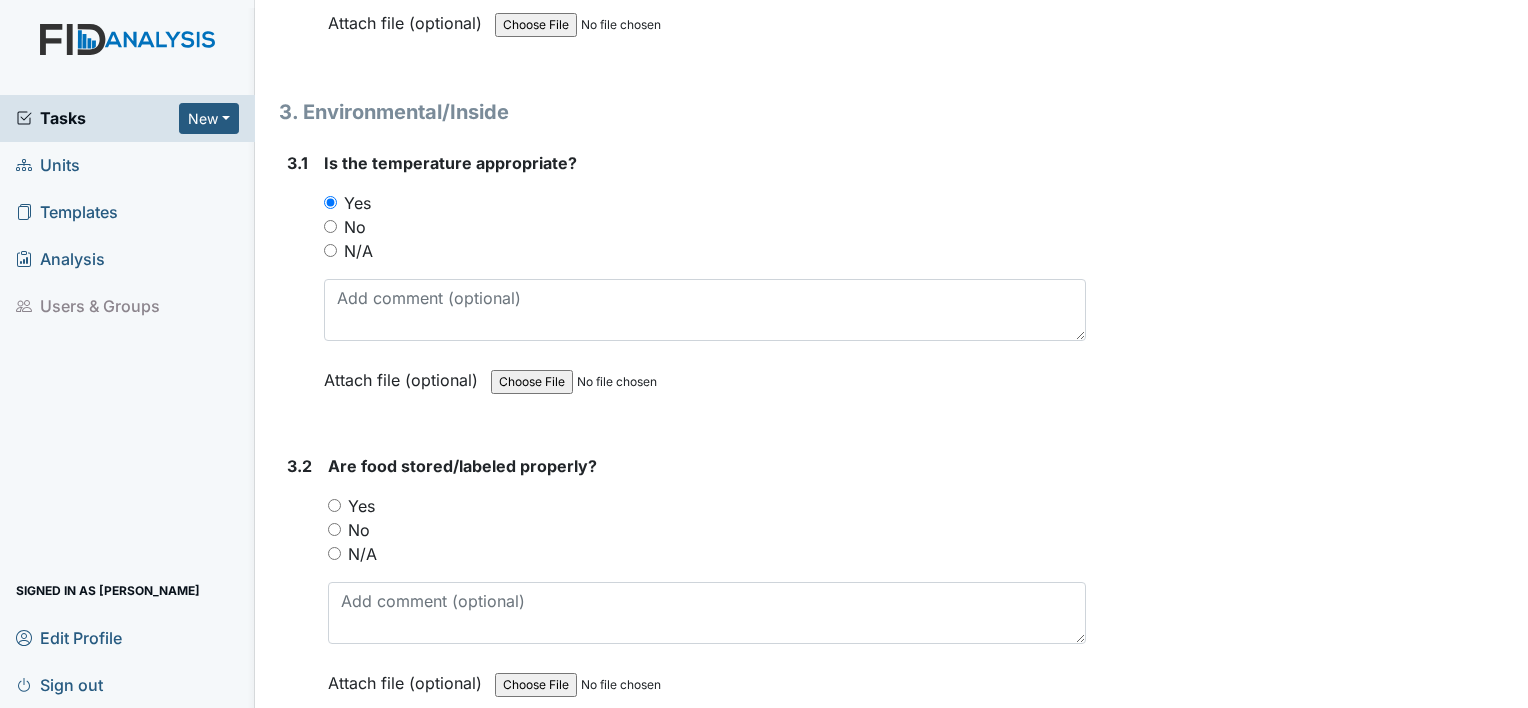 scroll, scrollTop: 2960, scrollLeft: 0, axis: vertical 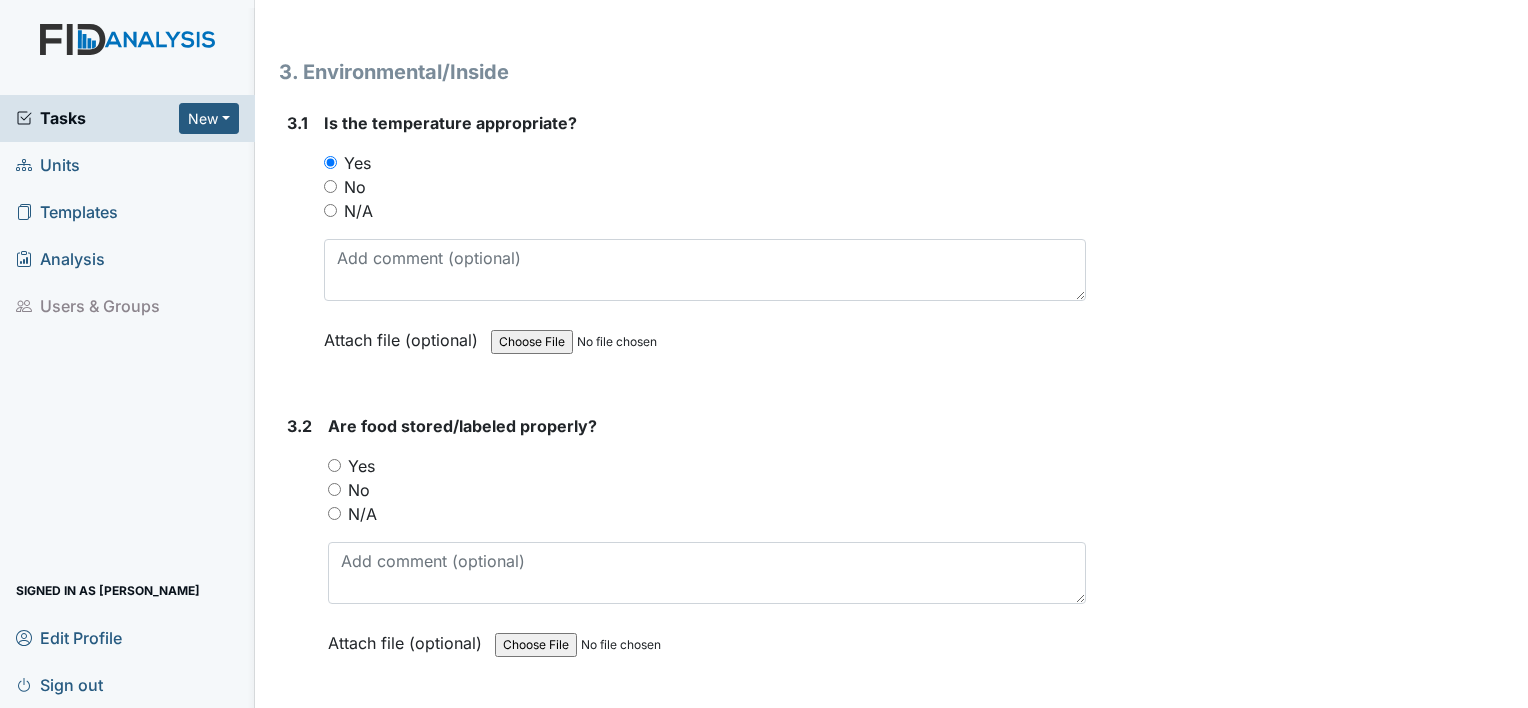click on "Yes" at bounding box center (334, 465) 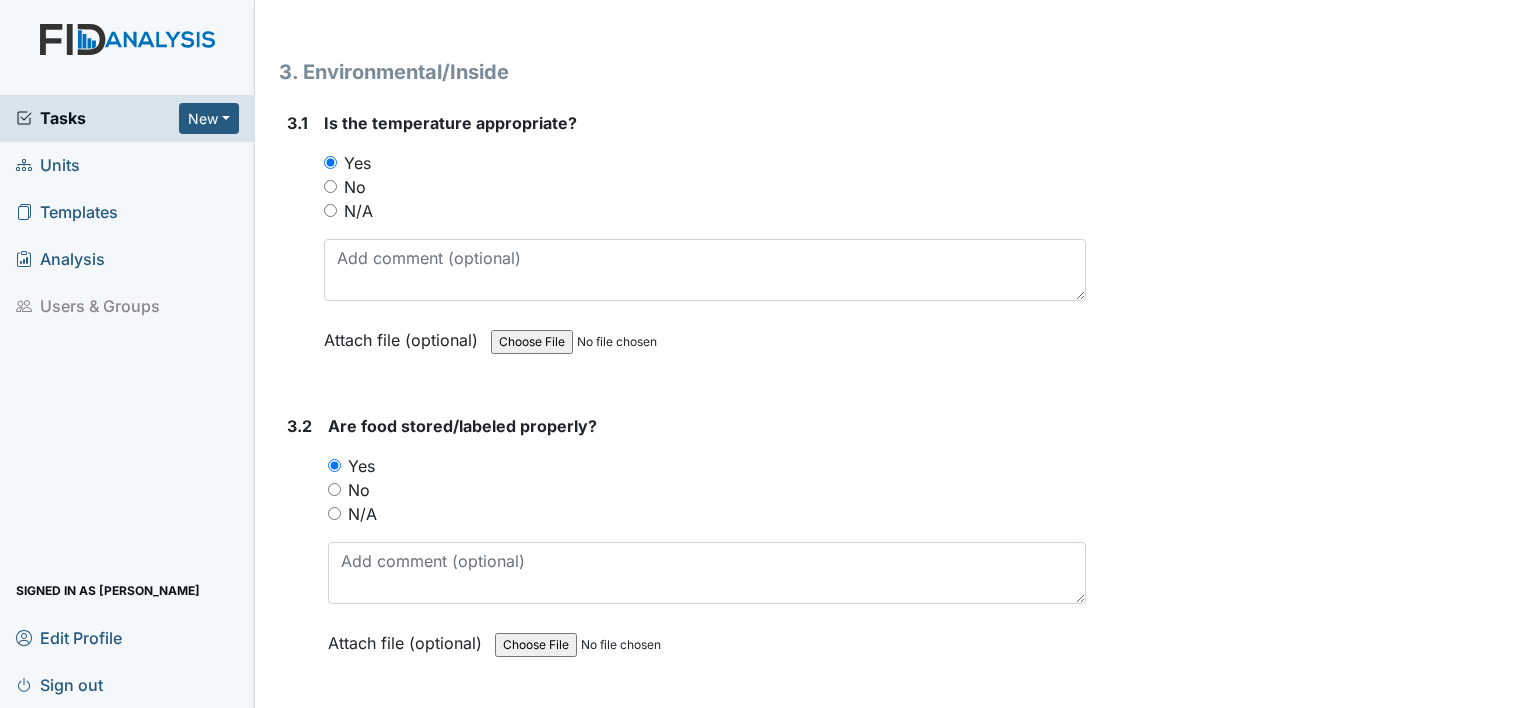 click on "3.2" at bounding box center (299, 549) 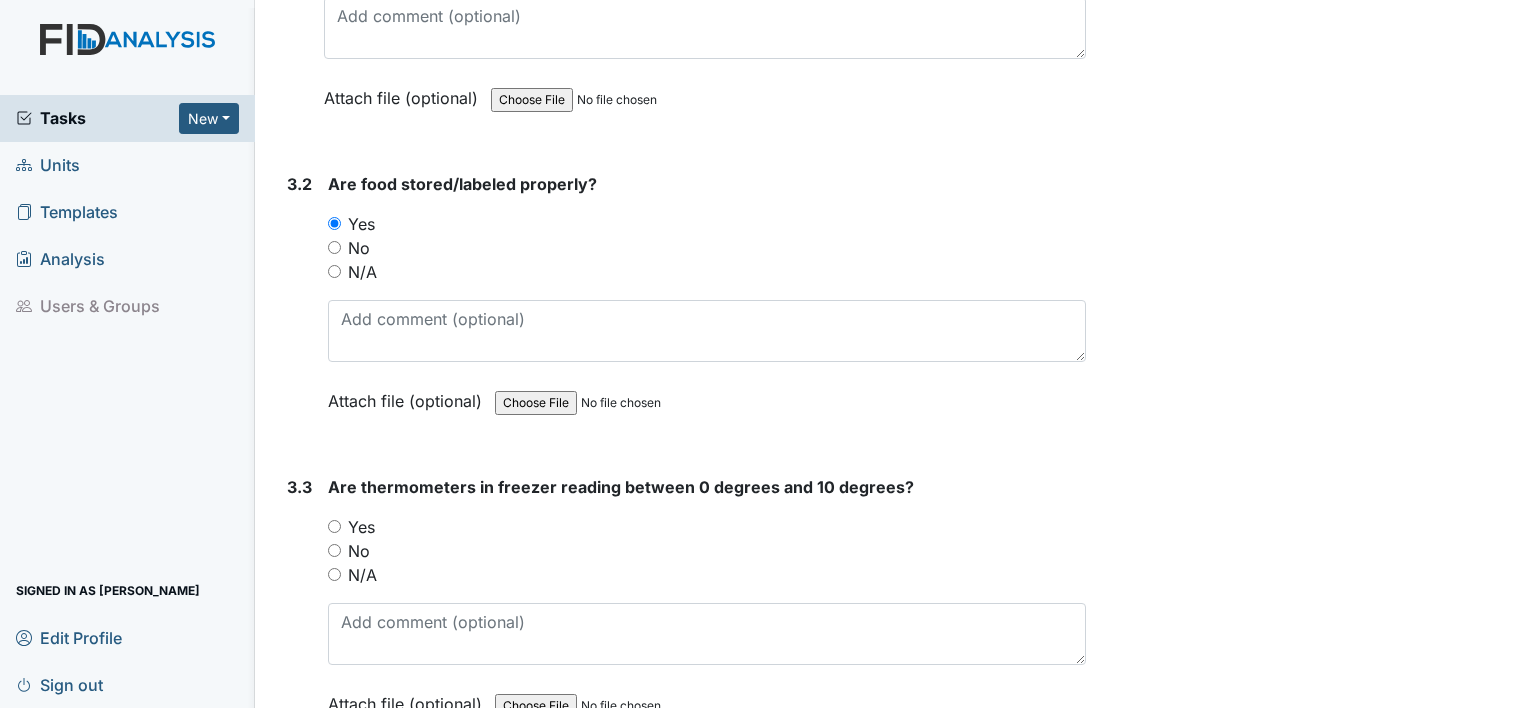scroll, scrollTop: 3240, scrollLeft: 0, axis: vertical 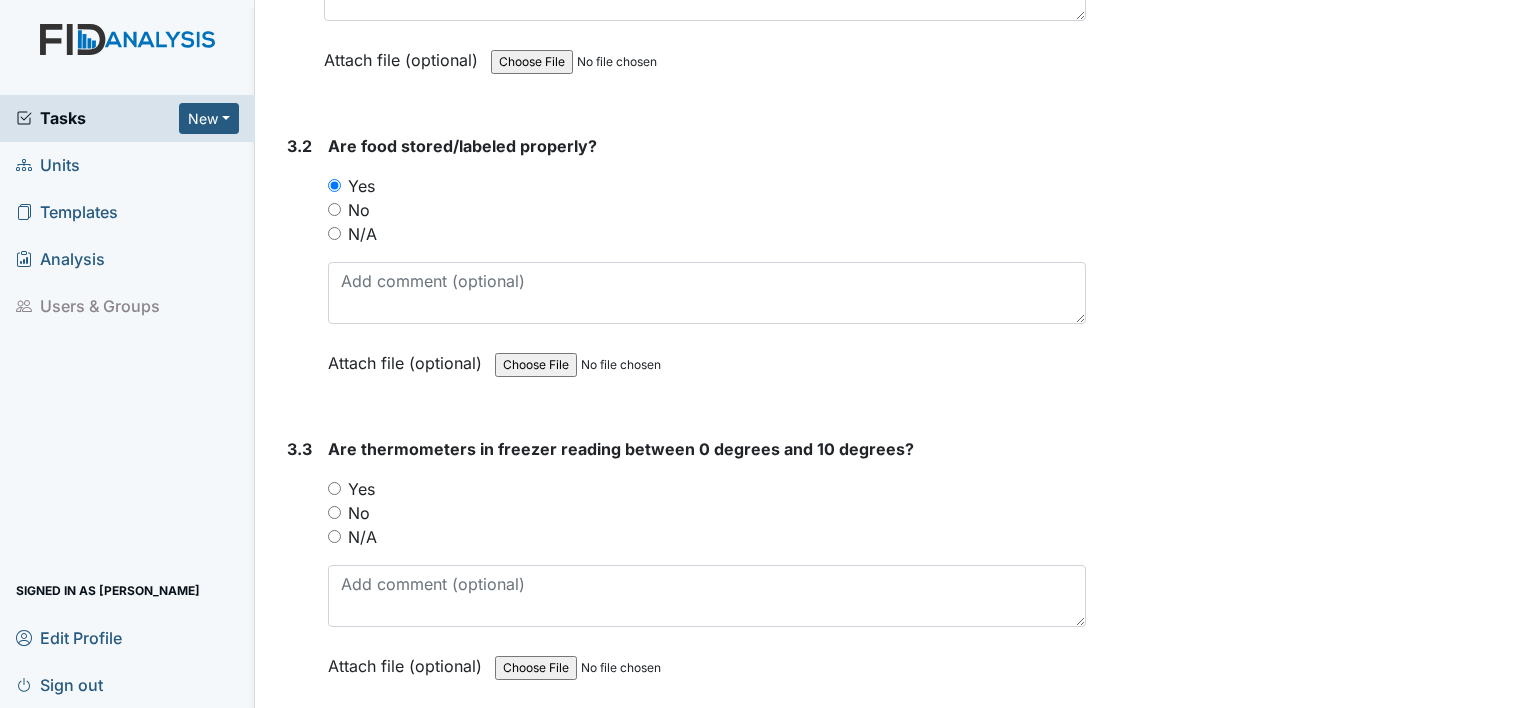 click on "Yes" at bounding box center (334, 488) 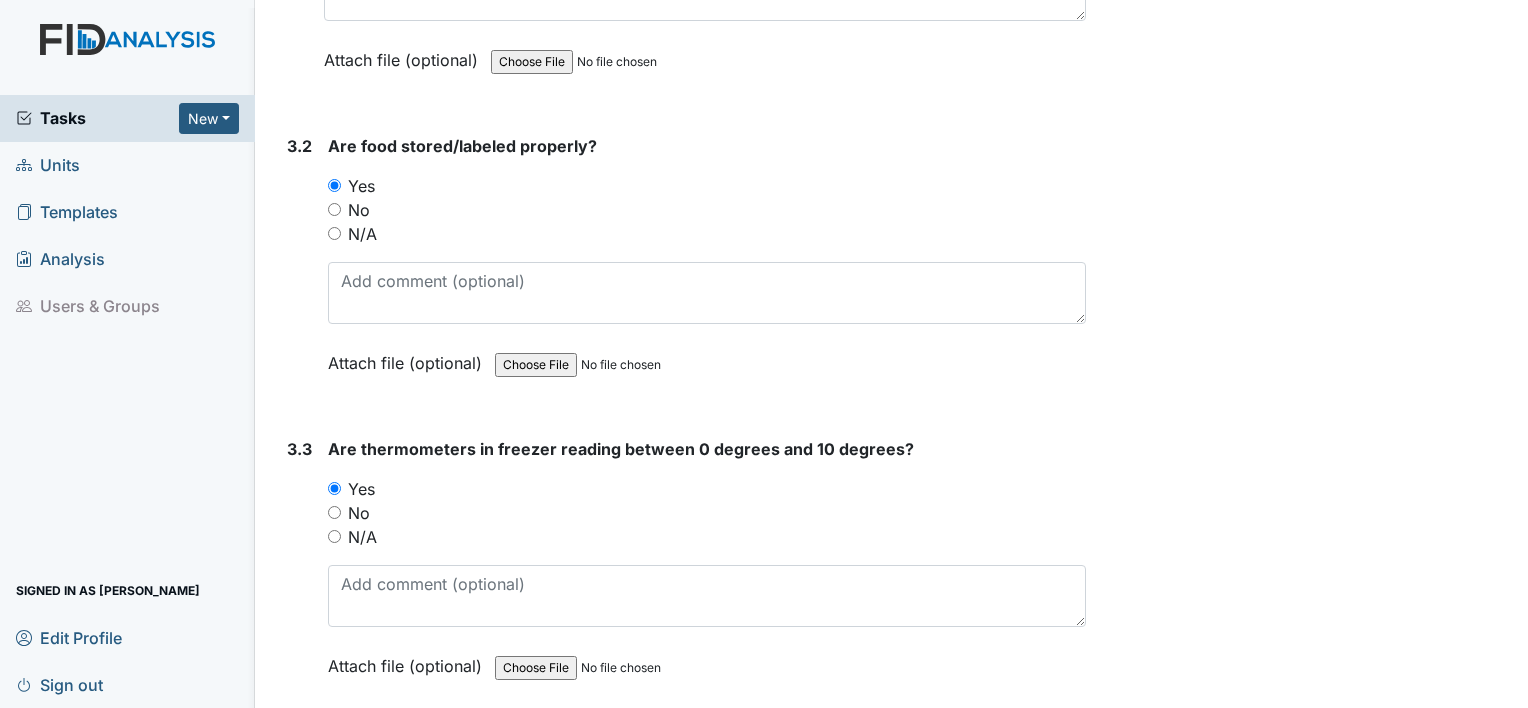 click on "3.3" at bounding box center (299, 572) 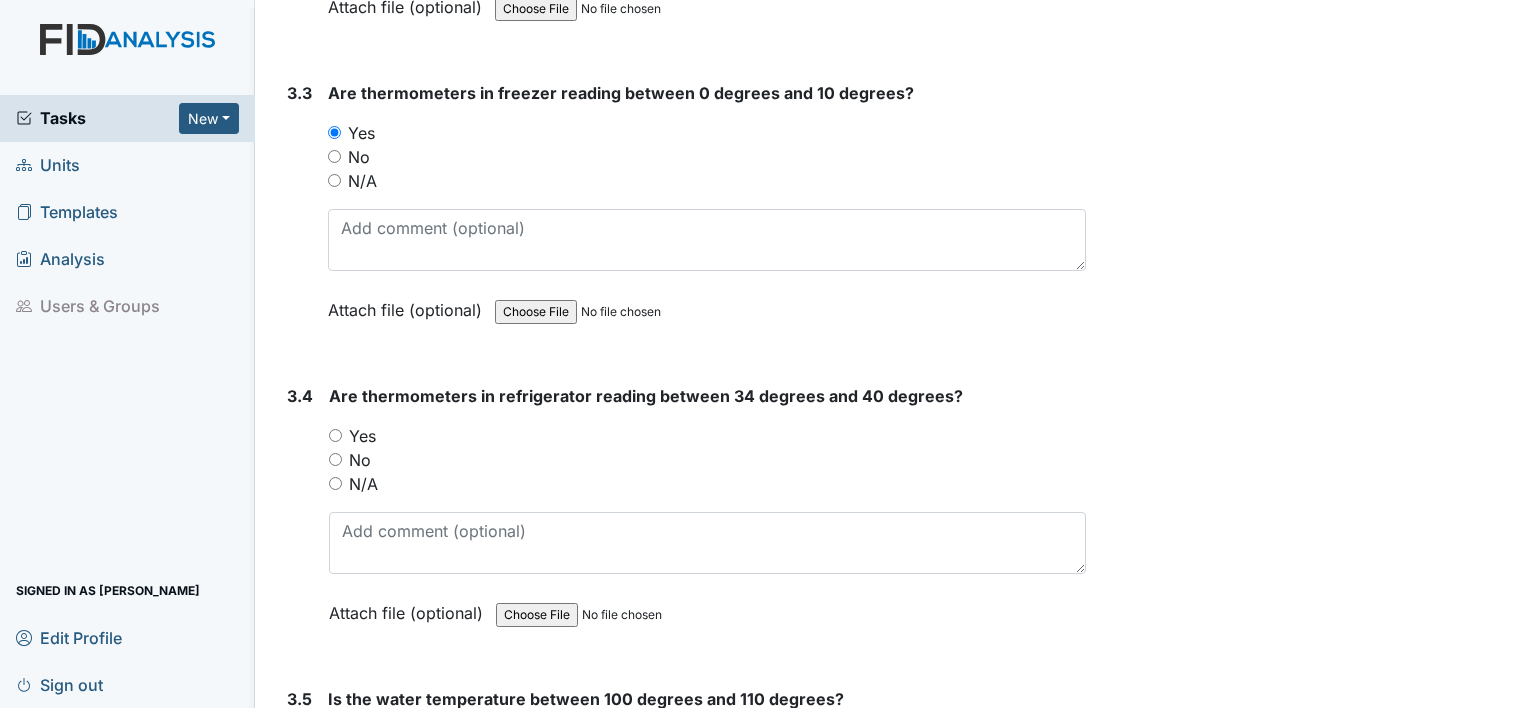scroll, scrollTop: 3600, scrollLeft: 0, axis: vertical 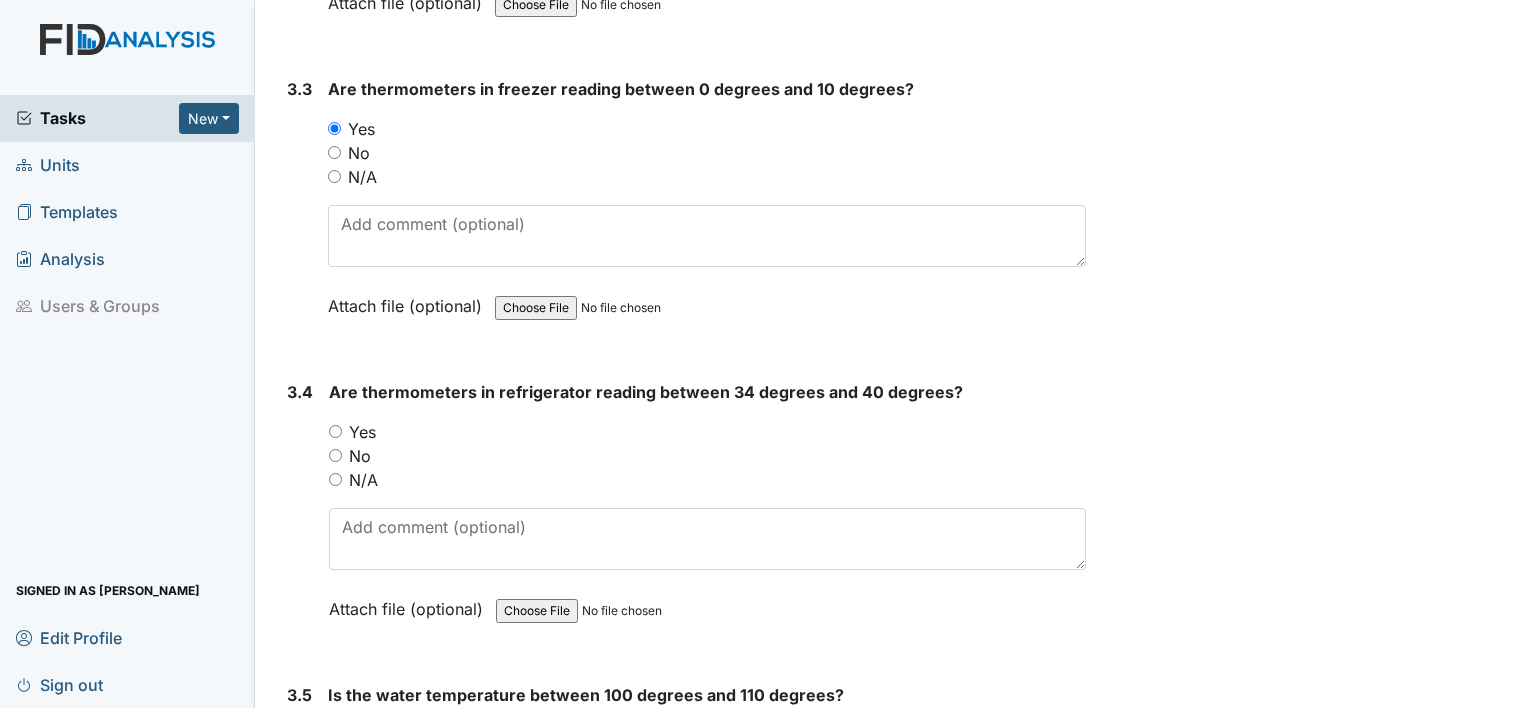click on "Yes" at bounding box center (335, 431) 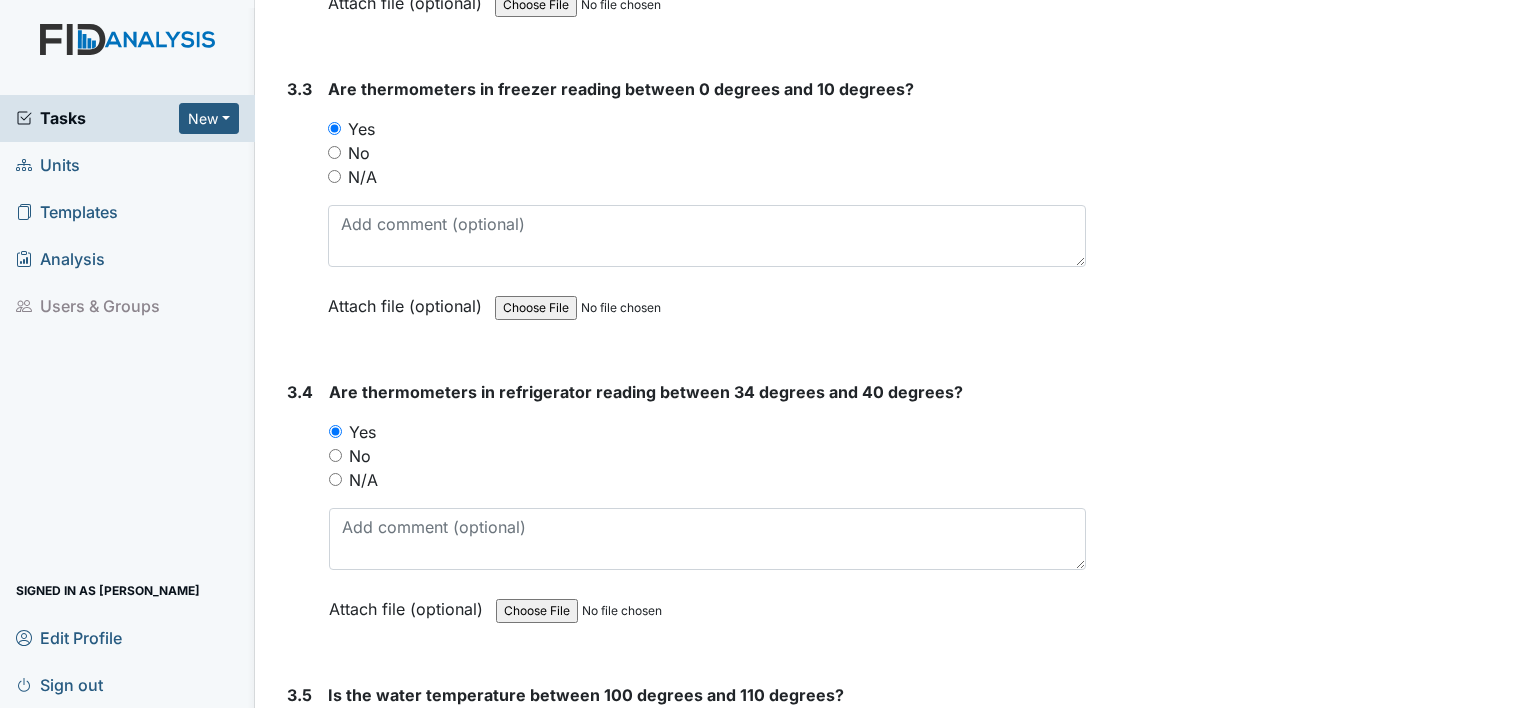 click on "Inspection:
Random Inspection for Afternoon
ID:
#00011165
Open
Autosaving...
Location:
Cherokee Trail
Assignee:
Shmara Higgins
Creator:
Shmara Higgins
Remediator:
Unit Managers
Approver:
Unit Managers
Created:
Jul 28, 2025
Due:
Aug 11, 2025
1. Staff Information
1.1
Upon arrival, were still actively involved in job duties?
You must select one of the below options.
Yes
No
N/A
Attach file (optional)
You can upload .pdf, .txt, .jpg, .jpeg, .png, .csv, .xls, or .doc files under 100MB.
1.2
Did staff communicate with coworkers appropriately?
You must select one of the below options.
Yes
No
N/A
Attach file (optional)
You can upload .pdf, .txt, .jpg, .jpeg, .png, .csv, .xls, or .doc files under 100MB.
1.3" at bounding box center (682, 14446) 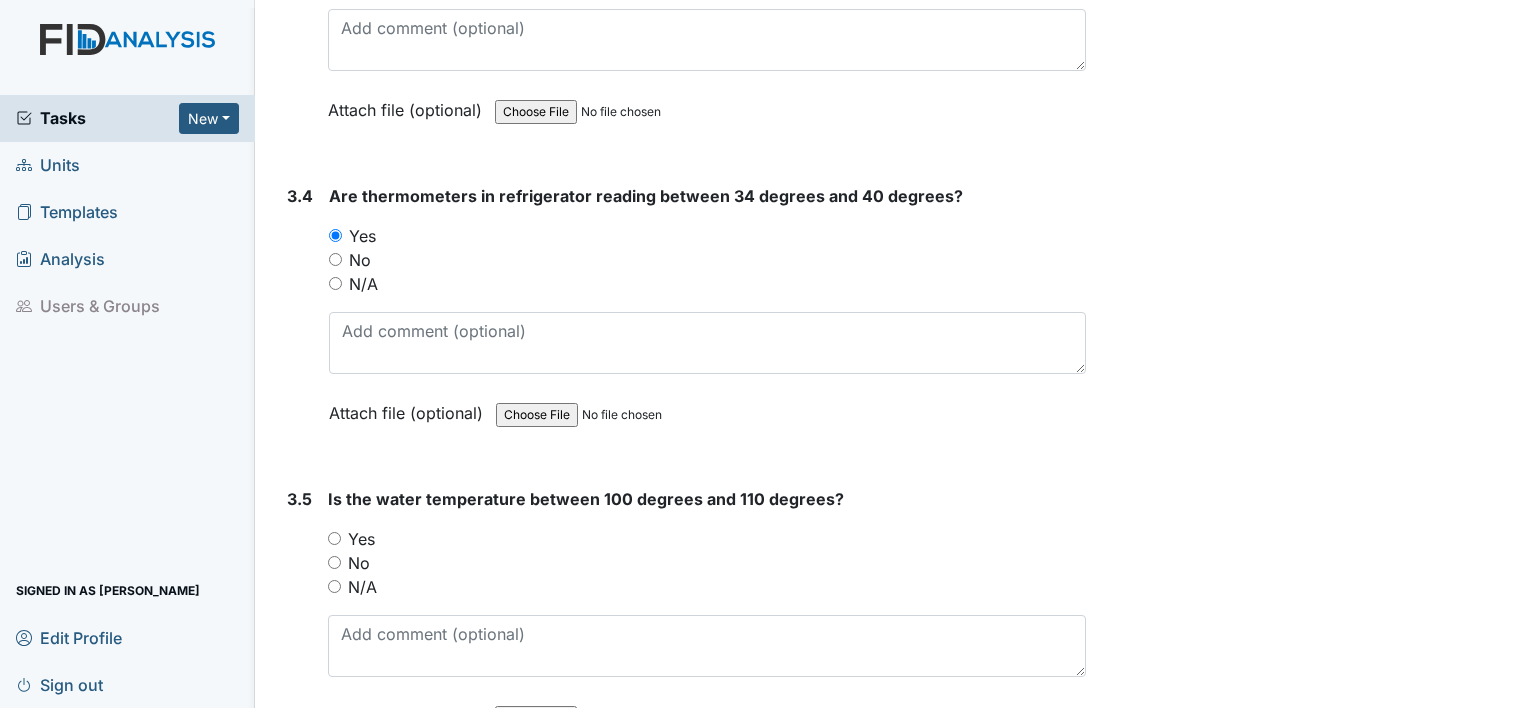 scroll, scrollTop: 3800, scrollLeft: 0, axis: vertical 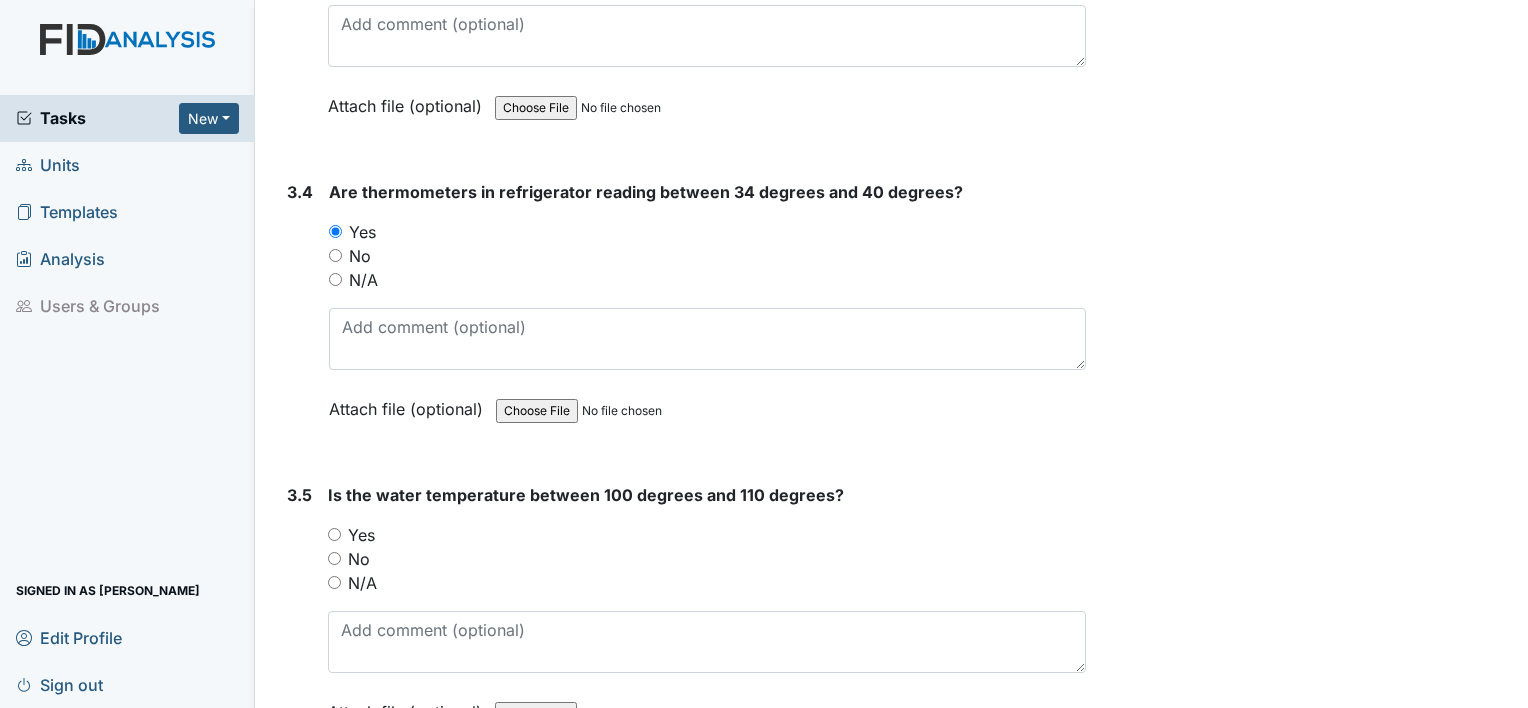 click on "3.5
Is the water temperature between 100 degrees and 110 degrees?
You must select one of the below options.
Yes
No
N/A
Attach file (optional)
You can upload .pdf, .txt, .jpg, .jpeg, .png, .csv, .xls, or .doc files under 100MB." at bounding box center (682, 618) 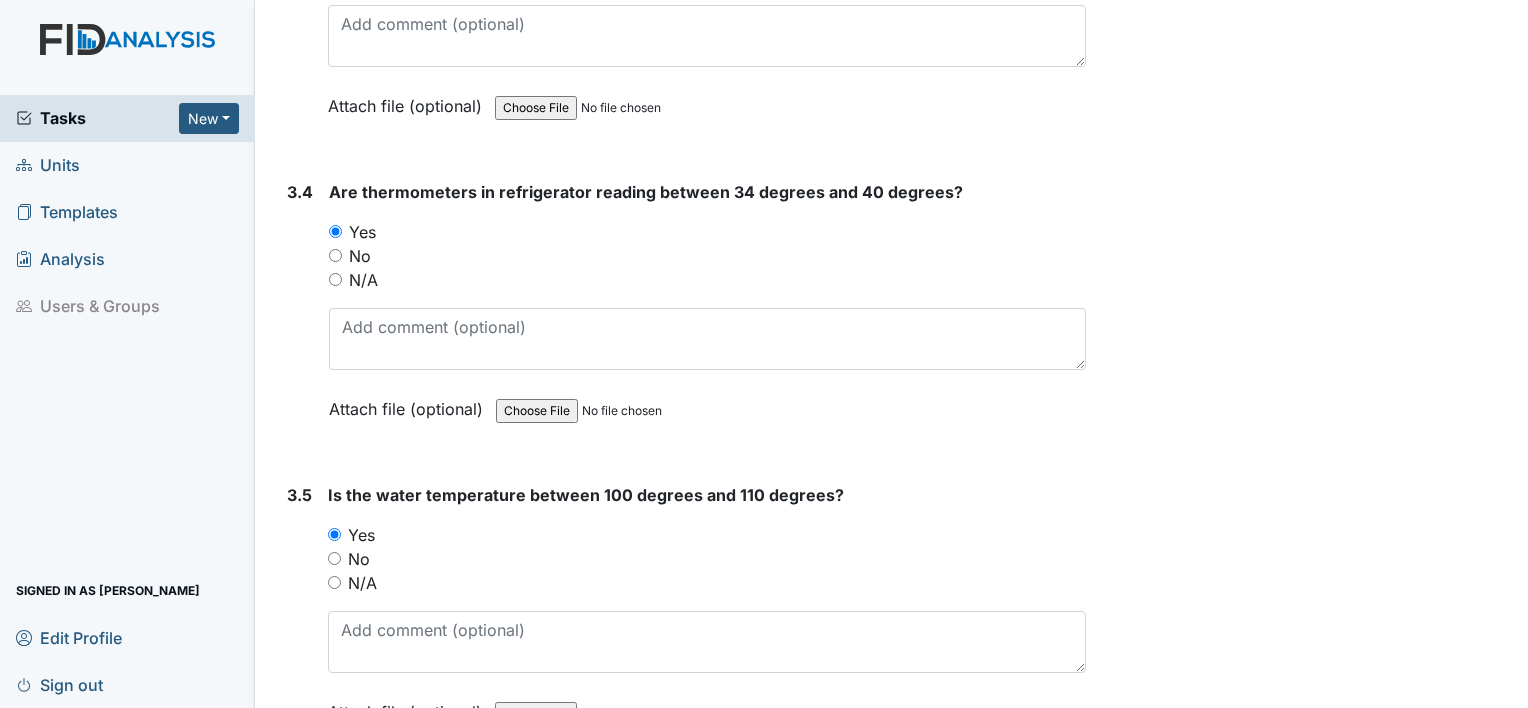 click on "3.5
Is the water temperature between 100 degrees and 110 degrees?
You must select one of the below options.
Yes
No
N/A
Attach file (optional)
You can upload .pdf, .txt, .jpg, .jpeg, .png, .csv, .xls, or .doc files under 100MB." at bounding box center (682, 618) 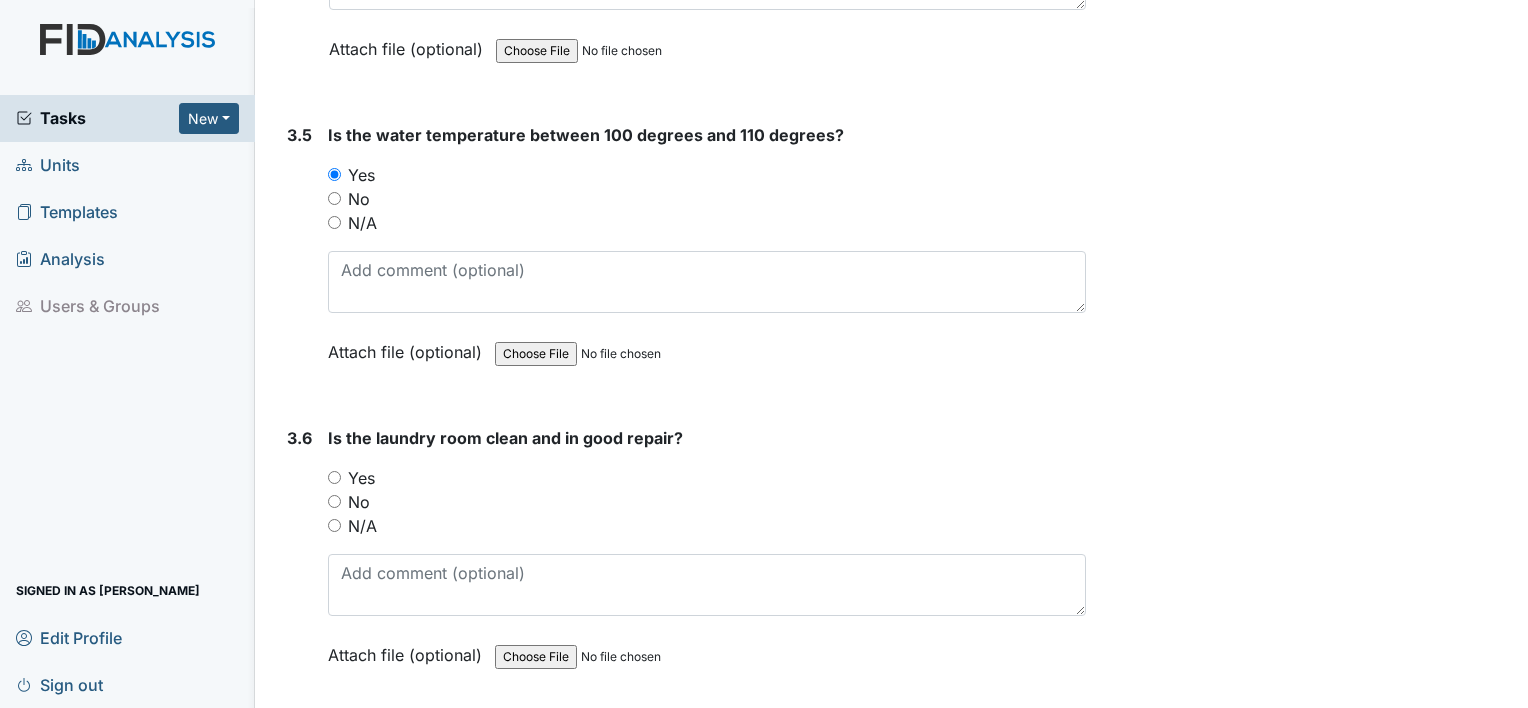scroll, scrollTop: 4200, scrollLeft: 0, axis: vertical 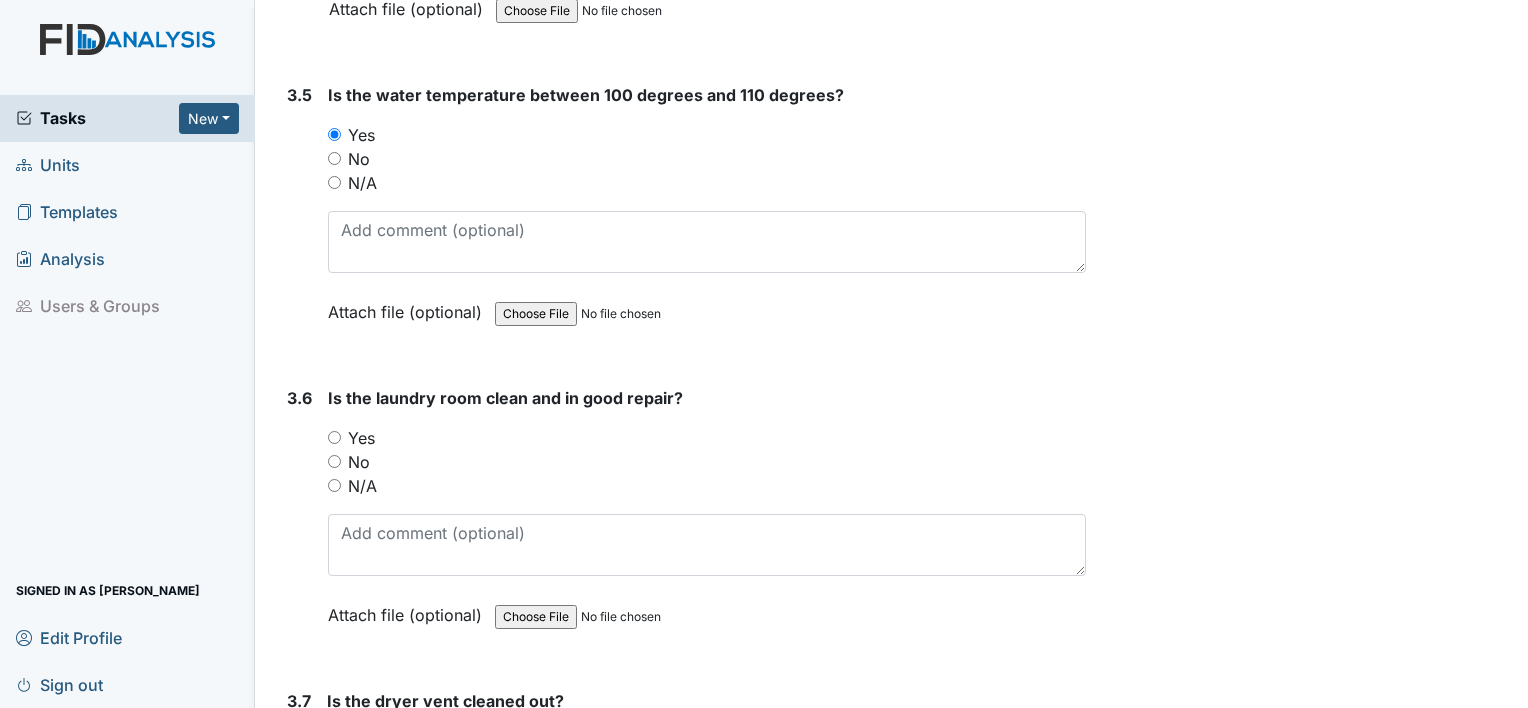 click on "Yes" at bounding box center [334, 437] 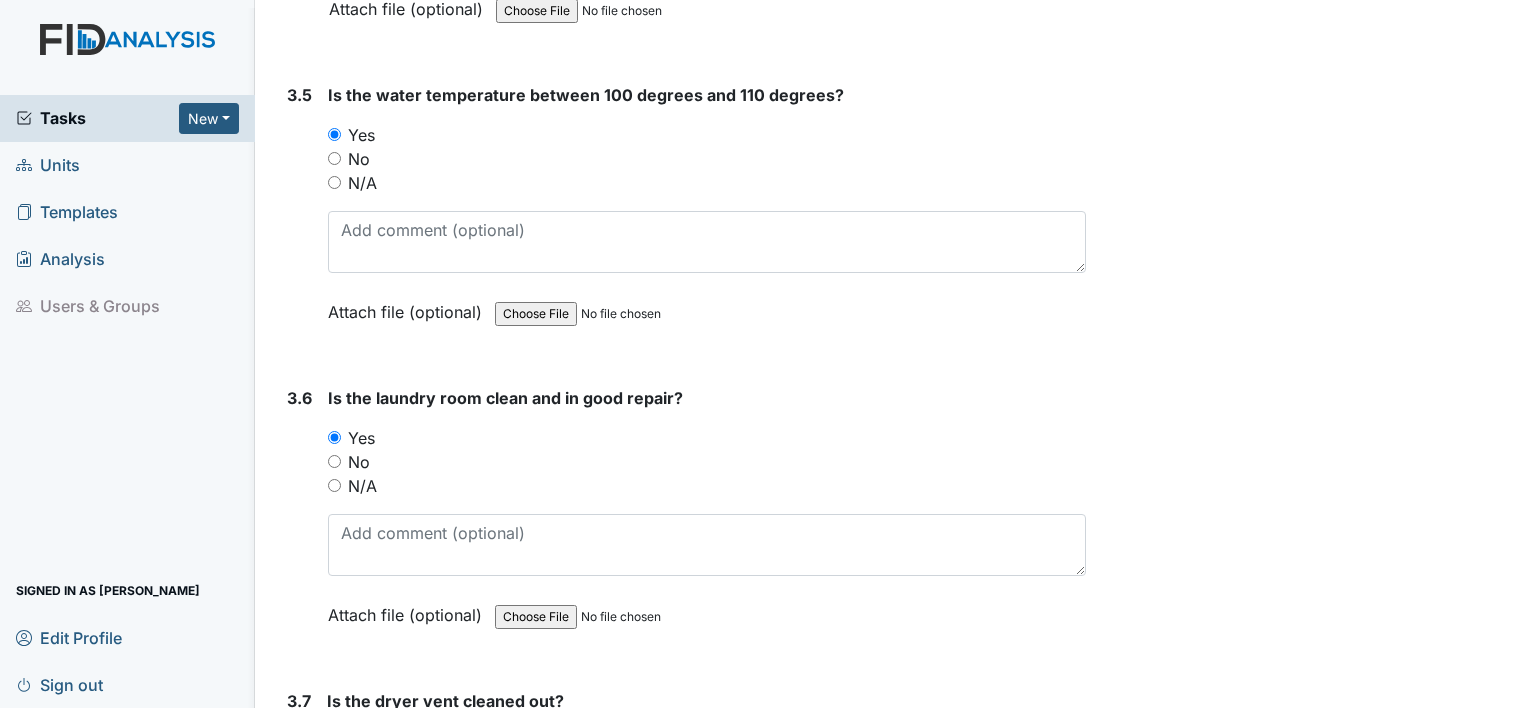 click on "3.6" at bounding box center (299, 521) 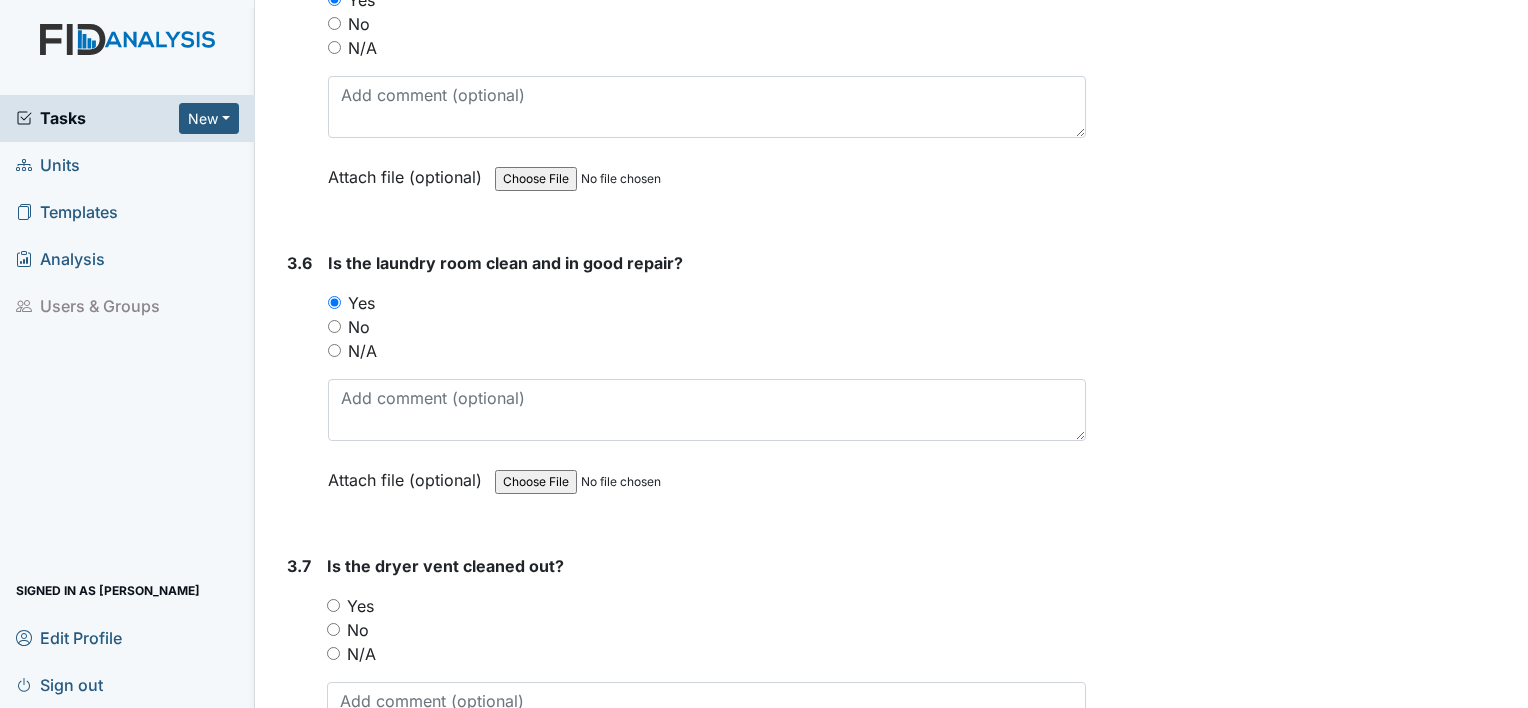 scroll, scrollTop: 4360, scrollLeft: 0, axis: vertical 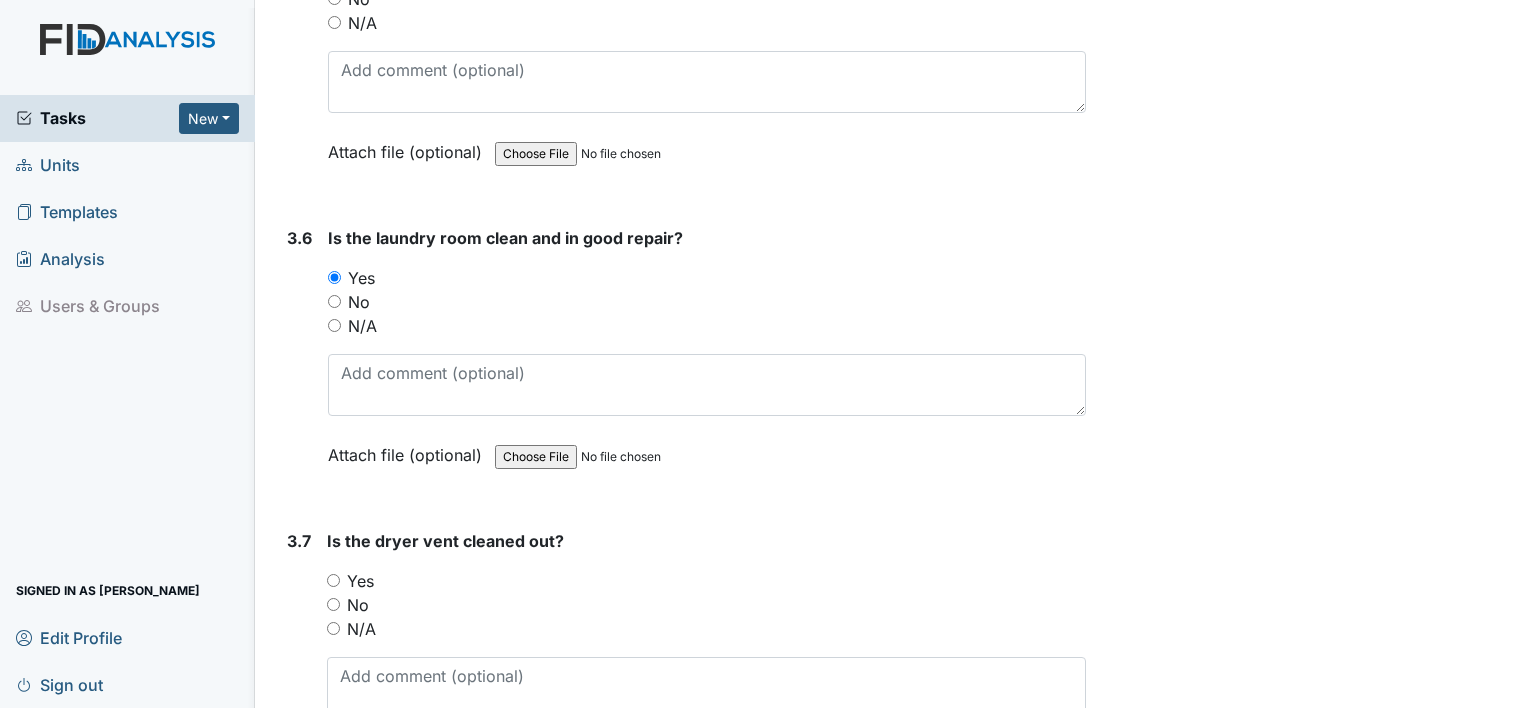 click on "Yes" at bounding box center [333, 580] 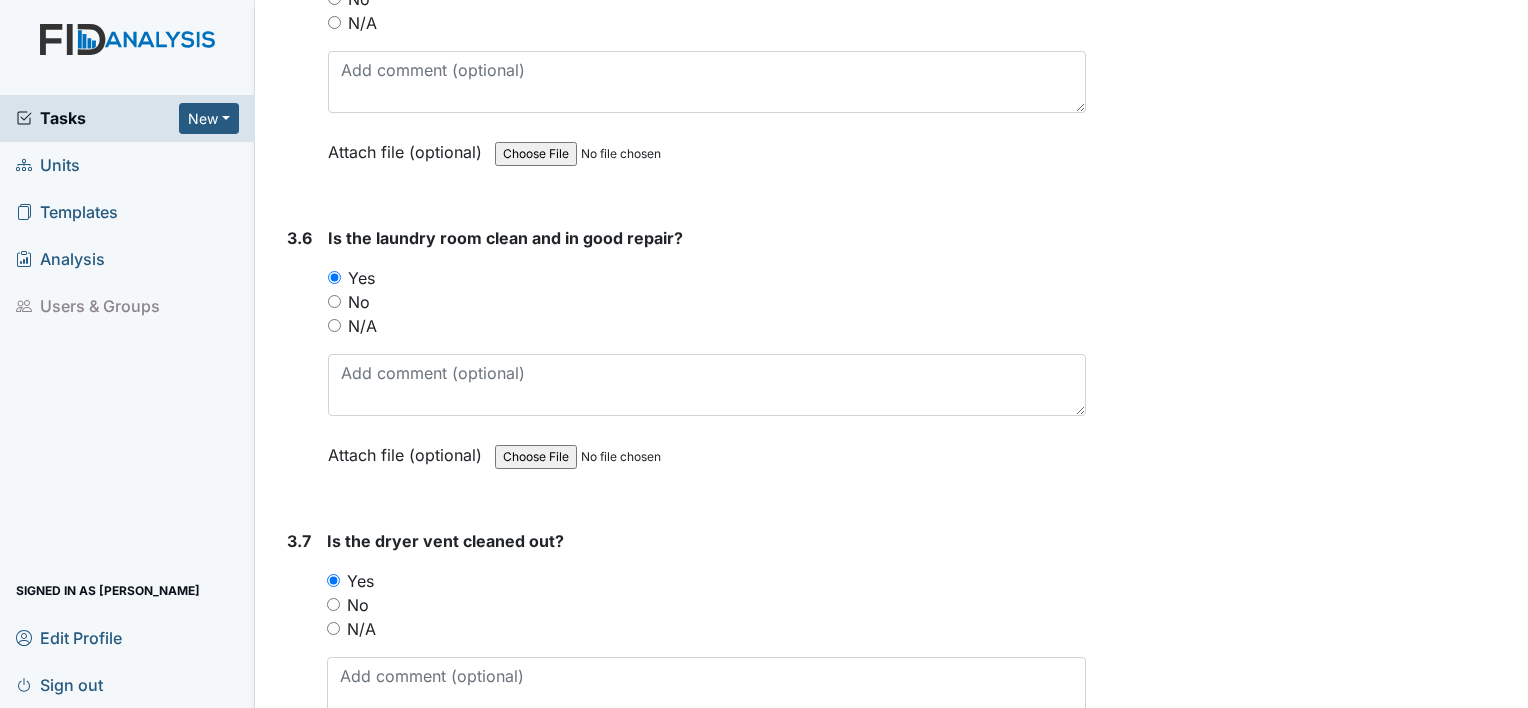 click on "3.7
Is the dryer vent cleaned out?
You must select one of the below options.
Yes
No
N/A
Attach file (optional)
You can upload .pdf, .txt, .jpg, .jpeg, .png, .csv, .xls, or .doc files under 100MB." at bounding box center (682, 664) 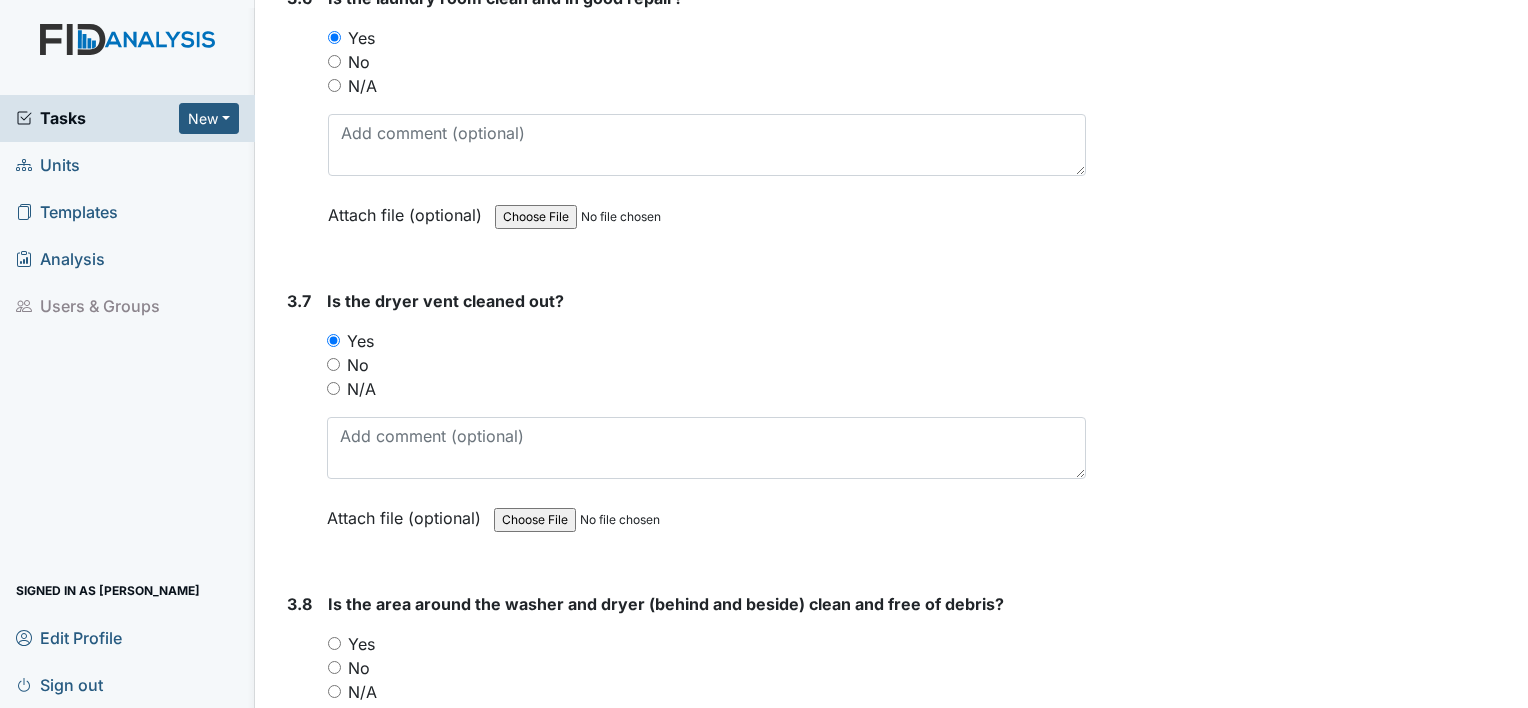 scroll, scrollTop: 4640, scrollLeft: 0, axis: vertical 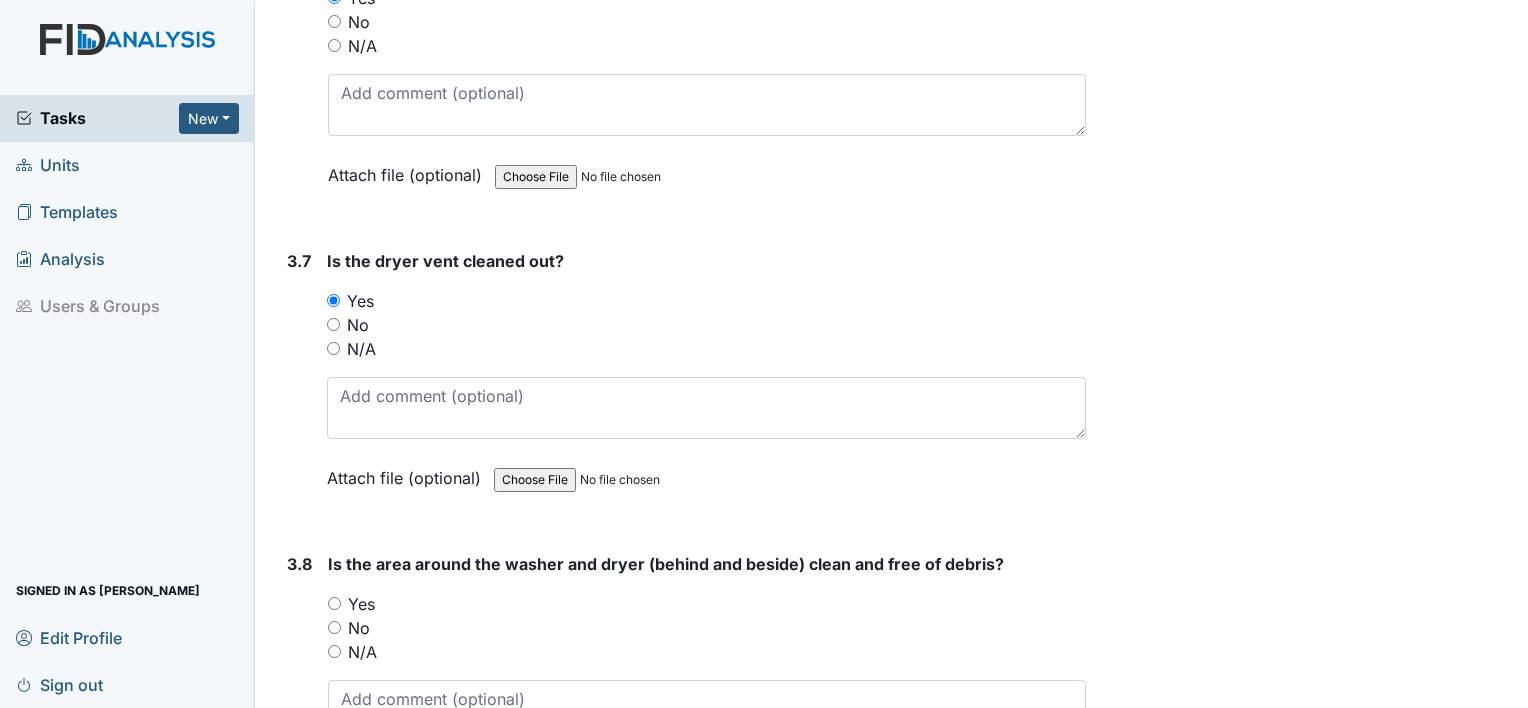 click on "Yes" at bounding box center (334, 603) 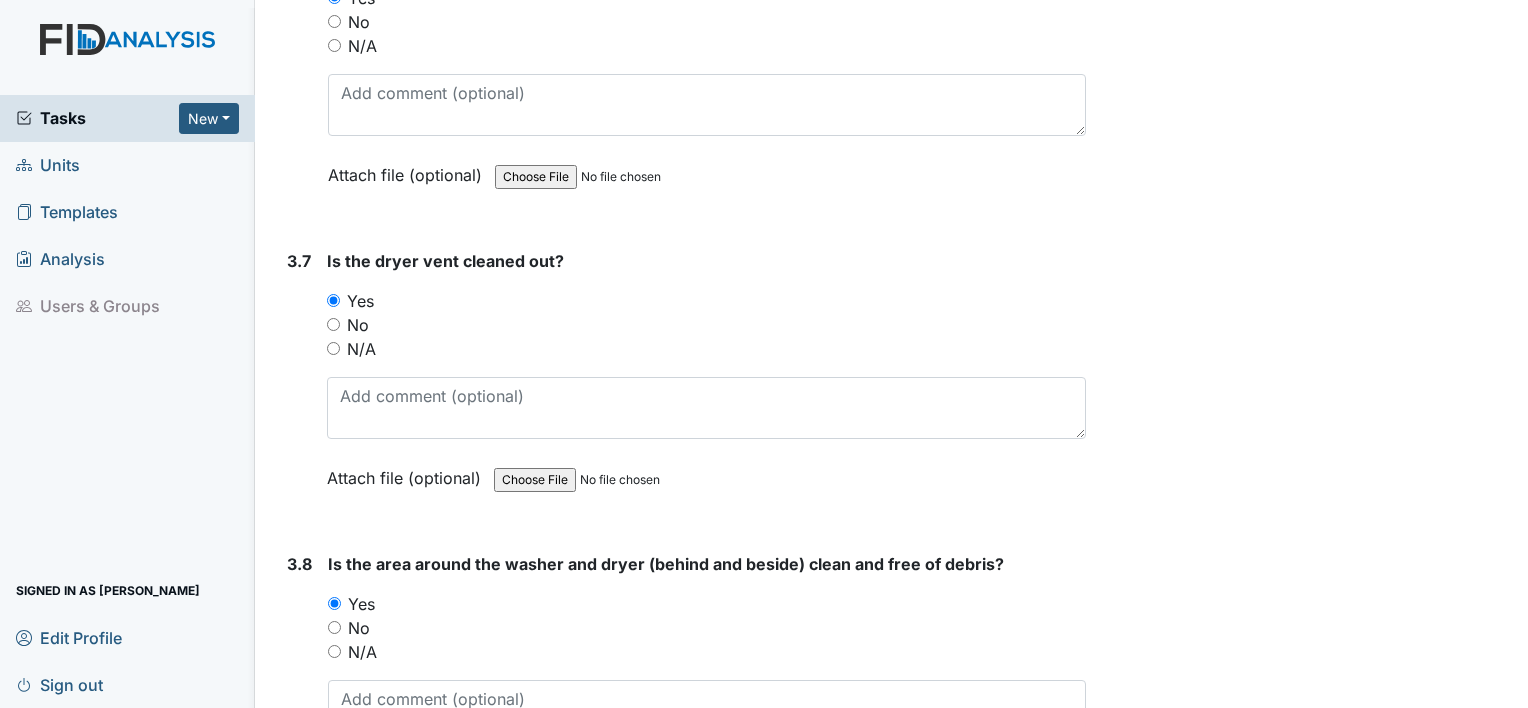 click on "Yes" at bounding box center (334, 603) 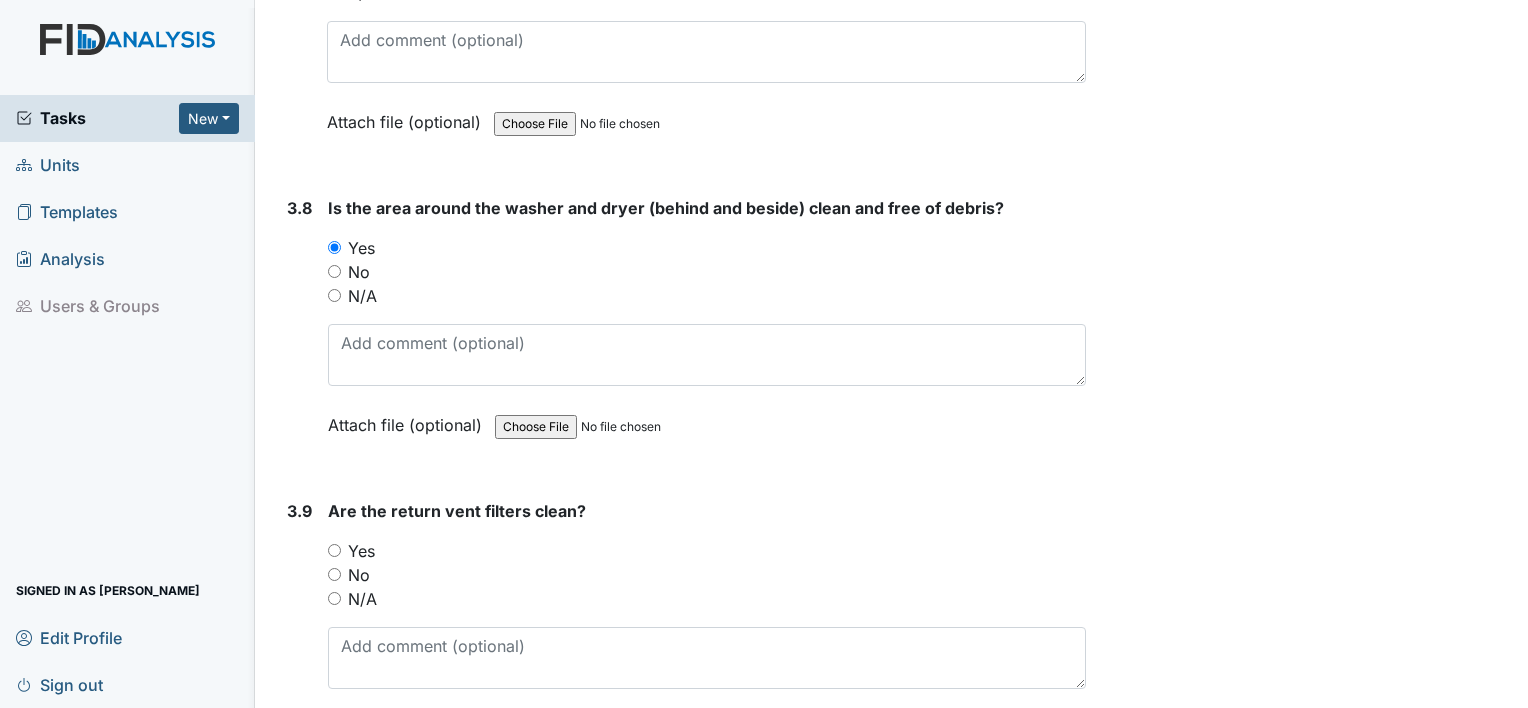 scroll, scrollTop: 5000, scrollLeft: 0, axis: vertical 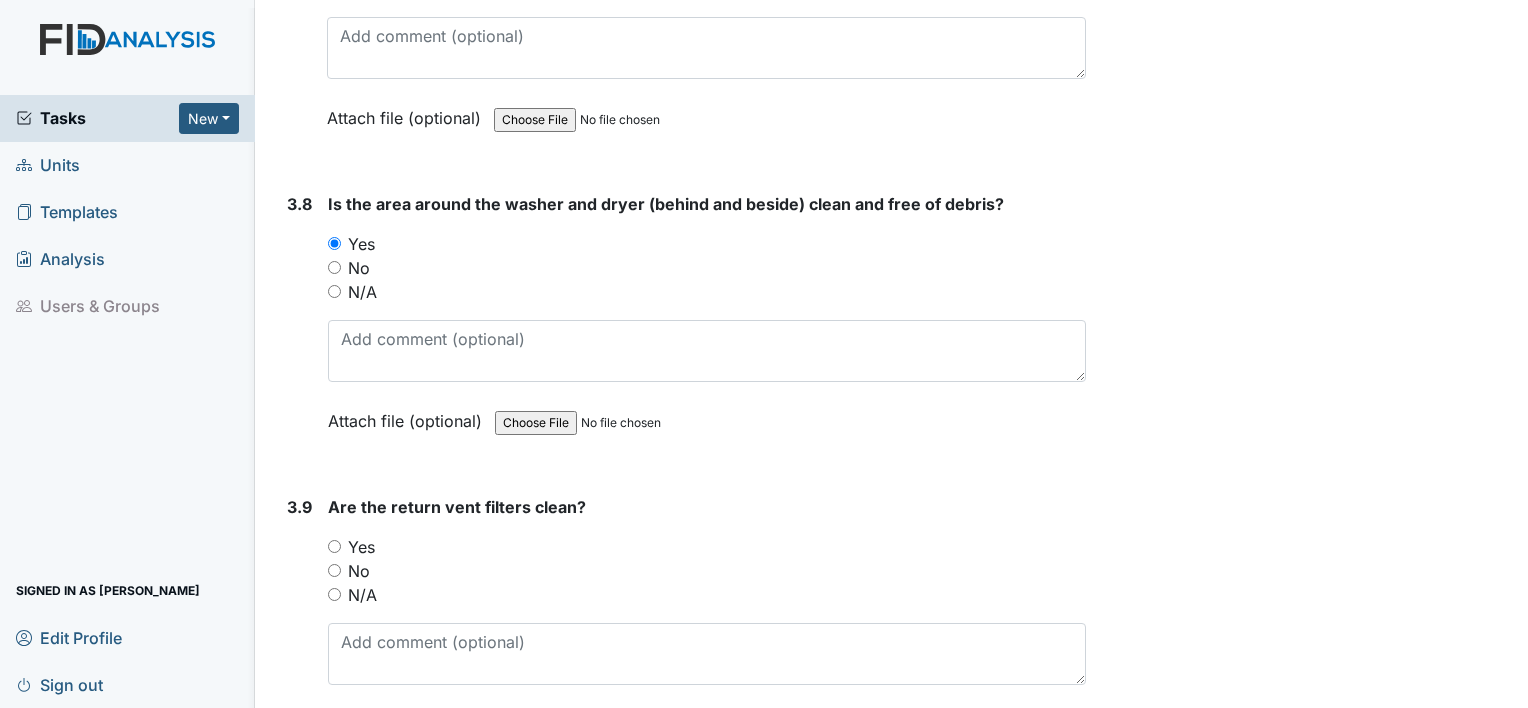 click on "Yes" at bounding box center [334, 546] 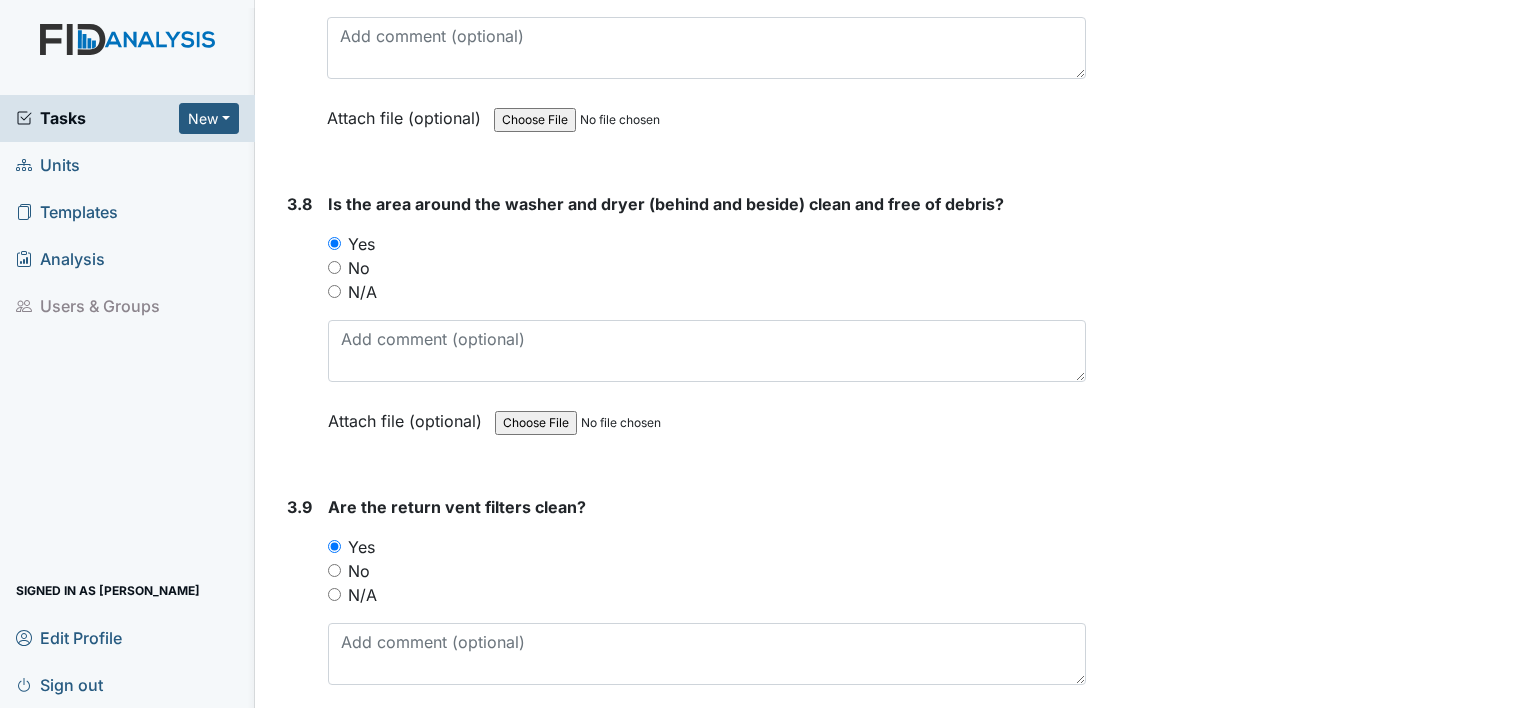 click on "3.9" at bounding box center (299, 630) 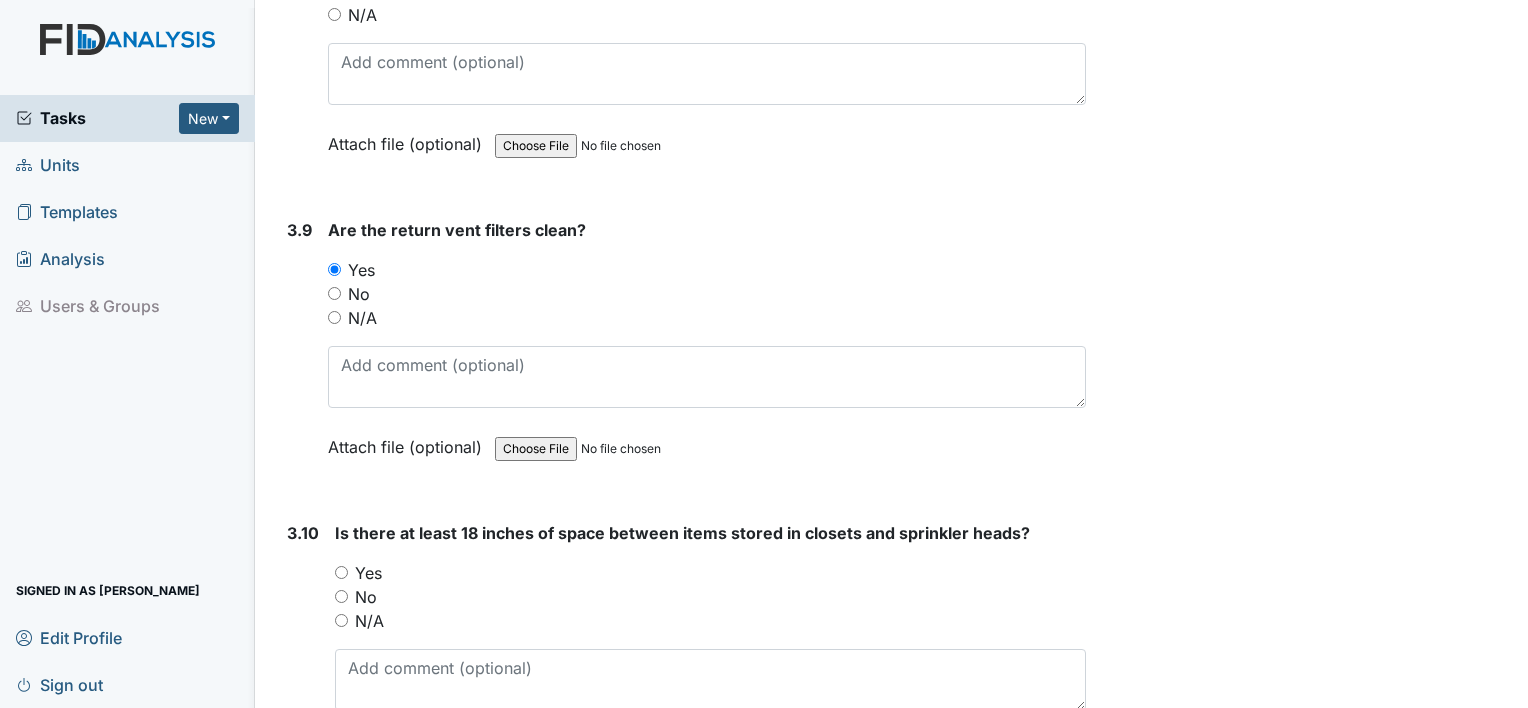scroll, scrollTop: 5280, scrollLeft: 0, axis: vertical 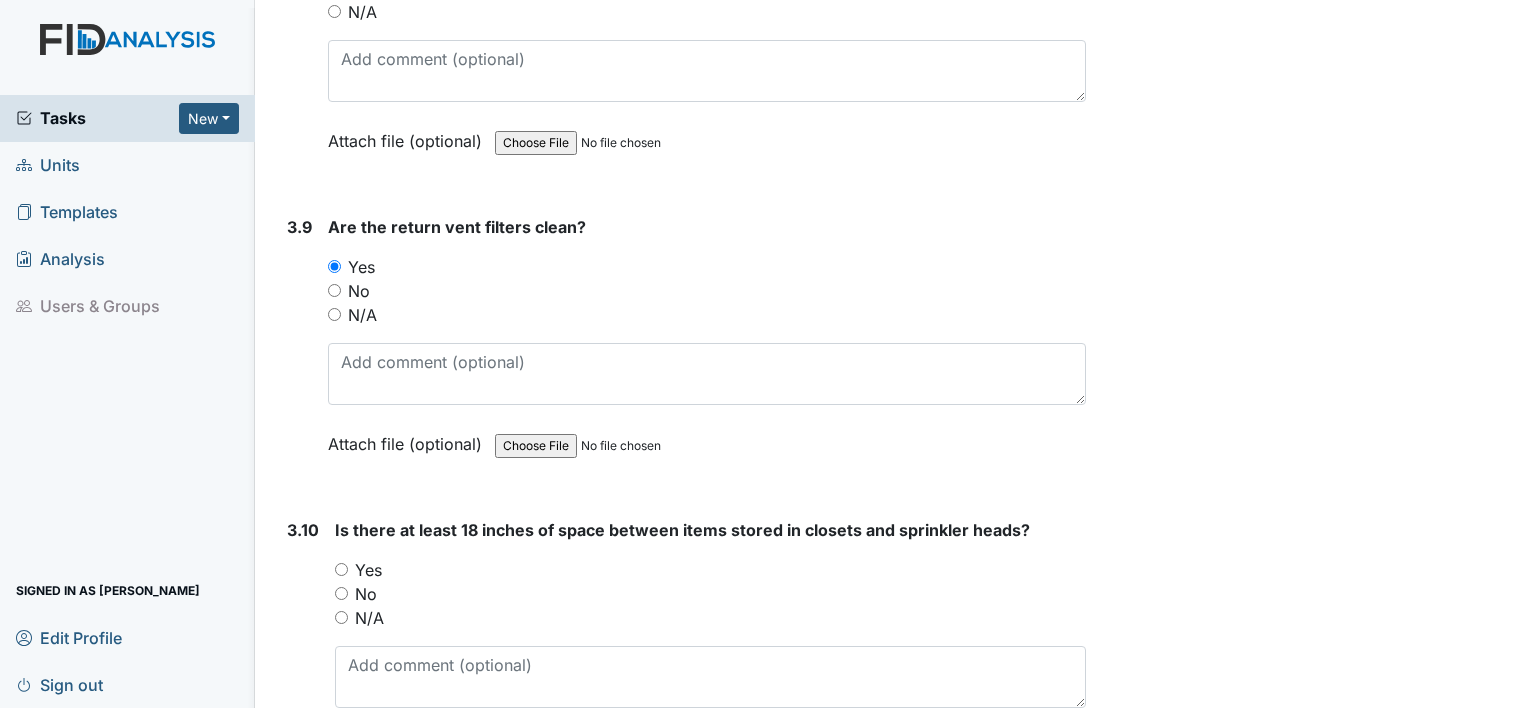 click on "Yes" at bounding box center (710, 570) 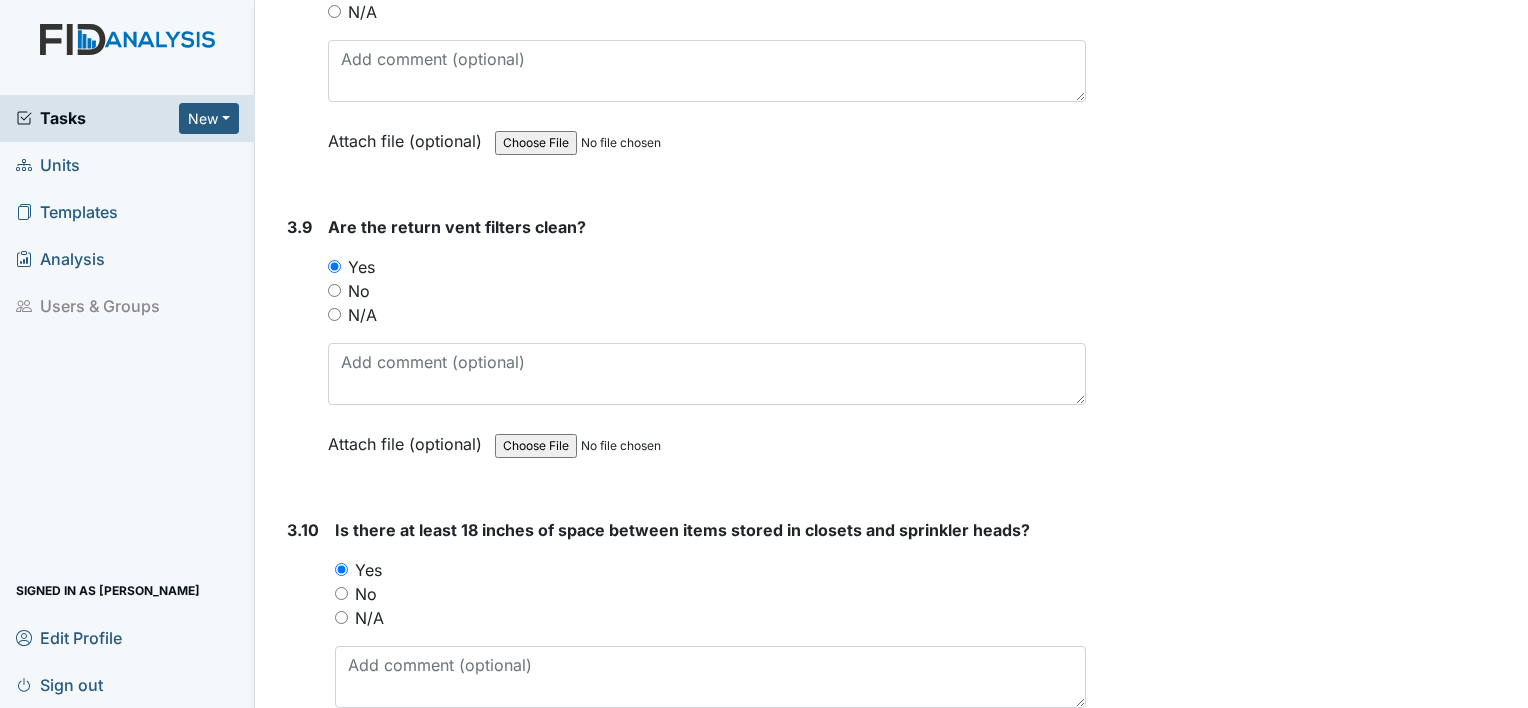 click on "3.10" at bounding box center (303, 653) 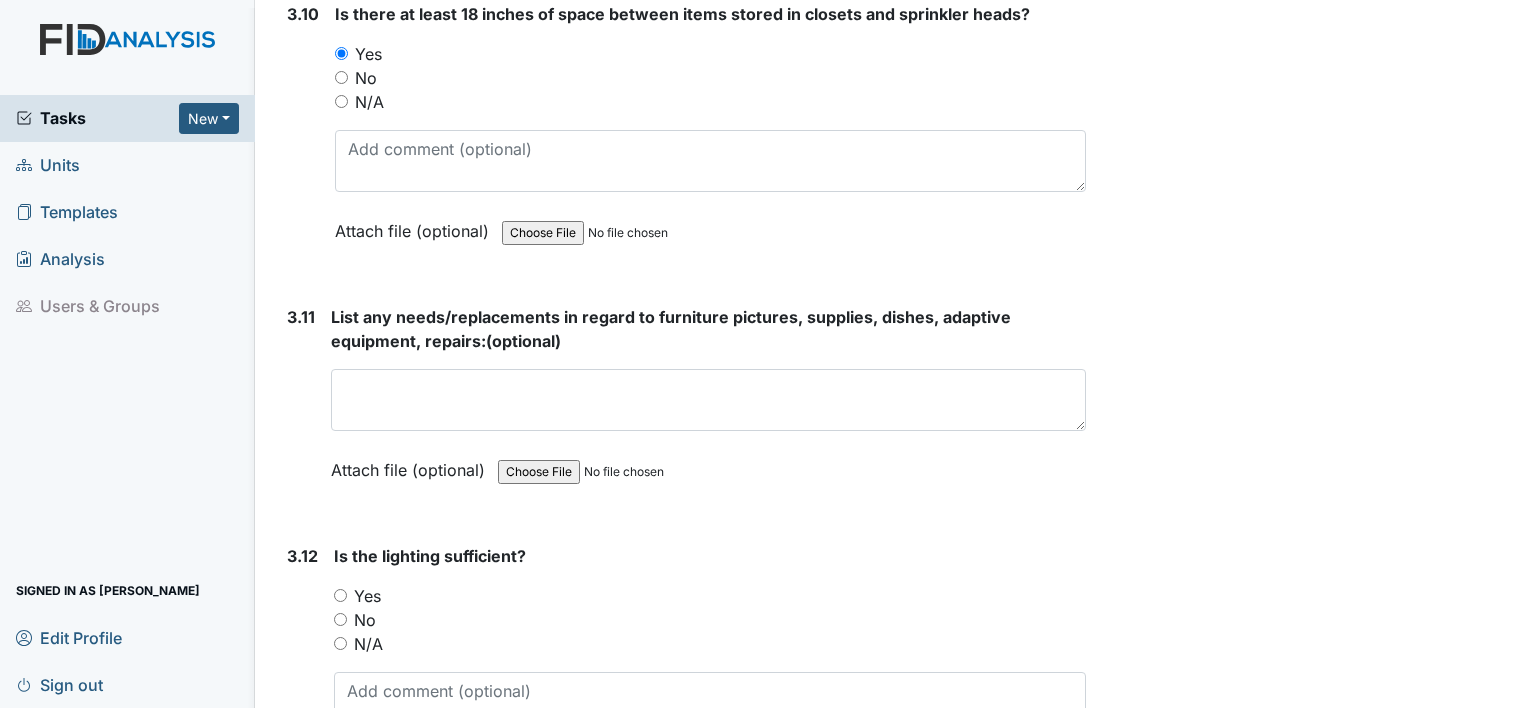 scroll, scrollTop: 5840, scrollLeft: 0, axis: vertical 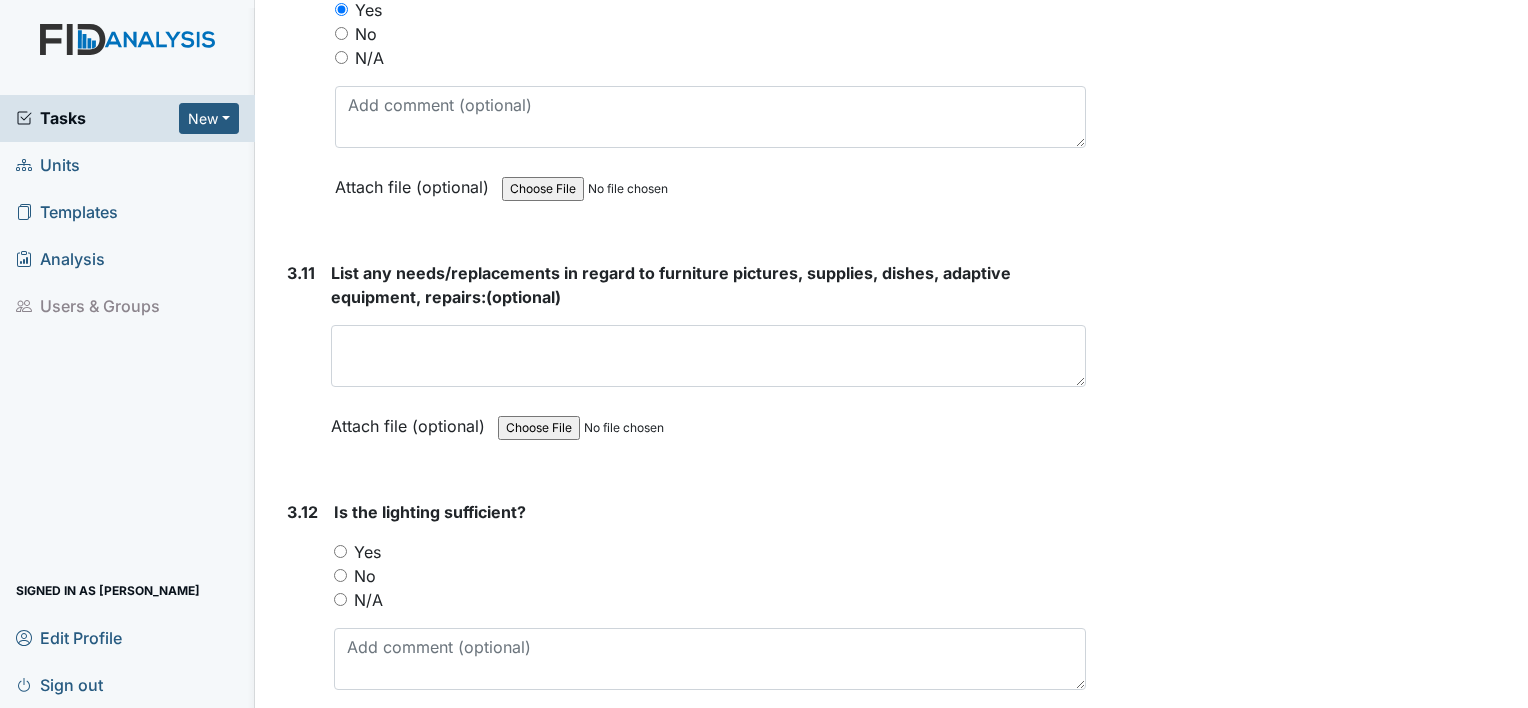 drag, startPoint x: 348, startPoint y: 526, endPoint x: 339, endPoint y: 535, distance: 12.727922 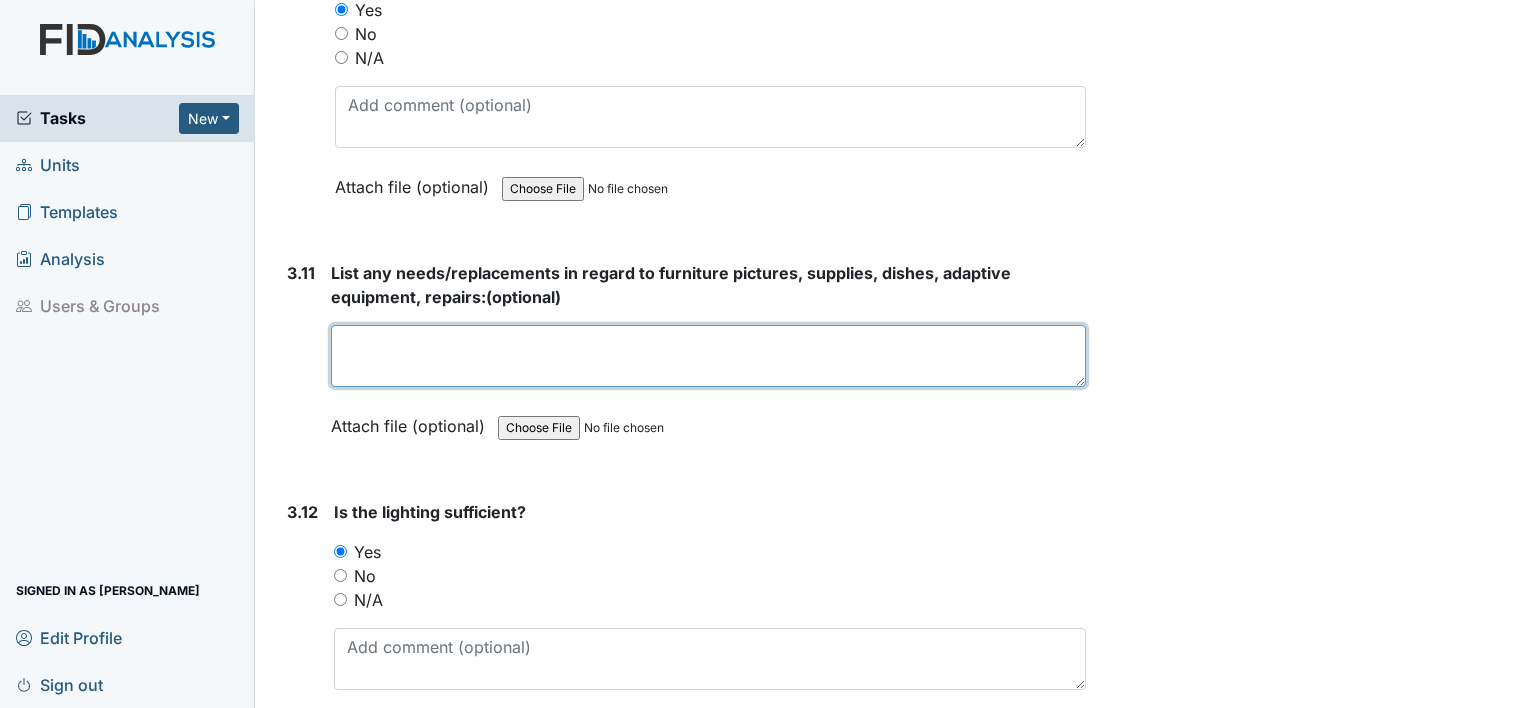 click at bounding box center [708, 356] 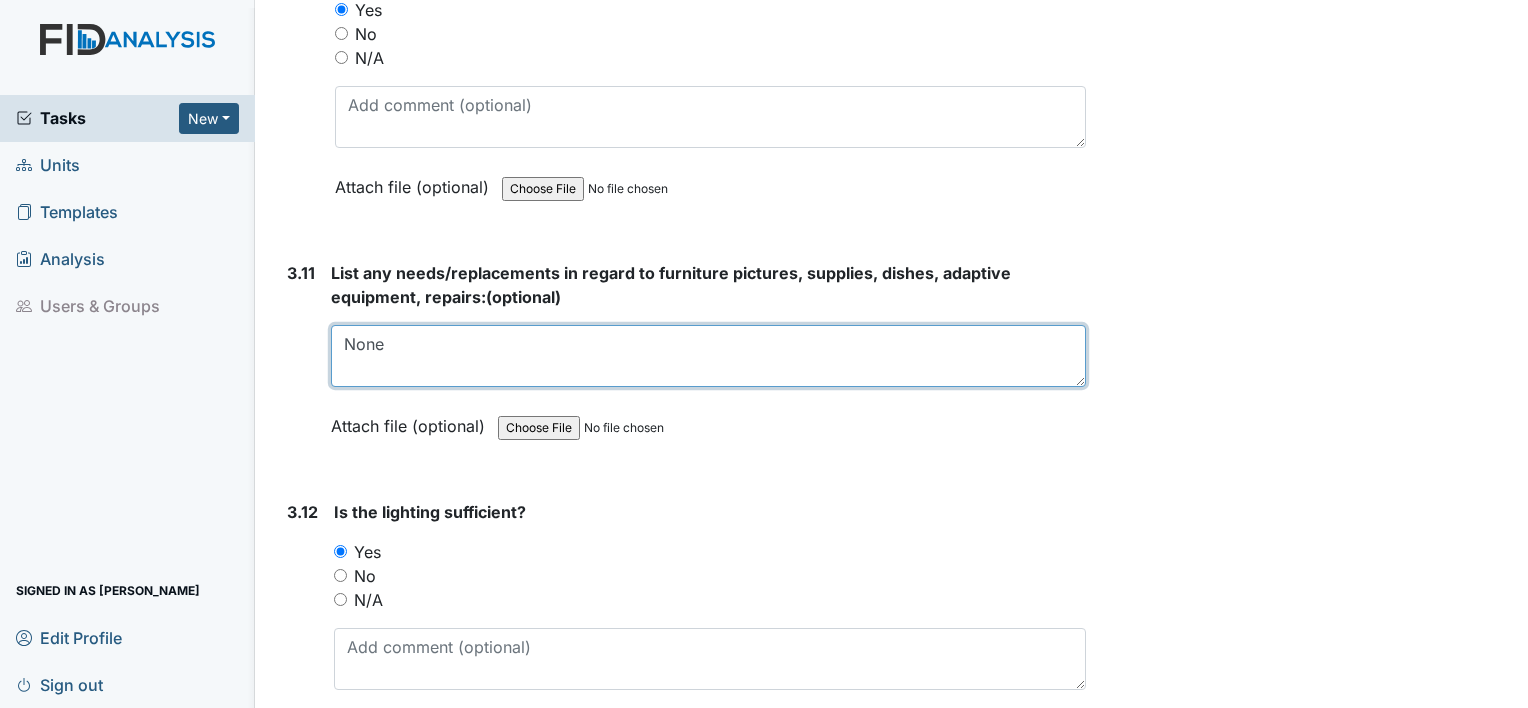 type on "None" 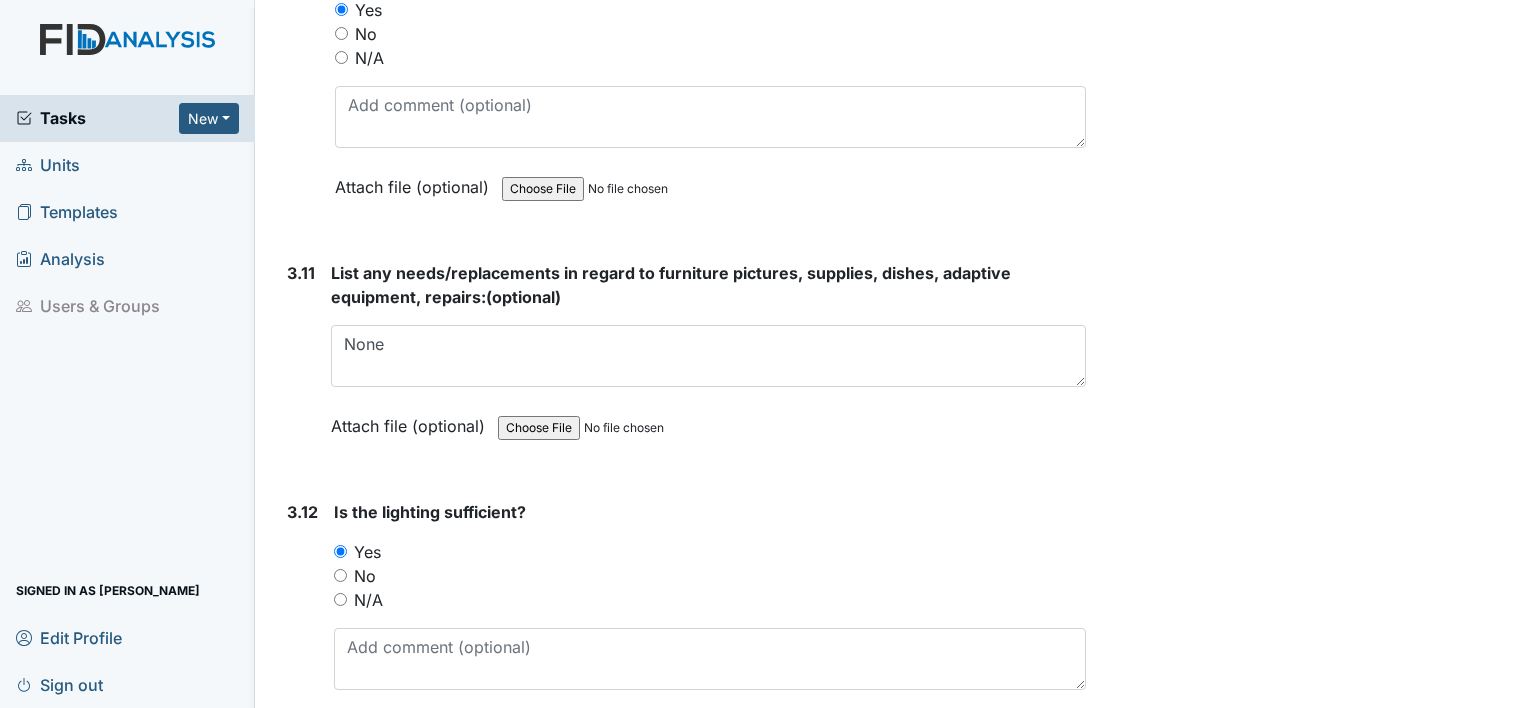 click on "3.10
Is there at least 18 inches of space between items stored in closets and sprinkler heads?
You must select one of the below options.
Yes
No
N/A
Attach file (optional)
You can upload .pdf, .txt, .jpg, .jpeg, .png, .csv, .xls, or .doc files under 100MB." at bounding box center [682, 93] 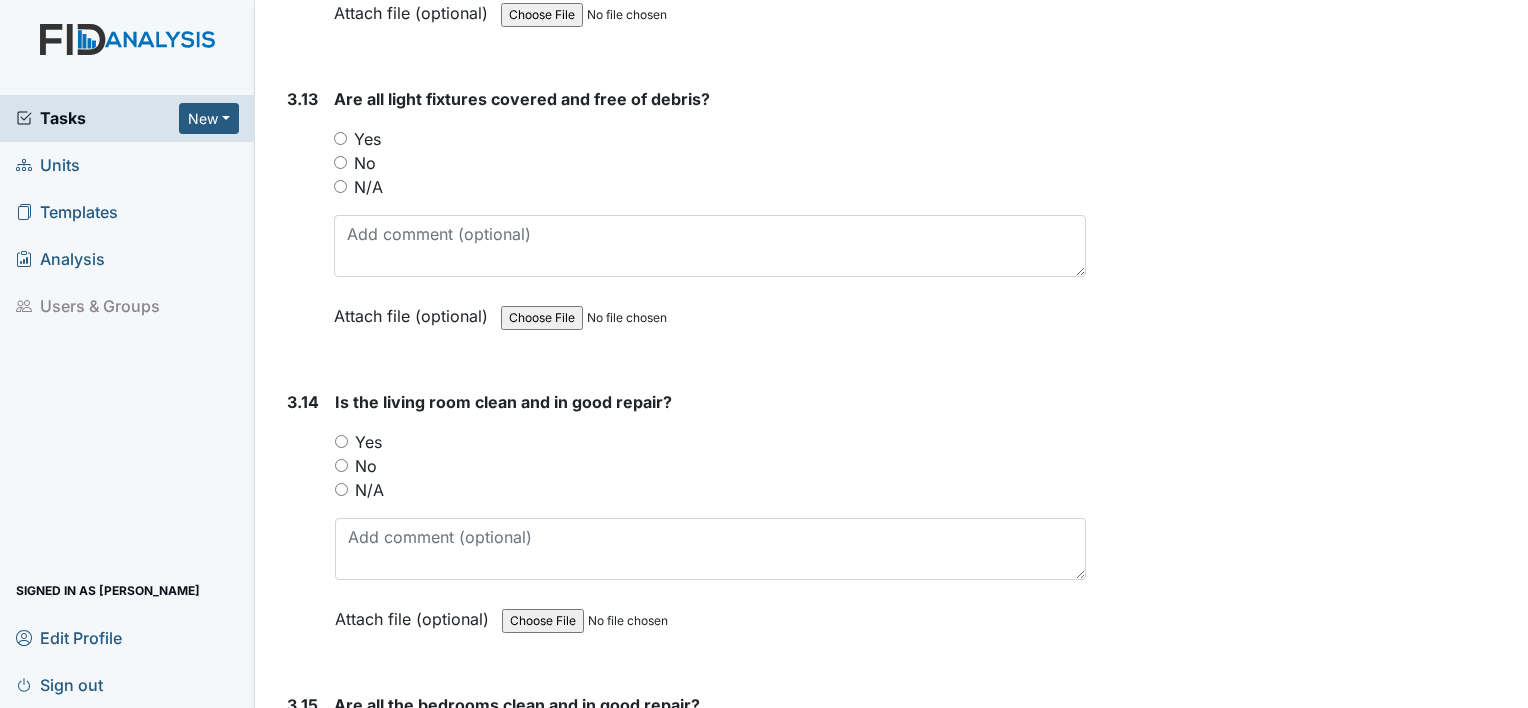 scroll, scrollTop: 6560, scrollLeft: 0, axis: vertical 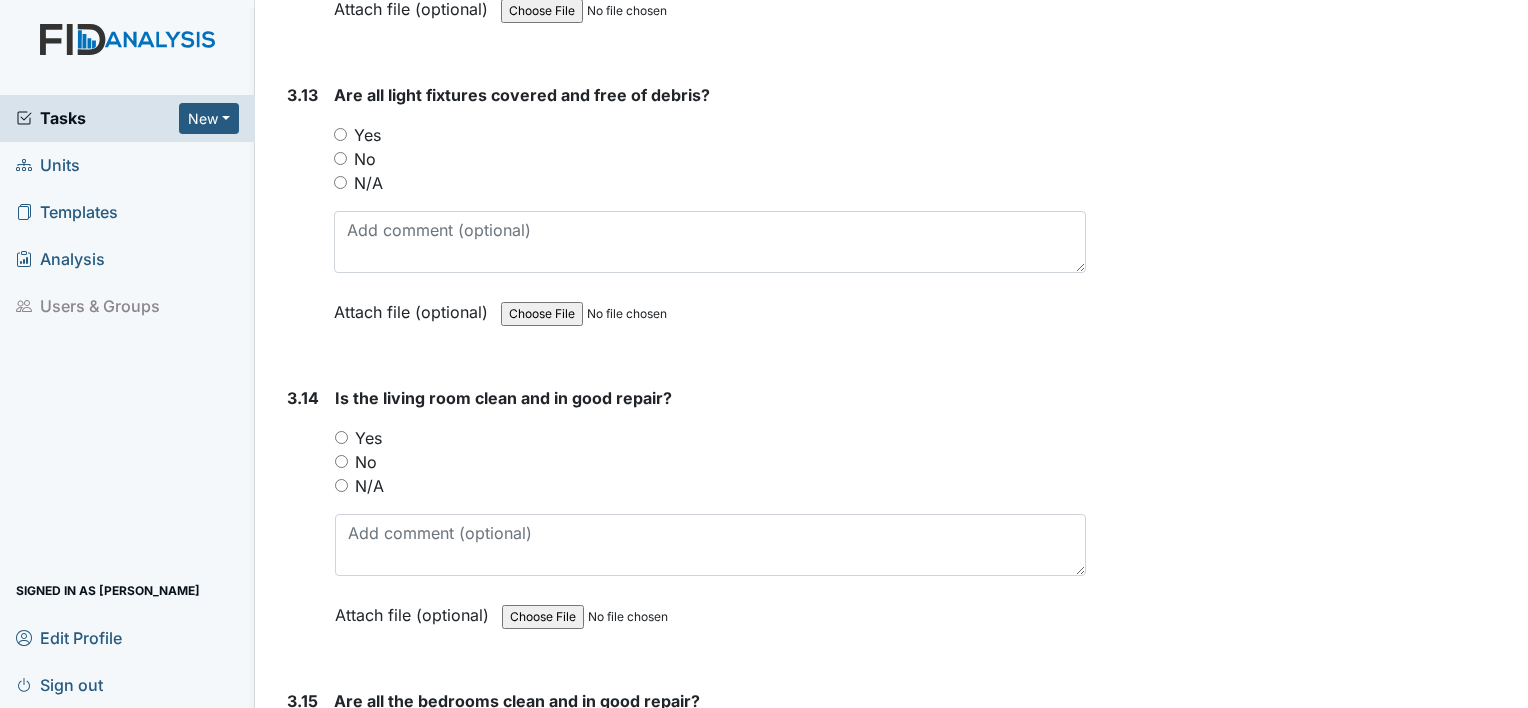 drag, startPoint x: 338, startPoint y: 112, endPoint x: 311, endPoint y: 109, distance: 27.166155 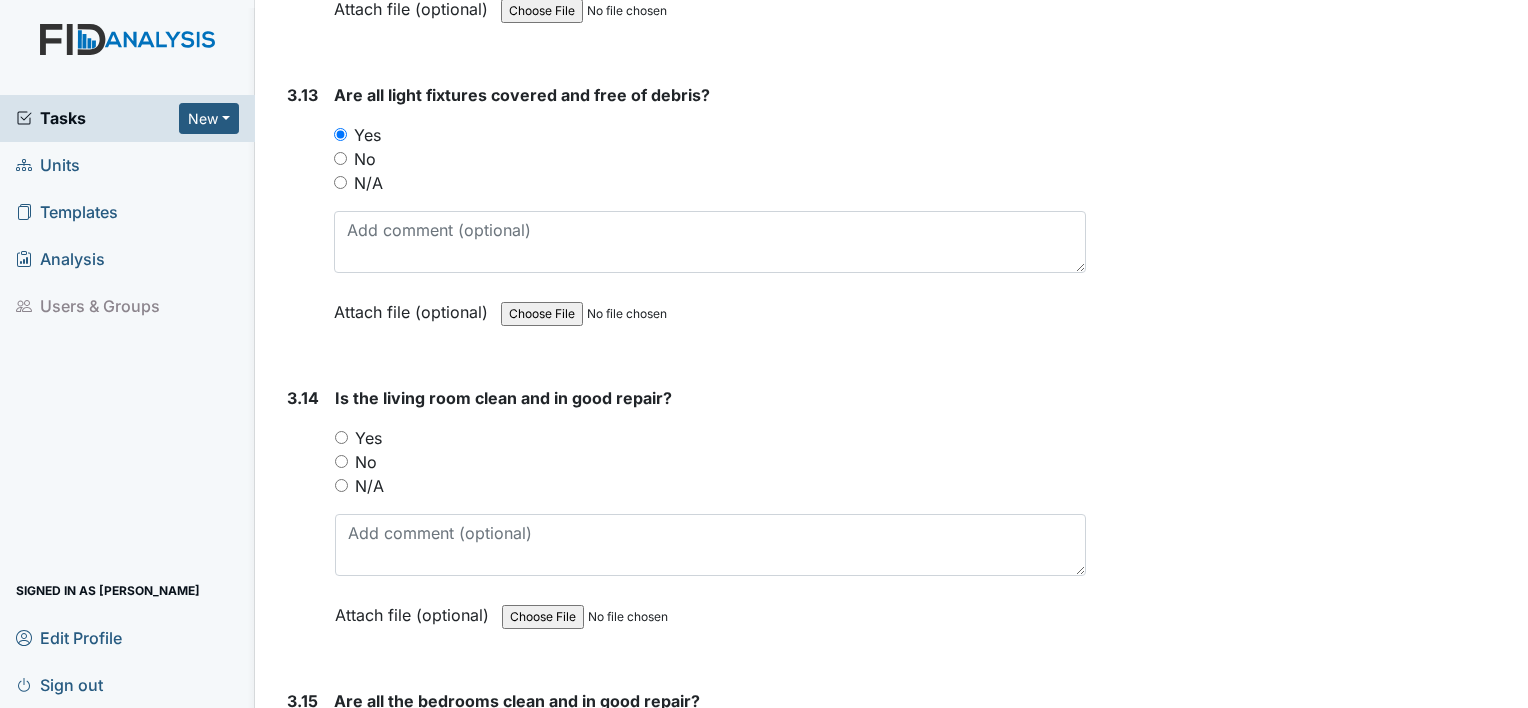 drag, startPoint x: 340, startPoint y: 415, endPoint x: 315, endPoint y: 439, distance: 34.655445 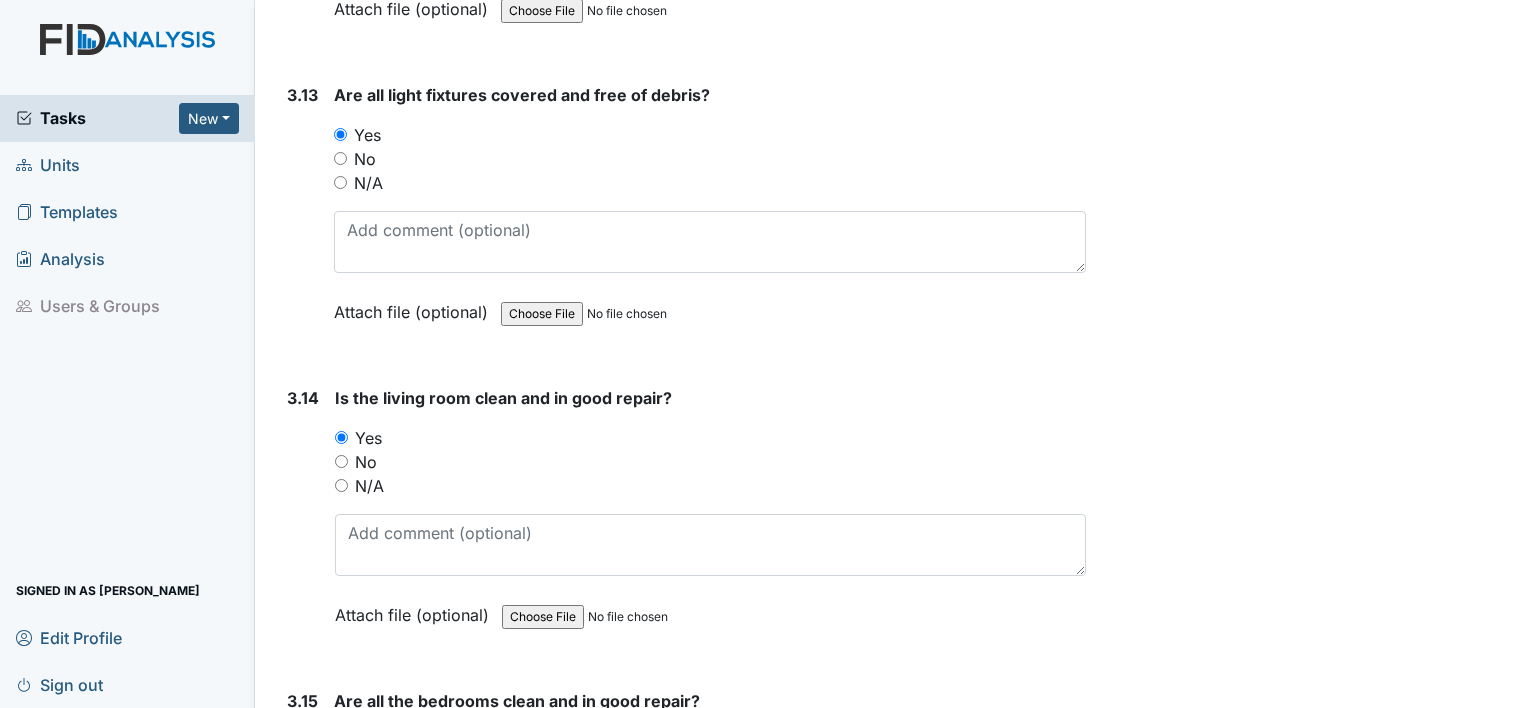 click on "3.14" at bounding box center (303, 521) 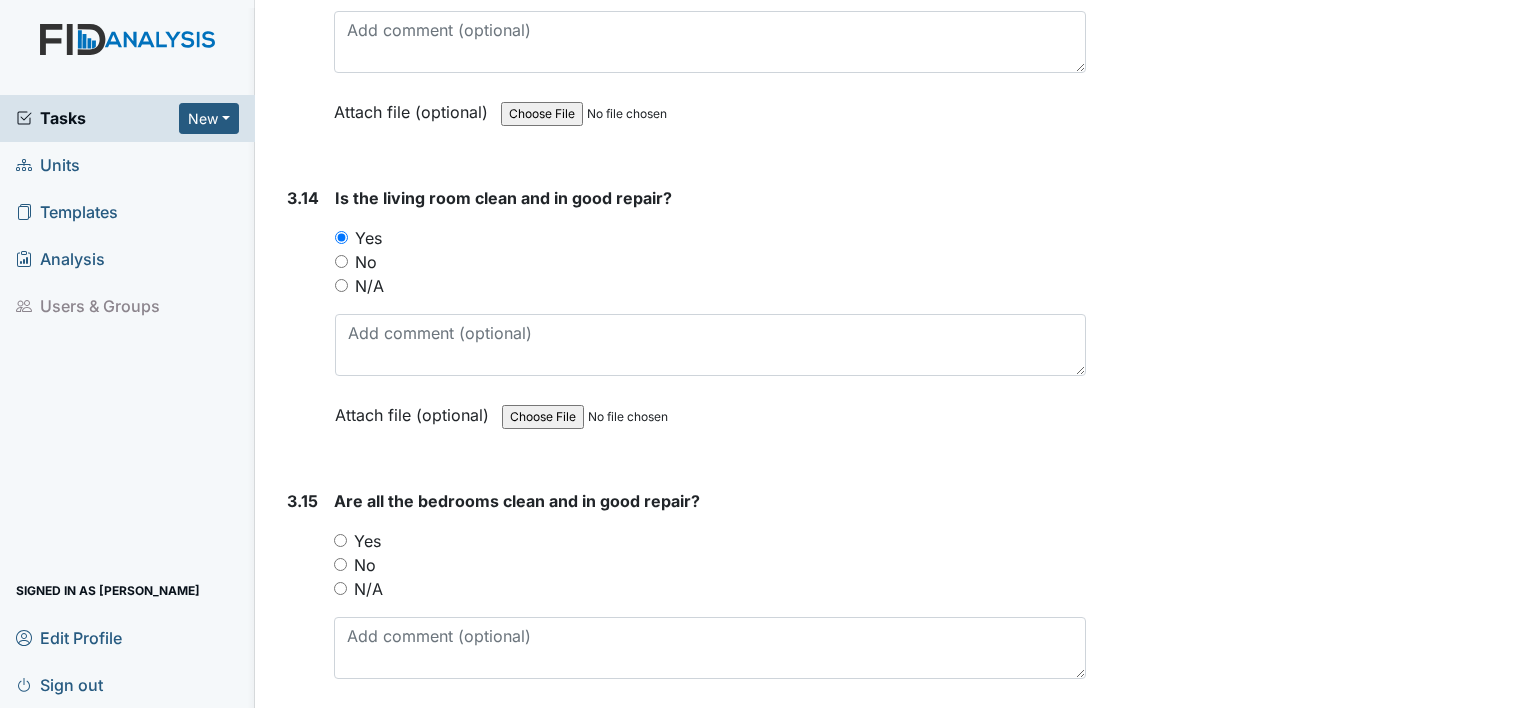 scroll, scrollTop: 6800, scrollLeft: 0, axis: vertical 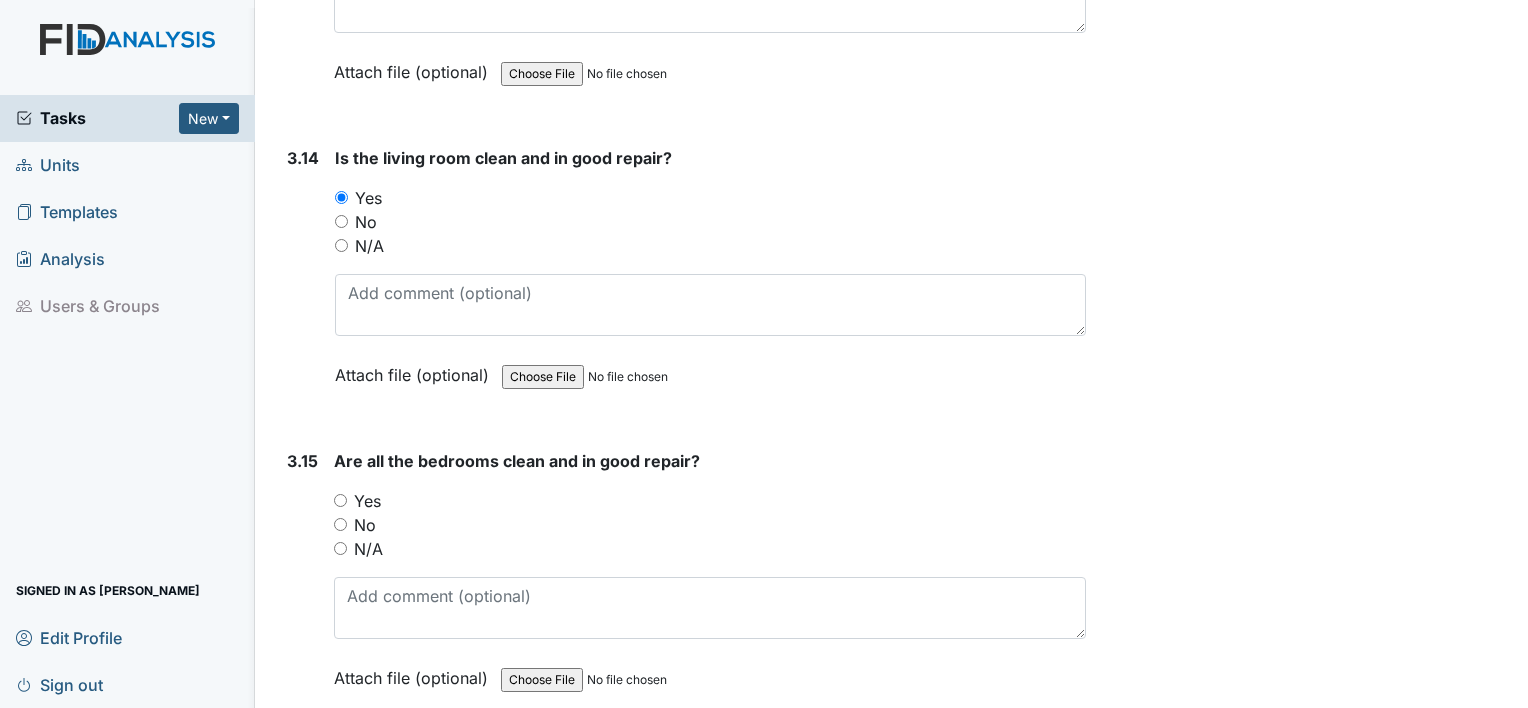 click on "3.15" at bounding box center [302, 584] 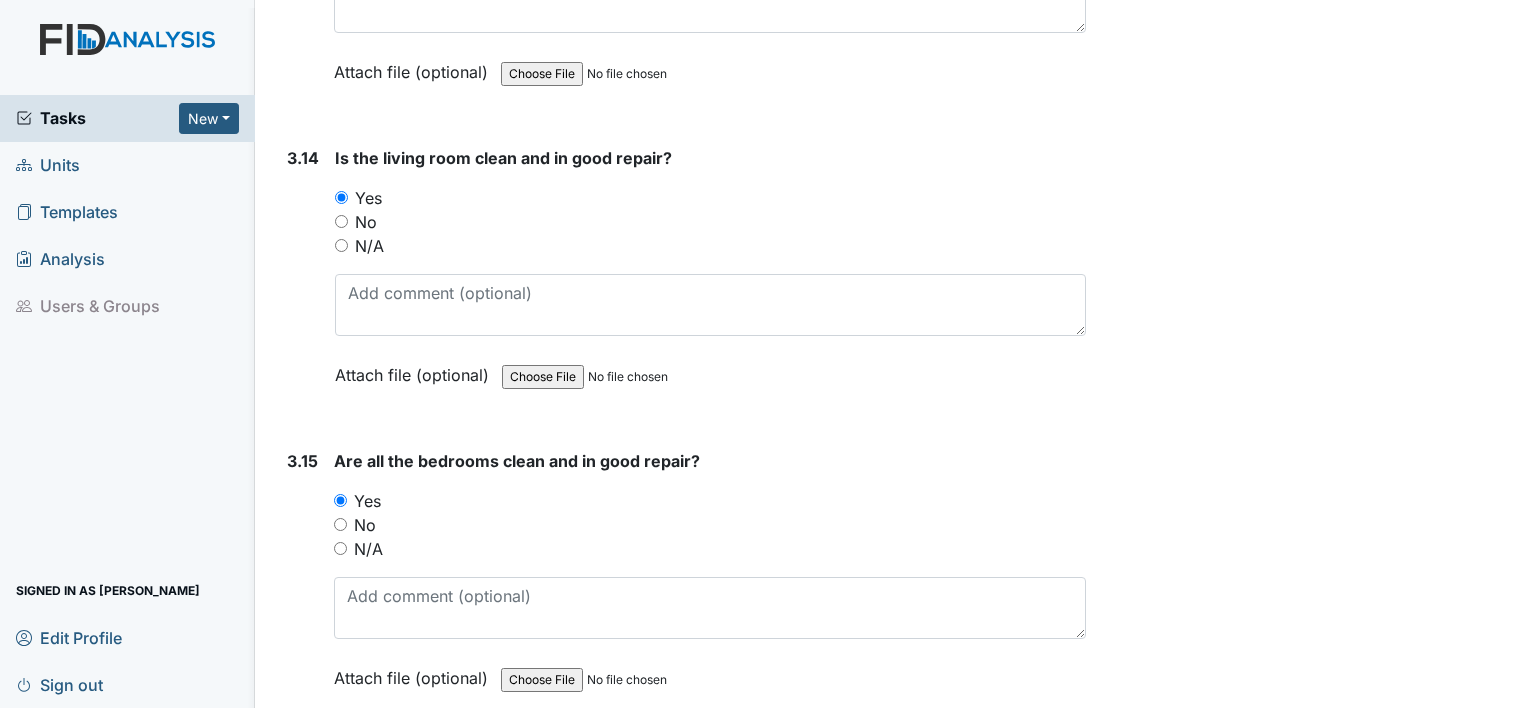 drag, startPoint x: 288, startPoint y: 568, endPoint x: 277, endPoint y: 600, distance: 33.83785 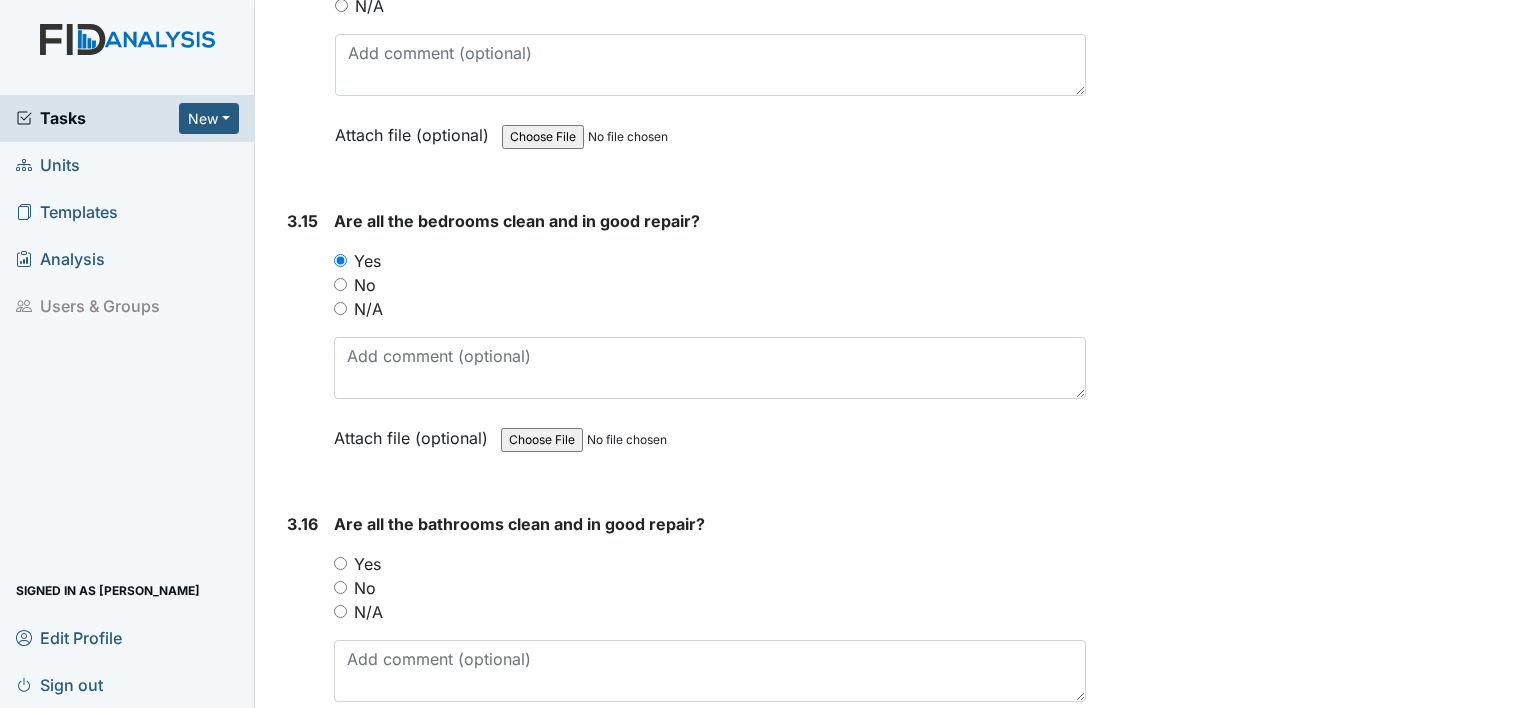 scroll, scrollTop: 7080, scrollLeft: 0, axis: vertical 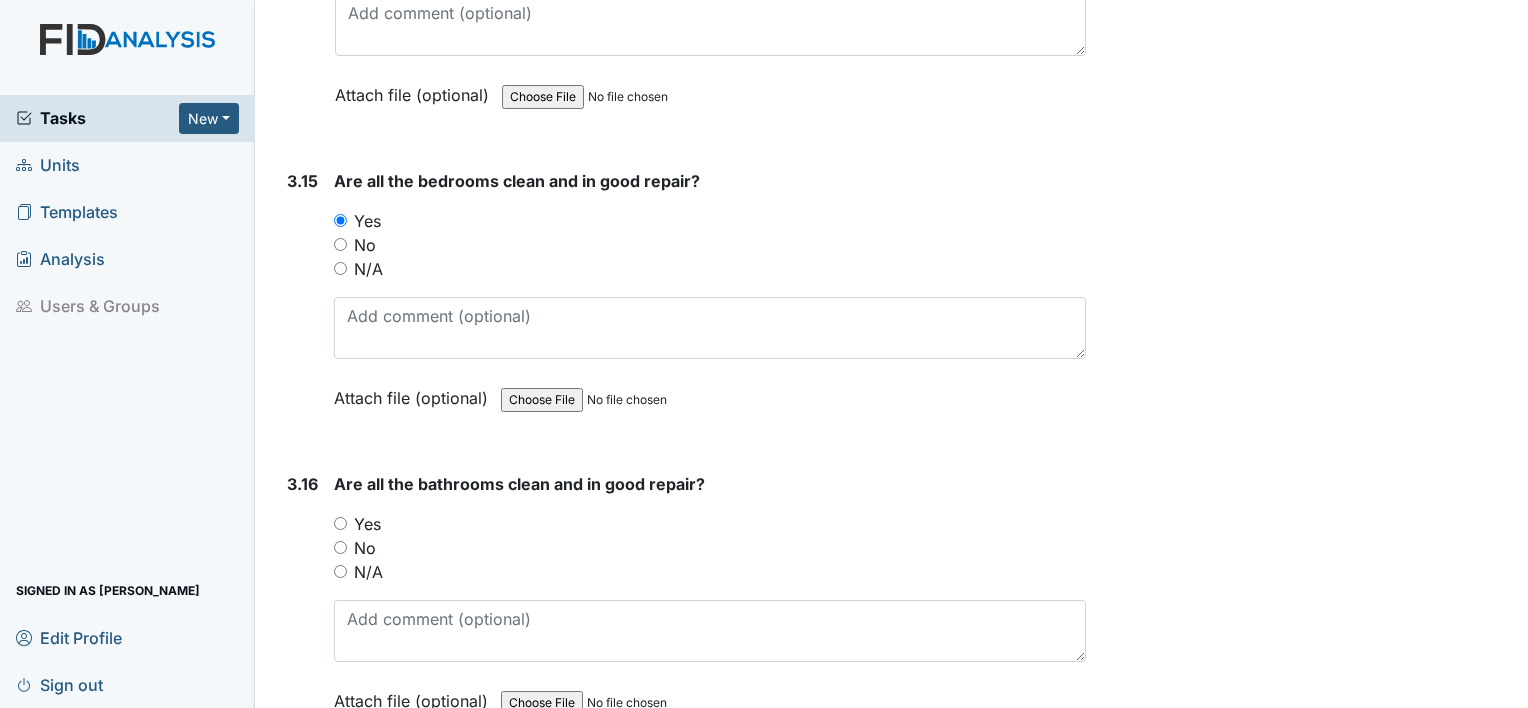click on "Yes" at bounding box center (340, 523) 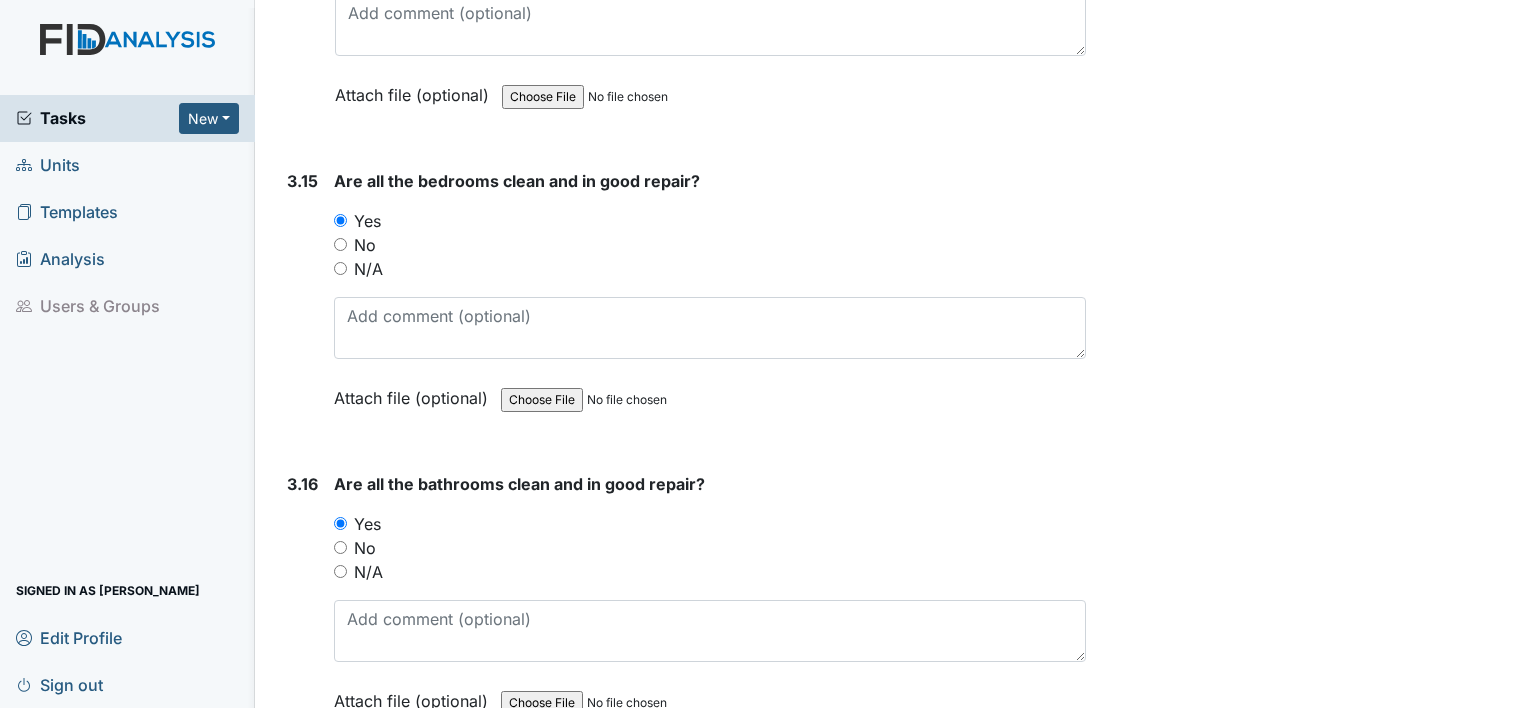 drag, startPoint x: 281, startPoint y: 645, endPoint x: 292, endPoint y: 677, distance: 33.83785 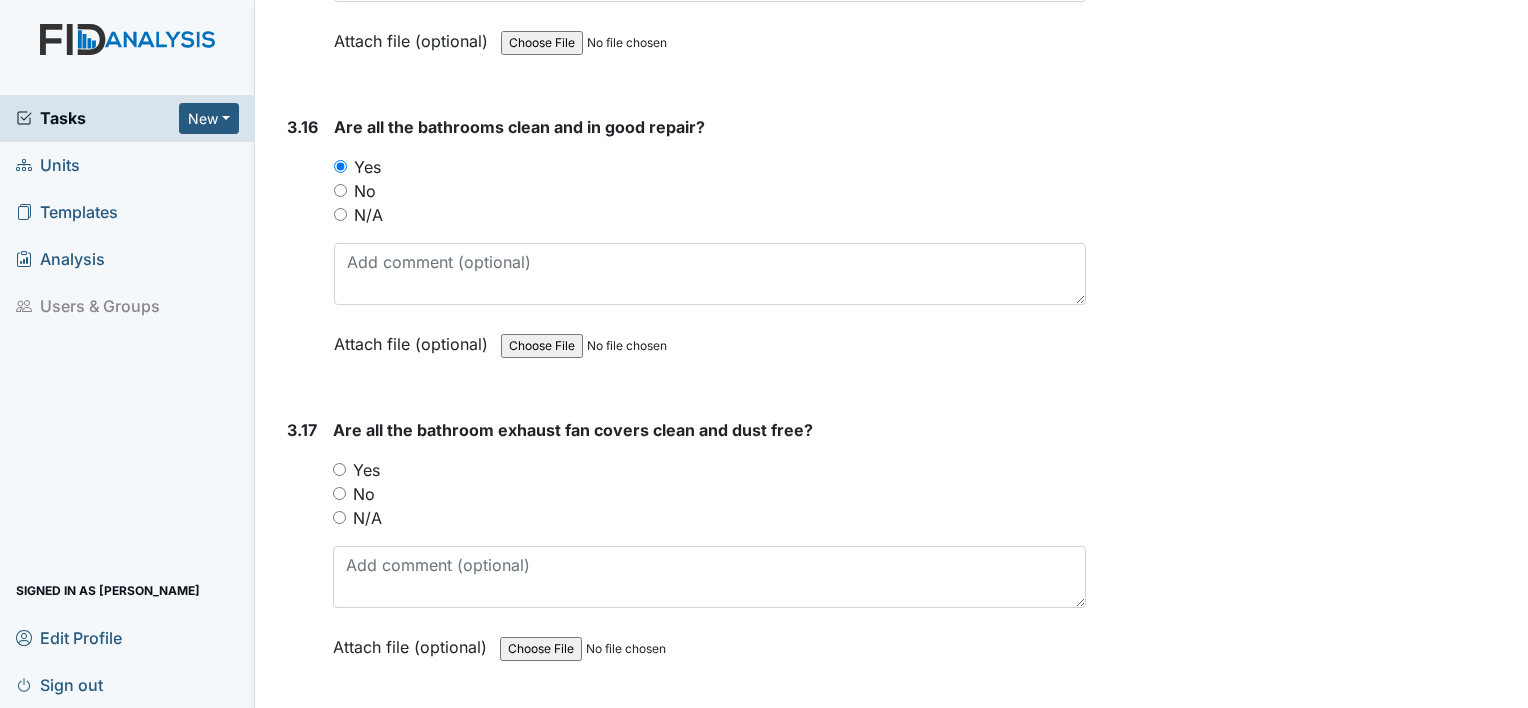 scroll, scrollTop: 7440, scrollLeft: 0, axis: vertical 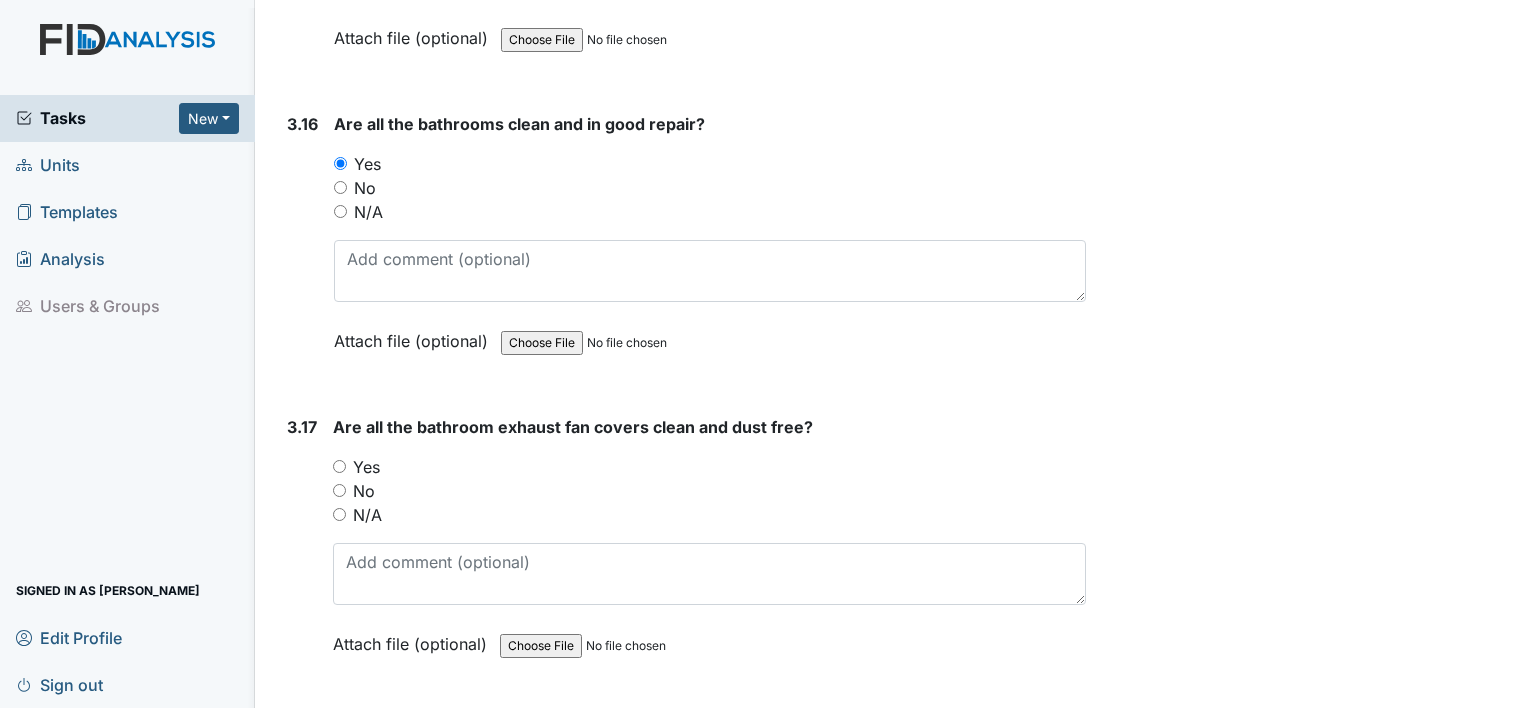 drag, startPoint x: 335, startPoint y: 444, endPoint x: 308, endPoint y: 458, distance: 30.413813 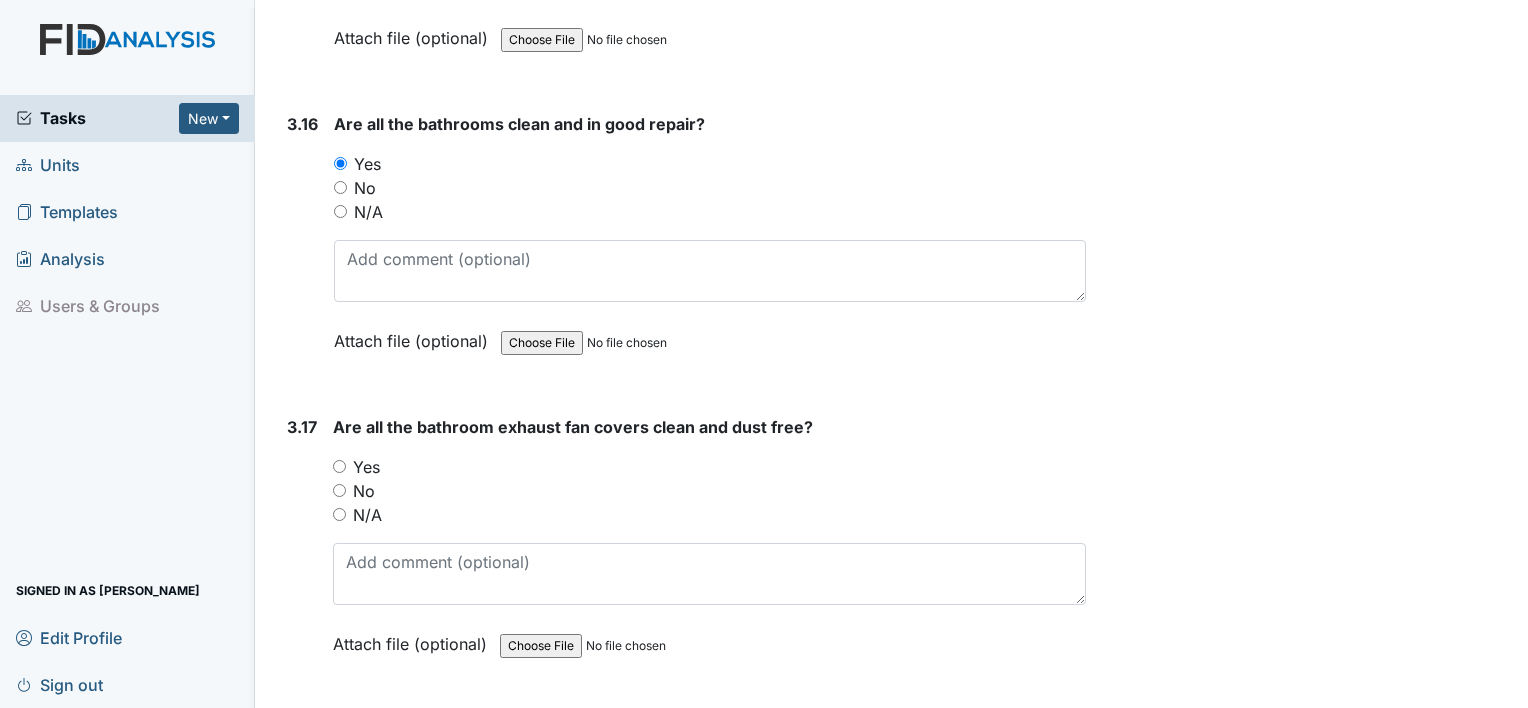 click on "3.17
Are all the bathroom exhaust fan covers clean and dust free?
You must select one of the below options.
Yes
No
N/A
Attach file (optional)
You can upload .pdf, .txt, .jpg, .jpeg, .png, .csv, .xls, or .doc files under 100MB." at bounding box center (682, 550) 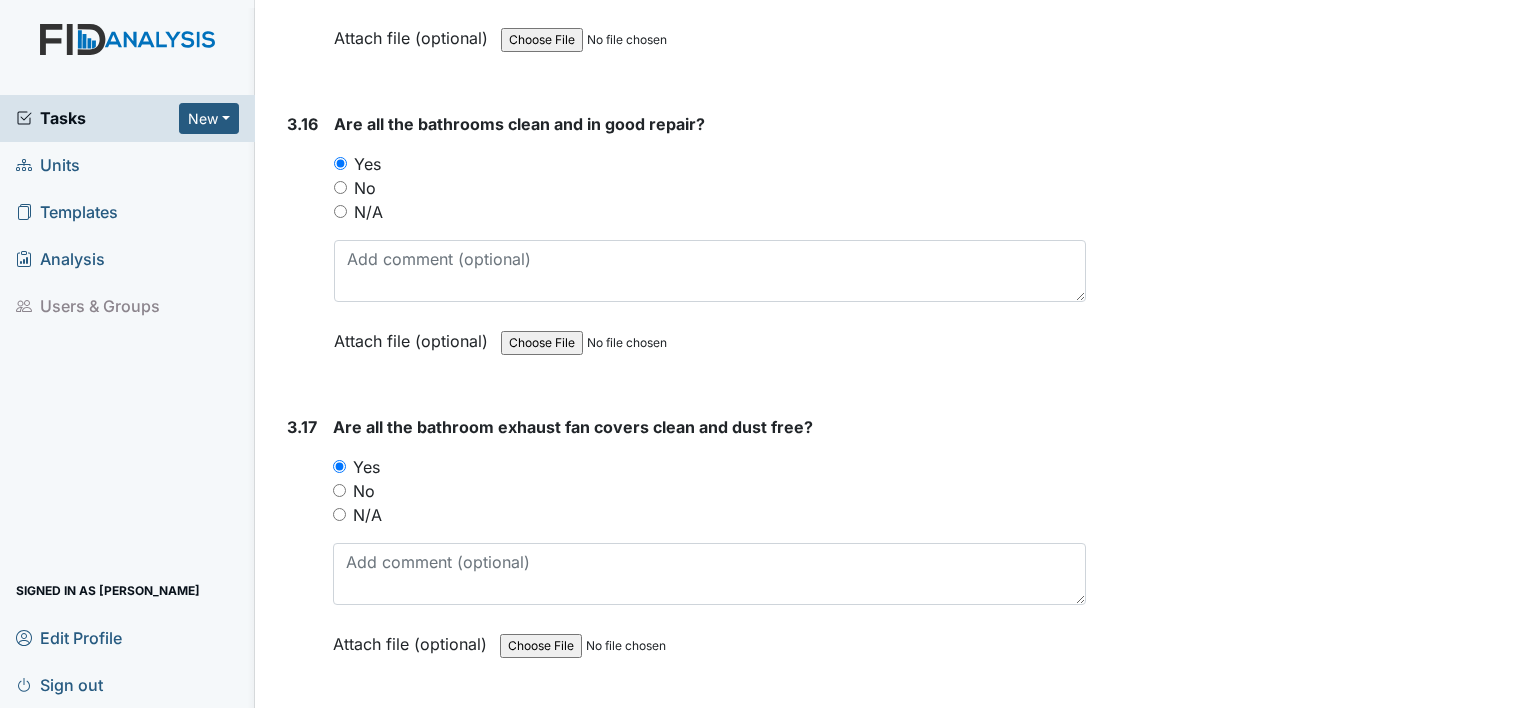 click on "3.17
Are all the bathroom exhaust fan covers clean and dust free?
You must select one of the below options.
Yes
No
N/A
Attach file (optional)
You can upload .pdf, .txt, .jpg, .jpeg, .png, .csv, .xls, or .doc files under 100MB." at bounding box center (682, 550) 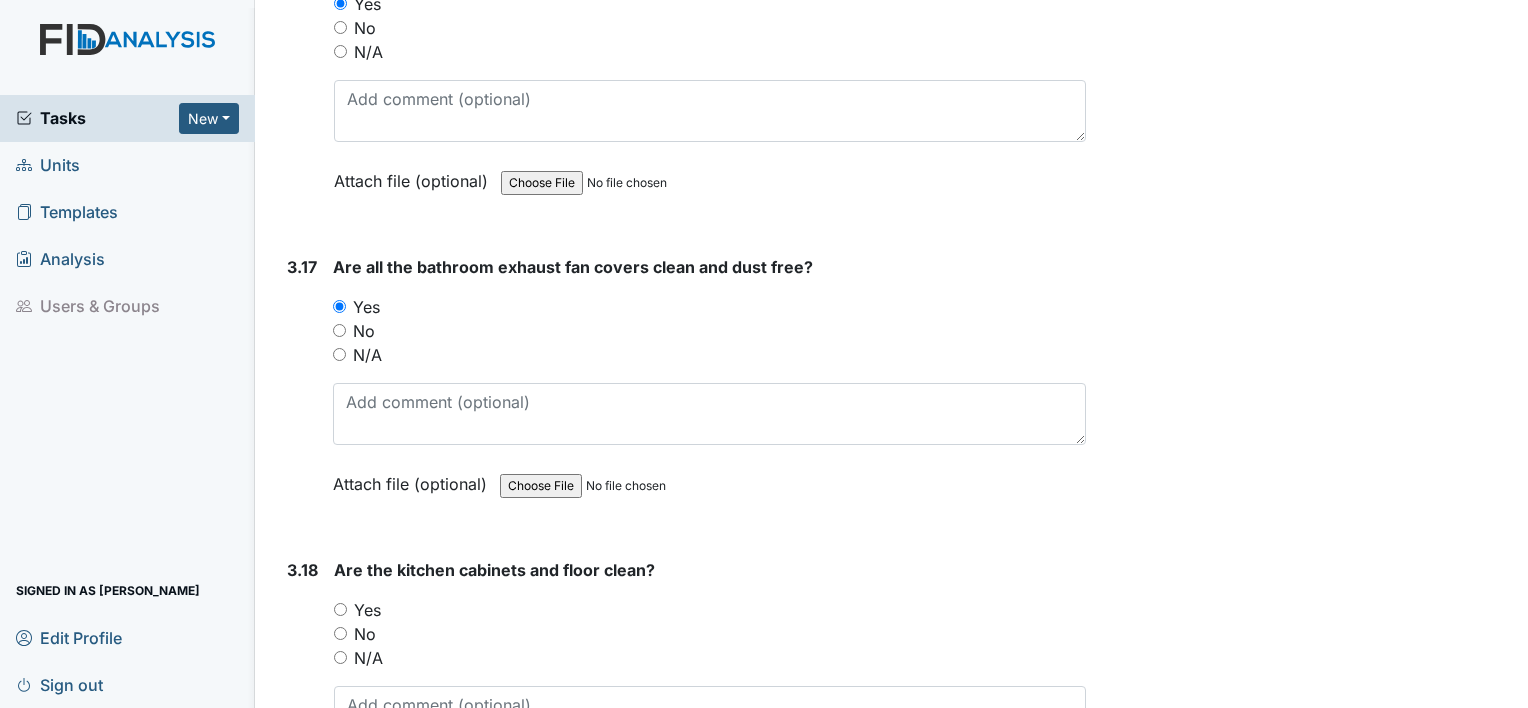 scroll, scrollTop: 7640, scrollLeft: 0, axis: vertical 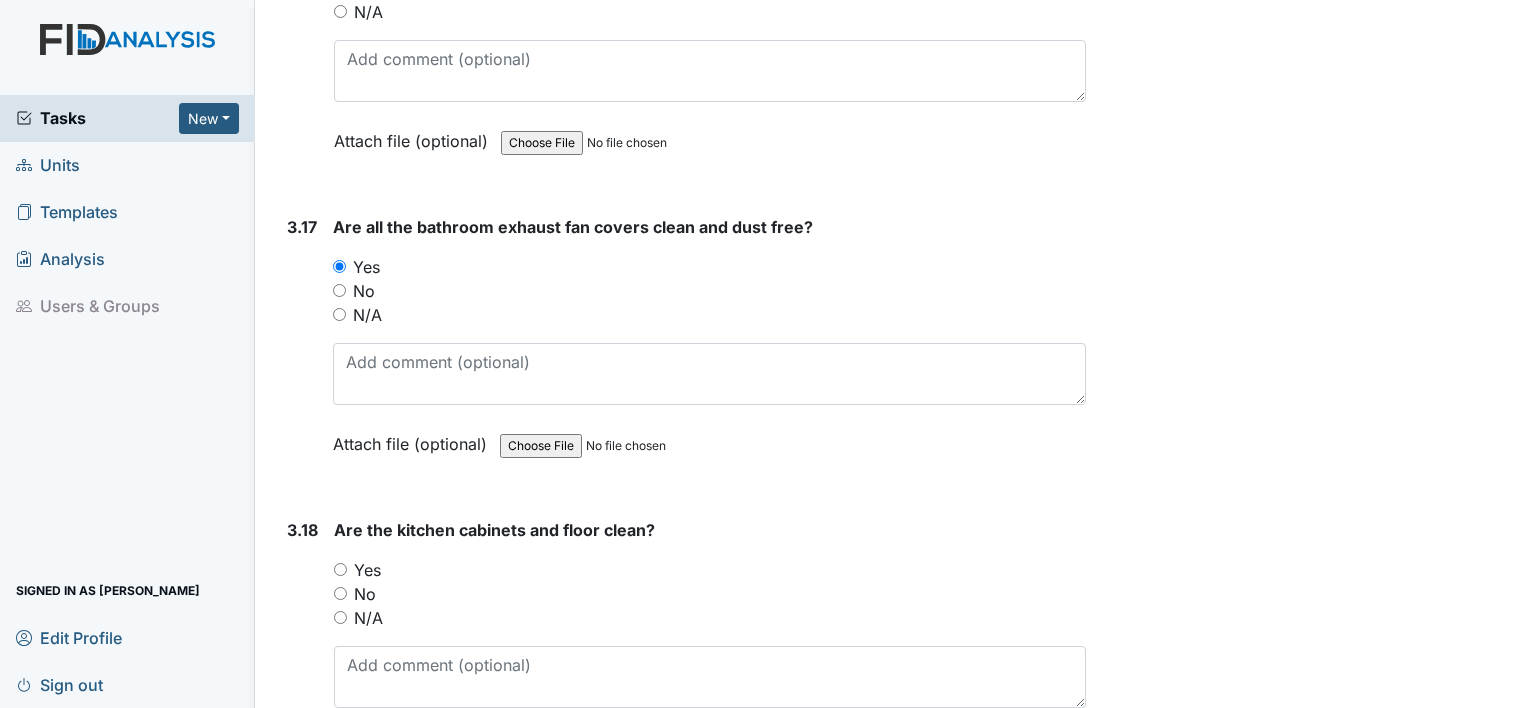 drag, startPoint x: 342, startPoint y: 543, endPoint x: 323, endPoint y: 531, distance: 22.472204 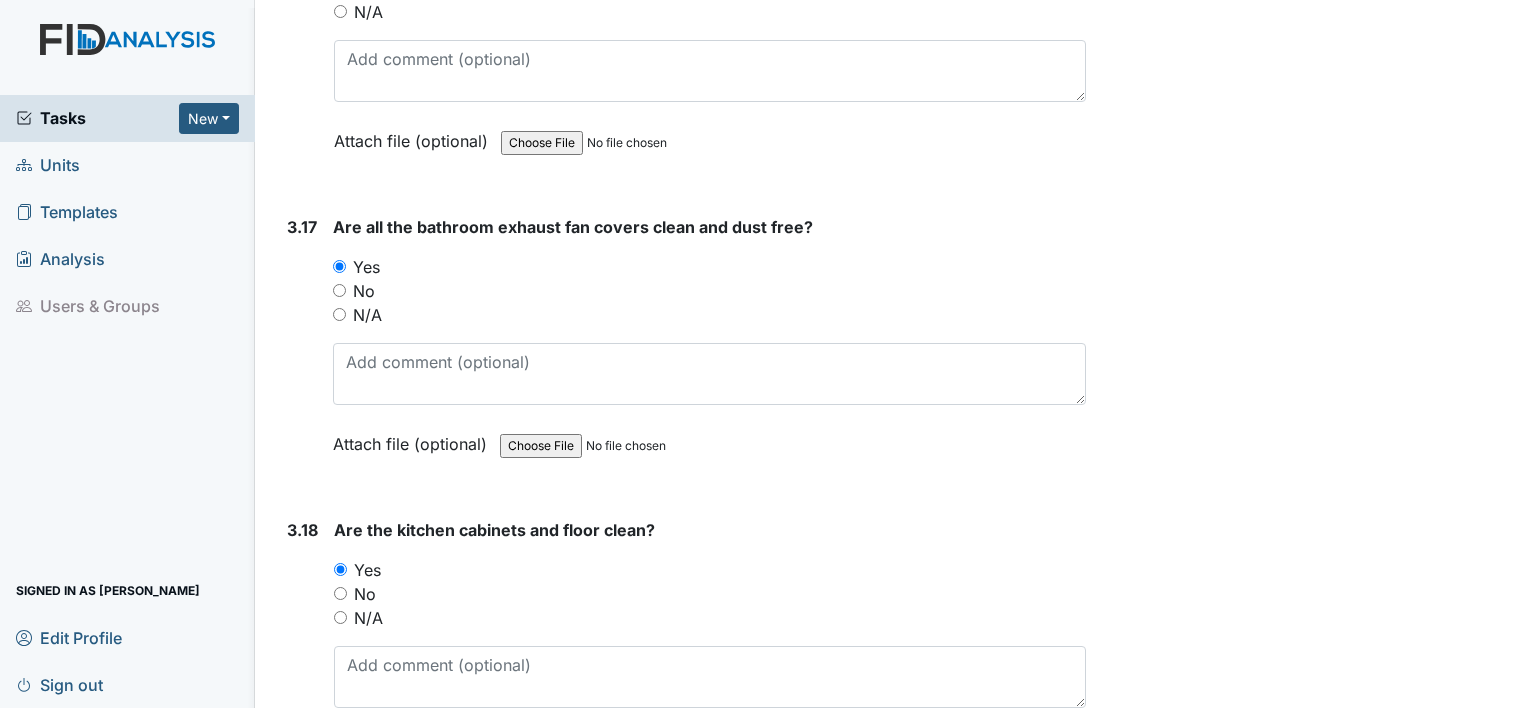 click on "3.18" at bounding box center [302, 653] 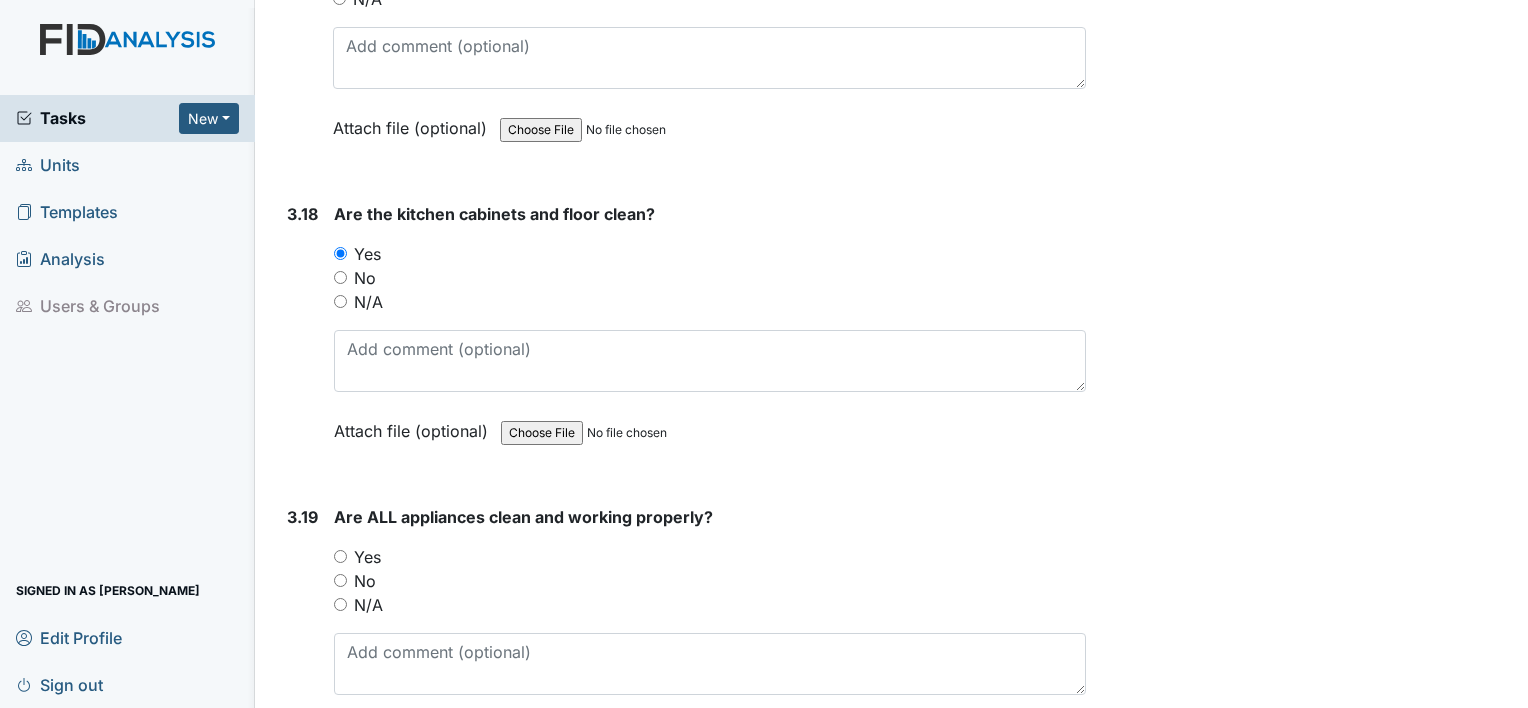 scroll, scrollTop: 7960, scrollLeft: 0, axis: vertical 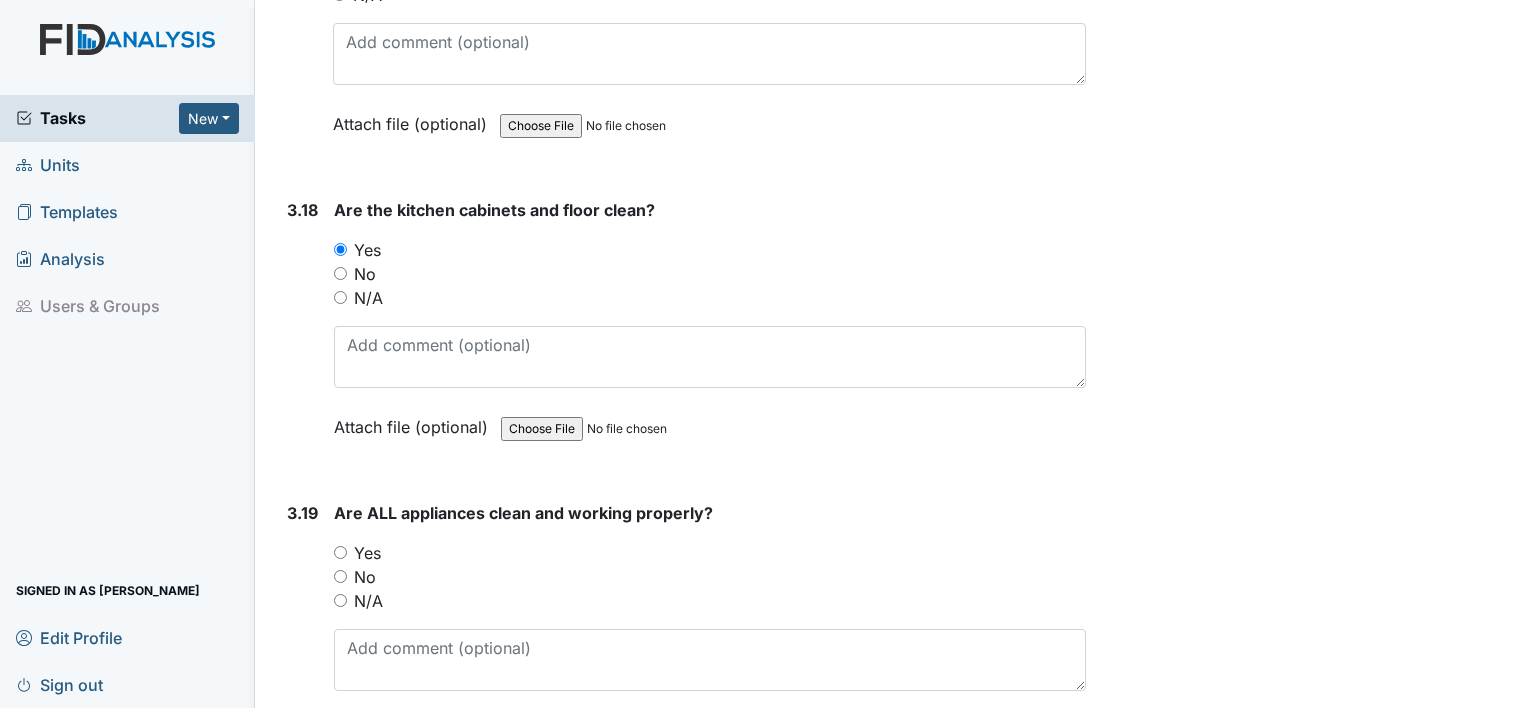 click on "Yes" at bounding box center [340, 552] 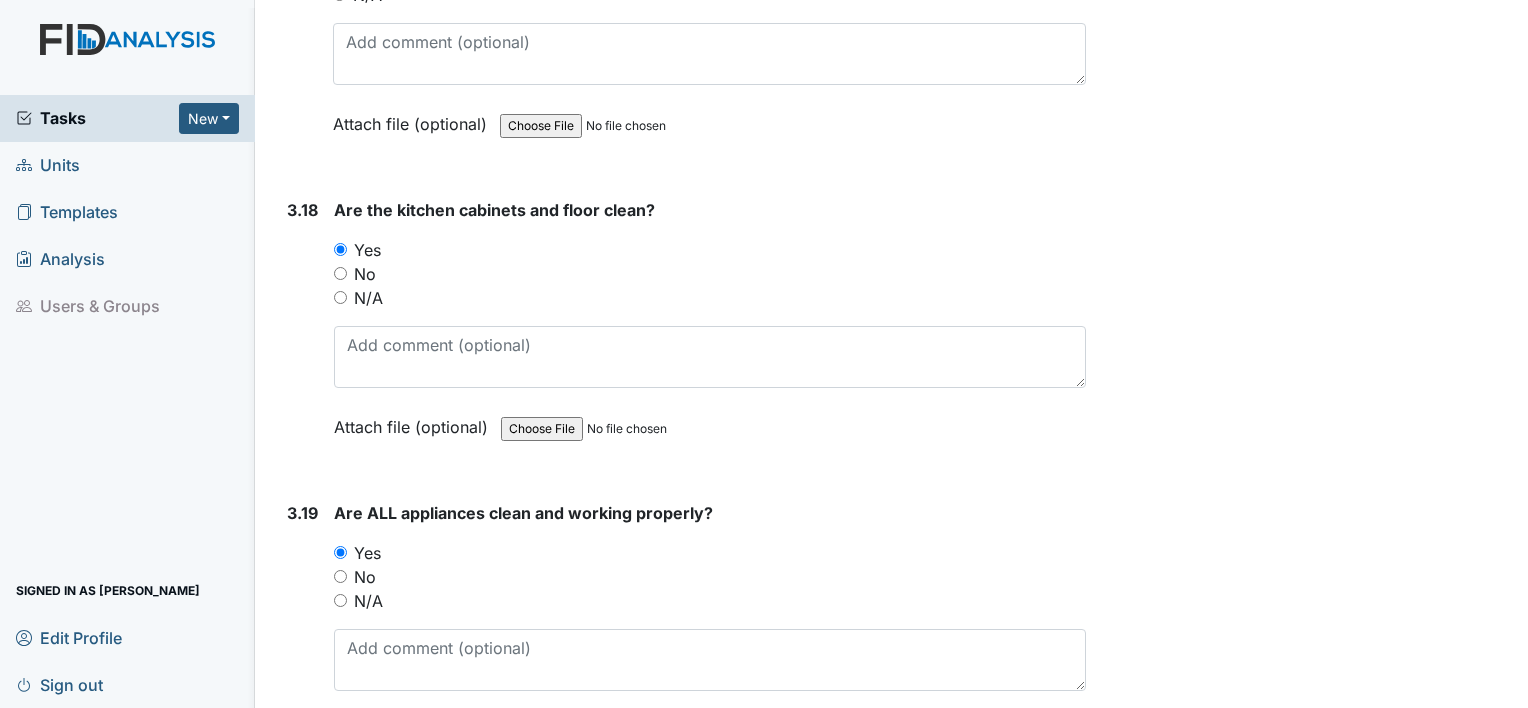 click on "3.19" at bounding box center (302, 636) 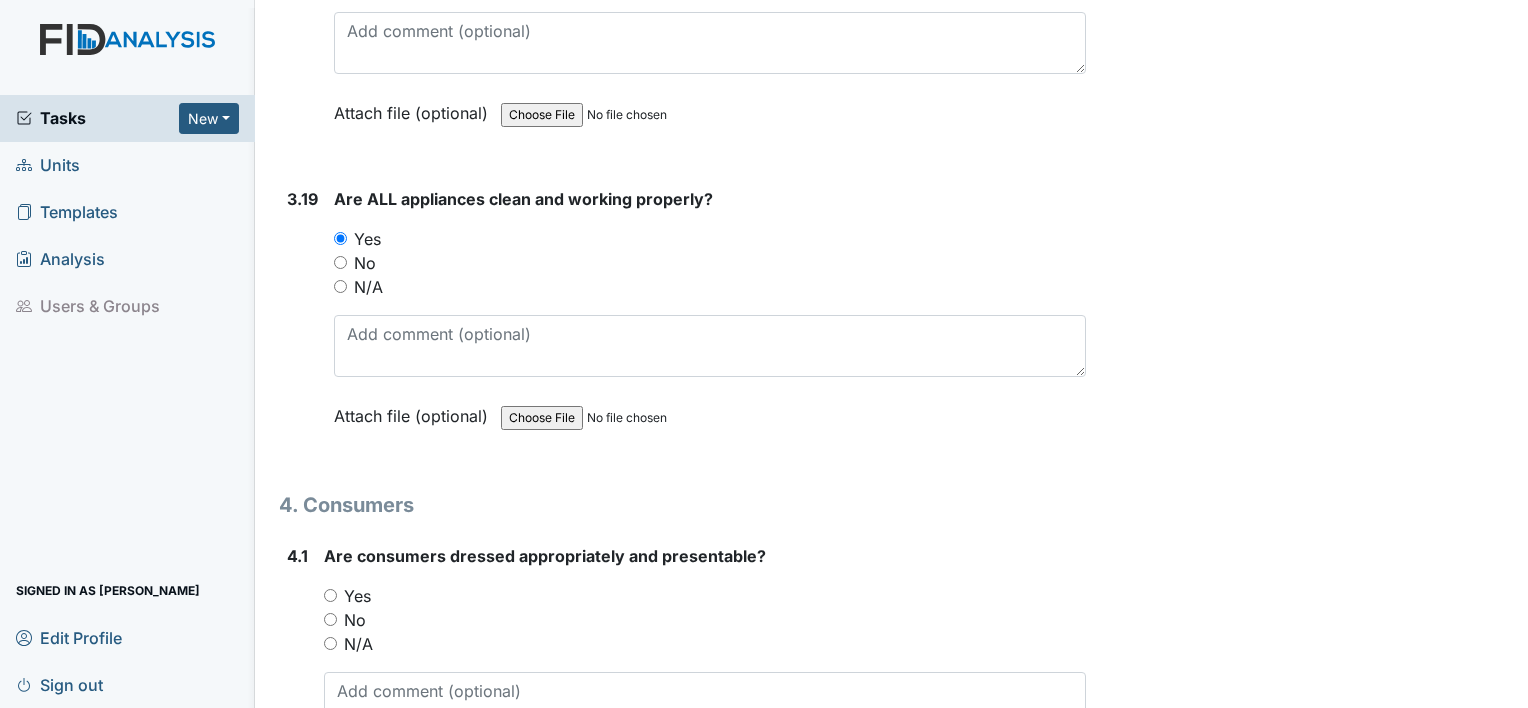 scroll, scrollTop: 8280, scrollLeft: 0, axis: vertical 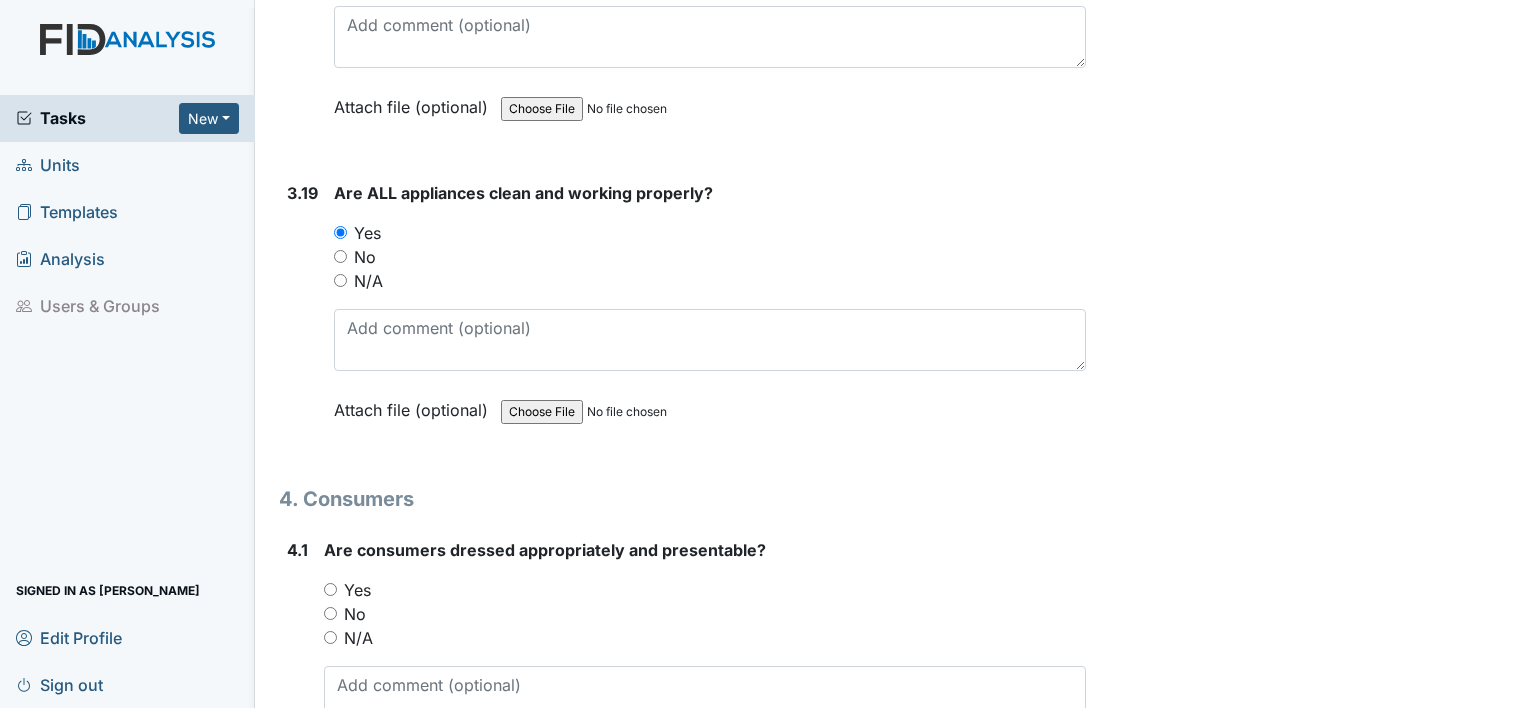 click on "Yes" at bounding box center [330, 589] 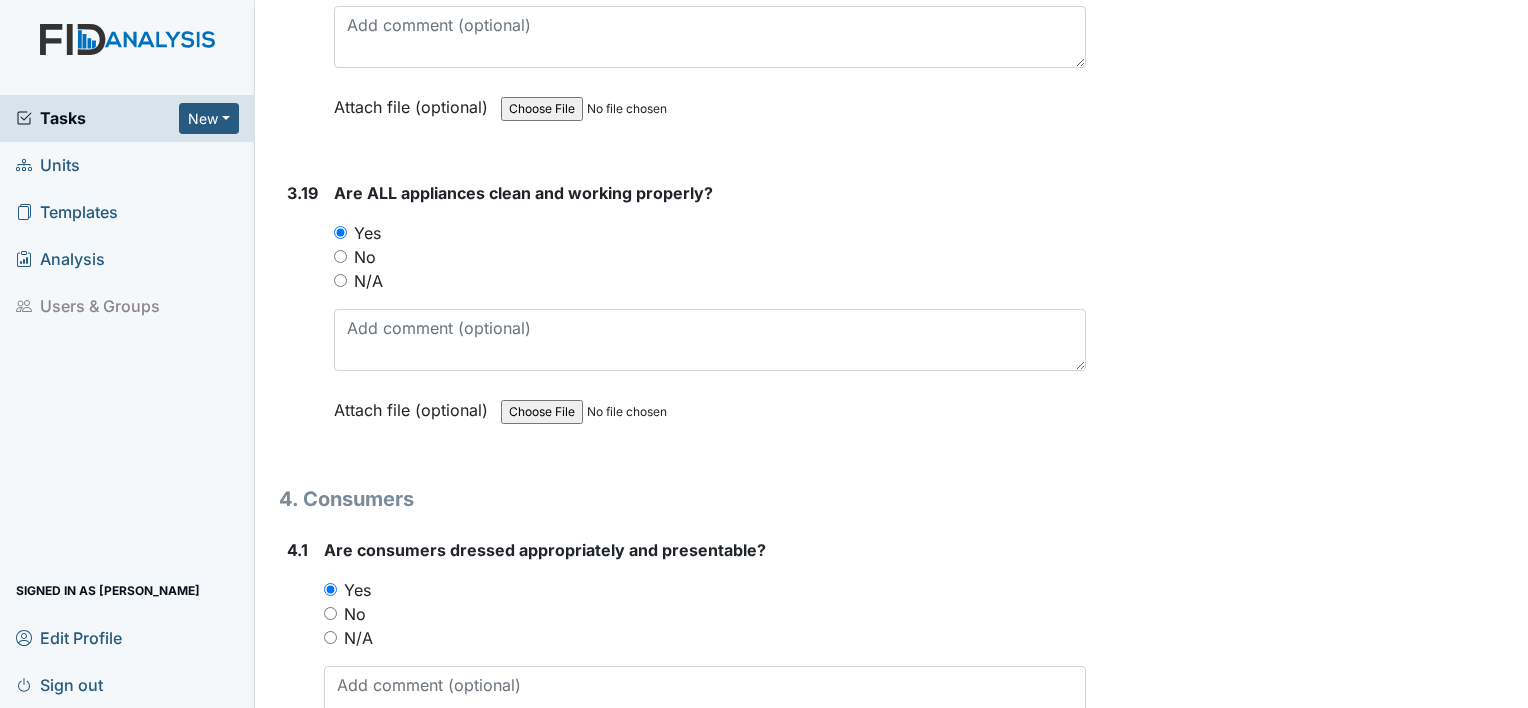 click on "4.1" at bounding box center [297, 673] 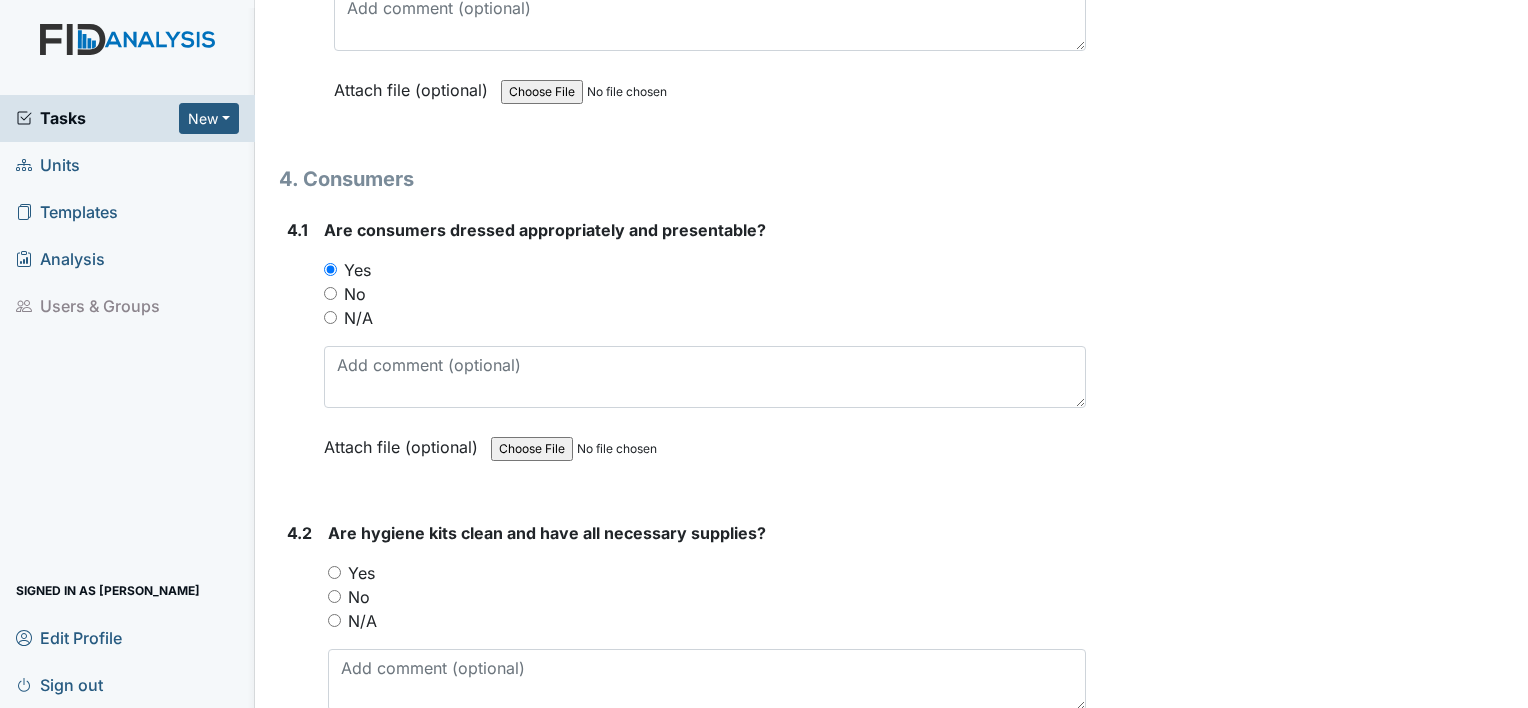 scroll, scrollTop: 8640, scrollLeft: 0, axis: vertical 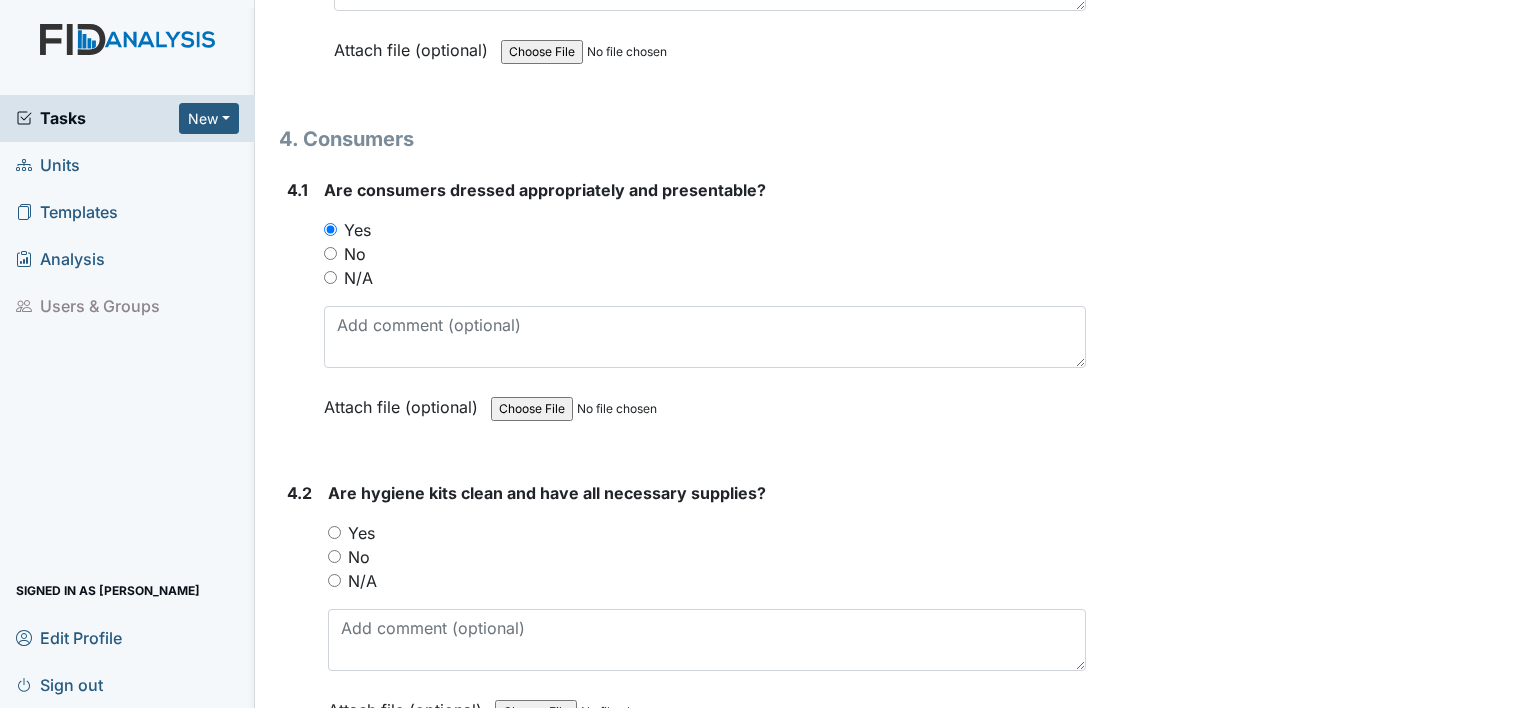 click on "Yes" at bounding box center (334, 532) 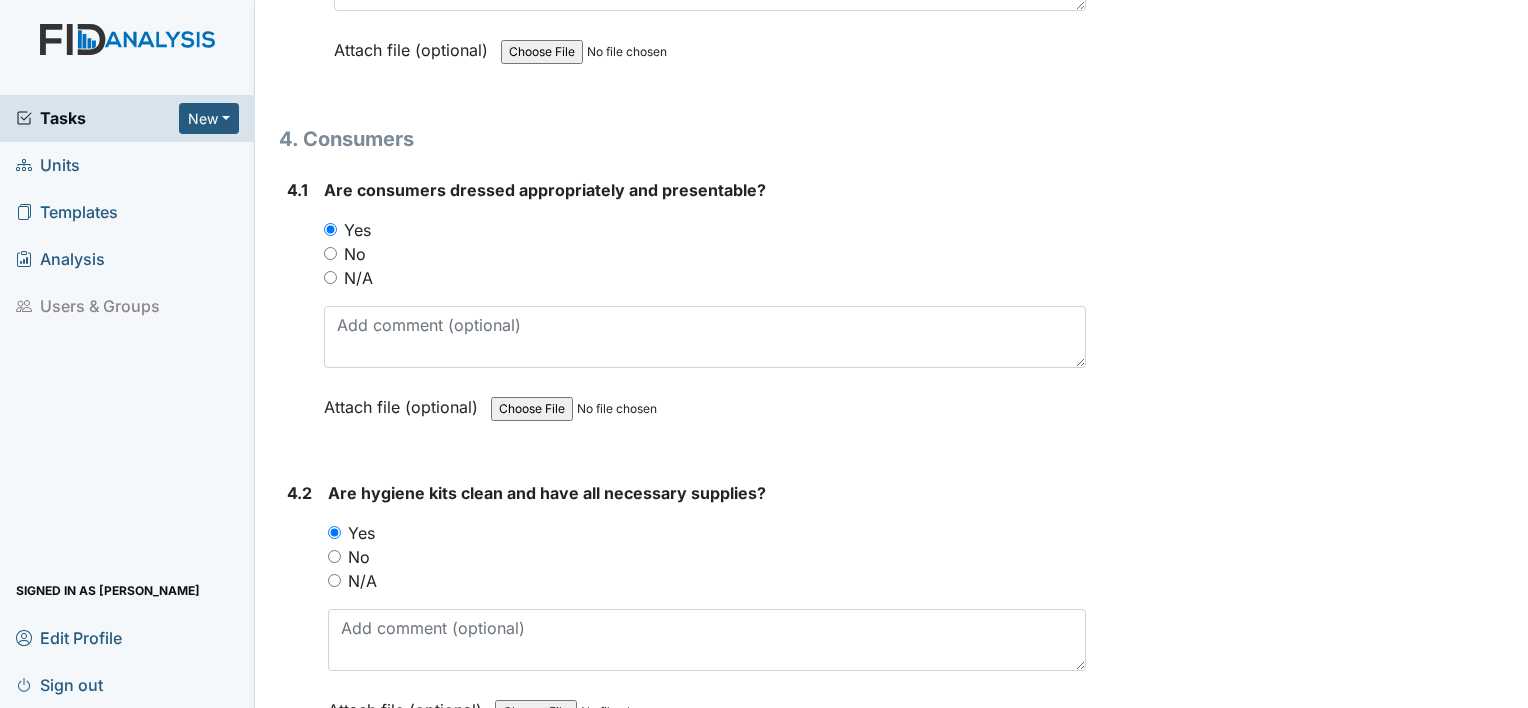 click on "Inspection:
Random Inspection for Afternoon
ID:
#00011165
Open
Autosaving...
Location:
Cherokee Trail
Assignee:
Shmara Higgins
Creator:
Shmara Higgins
Remediator:
Unit Managers
Approver:
Unit Managers
Created:
Jul 28, 2025
Due:
Aug 11, 2025
1. Staff Information
1.1
Upon arrival, were still actively involved in job duties?
You must select one of the below options.
Yes
No
N/A
Attach file (optional)
You can upload .pdf, .txt, .jpg, .jpeg, .png, .csv, .xls, or .doc files under 100MB.
1.2
Did staff communicate with coworkers appropriately?
You must select one of the below options.
Yes
No
N/A
Attach file (optional)
You can upload .pdf, .txt, .jpg, .jpeg, .png, .csv, .xls, or .doc files under 100MB.
1.3" at bounding box center [682, 9406] 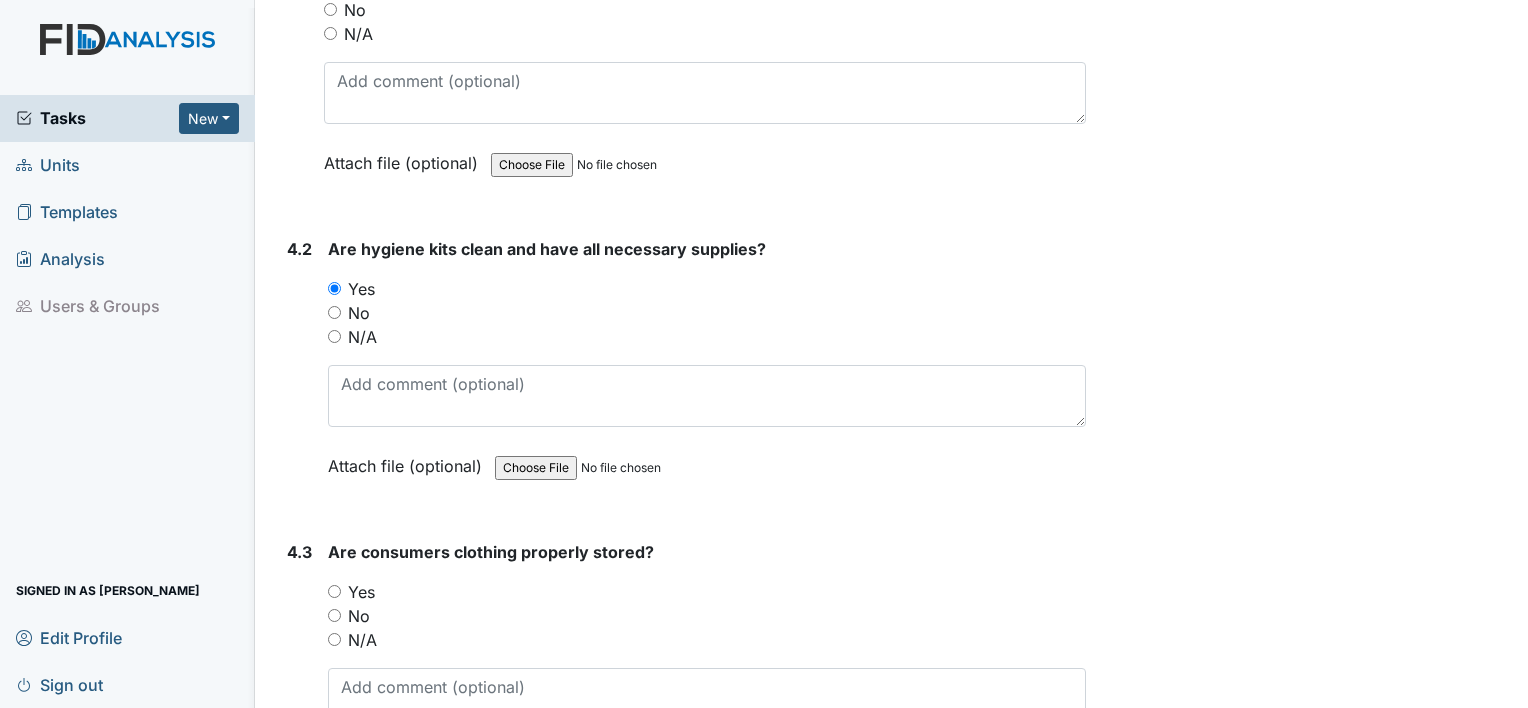 scroll, scrollTop: 8920, scrollLeft: 0, axis: vertical 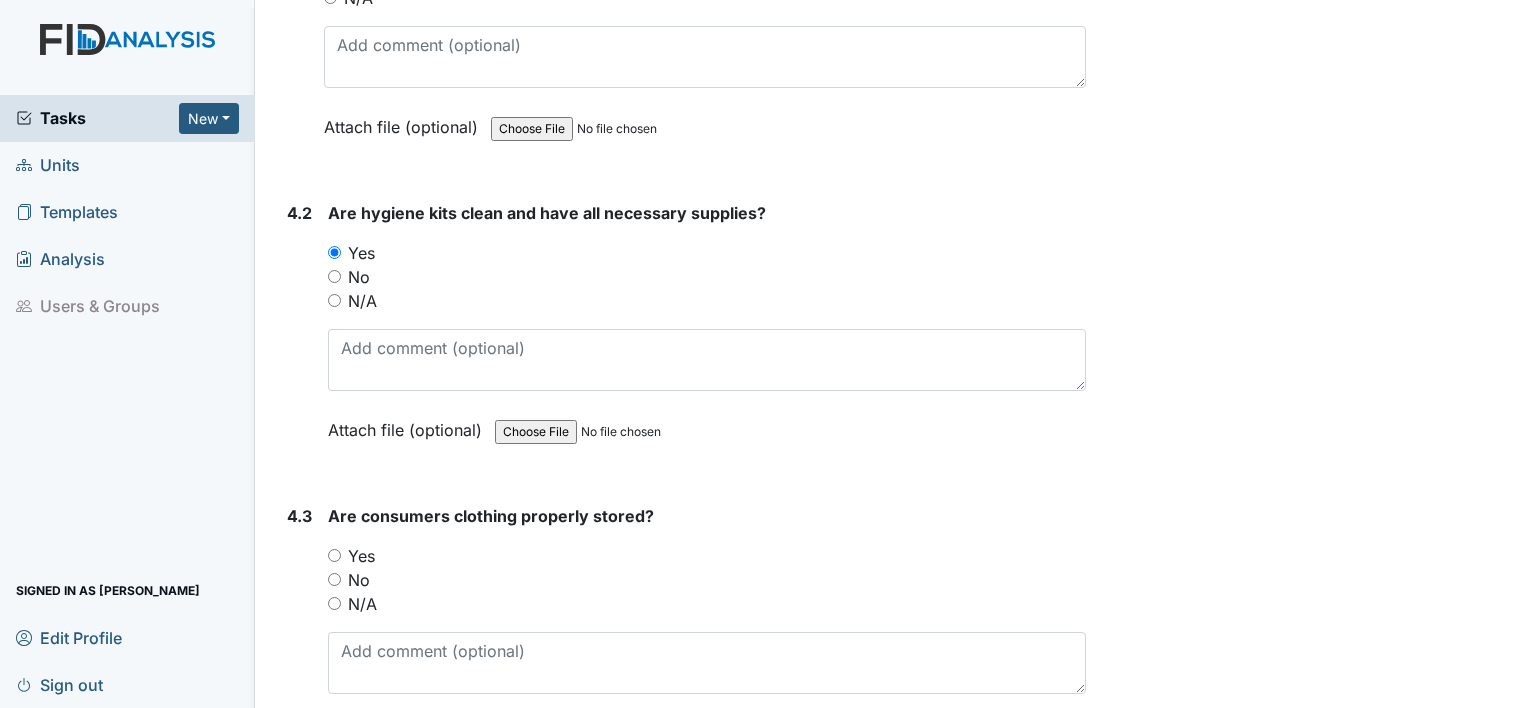 click on "Yes" at bounding box center [334, 555] 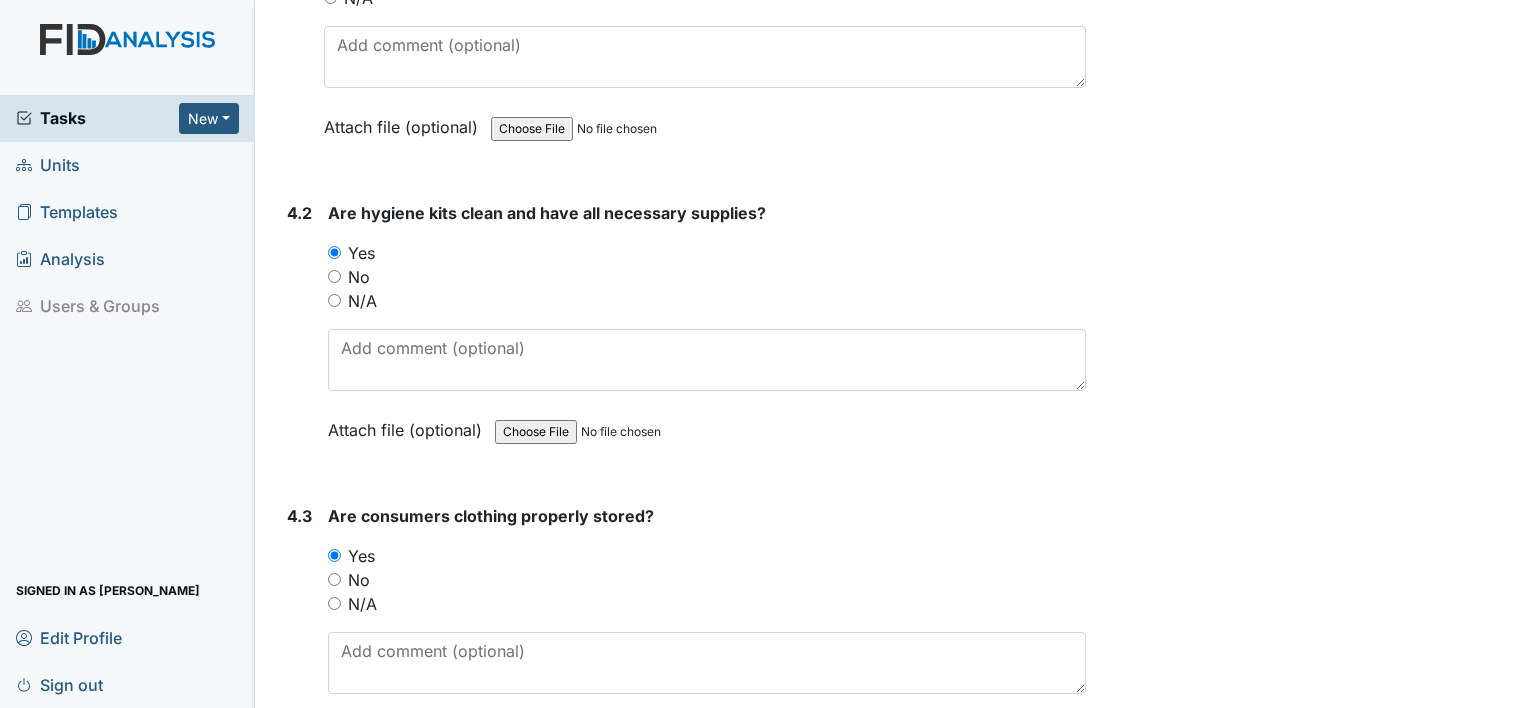click on "Inspection:
Random Inspection for Afternoon
ID:
#00011165
Open
Autosaving...
Location:
Cherokee Trail
Assignee:
Shmara Higgins
Creator:
Shmara Higgins
Remediator:
Unit Managers
Approver:
Unit Managers
Created:
Jul 28, 2025
Due:
Aug 11, 2025
1. Staff Information
1.1
Upon arrival, were still actively involved in job duties?
You must select one of the below options.
Yes
No
N/A
Attach file (optional)
You can upload .pdf, .txt, .jpg, .jpeg, .png, .csv, .xls, or .doc files under 100MB.
1.2
Did staff communicate with coworkers appropriately?
You must select one of the below options.
Yes
No
N/A
Attach file (optional)
You can upload .pdf, .txt, .jpg, .jpeg, .png, .csv, .xls, or .doc files under 100MB.
1.3" at bounding box center (682, 9126) 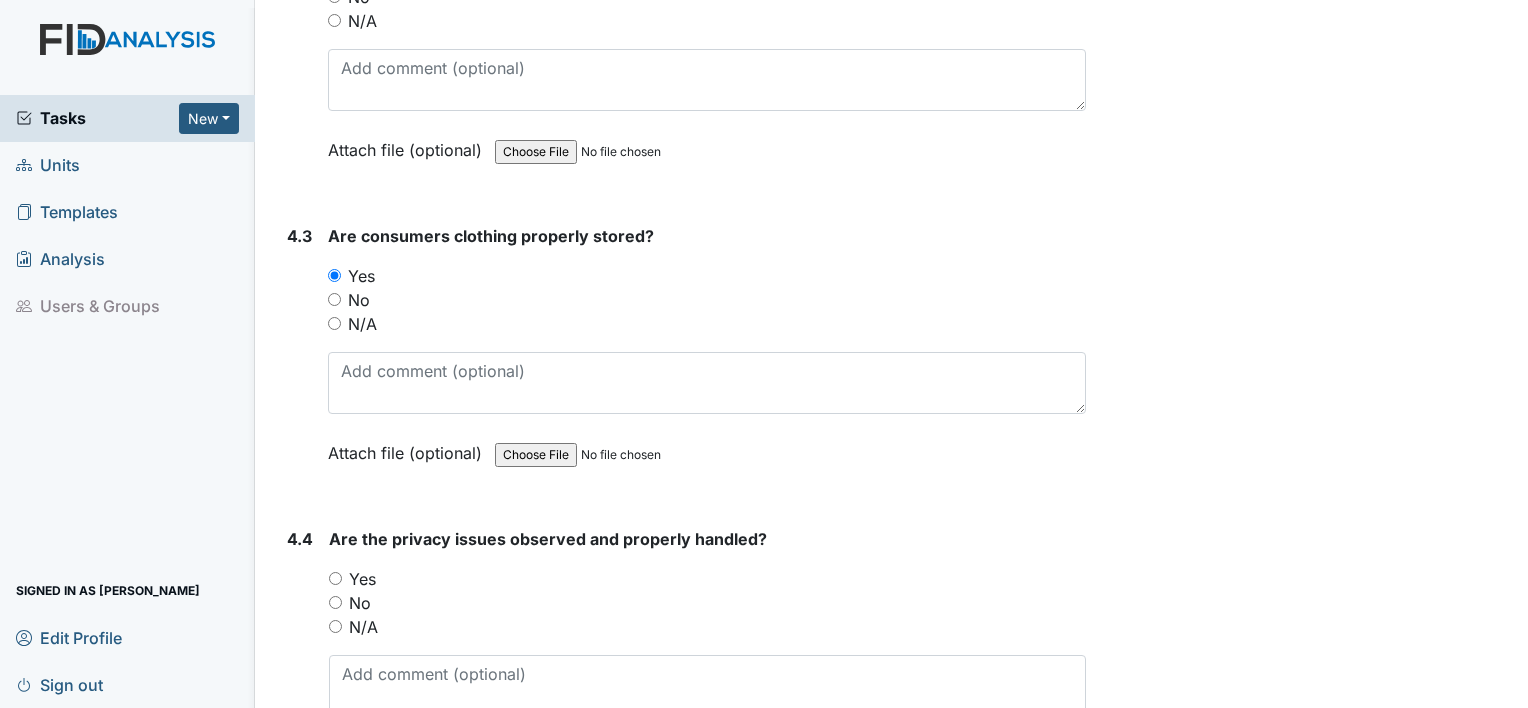scroll, scrollTop: 9240, scrollLeft: 0, axis: vertical 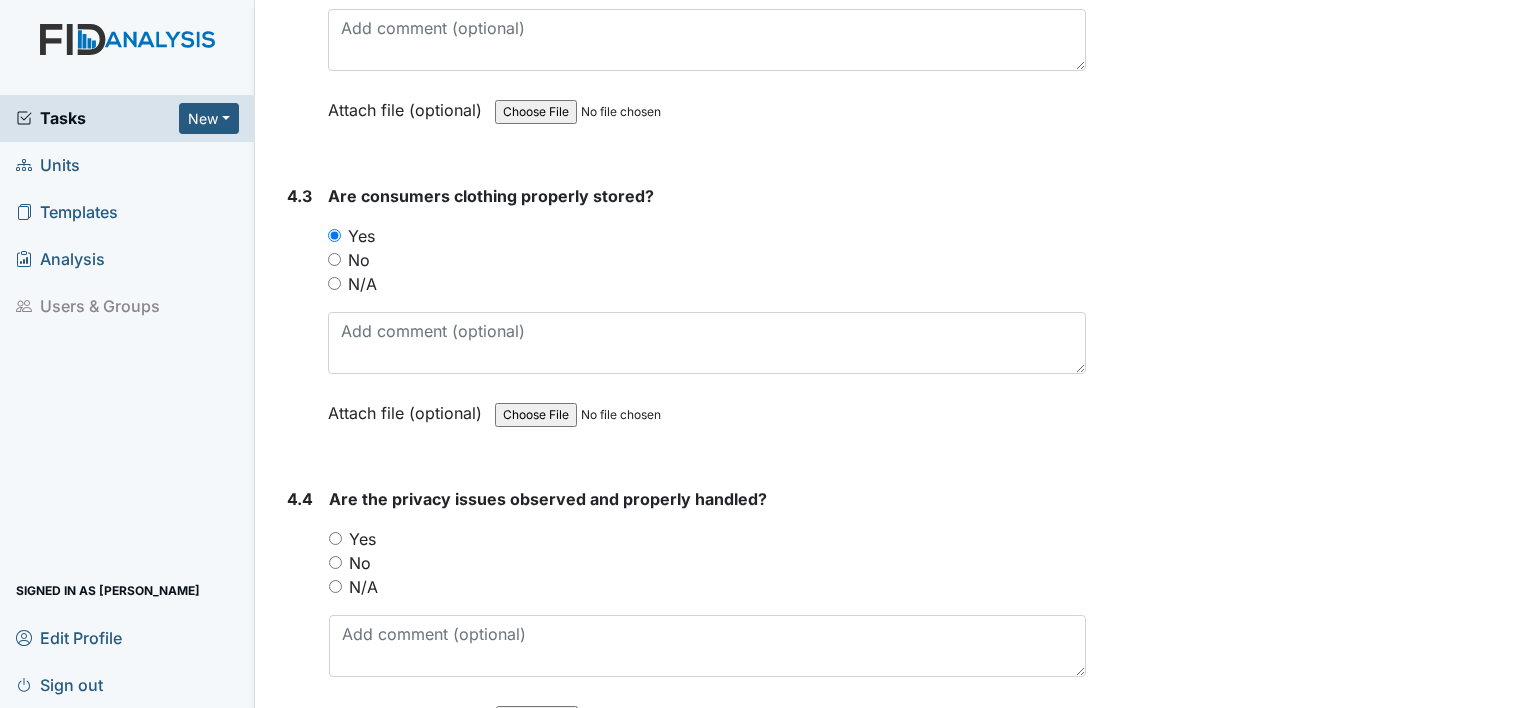 click on "Yes" at bounding box center [335, 538] 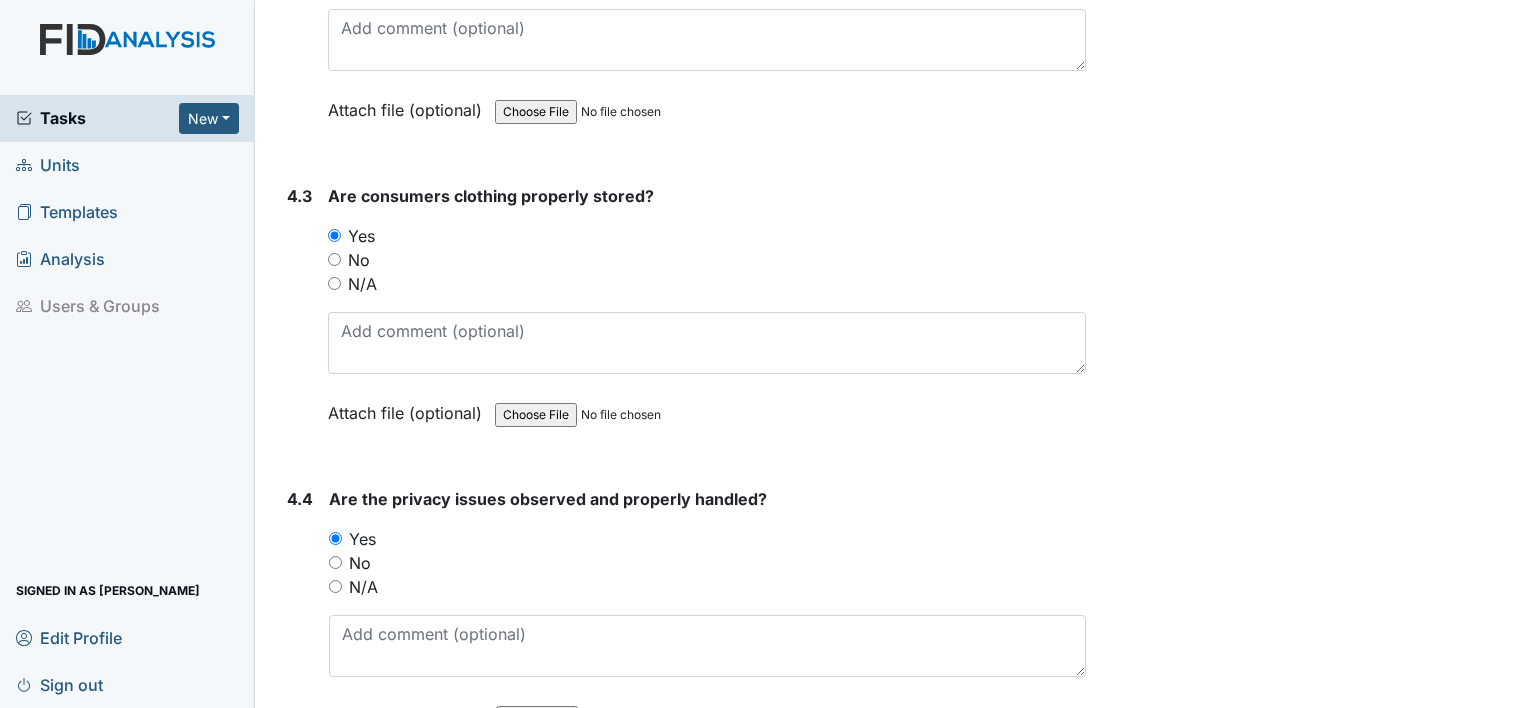 click on "4.4" at bounding box center (300, 622) 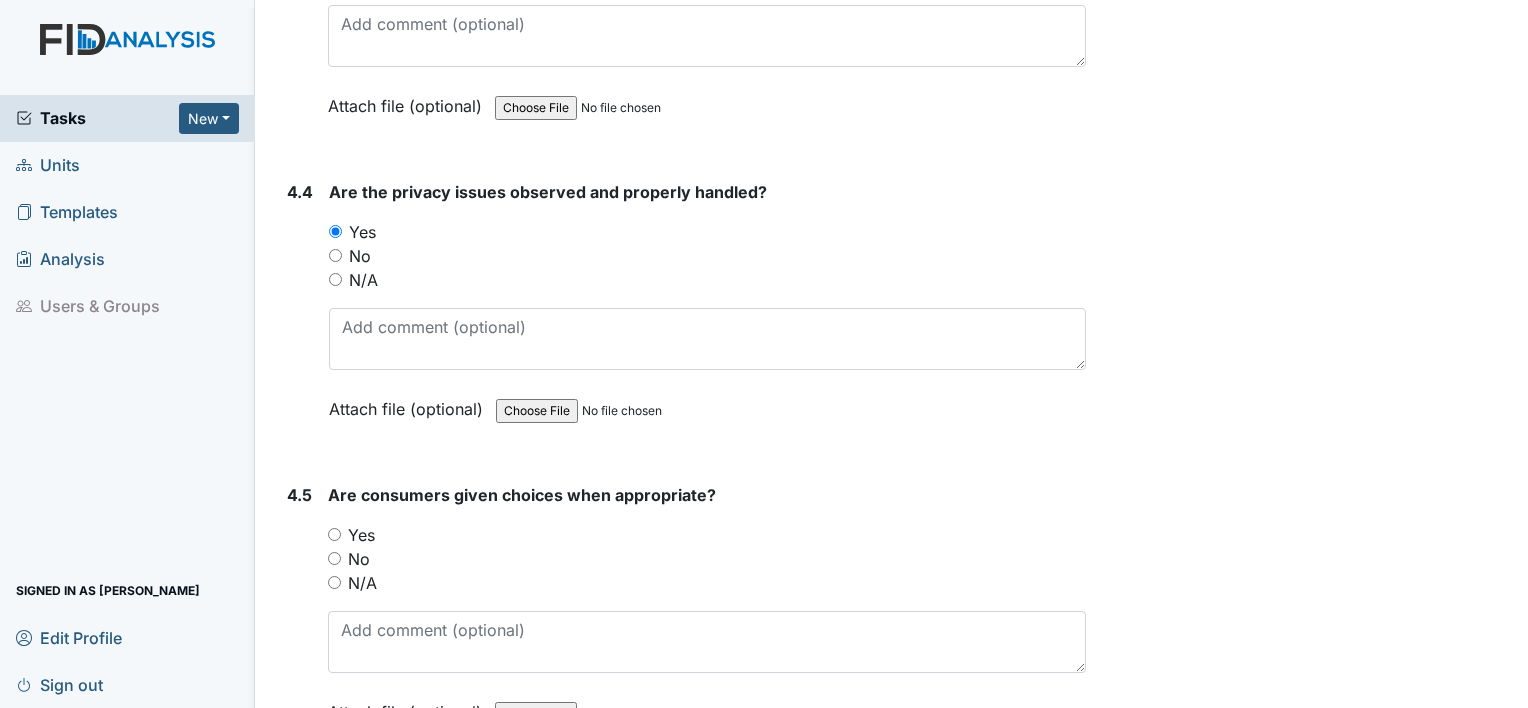 scroll, scrollTop: 9720, scrollLeft: 0, axis: vertical 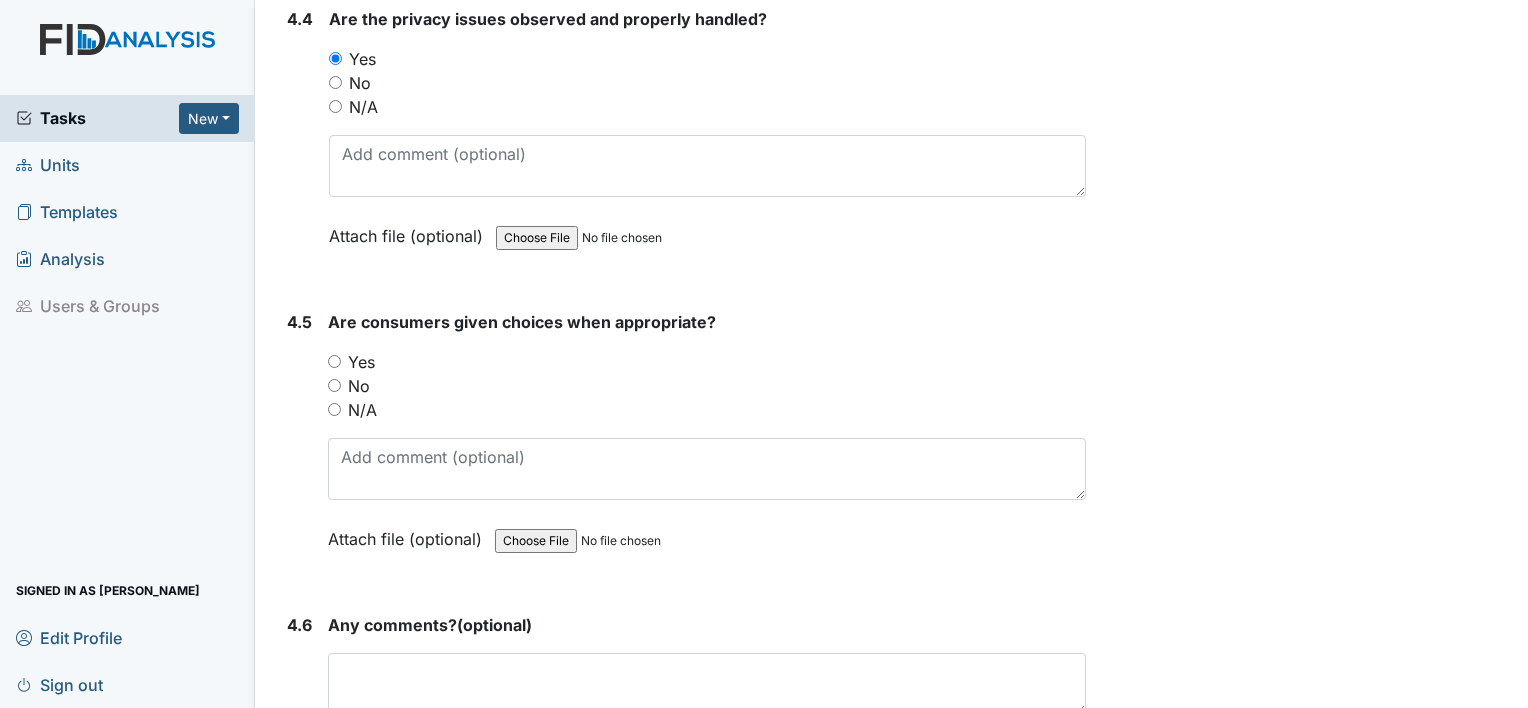 click on "Yes" at bounding box center (707, 362) 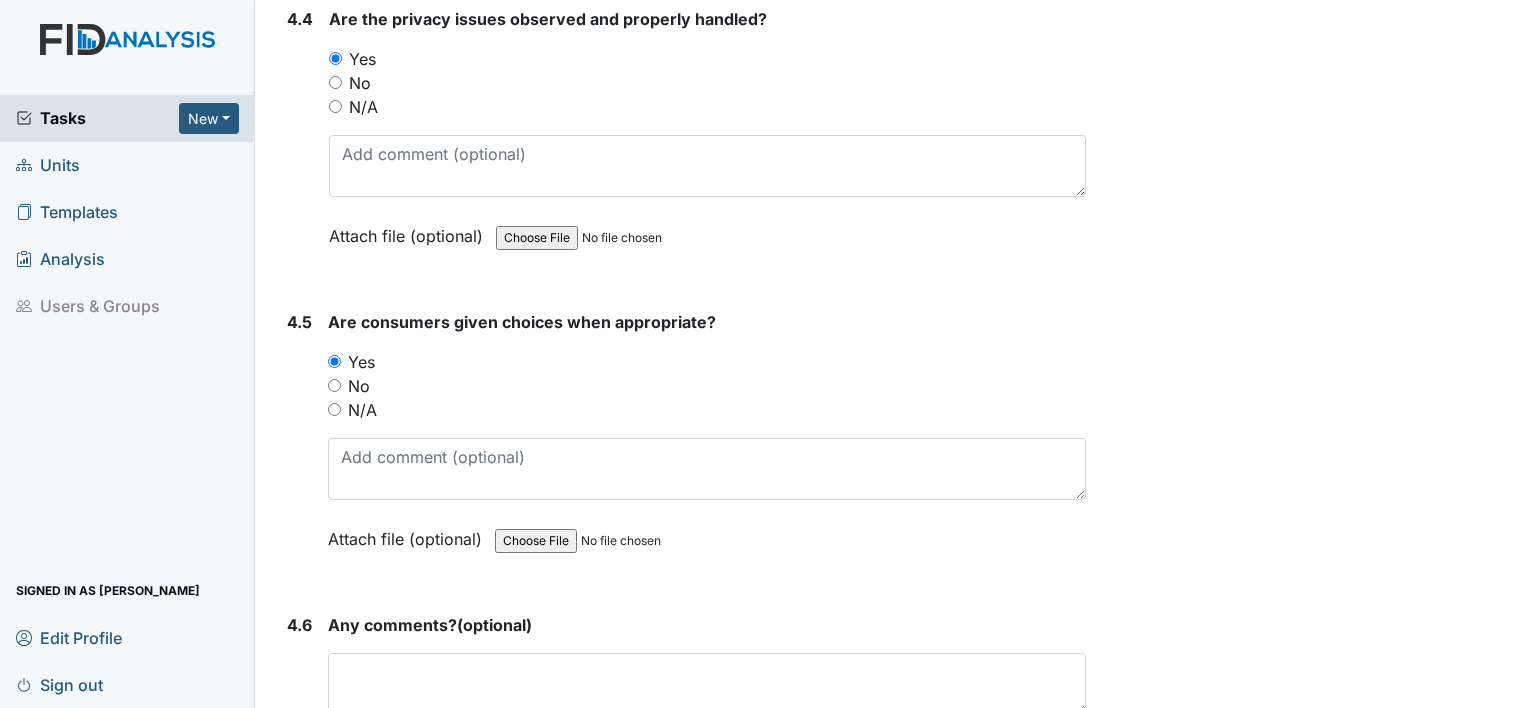 click on "1. Staff Information
1.1
Upon arrival, were still actively involved in job duties?
You must select one of the below options.
Yes
No
N/A
Attach file (optional)
You can upload .pdf, .txt, .jpg, .jpeg, .png, .csv, .xls, or .doc files under 100MB.
1.2
Did staff communicate with coworkers appropriately?
You must select one of the below options.
Yes
No
N/A
Attach file (optional)
You can upload .pdf, .txt, .jpg, .jpeg, .png, .csv, .xls, or .doc files under 100MB.
1.3
Did staff communicate in a positive demeanor with consumers?
You must select one of the below options.
Yes
No
N/A
Attach file (optional)
You can upload .pdf, .txt, .jpg, .jpeg, .png, .csv, .xls, or .doc files under 100MB.
1.4
You must select one of the below options.
Yes" at bounding box center [682, 8453] 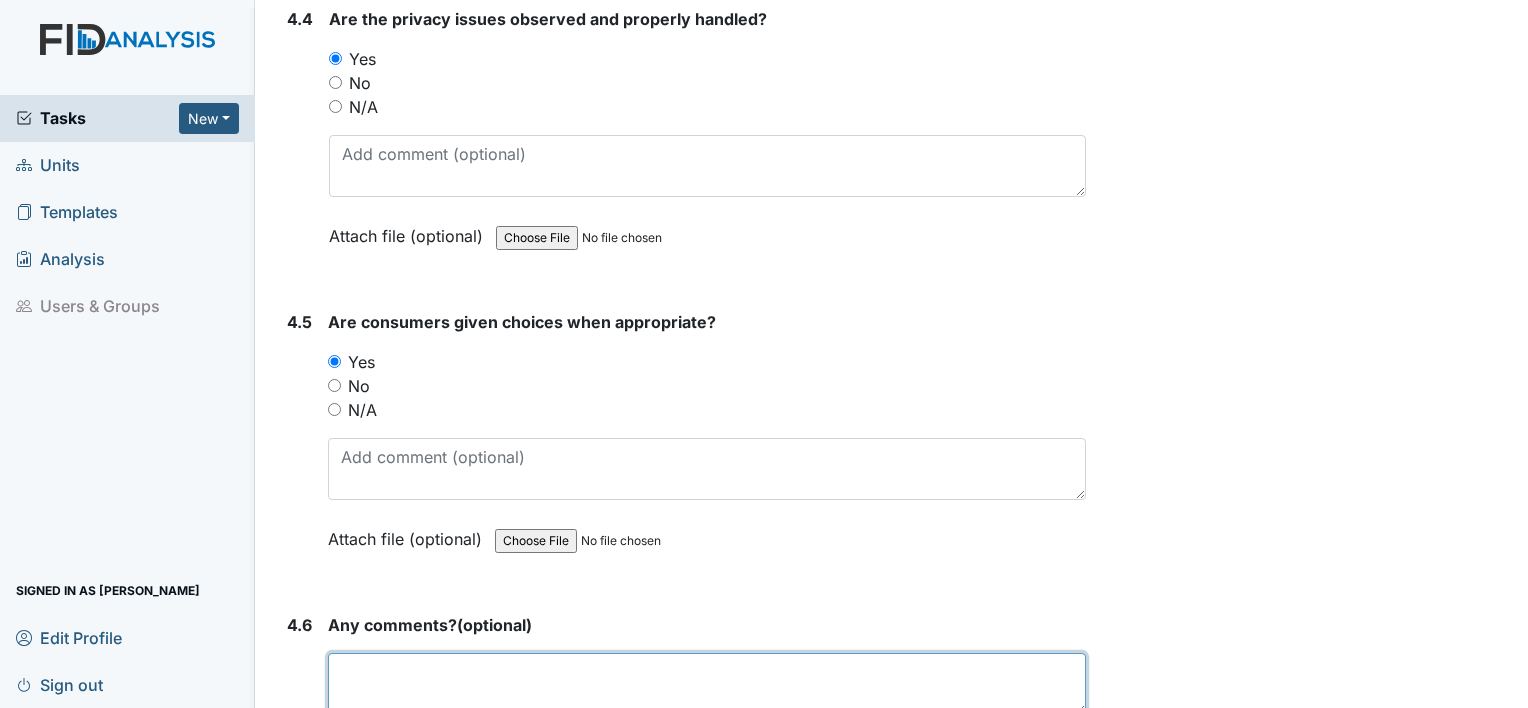 click at bounding box center (707, 684) 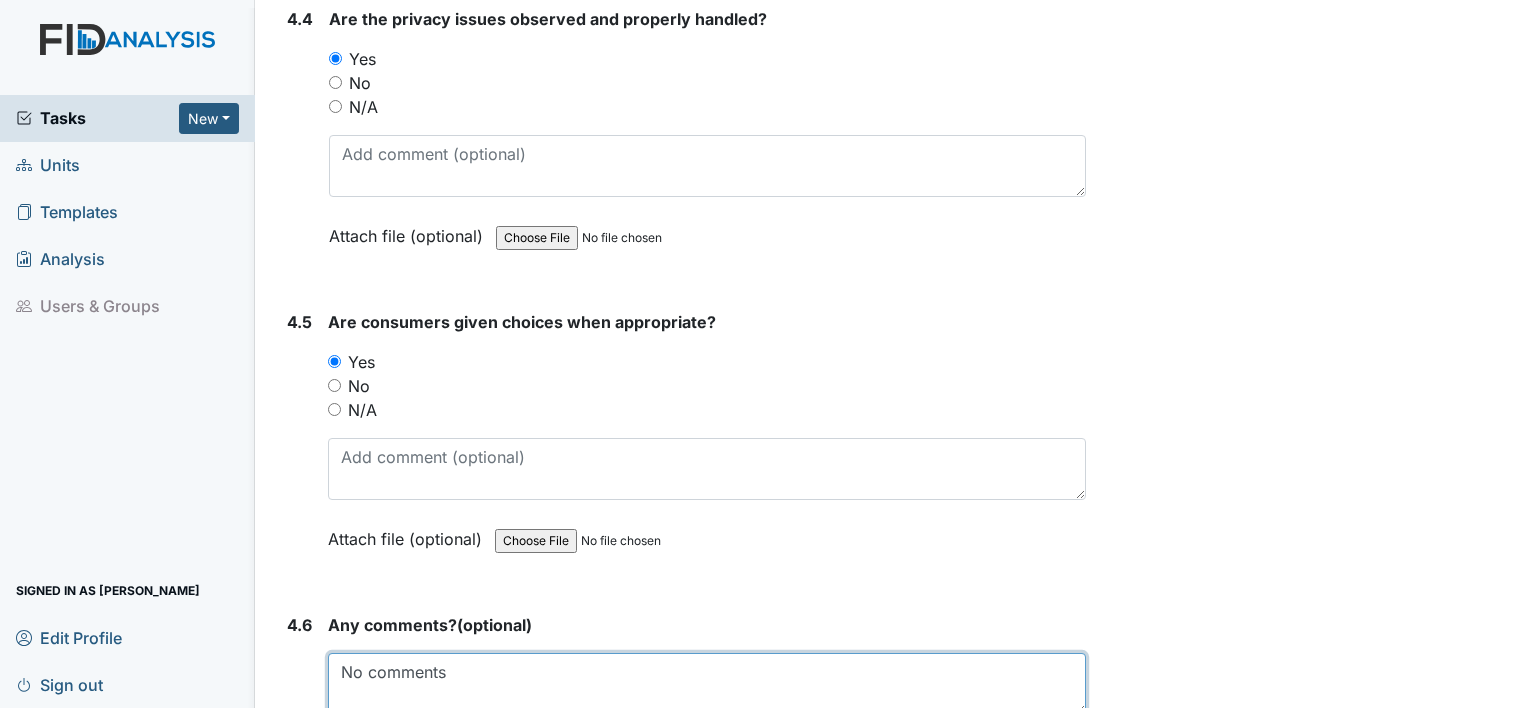 type on "No comments" 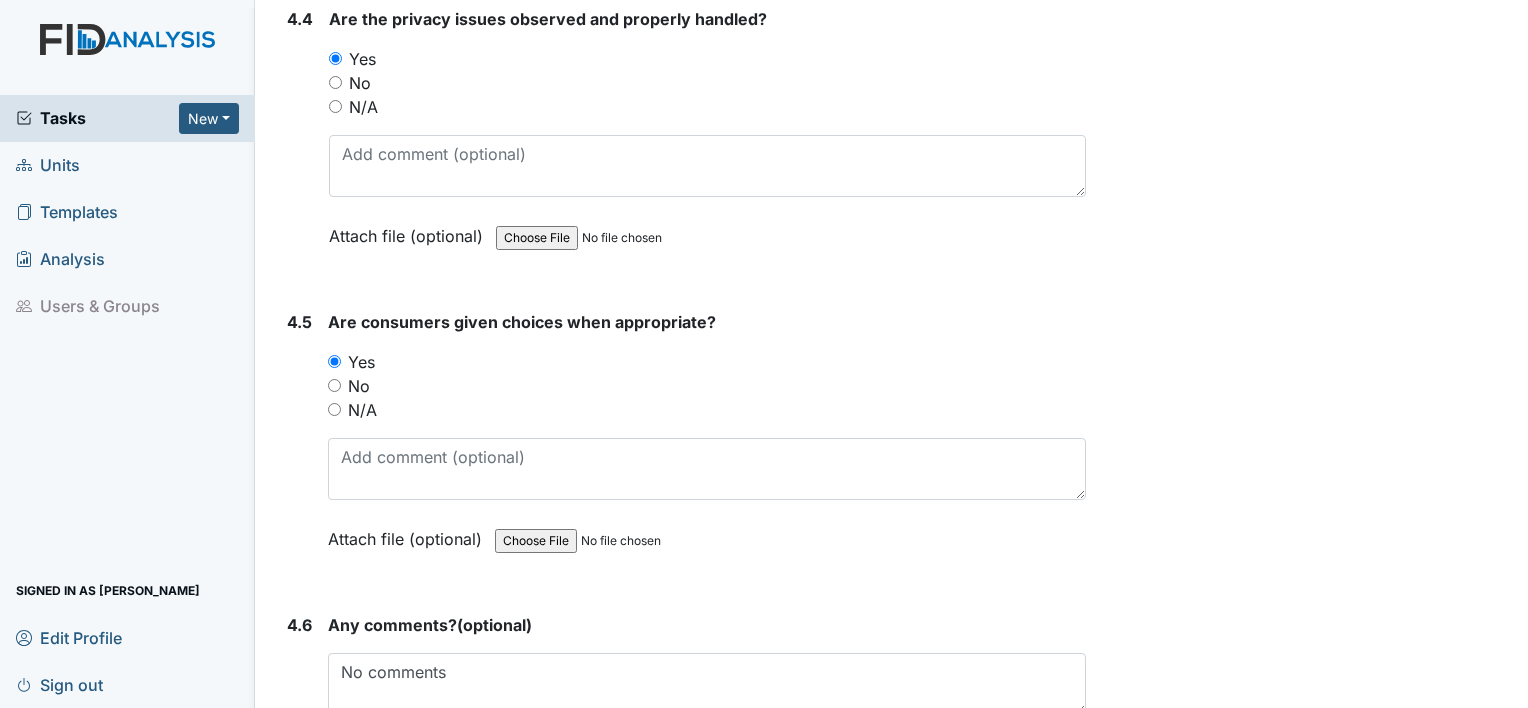 click on "4.6" at bounding box center [299, 704] 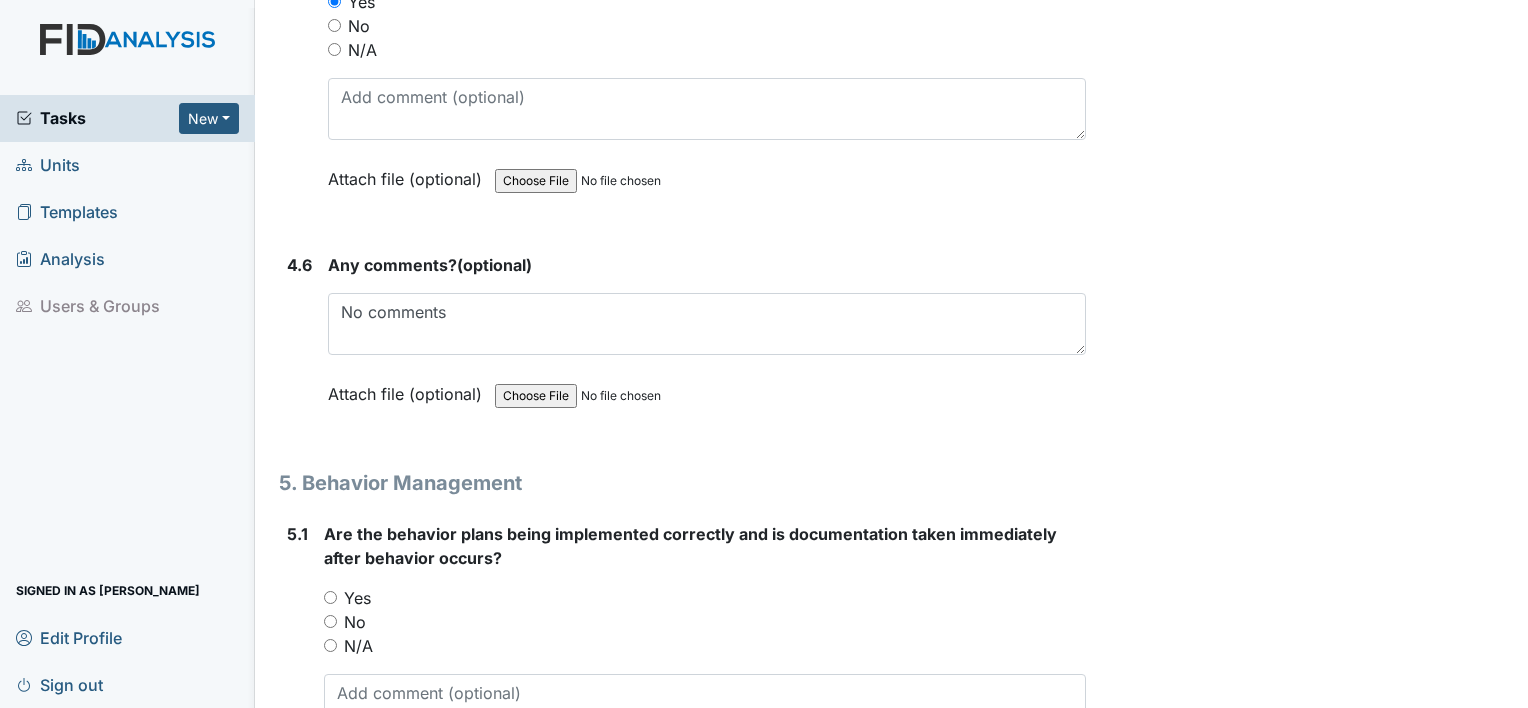 scroll, scrollTop: 10120, scrollLeft: 0, axis: vertical 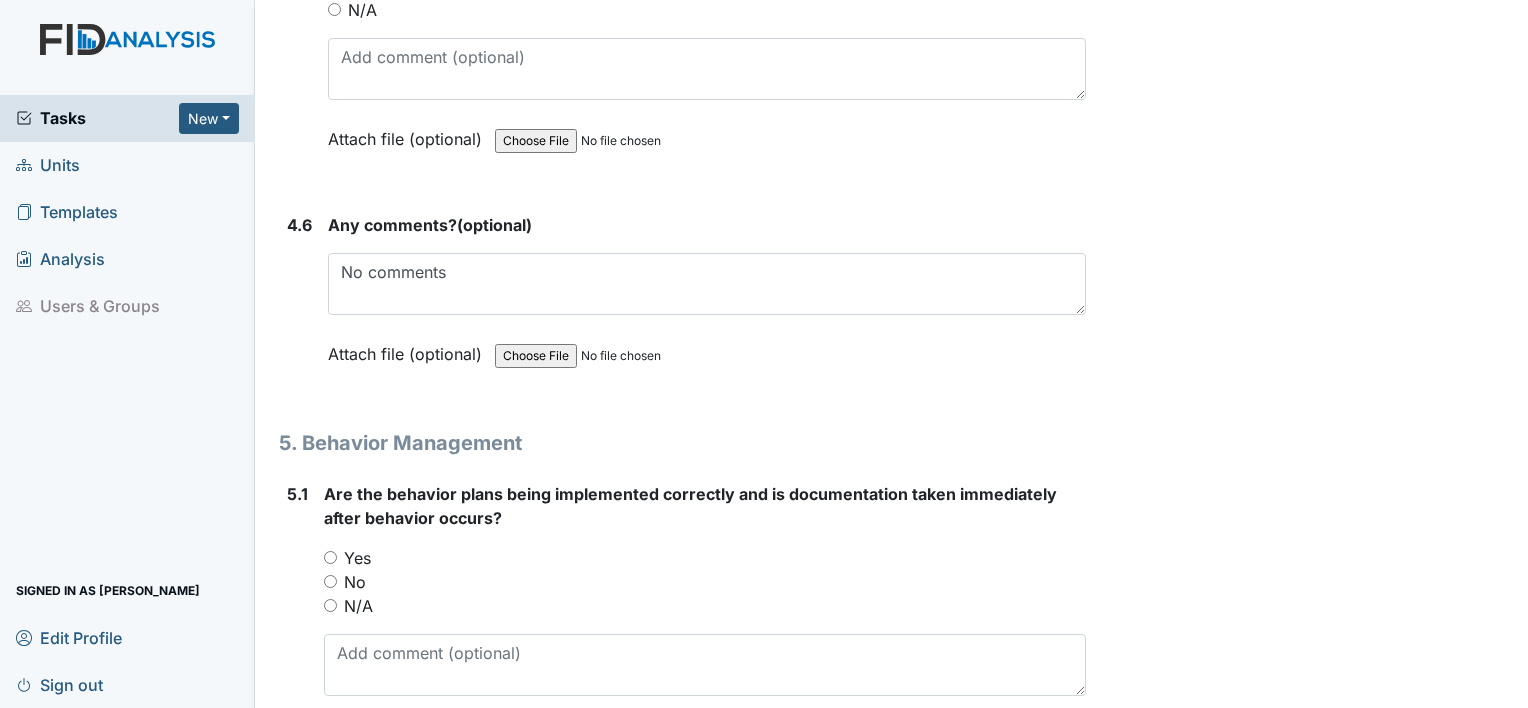 click on "No" at bounding box center [330, 581] 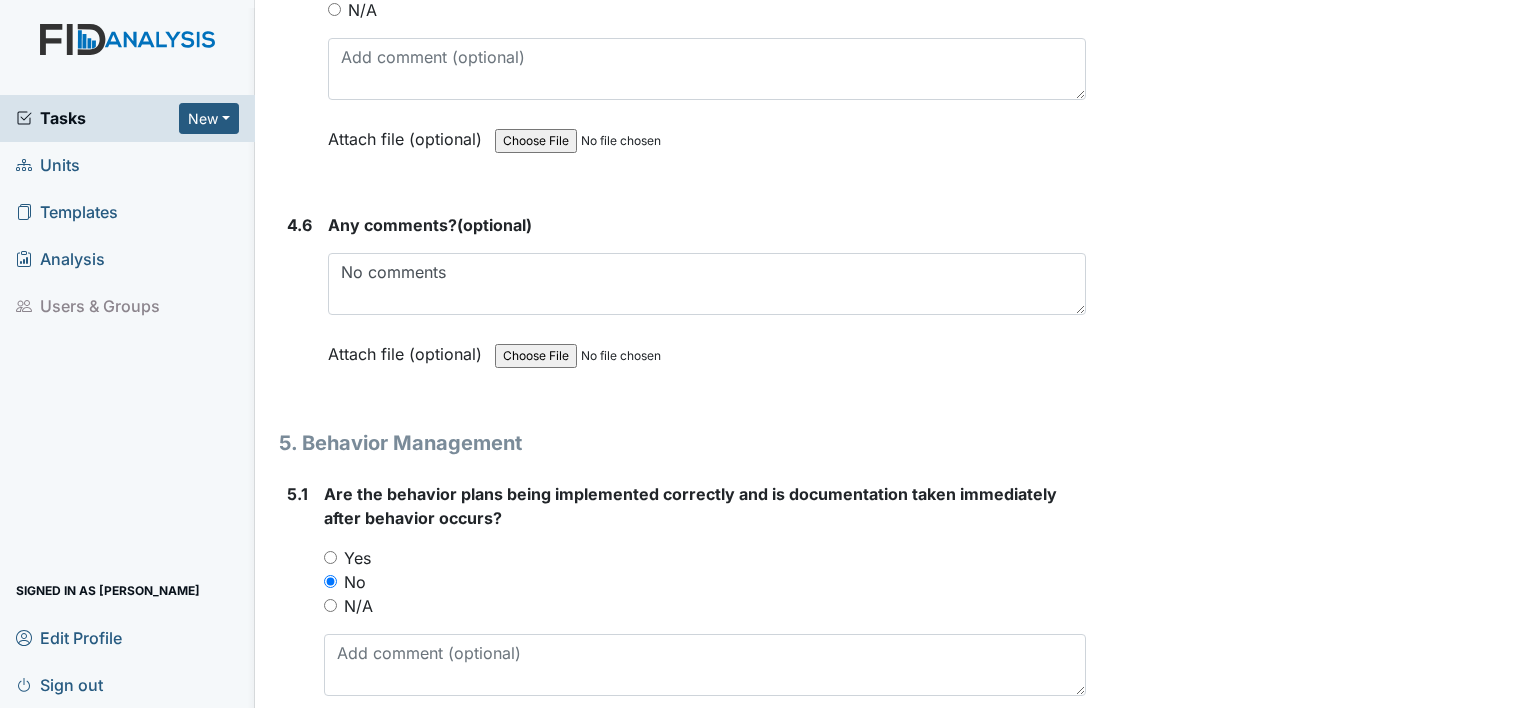 click on "Inspection:
Random Inspection for Afternoon
ID:
#00011165
Open
Autosaving...
Location:
Cherokee Trail
Assignee:
Shmara Higgins
Creator:
Shmara Higgins
Remediator:
Unit Managers
Approver:
Unit Managers
Created:
Jul 28, 2025
Due:
Aug 11, 2025
1. Staff Information
1.1
Upon arrival, were still actively involved in job duties?
You must select one of the below options.
Yes
No
N/A
Attach file (optional)
You can upload .pdf, .txt, .jpg, .jpeg, .png, .csv, .xls, or .doc files under 100MB.
1.2
Did staff communicate with coworkers appropriately?
You must select one of the below options.
Yes
No
N/A
Attach file (optional)
You can upload .pdf, .txt, .jpg, .jpeg, .png, .csv, .xls, or .doc files under 100MB.
1.3" at bounding box center [682, 7926] 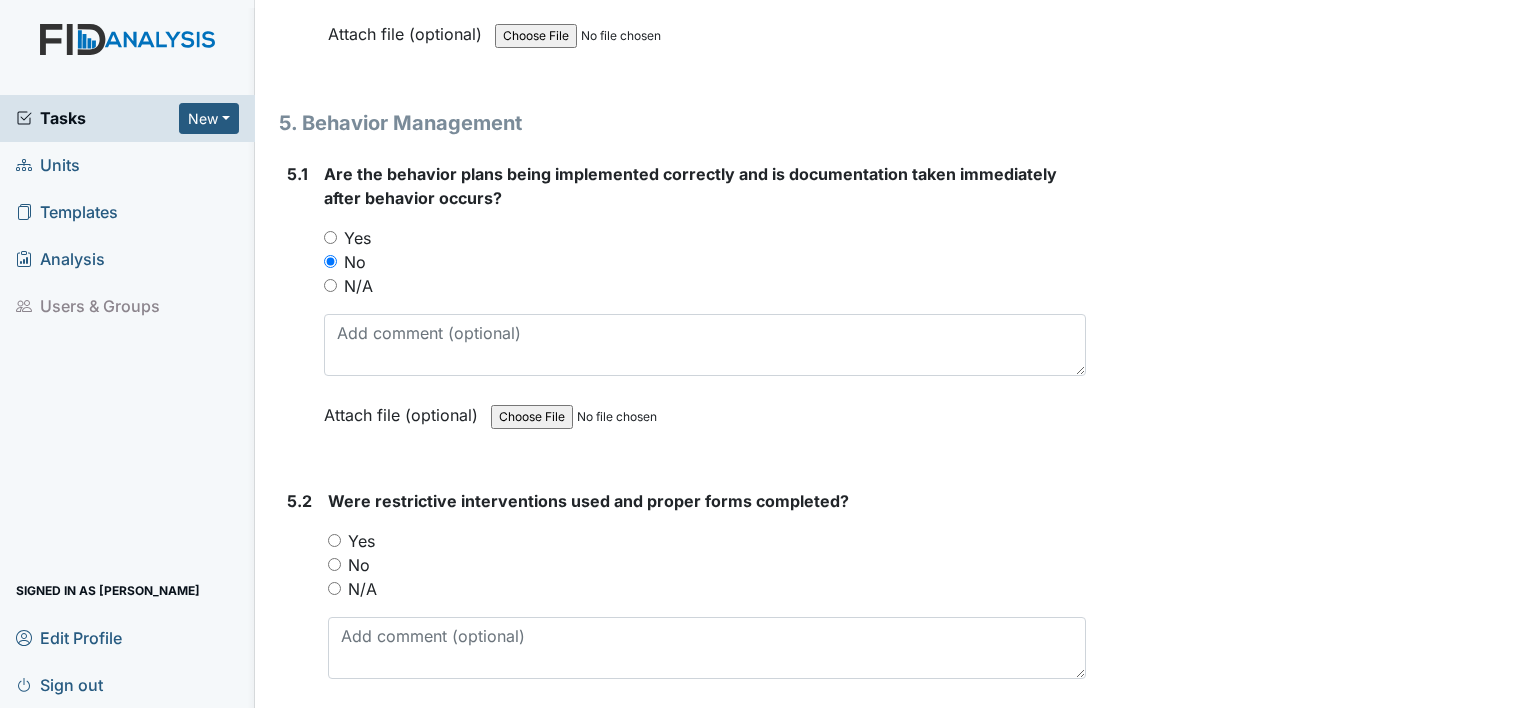 scroll, scrollTop: 10480, scrollLeft: 0, axis: vertical 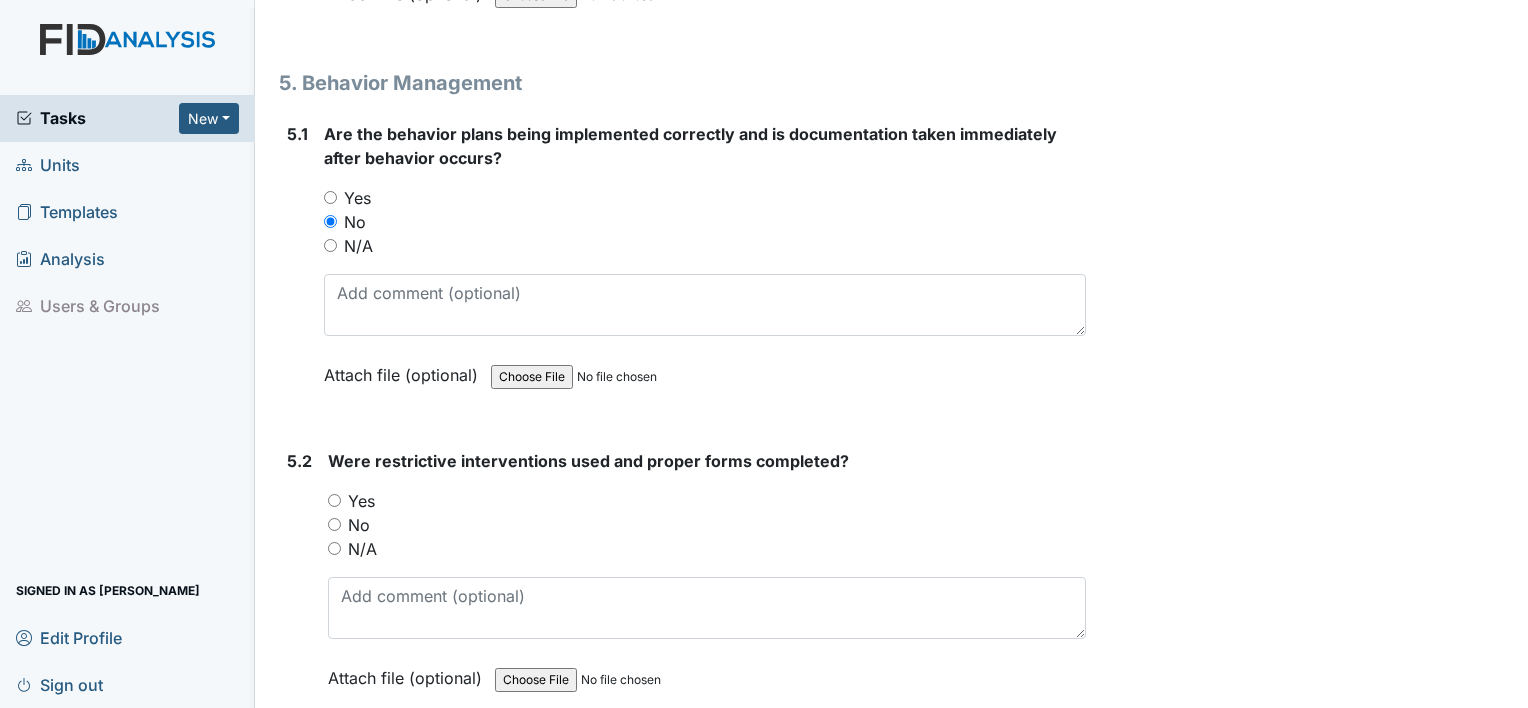 click on "Yes" at bounding box center [334, 500] 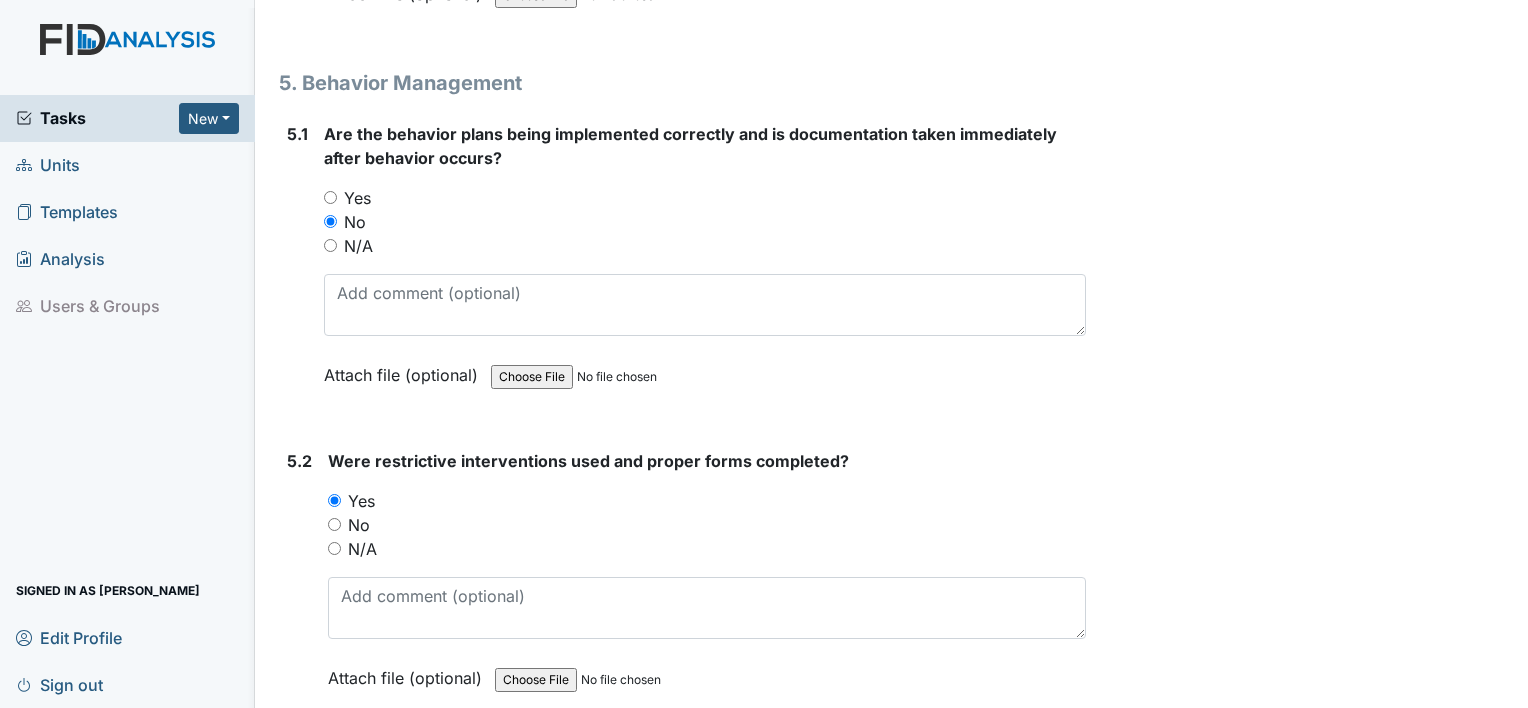 click on "Inspection:
Random Inspection for Afternoon
ID:
#00011165
Open
Autosaving...
Location:
Cherokee Trail
Assignee:
Shmara Higgins
Creator:
Shmara Higgins
Remediator:
Unit Managers
Approver:
Unit Managers
Created:
Jul 28, 2025
Due:
Aug 11, 2025
1. Staff Information
1.1
Upon arrival, were still actively involved in job duties?
You must select one of the below options.
Yes
No
N/A
Attach file (optional)
You can upload .pdf, .txt, .jpg, .jpeg, .png, .csv, .xls, or .doc files under 100MB.
1.2
Did staff communicate with coworkers appropriately?
You must select one of the below options.
Yes
No
N/A
Attach file (optional)
You can upload .pdf, .txt, .jpg, .jpeg, .png, .csv, .xls, or .doc files under 100MB.
1.3" at bounding box center [682, 7566] 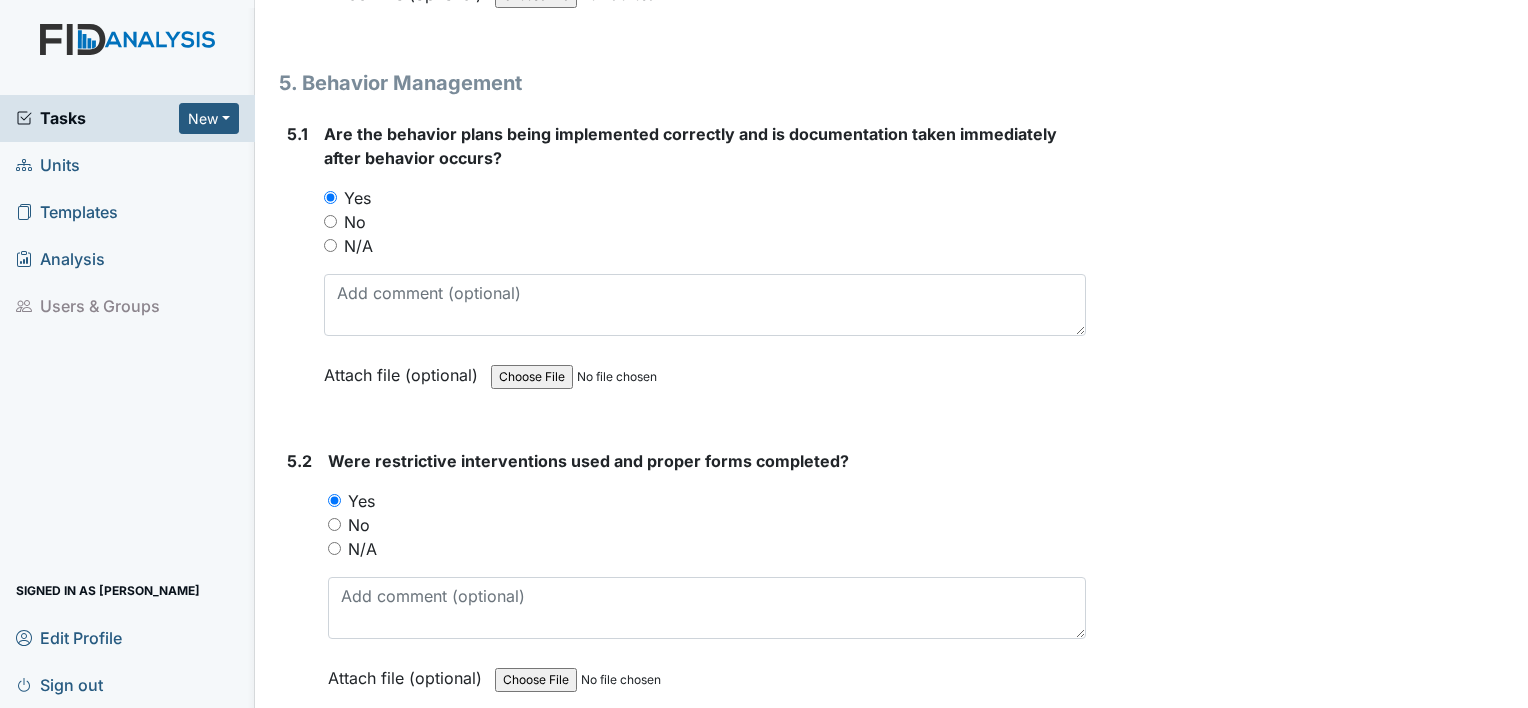click on "Inspection:
Random Inspection for Afternoon
ID:
#00011165
Open
Autosaving...
Location:
Cherokee Trail
Assignee:
Shmara Higgins
Creator:
Shmara Higgins
Remediator:
Unit Managers
Approver:
Unit Managers
Created:
Jul 28, 2025
Due:
Aug 11, 2025
1. Staff Information
1.1
Upon arrival, were still actively involved in job duties?
You must select one of the below options.
Yes
No
N/A
Attach file (optional)
You can upload .pdf, .txt, .jpg, .jpeg, .png, .csv, .xls, or .doc files under 100MB.
1.2
Did staff communicate with coworkers appropriately?
You must select one of the below options.
Yes
No
N/A
Attach file (optional)
You can upload .pdf, .txt, .jpg, .jpeg, .png, .csv, .xls, or .doc files under 100MB.
1.3" at bounding box center (682, 7566) 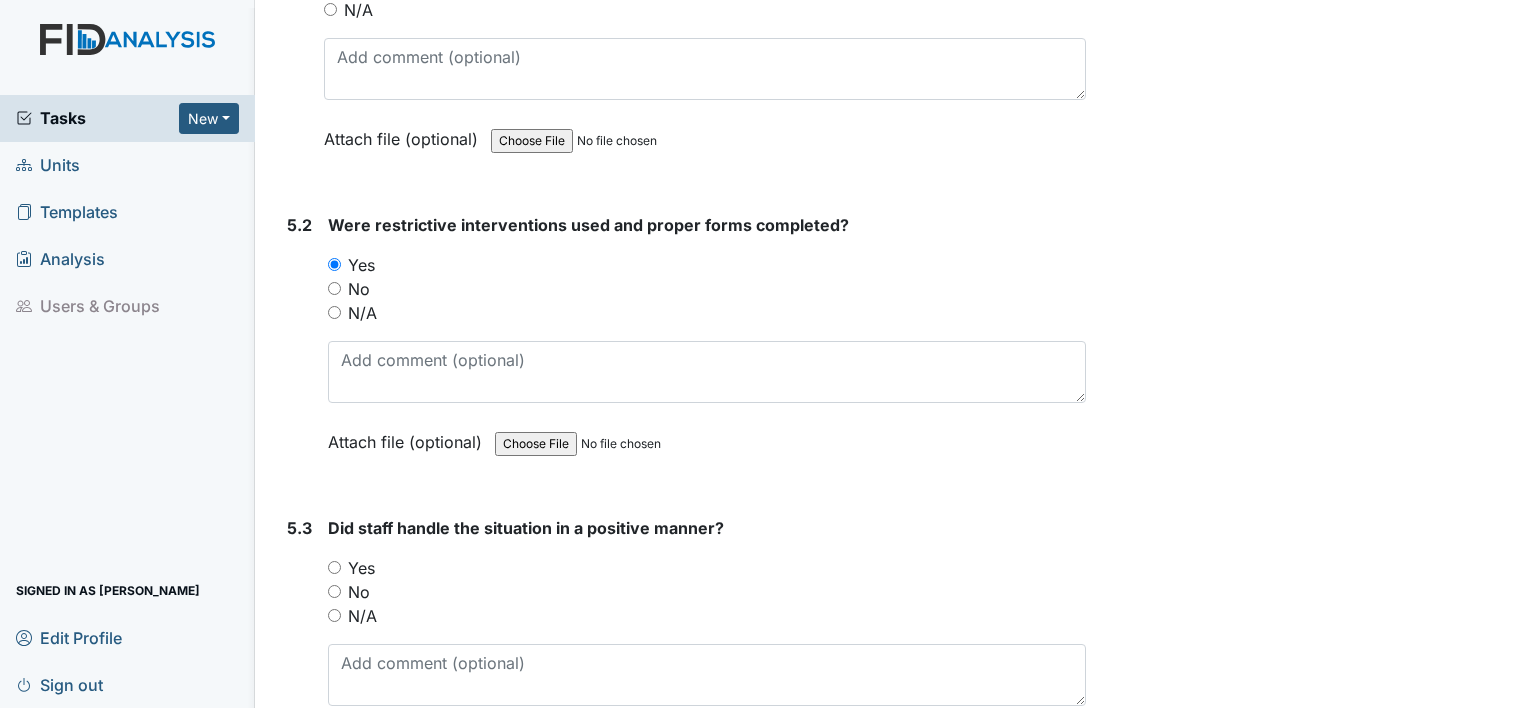 scroll, scrollTop: 10720, scrollLeft: 0, axis: vertical 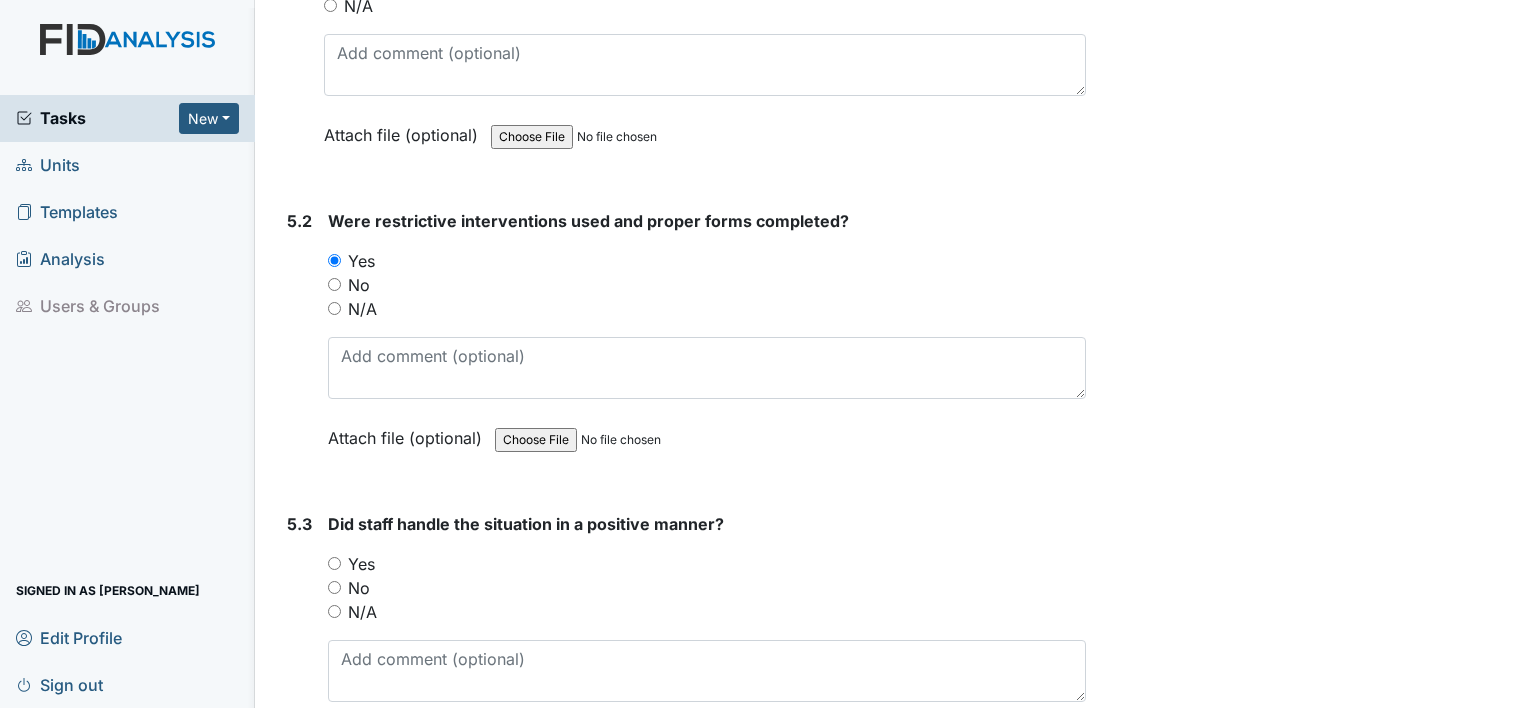 click on "Yes" at bounding box center (334, 563) 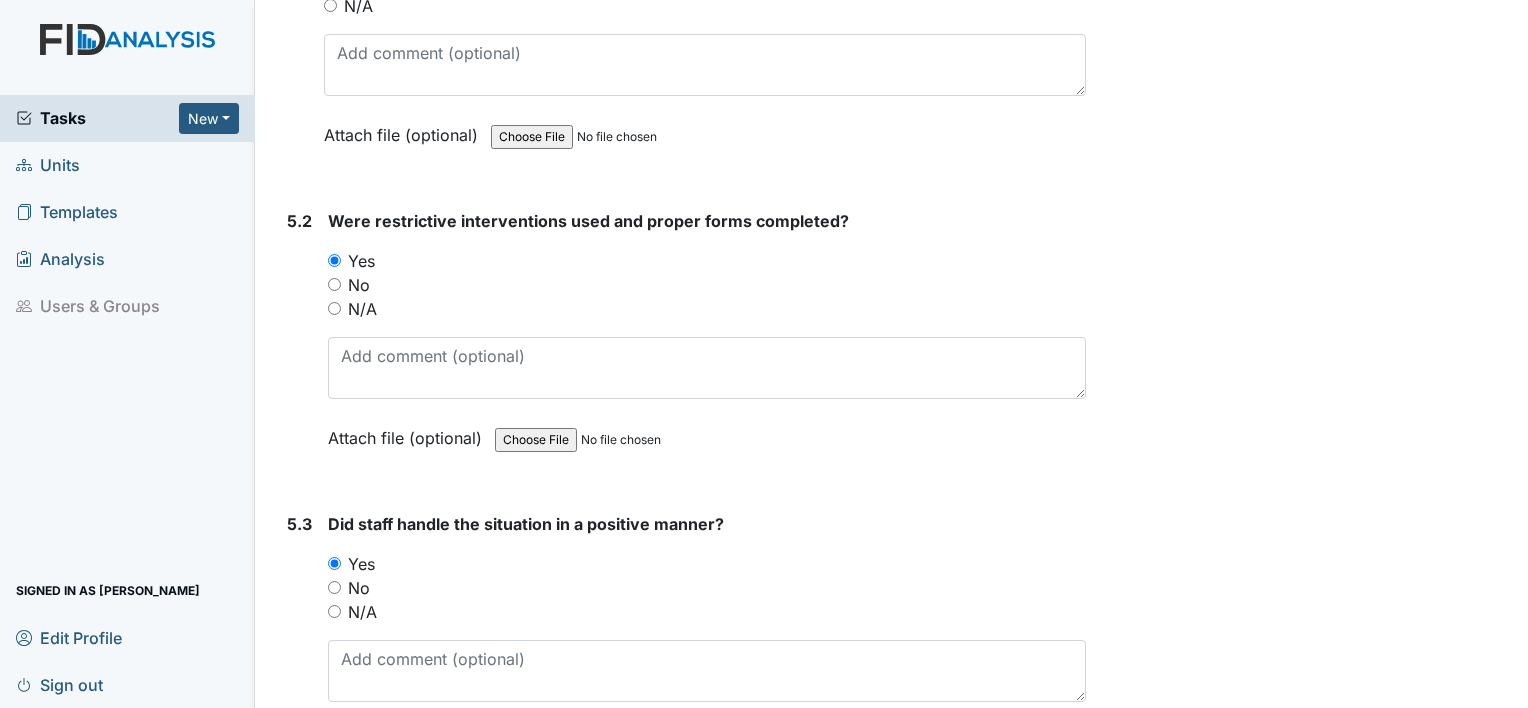 click on "5.3
Did staff handle the situation in a positive manner?
You must select one of the below options.
Yes
No
N/A
Attach file (optional)
You can upload .pdf, .txt, .jpg, .jpeg, .png, .csv, .xls, or .doc files under 100MB." at bounding box center [682, 647] 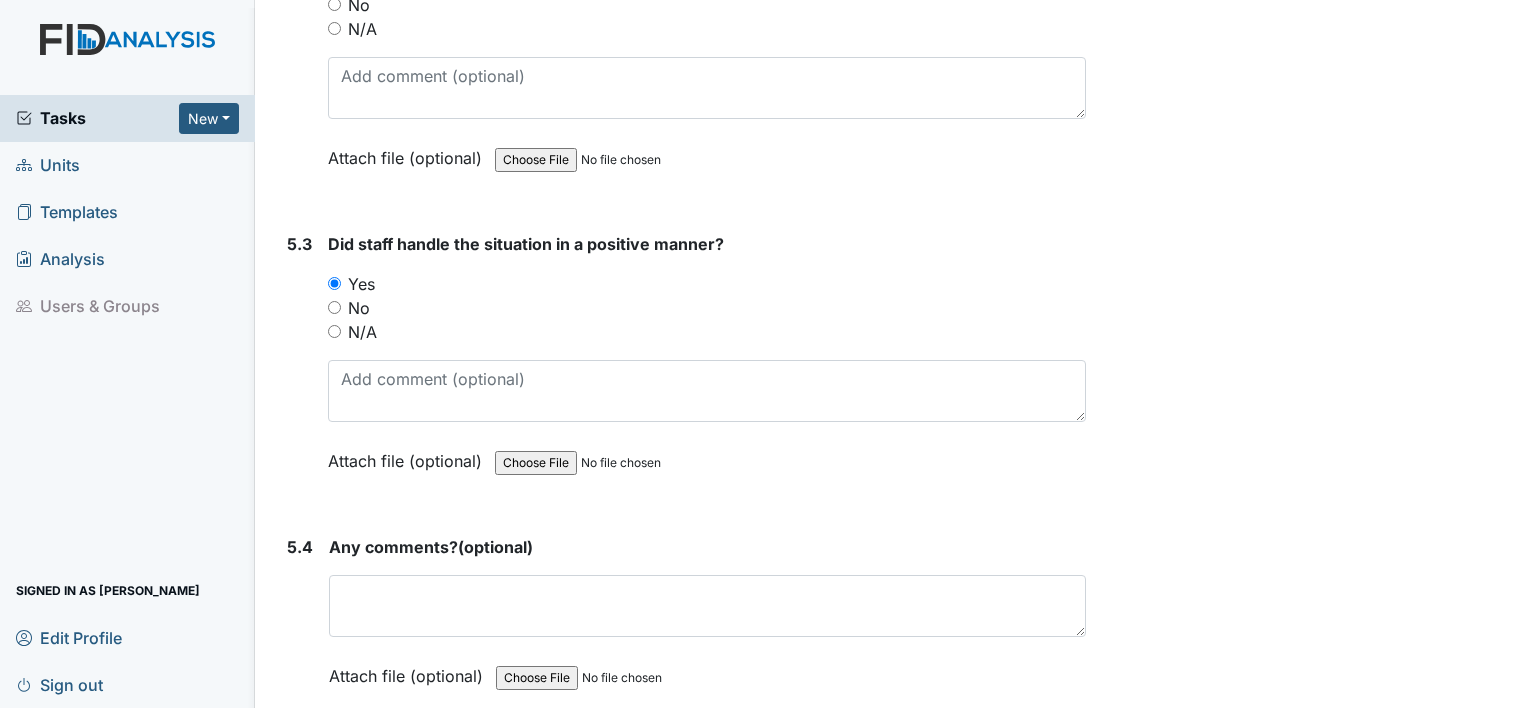 scroll, scrollTop: 11040, scrollLeft: 0, axis: vertical 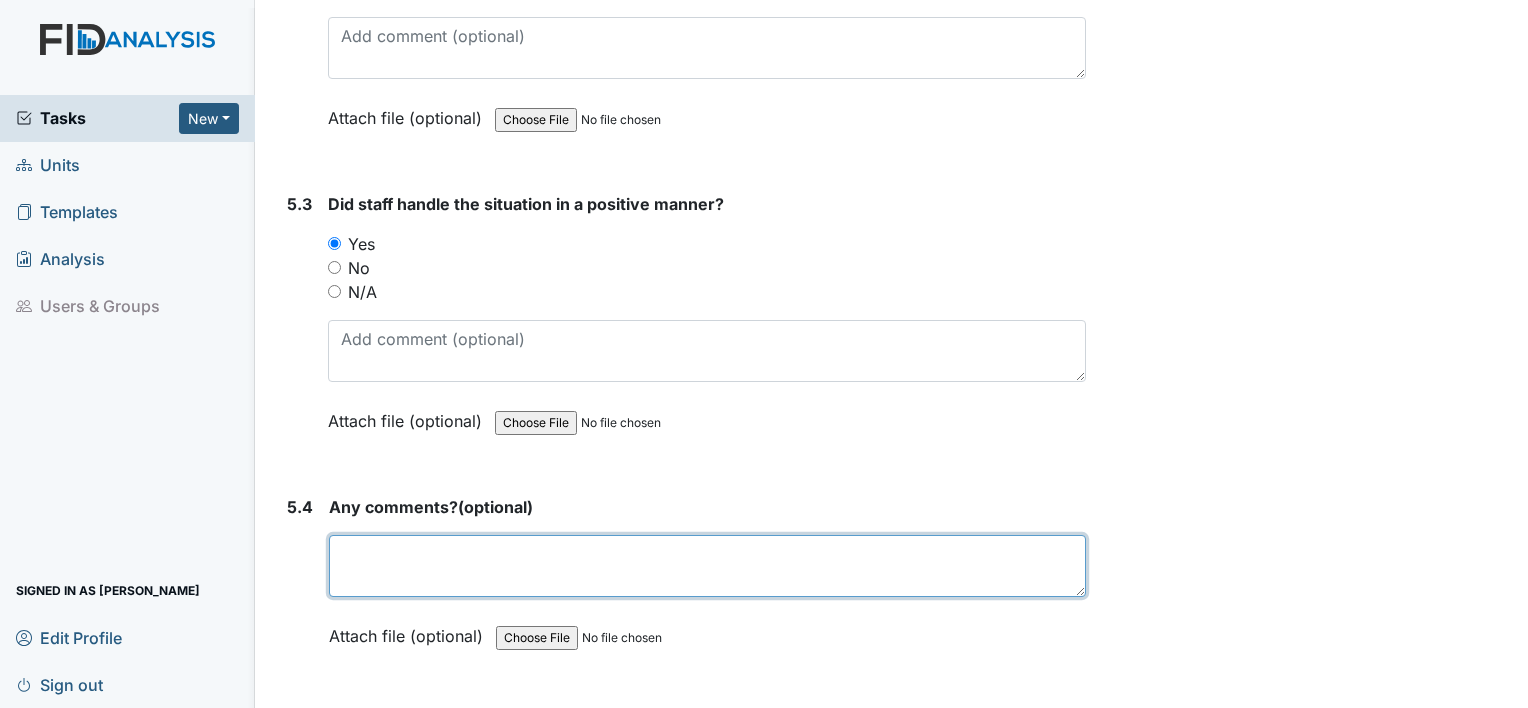 click at bounding box center [707, 566] 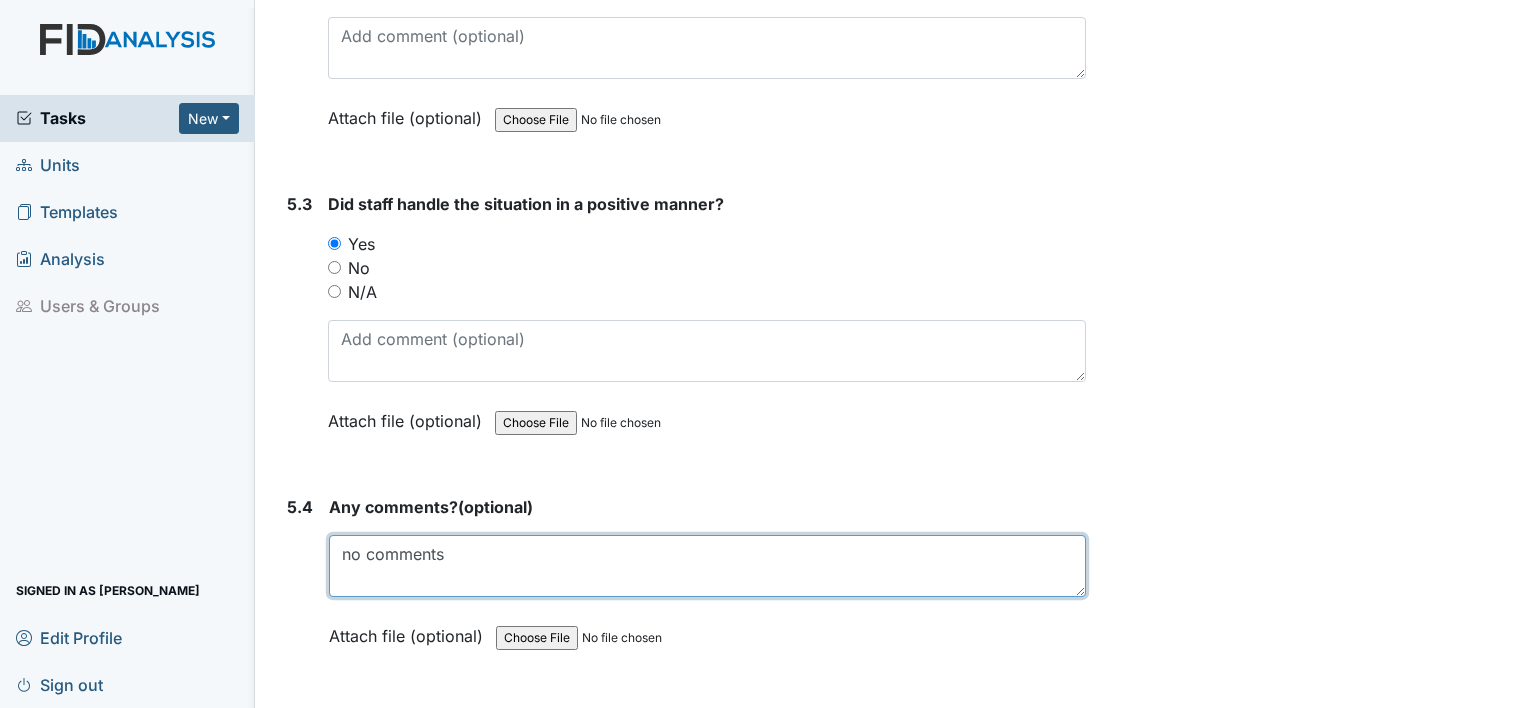 type on "no comments" 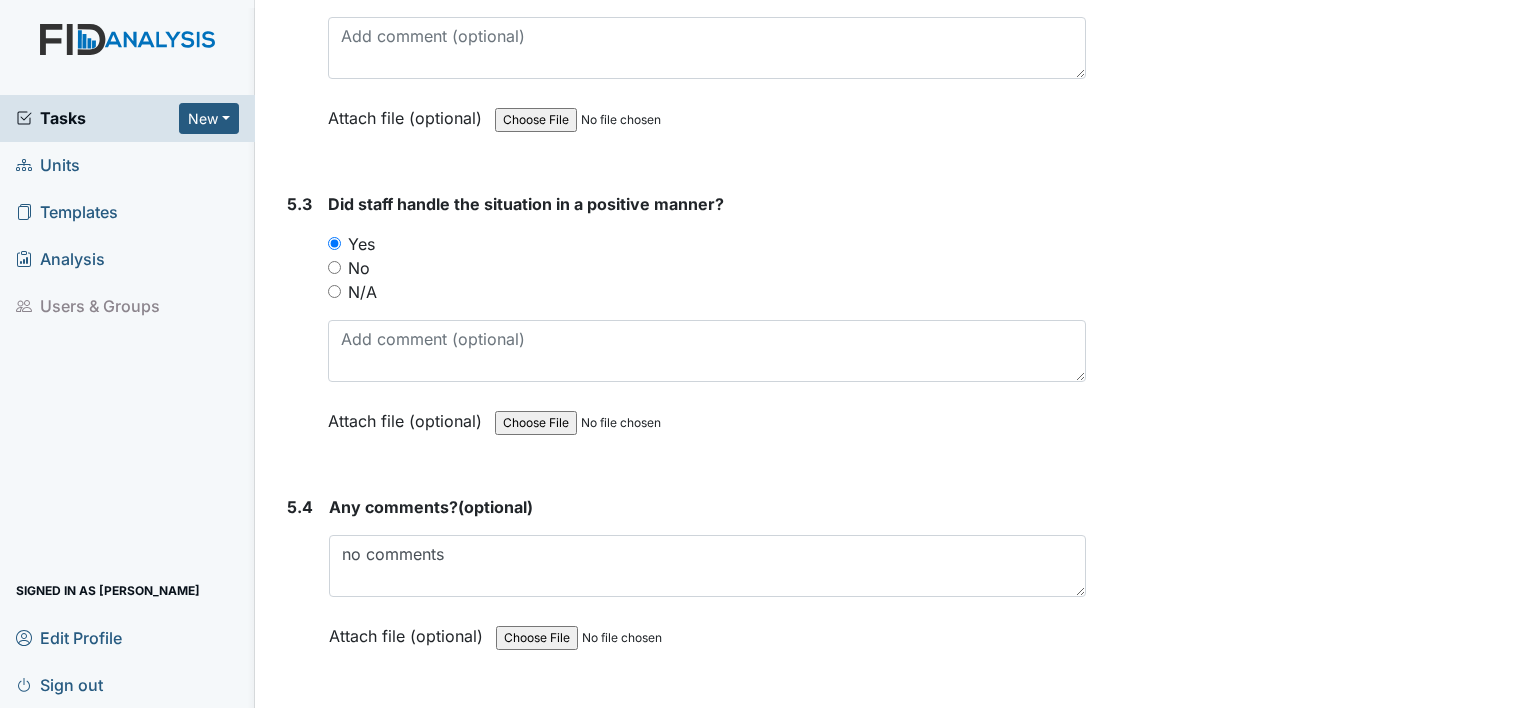 click on "5.4" at bounding box center (300, 586) 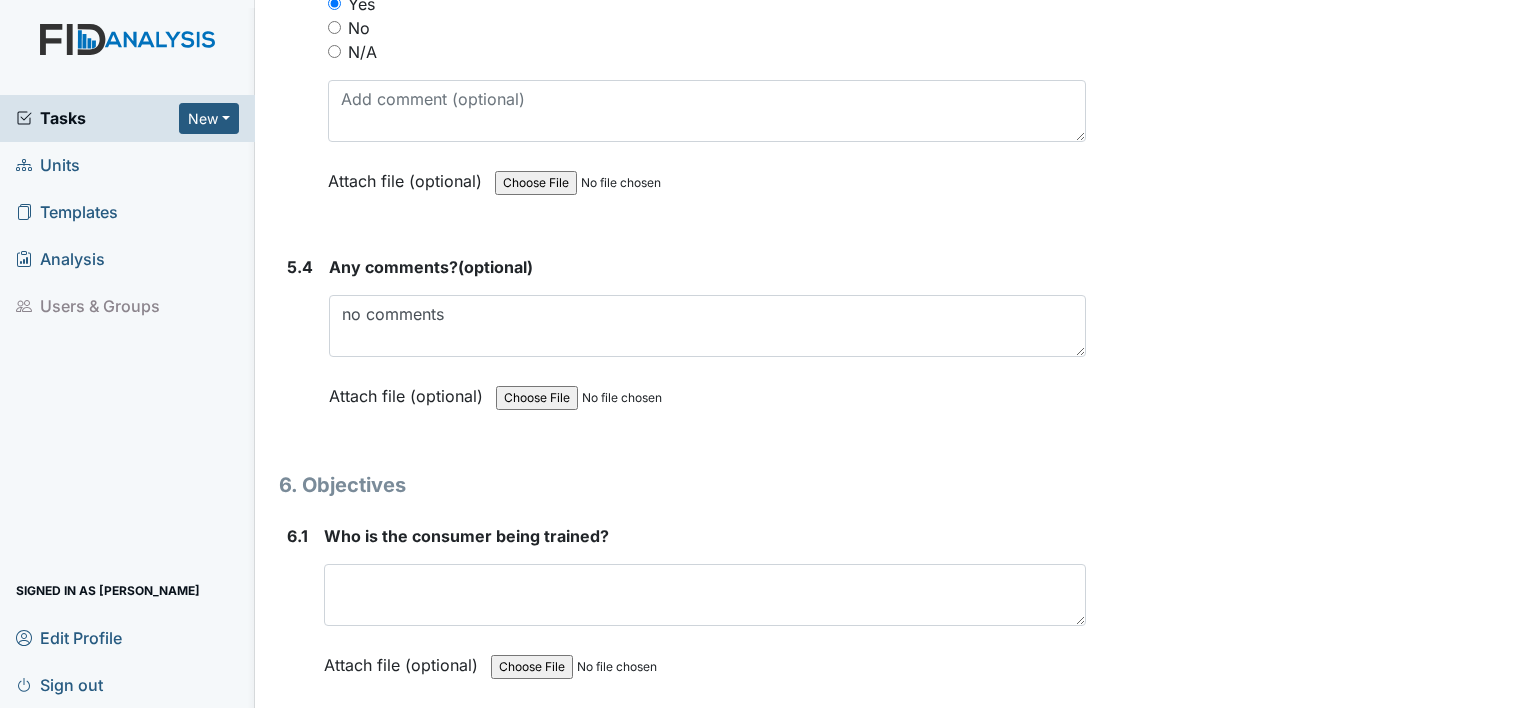 scroll, scrollTop: 11320, scrollLeft: 0, axis: vertical 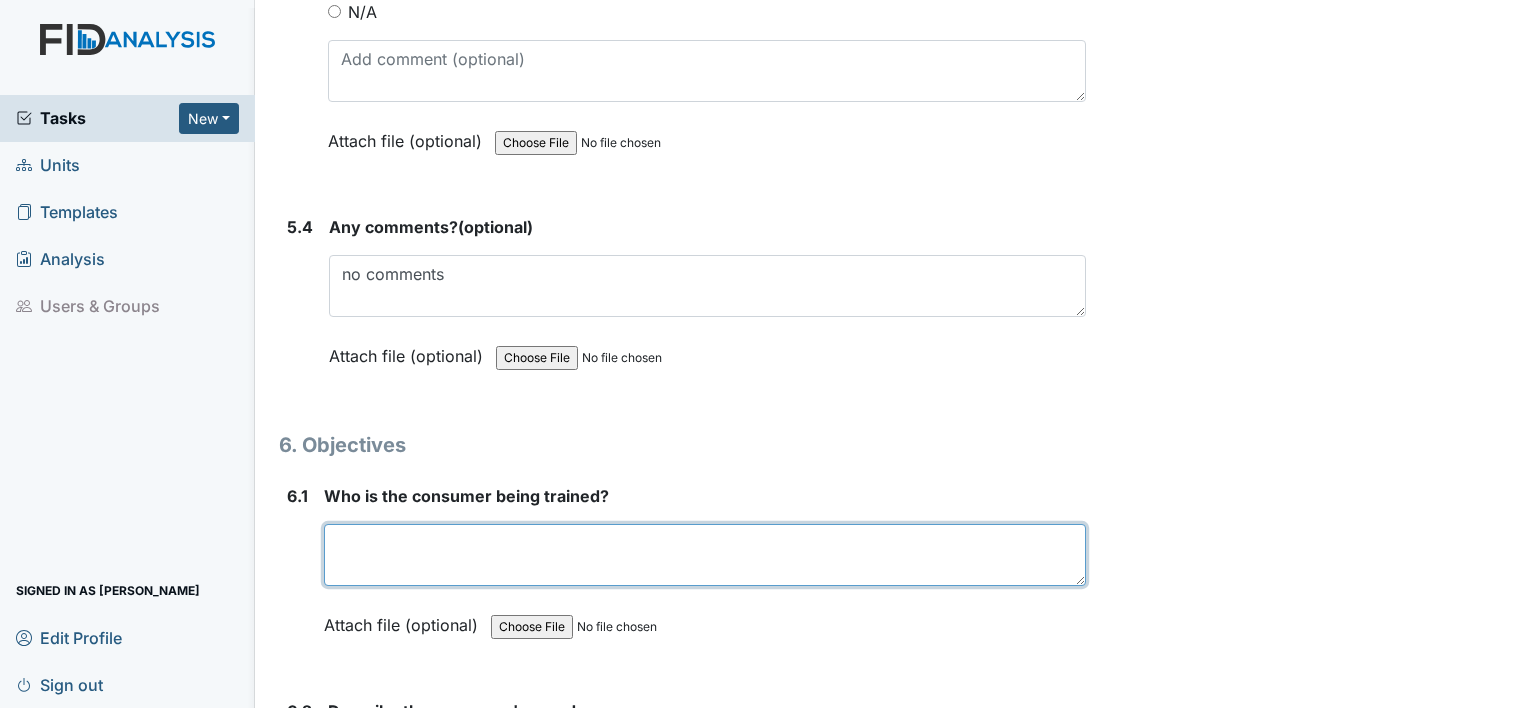 click at bounding box center [705, 555] 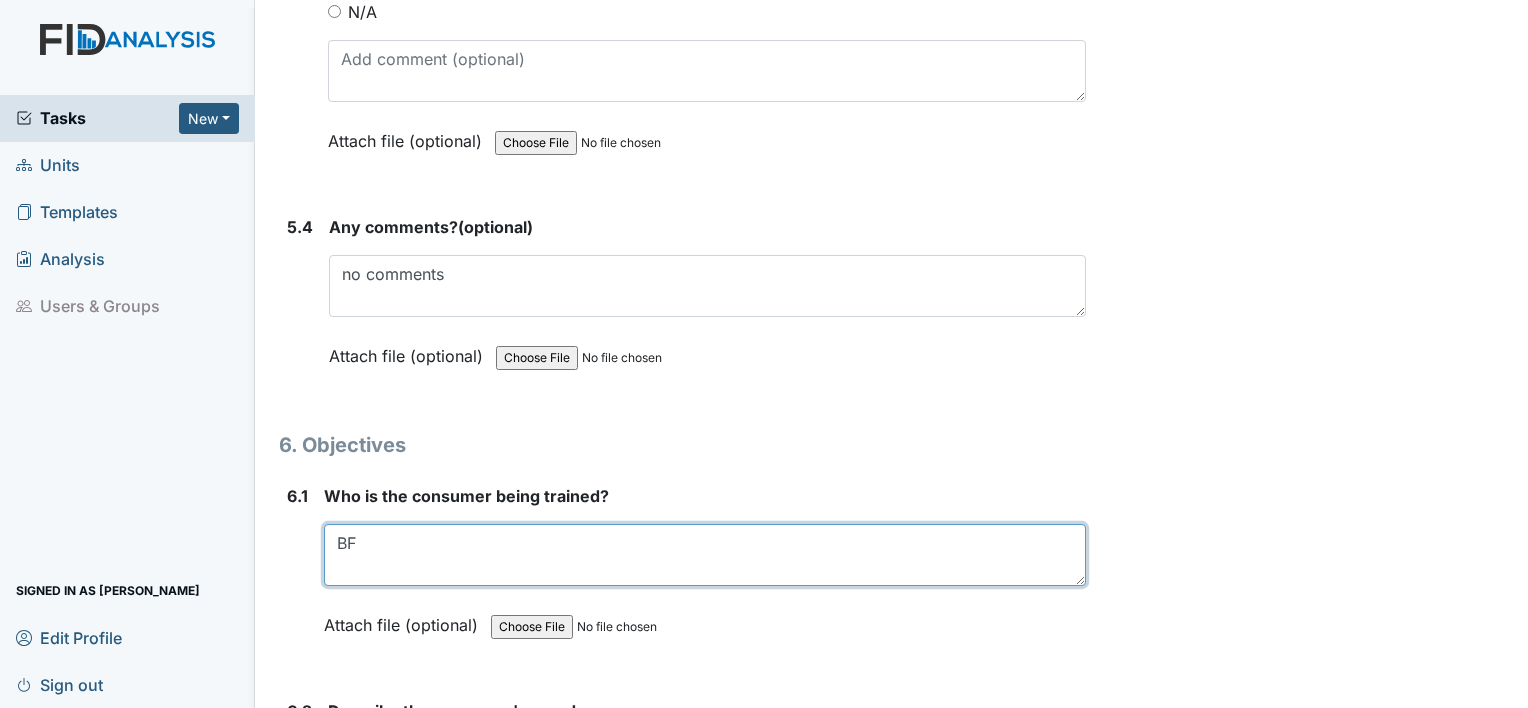type on "BF" 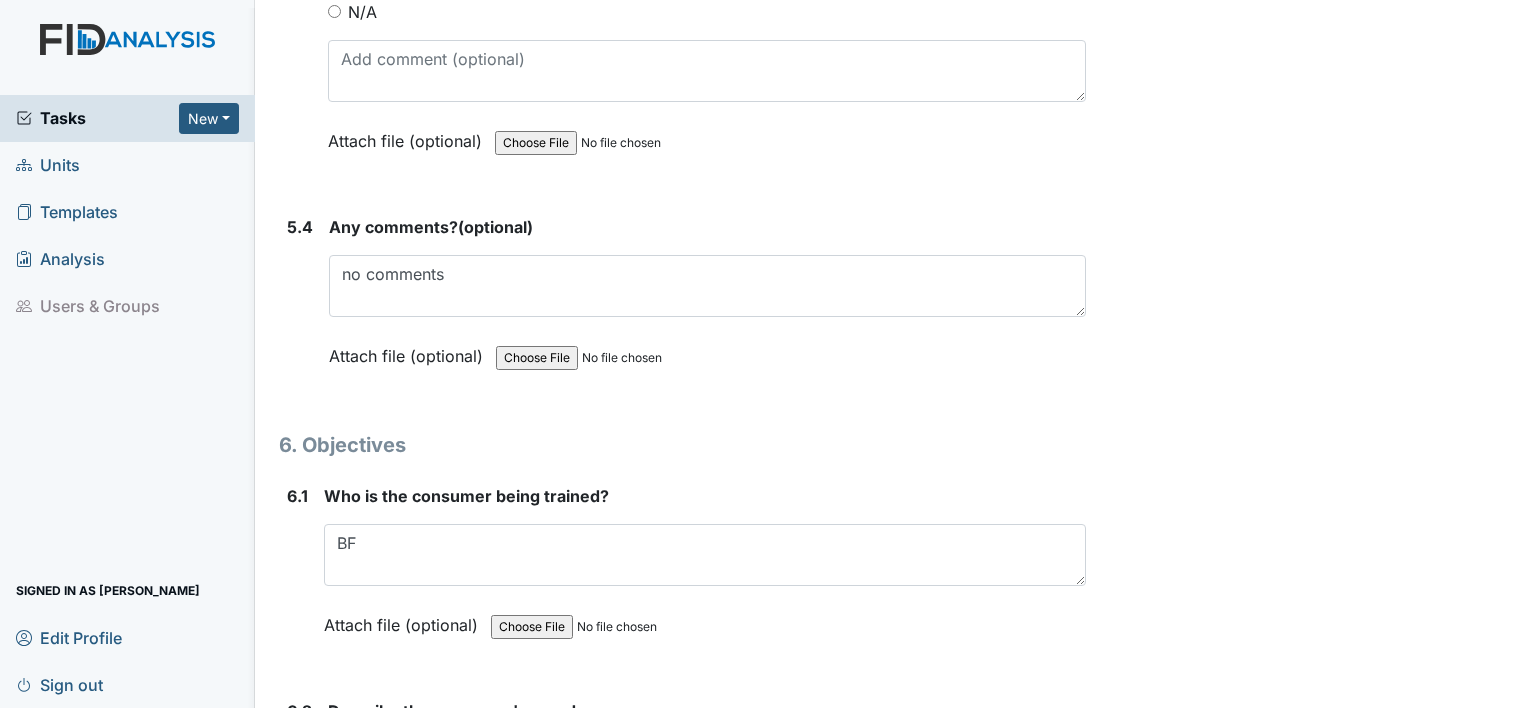 click on "6.1" at bounding box center (297, 575) 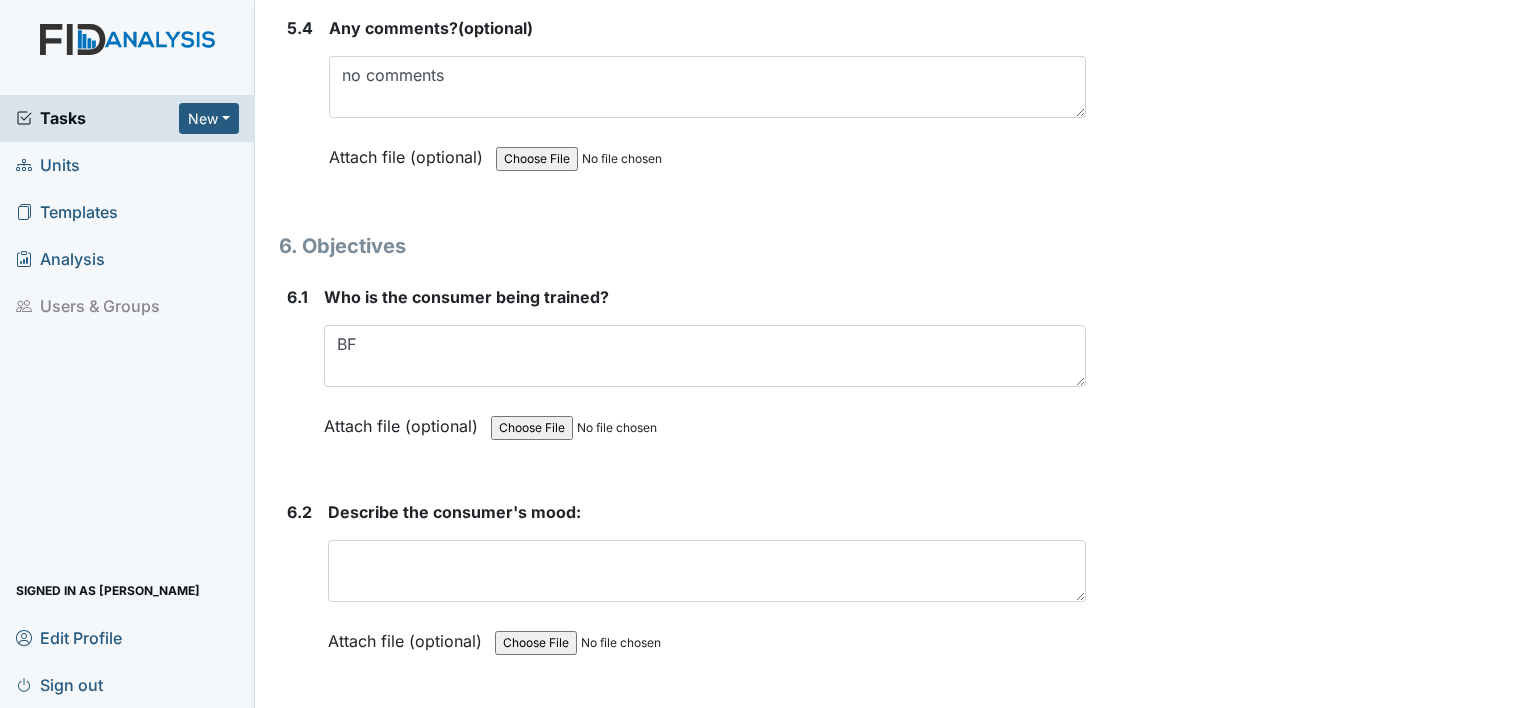 scroll, scrollTop: 11520, scrollLeft: 0, axis: vertical 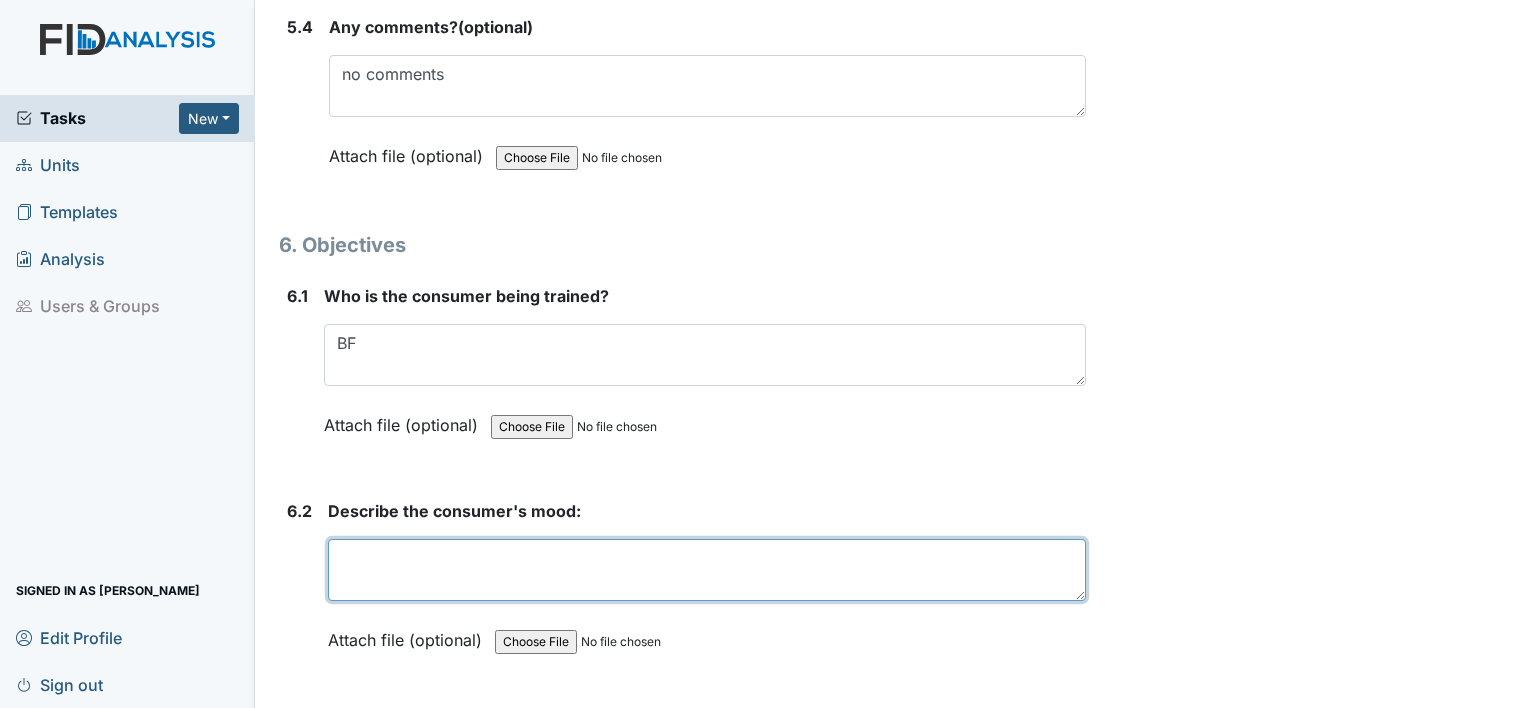 click at bounding box center [707, 570] 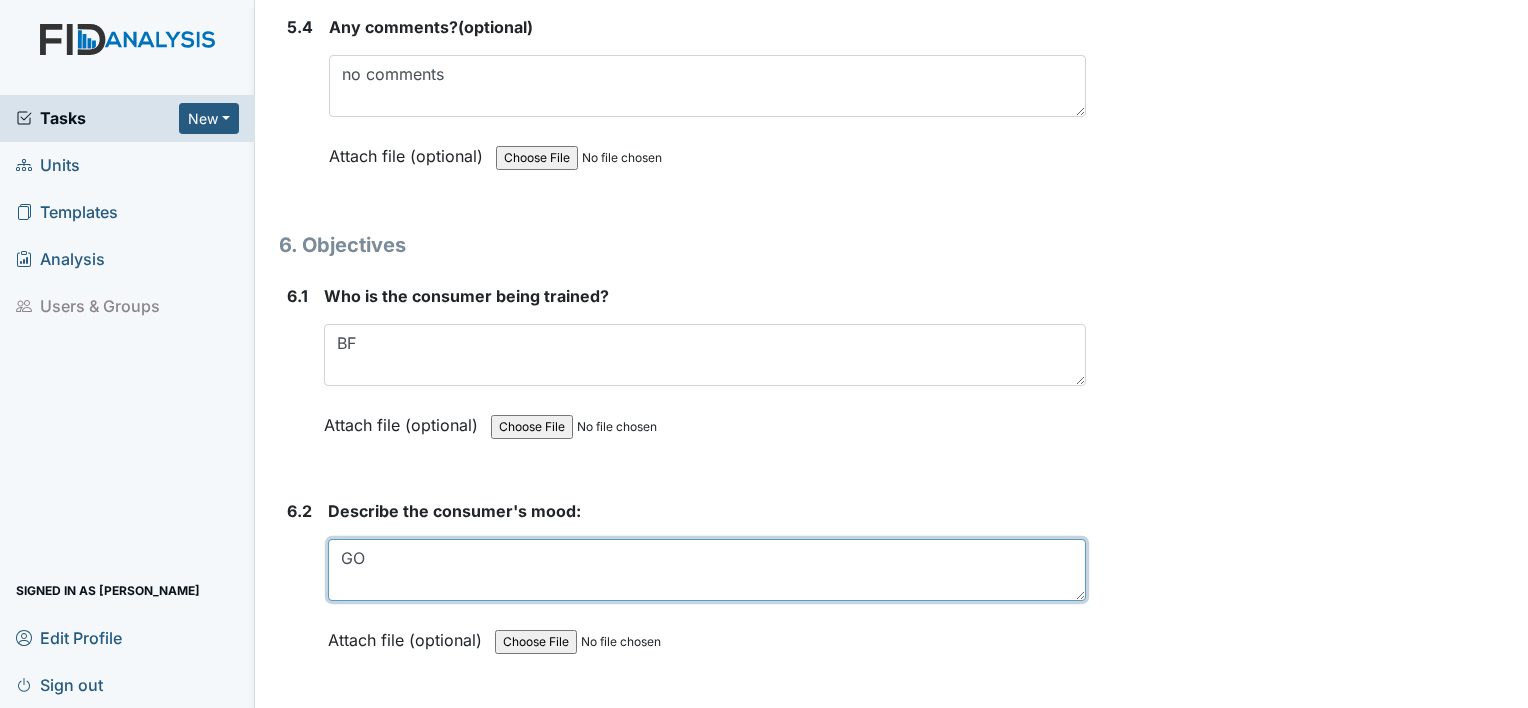 type on "G" 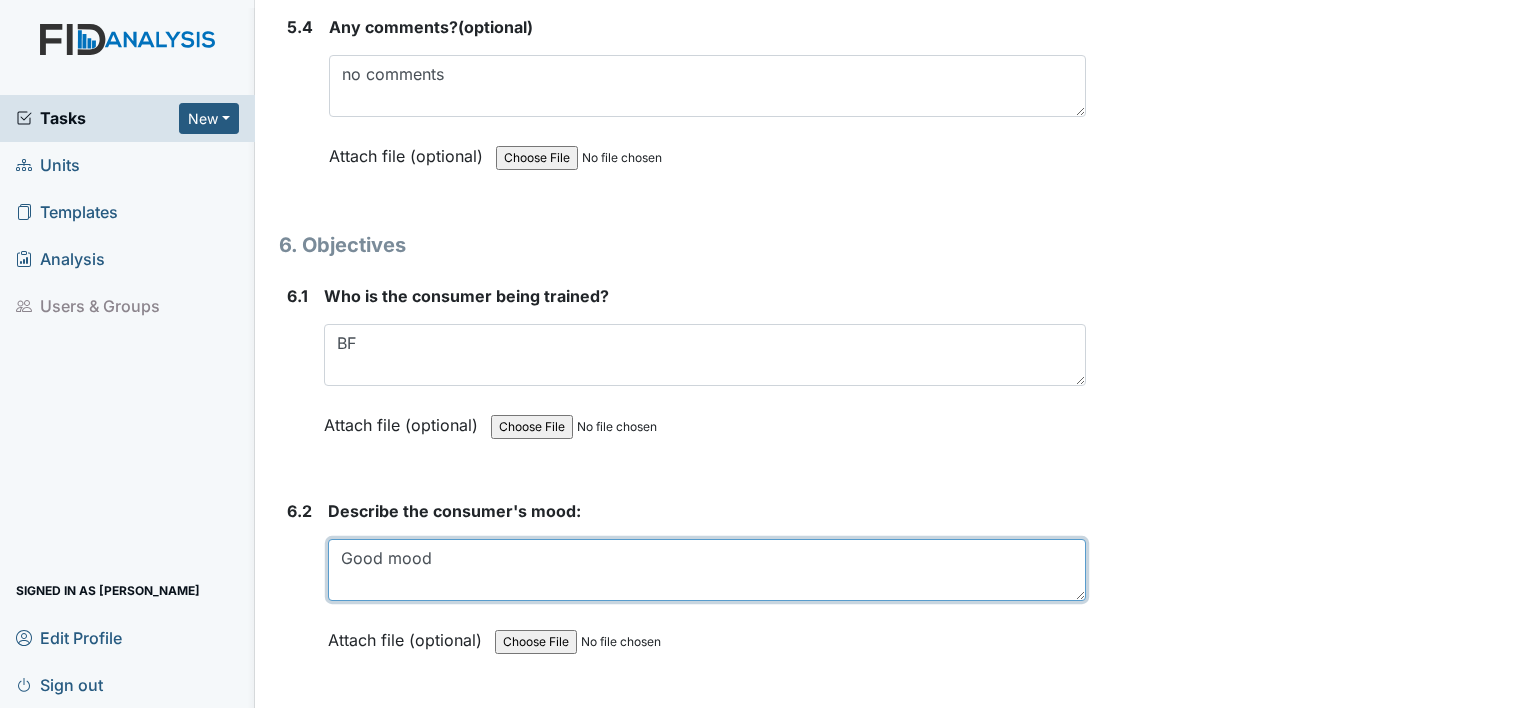type on "Good mood" 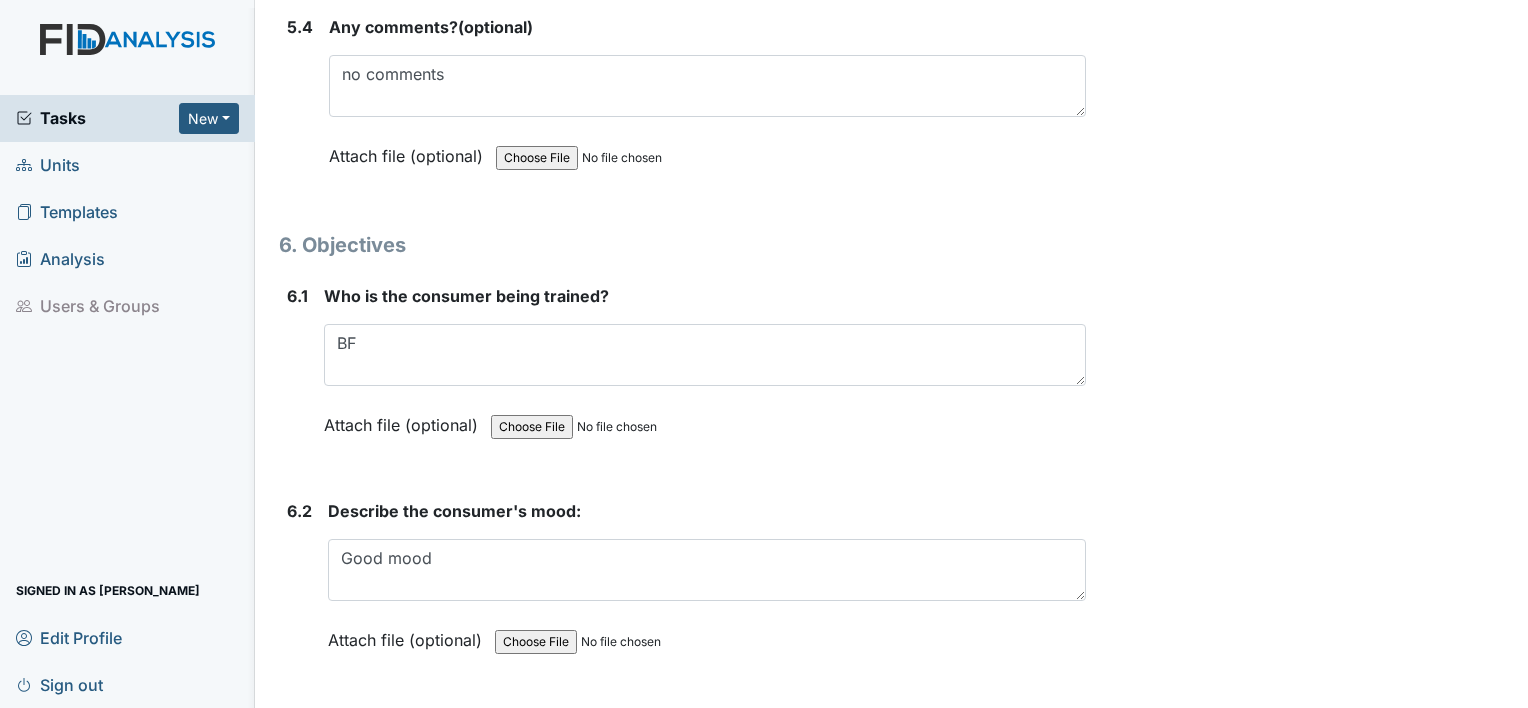 click on "Inspection:
Random Inspection for Afternoon
ID:
#00011165
Open
Autosaving...
Location:
Cherokee Trail
Assignee:
Shmara Higgins
Creator:
Shmara Higgins
Remediator:
Unit Managers
Approver:
Unit Managers
Created:
Jul 28, 2025
Due:
Aug 11, 2025
1. Staff Information
1.1
Upon arrival, were still actively involved in job duties?
You must select one of the below options.
Yes
No
N/A
Attach file (optional)
You can upload .pdf, .txt, .jpg, .jpeg, .png, .csv, .xls, or .doc files under 100MB.
1.2
Did staff communicate with coworkers appropriately?
You must select one of the below options.
Yes
No
N/A
Attach file (optional)
You can upload .pdf, .txt, .jpg, .jpeg, .png, .csv, .xls, or .doc files under 100MB.
1.3" at bounding box center (682, 6526) 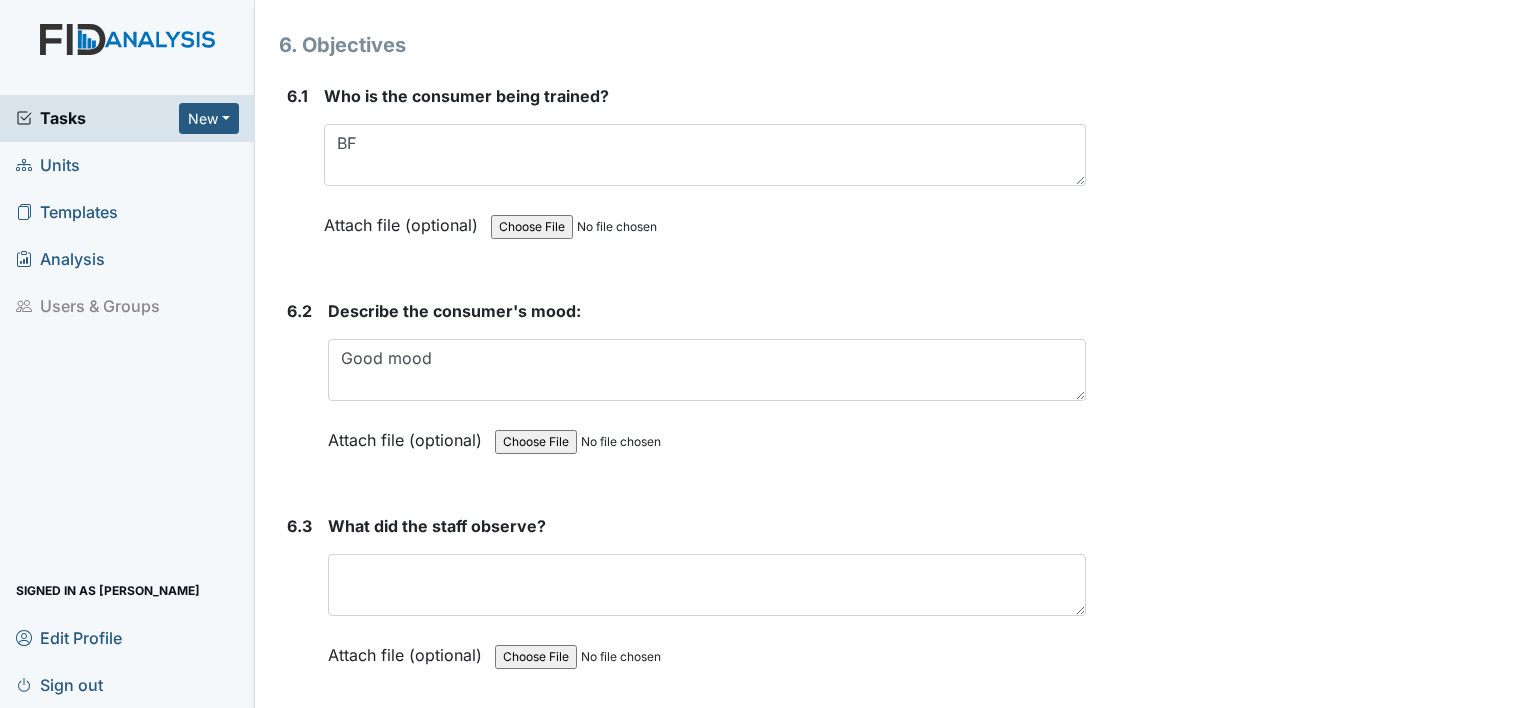 scroll, scrollTop: 11760, scrollLeft: 0, axis: vertical 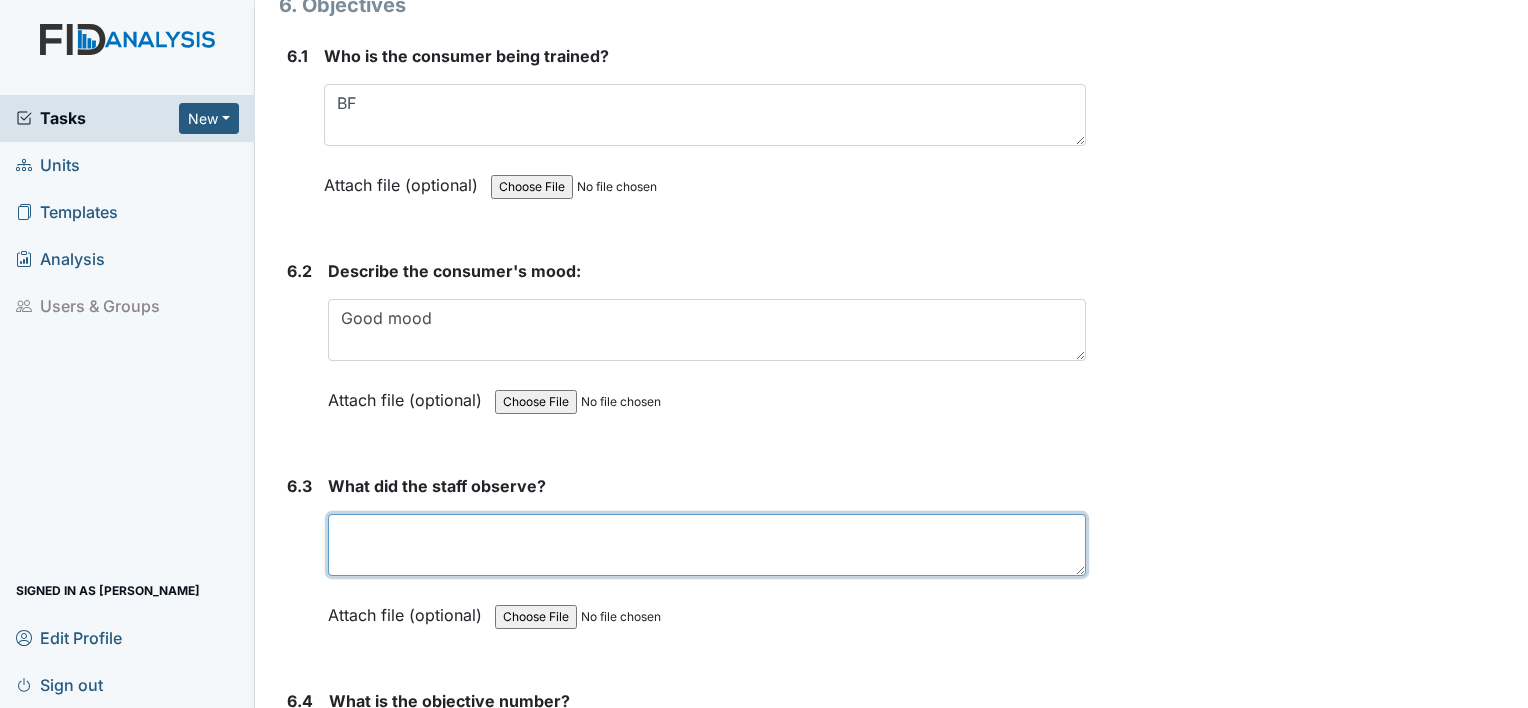 click at bounding box center [707, 545] 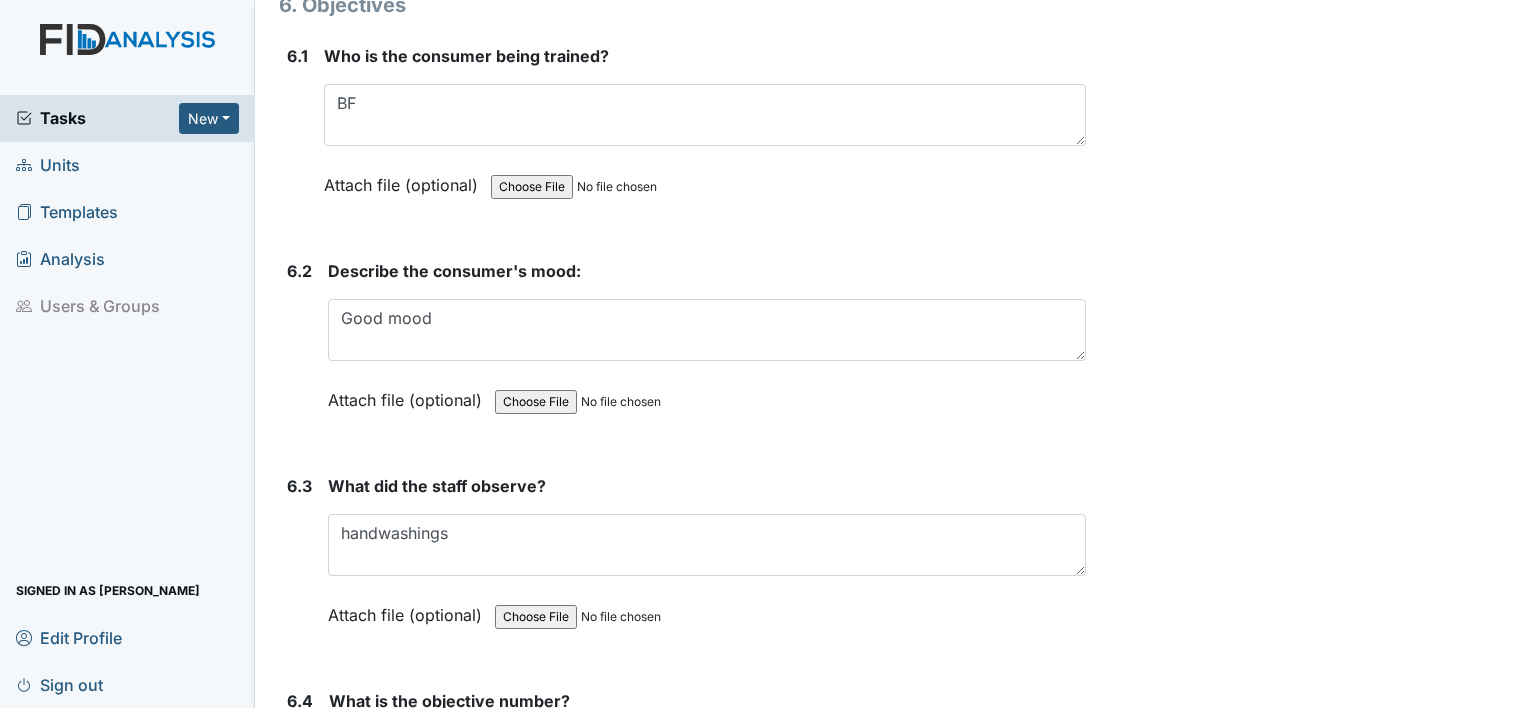 click on "Inspection:
Random Inspection for Afternoon
ID:
#00011165
Open
Autosaving...
Location:
Cherokee Trail
Assignee:
Shmara Higgins
Creator:
Shmara Higgins
Remediator:
Unit Managers
Approver:
Unit Managers
Created:
Jul 28, 2025
Due:
Aug 11, 2025
1. Staff Information
1.1
Upon arrival, were still actively involved in job duties?
You must select one of the below options.
Yes
No
N/A
Attach file (optional)
You can upload .pdf, .txt, .jpg, .jpeg, .png, .csv, .xls, or .doc files under 100MB.
1.2
Did staff communicate with coworkers appropriately?
You must select one of the below options.
Yes
No
N/A
Attach file (optional)
You can upload .pdf, .txt, .jpg, .jpeg, .png, .csv, .xls, or .doc files under 100MB.
1.3" at bounding box center (682, 6286) 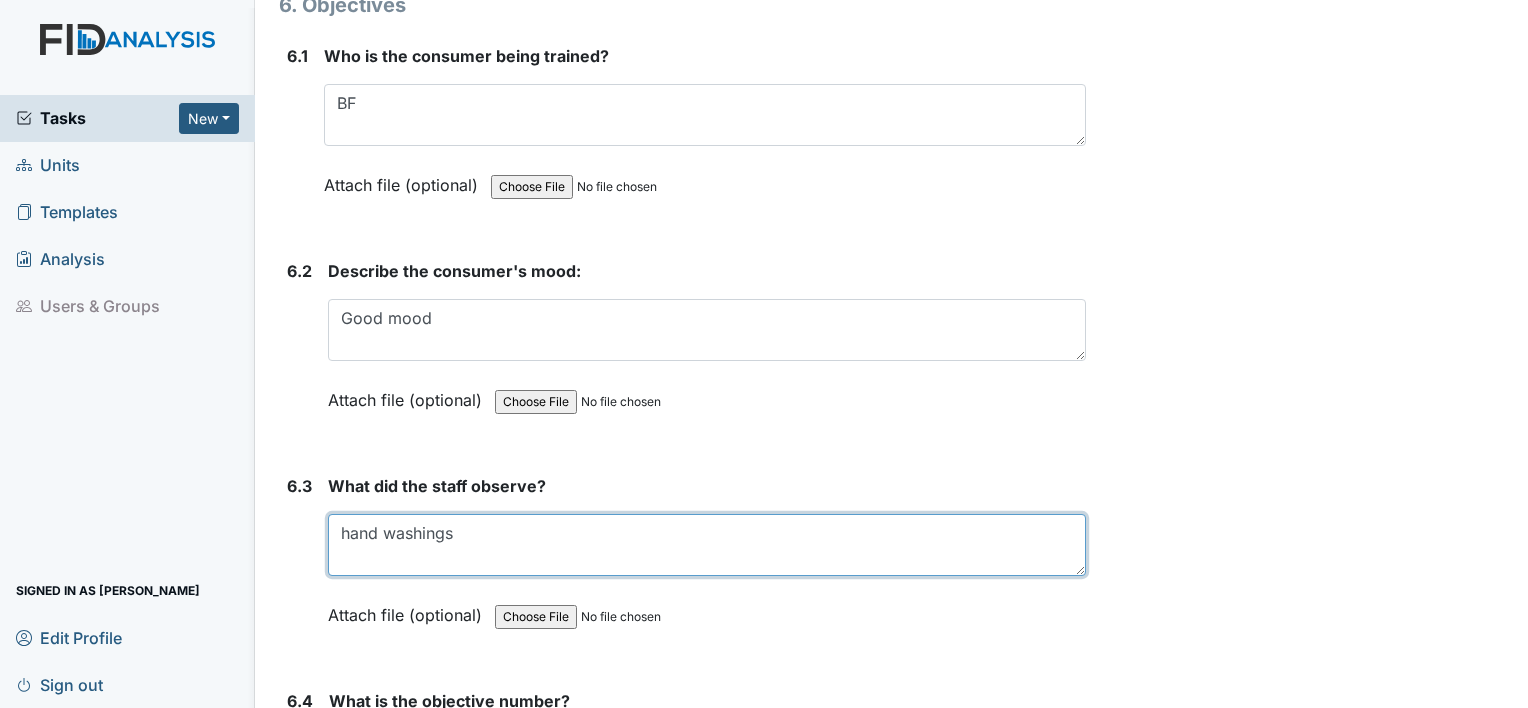 type on "hand washings" 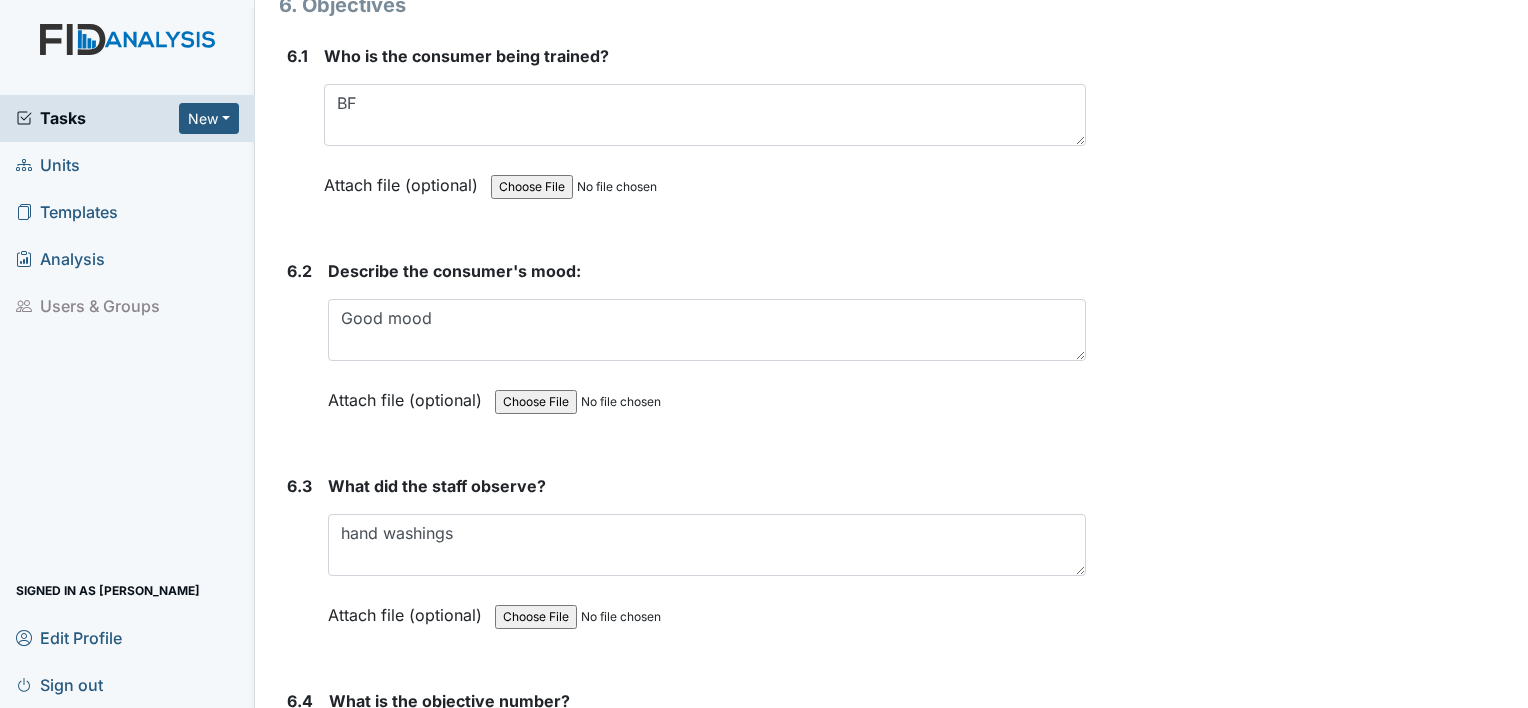 click on "What did the staff observe?
hand washings
This field is required.
Attach file (optional)
You can upload .pdf, .txt, .jpg, .jpeg, .png, .csv, .xls, or .doc files under 100MB." at bounding box center [707, 565] 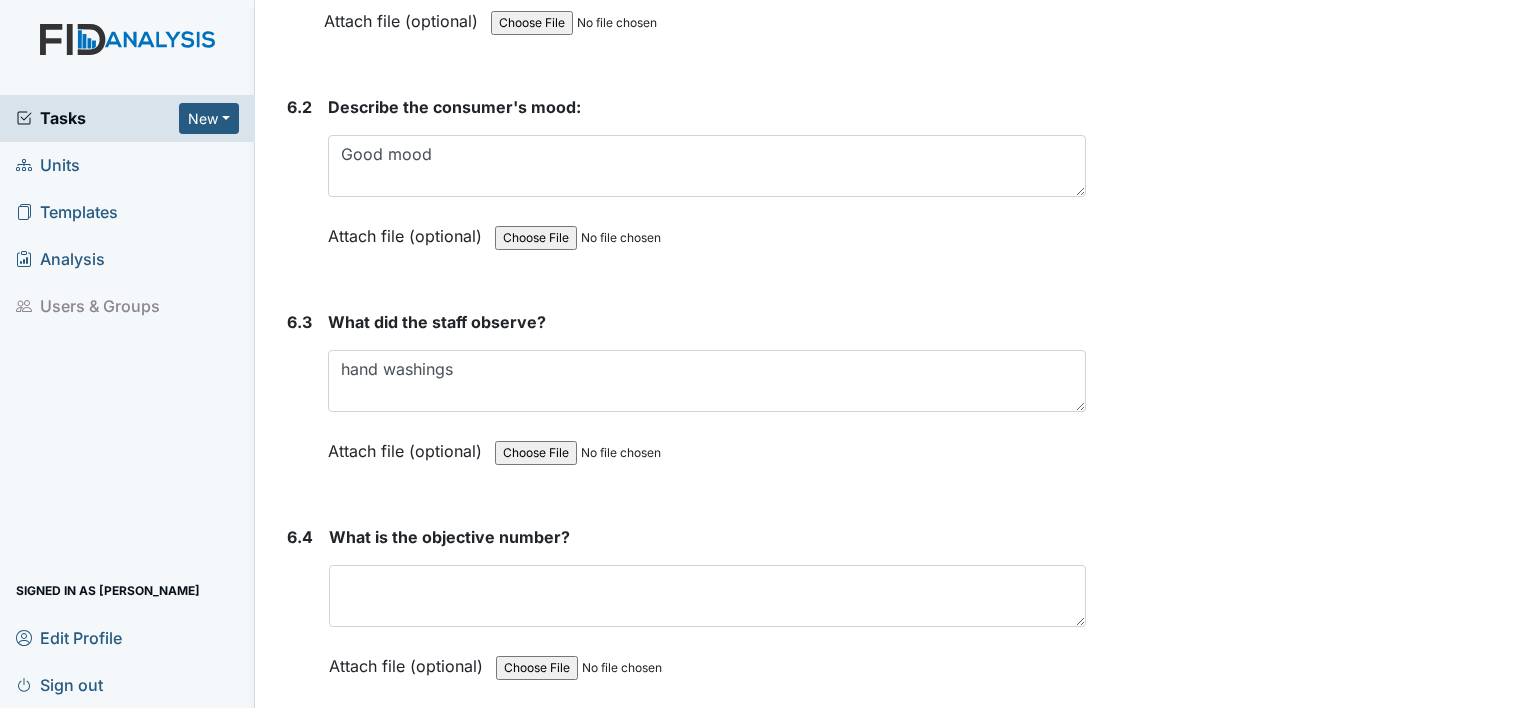 scroll, scrollTop: 11960, scrollLeft: 0, axis: vertical 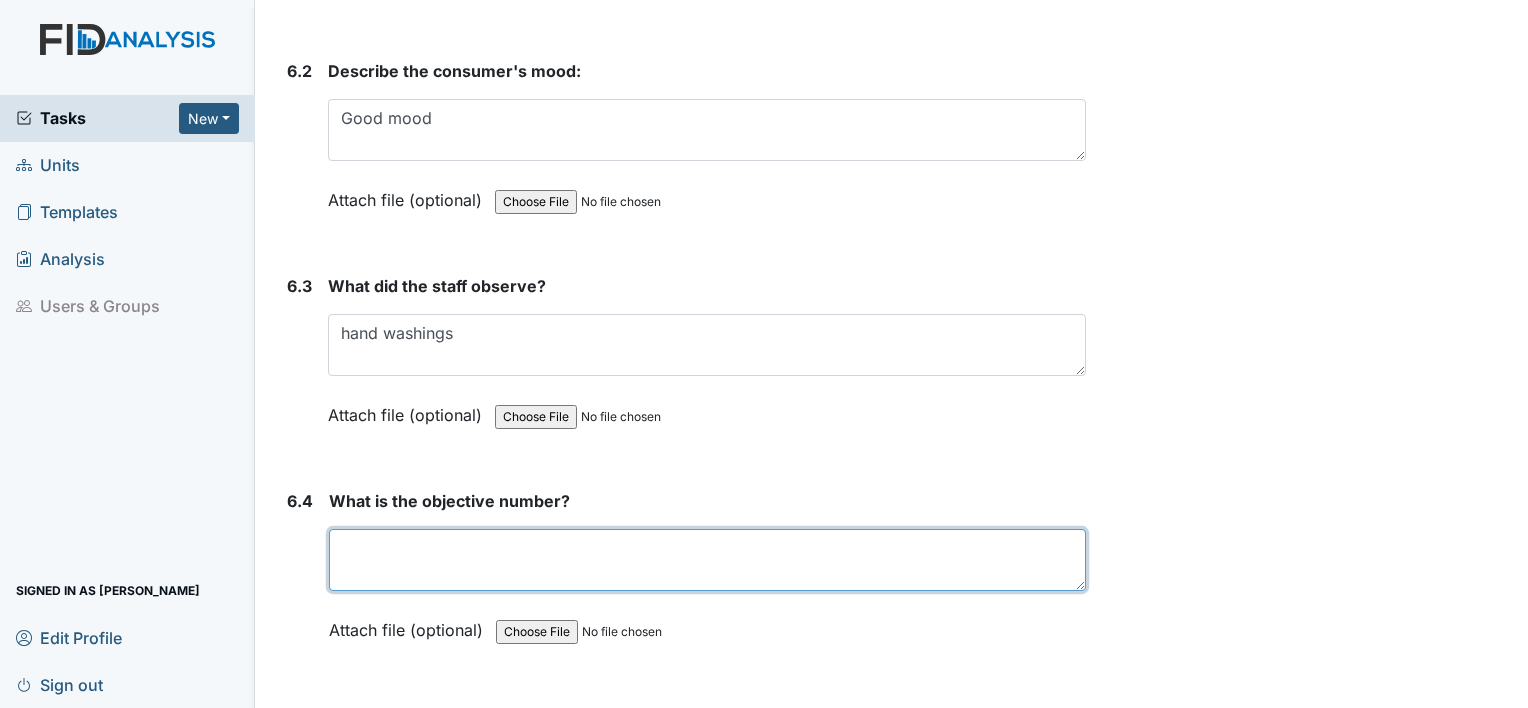 click at bounding box center [707, 560] 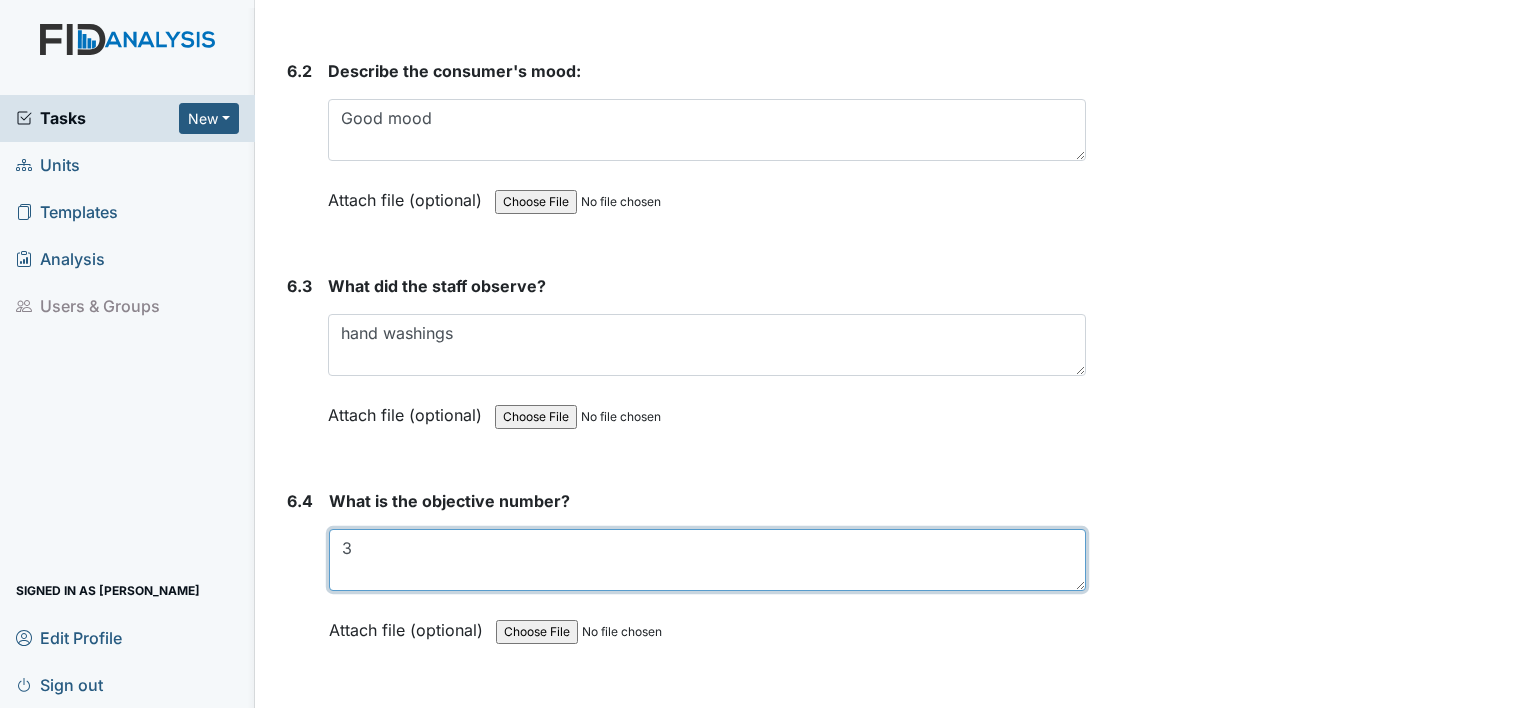 type on "3" 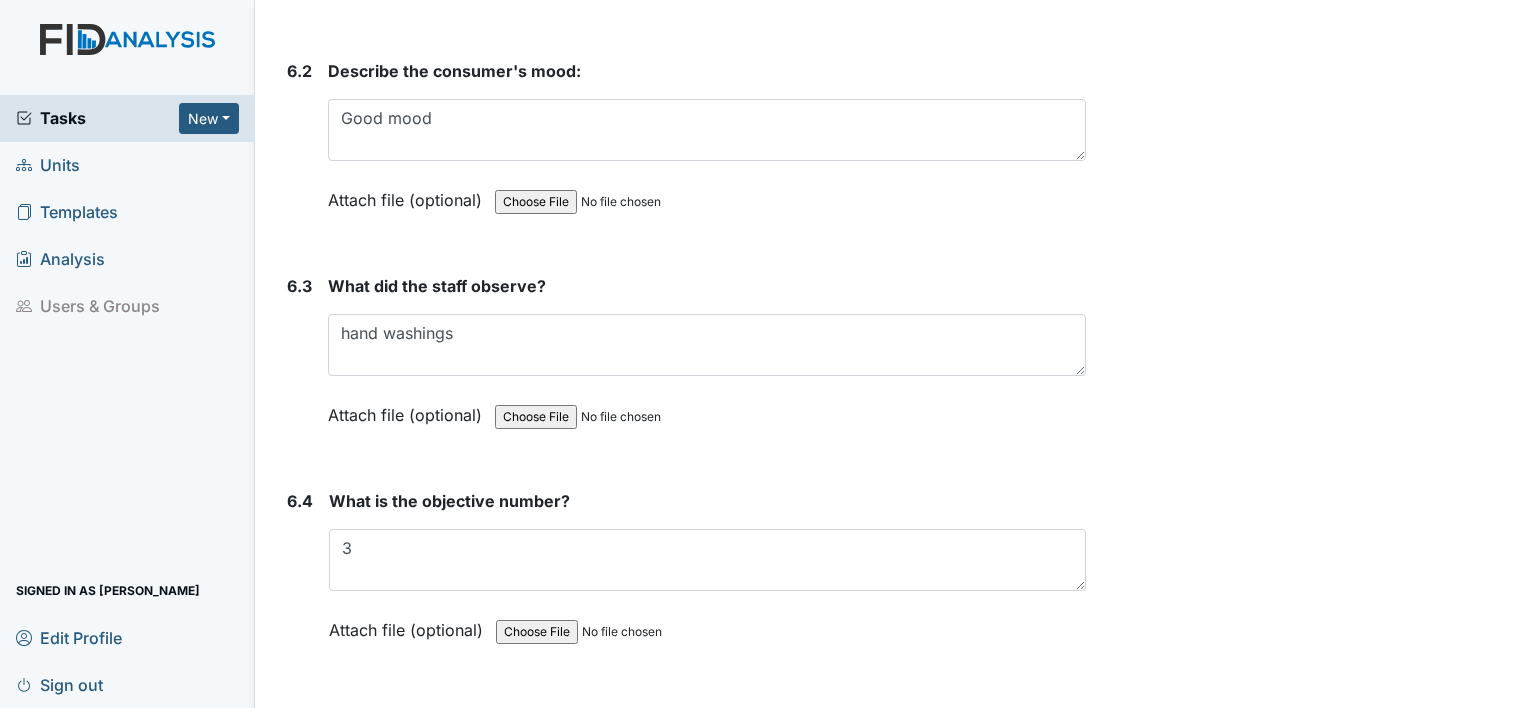 click on "What is the objective number?
3
This field is required.
Attach file (optional)
You can upload .pdf, .txt, .jpg, .jpeg, .png, .csv, .xls, or .doc files under 100MB." at bounding box center (707, 580) 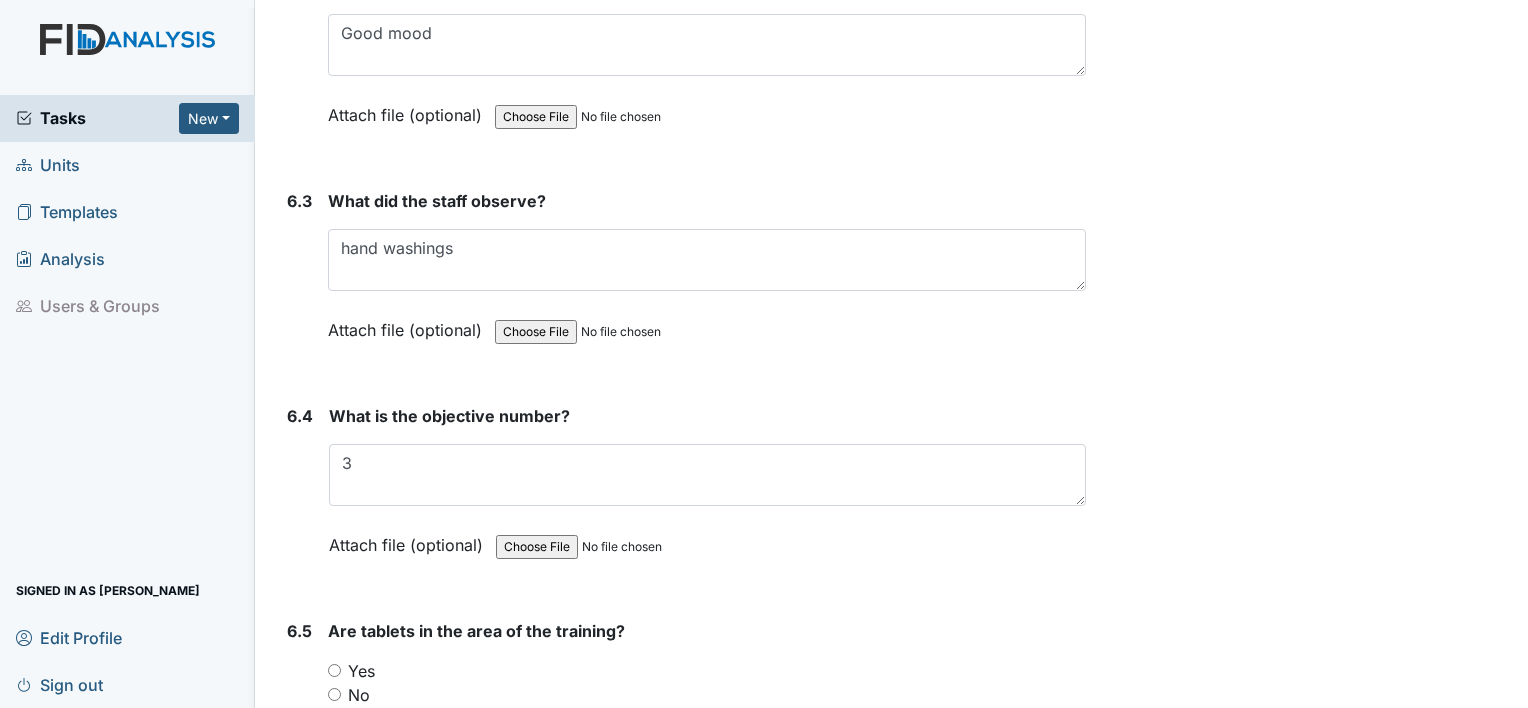 scroll, scrollTop: 12080, scrollLeft: 0, axis: vertical 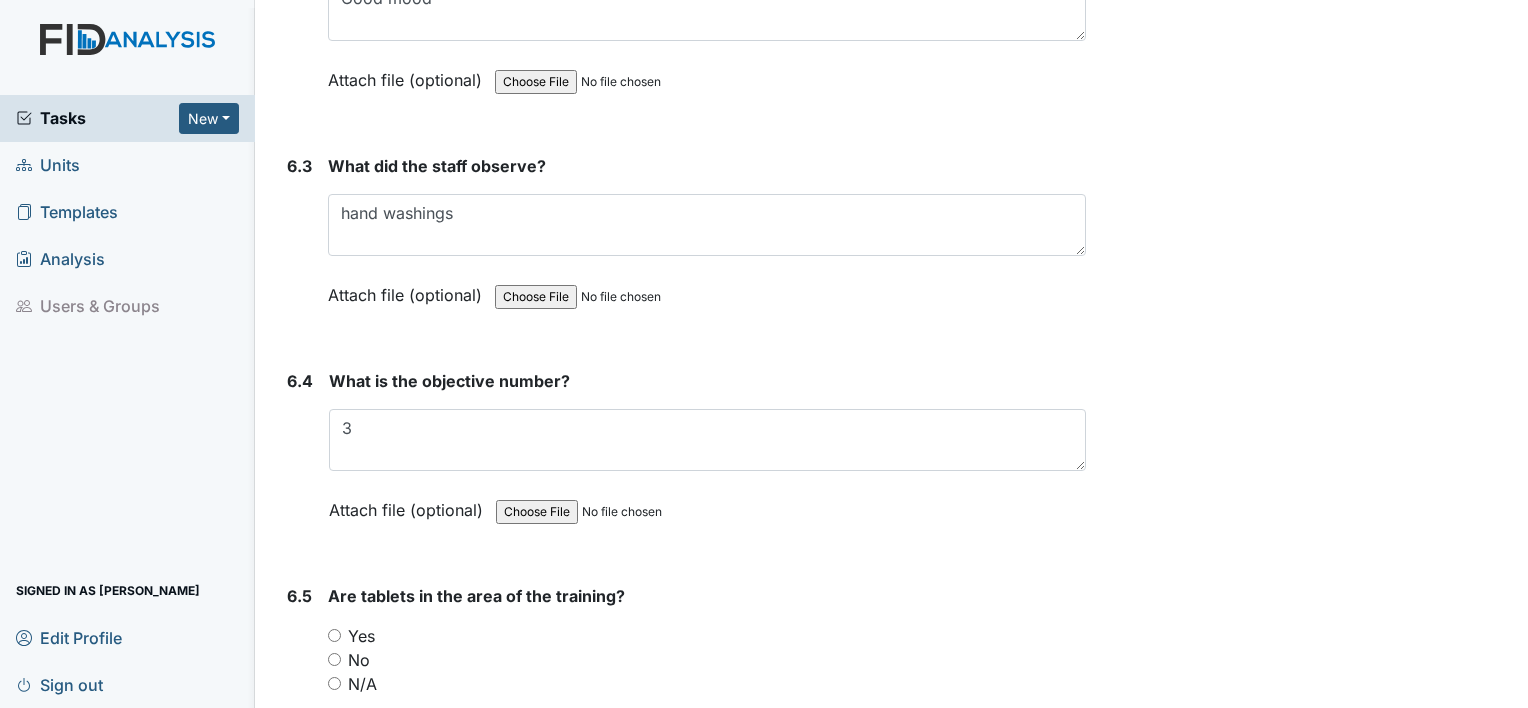 click on "Yes" at bounding box center [334, 635] 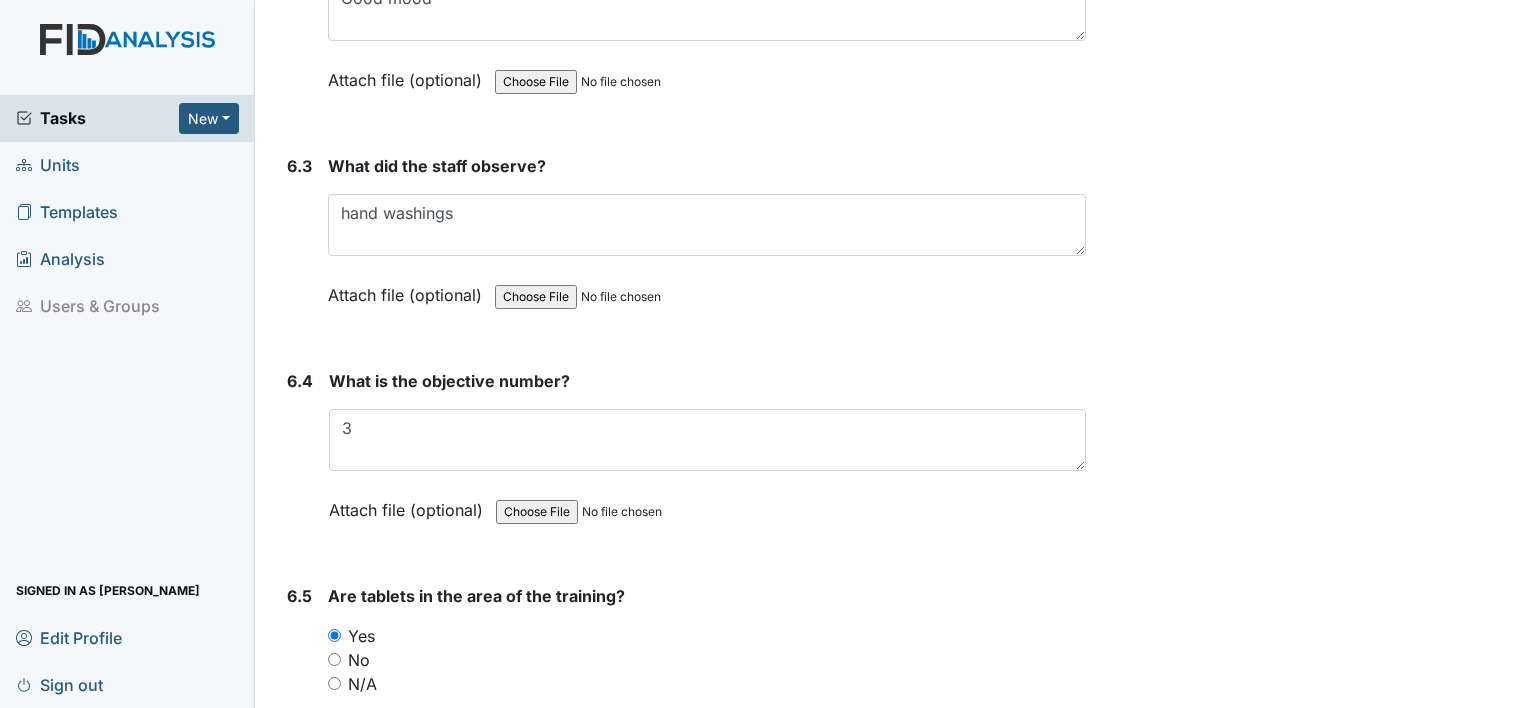 click on "6.5" at bounding box center [299, 719] 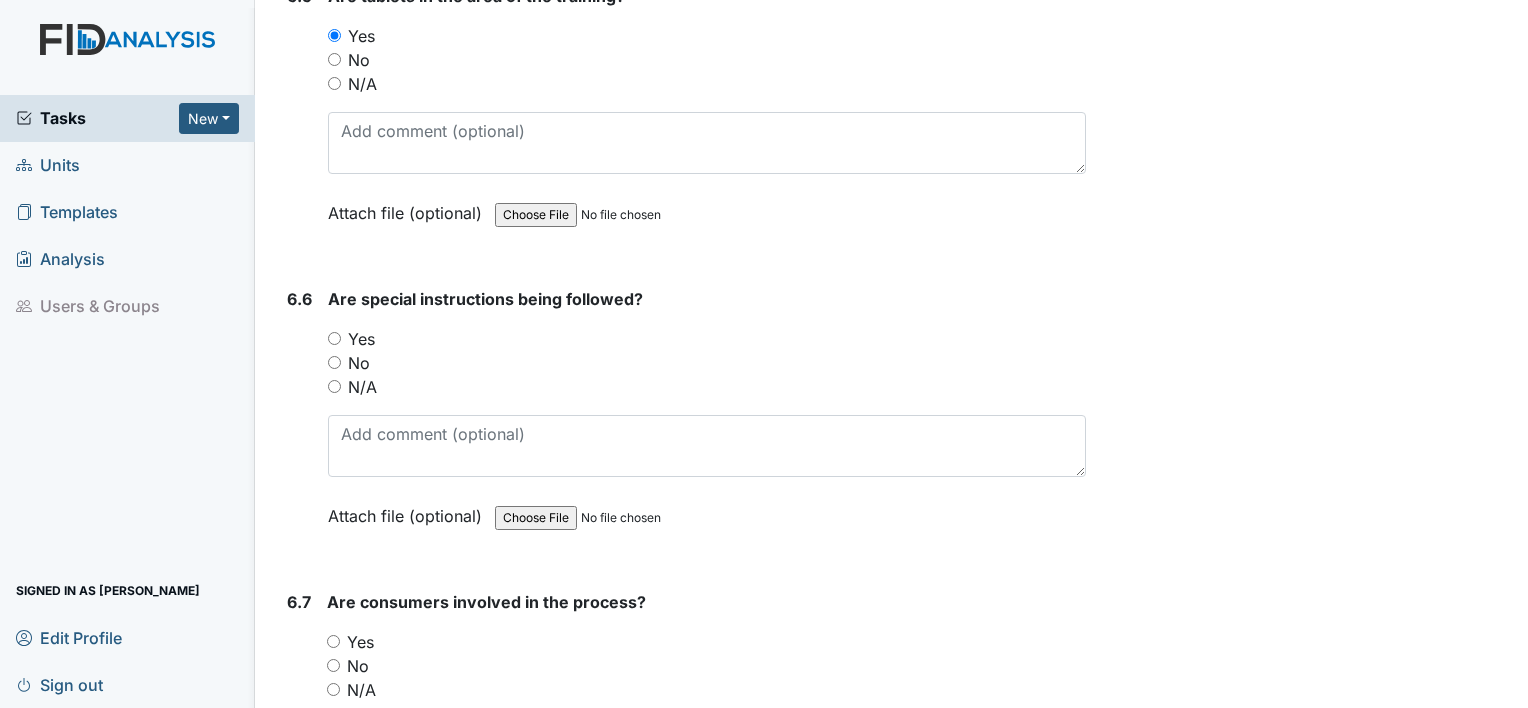 scroll, scrollTop: 12720, scrollLeft: 0, axis: vertical 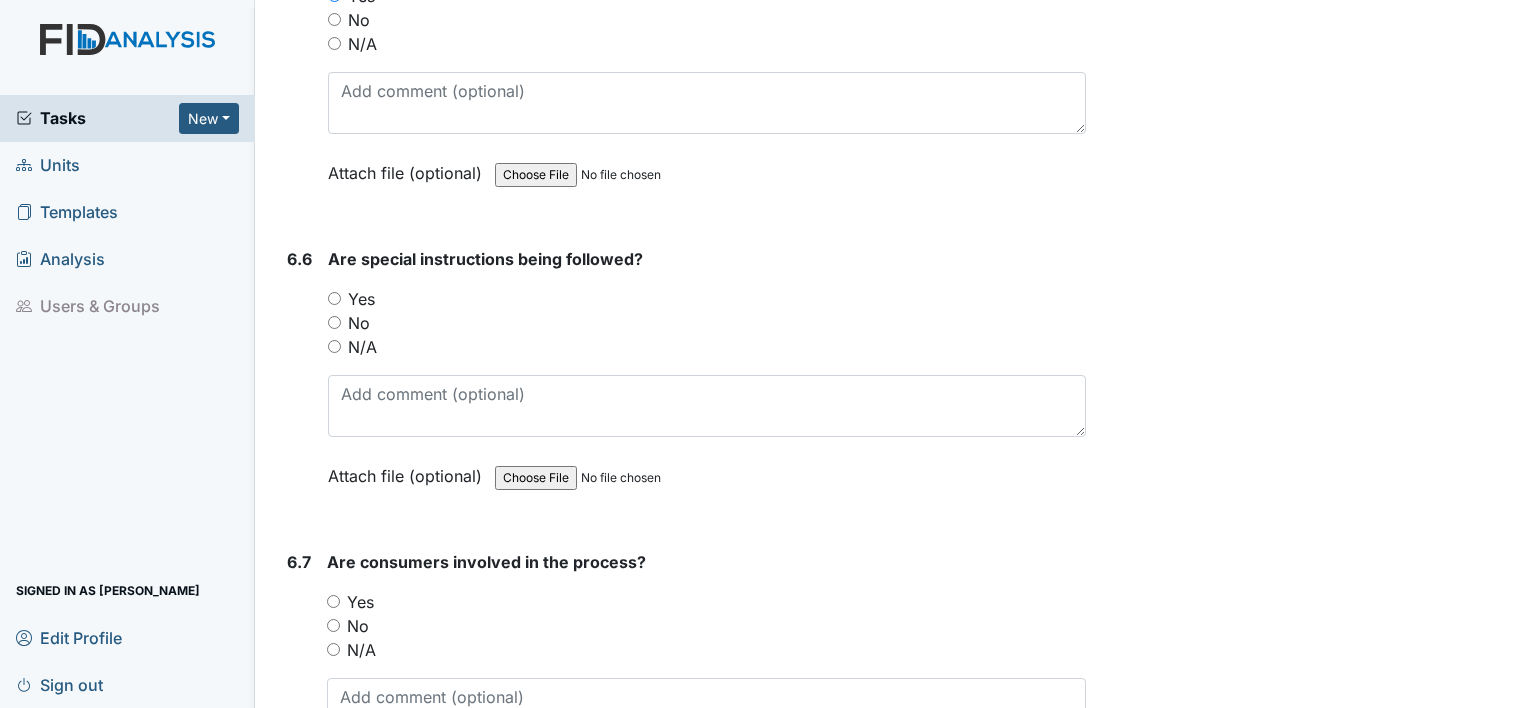 click on "Yes" at bounding box center (334, 298) 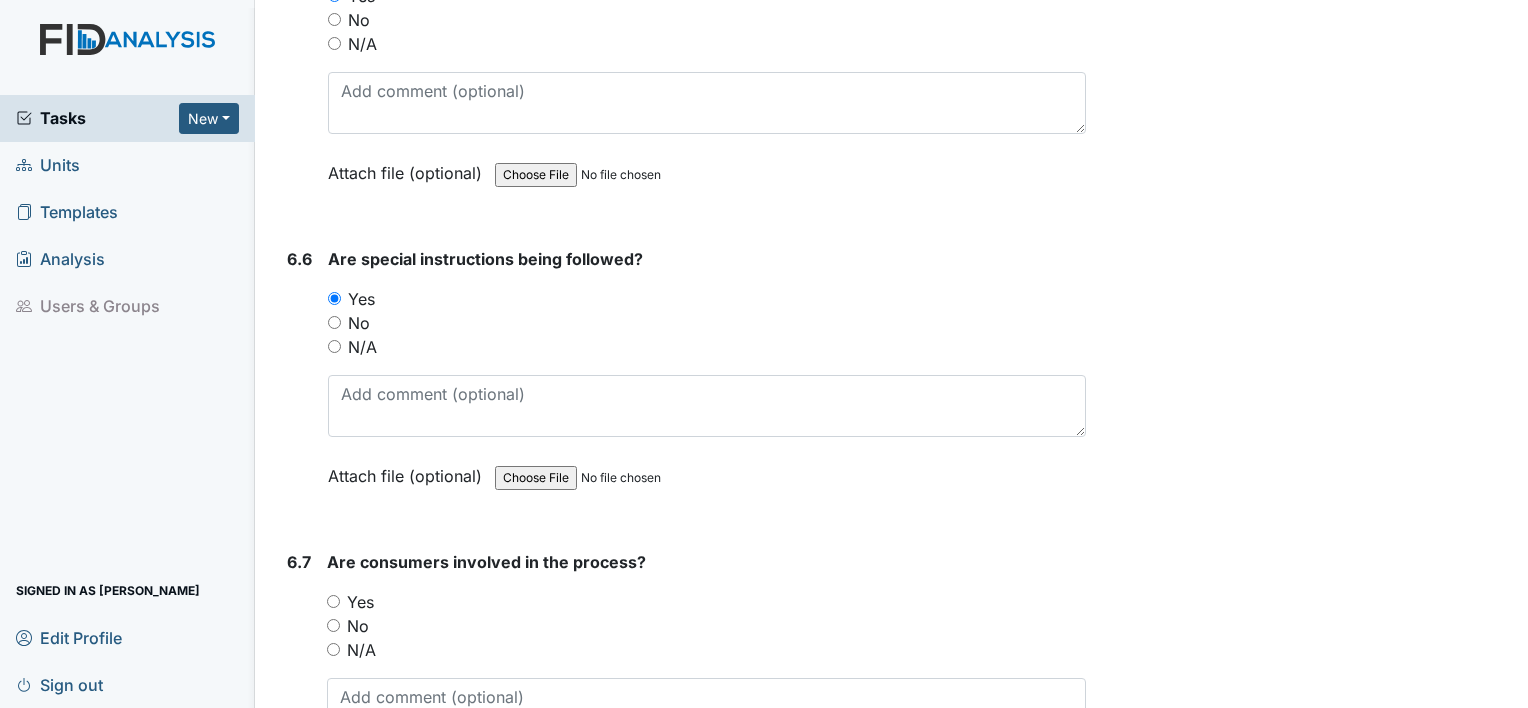 click on "Yes" at bounding box center [333, 601] 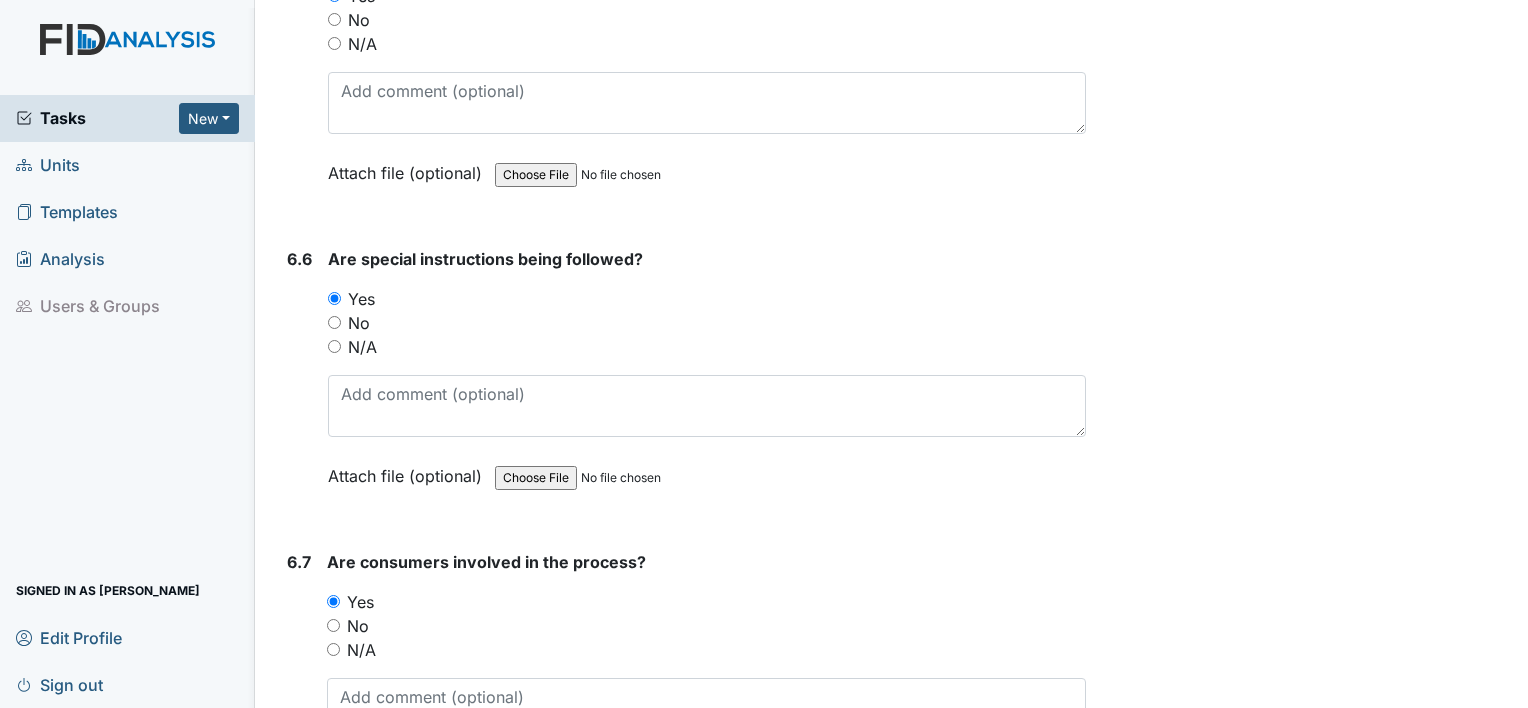click on "6.7" at bounding box center [299, 685] 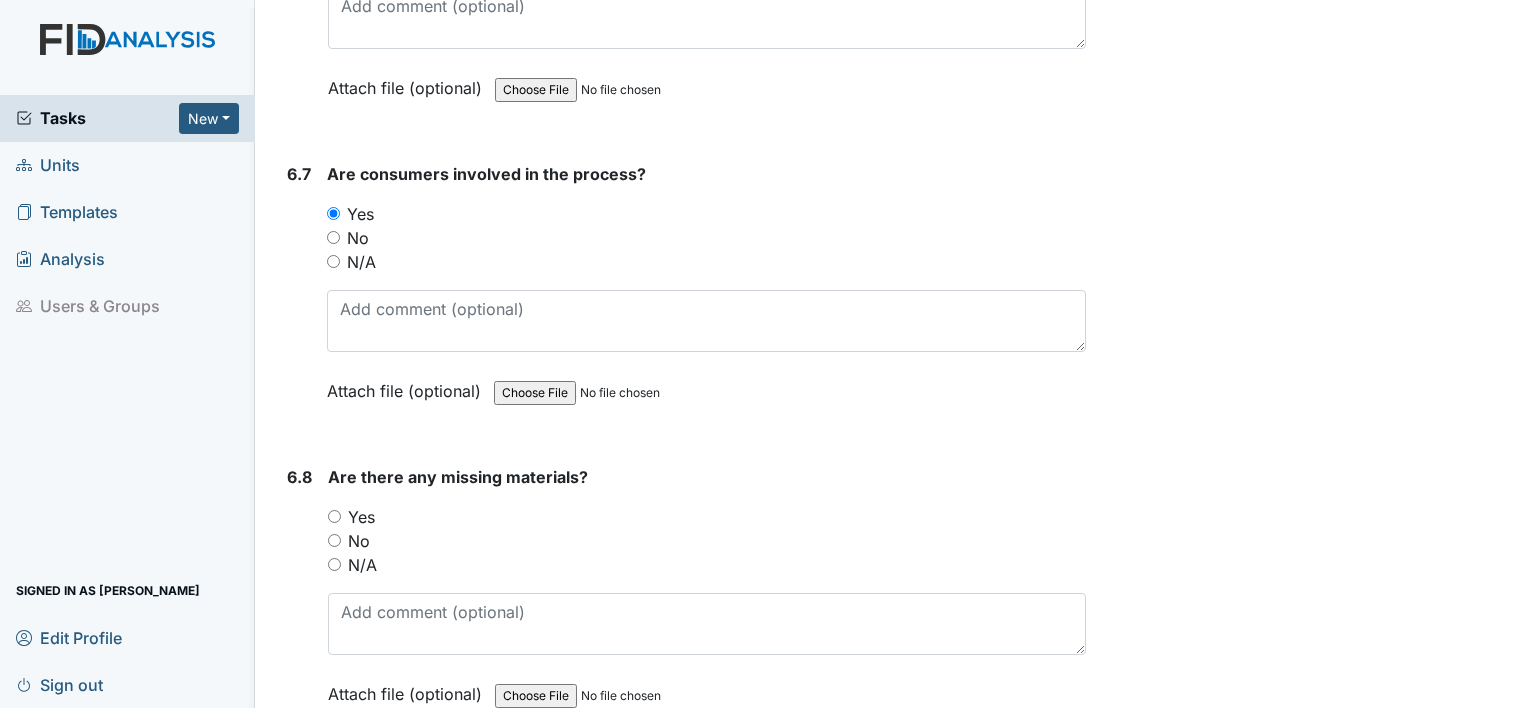 scroll, scrollTop: 13120, scrollLeft: 0, axis: vertical 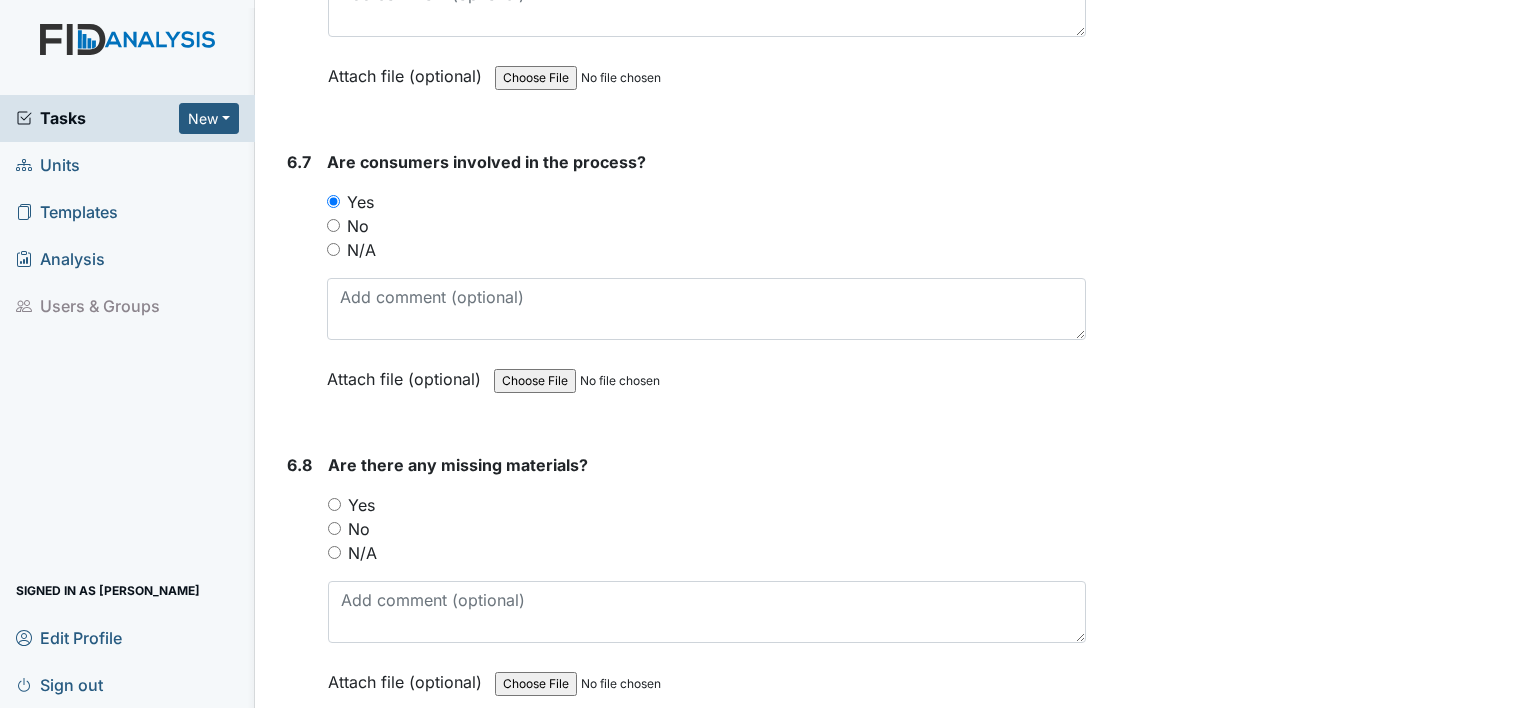 click on "No" at bounding box center (334, 528) 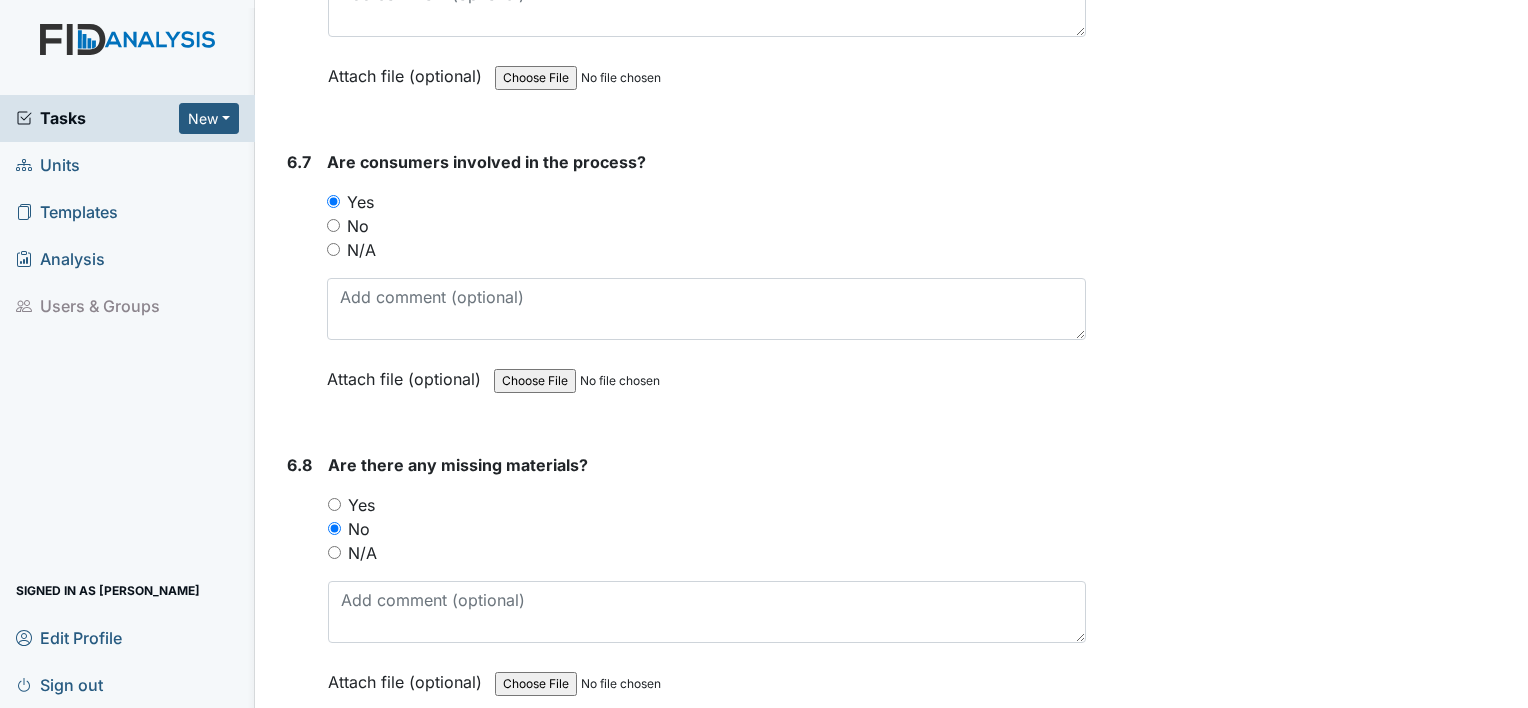 click on "6.8" at bounding box center [299, 588] 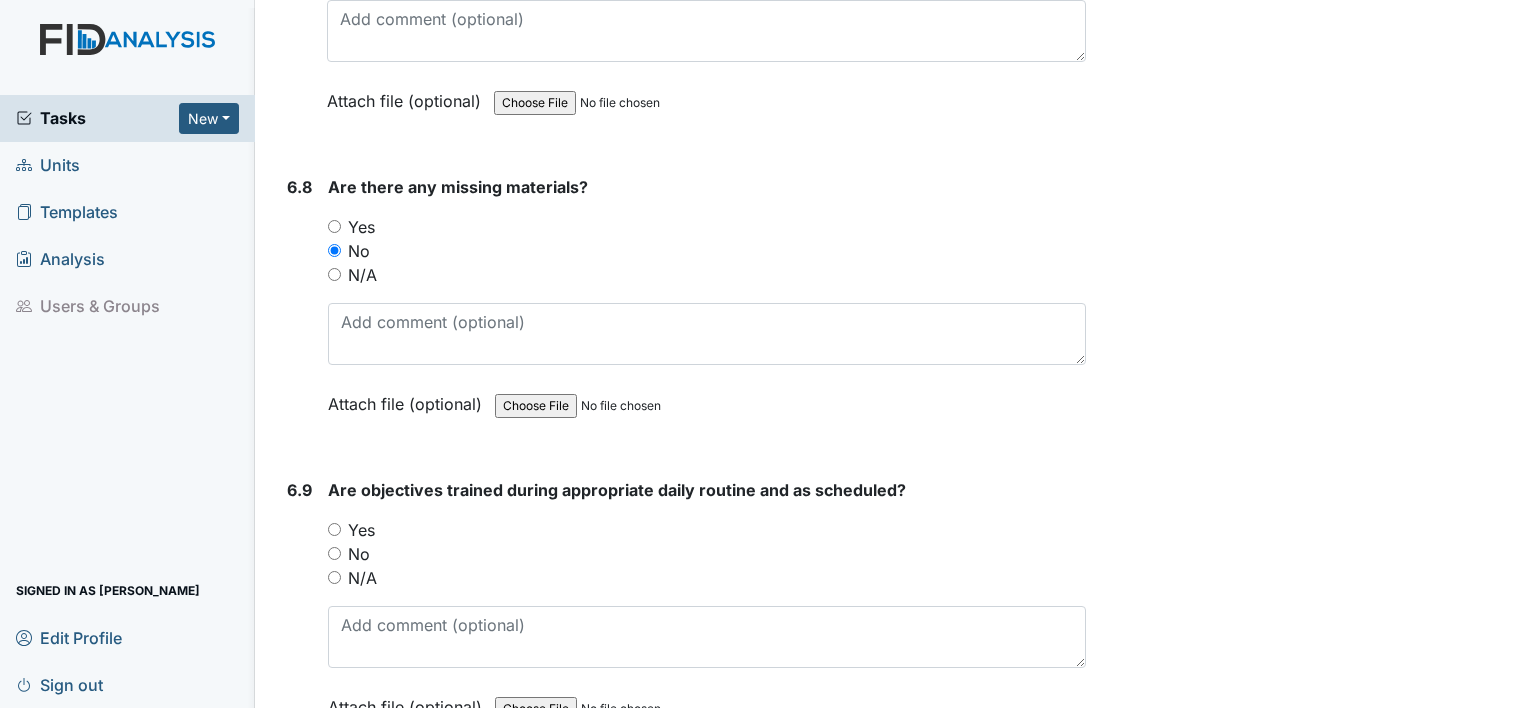 scroll, scrollTop: 13400, scrollLeft: 0, axis: vertical 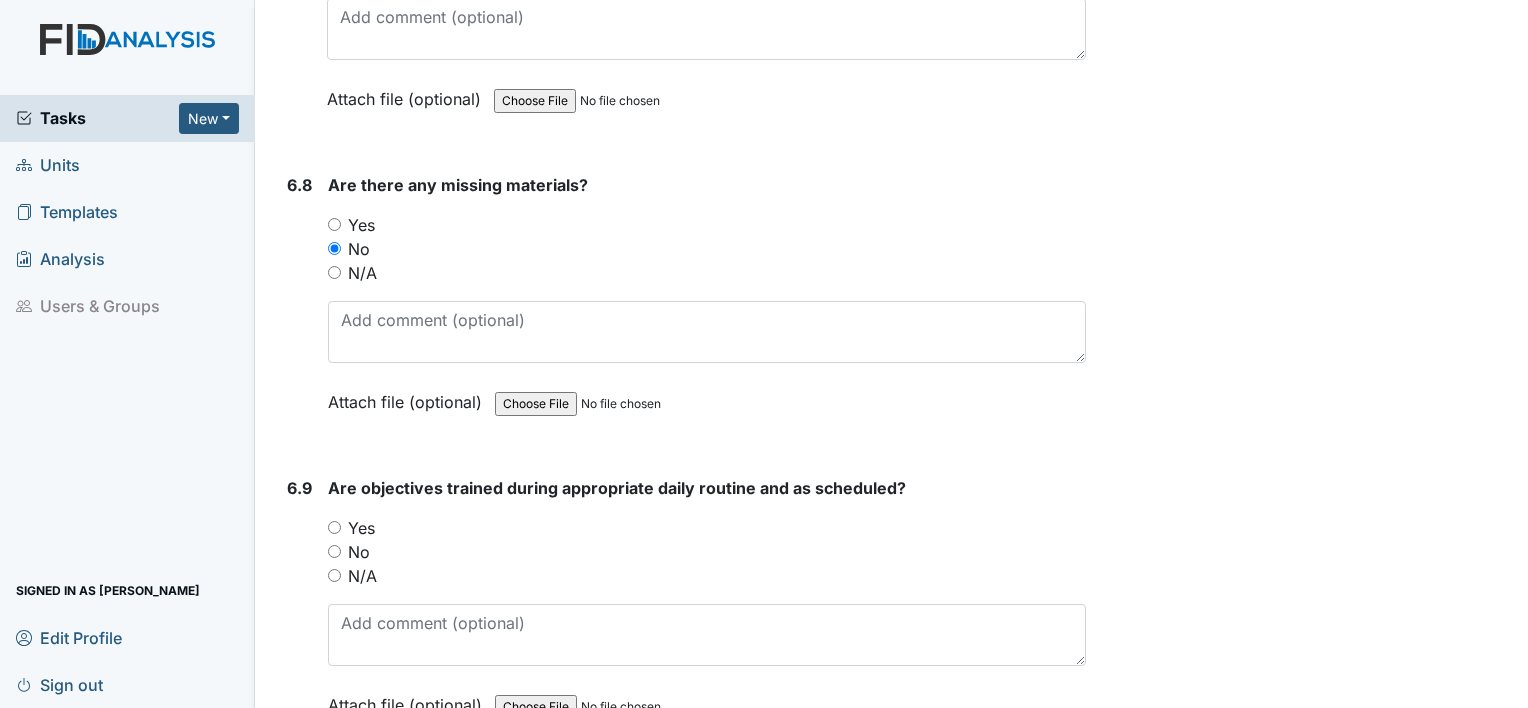 click on "Yes" at bounding box center [334, 527] 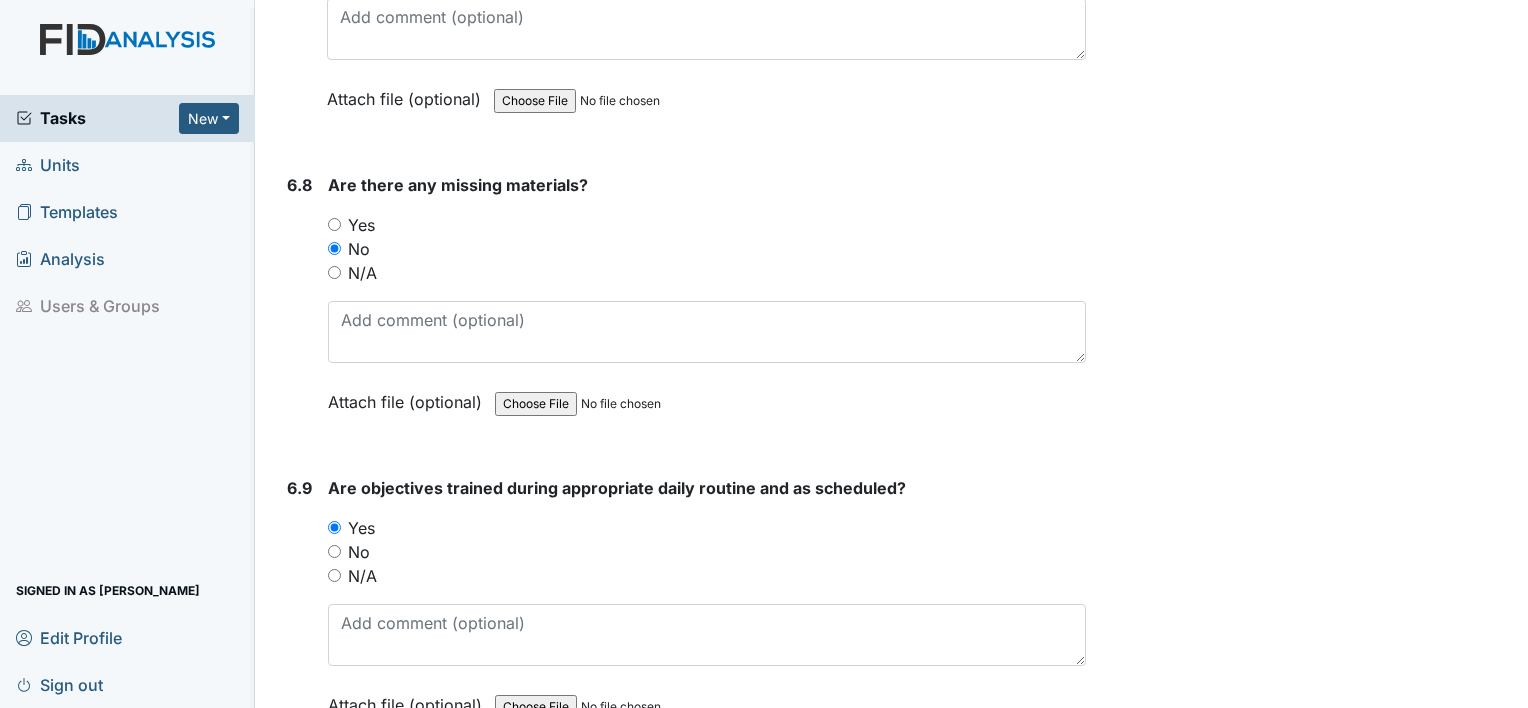 click on "Inspection:
Random Inspection for Afternoon
ID:
#00011165
Open
Autosaving...
Location:
Cherokee Trail
Assignee:
Shmara Higgins
Creator:
Shmara Higgins
Remediator:
Unit Managers
Approver:
Unit Managers
Created:
Jul 28, 2025
Due:
Aug 11, 2025
1. Staff Information
1.1
Upon arrival, were still actively involved in job duties?
You must select one of the below options.
Yes
No
N/A
Attach file (optional)
You can upload .pdf, .txt, .jpg, .jpeg, .png, .csv, .xls, or .doc files under 100MB.
1.2
Did staff communicate with coworkers appropriately?
You must select one of the below options.
Yes
No
N/A
Attach file (optional)
You can upload .pdf, .txt, .jpg, .jpeg, .png, .csv, .xls, or .doc files under 100MB.
1.3" at bounding box center (682, 4646) 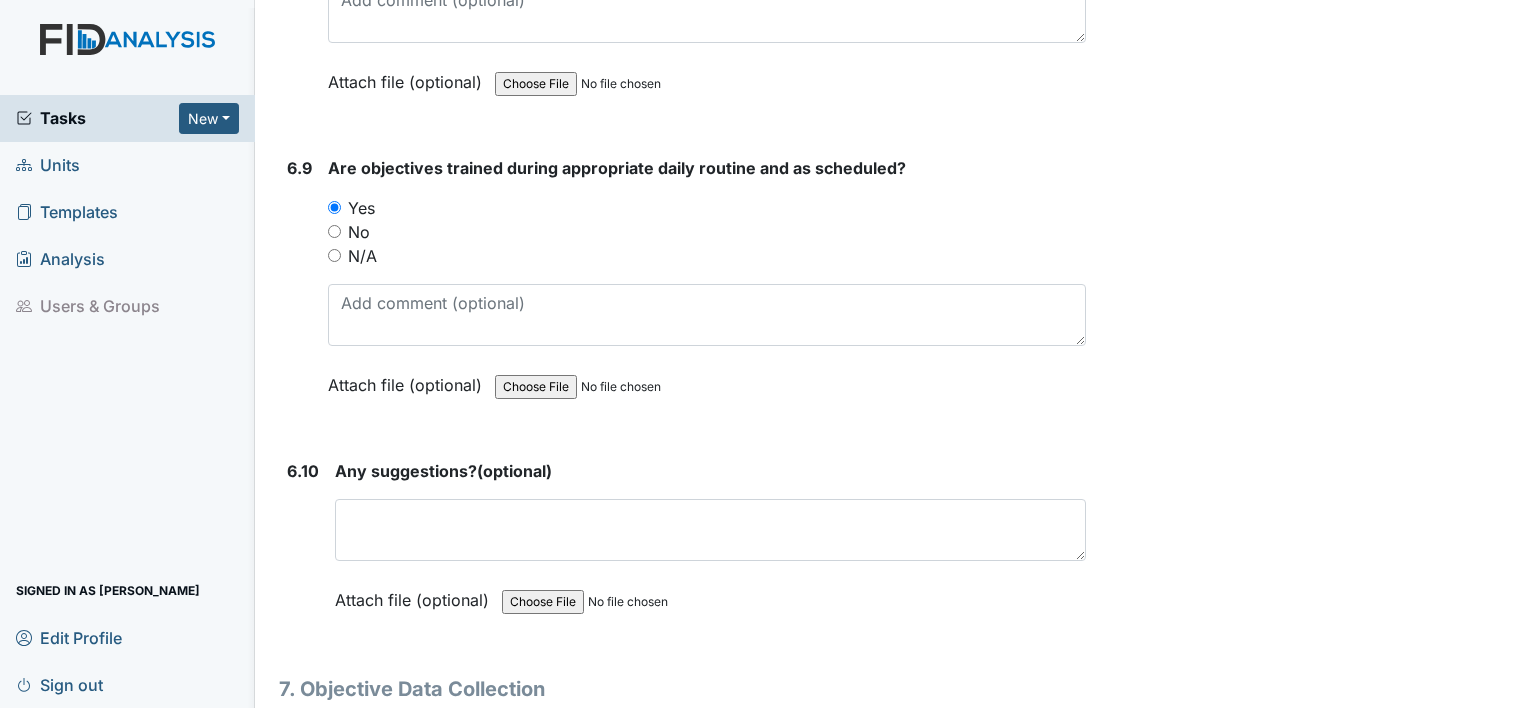 scroll, scrollTop: 13760, scrollLeft: 0, axis: vertical 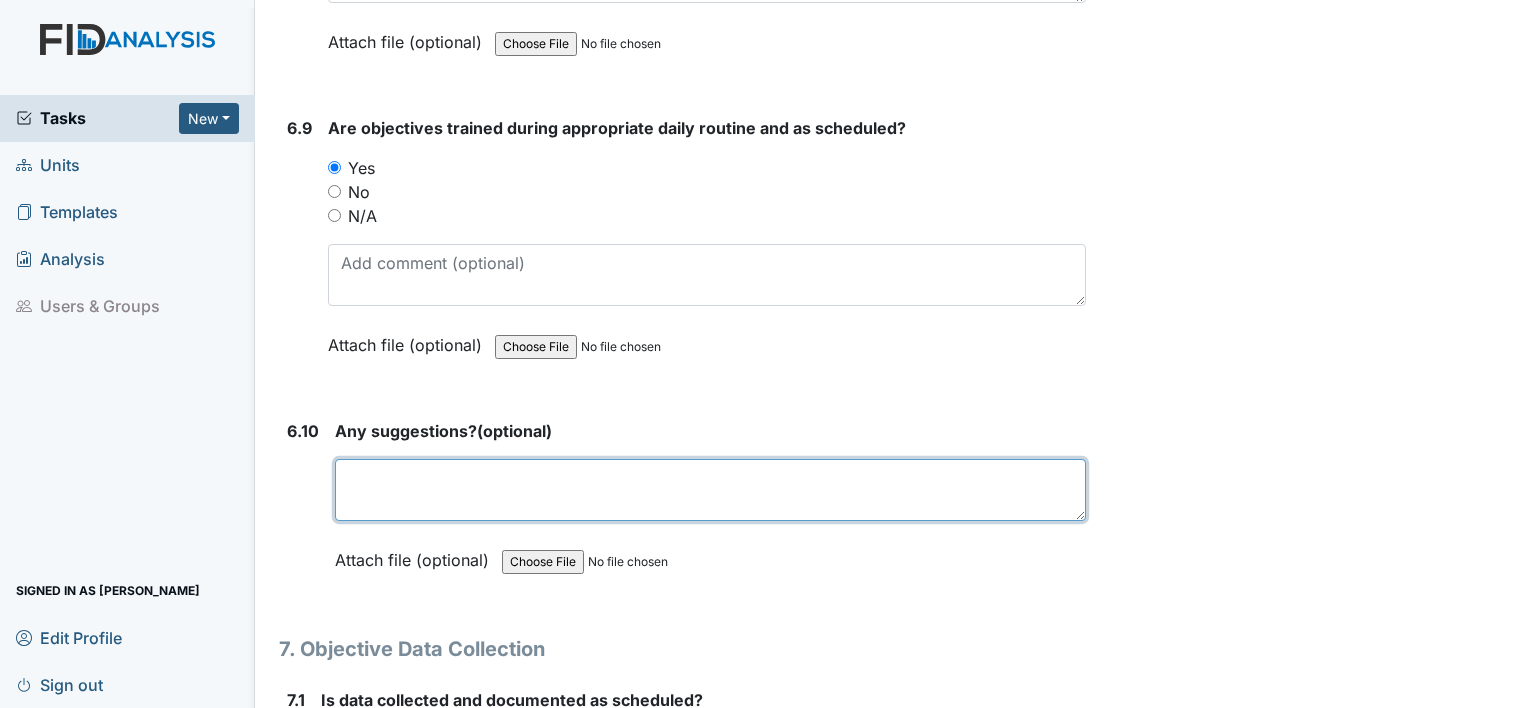 click at bounding box center (710, 490) 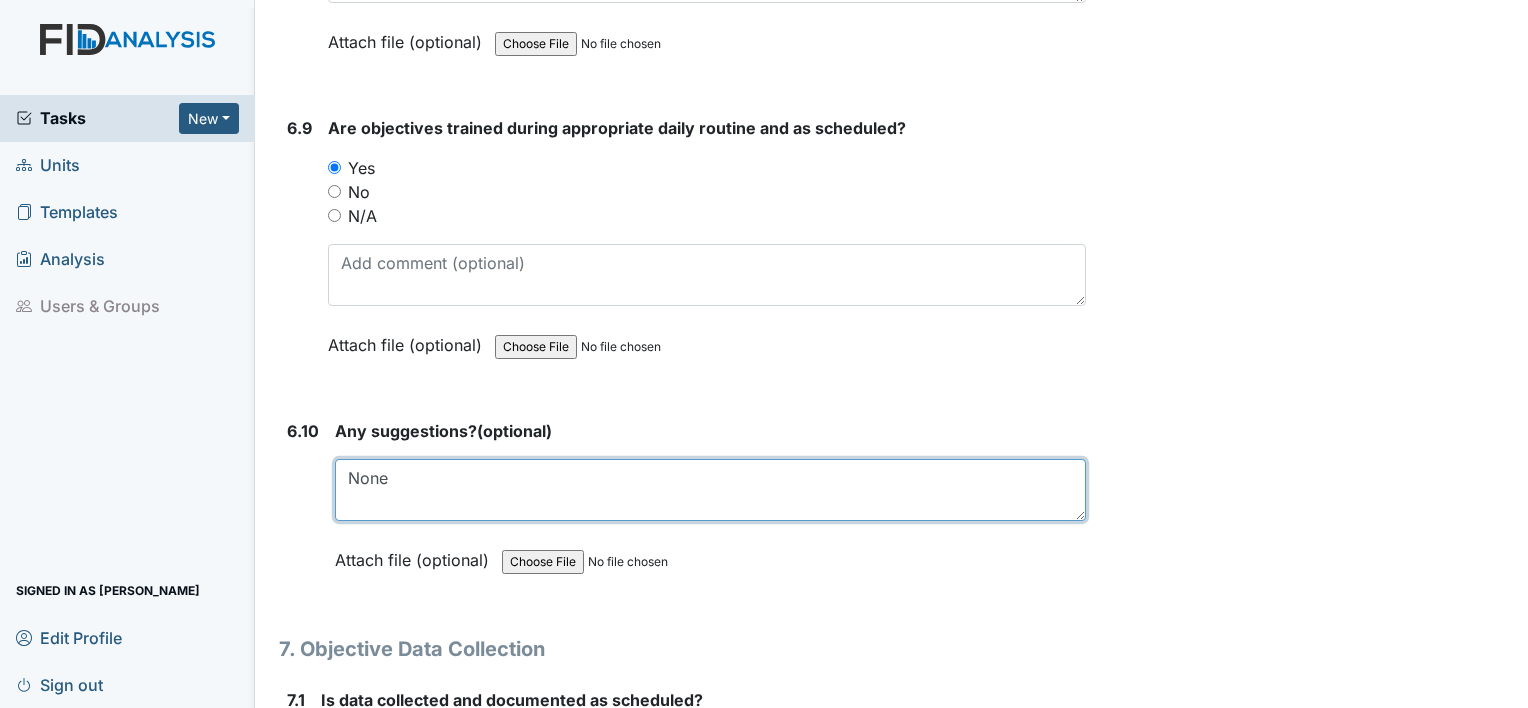 type on "None" 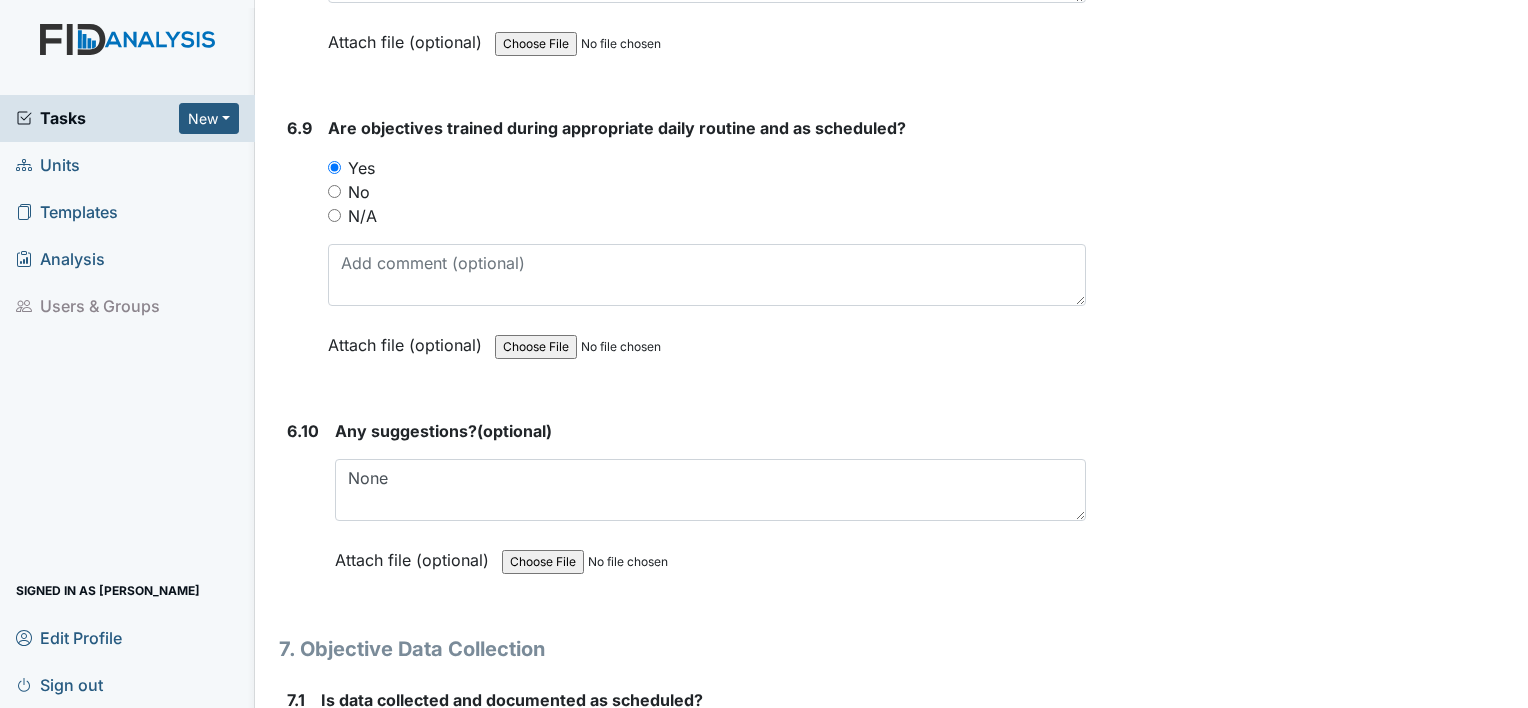 click on "Inspection:
Random Inspection for Afternoon
ID:
#00011165
Open
Autosaving...
Location:
Cherokee Trail
Assignee:
Shmara Higgins
Creator:
Shmara Higgins
Remediator:
Unit Managers
Approver:
Unit Managers
Created:
Jul 28, 2025
Due:
Aug 11, 2025
1. Staff Information
1.1
Upon arrival, were still actively involved in job duties?
You must select one of the below options.
Yes
No
N/A
Attach file (optional)
You can upload .pdf, .txt, .jpg, .jpeg, .png, .csv, .xls, or .doc files under 100MB.
1.2
Did staff communicate with coworkers appropriately?
You must select one of the below options.
Yes
No
N/A
Attach file (optional)
You can upload .pdf, .txt, .jpg, .jpeg, .png, .csv, .xls, or .doc files under 100MB.
1.3" at bounding box center [891, 354] 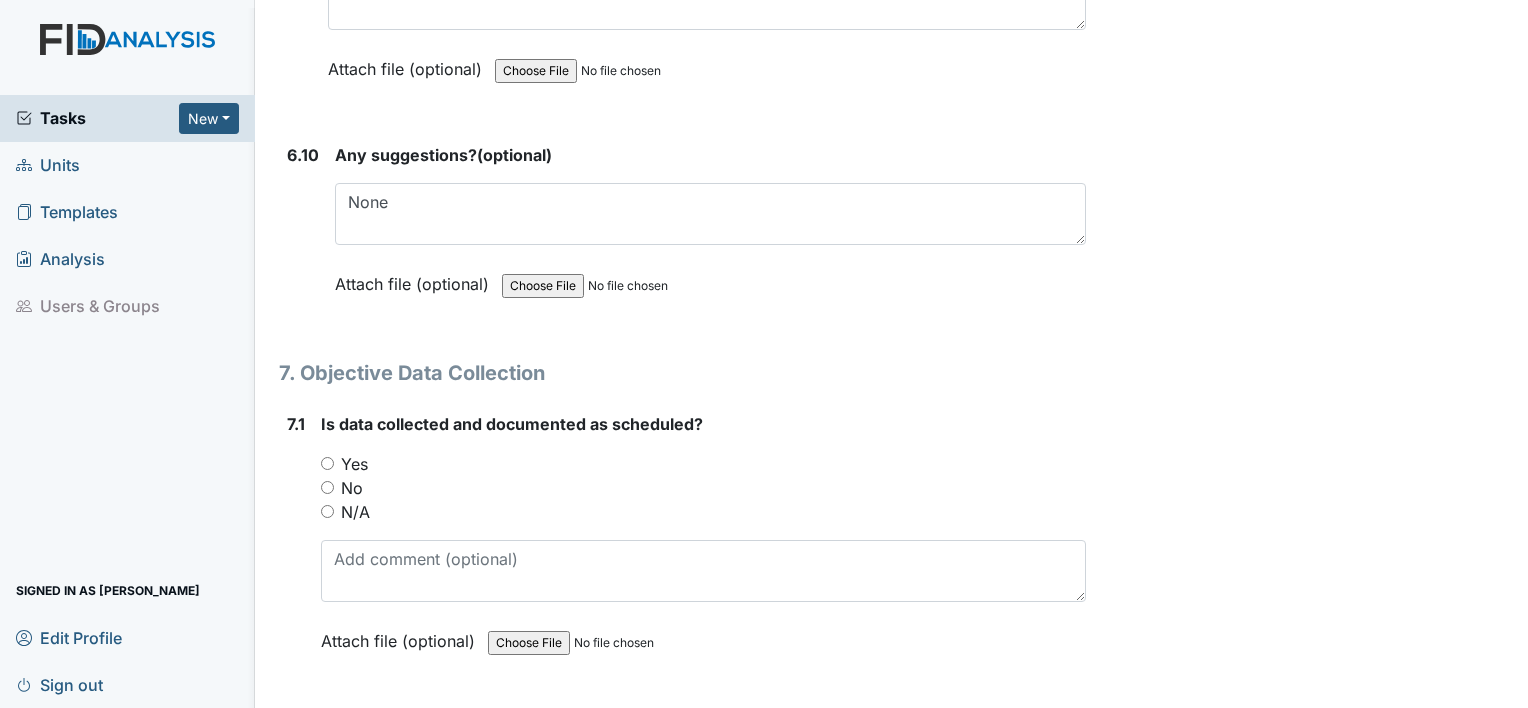 scroll, scrollTop: 14040, scrollLeft: 0, axis: vertical 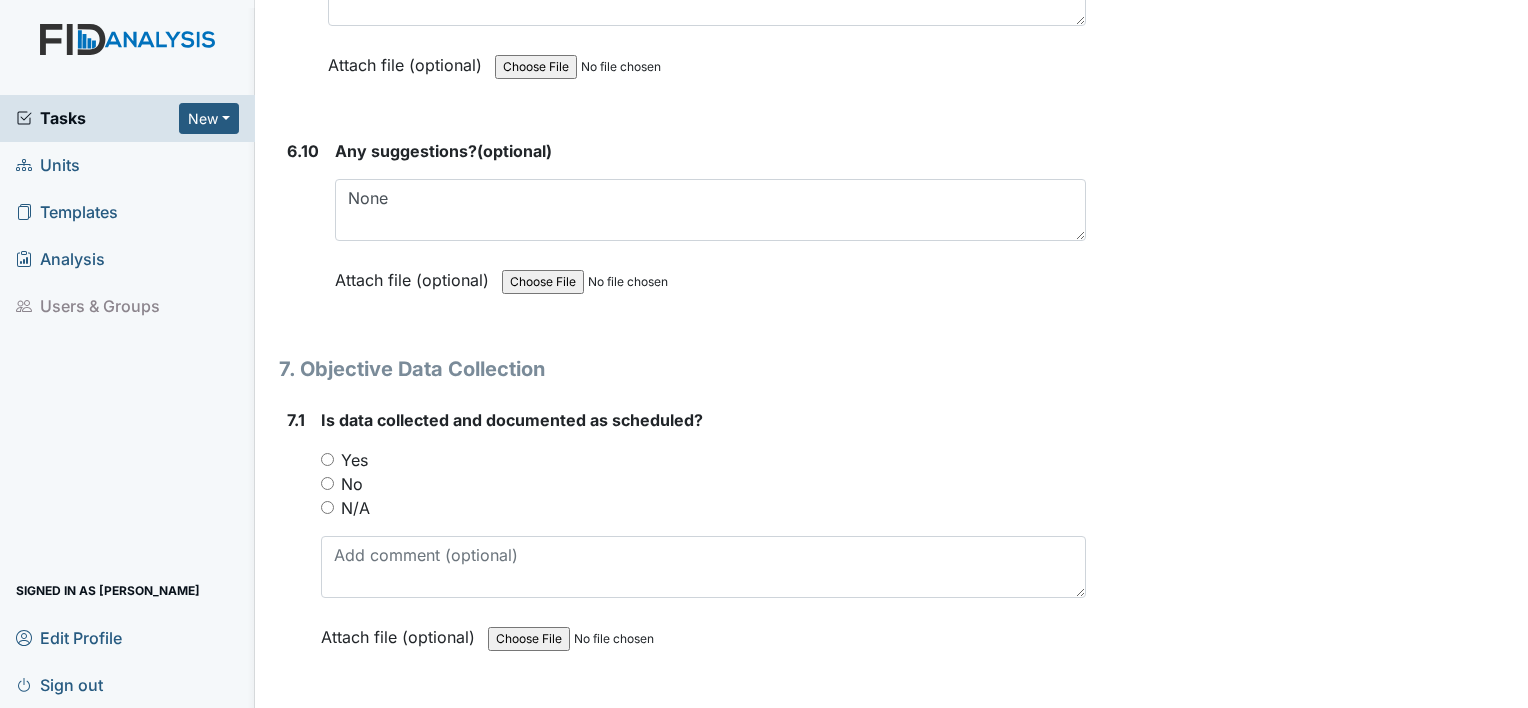 click on "Yes" at bounding box center [327, 459] 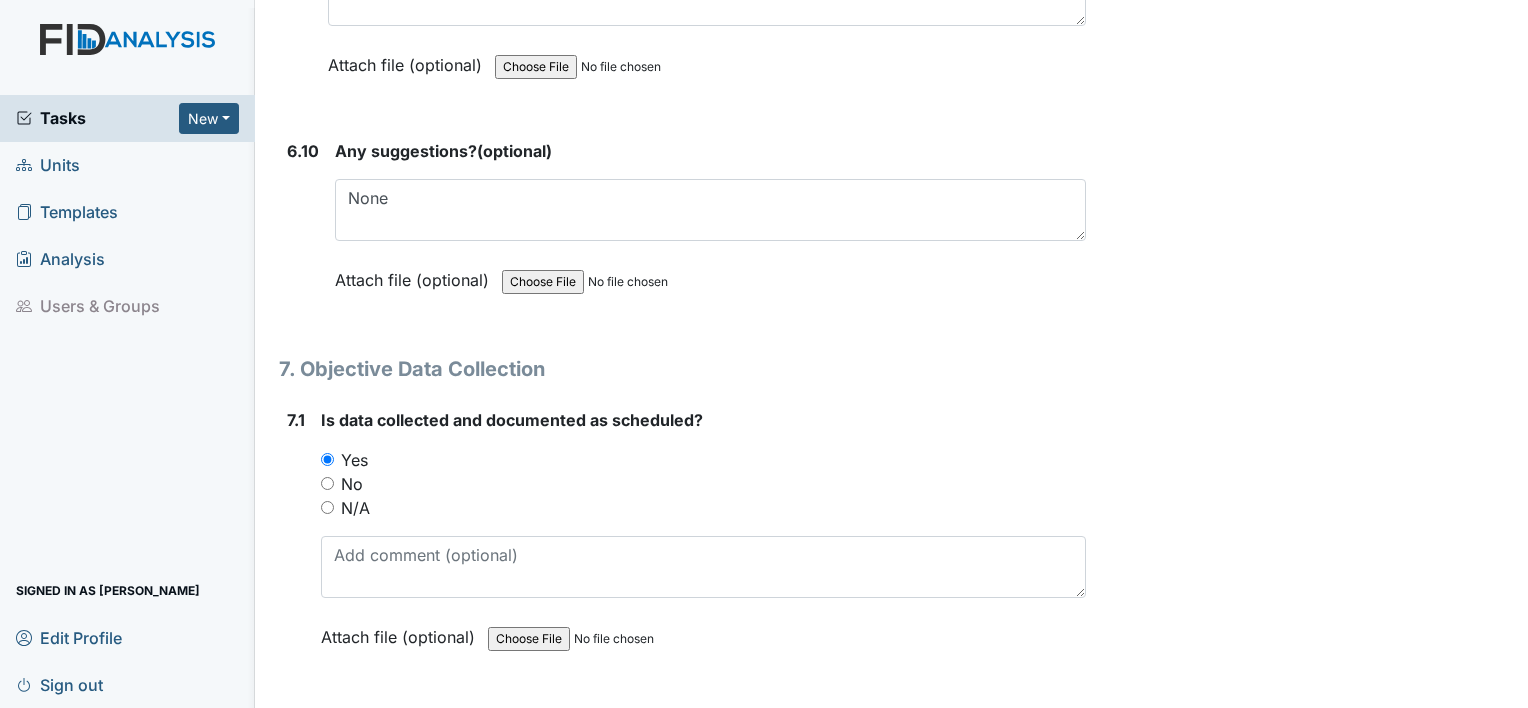 click on "Yes" at bounding box center (327, 459) 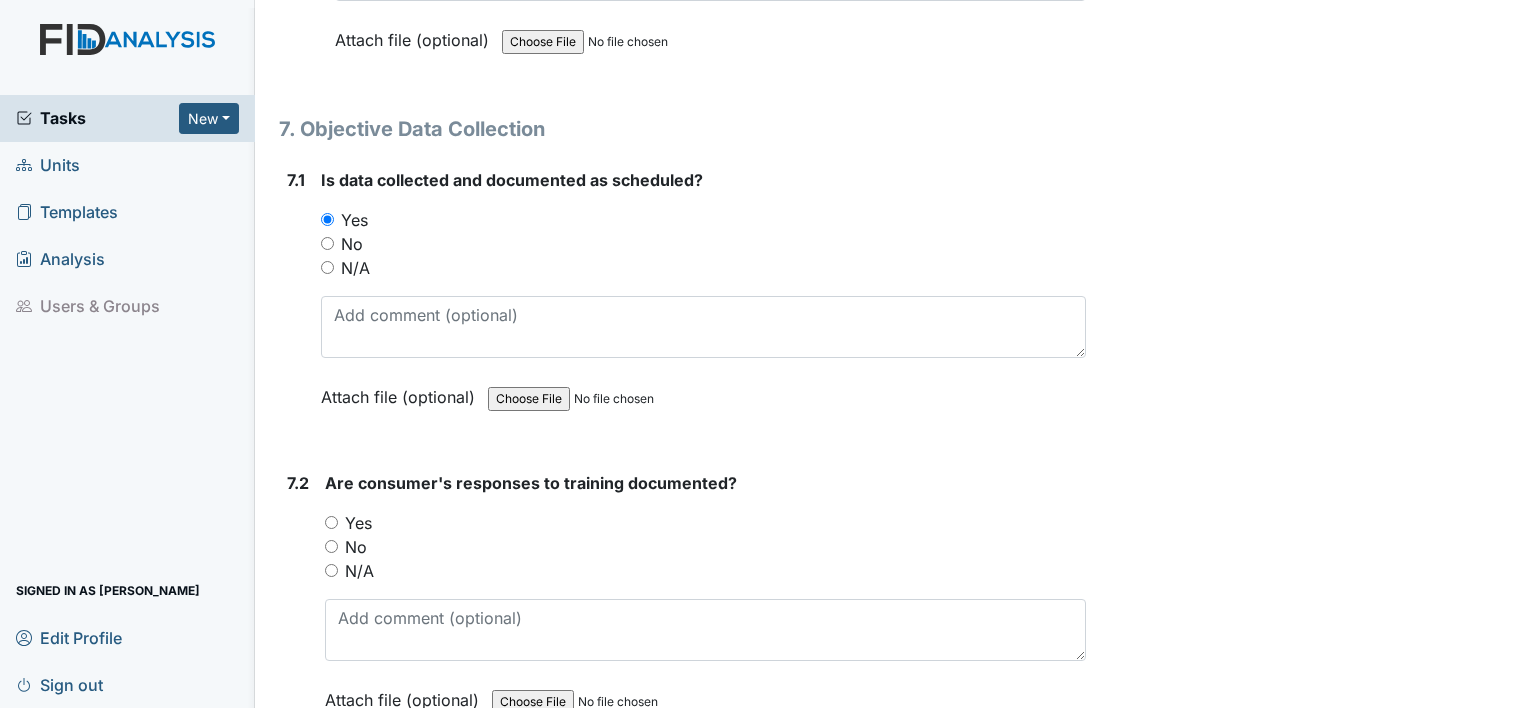 scroll, scrollTop: 14320, scrollLeft: 0, axis: vertical 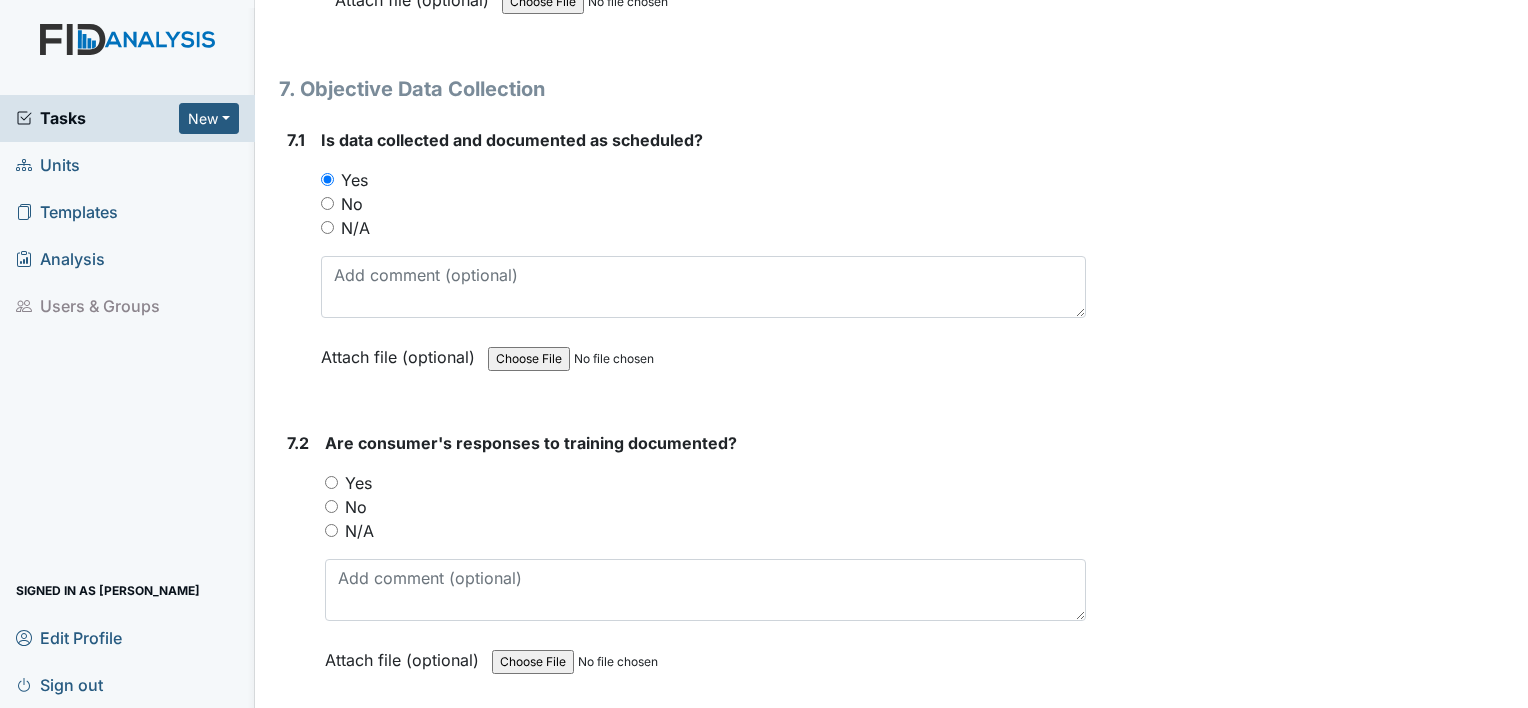 click on "Yes" at bounding box center [331, 482] 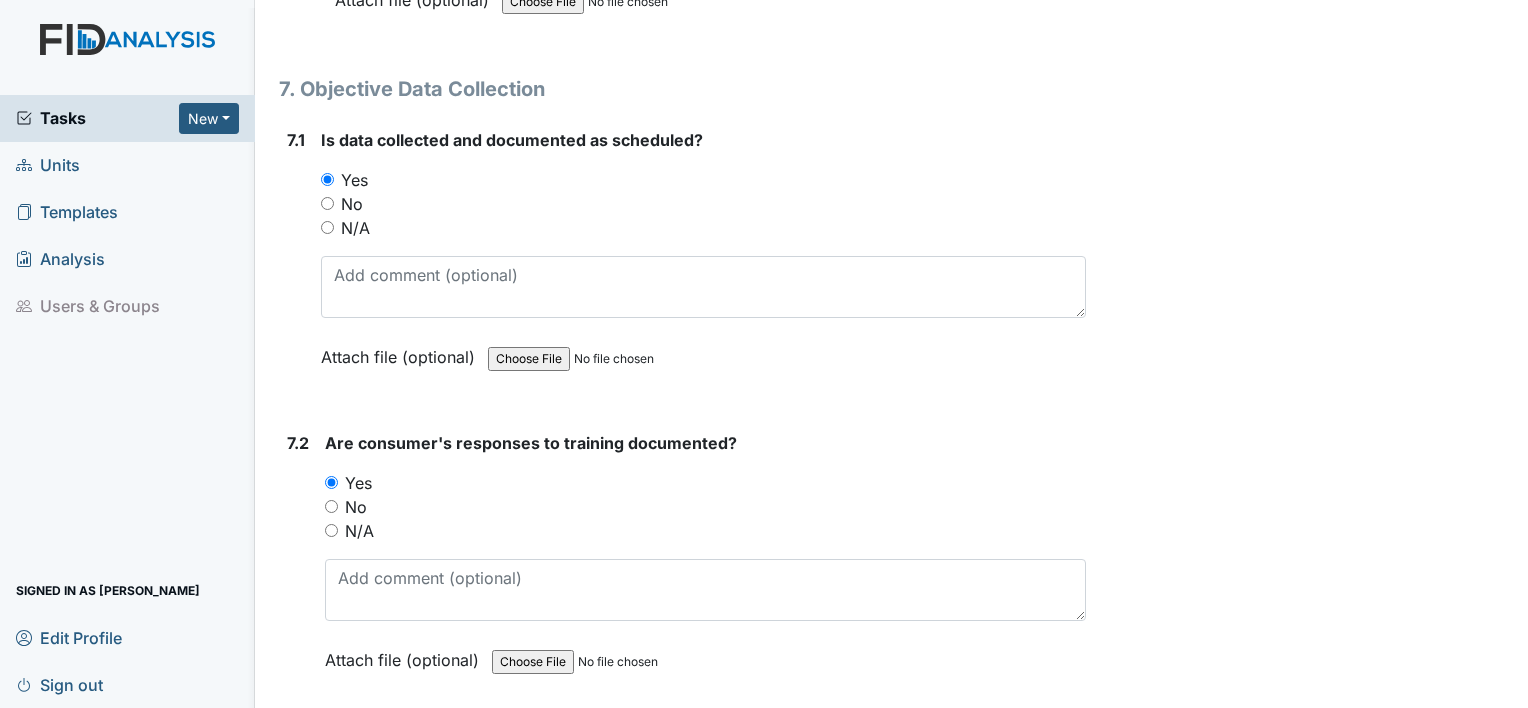 click on "Inspection:
Random Inspection for Afternoon
ID:
#00011165
Open
Autosaving...
Location:
Cherokee Trail
Assignee:
Shmara Higgins
Creator:
Shmara Higgins
Remediator:
Unit Managers
Approver:
Unit Managers
Created:
Jul 28, 2025
Due:
Aug 11, 2025
1. Staff Information
1.1
Upon arrival, were still actively involved in job duties?
You must select one of the below options.
Yes
No
N/A
Attach file (optional)
You can upload .pdf, .txt, .jpg, .jpeg, .png, .csv, .xls, or .doc files under 100MB.
1.2
Did staff communicate with coworkers appropriately?
You must select one of the below options.
Yes
No
N/A
Attach file (optional)
You can upload .pdf, .txt, .jpg, .jpeg, .png, .csv, .xls, or .doc files under 100MB.
1.3" at bounding box center (682, 3726) 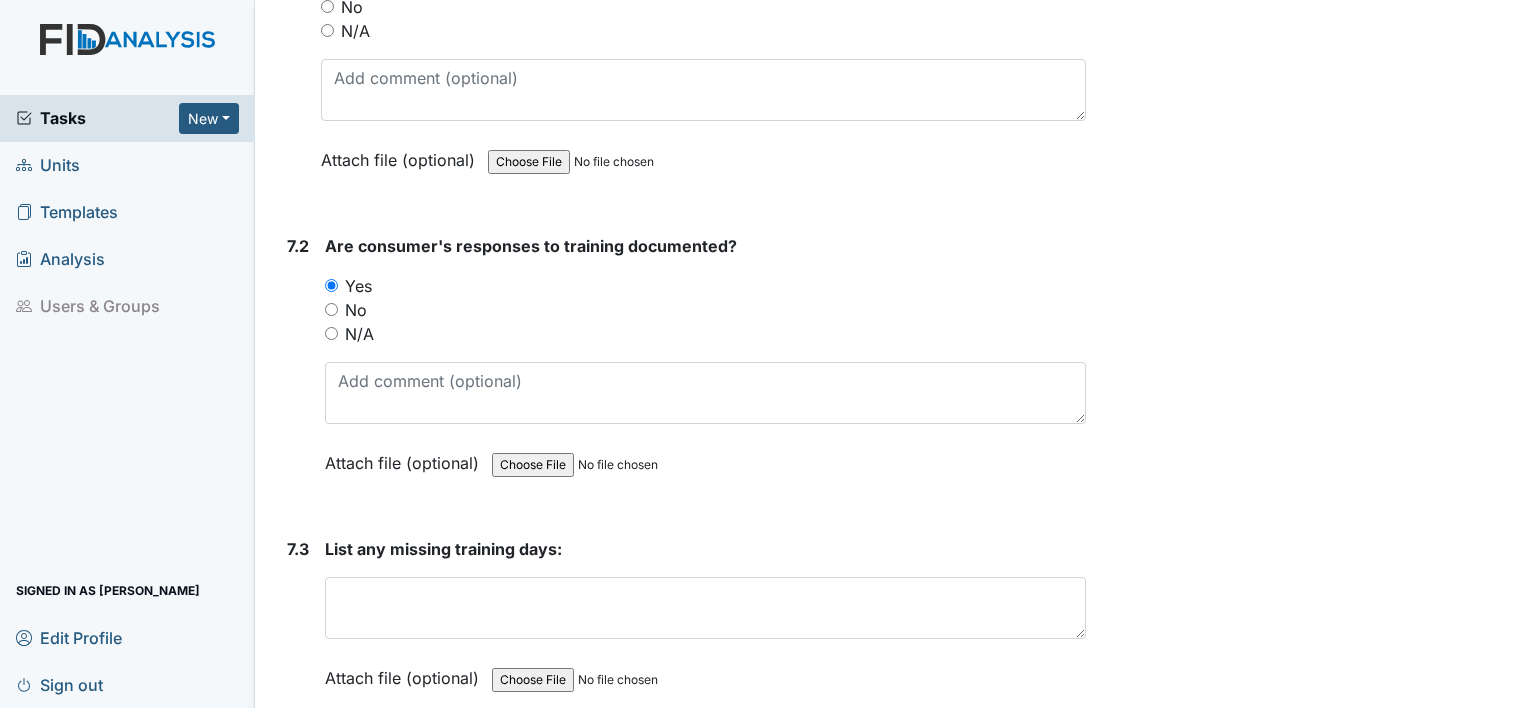 scroll, scrollTop: 14520, scrollLeft: 0, axis: vertical 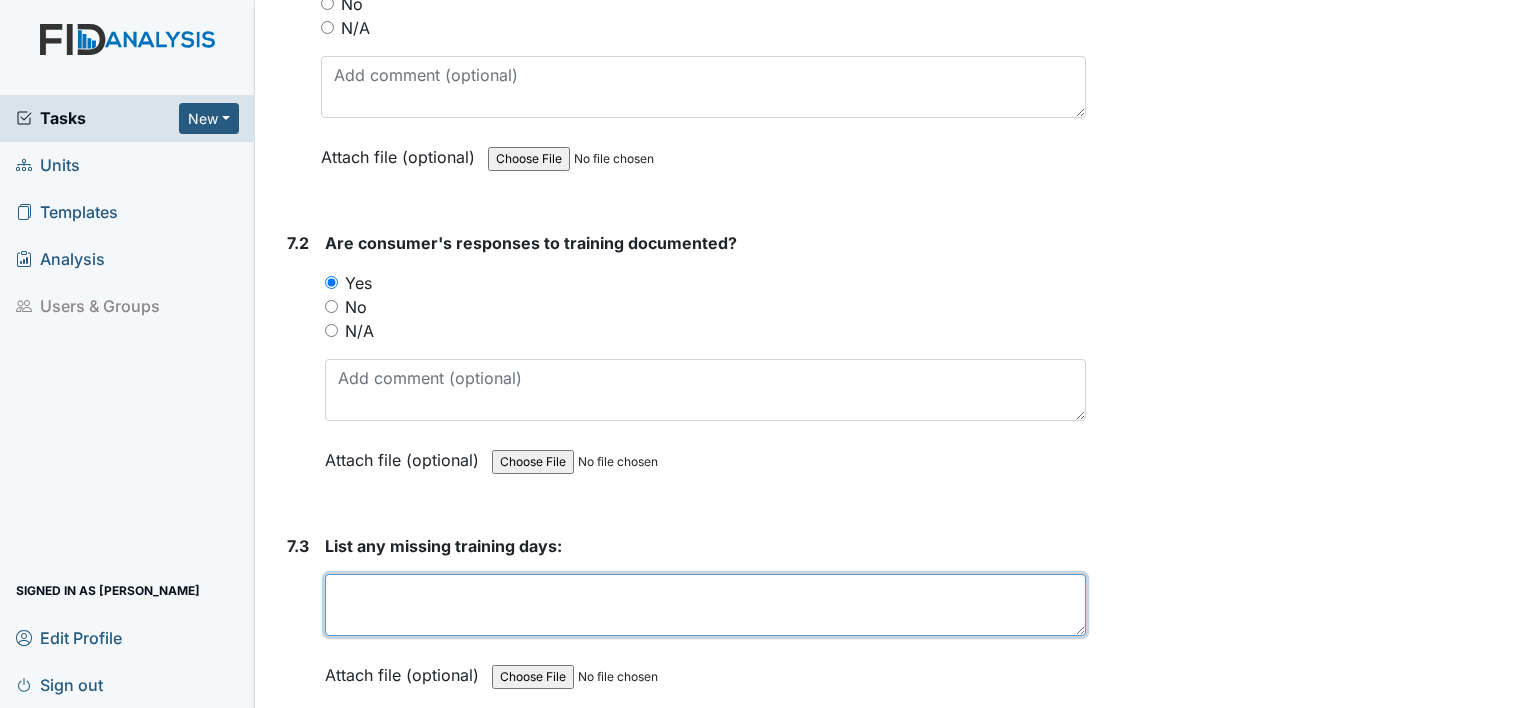 click at bounding box center (705, 605) 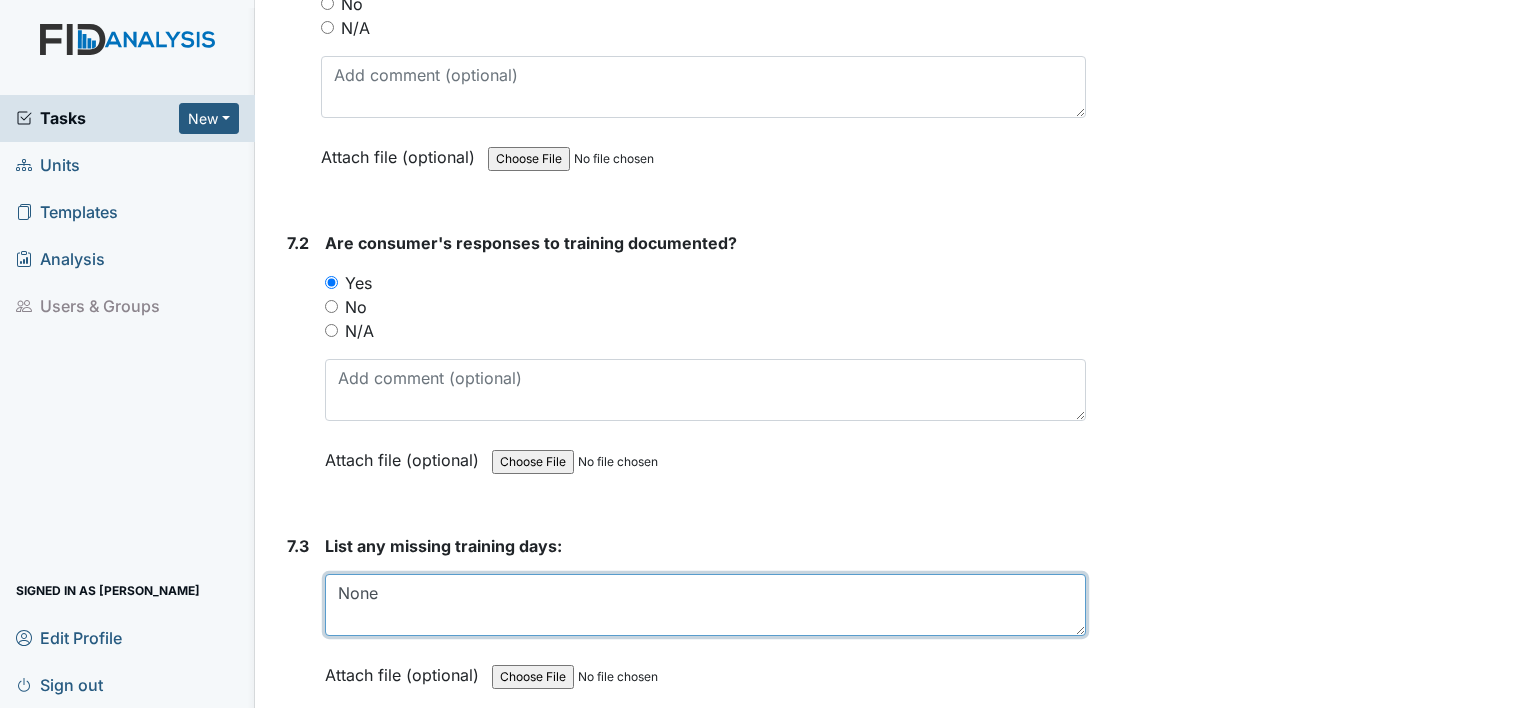 type on "None" 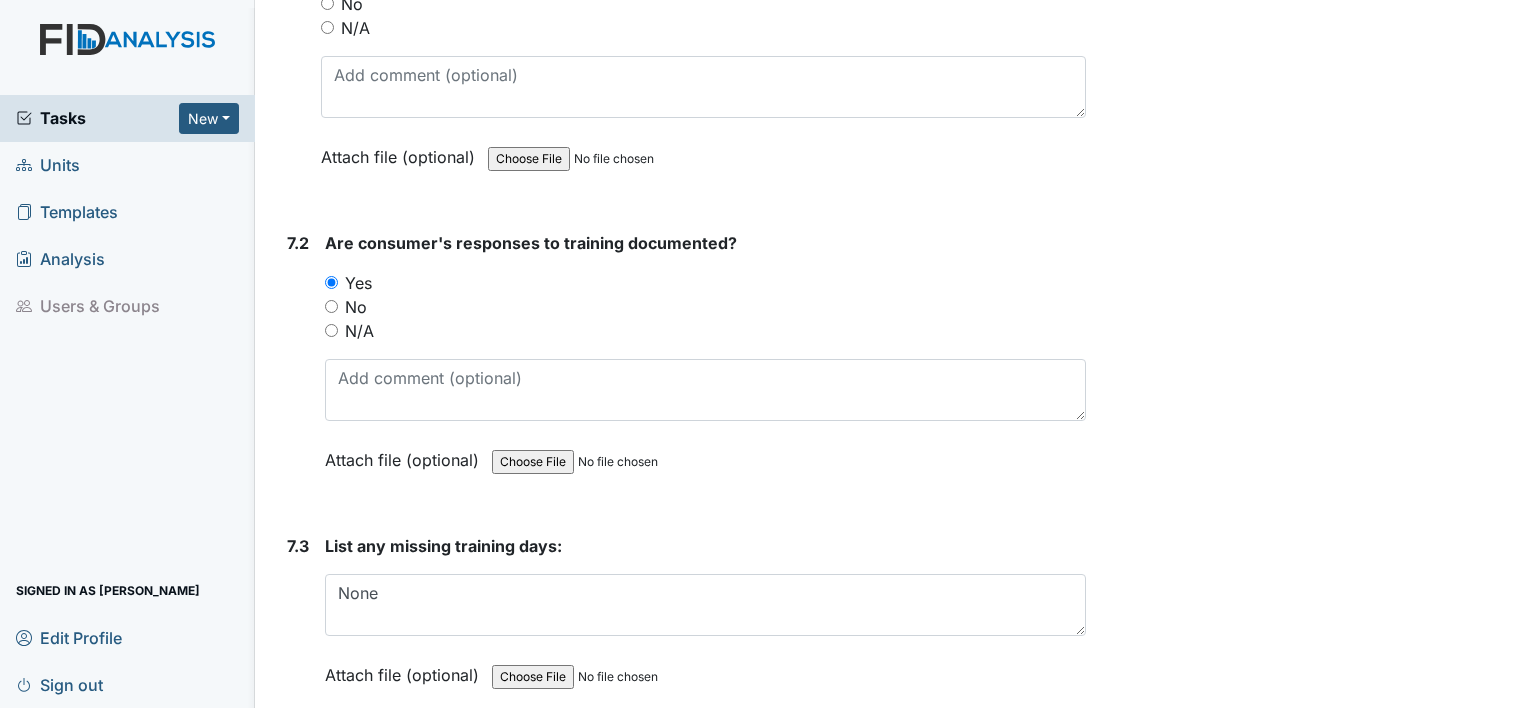 click on "Inspection:
Random Inspection for Afternoon
ID:
#00011165
Open
Autosaving...
Location:
Cherokee Trail
Assignee:
Shmara Higgins
Creator:
Shmara Higgins
Remediator:
Unit Managers
Approver:
Unit Managers
Created:
Jul 28, 2025
Due:
Aug 11, 2025
1. Staff Information
1.1
Upon arrival, were still actively involved in job duties?
You must select one of the below options.
Yes
No
N/A
Attach file (optional)
You can upload .pdf, .txt, .jpg, .jpeg, .png, .csv, .xls, or .doc files under 100MB.
1.2
Did staff communicate with coworkers appropriately?
You must select one of the below options.
Yes
No
N/A
Attach file (optional)
You can upload .pdf, .txt, .jpg, .jpeg, .png, .csv, .xls, or .doc files under 100MB.
1.3" at bounding box center (682, 3526) 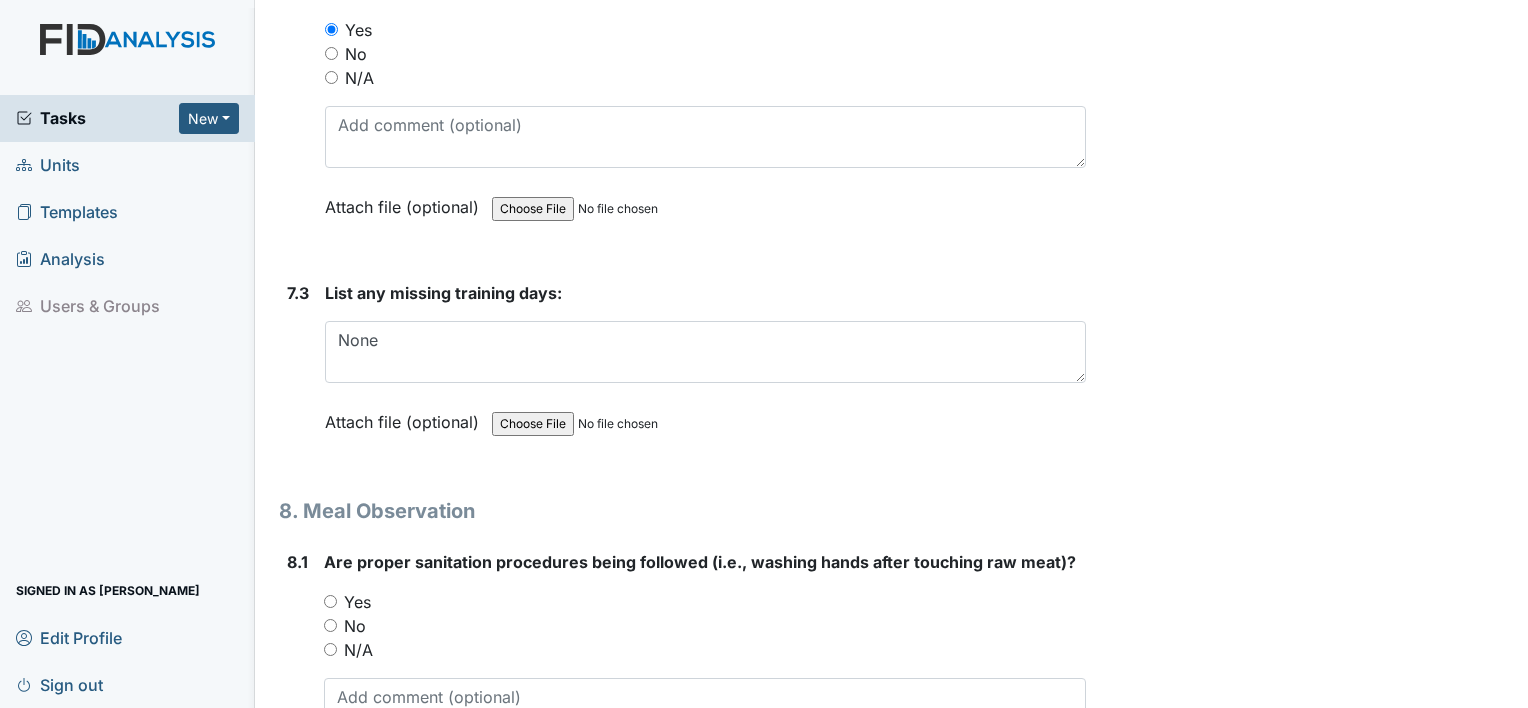 scroll, scrollTop: 14800, scrollLeft: 0, axis: vertical 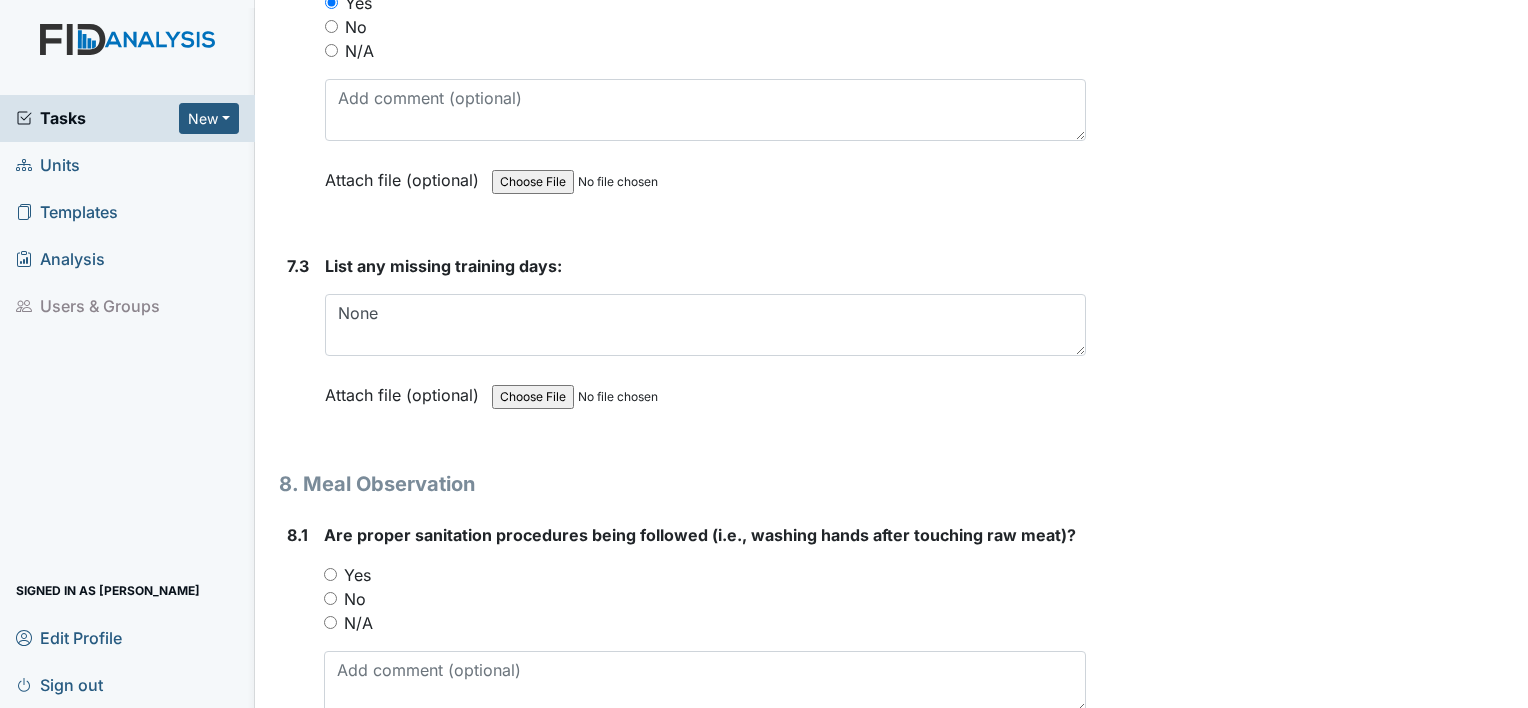 click on "Yes" at bounding box center (330, 574) 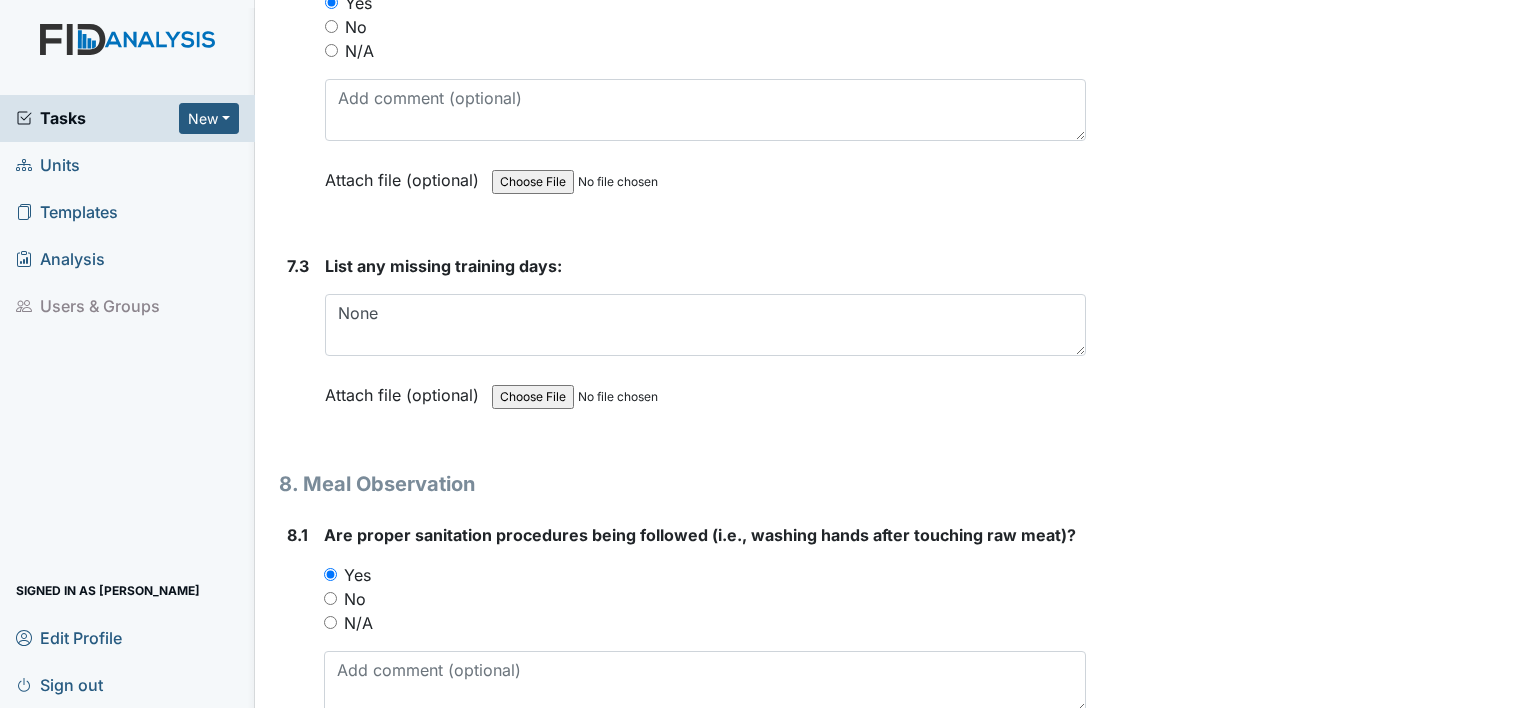 click on "8.1" at bounding box center [297, 658] 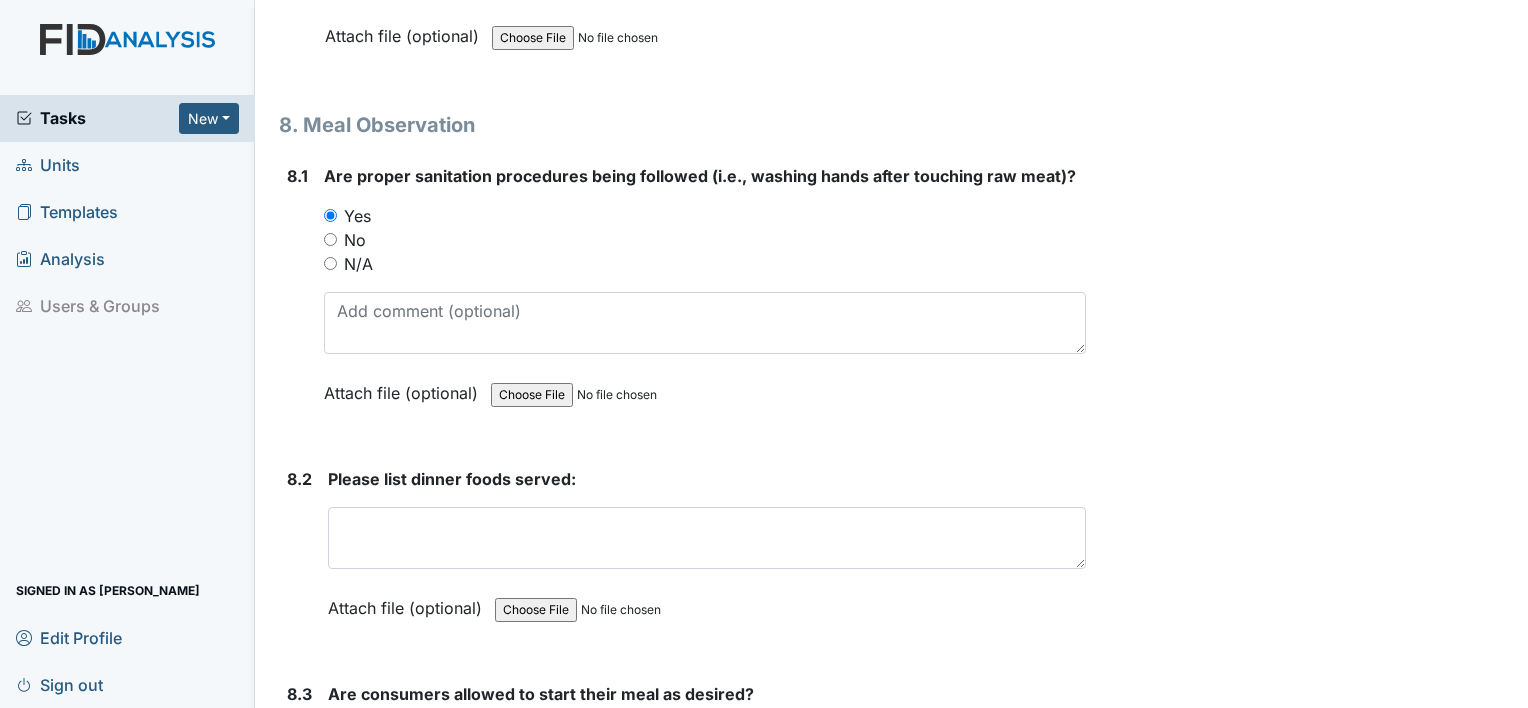 scroll, scrollTop: 15160, scrollLeft: 0, axis: vertical 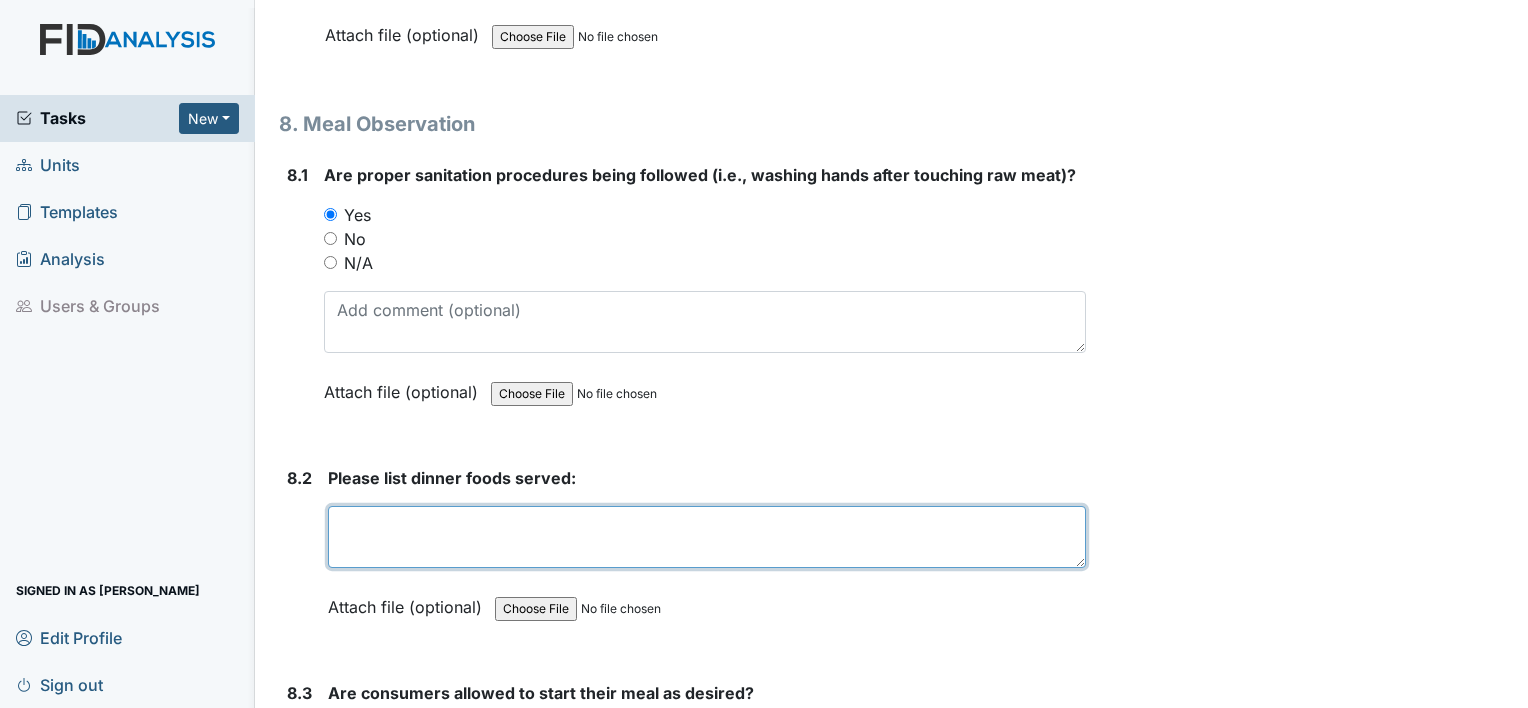 click at bounding box center (707, 537) 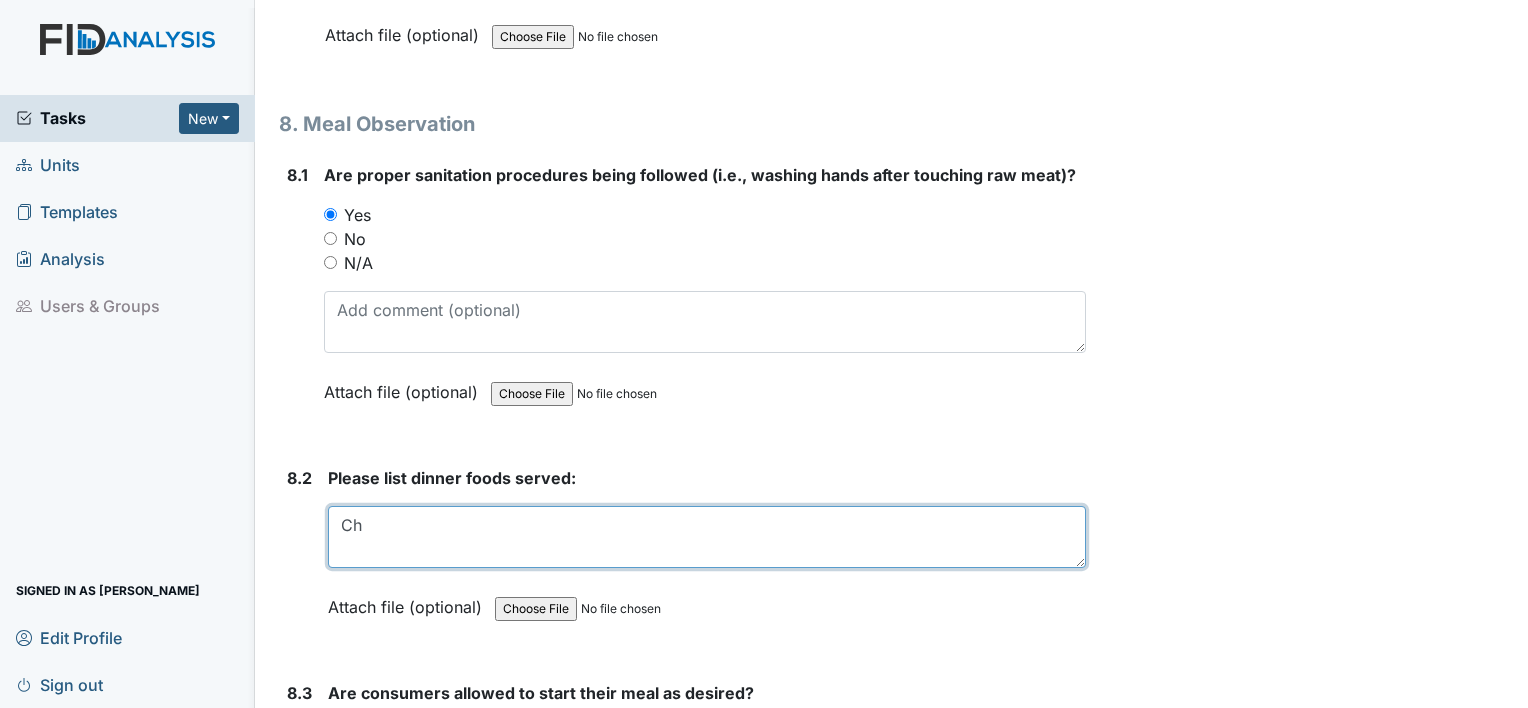 type on "C" 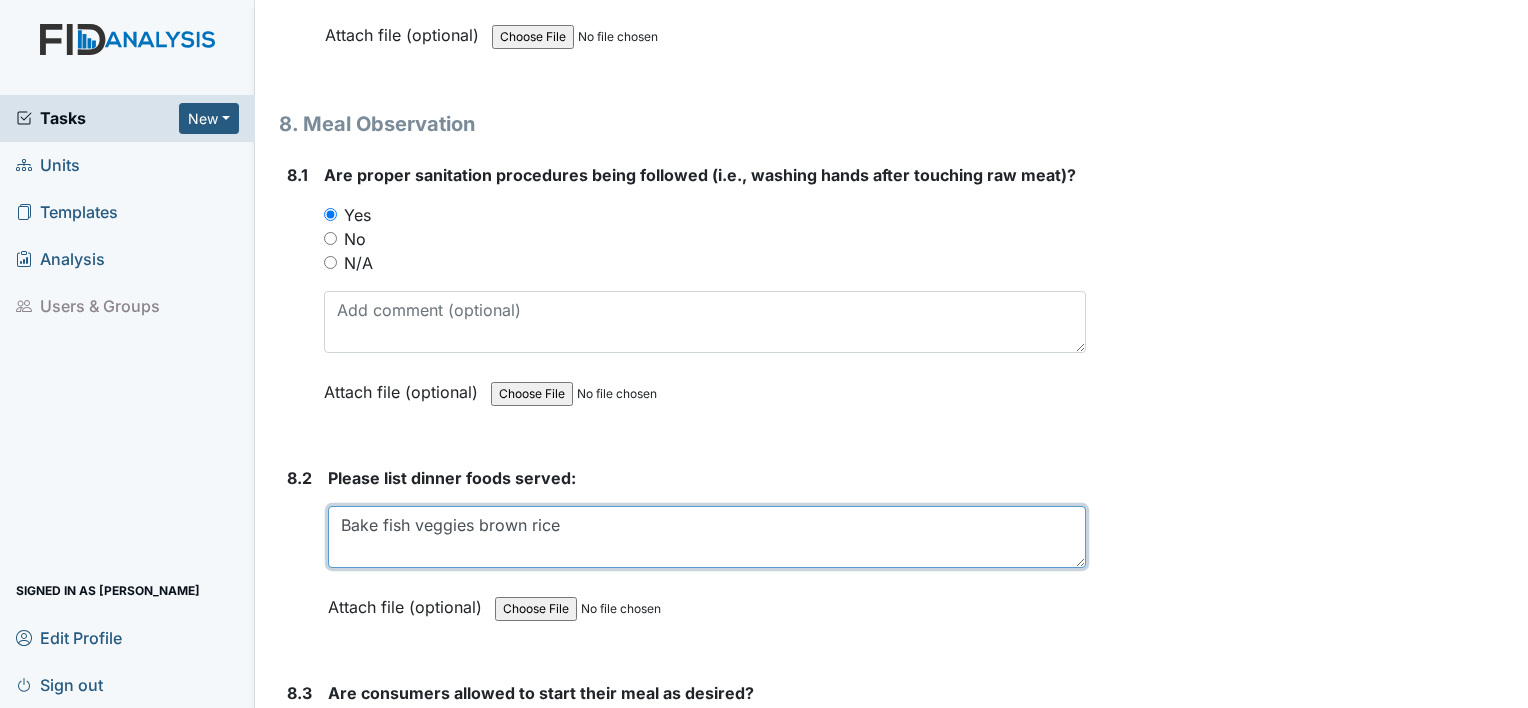 type on "Bake fish veggies brown rice" 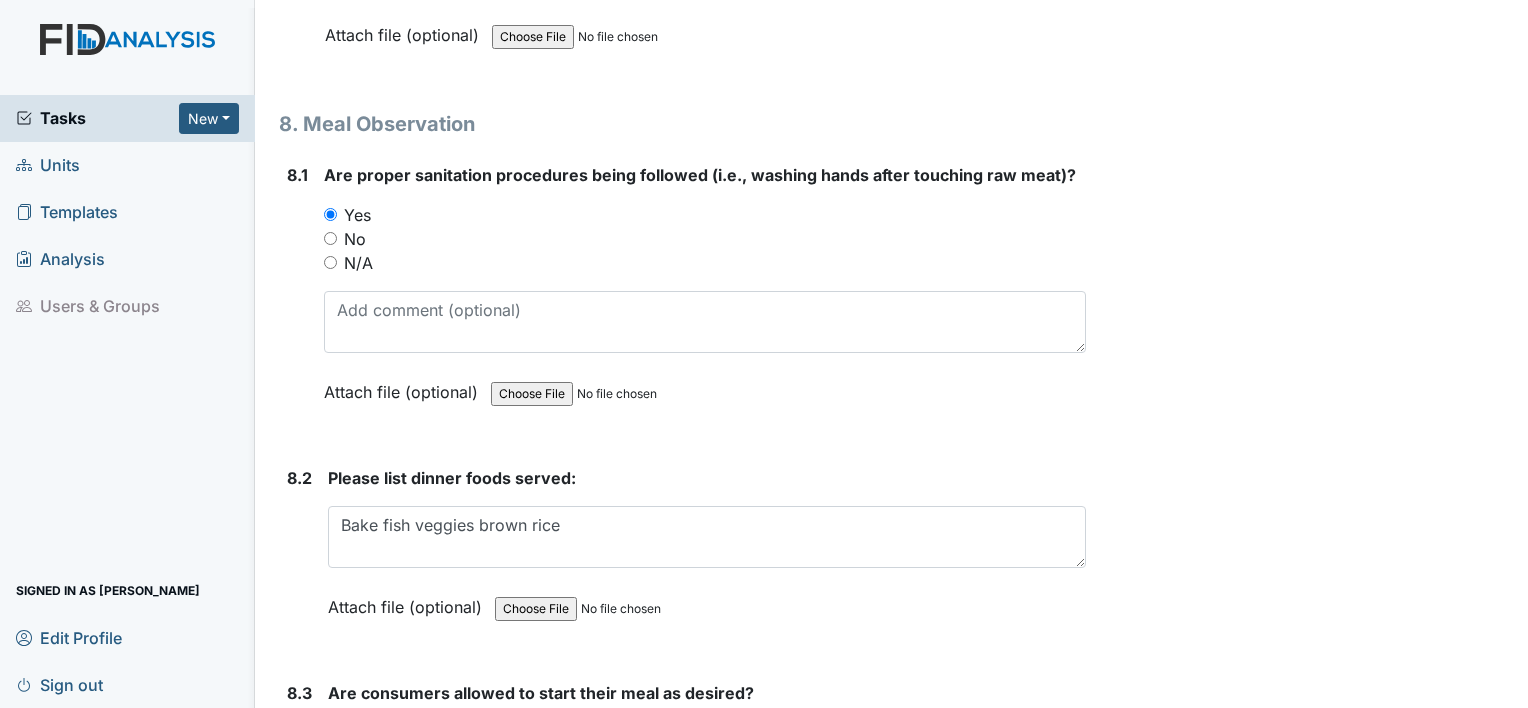 click on "Yes" at bounding box center [334, 732] 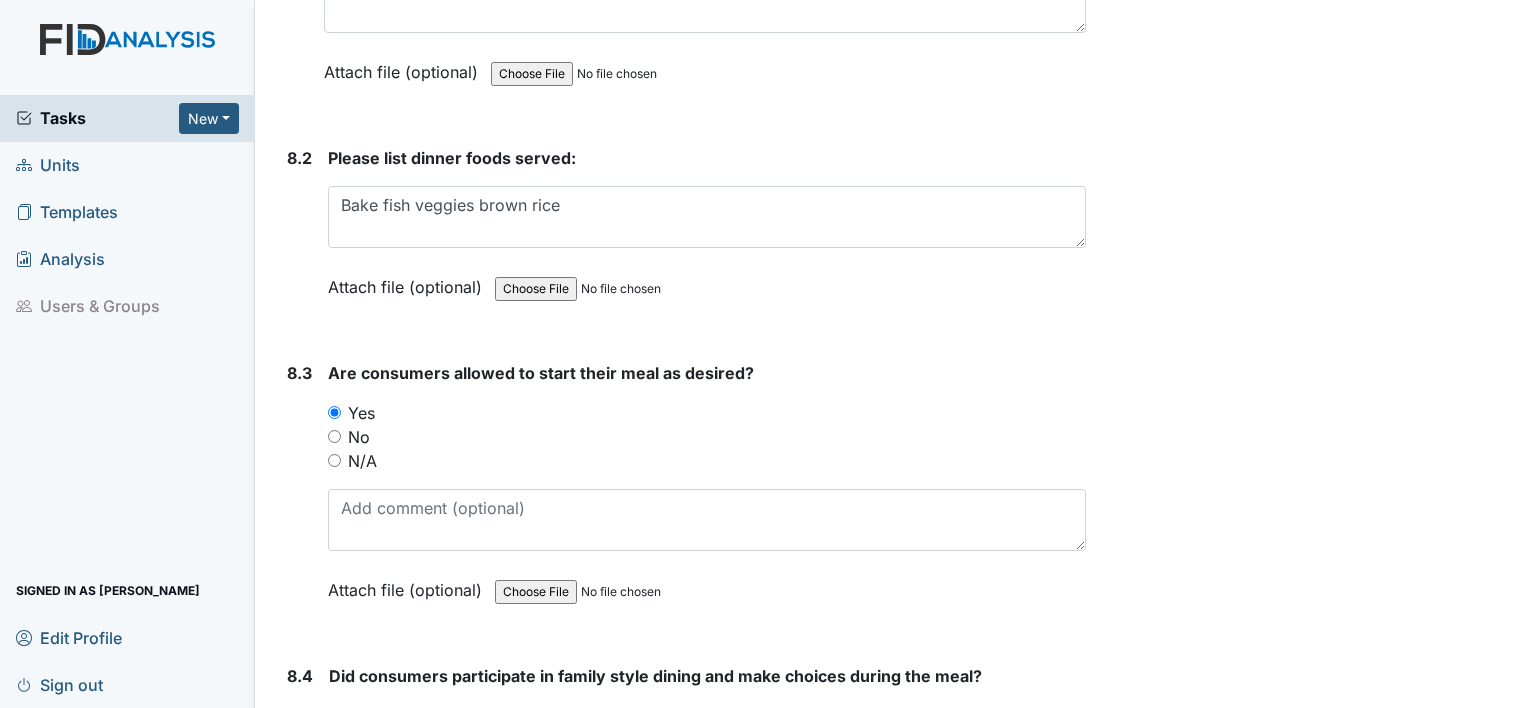 scroll, scrollTop: 15520, scrollLeft: 0, axis: vertical 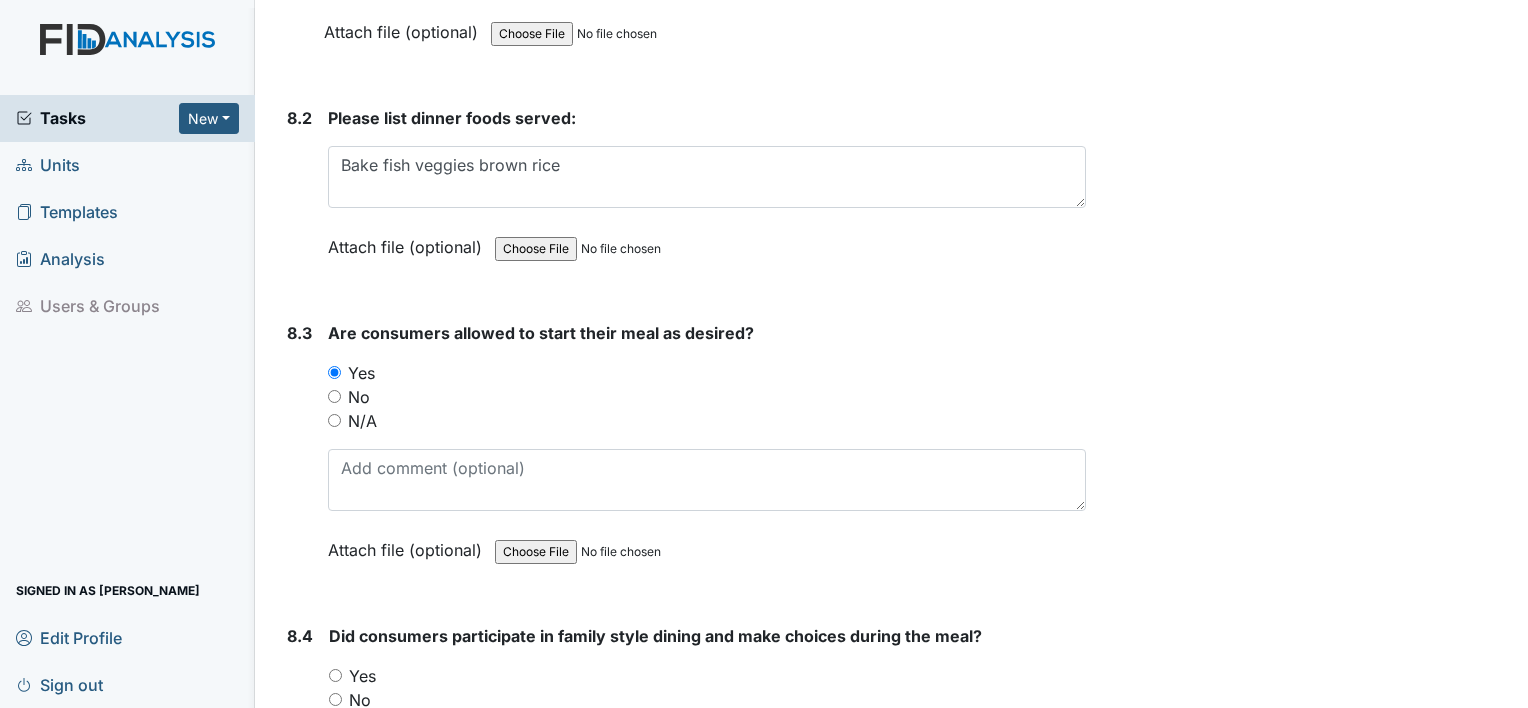 click on "Yes" at bounding box center (335, 675) 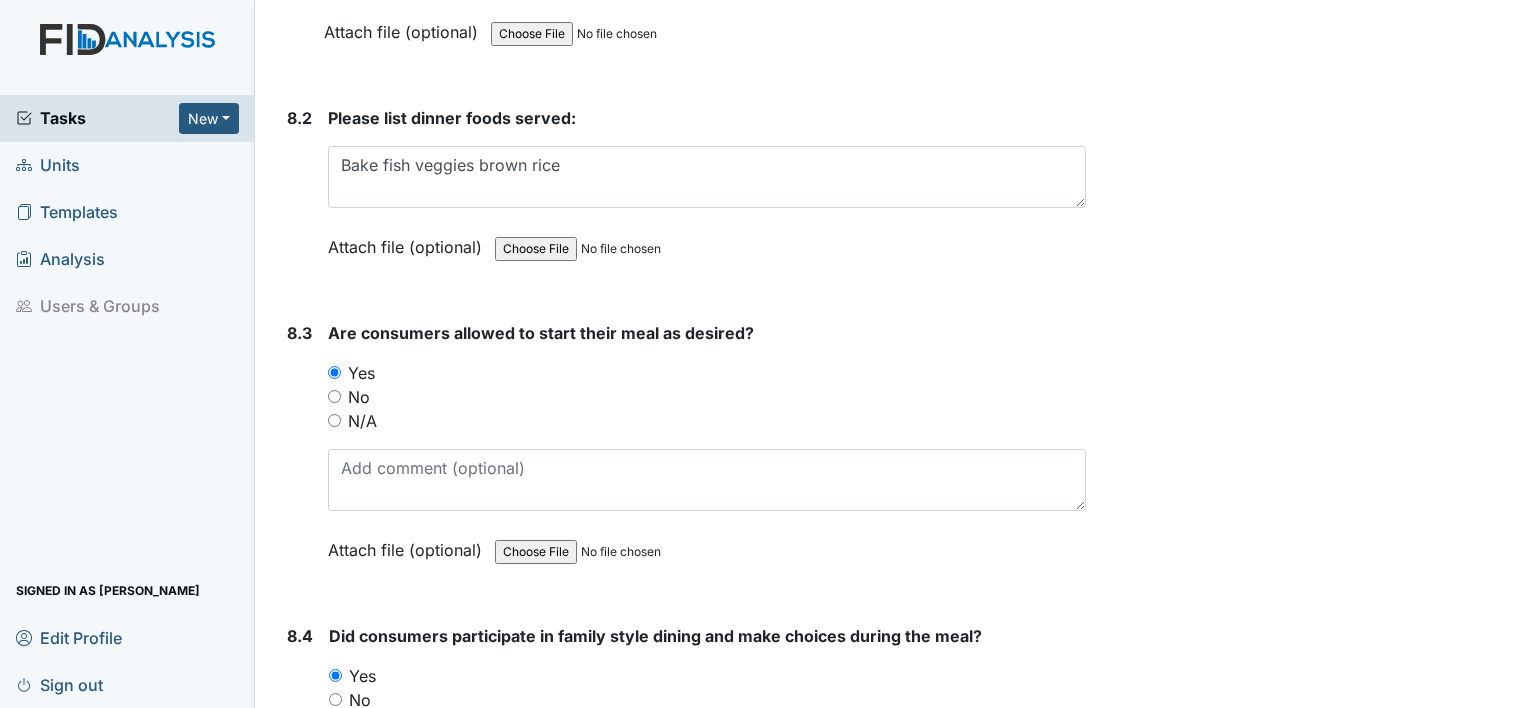 click on "8.4" at bounding box center (300, 759) 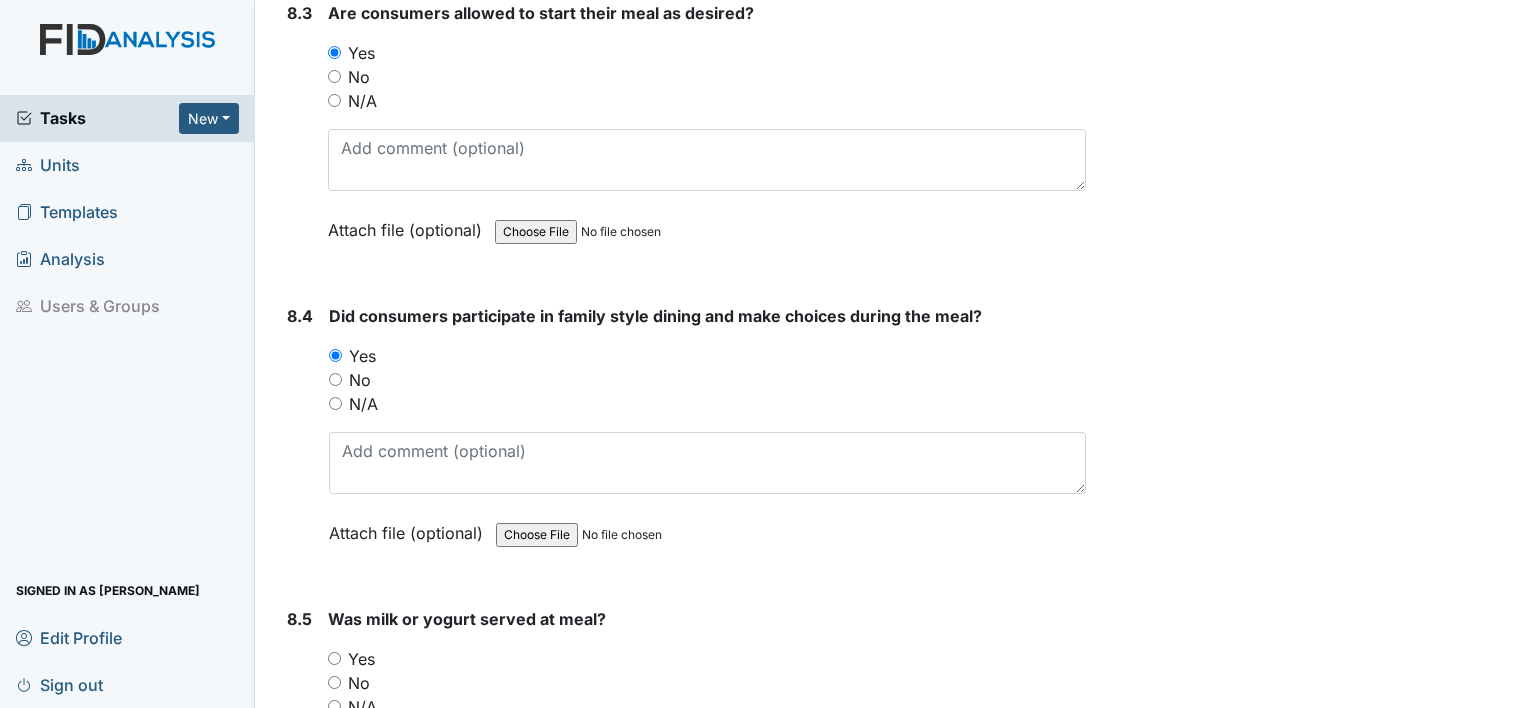 scroll, scrollTop: 15880, scrollLeft: 0, axis: vertical 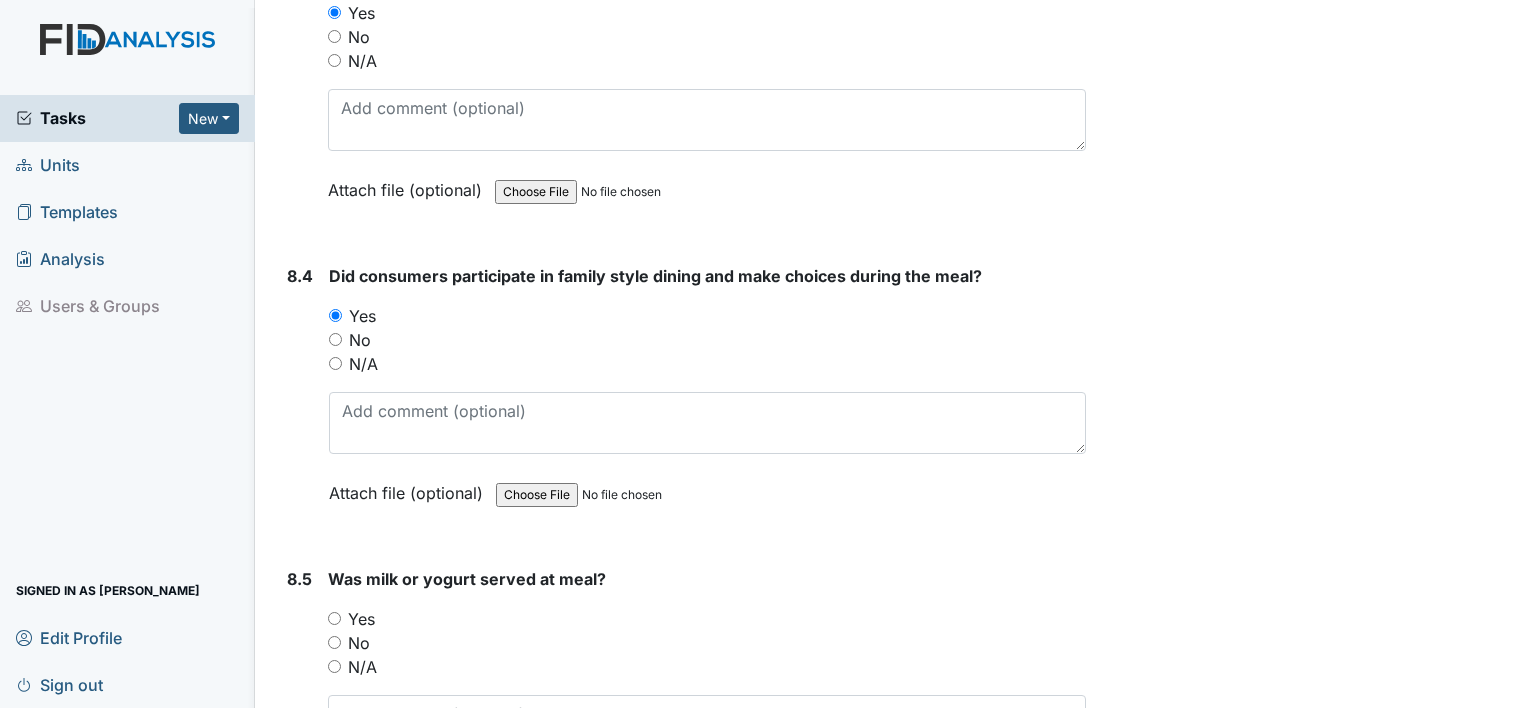 click on "Yes" at bounding box center (334, 618) 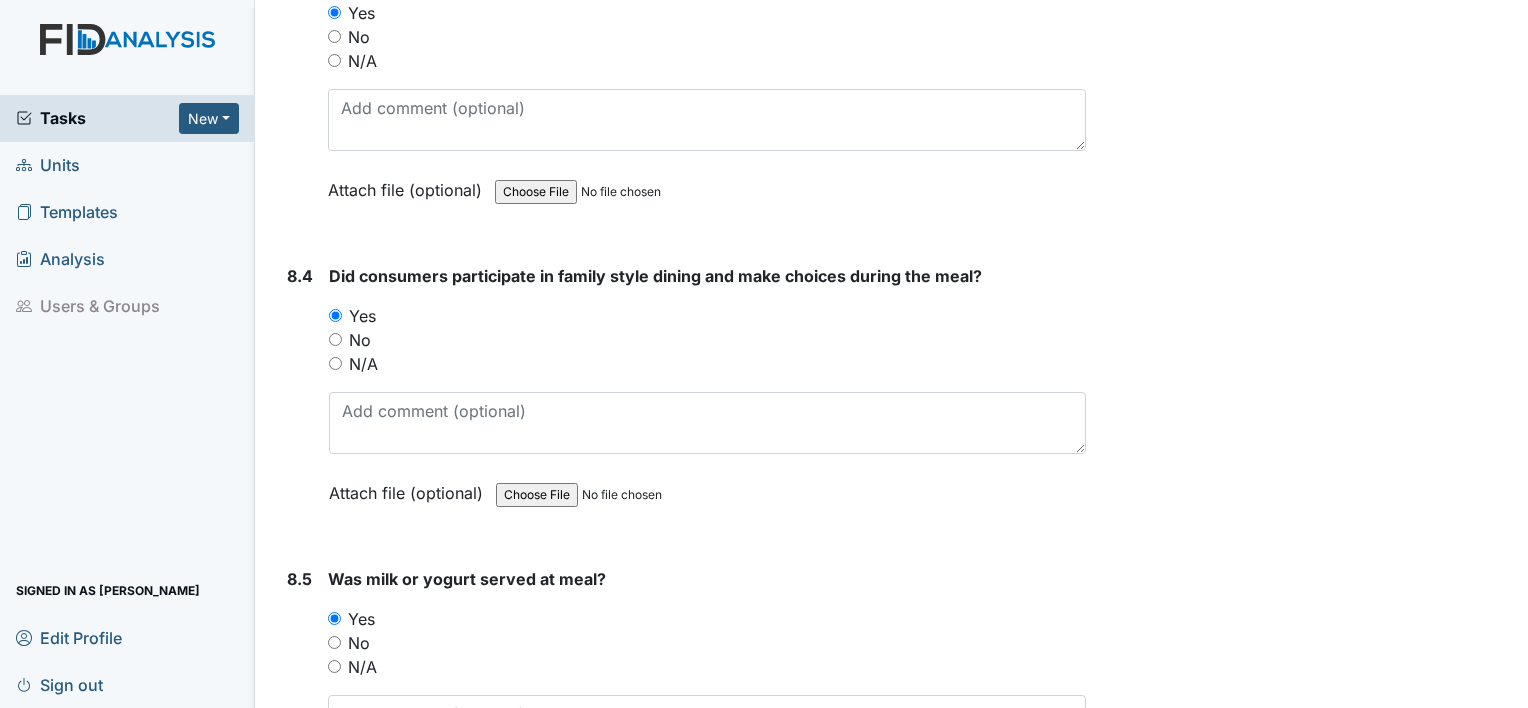 click on "8.5
Was milk or yogurt served at meal?
You must select one of the below options.
Yes
No
N/A
Attach file (optional)
You can upload .pdf, .txt, .jpg, .jpeg, .png, .csv, .xls, or .doc files under 100MB." at bounding box center (682, 702) 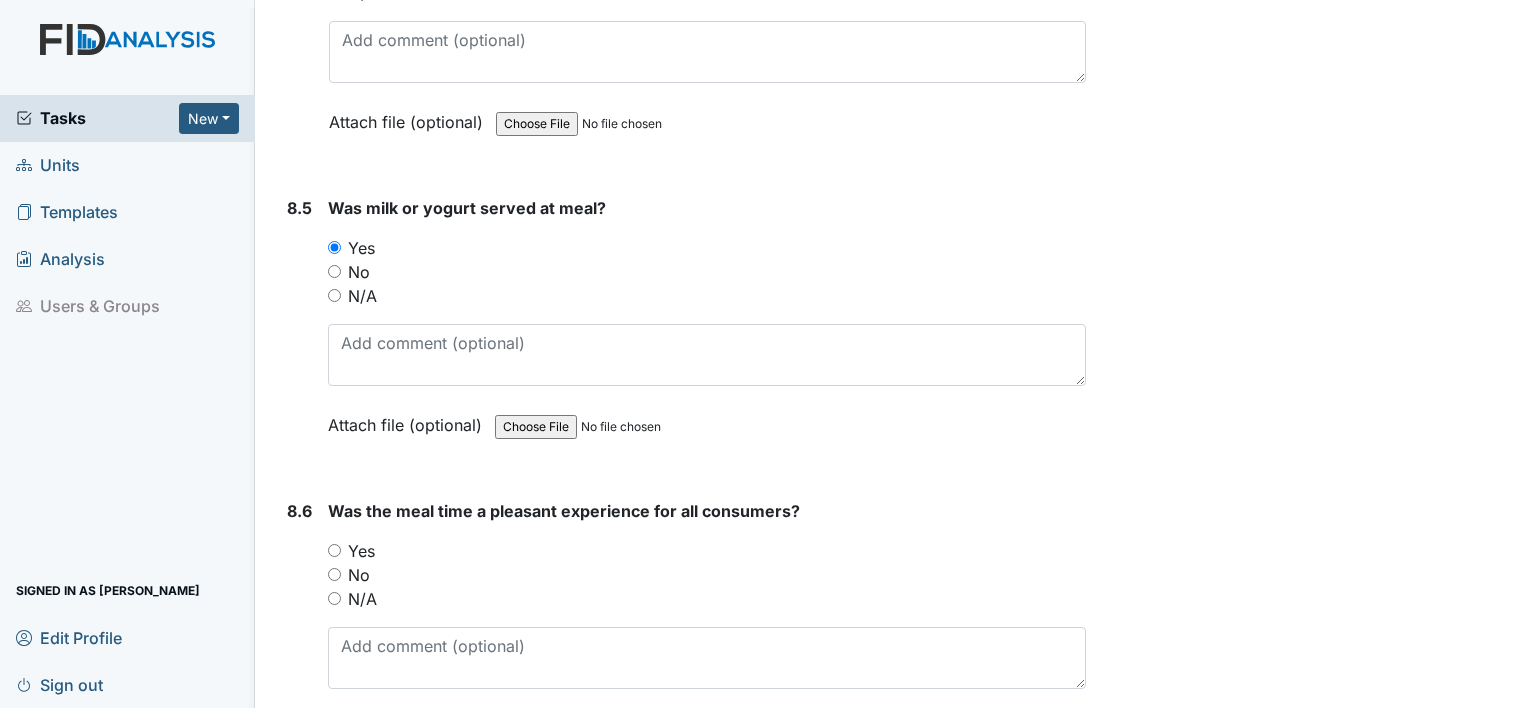 scroll, scrollTop: 16280, scrollLeft: 0, axis: vertical 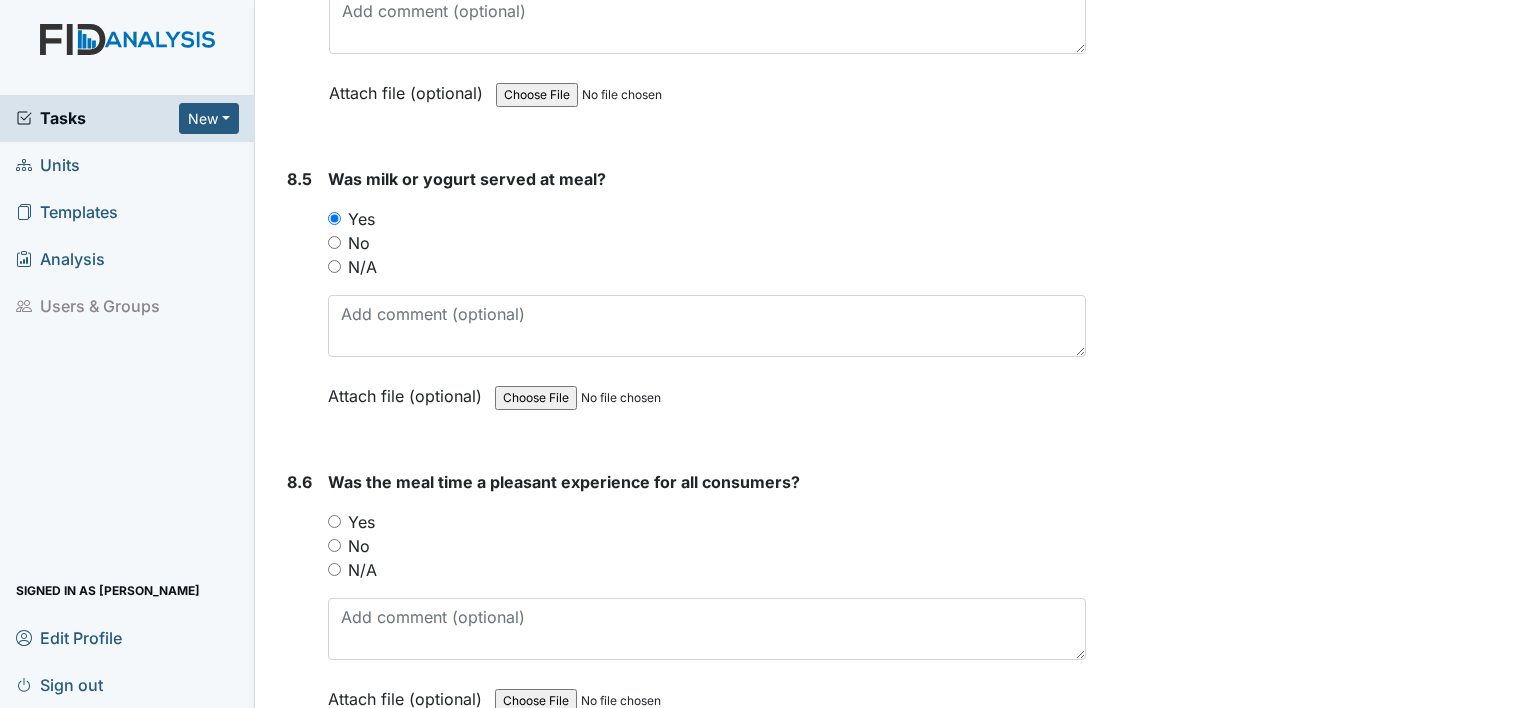 click on "Yes" at bounding box center (334, 521) 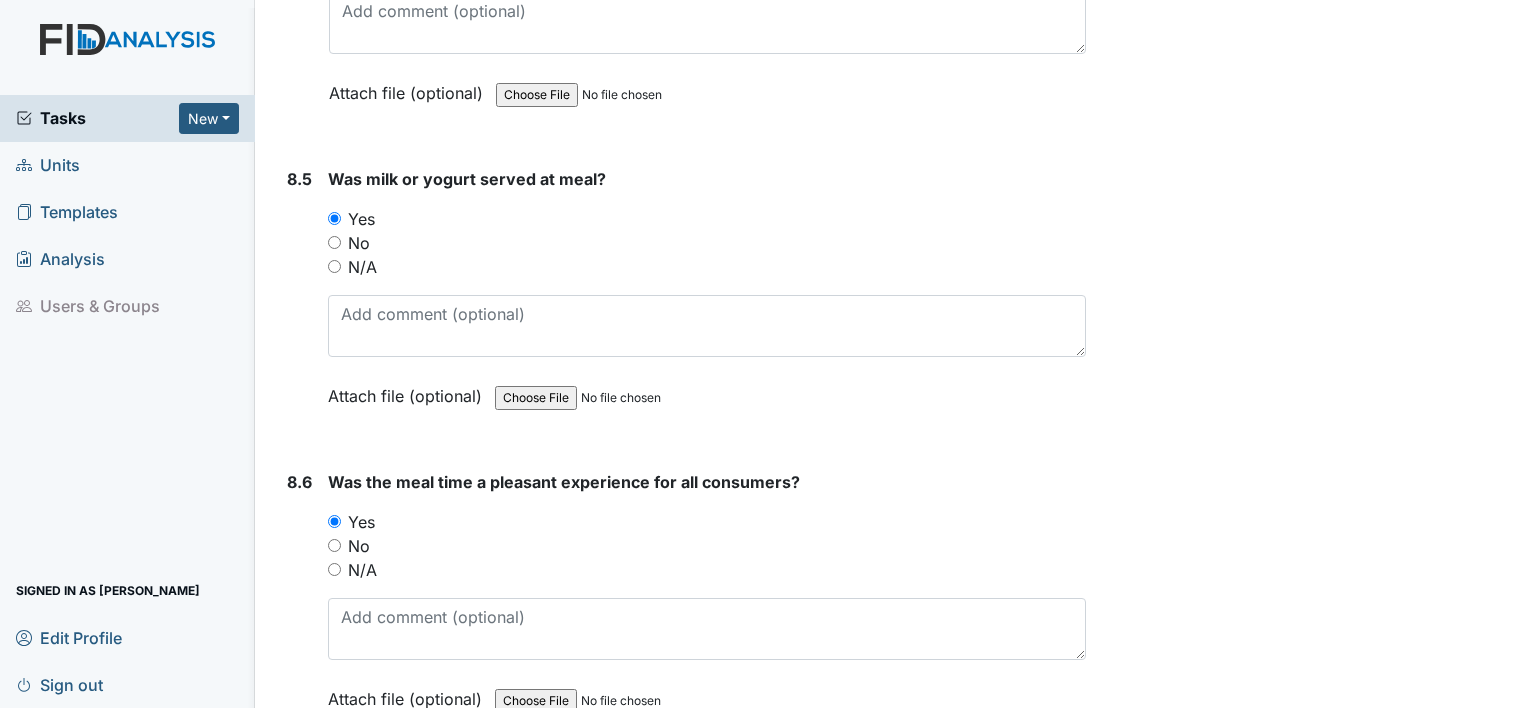 click on "Inspection:
Random Inspection for Afternoon
ID:
#00011165
Open
Autosaving...
Location:
Cherokee Trail
Assignee:
Shmara Higgins
Creator:
Shmara Higgins
Remediator:
Unit Managers
Approver:
Unit Managers
Created:
Jul 28, 2025
Due:
Aug 11, 2025
1. Staff Information
1.1
Upon arrival, were still actively involved in job duties?
You must select one of the below options.
Yes
No
N/A
Attach file (optional)
You can upload .pdf, .txt, .jpg, .jpeg, .png, .csv, .xls, or .doc files under 100MB.
1.2
Did staff communicate with coworkers appropriately?
You must select one of the below options.
Yes
No
N/A
Attach file (optional)
You can upload .pdf, .txt, .jpg, .jpeg, .png, .csv, .xls, or .doc files under 100MB.
1.3" at bounding box center [682, 1766] 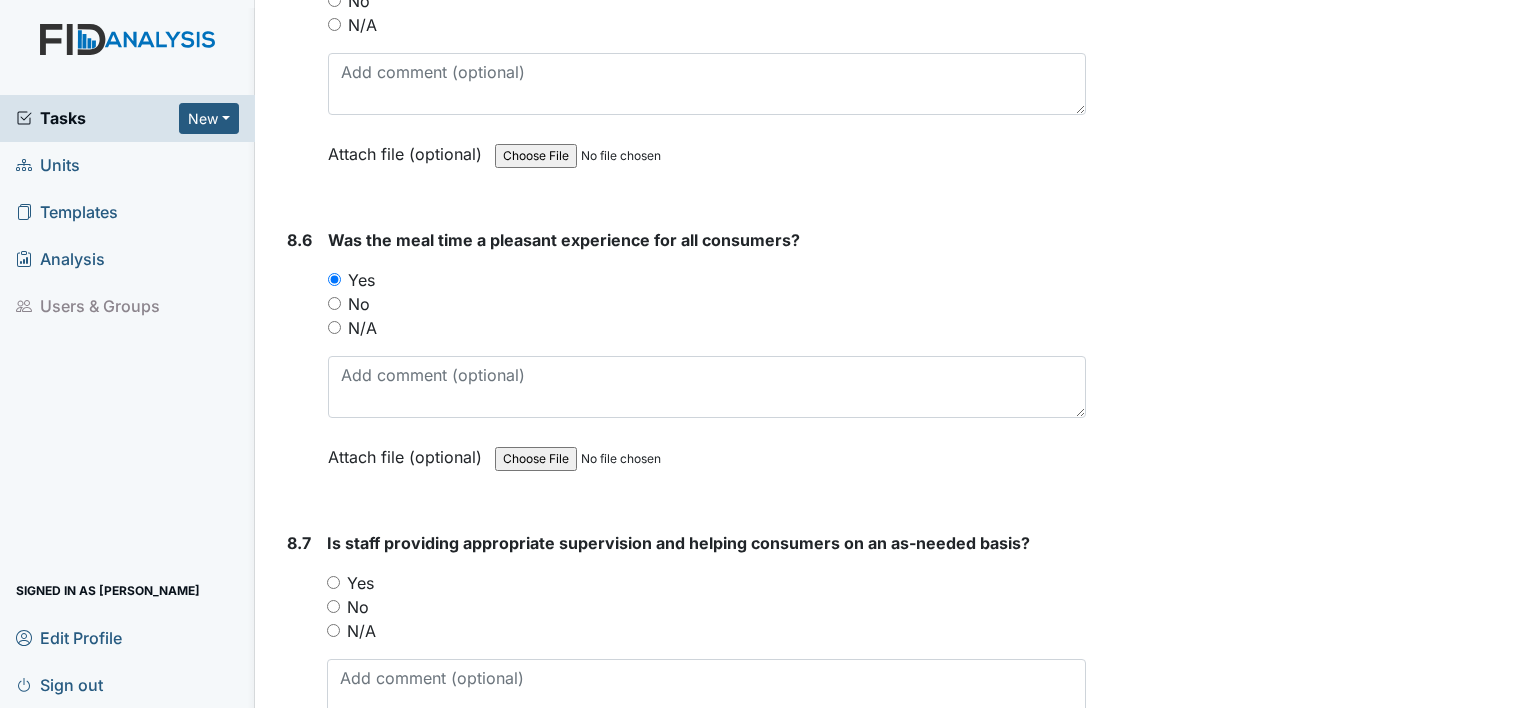 scroll, scrollTop: 16560, scrollLeft: 0, axis: vertical 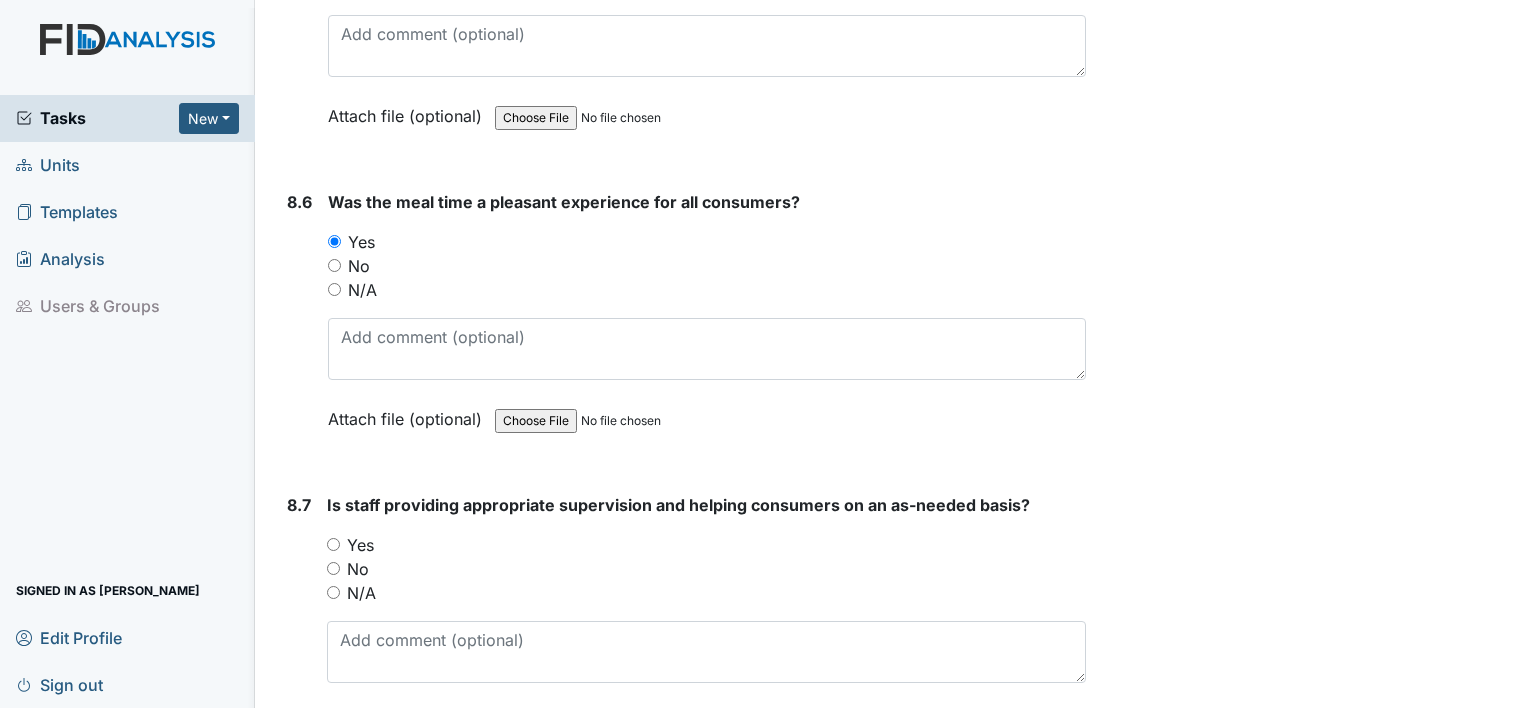 click on "Yes" at bounding box center [333, 544] 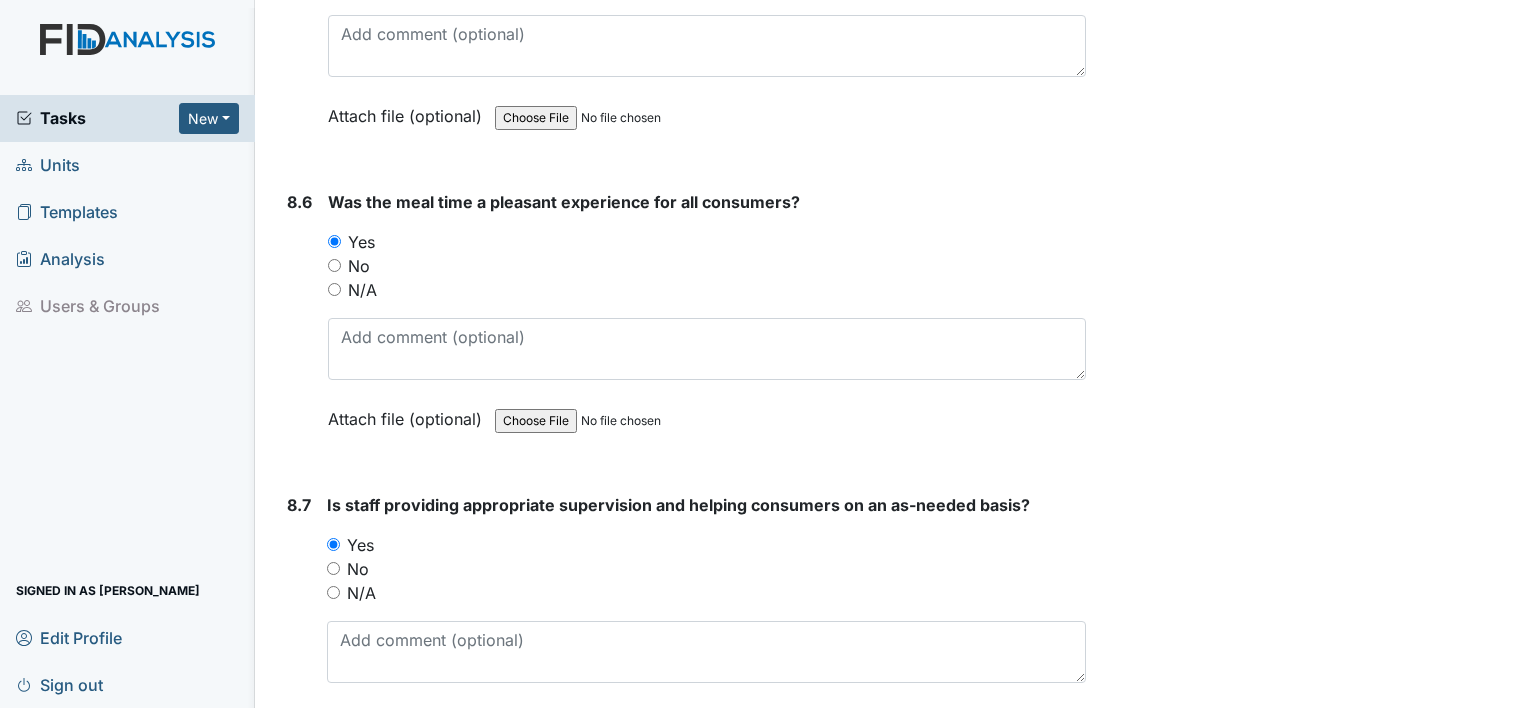 click on "8.7" at bounding box center [299, 628] 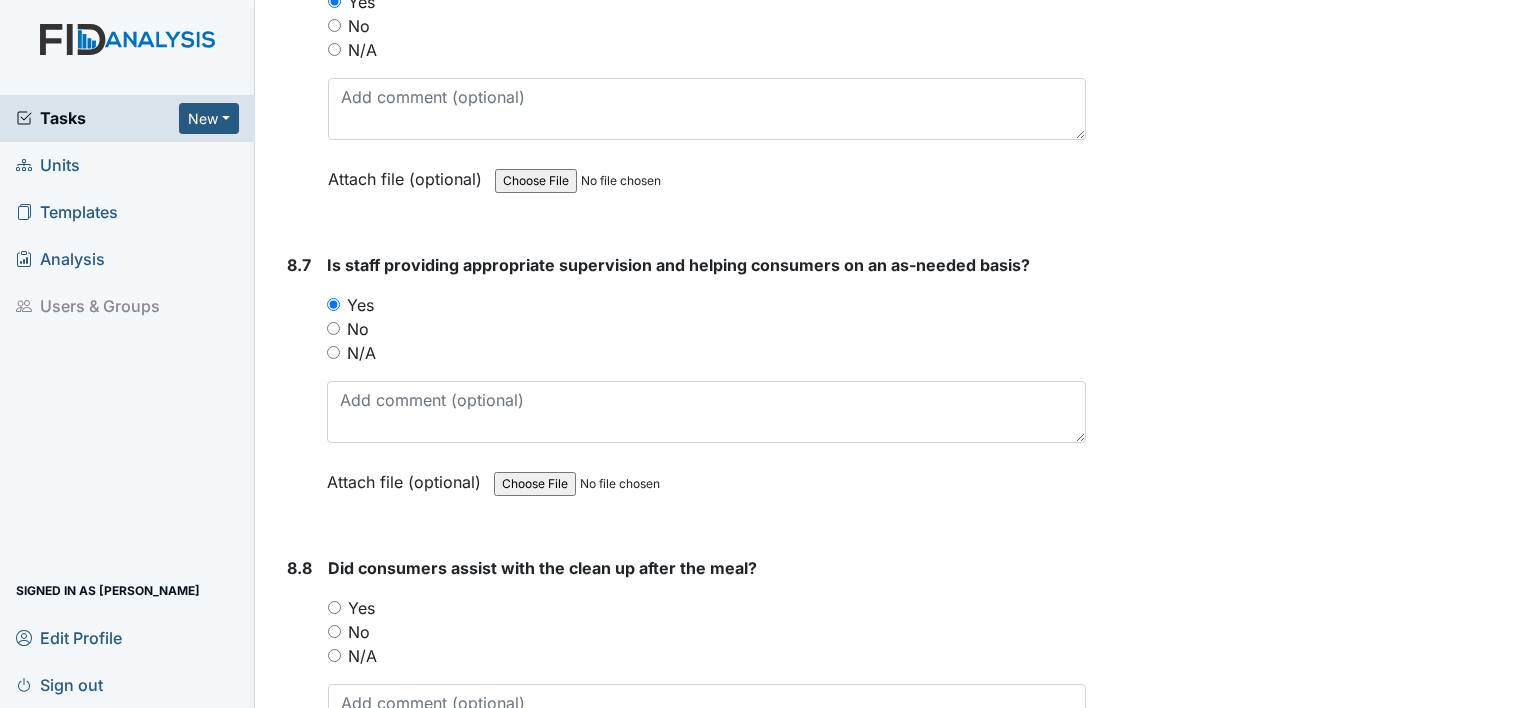 scroll, scrollTop: 16840, scrollLeft: 0, axis: vertical 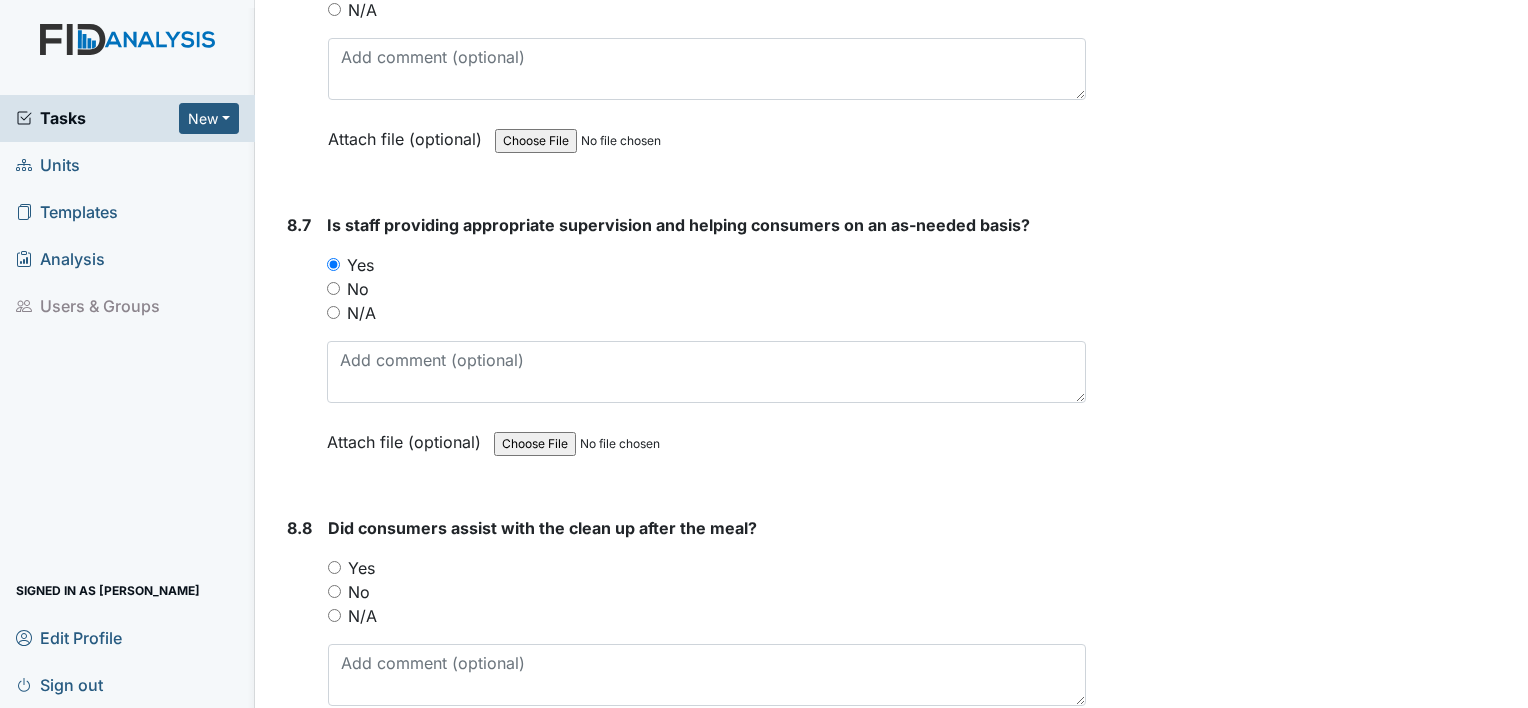 click on "Yes" at bounding box center [334, 567] 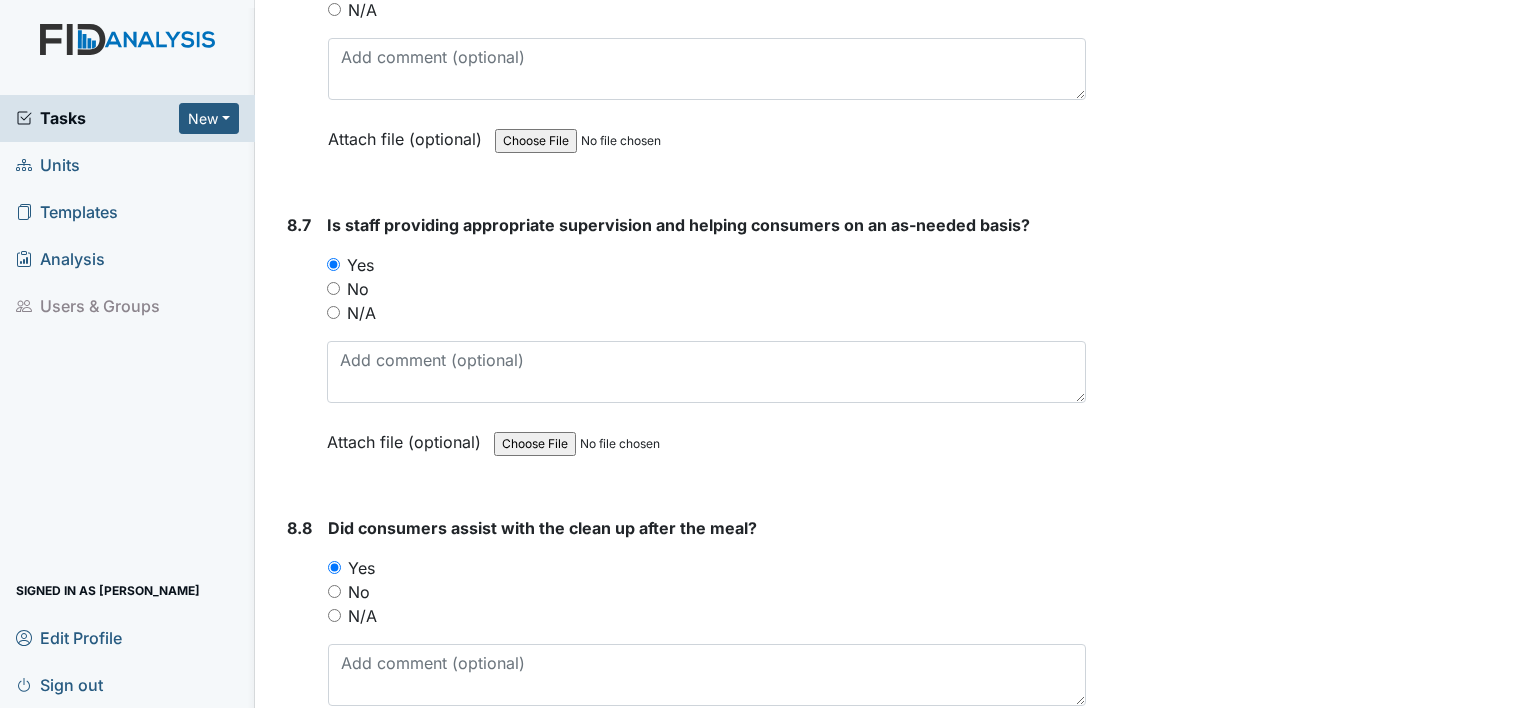 click on "Inspection:
Random Inspection for Afternoon
ID:
#00011165
Open
Autosaving...
Location:
Cherokee Trail
Assignee:
Shmara Higgins
Creator:
Shmara Higgins
Remediator:
Unit Managers
Approver:
Unit Managers
Created:
Jul 28, 2025
Due:
Aug 11, 2025
1. Staff Information
1.1
Upon arrival, were still actively involved in job duties?
You must select one of the below options.
Yes
No
N/A
Attach file (optional)
You can upload .pdf, .txt, .jpg, .jpeg, .png, .csv, .xls, or .doc files under 100MB.
1.2
Did staff communicate with coworkers appropriately?
You must select one of the below options.
Yes
No
N/A
Attach file (optional)
You can upload .pdf, .txt, .jpg, .jpeg, .png, .csv, .xls, or .doc files under 100MB.
1.3" at bounding box center (682, 1206) 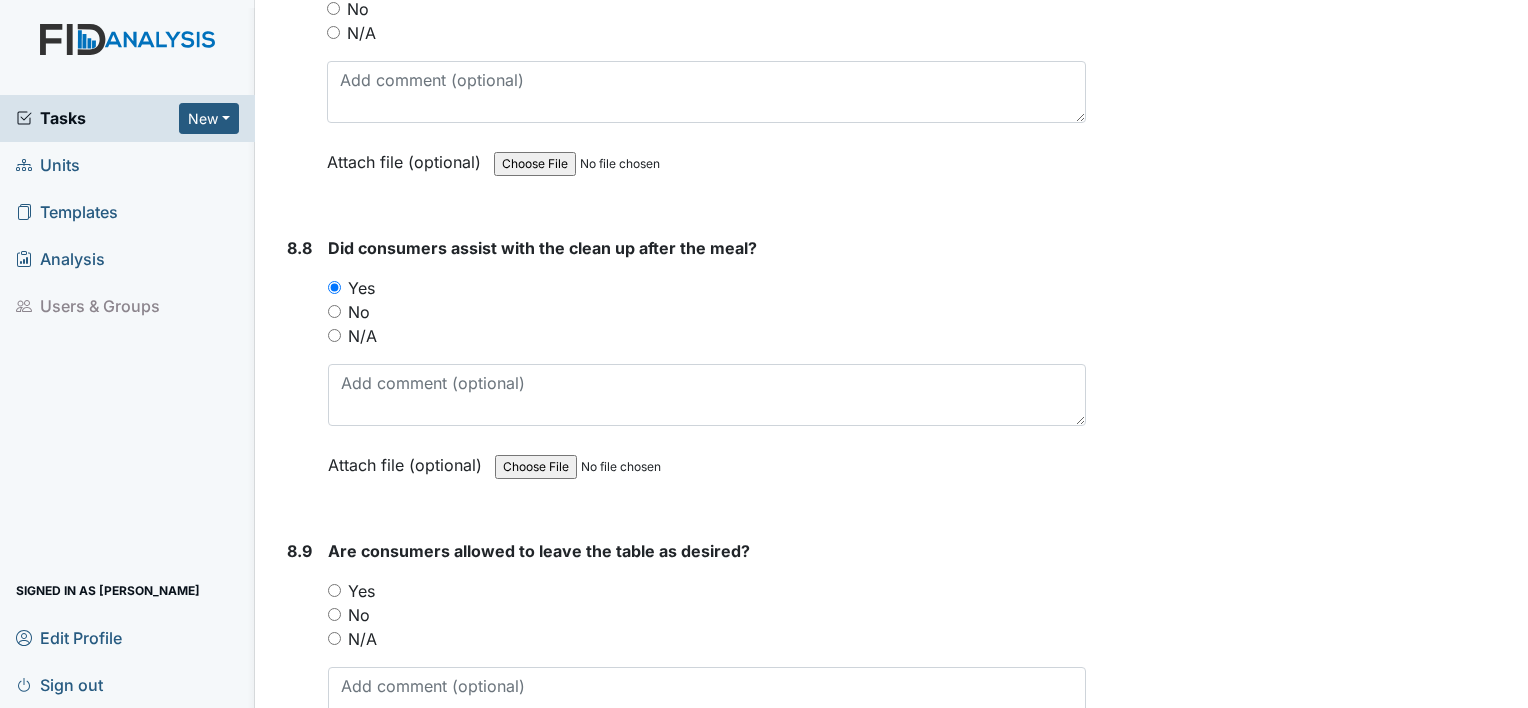 scroll, scrollTop: 17200, scrollLeft: 0, axis: vertical 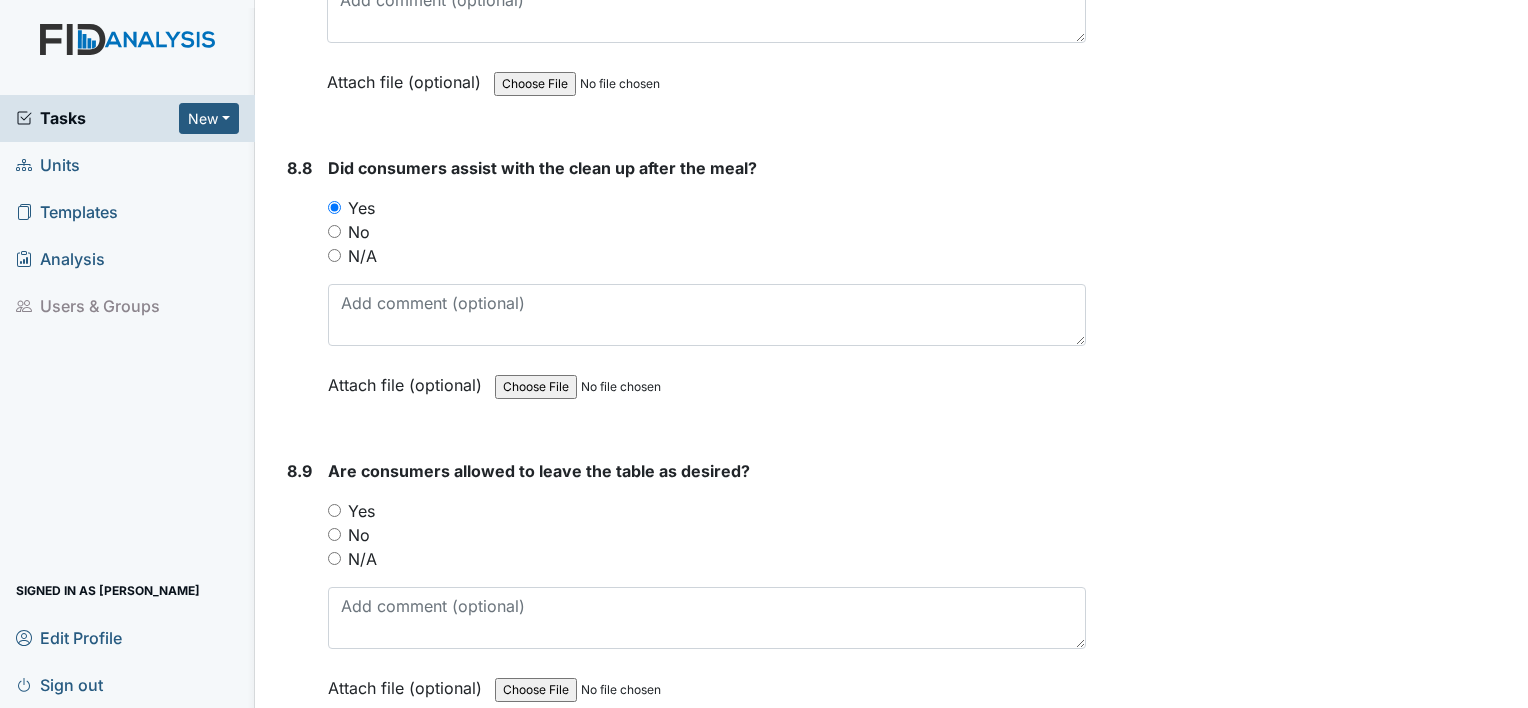 click on "Yes" at bounding box center [334, 510] 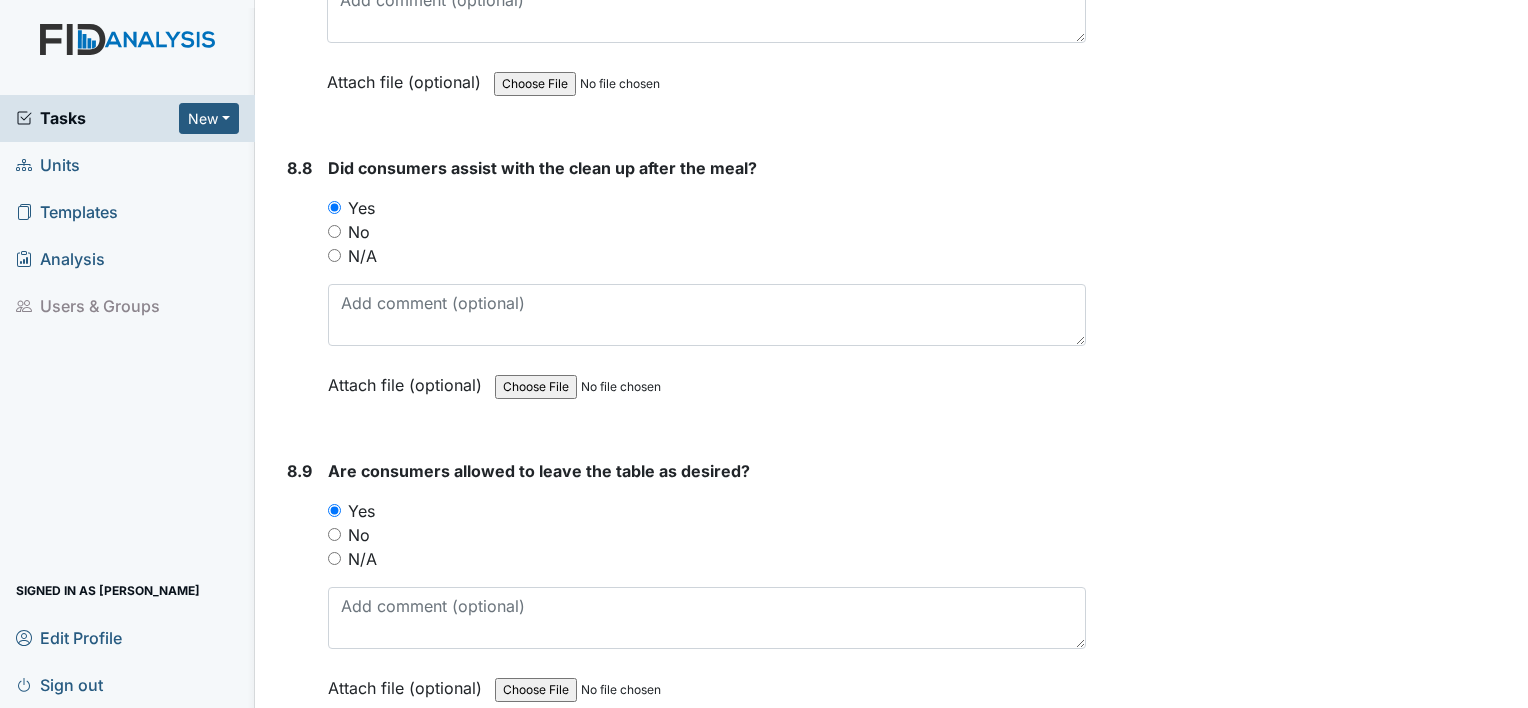 click on "Inspection:
Random Inspection for Afternoon
ID:
#00011165
Open
Autosaving...
Location:
Cherokee Trail
Assignee:
Shmara Higgins
Creator:
Shmara Higgins
Remediator:
Unit Managers
Approver:
Unit Managers
Created:
Jul 28, 2025
Due:
Aug 11, 2025
1. Staff Information
1.1
Upon arrival, were still actively involved in job duties?
You must select one of the below options.
Yes
No
N/A
Attach file (optional)
You can upload .pdf, .txt, .jpg, .jpeg, .png, .csv, .xls, or .doc files under 100MB.
1.2
Did staff communicate with coworkers appropriately?
You must select one of the below options.
Yes
No
N/A
Attach file (optional)
You can upload .pdf, .txt, .jpg, .jpeg, .png, .csv, .xls, or .doc files under 100MB.
1.3" at bounding box center [682, 846] 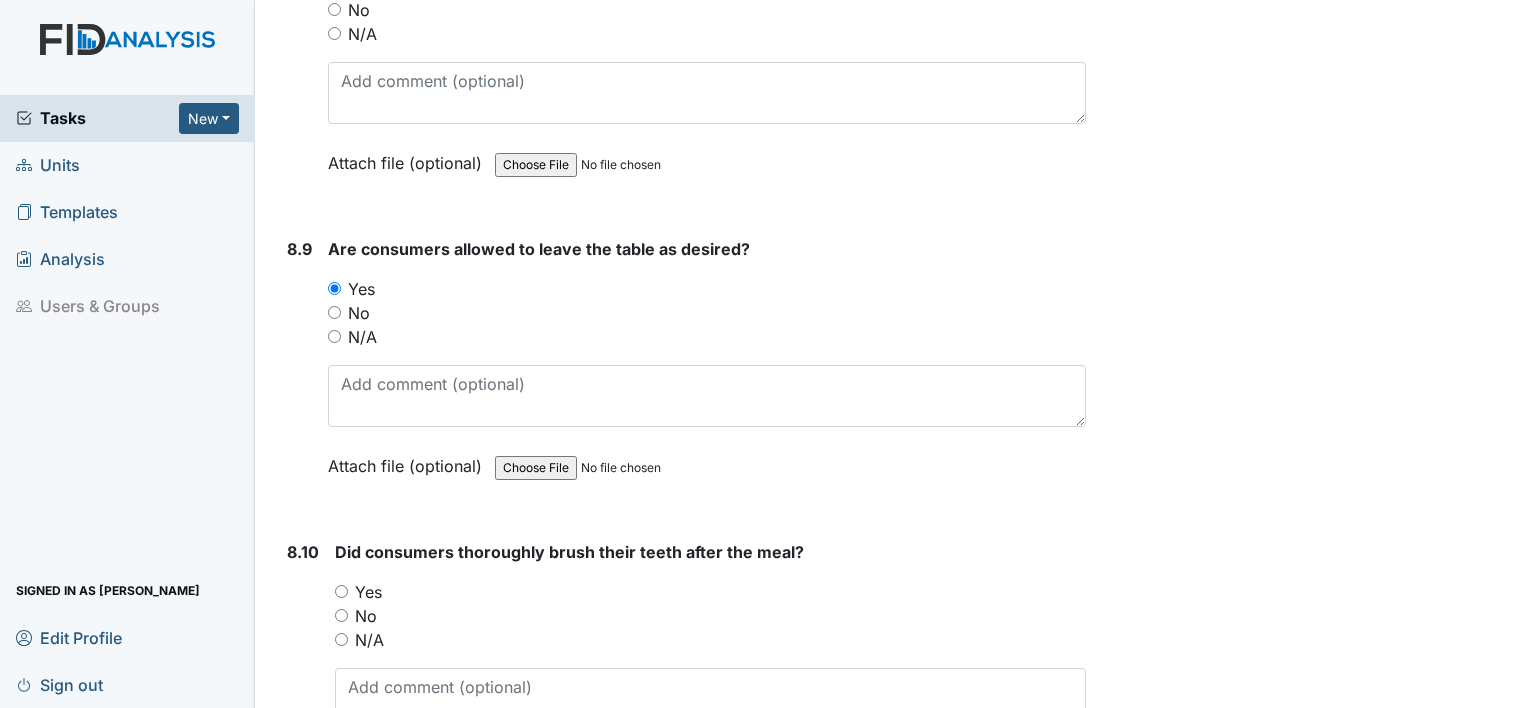 scroll, scrollTop: 17440, scrollLeft: 0, axis: vertical 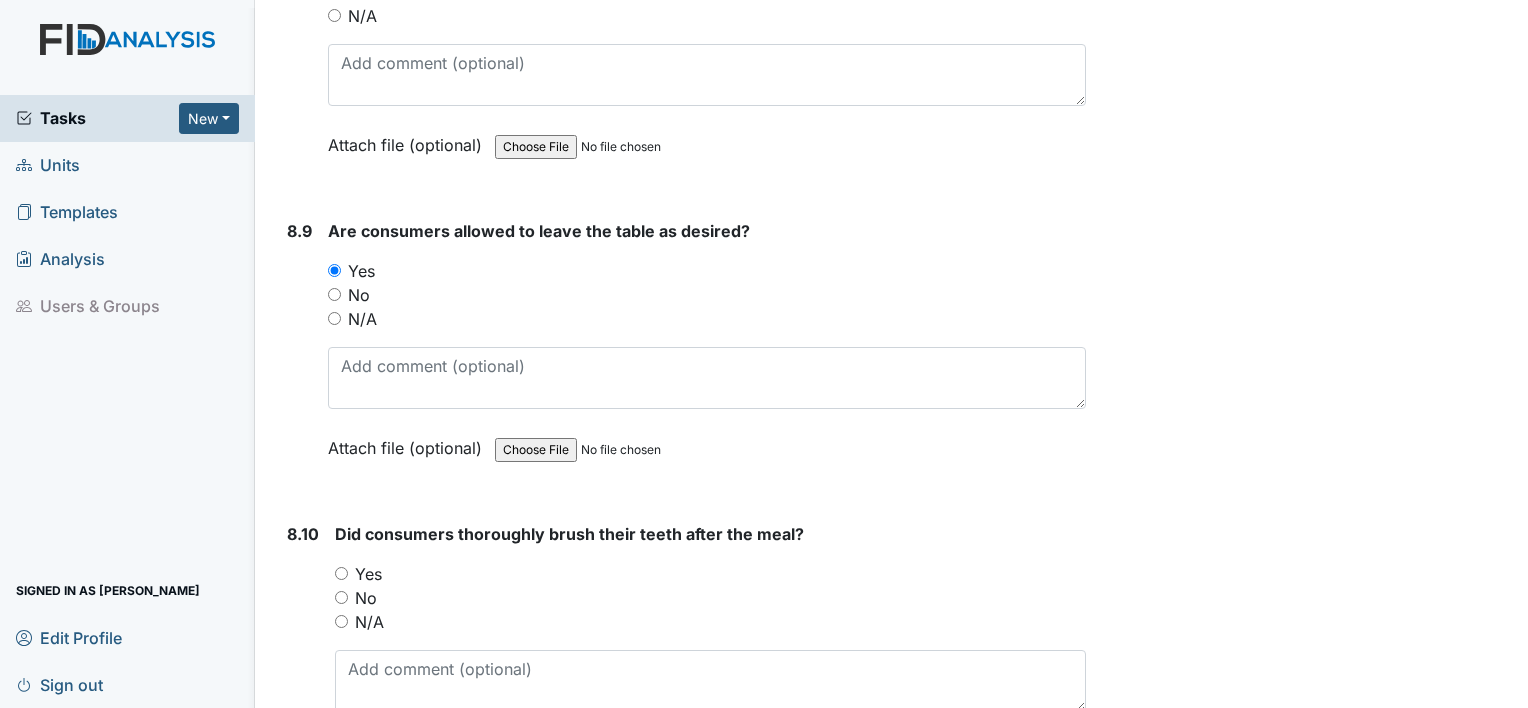 click on "Yes" at bounding box center [341, 573] 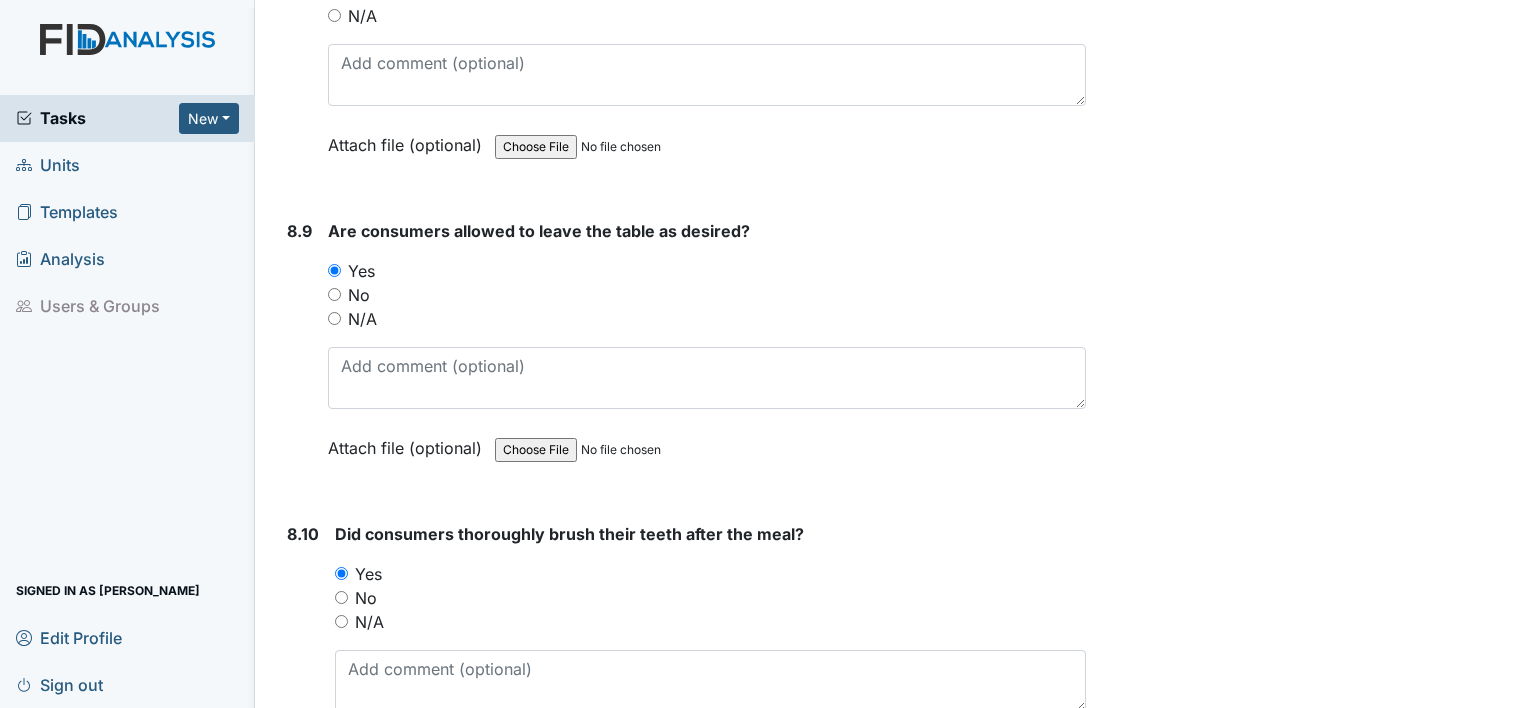 click on "8.10" at bounding box center [303, 657] 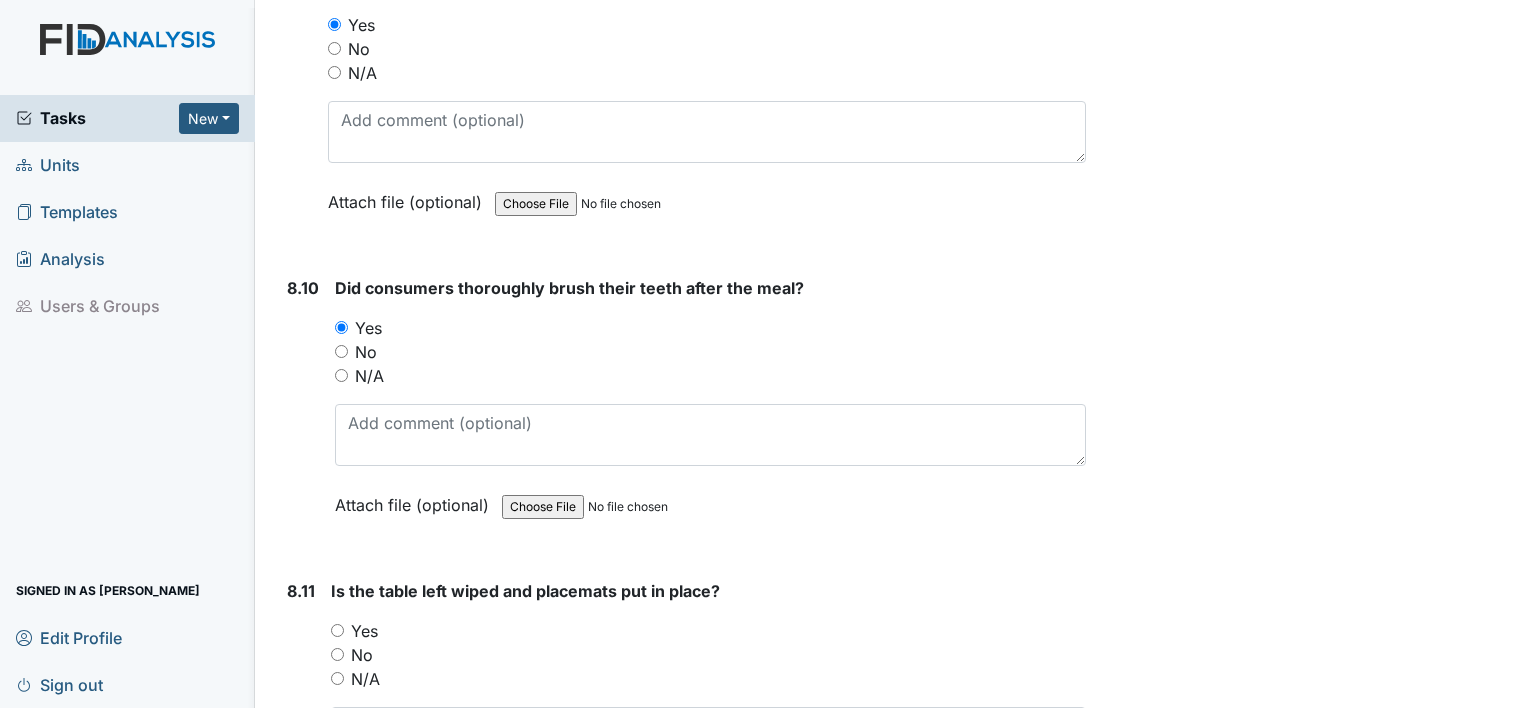 scroll, scrollTop: 17720, scrollLeft: 0, axis: vertical 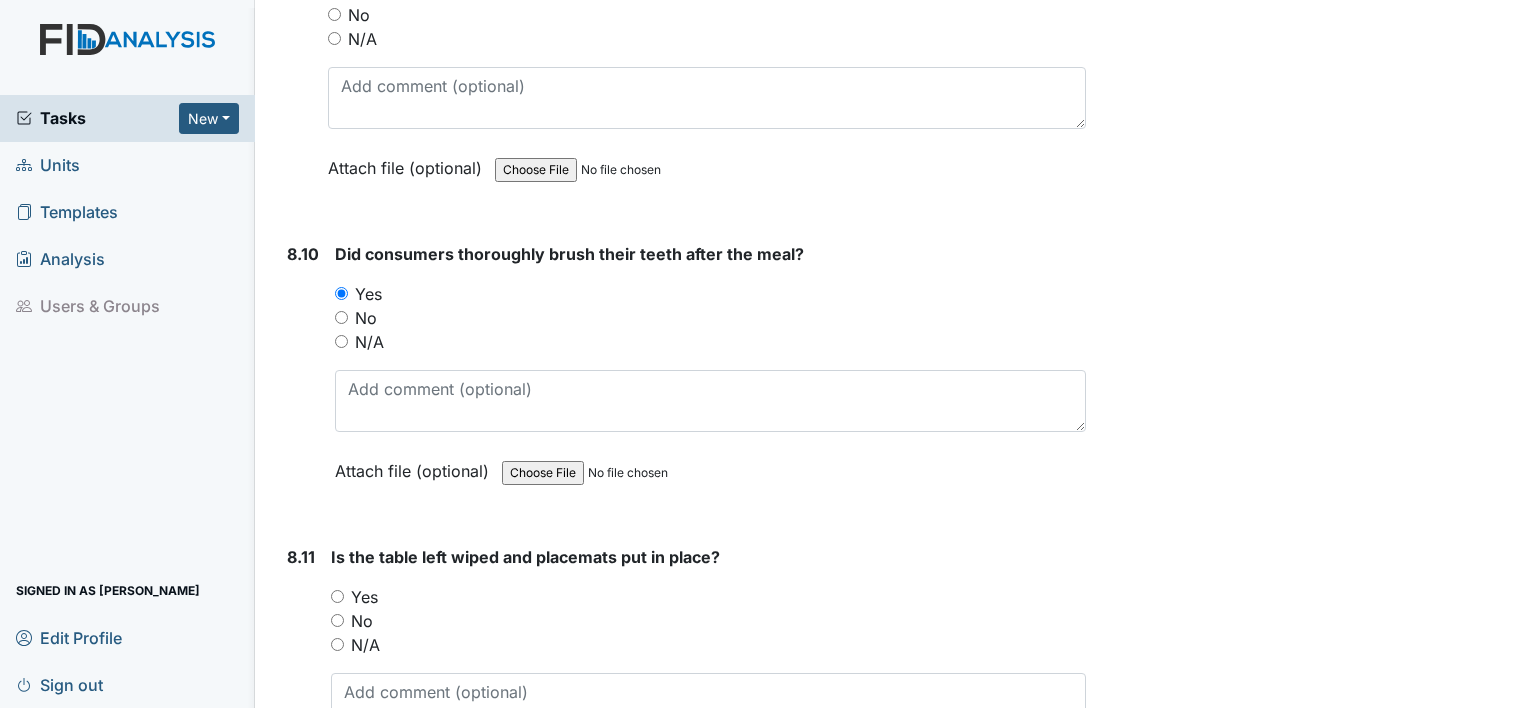 click on "Yes" at bounding box center (337, 596) 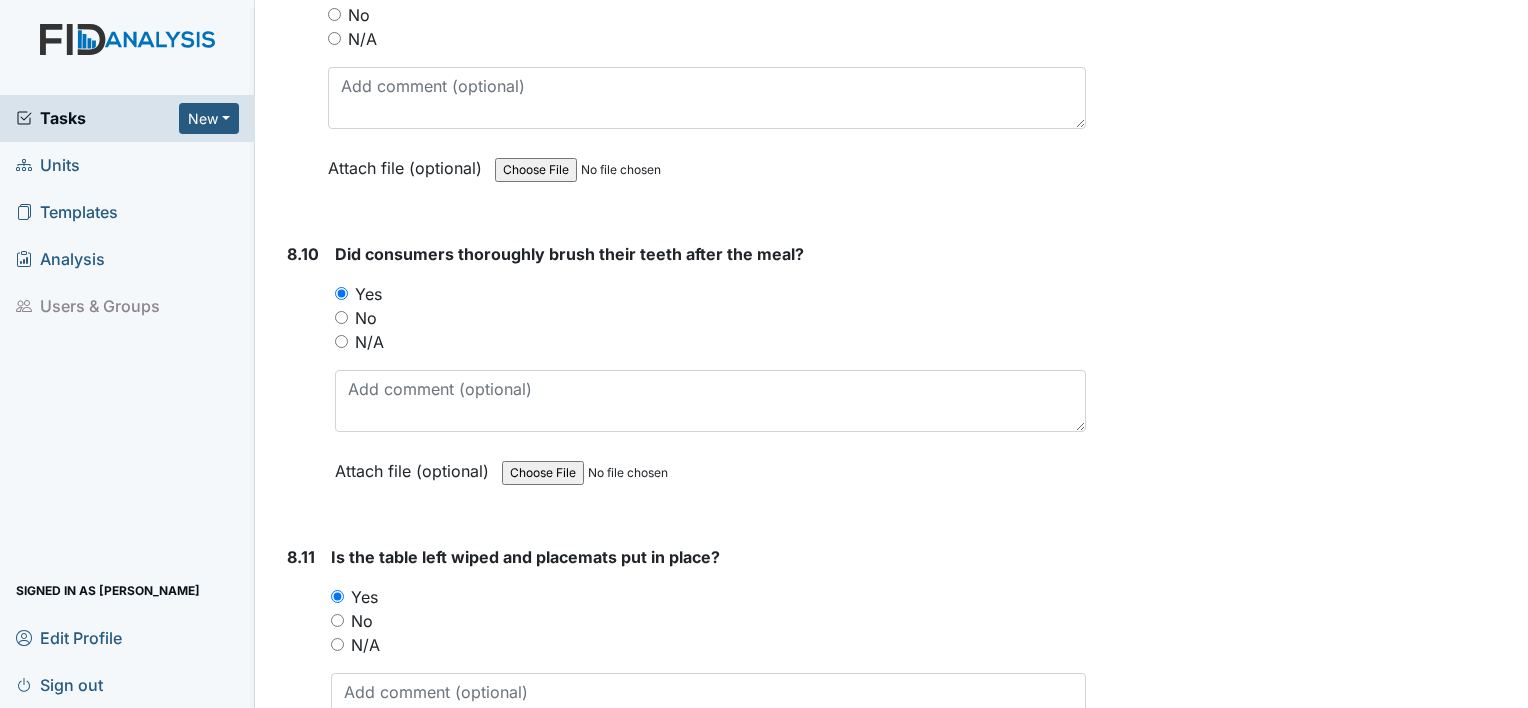 click on "8.11" at bounding box center [301, 680] 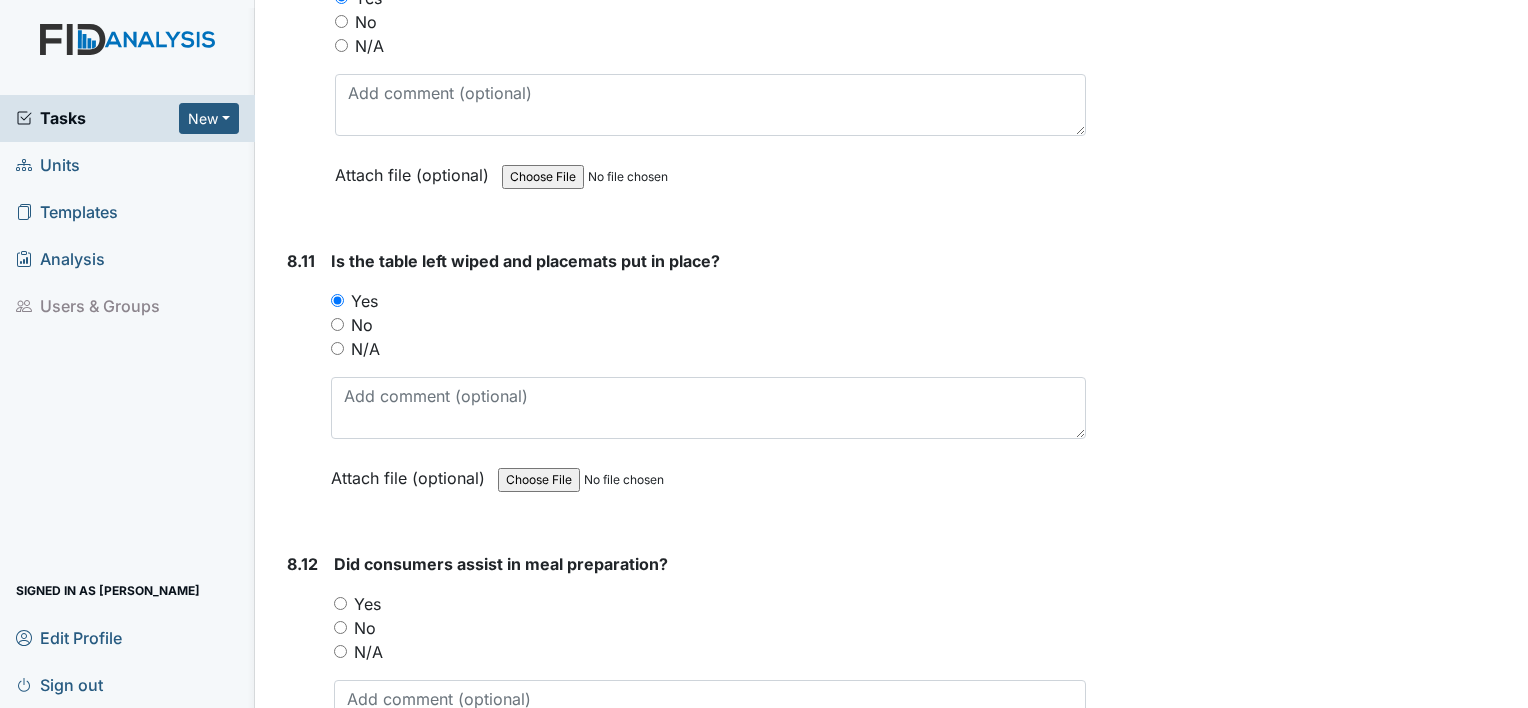 scroll, scrollTop: 18040, scrollLeft: 0, axis: vertical 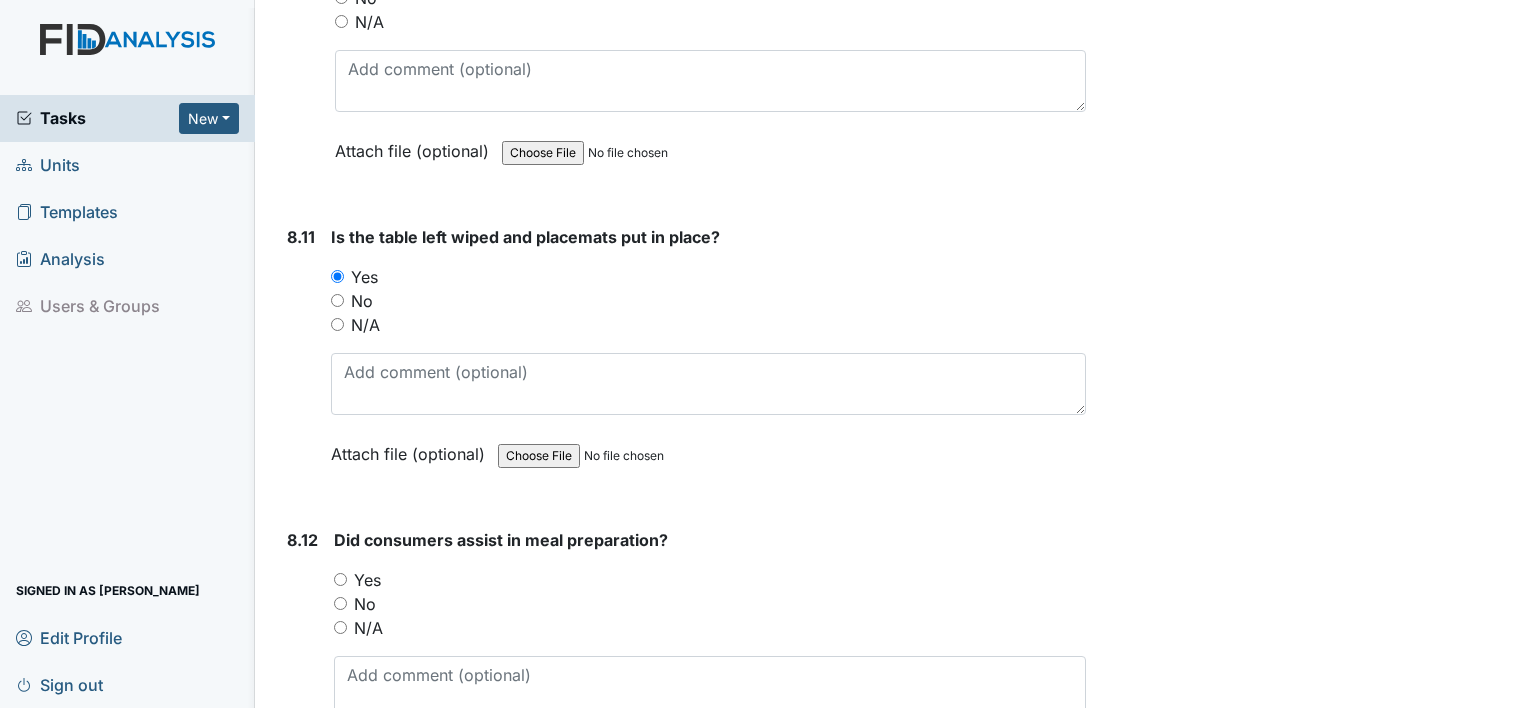 click on "Yes" at bounding box center (340, 579) 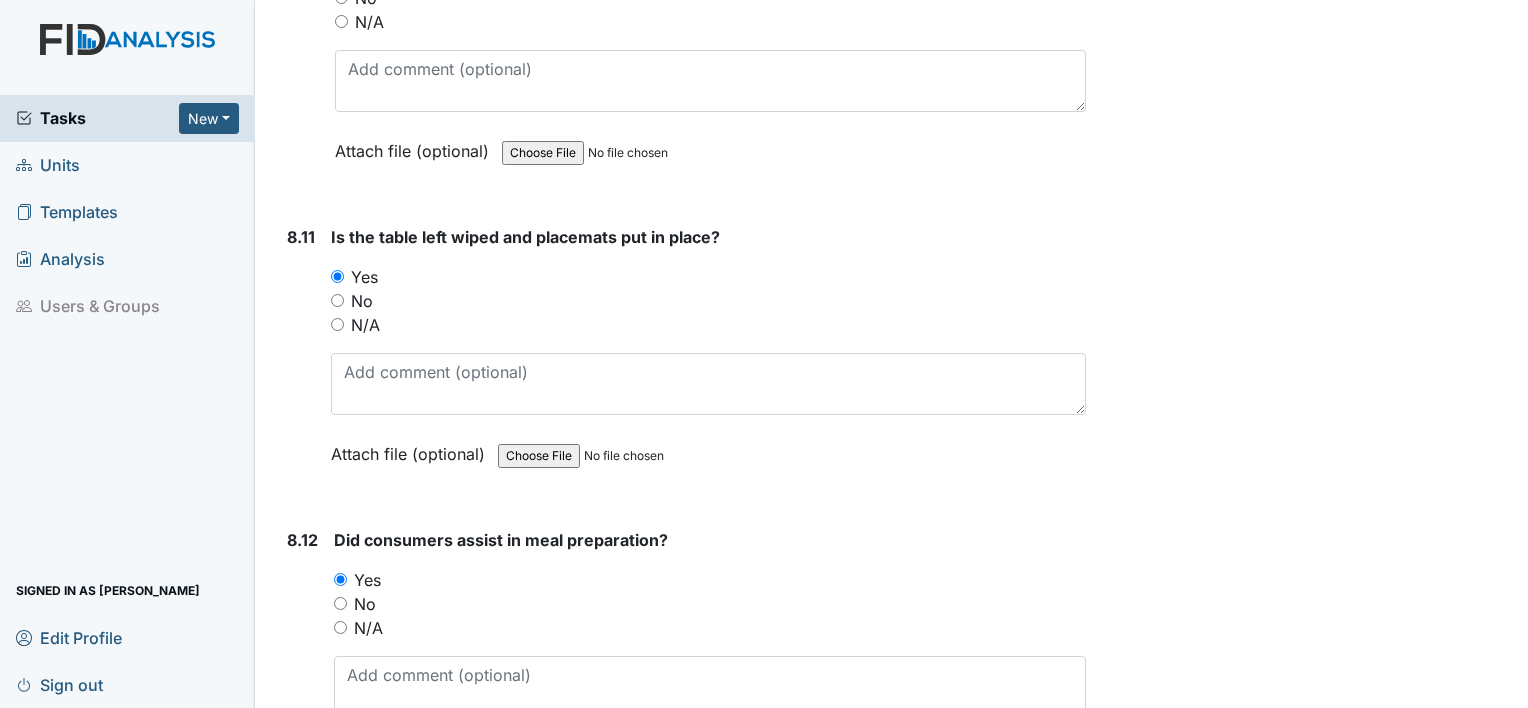 click on "8.12" at bounding box center [302, 663] 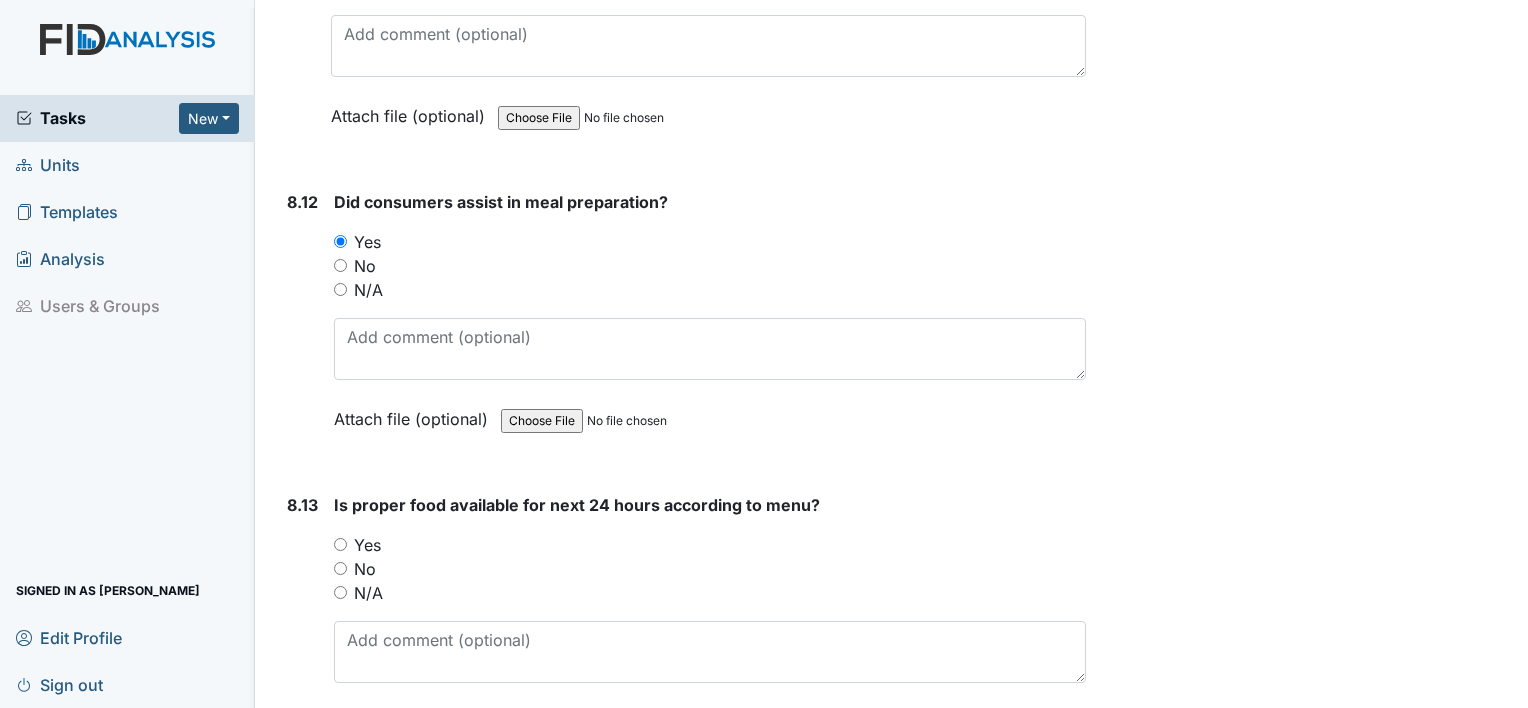 scroll, scrollTop: 18400, scrollLeft: 0, axis: vertical 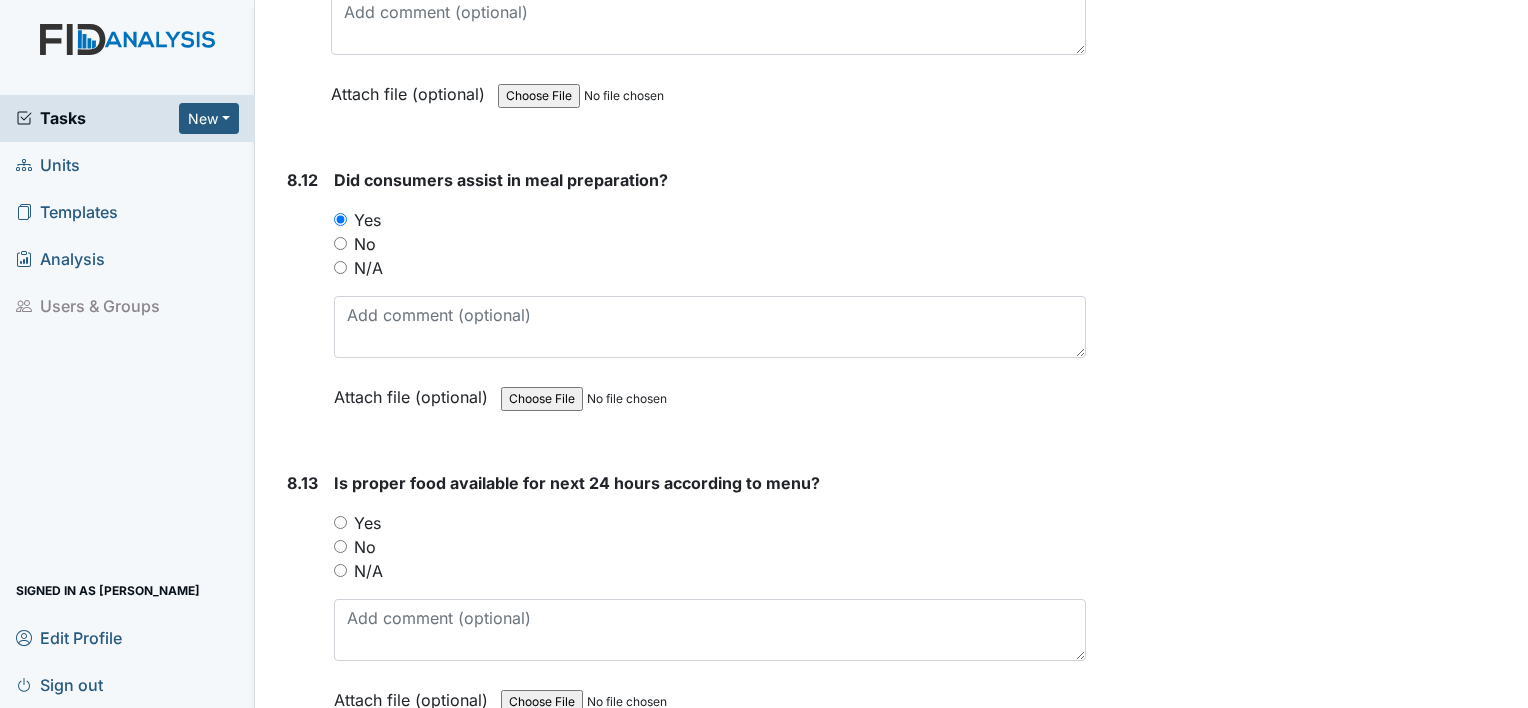 click on "Yes" at bounding box center [340, 522] 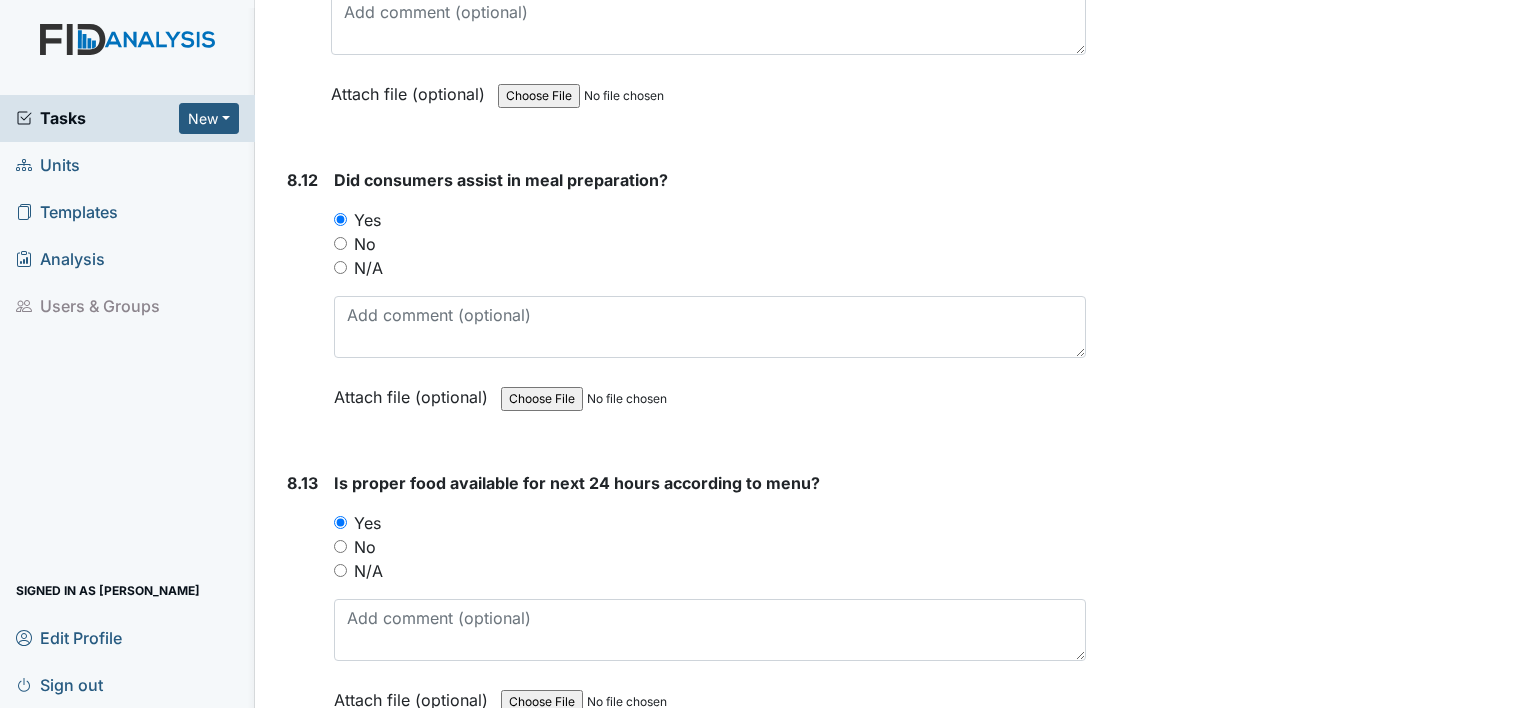 click on "8.13
Is proper food available for next 24 hours according to menu?
You must select one of the below options.
Yes
No
N/A
Attach file (optional)
You can upload .pdf, .txt, .jpg, .jpeg, .png, .csv, .xls, or .doc files under 100MB." at bounding box center [682, 606] 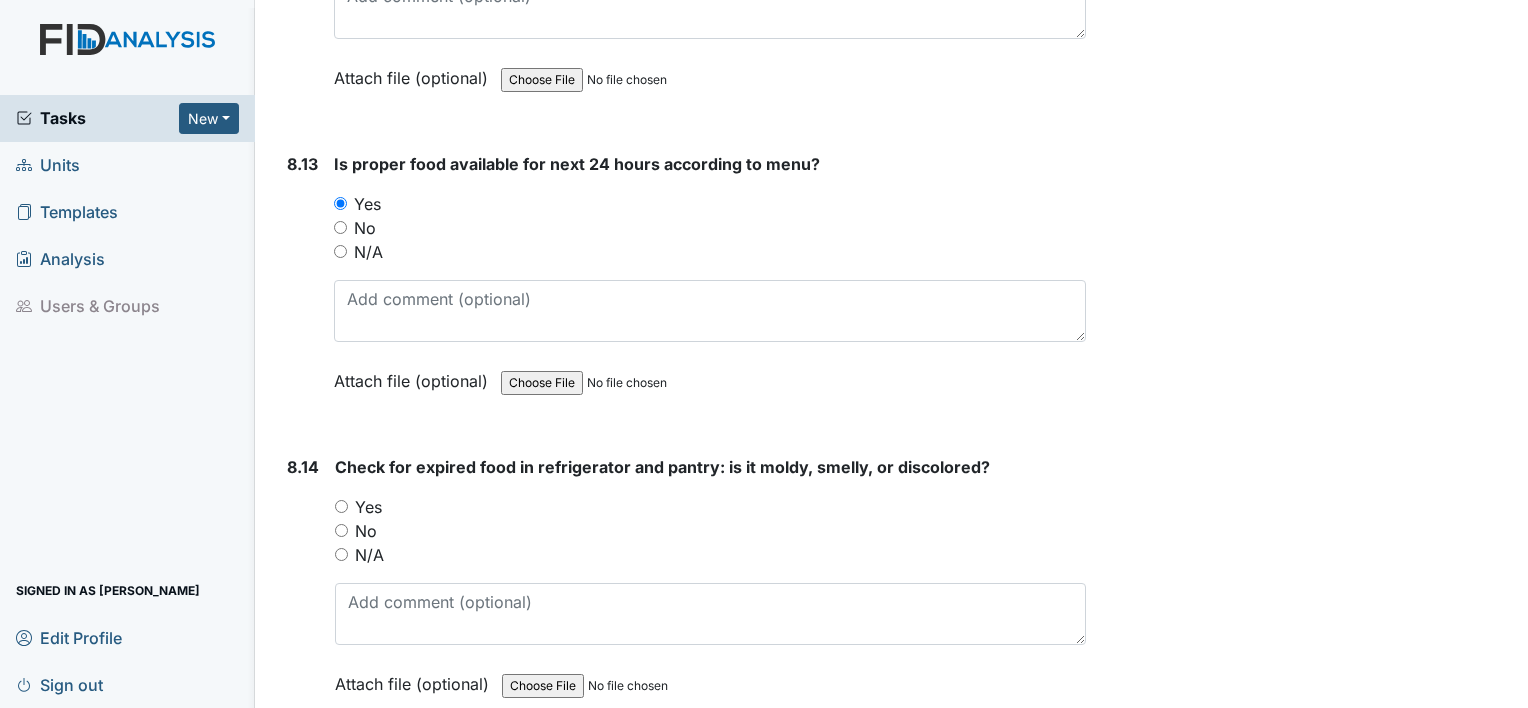 scroll, scrollTop: 18720, scrollLeft: 0, axis: vertical 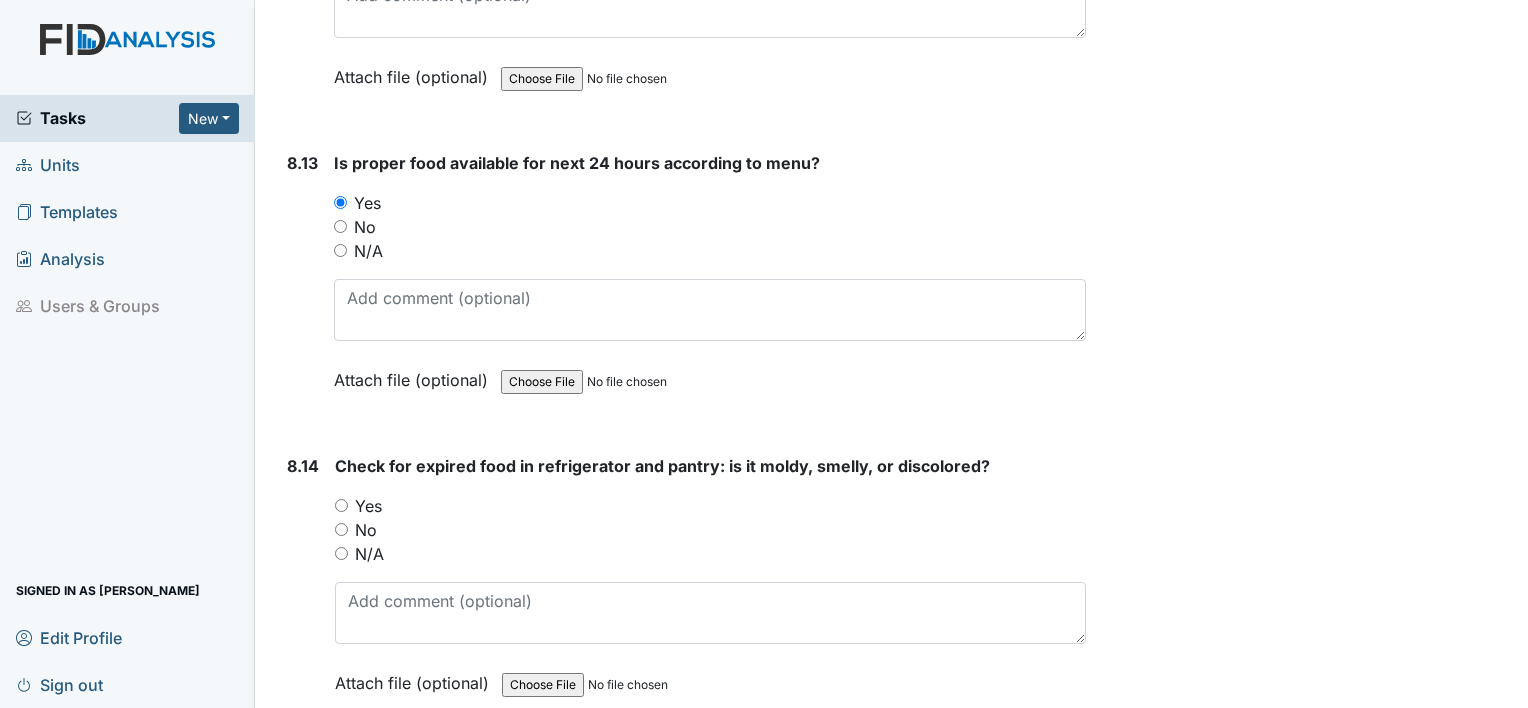 click on "Yes" at bounding box center [341, 505] 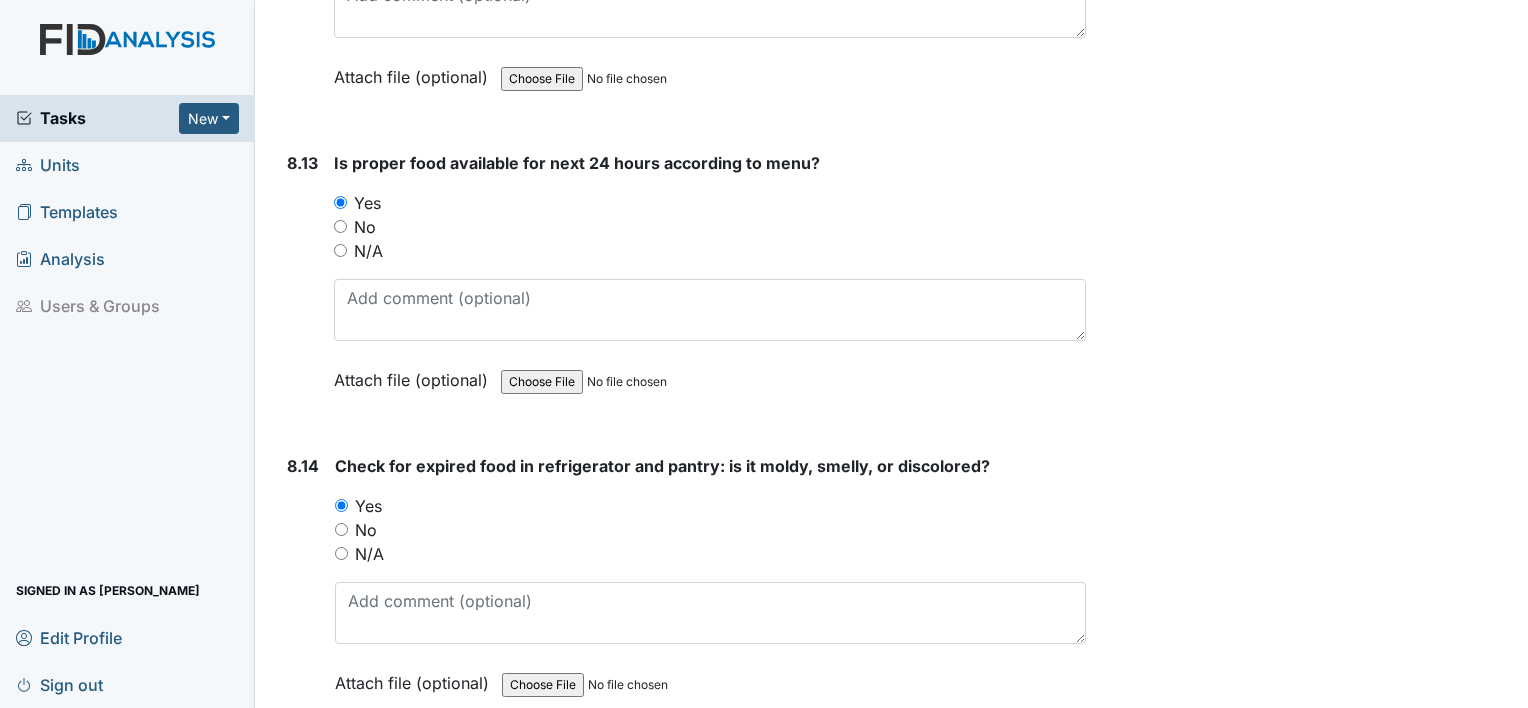 click on "Inspection:
Random Inspection for Afternoon
ID:
#00011165
Open
Autosaving...
Location:
Cherokee Trail
Assignee:
Shmara Higgins
Creator:
Shmara Higgins
Remediator:
Unit Managers
Approver:
Unit Managers
Created:
Jul 28, 2025
Due:
Aug 11, 2025
1. Staff Information
1.1
Upon arrival, were still actively involved in job duties?
You must select one of the below options.
Yes
No
N/A
Attach file (optional)
You can upload .pdf, .txt, .jpg, .jpeg, .png, .csv, .xls, or .doc files under 100MB.
1.2
Did staff communicate with coworkers appropriately?
You must select one of the below options.
Yes
No
N/A
Attach file (optional)
You can upload .pdf, .txt, .jpg, .jpeg, .png, .csv, .xls, or .doc files under 100MB.
1.3" at bounding box center [682, -674] 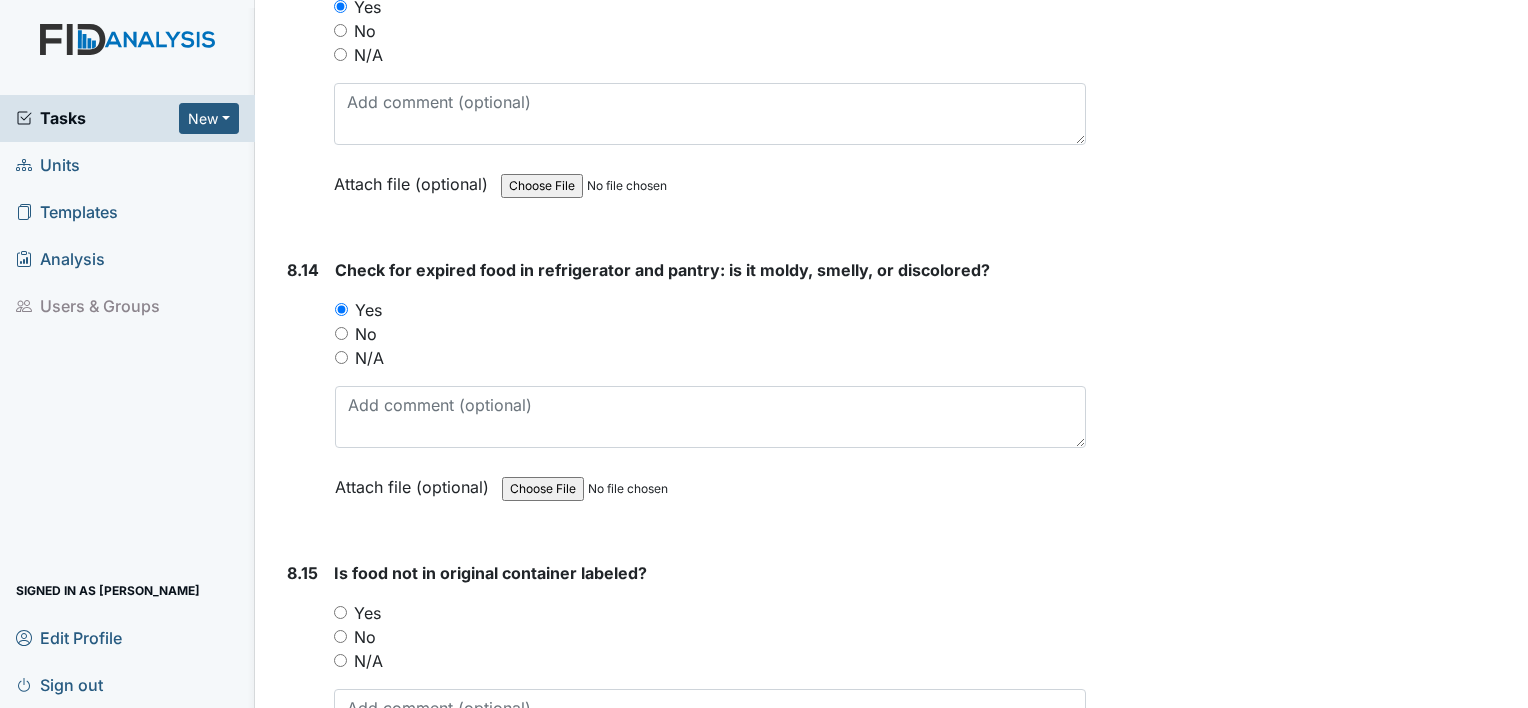 scroll, scrollTop: 18920, scrollLeft: 0, axis: vertical 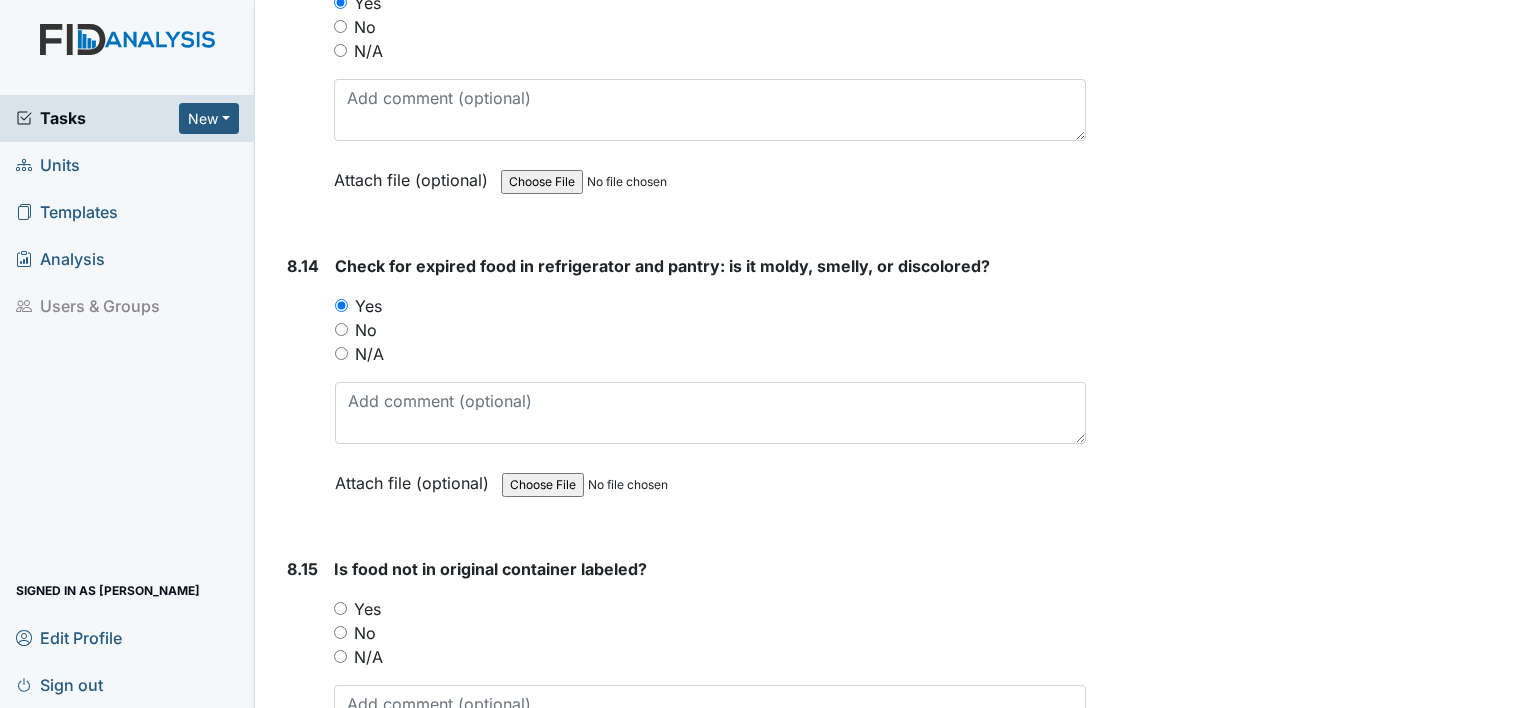 click on "Yes" at bounding box center (340, 608) 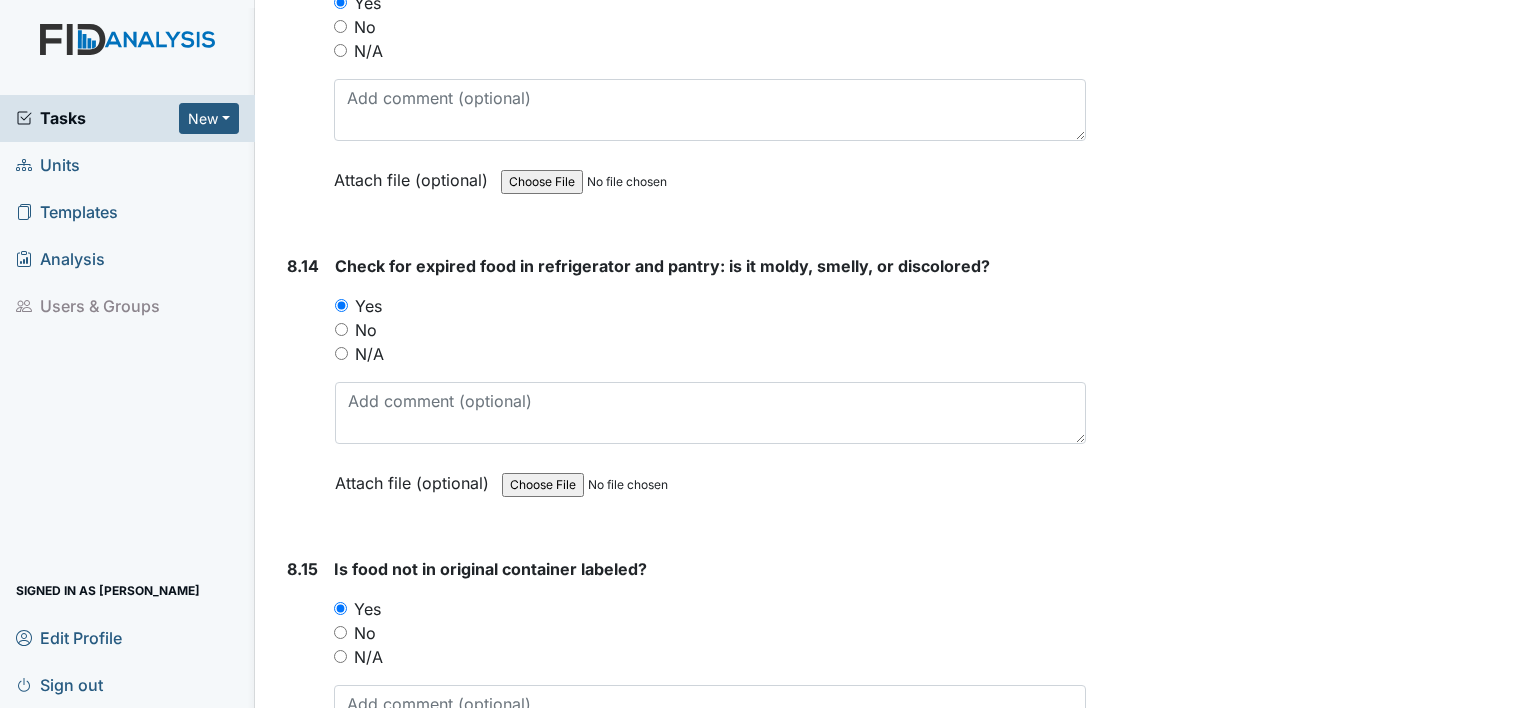 click on "8.15" at bounding box center (302, 692) 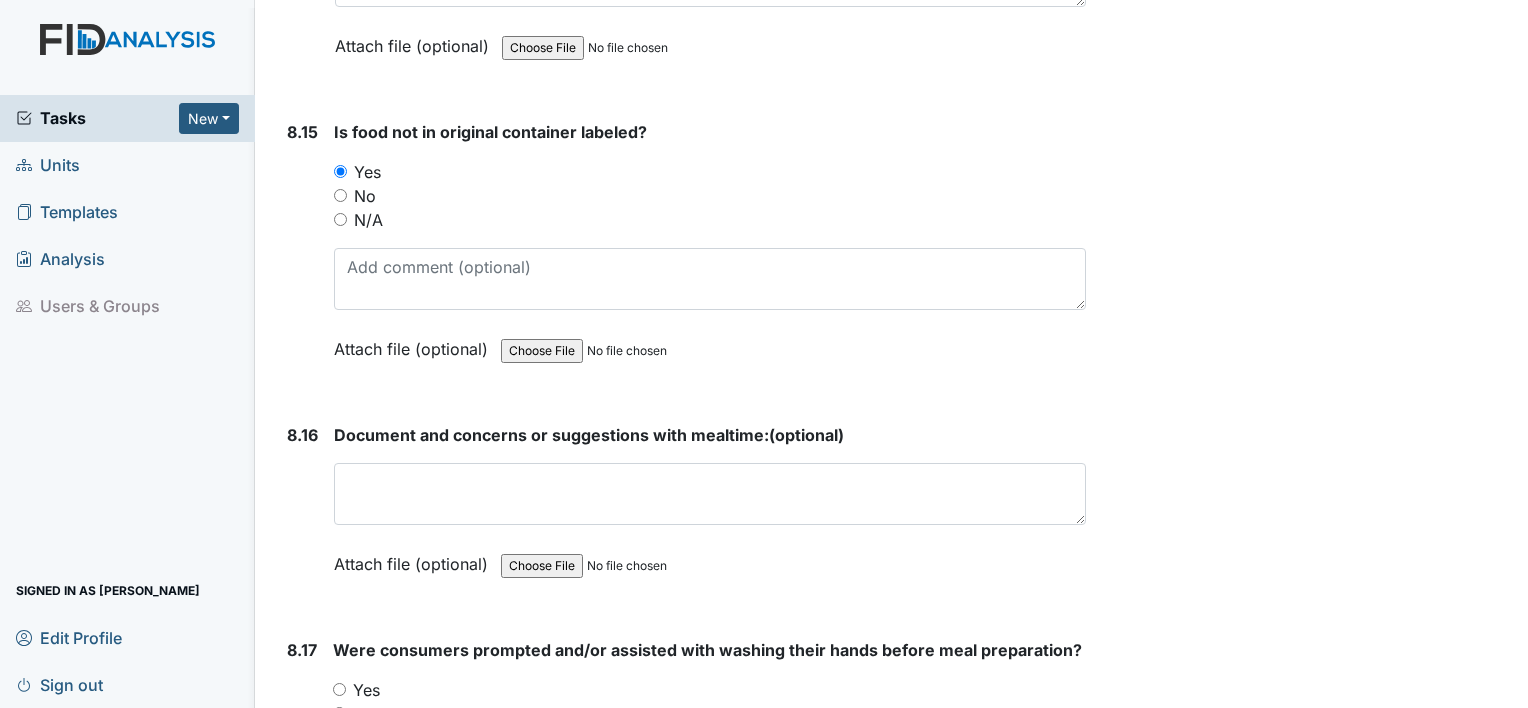 scroll, scrollTop: 19360, scrollLeft: 0, axis: vertical 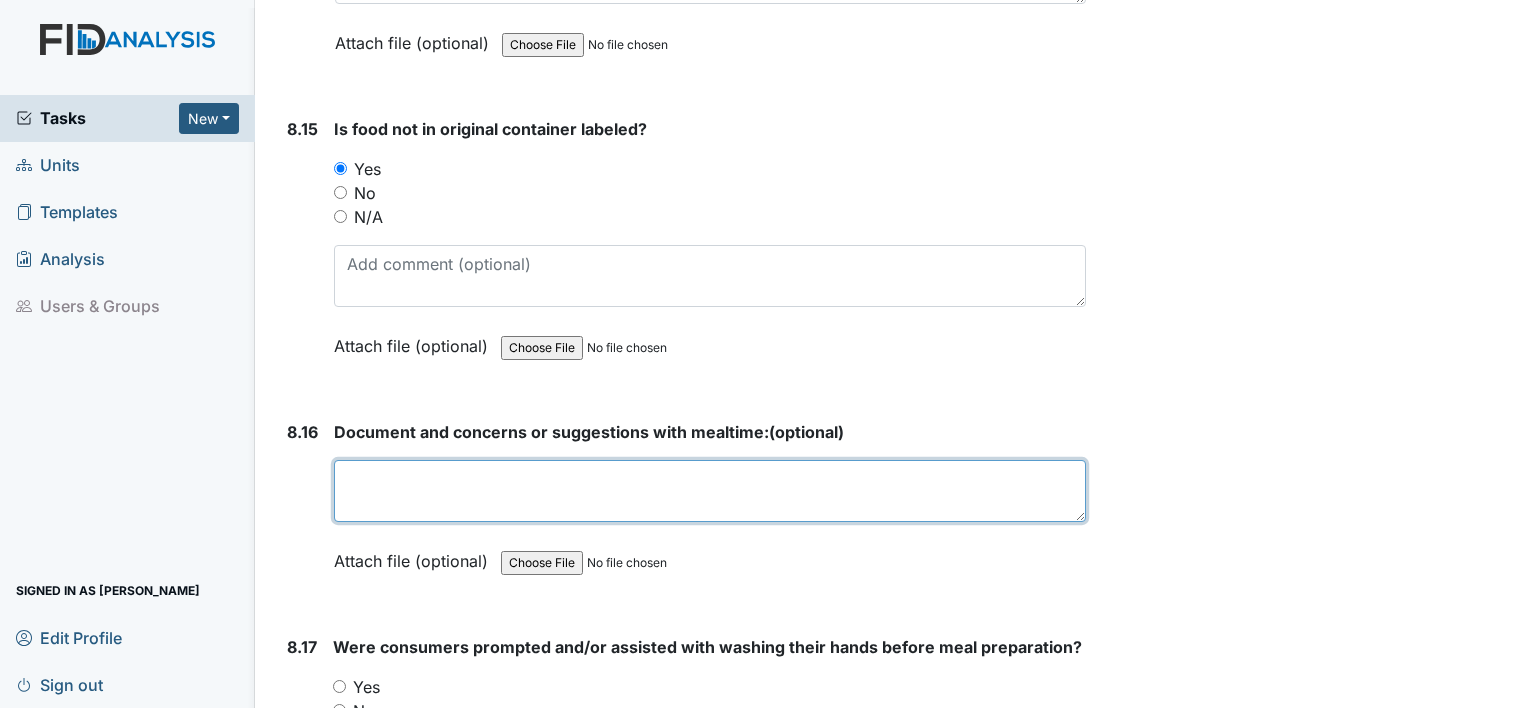 click at bounding box center (710, 491) 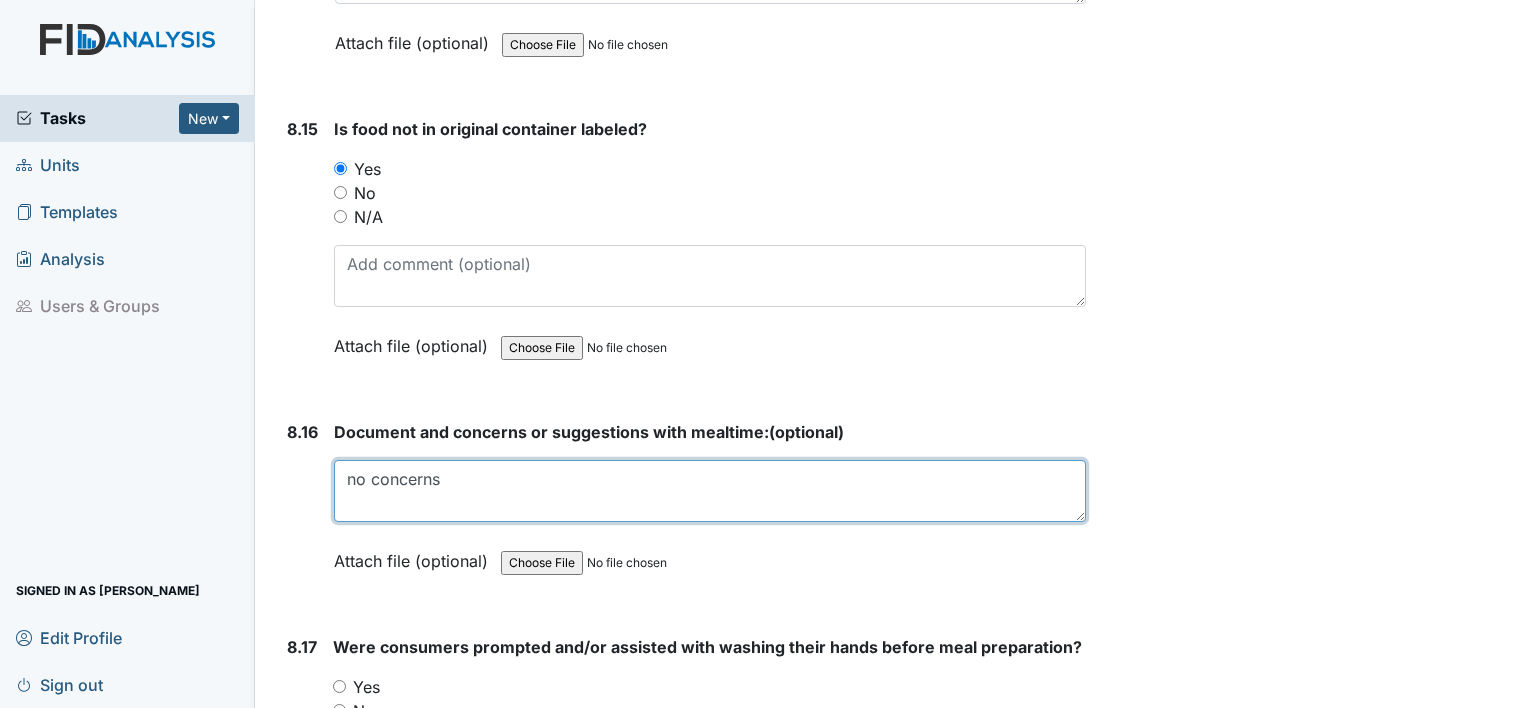 type on "no concerns" 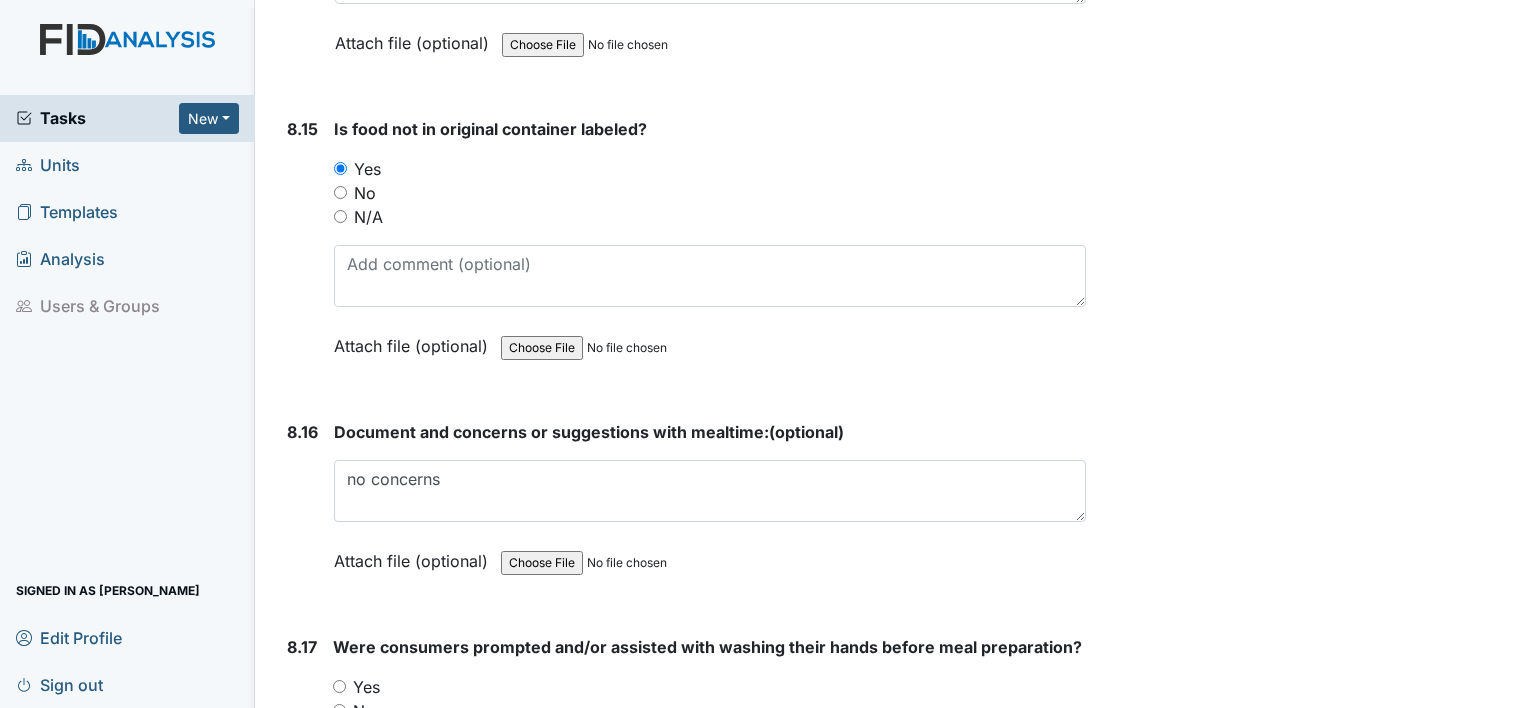 click on "Yes" at bounding box center (339, 686) 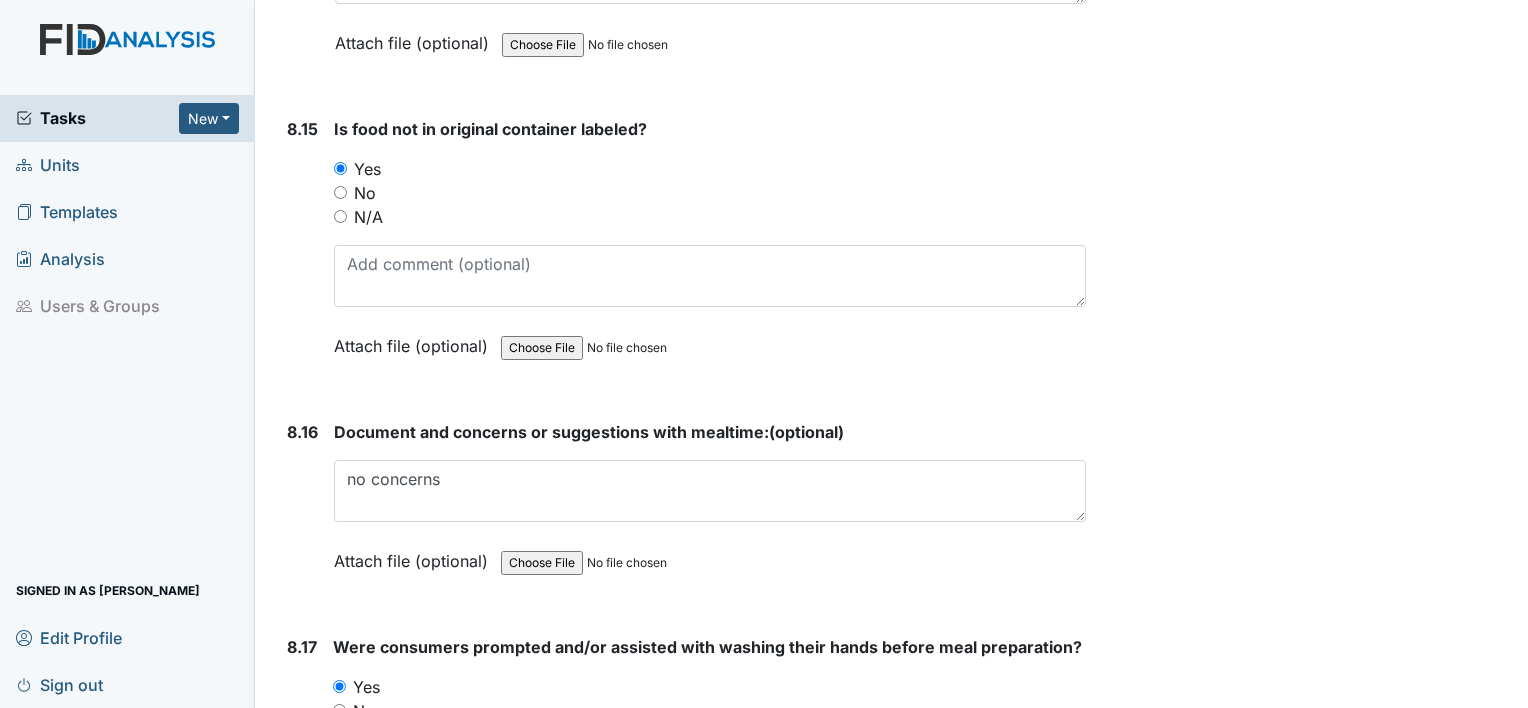 click on "8.17" at bounding box center [302, 770] 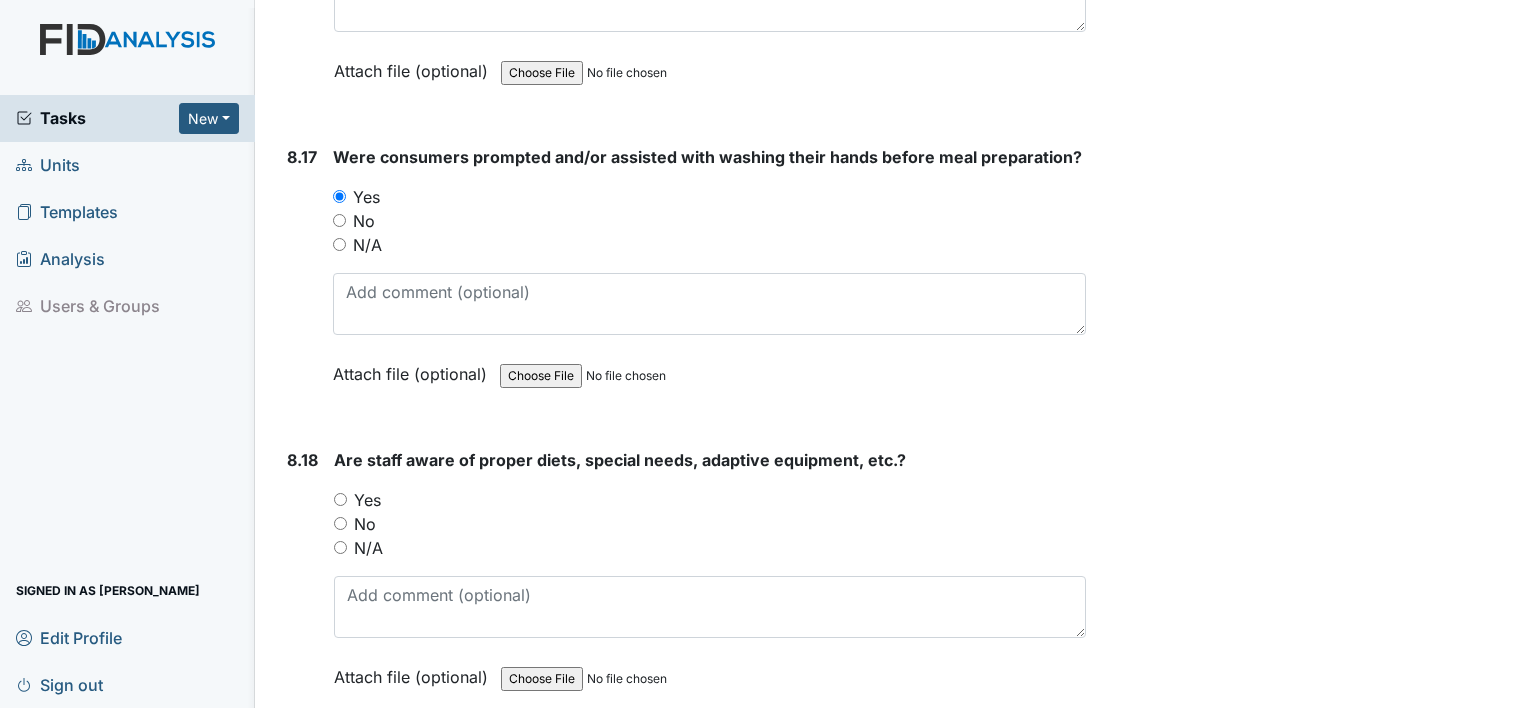 scroll, scrollTop: 19880, scrollLeft: 0, axis: vertical 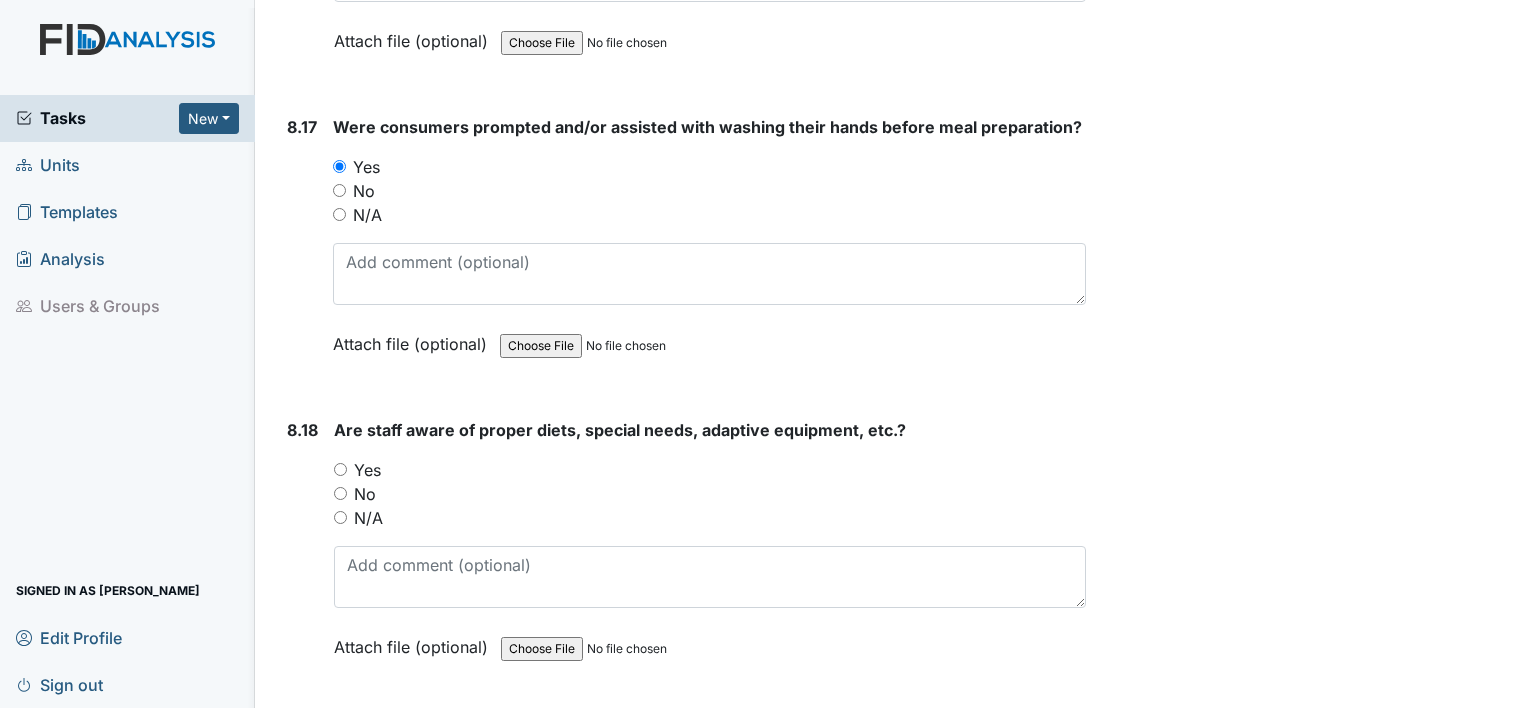 click on "Yes" at bounding box center (340, 469) 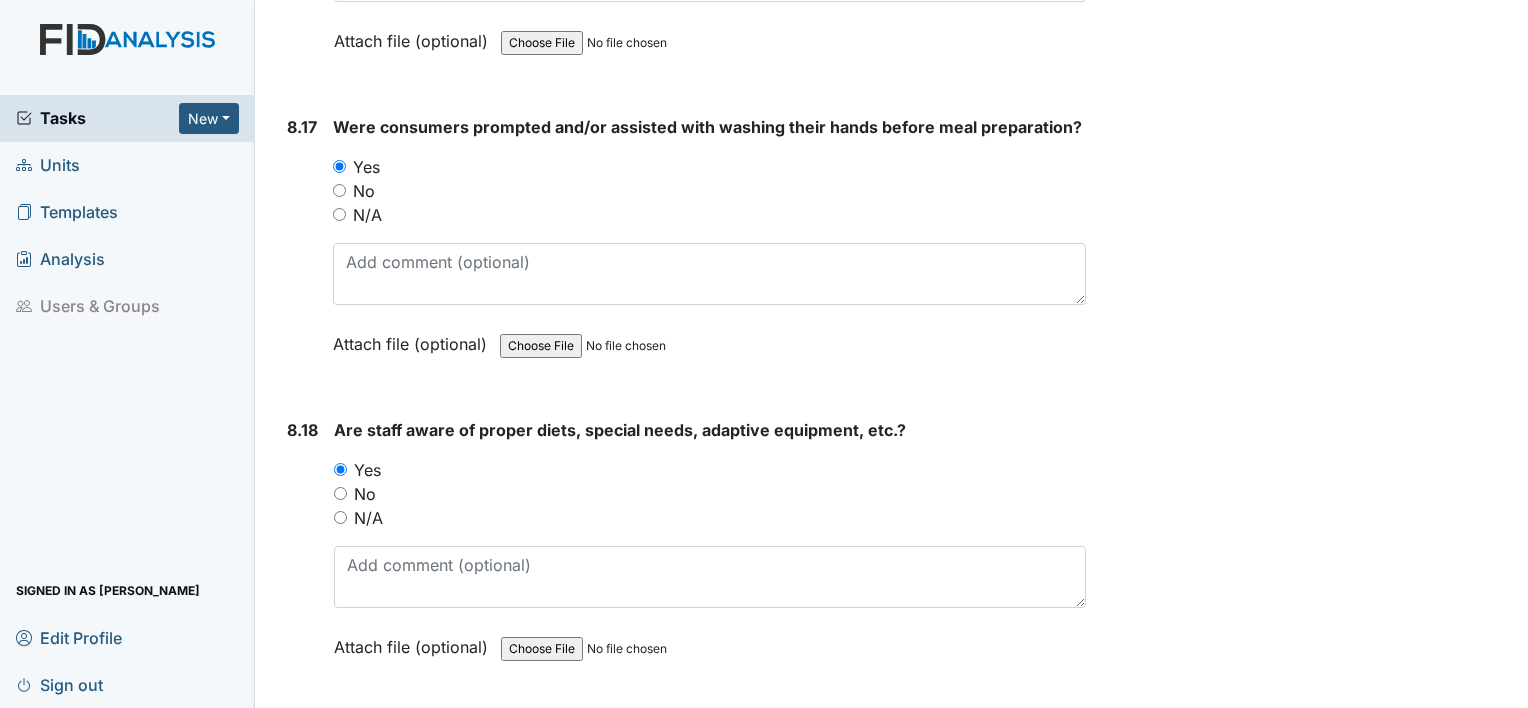 click on "8.18" at bounding box center [302, 553] 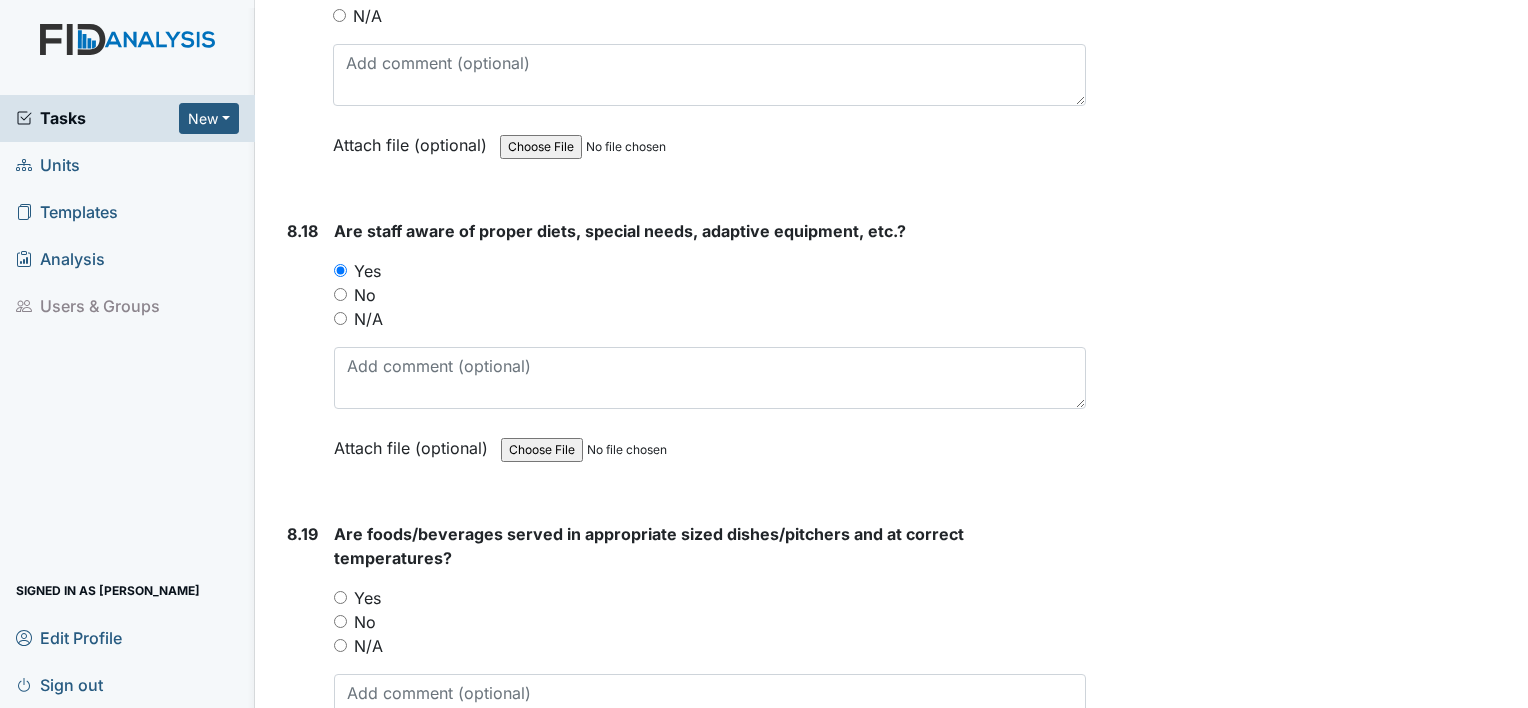 scroll, scrollTop: 20080, scrollLeft: 0, axis: vertical 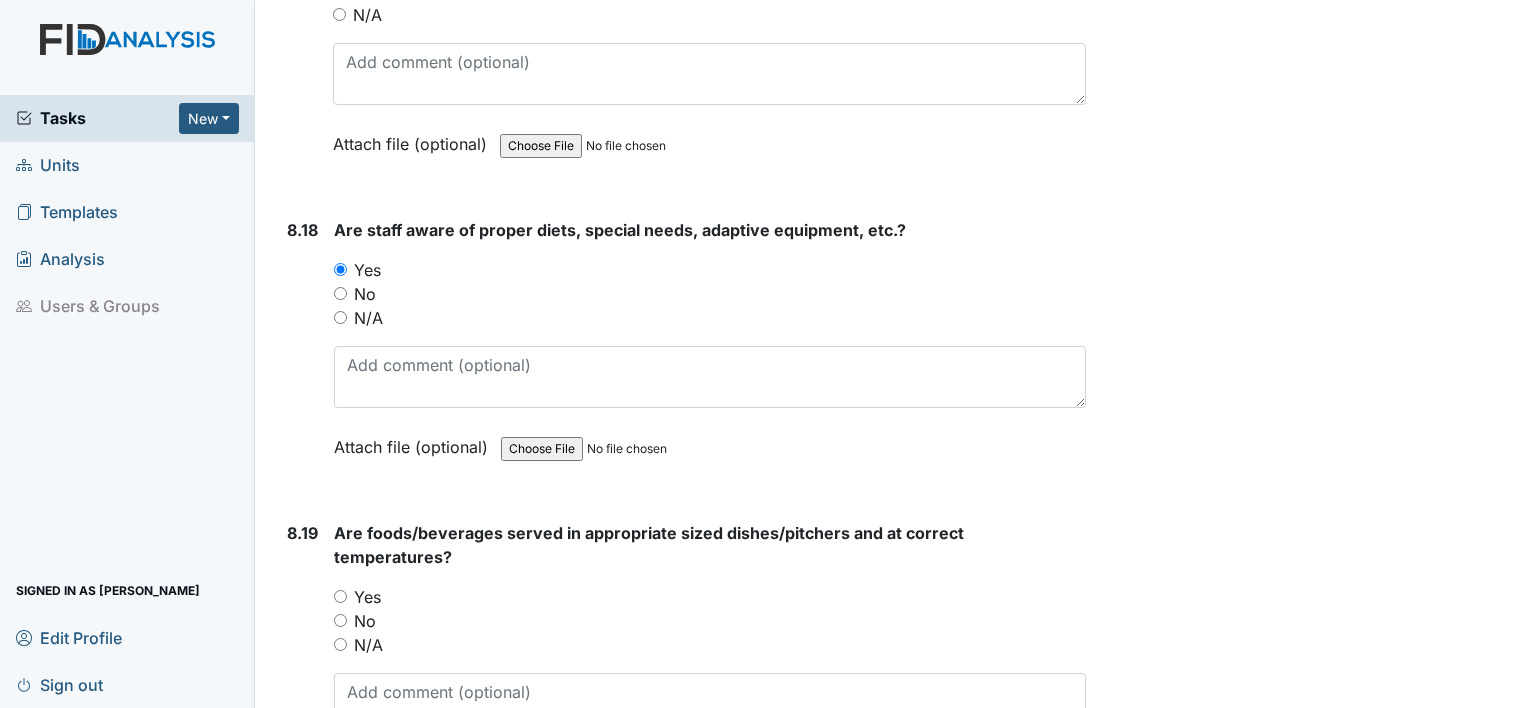 click on "Yes" at bounding box center (340, 596) 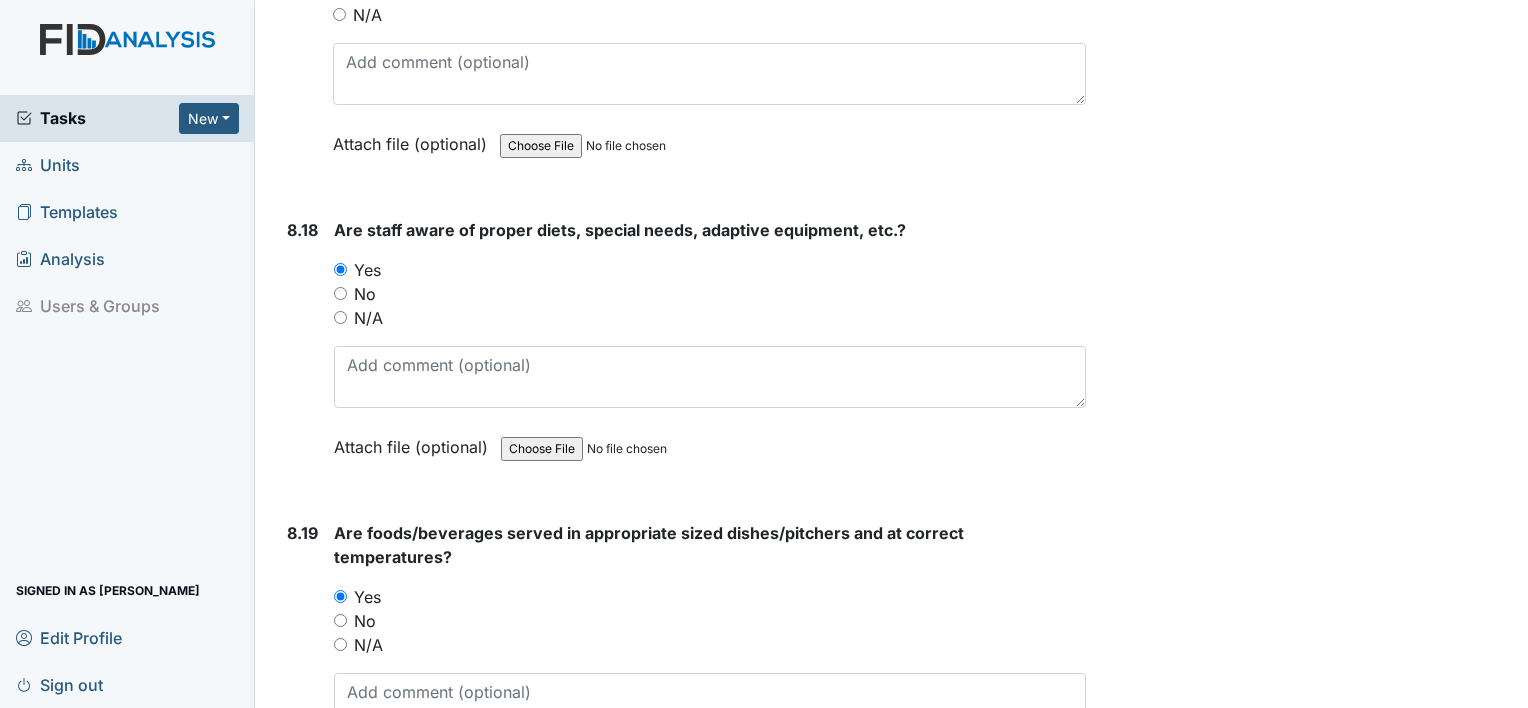 click on "8.19" at bounding box center (302, 668) 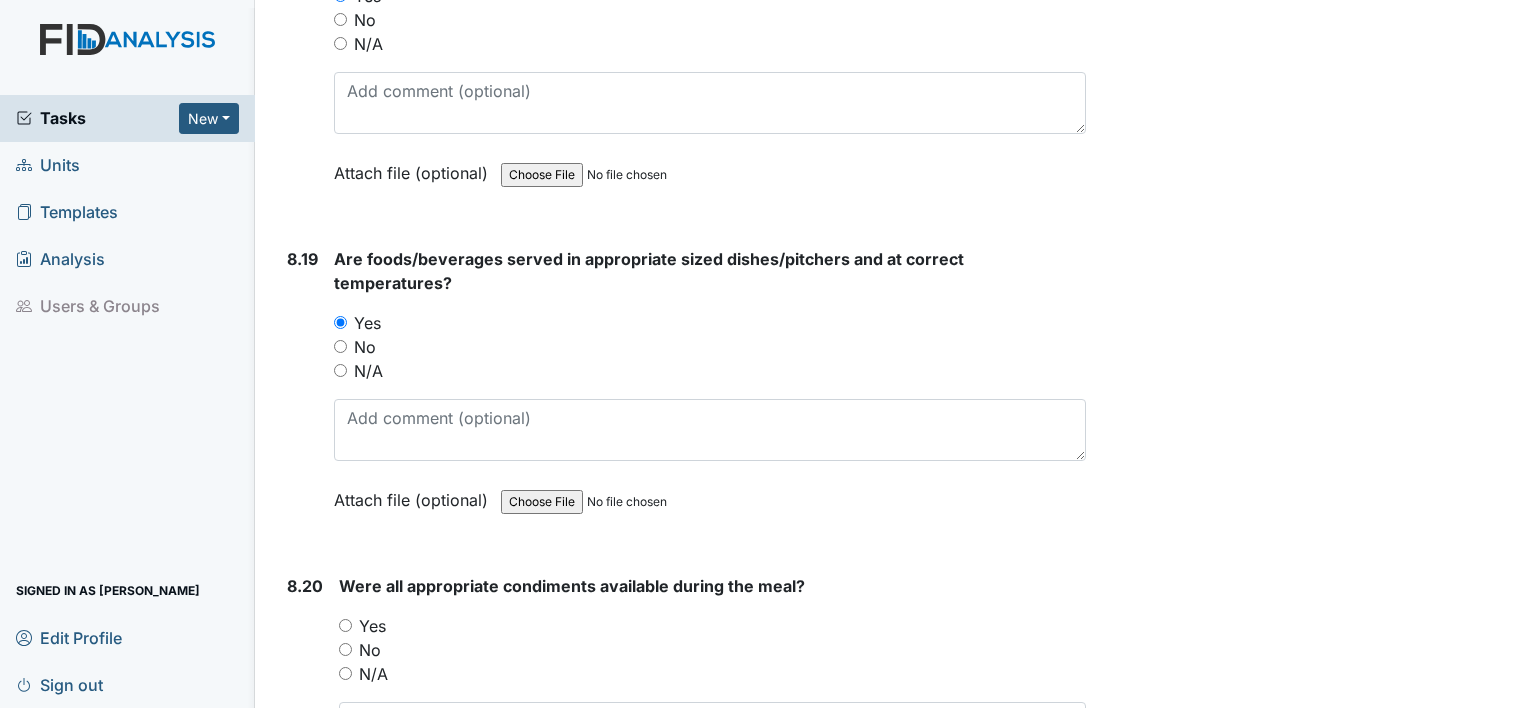 scroll, scrollTop: 20360, scrollLeft: 0, axis: vertical 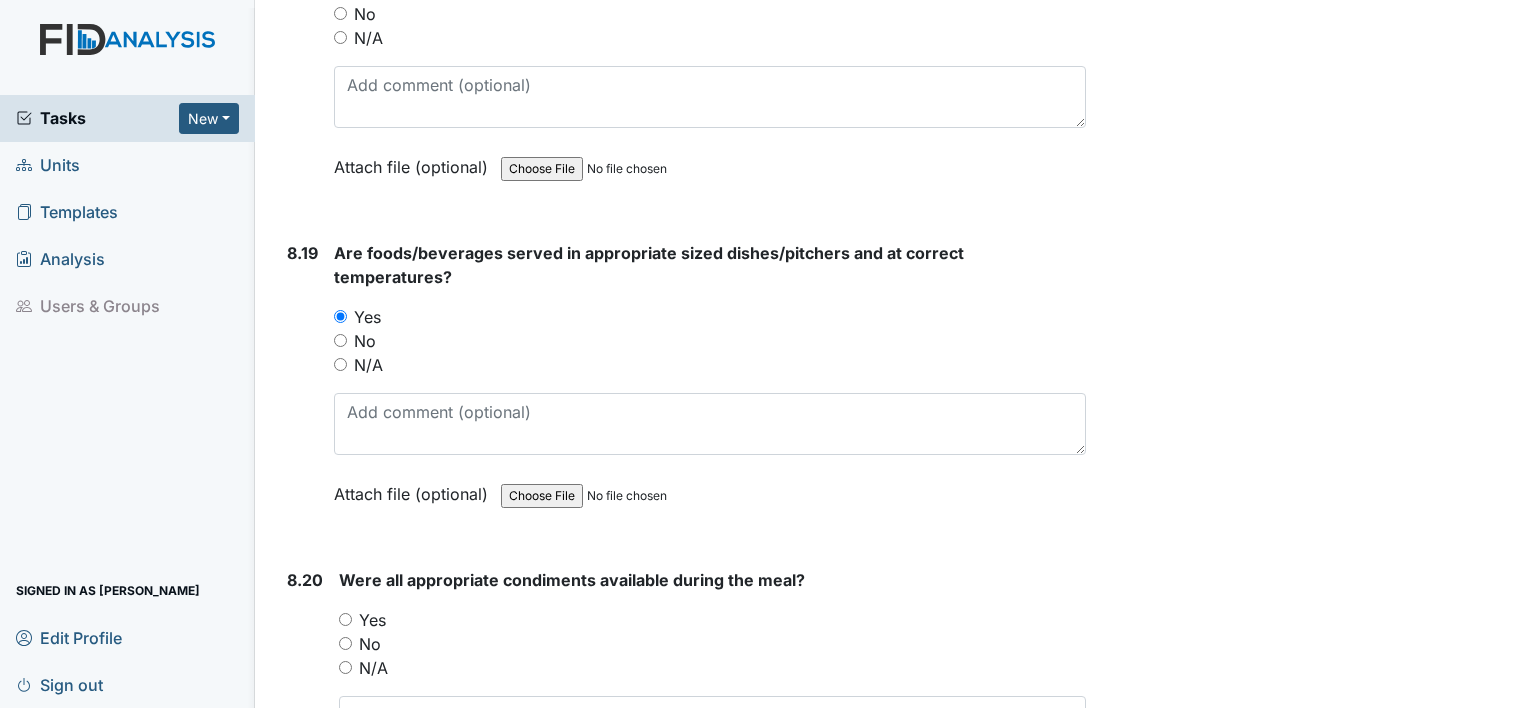 click on "Yes" at bounding box center [345, 619] 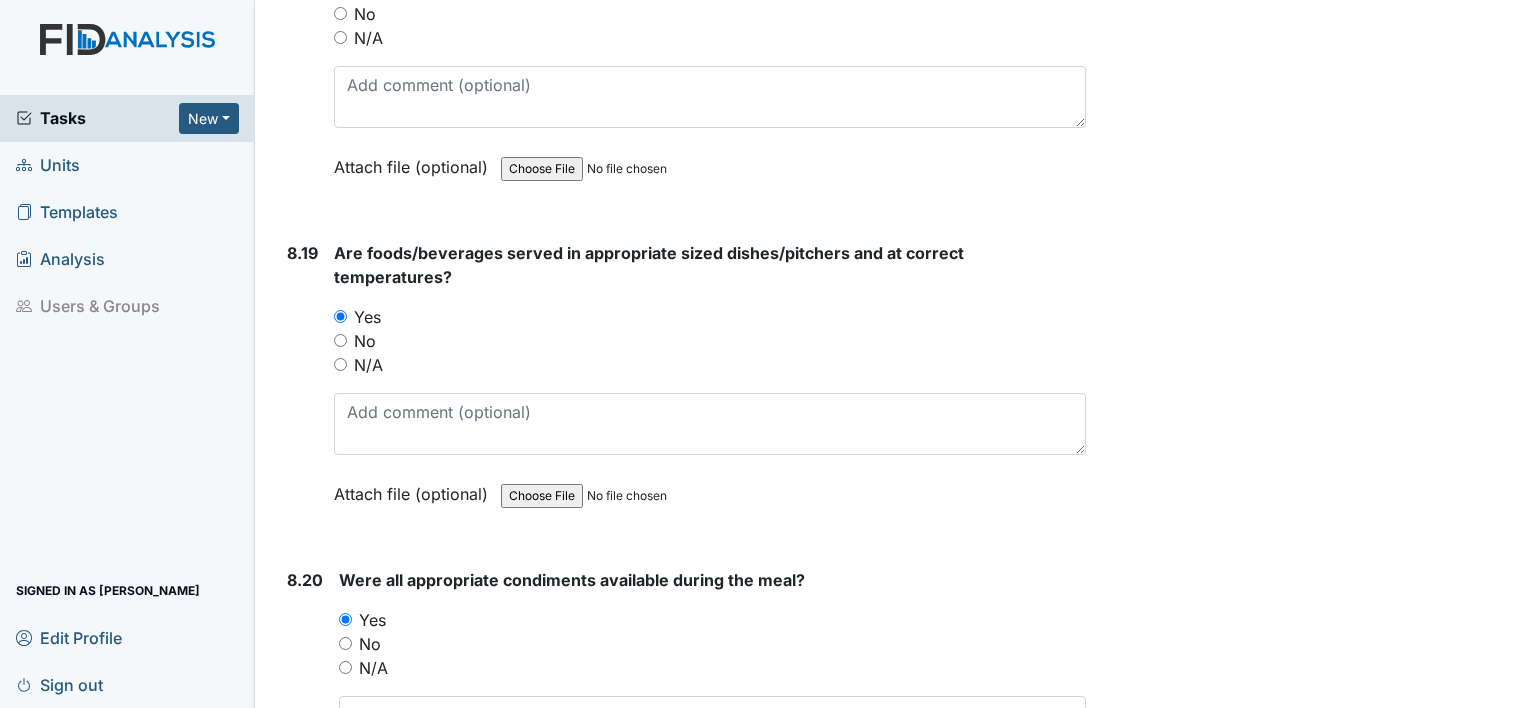 click on "8.20" at bounding box center (305, 703) 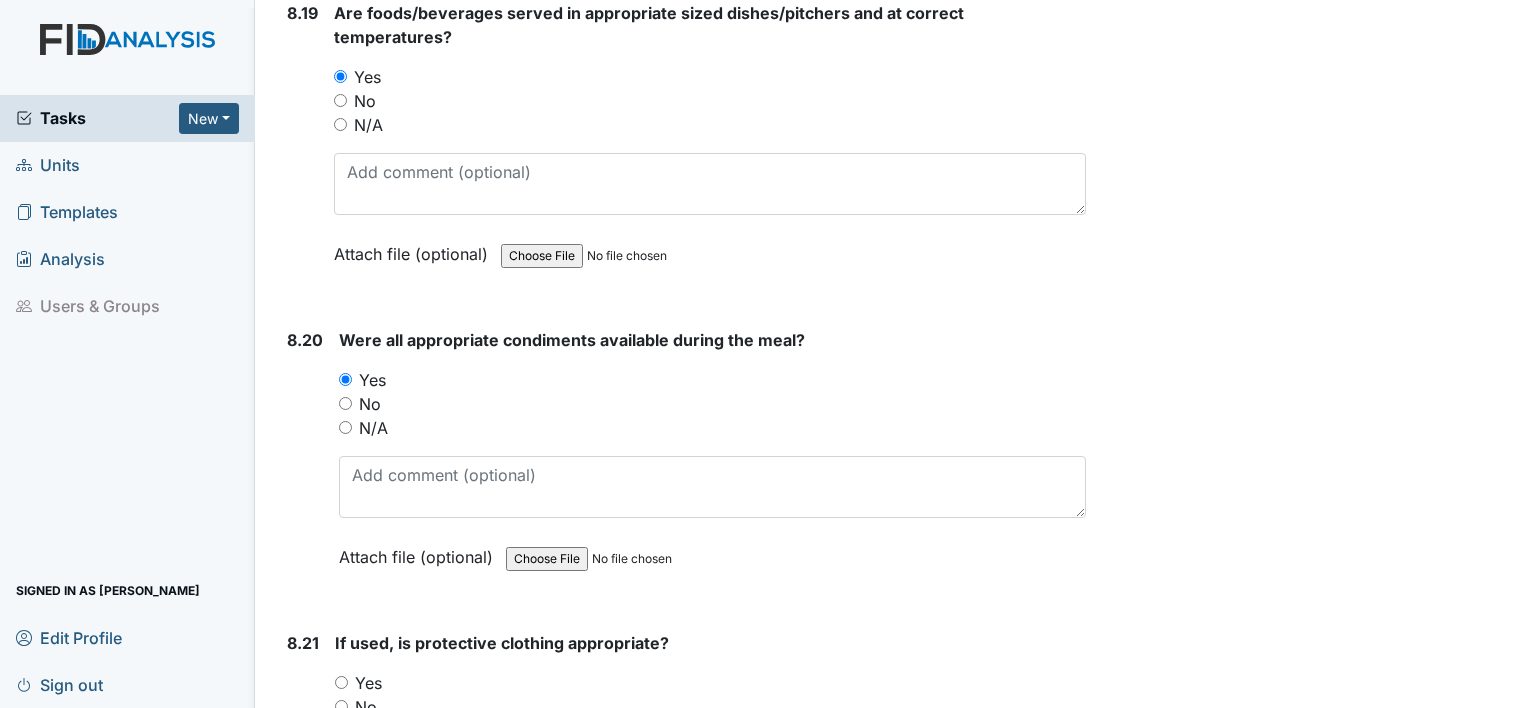 scroll, scrollTop: 20640, scrollLeft: 0, axis: vertical 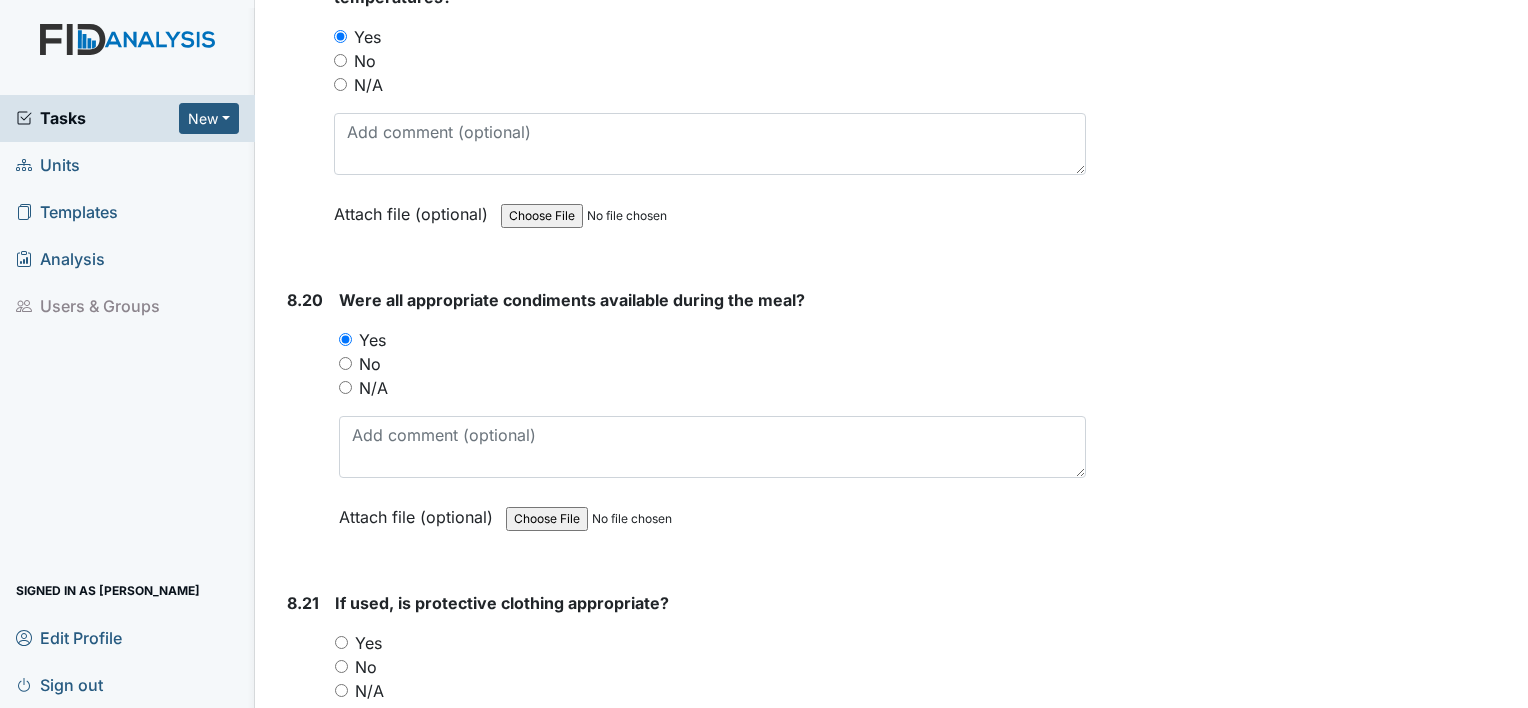 click on "Yes" at bounding box center (341, 642) 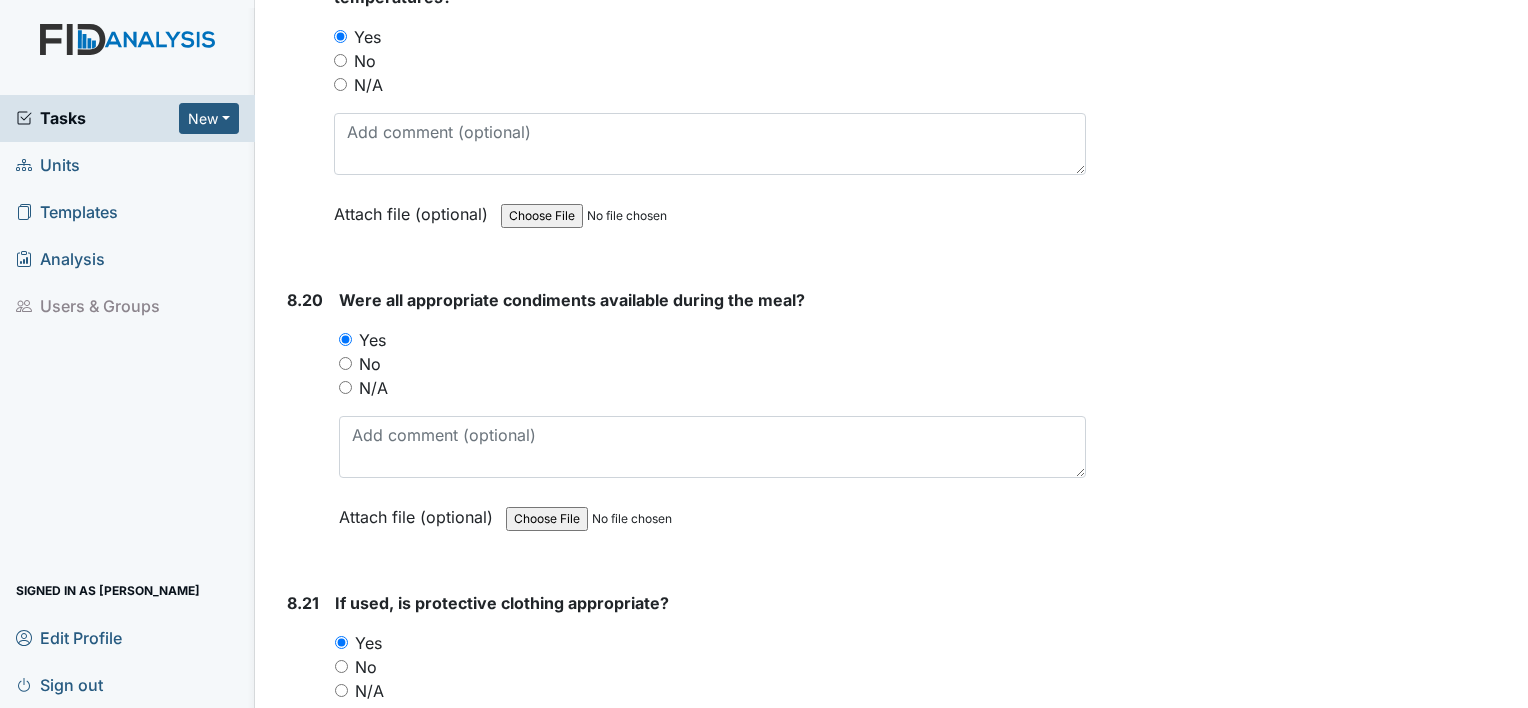 click on "8.21" at bounding box center (303, 726) 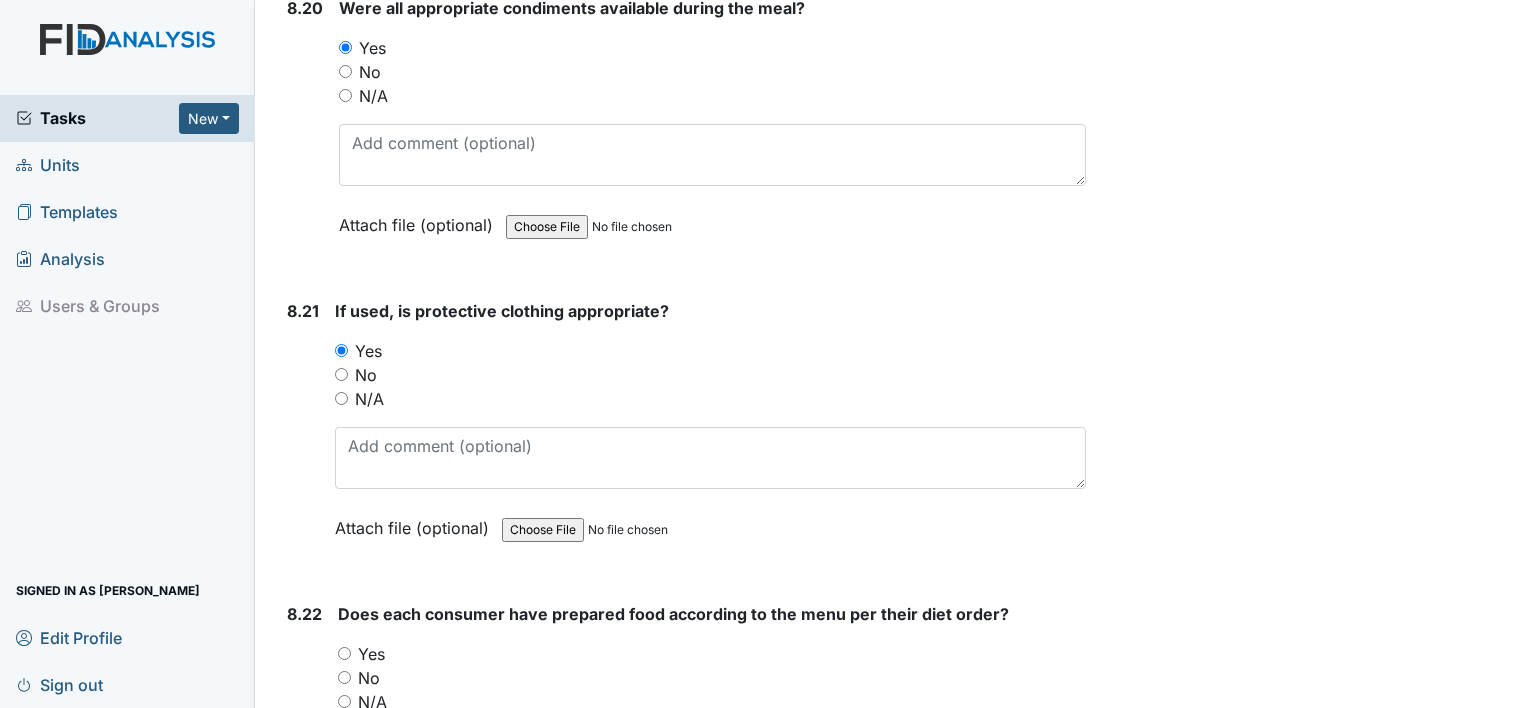 scroll, scrollTop: 20960, scrollLeft: 0, axis: vertical 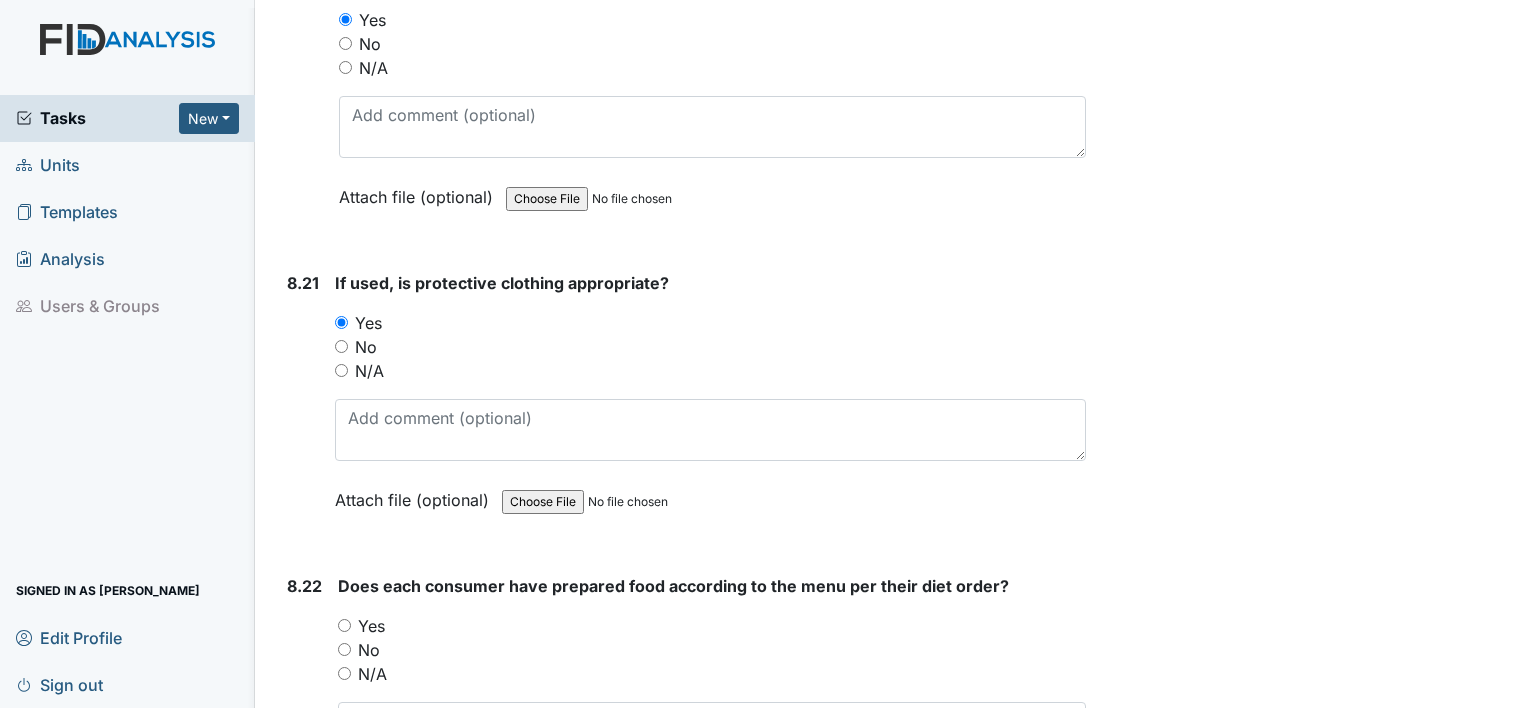 drag, startPoint x: 345, startPoint y: 528, endPoint x: 356, endPoint y: 546, distance: 21.095022 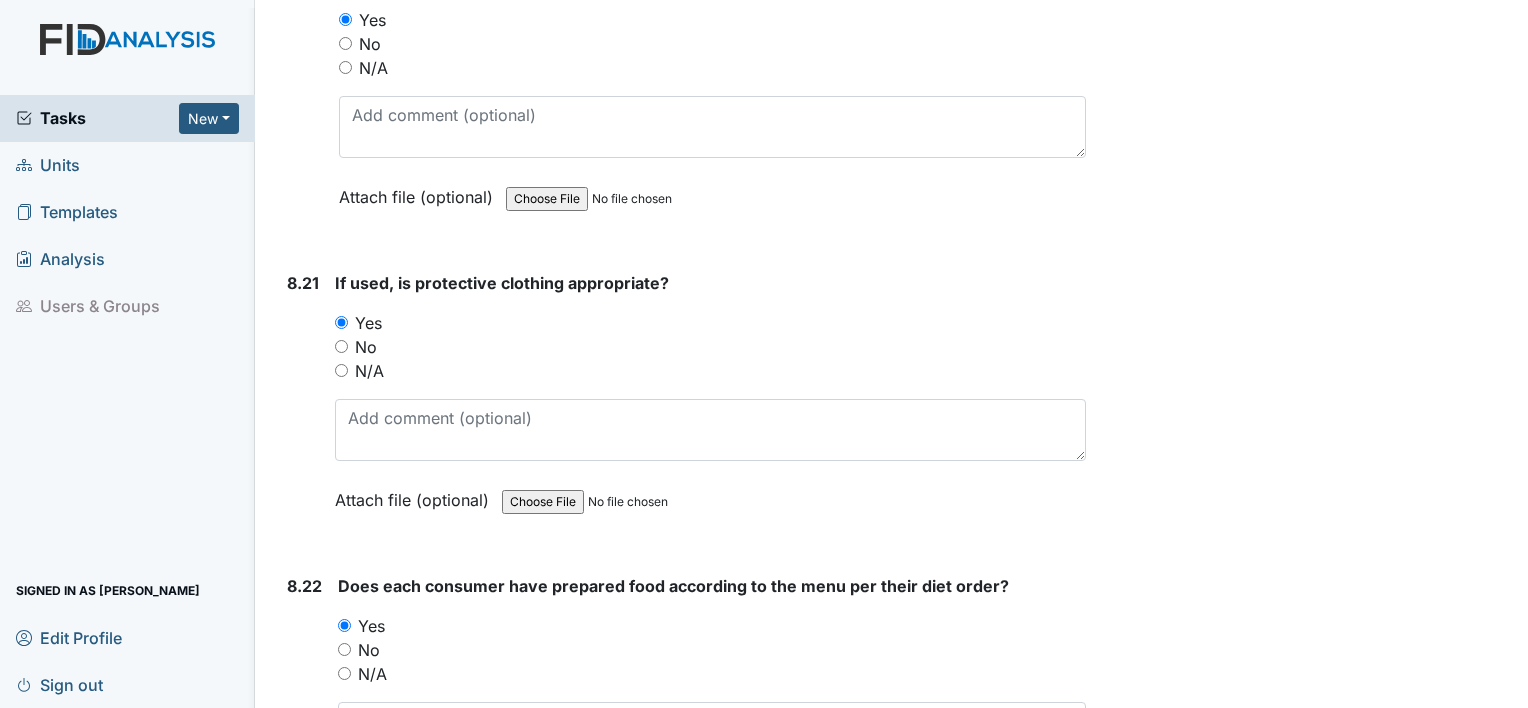 click on "8.22" at bounding box center (304, 709) 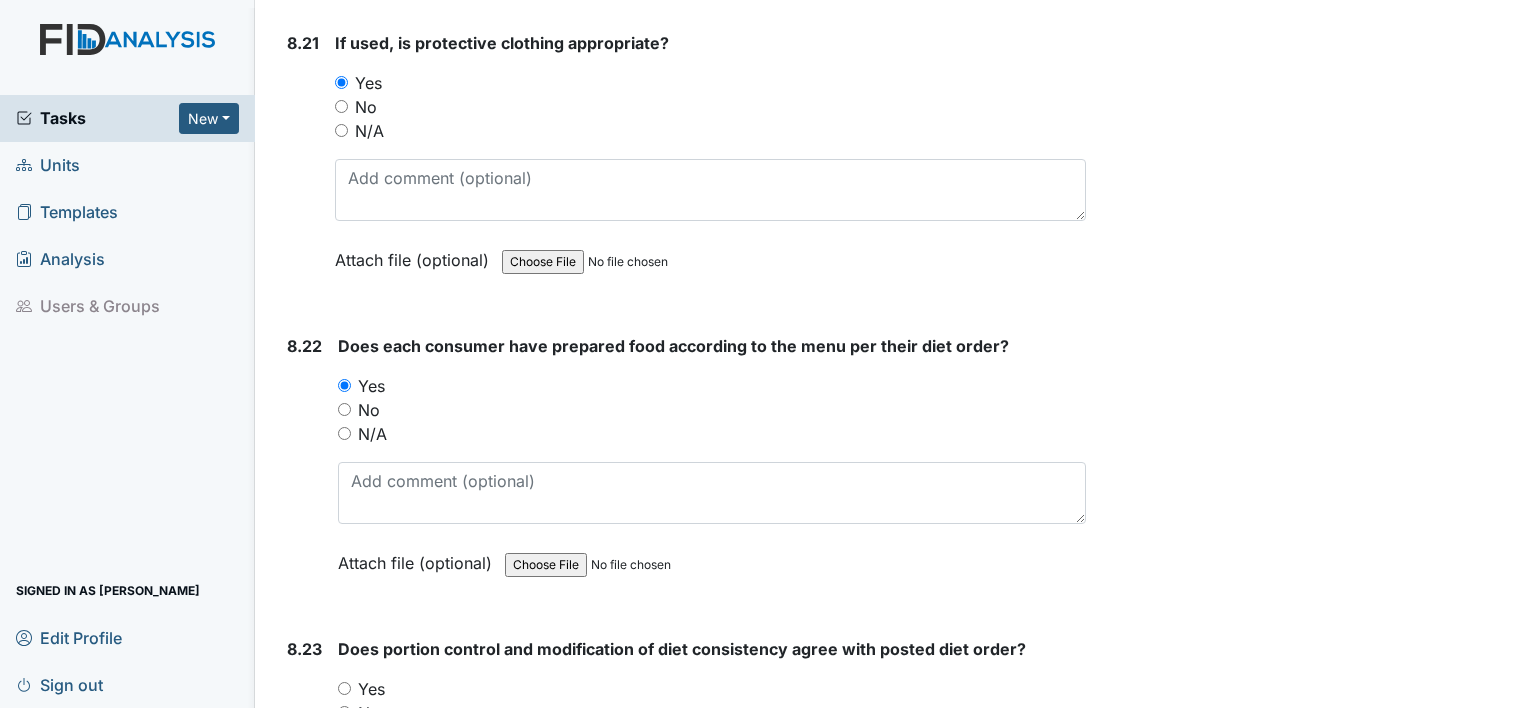 scroll, scrollTop: 21240, scrollLeft: 0, axis: vertical 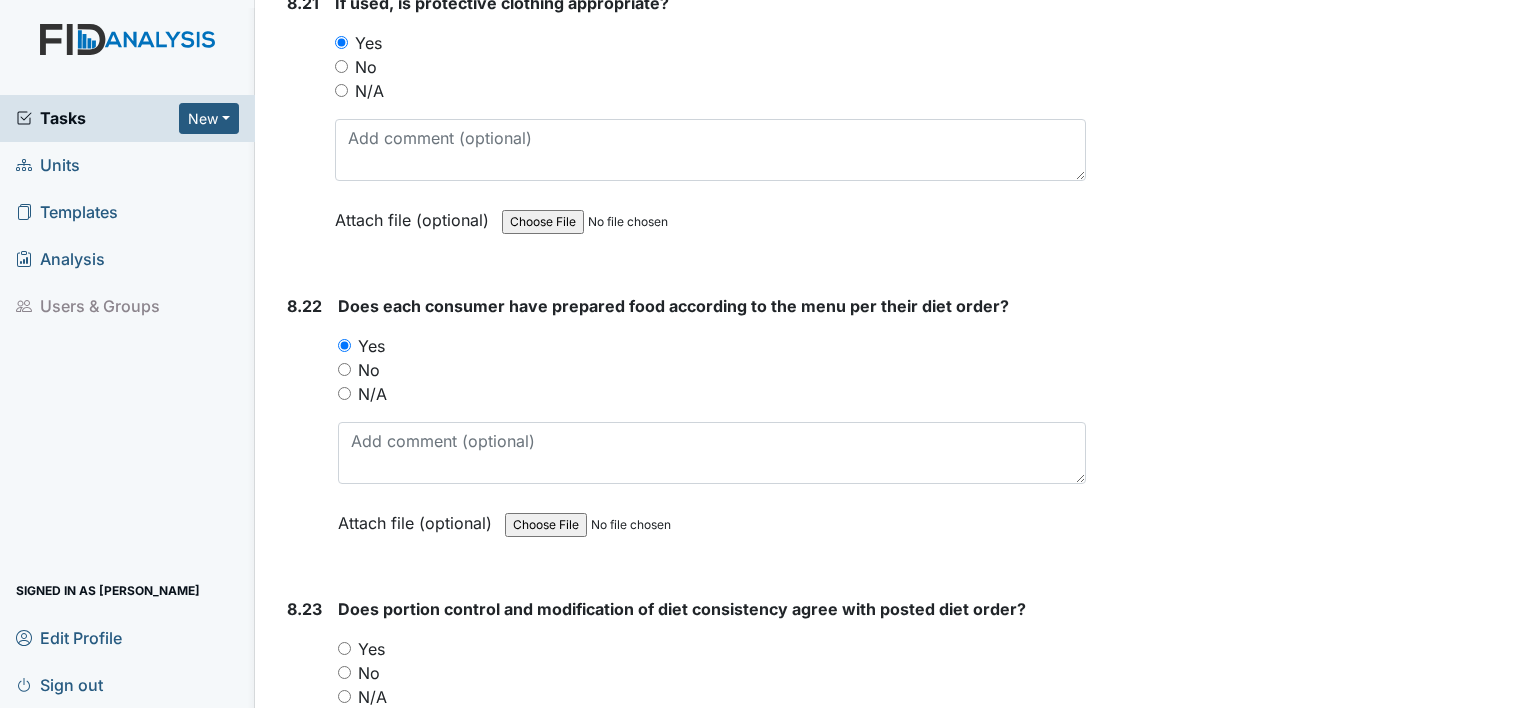 click on "Yes" at bounding box center [344, 648] 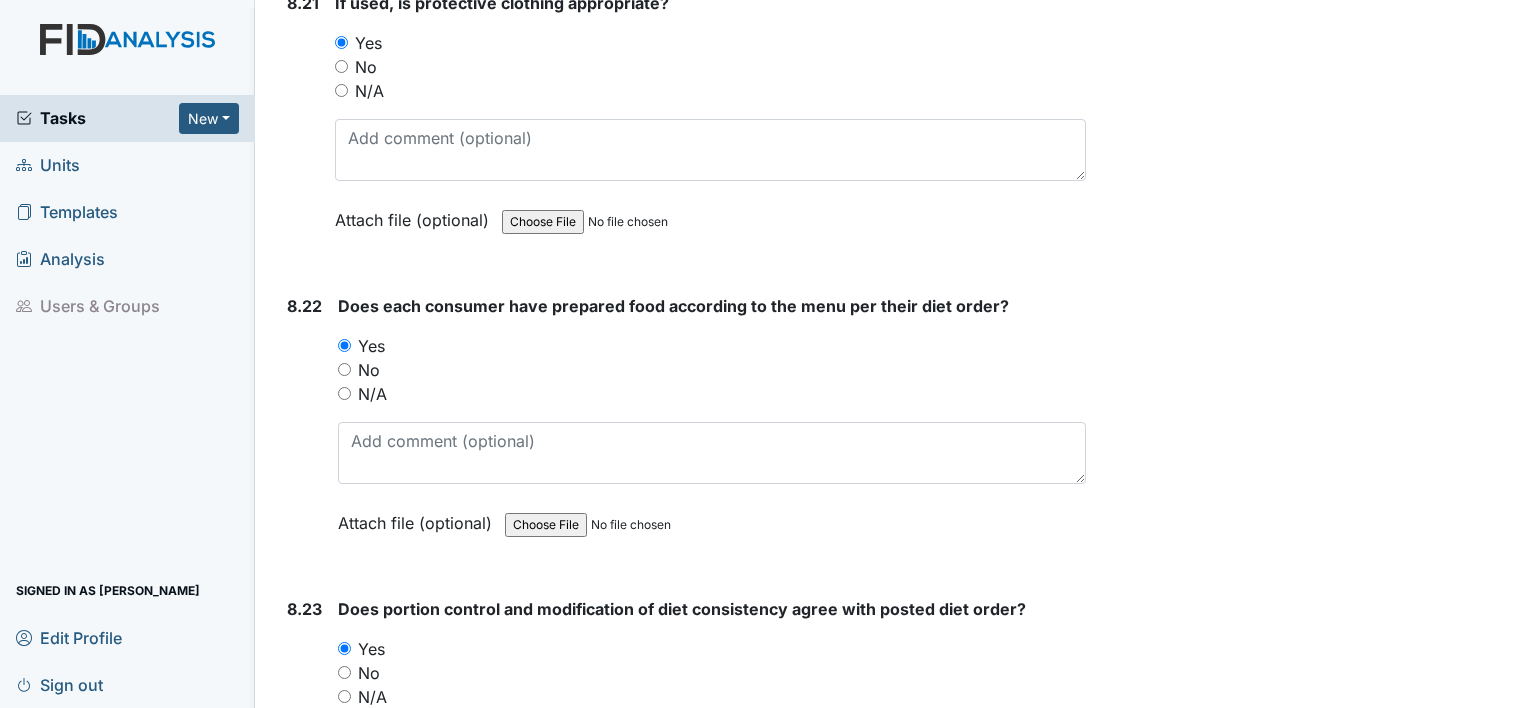 click on "8.23" at bounding box center (304, 732) 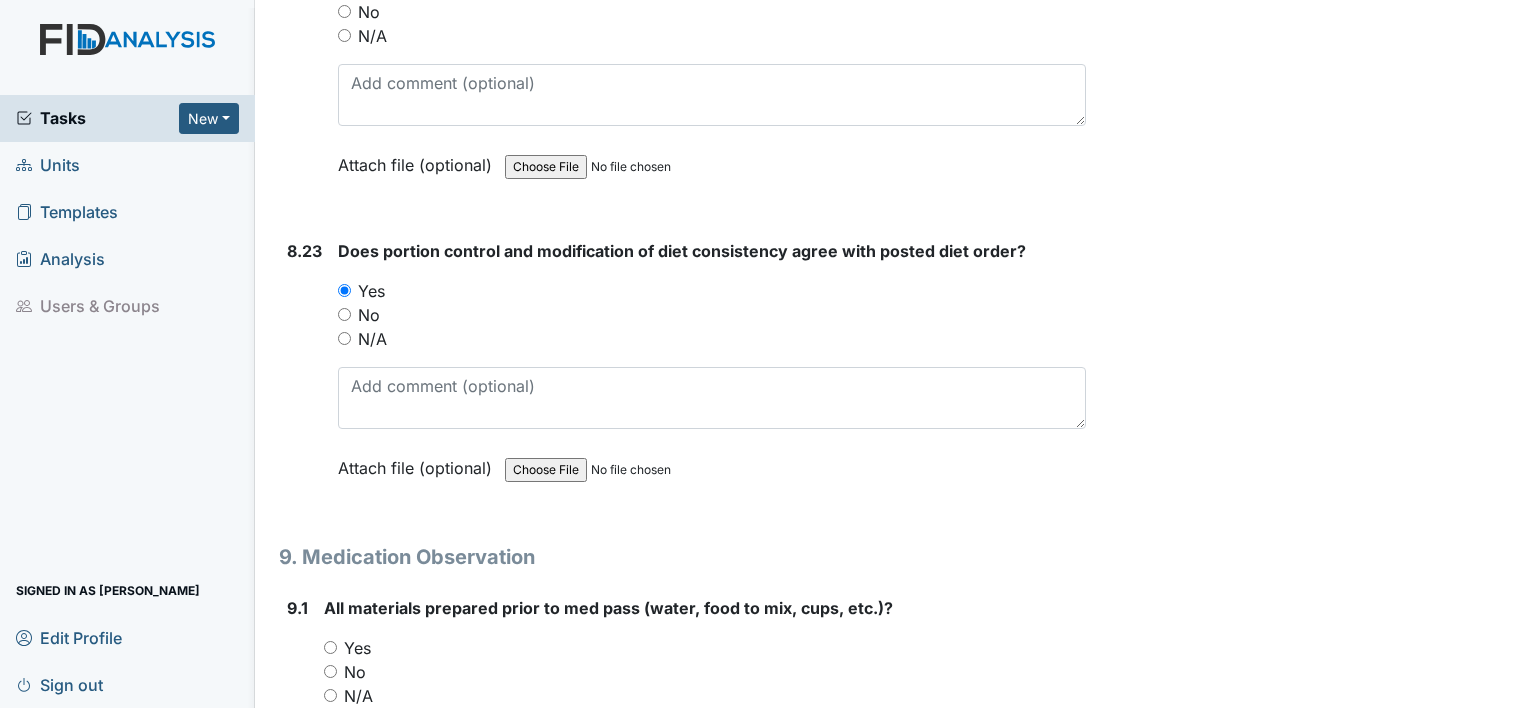 scroll, scrollTop: 21600, scrollLeft: 0, axis: vertical 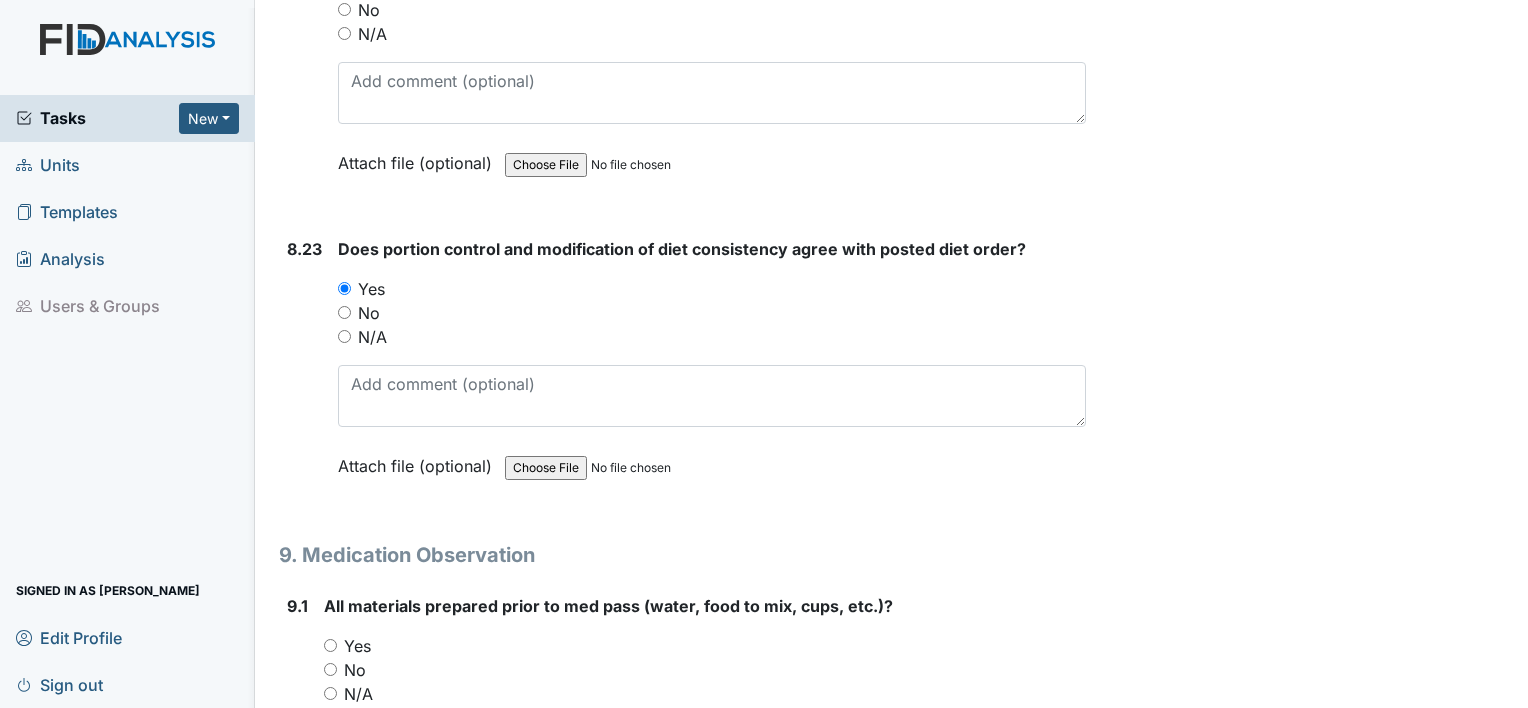 click on "Yes" at bounding box center (330, 645) 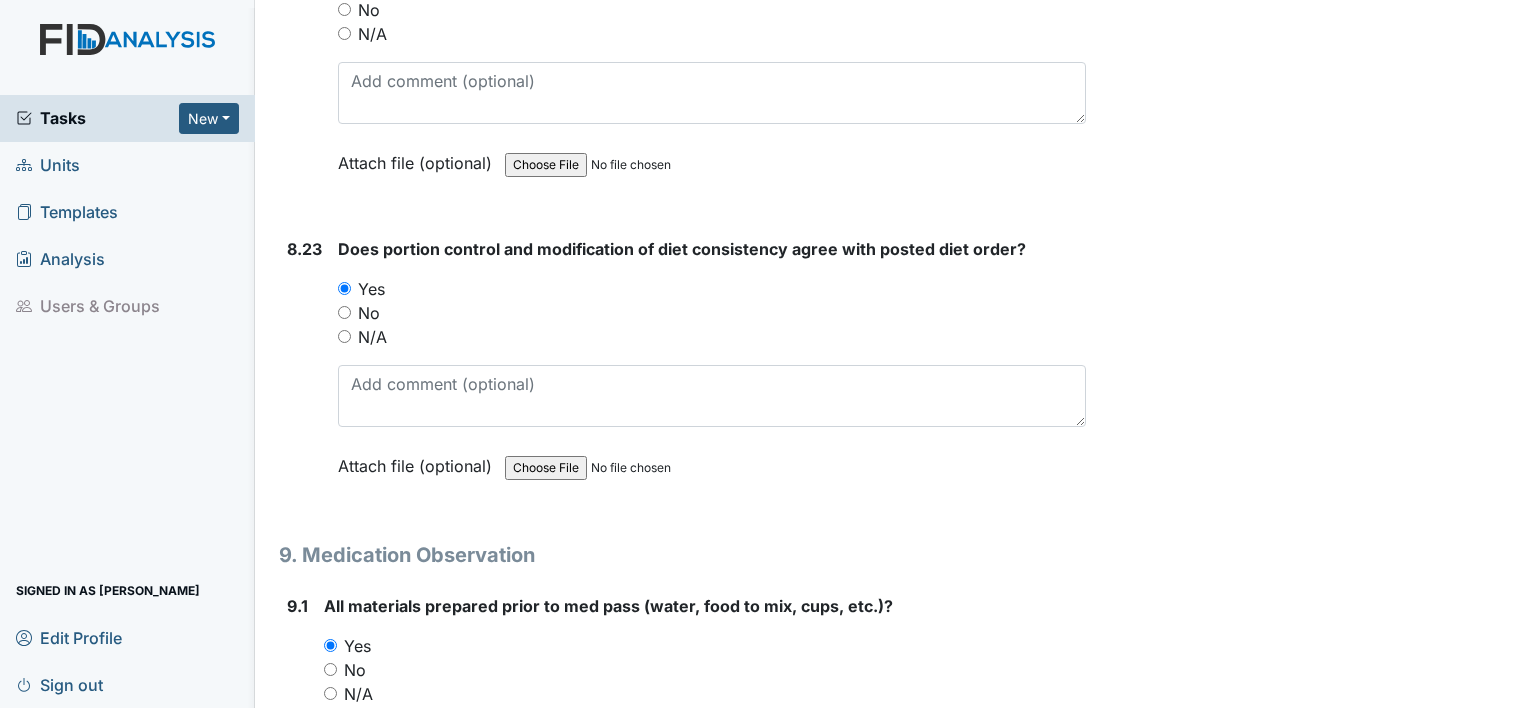 click on "9.1" at bounding box center [297, 729] 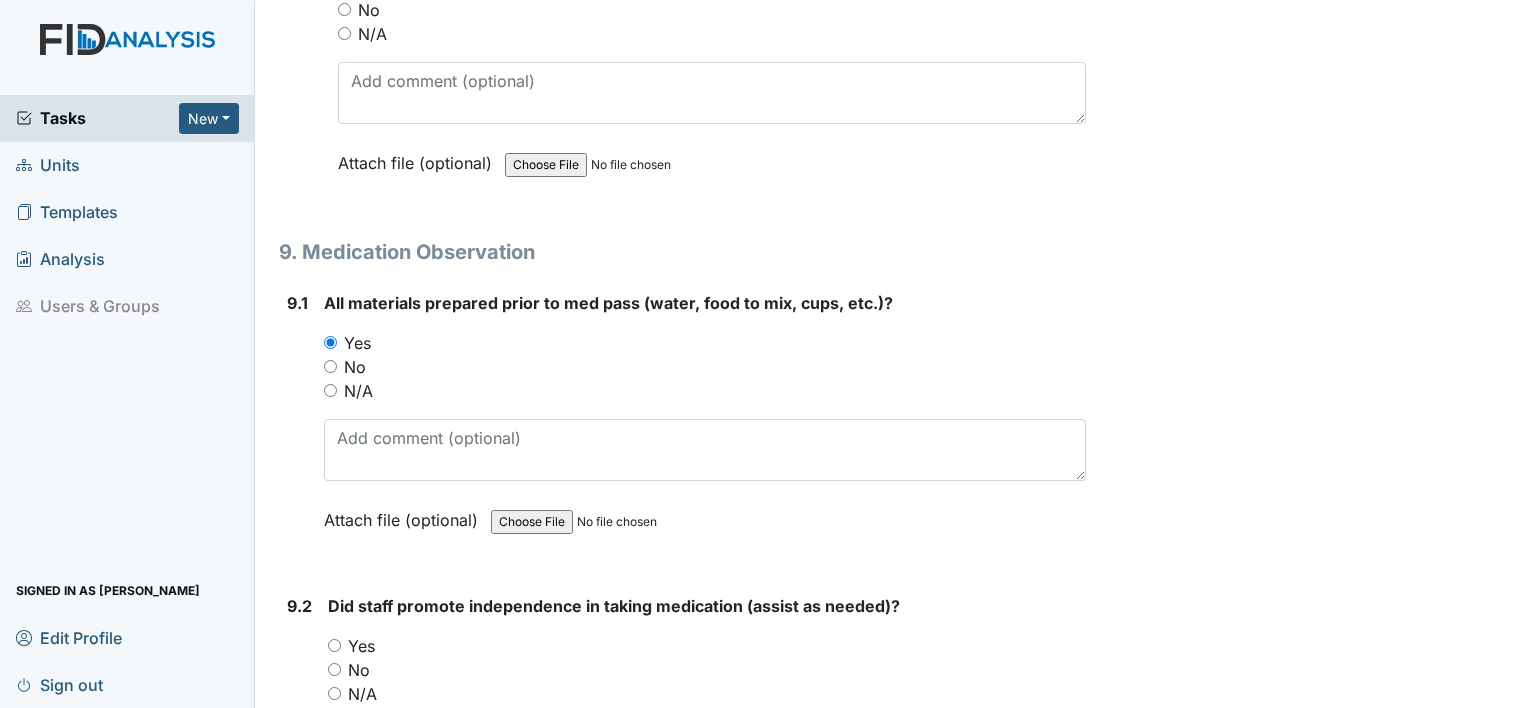 scroll, scrollTop: 21920, scrollLeft: 0, axis: vertical 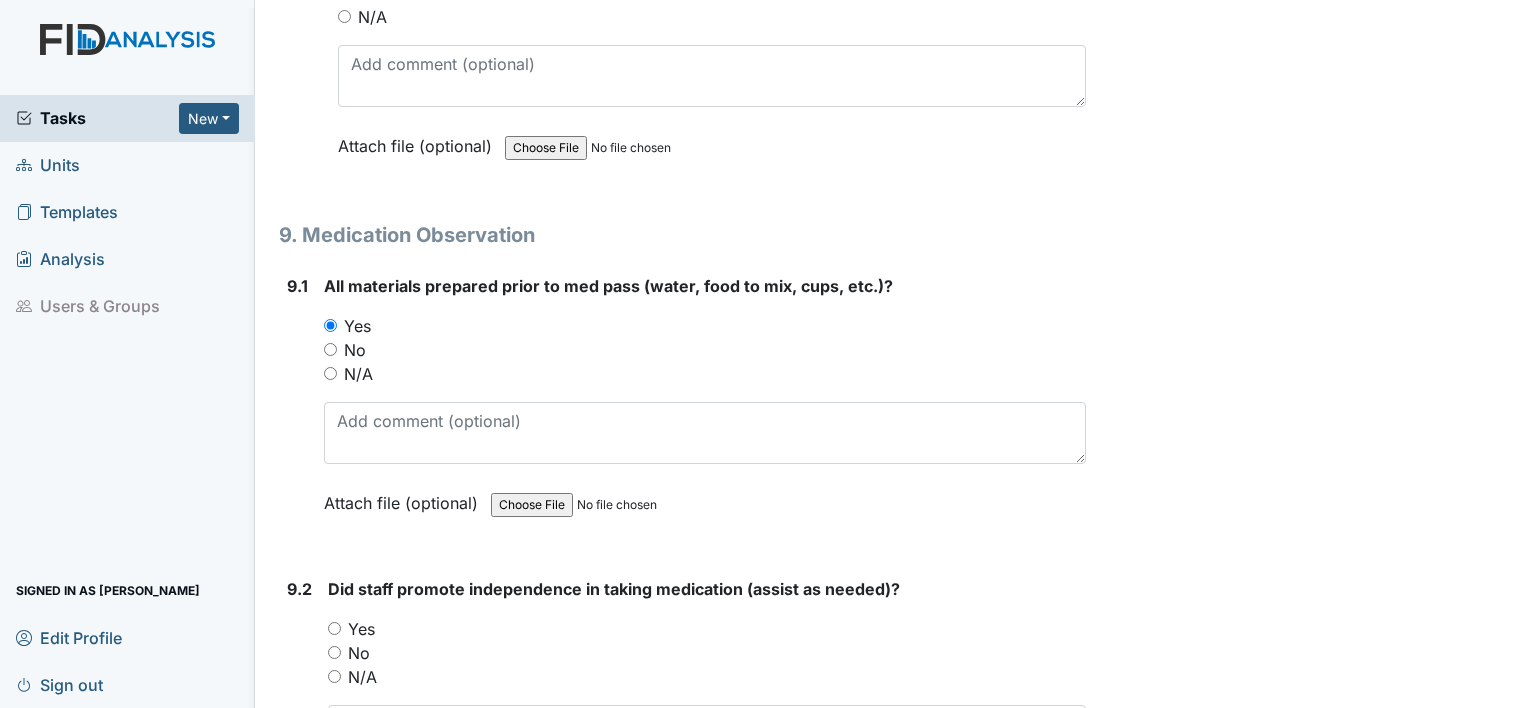 click on "Yes" at bounding box center [334, 628] 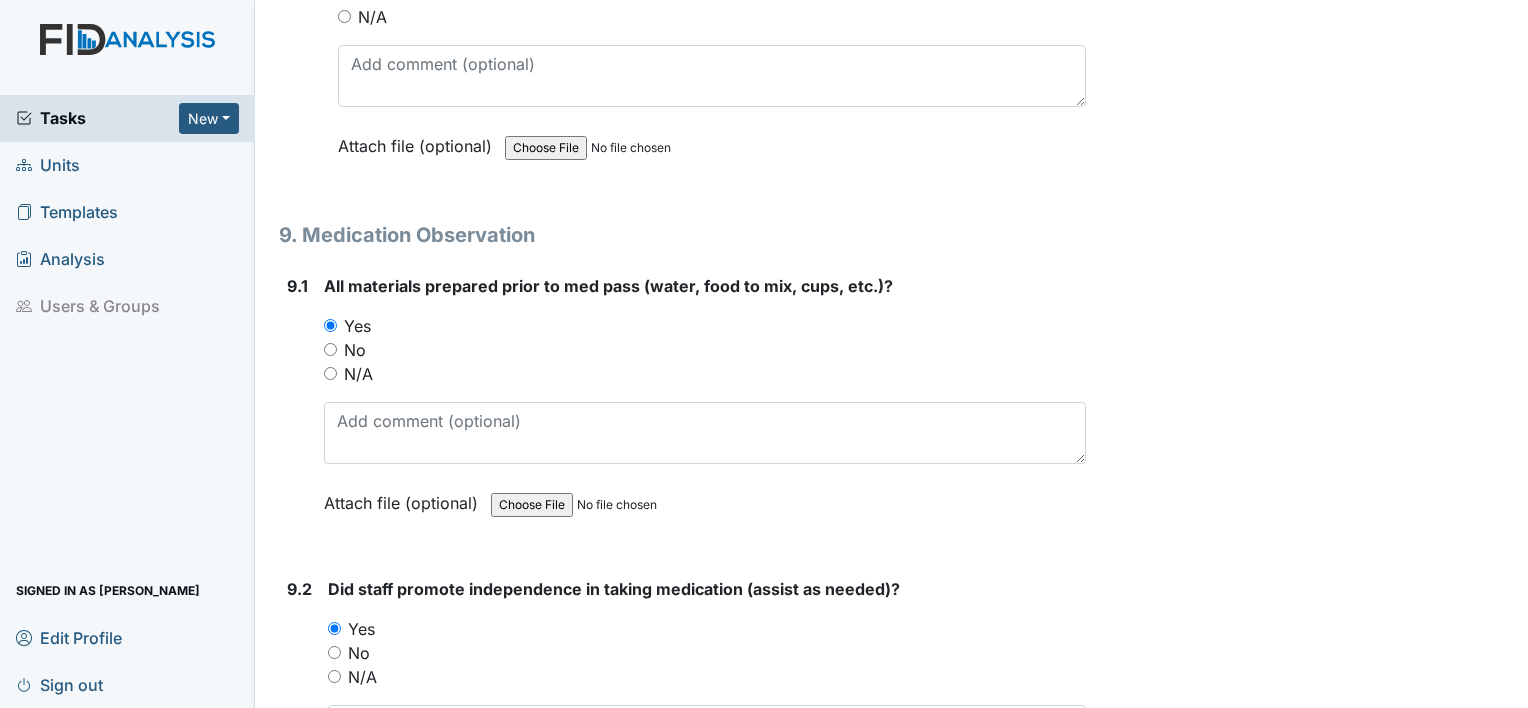 click on "9.2" at bounding box center (299, 712) 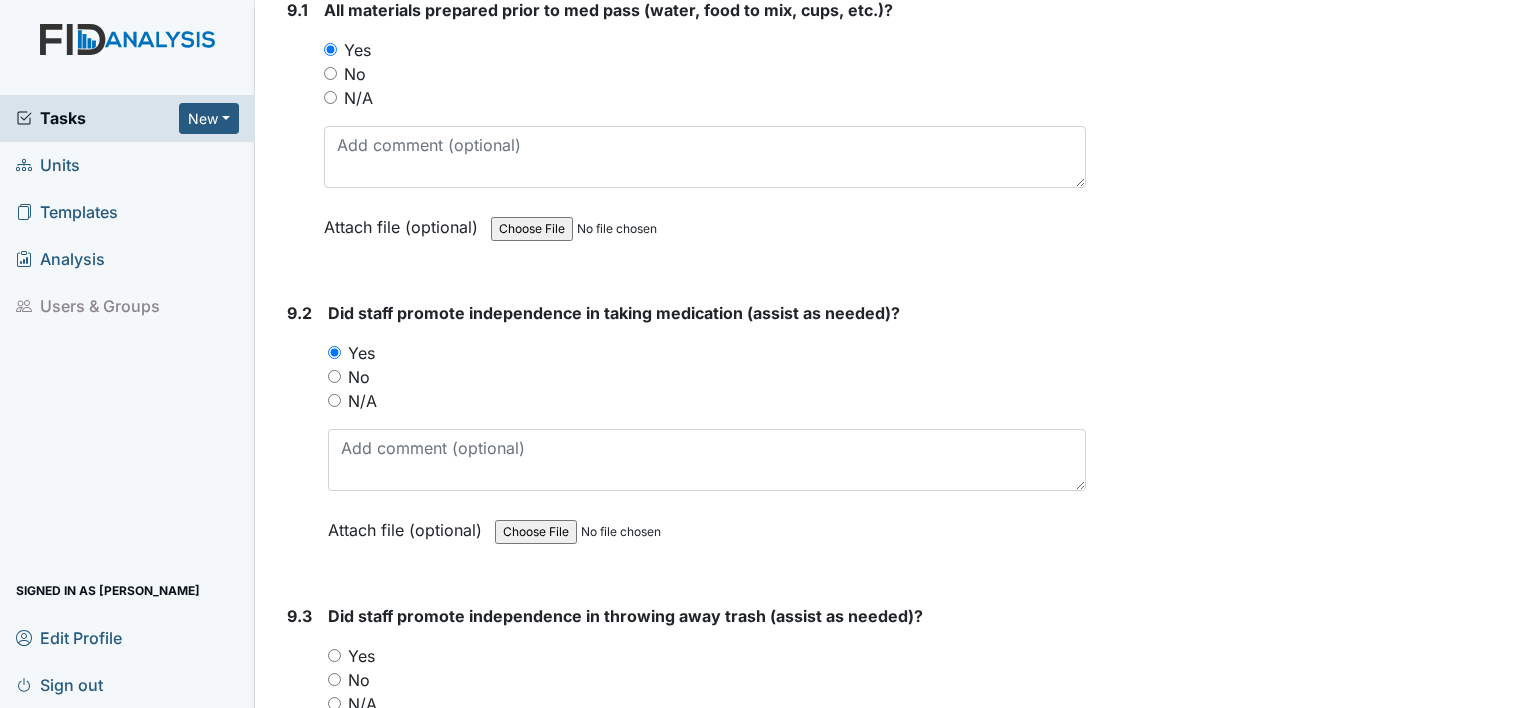 scroll, scrollTop: 22200, scrollLeft: 0, axis: vertical 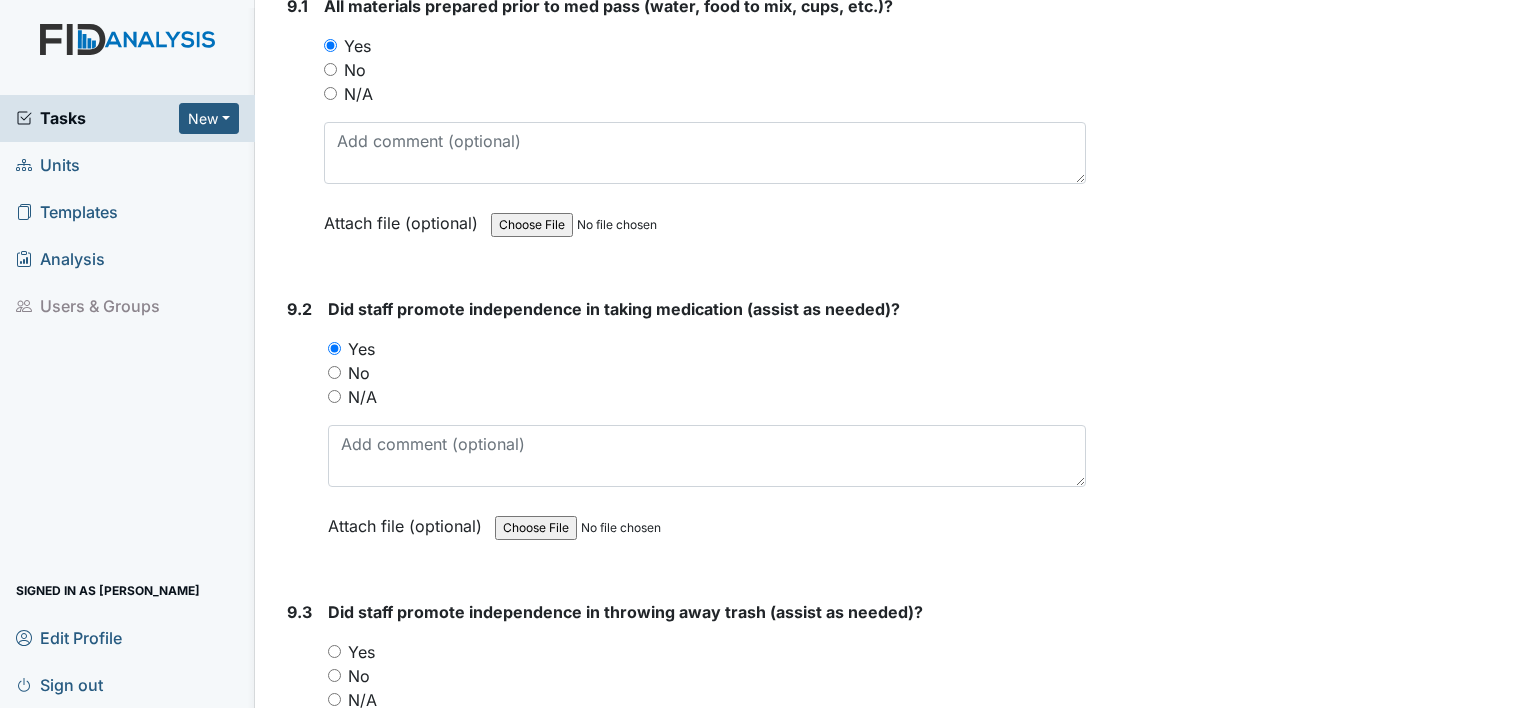 click on "Yes" at bounding box center [334, 651] 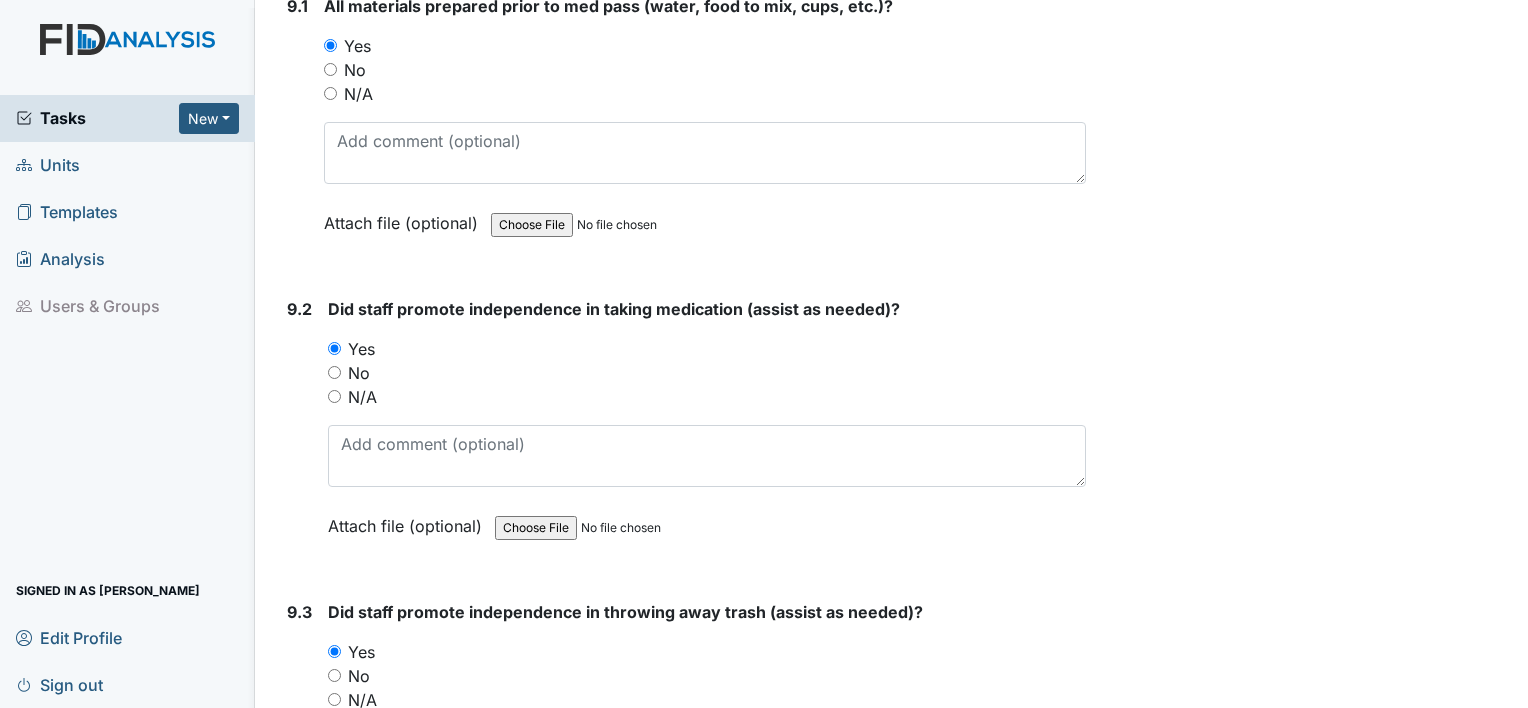 click on "9.3" at bounding box center (299, 735) 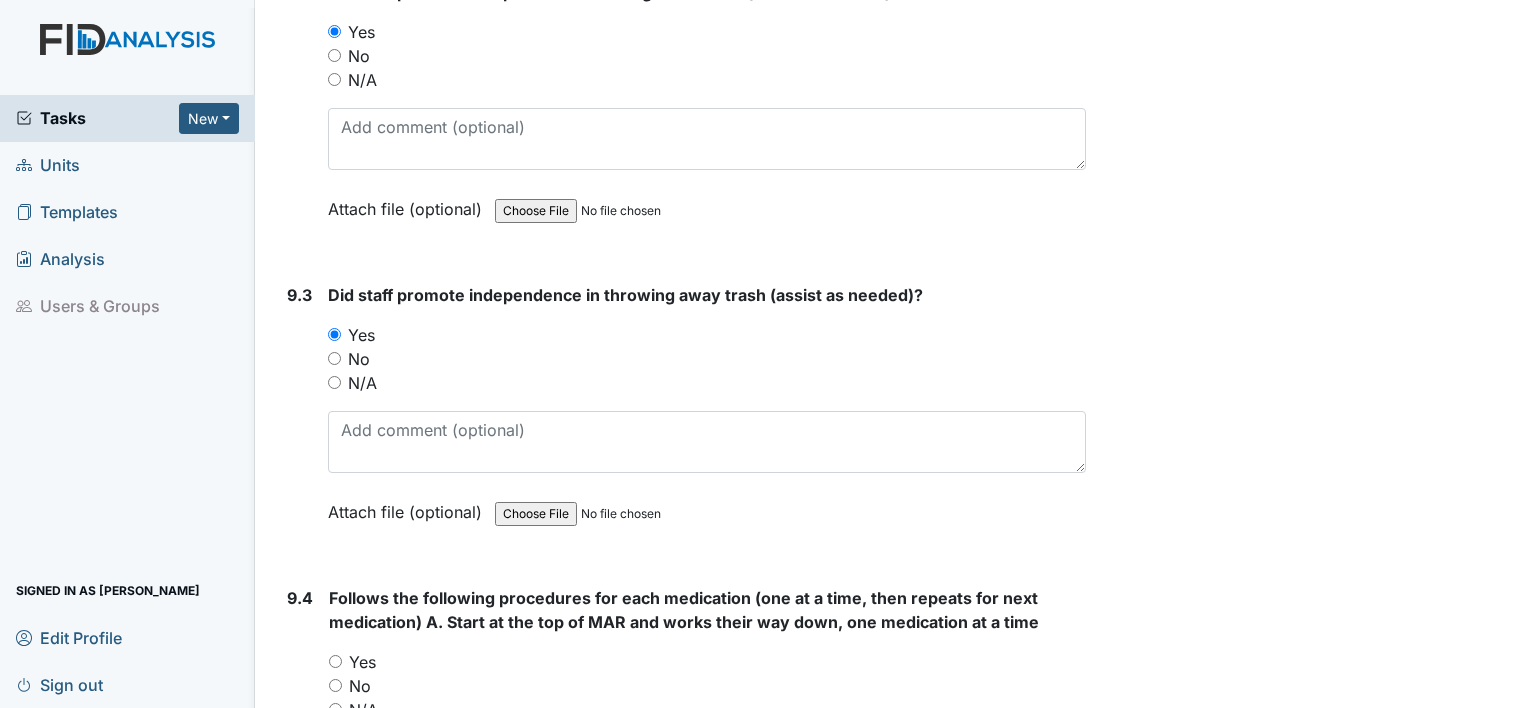 scroll, scrollTop: 22520, scrollLeft: 0, axis: vertical 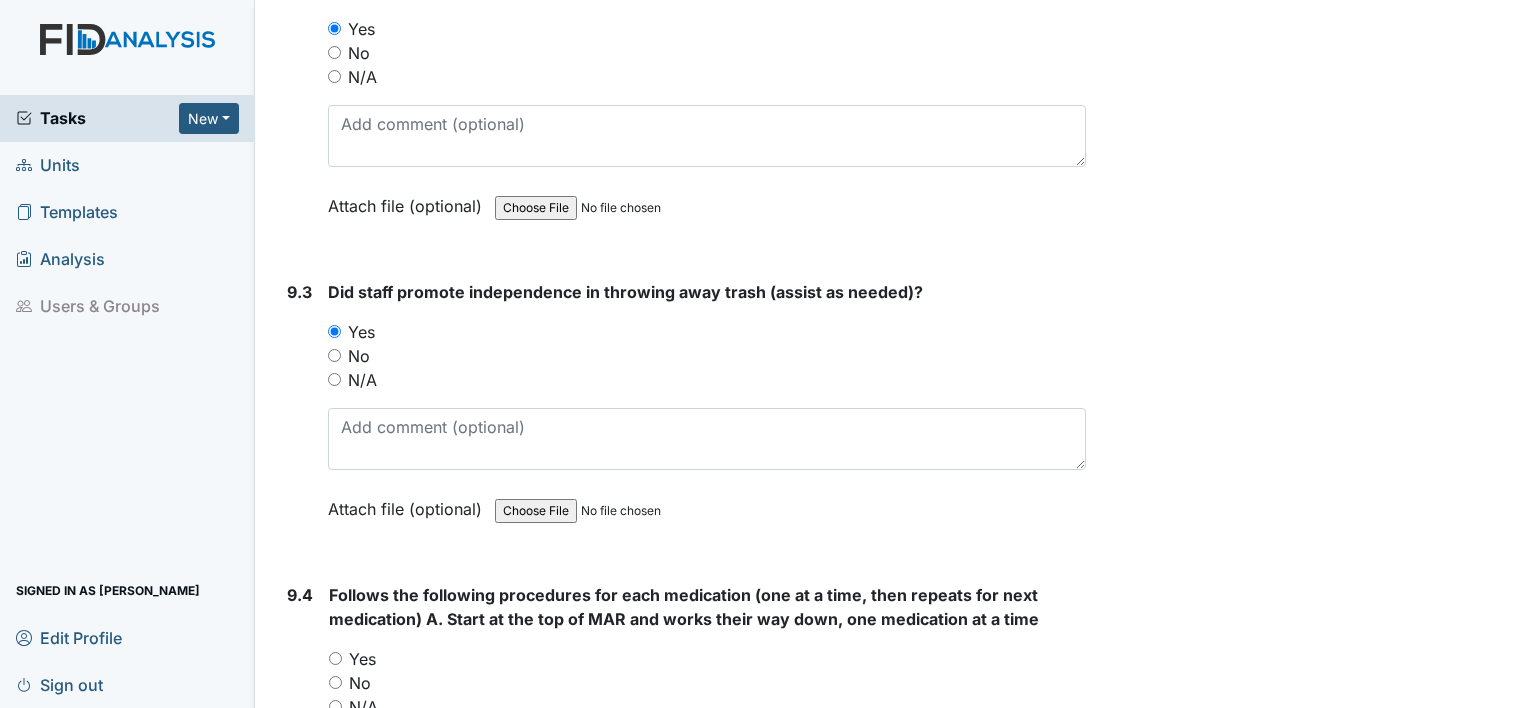 click on "Yes" at bounding box center [335, 658] 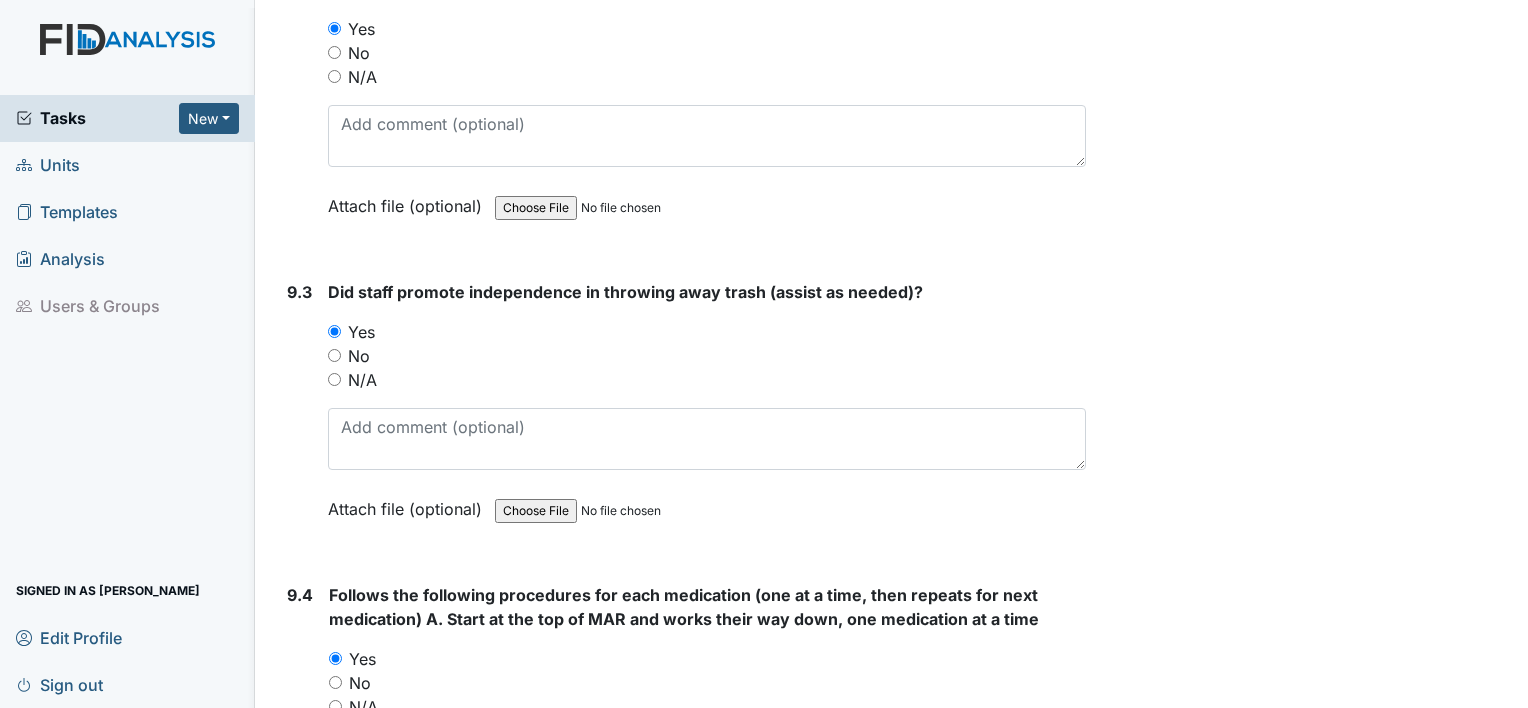 click on "9.4" at bounding box center (300, 730) 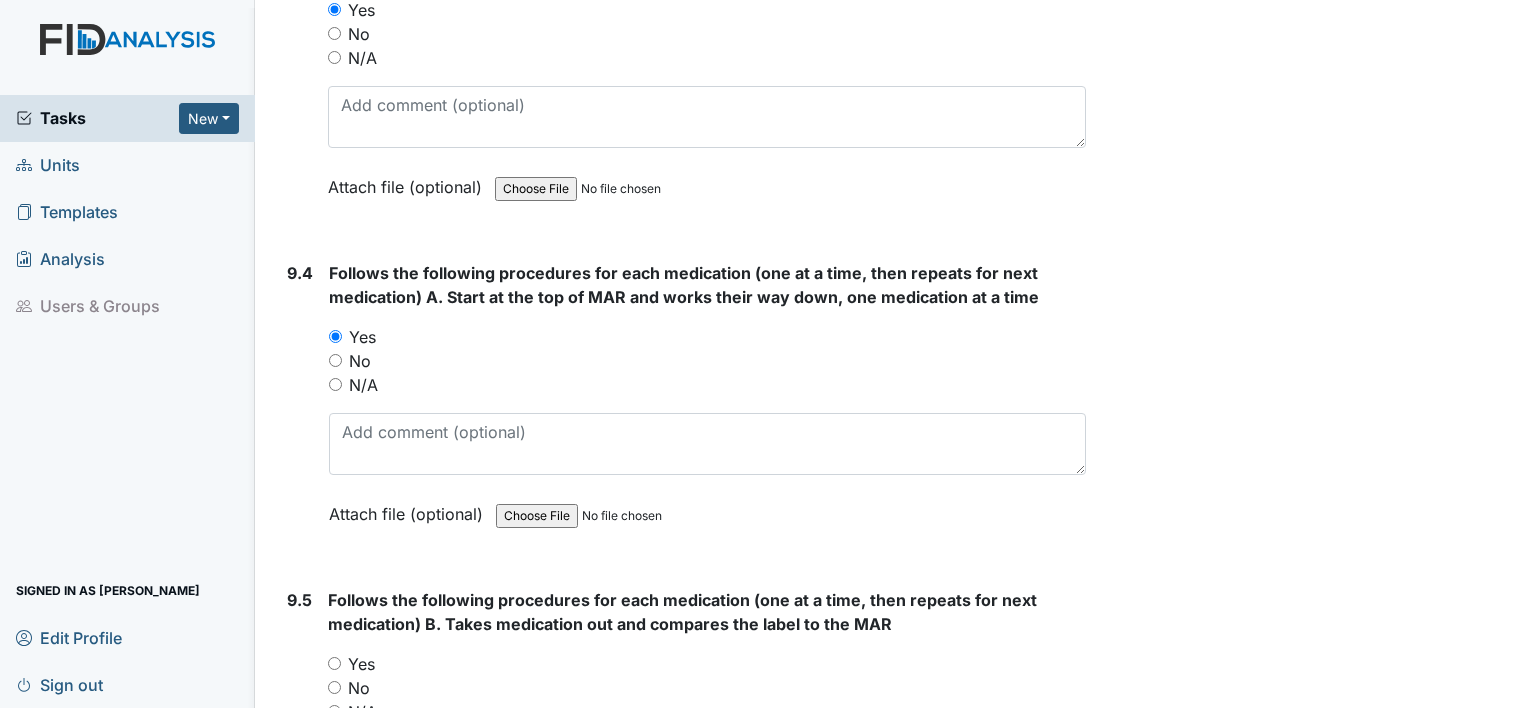 scroll, scrollTop: 22880, scrollLeft: 0, axis: vertical 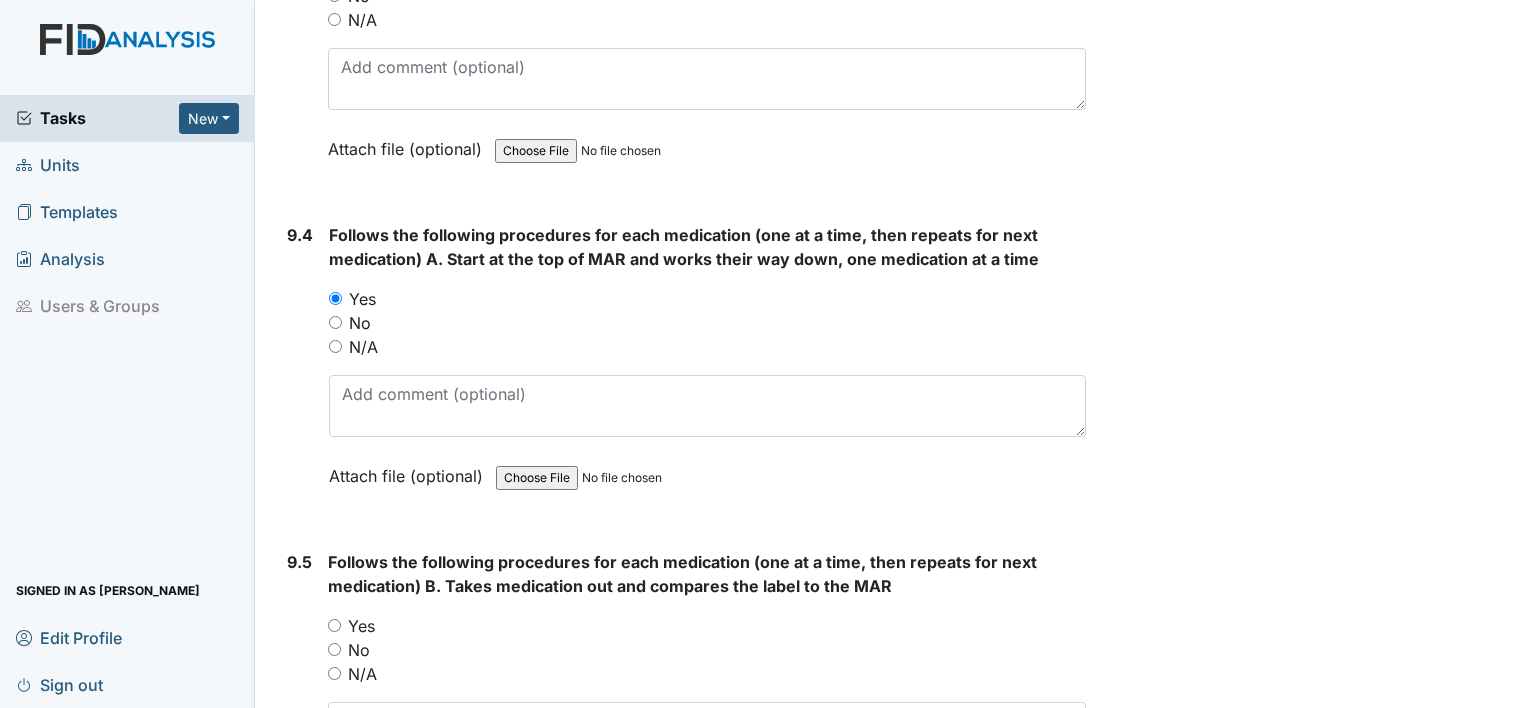 click on "Yes" at bounding box center [334, 625] 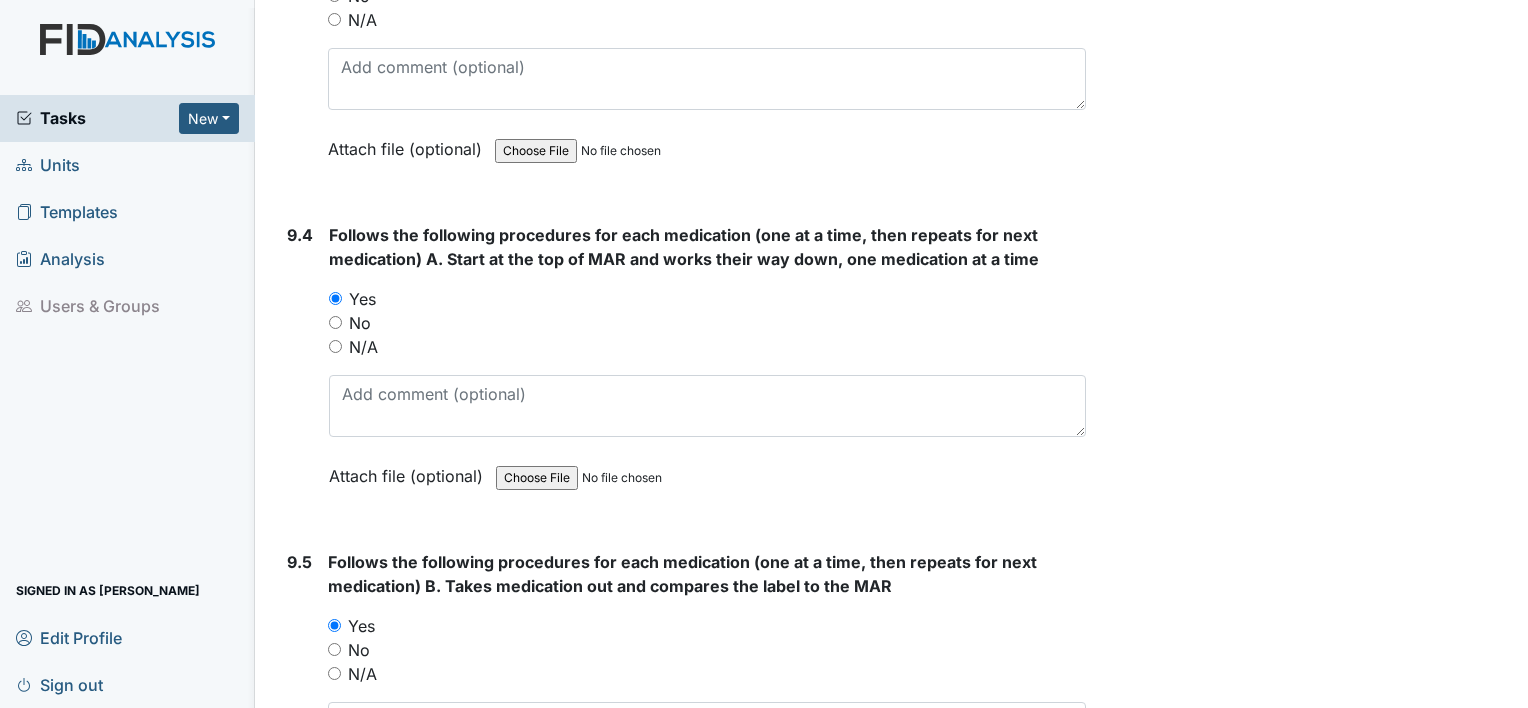 click on "9.5
Follows the following procedures for each medication (one at a time, then repeats for next medication) B. Takes medication out and compares the label to the MAR
You must select one of the below options.
Yes
No
N/A
Attach file (optional)
You can upload .pdf, .txt, .jpg, .jpeg, .png, .csv, .xls, or .doc files under 100MB." at bounding box center (682, 697) 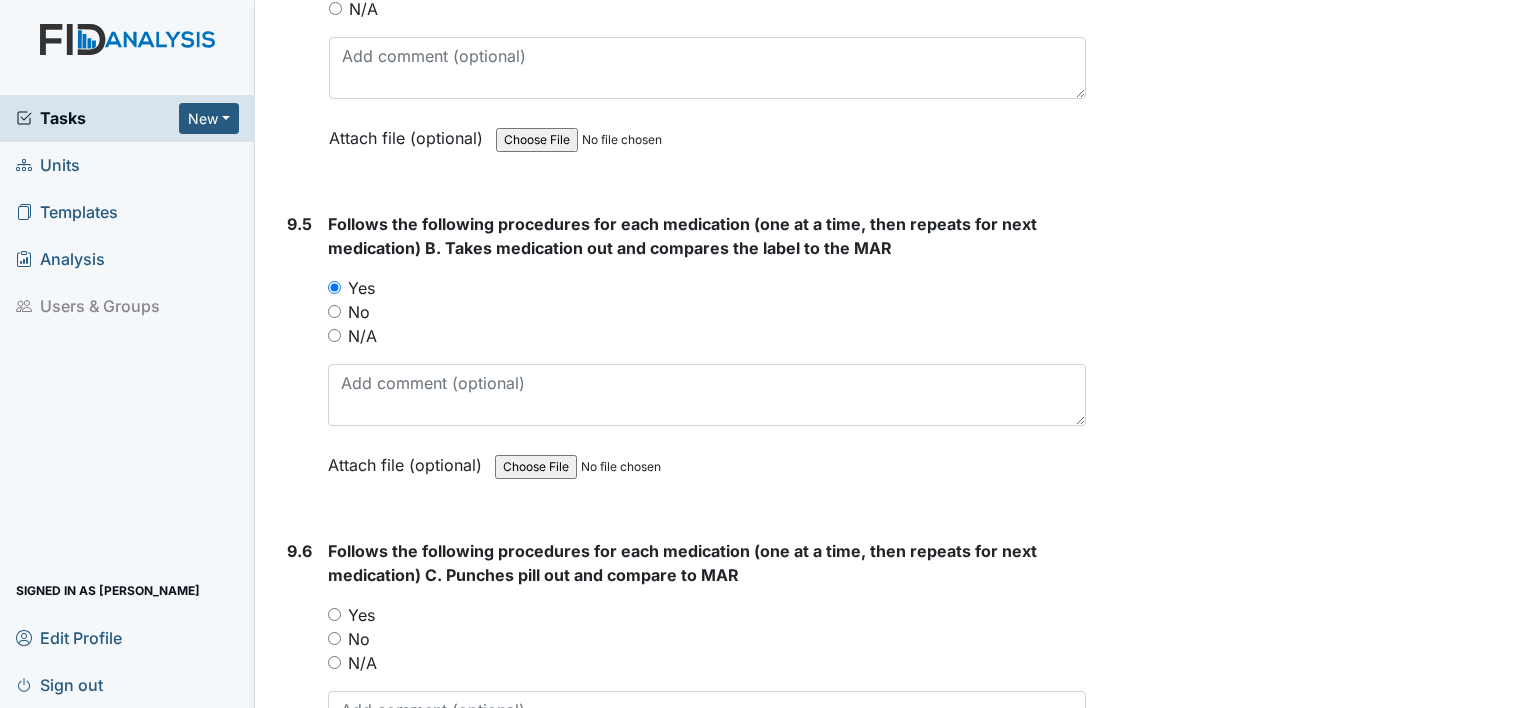 scroll, scrollTop: 23240, scrollLeft: 0, axis: vertical 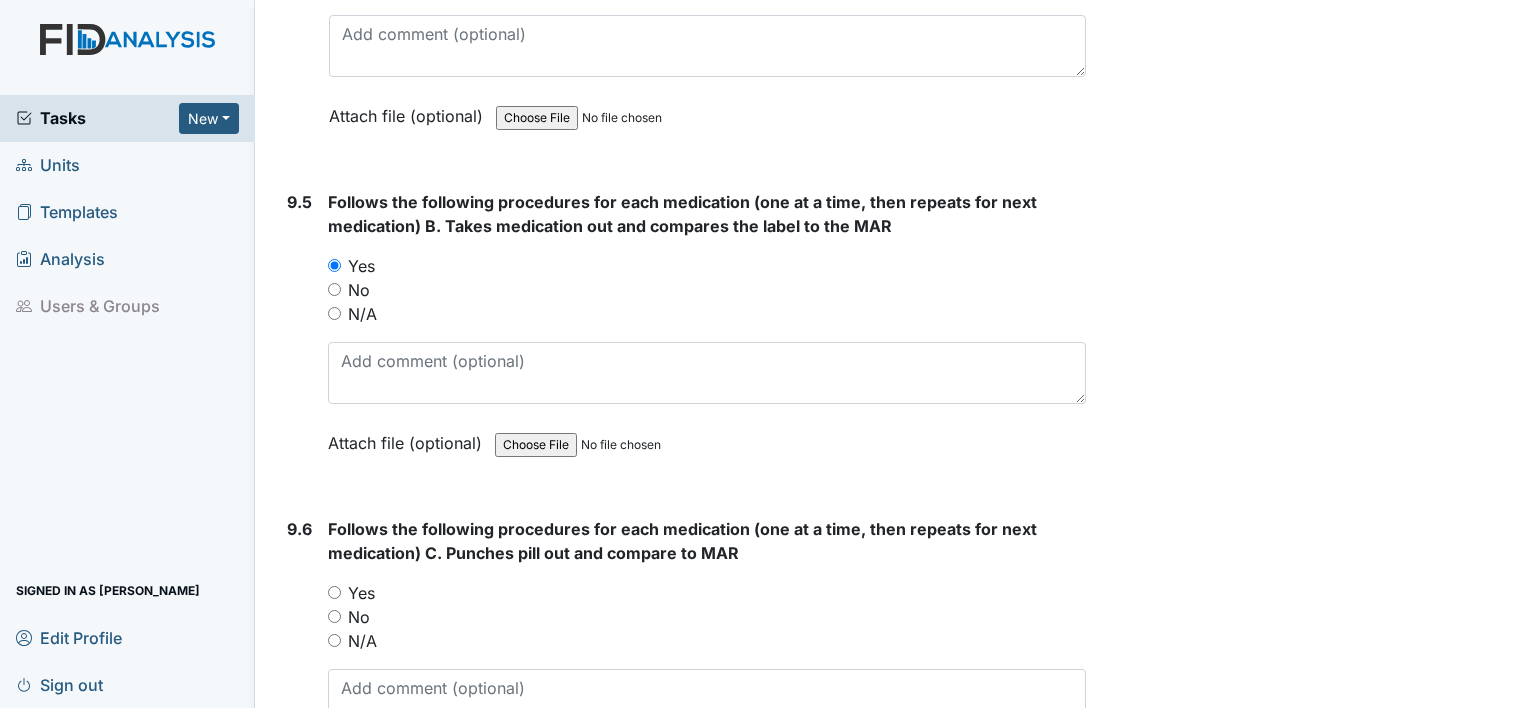 click on "Yes" at bounding box center (334, 592) 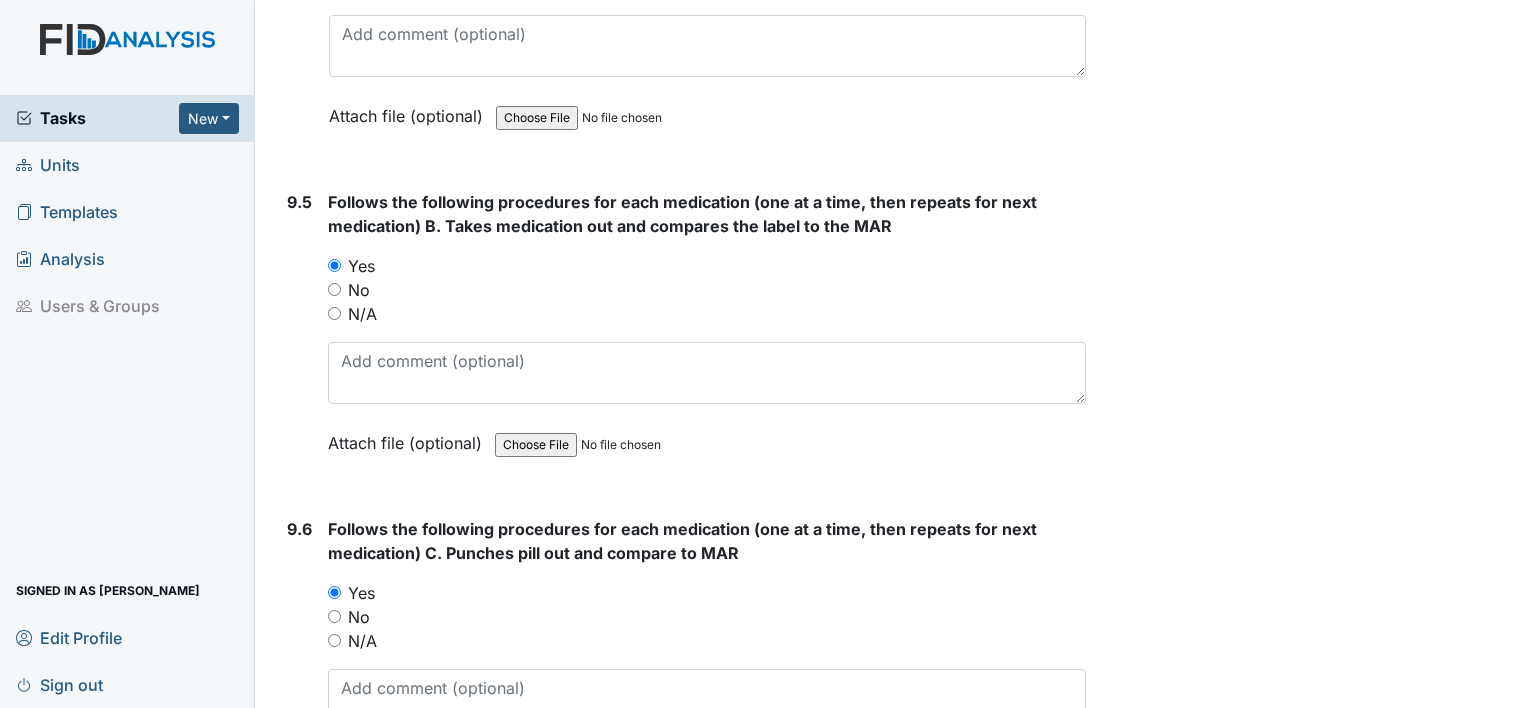 click on "9.6" at bounding box center [299, 664] 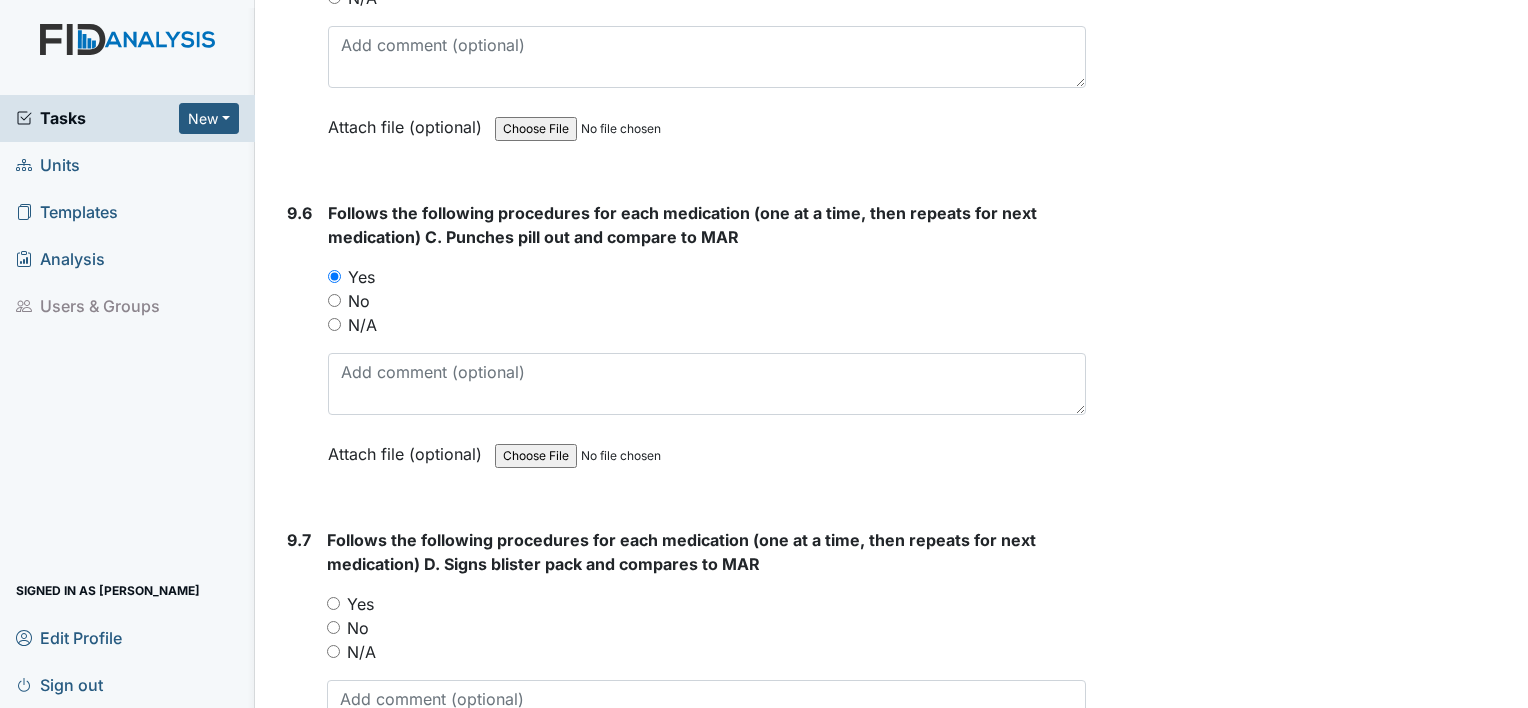 scroll, scrollTop: 23560, scrollLeft: 0, axis: vertical 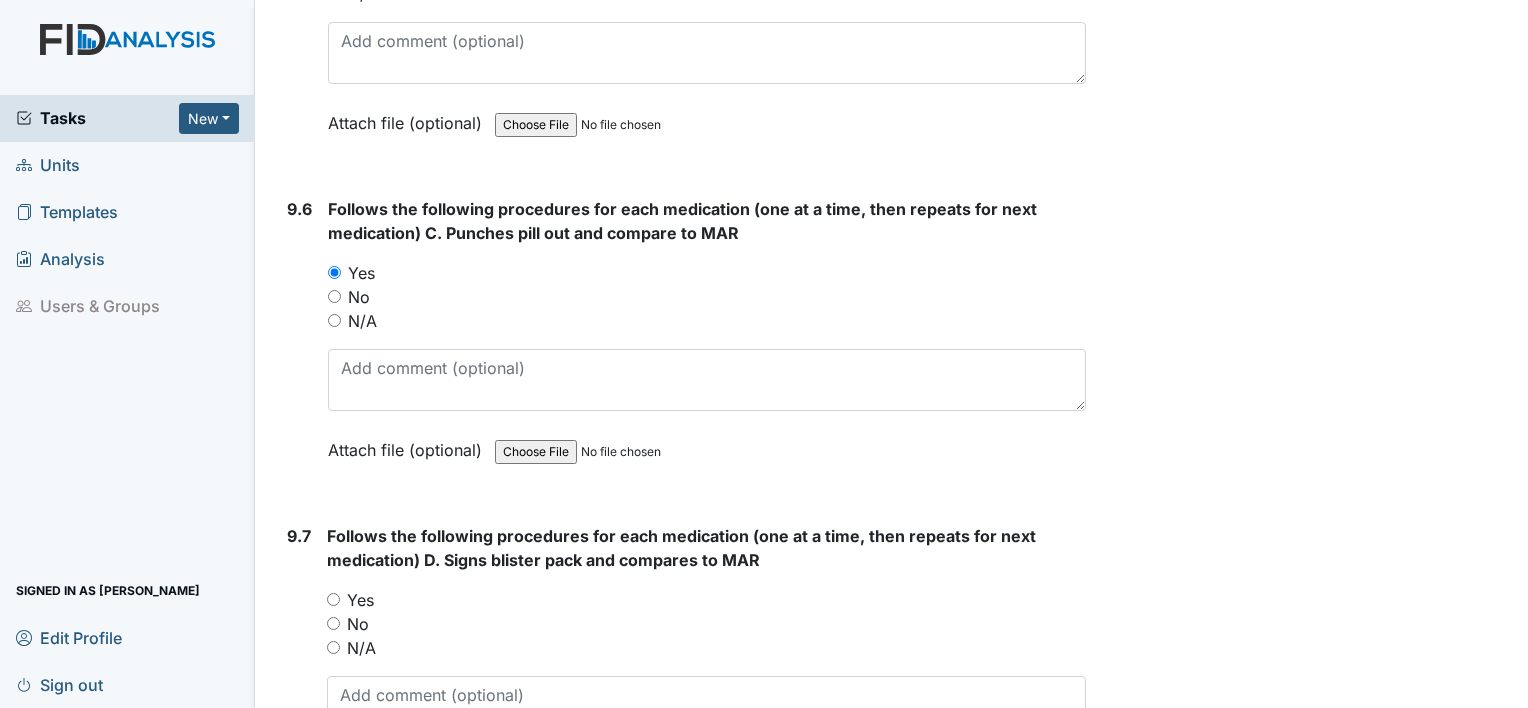 click on "Yes" at bounding box center (333, 599) 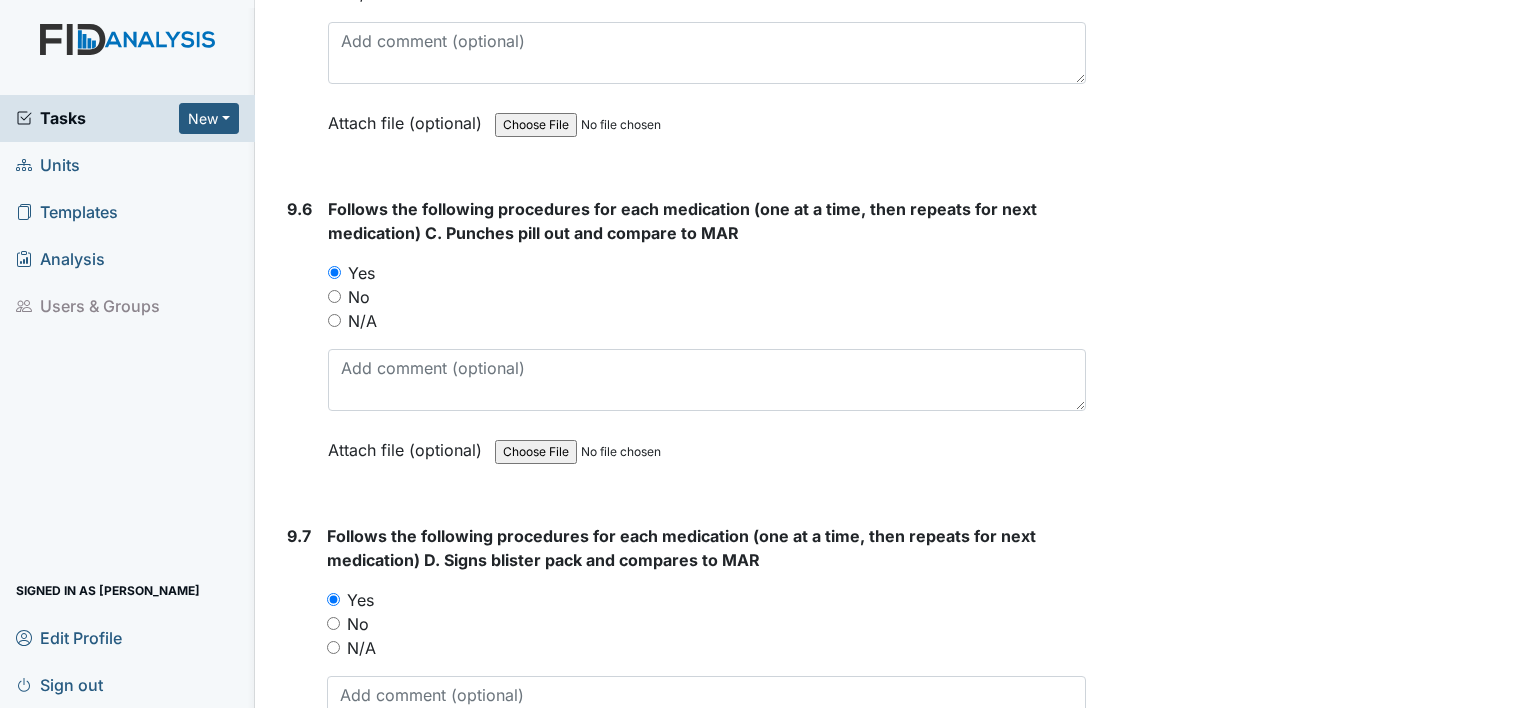 click on "9.7" at bounding box center [299, 671] 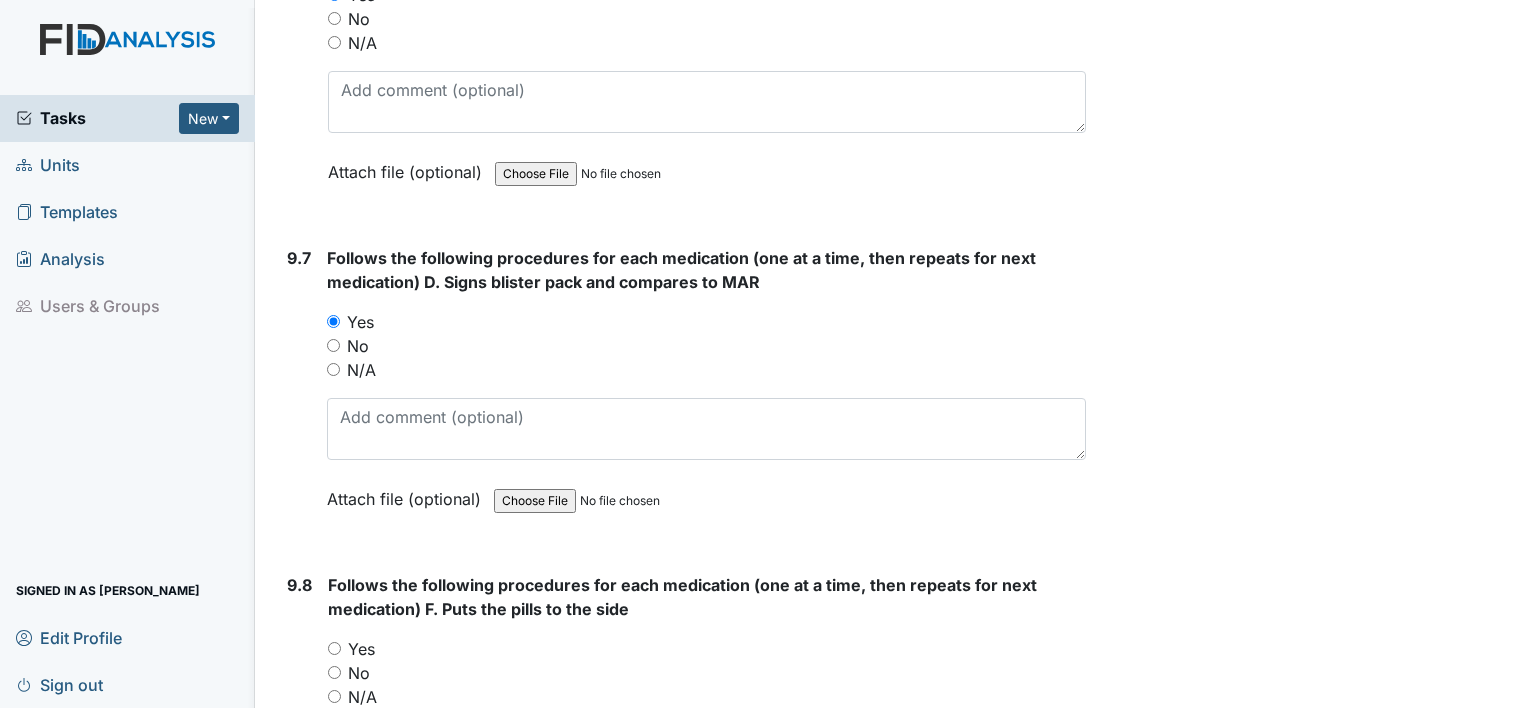 scroll, scrollTop: 23840, scrollLeft: 0, axis: vertical 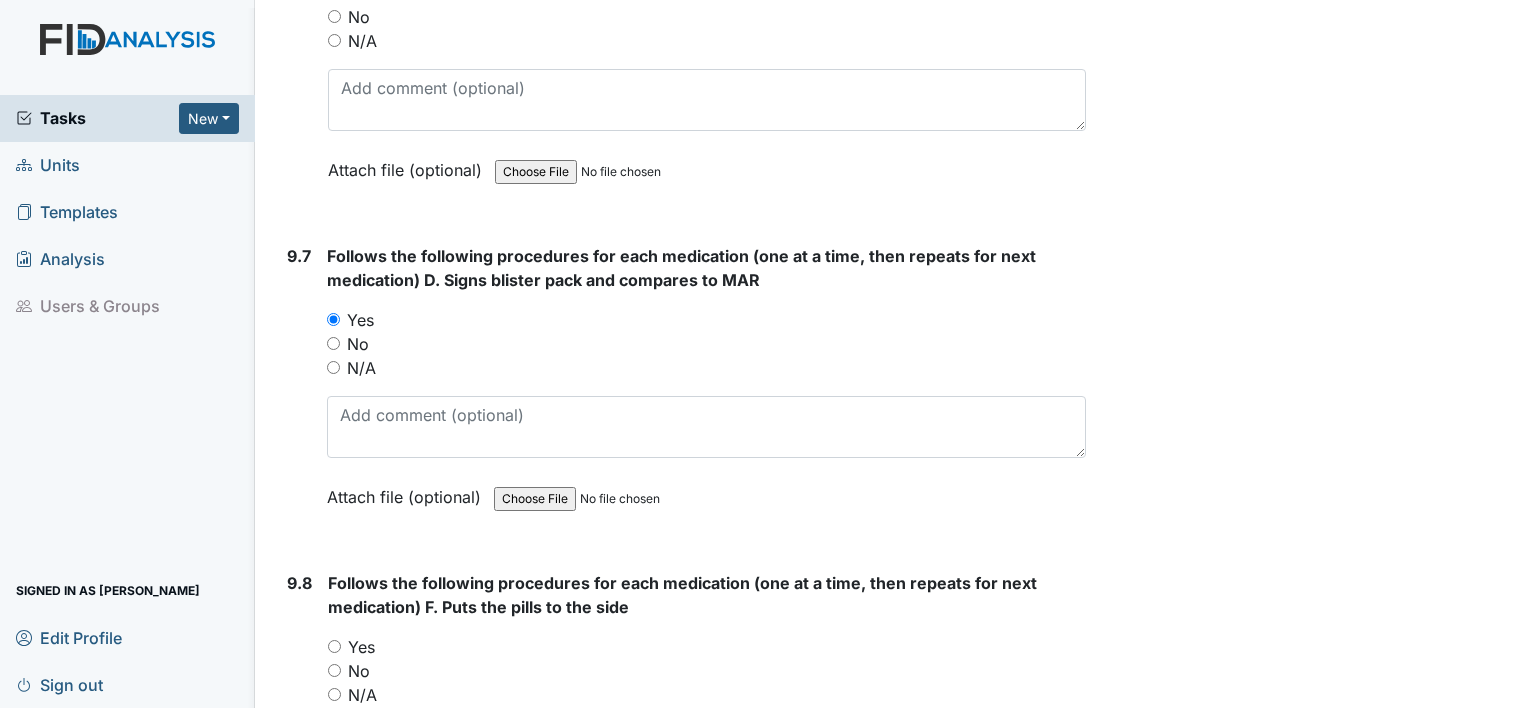 click on "Yes" at bounding box center (334, 646) 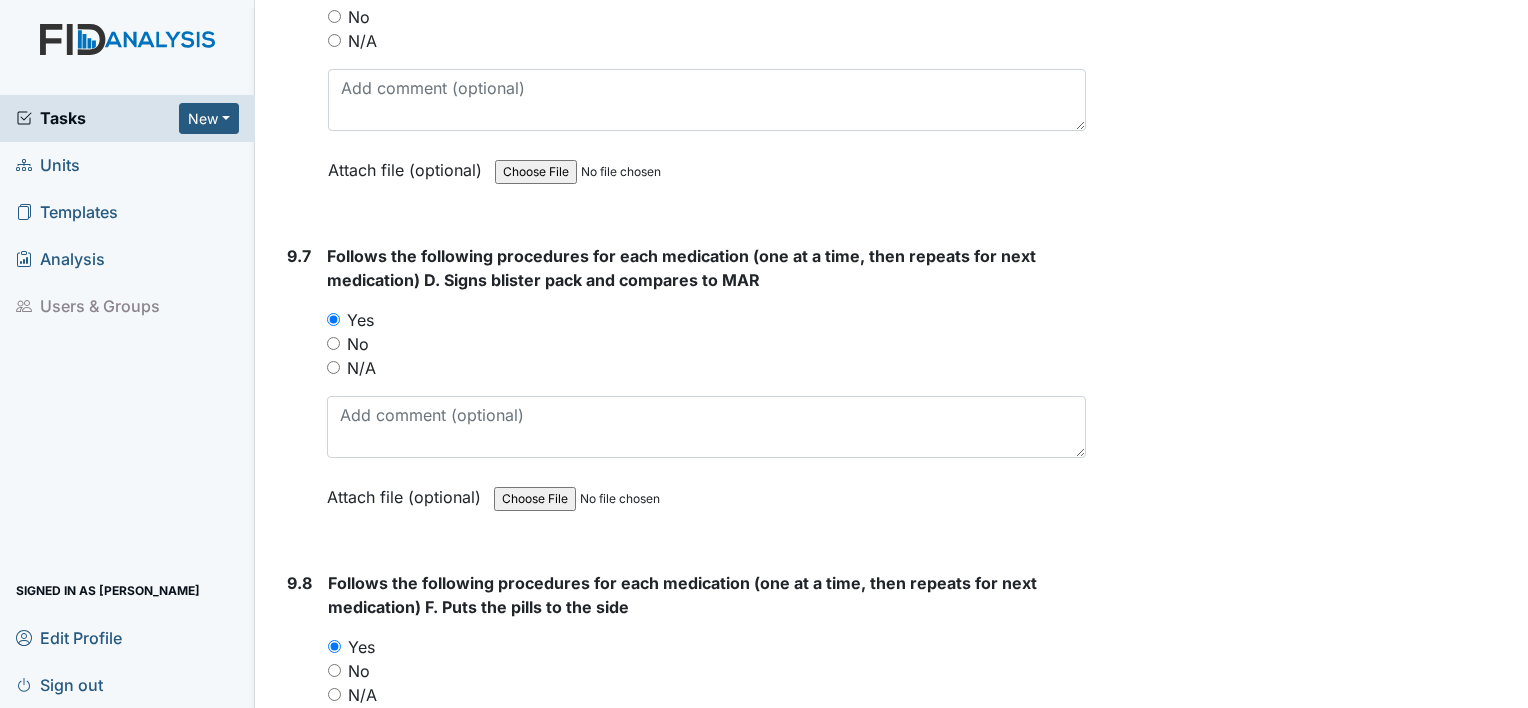 click on "9.8" at bounding box center [299, 718] 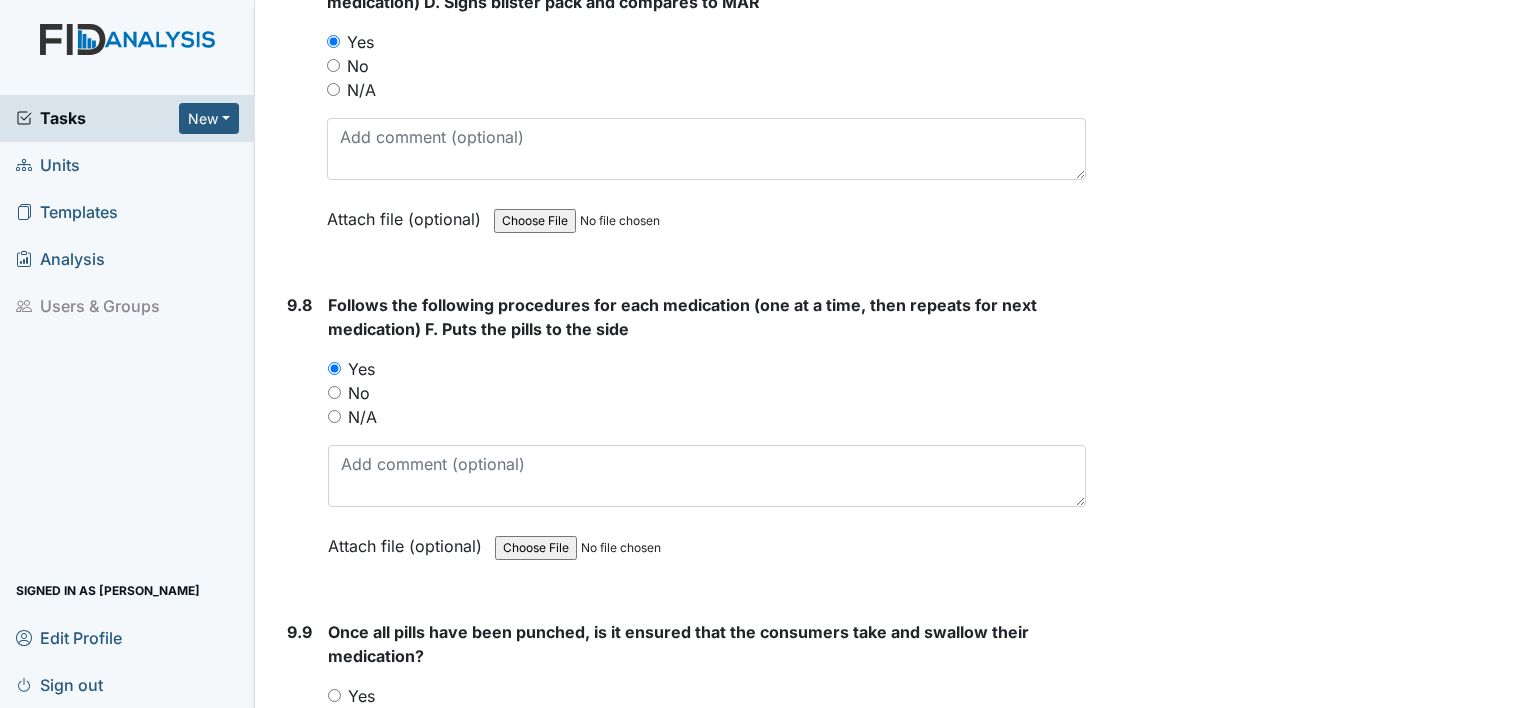 scroll, scrollTop: 24120, scrollLeft: 0, axis: vertical 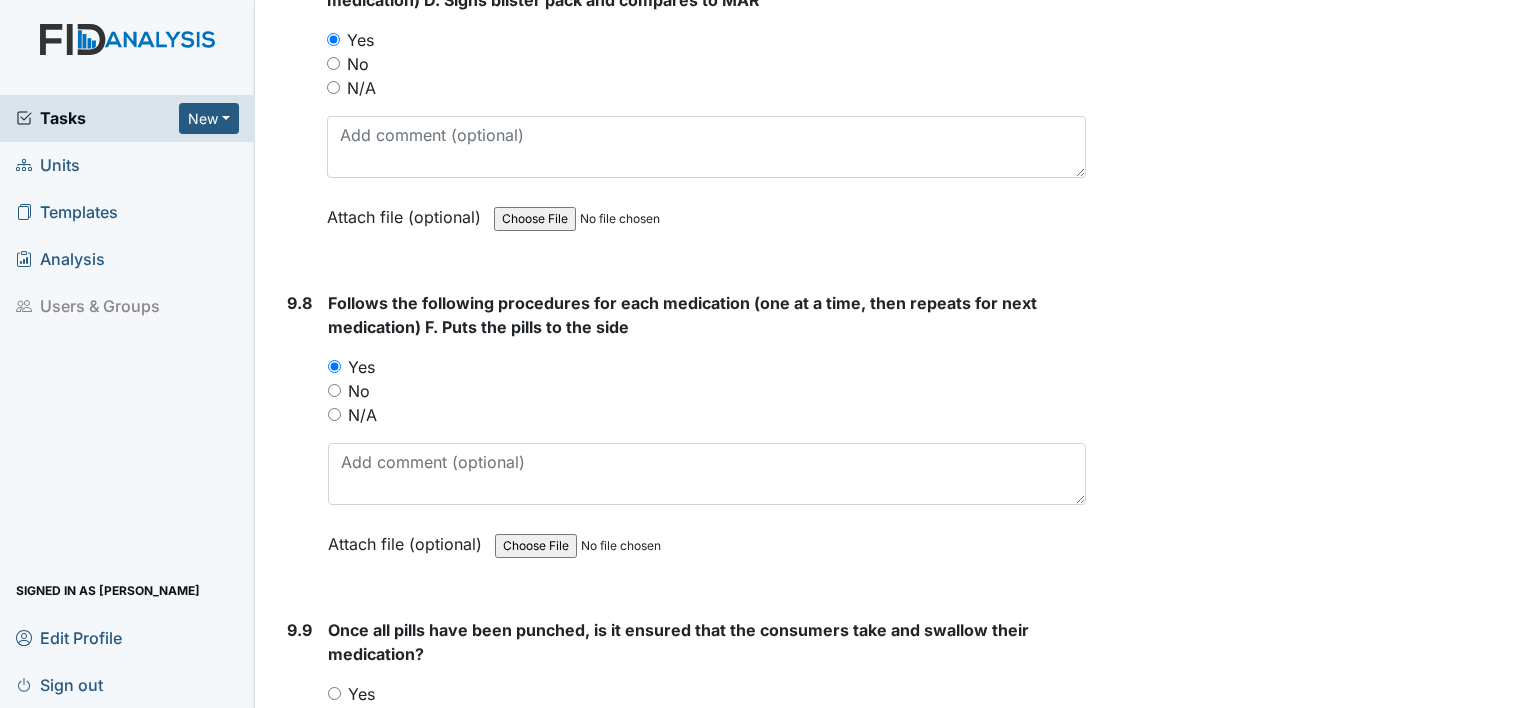 click on "Yes" at bounding box center [334, 693] 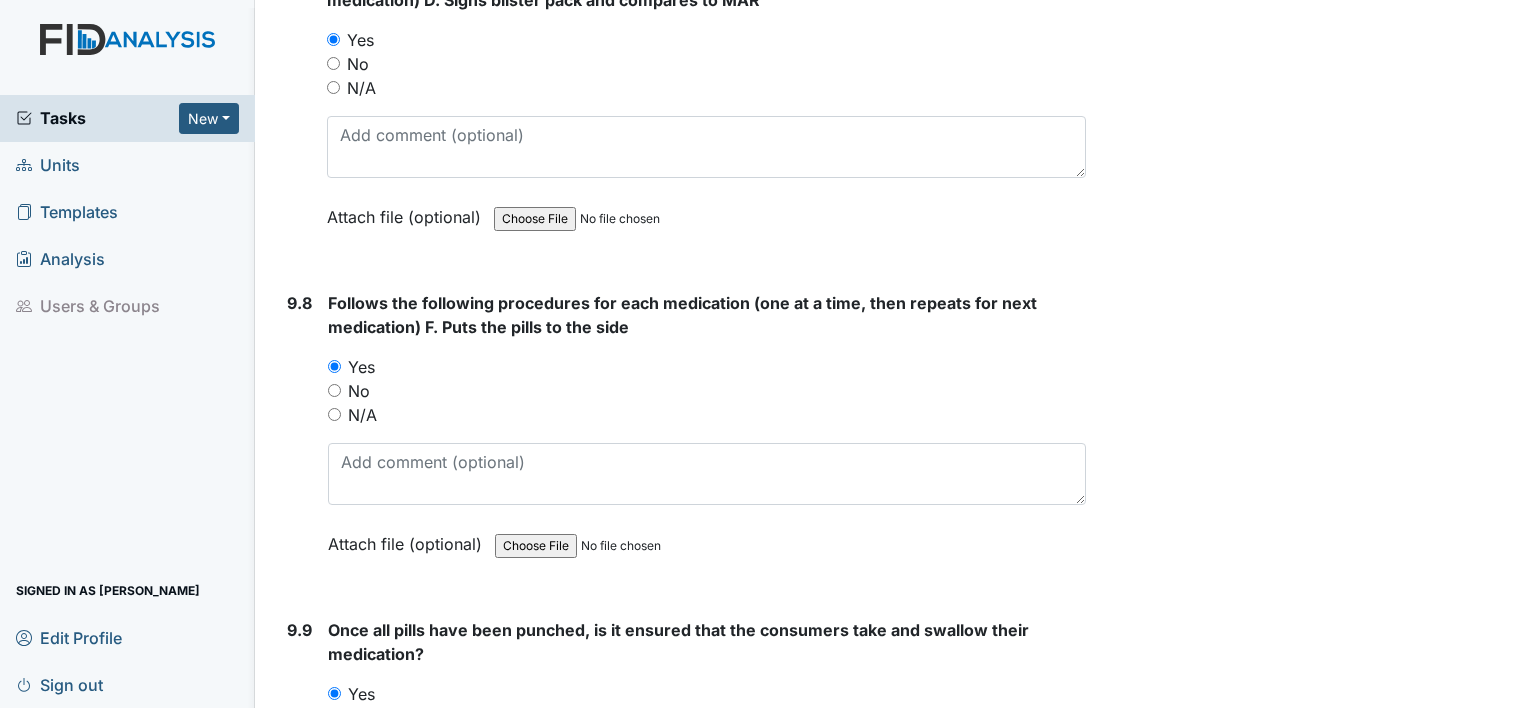 click on "9.9" at bounding box center (299, 765) 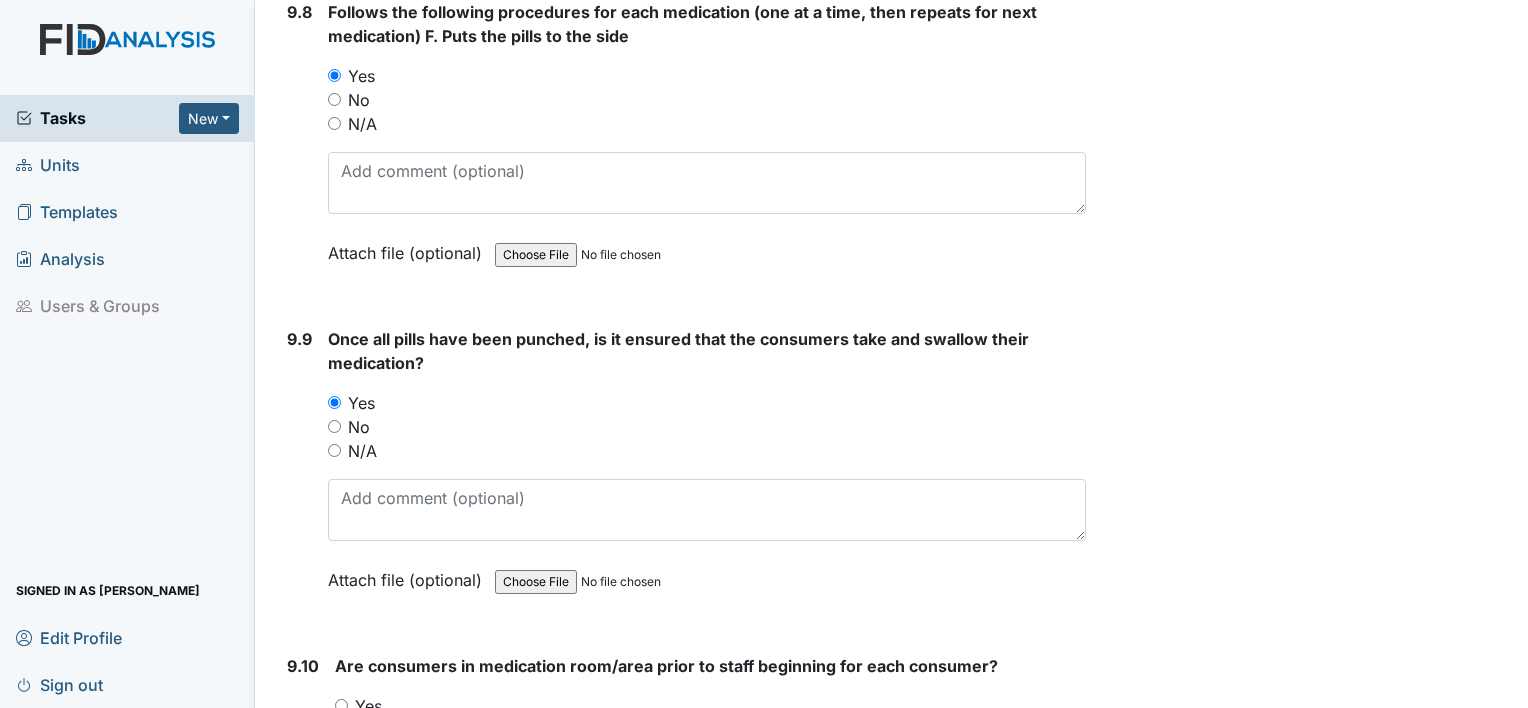 scroll, scrollTop: 24440, scrollLeft: 0, axis: vertical 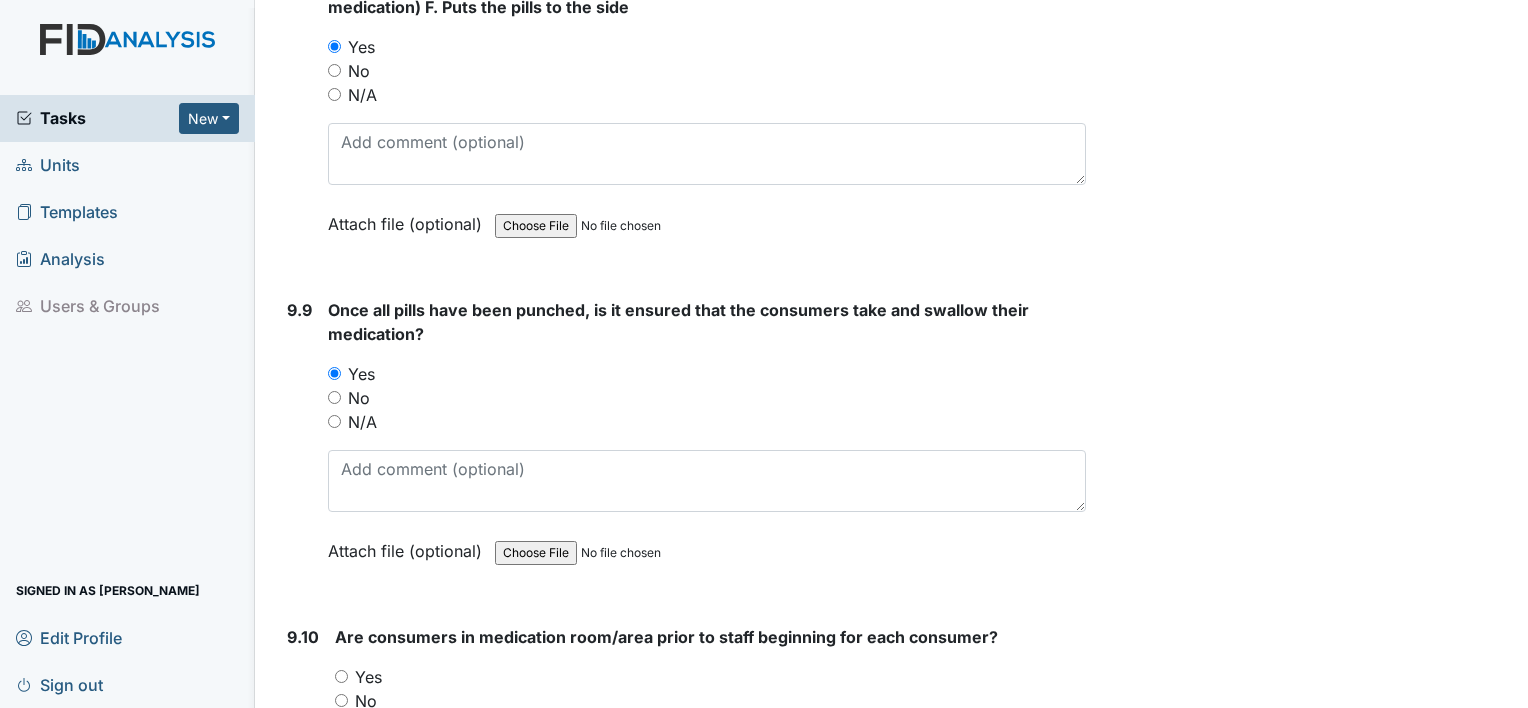 click on "Yes" at bounding box center [341, 676] 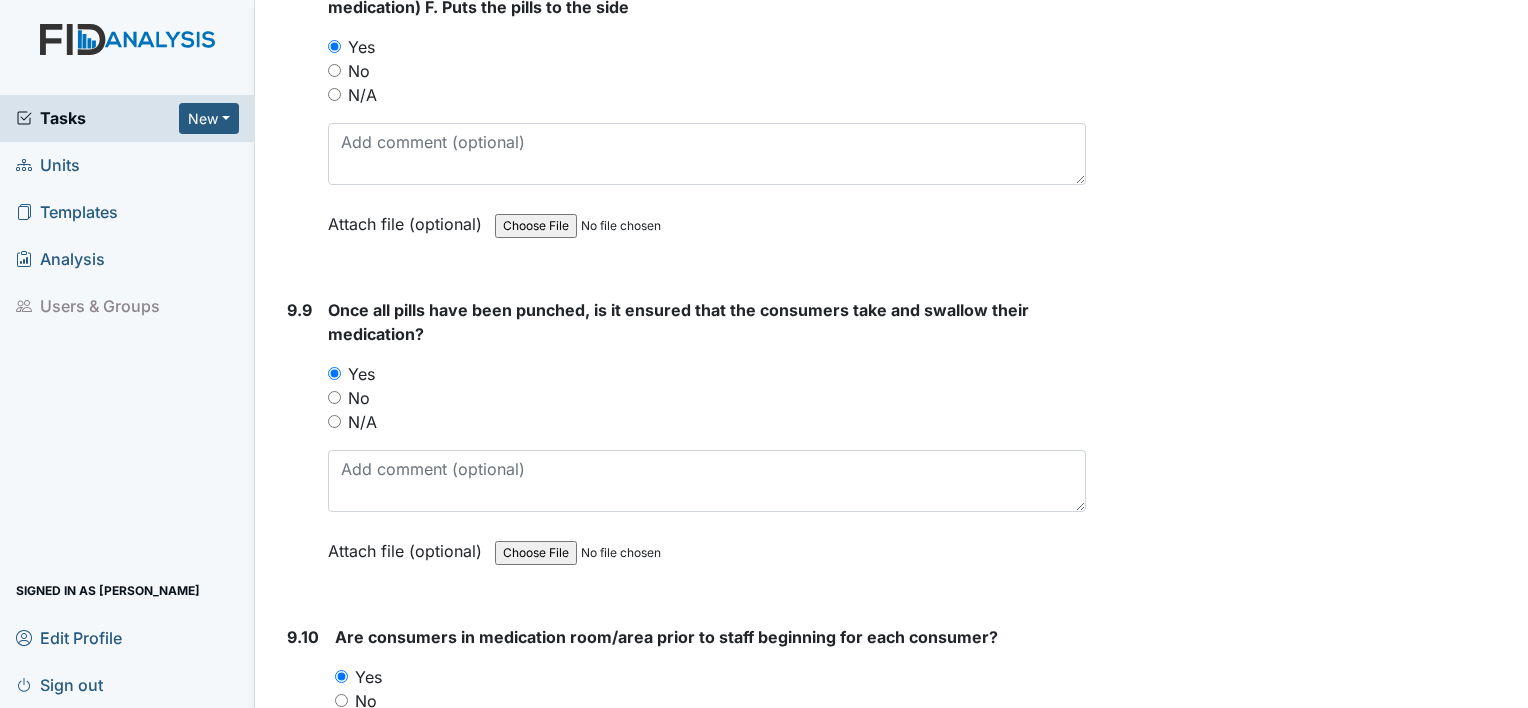 click on "9.10" at bounding box center (303, 760) 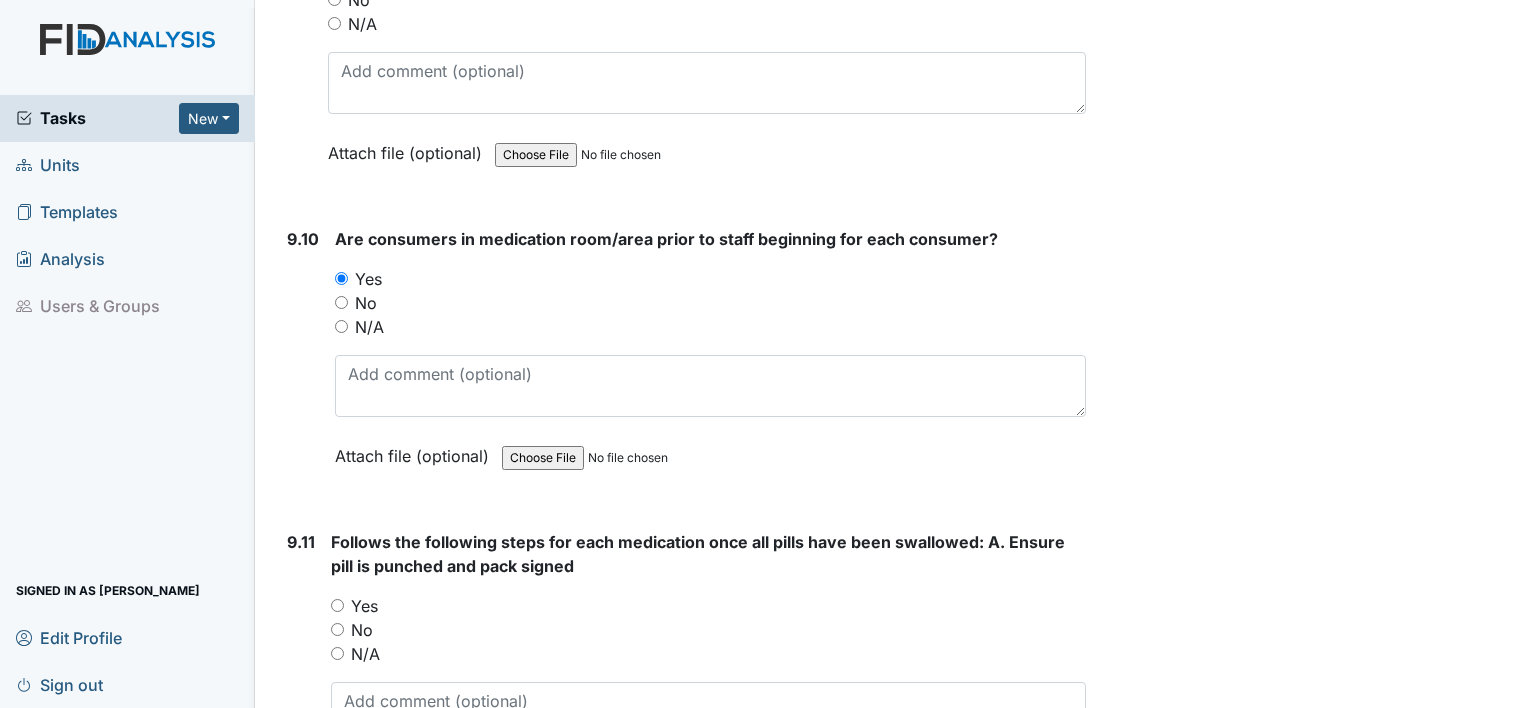 scroll, scrollTop: 24840, scrollLeft: 0, axis: vertical 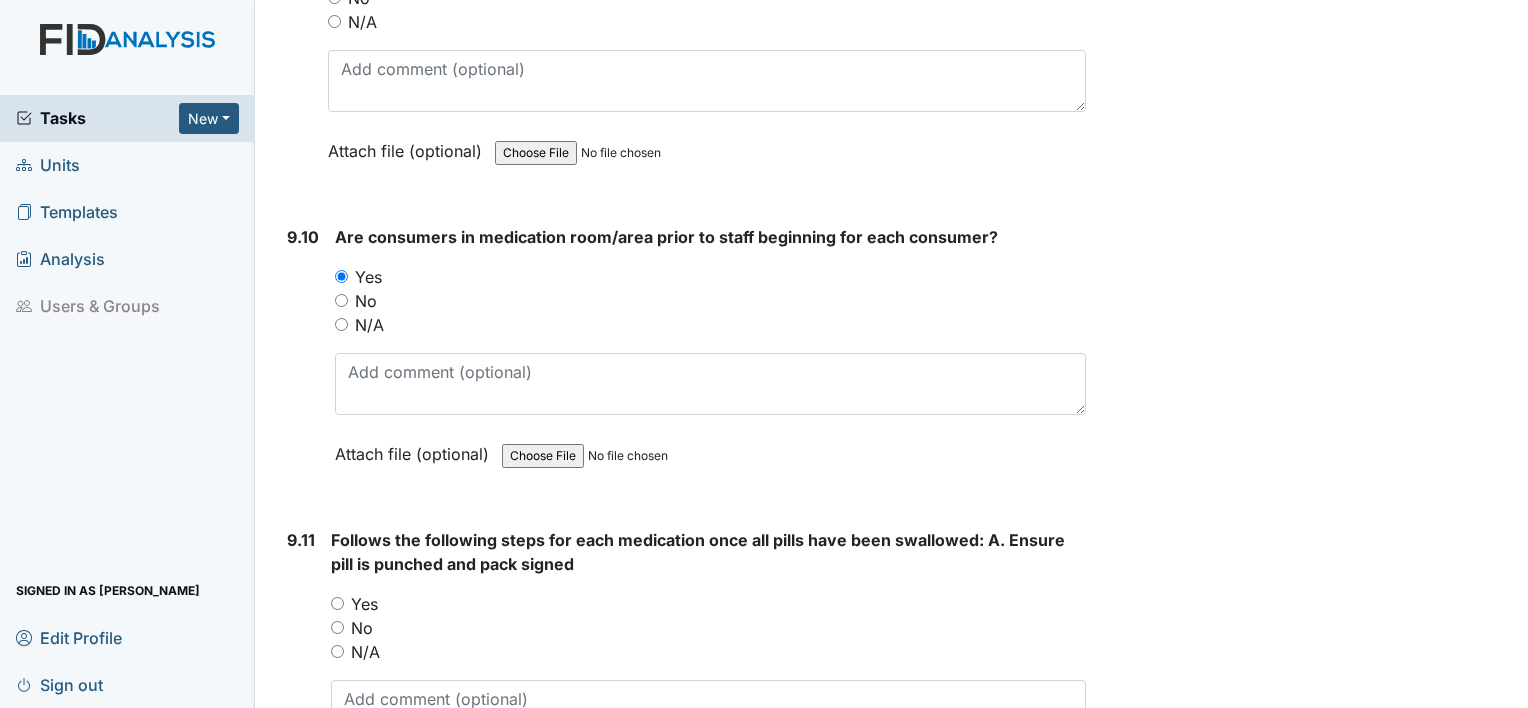 click on "Yes" at bounding box center [337, 603] 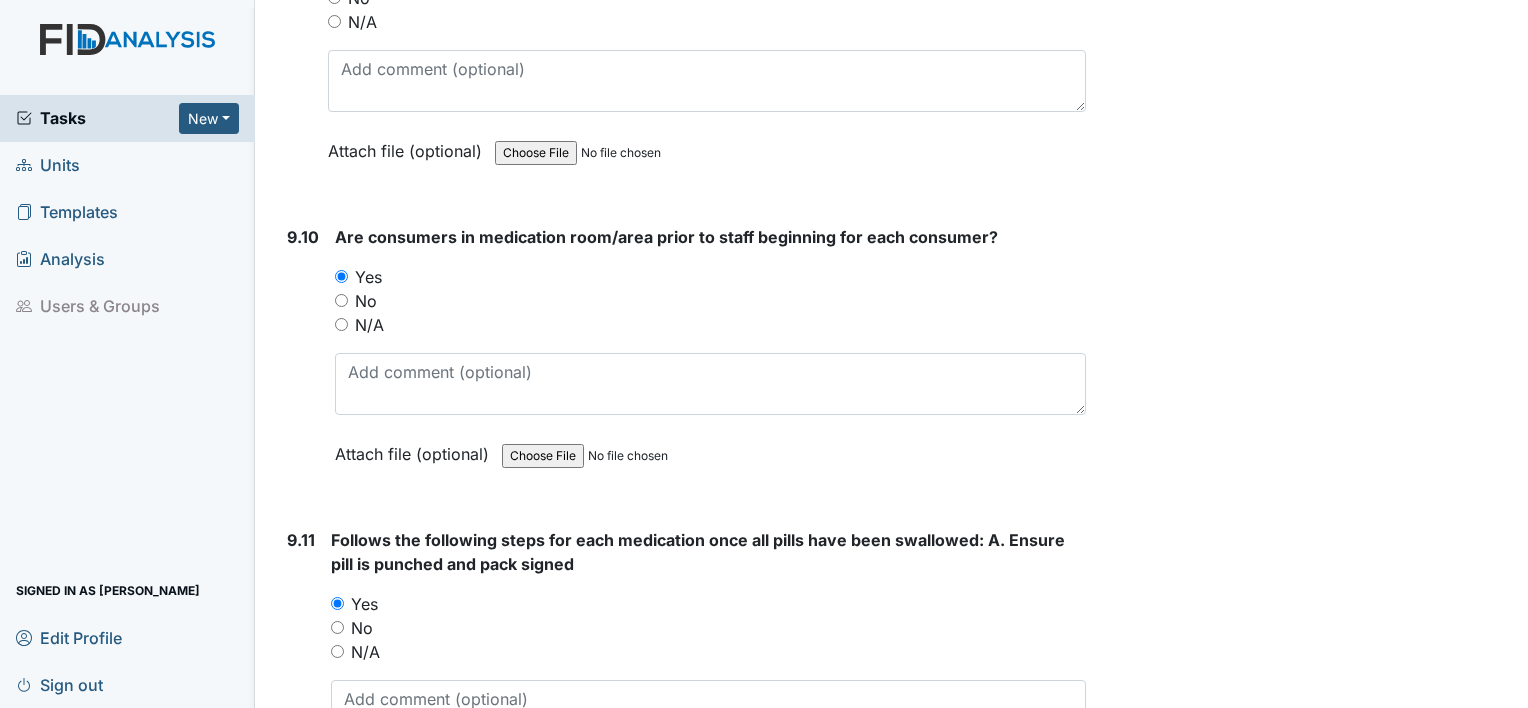 click on "9.11" at bounding box center (301, 675) 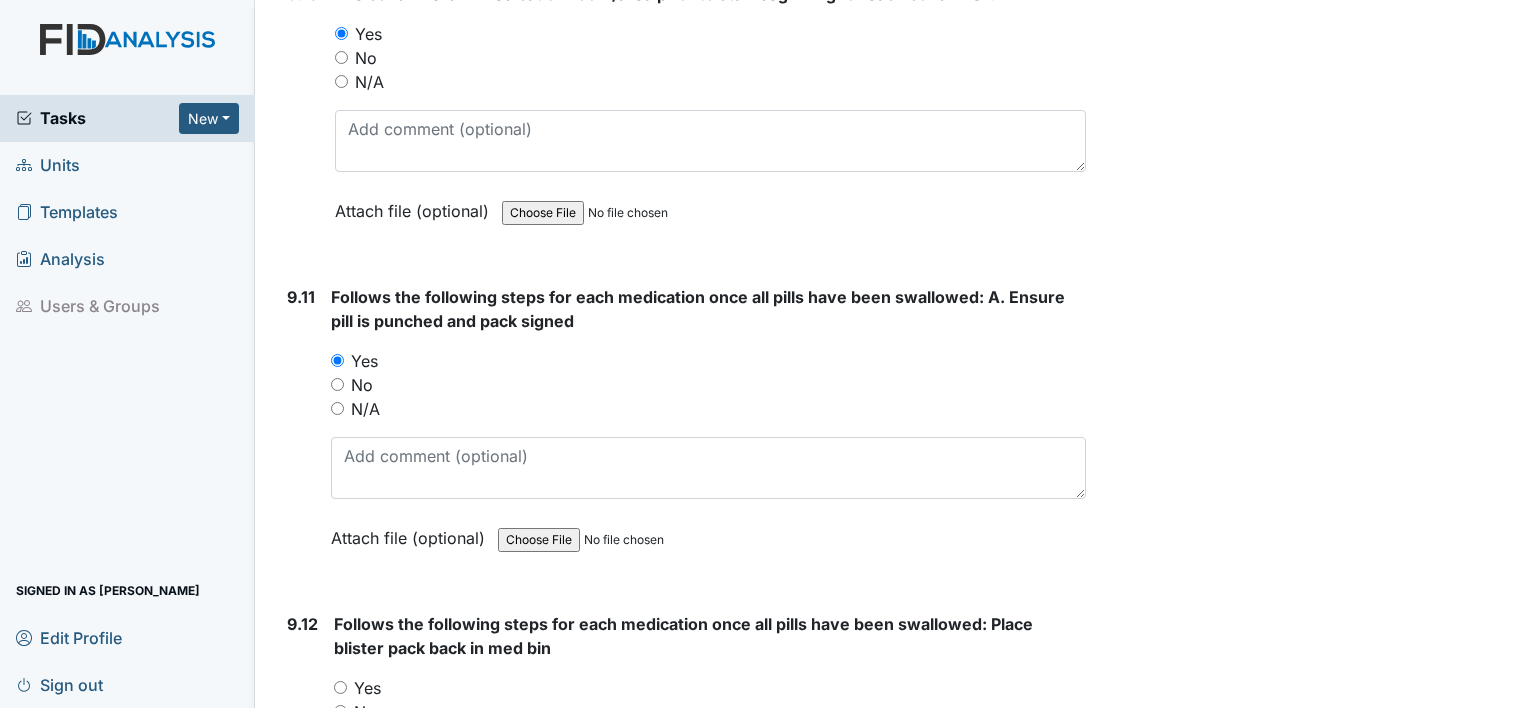 scroll, scrollTop: 25120, scrollLeft: 0, axis: vertical 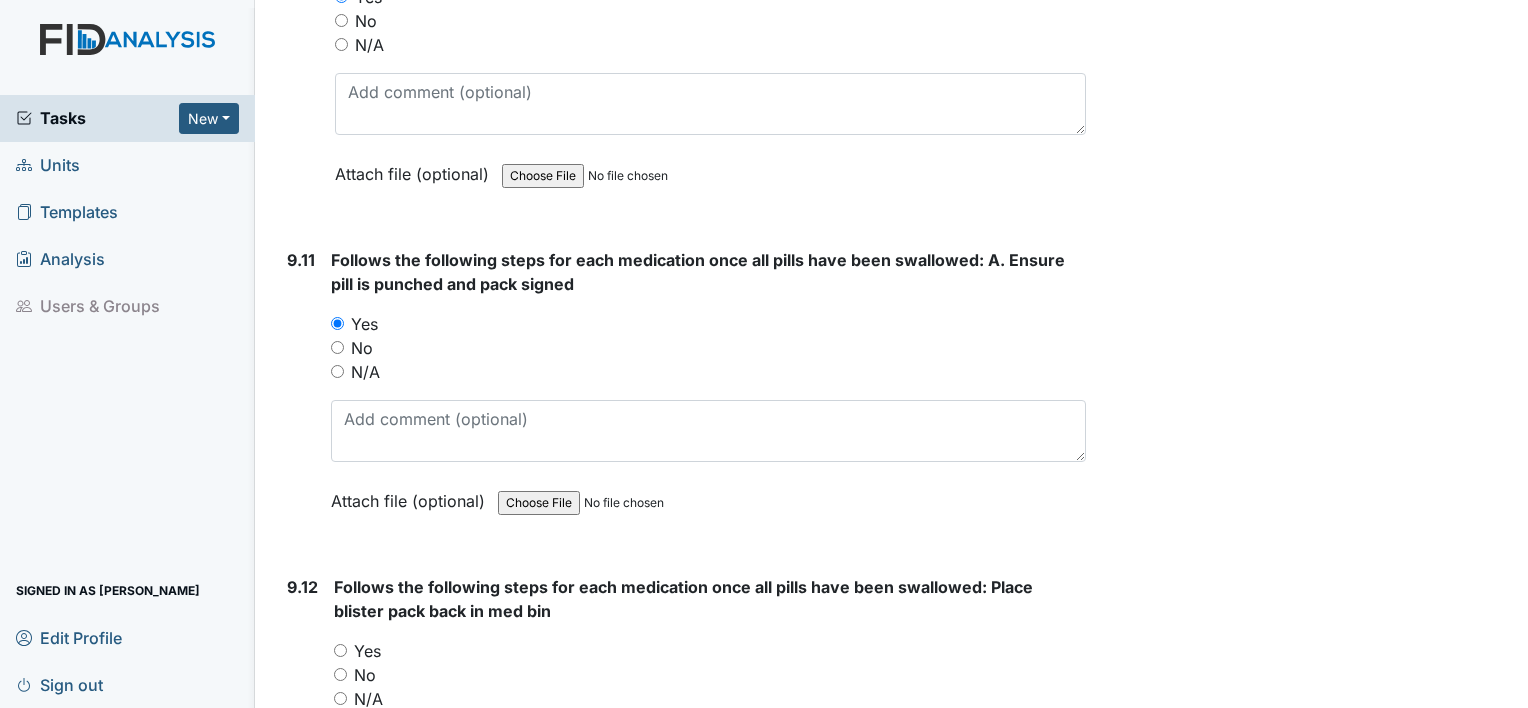 click on "Yes" at bounding box center [340, 650] 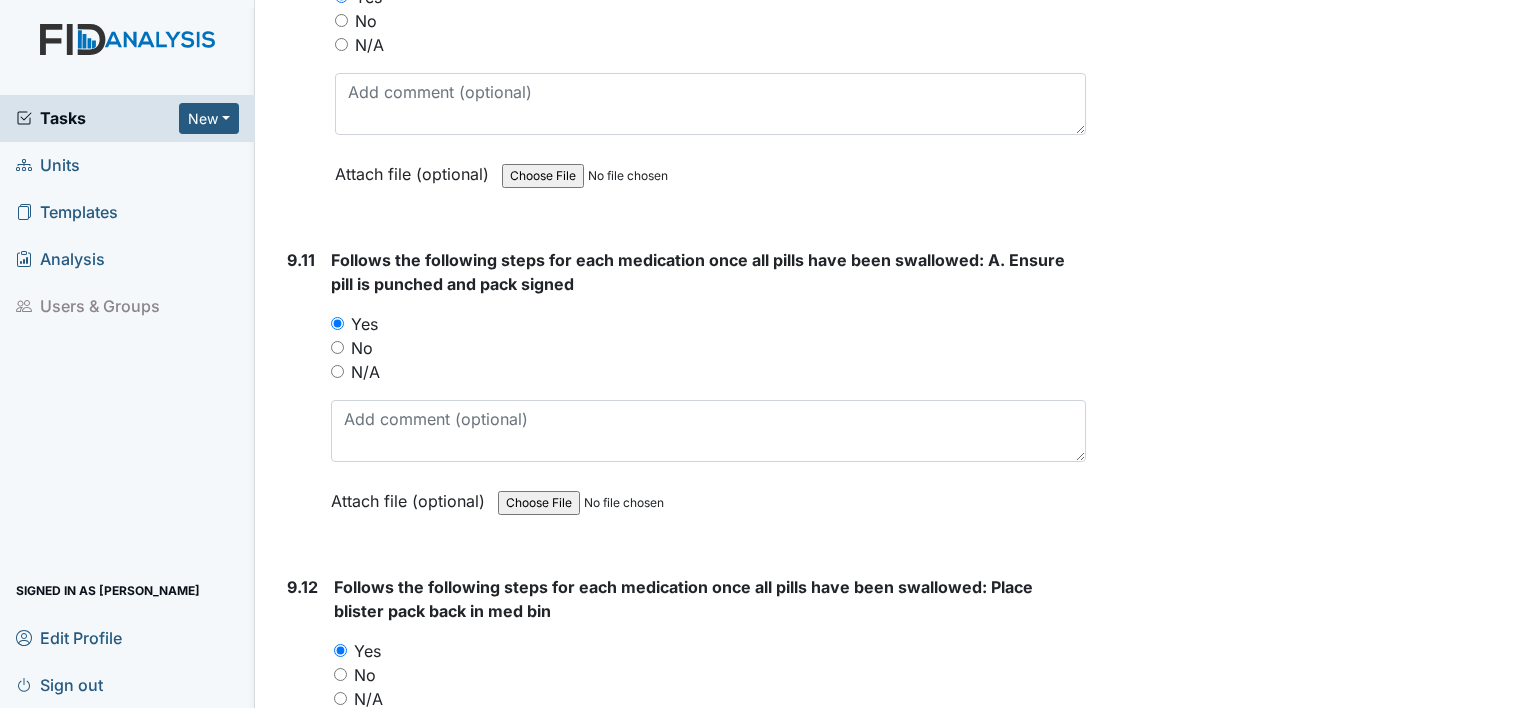 click on "9.12" at bounding box center (302, 722) 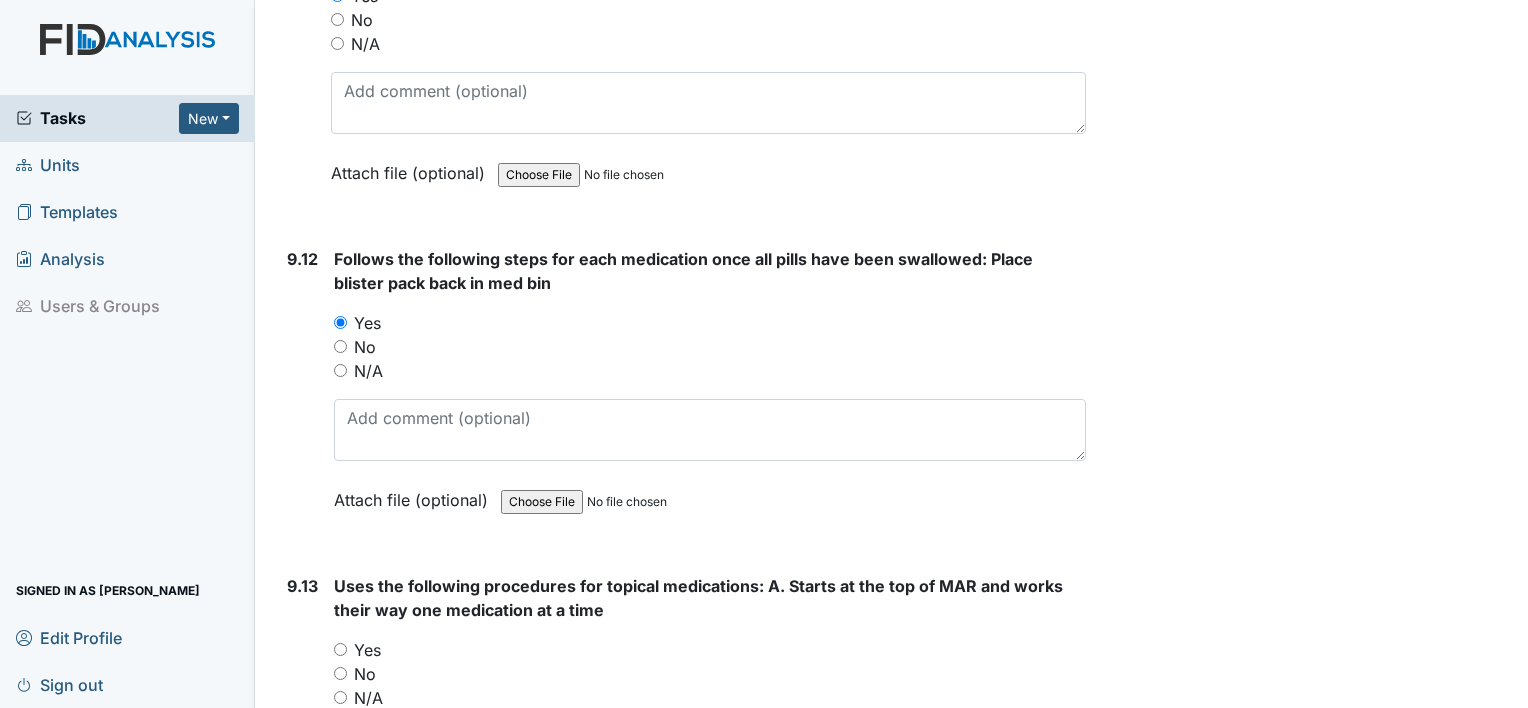 scroll, scrollTop: 25480, scrollLeft: 0, axis: vertical 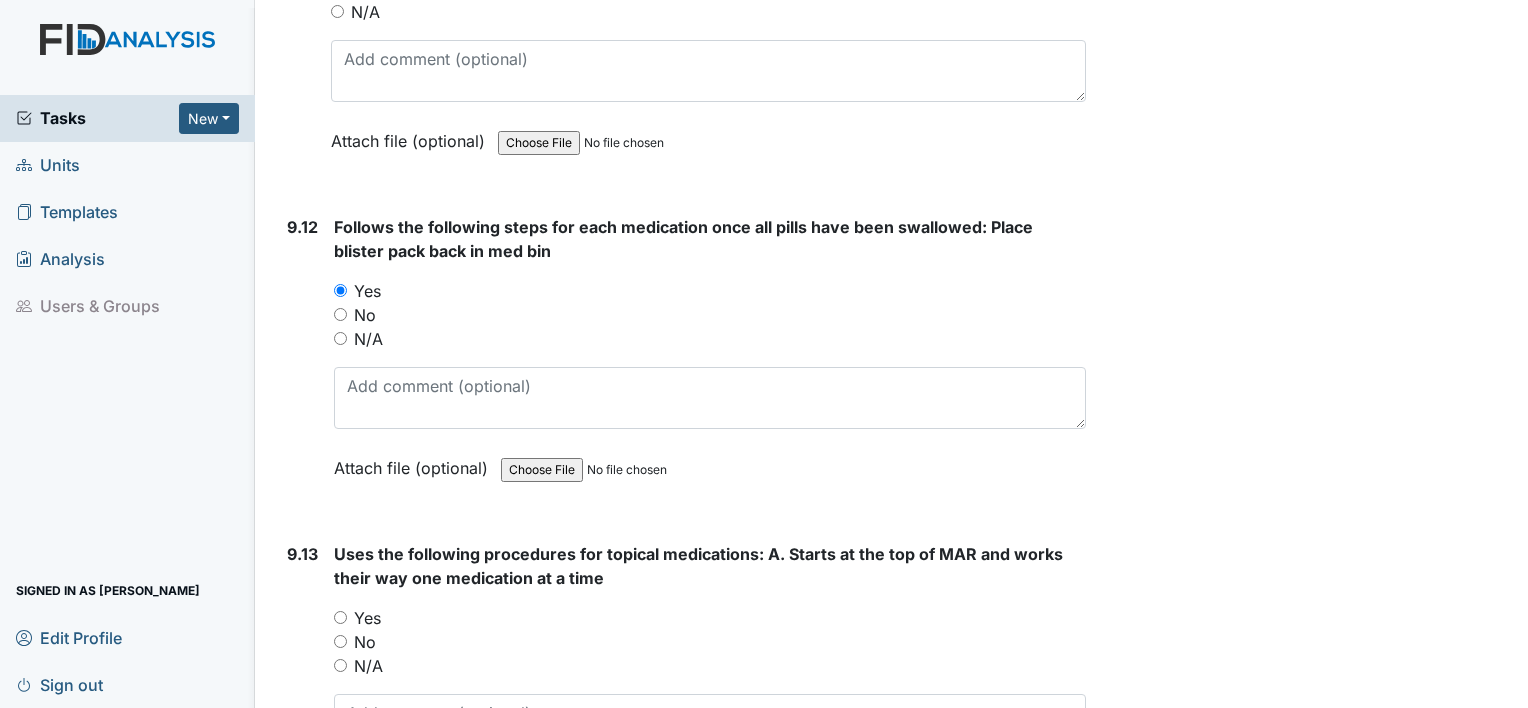 drag, startPoint x: 343, startPoint y: 506, endPoint x: 316, endPoint y: 554, distance: 55.072678 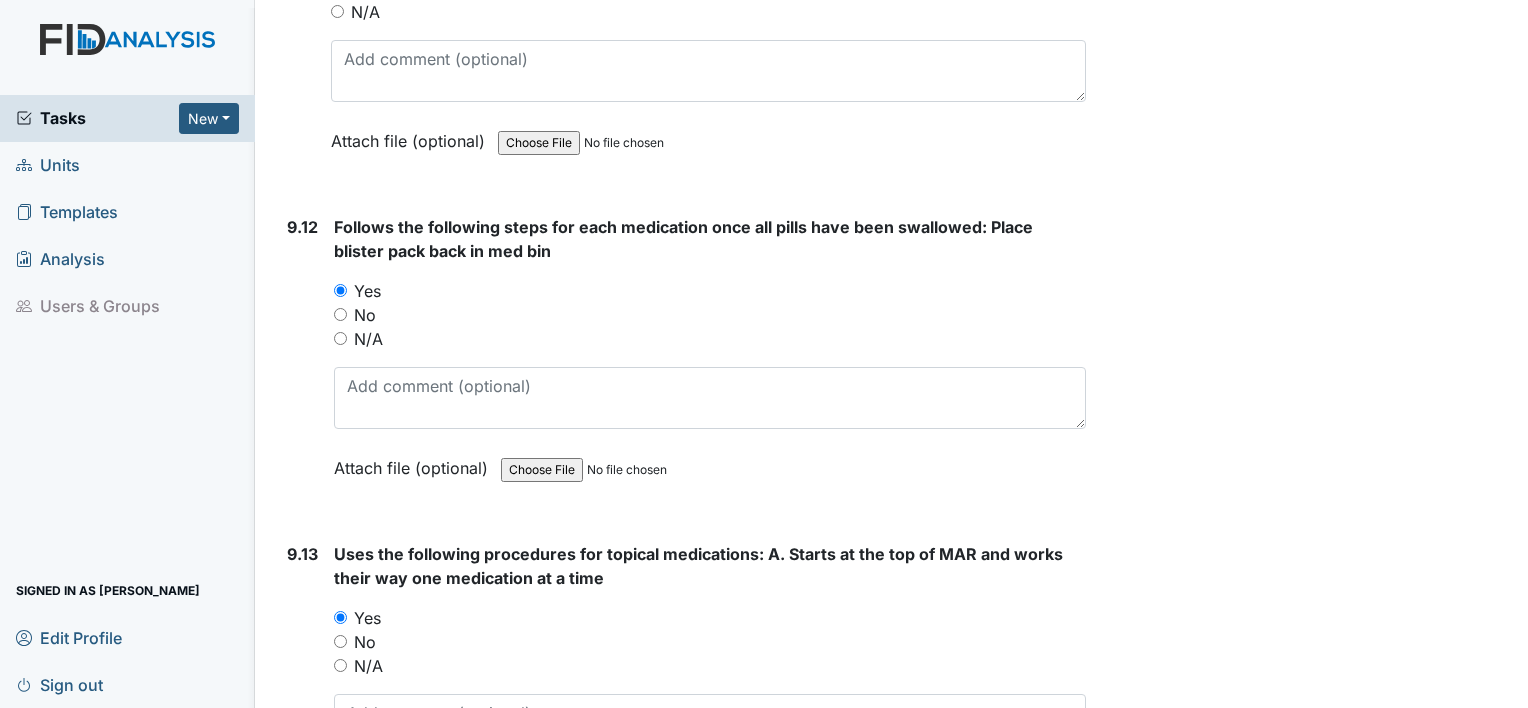 click on "9.13" at bounding box center (302, 689) 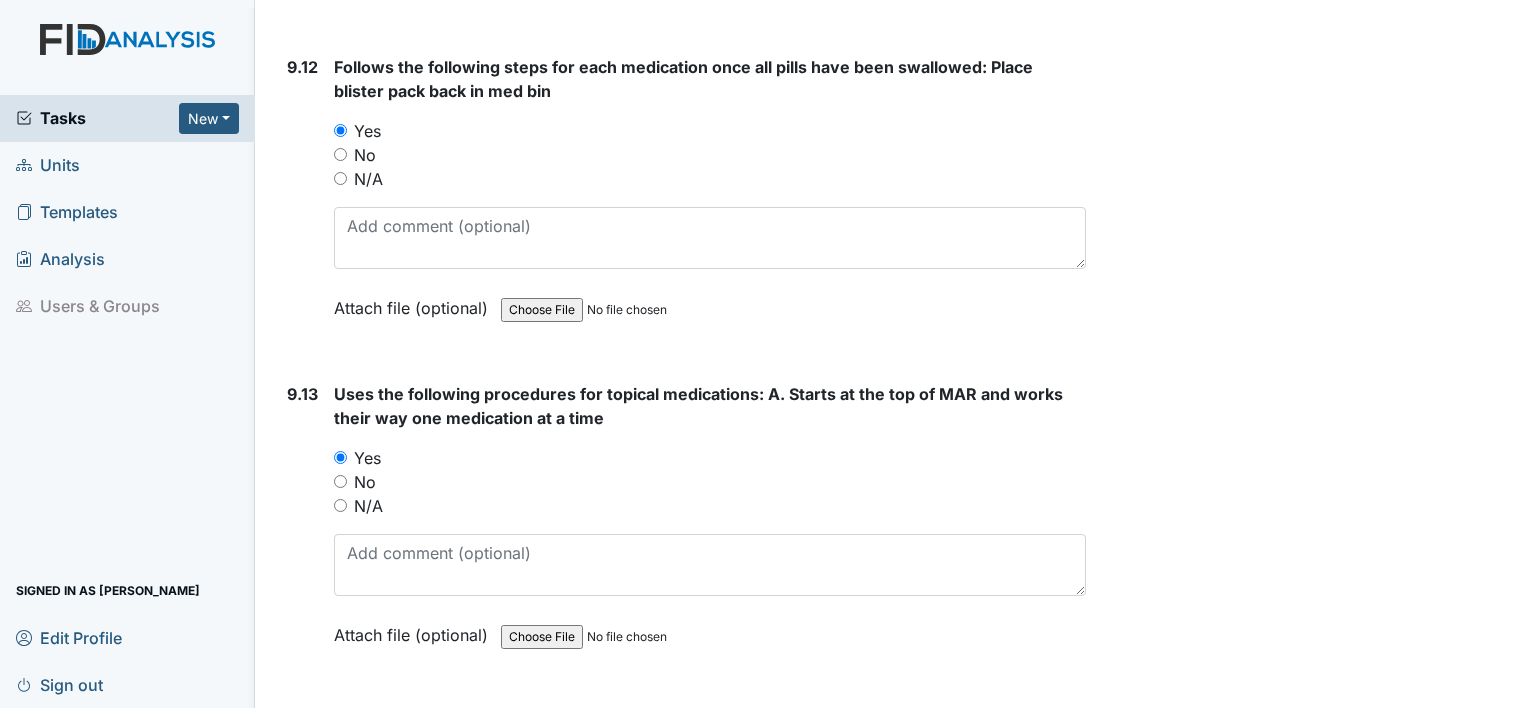 scroll, scrollTop: 25680, scrollLeft: 0, axis: vertical 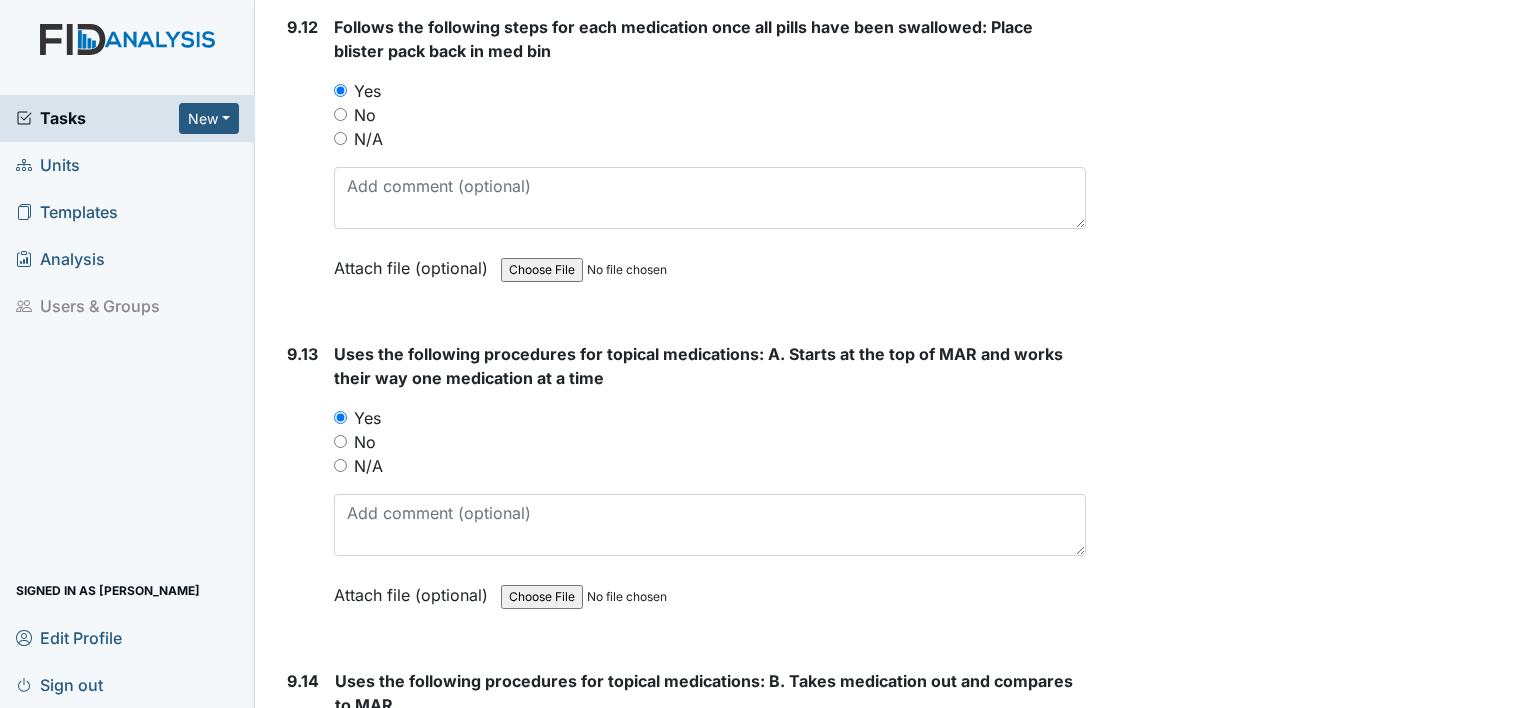 click on "Yes" at bounding box center [341, 744] 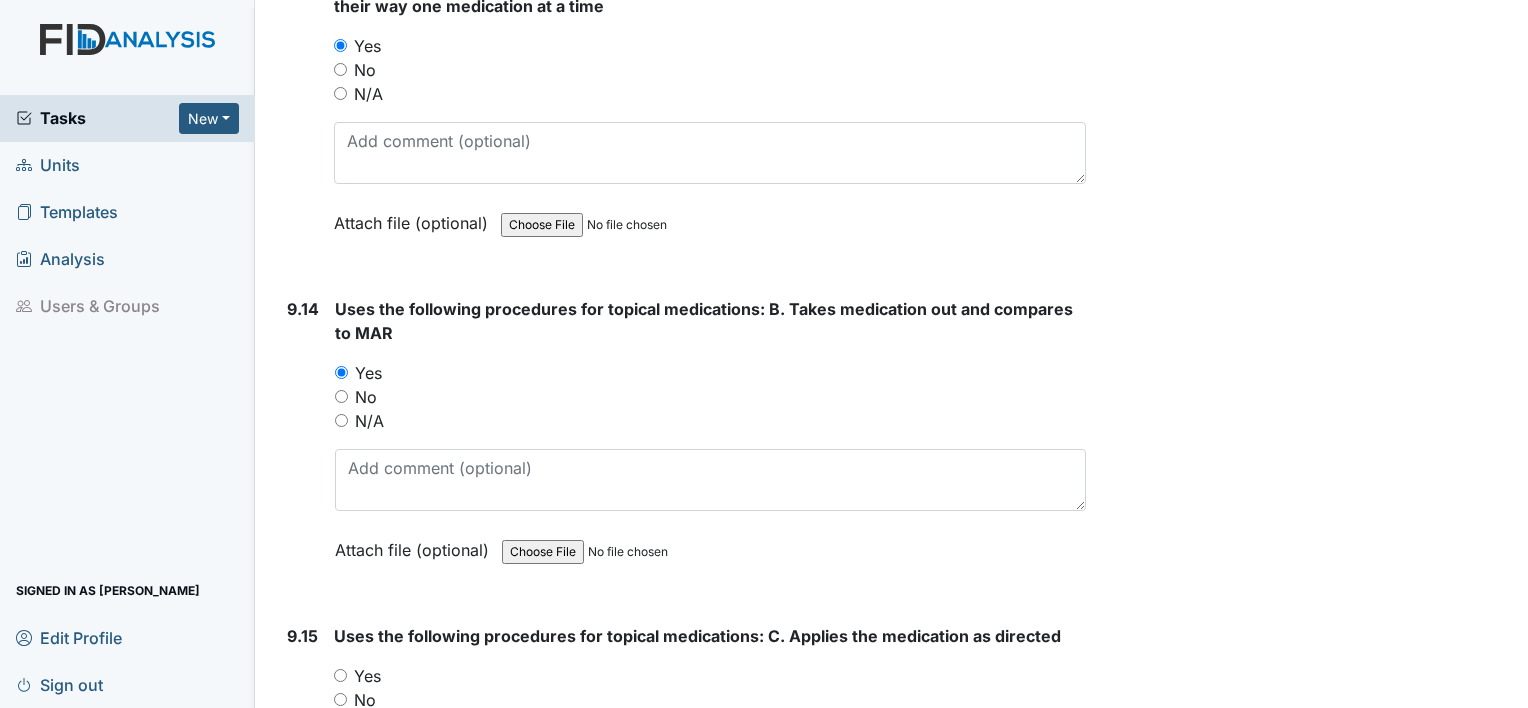 scroll, scrollTop: 26080, scrollLeft: 0, axis: vertical 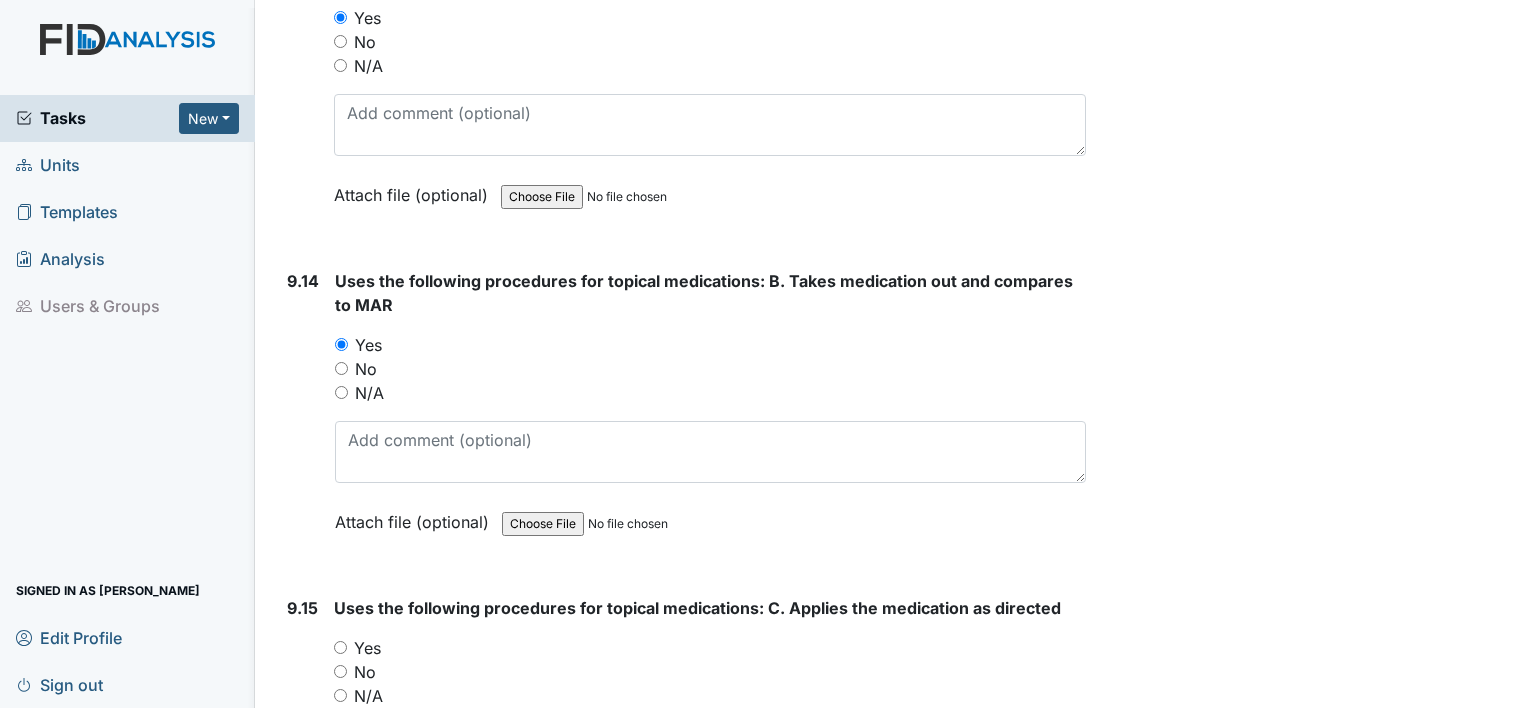 click on "Yes" at bounding box center [340, 647] 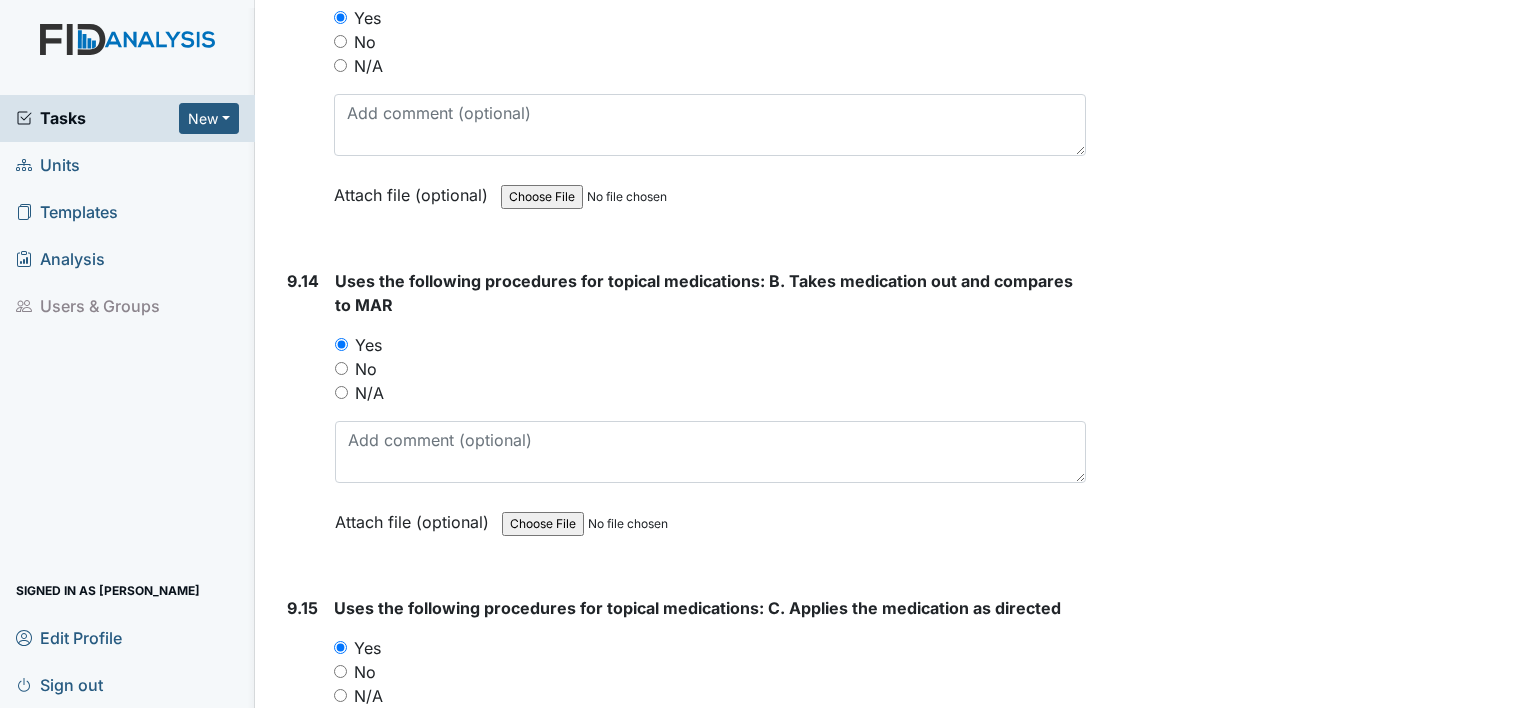 click on "9.15" at bounding box center [302, 731] 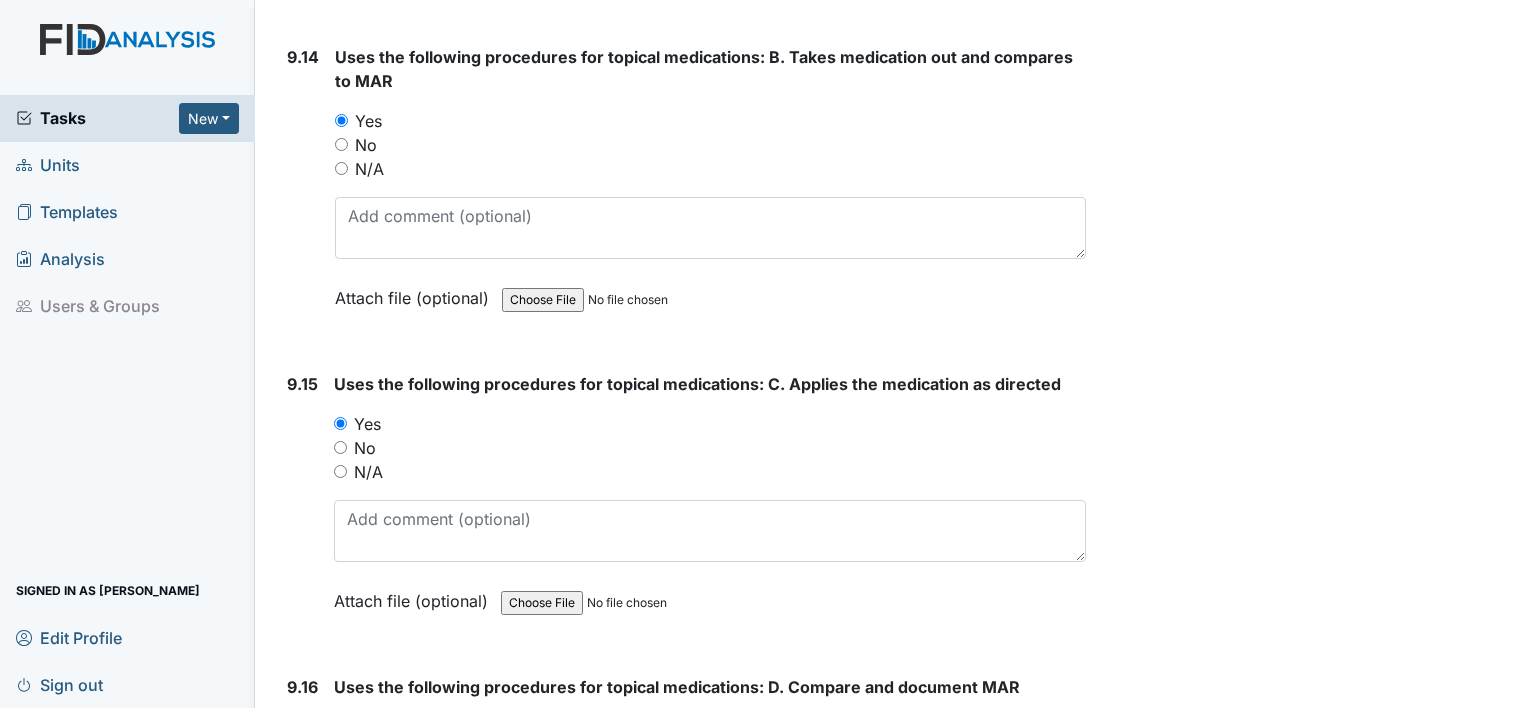 scroll, scrollTop: 26320, scrollLeft: 0, axis: vertical 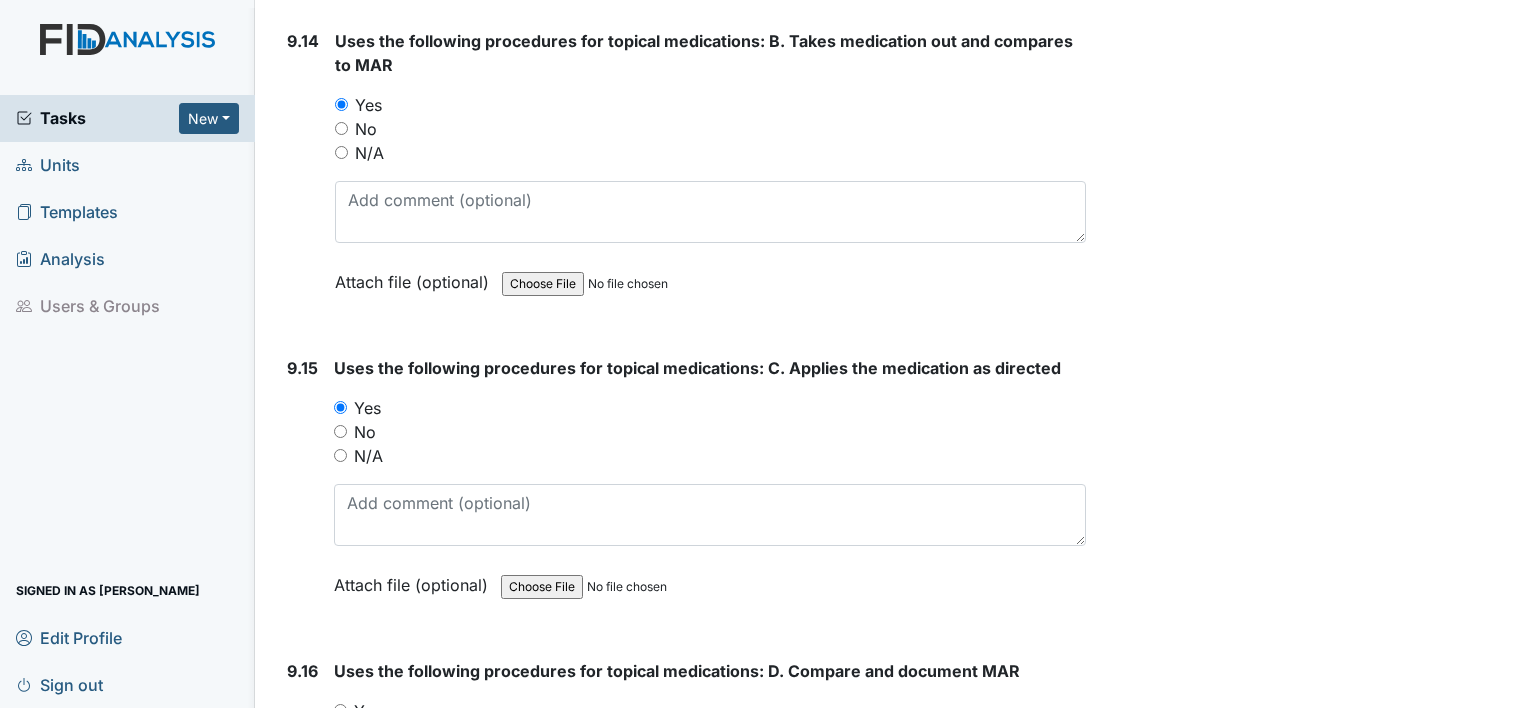 click on "Yes" at bounding box center (340, 710) 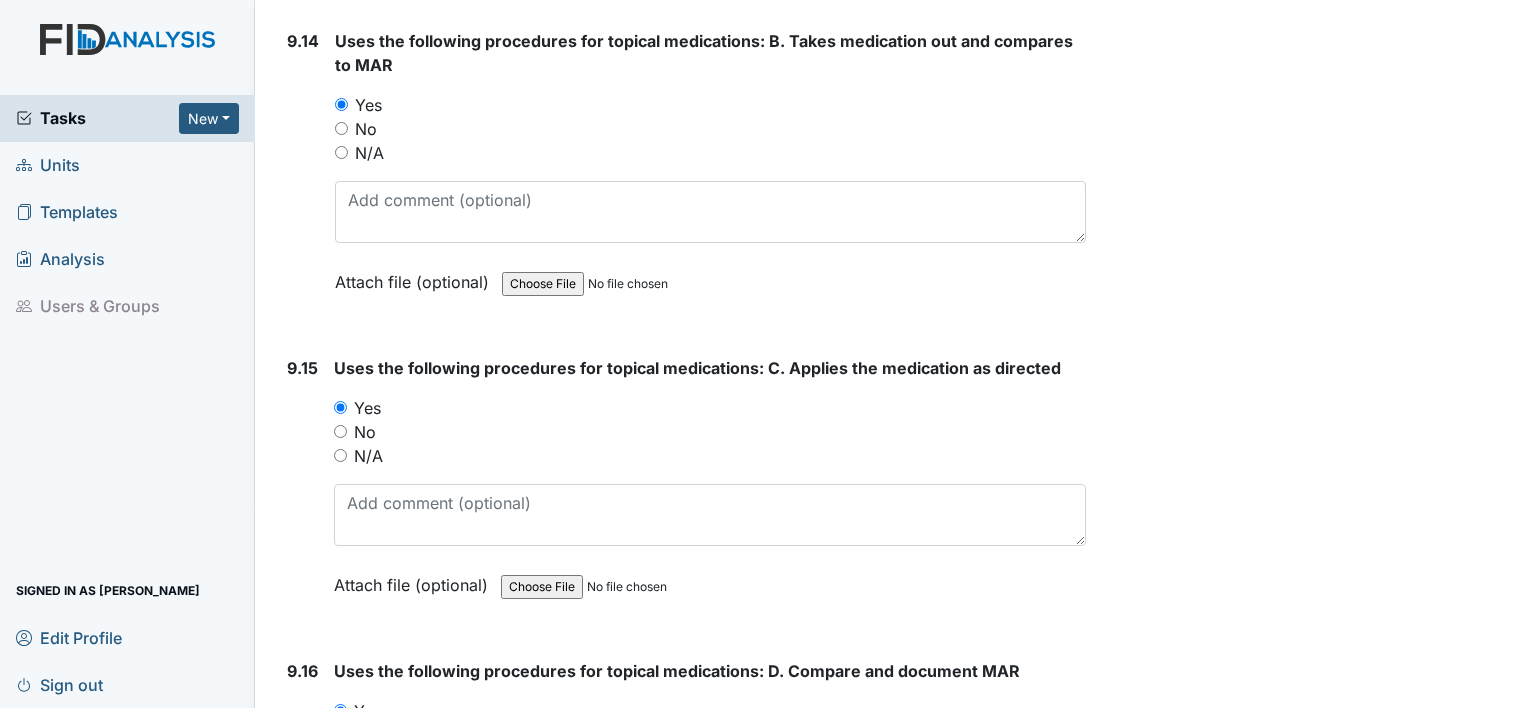 click on "9.16" at bounding box center (302, 794) 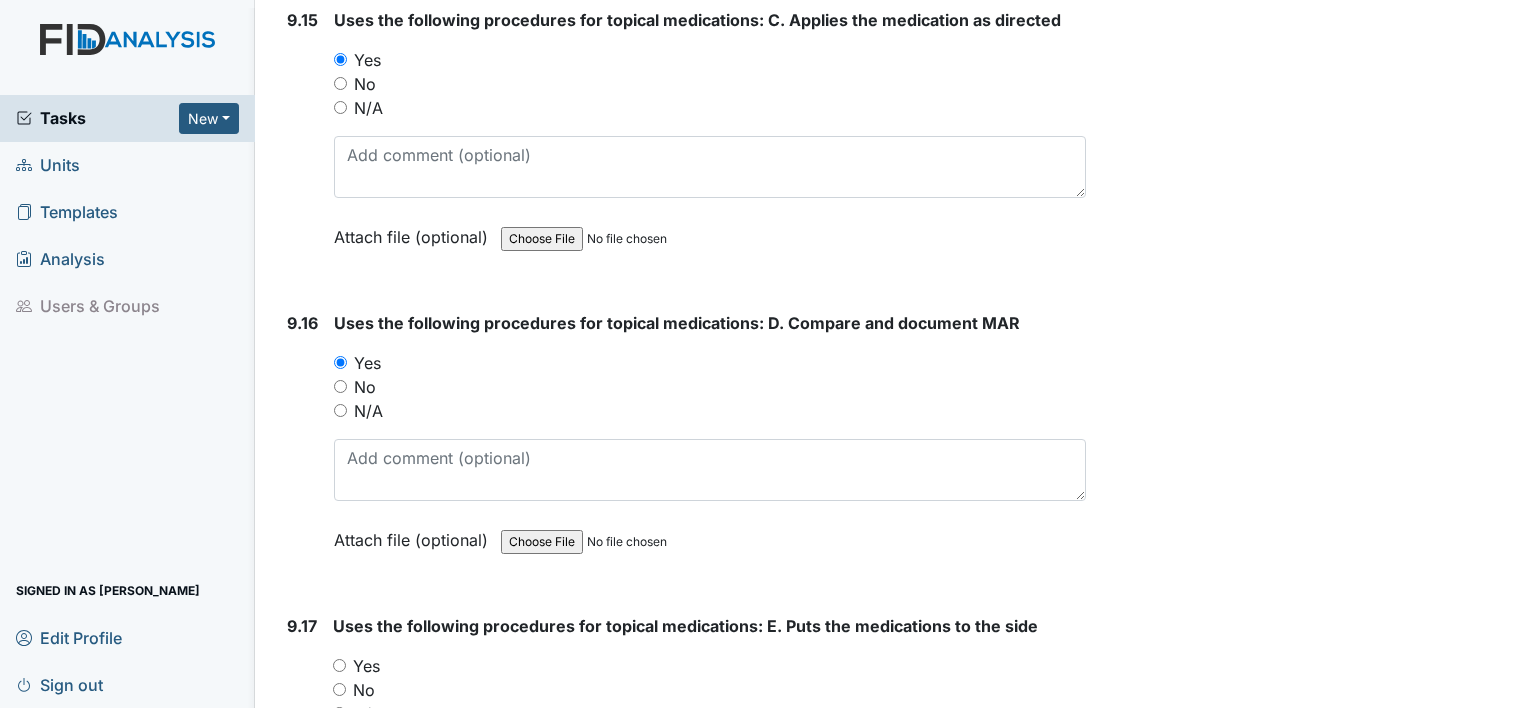 scroll, scrollTop: 26680, scrollLeft: 0, axis: vertical 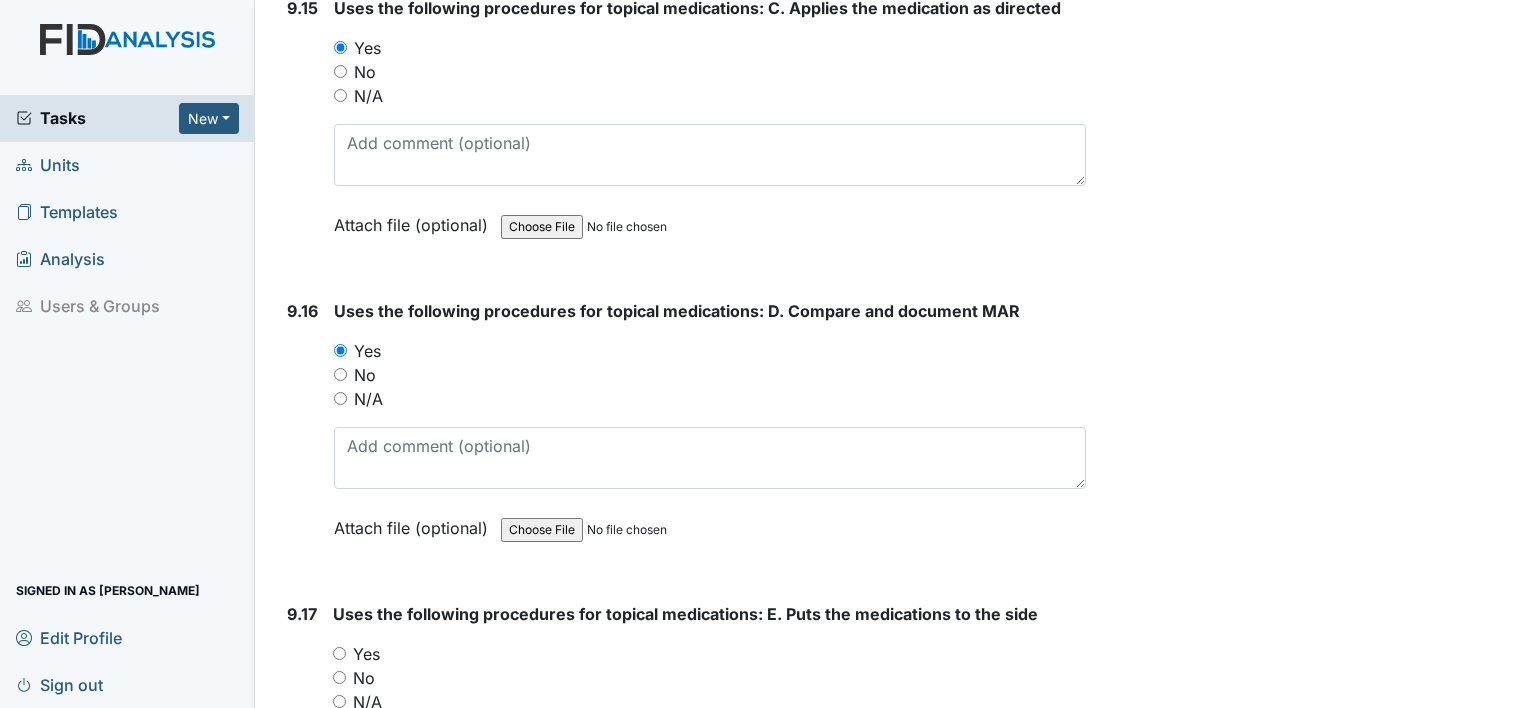 click on "Yes" at bounding box center [339, 653] 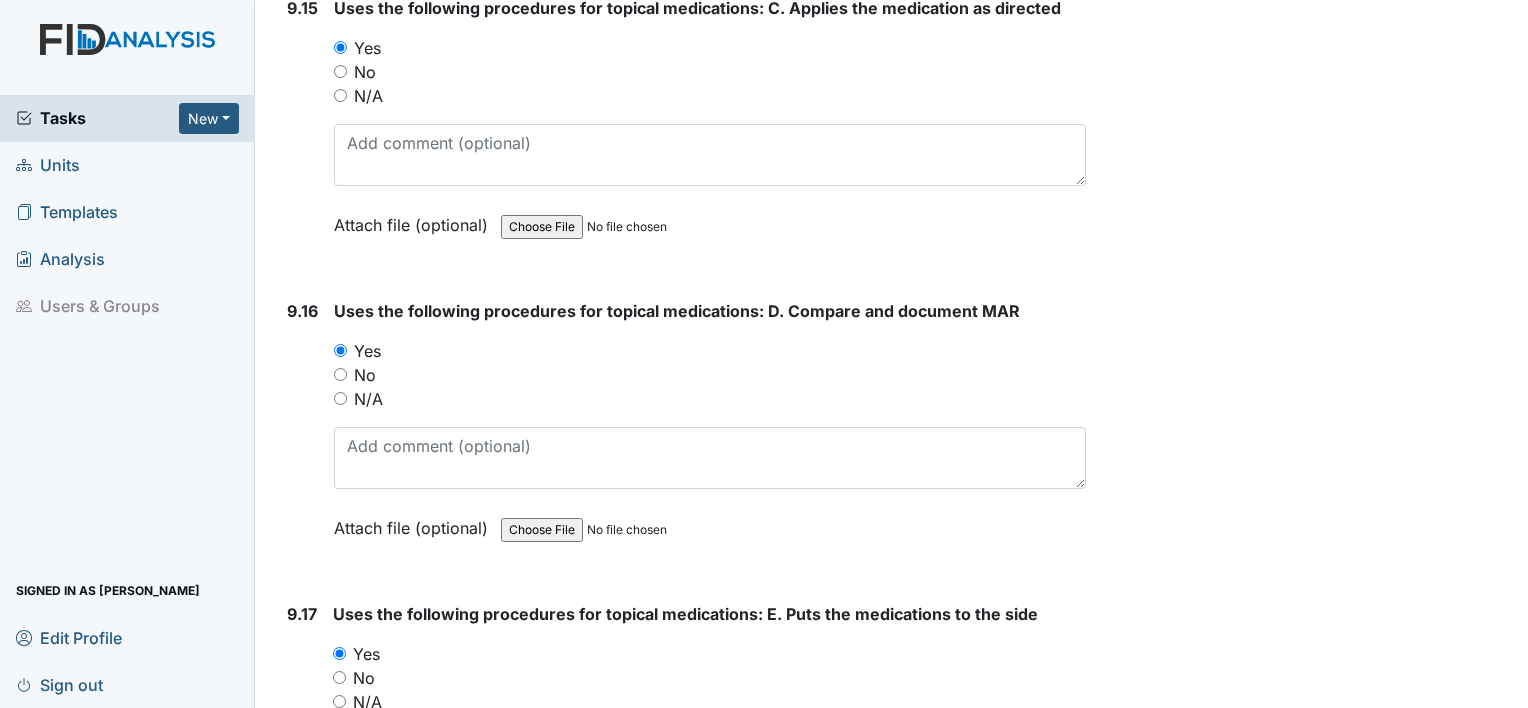 click on "9.17" at bounding box center [302, 737] 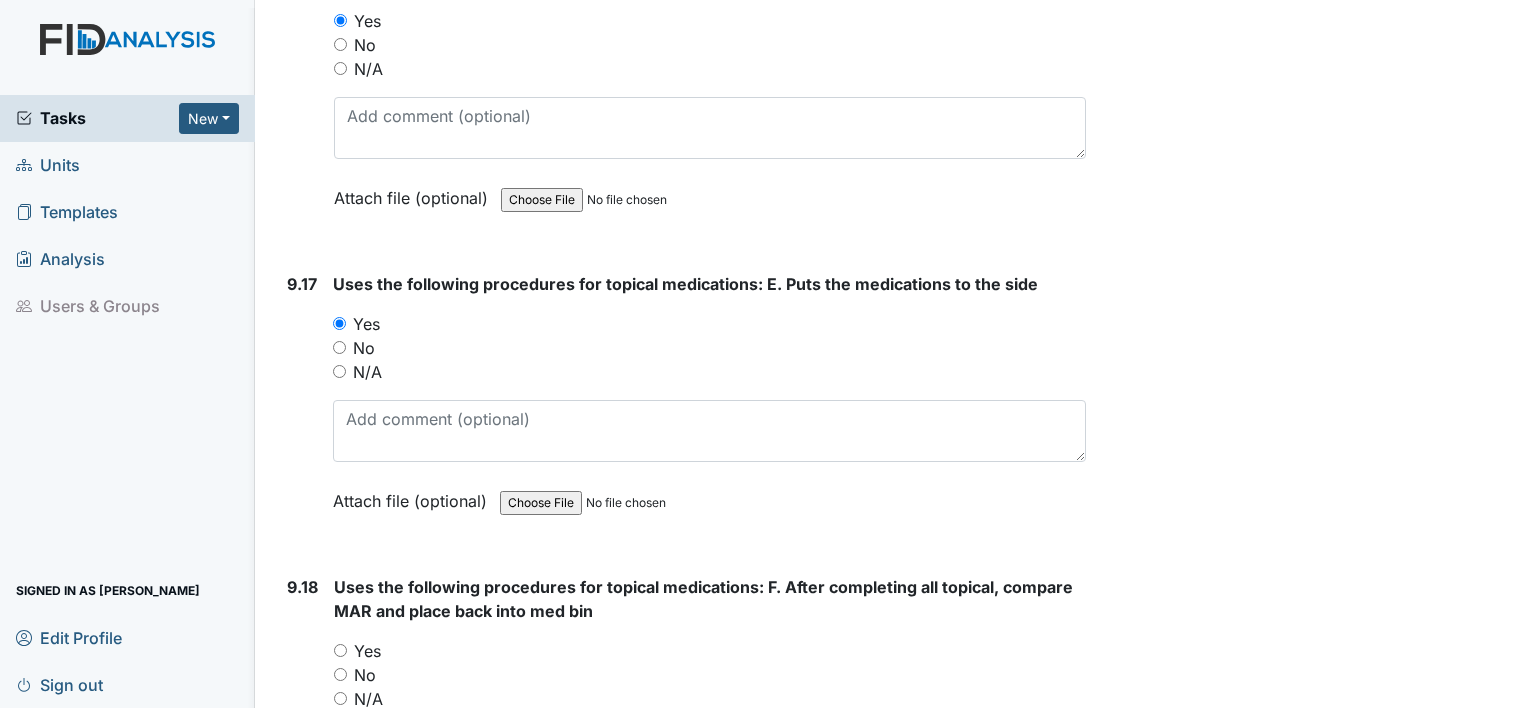 scroll, scrollTop: 27040, scrollLeft: 0, axis: vertical 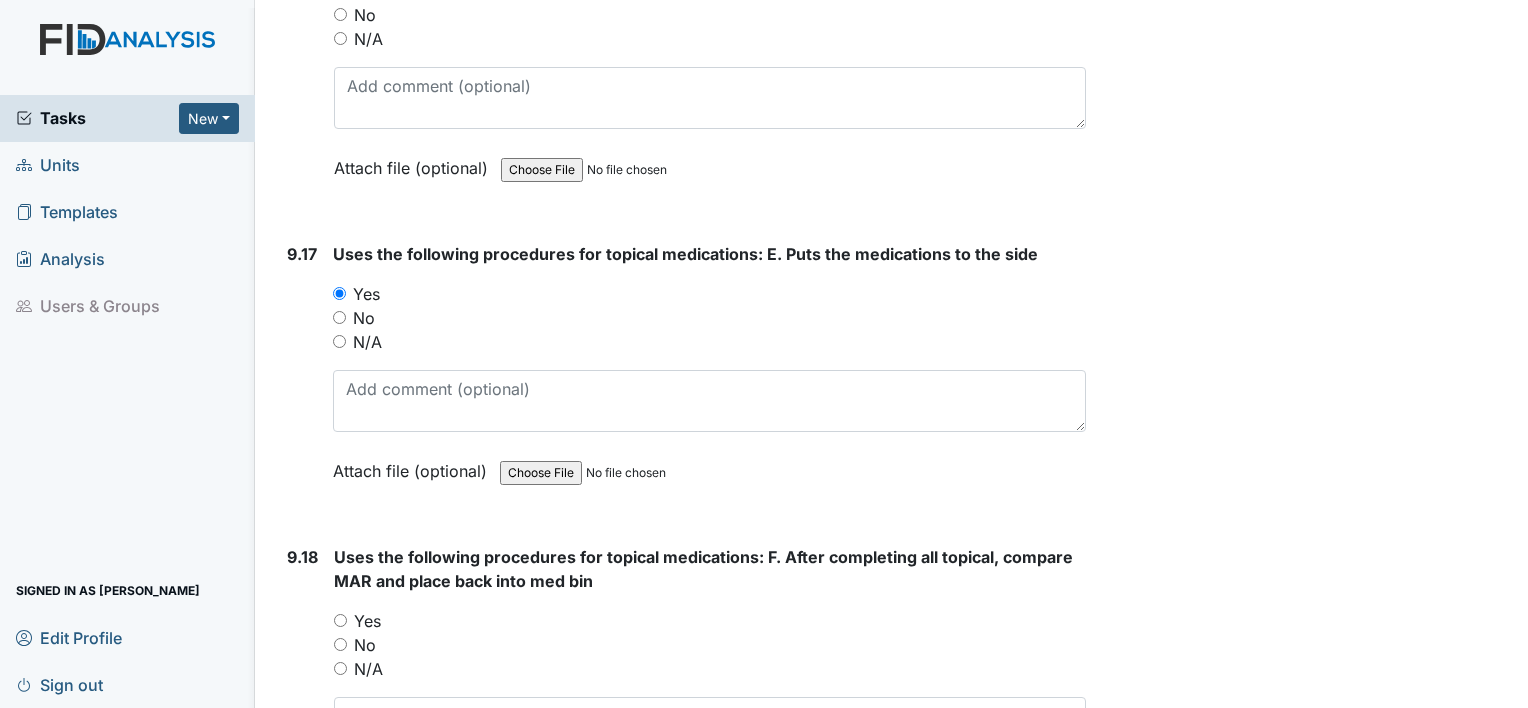 click on "Yes" at bounding box center (340, 620) 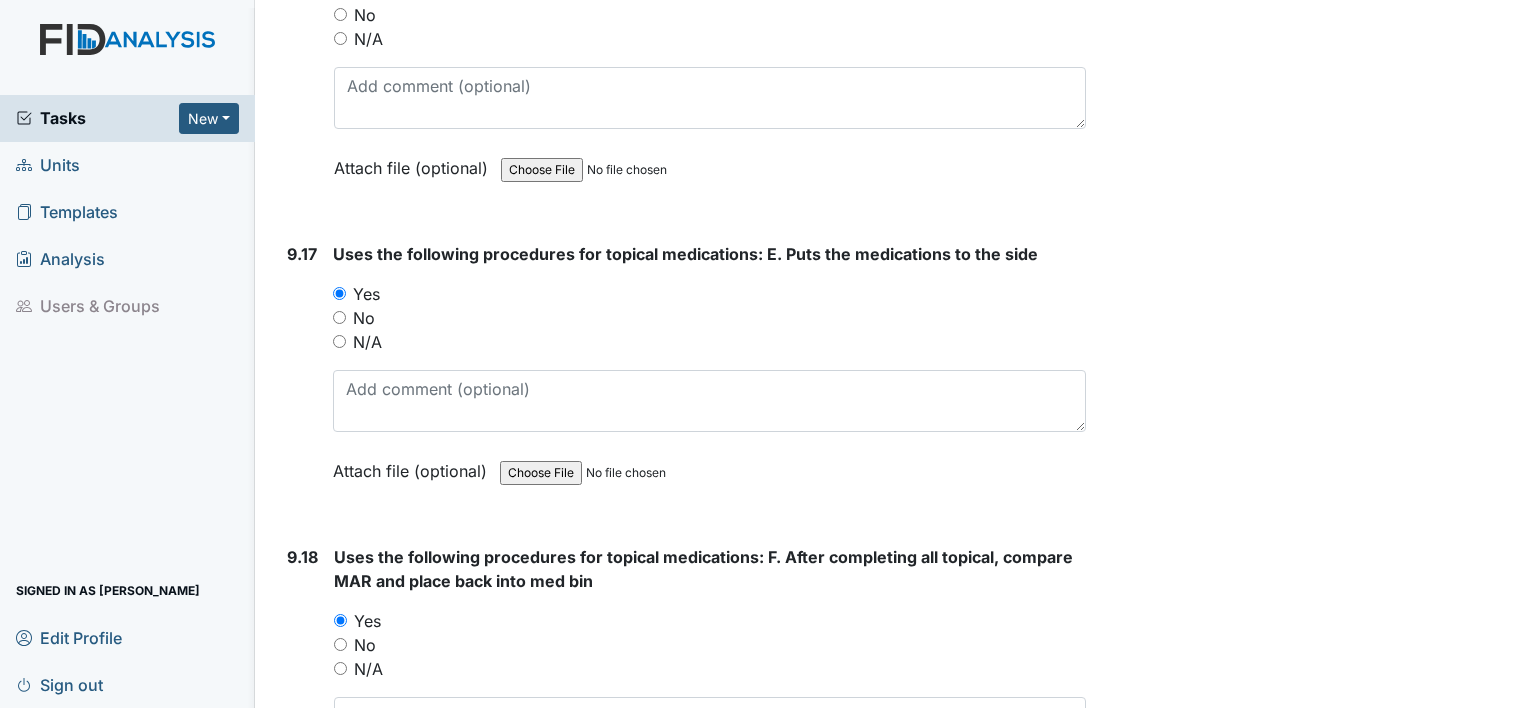 click on "9.18" at bounding box center [302, 692] 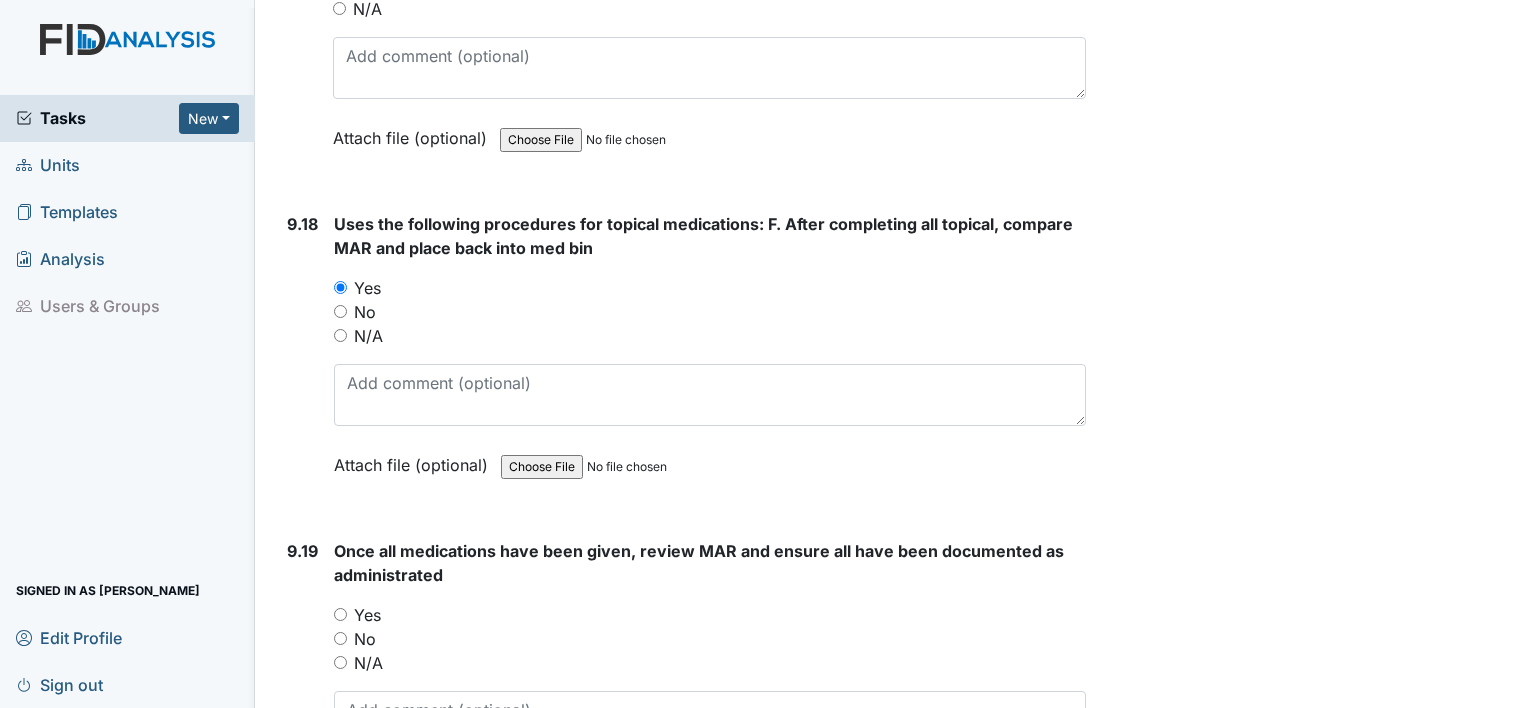 scroll, scrollTop: 27400, scrollLeft: 0, axis: vertical 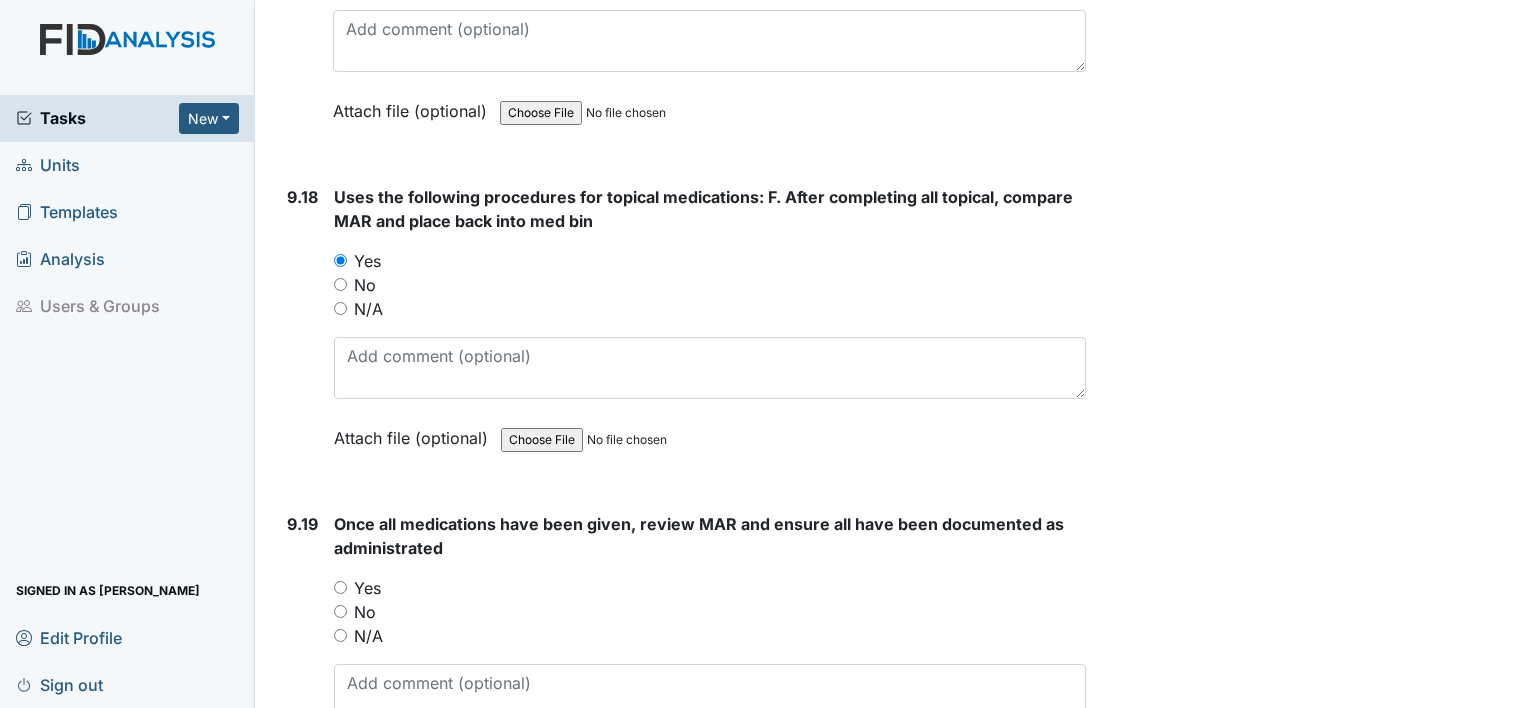 click on "Yes" at bounding box center (340, 587) 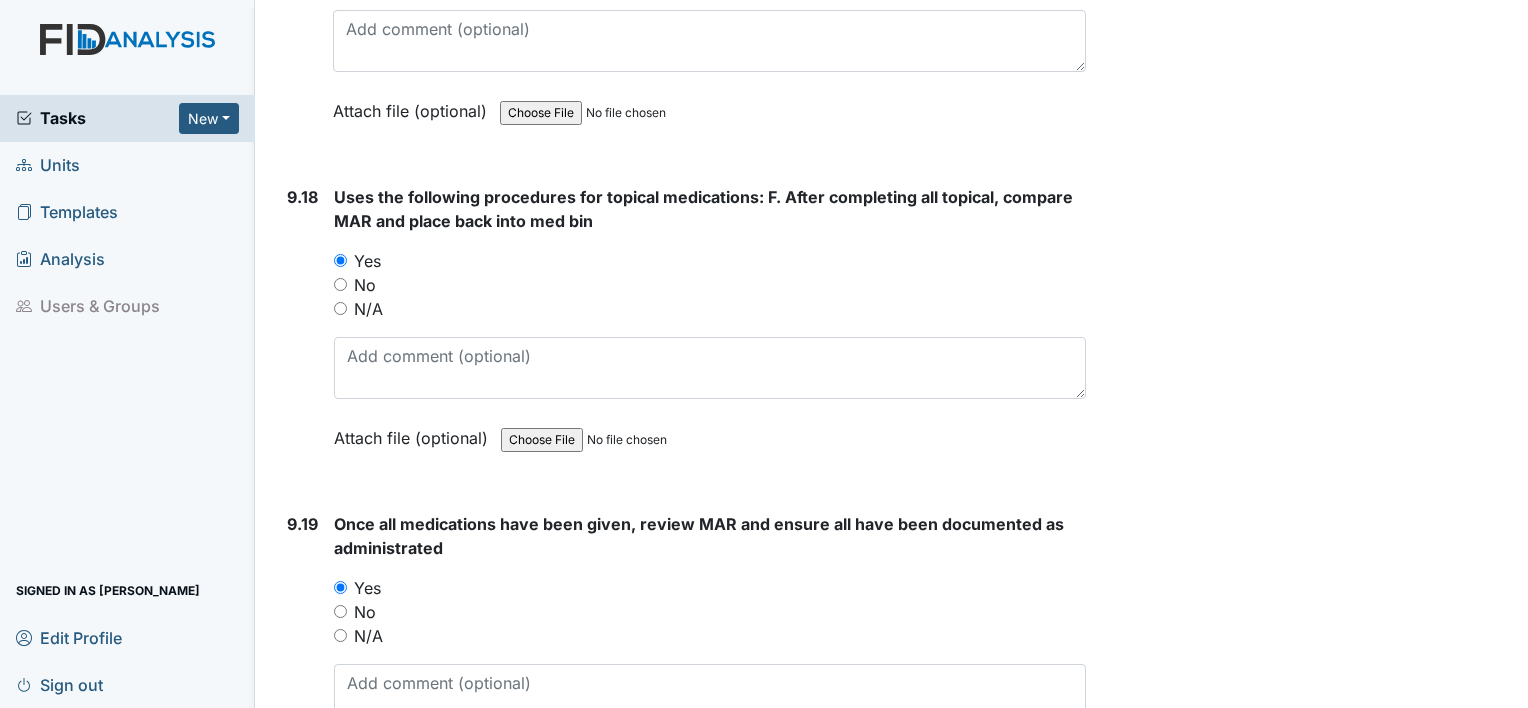 drag, startPoint x: 288, startPoint y: 540, endPoint x: 300, endPoint y: 612, distance: 72.99315 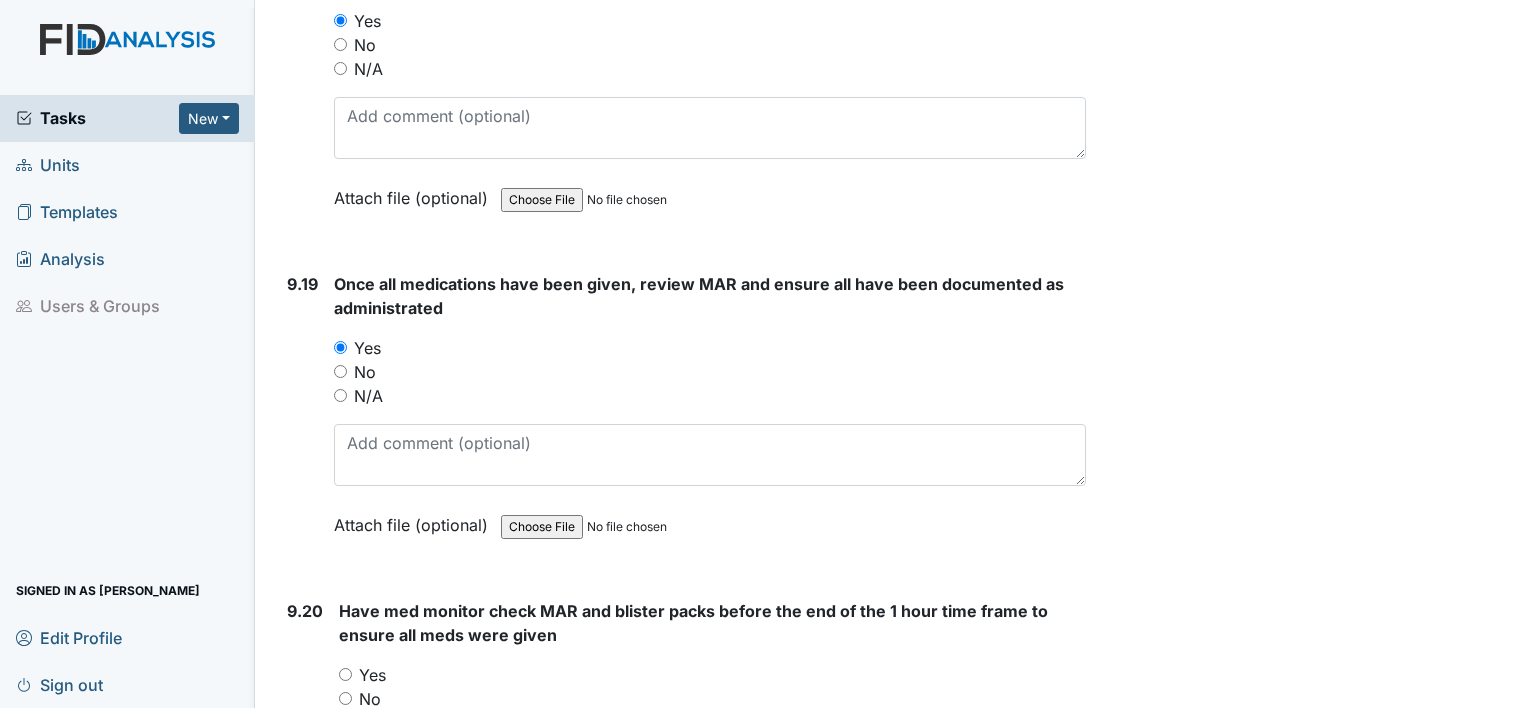 scroll, scrollTop: 27680, scrollLeft: 0, axis: vertical 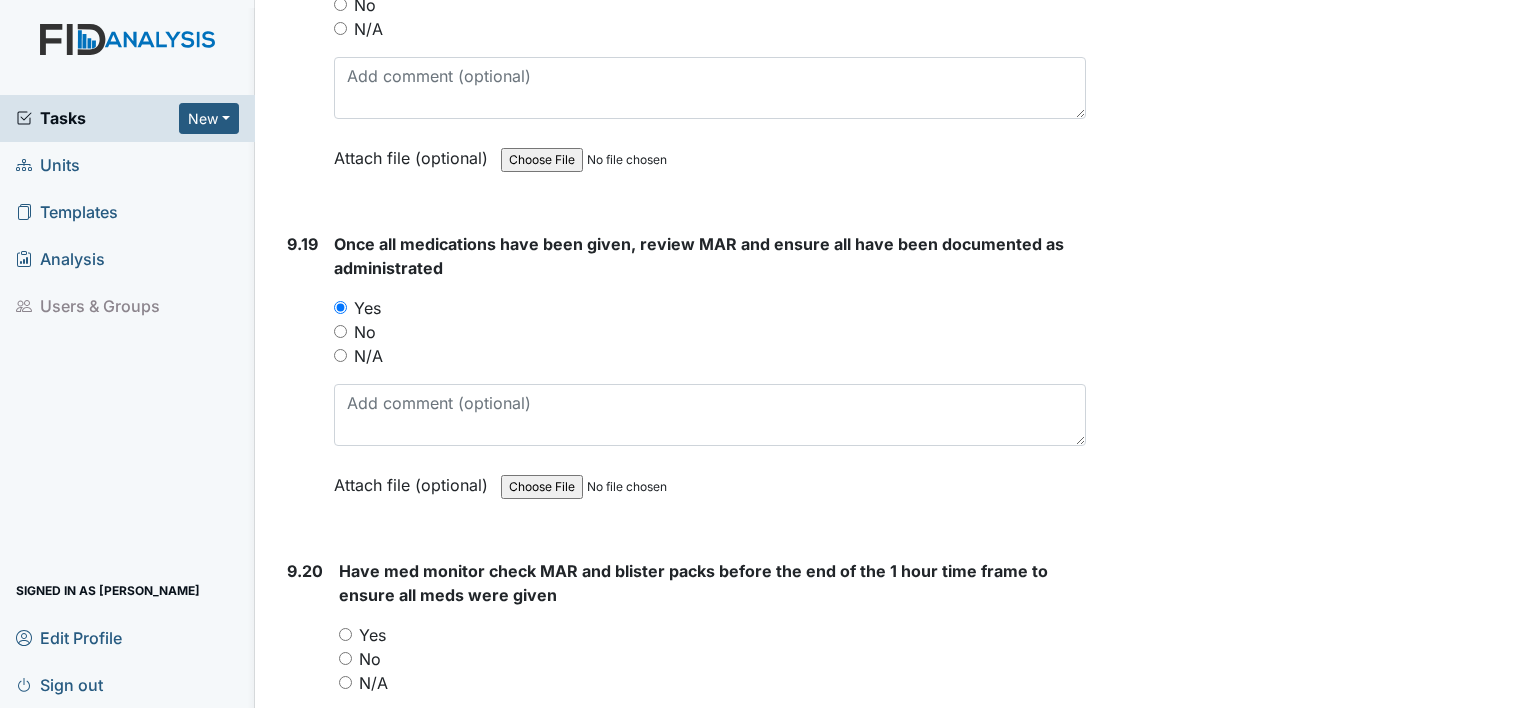 drag, startPoint x: 340, startPoint y: 518, endPoint x: 319, endPoint y: 536, distance: 27.658634 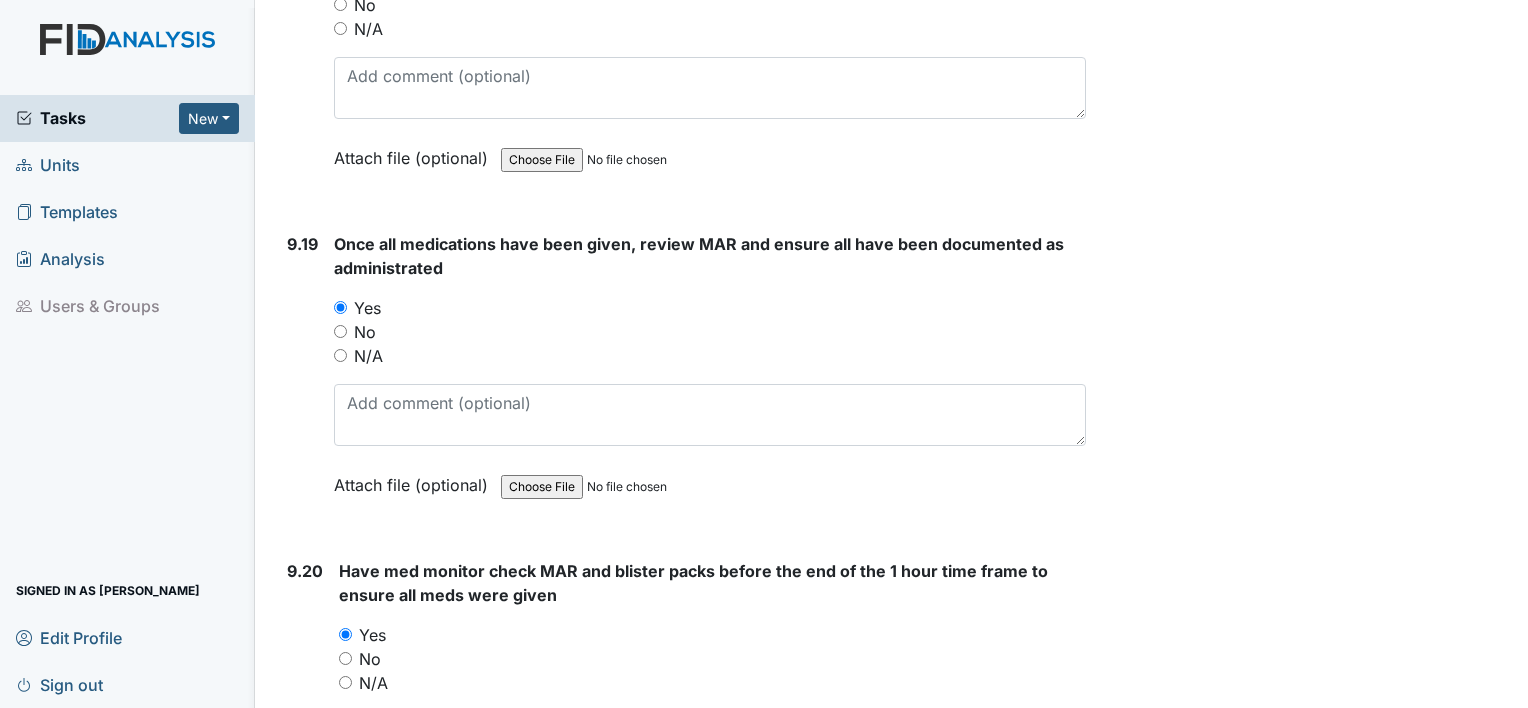 click on "9.20" at bounding box center [305, 706] 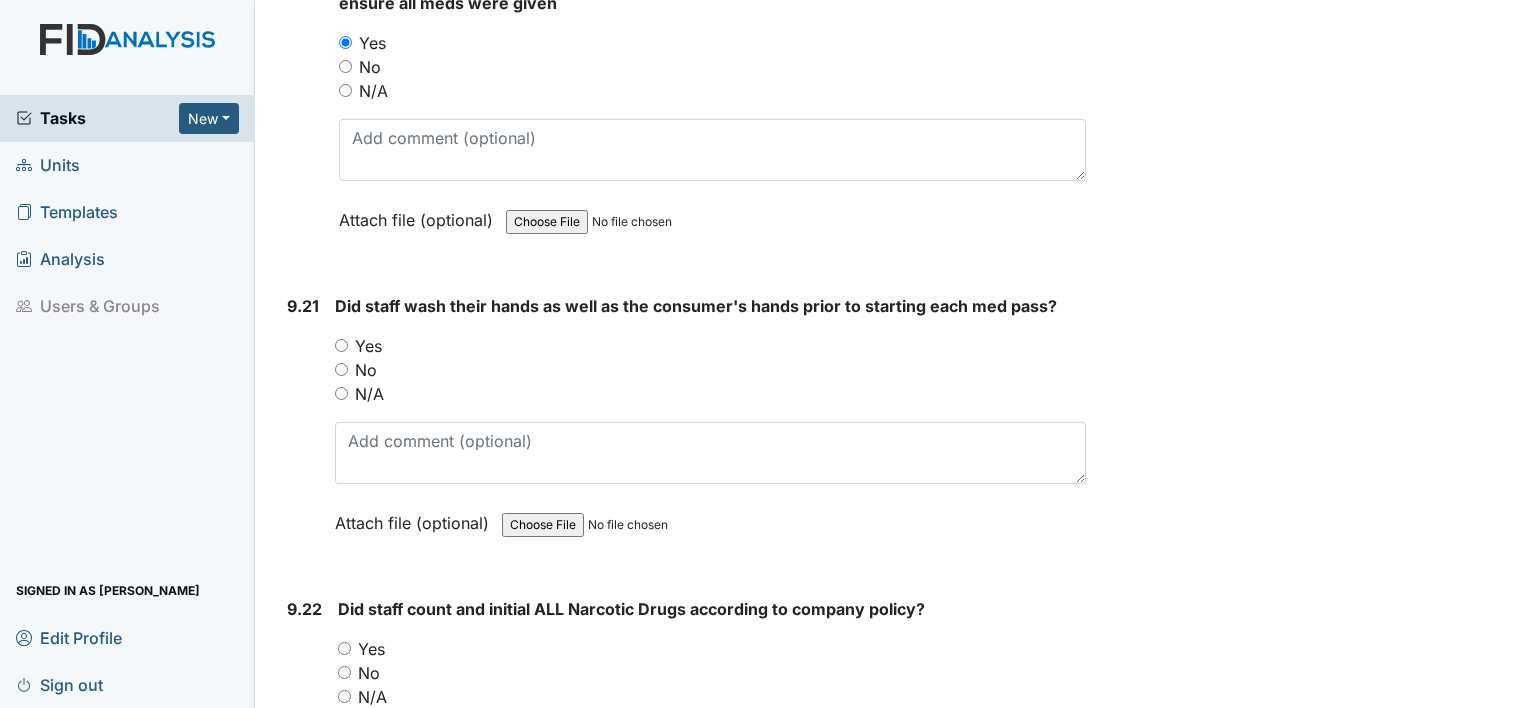 scroll, scrollTop: 28280, scrollLeft: 0, axis: vertical 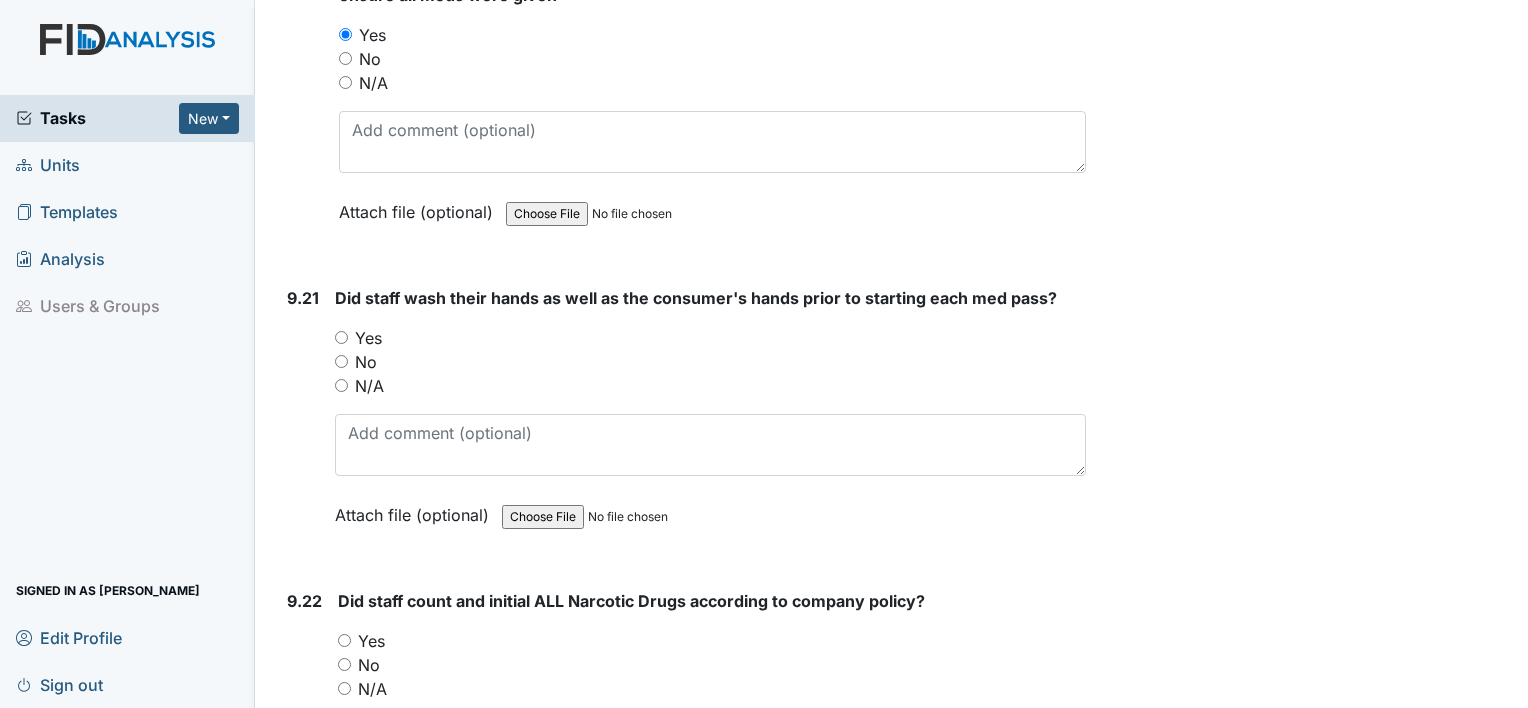 drag, startPoint x: 337, startPoint y: 221, endPoint x: 324, endPoint y: 218, distance: 13.341664 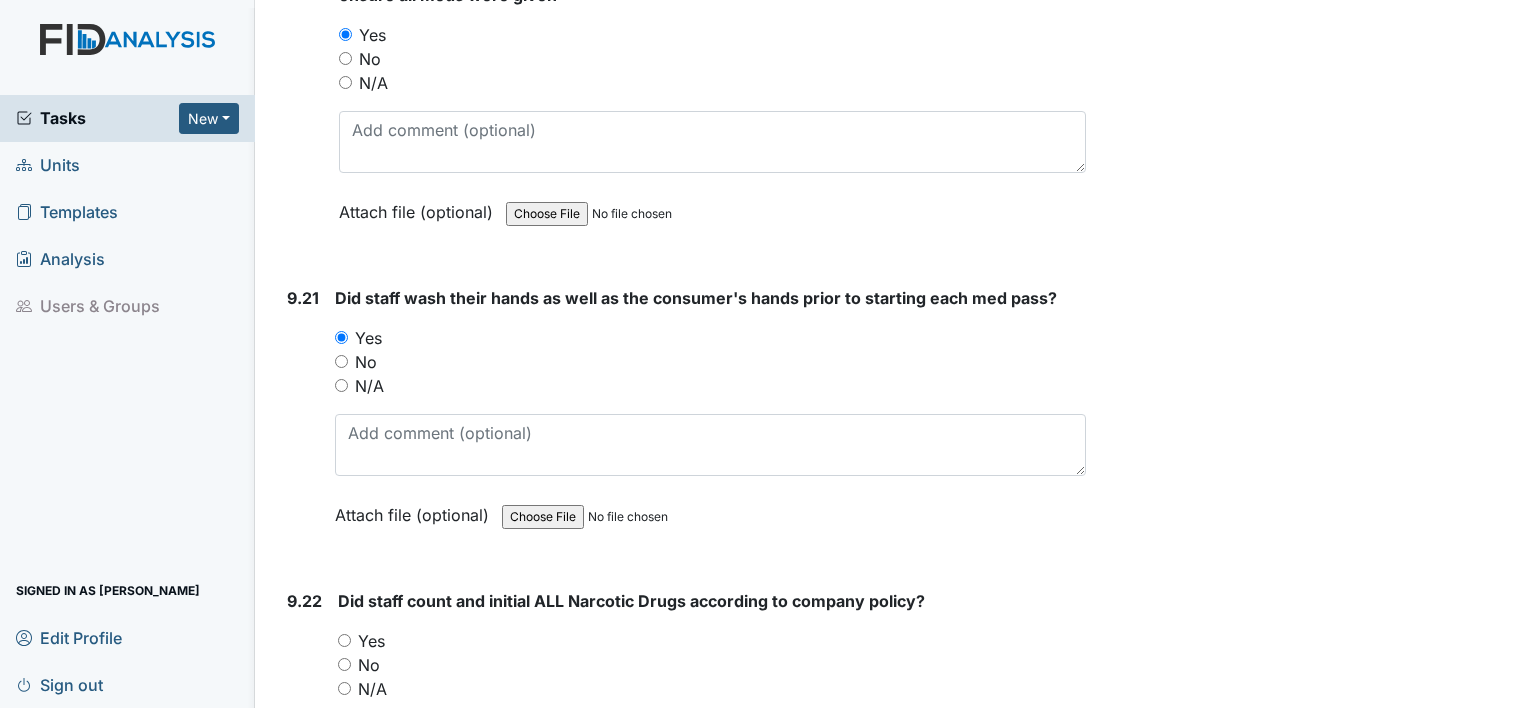 drag, startPoint x: 347, startPoint y: 516, endPoint x: 352, endPoint y: 525, distance: 10.29563 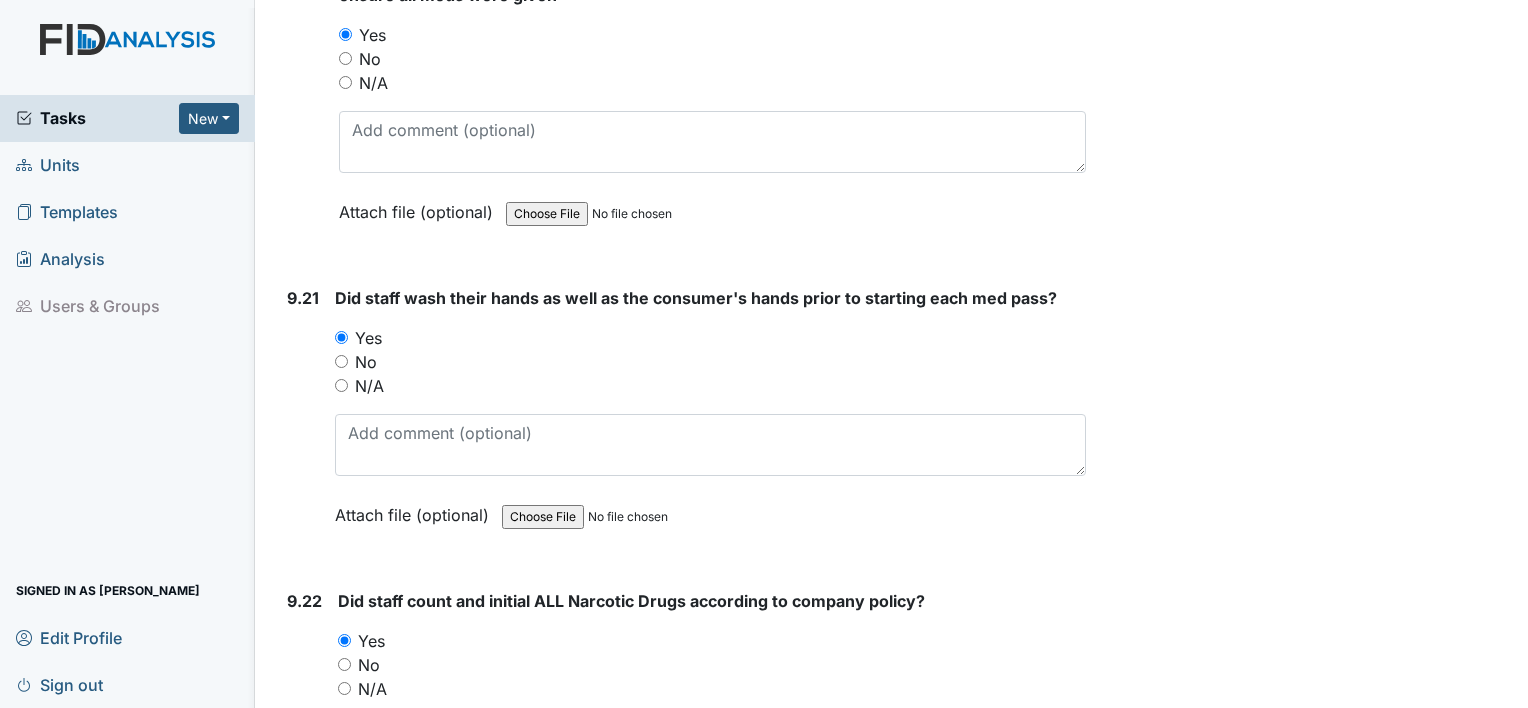 click on "9.22" at bounding box center [304, 724] 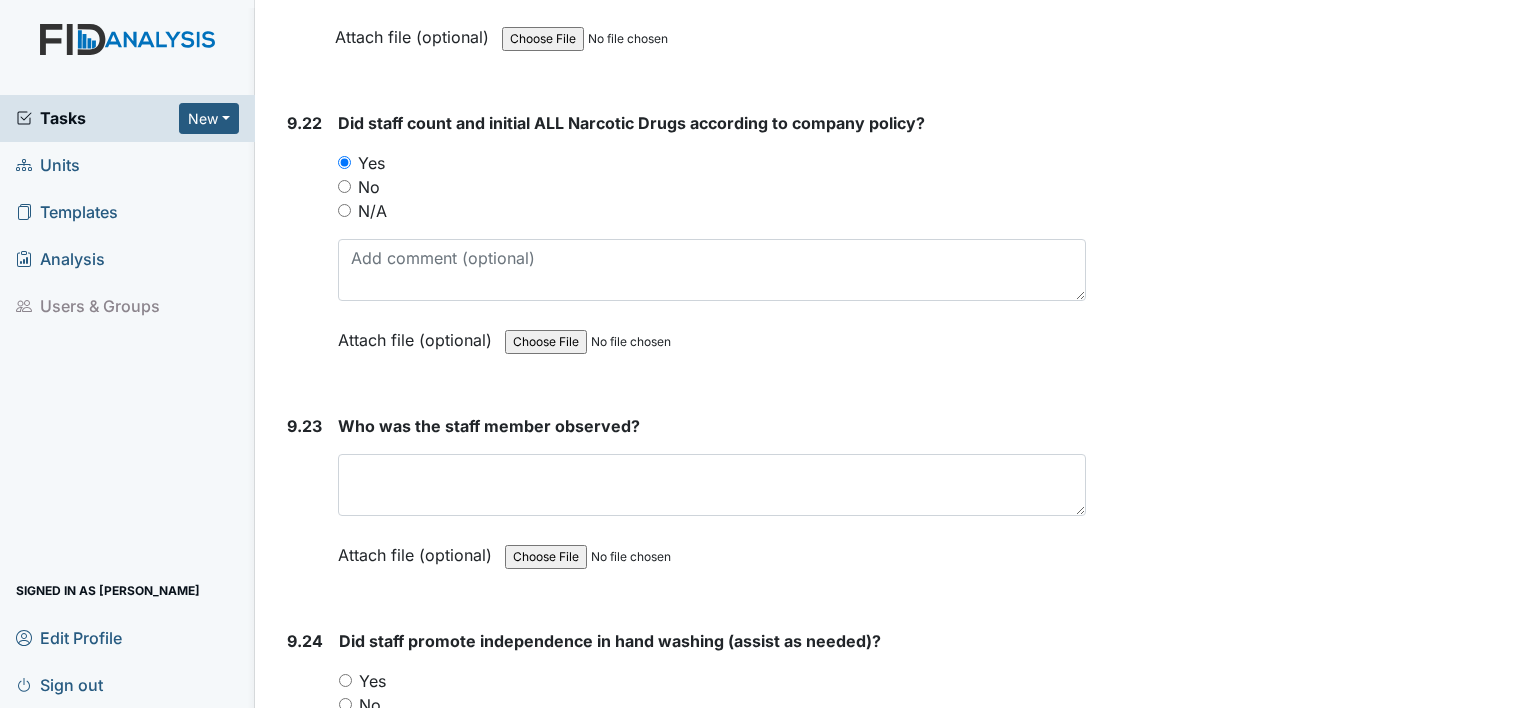 scroll, scrollTop: 28760, scrollLeft: 0, axis: vertical 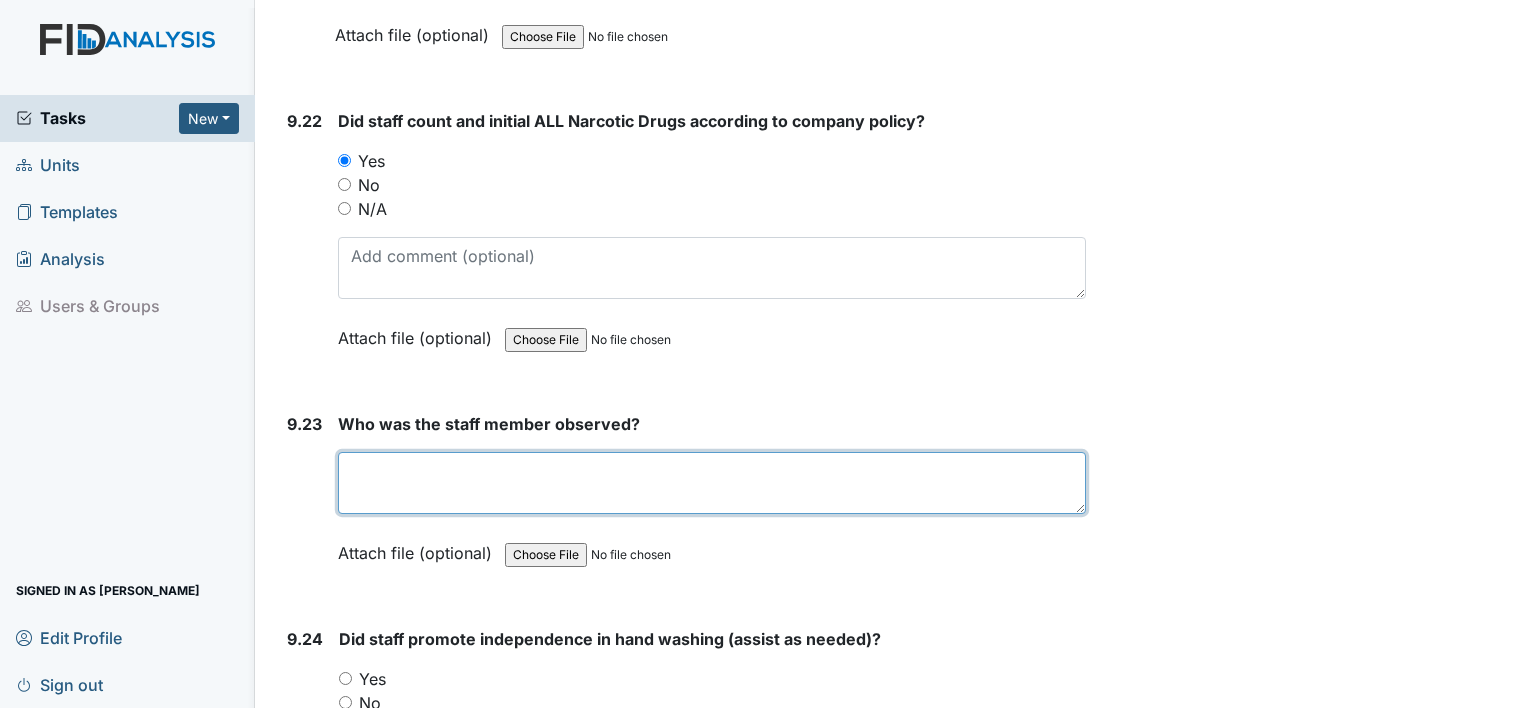 click at bounding box center (712, 483) 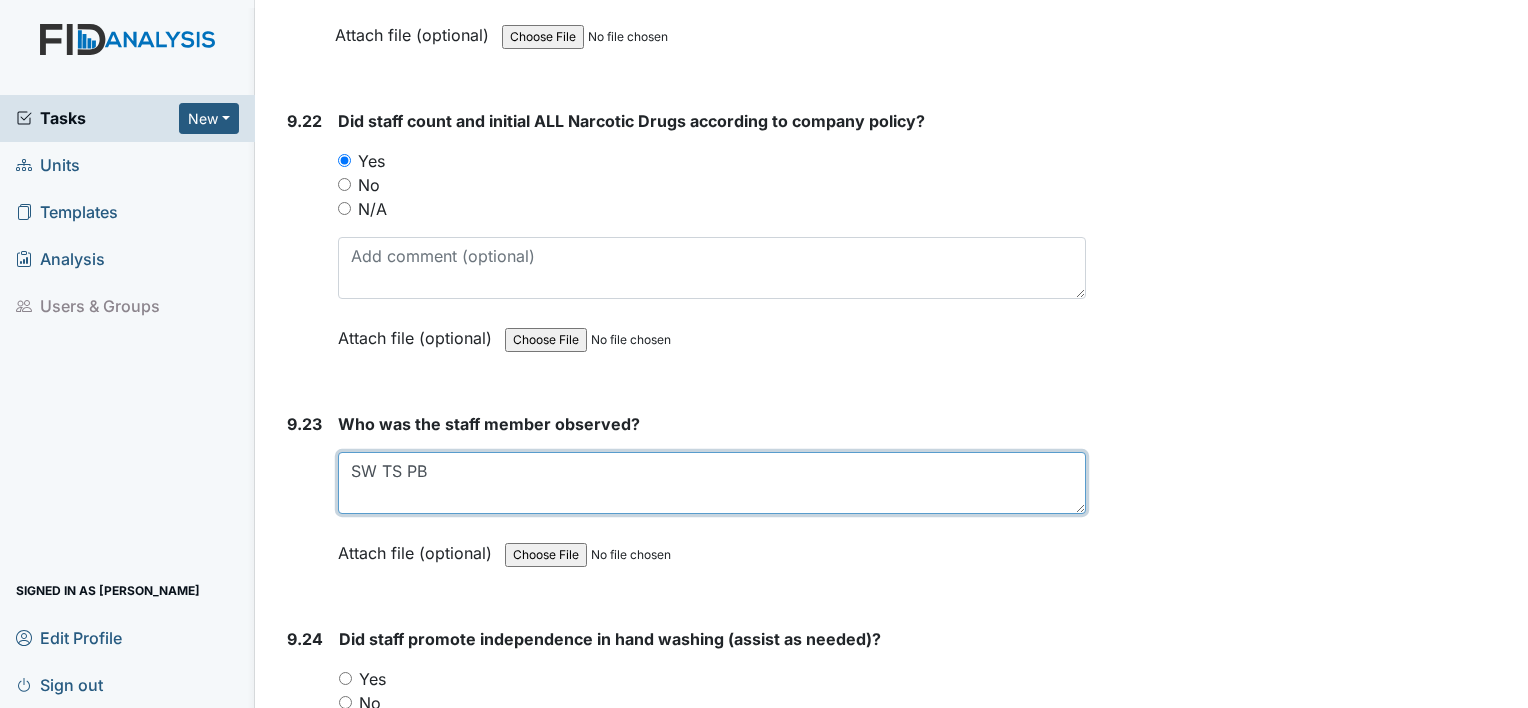 type on "SW TS PB" 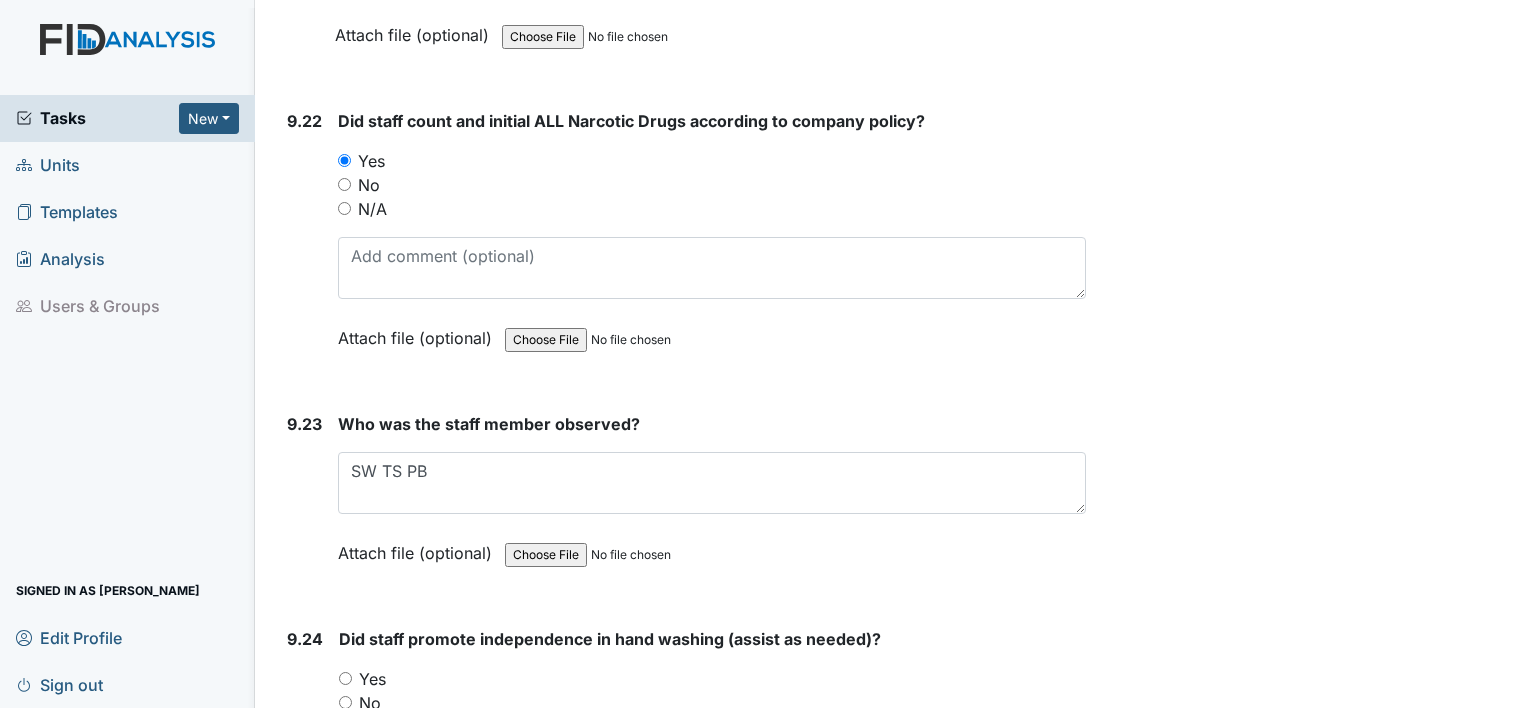 click on "Yes" at bounding box center [345, 678] 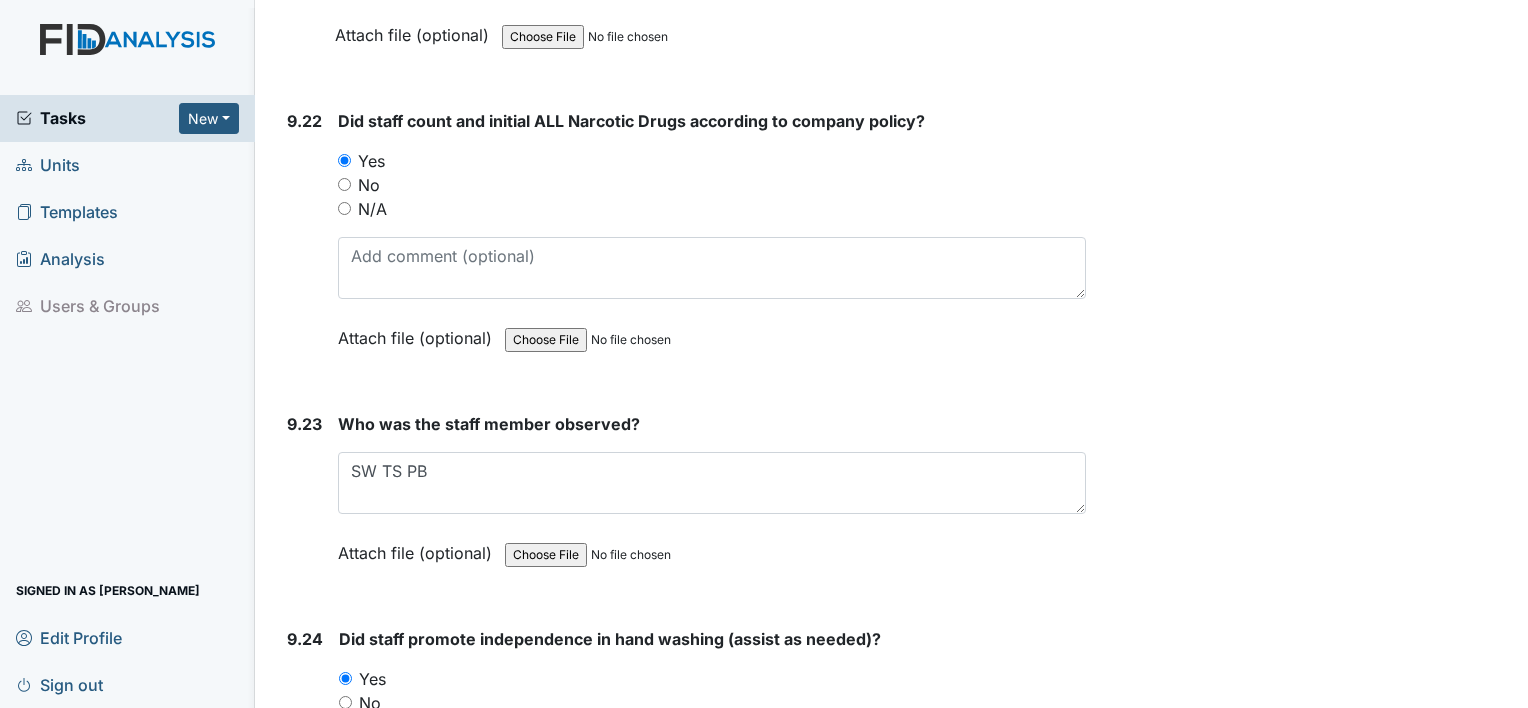 click on "9.24
Did staff promote independence in hand washing (assist as needed)?
You must select one of the below options.
Yes
No
N/A
Attach file (optional)
You can upload .pdf, .txt, .jpg, .jpeg, .png, .csv, .xls, or .doc files under 100MB." at bounding box center [682, 762] 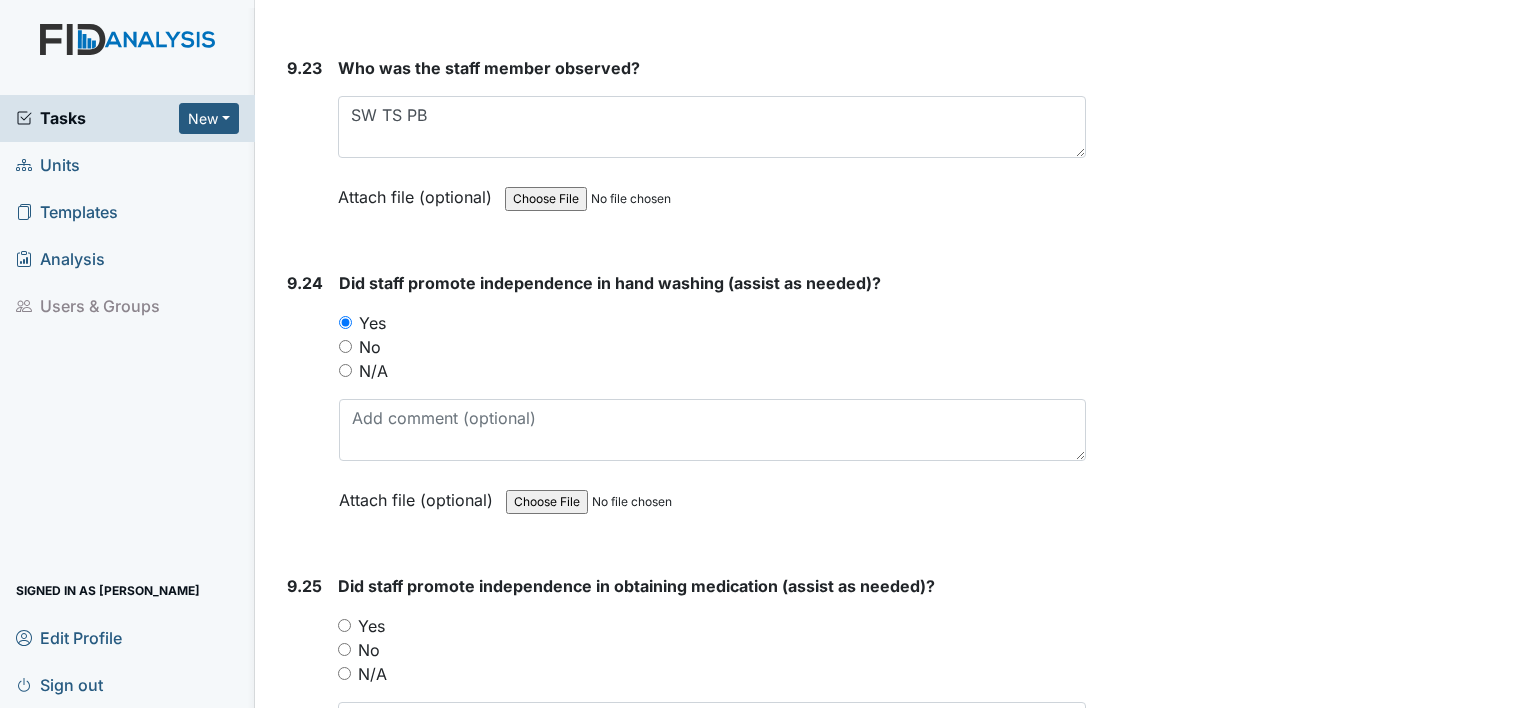 scroll, scrollTop: 29120, scrollLeft: 0, axis: vertical 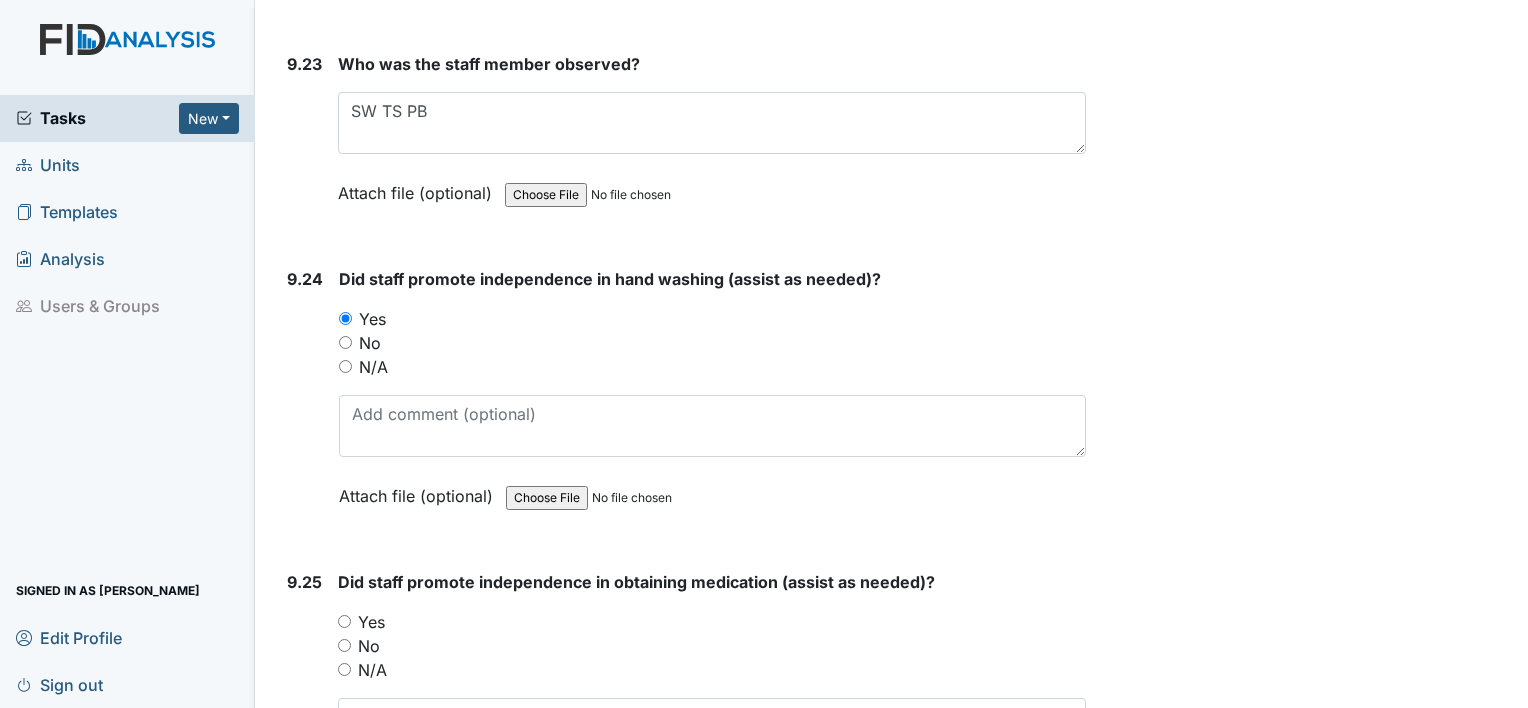 click on "Yes" at bounding box center (344, 621) 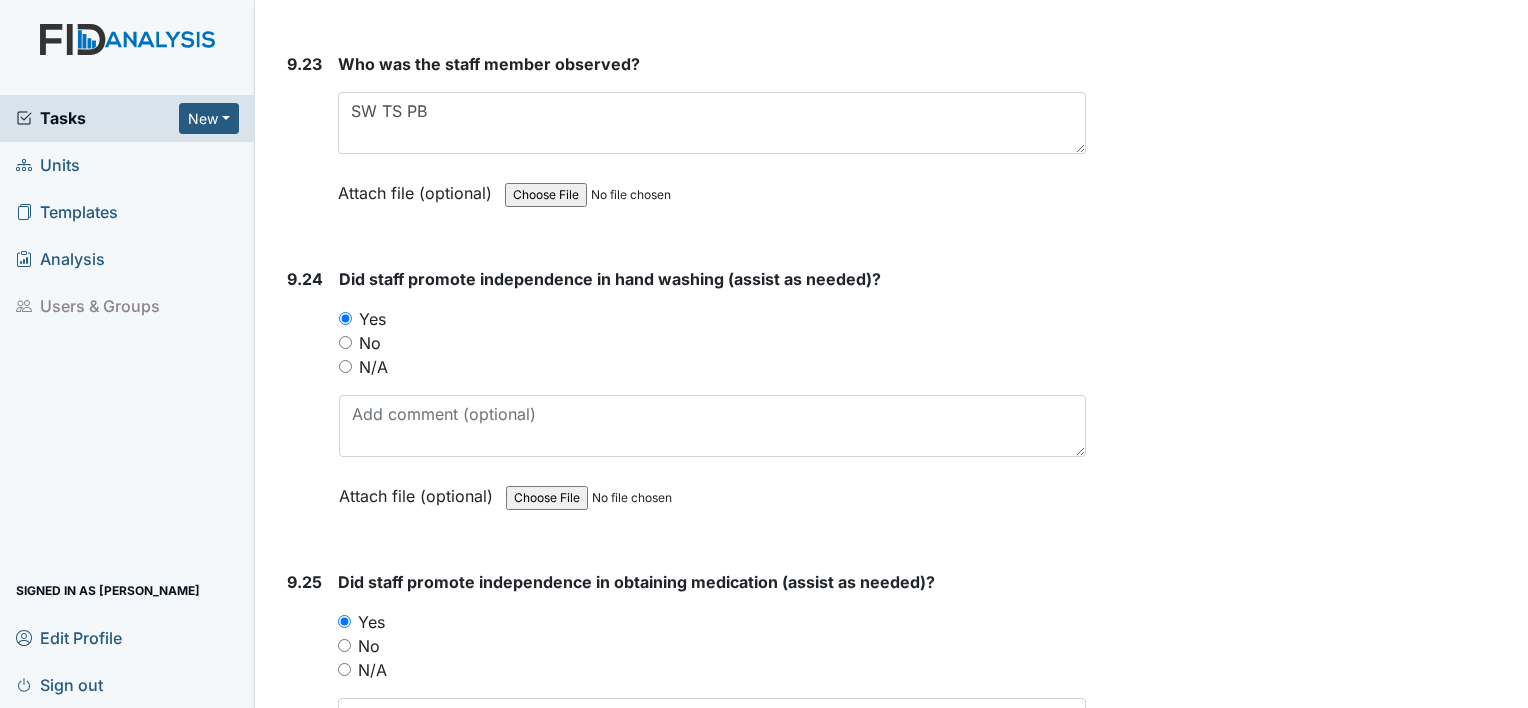 click on "9.25" at bounding box center [304, 705] 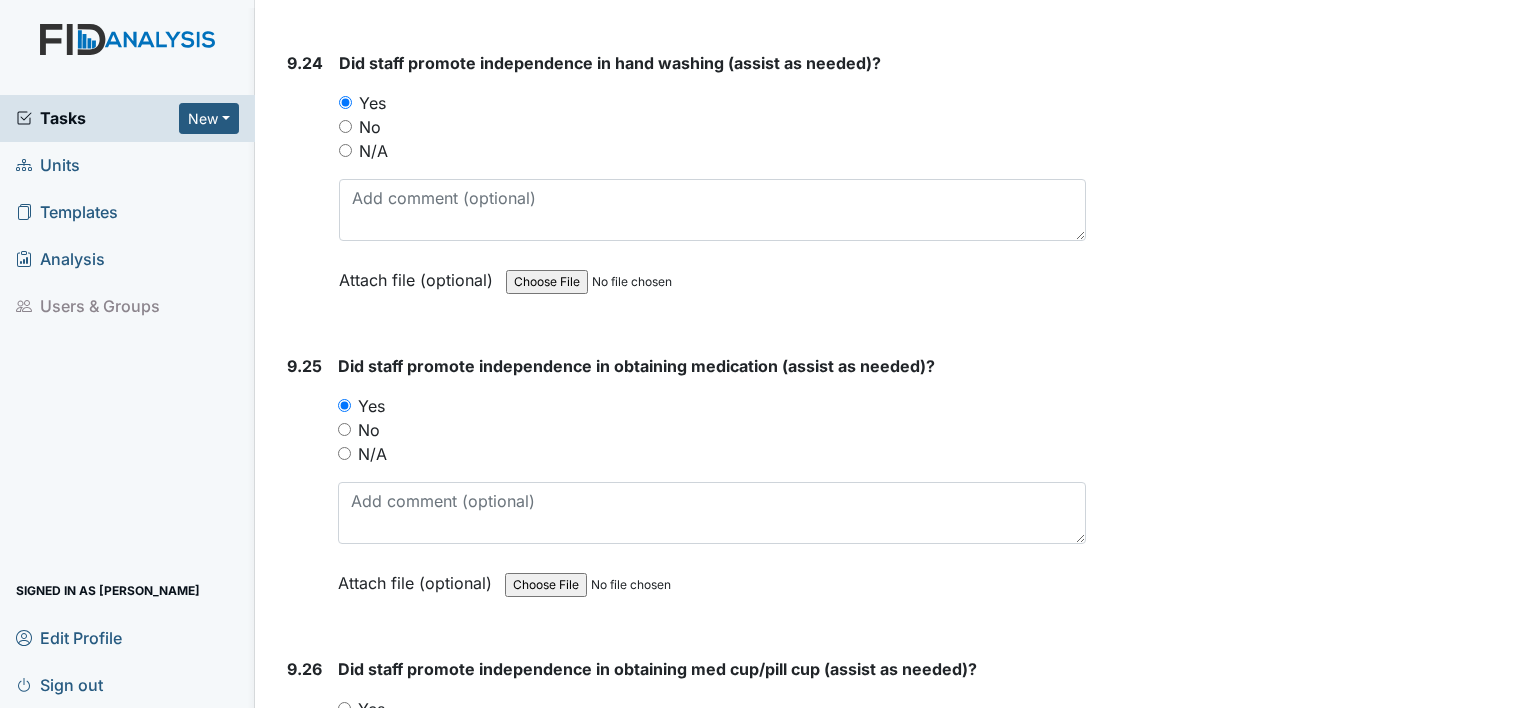 scroll, scrollTop: 29360, scrollLeft: 0, axis: vertical 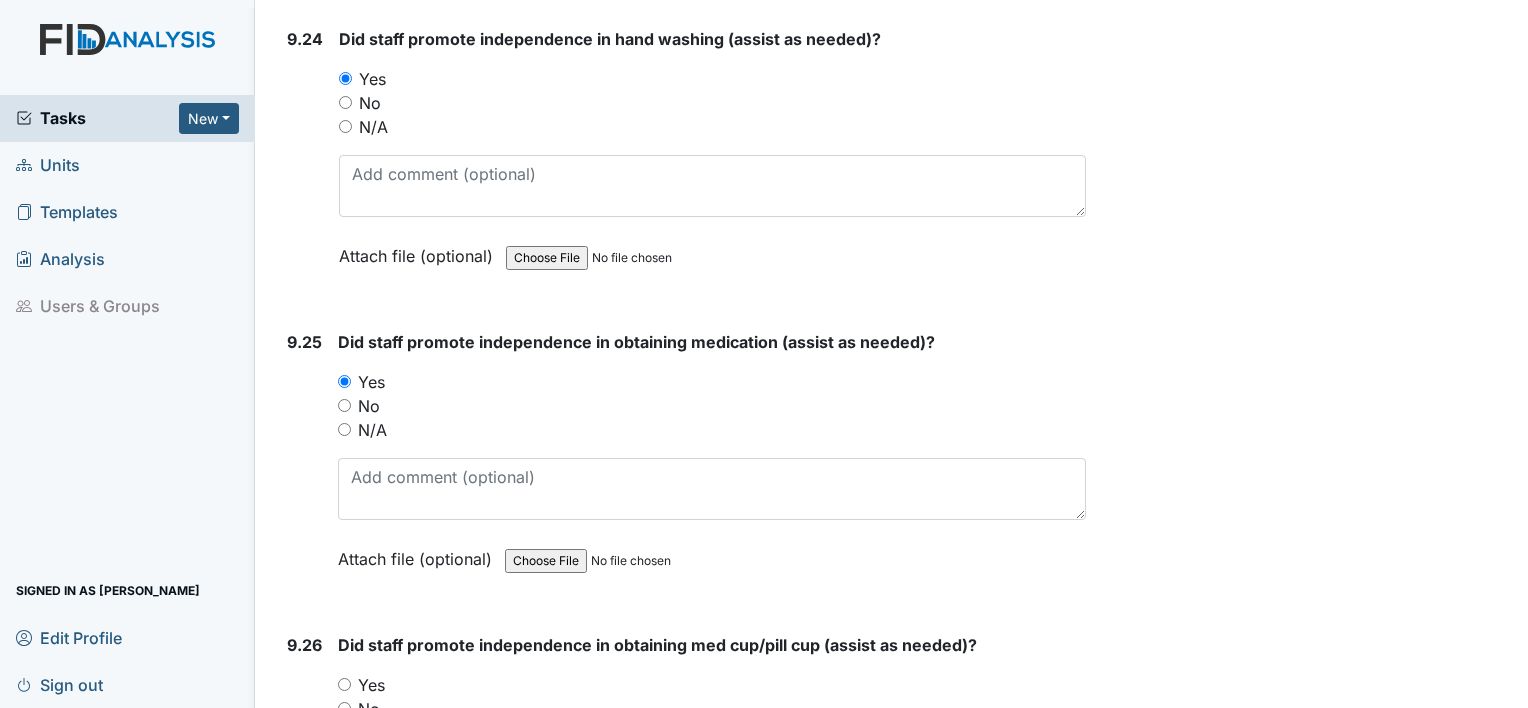 click on "Yes" at bounding box center [344, 684] 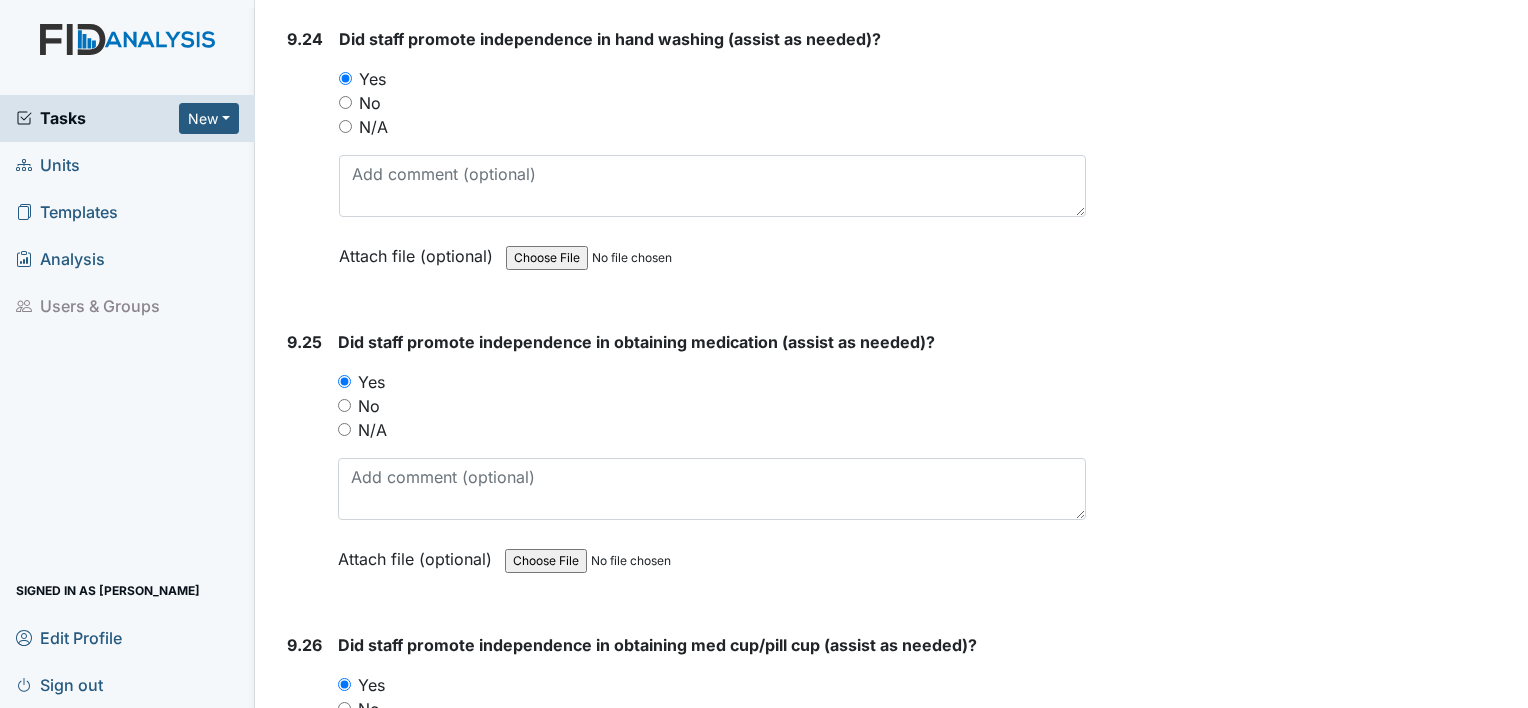click on "9.26" at bounding box center (304, 768) 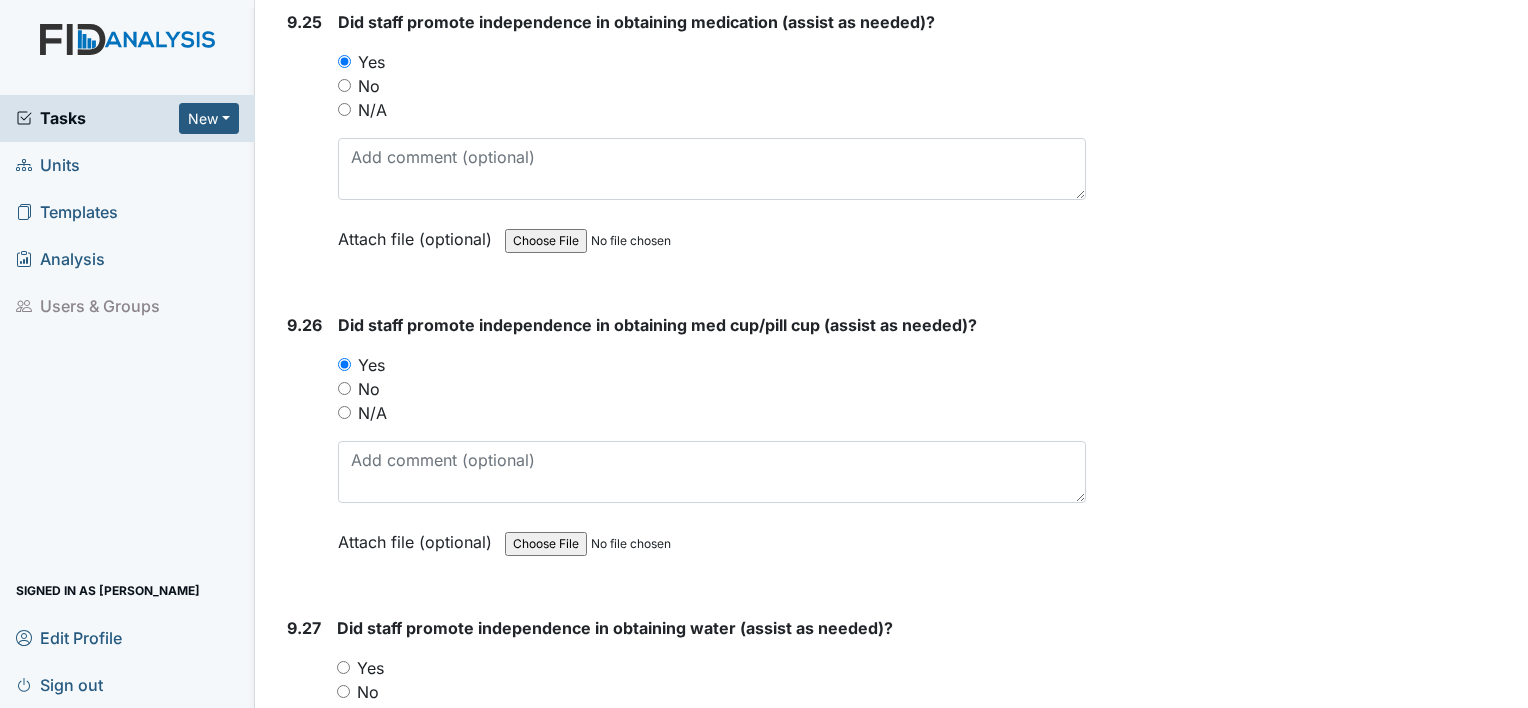 scroll, scrollTop: 29720, scrollLeft: 0, axis: vertical 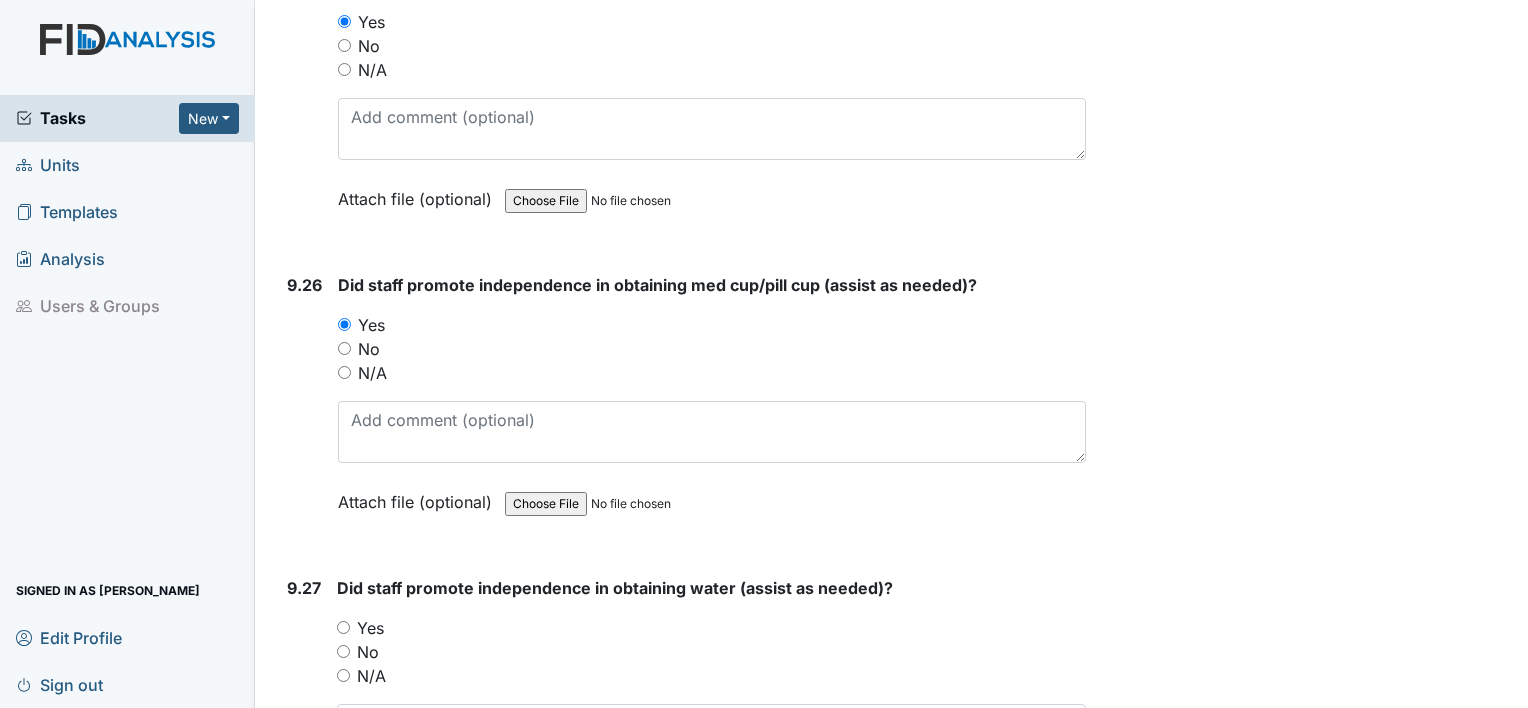 click on "Yes" at bounding box center [343, 627] 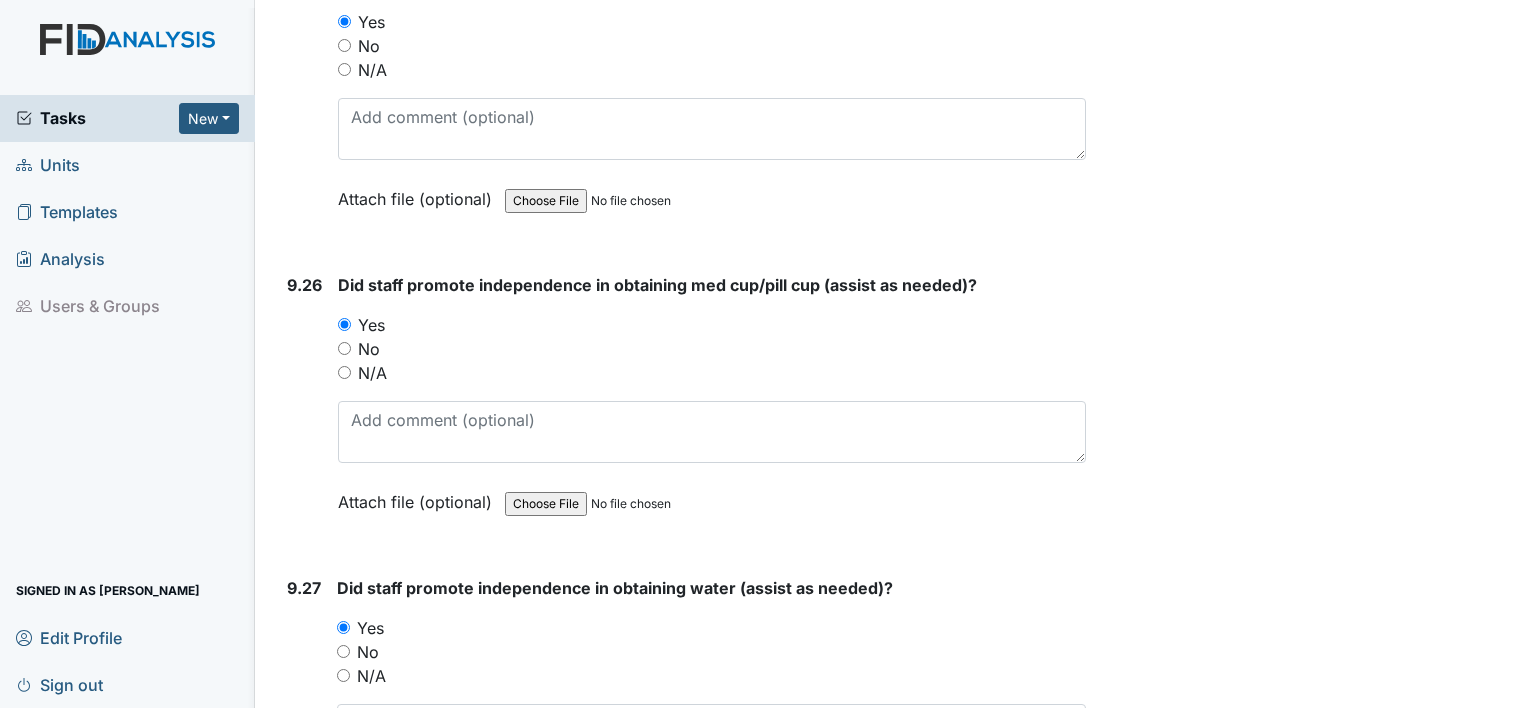 click on "9.27" at bounding box center (304, 711) 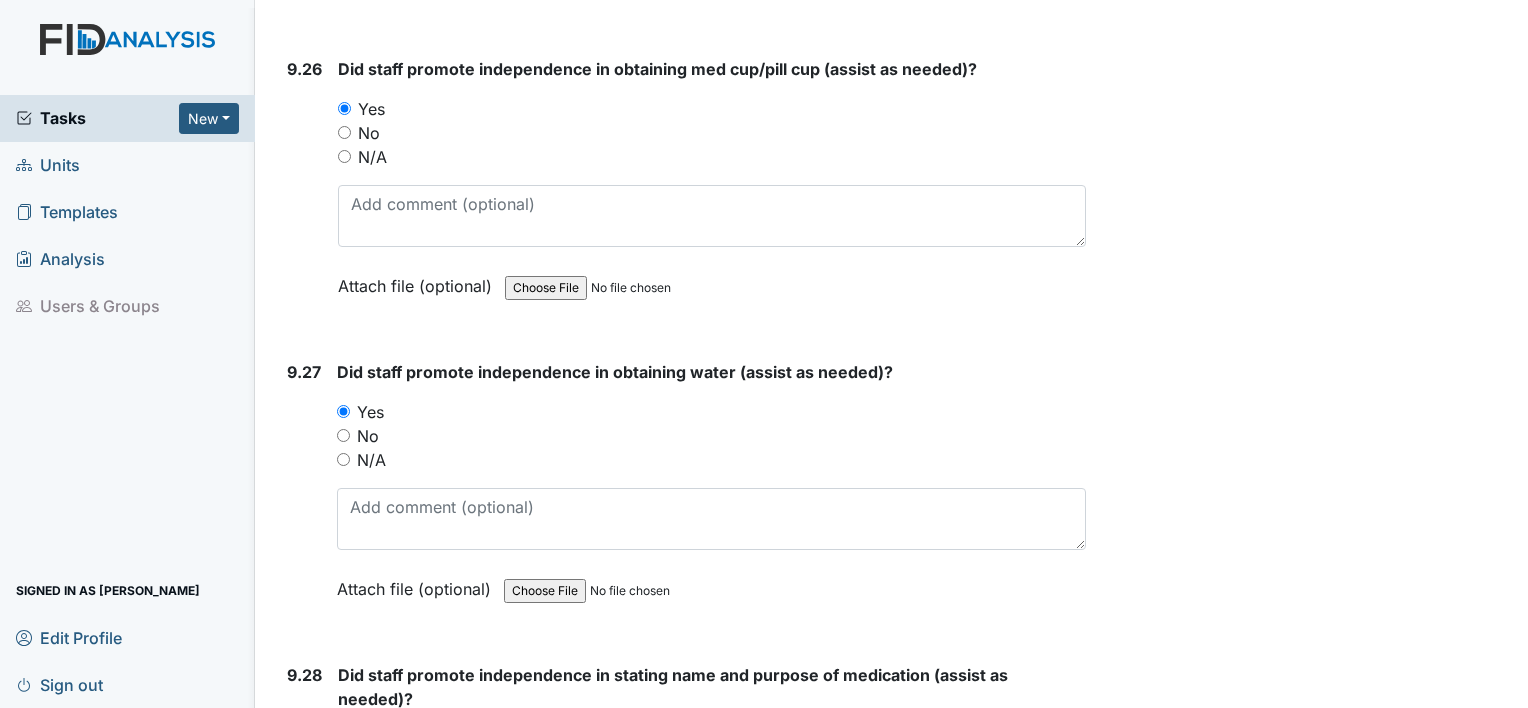 scroll, scrollTop: 29960, scrollLeft: 0, axis: vertical 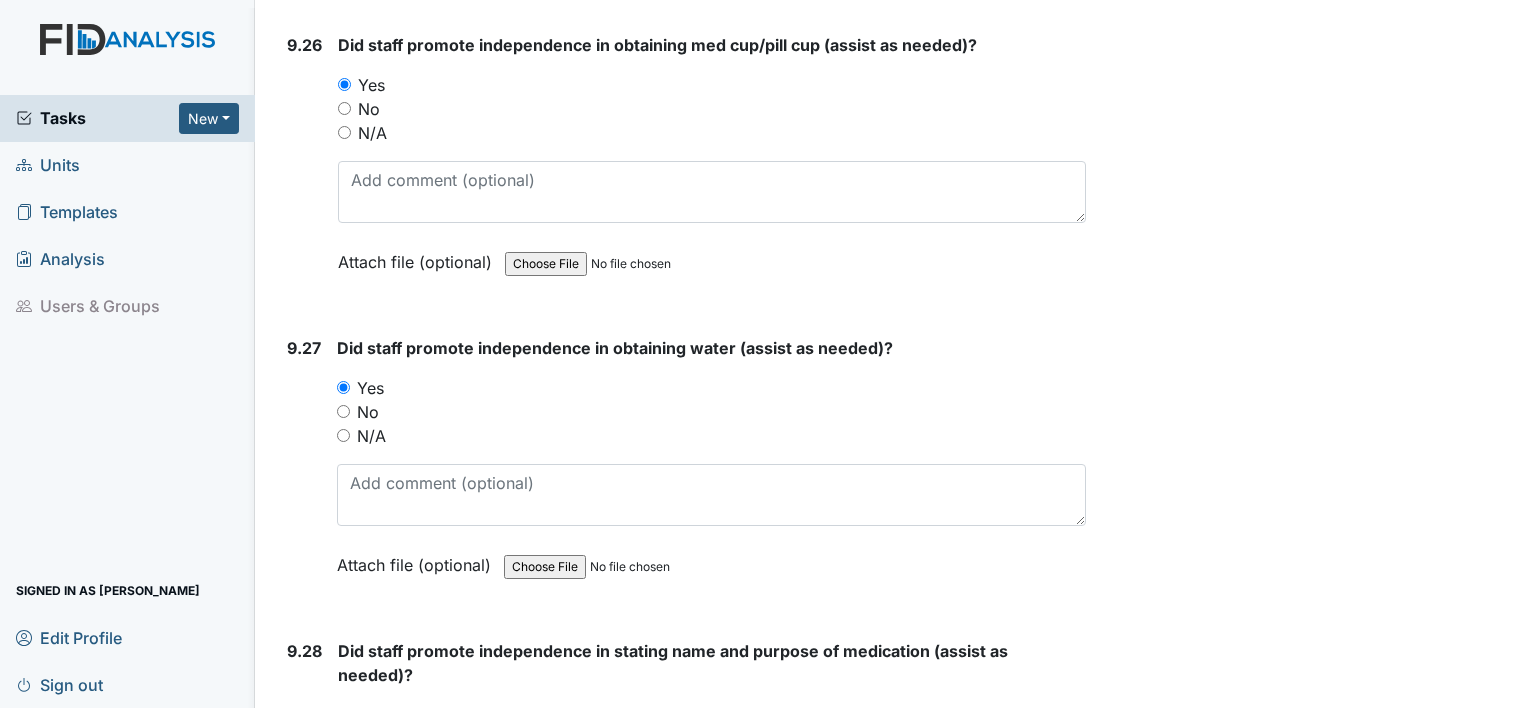 click on "Yes" at bounding box center (344, 714) 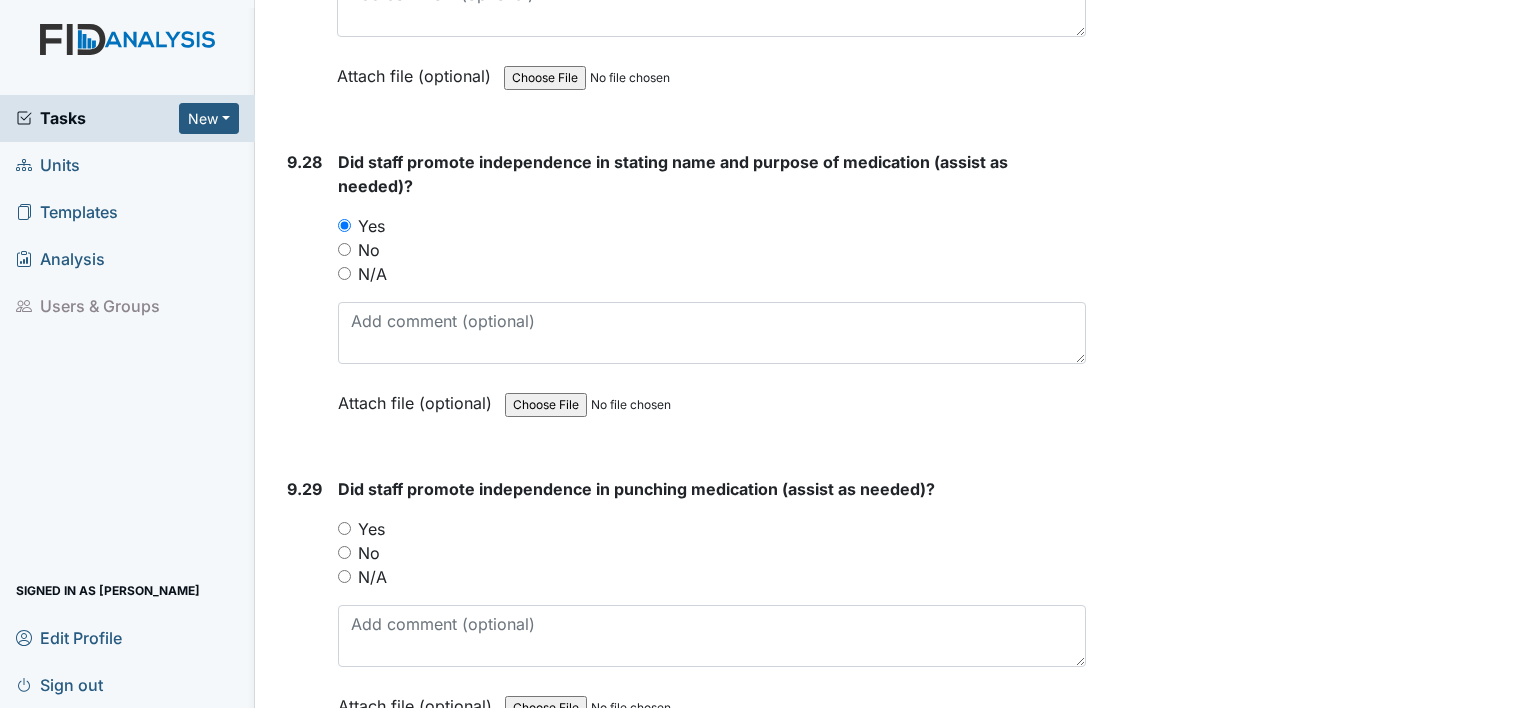 scroll, scrollTop: 30480, scrollLeft: 0, axis: vertical 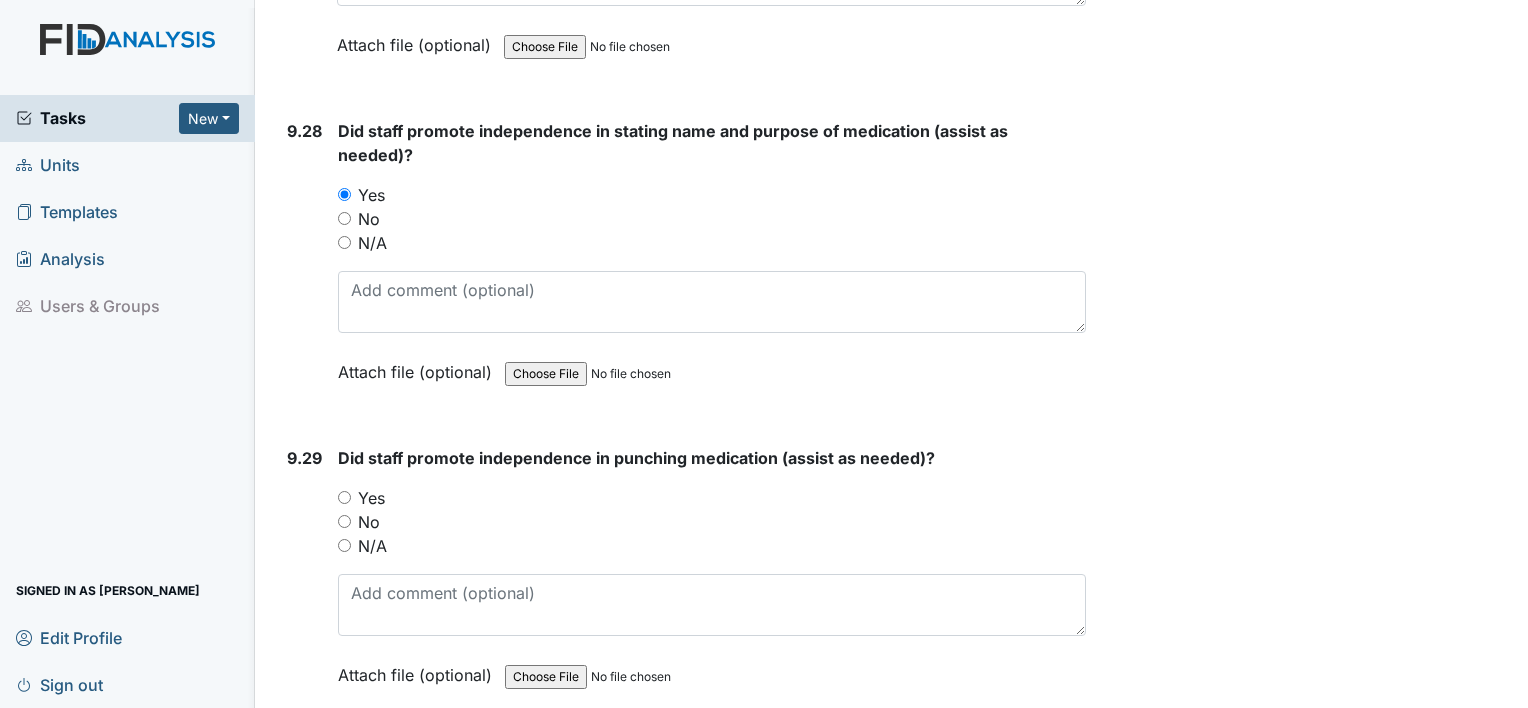 click on "Yes" at bounding box center [344, 497] 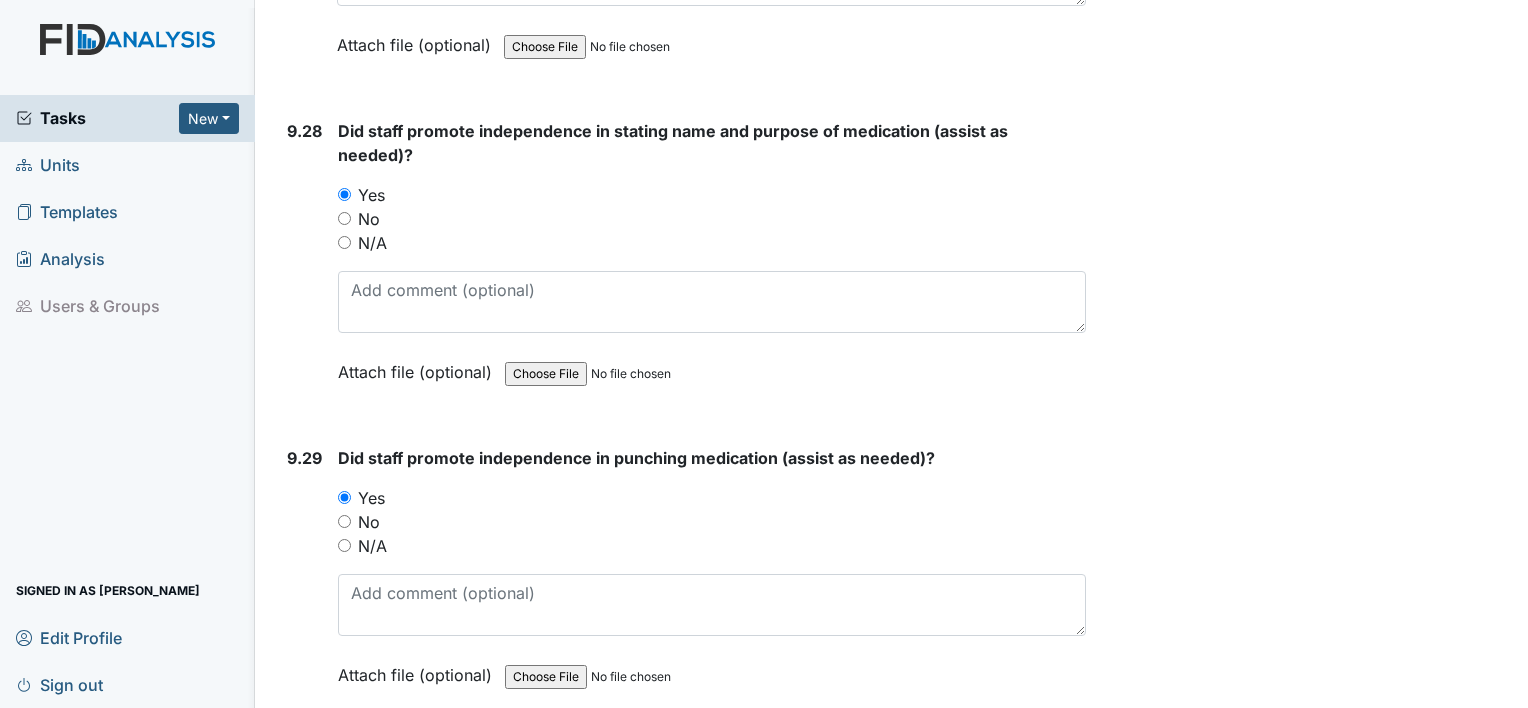 click on "9.29" at bounding box center (304, 581) 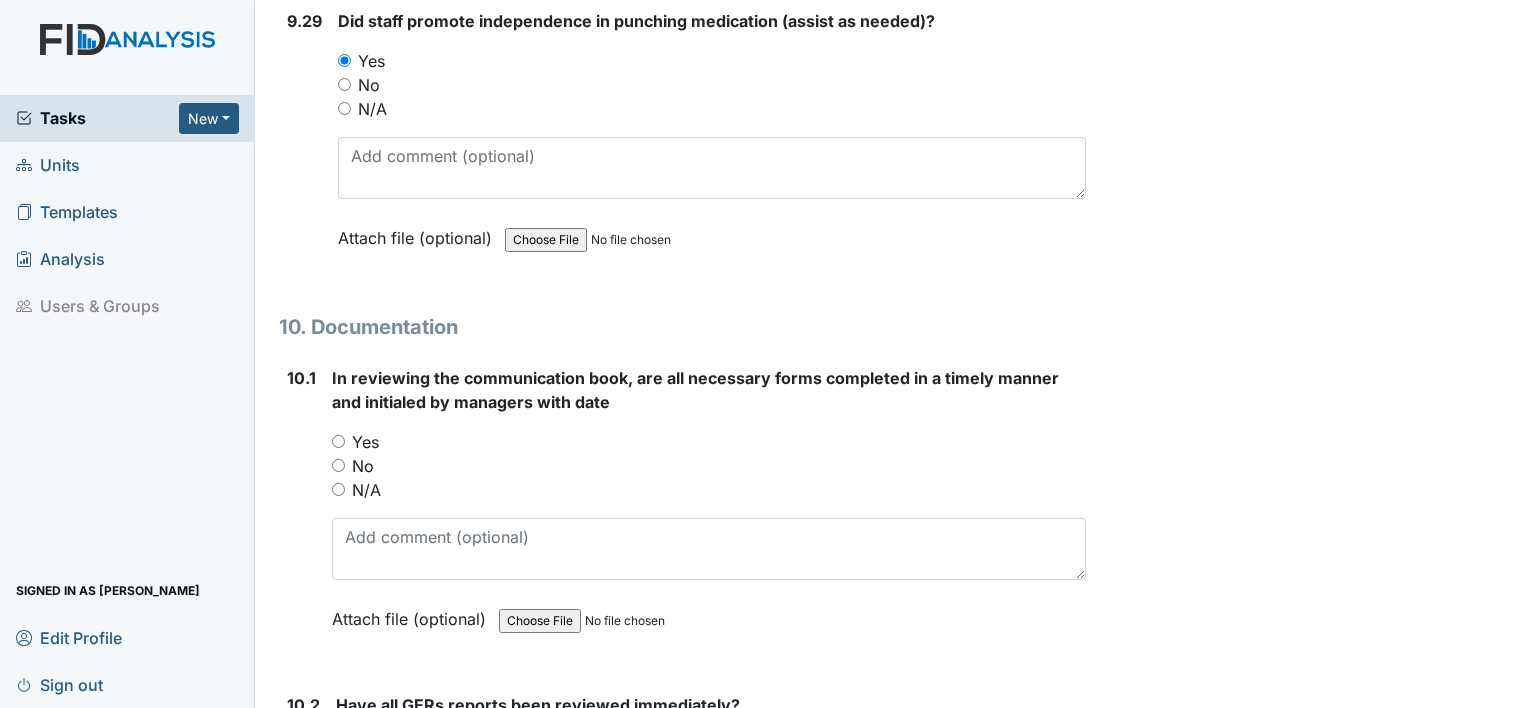 scroll, scrollTop: 30920, scrollLeft: 0, axis: vertical 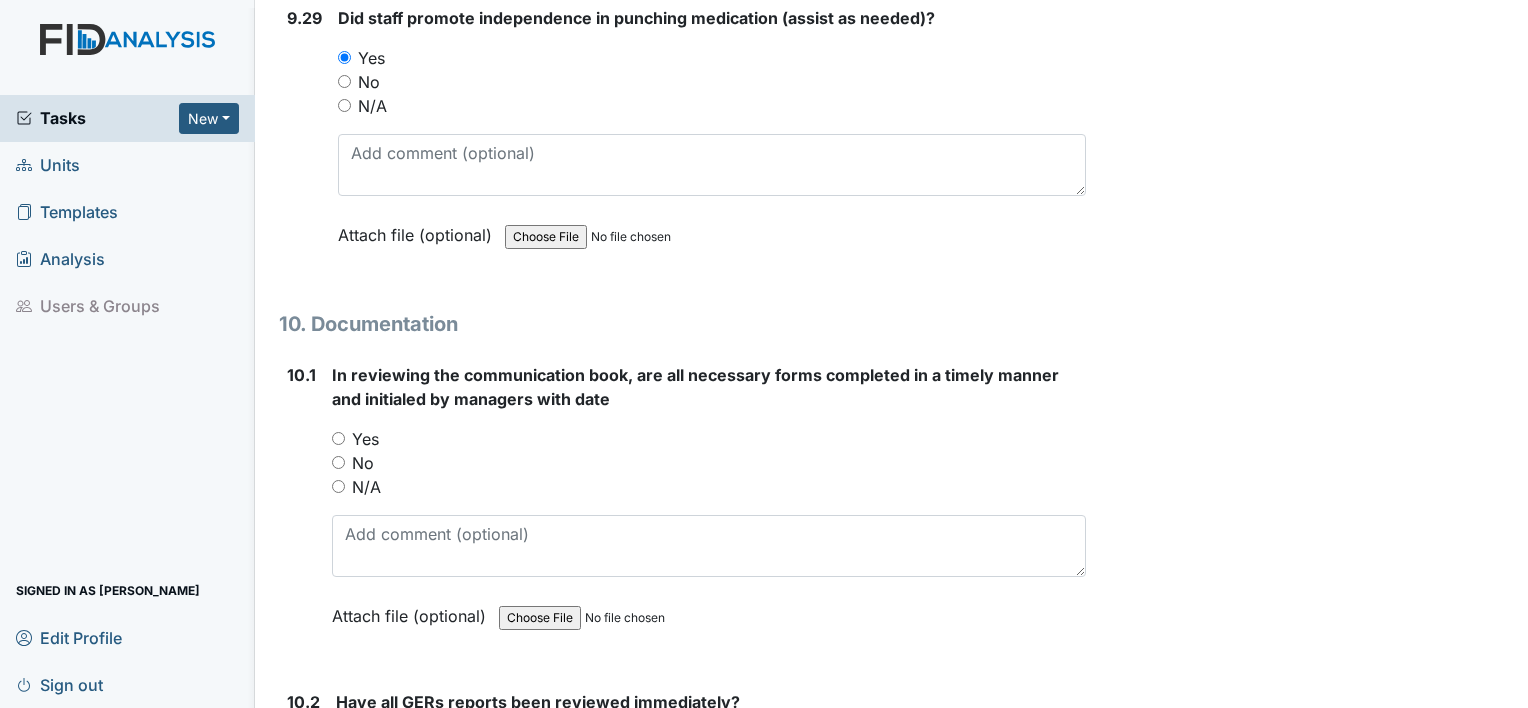click on "Yes" at bounding box center (338, 438) 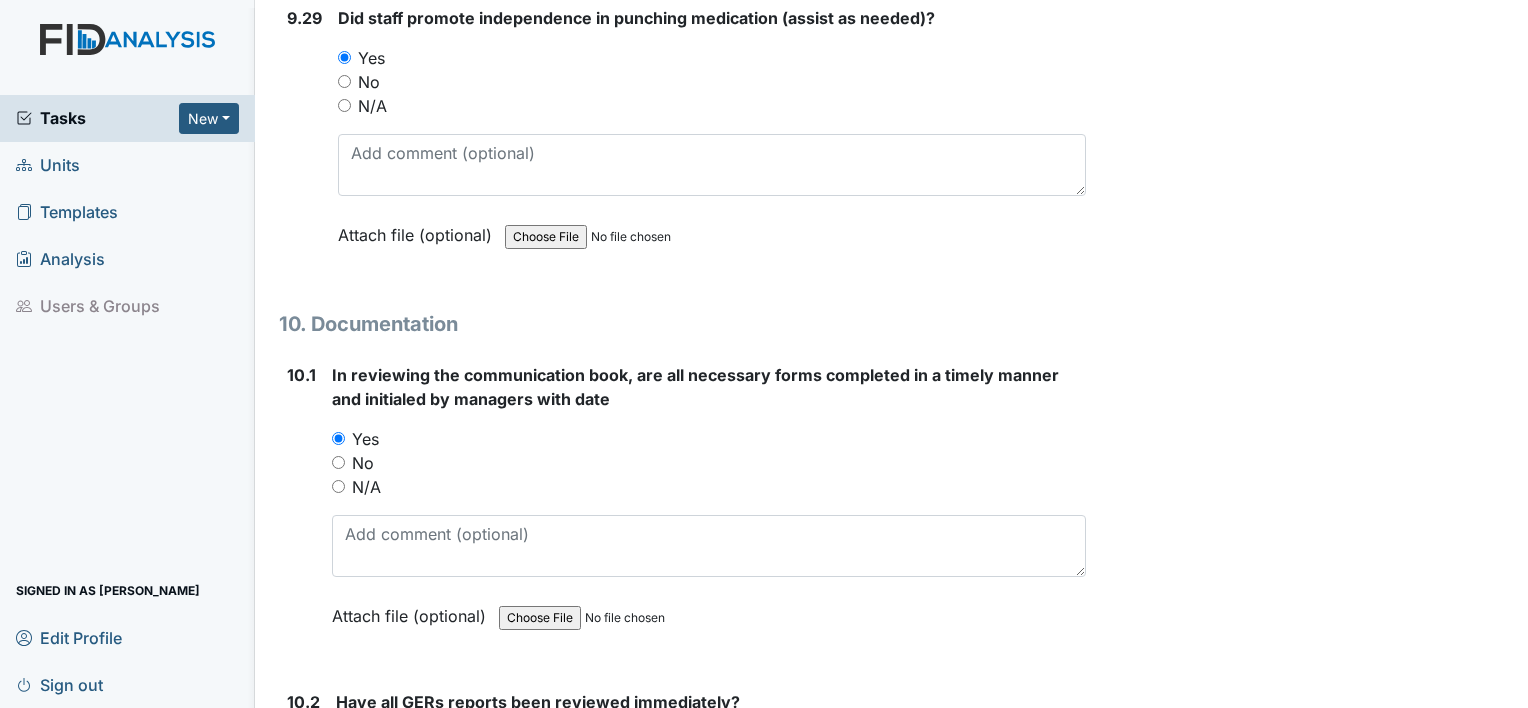 click on "Yes" at bounding box center [342, 741] 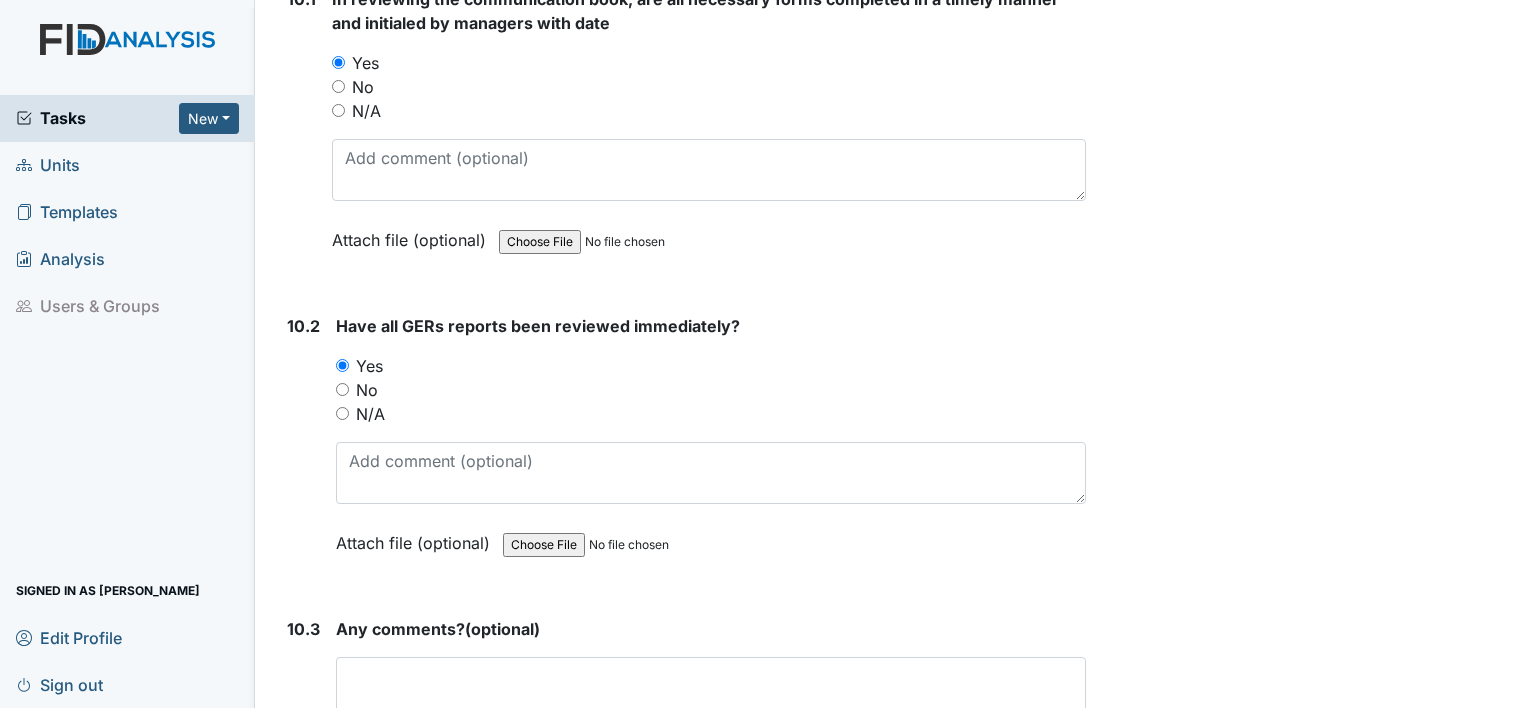 scroll, scrollTop: 31400, scrollLeft: 0, axis: vertical 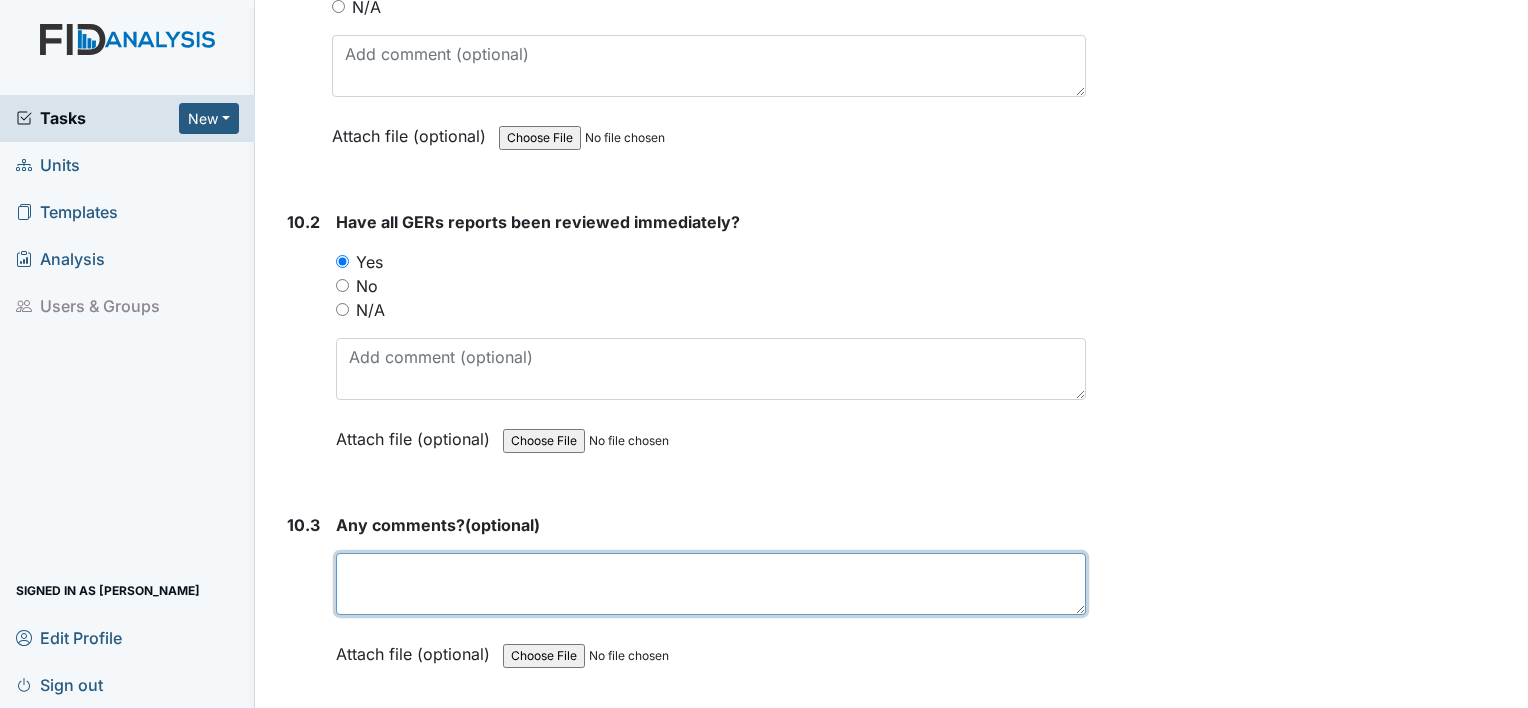 click at bounding box center [711, 584] 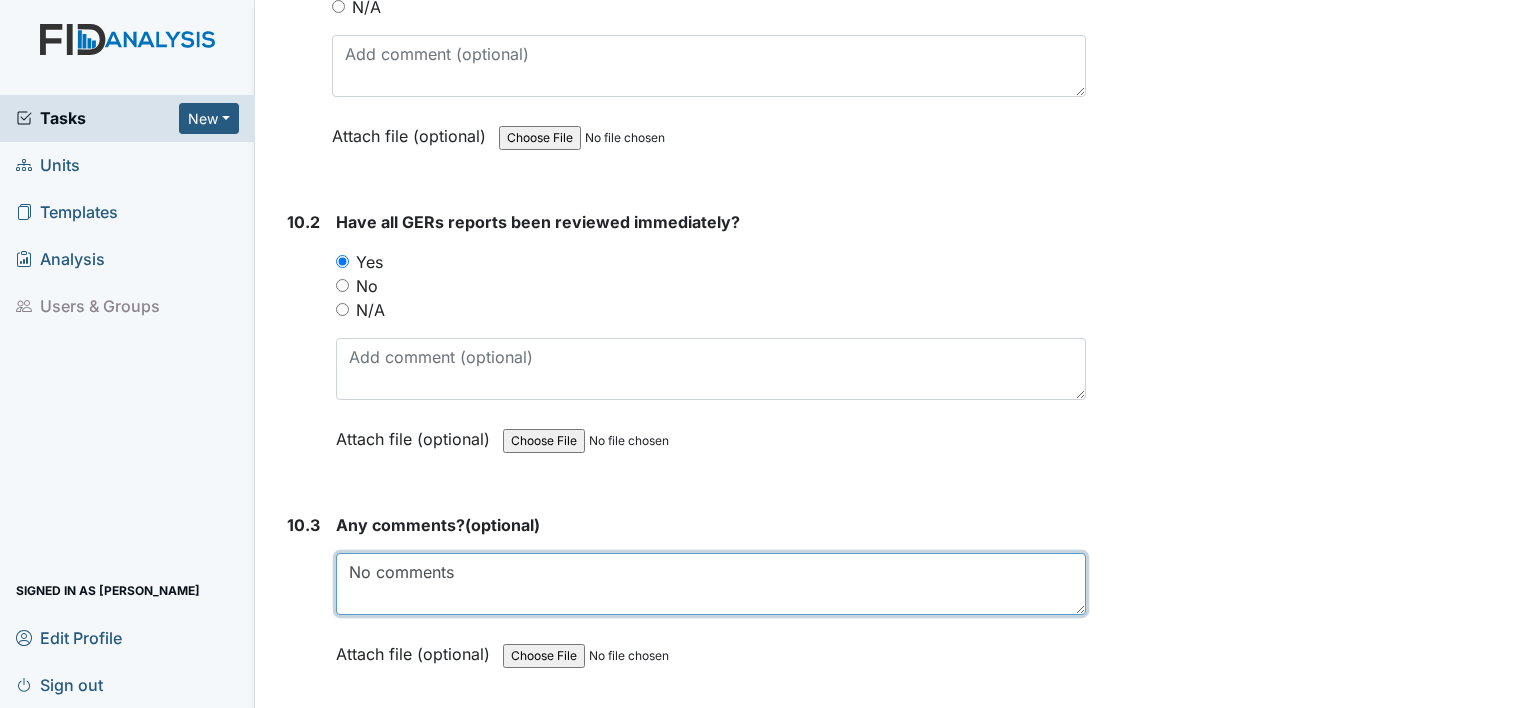 type on "No comments" 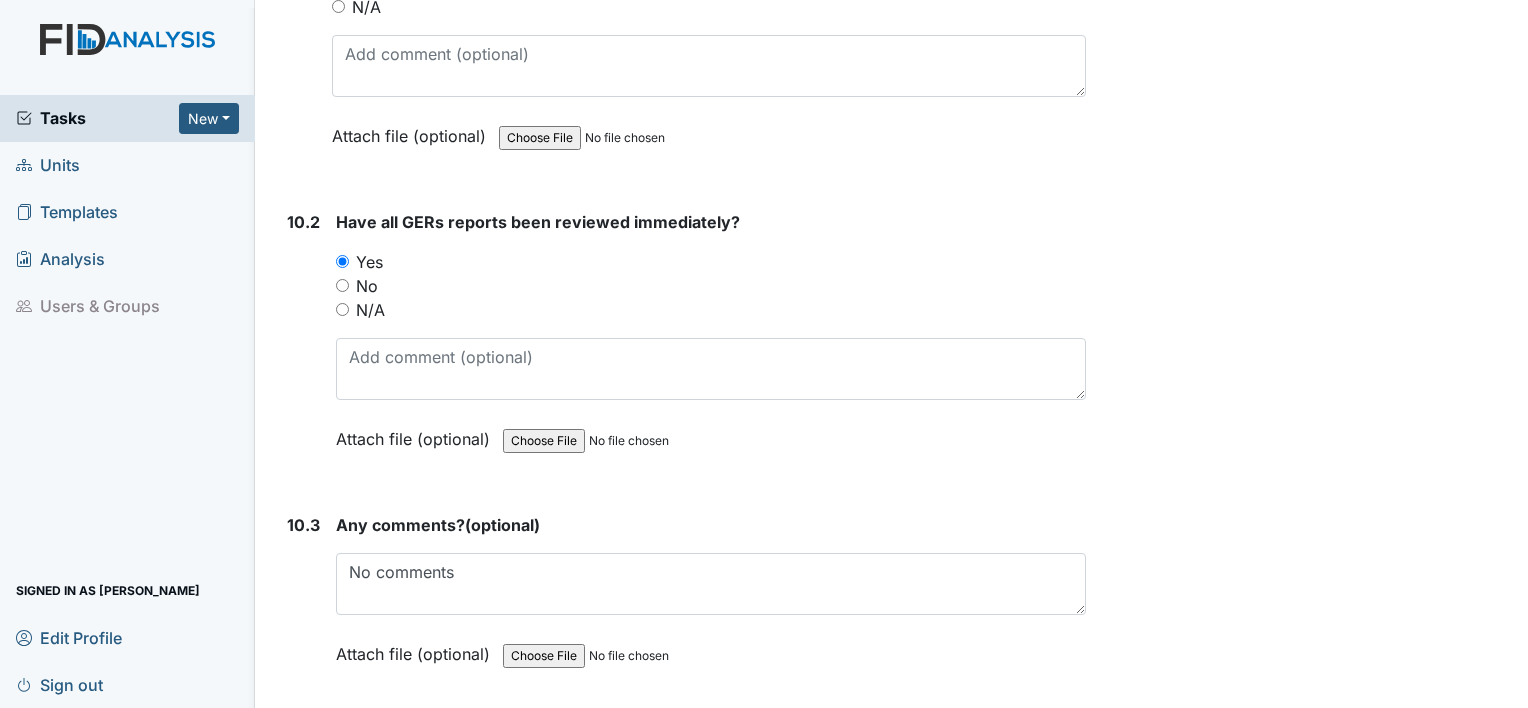 click on "10.3" at bounding box center (303, 604) 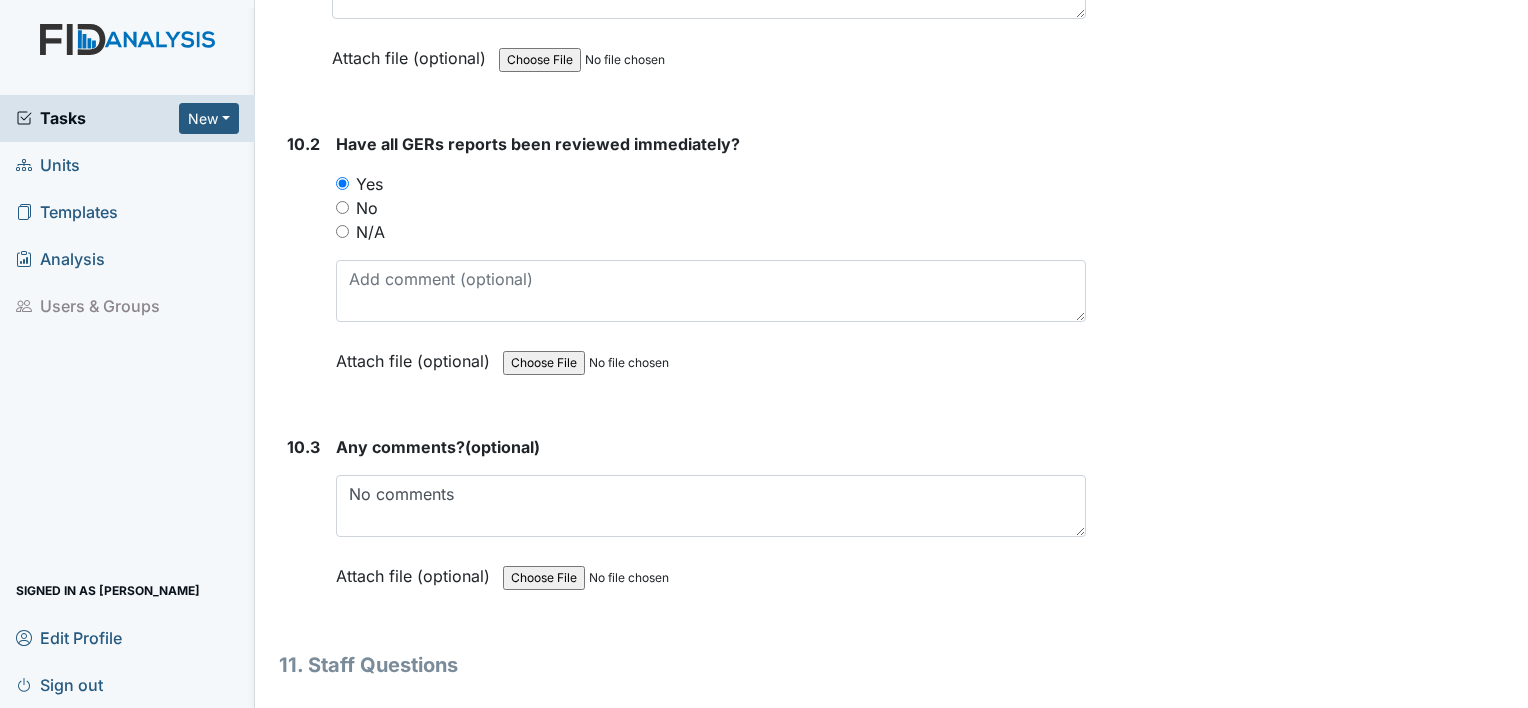 scroll, scrollTop: 31480, scrollLeft: 0, axis: vertical 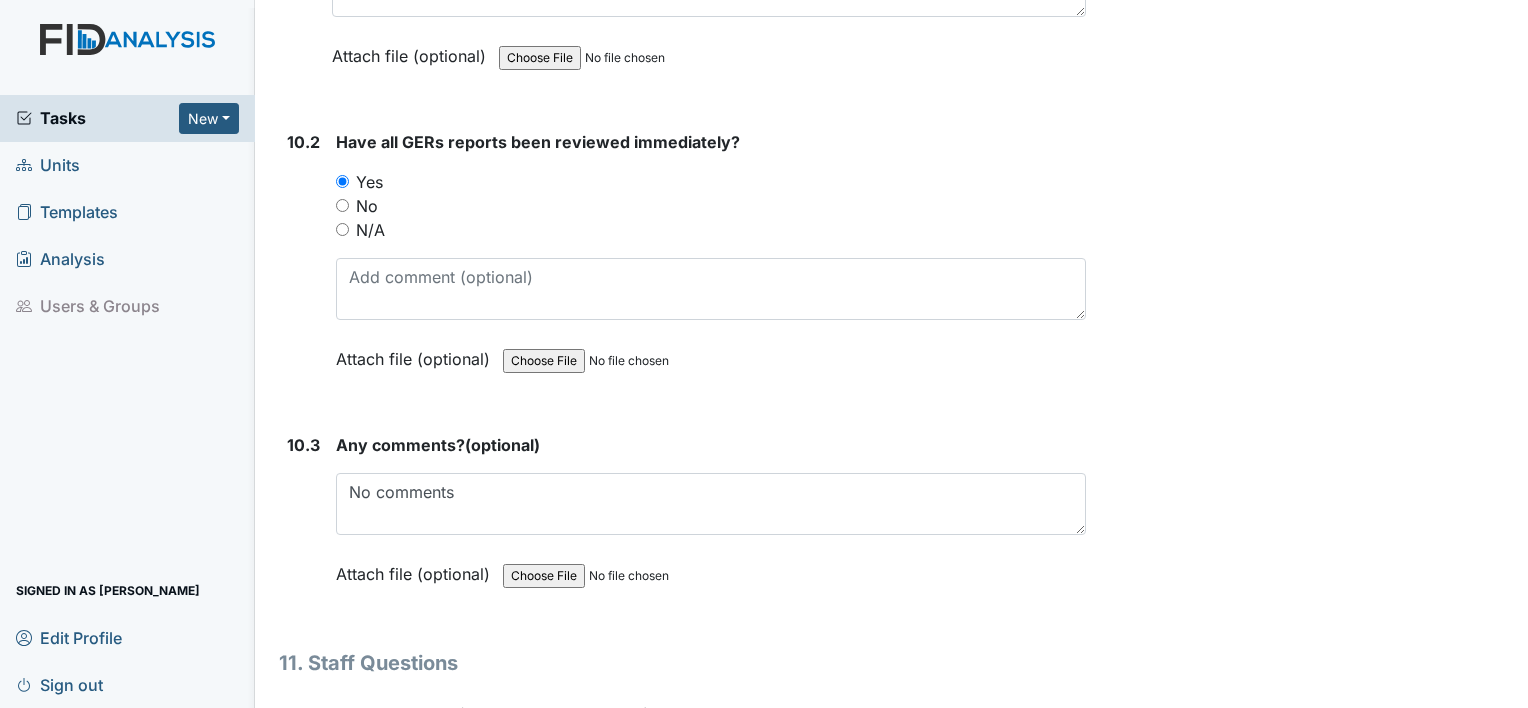 click on "Yes" at bounding box center [334, 753] 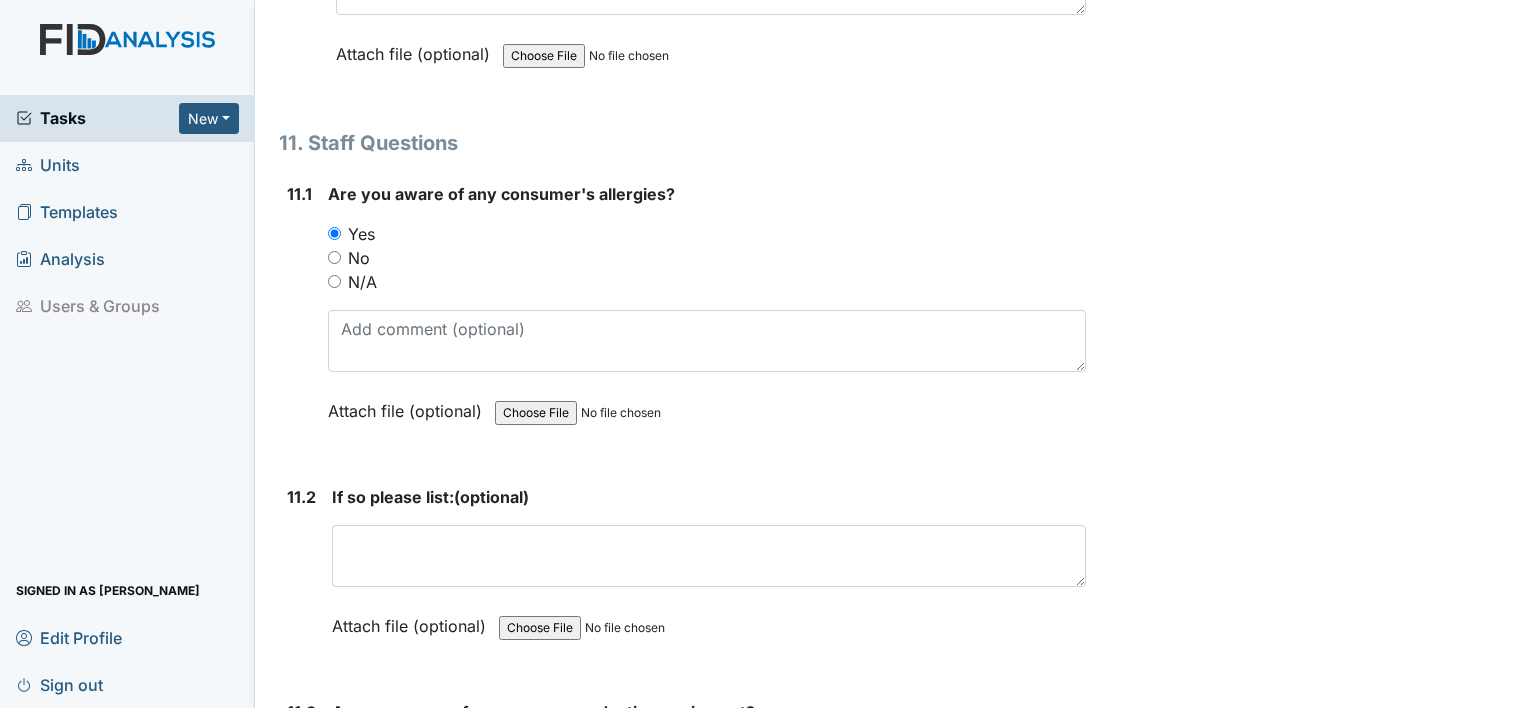 scroll, scrollTop: 32040, scrollLeft: 0, axis: vertical 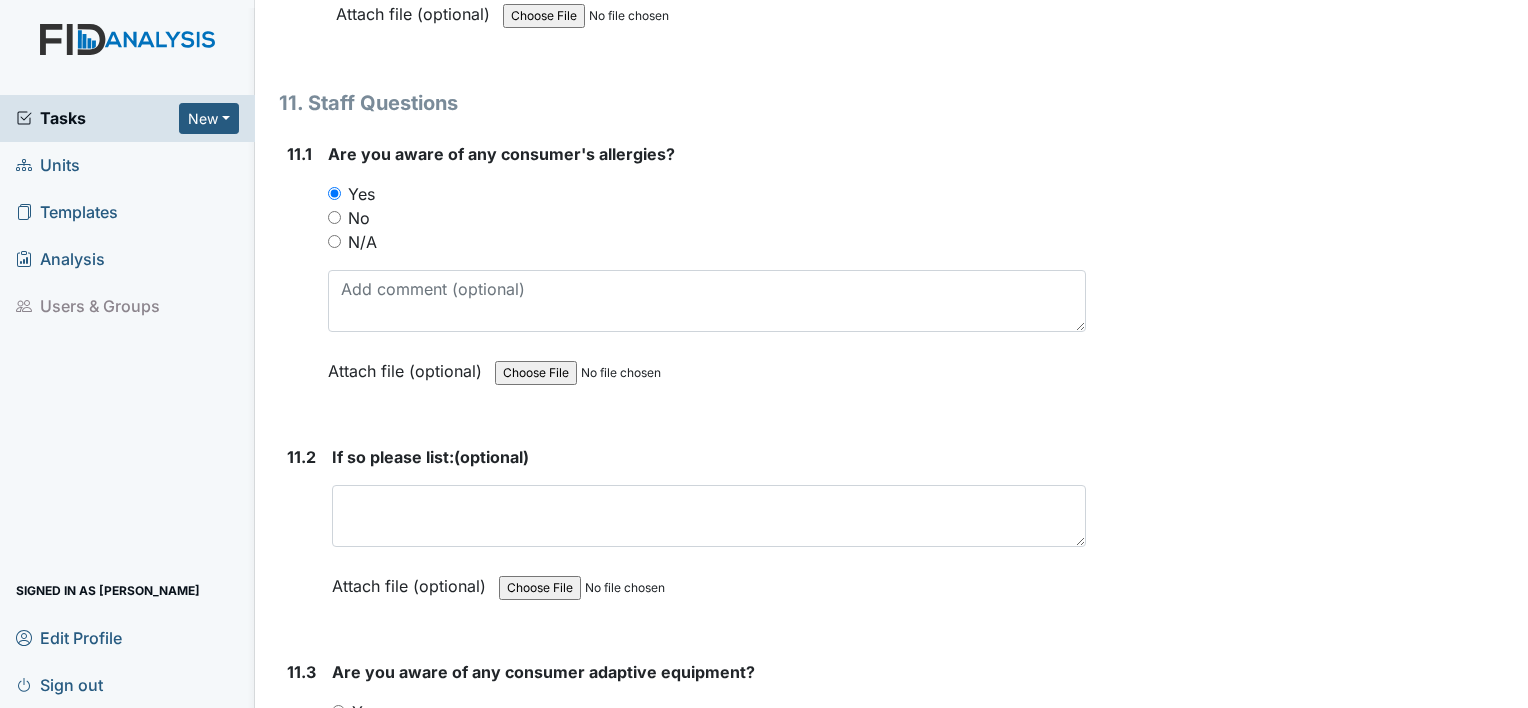 click on "N/A" at bounding box center [362, 242] 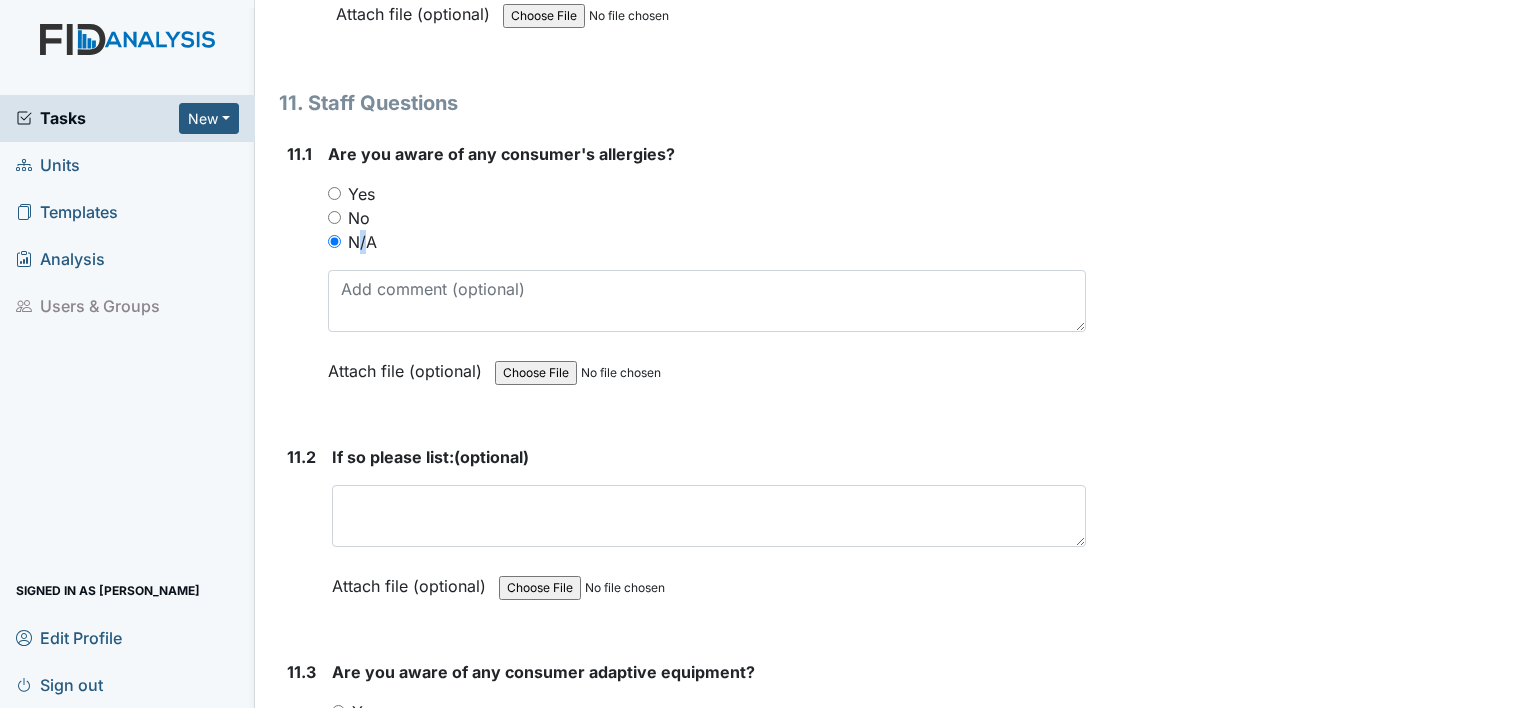 click on "N/A" at bounding box center (362, 242) 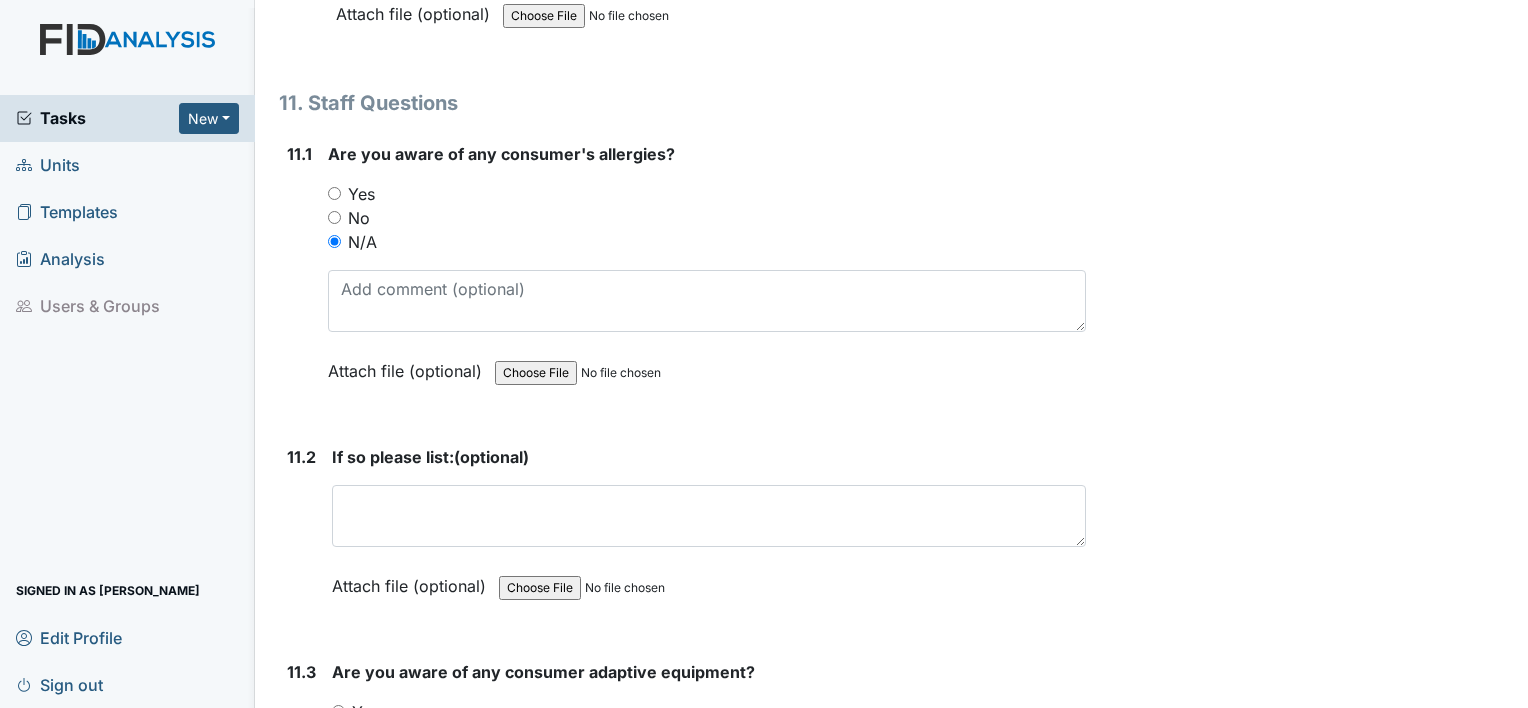 click on "11.2
If so please list:
(optional)
This field is required.
Attach file (optional)
You can upload .pdf, .txt, .jpg, .jpeg, .png, .csv, .xls, or .doc files under 100MB." at bounding box center (682, 536) 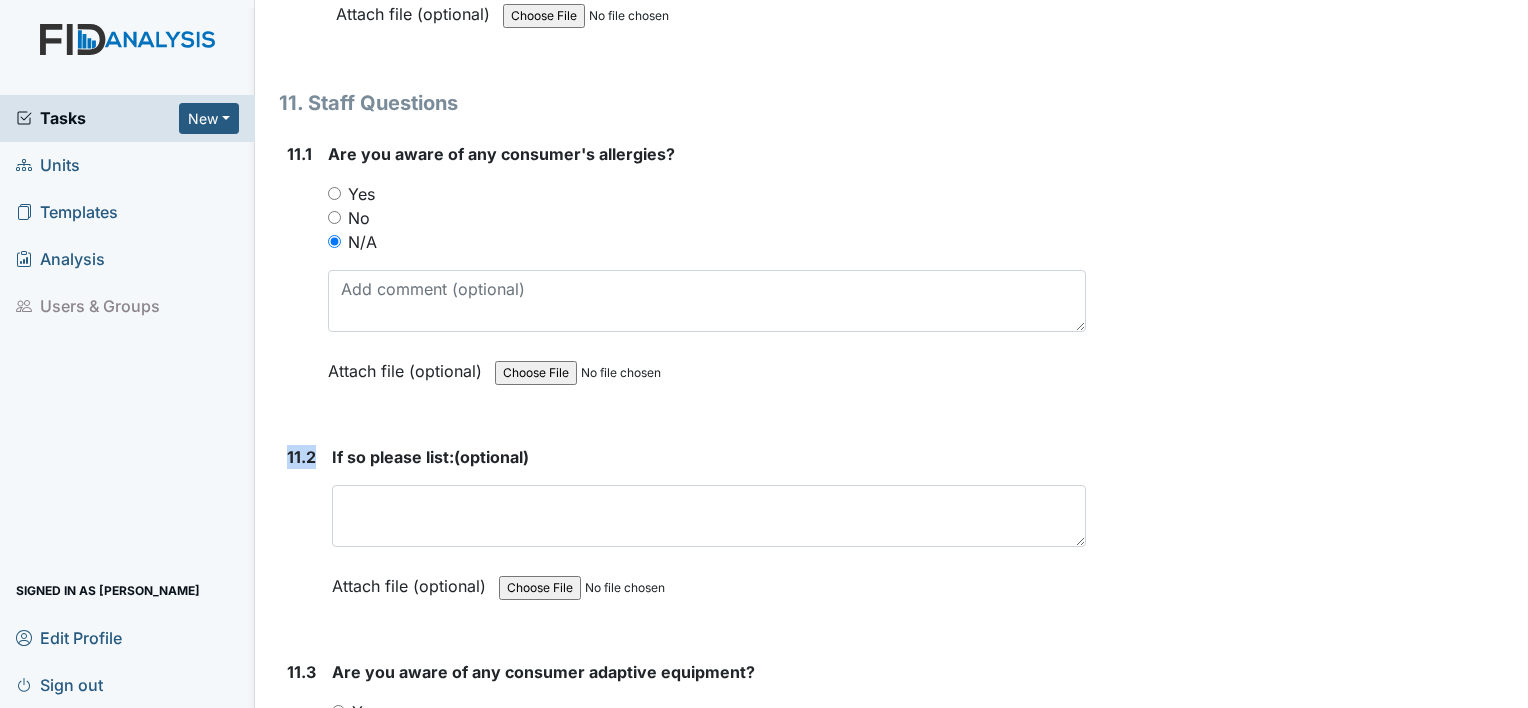 click on "11.2
If so please list:
(optional)
This field is required.
Attach file (optional)
You can upload .pdf, .txt, .jpg, .jpeg, .png, .csv, .xls, or .doc files under 100MB." at bounding box center (682, 536) 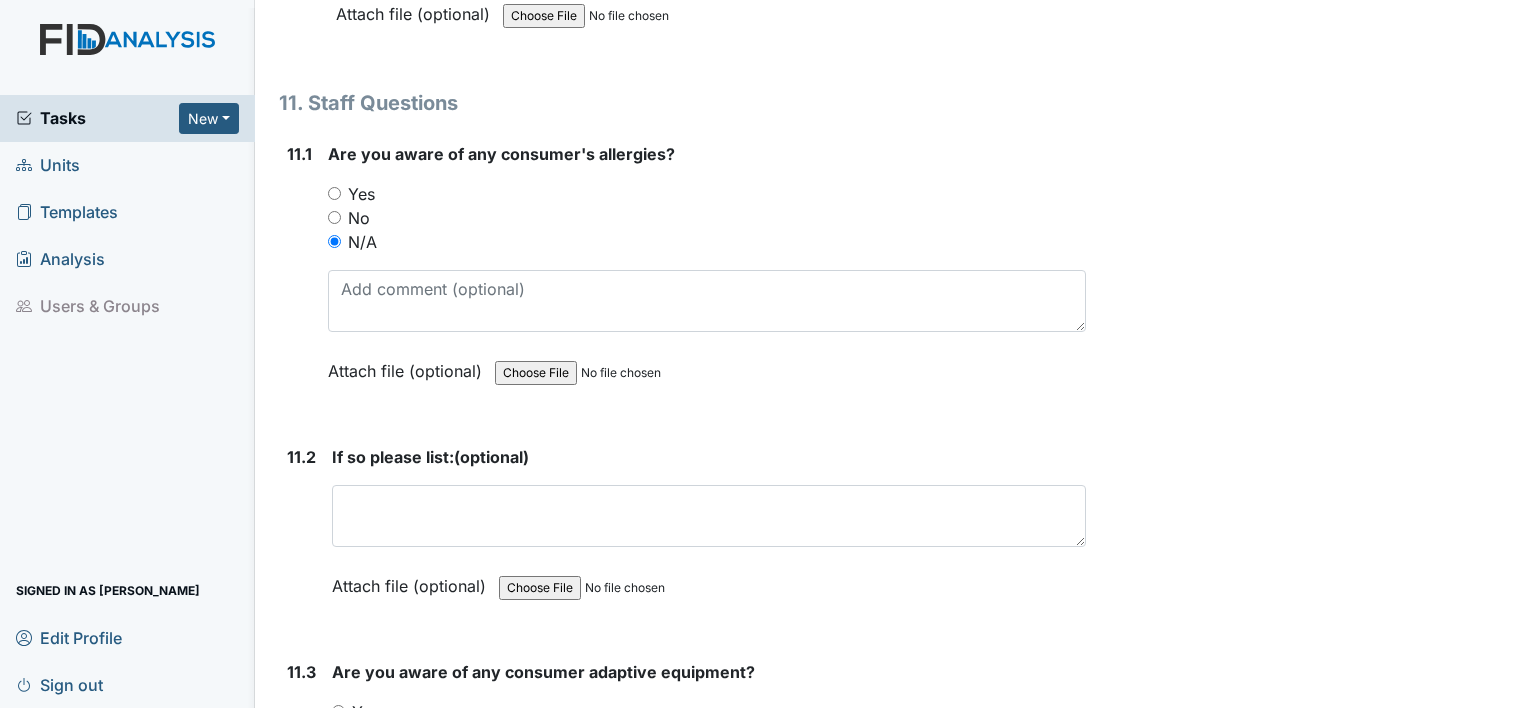 drag, startPoint x: 280, startPoint y: 387, endPoint x: 304, endPoint y: 449, distance: 66.48308 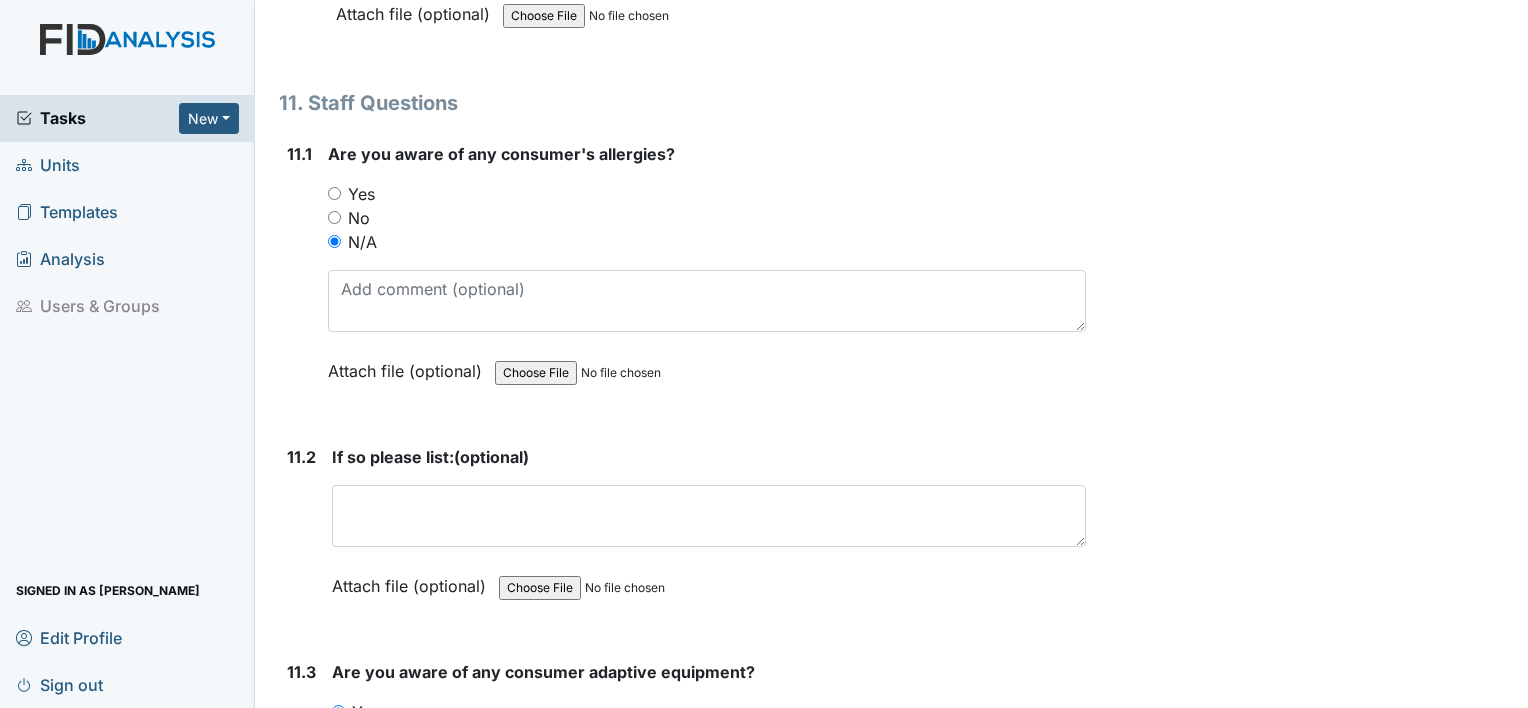 click on "No" at bounding box center [338, 735] 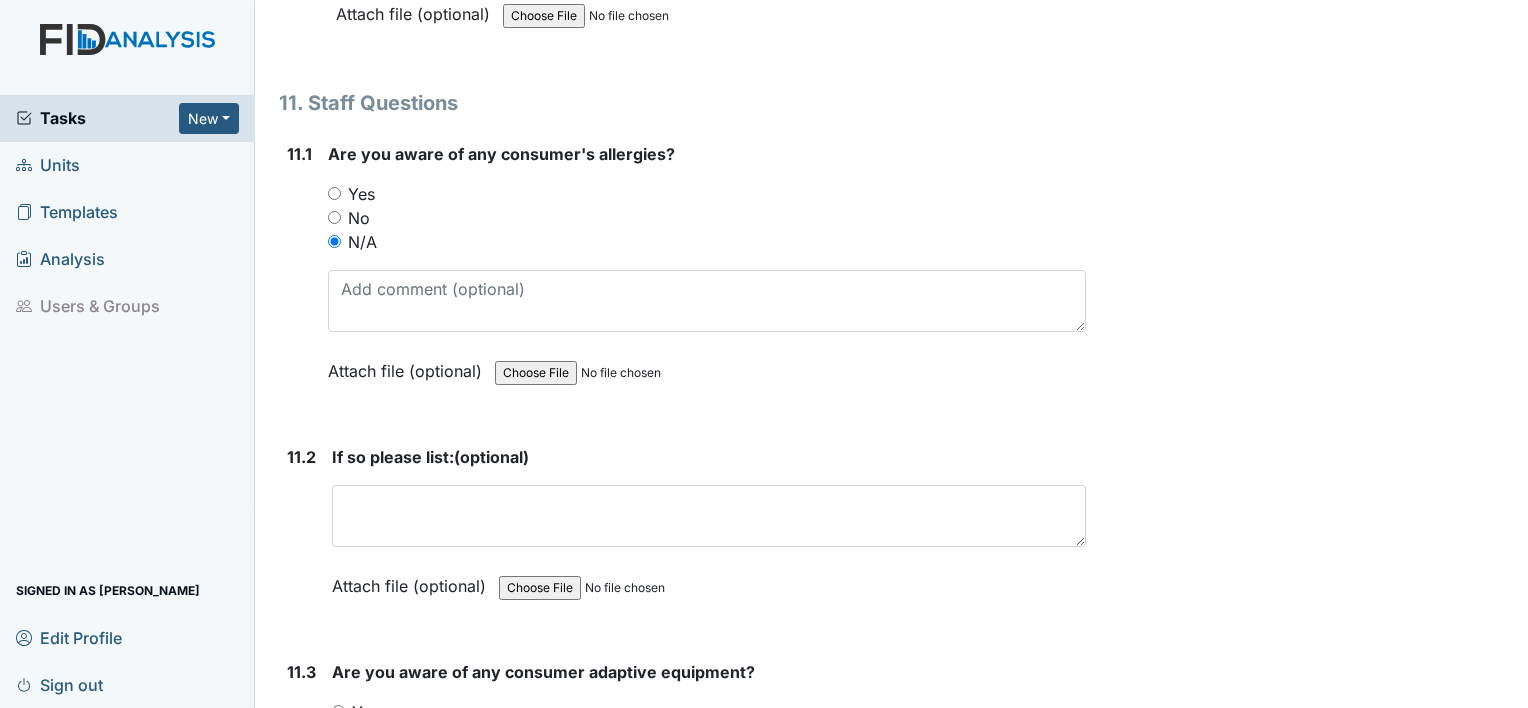 click on "N/A" at bounding box center [338, 759] 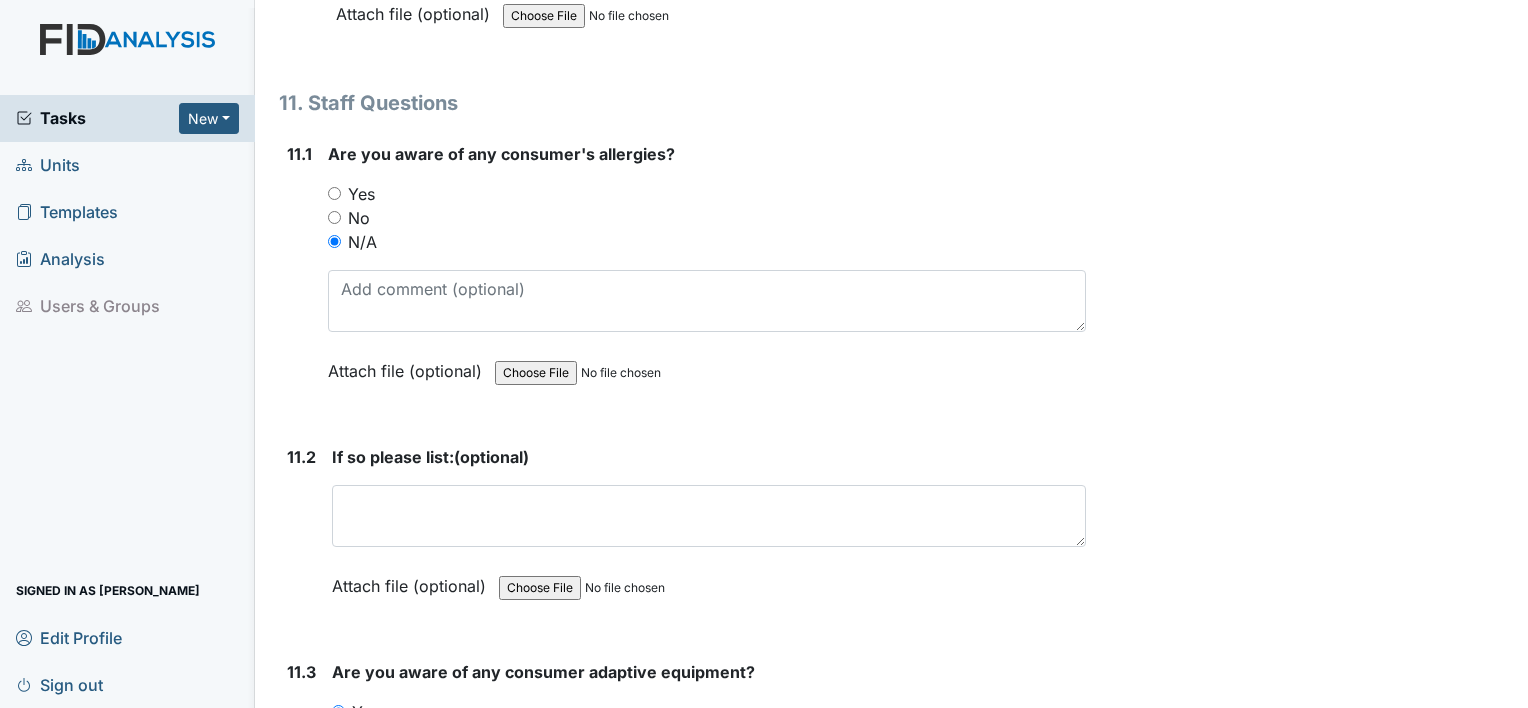click on "11.3" at bounding box center (301, 795) 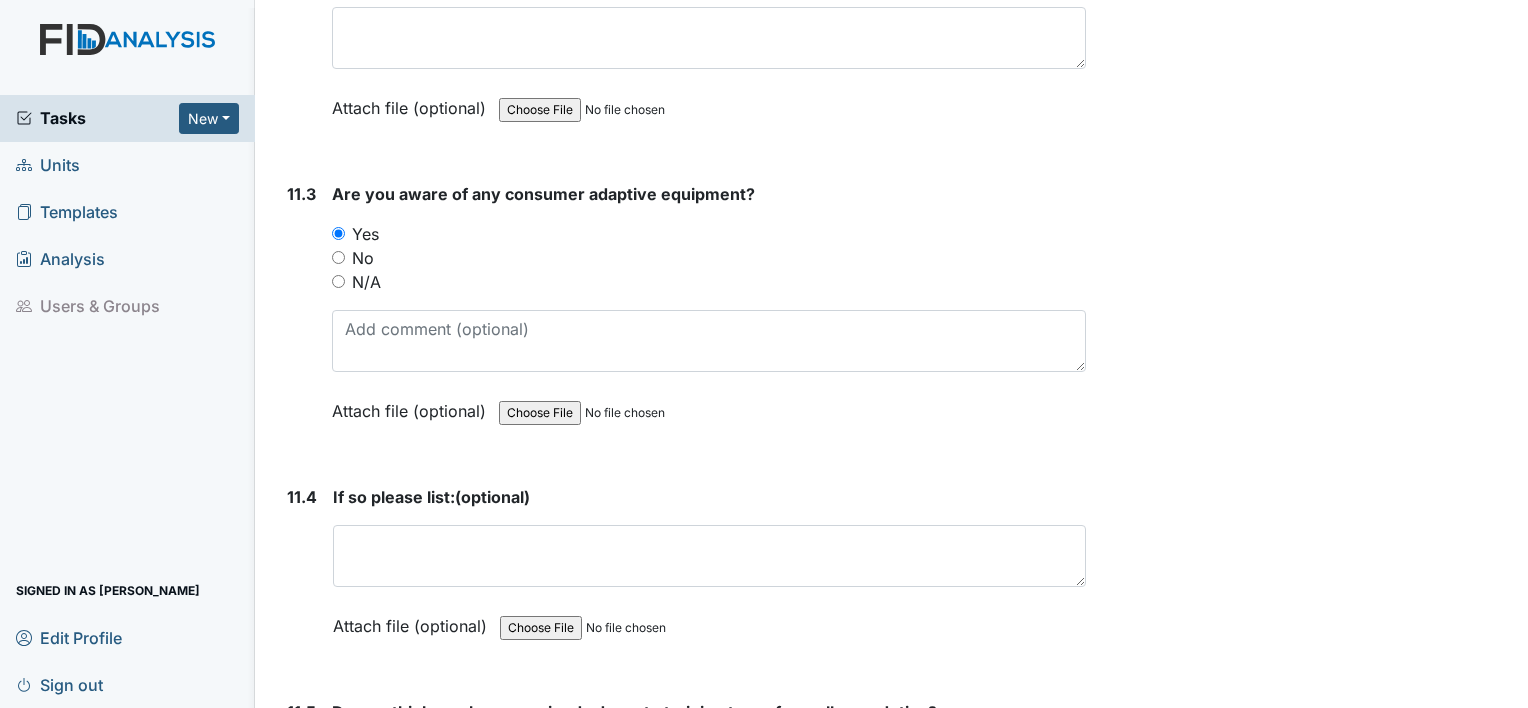 scroll, scrollTop: 32520, scrollLeft: 0, axis: vertical 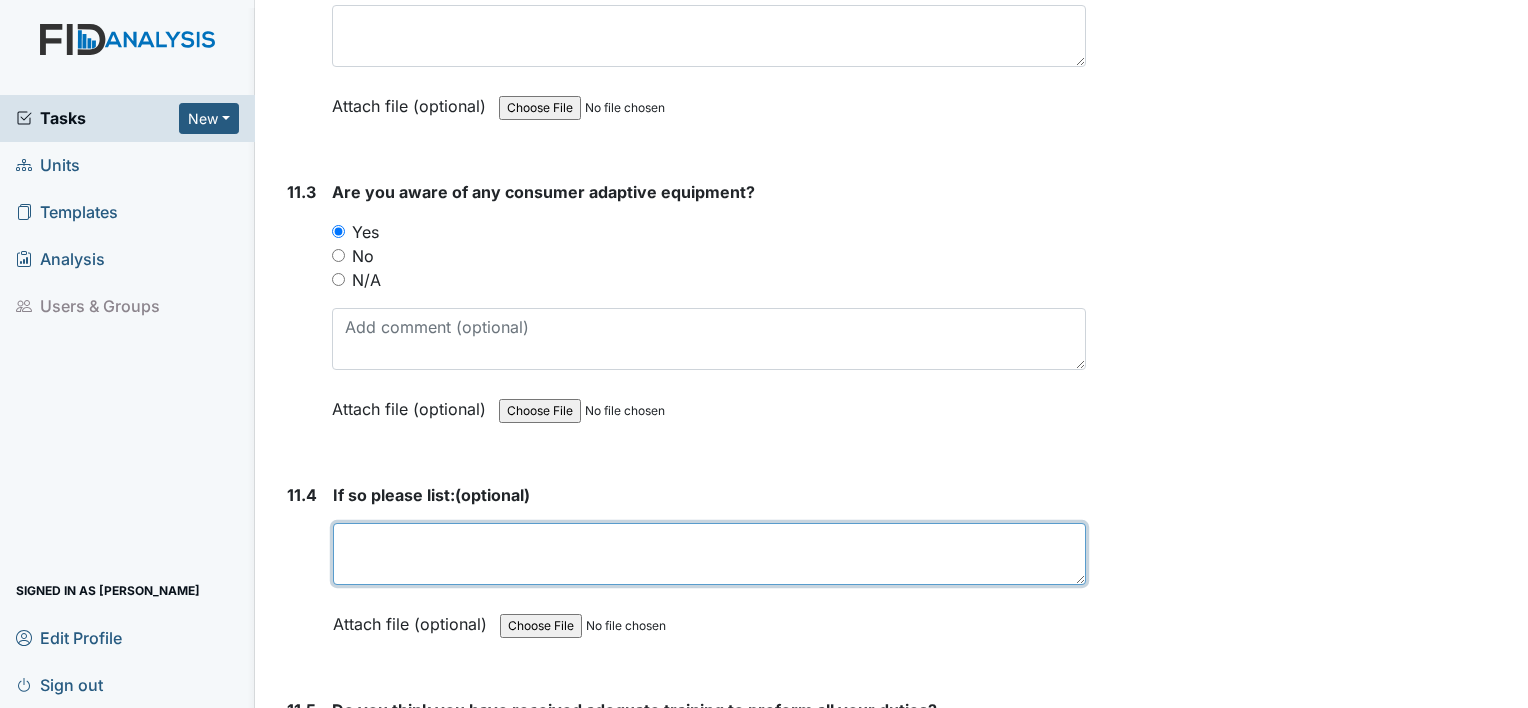 click at bounding box center [709, 554] 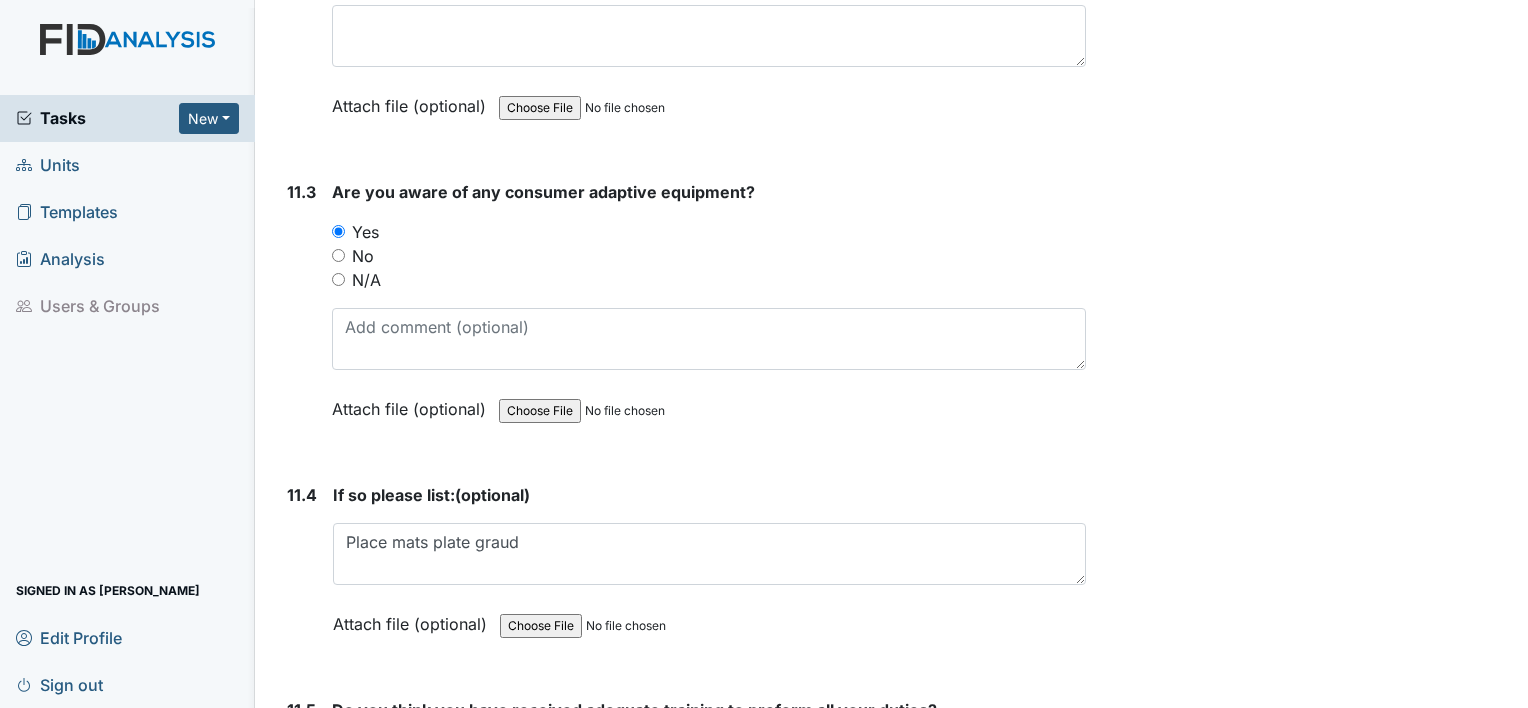 click on "Attach file (optional)" at bounding box center [414, 618] 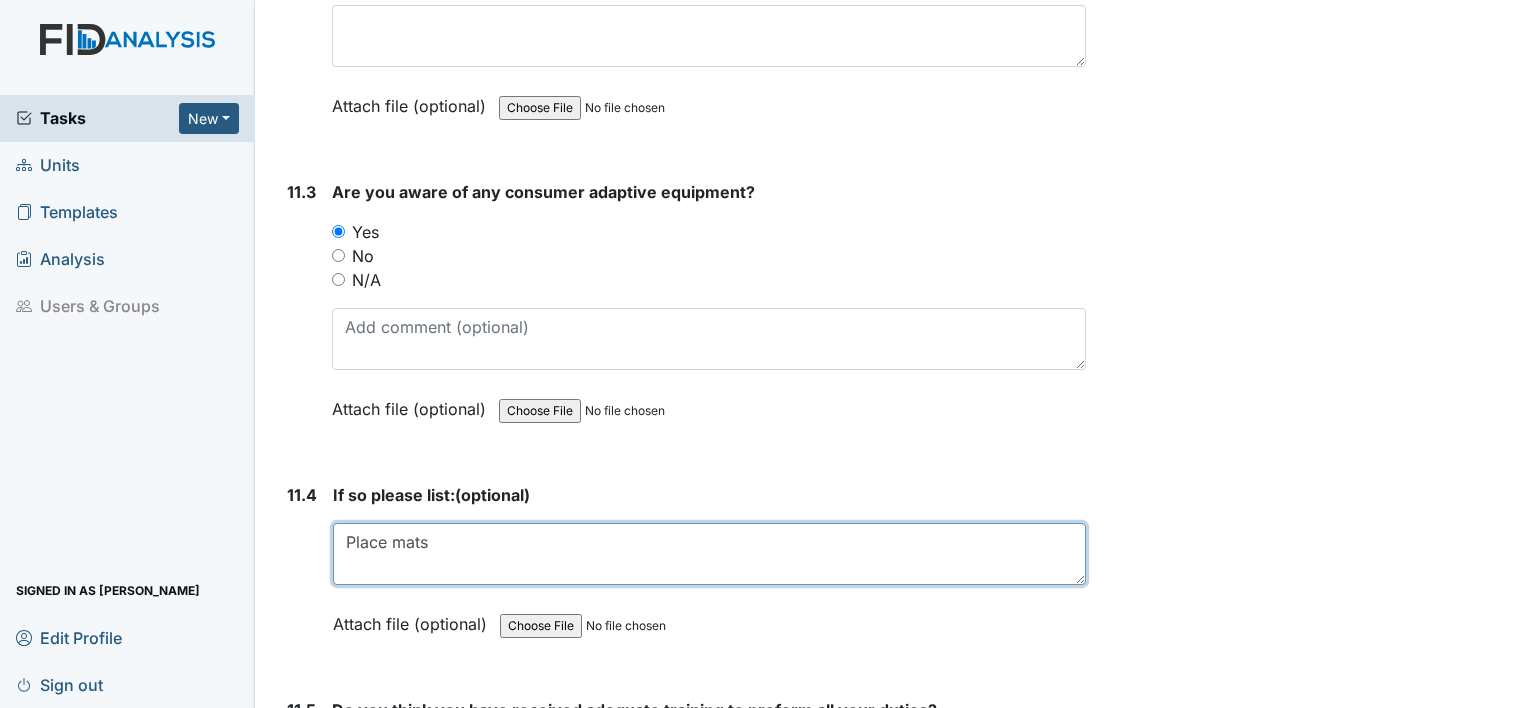 type on "Place mats" 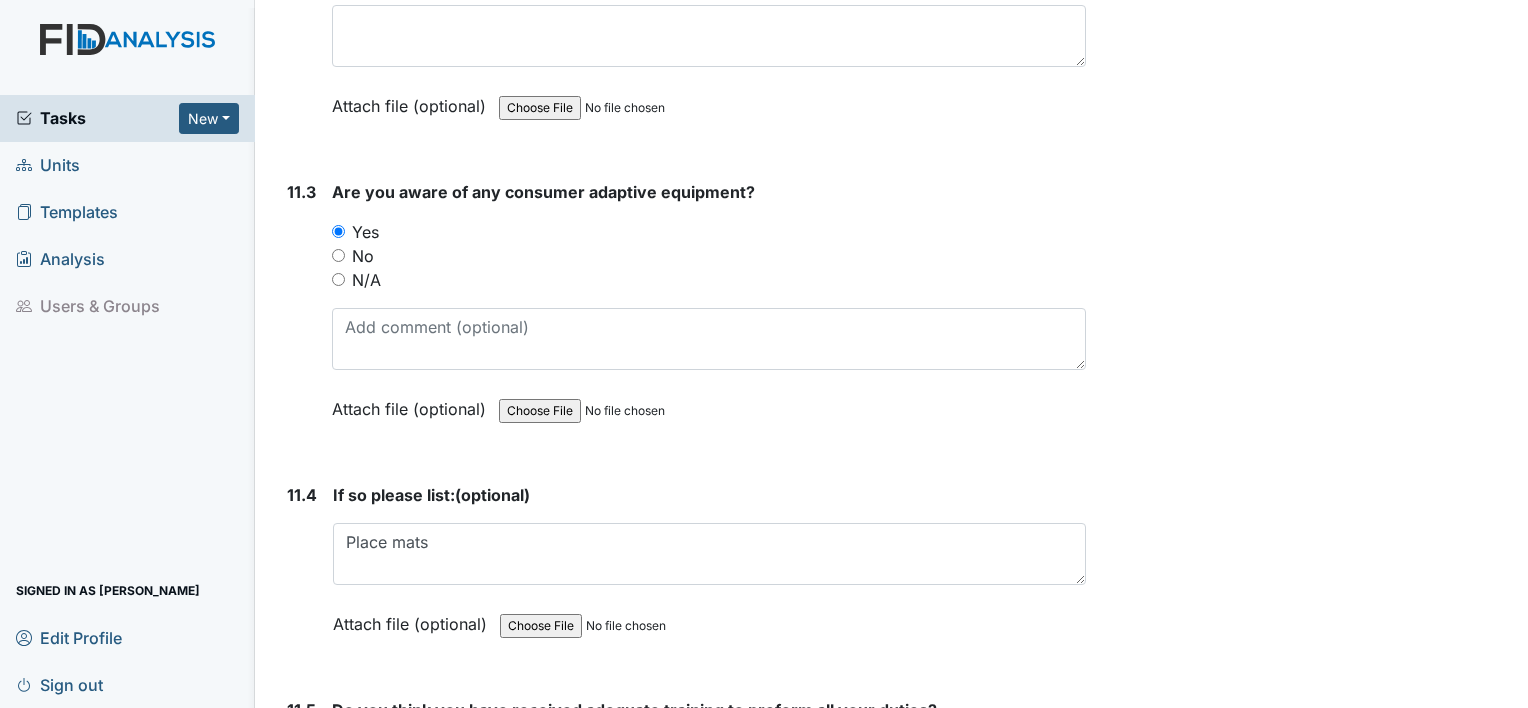 click on "Yes" at bounding box center (338, 749) 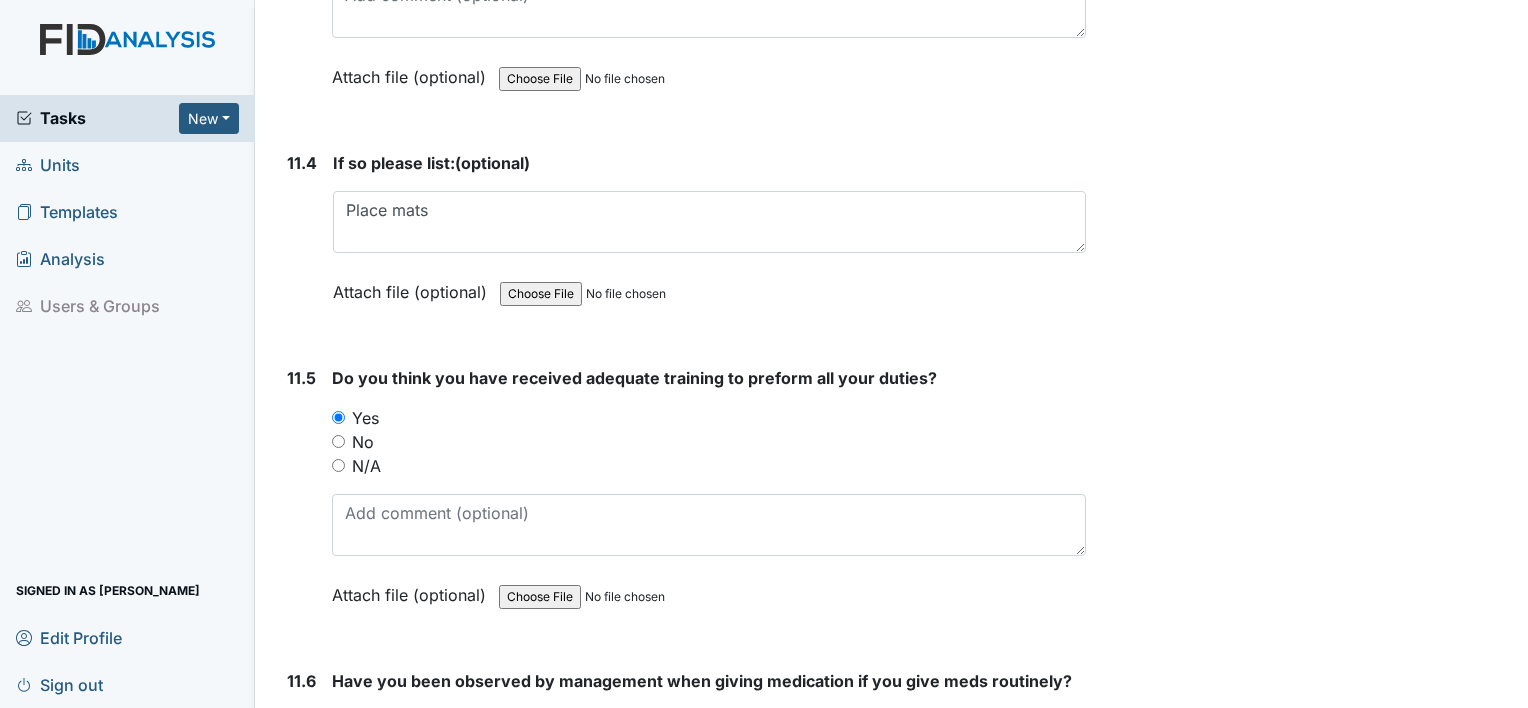 scroll, scrollTop: 32880, scrollLeft: 0, axis: vertical 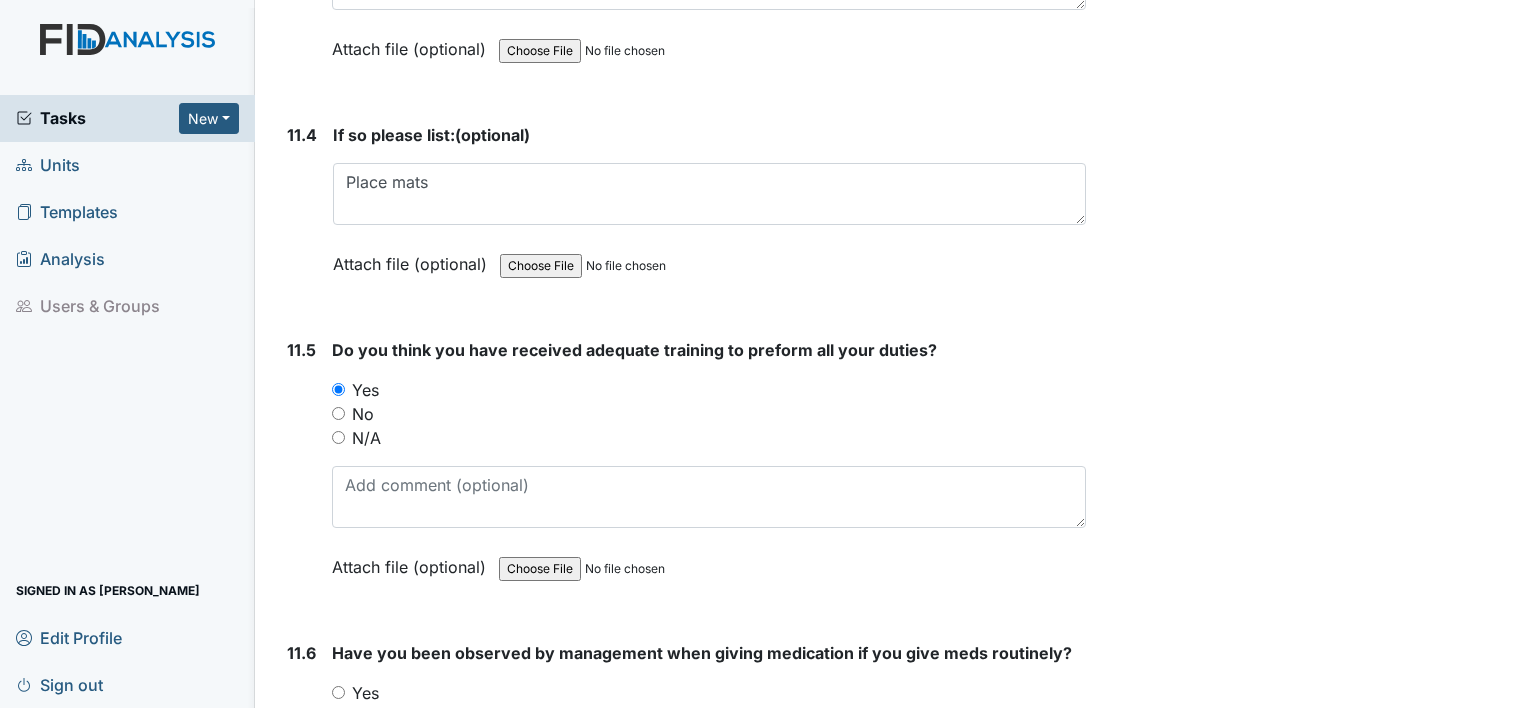 click on "Yes" at bounding box center [338, 692] 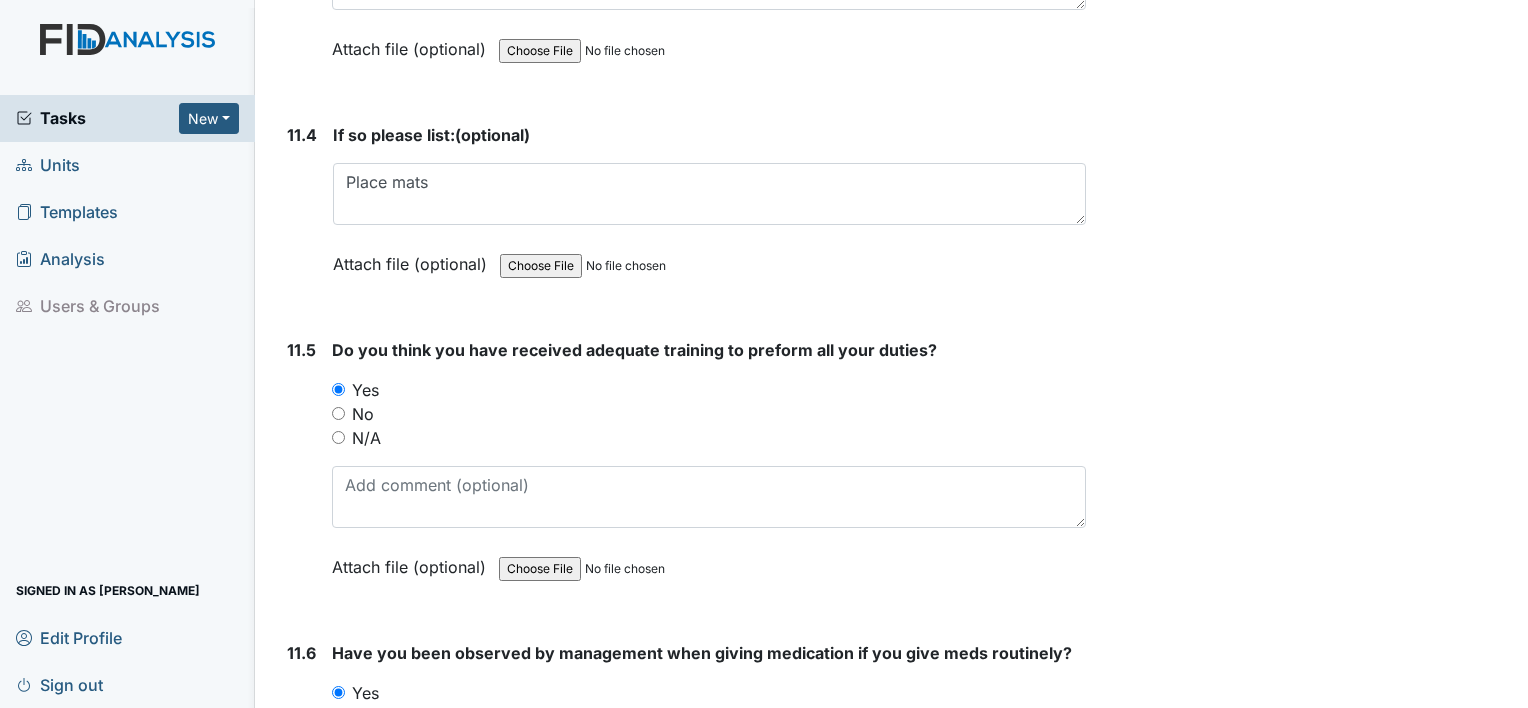 click on "11.6" at bounding box center (301, 776) 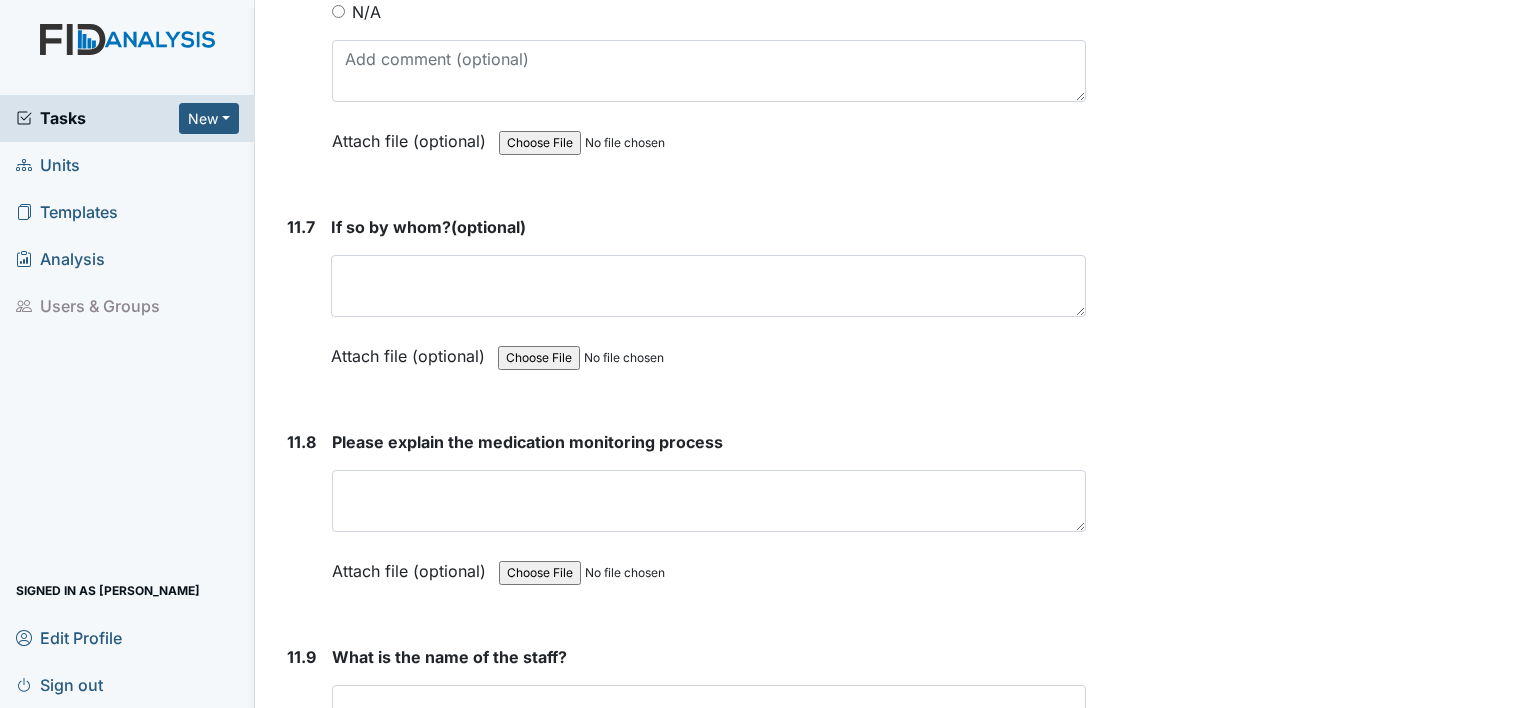 scroll, scrollTop: 33640, scrollLeft: 0, axis: vertical 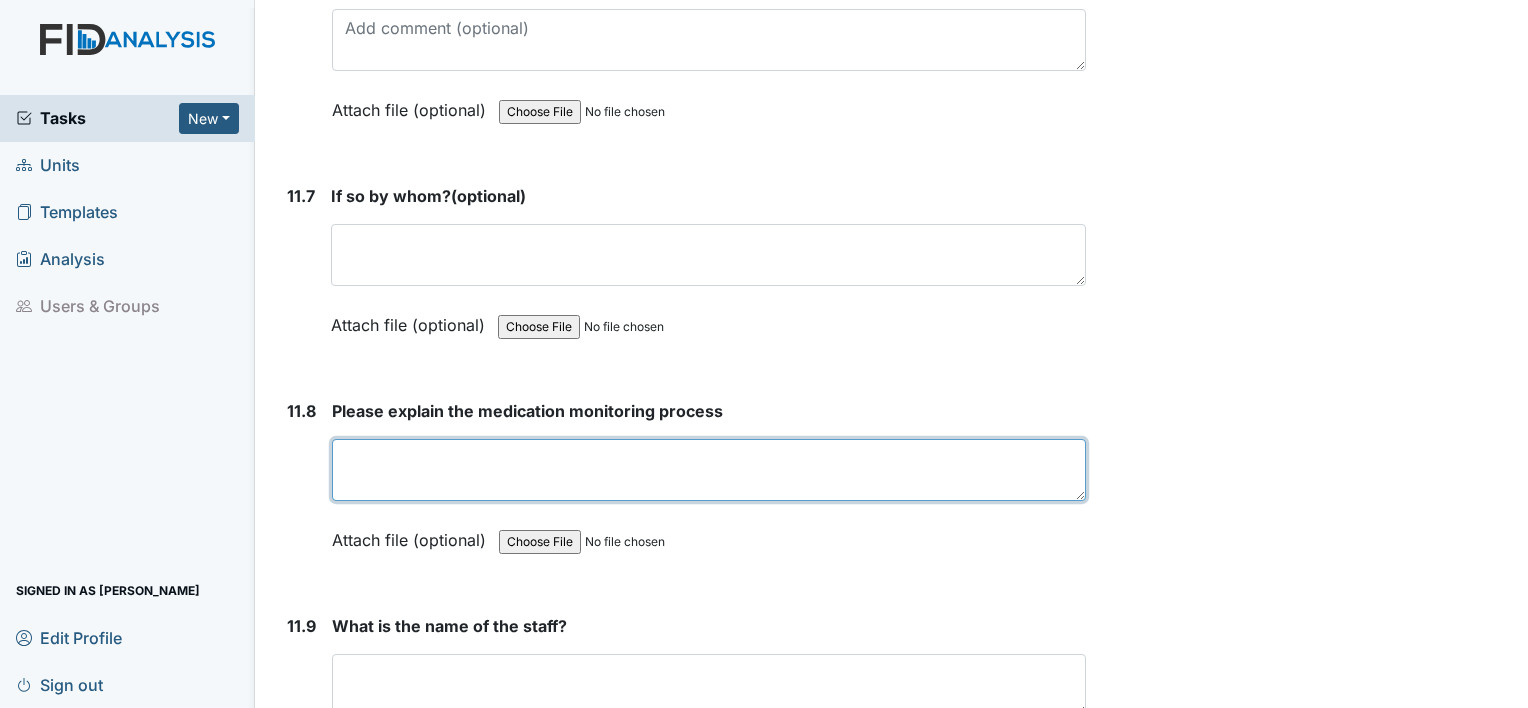 click at bounding box center [709, 470] 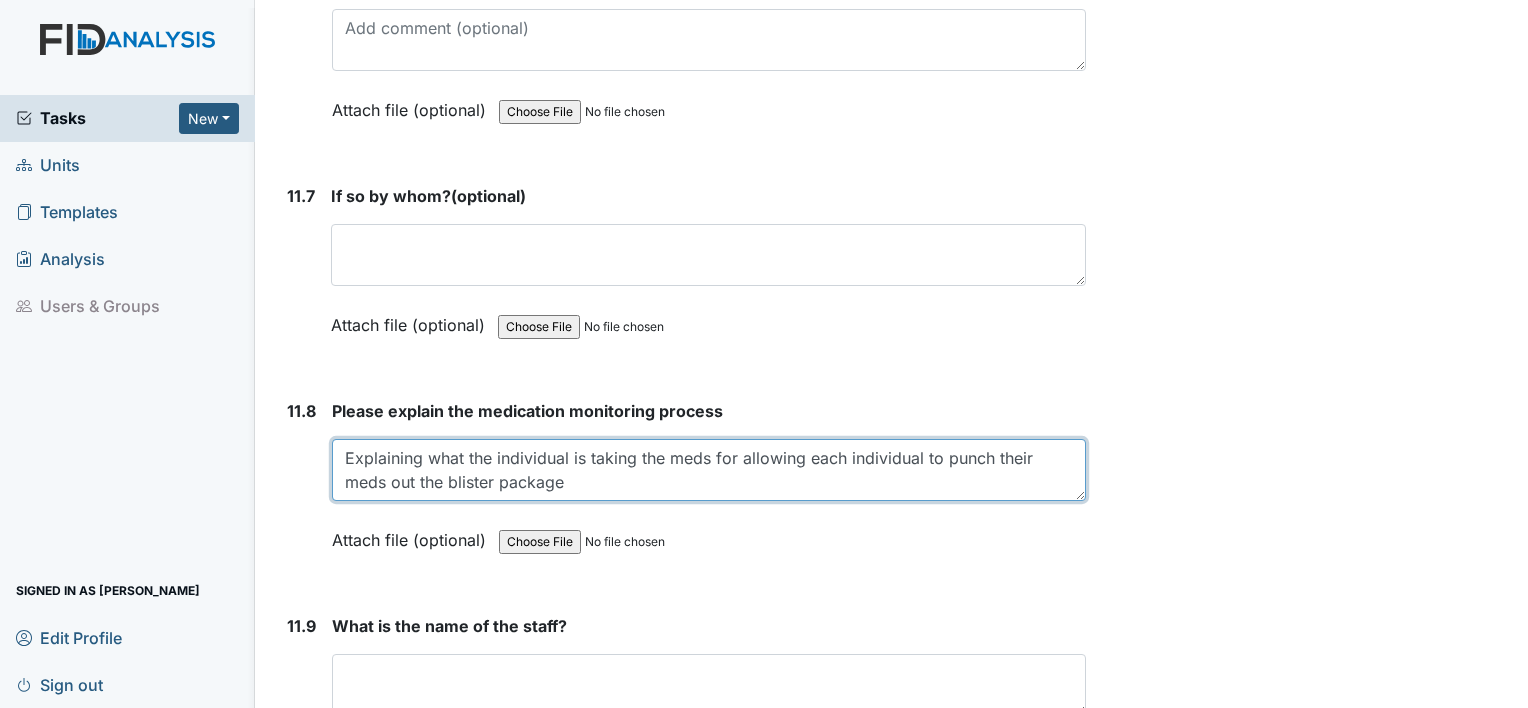 type on "Explaining what the individual is taking the meds for allowing each individual to punch their meds out the blister package" 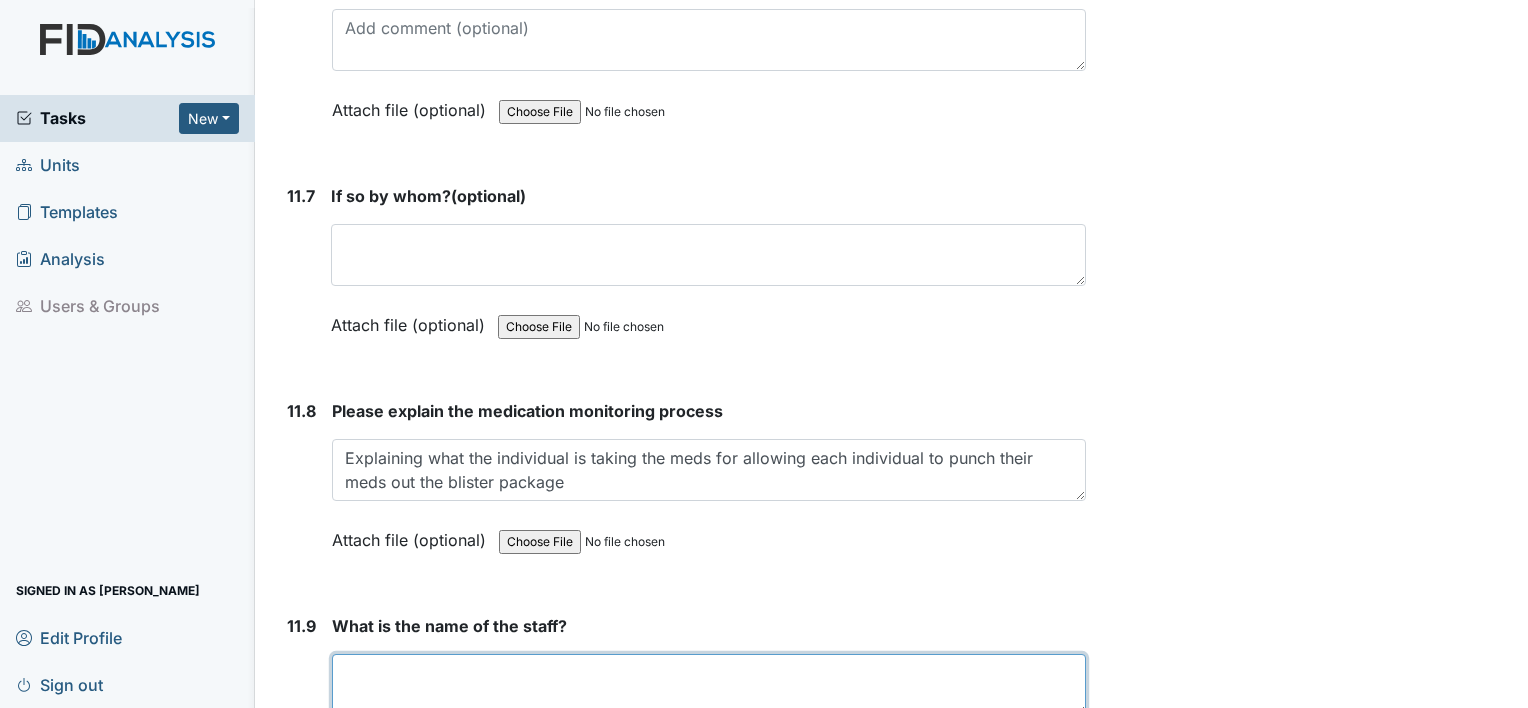 click at bounding box center (709, 685) 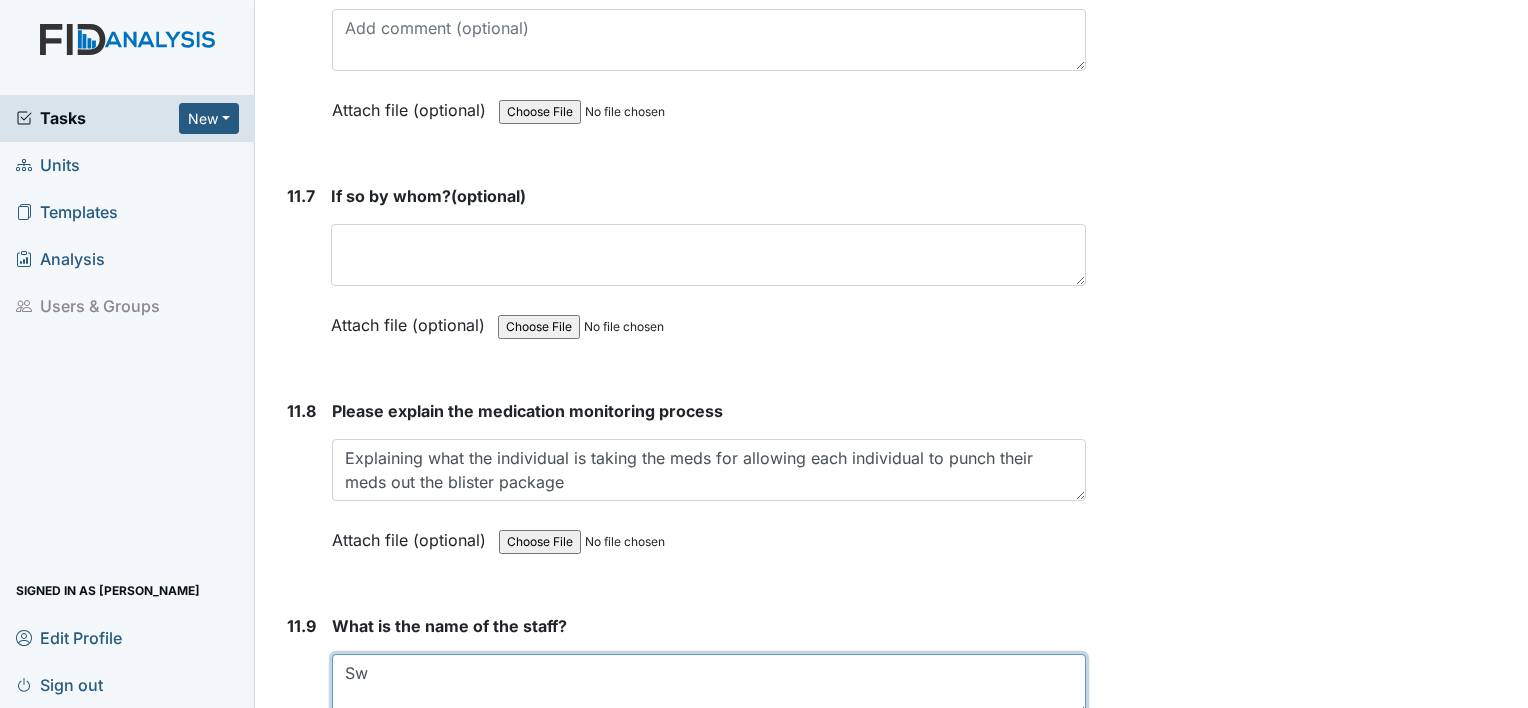 type on "Sw" 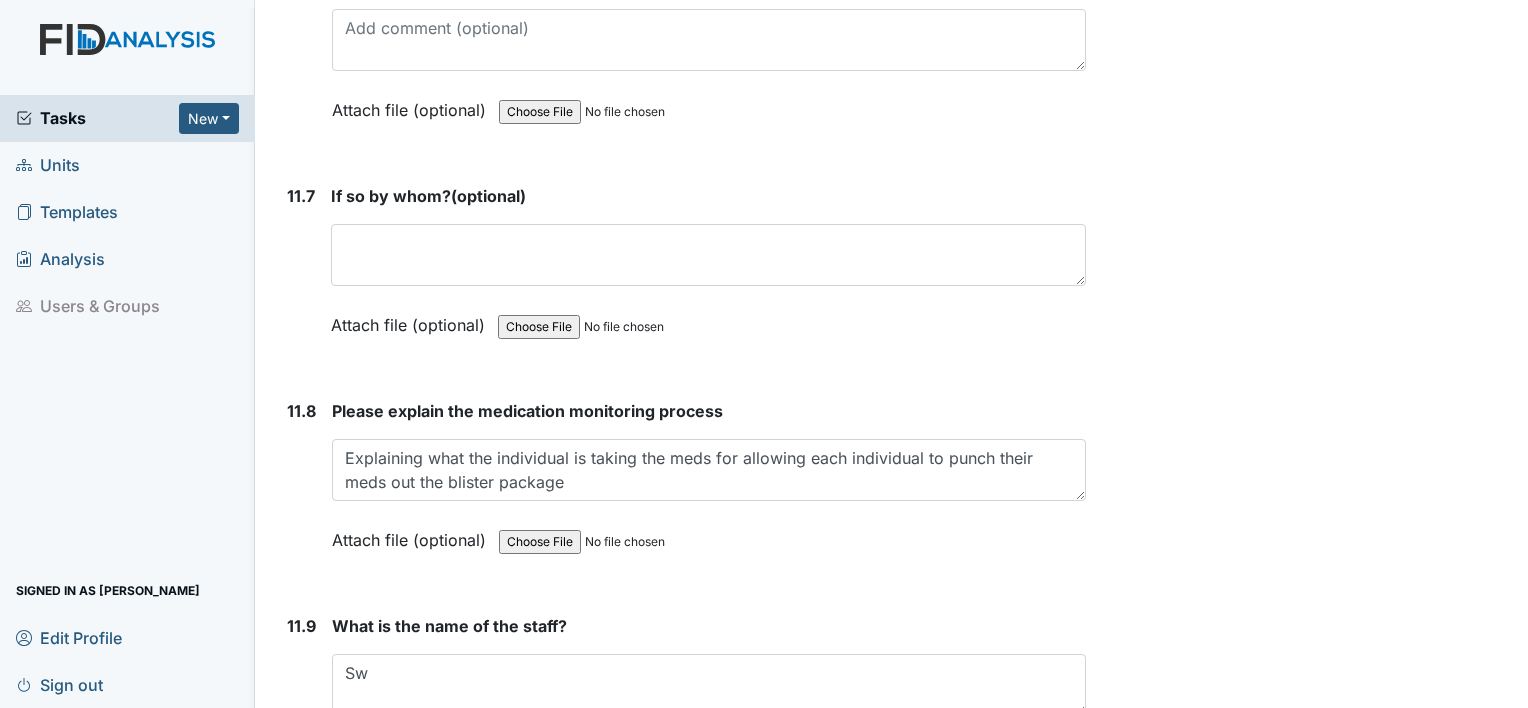 click on "11.9" at bounding box center (301, 705) 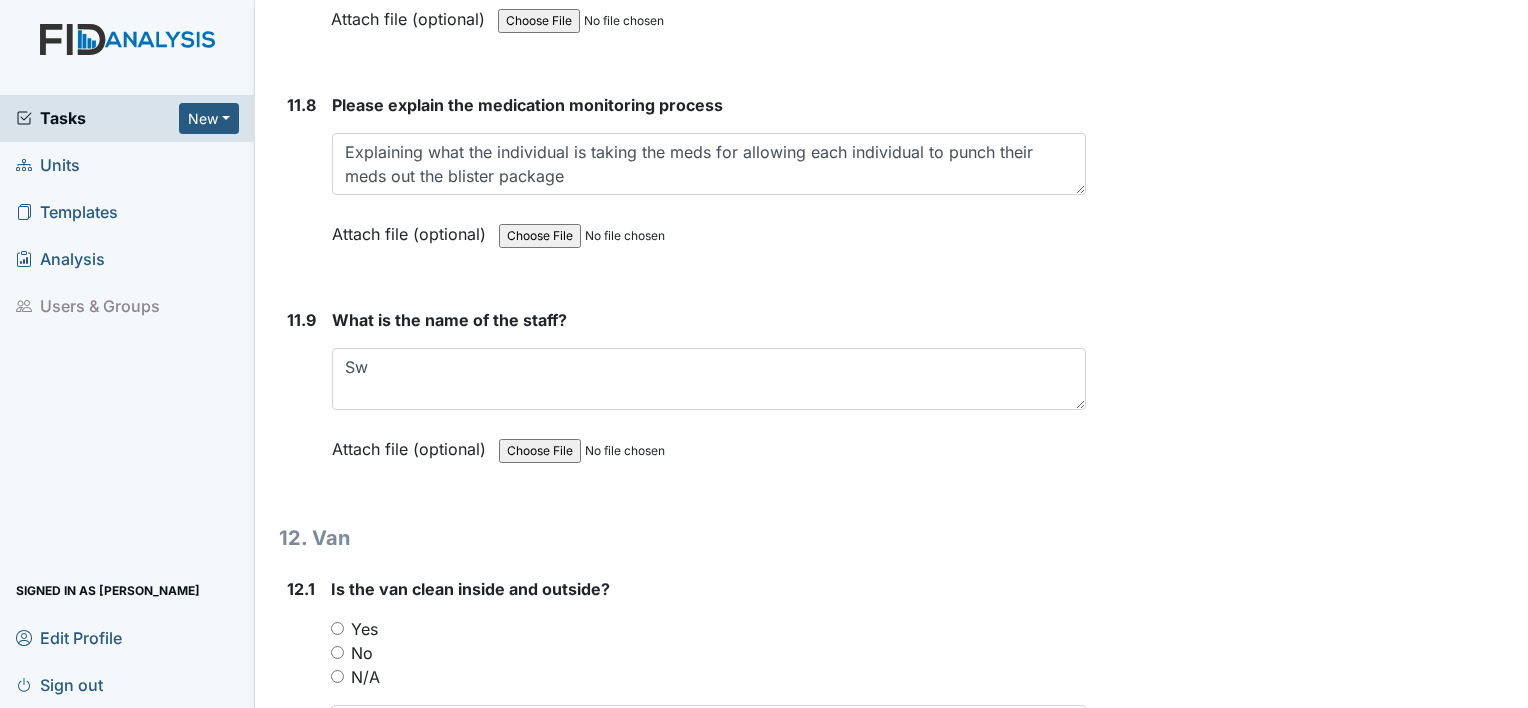 scroll, scrollTop: 33960, scrollLeft: 0, axis: vertical 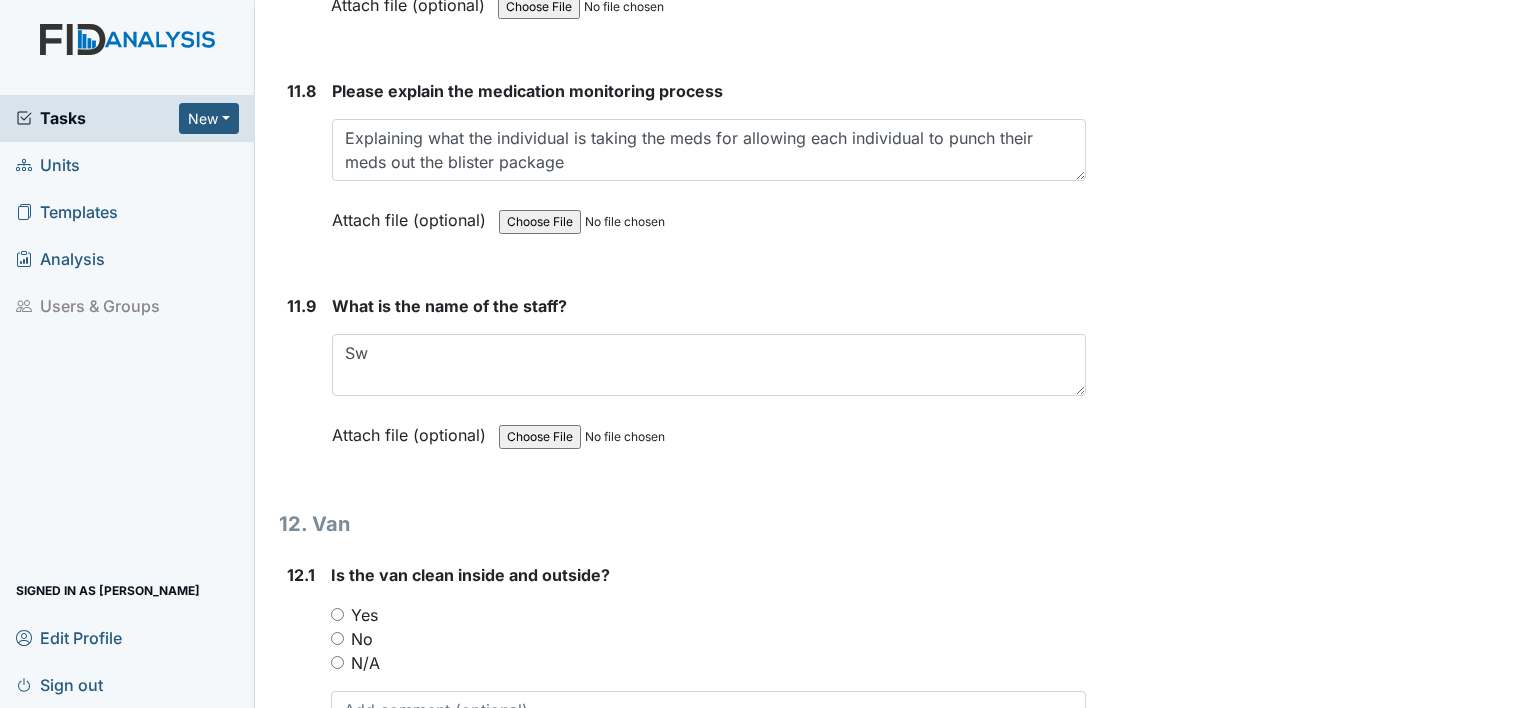 click on "12.1
Is the van clean inside and outside?
You must select one of the below options.
Yes
No
N/A
Attach file (optional)
You can upload .pdf, .txt, .jpg, .jpeg, .png, .csv, .xls, or .doc files under 100MB." at bounding box center (682, 698) 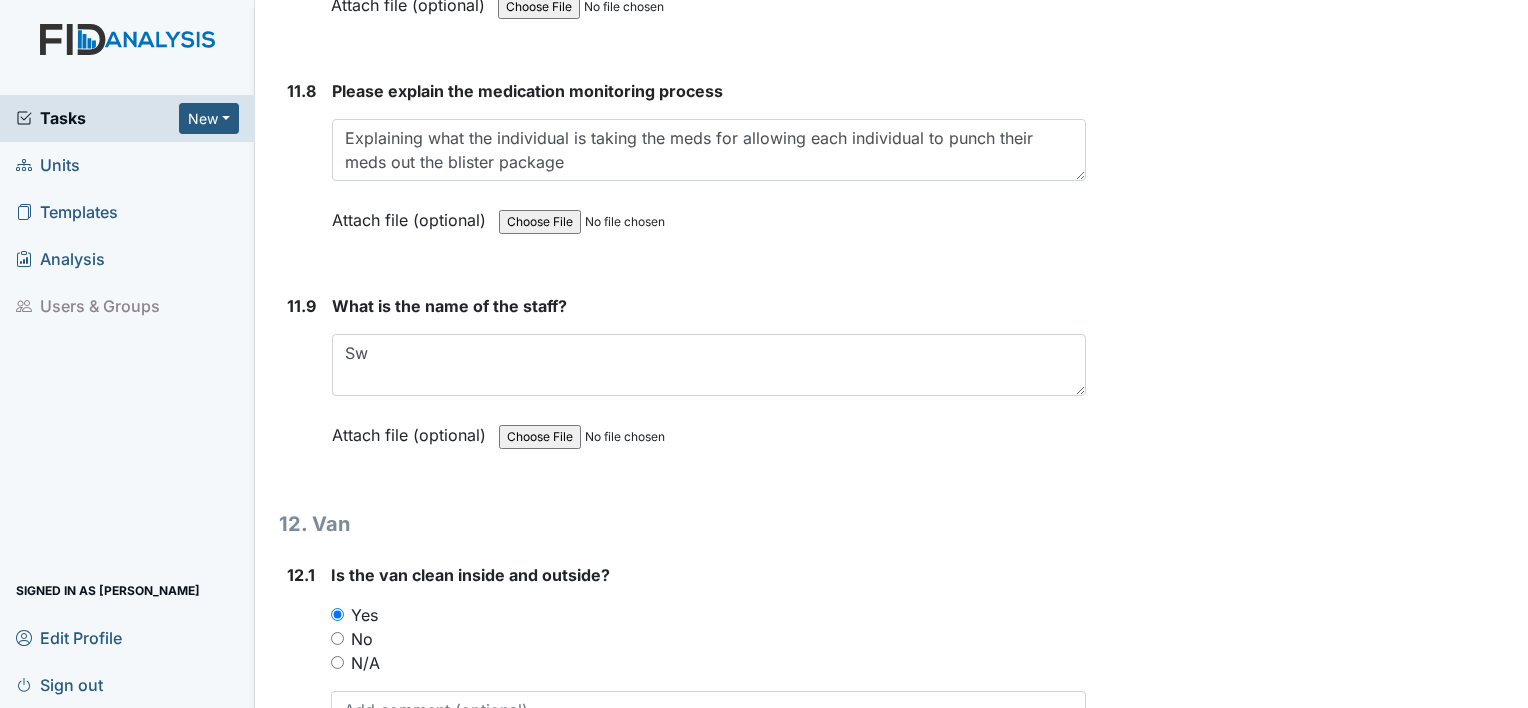 click on "12.1" at bounding box center [301, 698] 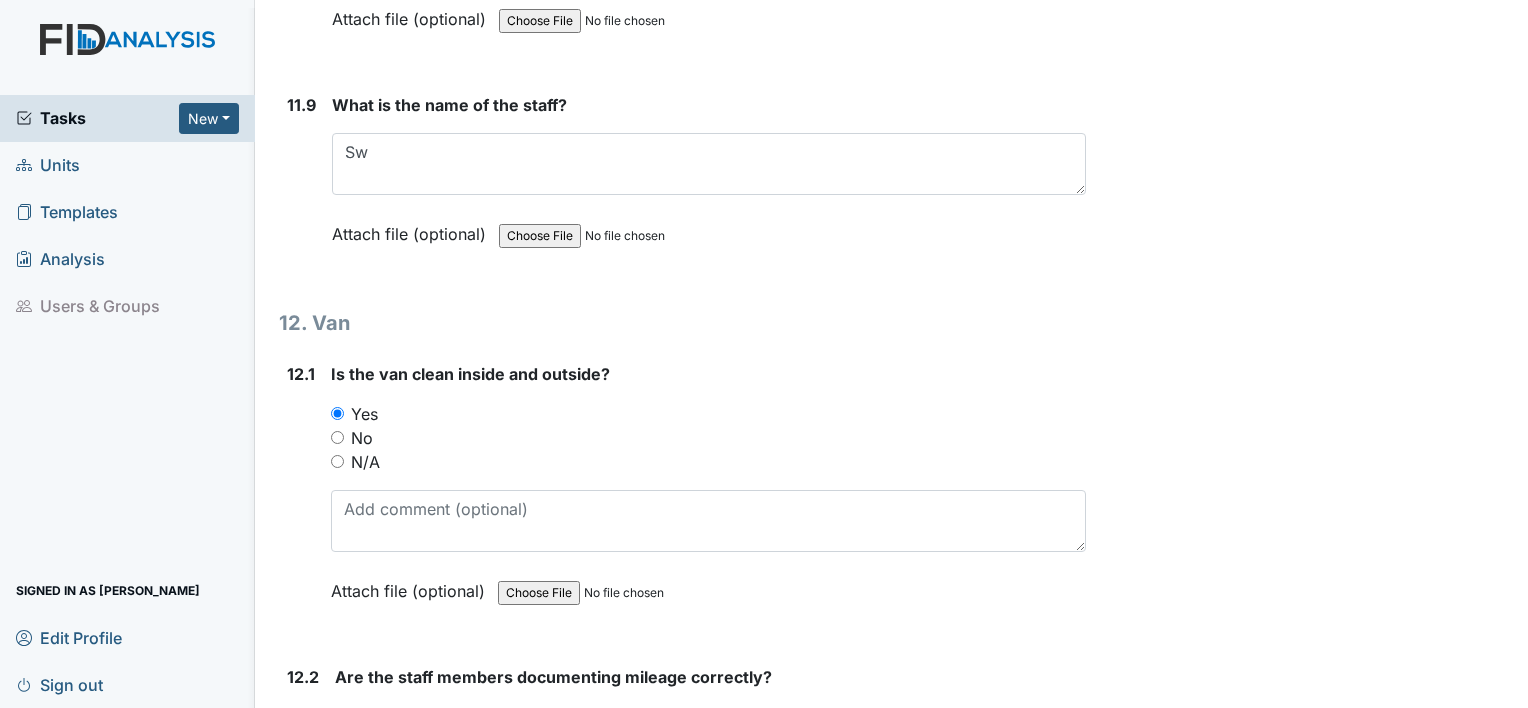 scroll, scrollTop: 34200, scrollLeft: 0, axis: vertical 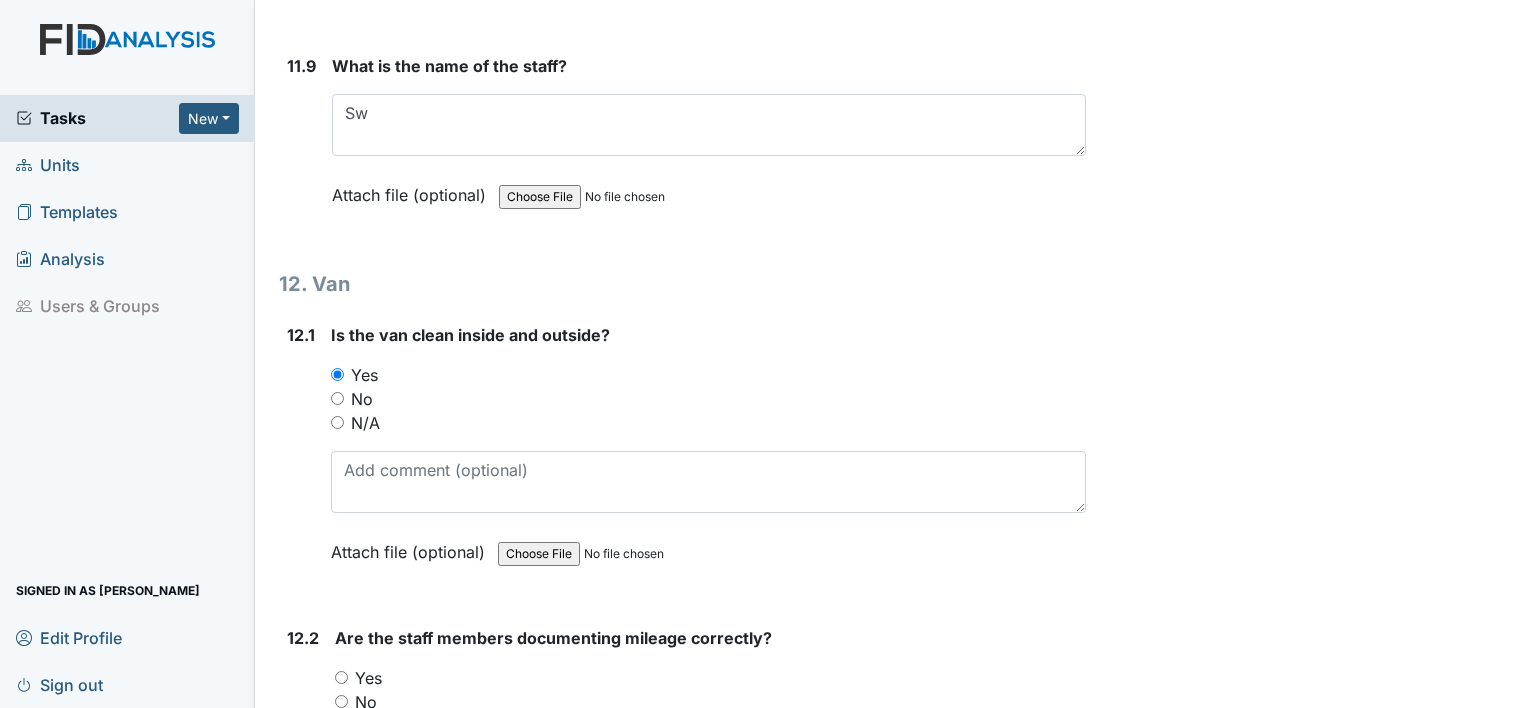 click on "Yes" at bounding box center [341, 677] 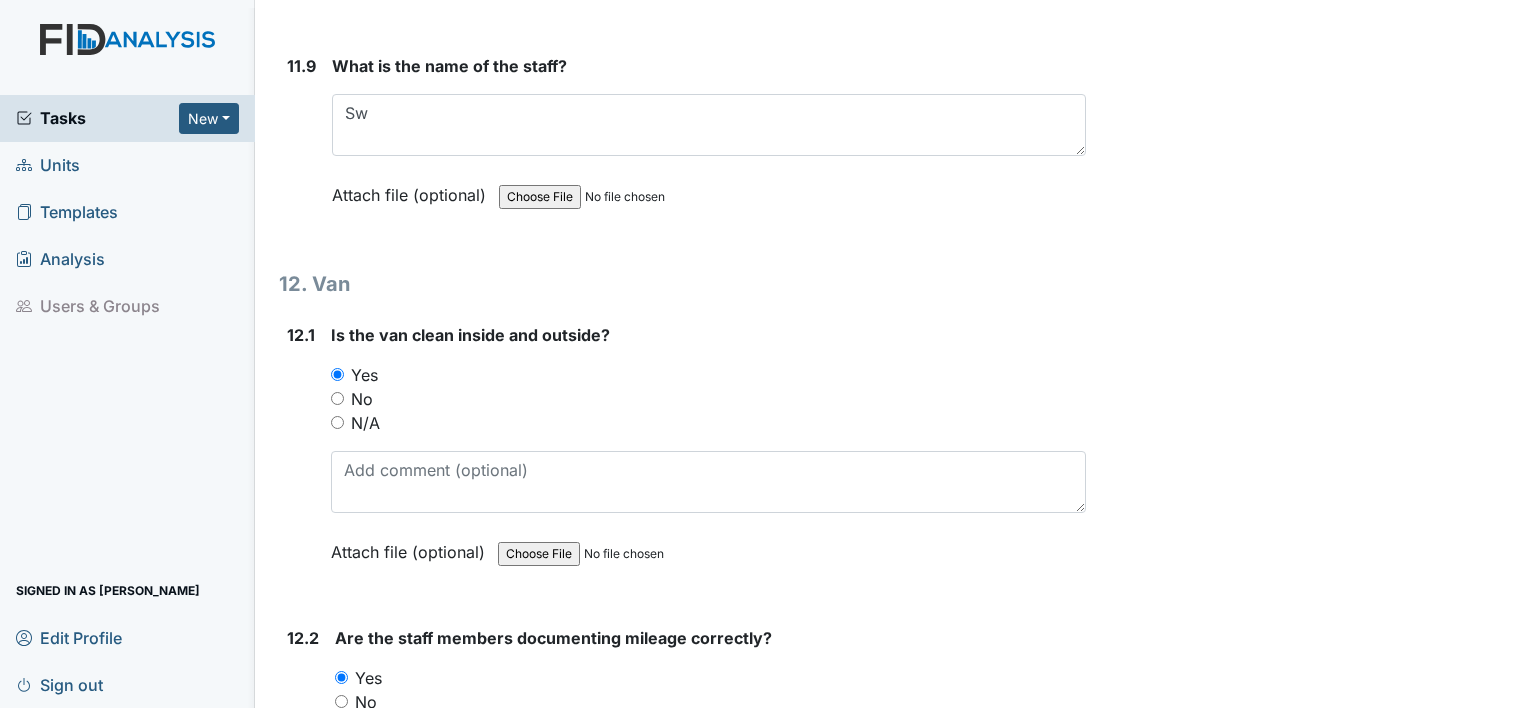 click on "12.2" at bounding box center [303, 761] 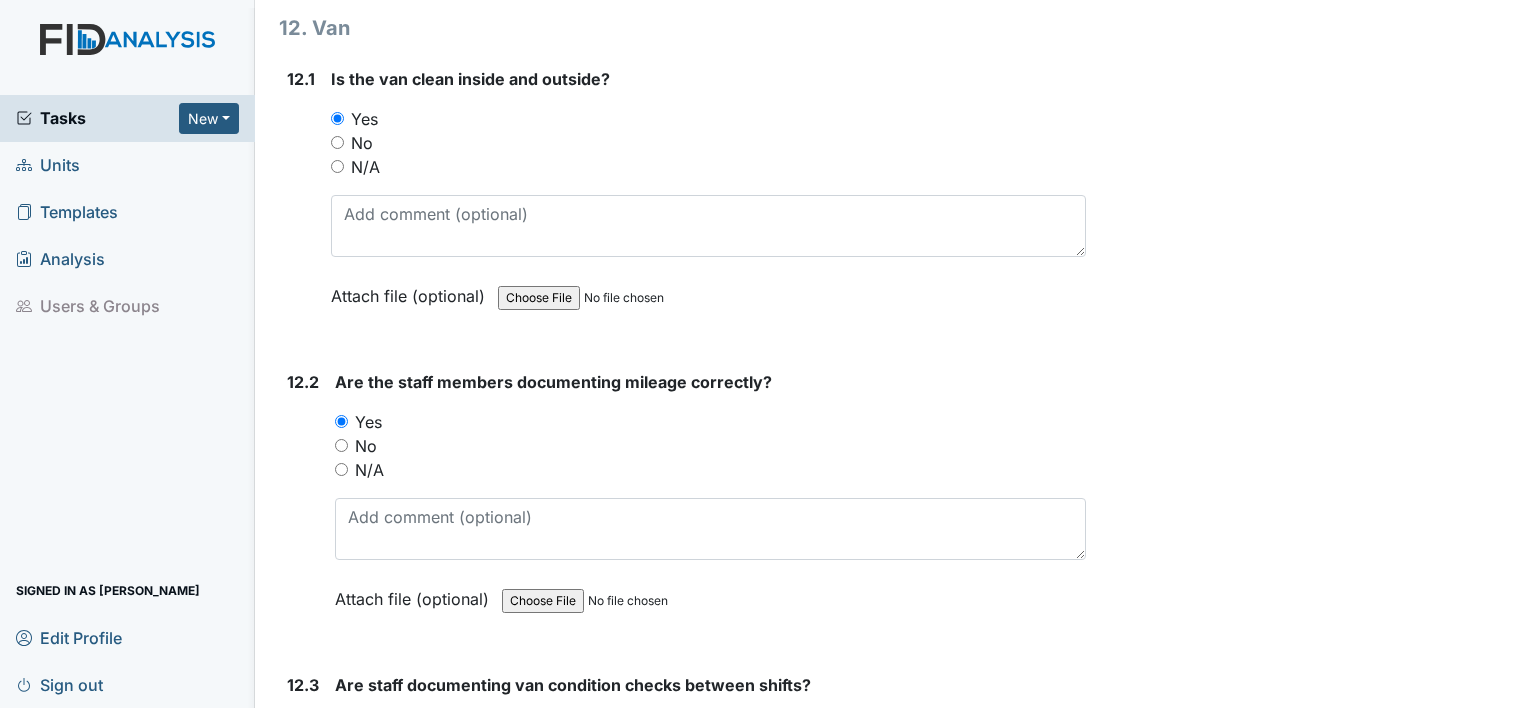 scroll, scrollTop: 34480, scrollLeft: 0, axis: vertical 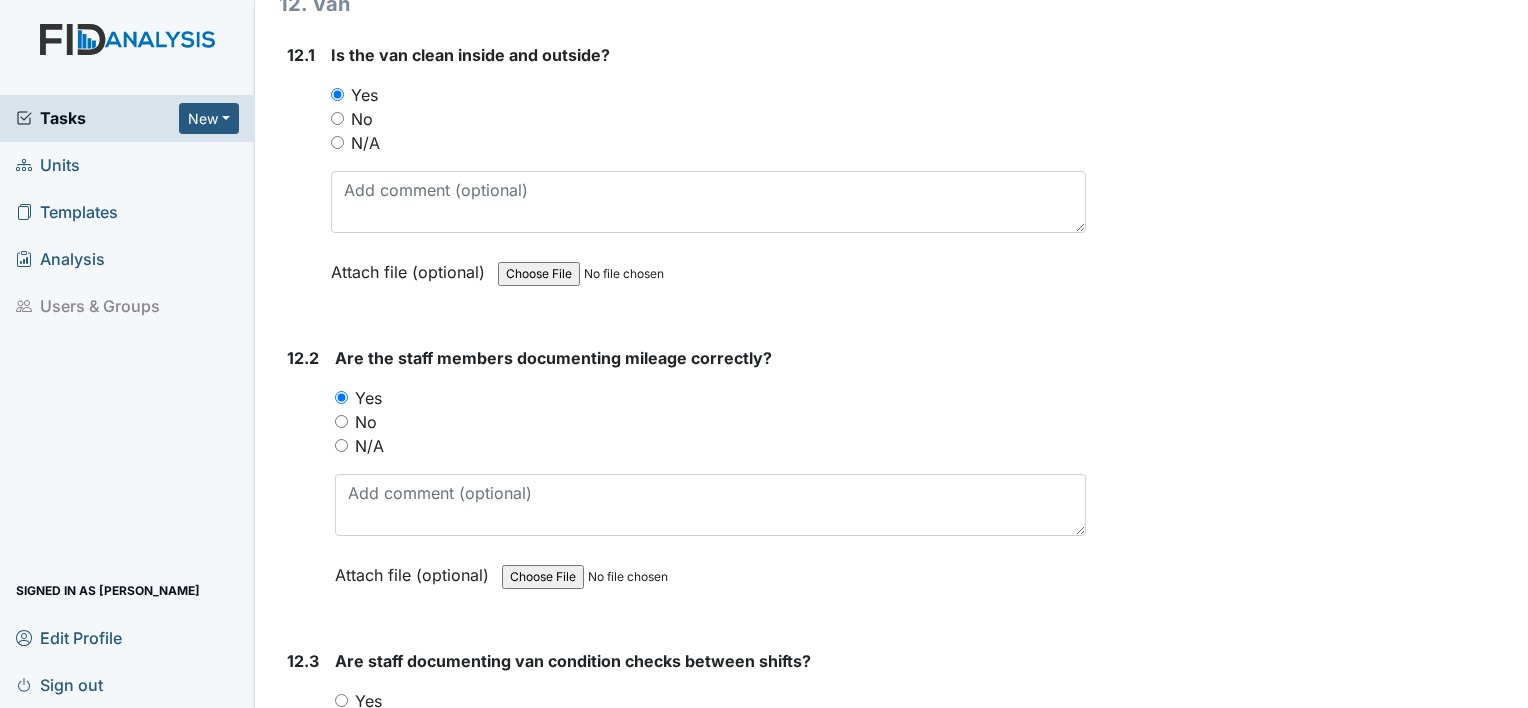 click on "Yes" at bounding box center [341, 700] 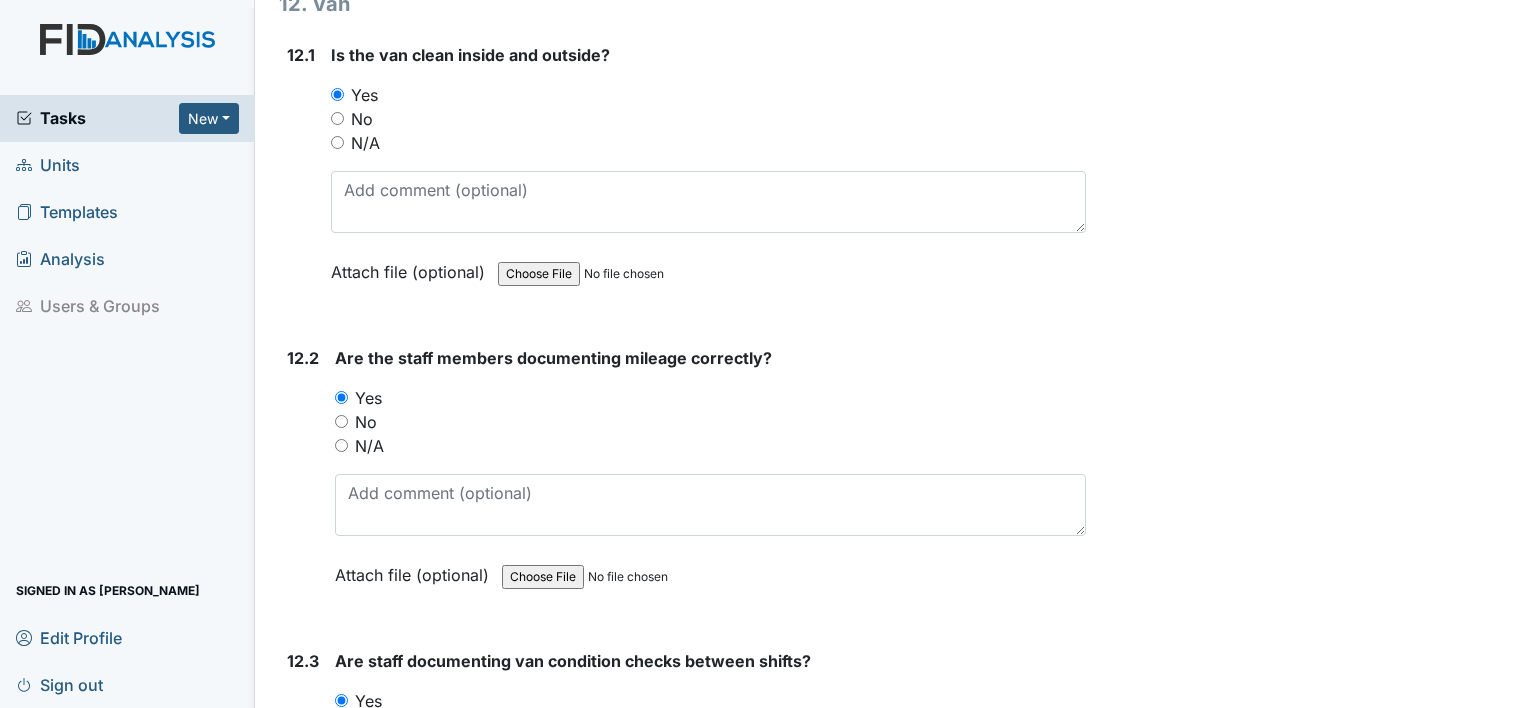 click on "12.3" at bounding box center (303, 784) 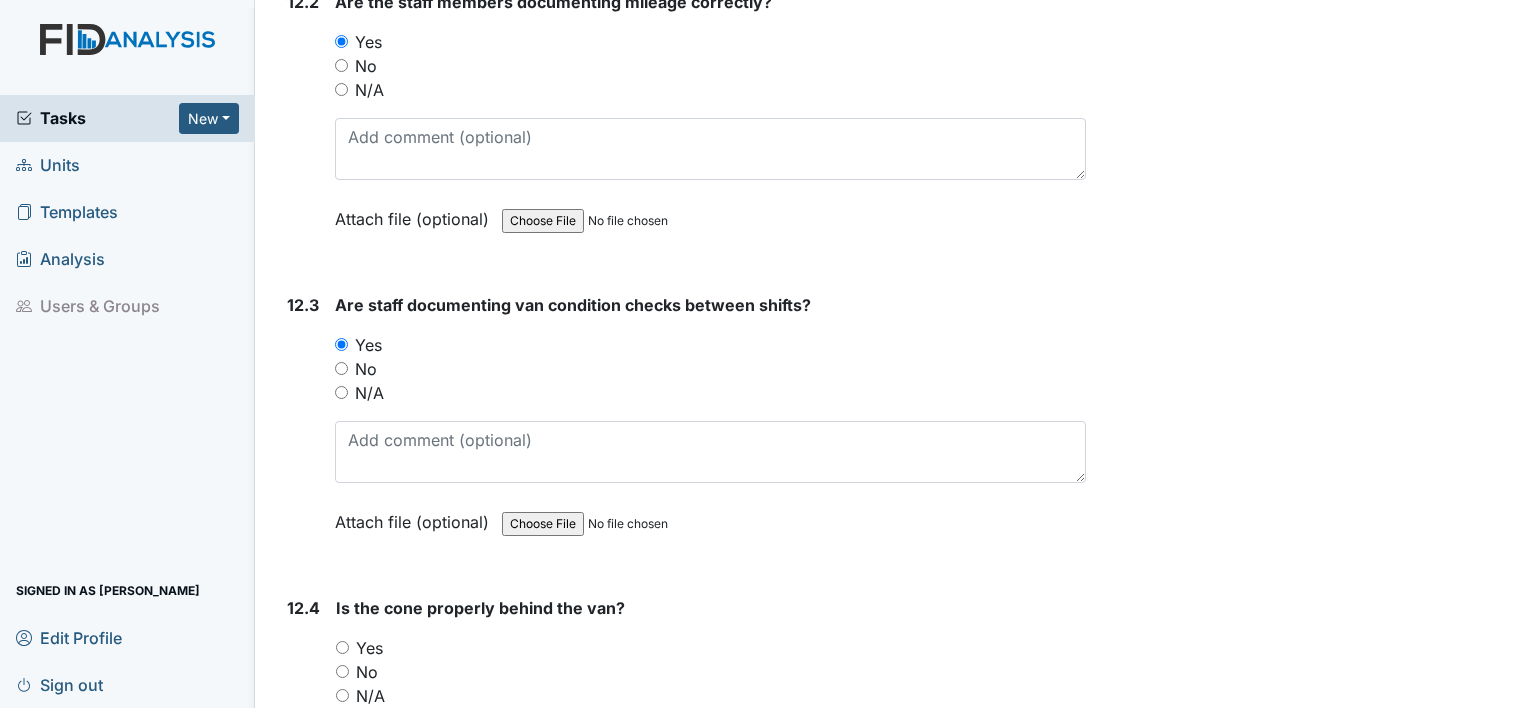 scroll, scrollTop: 34840, scrollLeft: 0, axis: vertical 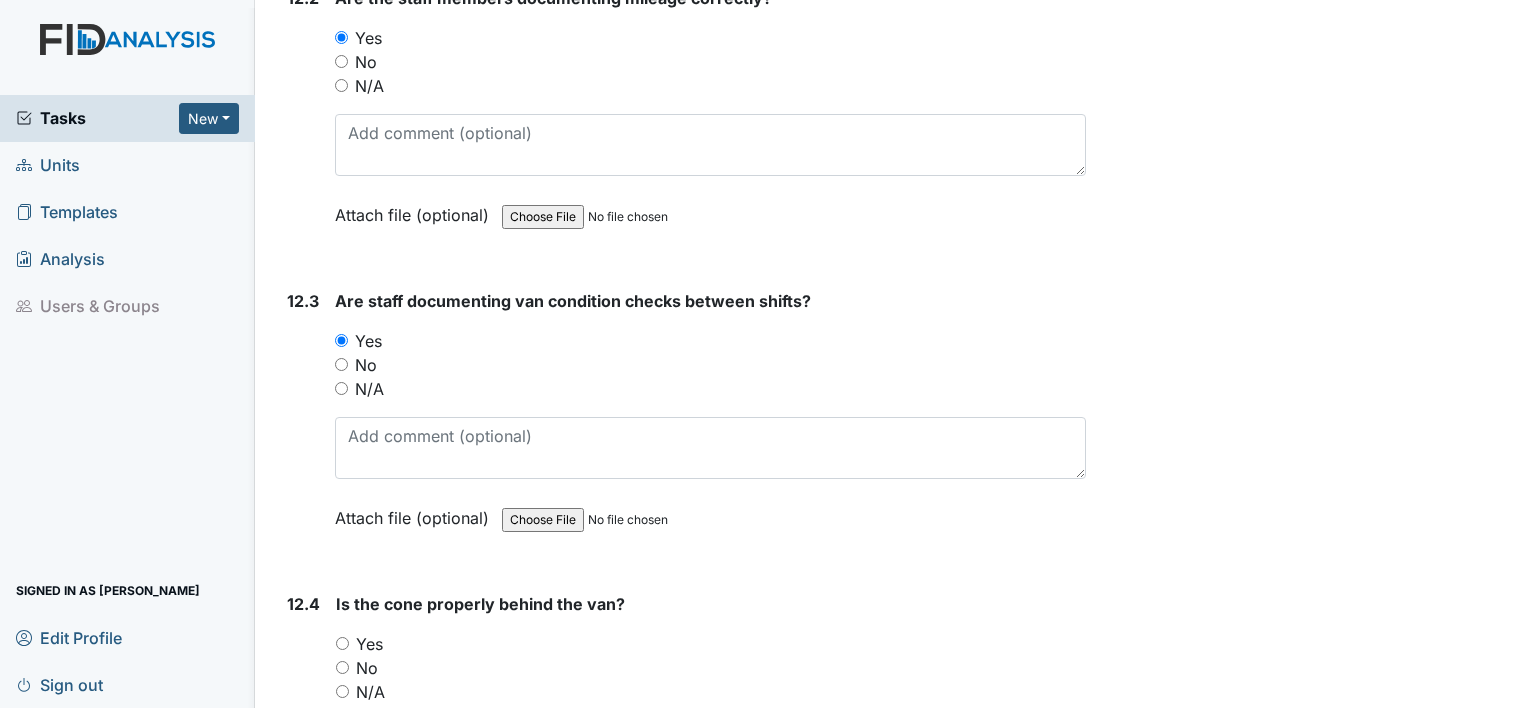 click on "Yes" at bounding box center (342, 643) 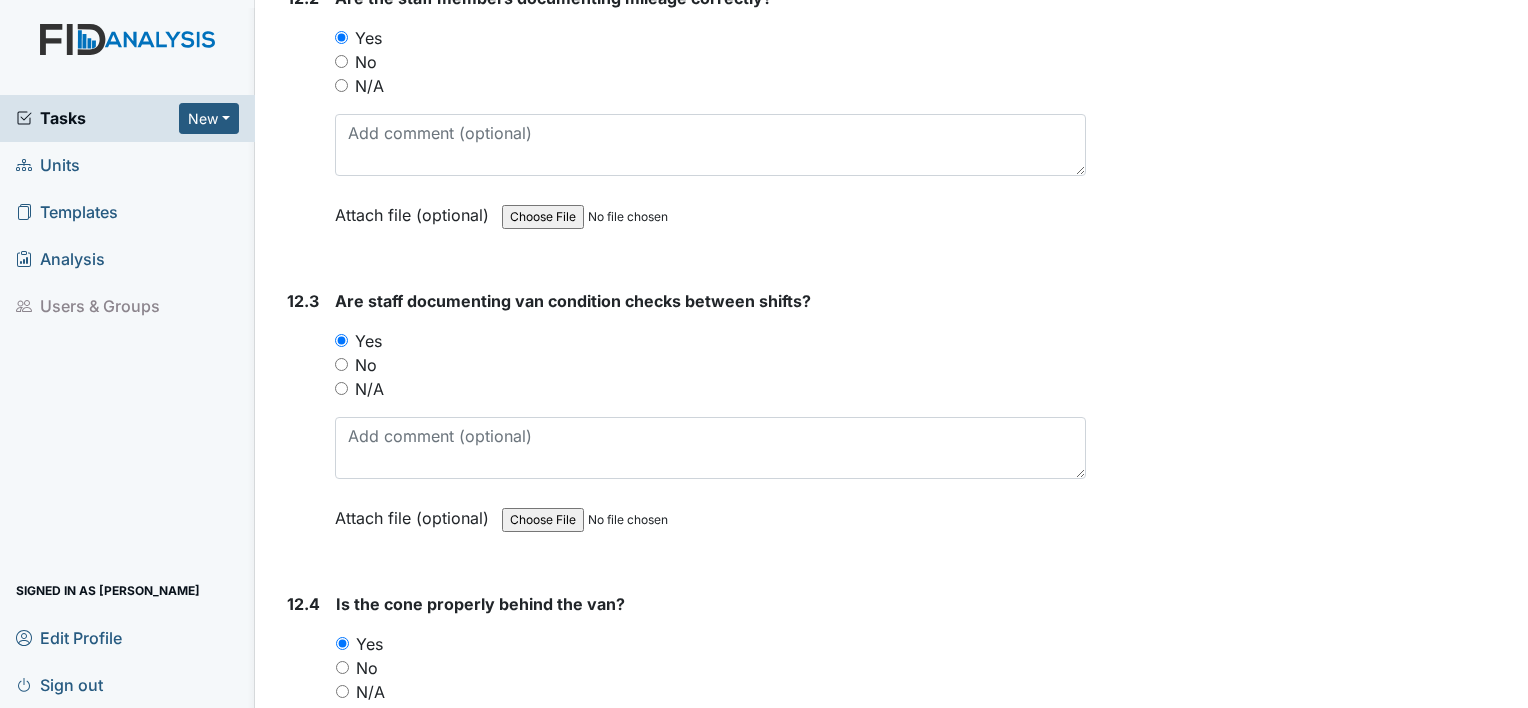 click on "12.4" at bounding box center [303, 727] 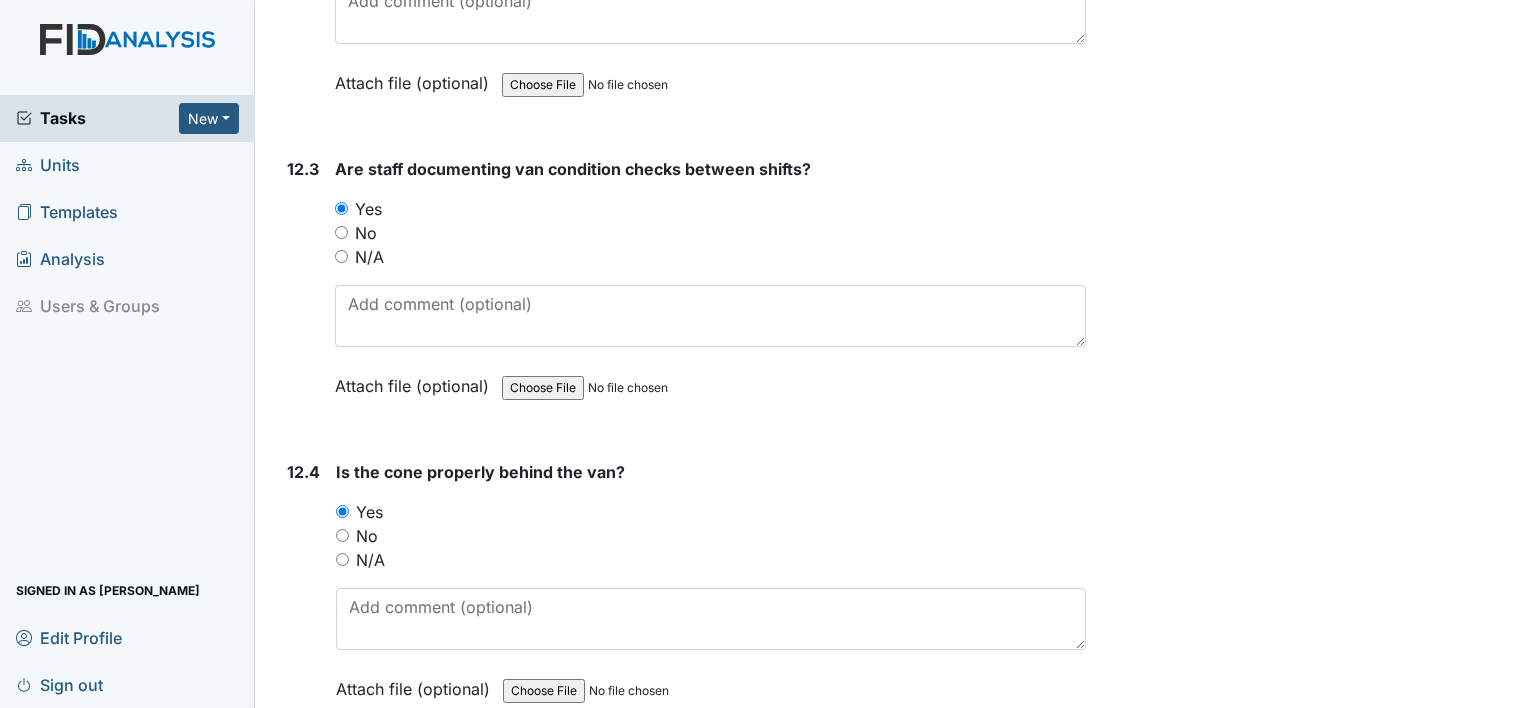 scroll, scrollTop: 35000, scrollLeft: 0, axis: vertical 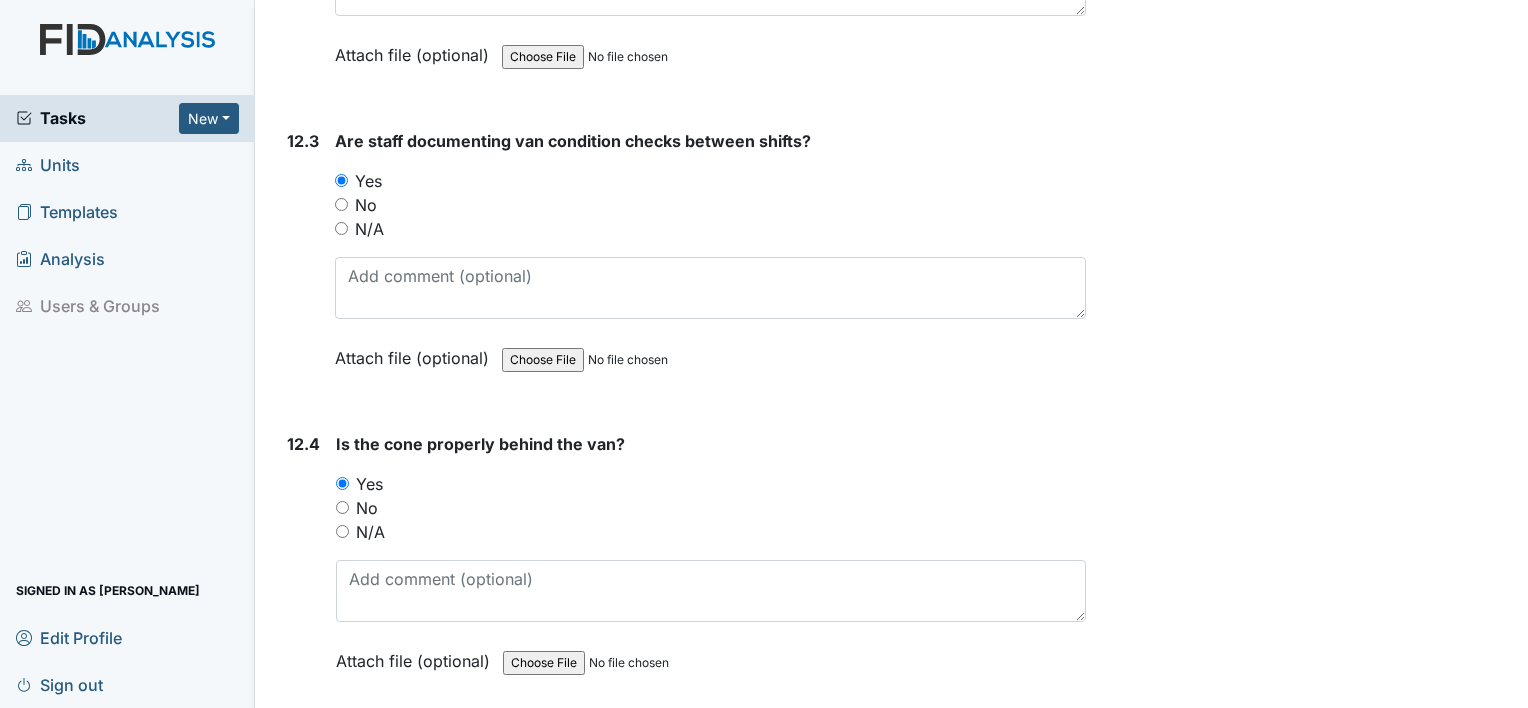 click on "Yes" at bounding box center [341, 786] 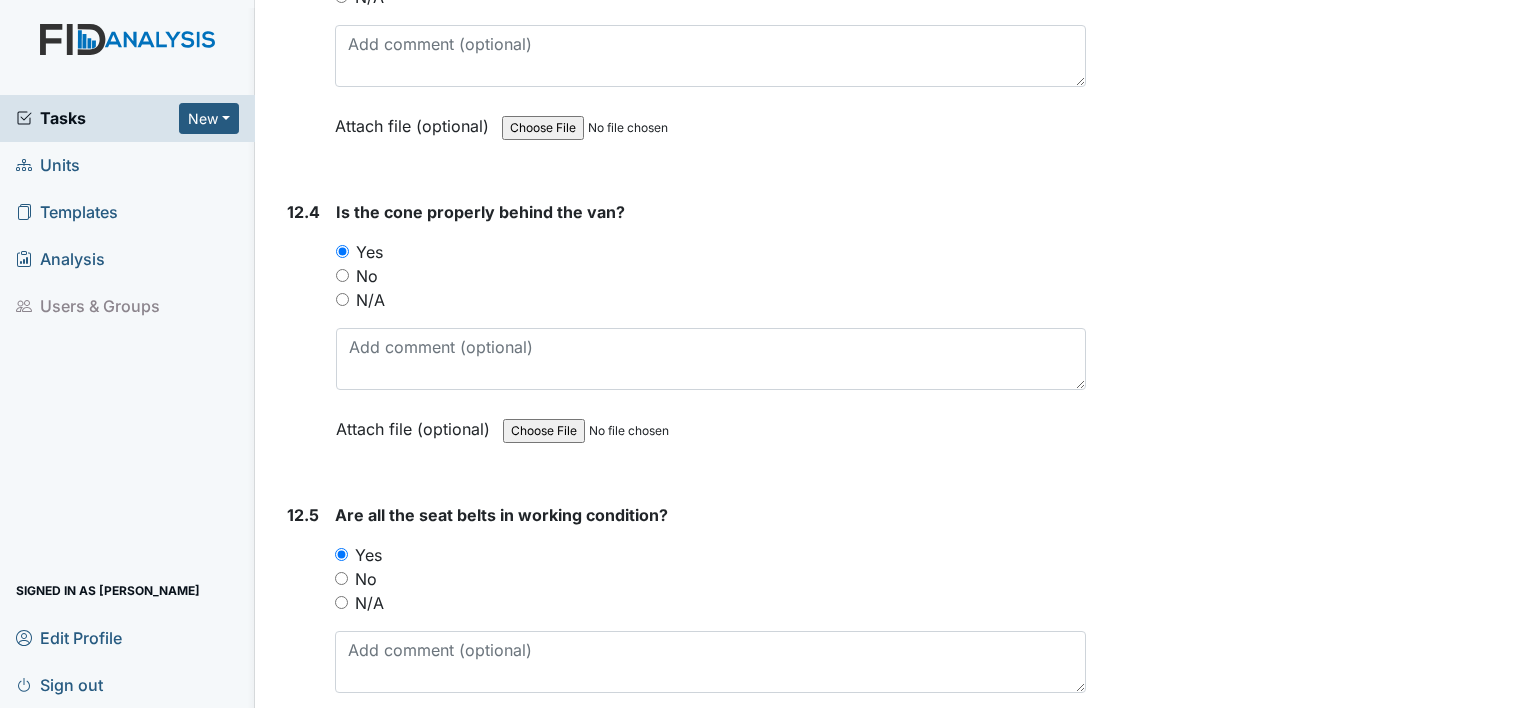 scroll, scrollTop: 35239, scrollLeft: 0, axis: vertical 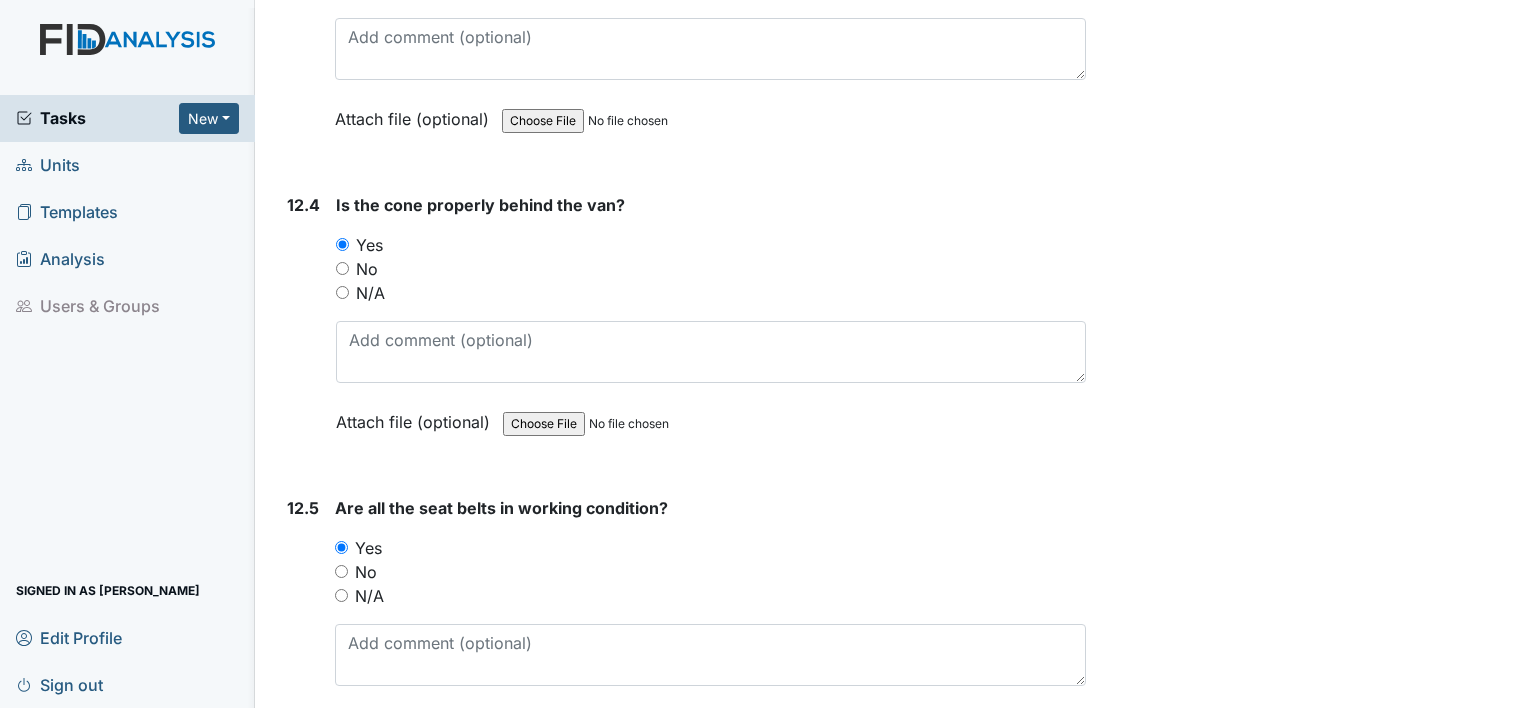 click on "Submit" at bounding box center (330, 818) 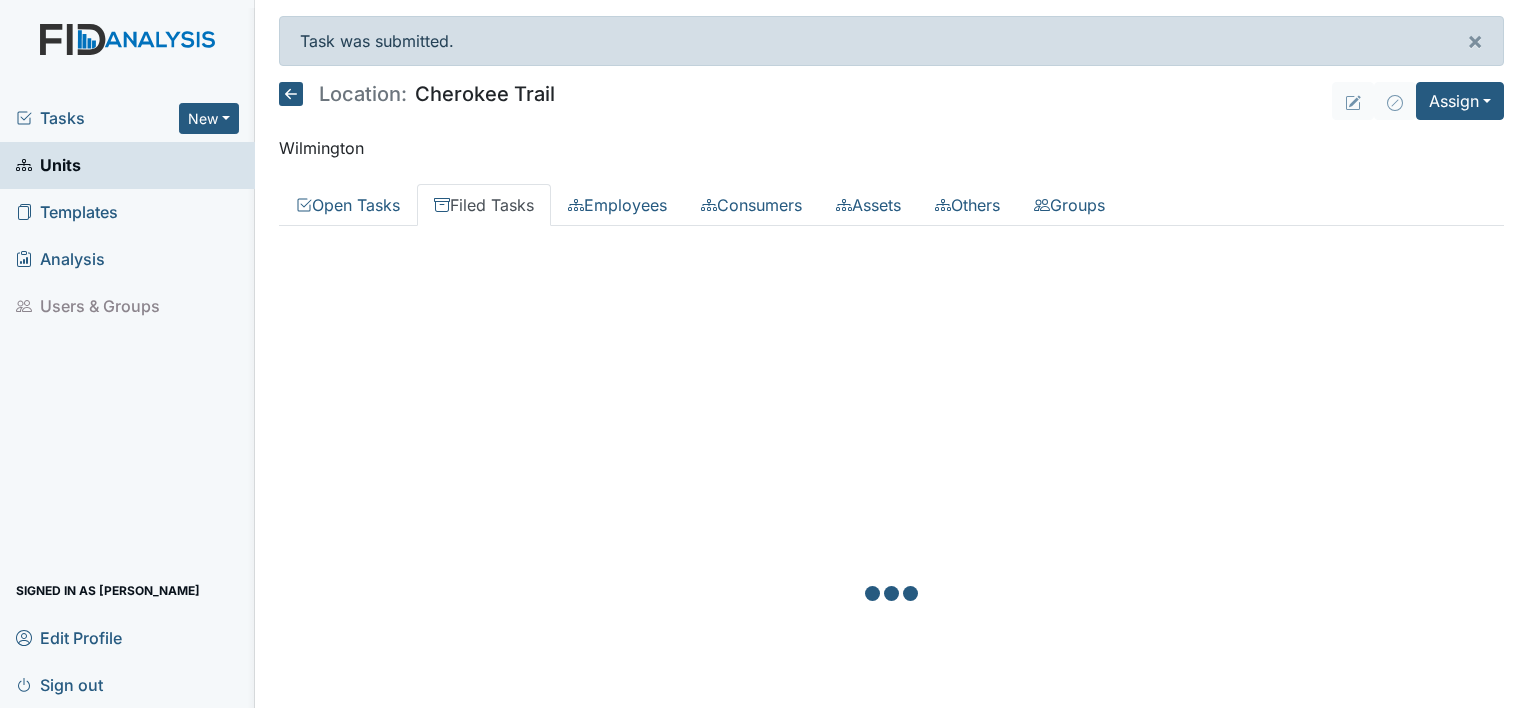 scroll, scrollTop: 0, scrollLeft: 0, axis: both 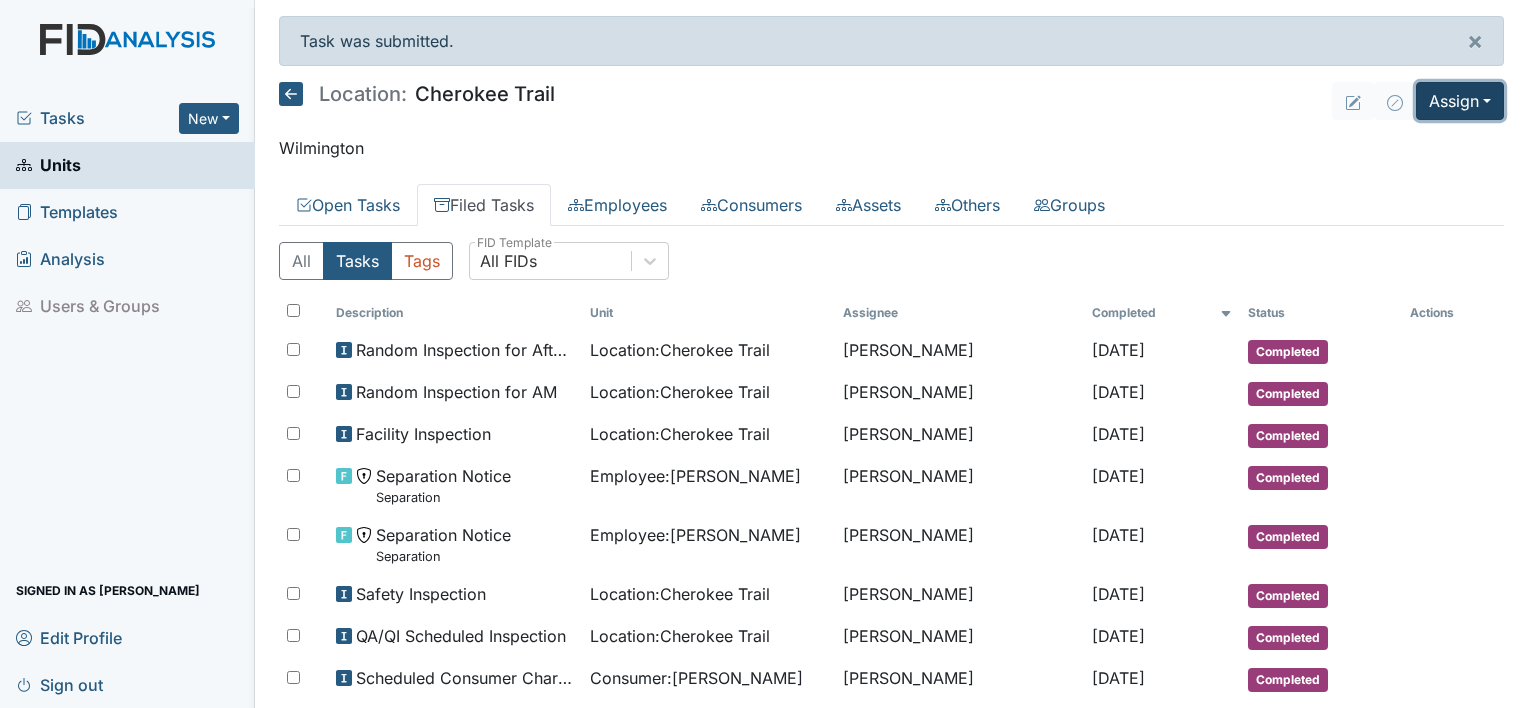 drag, startPoint x: 1446, startPoint y: 101, endPoint x: 1425, endPoint y: 92, distance: 22.847319 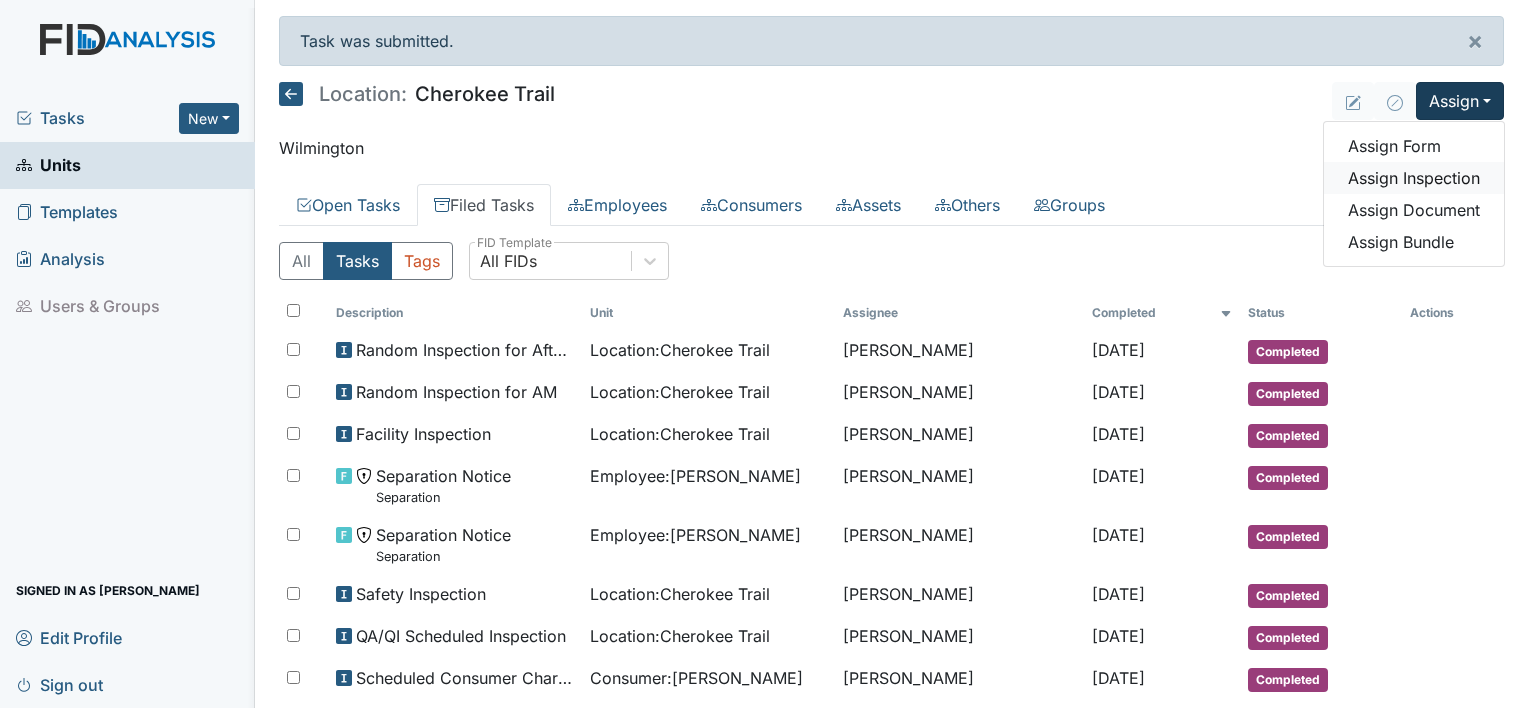 click on "Assign Inspection" at bounding box center (1414, 178) 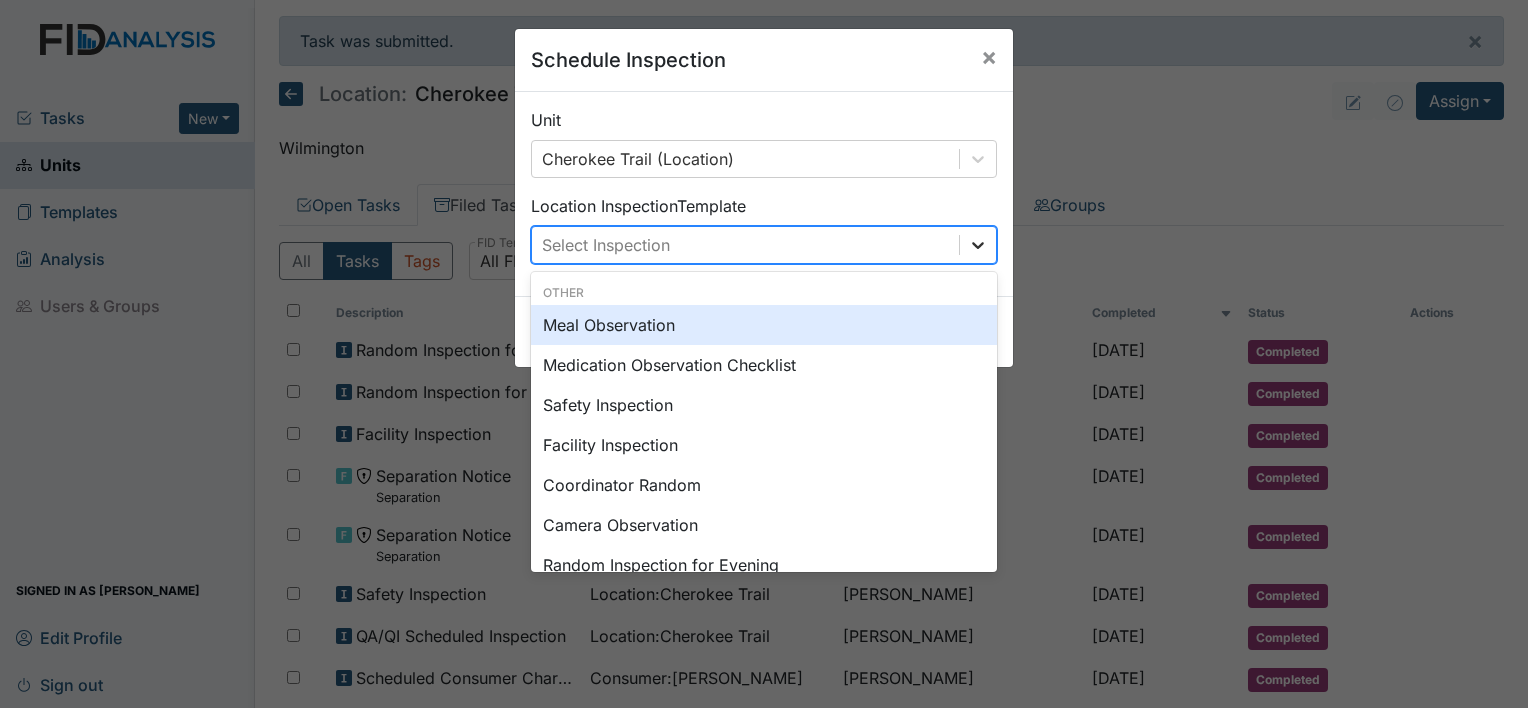 click 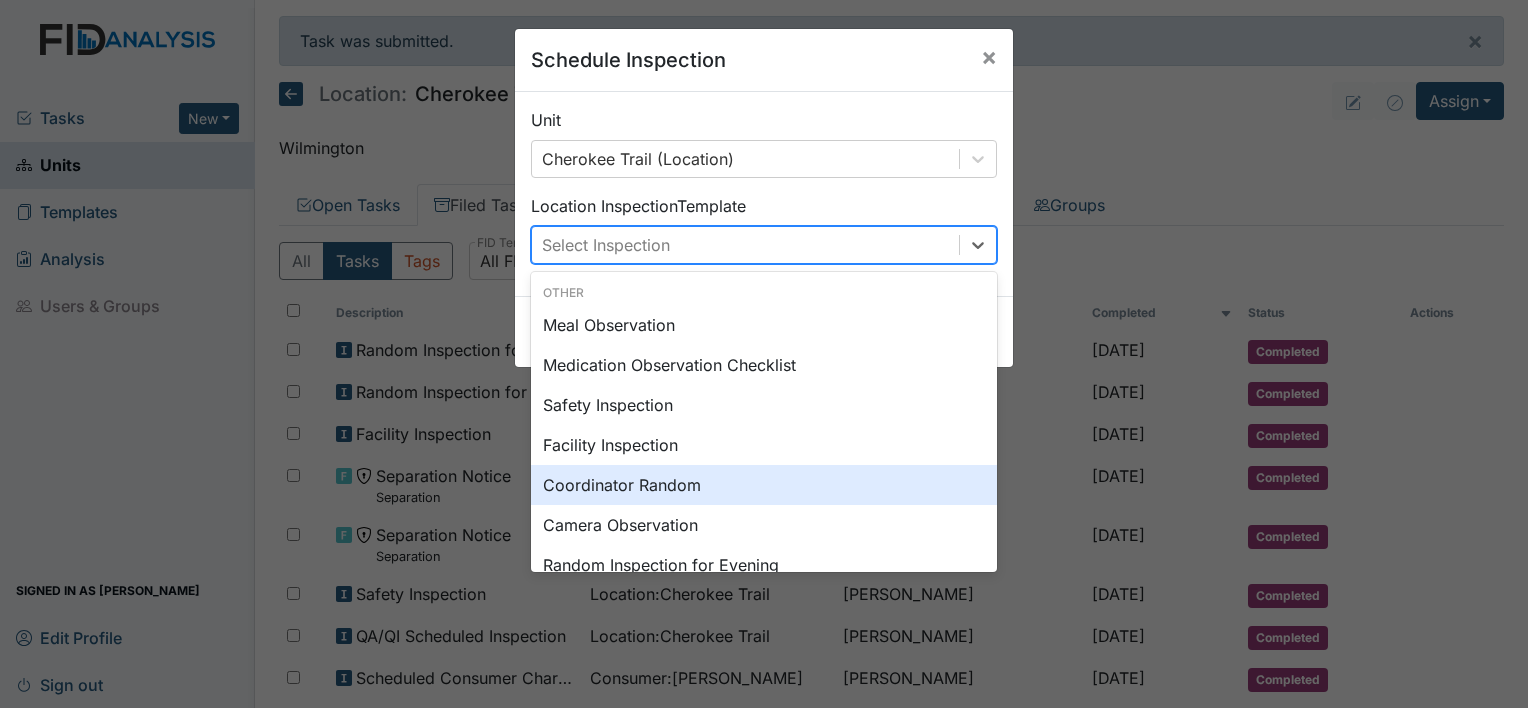 scroll, scrollTop: 262, scrollLeft: 0, axis: vertical 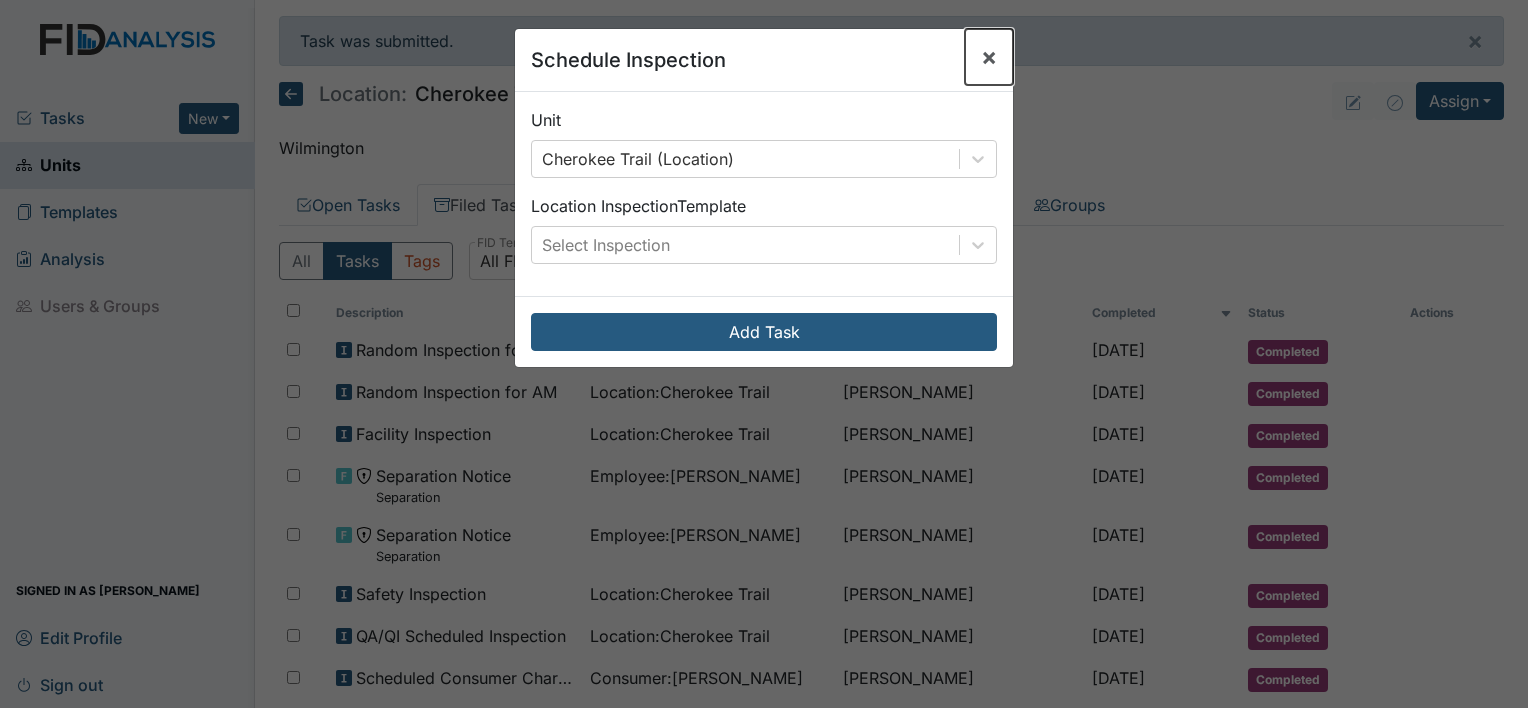 click on "×" at bounding box center [989, 56] 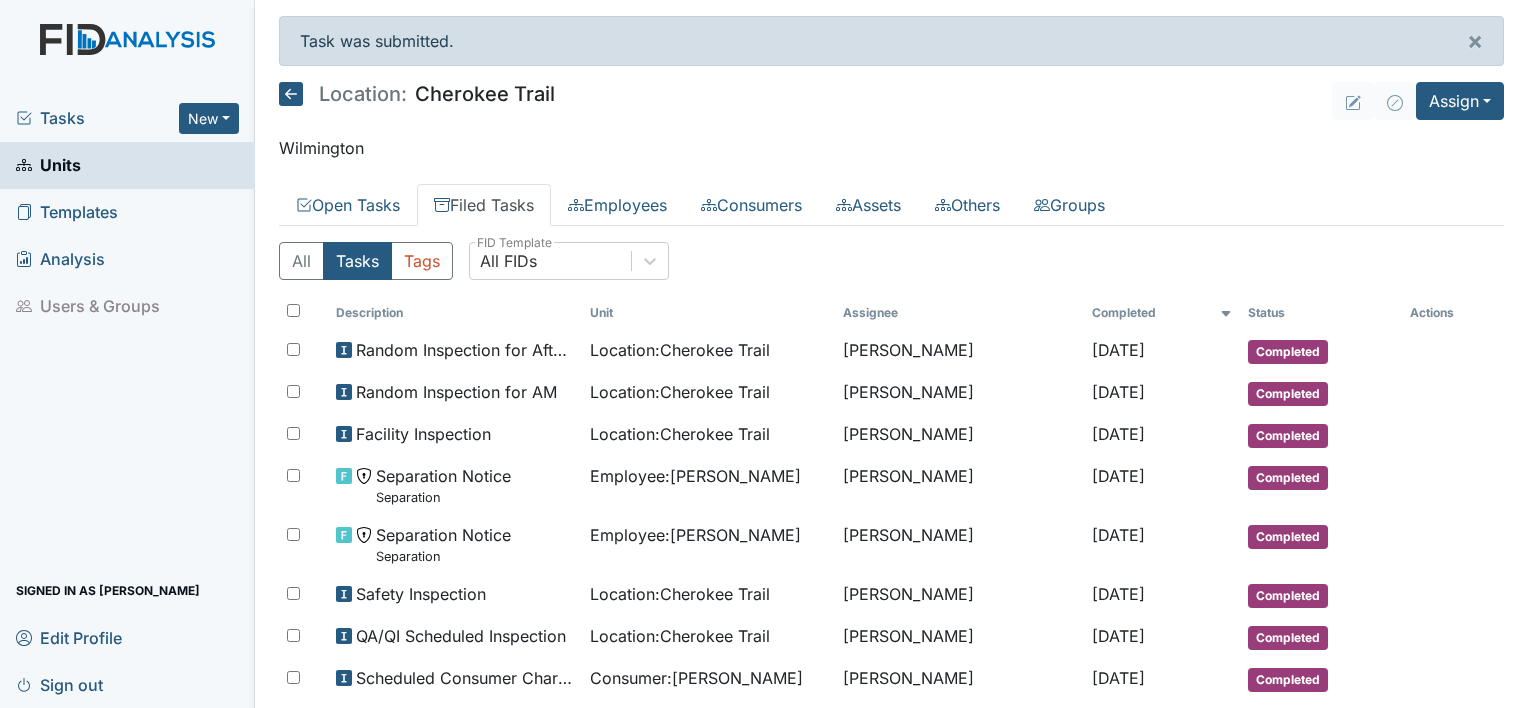 drag, startPoint x: 1444, startPoint y: 88, endPoint x: 1291, endPoint y: 74, distance: 153.63919 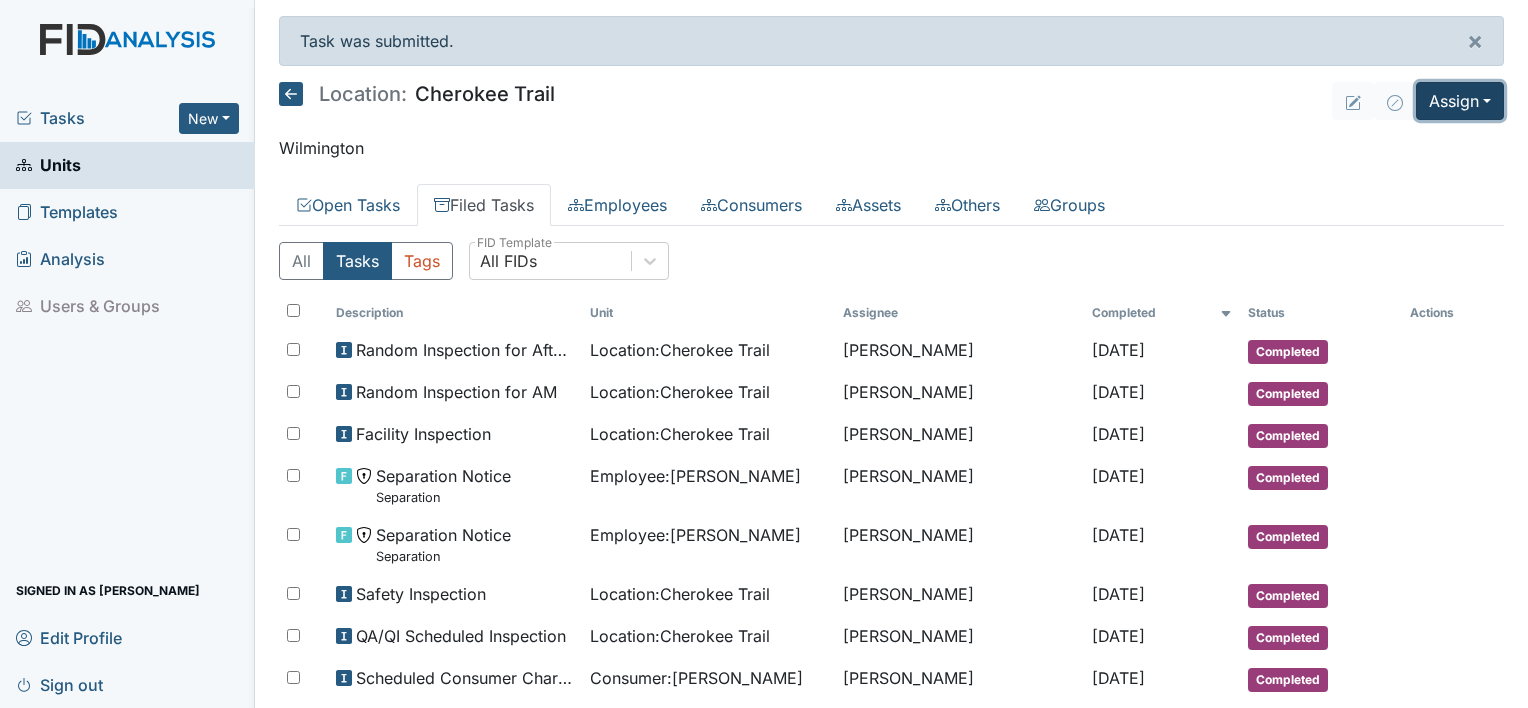 click on "Assign" at bounding box center (1460, 101) 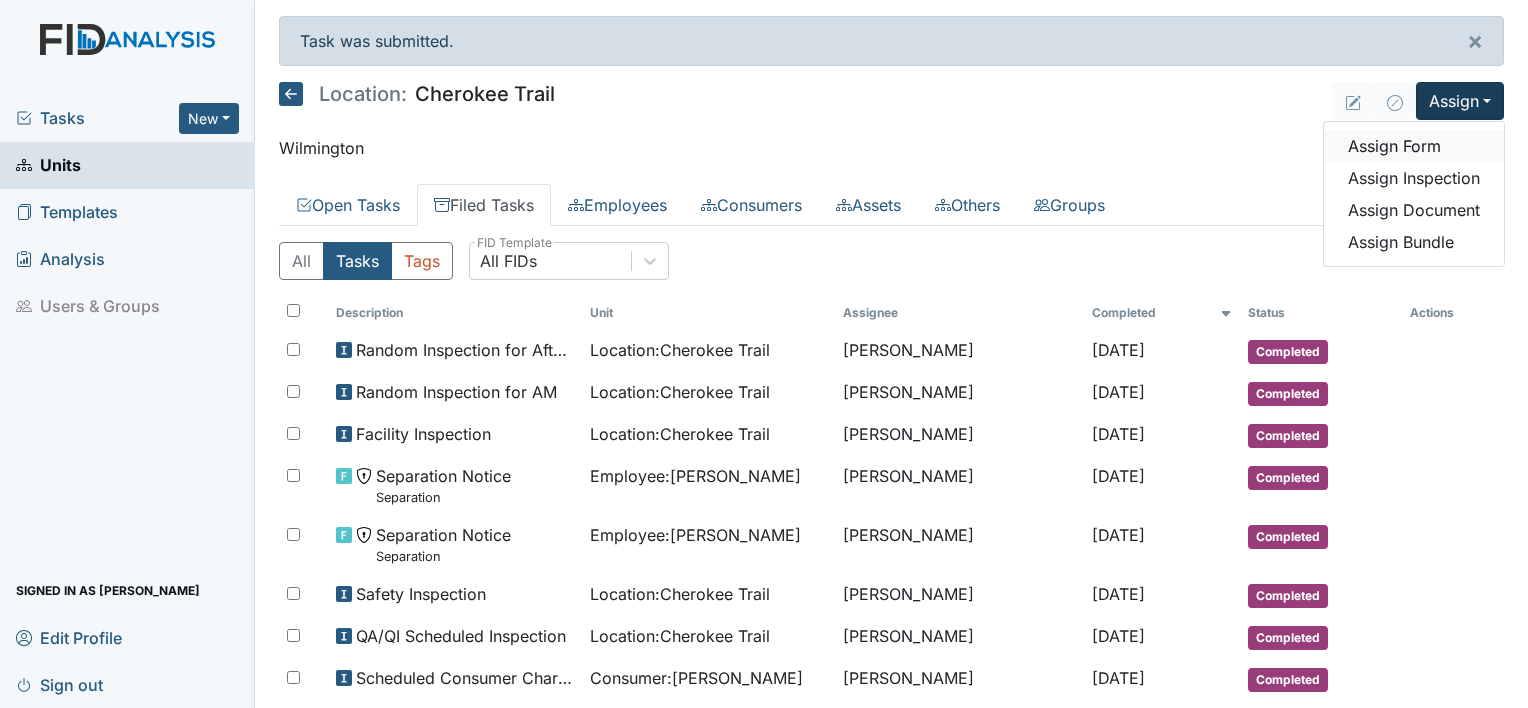 drag, startPoint x: 1404, startPoint y: 142, endPoint x: 1338, endPoint y: 131, distance: 66.910385 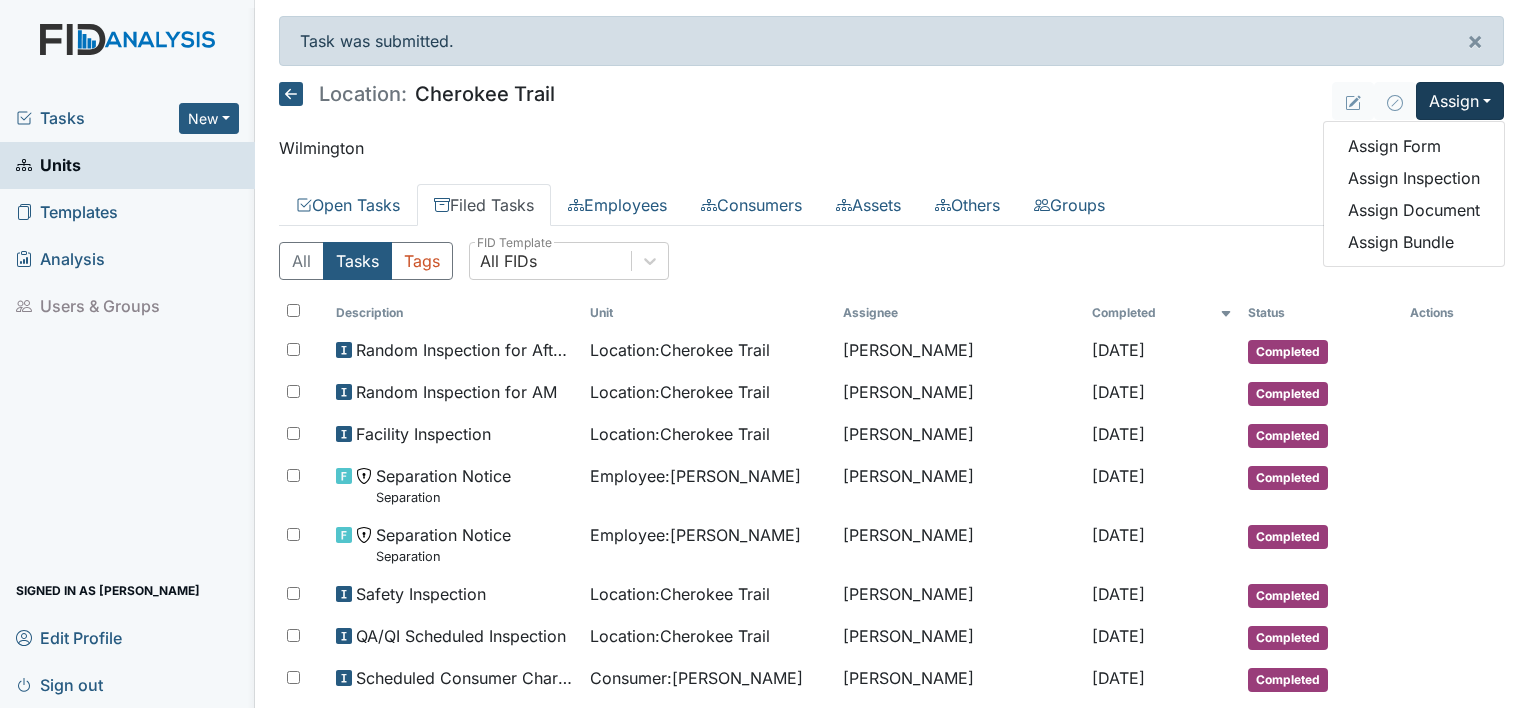 drag, startPoint x: 1338, startPoint y: 131, endPoint x: 1203, endPoint y: 99, distance: 138.74077 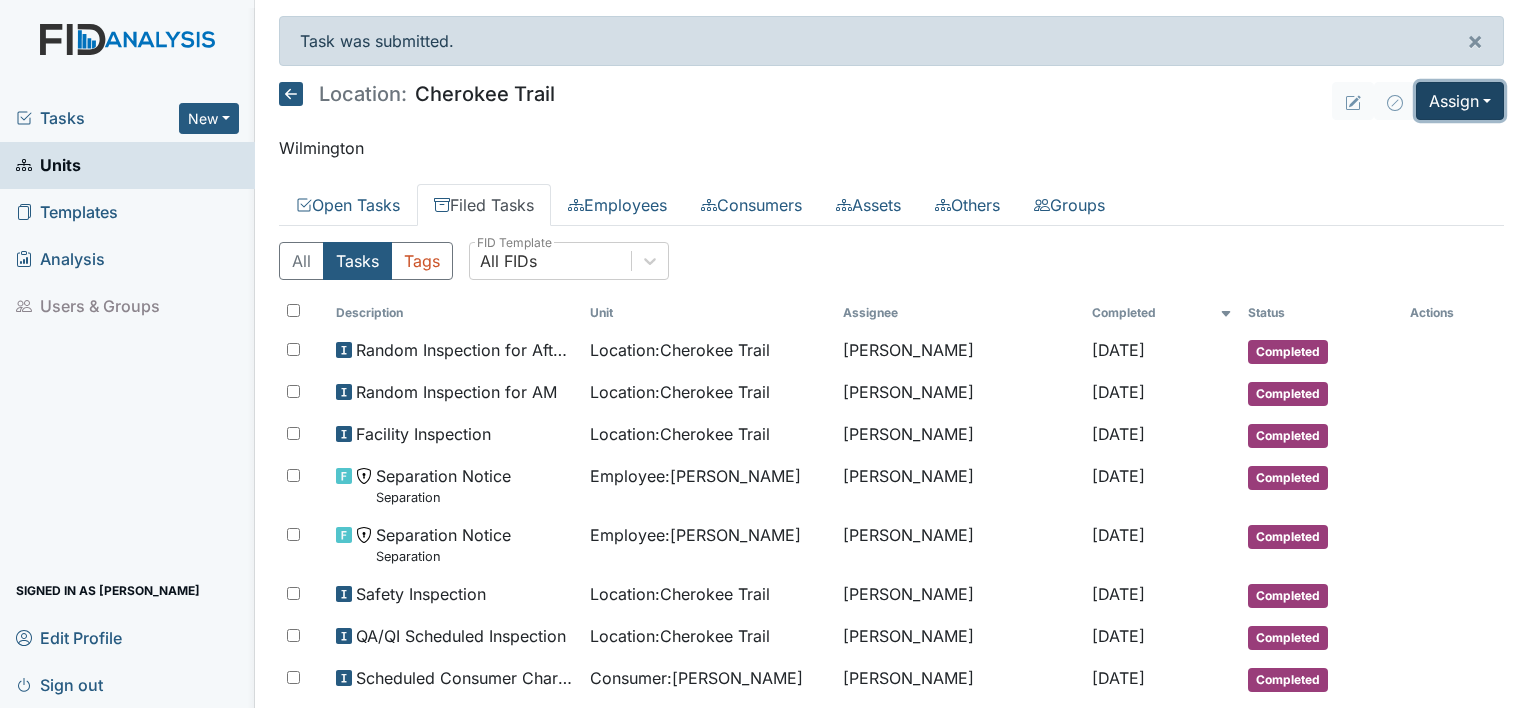 click on "Assign" at bounding box center (1460, 101) 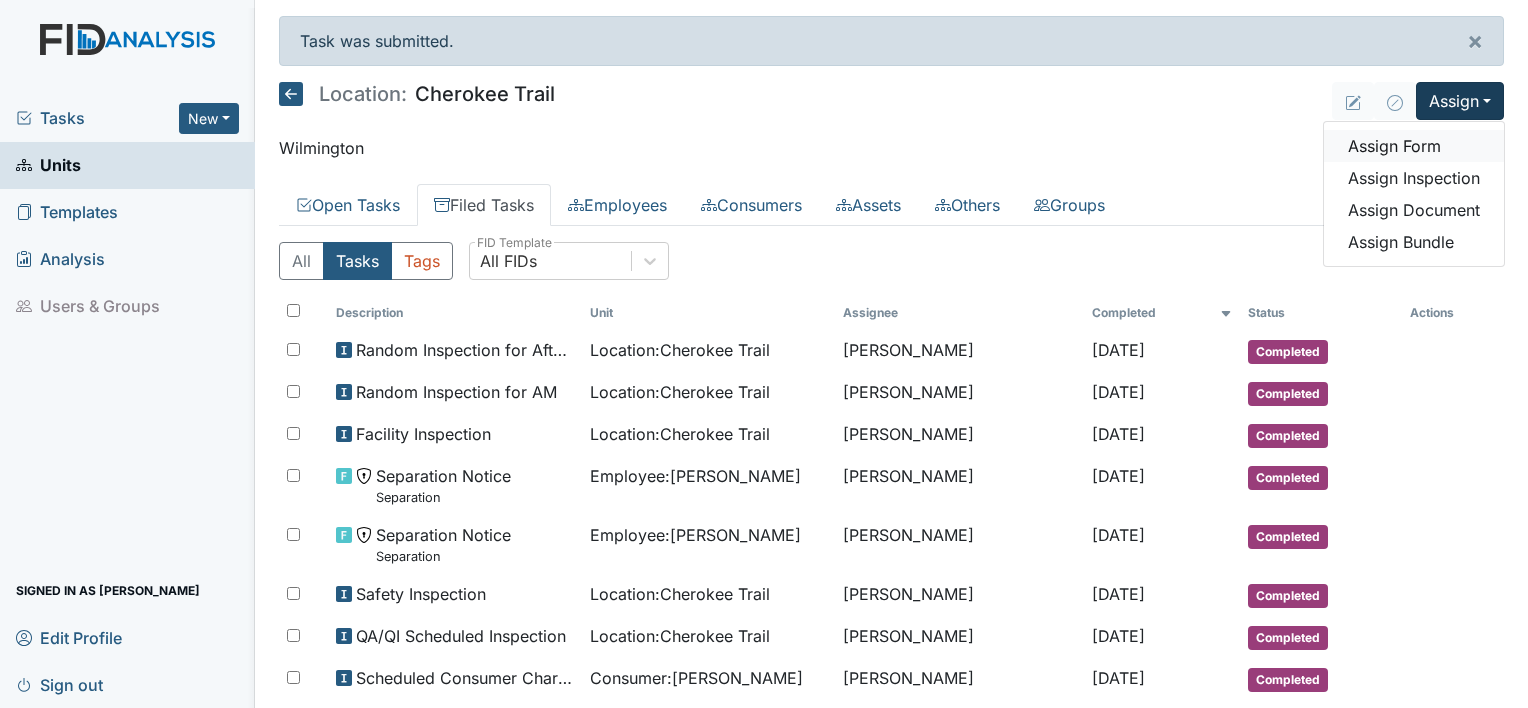 click on "Assign Form" at bounding box center [1414, 146] 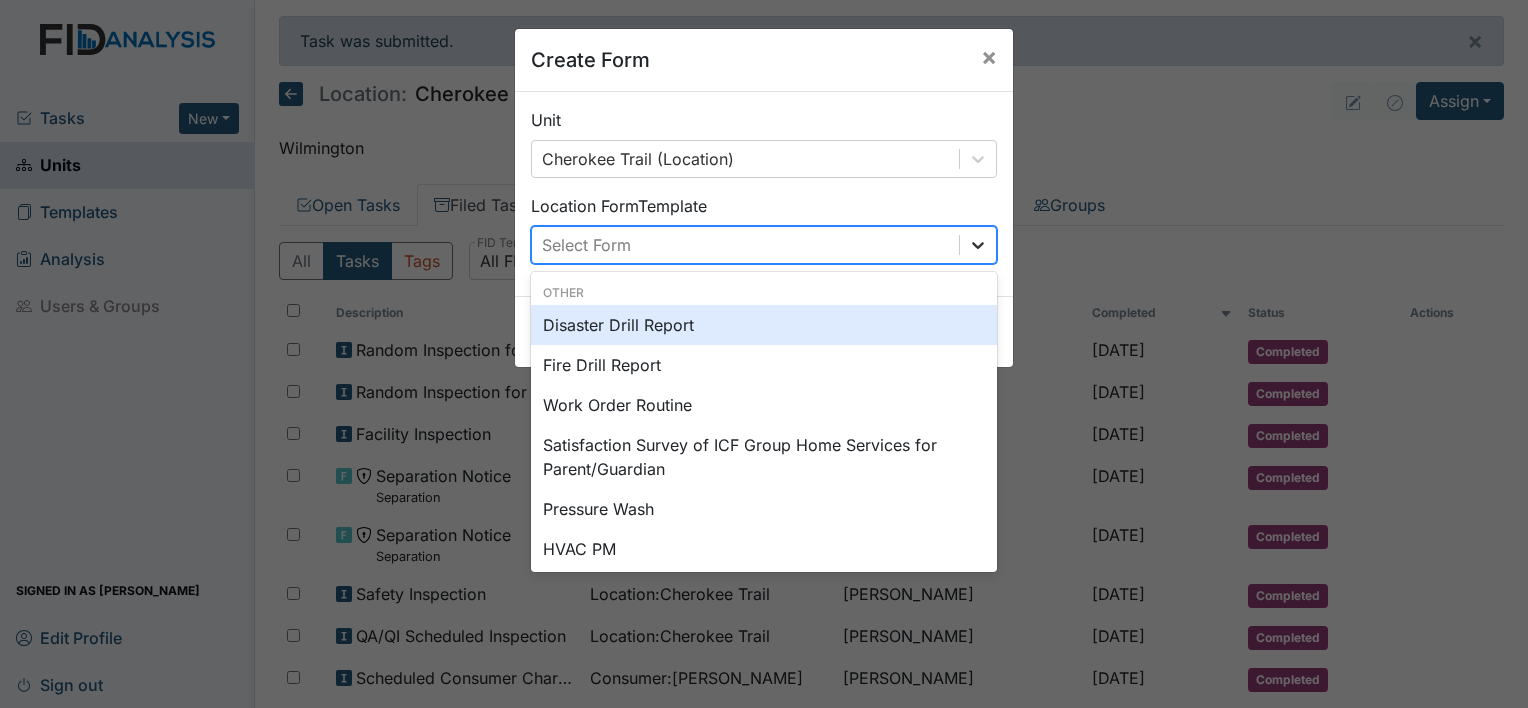 click at bounding box center (978, 245) 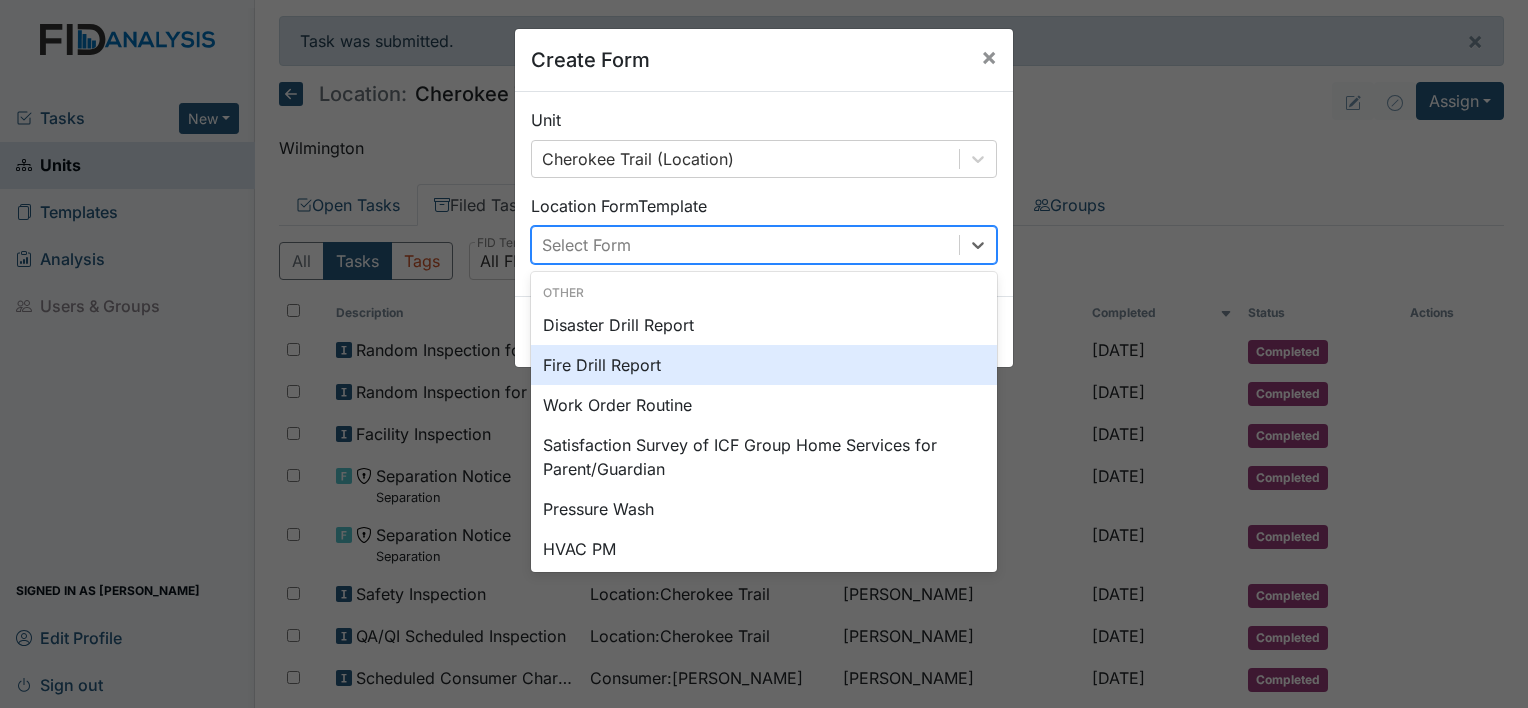 click on "Fire Drill Report" at bounding box center (764, 365) 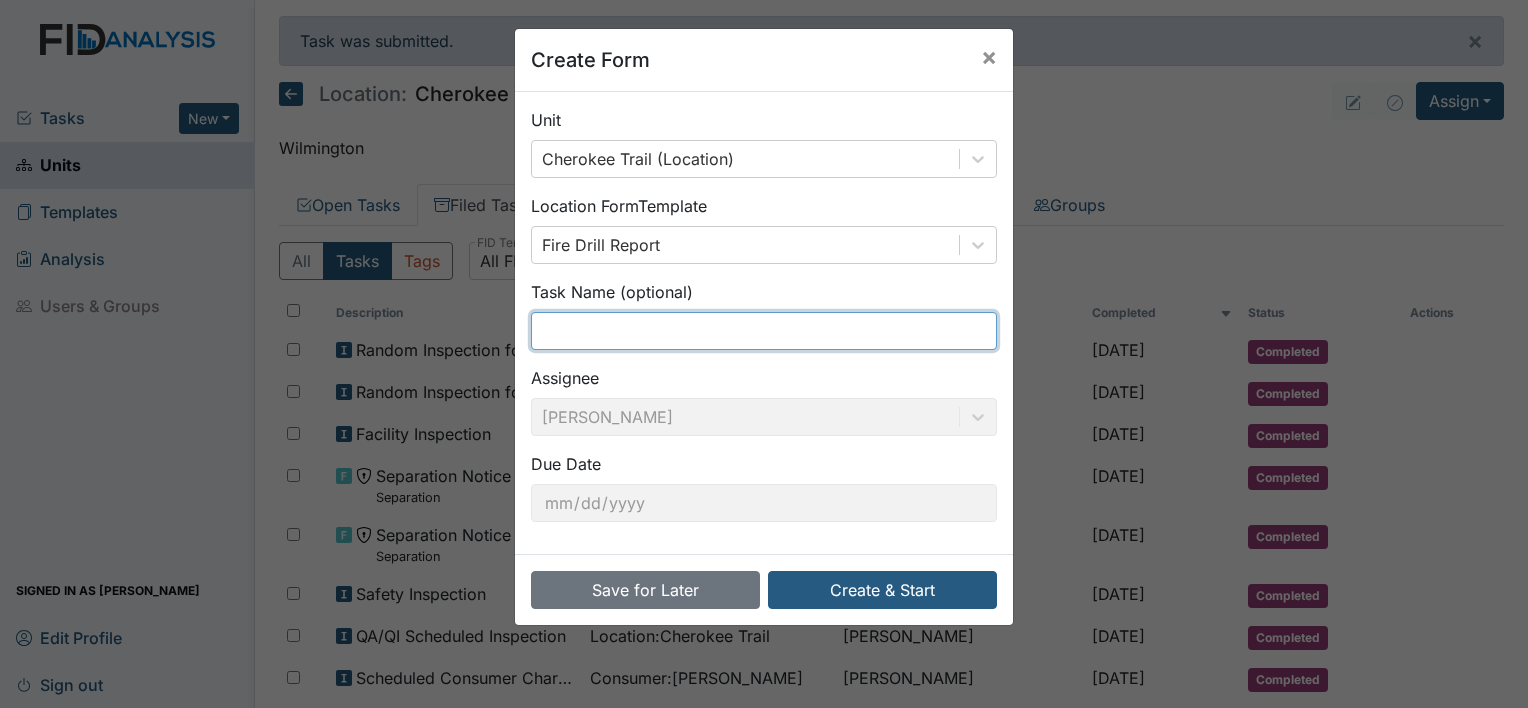 click at bounding box center (764, 331) 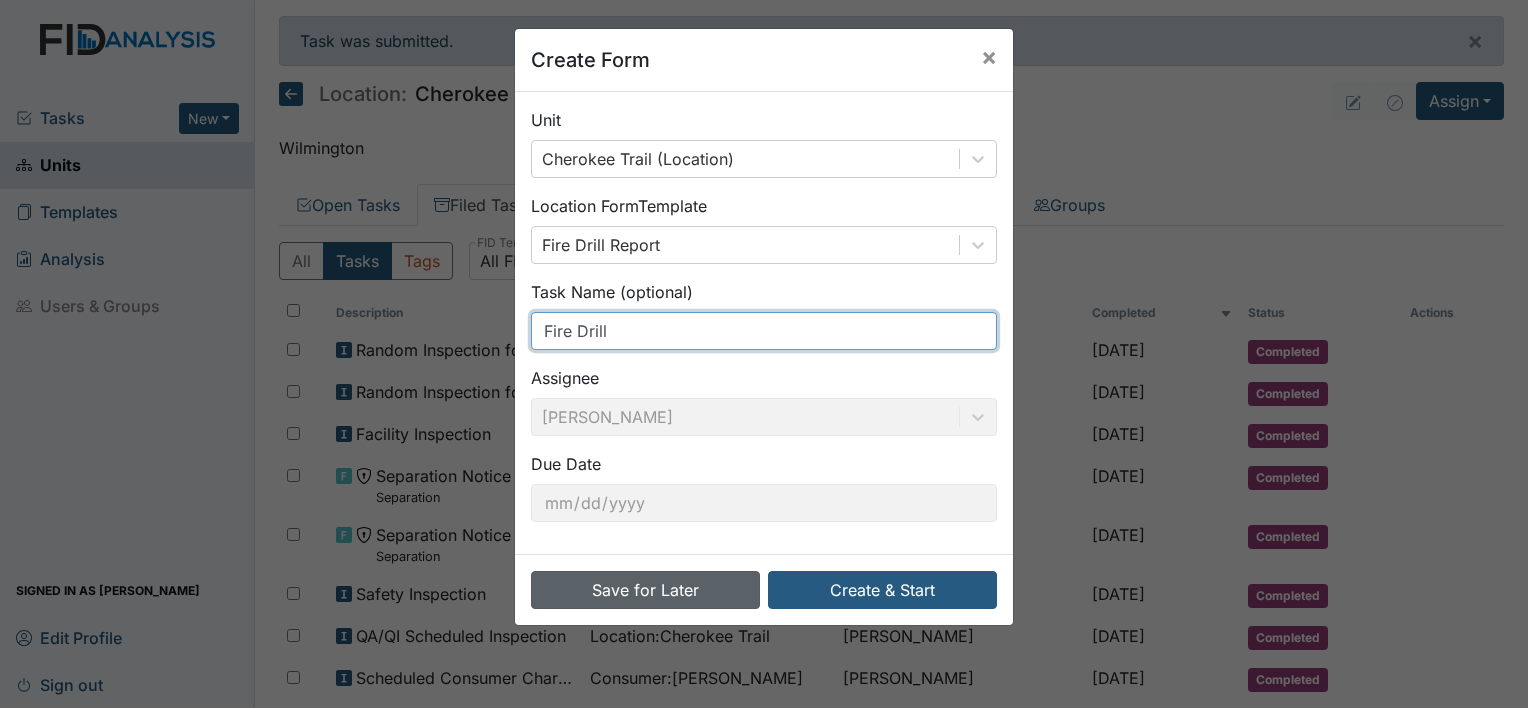 type on "Fire Drill" 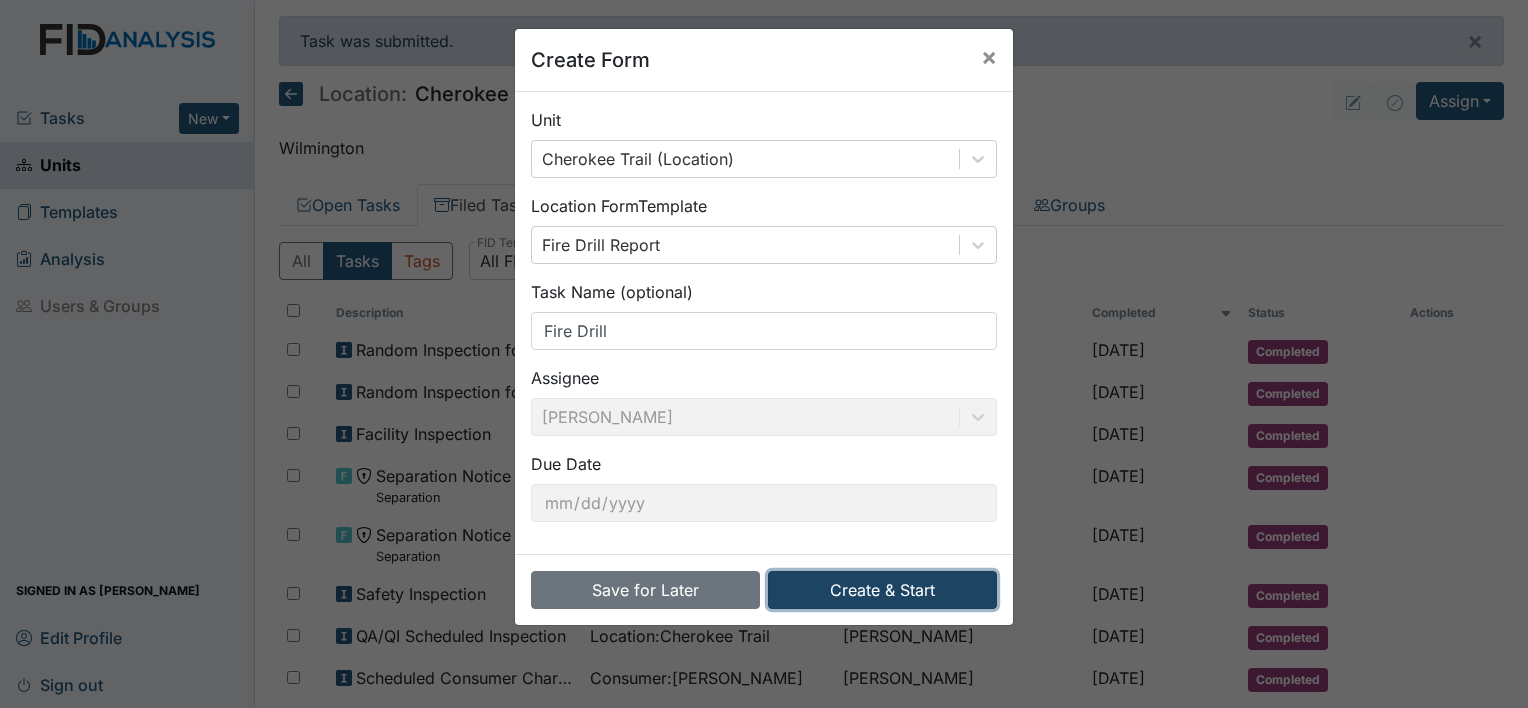 drag, startPoint x: 624, startPoint y: 585, endPoint x: 870, endPoint y: 599, distance: 246.39806 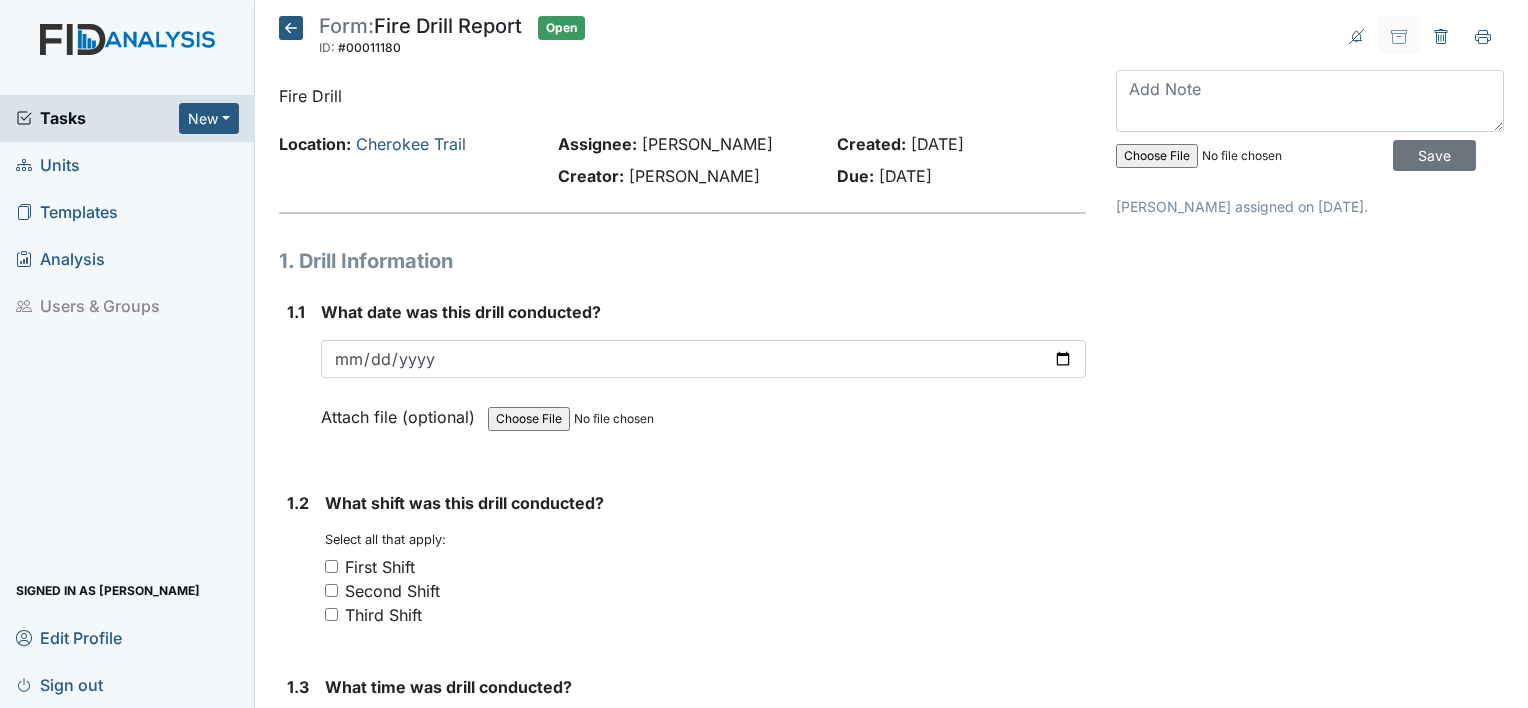 scroll, scrollTop: 0, scrollLeft: 0, axis: both 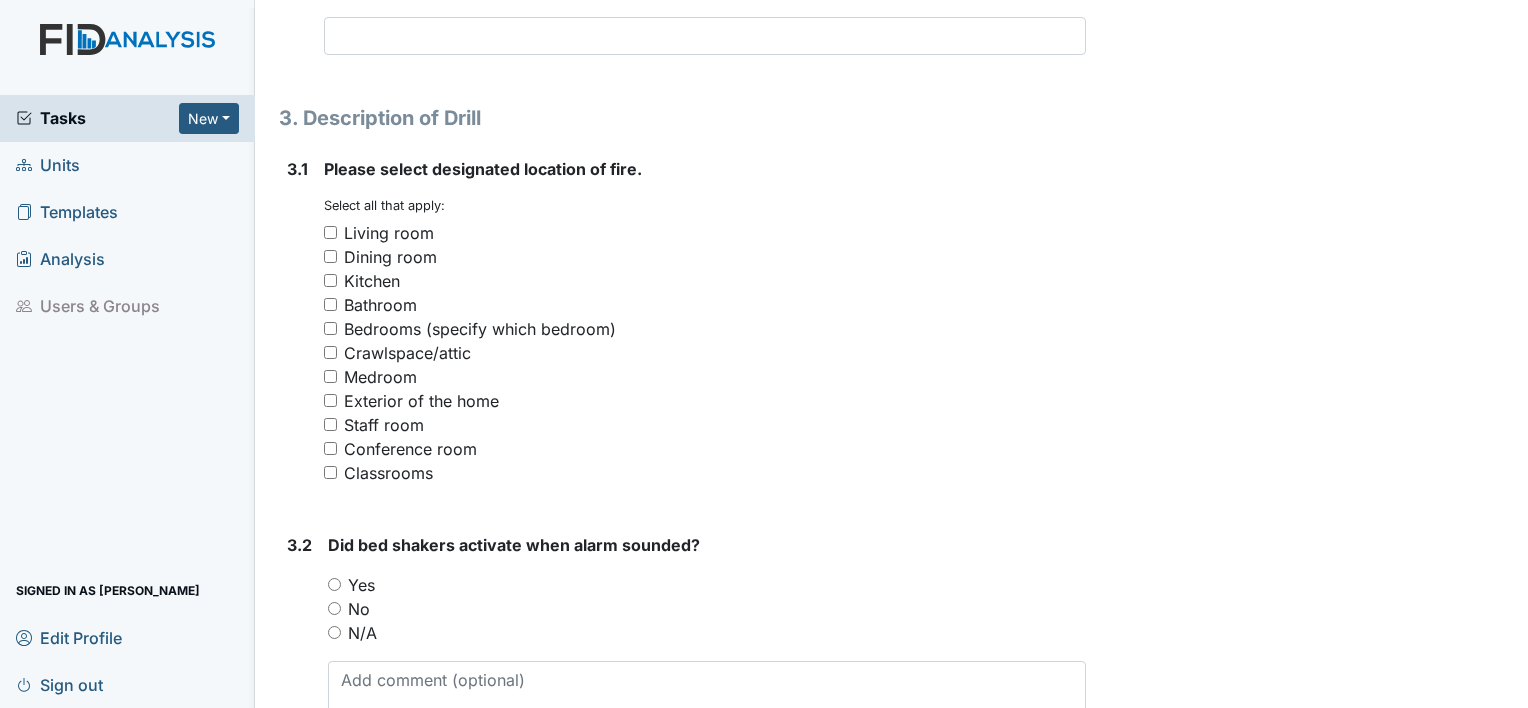 click on "Kitchen" at bounding box center [330, 280] 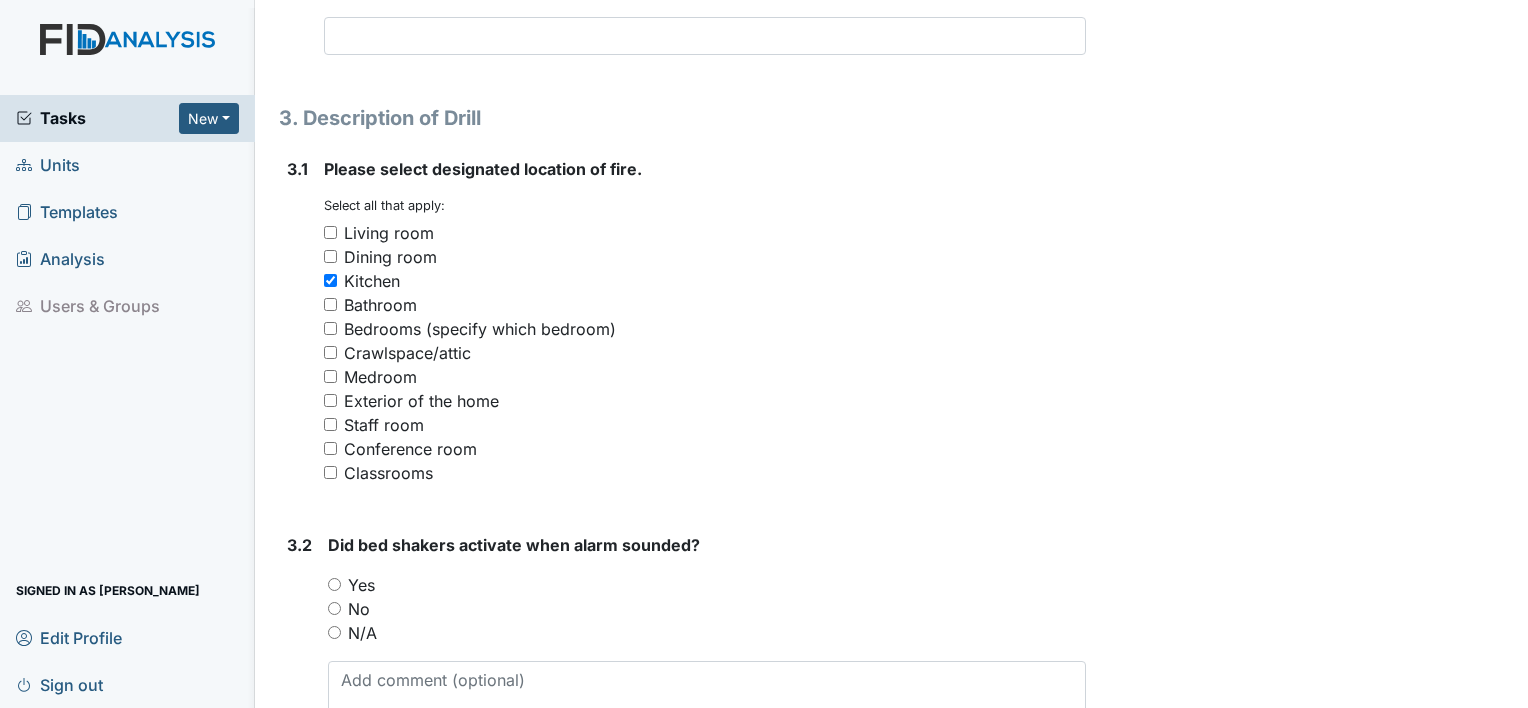 click on "No" at bounding box center (334, 608) 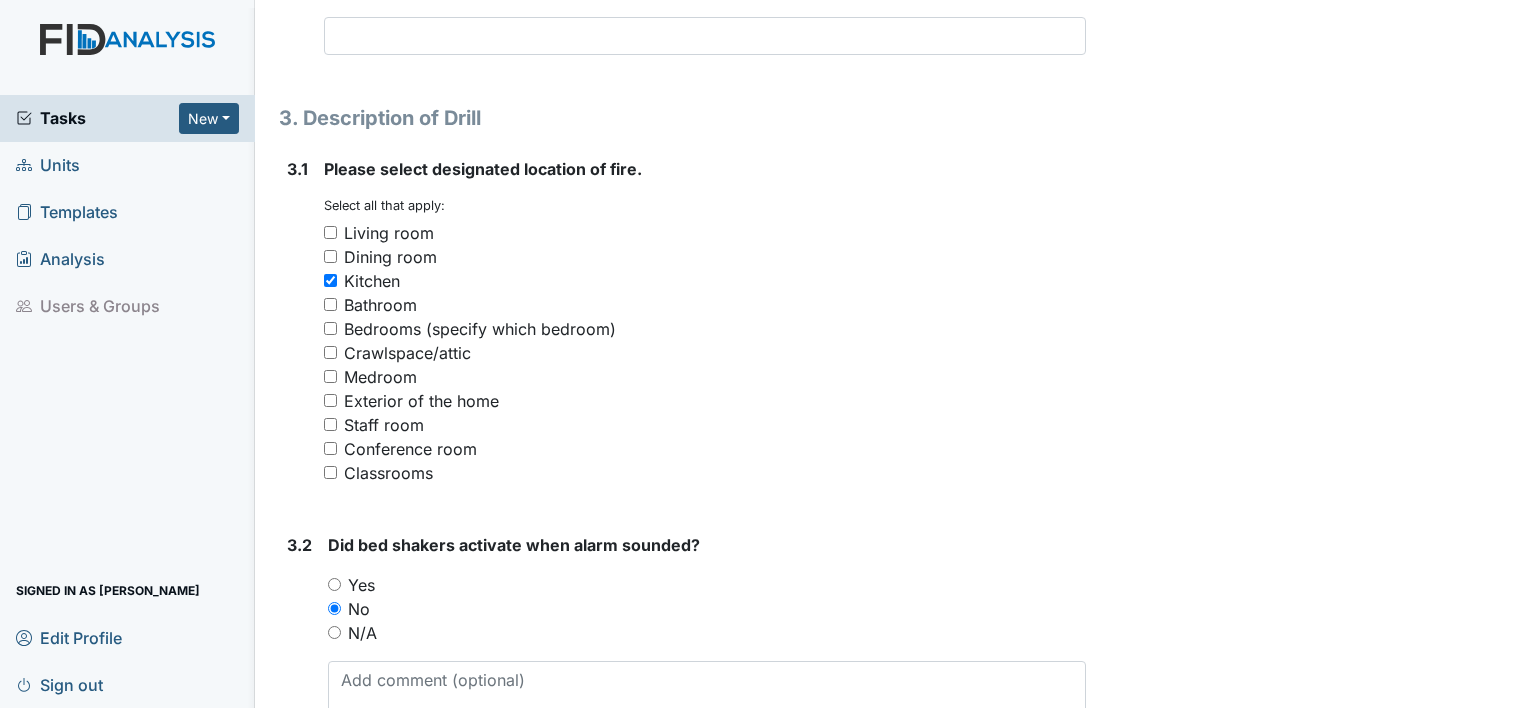 click on "3.2" at bounding box center (299, 636) 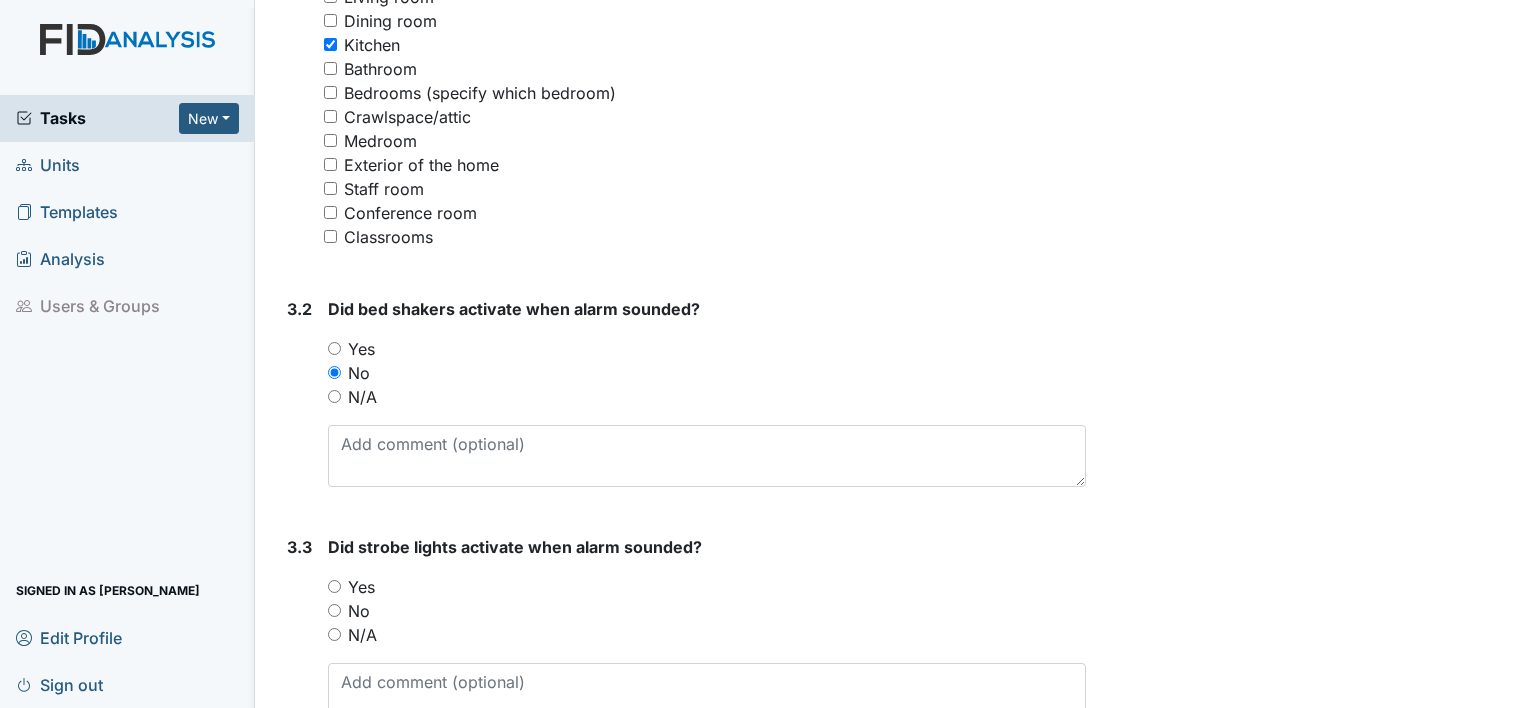 scroll, scrollTop: 1720, scrollLeft: 0, axis: vertical 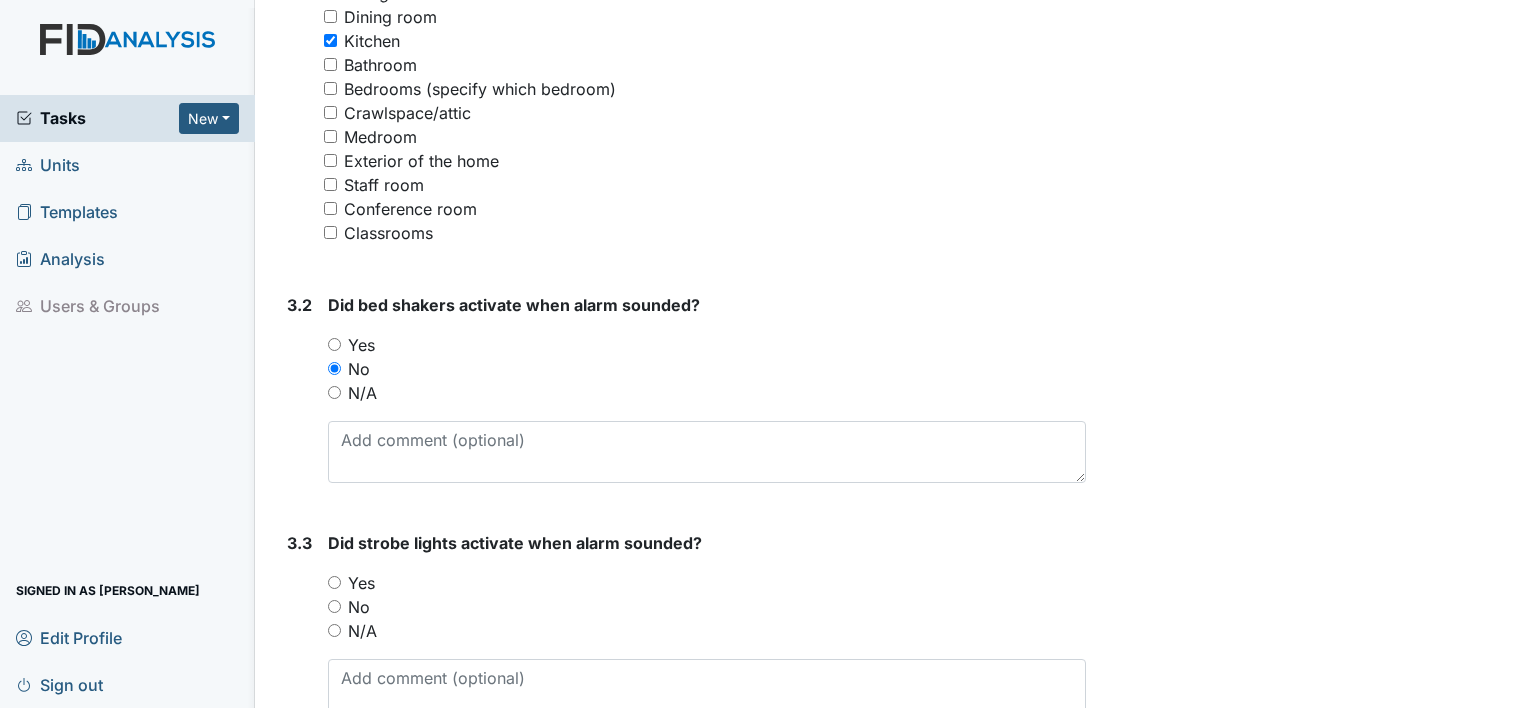 drag, startPoint x: 335, startPoint y: 576, endPoint x: 334, endPoint y: 588, distance: 12.0415945 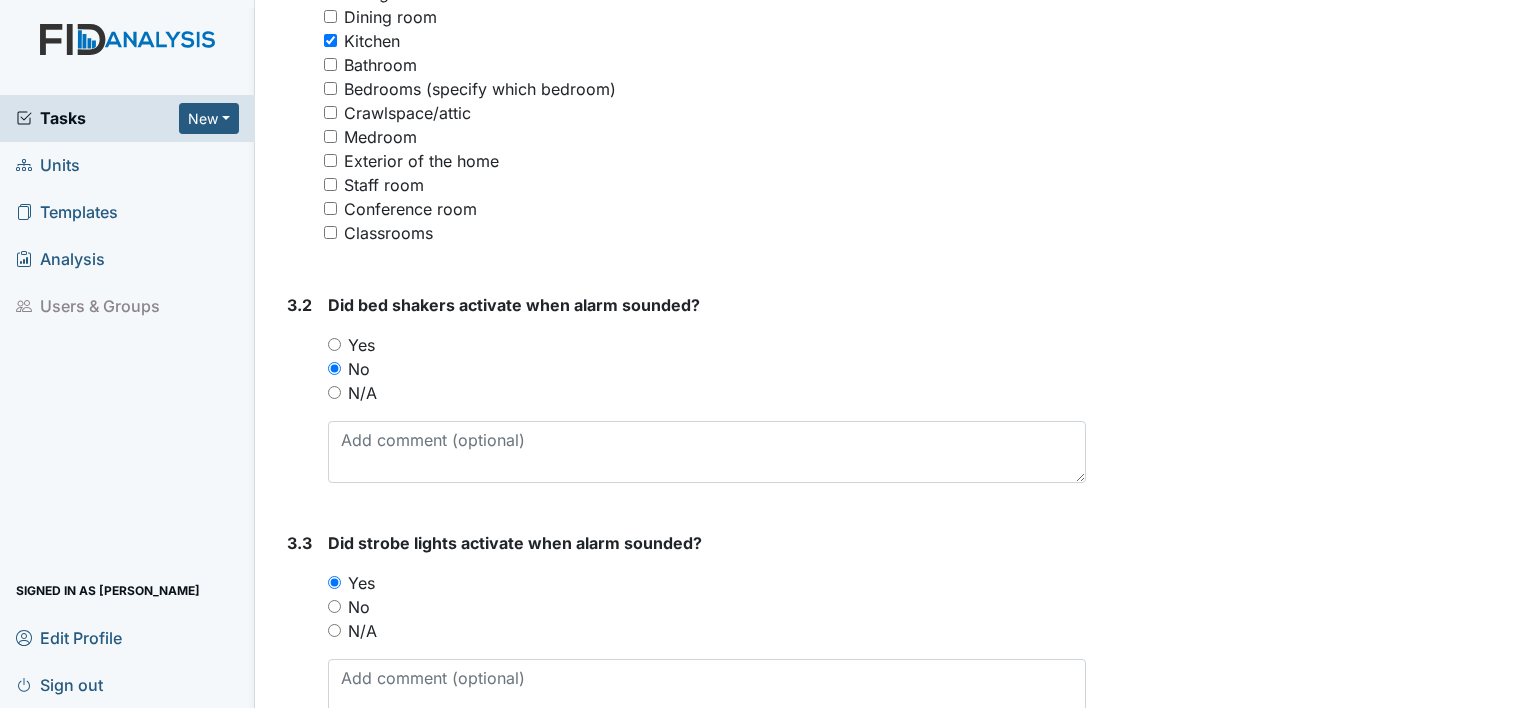 click on "Yes" at bounding box center (334, 582) 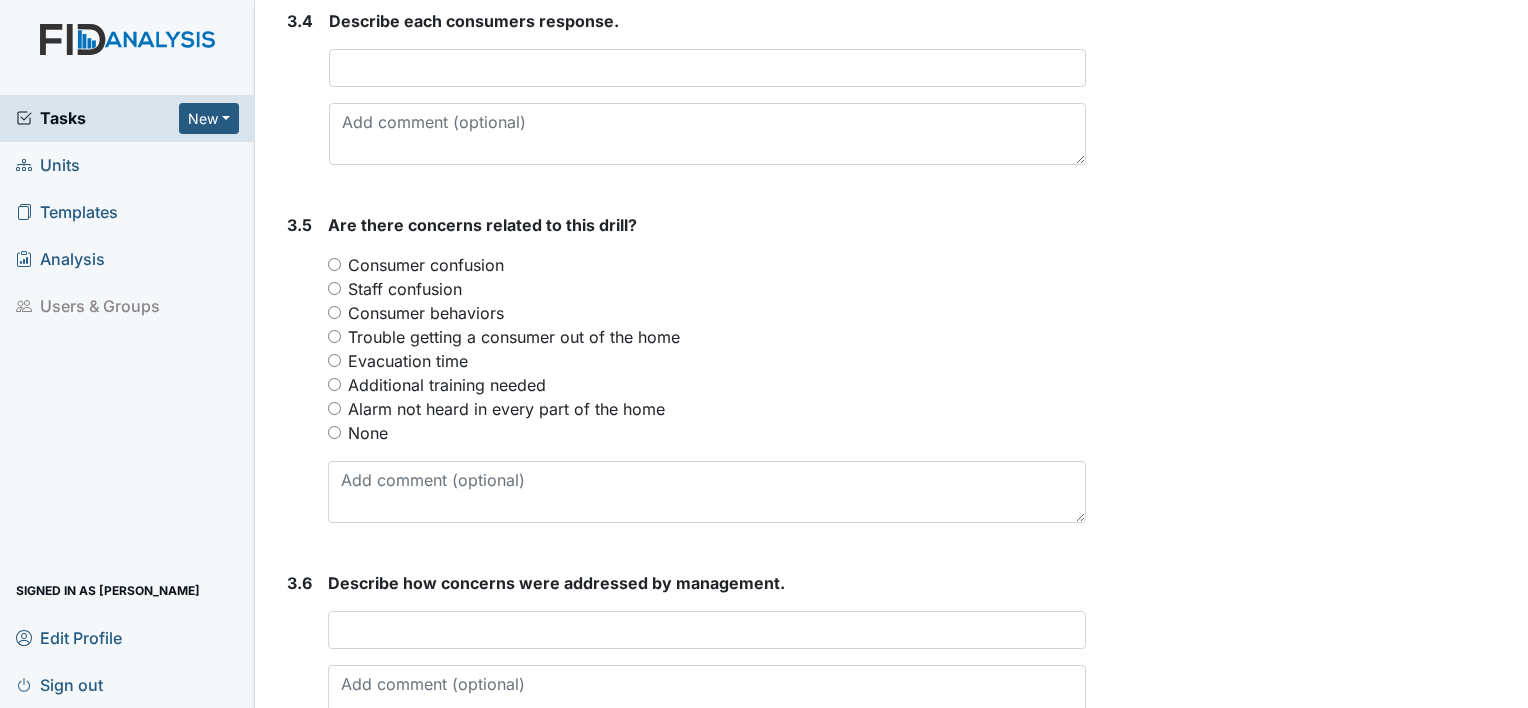 scroll, scrollTop: 2596, scrollLeft: 0, axis: vertical 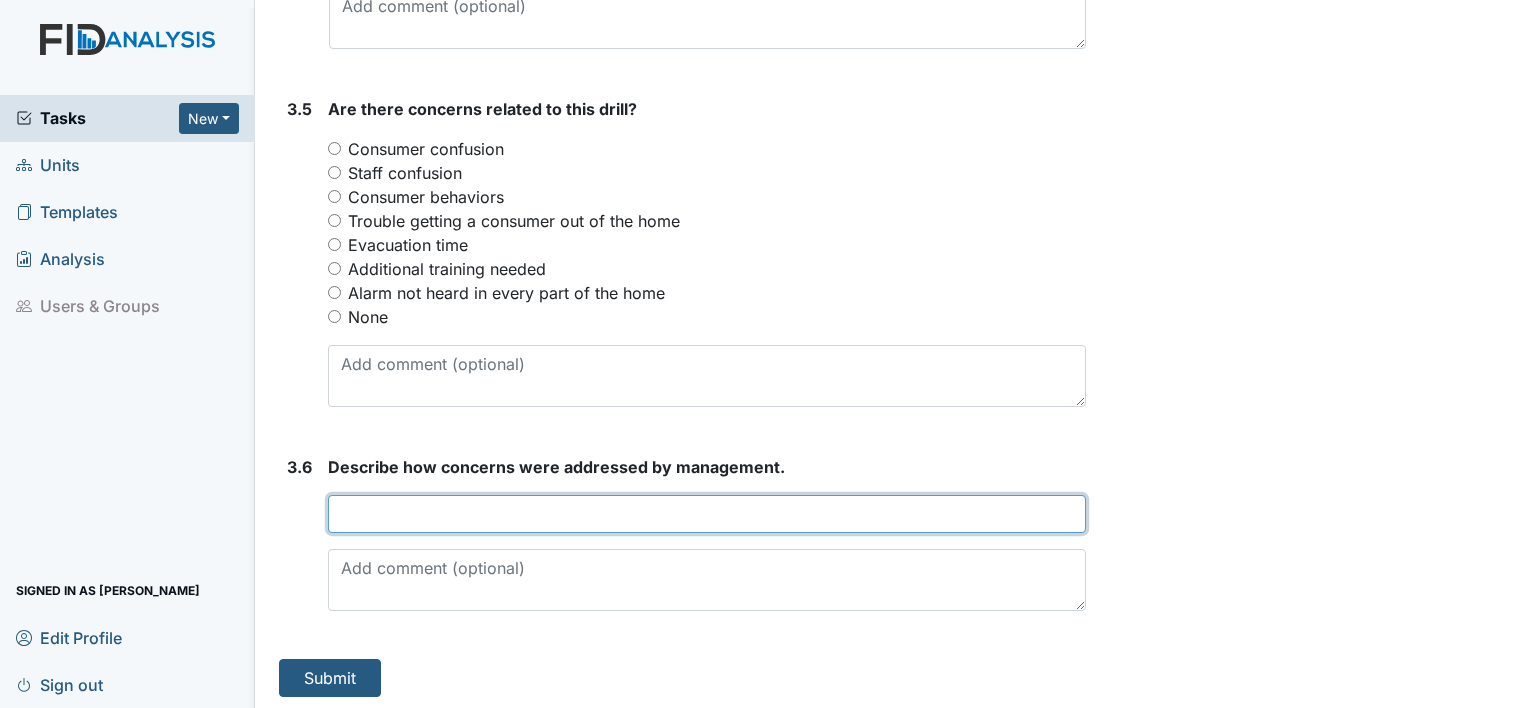 click at bounding box center [707, 514] 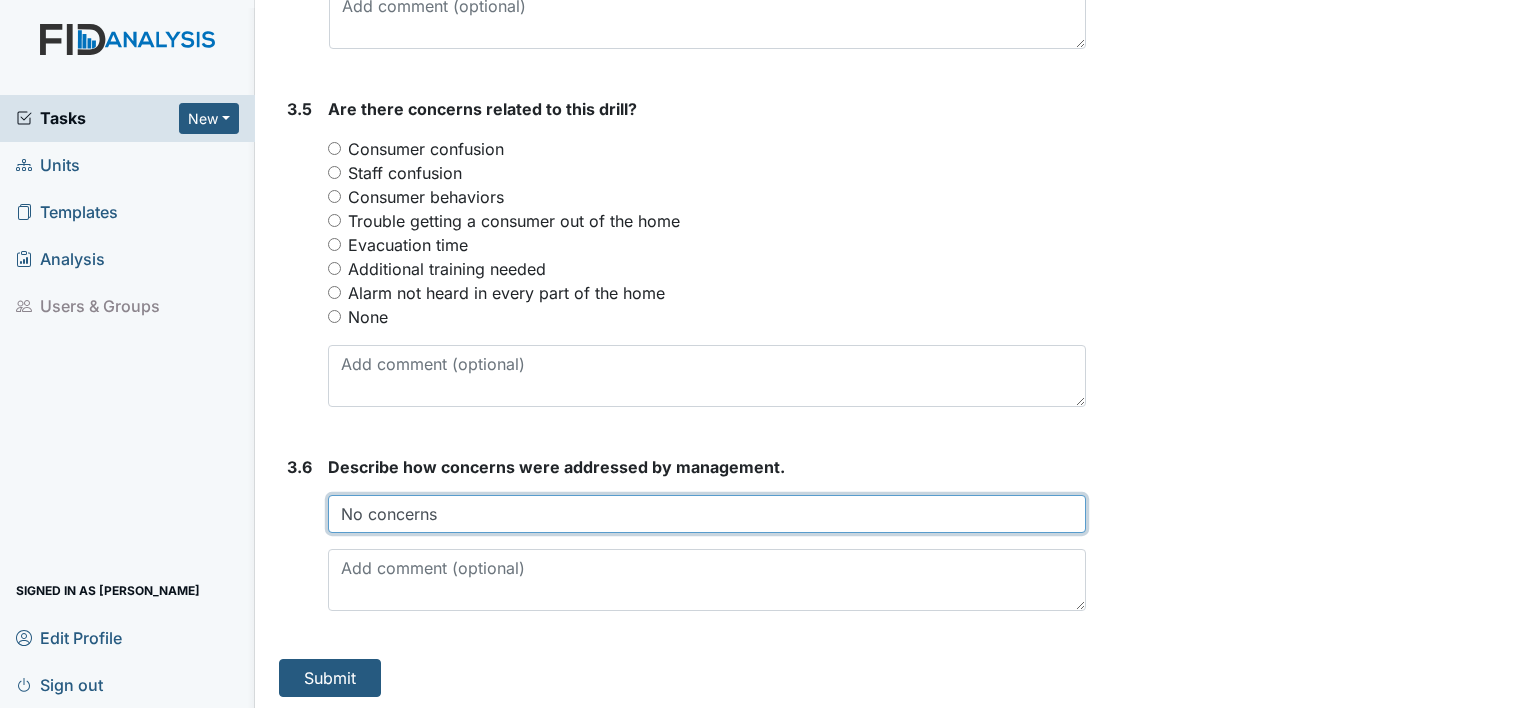 type on "No concerns" 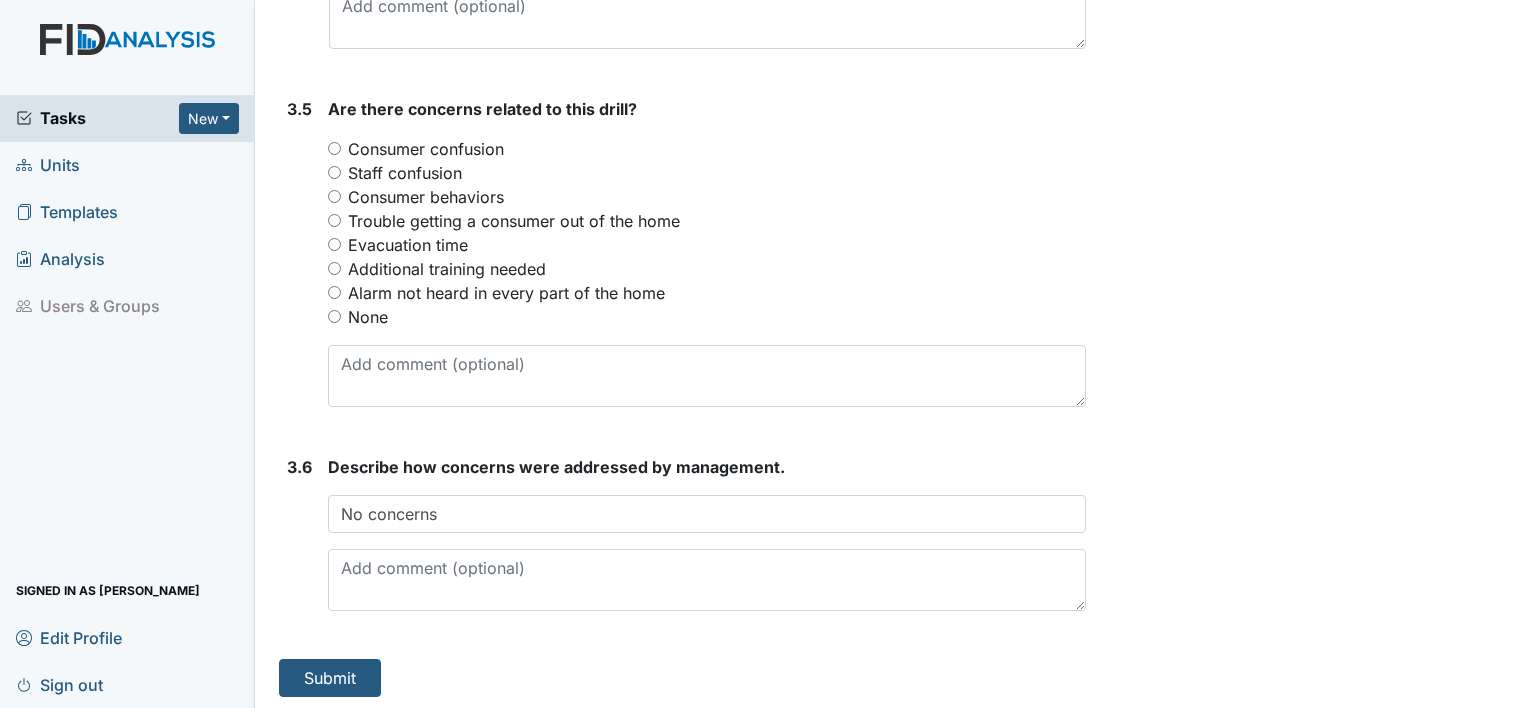 click on "None" at bounding box center (334, 316) 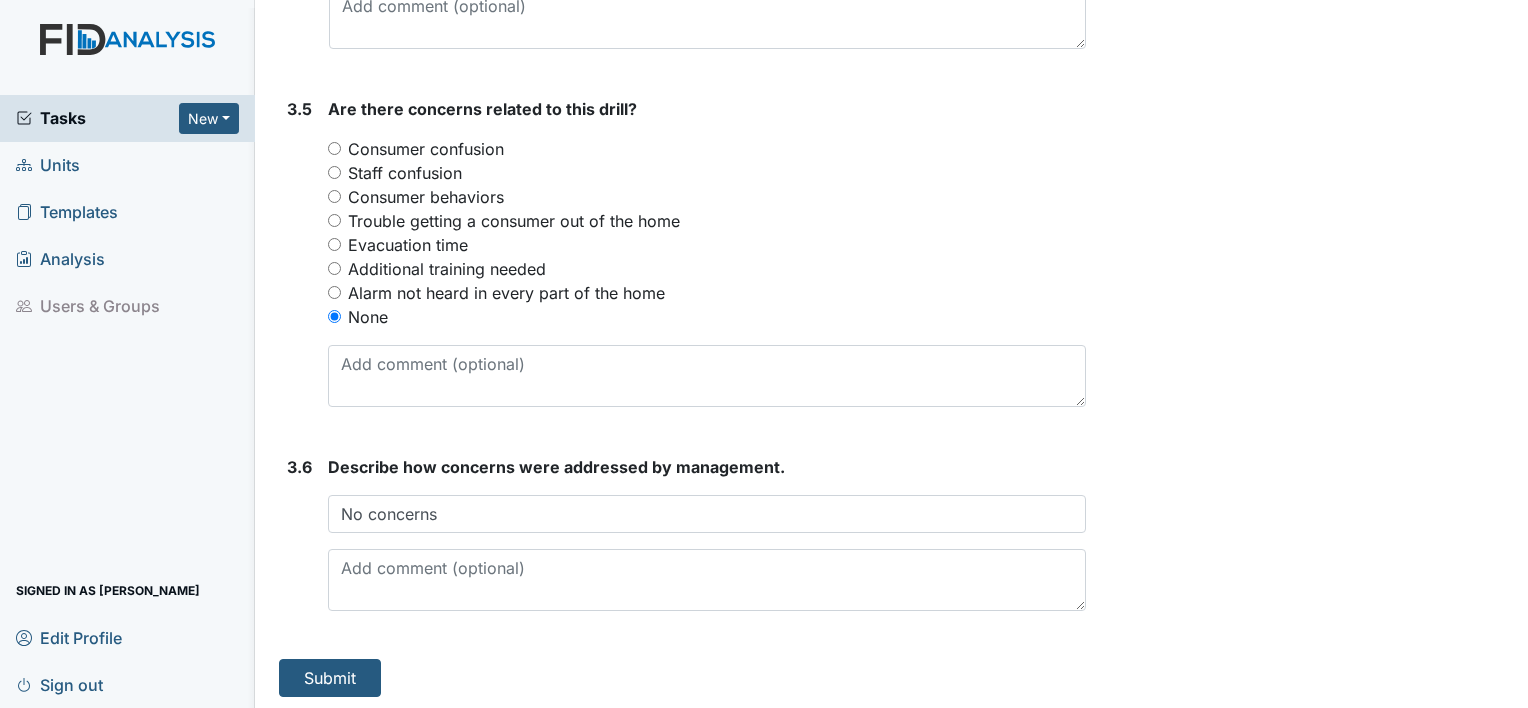 click on "Form:
Fire Drill Report
ID:
#00011180
Open
Autosaving...
Fire Drill
Location:
Cherokee Trail
Assignee:
Shmara Higgins
Creator:
Shmara Higgins
Created:
Jul 28, 2025
Due:
Aug 11, 2025
1. Drill Information
1.1
What date was this drill conducted?
Attach file (optional)
You can upload .pdf, .txt, .jpg, .jpeg, .png, .csv, .xls, or .doc files under 100MB.
1.2
What shift was this drill conducted?
You must select one or more of the below options.
Select all that apply:
First Shift
Second Shift
Third Shift
1.3
What time was drill conducted?
This field is required.
1.4
What was the evacuation time?
This field is required.
1.5
You must select one of the below options." at bounding box center (682, -942) 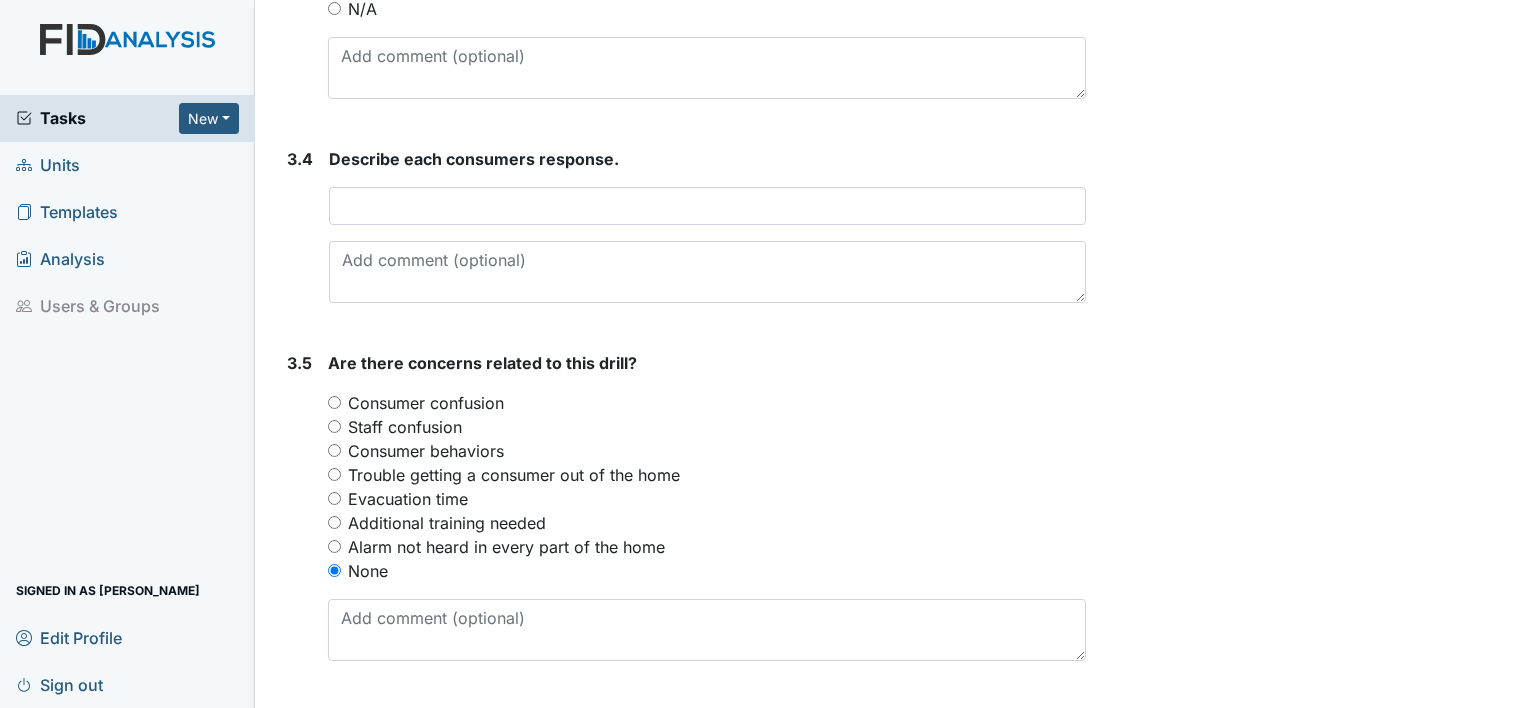 scroll, scrollTop: 2316, scrollLeft: 0, axis: vertical 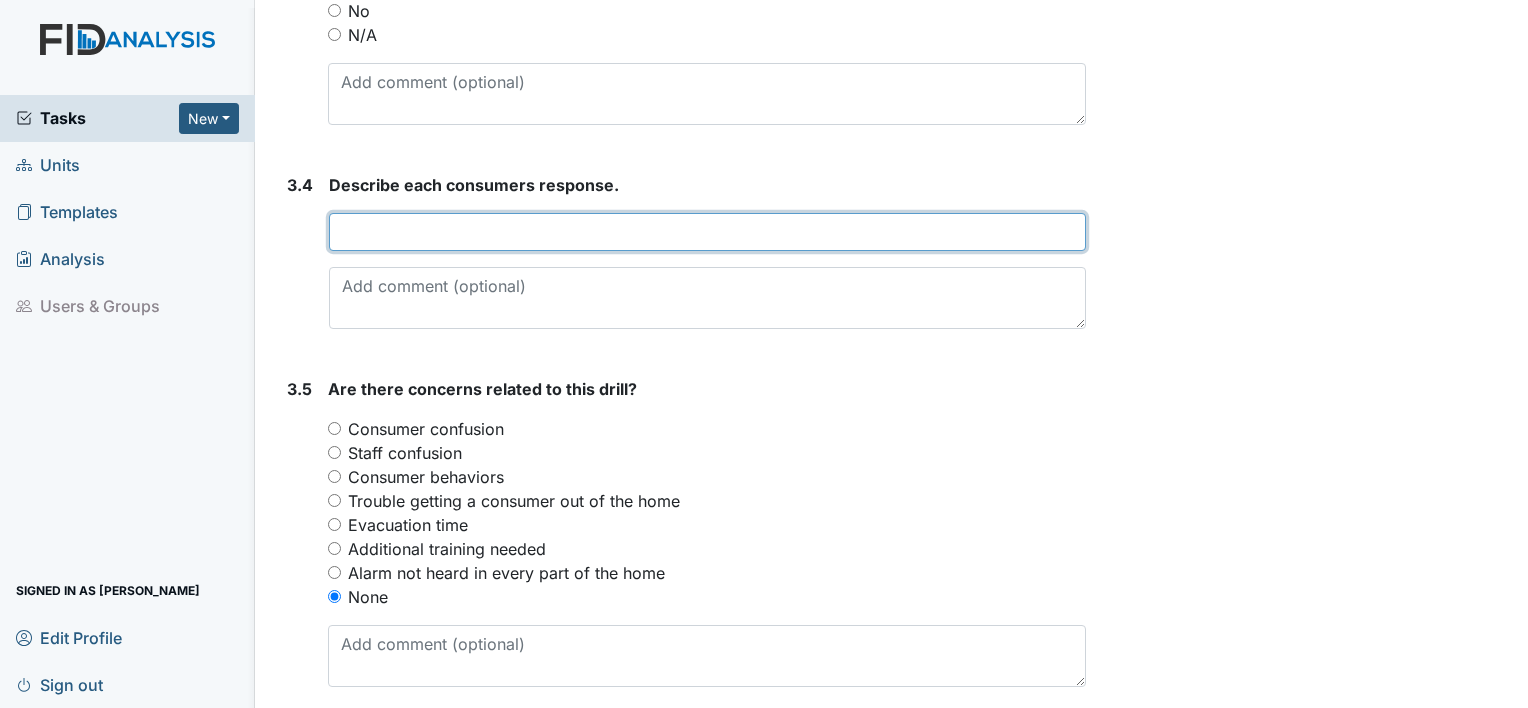 click at bounding box center (707, 232) 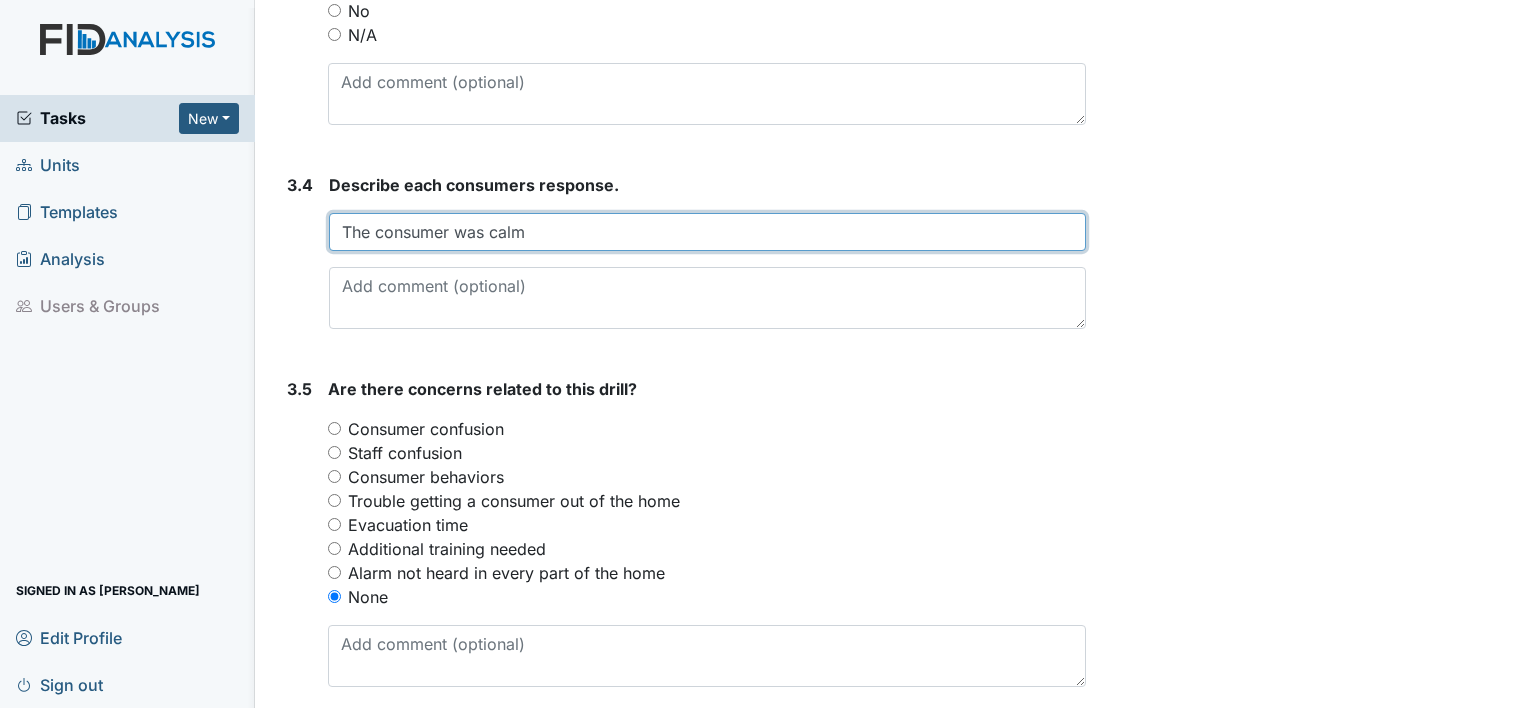 type on "The consumer was calm" 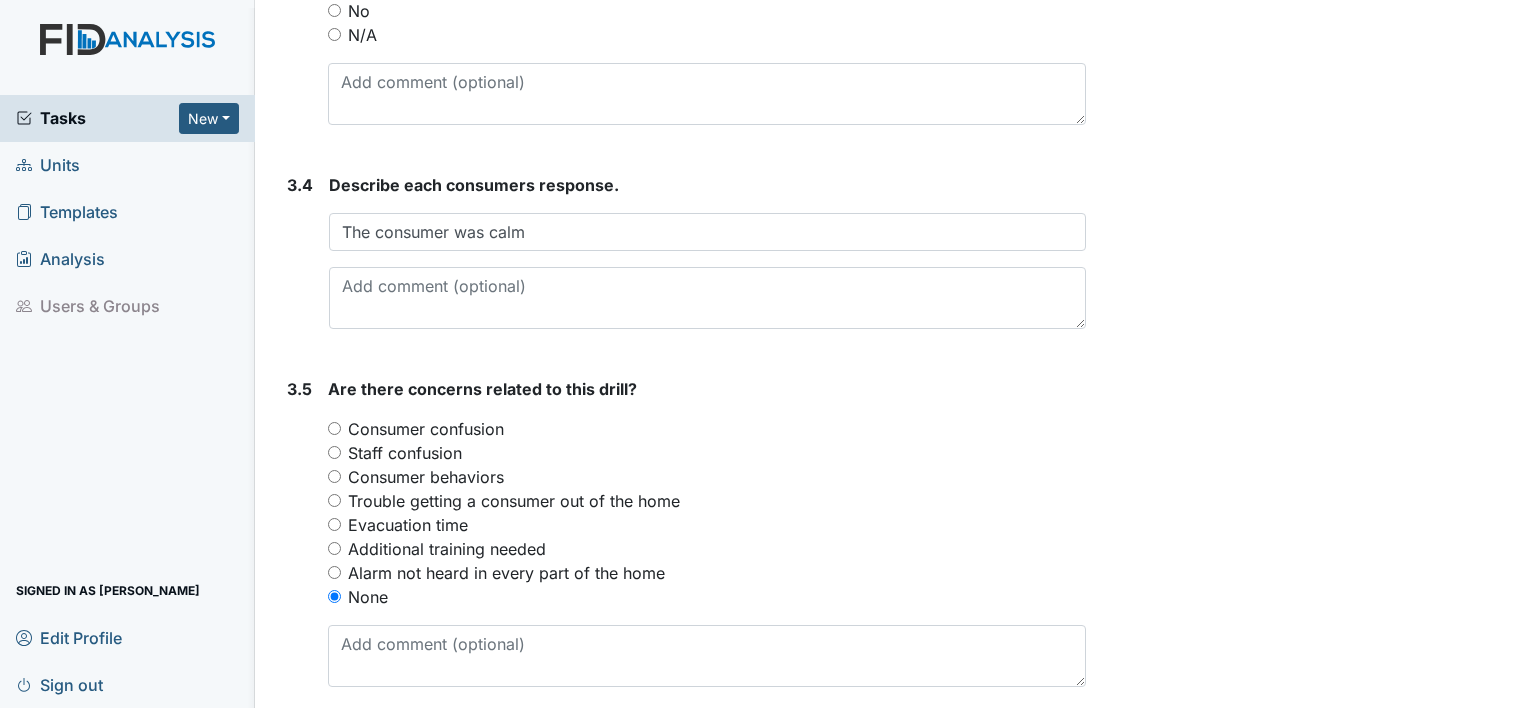 click on "Did strobe lights activate when alarm sounded?
You must select one of the below options.
Yes
No
N/A" at bounding box center [707, 38] 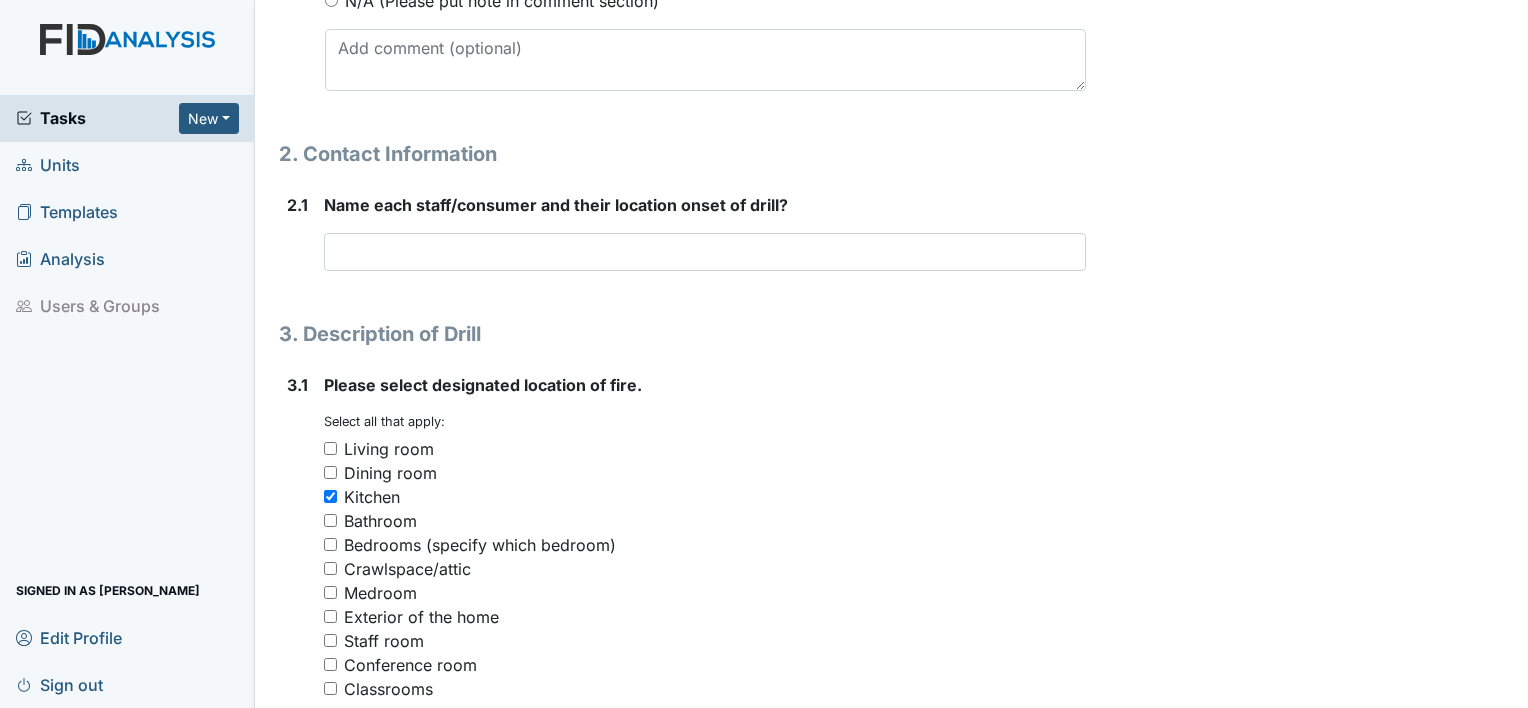 scroll, scrollTop: 1236, scrollLeft: 0, axis: vertical 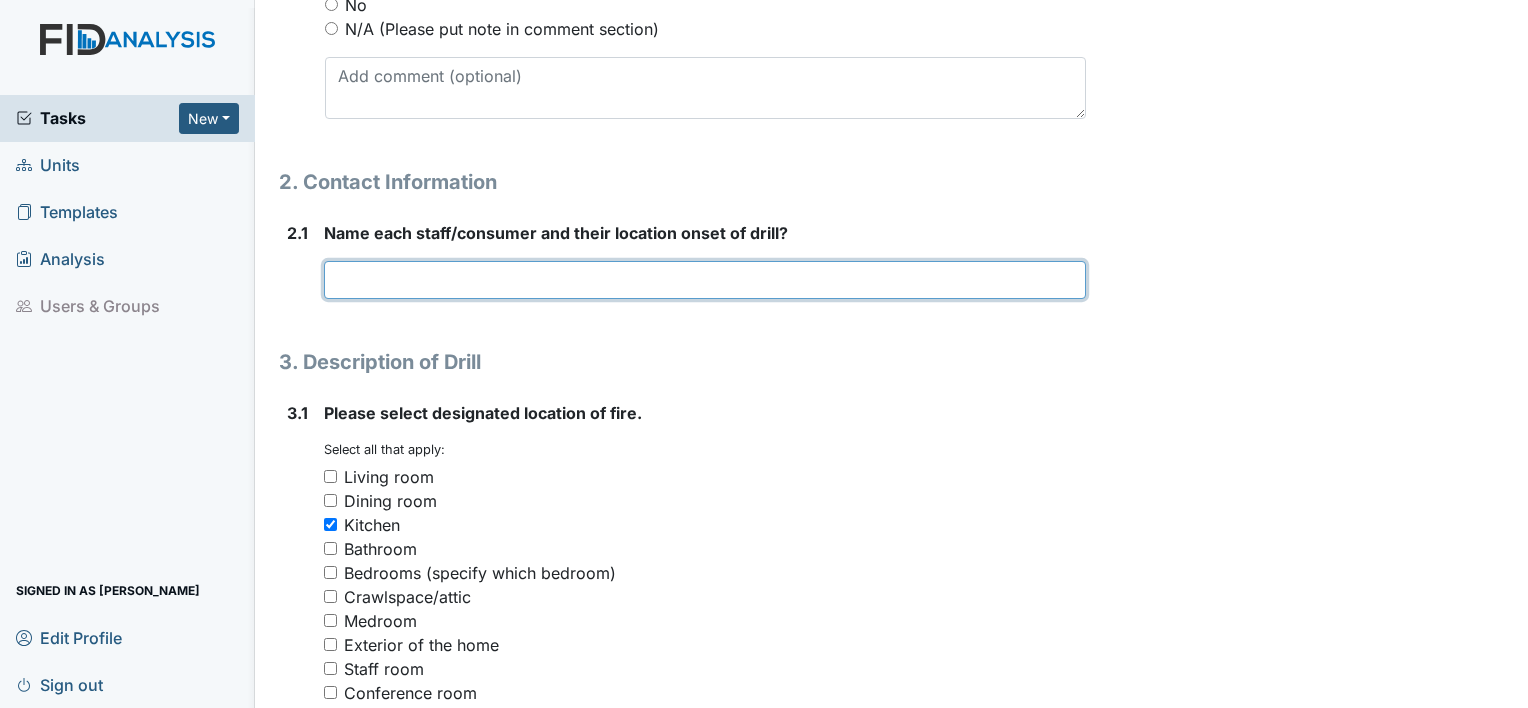 click at bounding box center (705, 280) 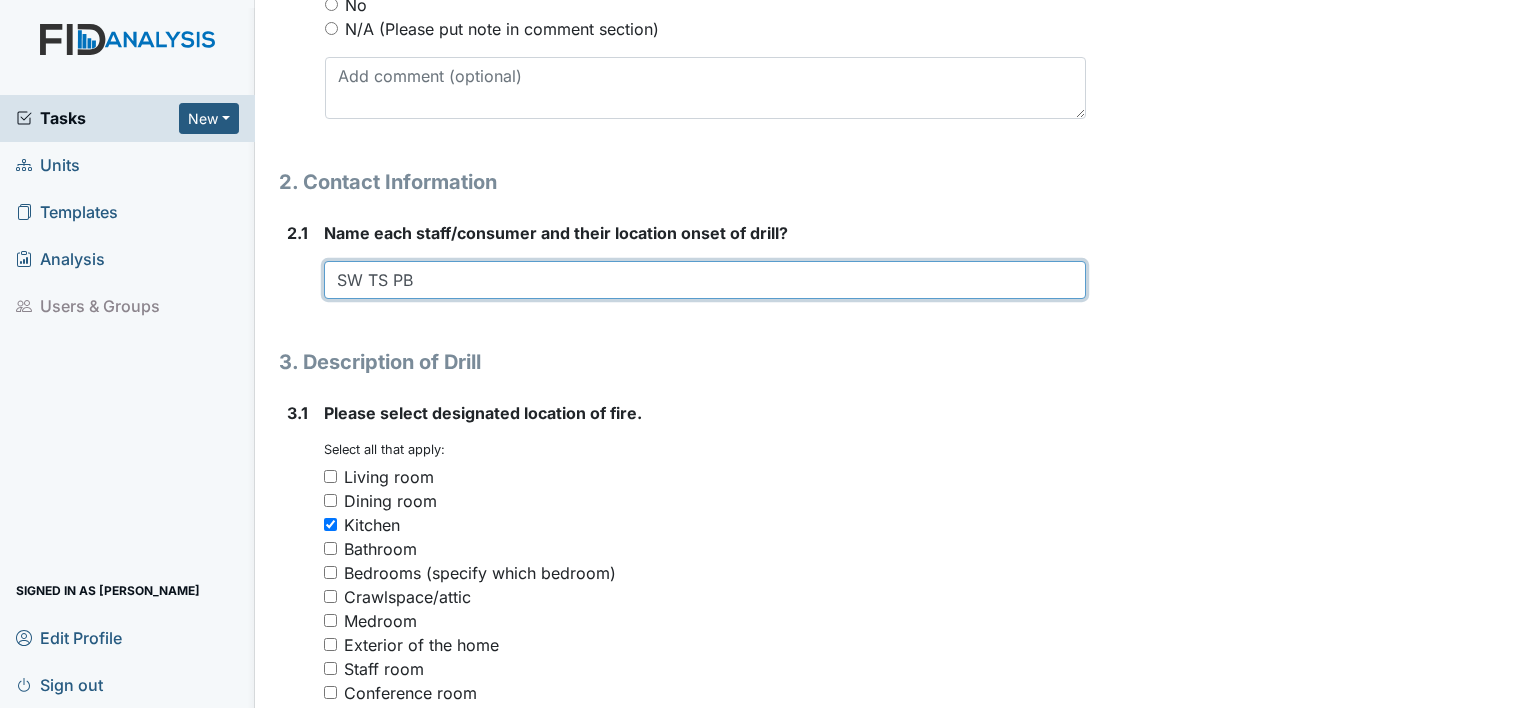 type on "SW TS PB" 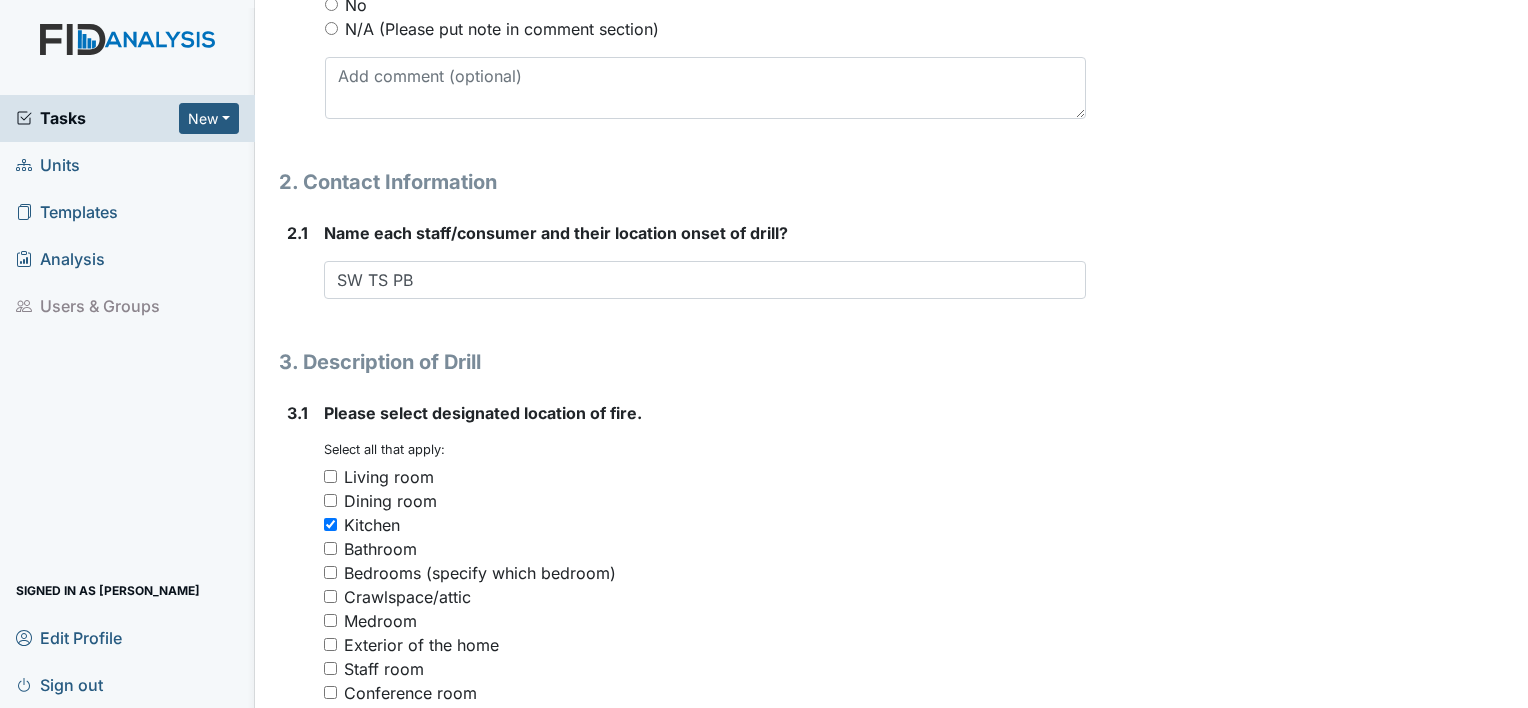 click on "1. Drill Information
1.1
What date was this drill conducted?
Attach file (optional)
You can upload .pdf, .txt, .jpg, .jpeg, .png, .csv, .xls, or .doc files under 100MB.
1.2
What shift was this drill conducted?
You must select one or more of the below options.
Select all that apply:
First Shift
Second Shift
Third Shift
1.3
What time was drill conducted?
This field is required.
1.4
What was the evacuation time?
This field is required.
1.5
Was this drill conducted randomly for the individuals and the DSP staff?  (One drill annually must be conducted at random on all shifts for the DSPs).
You must select one of the below options.
Yes
No
1.6
Did you speak with someone at the Fire department or Security agency?" at bounding box center (682, 533) 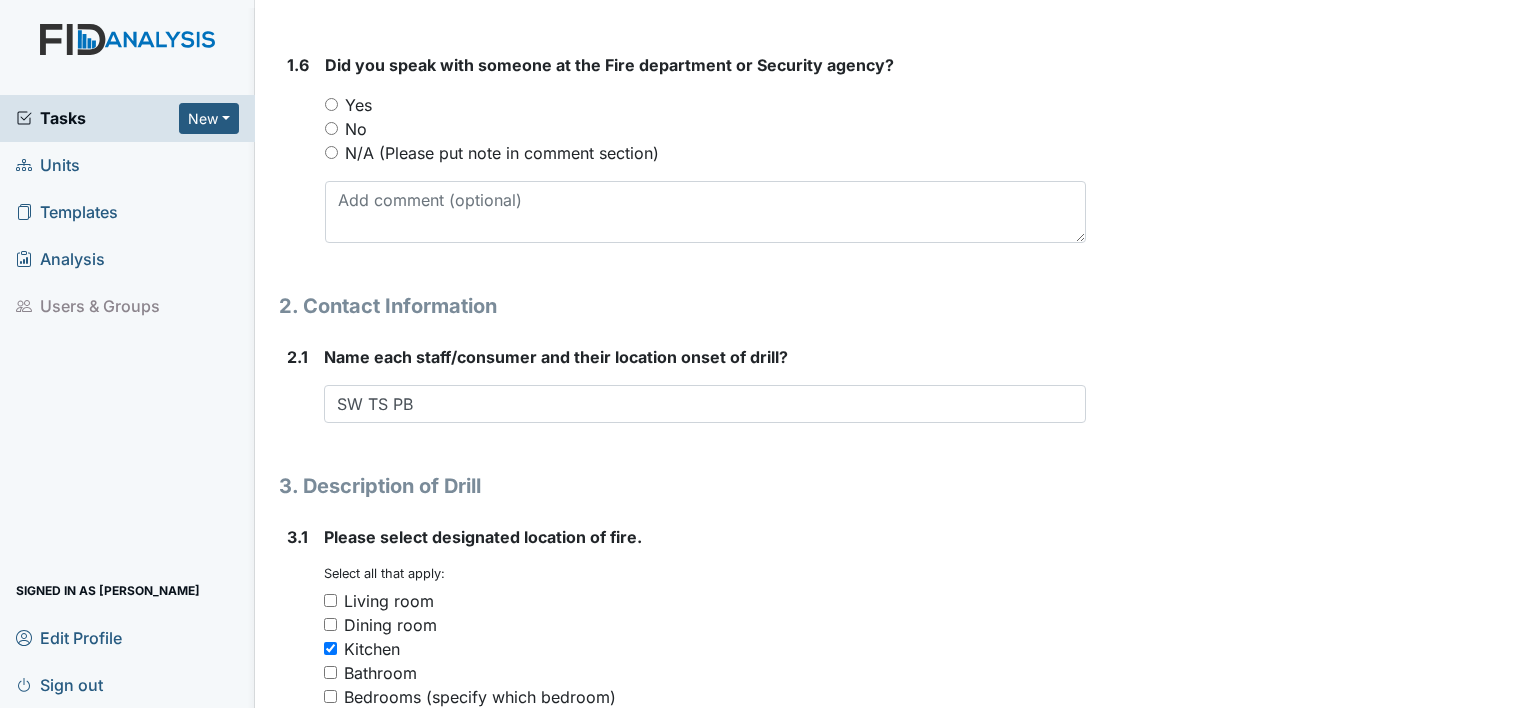 scroll, scrollTop: 1076, scrollLeft: 0, axis: vertical 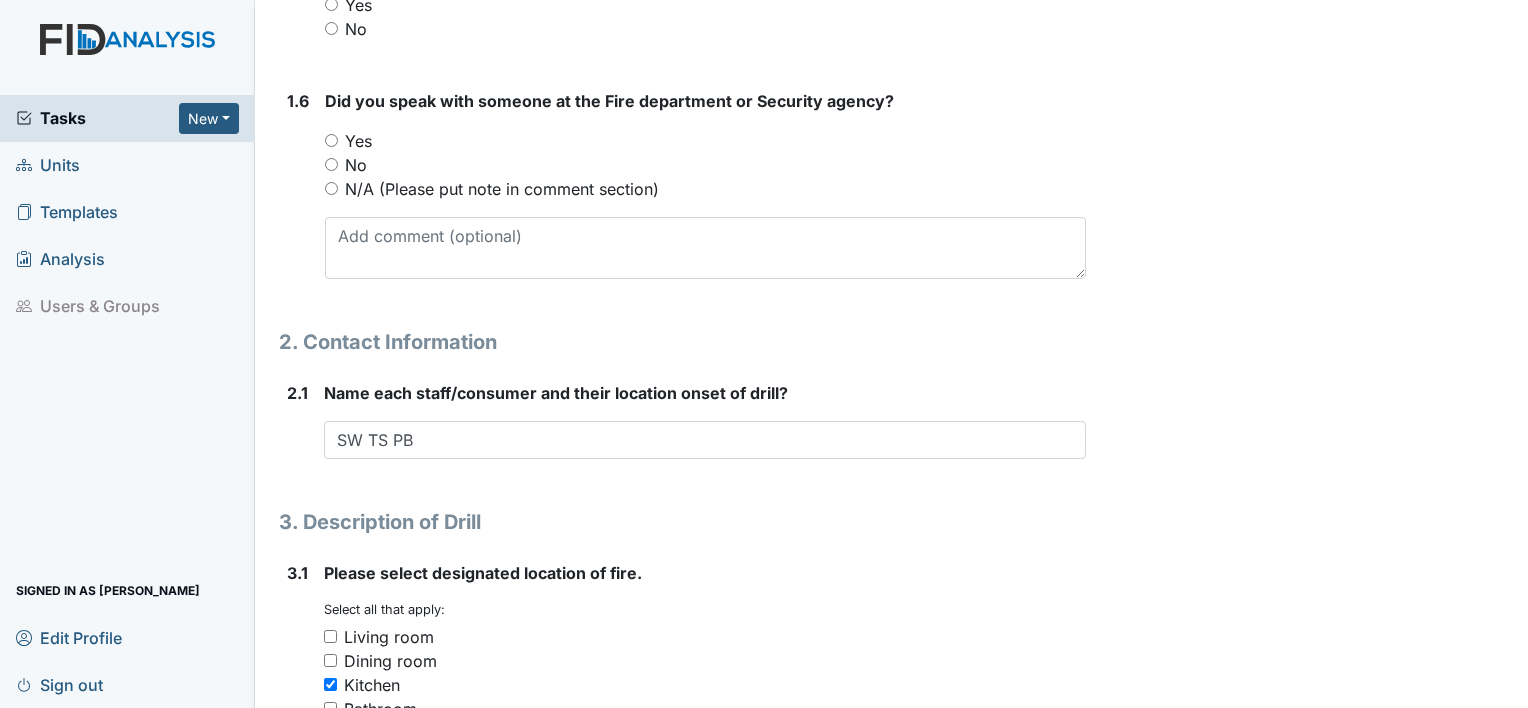 click on "Yes" at bounding box center (331, 140) 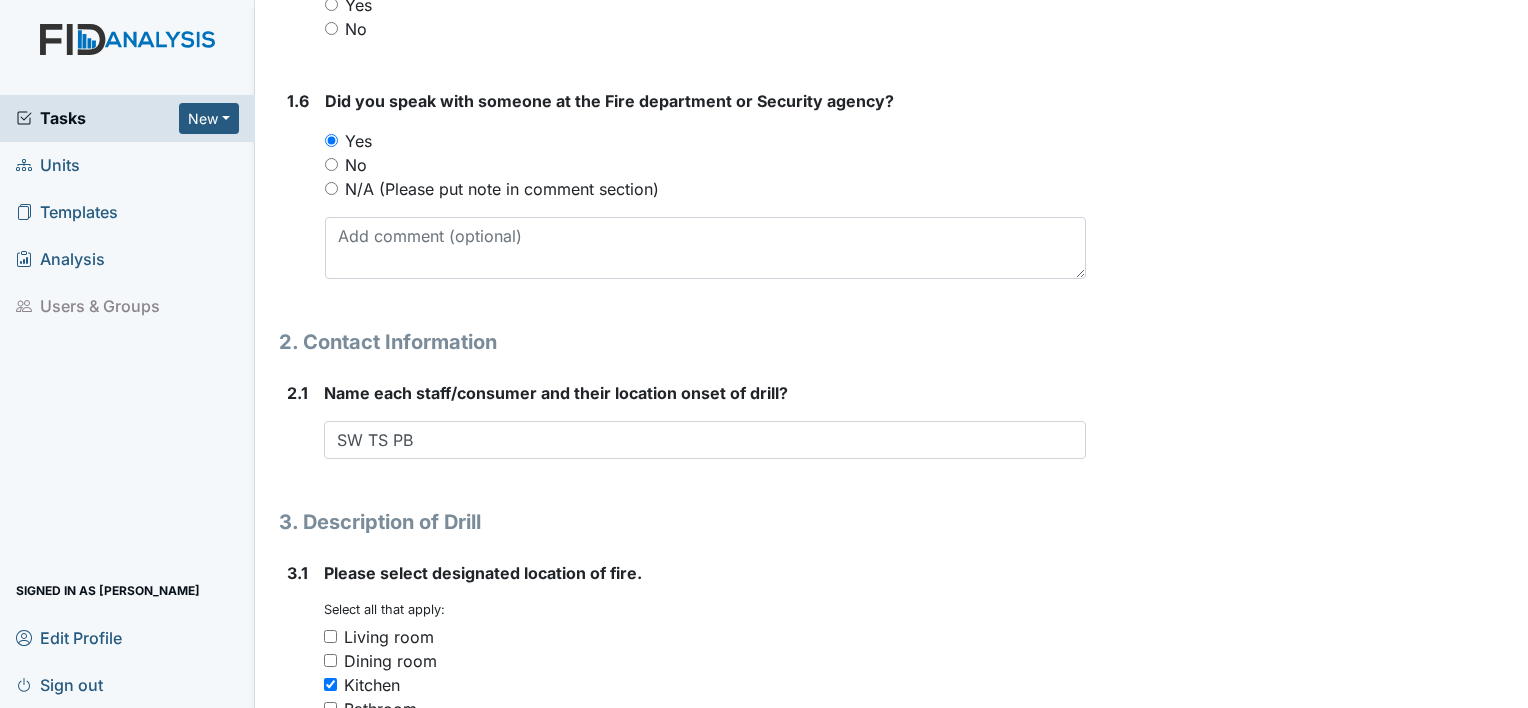 click on "N/A (Please put note in comment section)" at bounding box center (331, 188) 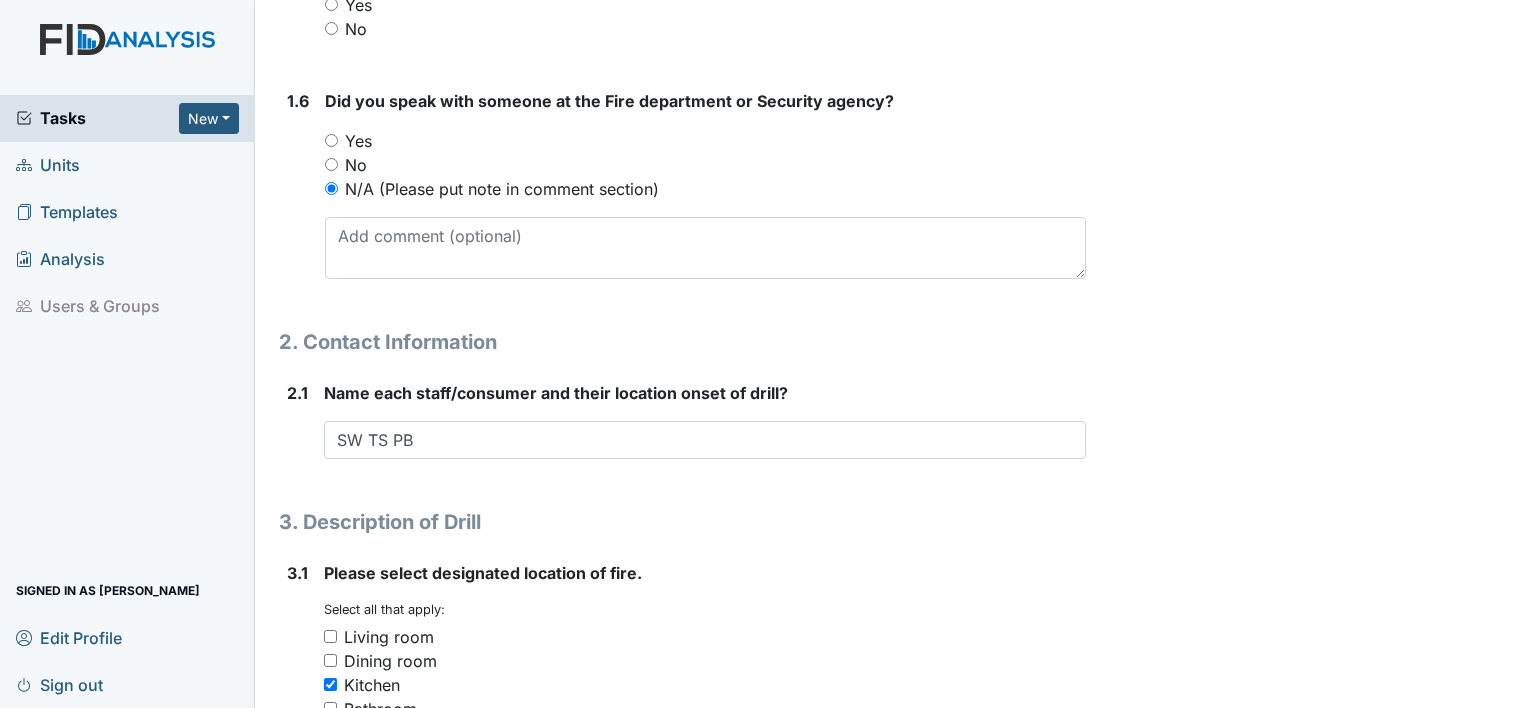 click on "Yes" at bounding box center [331, 140] 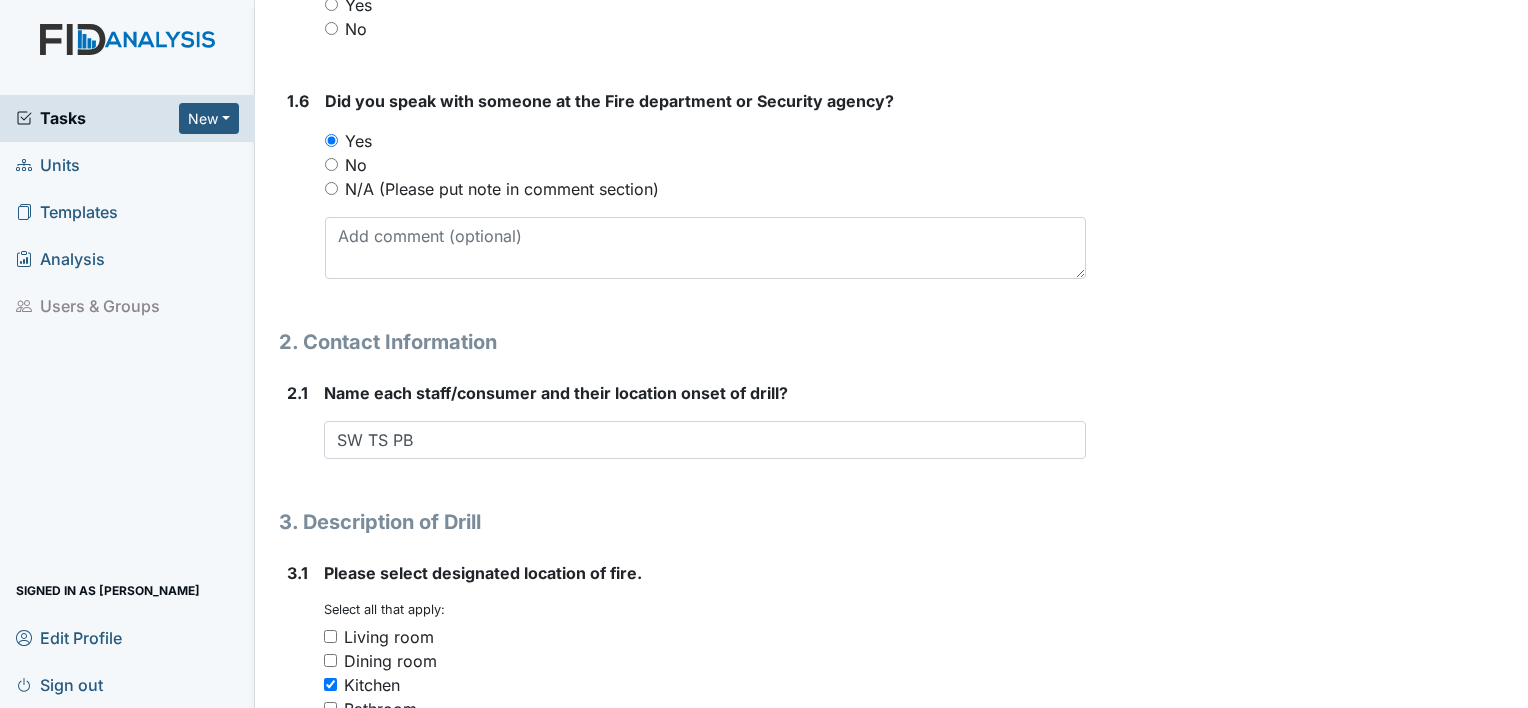 click on "1.6" at bounding box center [298, 192] 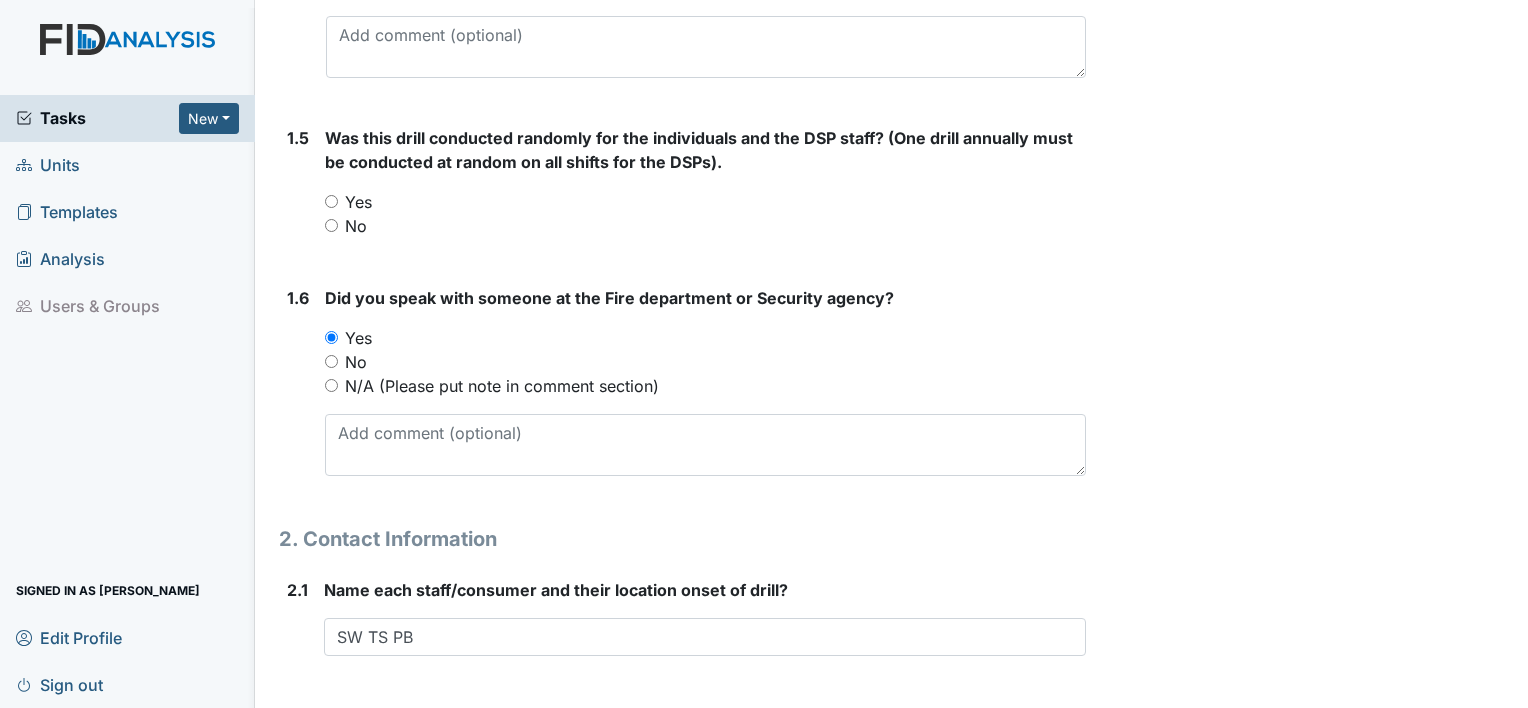 scroll, scrollTop: 876, scrollLeft: 0, axis: vertical 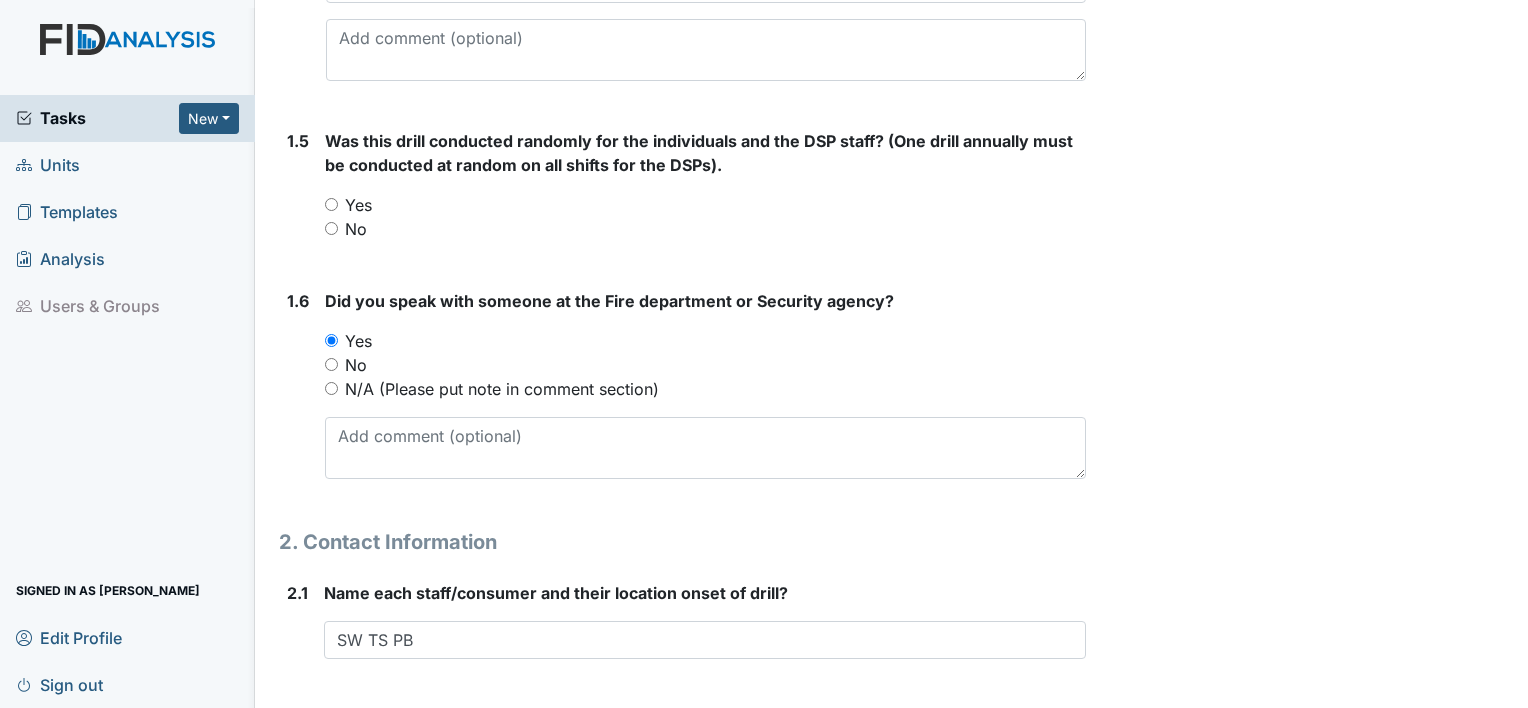 drag, startPoint x: 328, startPoint y: 200, endPoint x: 315, endPoint y: 202, distance: 13.152946 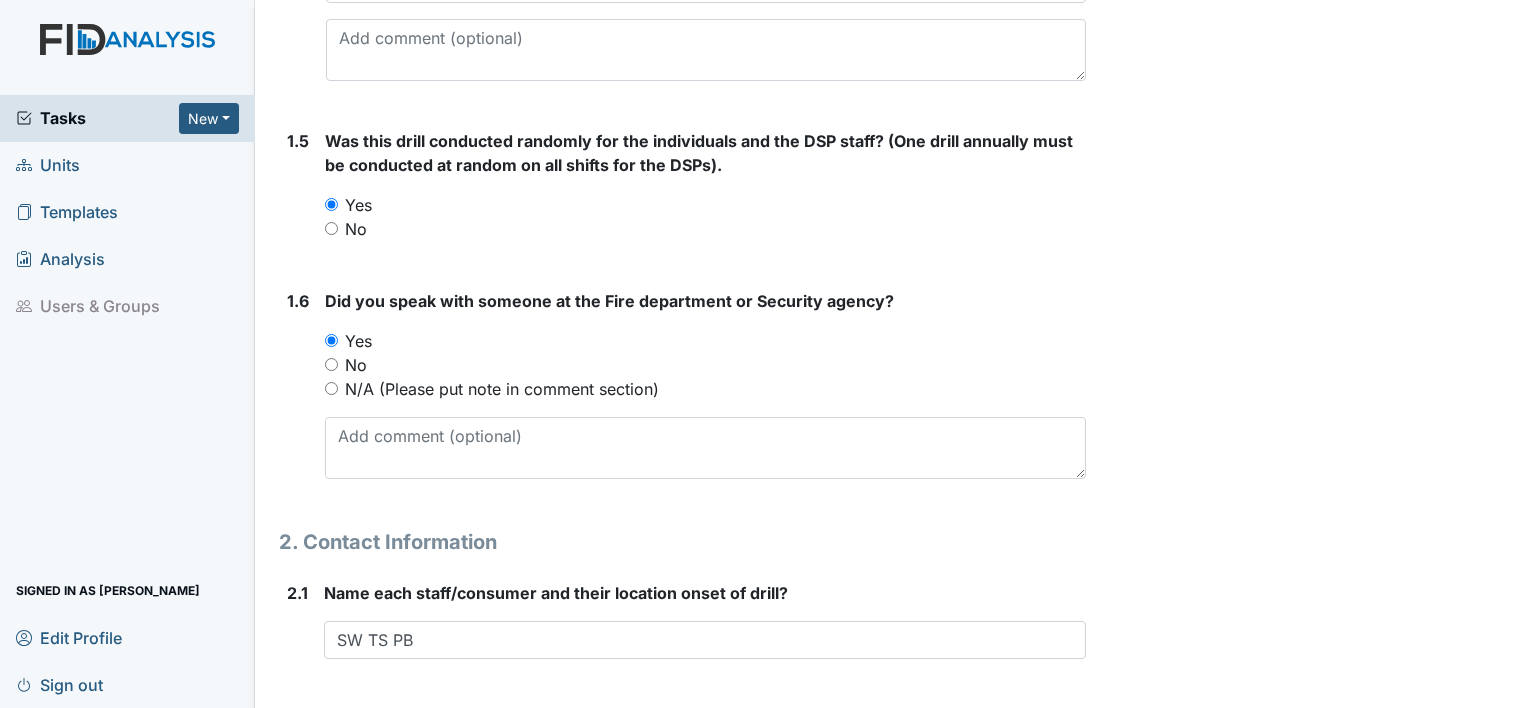click on "1.5" at bounding box center (298, 193) 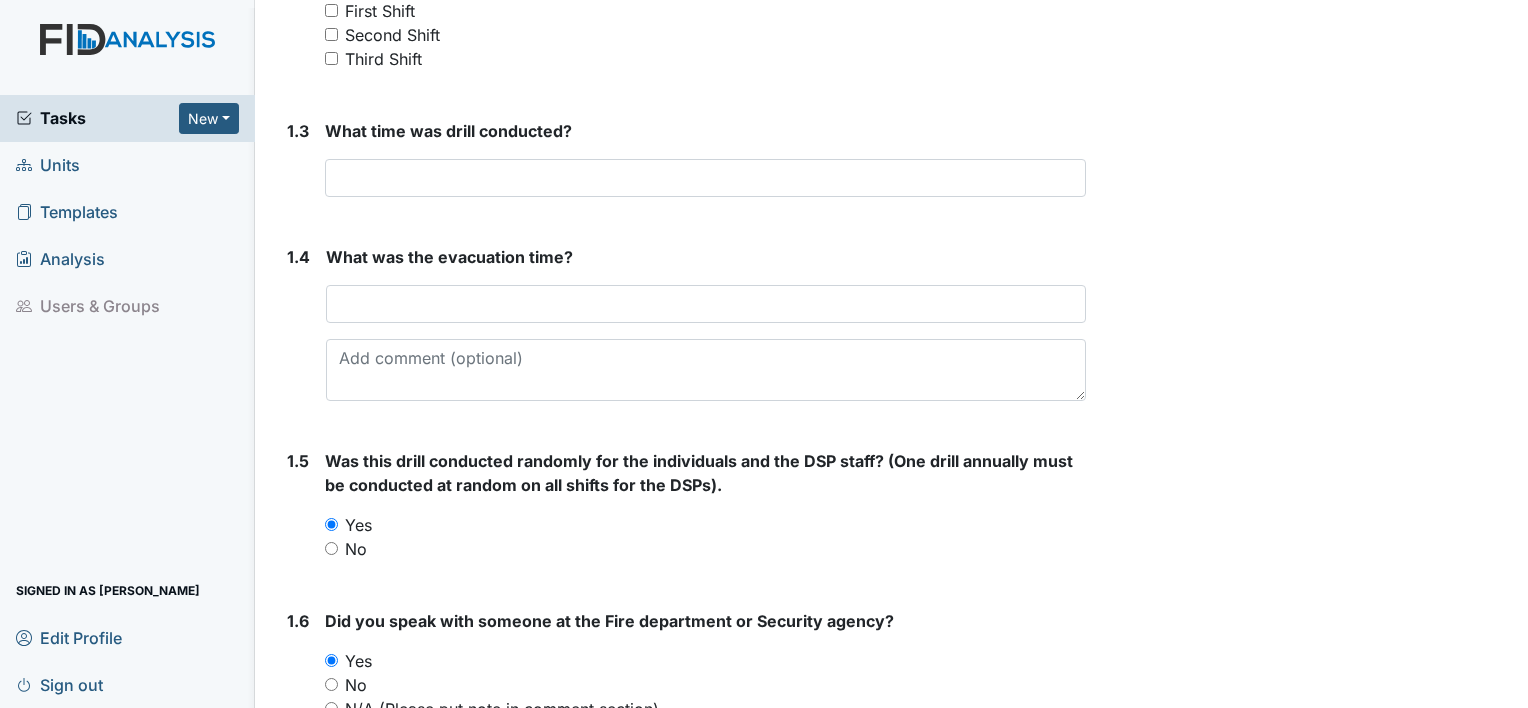 scroll, scrollTop: 516, scrollLeft: 0, axis: vertical 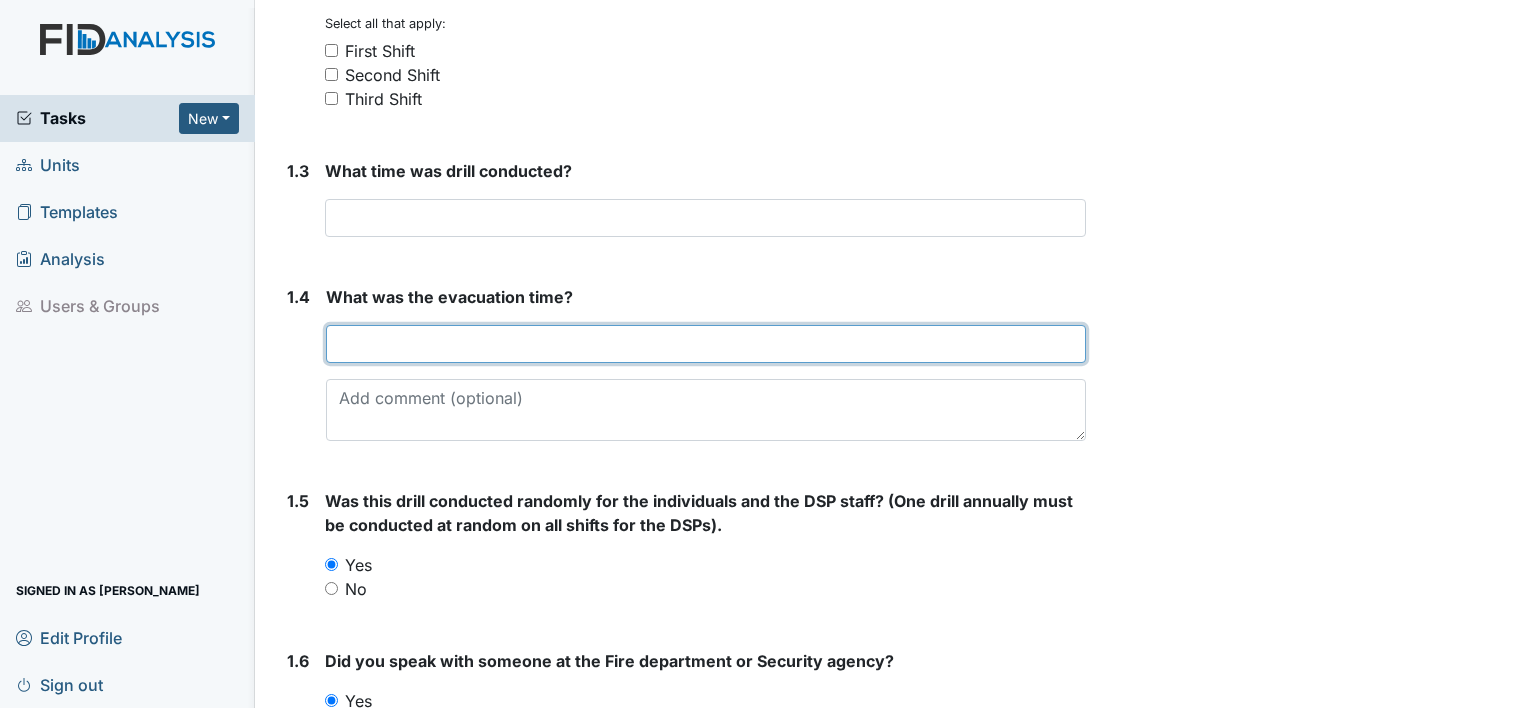 drag, startPoint x: 392, startPoint y: 356, endPoint x: 361, endPoint y: 335, distance: 37.44329 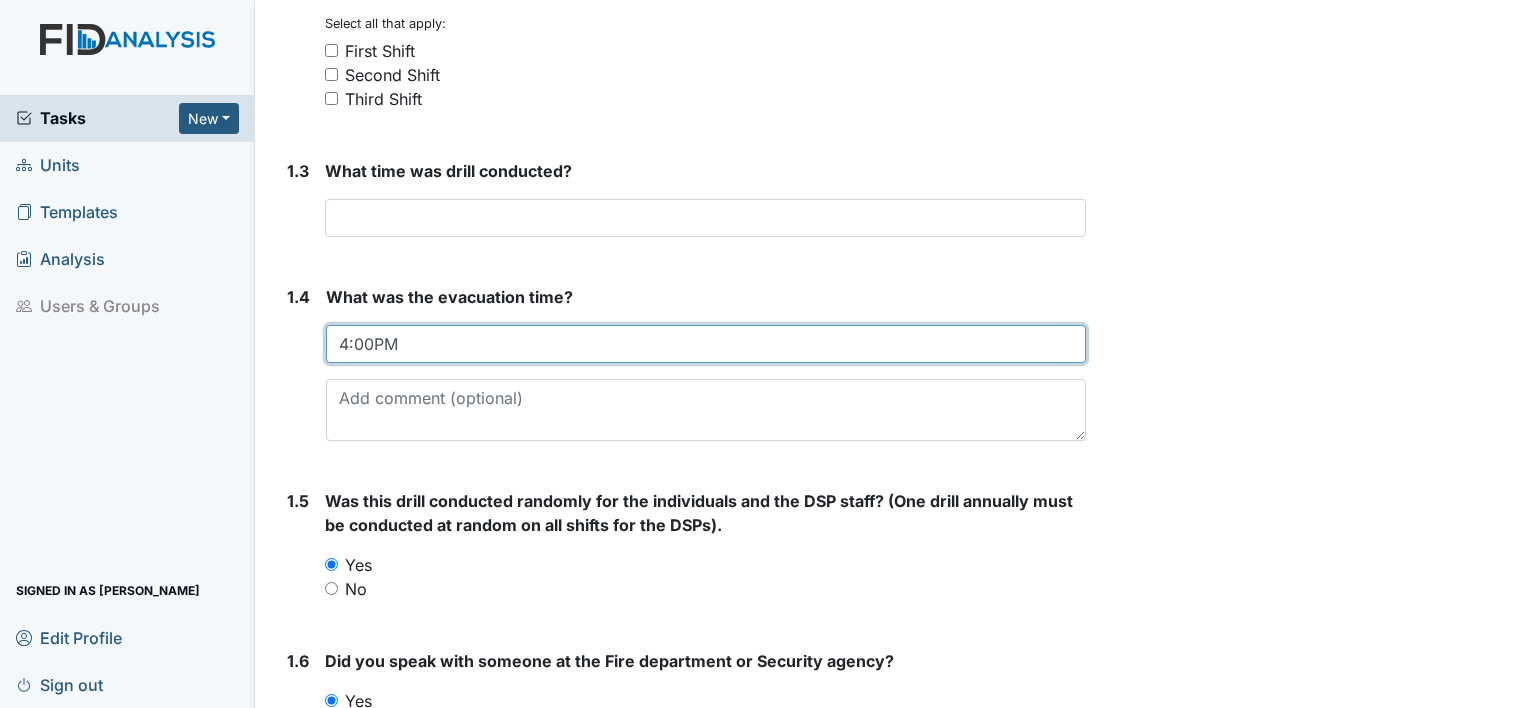 type on "4:00PM" 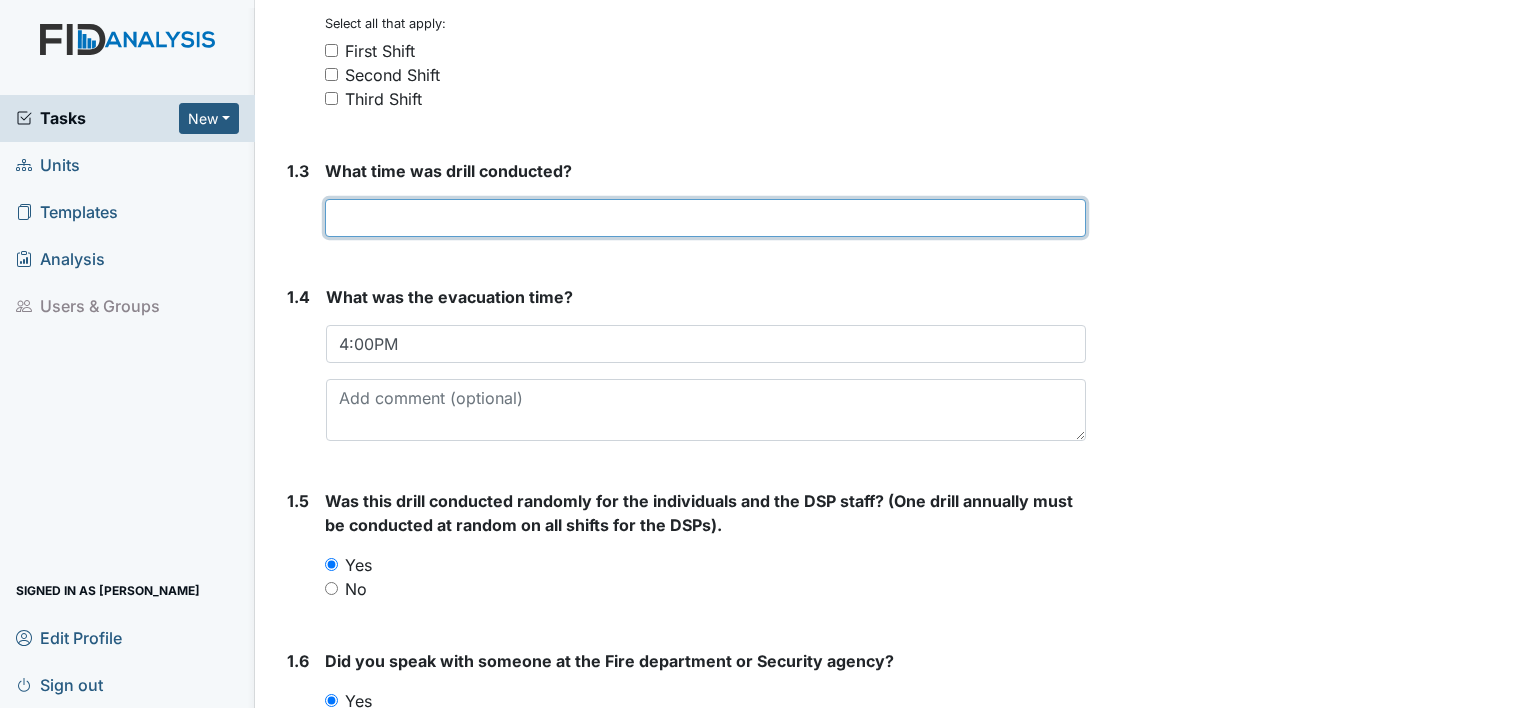 click at bounding box center (705, 218) 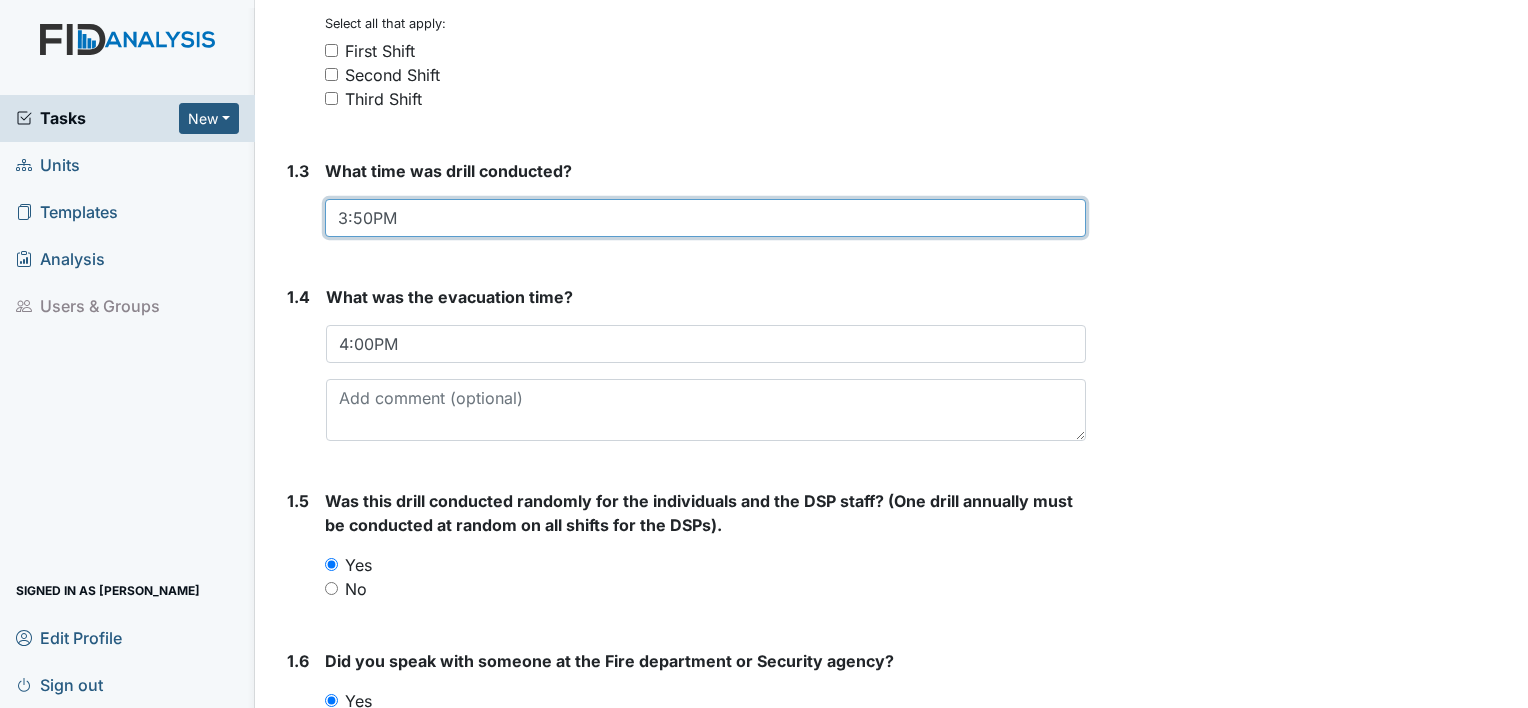 type on "3:50PM" 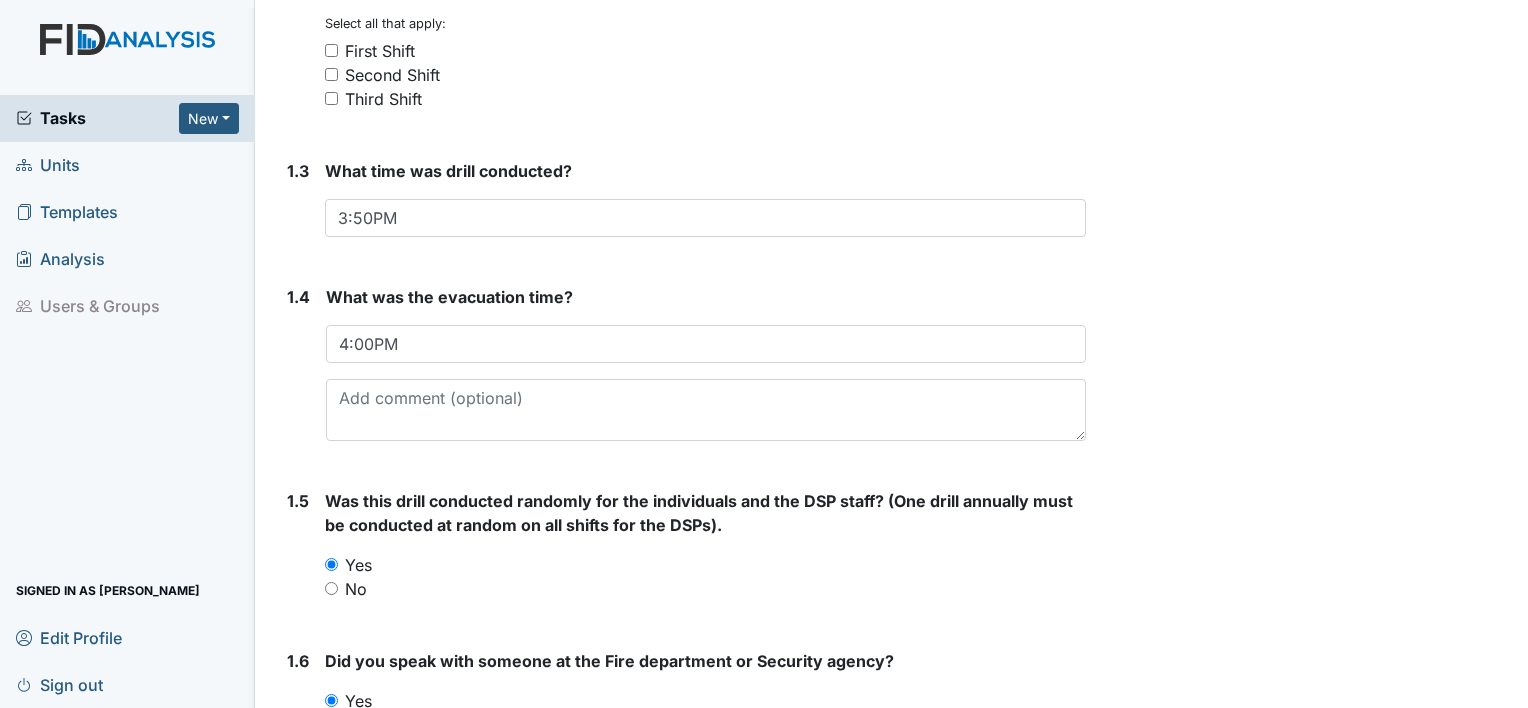 click on "Second Shift" at bounding box center [331, 74] 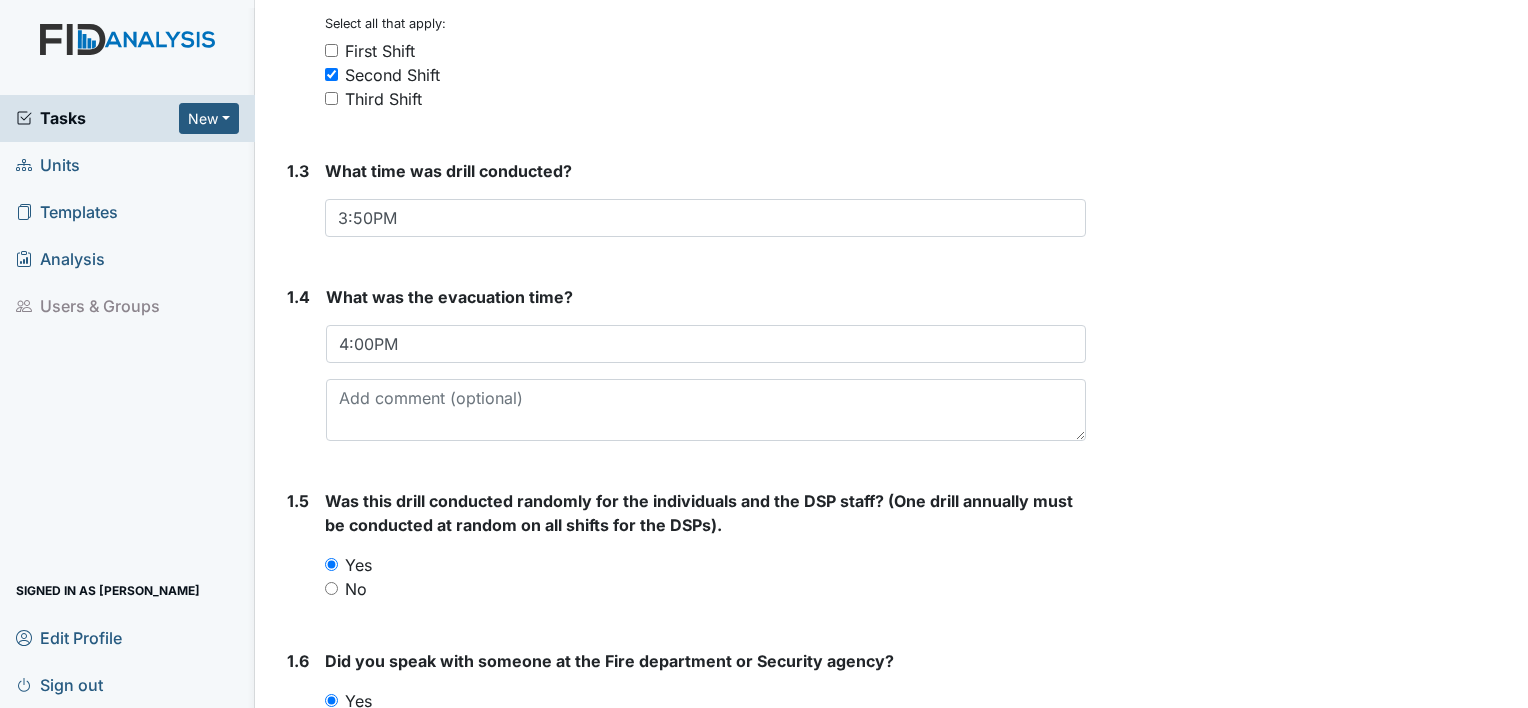 click on "1.2" at bounding box center (298, 51) 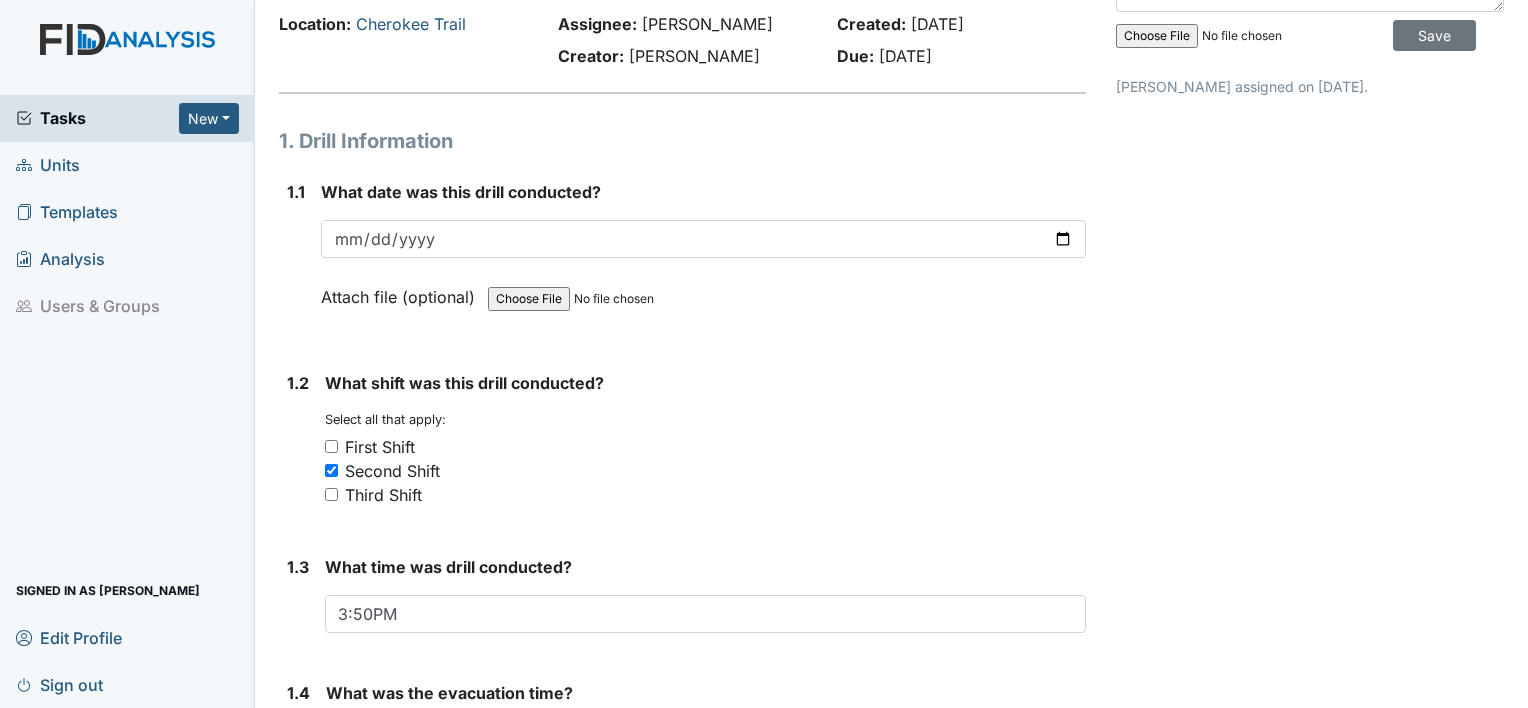 scroll, scrollTop: 116, scrollLeft: 0, axis: vertical 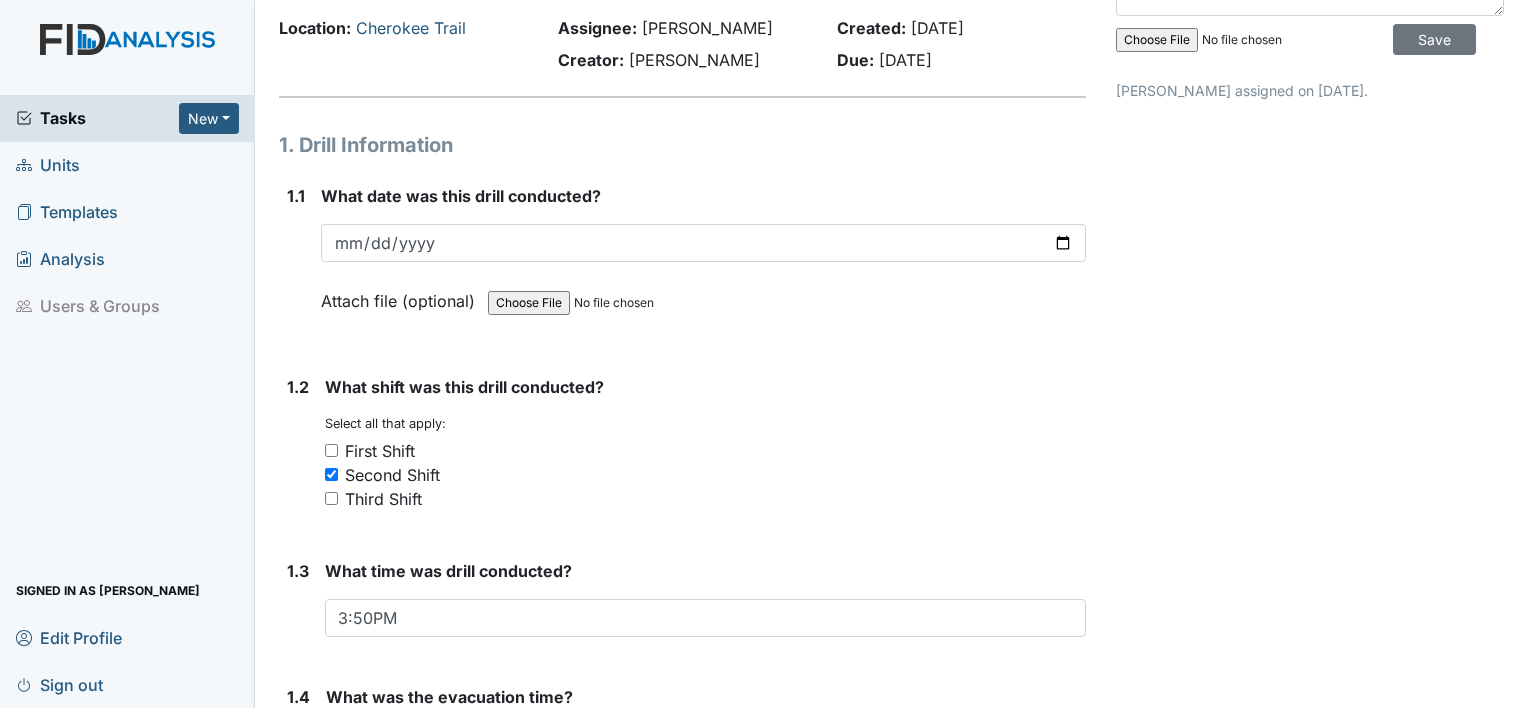 drag, startPoint x: 333, startPoint y: 243, endPoint x: 298, endPoint y: 273, distance: 46.09772 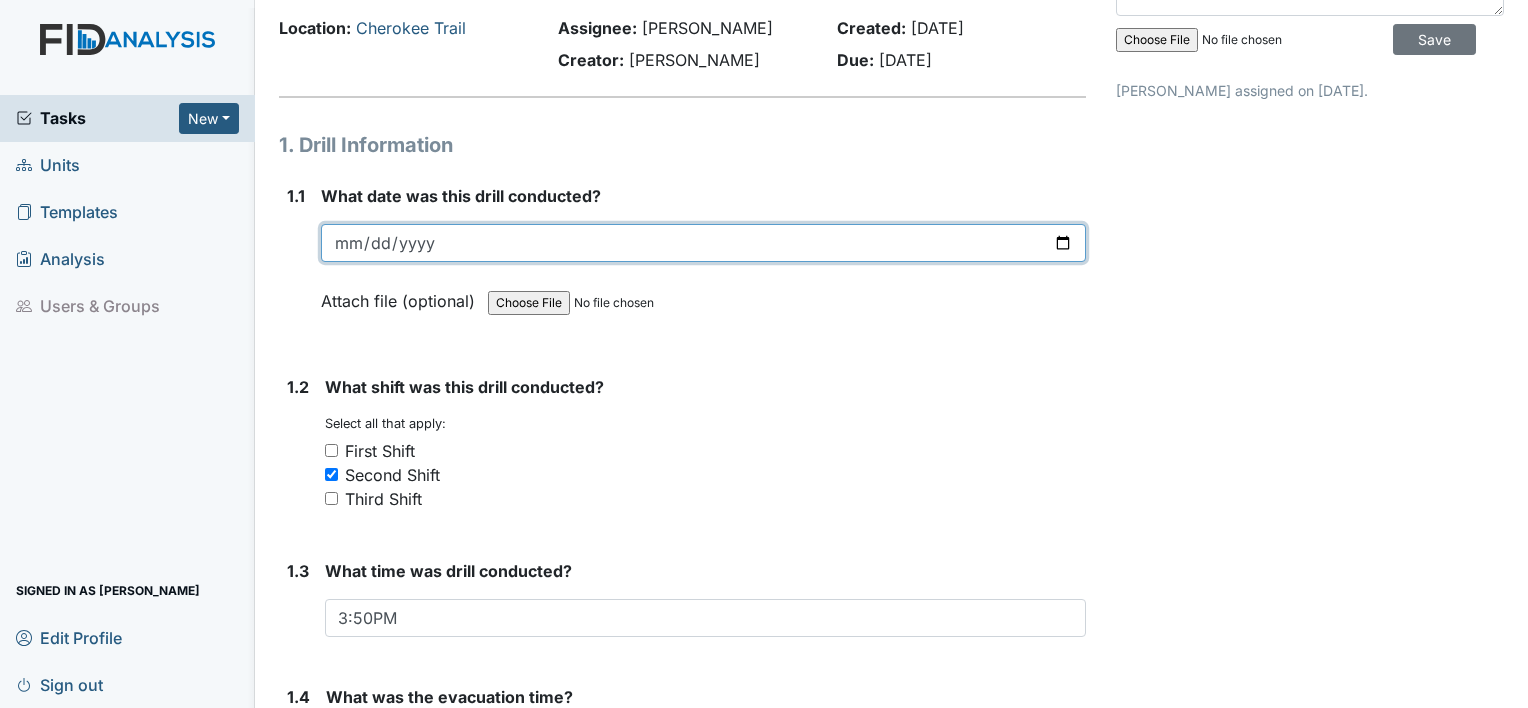 click at bounding box center [703, 243] 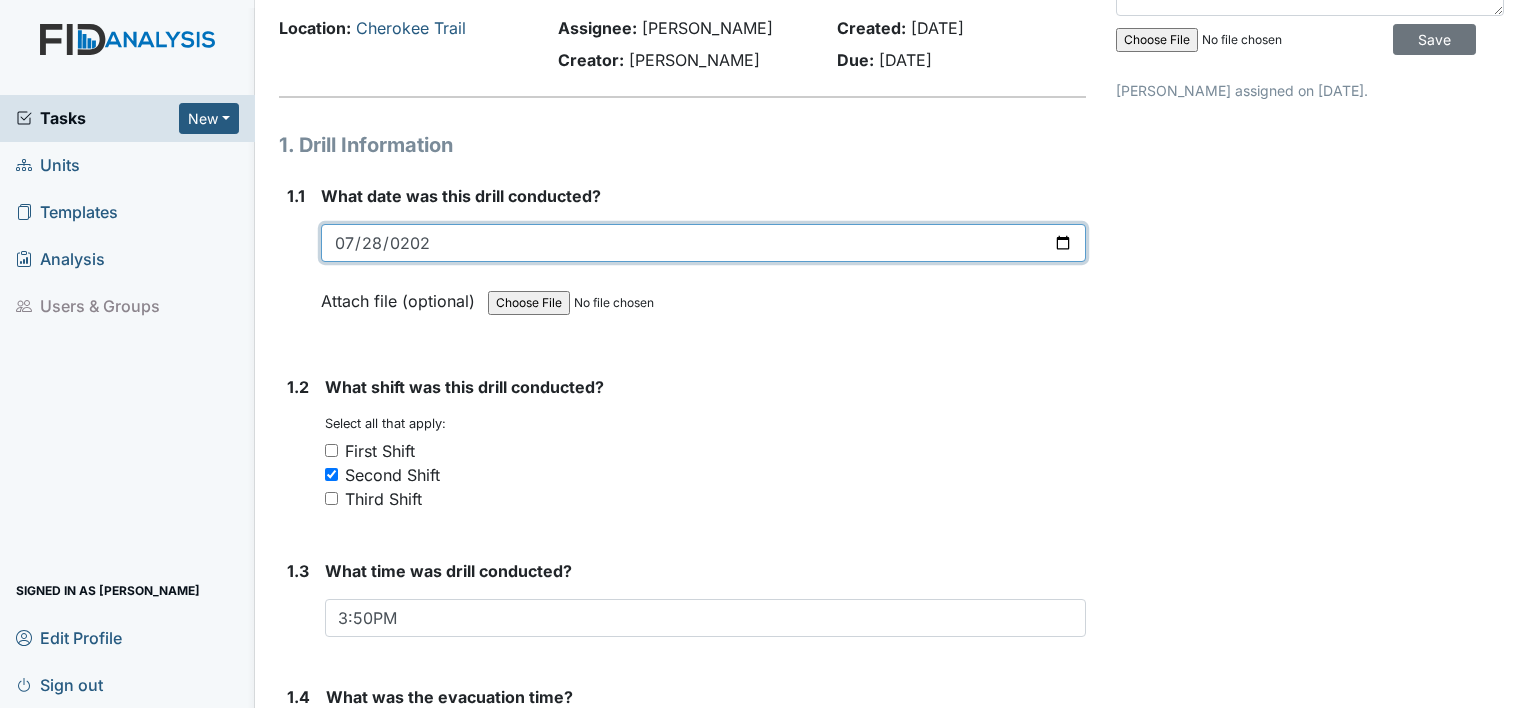 type on "2025-07-28" 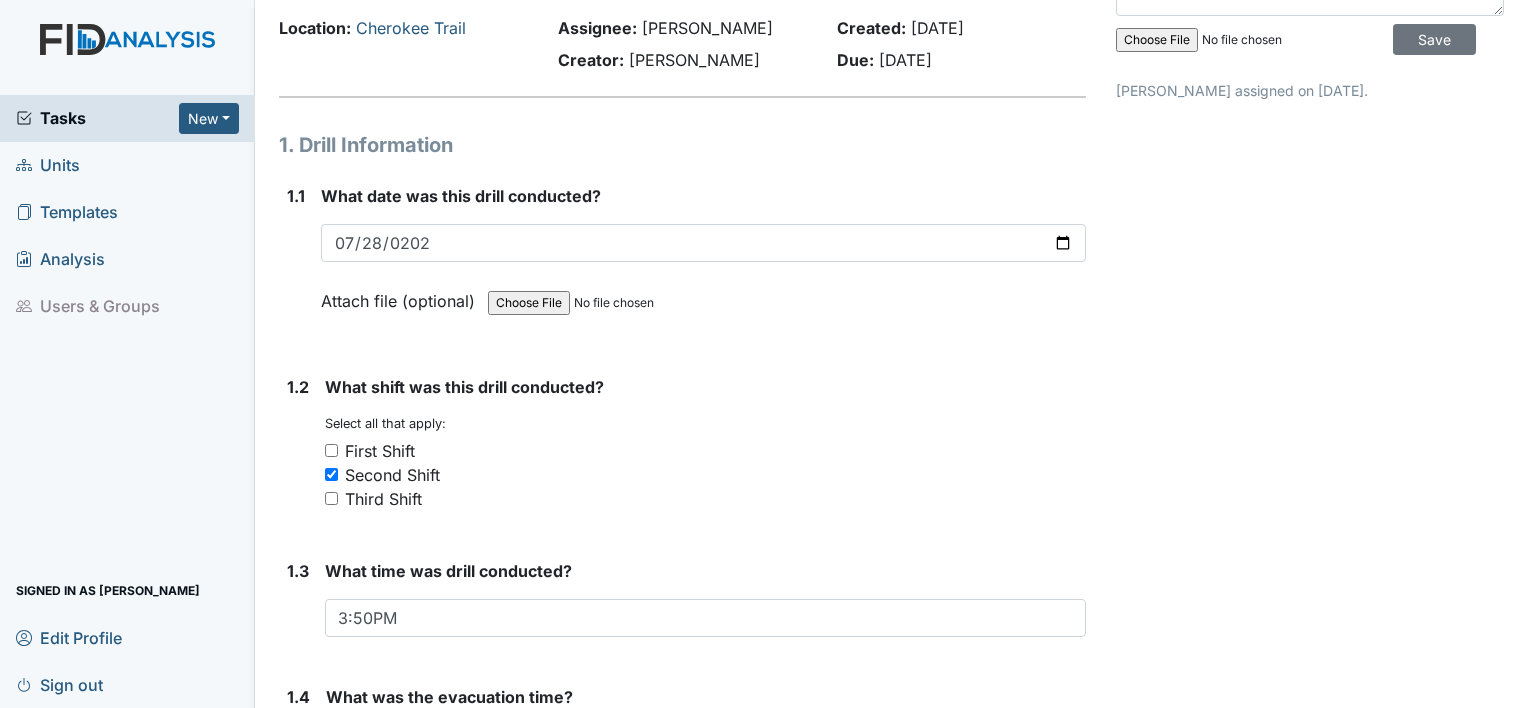 click on "Archive Task
×
Are you sure you want to archive this task? It will appear as incomplete on reports.
Archive
Delete Task
×
Are you sure you want to delete this task?
Delete
Save
Shmara Higgins assigned on Jul 28, 2025." at bounding box center (1310, 1538) 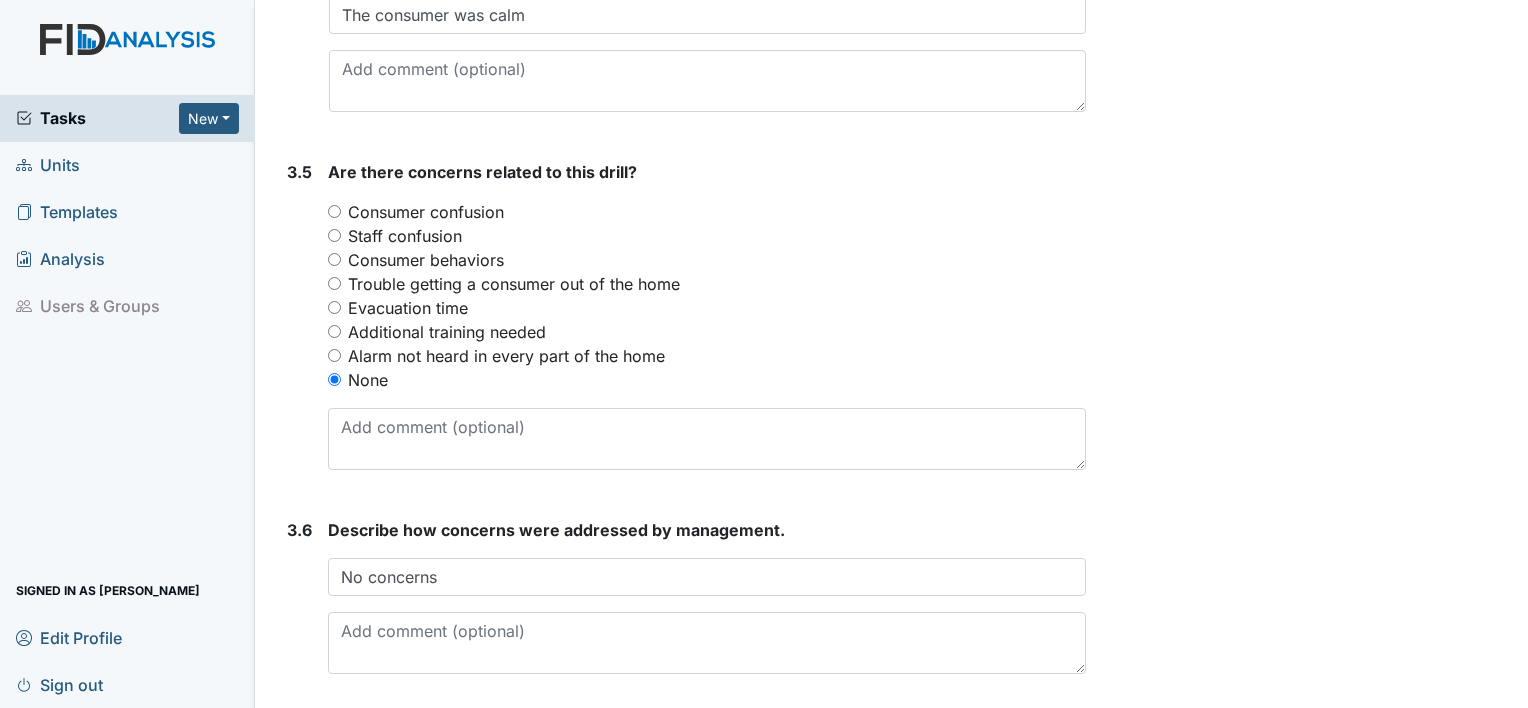 scroll, scrollTop: 2596, scrollLeft: 0, axis: vertical 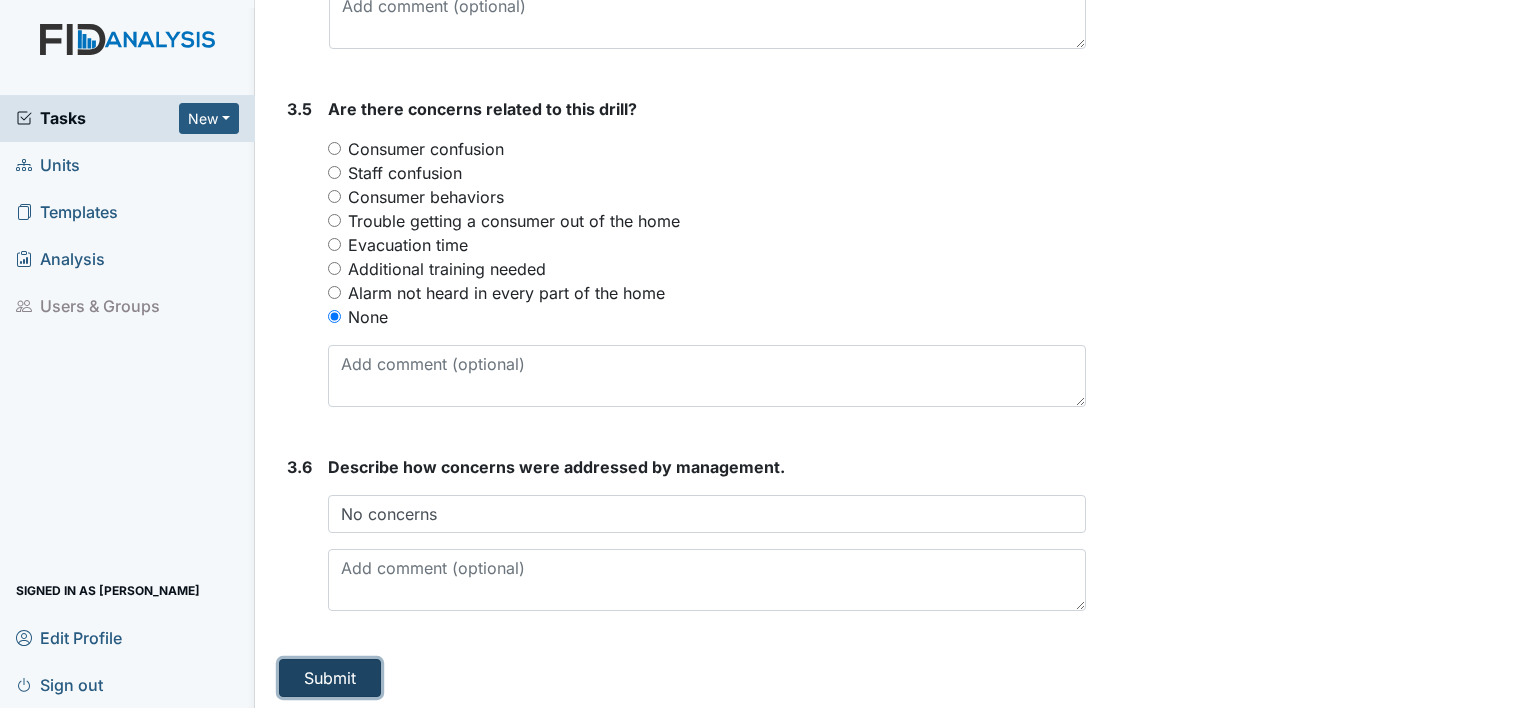 click on "Submit" at bounding box center (330, 678) 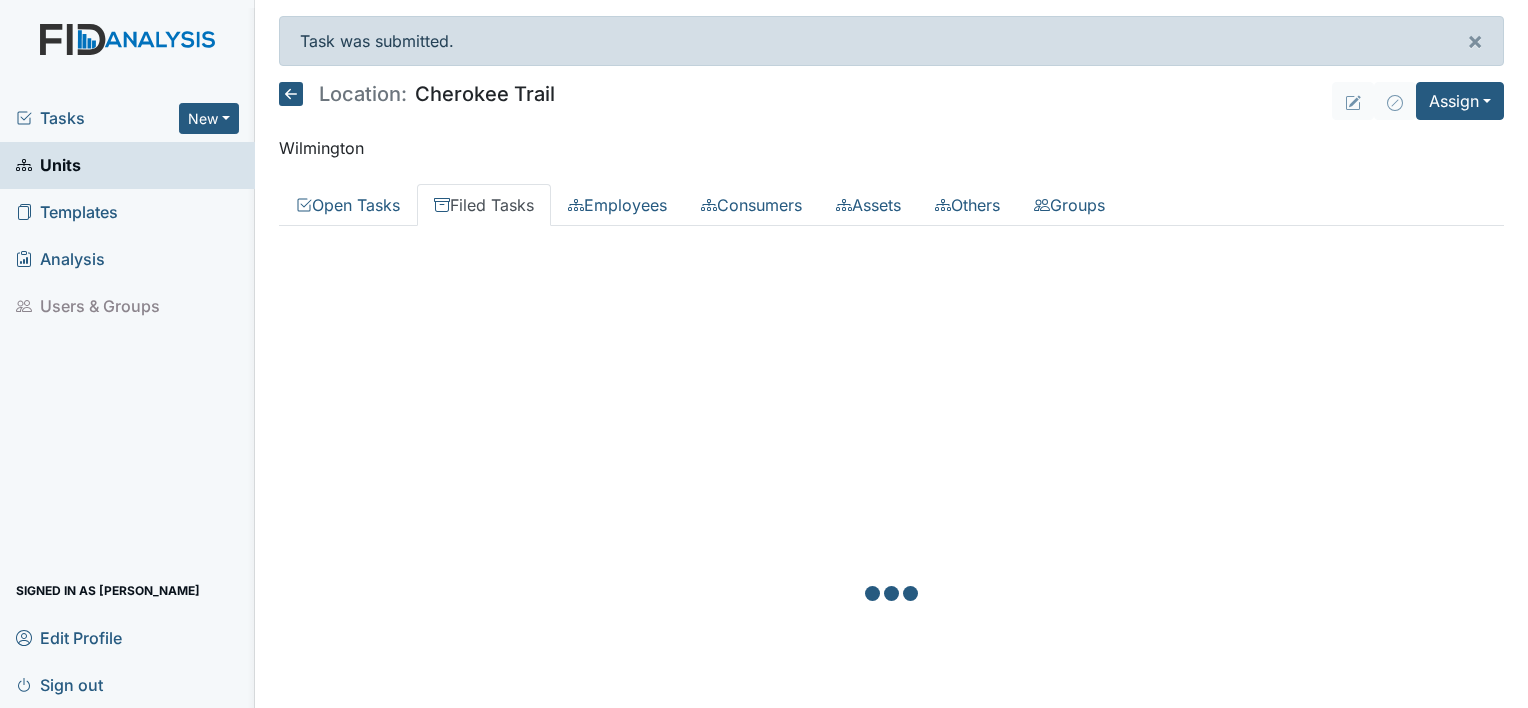 scroll, scrollTop: 0, scrollLeft: 0, axis: both 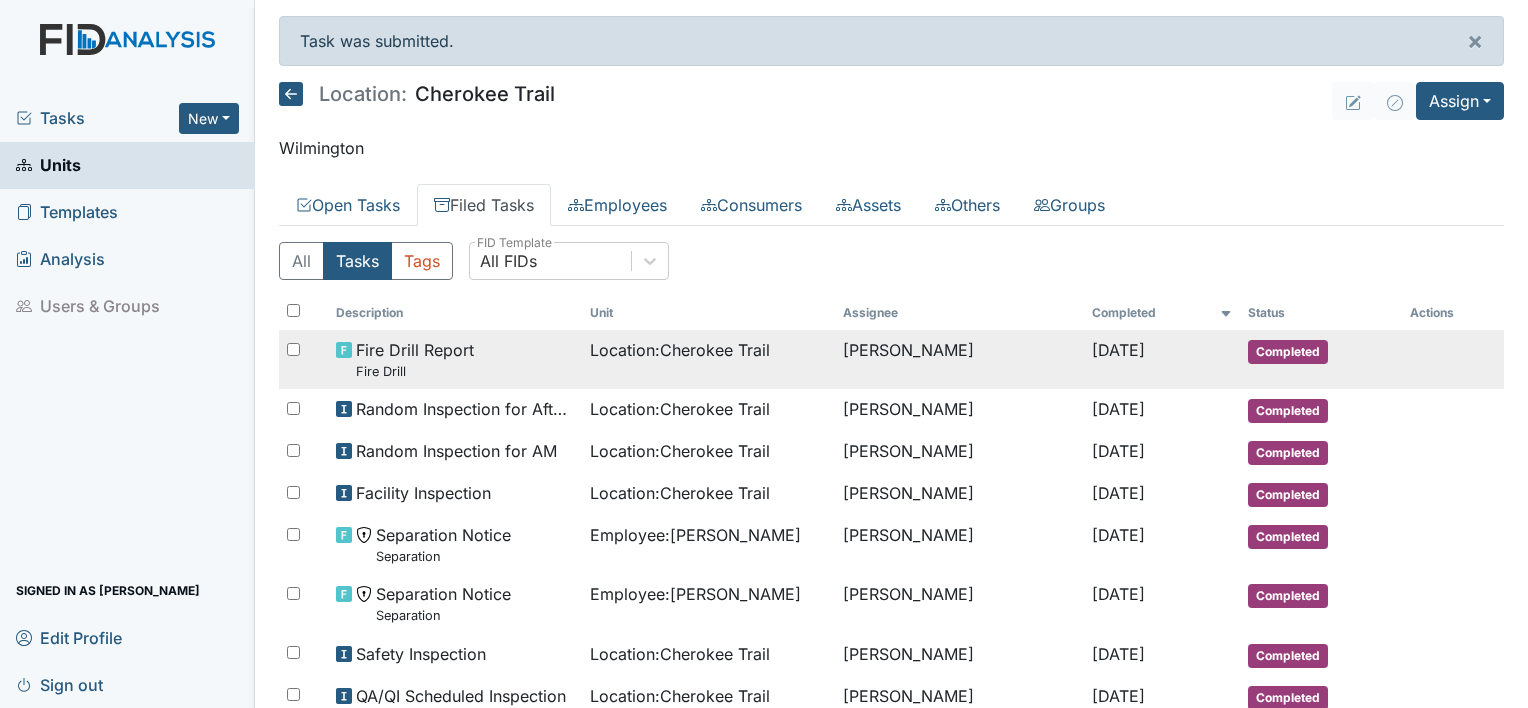 click on "Location :  Cherokee Trail" at bounding box center (680, 350) 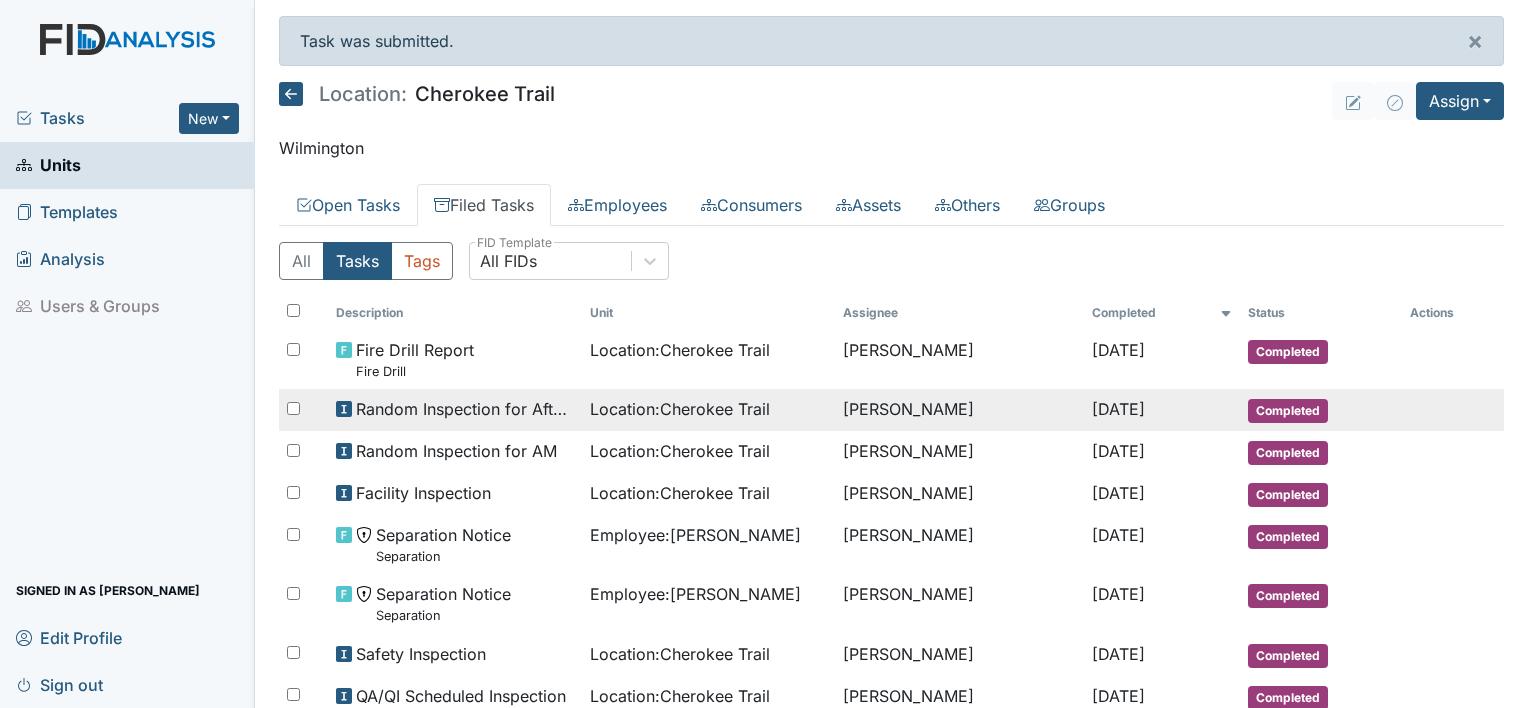 drag, startPoint x: 552, startPoint y: 411, endPoint x: 509, endPoint y: 407, distance: 43.185646 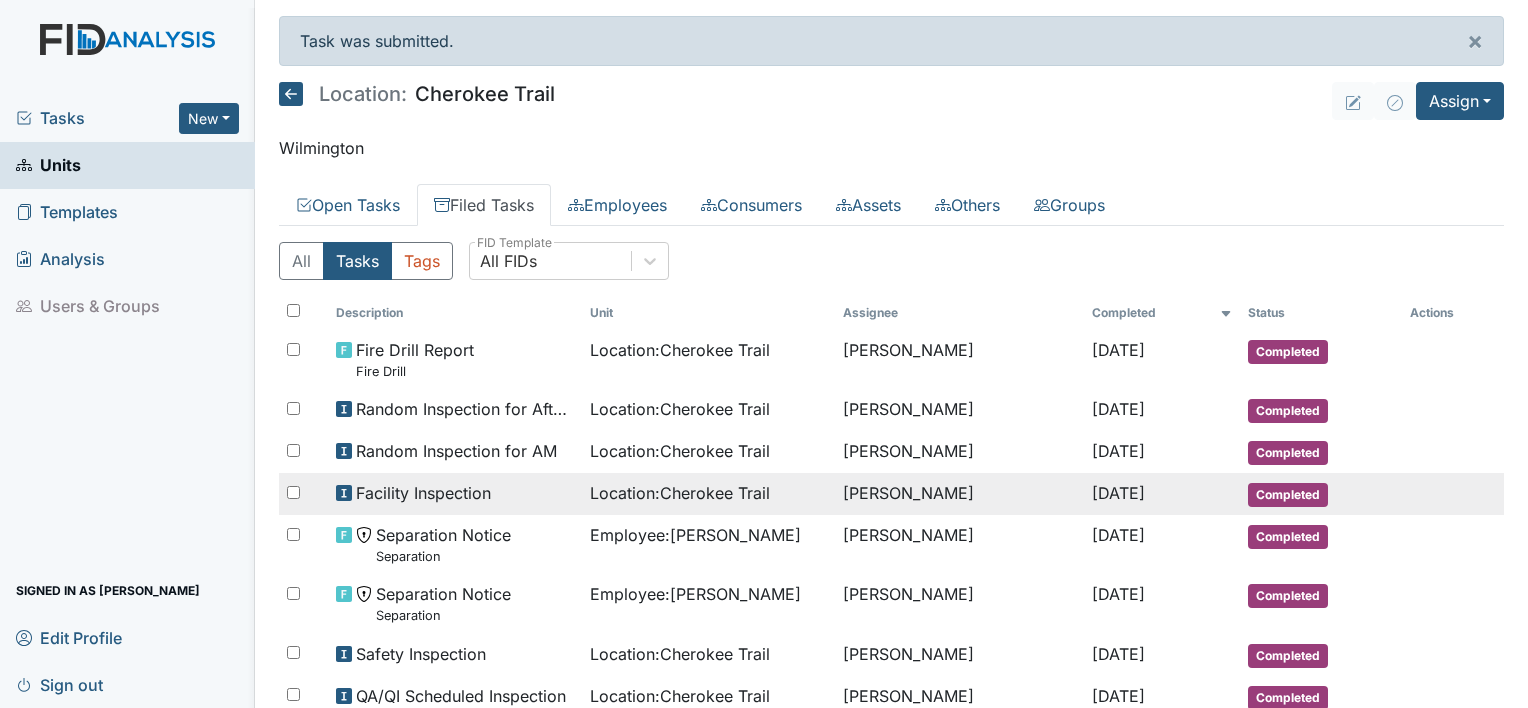 drag, startPoint x: 584, startPoint y: 449, endPoint x: 544, endPoint y: 478, distance: 49.40648 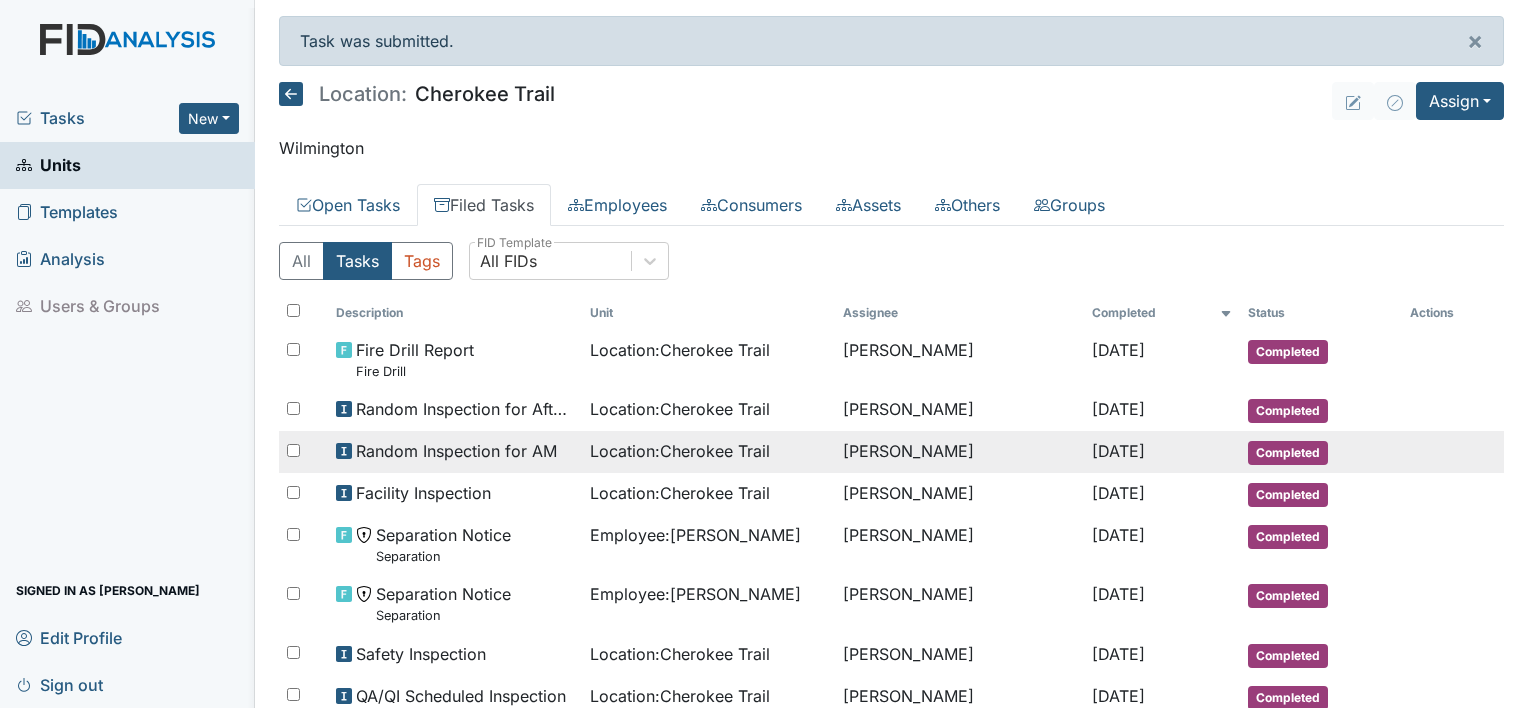 click on "Random Inspection for AM" at bounding box center [456, 451] 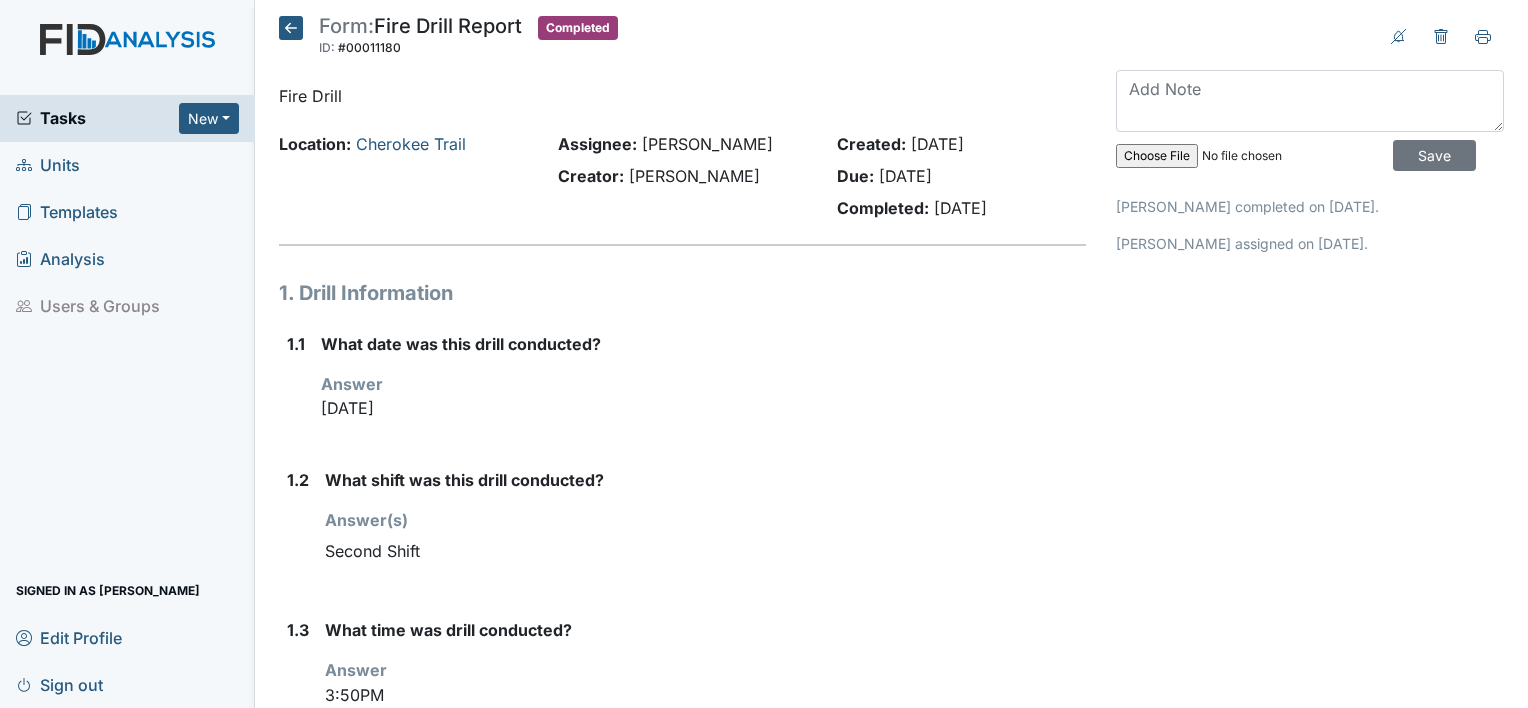 scroll, scrollTop: 0, scrollLeft: 0, axis: both 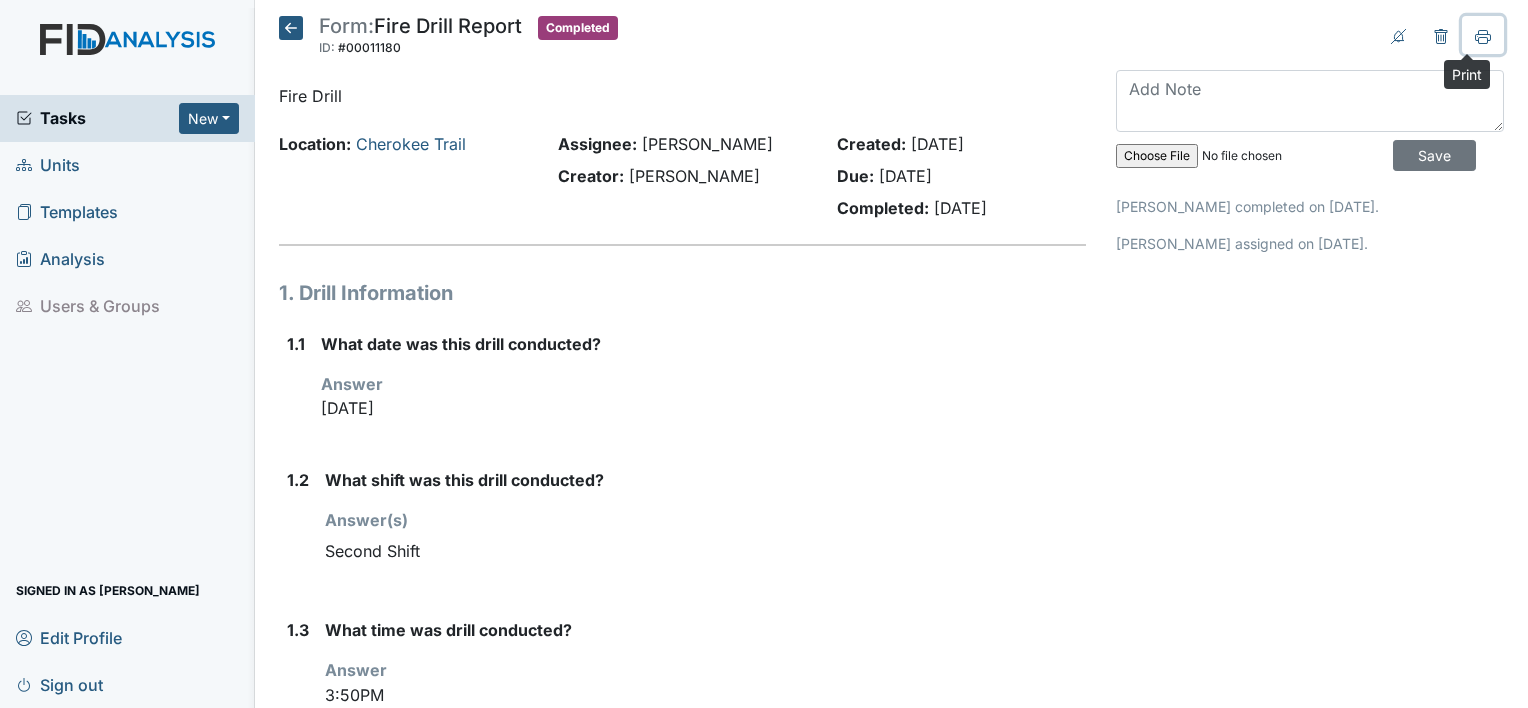 click 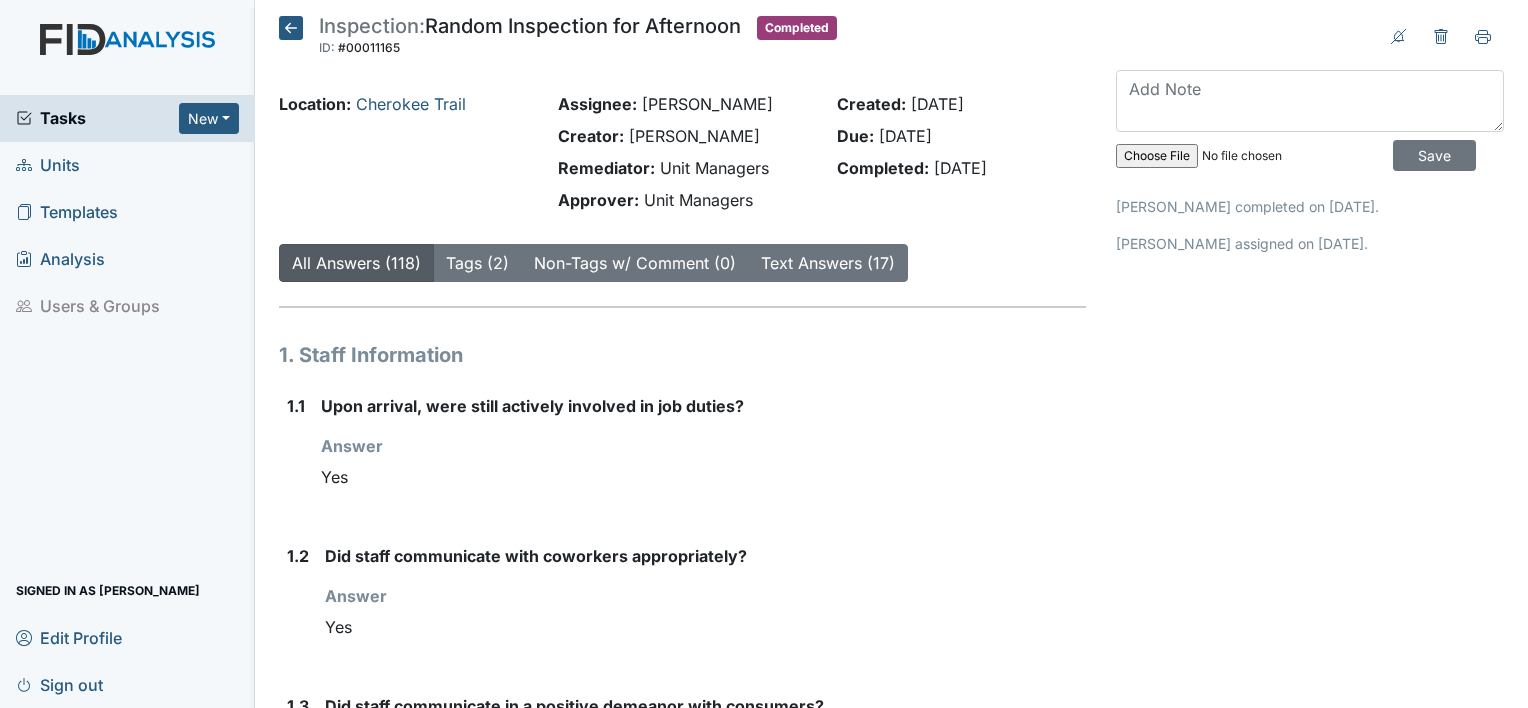 scroll, scrollTop: 0, scrollLeft: 0, axis: both 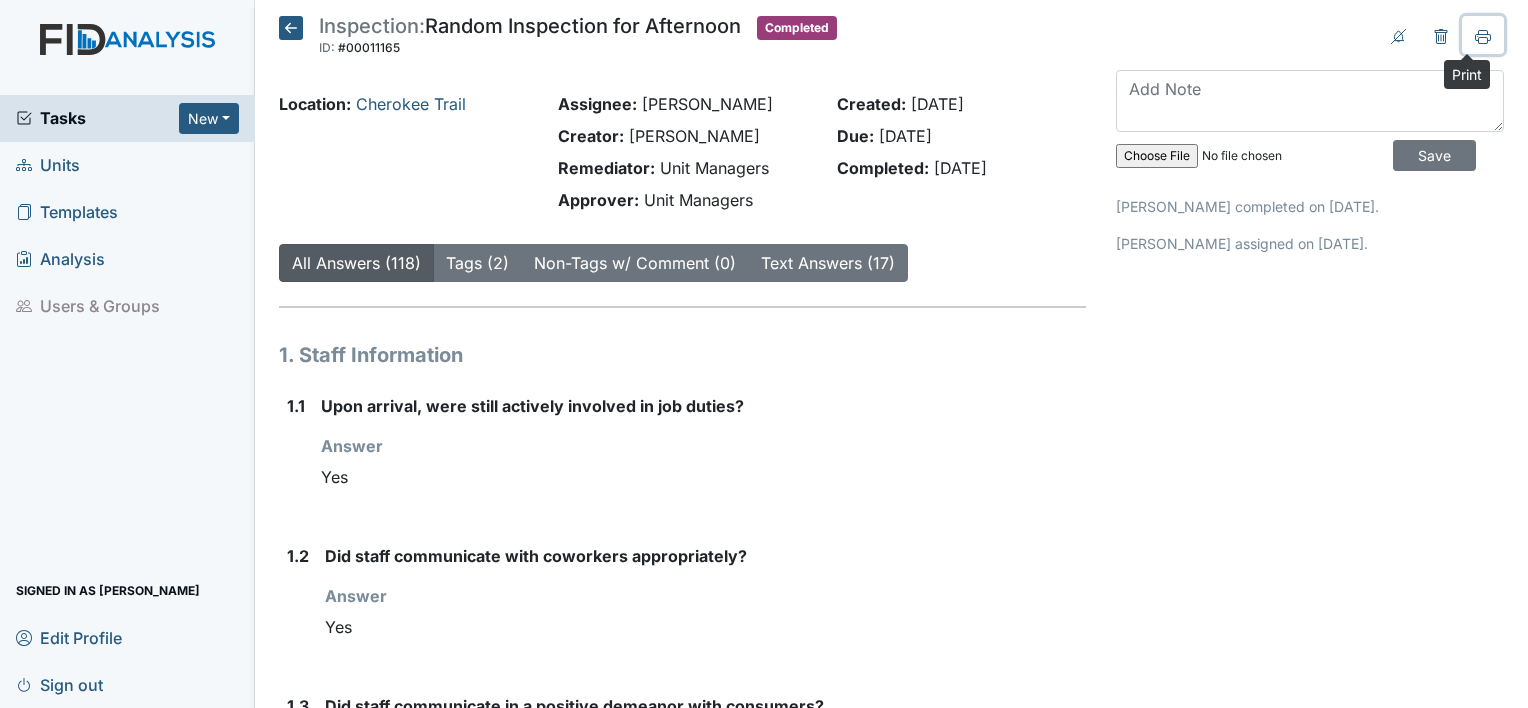 click 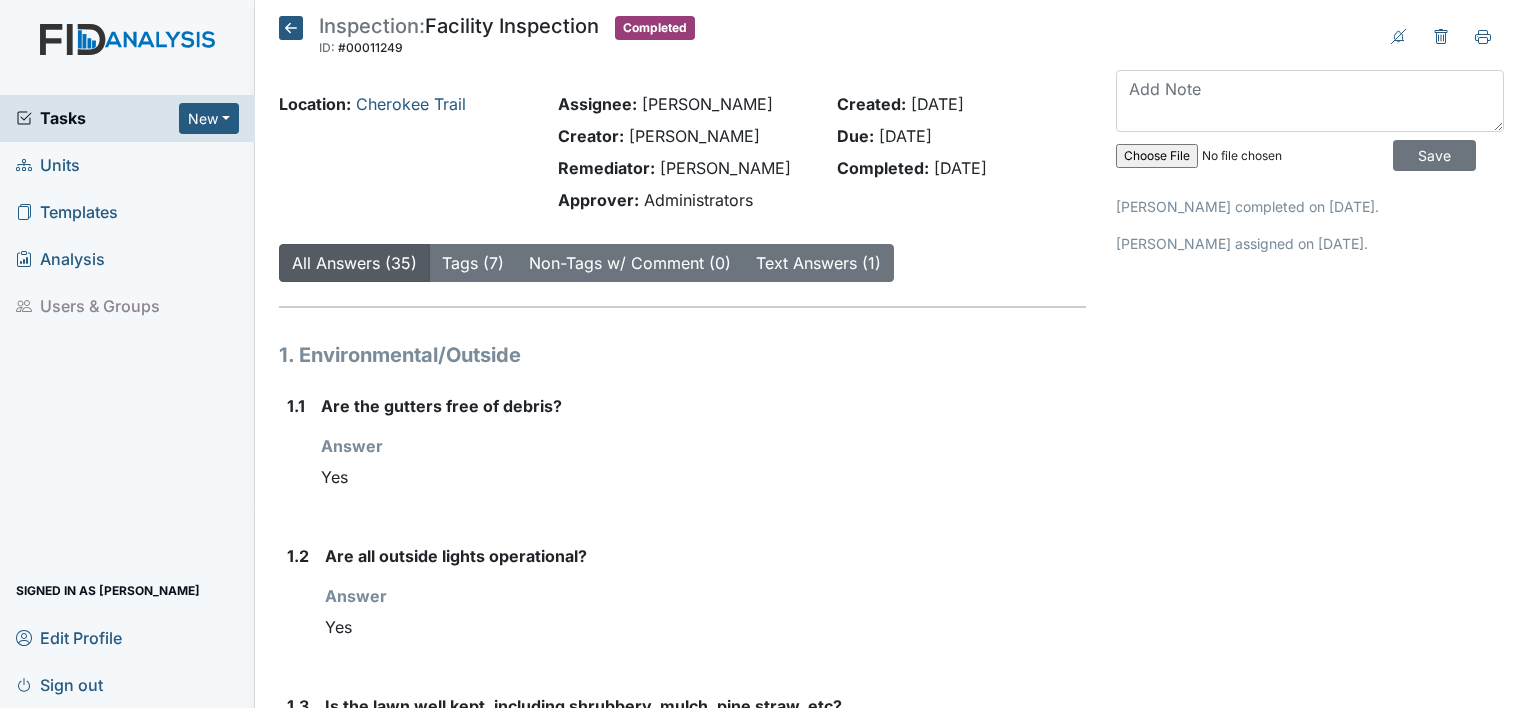 scroll, scrollTop: 0, scrollLeft: 0, axis: both 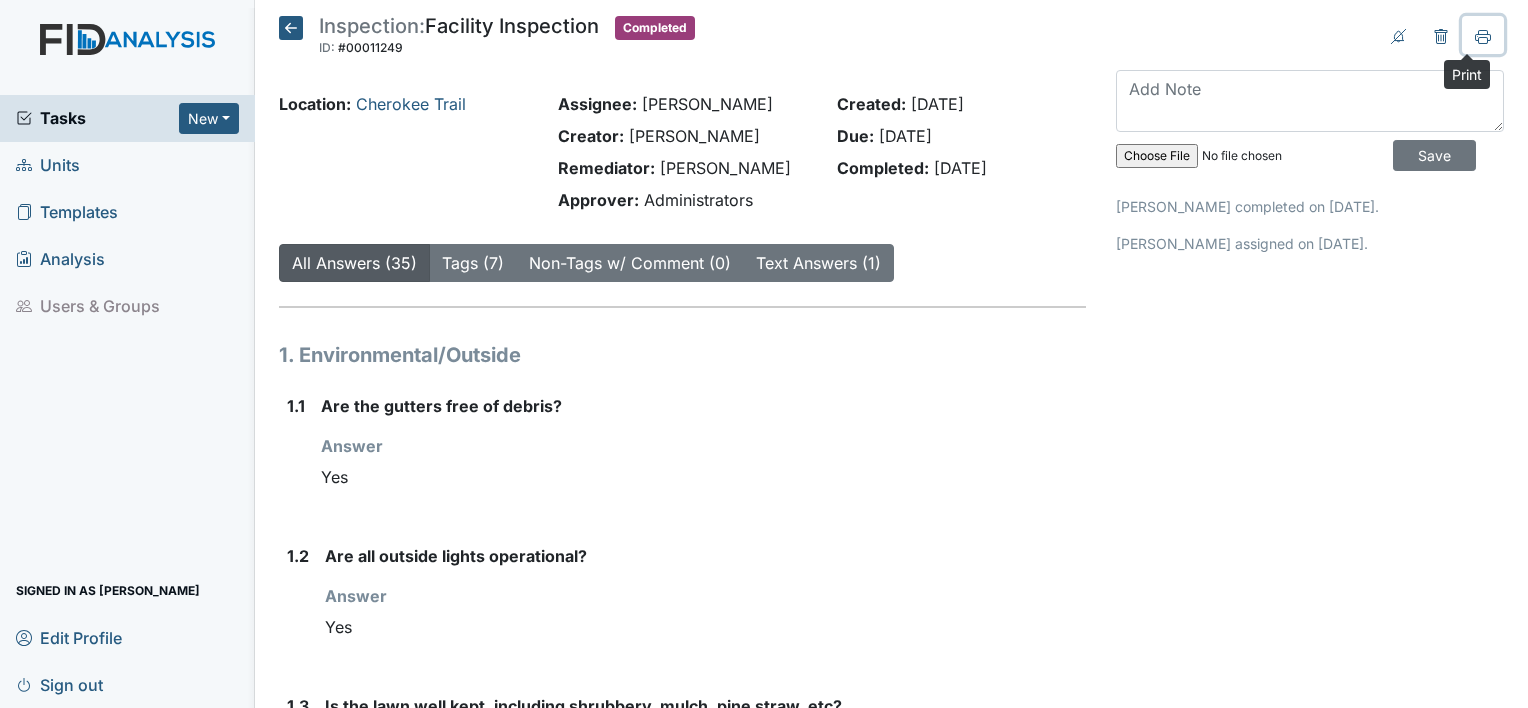 click 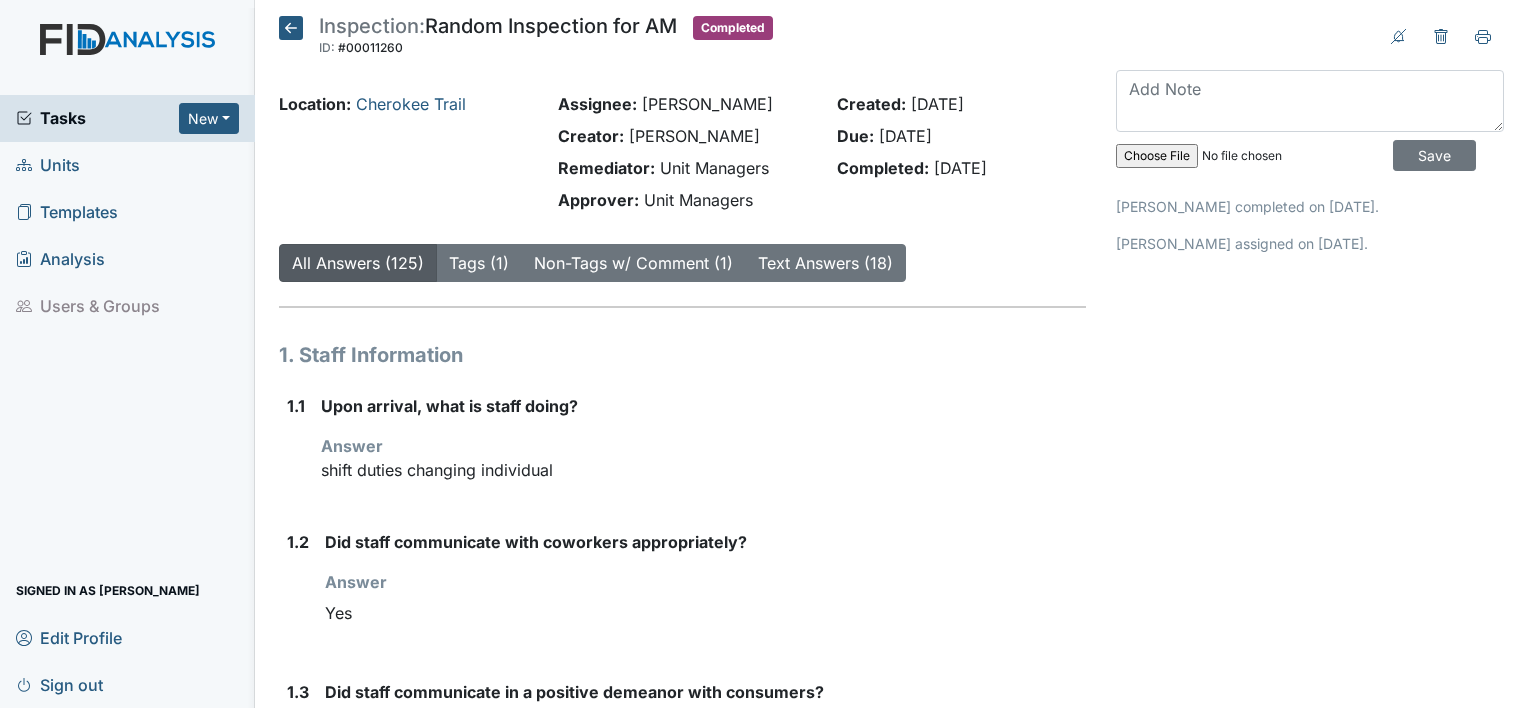 scroll, scrollTop: 0, scrollLeft: 0, axis: both 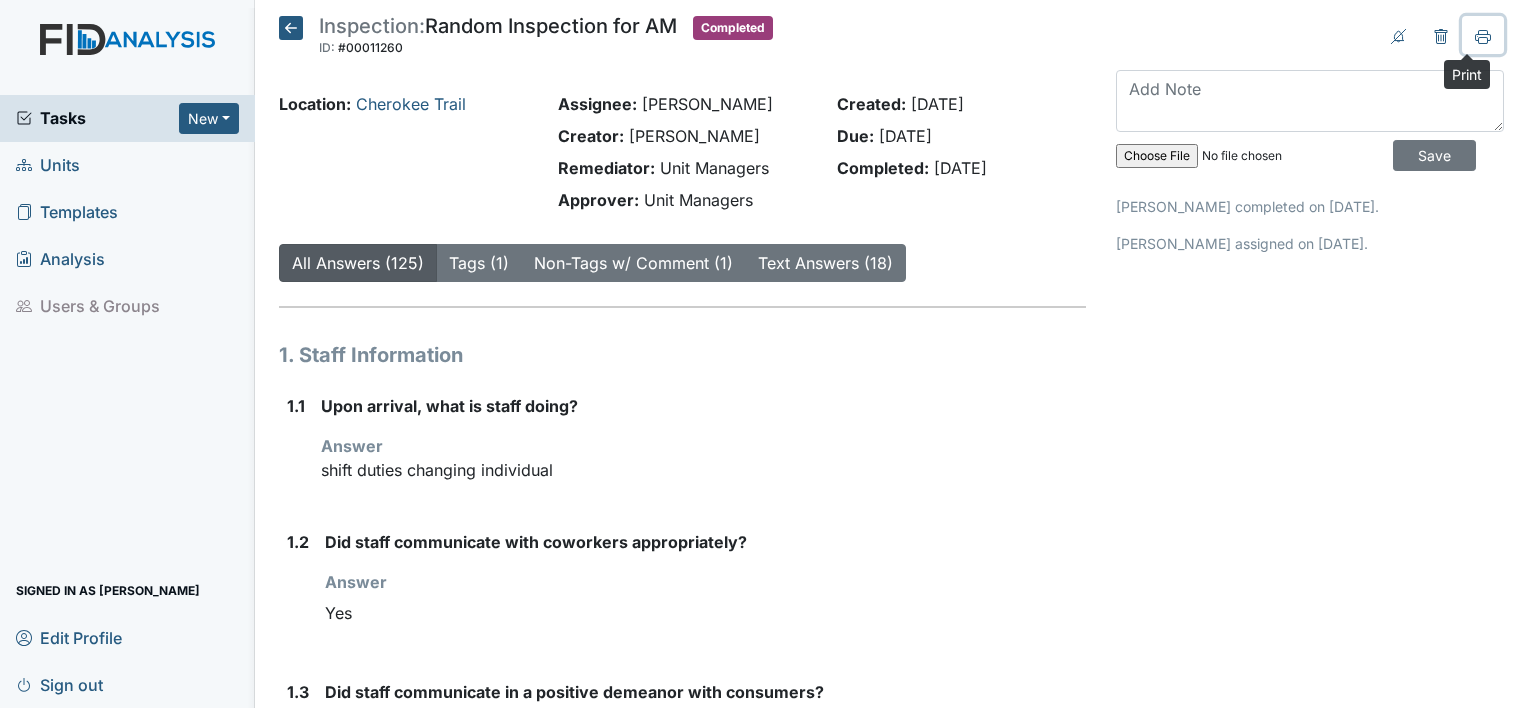 drag, startPoint x: 1467, startPoint y: 37, endPoint x: 1476, endPoint y: 25, distance: 15 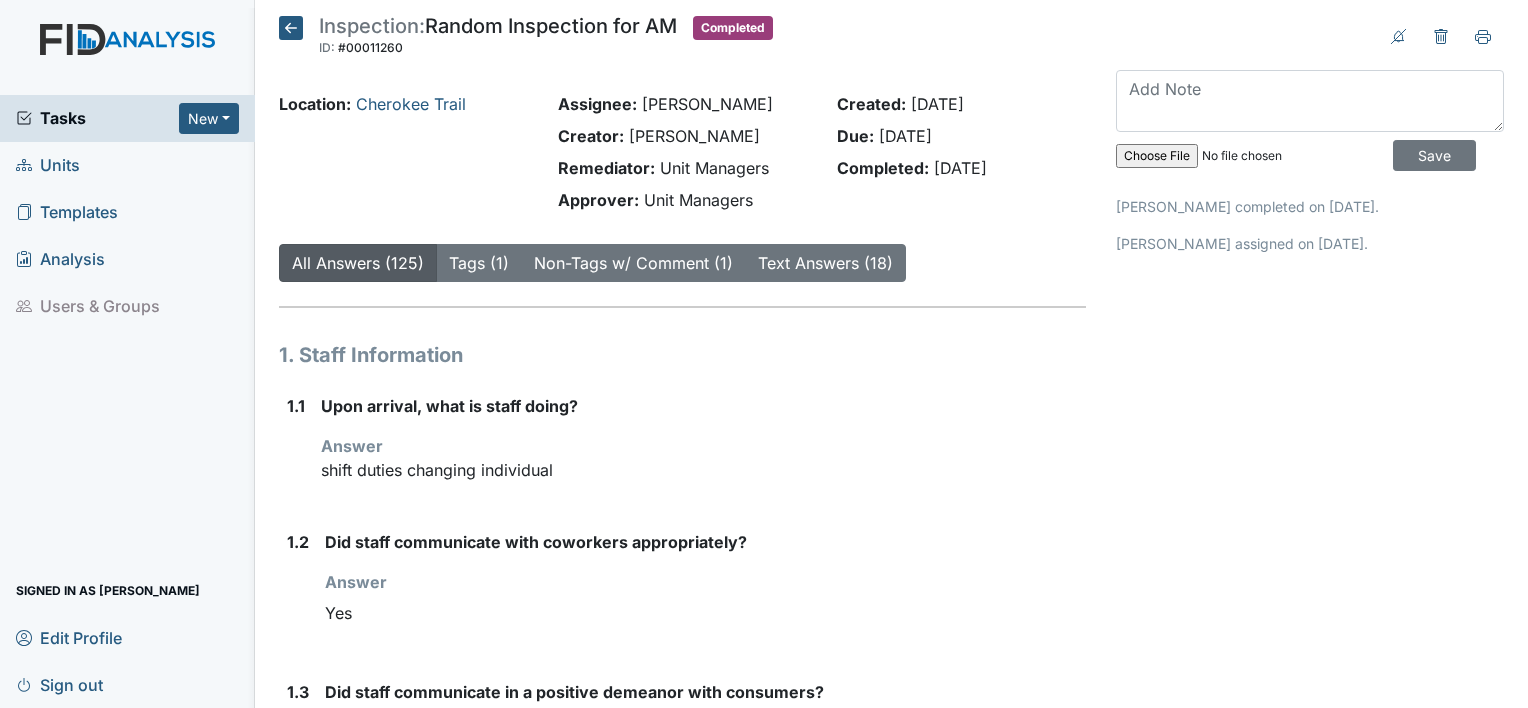 drag, startPoint x: 1476, startPoint y: 25, endPoint x: 1070, endPoint y: 227, distance: 453.47546 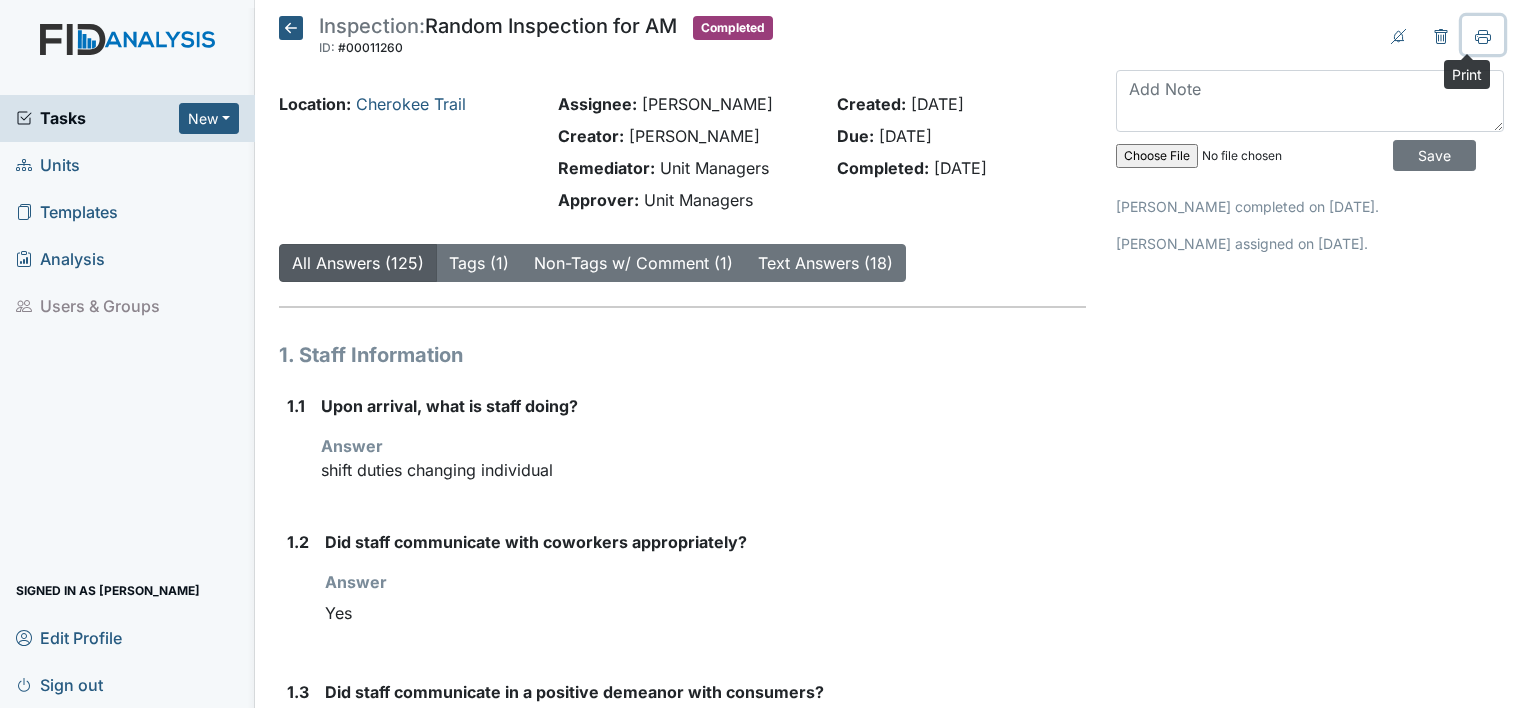 click at bounding box center [1483, 35] 